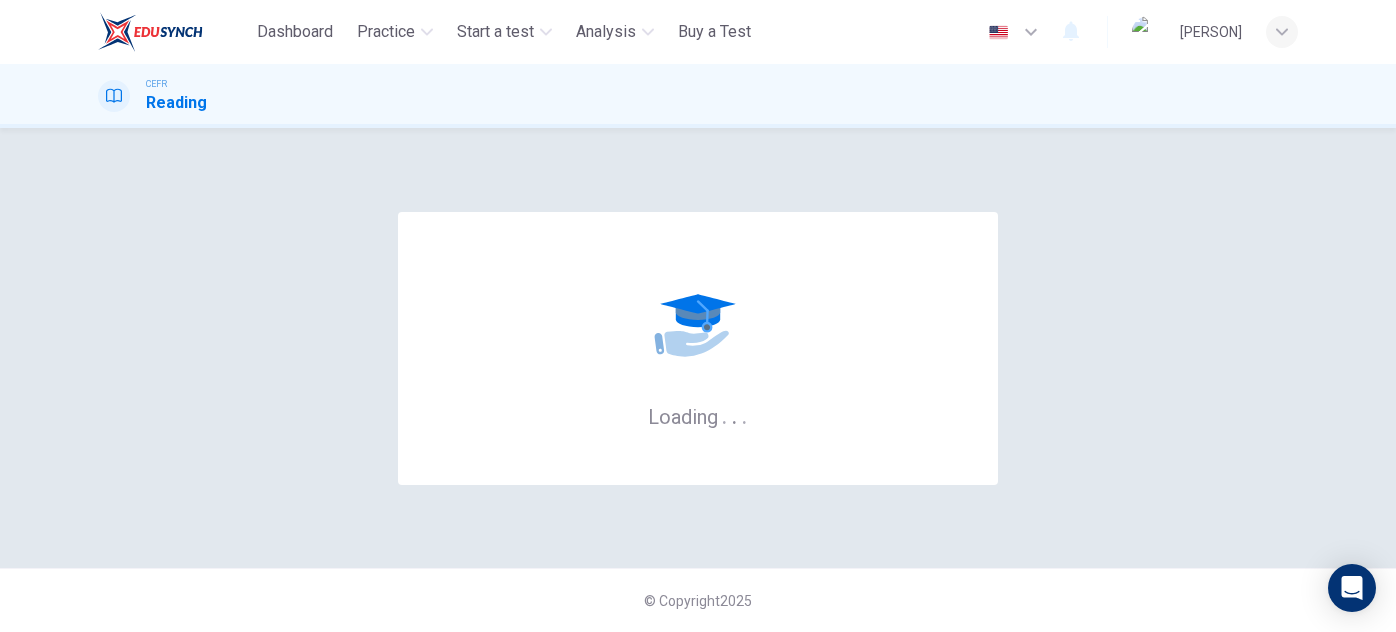 scroll, scrollTop: 0, scrollLeft: 0, axis: both 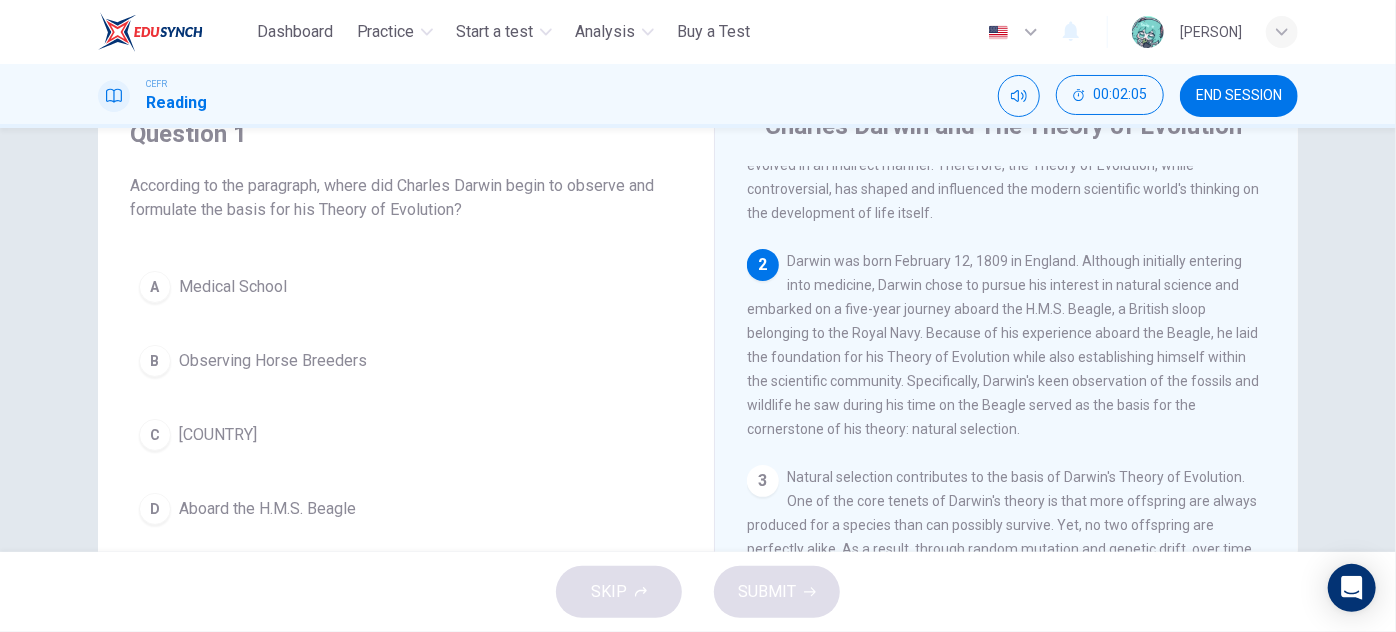 click on "Question 1 According to the paragraph, where did Charles Darwin begin to observe and formulate the basis for his Theory of Evolution? A Medical School B Observing Horse Breeders C [COUNTRY] D Aboard the H.M.S. Beagle Charles Darwin and The Theory of Evolution 1 Charles Darwin's Theory of Evolution is known as one of the most important and controversial scientific theories ever published. Darwin was an English scientist in the 19th century best known for his book "On the Origin of Species." In his book, Darwin postulated different species shared characteristics of common ancestors, that they branched off from common ancestors as they evolved, and that new traits and characteristics were a result of natural selection. The theory is based on the assumptions that life developed from non-life and progressed and evolved in an indirect manner. Therefore, the Theory of Evolution, while controversial, has shaped and influenced the modern scientific world's thinking on the development of life itself. 2 3 4 5 6" at bounding box center (698, 425) 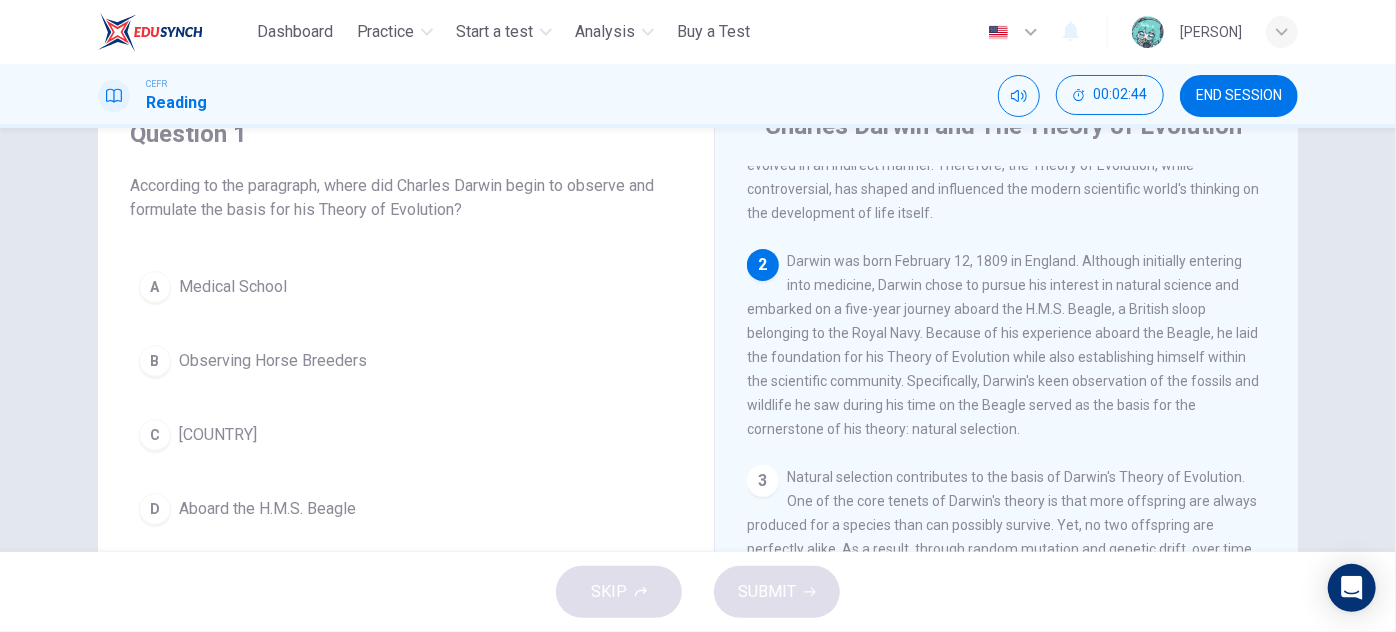 drag, startPoint x: 1001, startPoint y: 319, endPoint x: 1033, endPoint y: 353, distance: 46.69047 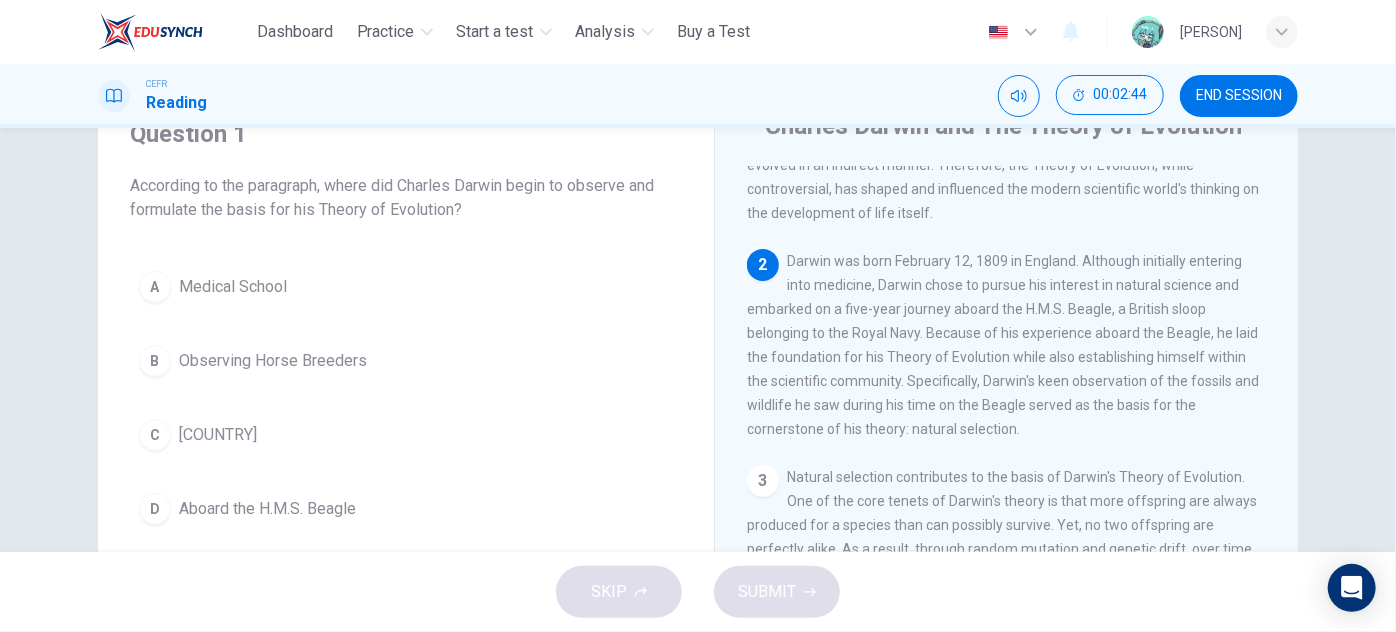 click on "Darwin was born February 12, 1809 in England. Although initially entering into medicine, Darwin chose to pursue his interest in natural science and embarked on a five-year journey aboard the H.M.S. Beagle, a British sloop belonging to the Royal Navy. Because of his experience aboard the Beagle, he laid the foundation for his Theory of Evolution while also establishing himself within the scientific community. Specifically, Darwin's keen observation of the fossils and wildlife he saw during his time on the Beagle served as the basis for the cornerstone of his theory: natural selection." at bounding box center [1003, 345] 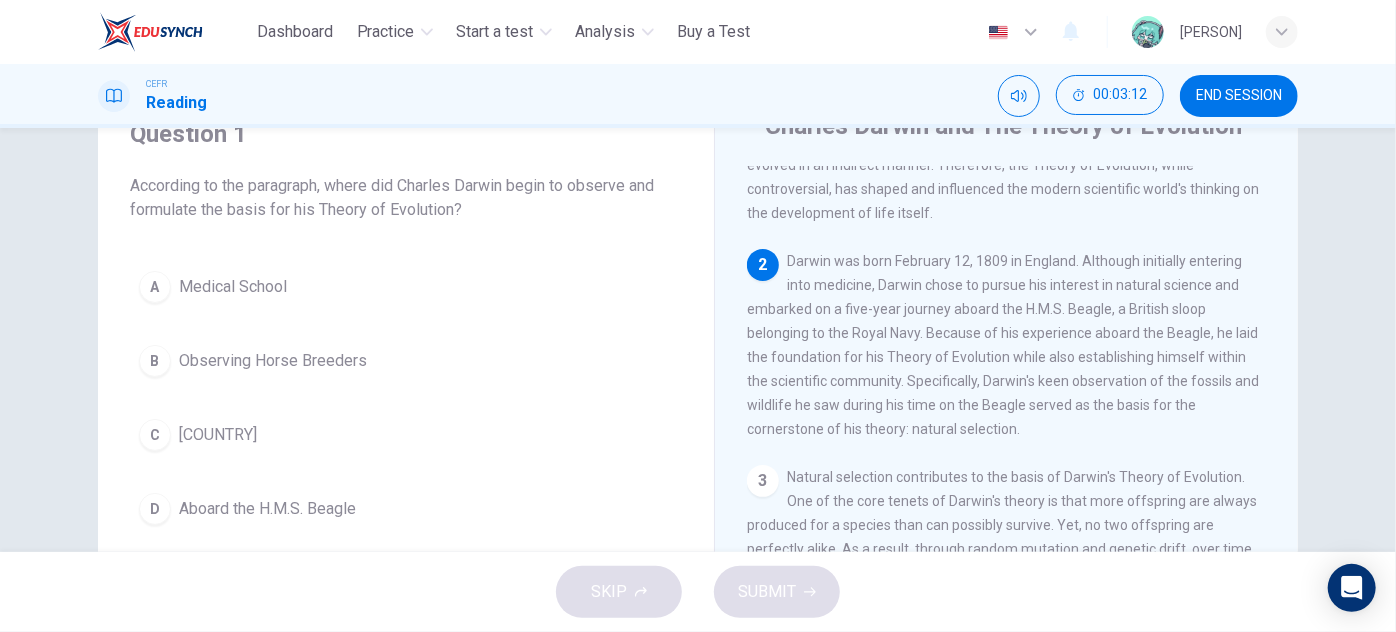 click on "Aboard the H.M.S. Beagle" at bounding box center (267, 509) 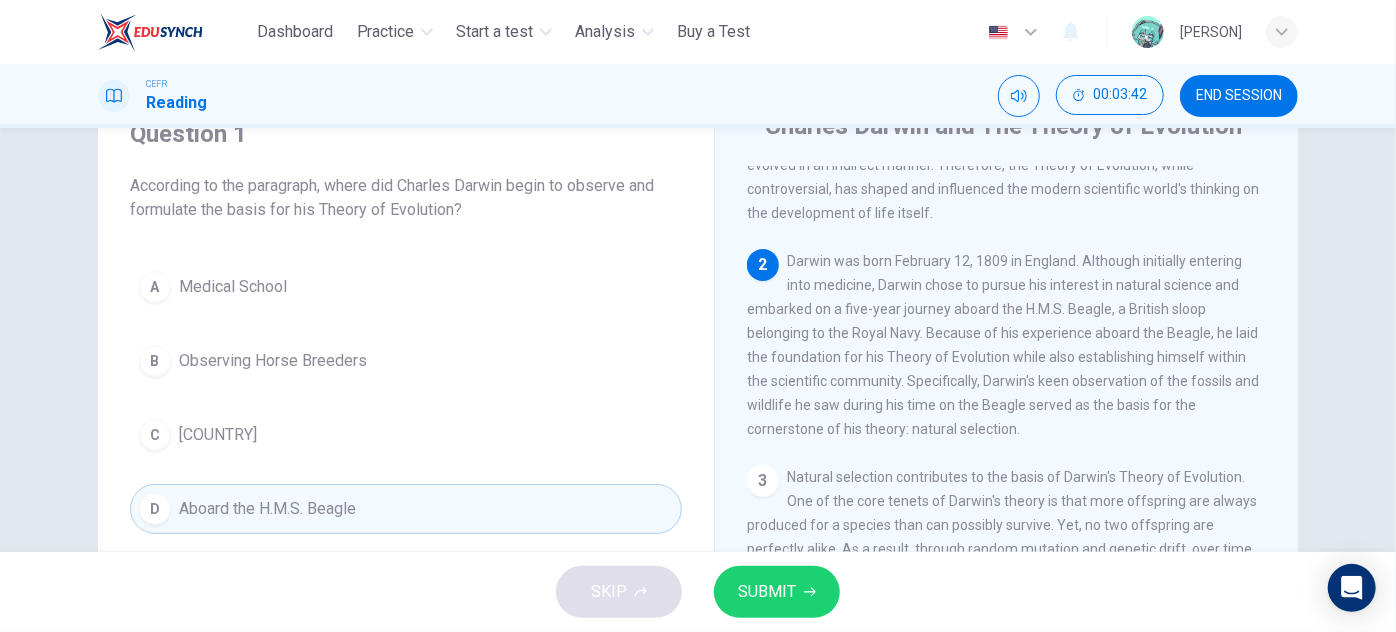 click on "SUBMIT" at bounding box center (777, 592) 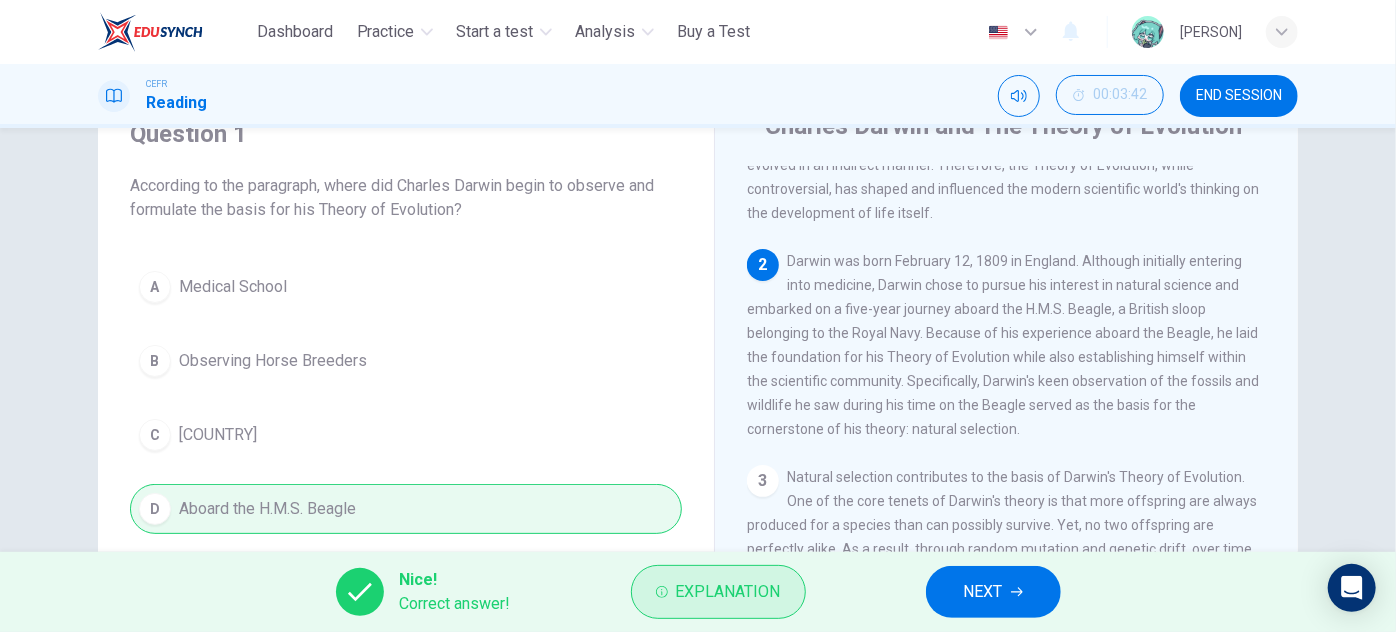 click on "Explanation" at bounding box center (728, 592) 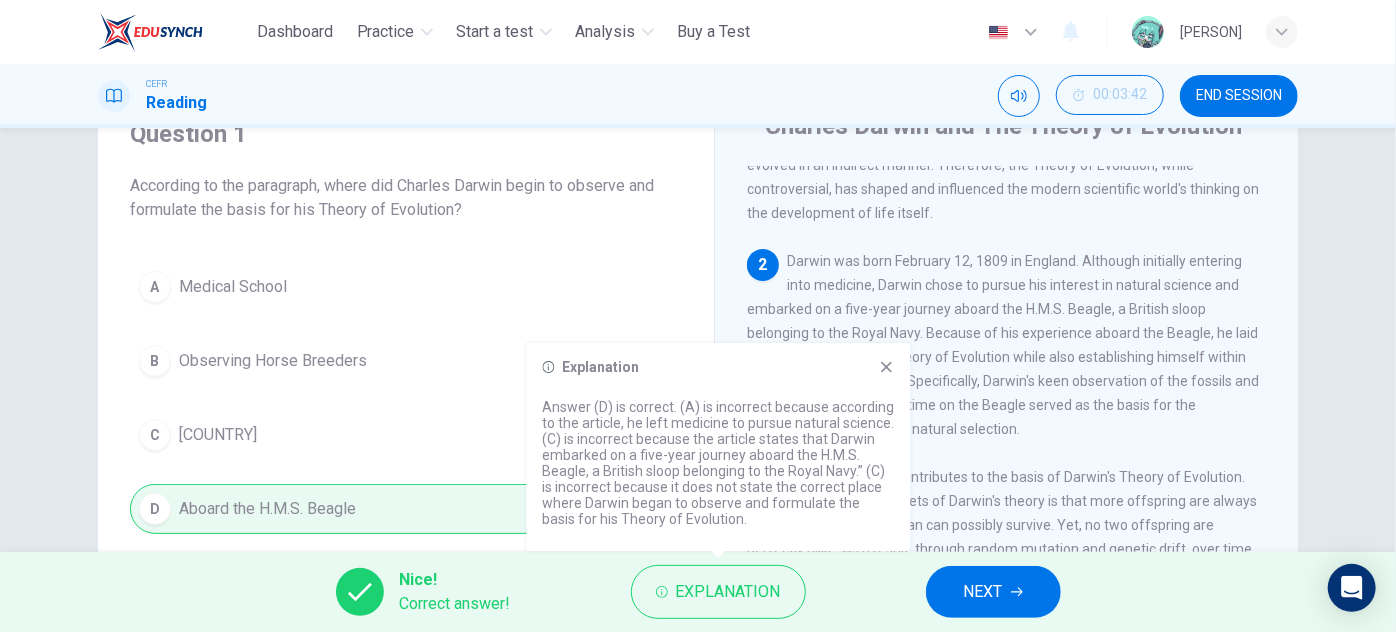 click on "NEXT" at bounding box center (983, 592) 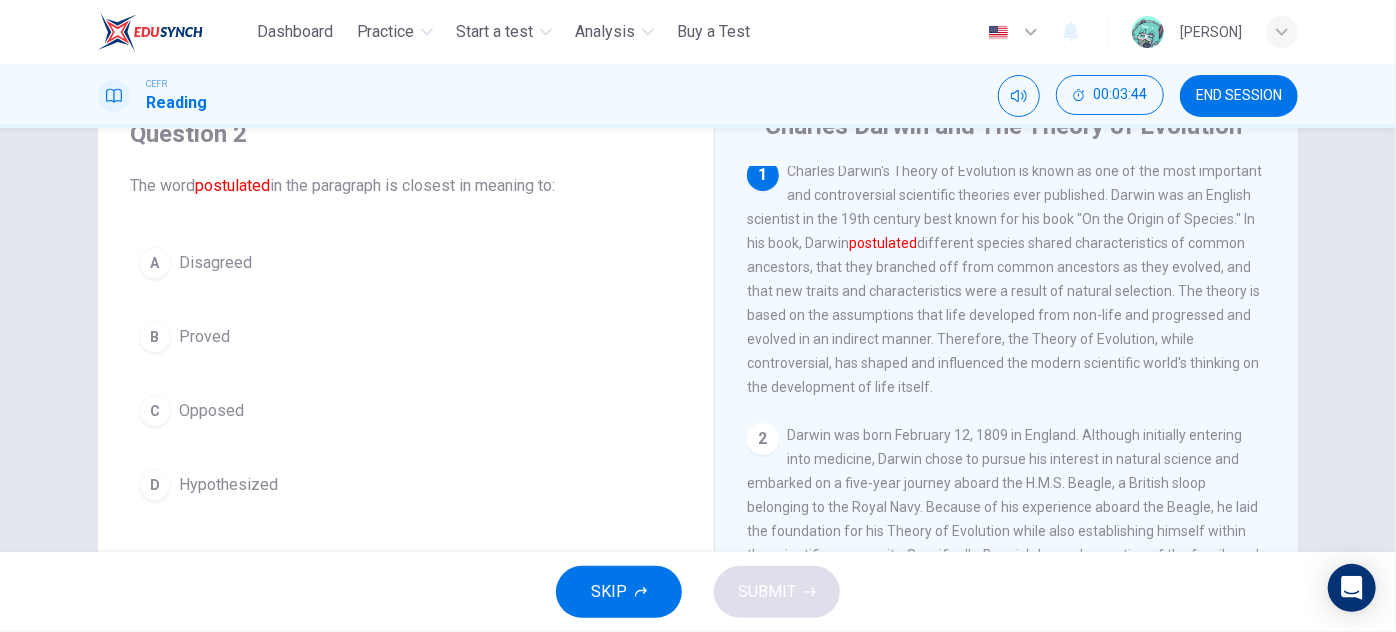 scroll, scrollTop: 0, scrollLeft: 0, axis: both 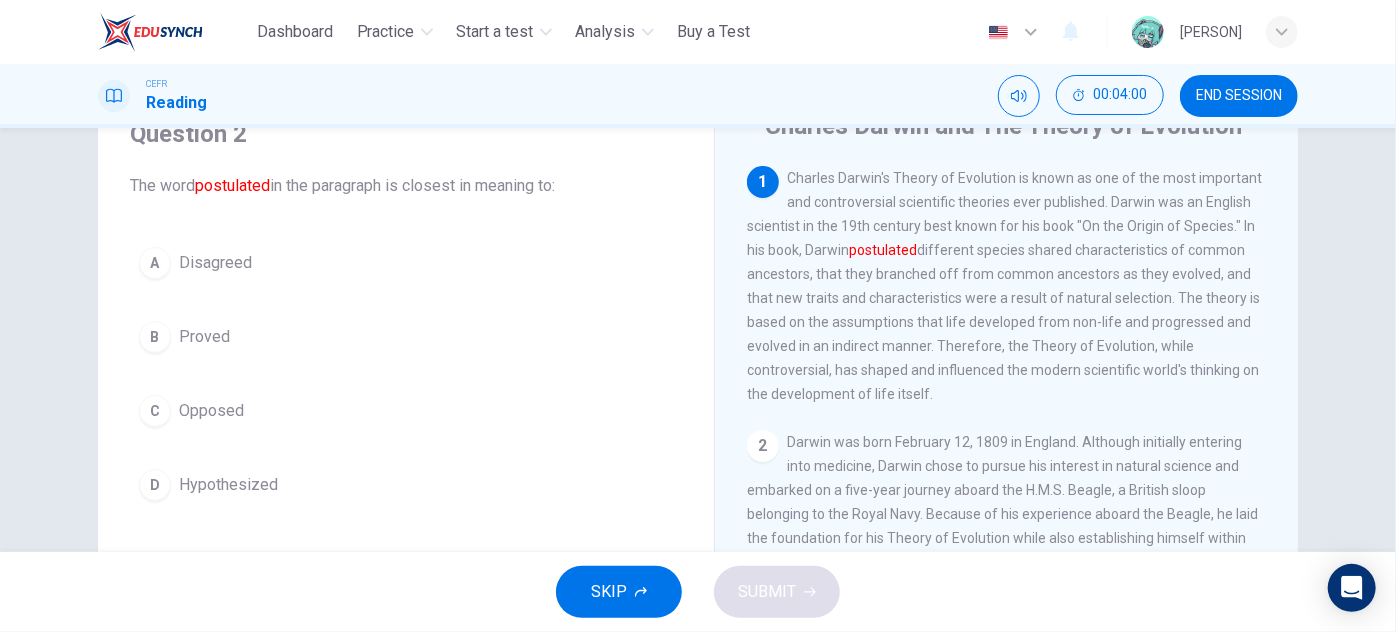 click on "B Proved" at bounding box center (406, 337) 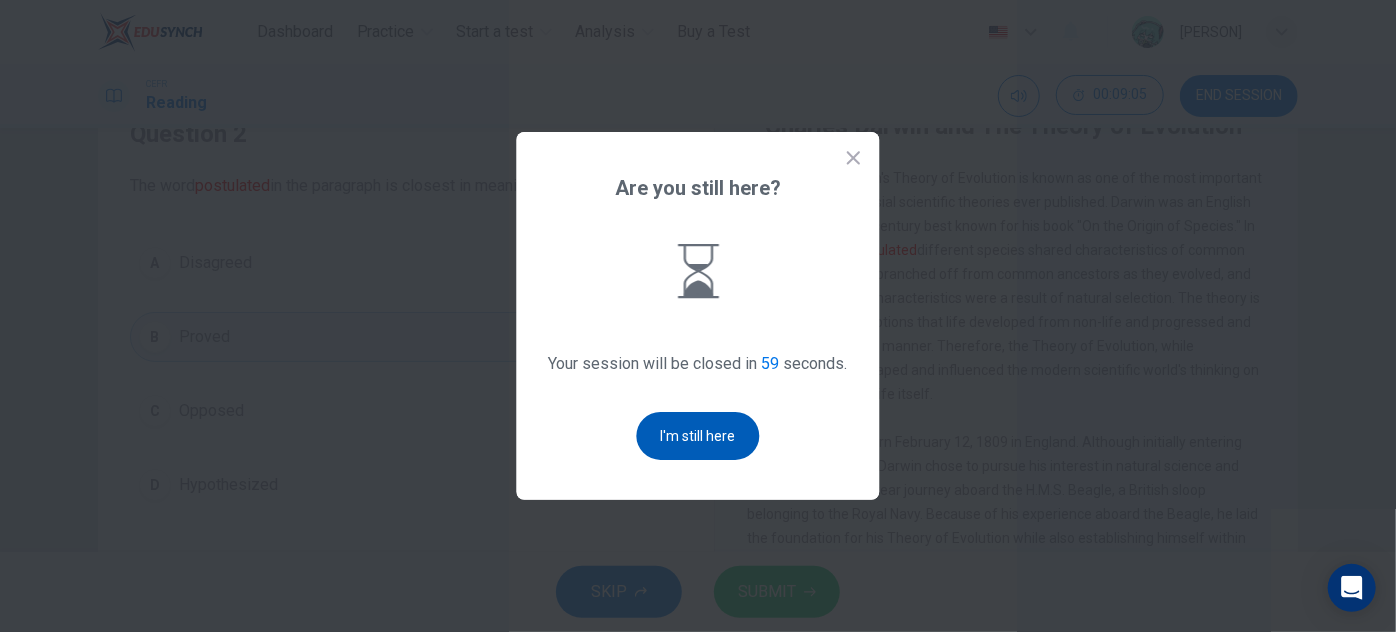 click on "I'm still here" at bounding box center [698, 436] 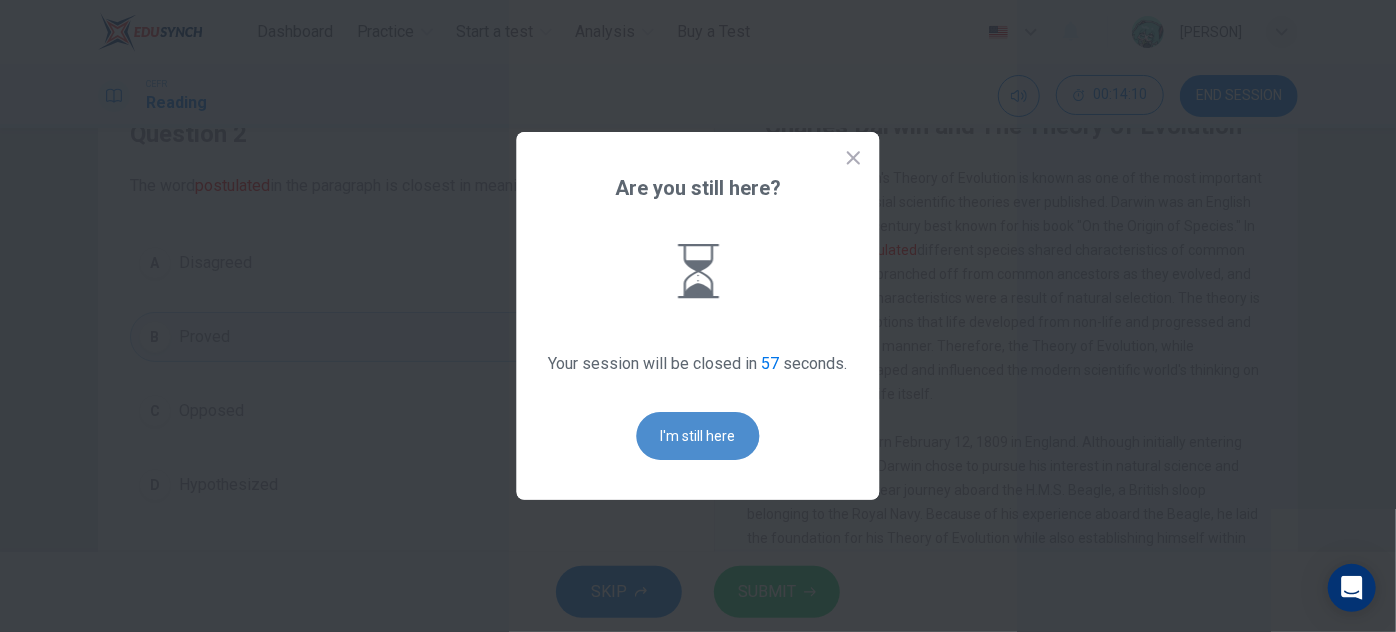 click on "I'm still here" at bounding box center (698, 436) 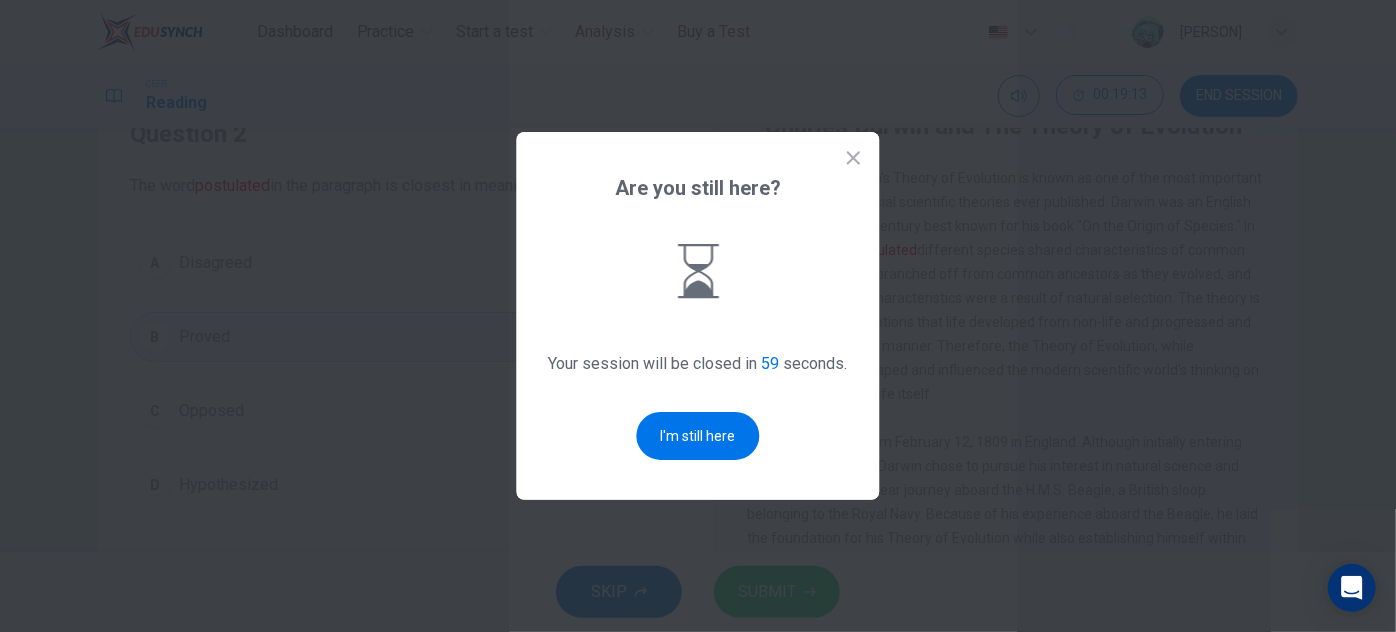 click on "I'm still here" at bounding box center (698, 436) 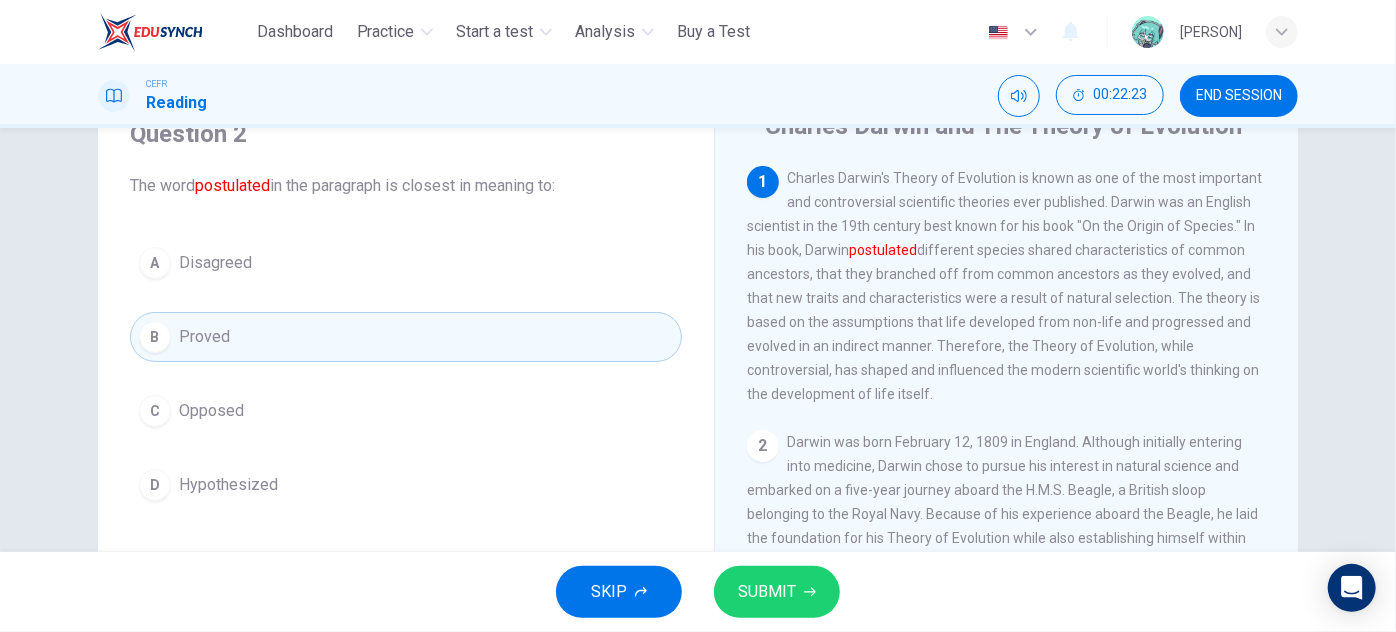 click on "D Hypothesized" at bounding box center [406, 485] 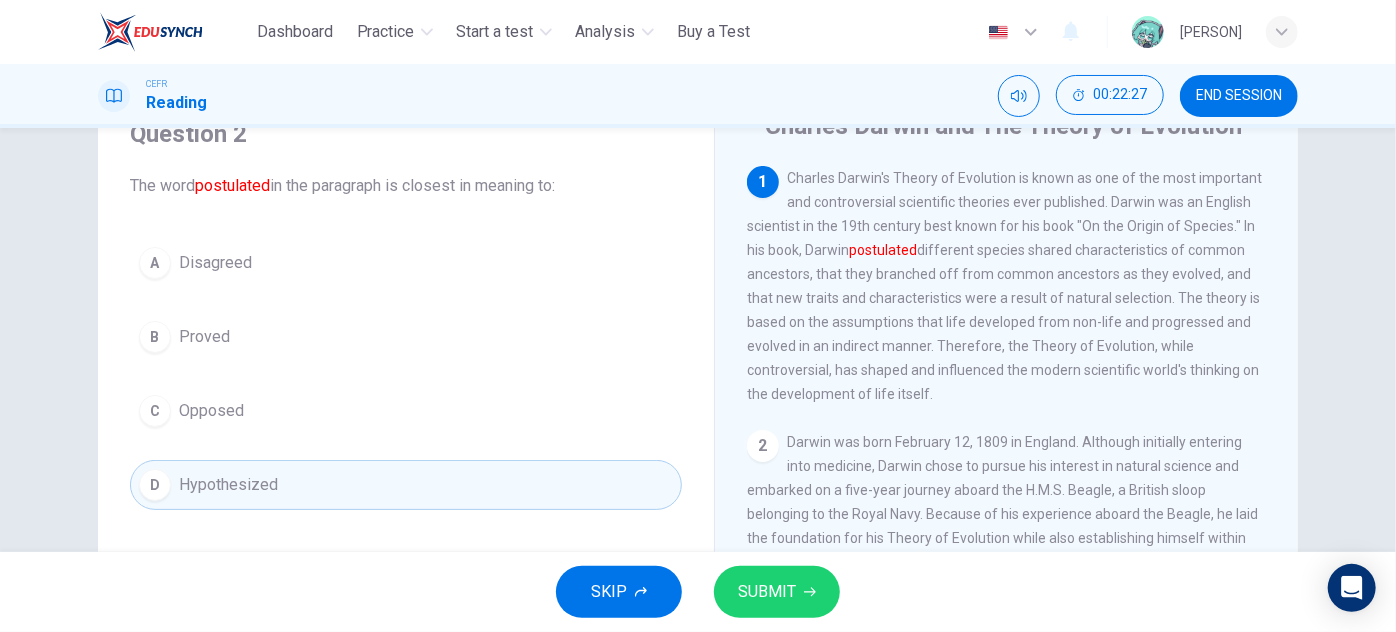 click on "SUBMIT" at bounding box center (777, 592) 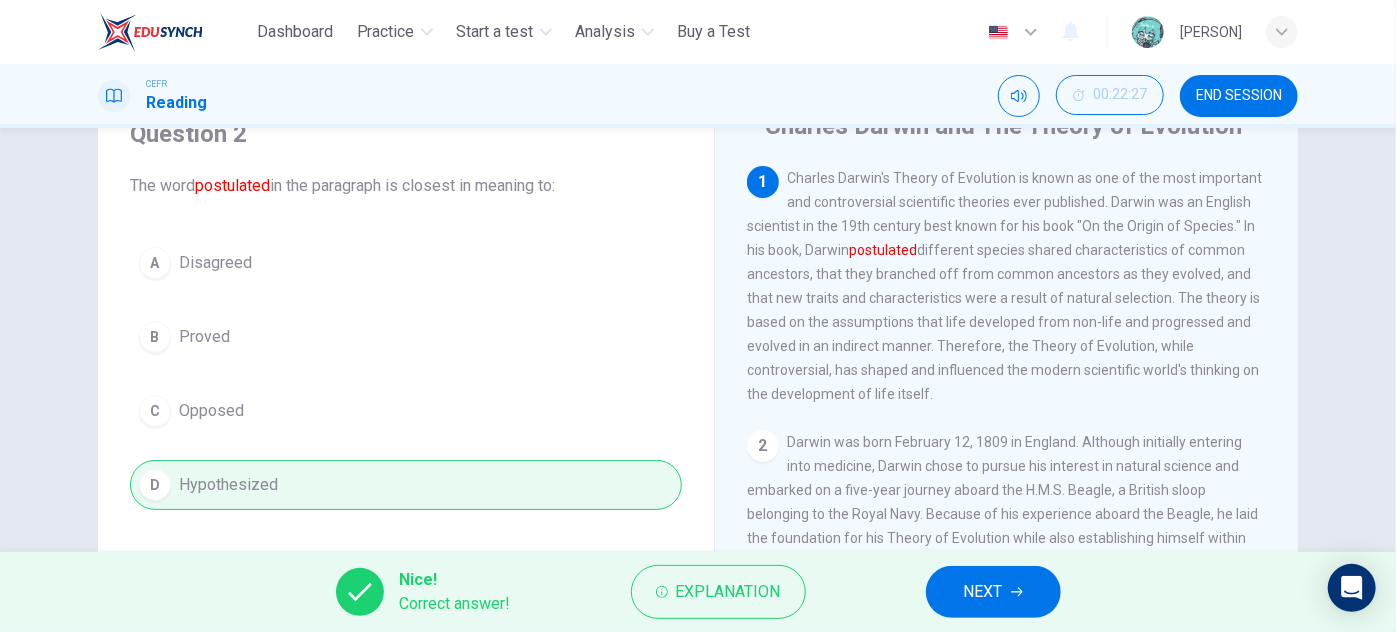click on "NEXT" at bounding box center [983, 592] 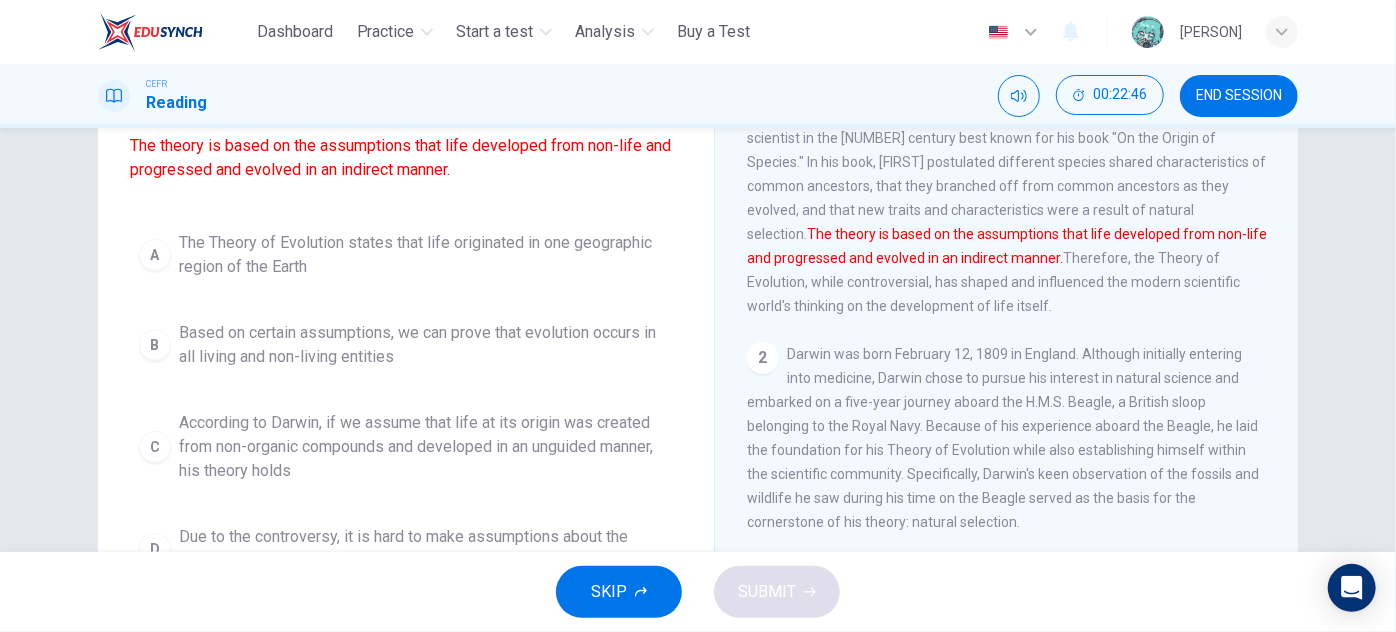 scroll, scrollTop: 181, scrollLeft: 0, axis: vertical 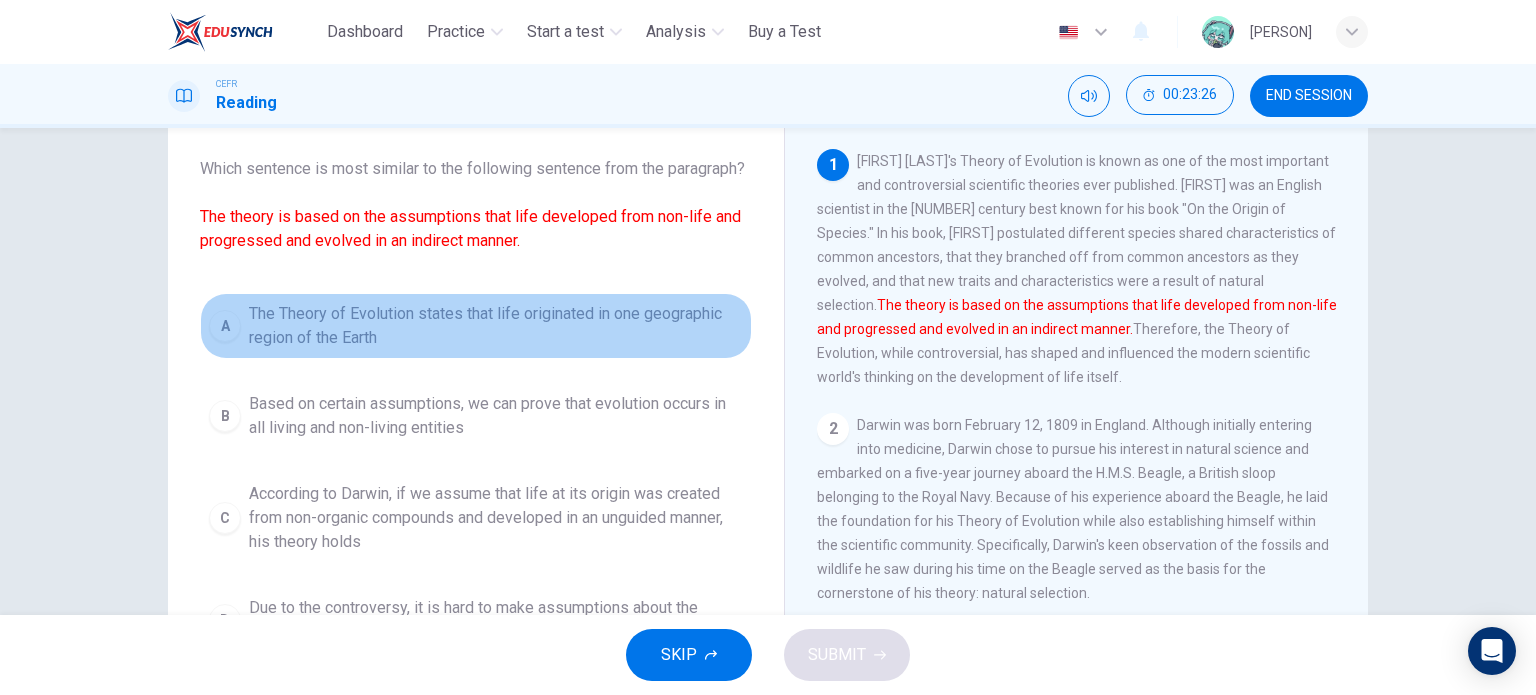 click on "The Theory of Evolution states that life originated in one geographic region of the Earth" at bounding box center (496, 326) 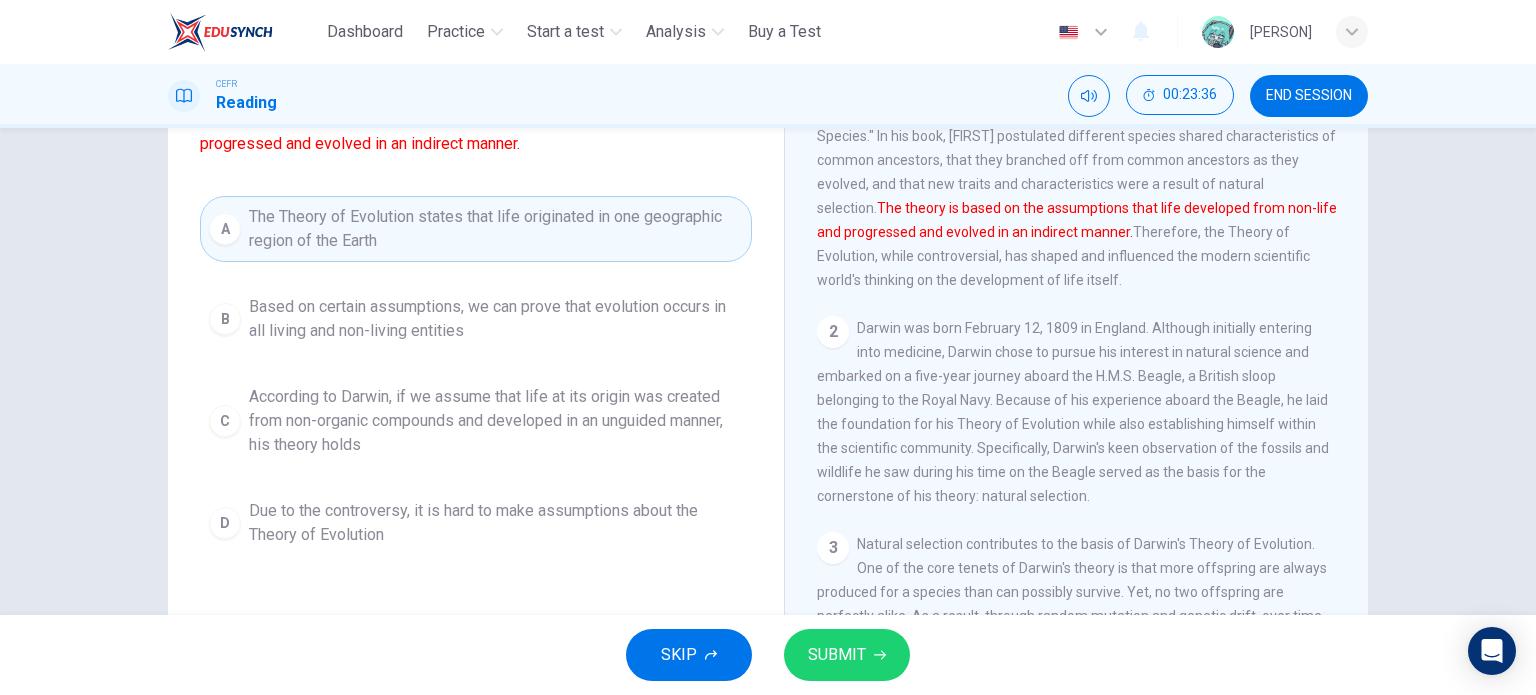 scroll, scrollTop: 207, scrollLeft: 0, axis: vertical 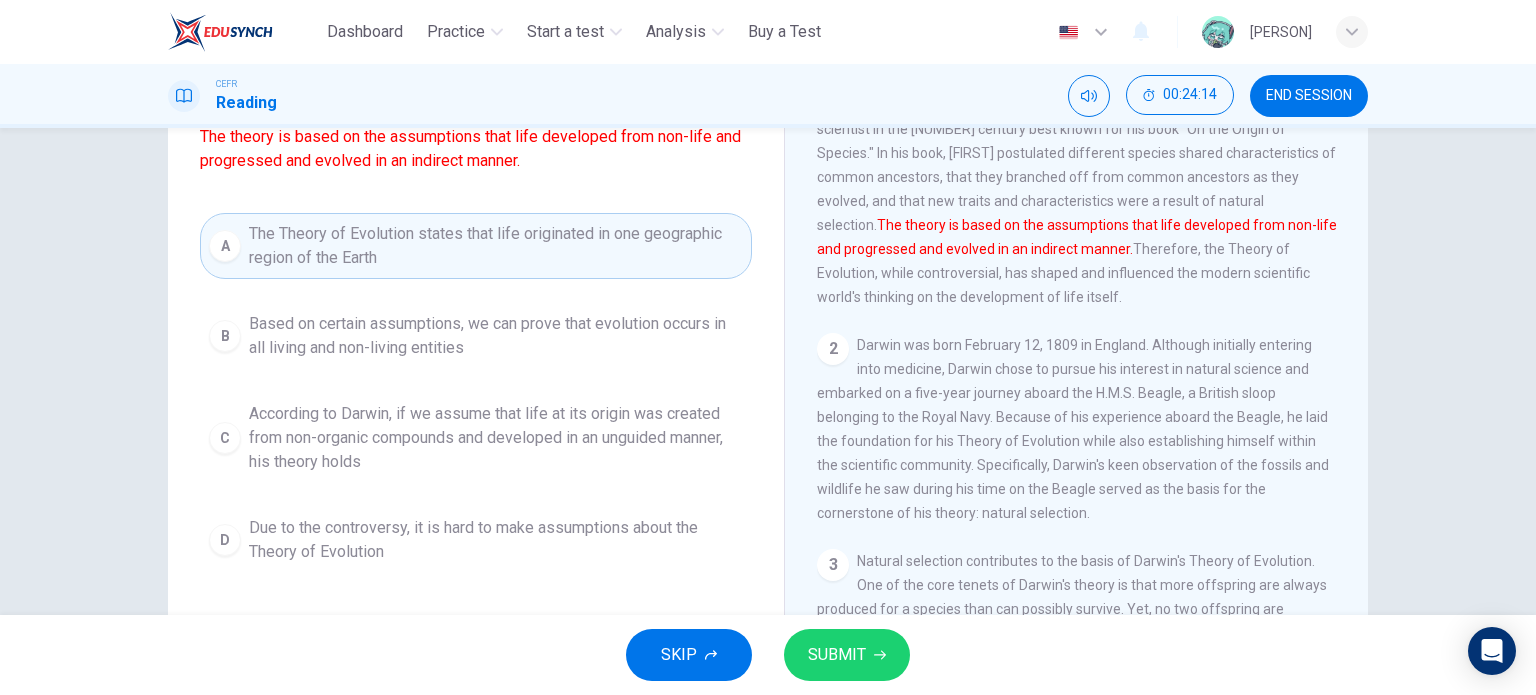 click on "SKIP SUBMIT" at bounding box center [768, 655] 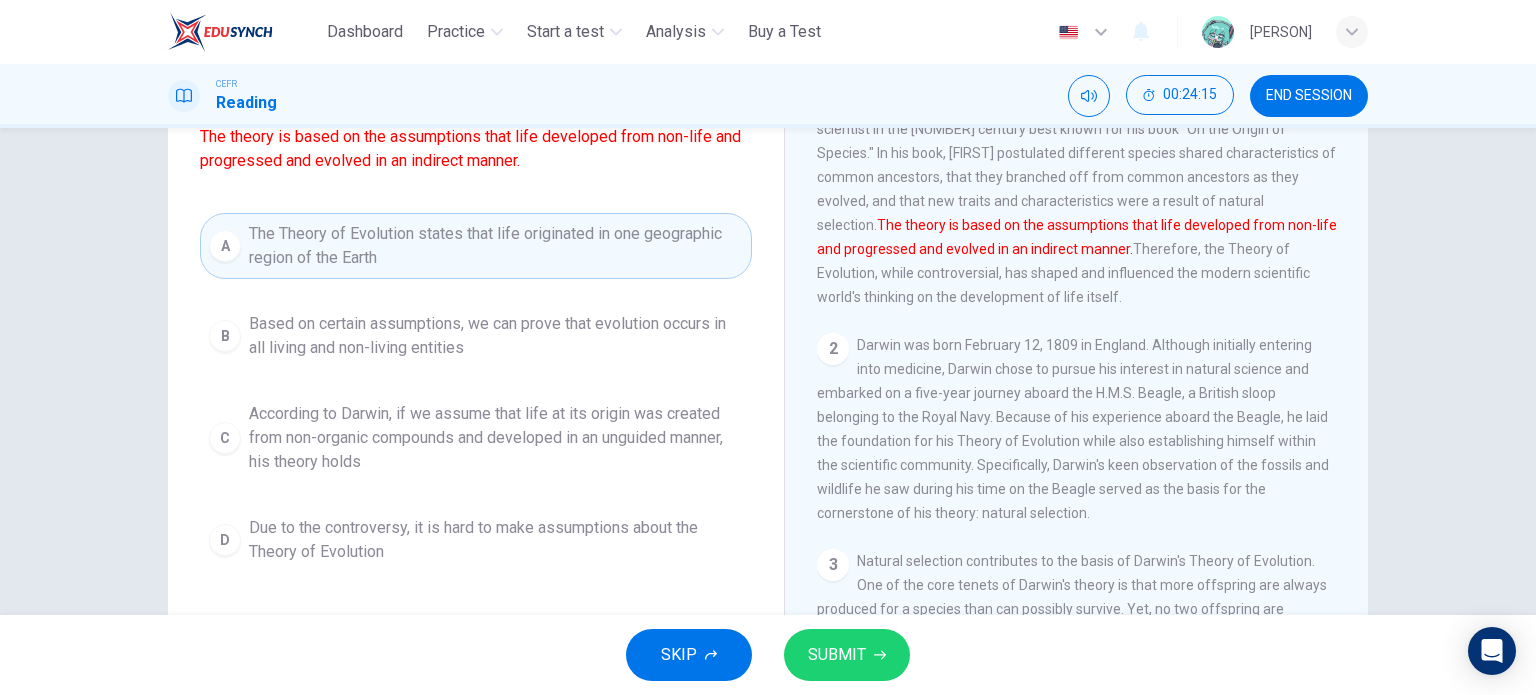 click on "SUBMIT" at bounding box center (837, 655) 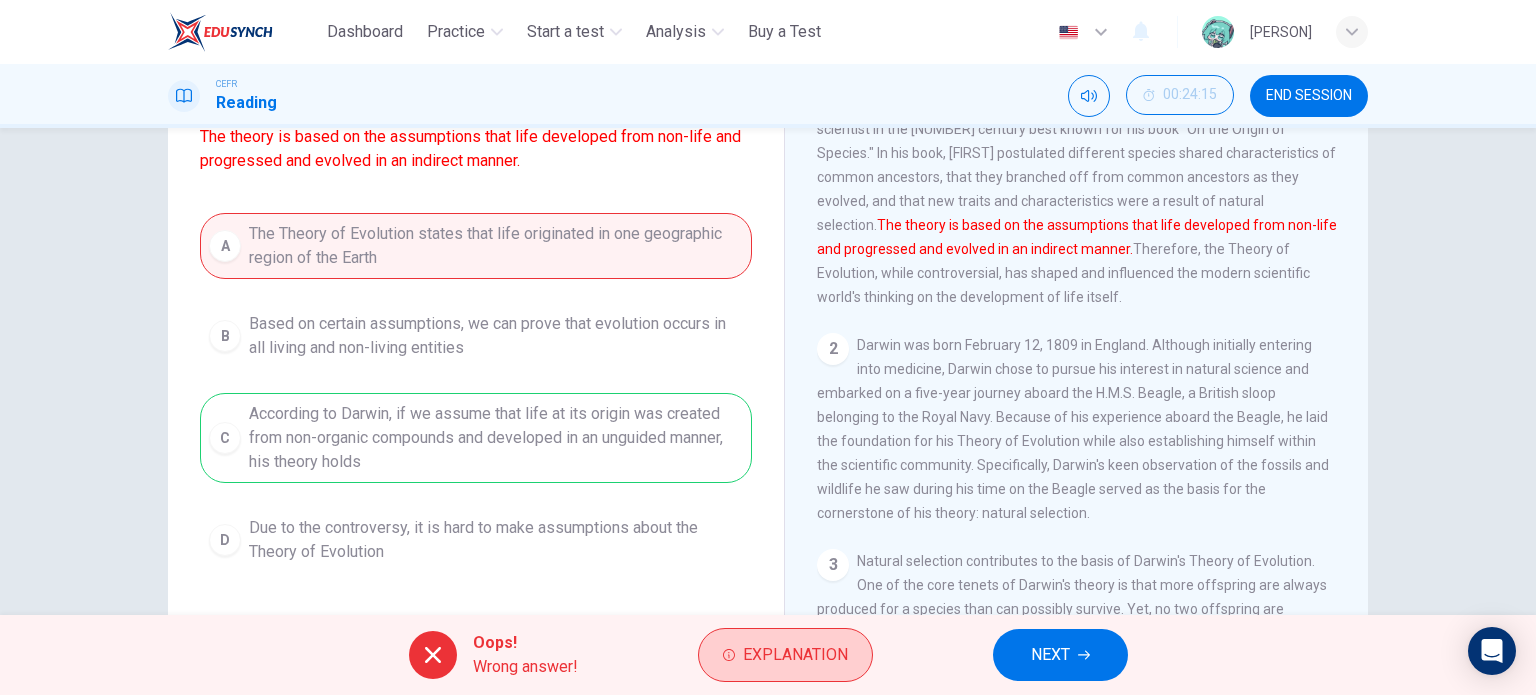 click on "Explanation" at bounding box center (795, 655) 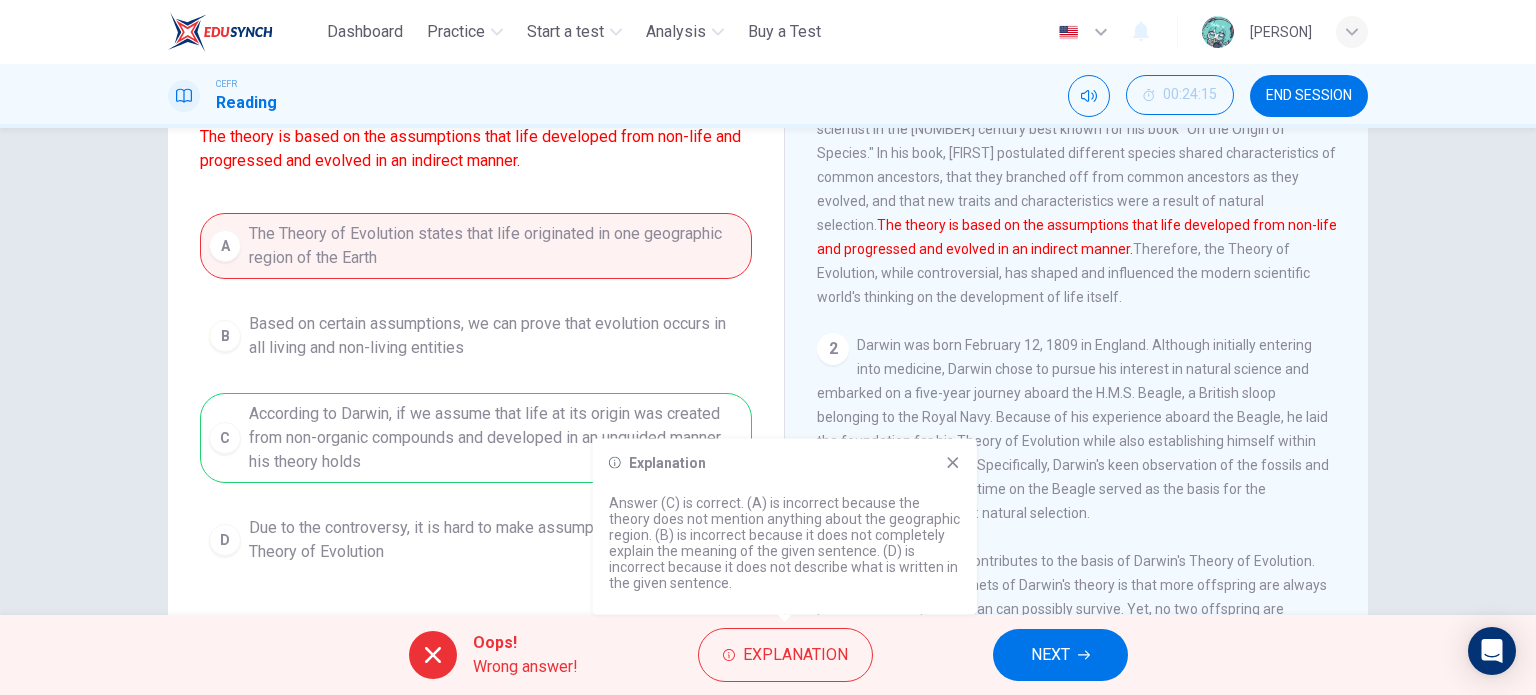 click on "[NUMBER] [LAST] was born [DATE] in [COUNTRY]. Although initially entering into medicine, [LAST] chose to pursue his interest in natural science and embarked on a five-year journey aboard the H.M.S. Beagle, a British sloop belonging to the Royal Navy. Because of his experience aboard the Beagle, he laid the foundation for his Theory of Evolution while also establishing himself within the scientific community. Specifically, [LAST]'s keen observation of the fossils and wildlife he saw during his time on the Beagle served as the basis for the cornerstone of his theory: natural selection." at bounding box center [1077, 429] 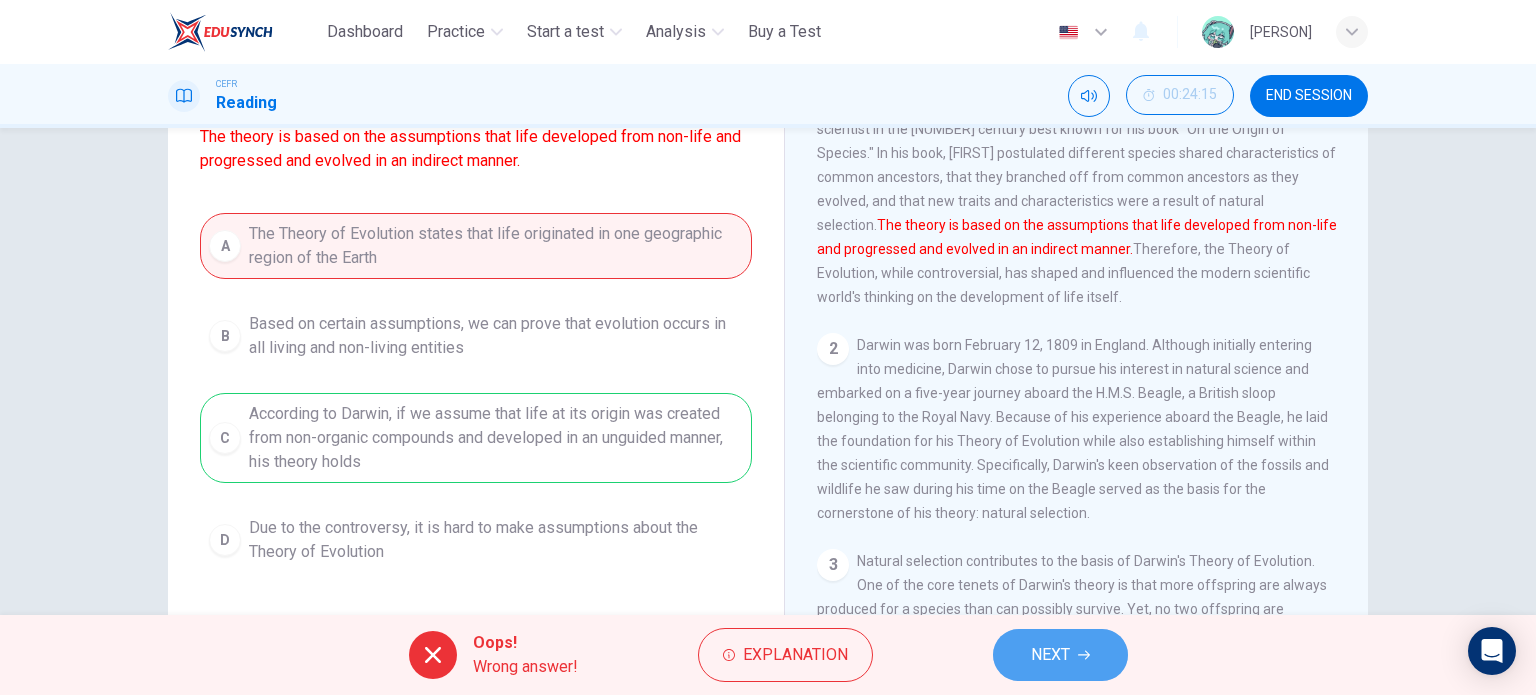 drag, startPoint x: 1060, startPoint y: 659, endPoint x: 1005, endPoint y: 617, distance: 69.2026 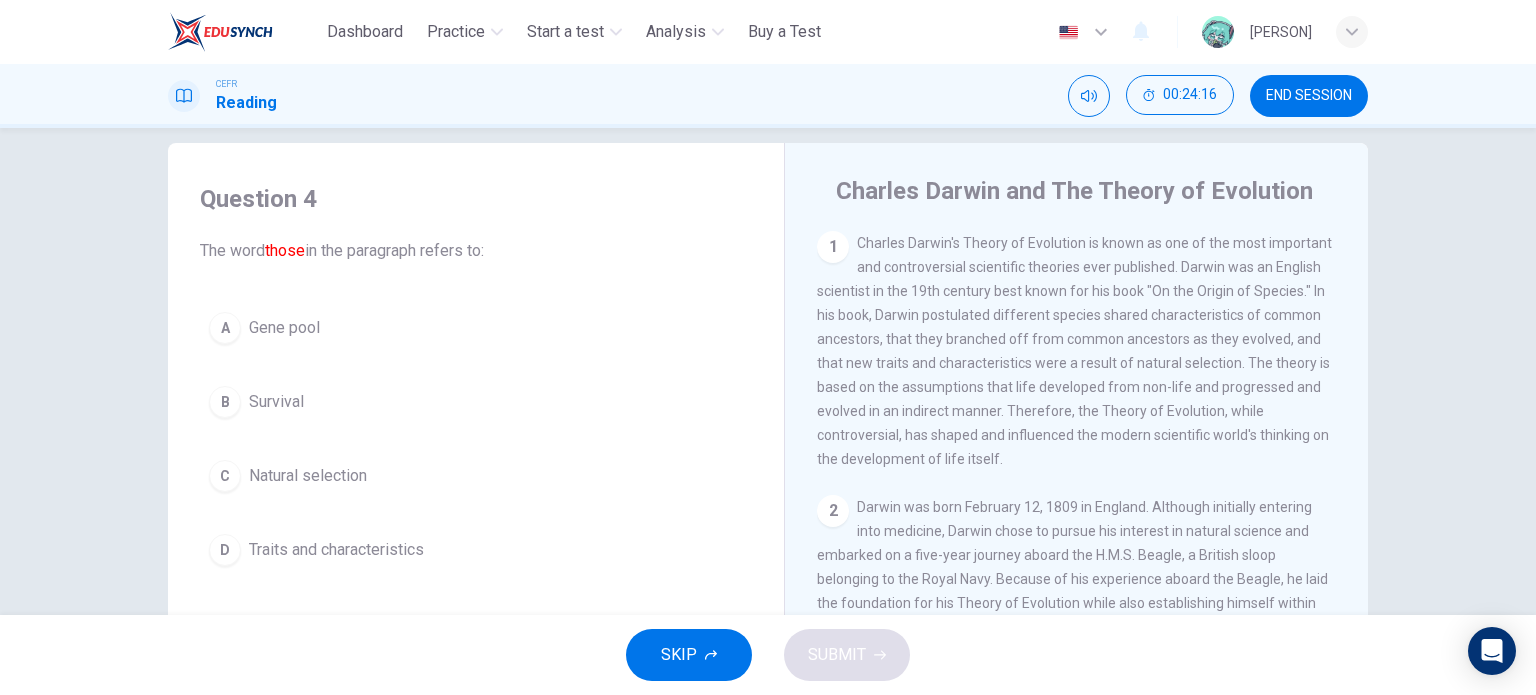 scroll, scrollTop: 0, scrollLeft: 0, axis: both 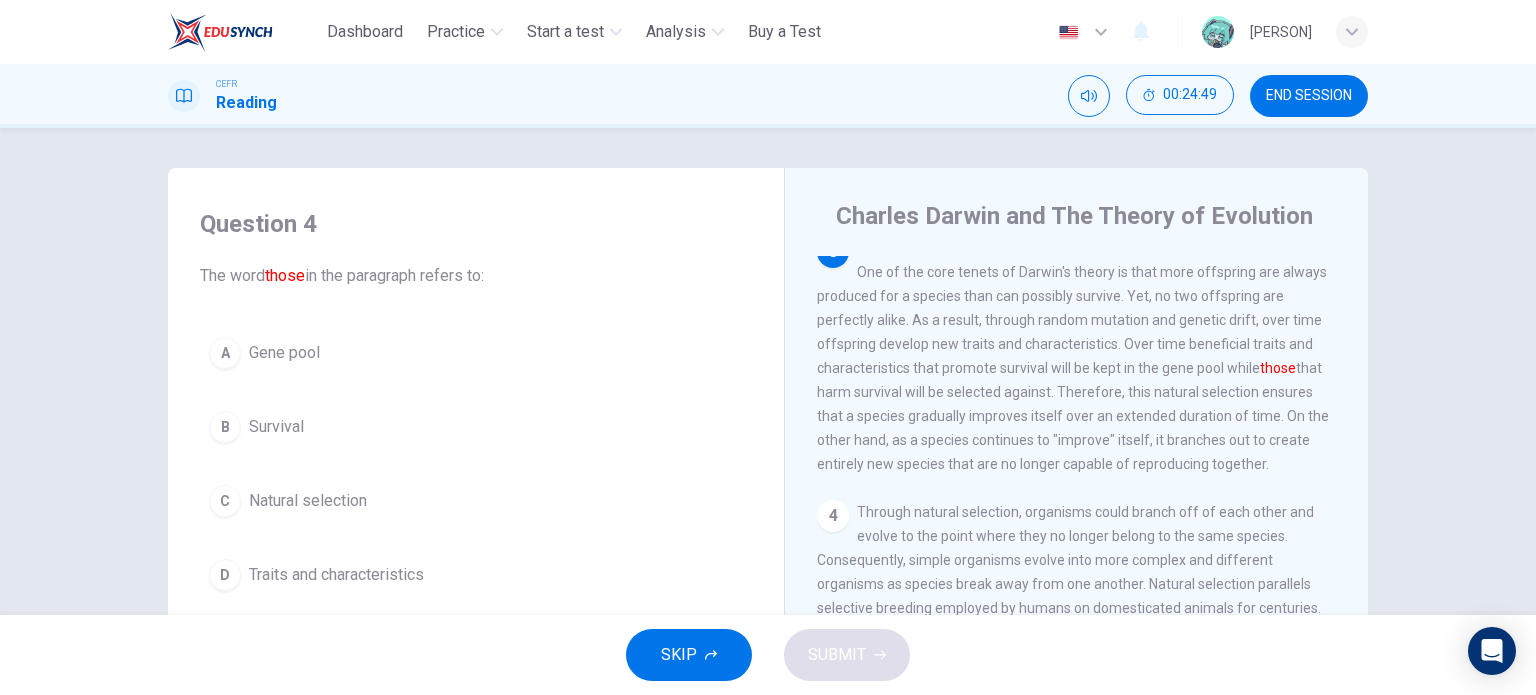 click on "Natural selection contributes to the basis of Darwin's Theory of Evolution. One of the core tenets of Darwin's theory is that more offspring are always produced for a species than can possibly survive. Yet, no two offspring are perfectly alike. As a result, through random mutation and genetic drift, over time offspring develop new traits and characteristics. Over time beneficial traits and characteristics that promote survival will be kept in the gene pool while those that harm survival will be selected against. Therefore, this natural selection ensures that a species gradually improves itself over an extended duration of time. On the other hand, as a species continues to "improve" itself, it branches out to create entirely new species that are no longer capable of reproducing together." at bounding box center [1073, 356] 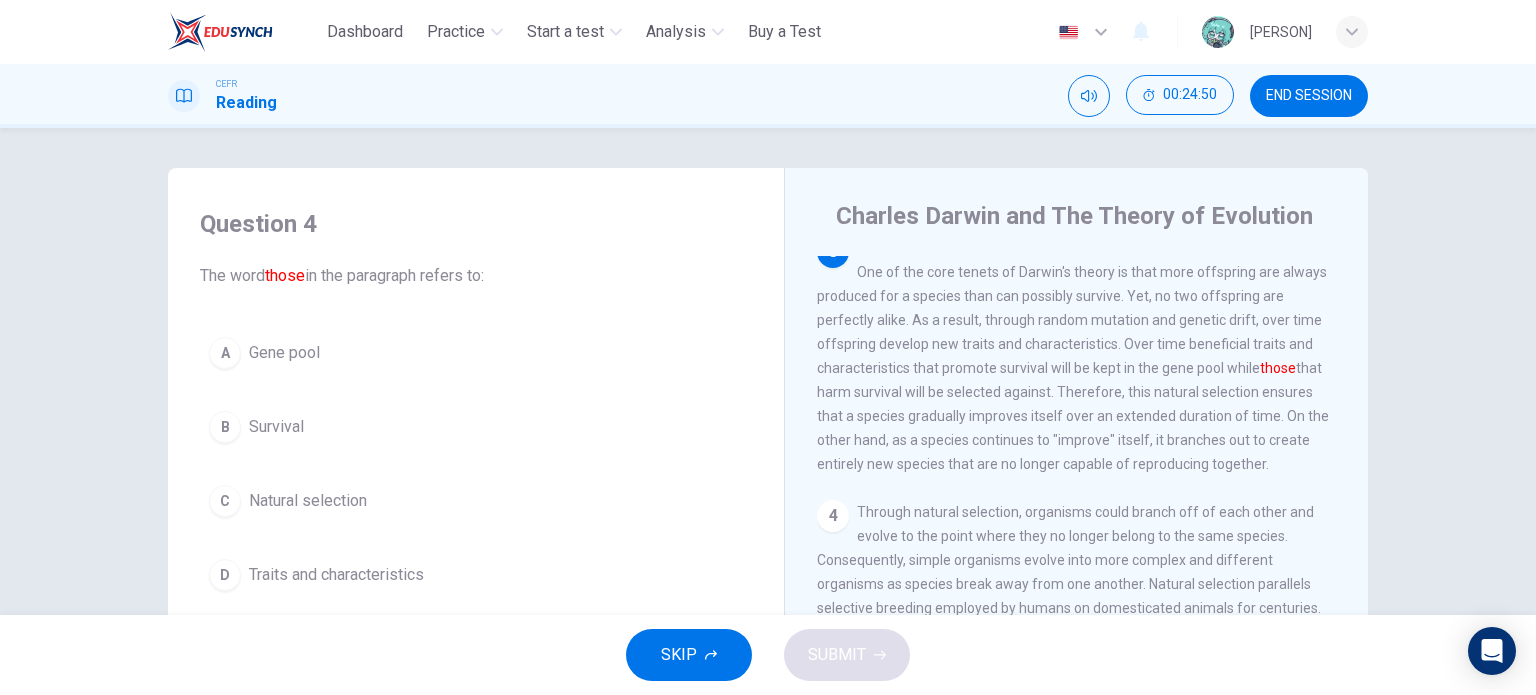 click on "Natural selection contributes to the basis of Darwin's Theory of Evolution. One of the core tenets of Darwin's theory is that more offspring are always produced for a species than can possibly survive. Yet, no two offspring are perfectly alike. As a result, through random mutation and genetic drift, over time offspring develop new traits and characteristics. Over time beneficial traits and characteristics that promote survival will be kept in the gene pool while those that harm survival will be selected against. Therefore, this natural selection ensures that a species gradually improves itself over an extended duration of time. On the other hand, as a species continues to "improve" itself, it branches out to create entirely new species that are no longer capable of reproducing together." at bounding box center [1073, 356] 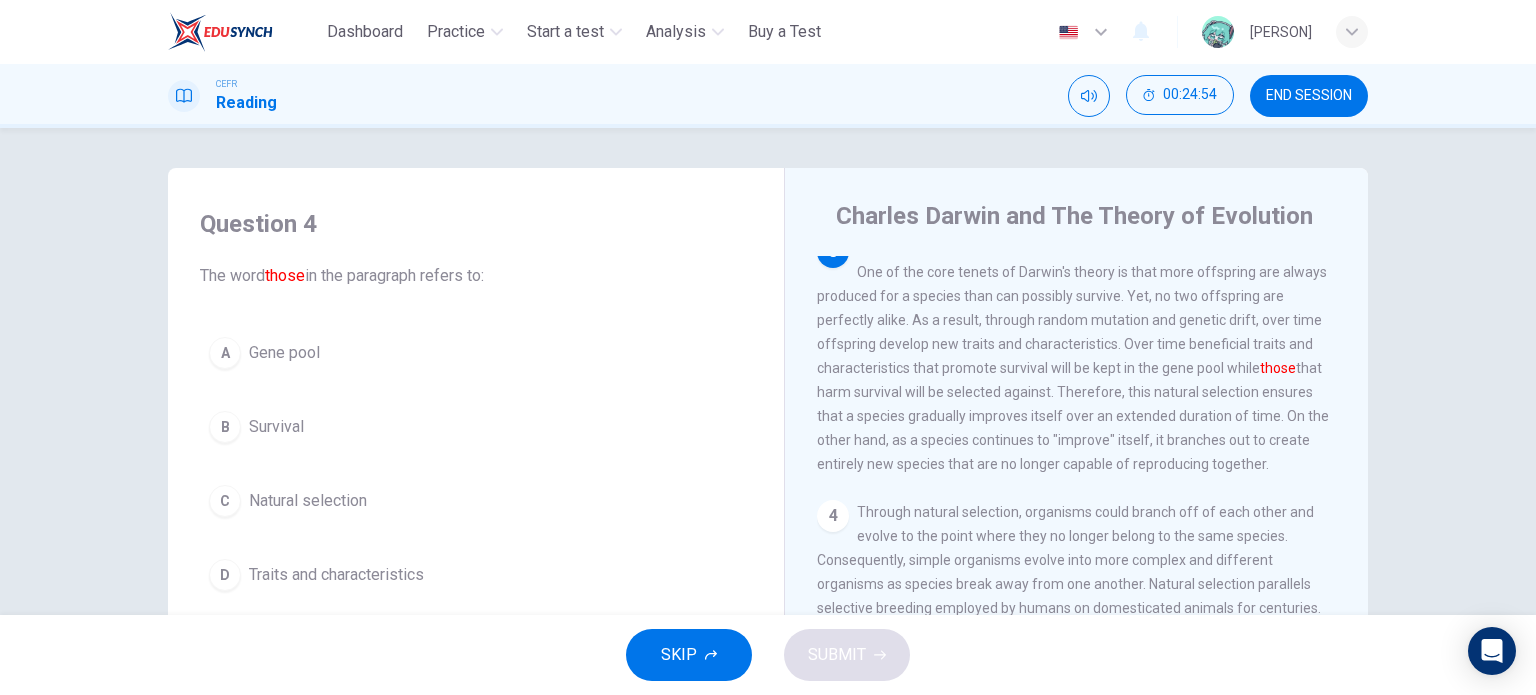 drag, startPoint x: 1108, startPoint y: 363, endPoint x: 1117, endPoint y: 389, distance: 27.513634 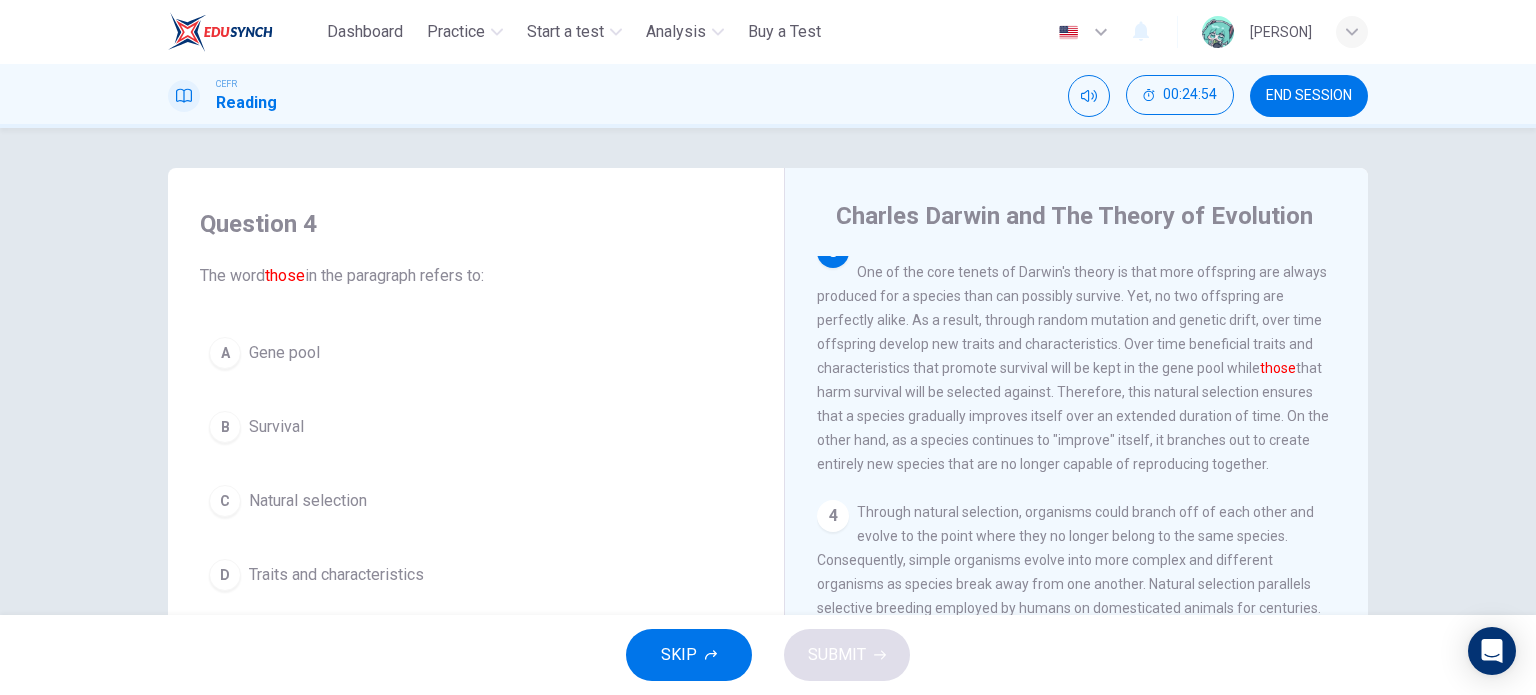 click on "Natural selection contributes to the basis of Darwin's Theory of Evolution. One of the core tenets of Darwin's theory is that more offspring are always produced for a species than can possibly survive. Yet, no two offspring are perfectly alike. As a result, through random mutation and genetic drift, over time offspring develop new traits and characteristics. Over time beneficial traits and characteristics that promote survival will be kept in the gene pool while those that harm survival will be selected against. Therefore, this natural selection ensures that a species gradually improves itself over an extended duration of time. On the other hand, as a species continues to "improve" itself, it branches out to create entirely new species that are no longer capable of reproducing together." at bounding box center [1073, 356] 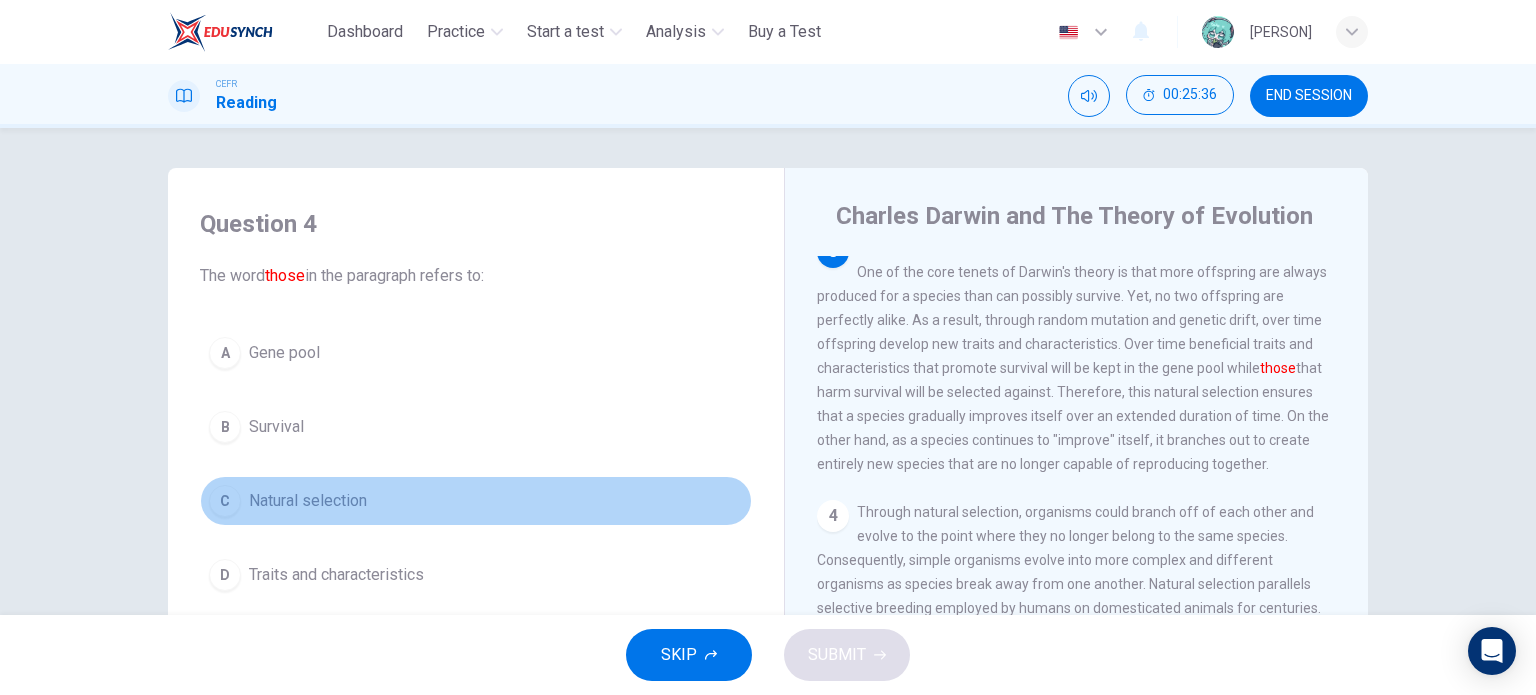 click on "Natural selection" at bounding box center [308, 501] 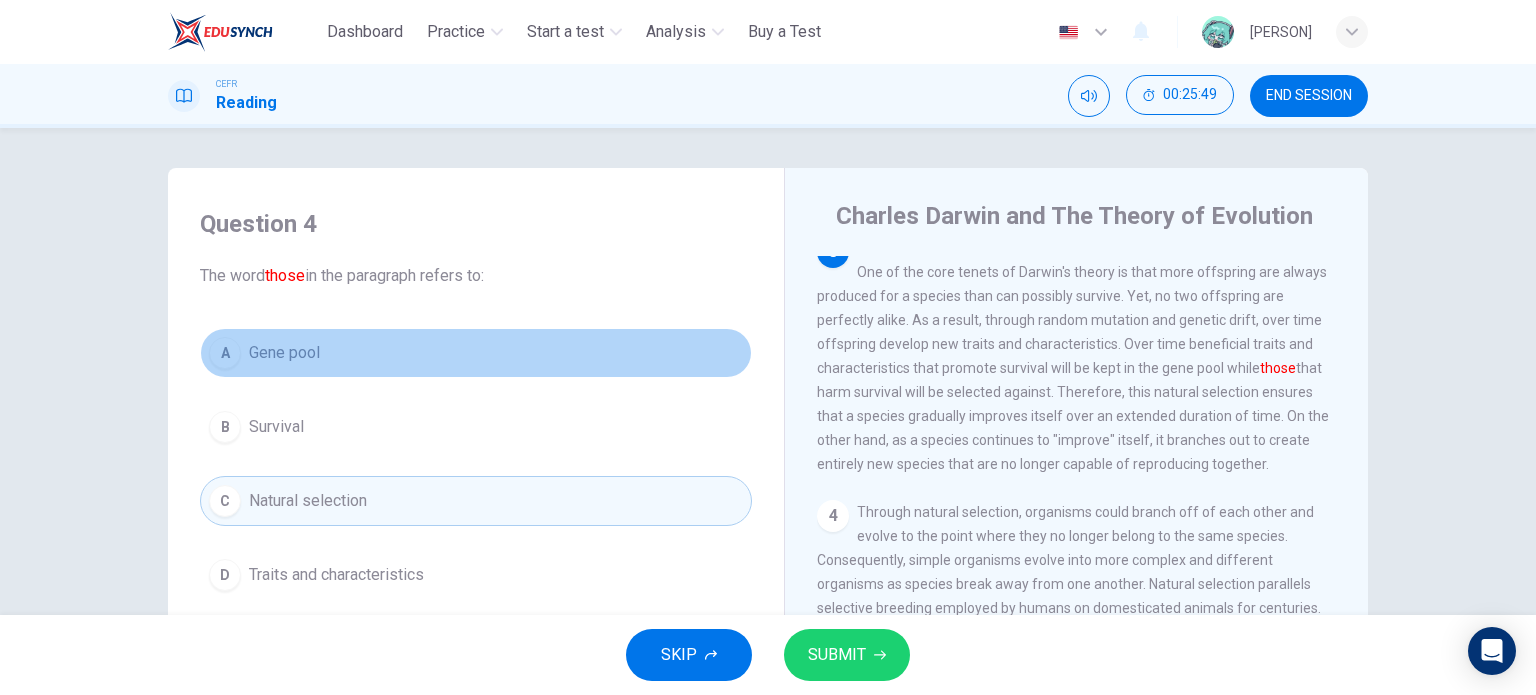 click on "A Gene pool" at bounding box center (476, 353) 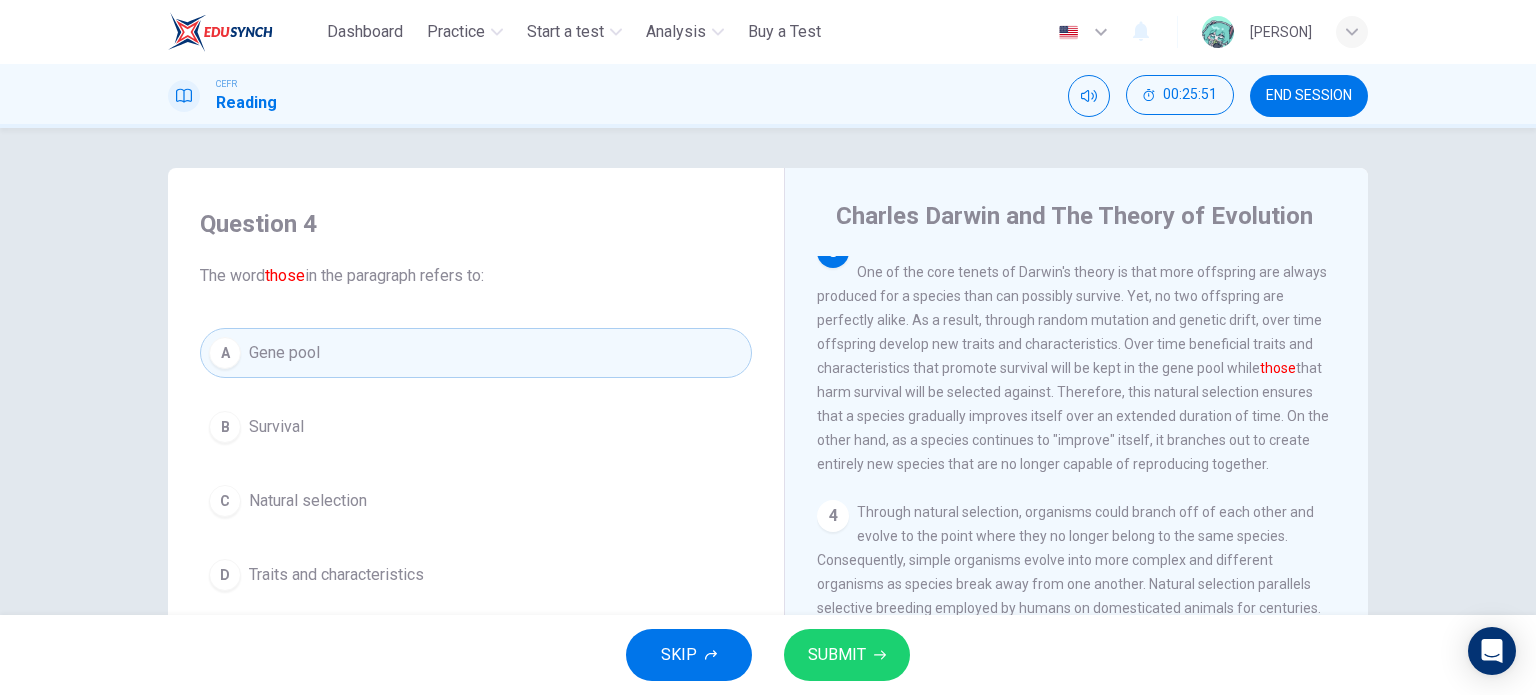 click on "SUBMIT" at bounding box center (837, 655) 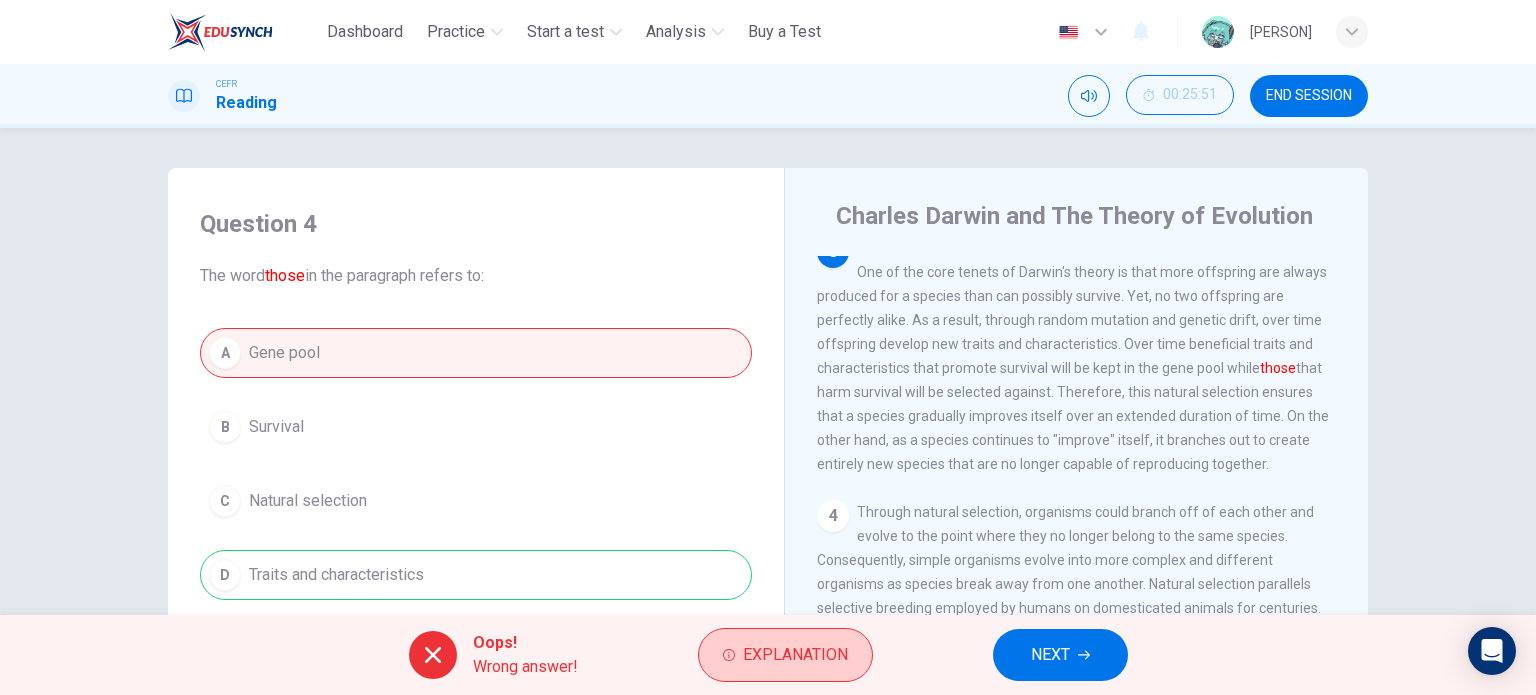 click on "Explanation" at bounding box center (795, 655) 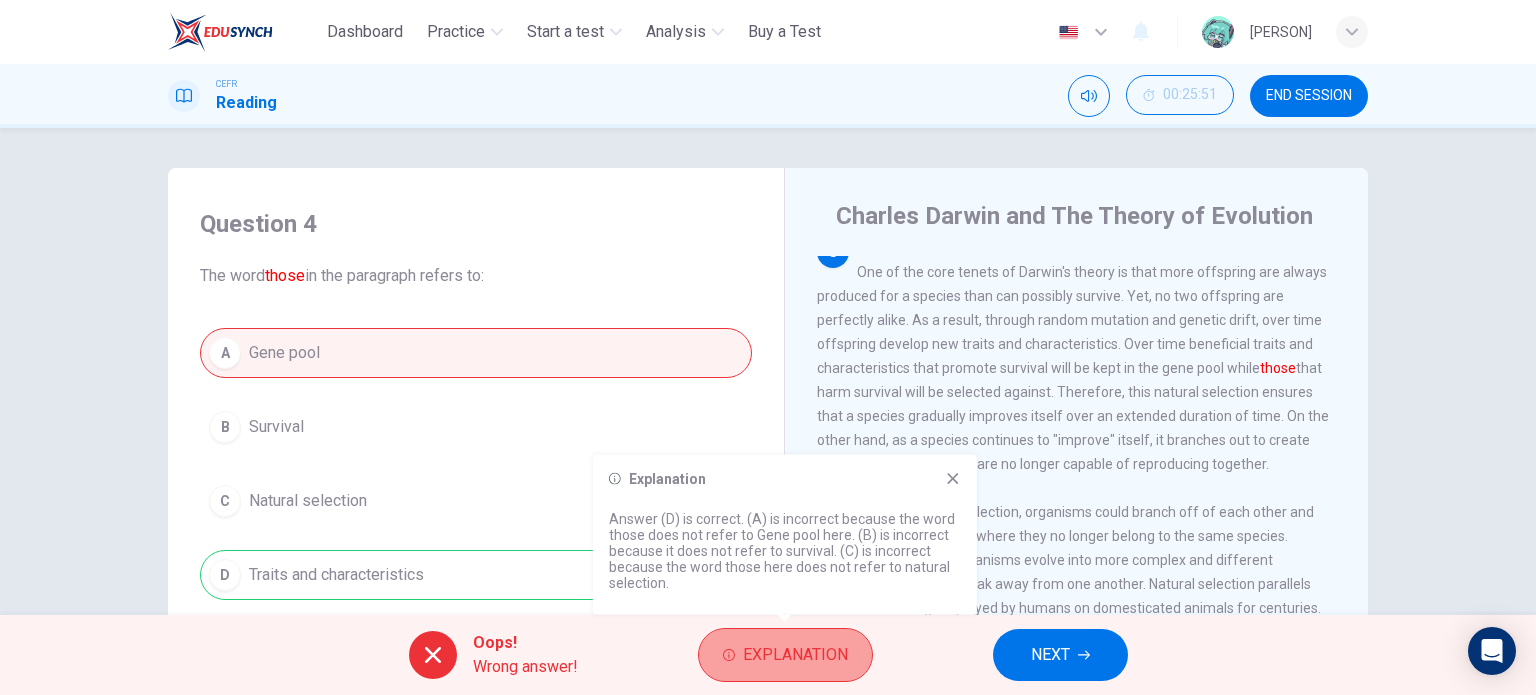 click on "Explanation" at bounding box center [795, 655] 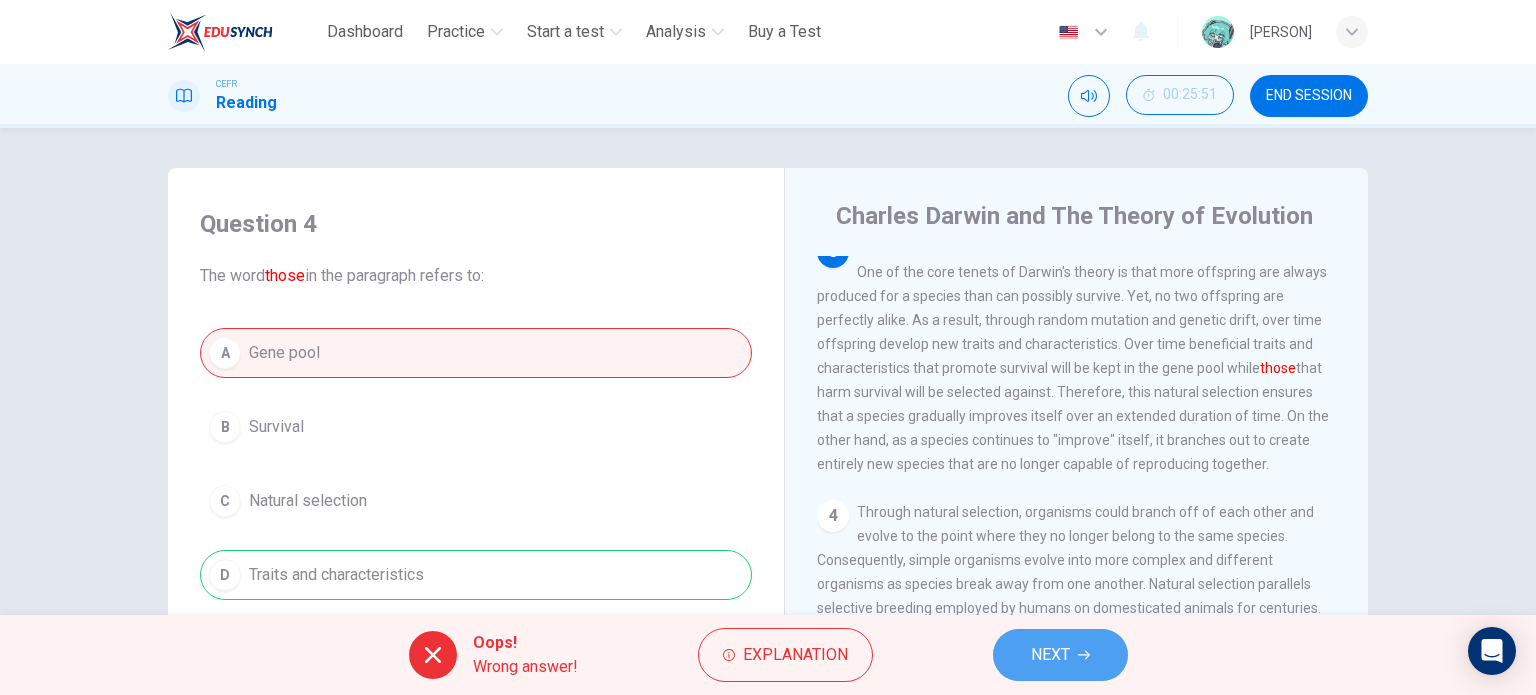 drag, startPoint x: 1100, startPoint y: 646, endPoint x: 1021, endPoint y: 615, distance: 84.8646 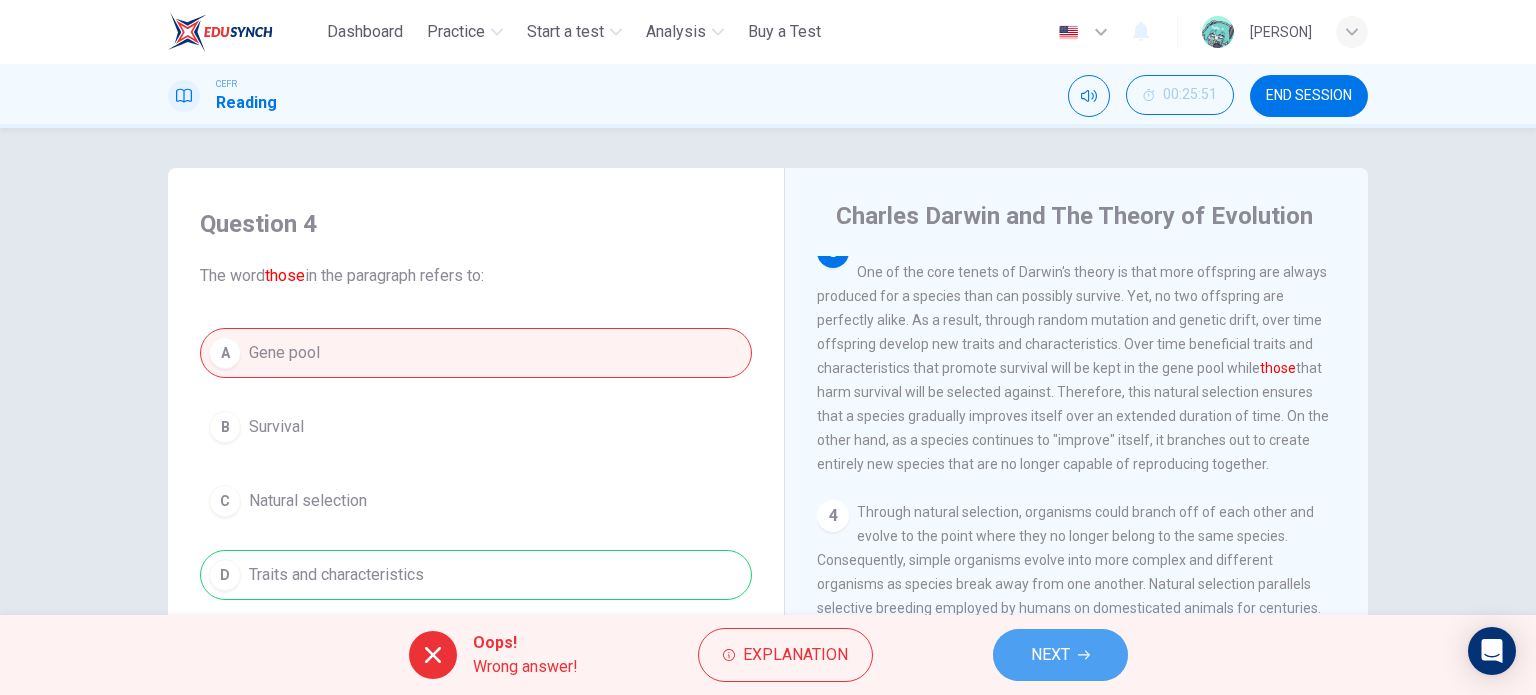 click on "NEXT" at bounding box center [1060, 655] 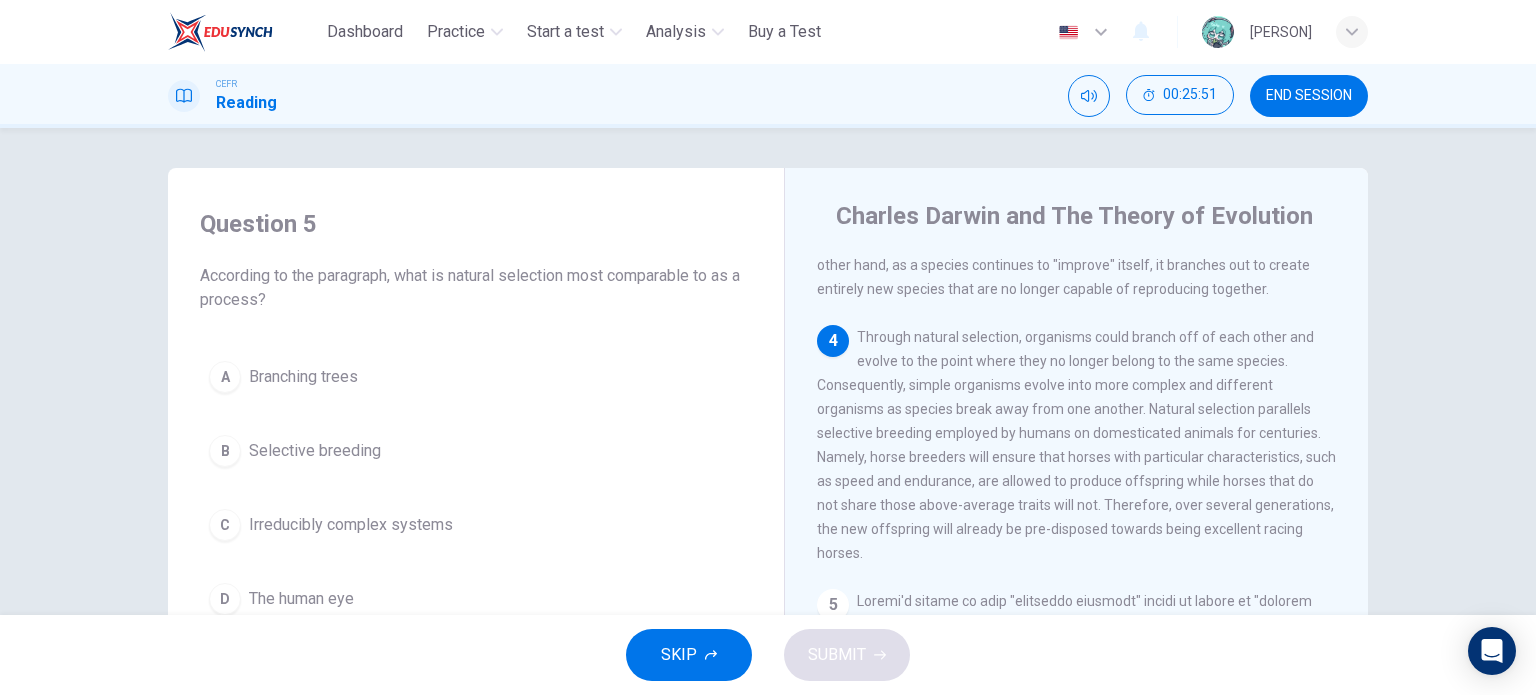 scroll, scrollTop: 700, scrollLeft: 0, axis: vertical 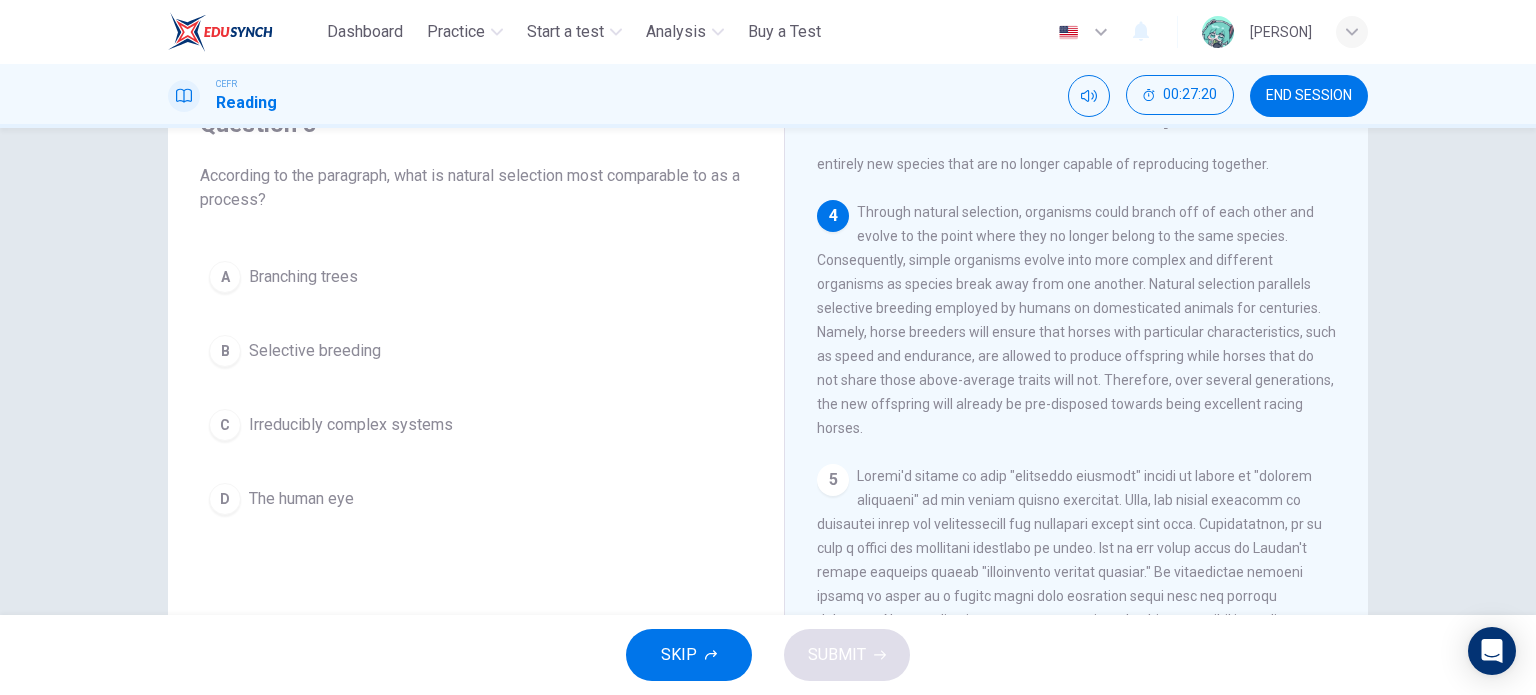 click on "Question 5 According to the paragraph, what is natural selection most comparable to as a process? A Branching trees B Selective breeding C Irreducibly complex systems D The human eye Charles Darwin and The Theory of Evolution 1 Charles Darwin's Theory of Evolution is known as one of the most important and controversial scientific theories ever published. Darwin was an English scientist in the 19th century best known for his book "On the Origin of Species." In his book, Darwin postulated different species shared characteristics of common ancestors, that they branched off from common ancestors as they evolved, and that new traits and characteristics were a result of natural selection. The theory is based on the assumptions that life developed from non-life and progressed and evolved in an indirect manner. Therefore, the Theory of Evolution, while controversial, has shaped and influenced the modern scientific world's thinking on the development of life itself. 2 3 4 5 6" at bounding box center (768, 371) 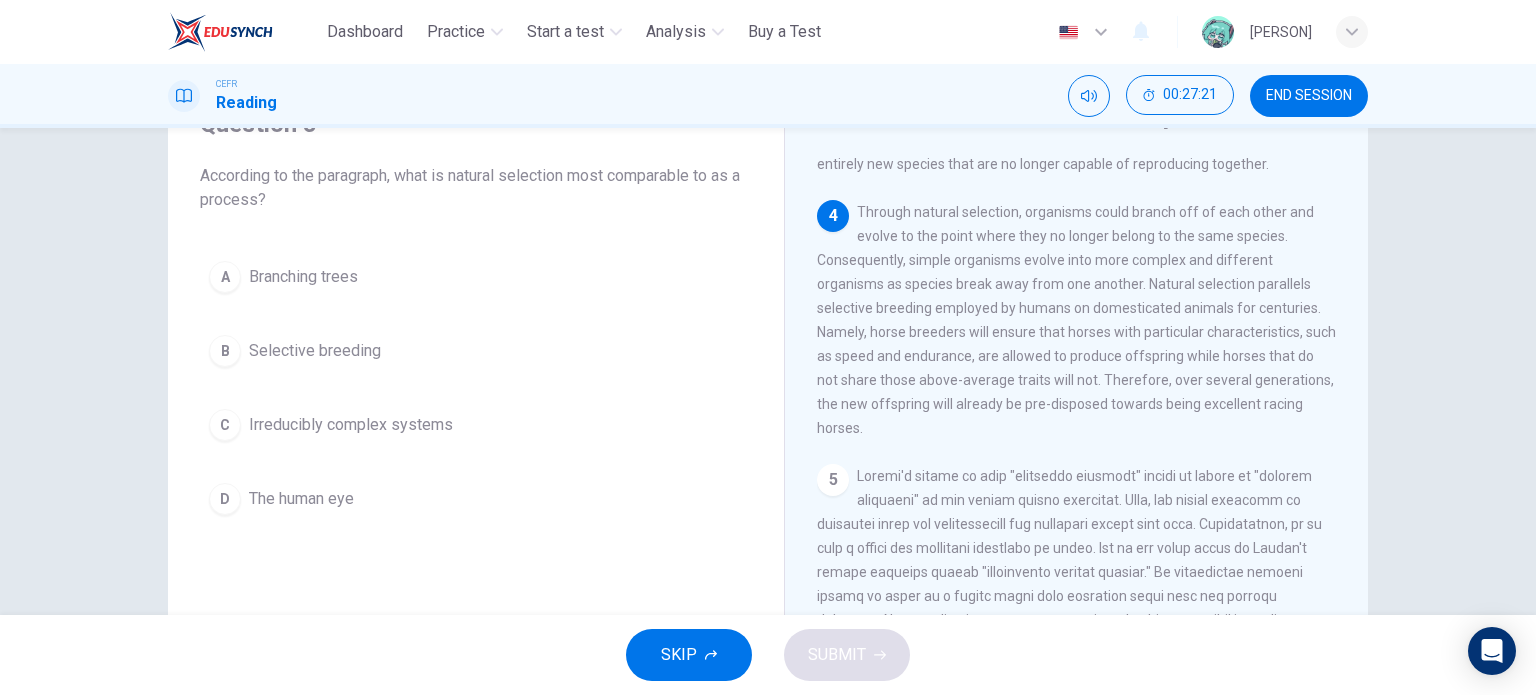 drag, startPoint x: 895, startPoint y: 239, endPoint x: 952, endPoint y: 310, distance: 91.04944 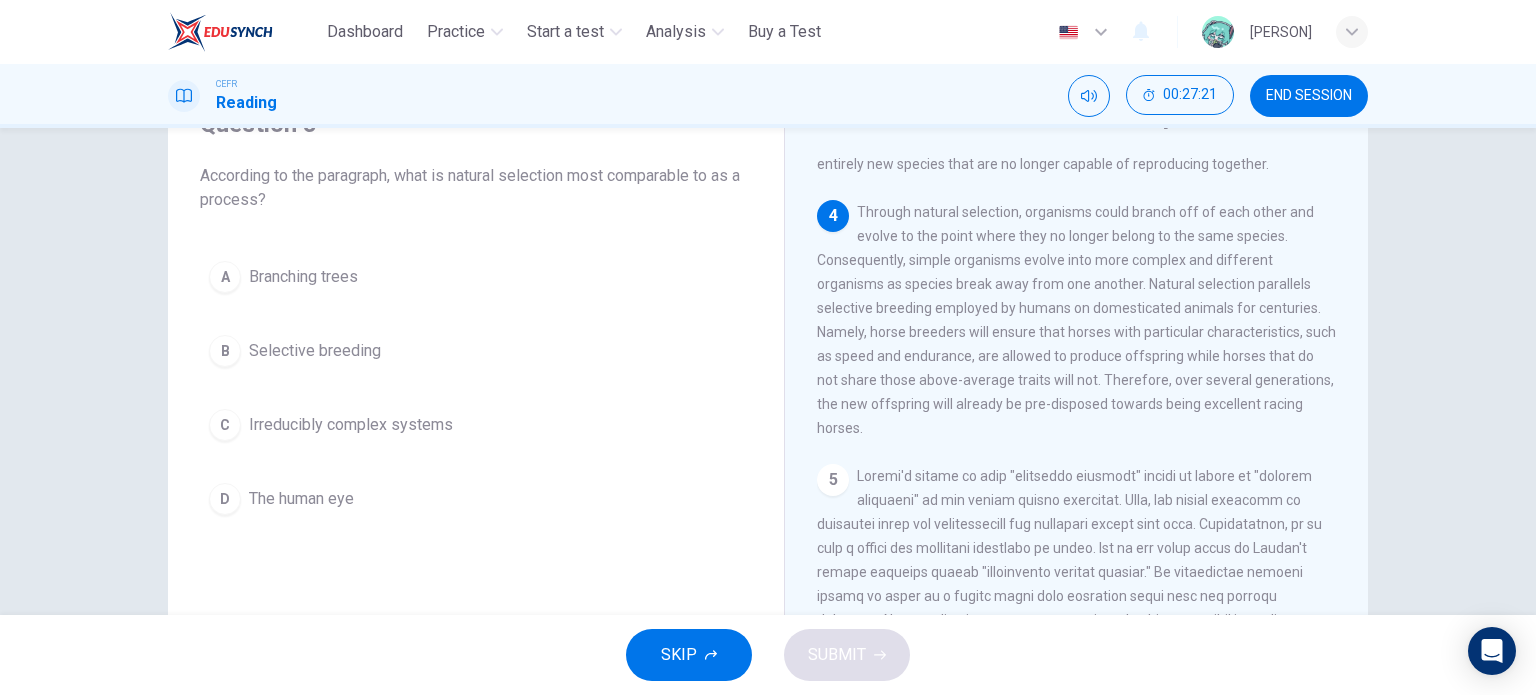 click on "Through natural selection, organisms could branch off of each other and evolve to the point where they no longer belong to the same species. Consequently, simple organisms evolve into more complex and different organisms as species break away from one another. Natural selection parallels selective breeding employed by humans on domesticated animals for centuries. Namely, horse breeders will ensure that horses with particular characteristics, such as speed and endurance, are allowed to produce offspring while horses that do not share those above-average traits will not. Therefore, over several generations, the new offspring will already be pre-disposed towards being excellent racing horses." at bounding box center [1076, 320] 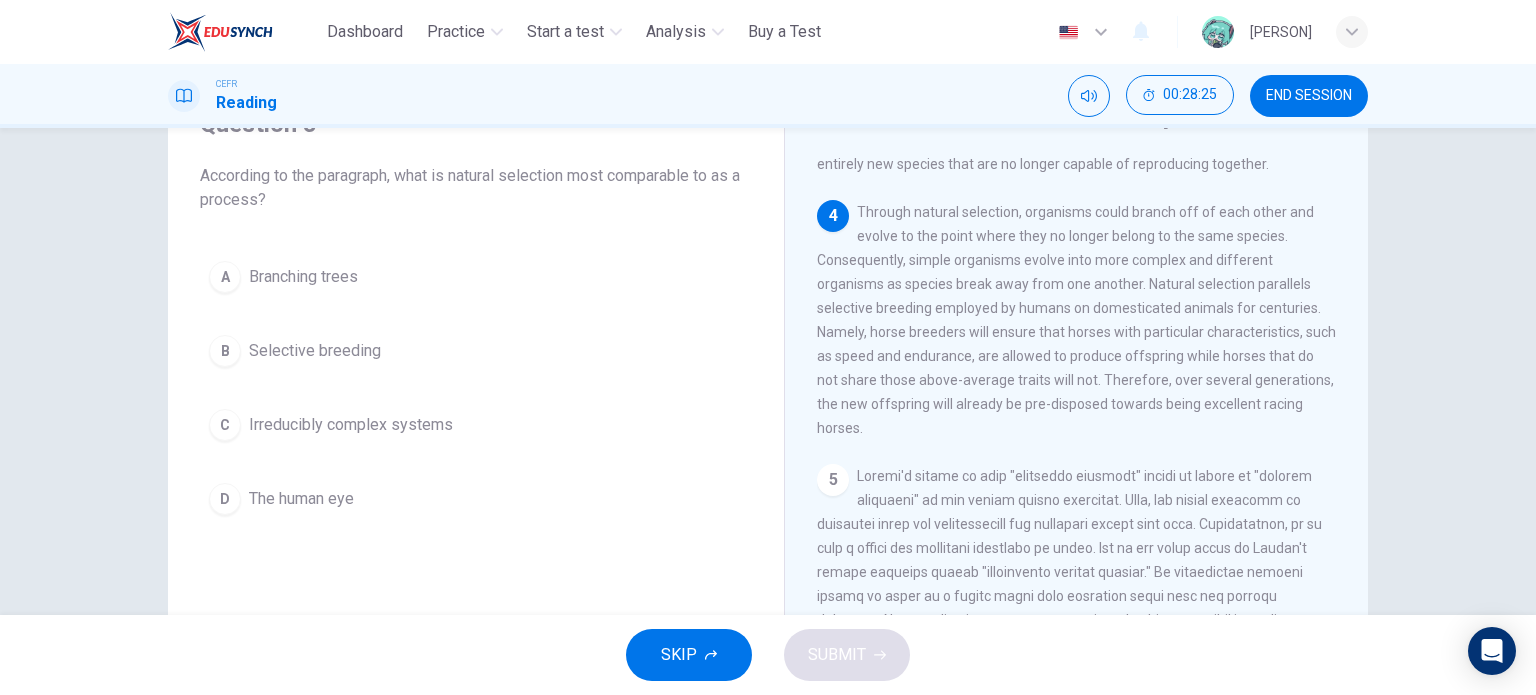 drag, startPoint x: 856, startPoint y: 232, endPoint x: 946, endPoint y: 324, distance: 128.7012 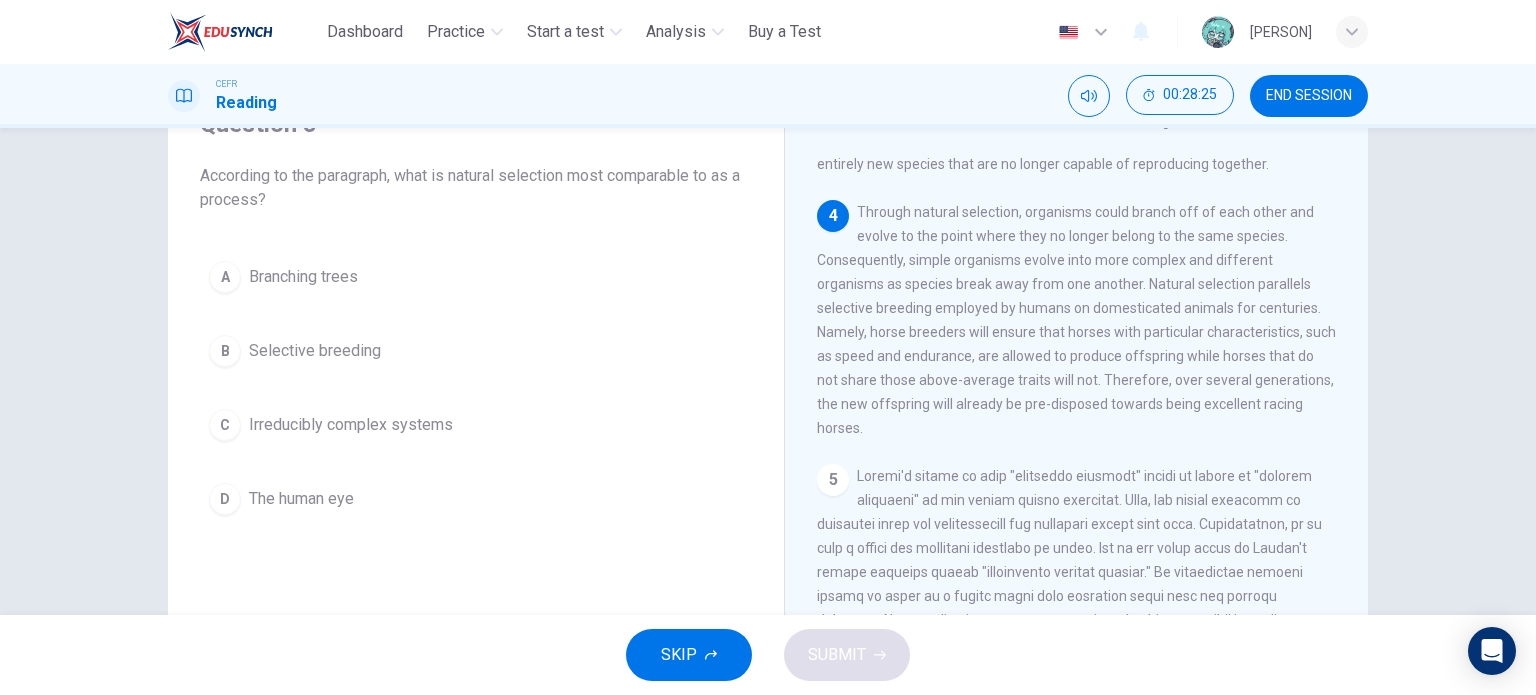 click on "Through natural selection, organisms could branch off of each other and evolve to the point where they no longer belong to the same species. Consequently, simple organisms evolve into more complex and different organisms as species break away from one another. Natural selection parallels selective breeding employed by humans on domesticated animals for centuries. Namely, horse breeders will ensure that horses with particular characteristics, such as speed and endurance, are allowed to produce offspring while horses that do not share those above-average traits will not. Therefore, over several generations, the new offspring will already be pre-disposed towards being excellent racing horses." at bounding box center (1076, 320) 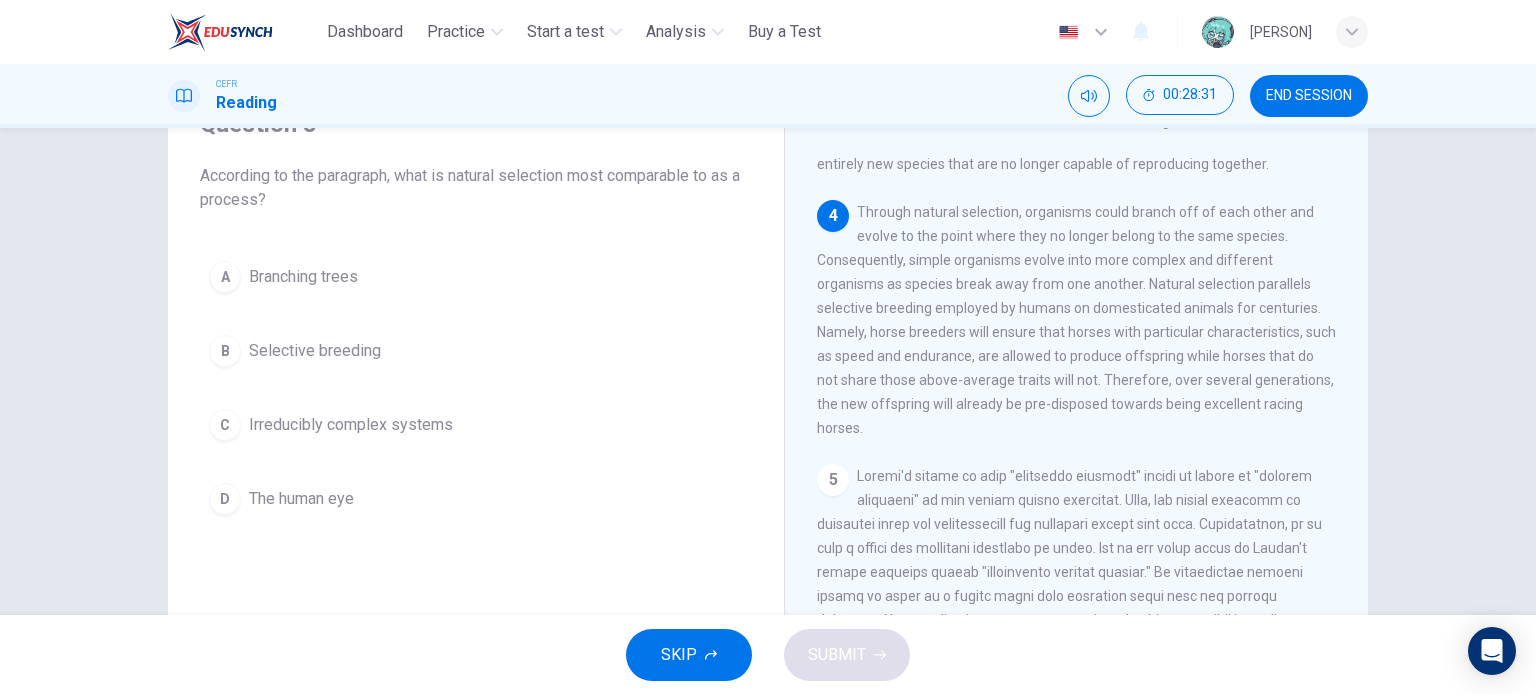 click on "4 Through natural selection, organisms could branch off of each other and evolve to the point where they no longer belong to the same species. Consequently, simple organisms evolve into more complex and different organisms as species break away from one another. Natural selection parallels selective breeding employed by humans on domesticated animals for centuries. Namely, horse breeders will ensure that horses with particular characteristics, such as speed and endurance, are allowed to produce offspring while horses that do not share those above-average traits will not. Therefore, over several generations, the new offspring will already be pre-disposed towards being excellent racing horses." at bounding box center (1077, 320) 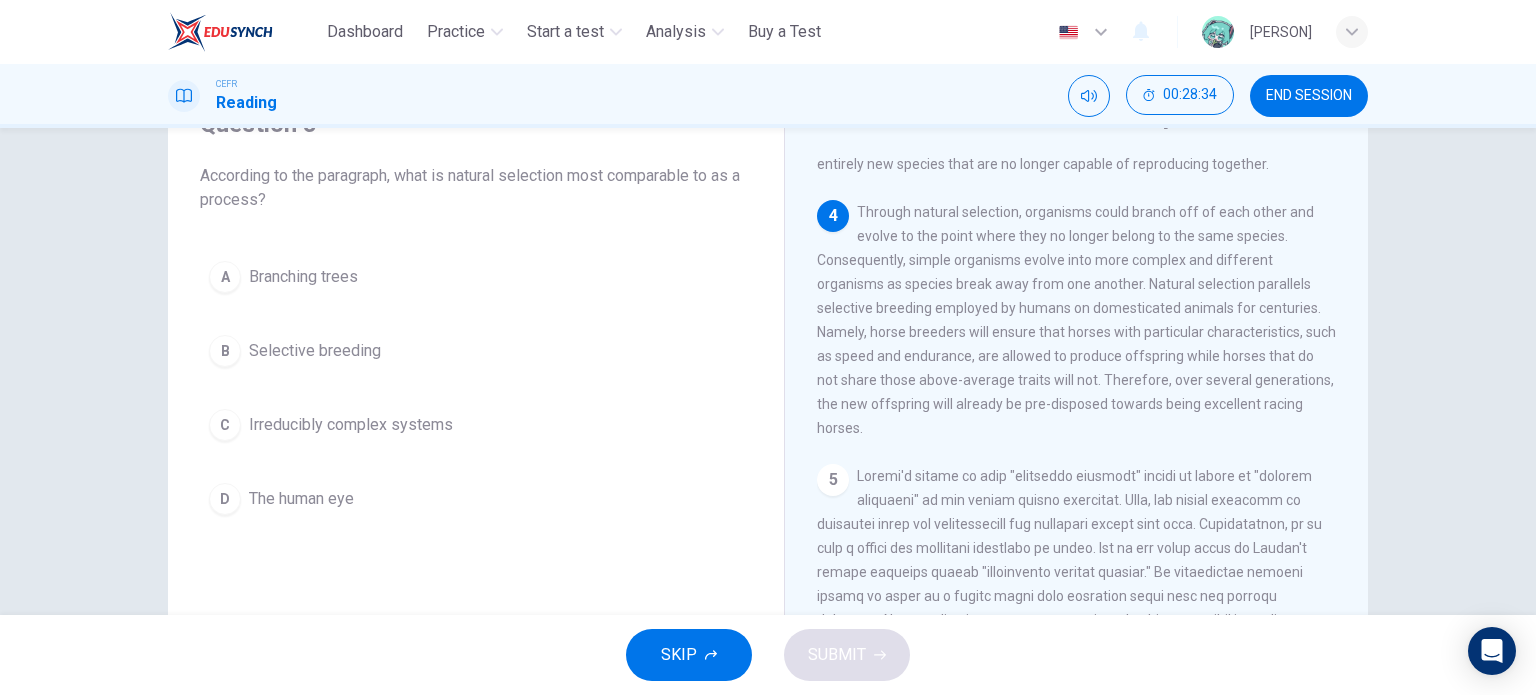drag, startPoint x: 854, startPoint y: 236, endPoint x: 1028, endPoint y: 267, distance: 176.73993 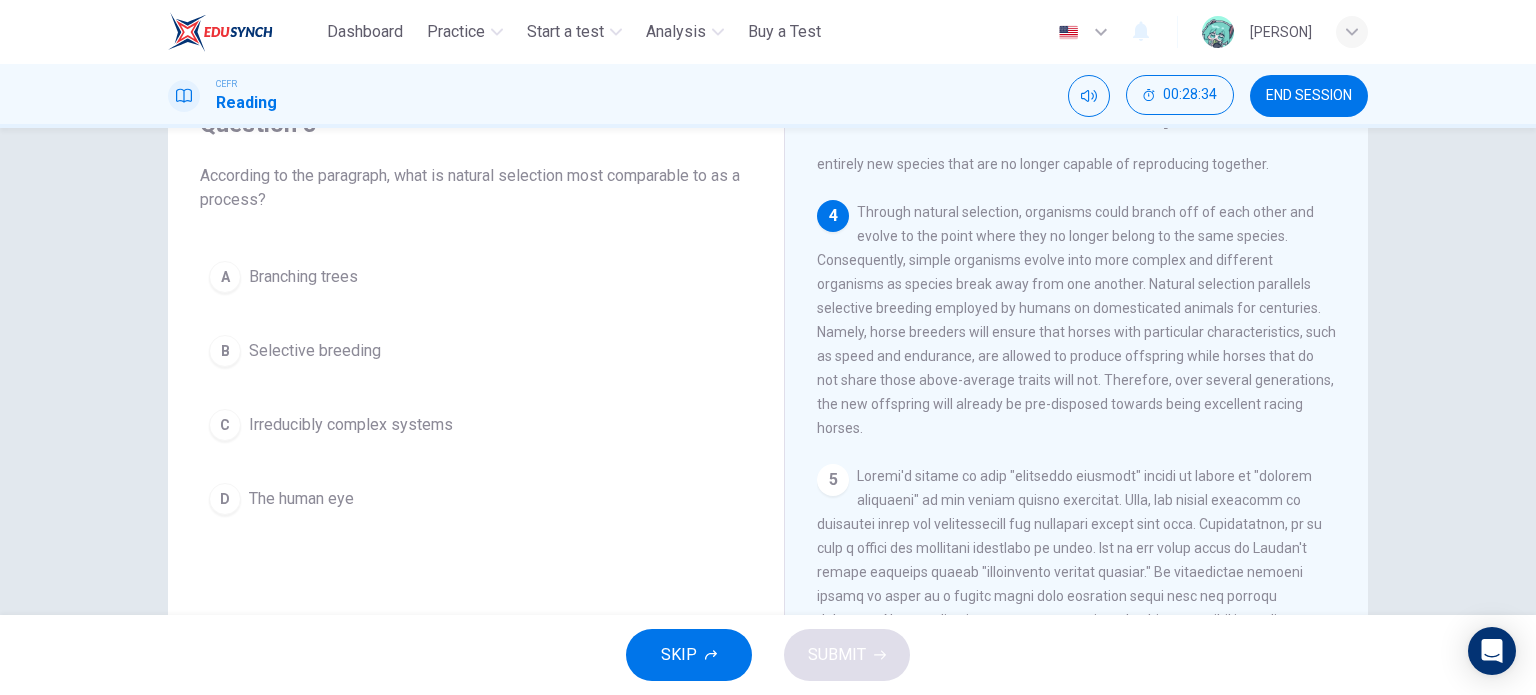 click on "Through natural selection, organisms could branch off of each other and evolve to the point where they no longer belong to the same species. Consequently, simple organisms evolve into more complex and different organisms as species break away from one another. Natural selection parallels selective breeding employed by humans on domesticated animals for centuries. Namely, horse breeders will ensure that horses with particular characteristics, such as speed and endurance, are allowed to produce offspring while horses that do not share those above-average traits will not. Therefore, over several generations, the new offspring will already be pre-disposed towards being excellent racing horses." at bounding box center (1076, 320) 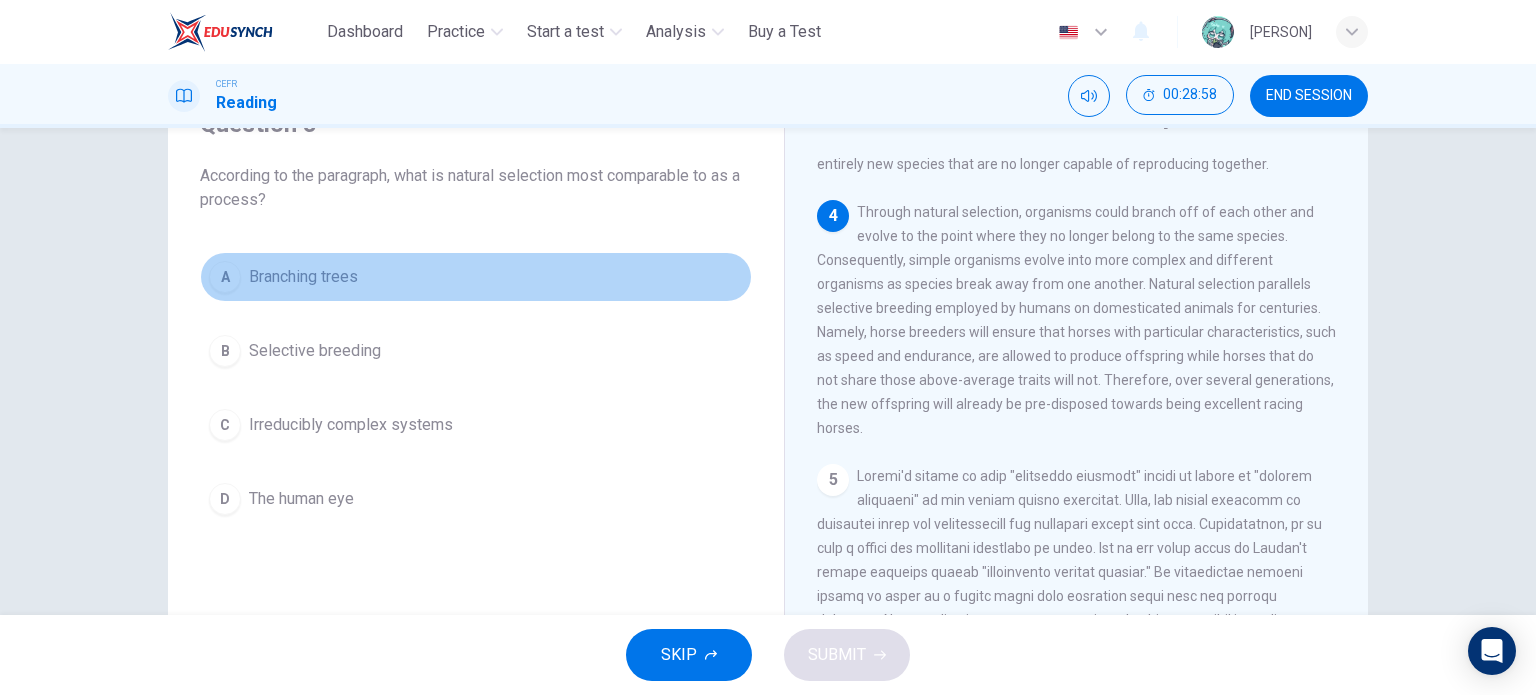 click on "A Branching trees" at bounding box center [476, 277] 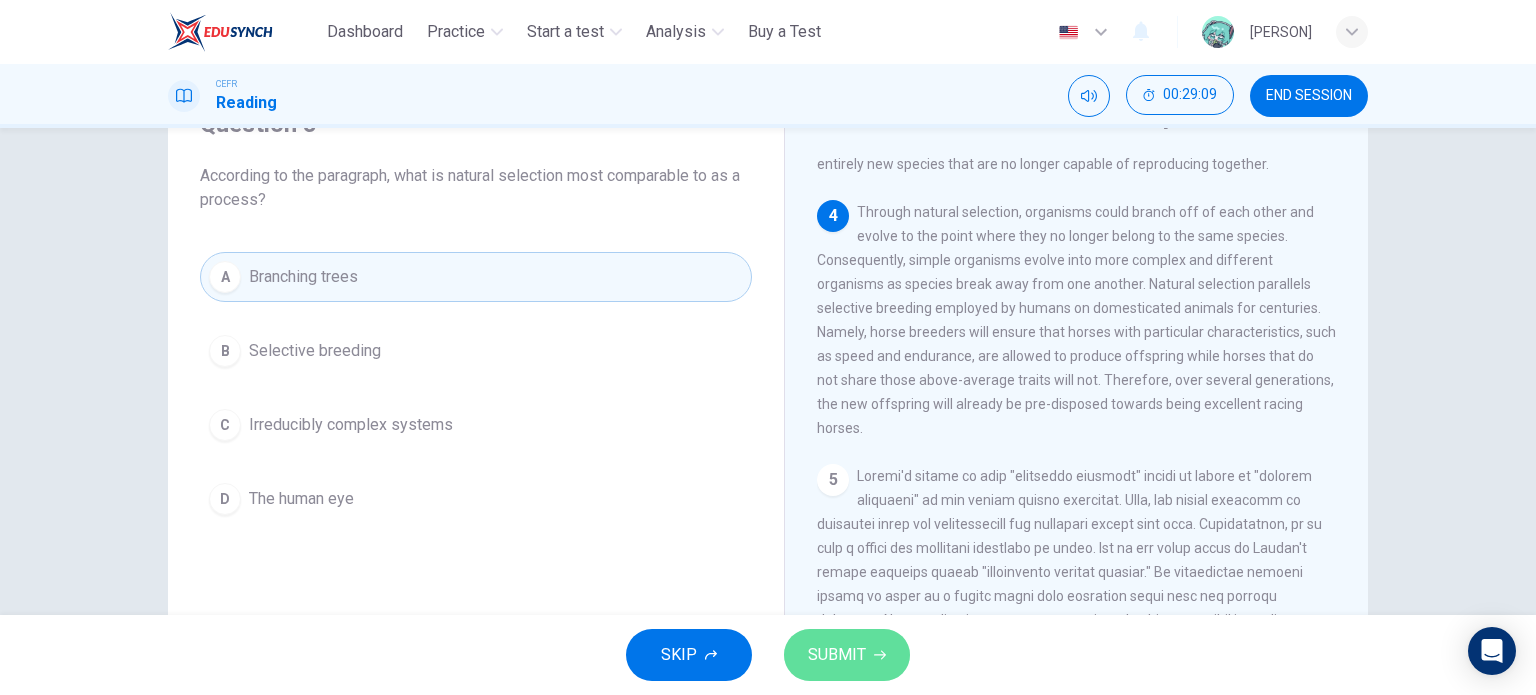 click on "SUBMIT" at bounding box center (847, 655) 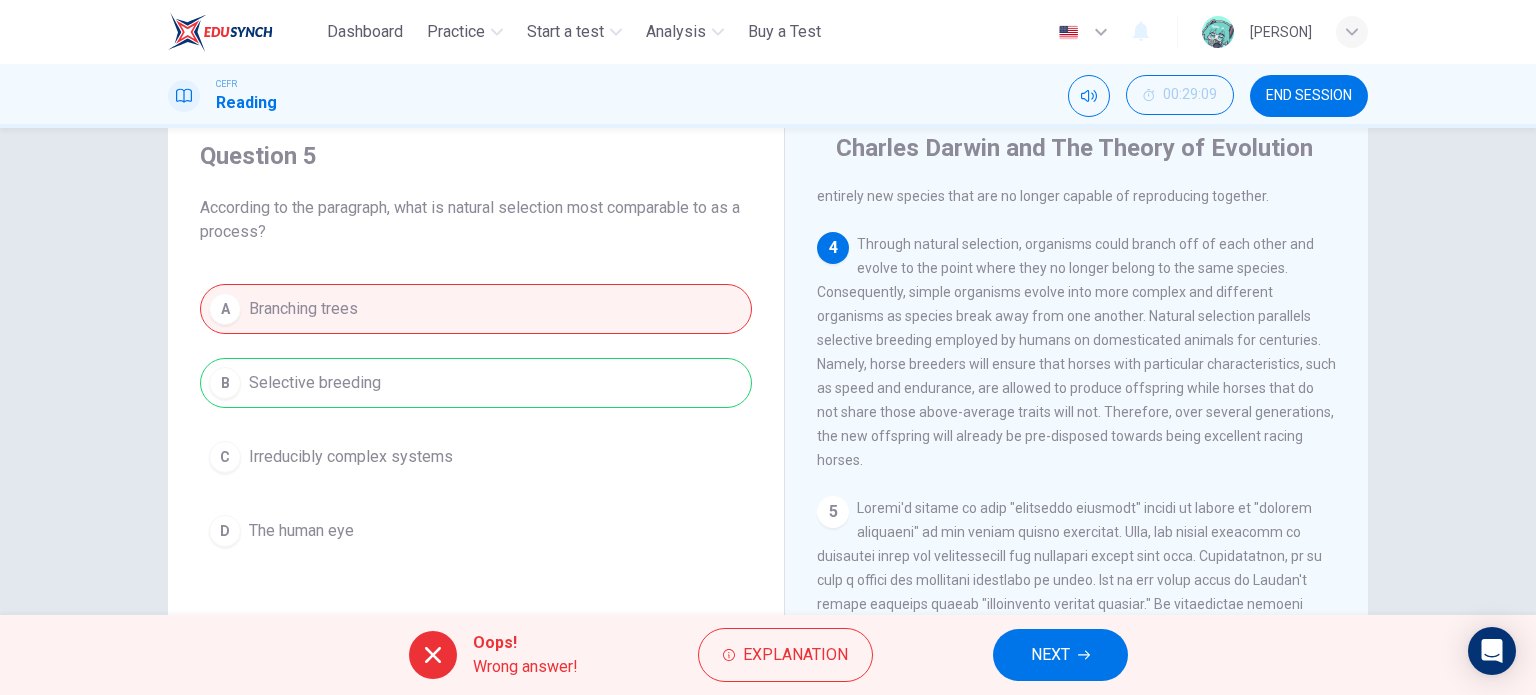 scroll, scrollTop: 67, scrollLeft: 0, axis: vertical 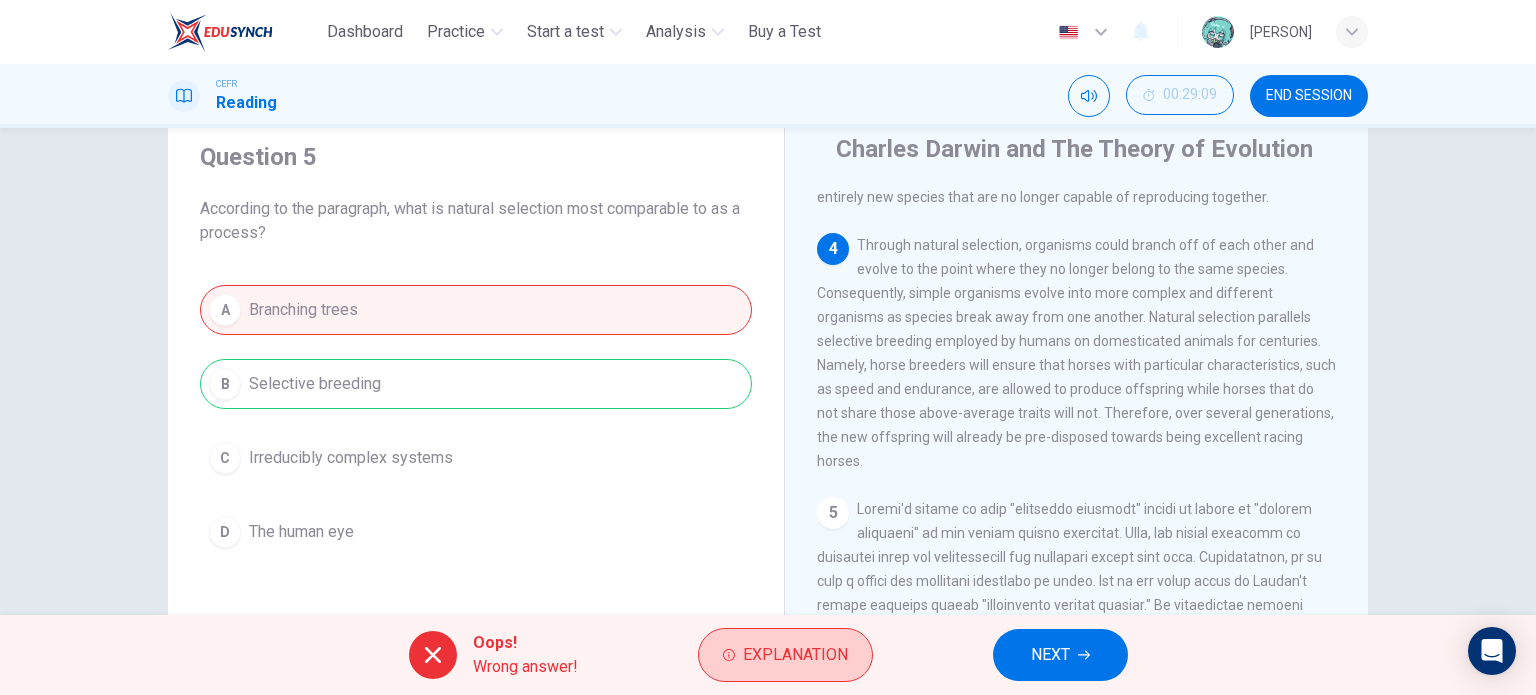 click on "Explanation" at bounding box center (795, 655) 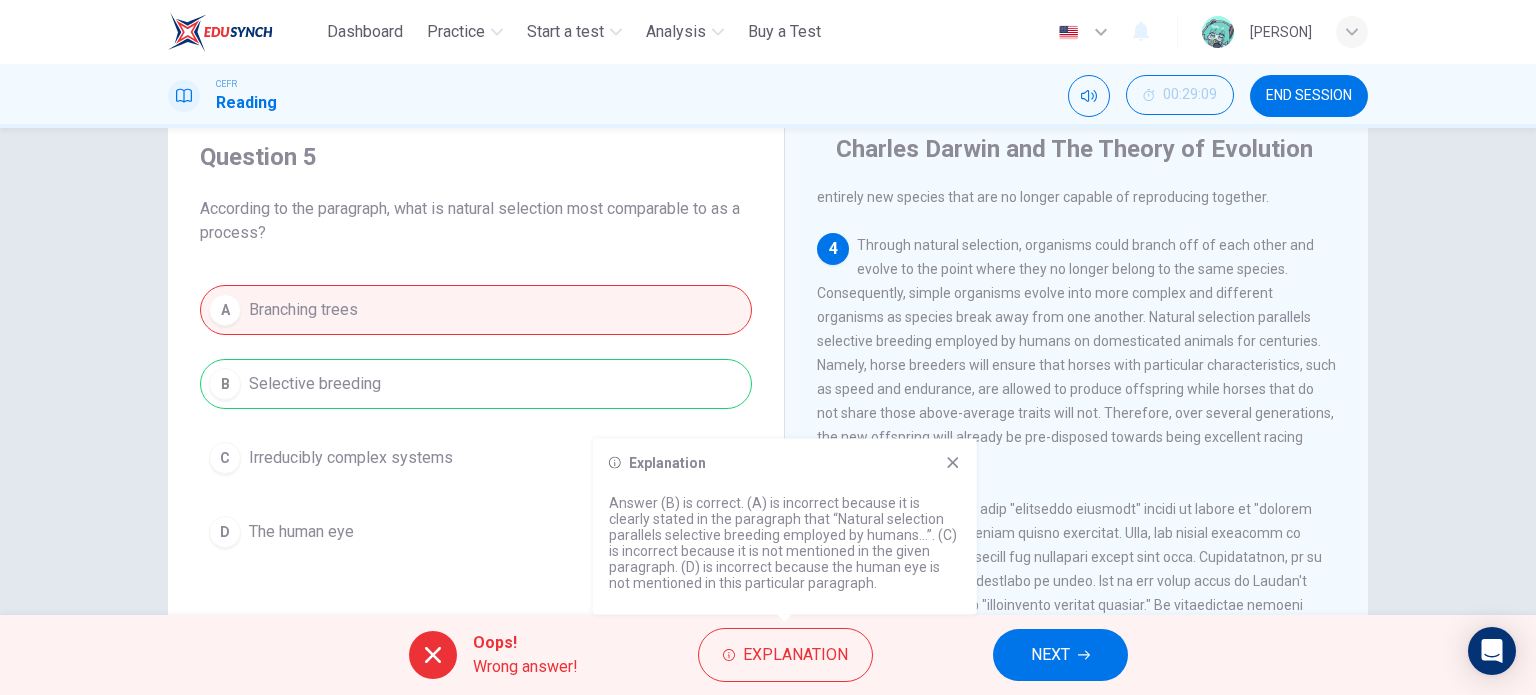 drag, startPoint x: 688, startPoint y: 507, endPoint x: 728, endPoint y: 505, distance: 40.04997 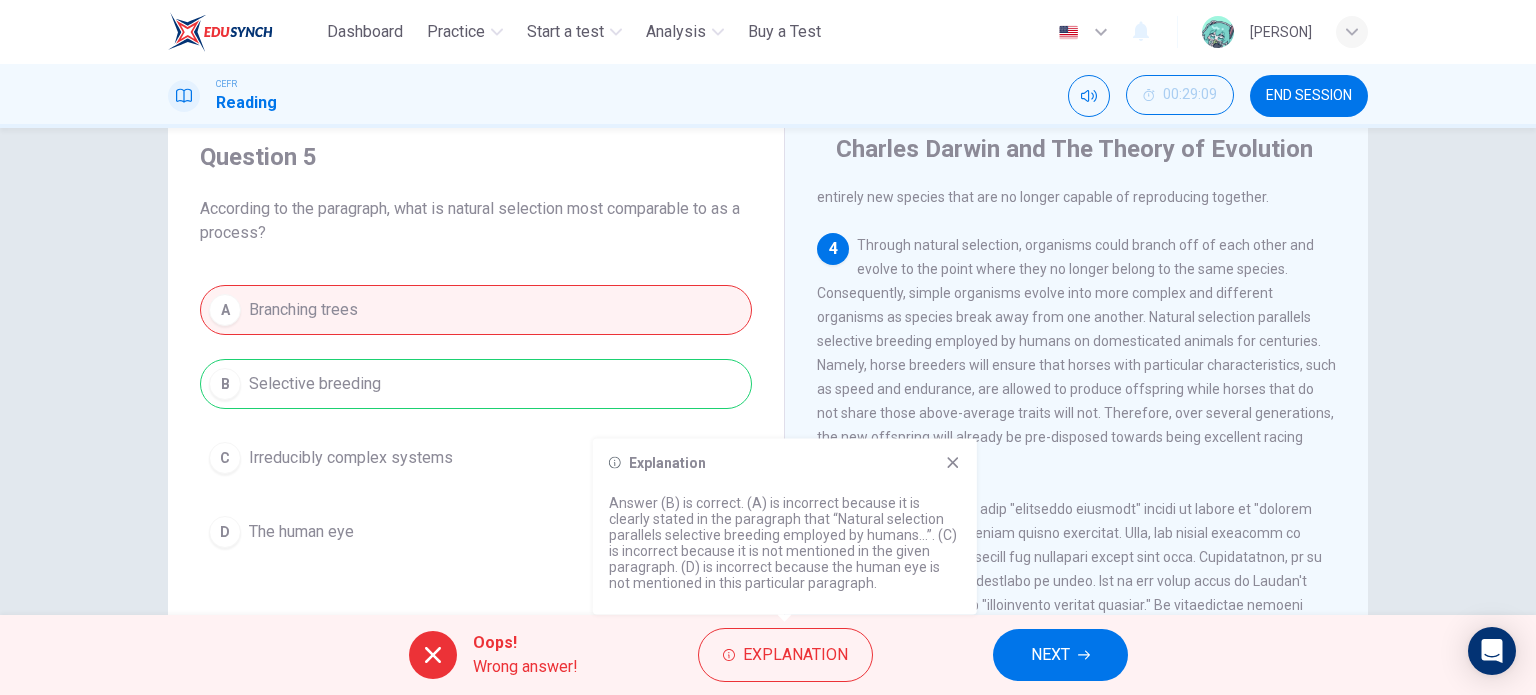 drag, startPoint x: 673, startPoint y: 542, endPoint x: 818, endPoint y: 546, distance: 145.05516 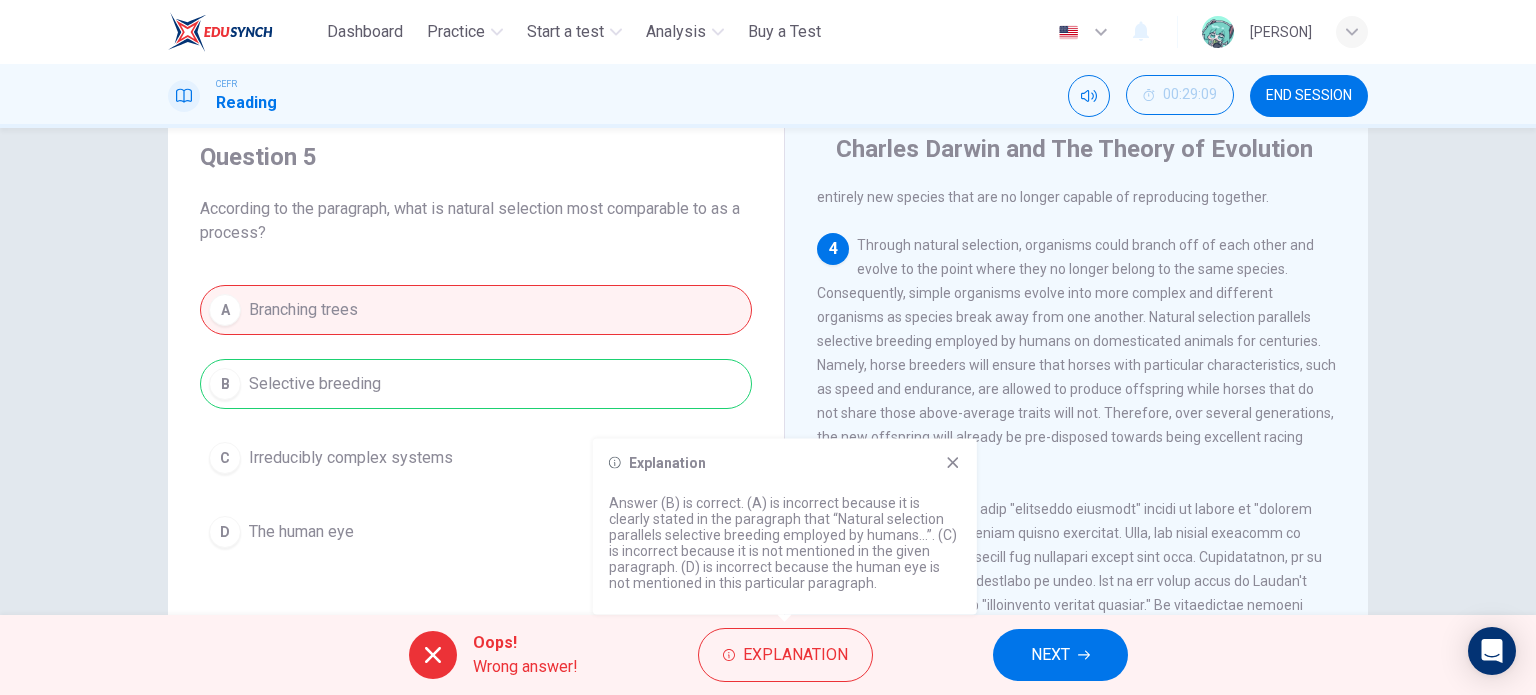 click on "Explanation Answer (B) is correct. (A) is incorrect because it is clearly stated in the paragraph that “Natural selection parallels selective breeding employed by humans…”. (C) is incorrect because it is not mentioned in the given paragraph. (D) is incorrect because the human eye is not mentioned in this particular paragraph." at bounding box center (785, 527) 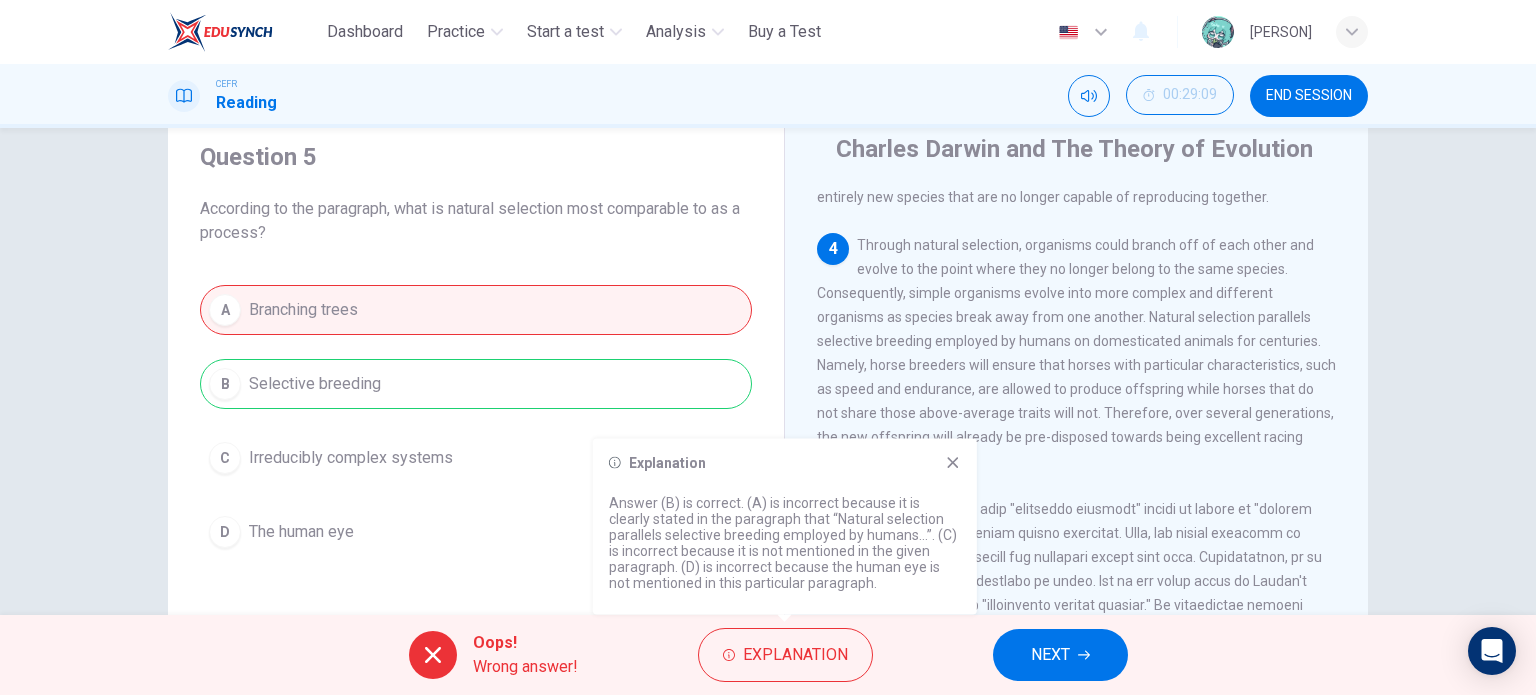 click on "Explanation Answer (B) is correct. (A) is incorrect because it is clearly stated in the paragraph that “Natural selection parallels selective breeding employed by humans…”. (C) is incorrect because it is not mentioned in the given paragraph. (D) is incorrect because the human eye is not mentioned in this particular paragraph." at bounding box center (785, 527) 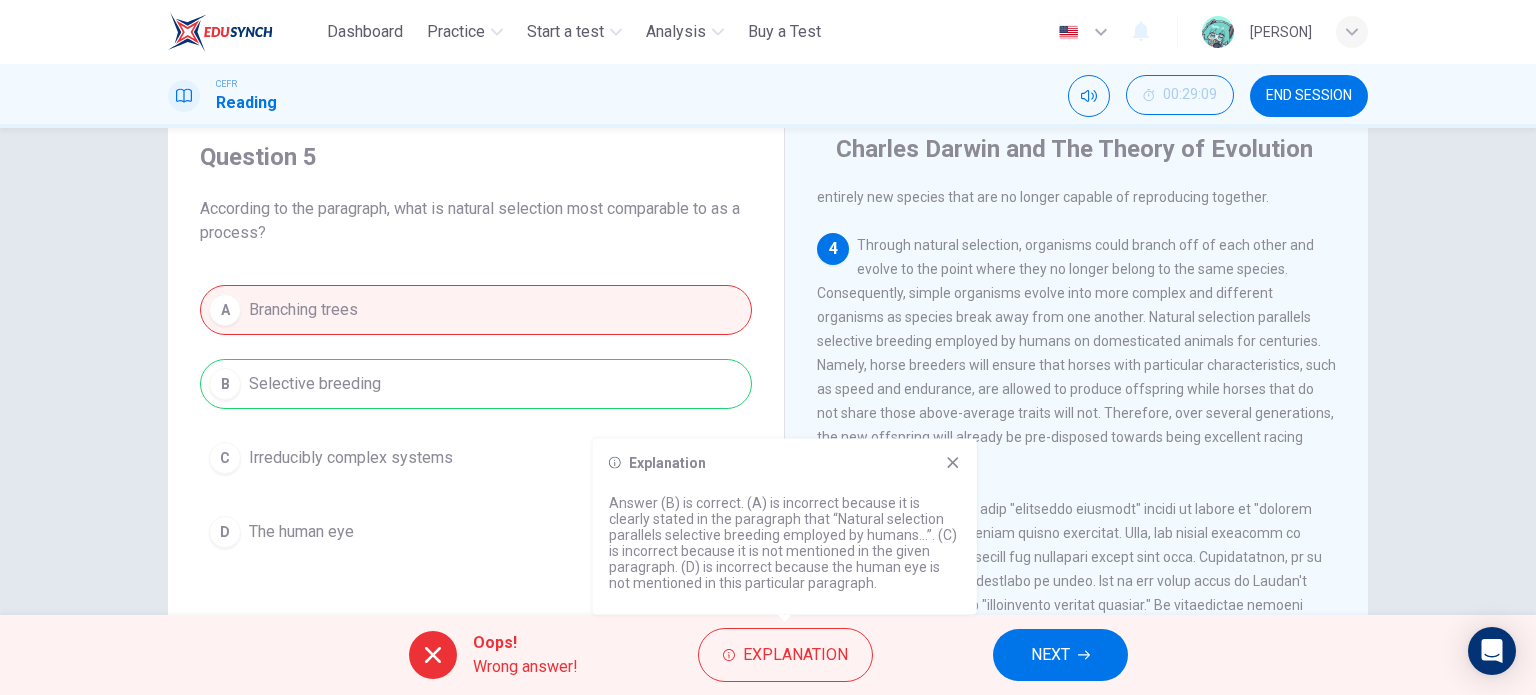 click 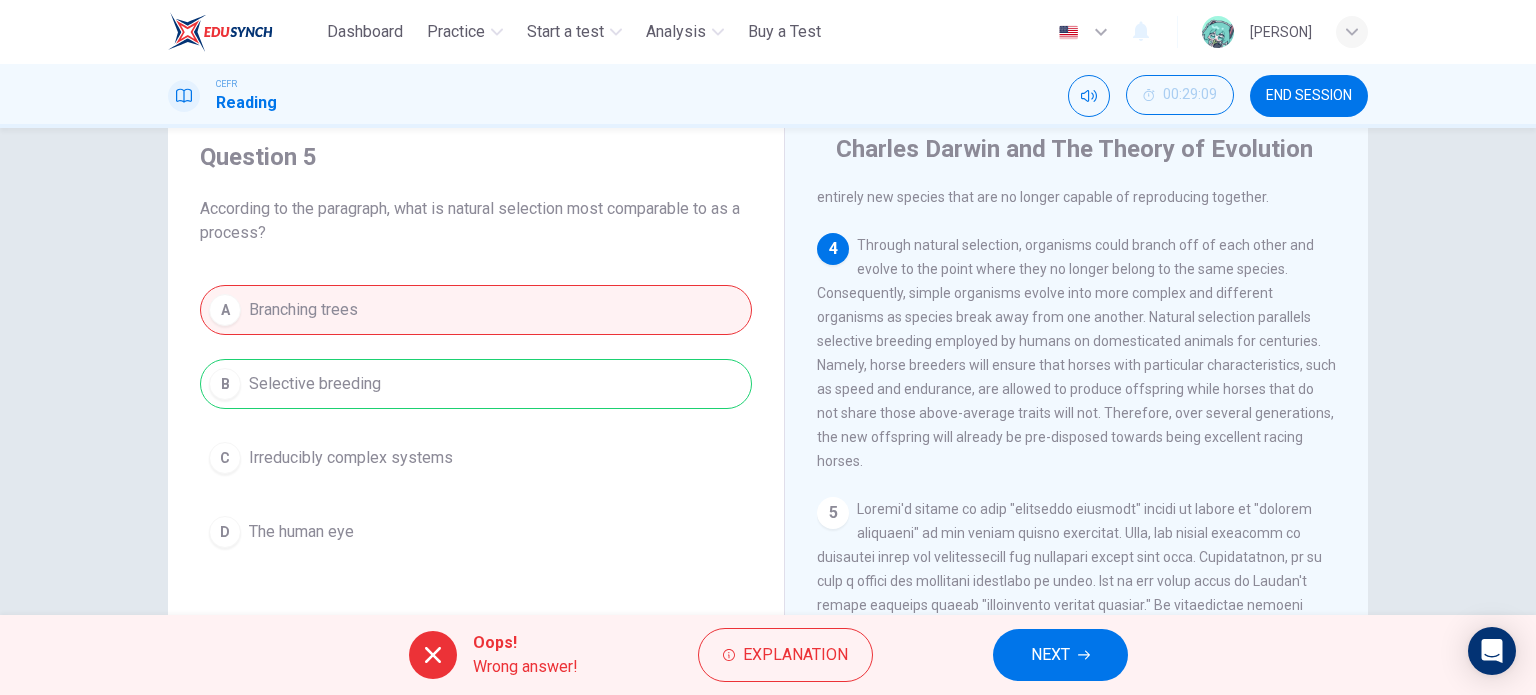 click on "NEXT" at bounding box center [1060, 655] 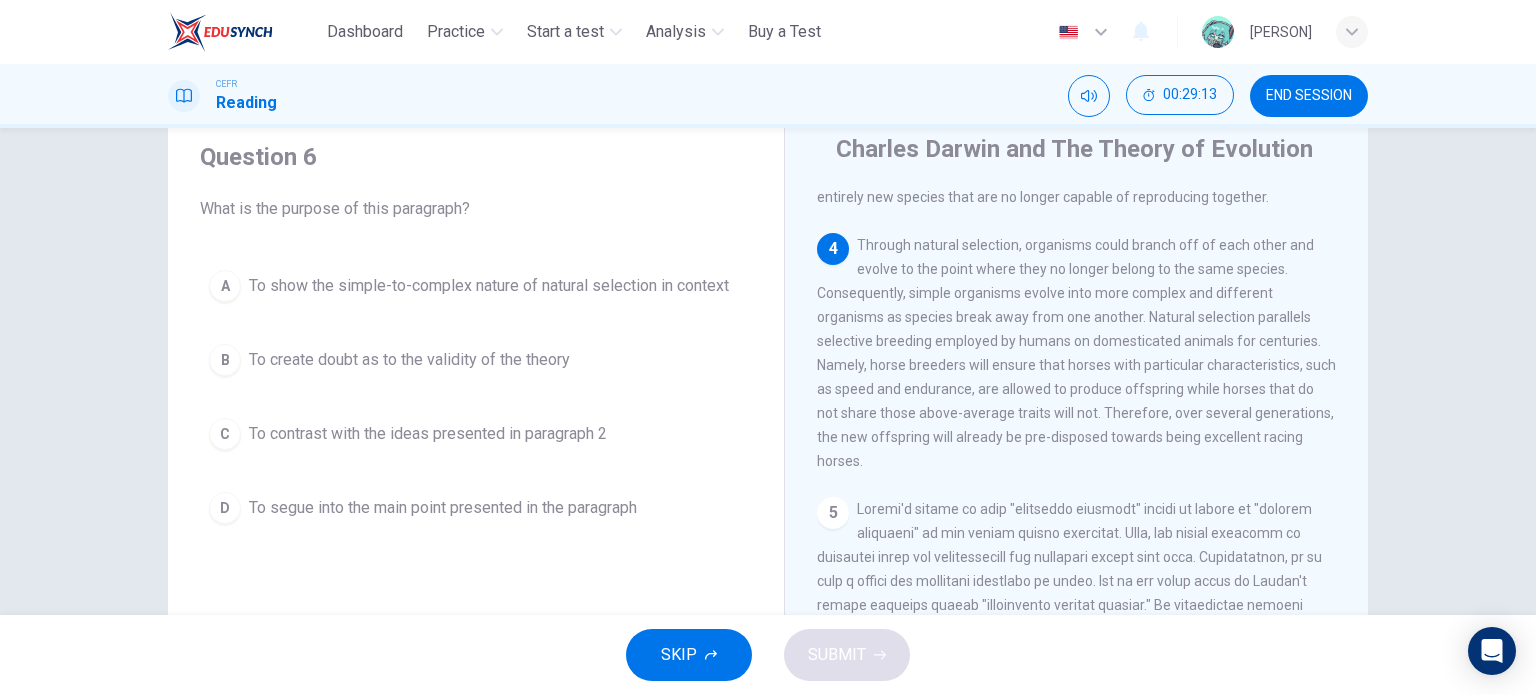 click on "To show the simple-to-complex nature of natural selection in context" at bounding box center [489, 286] 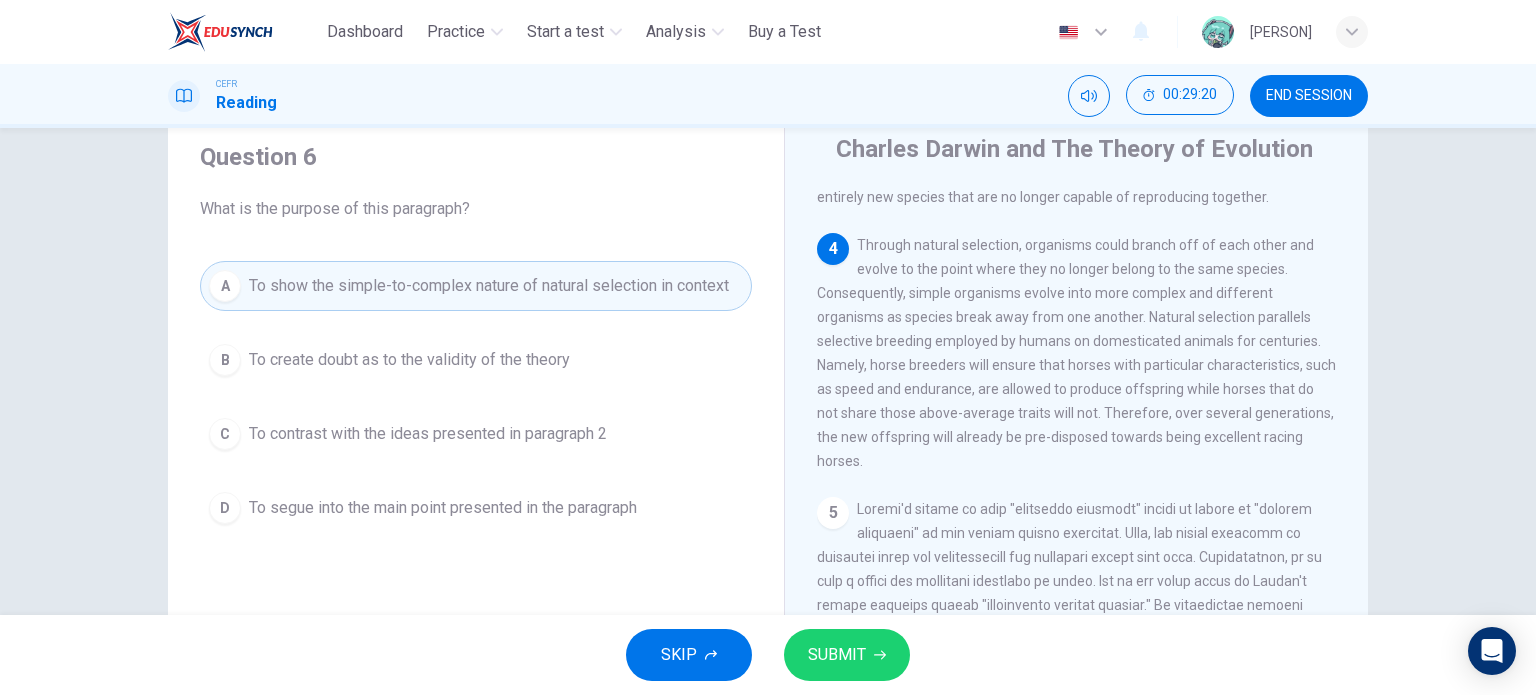 click on "SUBMIT" at bounding box center [847, 655] 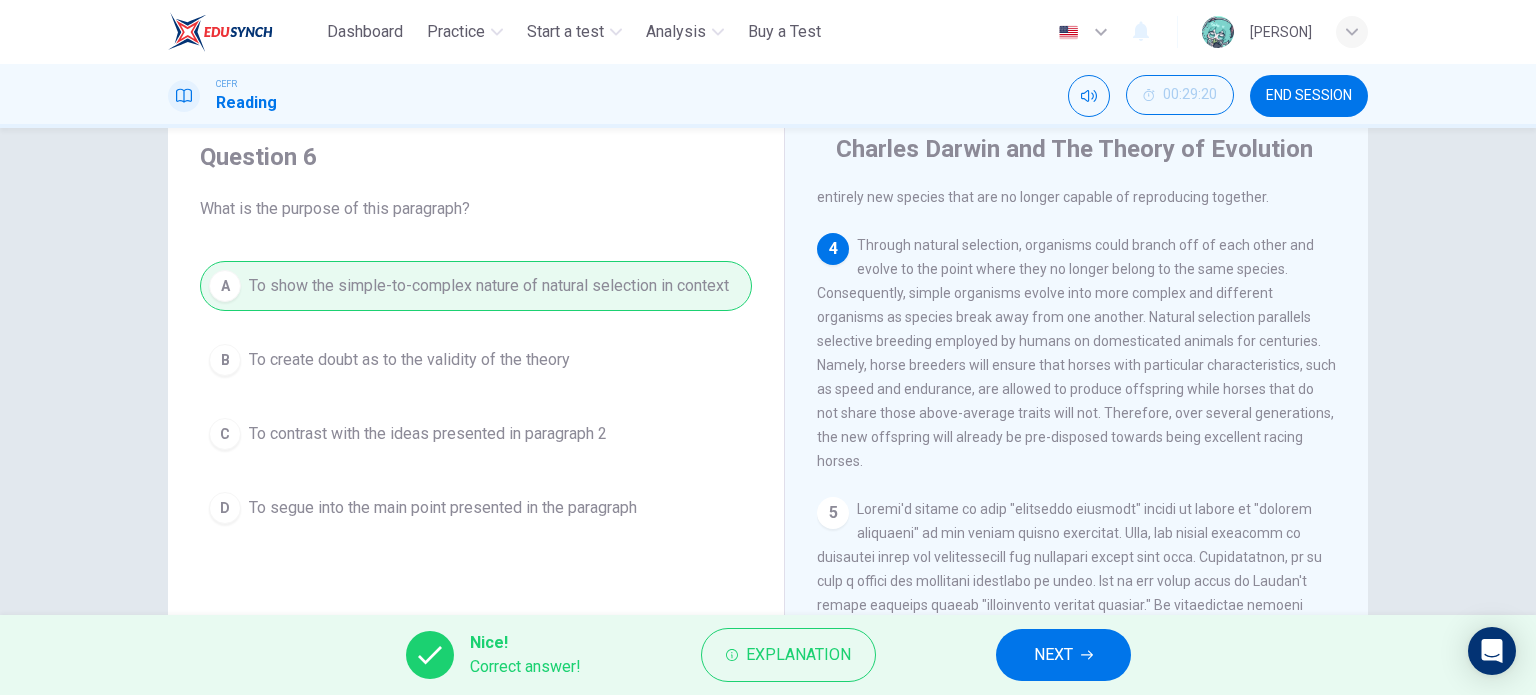 click 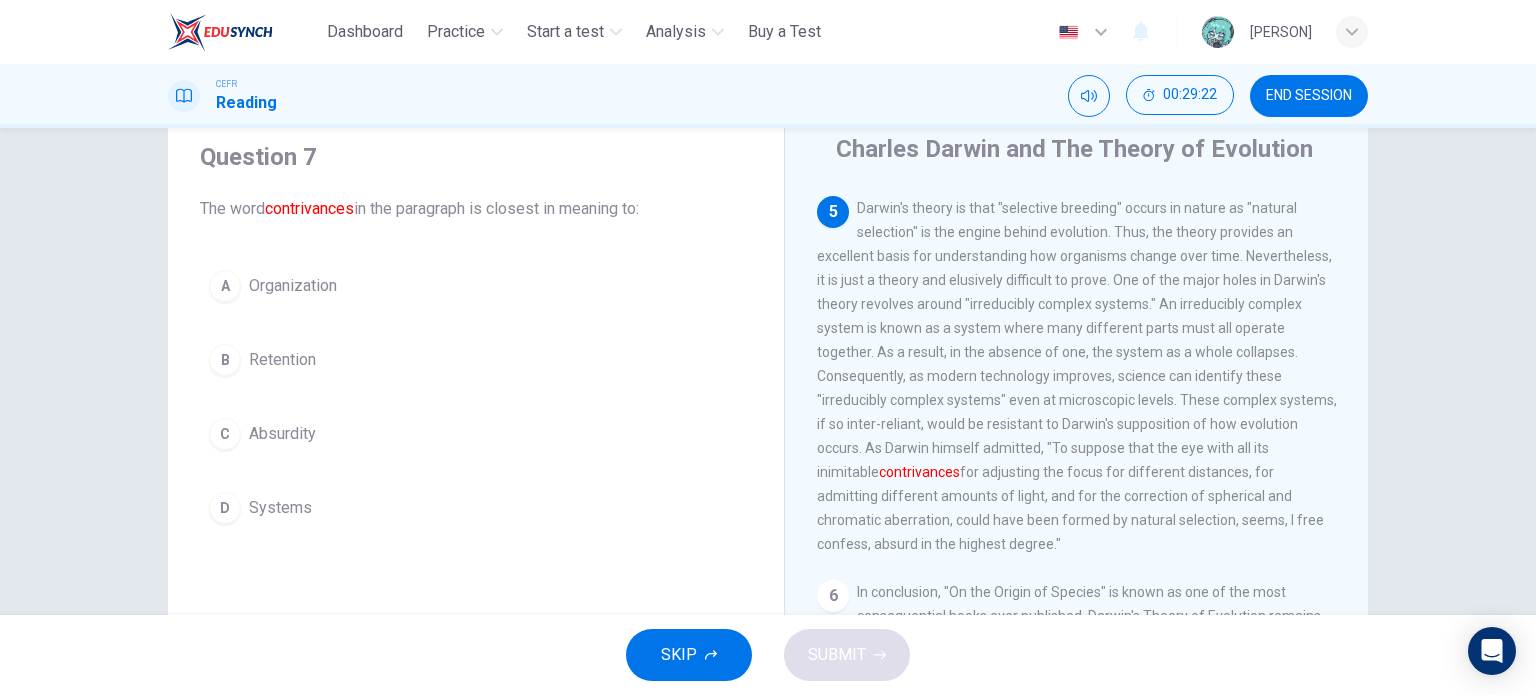 scroll, scrollTop: 1049, scrollLeft: 0, axis: vertical 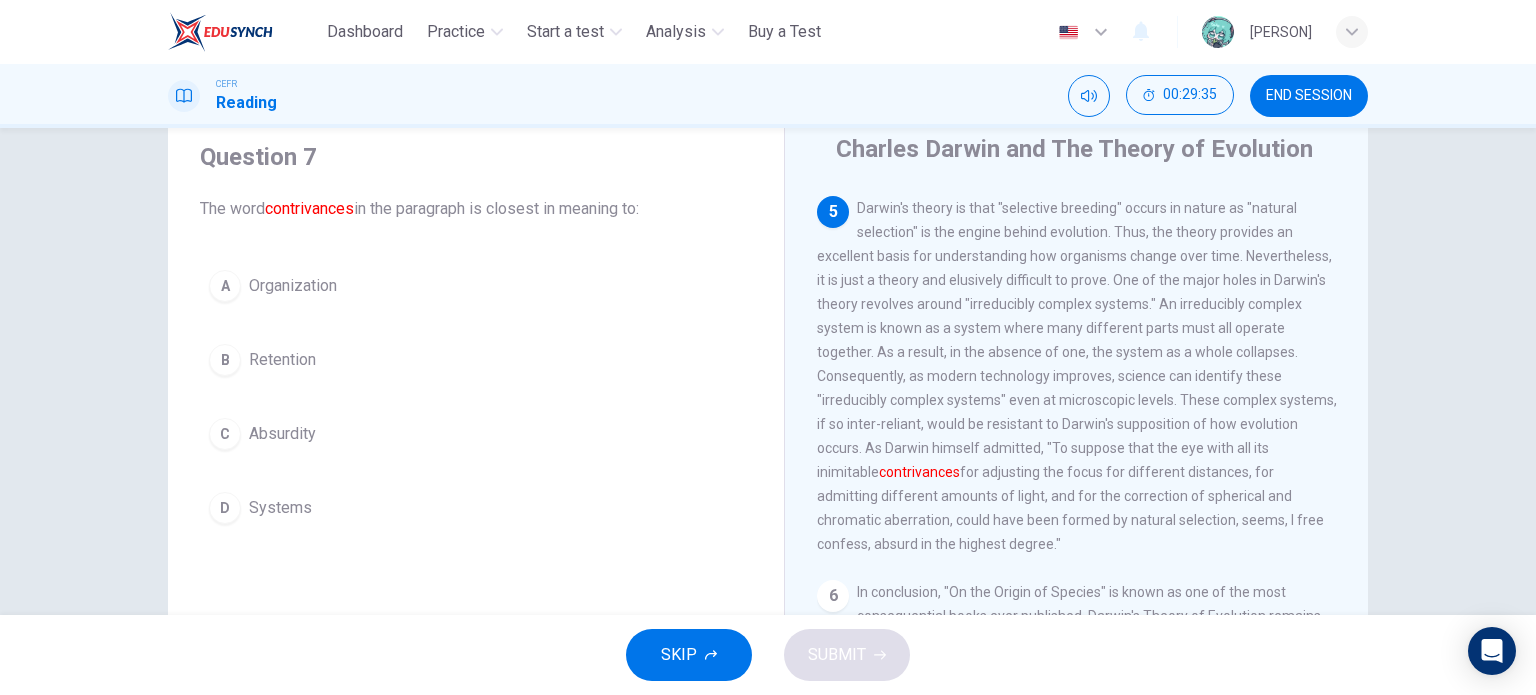 click on "contrivances" at bounding box center (919, 472) 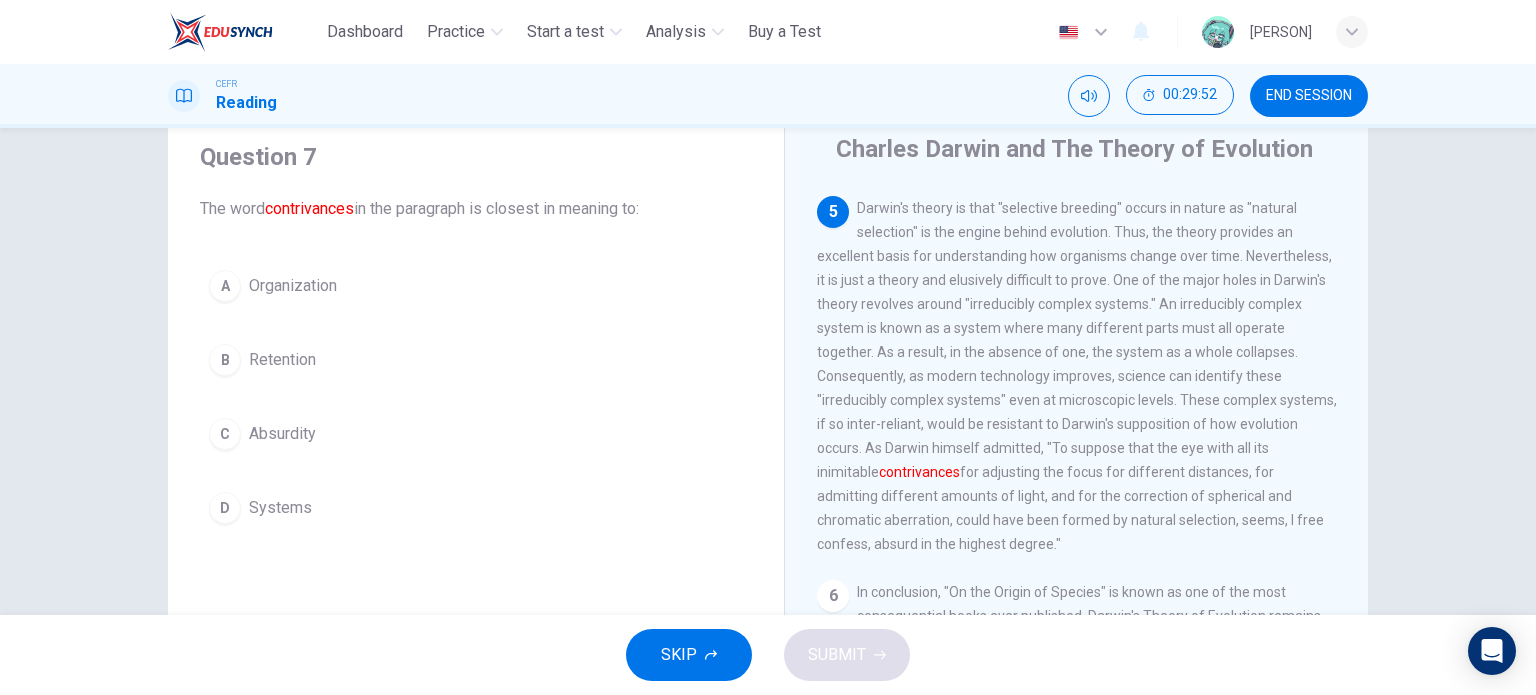 click on "Question 7 The word contrivances in the paragraph is closest in meaning to: A Organization B Retention C Absurdity D Systems Charles Darwin and The Theory of Evolution 1 Charles Darwin's Theory of Evolution is known as one of the most important and controversial scientific theories ever published. Darwin was an English scientist in the 19th century best known for his book "On the Origin of Species." In his book, Darwin postulated different species shared characteristics of common ancestors, that they branched off from common ancestors as they evolved, and that new traits and characteristics were a result of natural selection. The theory is based on the assumptions that life developed from non-life and progressed and evolved in an indirect manner. Therefore, the Theory of Evolution, while controversial, has shaped and influenced the modern scientific world's thinking on the development of life itself. 2 3 4 5 contrivances 6" at bounding box center [768, 371] 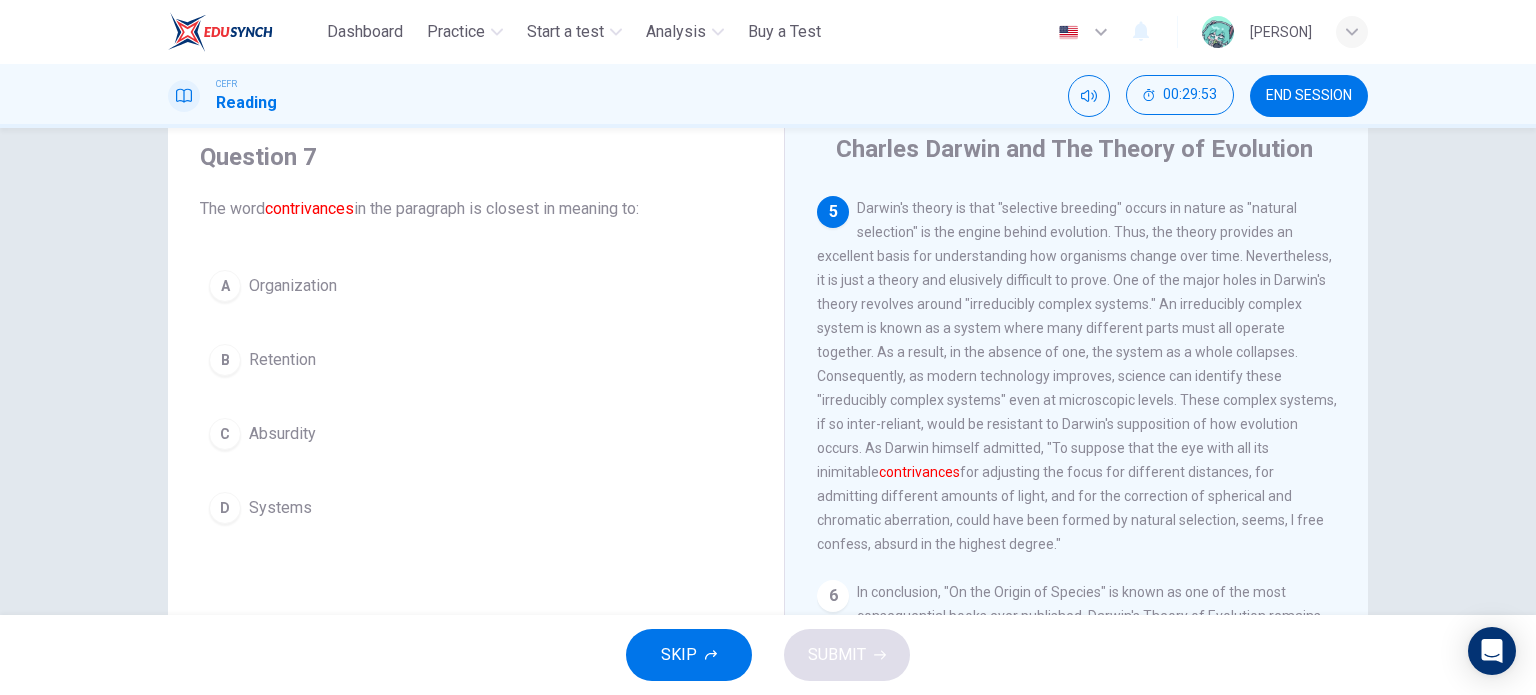 click on "Organization" at bounding box center [293, 286] 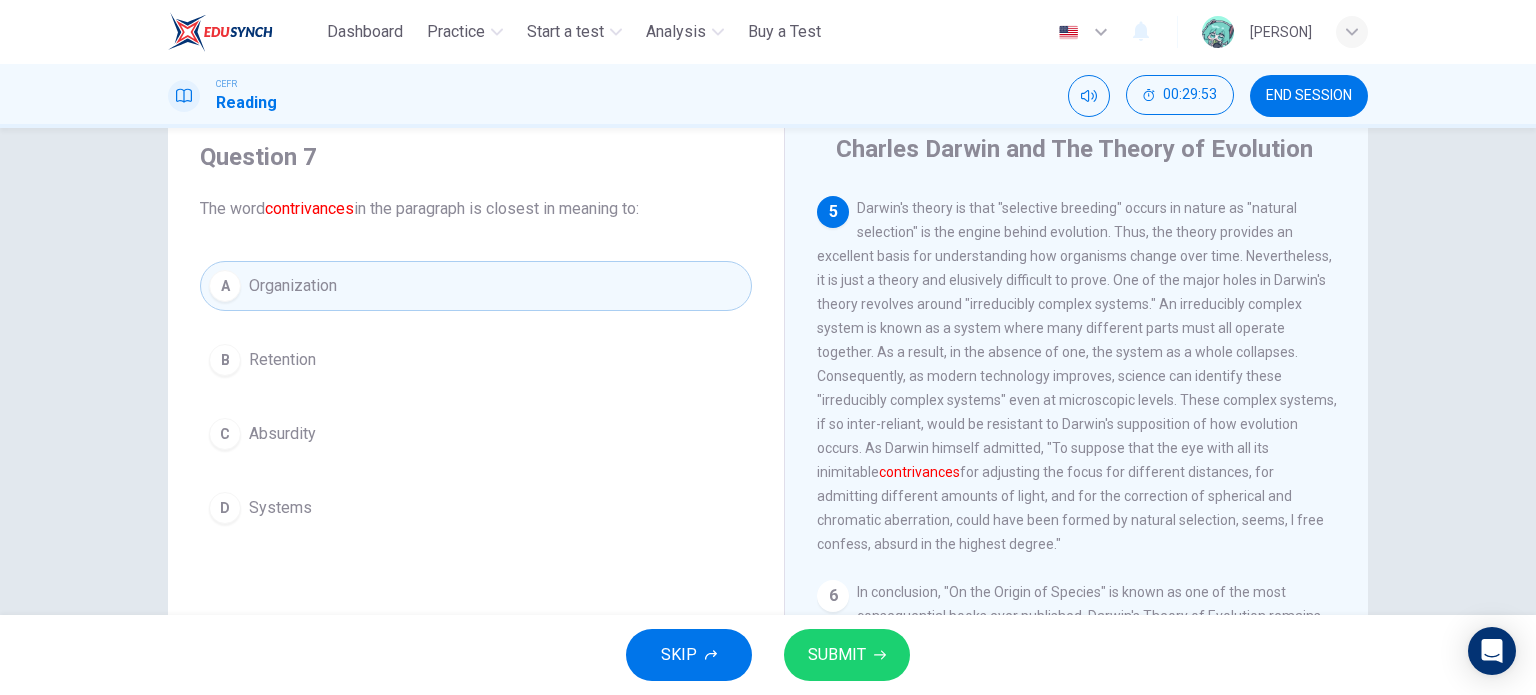 drag, startPoint x: 318, startPoint y: 340, endPoint x: 320, endPoint y: 357, distance: 17.117243 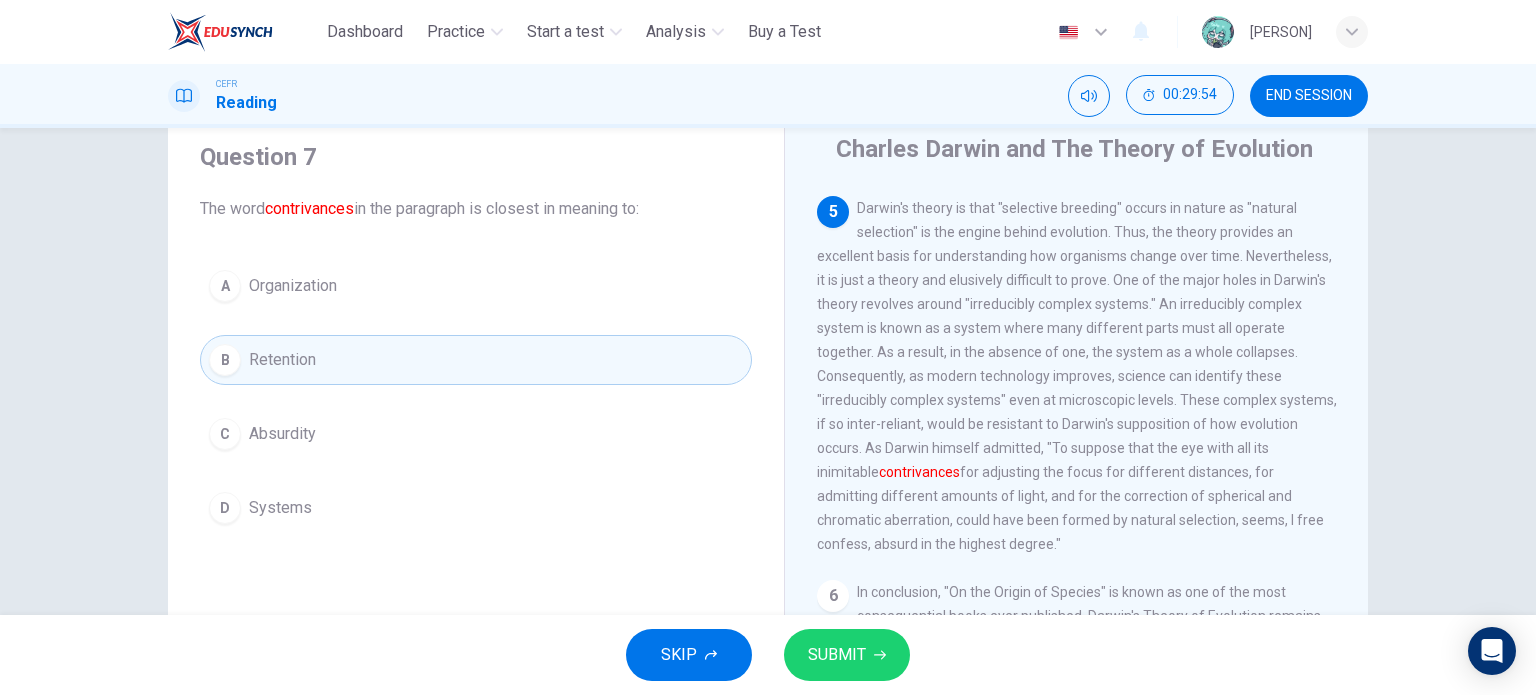 click on "A Organization B Retention C Absurdity D Systems" at bounding box center (476, 397) 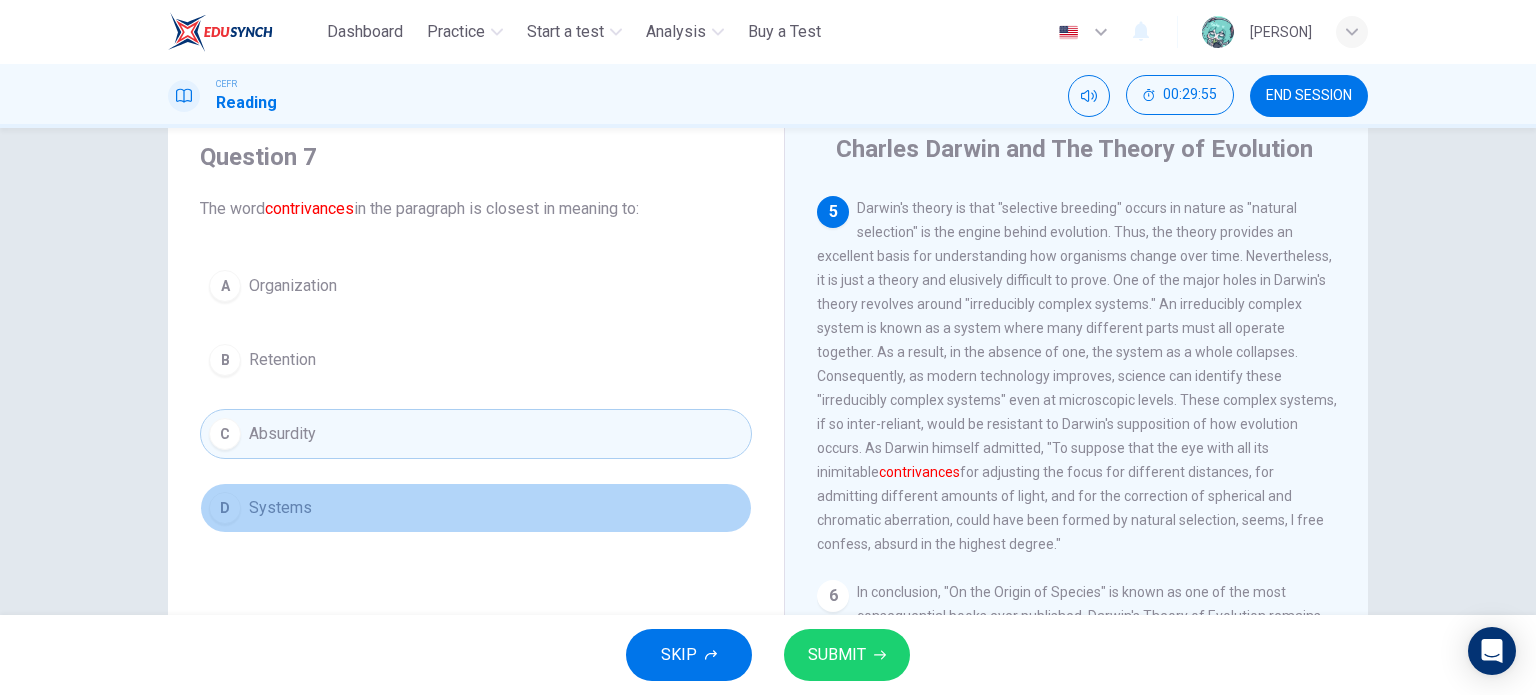 drag, startPoint x: 364, startPoint y: 499, endPoint x: 391, endPoint y: 487, distance: 29.546574 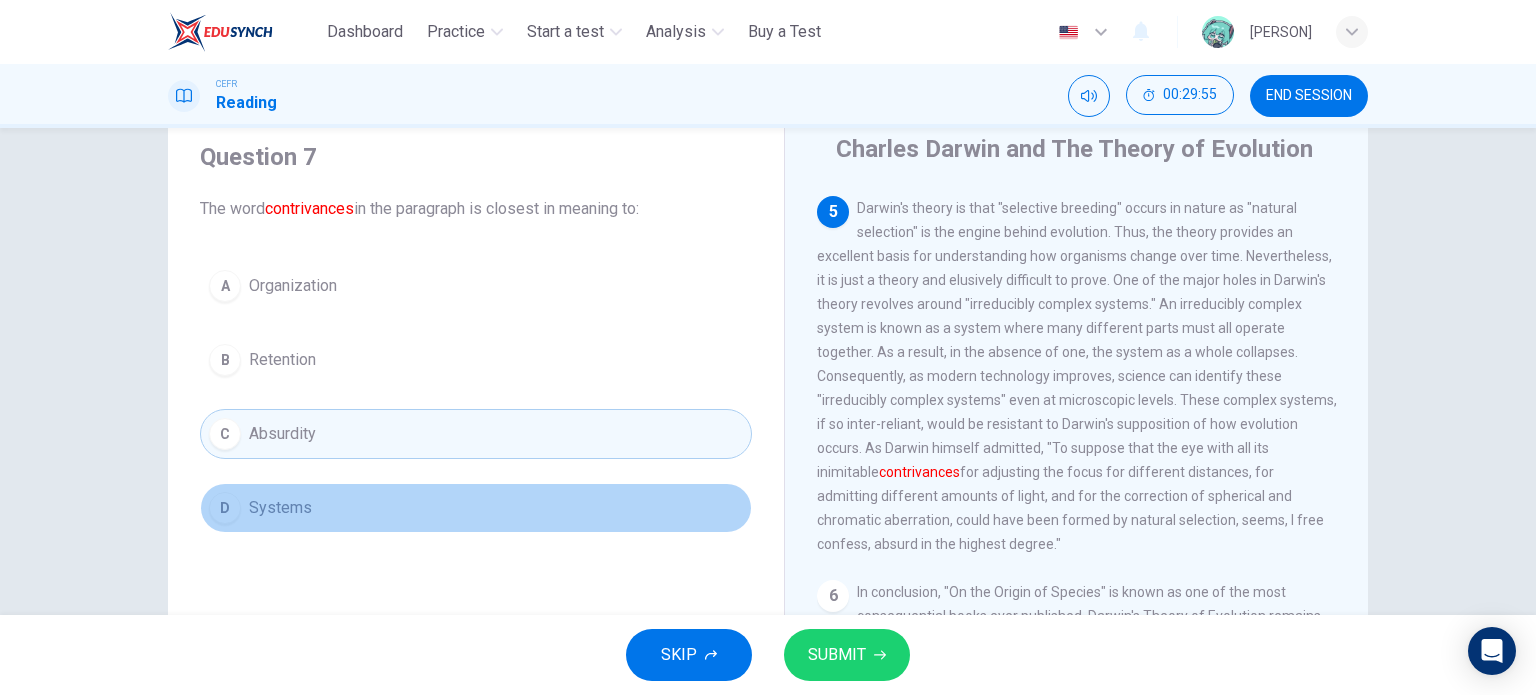 click on "D Systems" at bounding box center (476, 508) 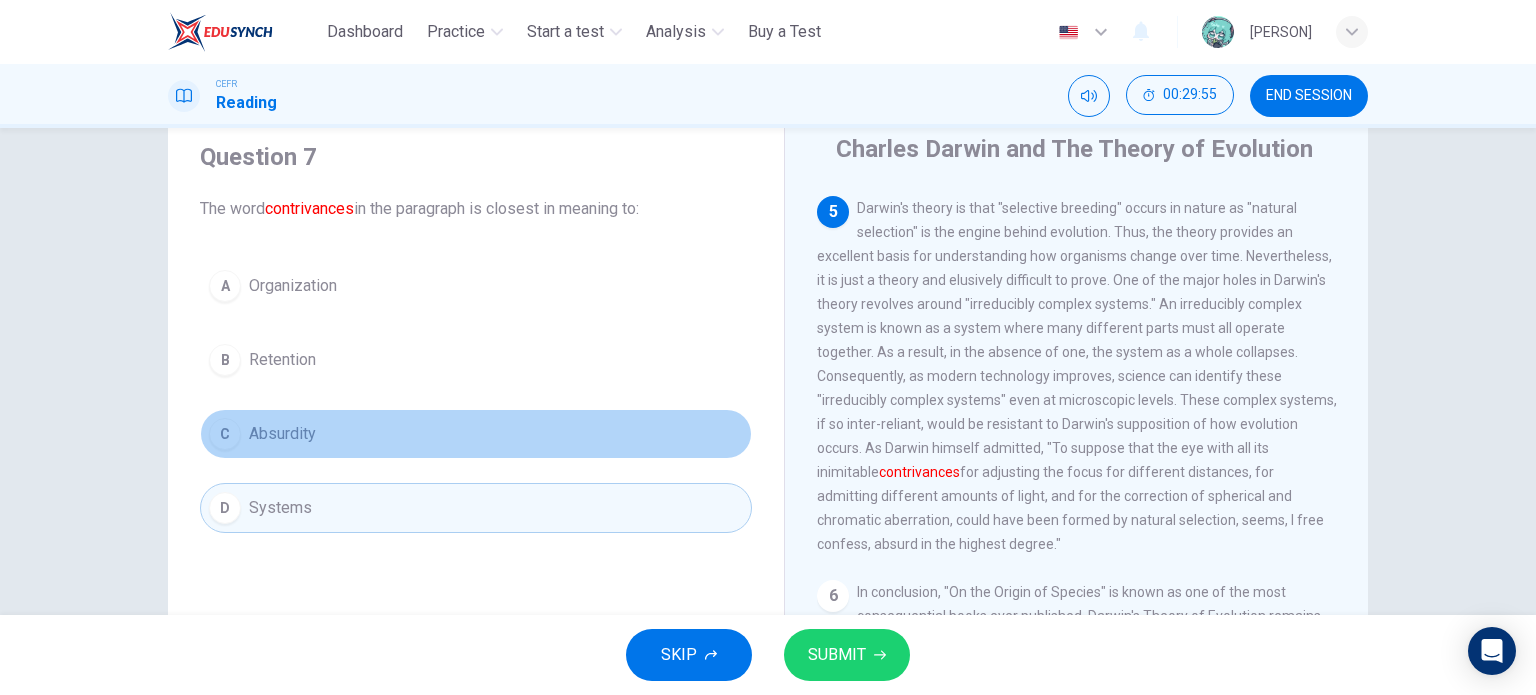 click on "C Absurdity" at bounding box center [476, 434] 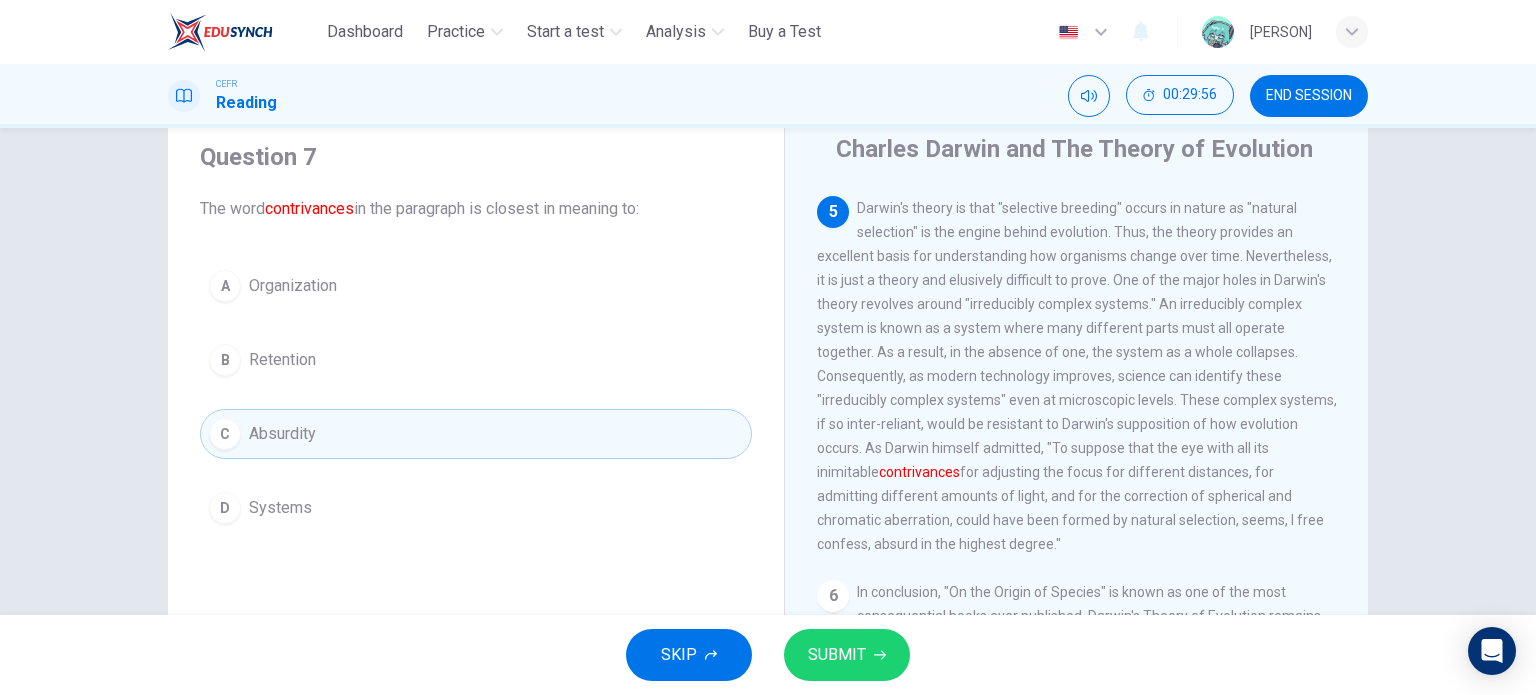 click on "B Retention" at bounding box center (476, 360) 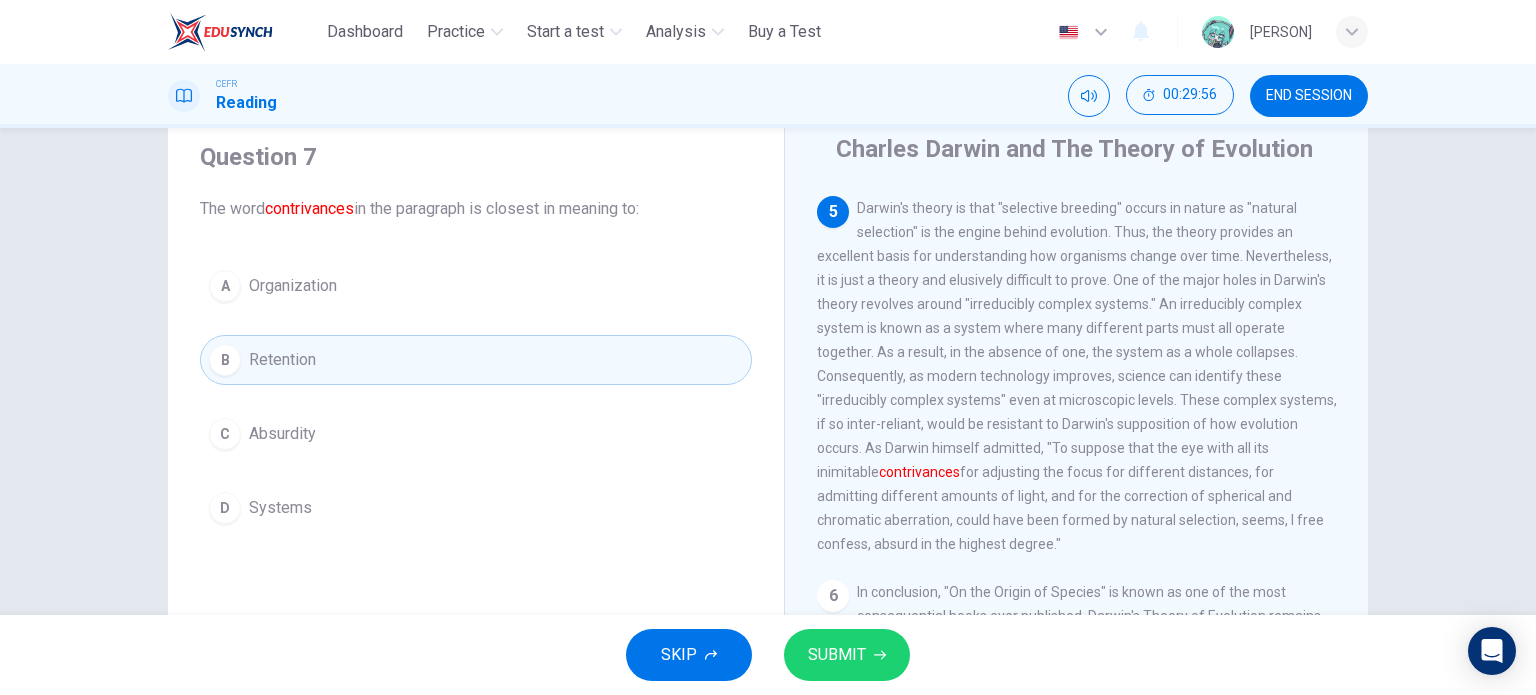 click on "A Organization" at bounding box center (476, 286) 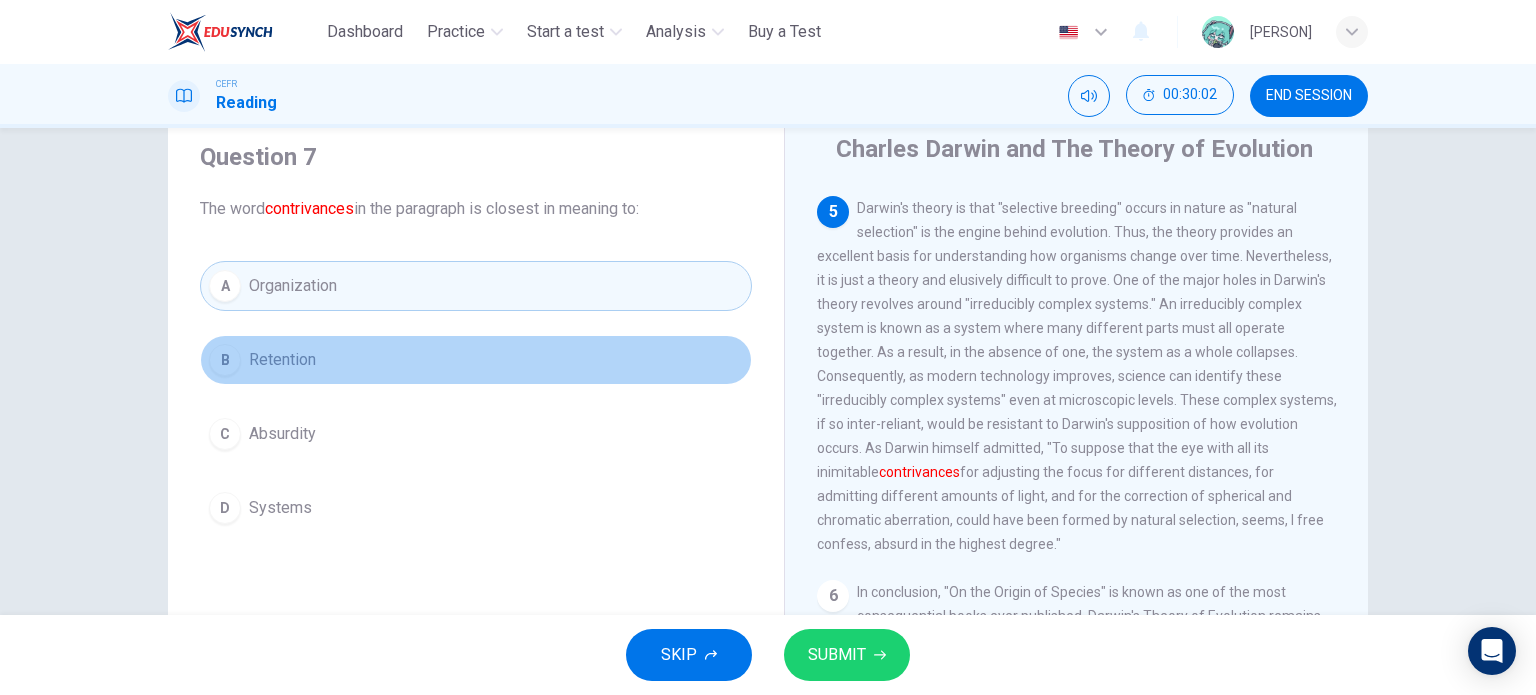 click on "B Retention" at bounding box center (476, 360) 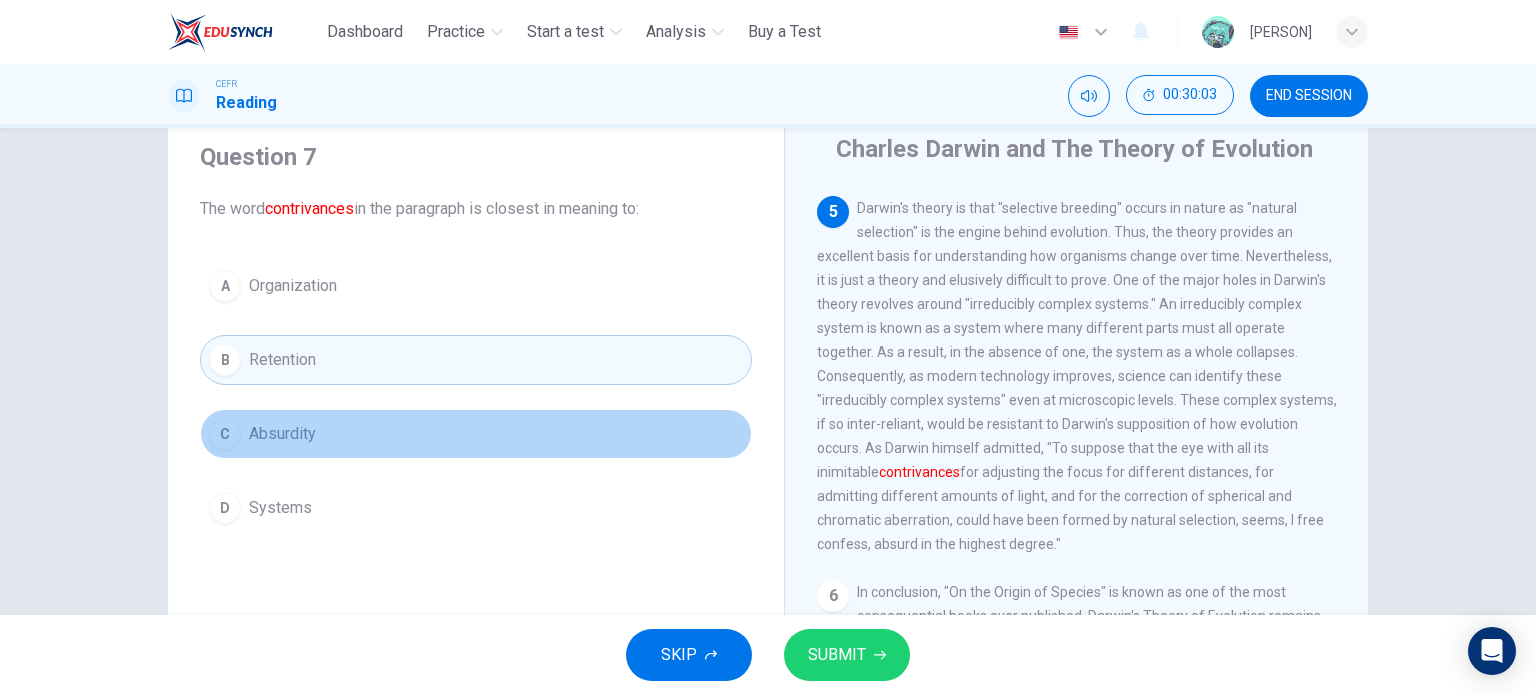 click on "C Absurdity" at bounding box center (476, 434) 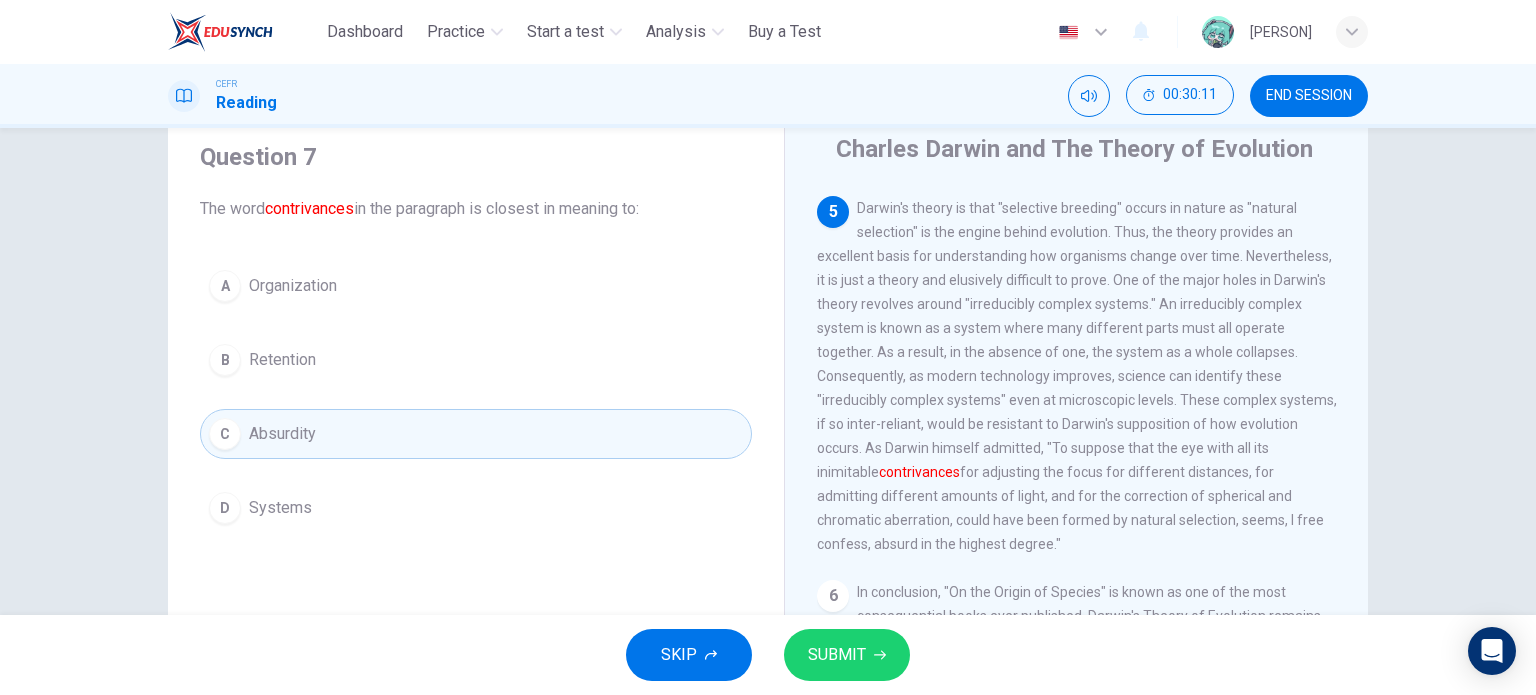 click on "D Systems" at bounding box center (476, 508) 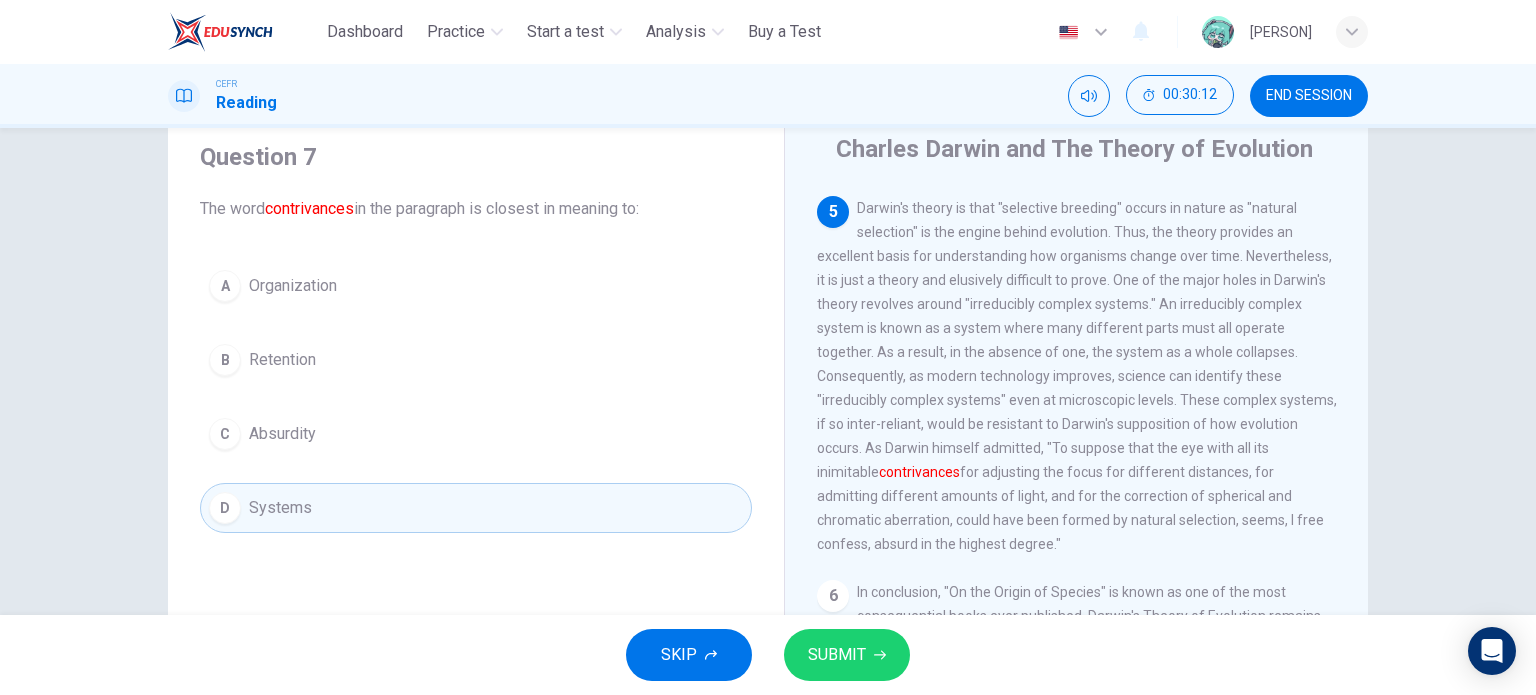click on "C Absurdity" at bounding box center (476, 434) 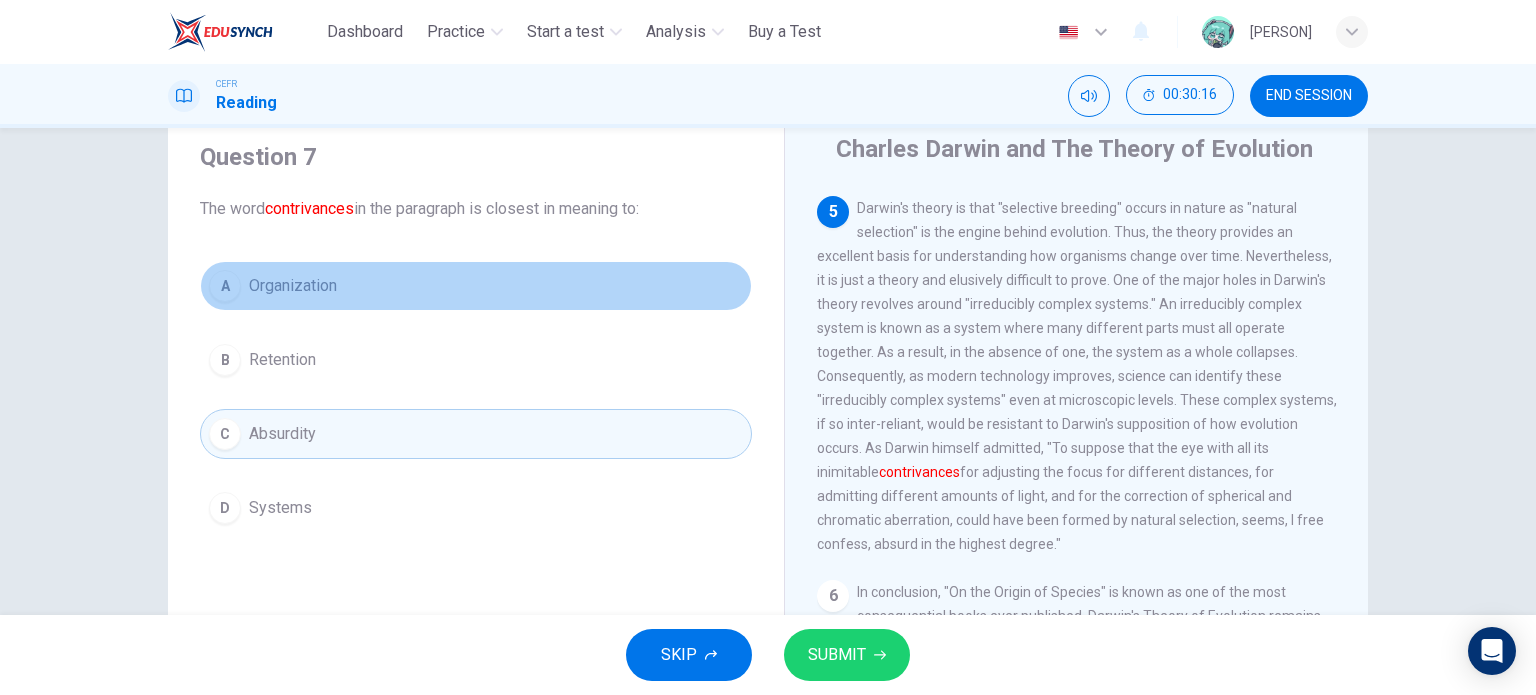 click on "A Organization" at bounding box center (476, 286) 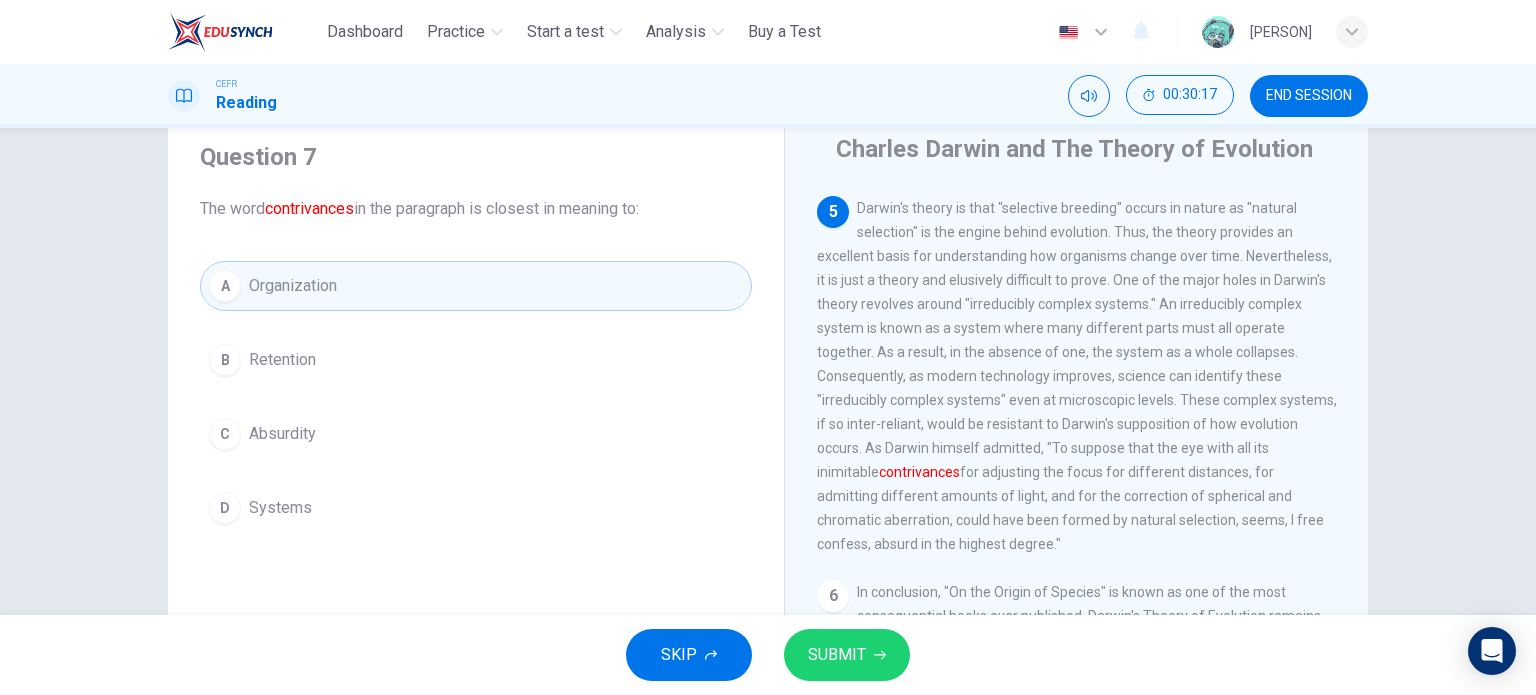 click on "B Retention" at bounding box center (476, 360) 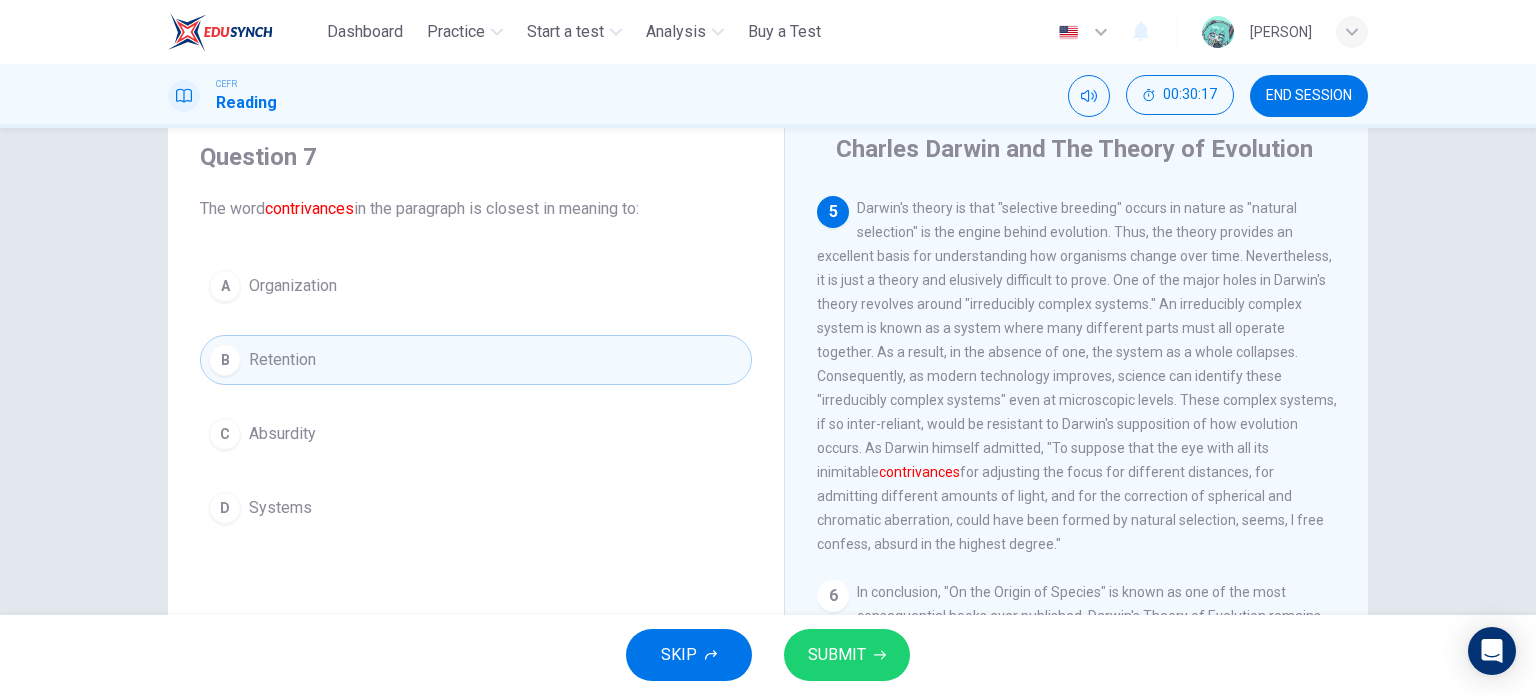 click on "C Absurdity" at bounding box center (476, 434) 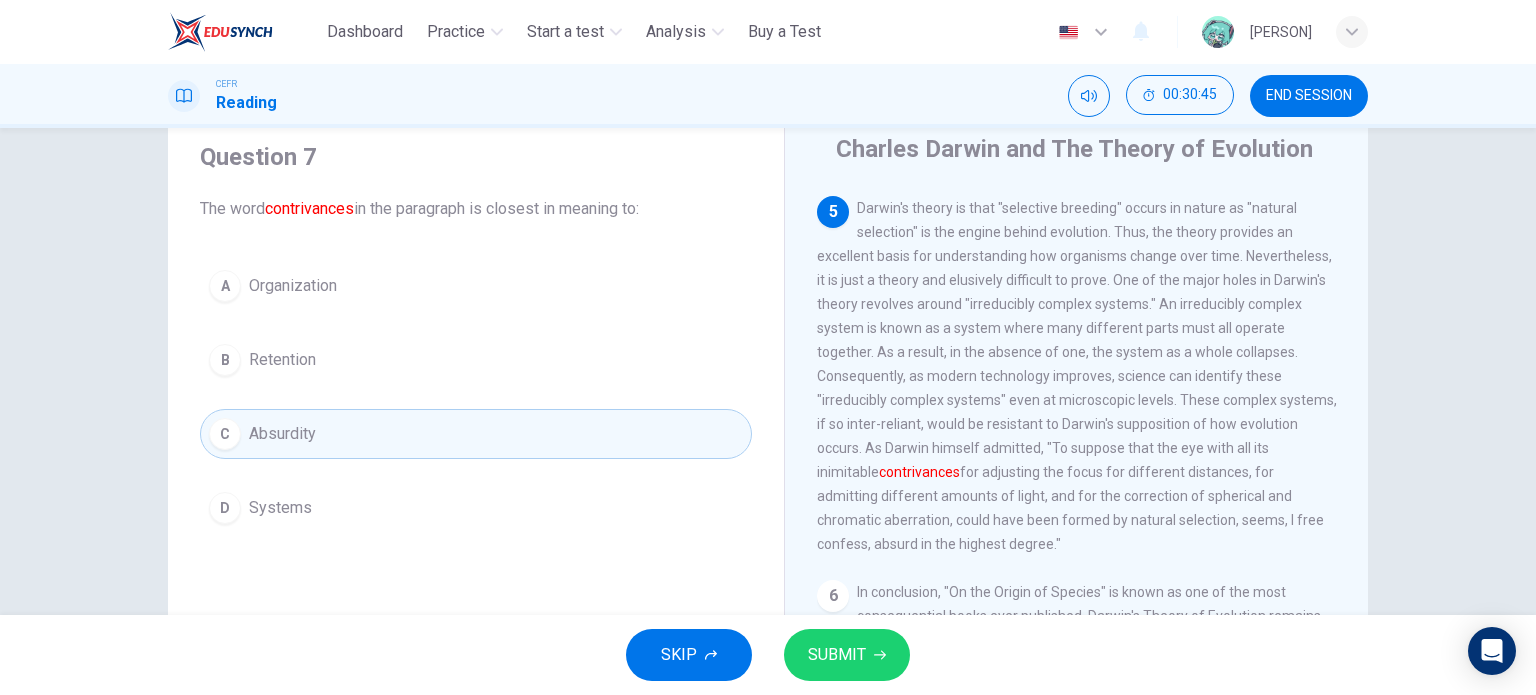 drag, startPoint x: 0, startPoint y: 335, endPoint x: 144, endPoint y: 332, distance: 144.03125 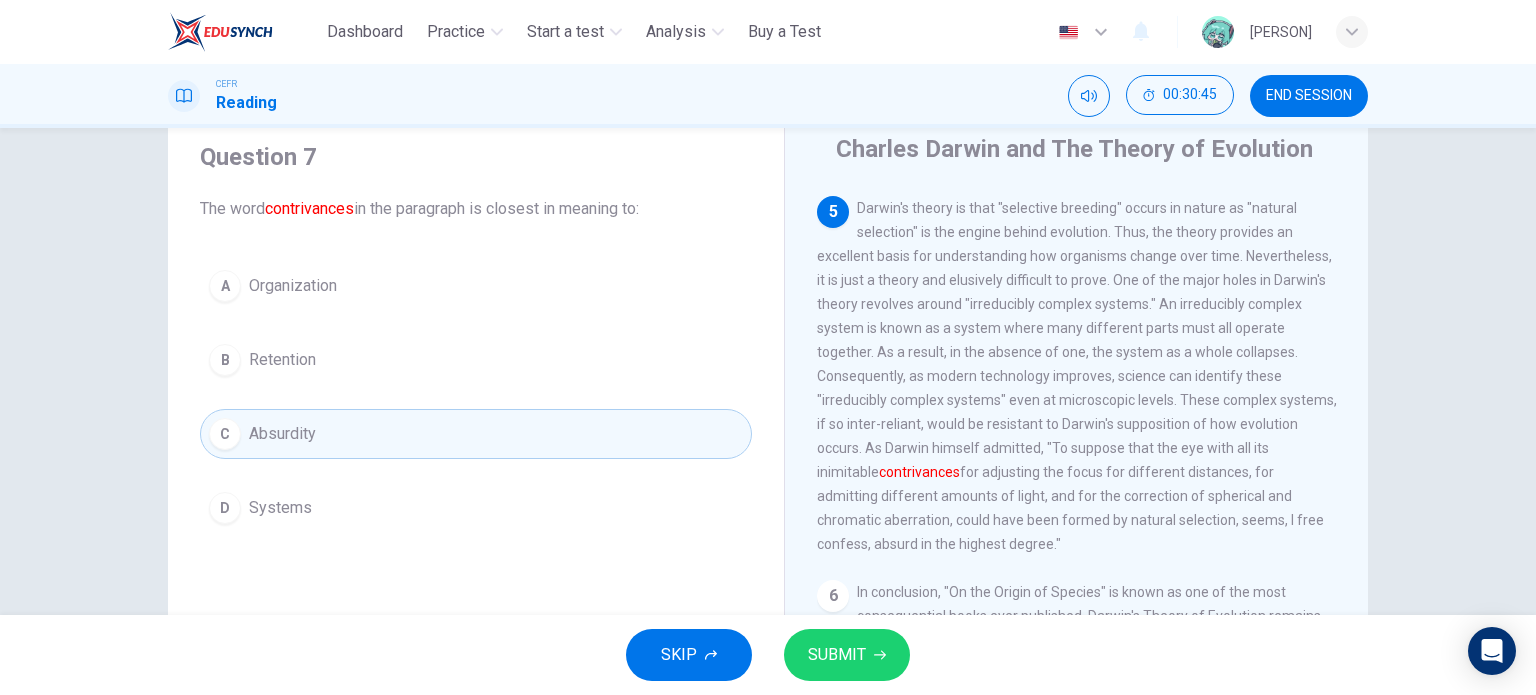 click on "Question 7 The word contrivances in the paragraph is closest in meaning to: A Organization B Retention C Absurdity D Systems Charles Darwin and The Theory of Evolution 1 Charles Darwin's Theory of Evolution is known as one of the most important and controversial scientific theories ever published. Darwin was an English scientist in the 19th century best known for his book "On the Origin of Species." In his book, Darwin postulated different species shared characteristics of common ancestors, that they branched off from common ancestors as they evolved, and that new traits and characteristics were a result of natural selection. The theory is based on the assumptions that life developed from non-life and progressed and evolved in an indirect manner. Therefore, the Theory of Evolution, while controversial, has shaped and influenced the modern scientific world's thinking on the development of life itself. 2 3 4 5 contrivances 6" at bounding box center [768, 371] 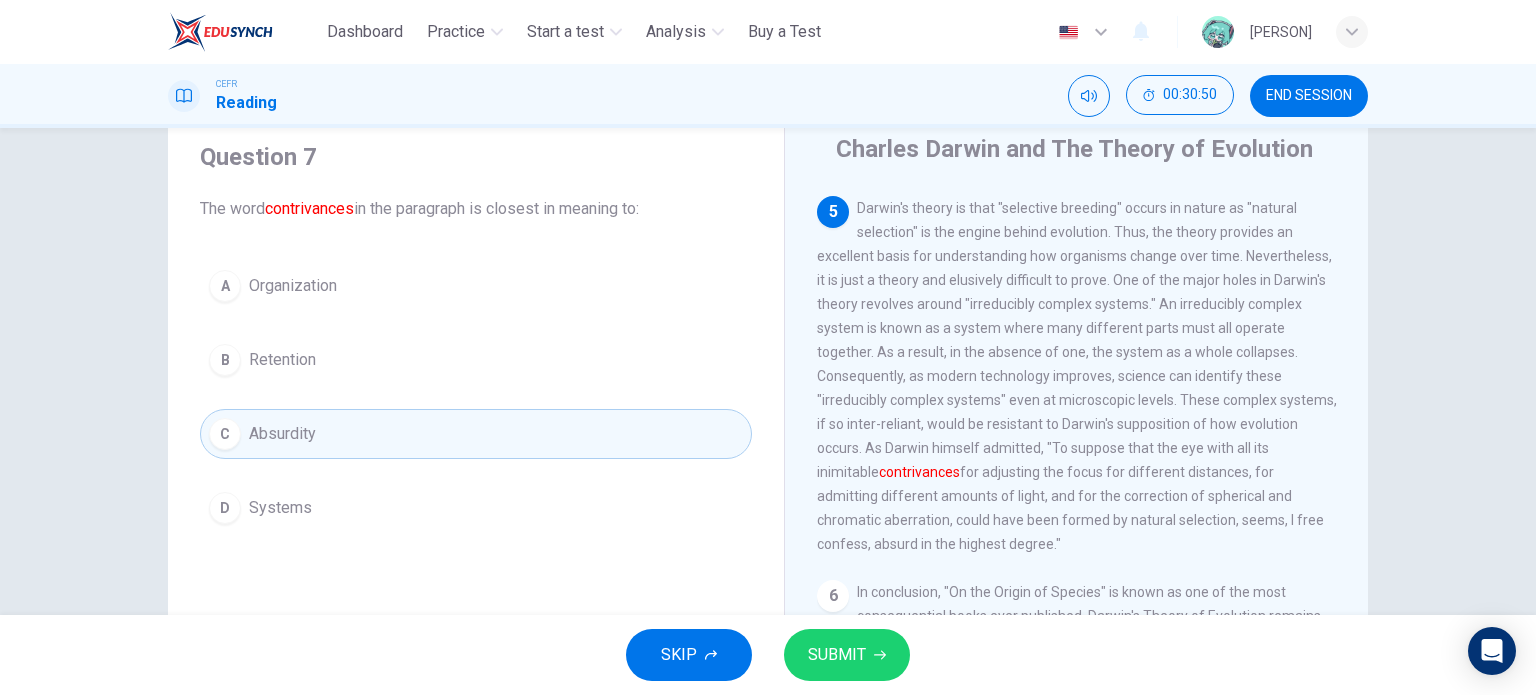 click on "A Organization" at bounding box center [476, 286] 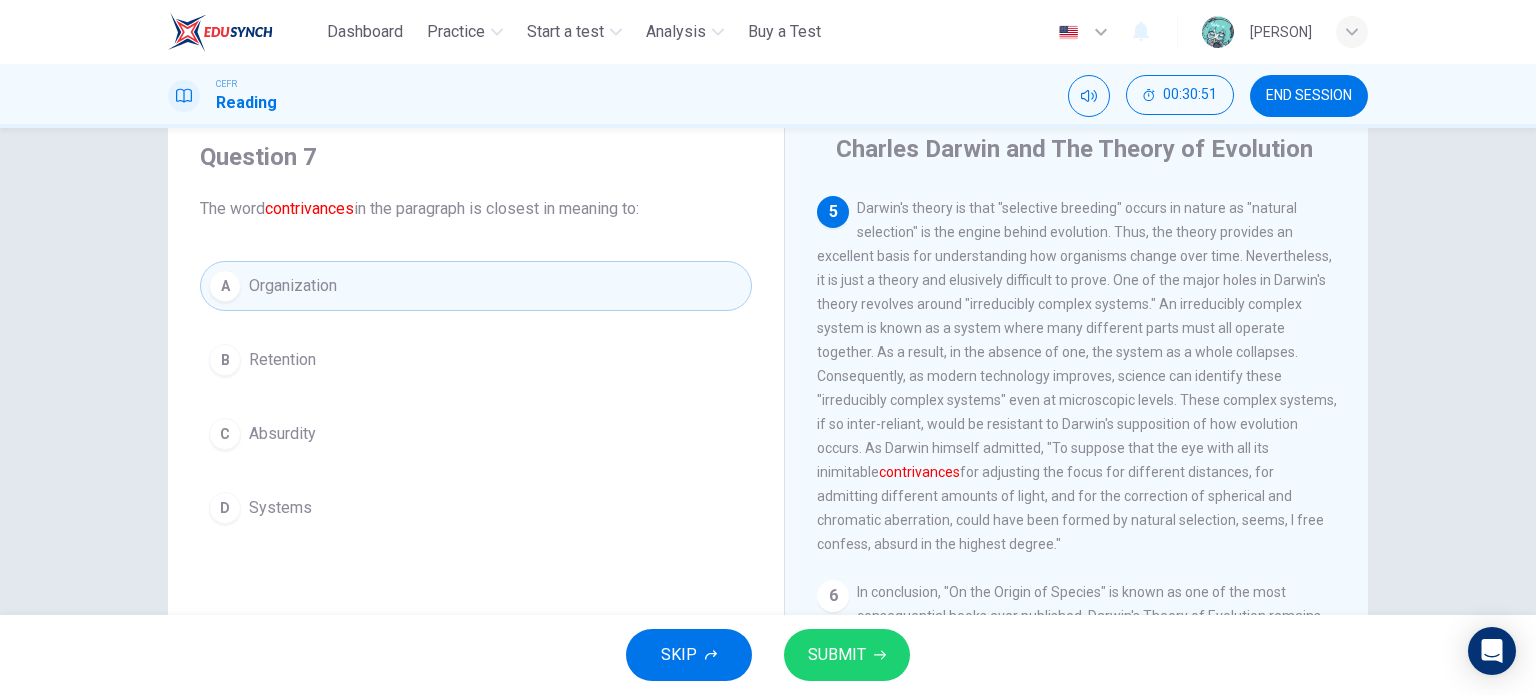 click on "B Retention" at bounding box center [476, 360] 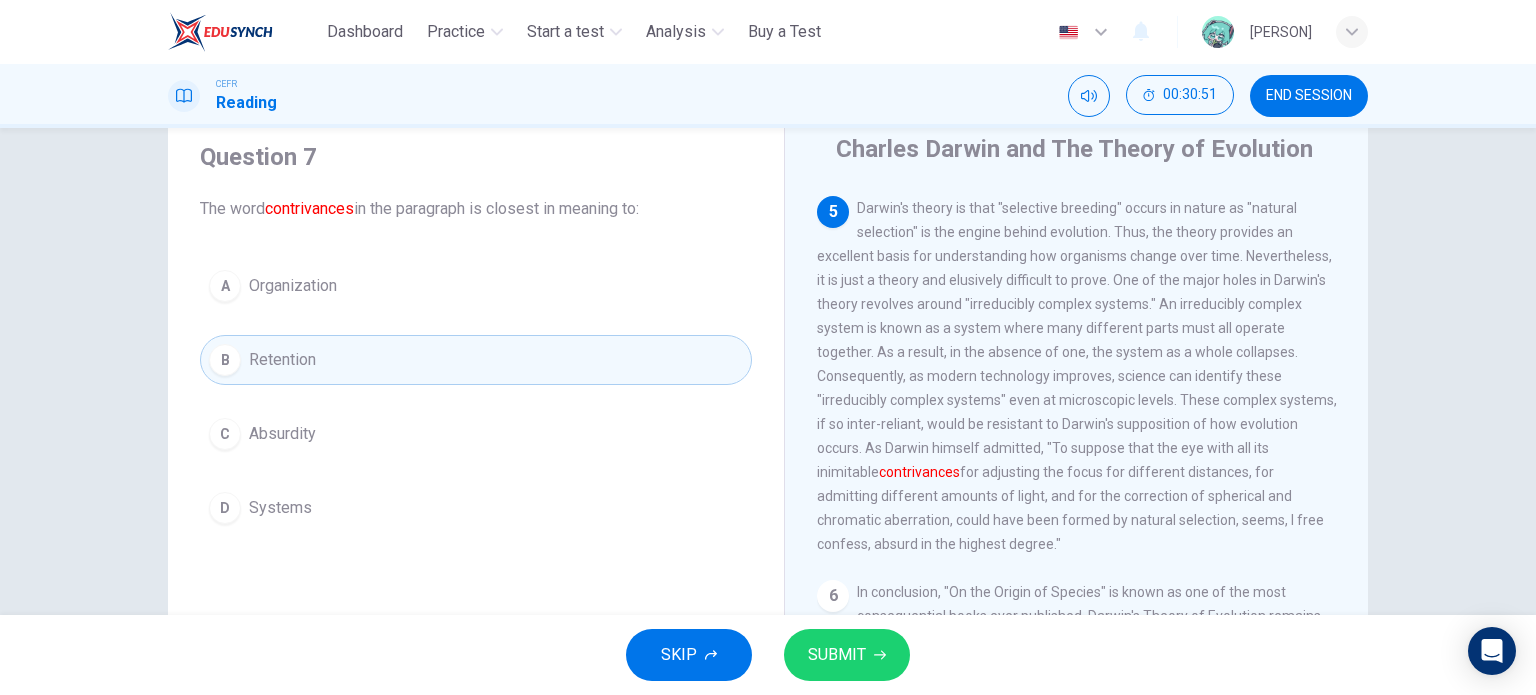 click on "C Absurdity" at bounding box center (476, 434) 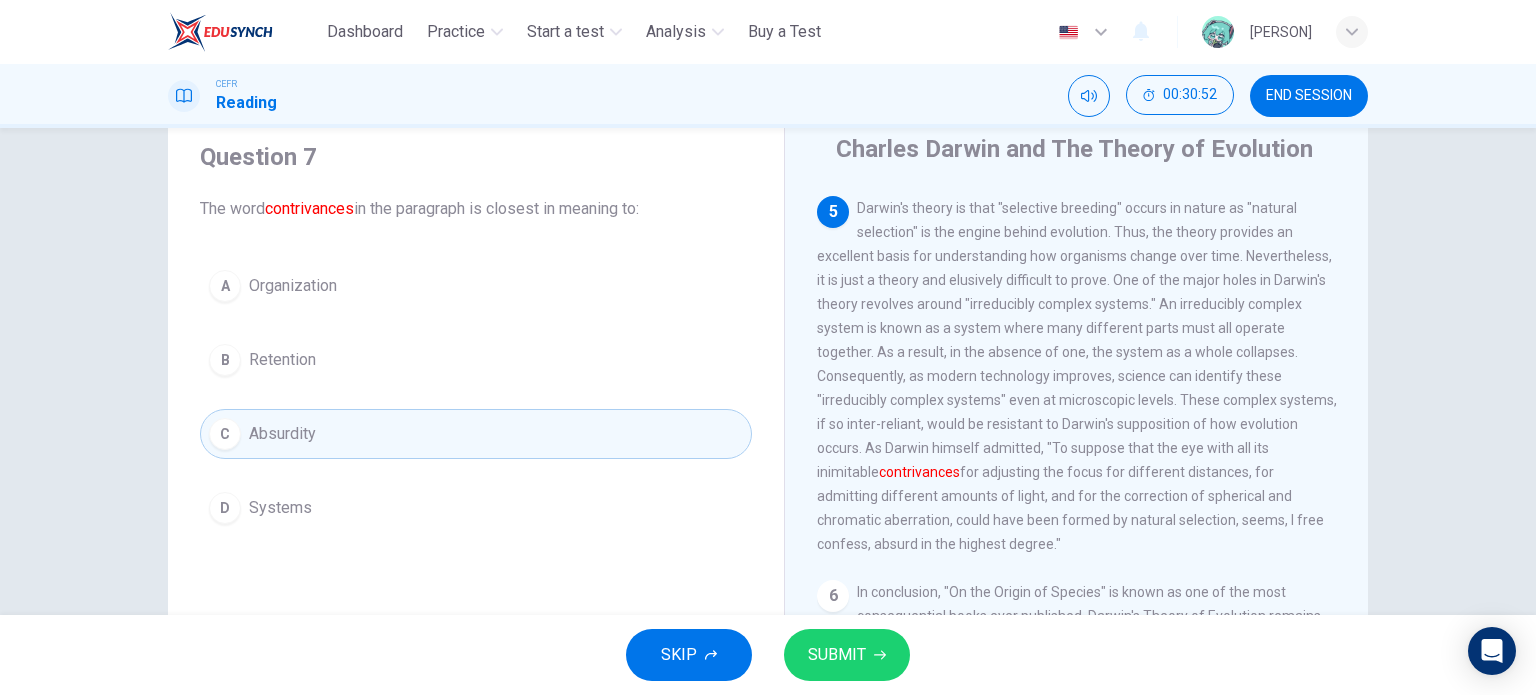 click on "D Systems" at bounding box center (476, 508) 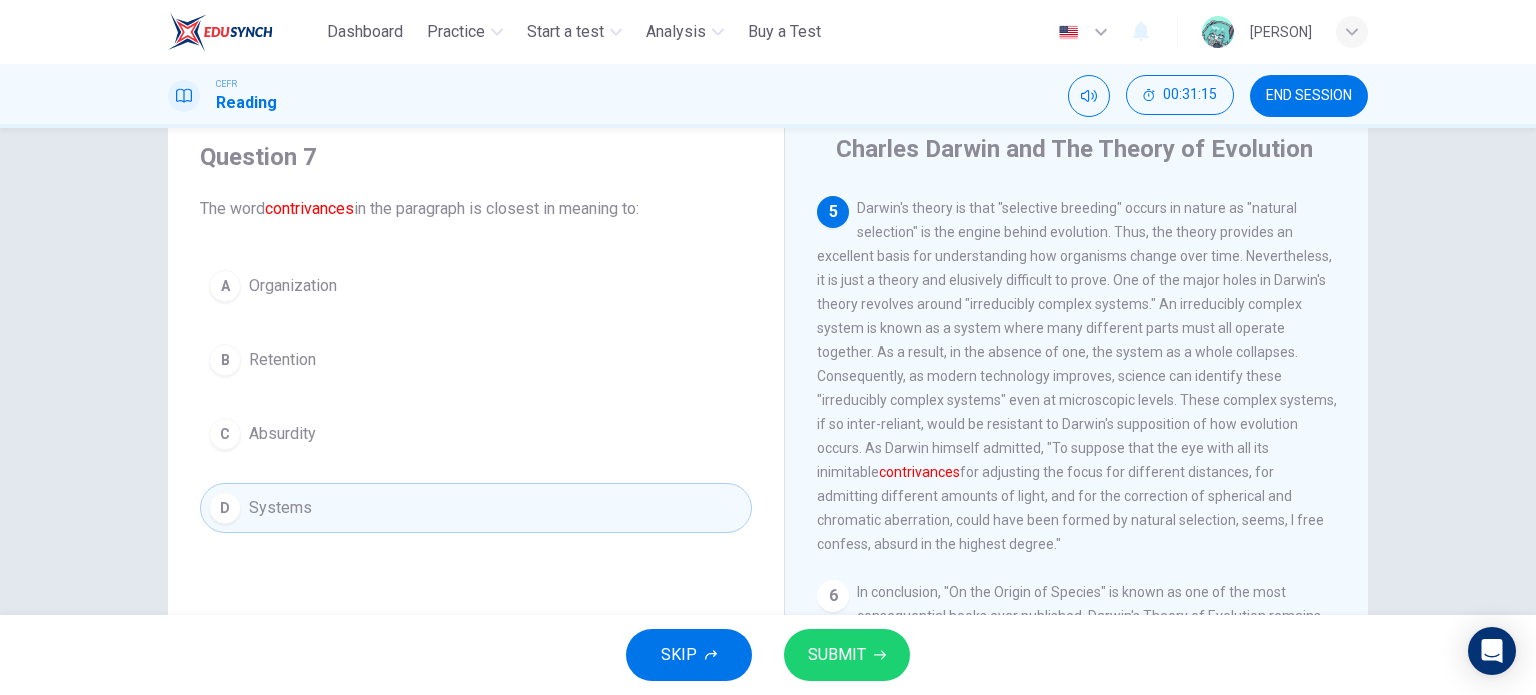 click on "B Retention" at bounding box center (476, 360) 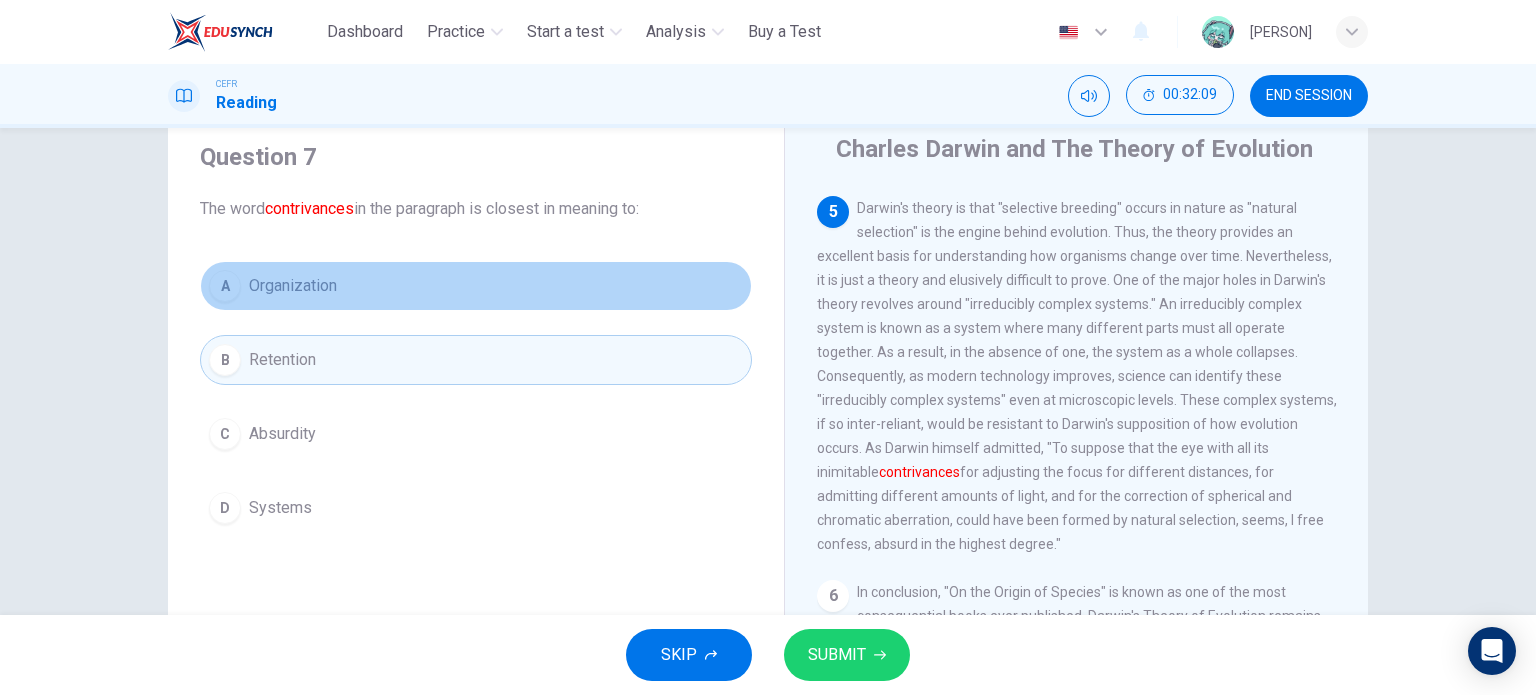 click on "A Organization" at bounding box center [476, 286] 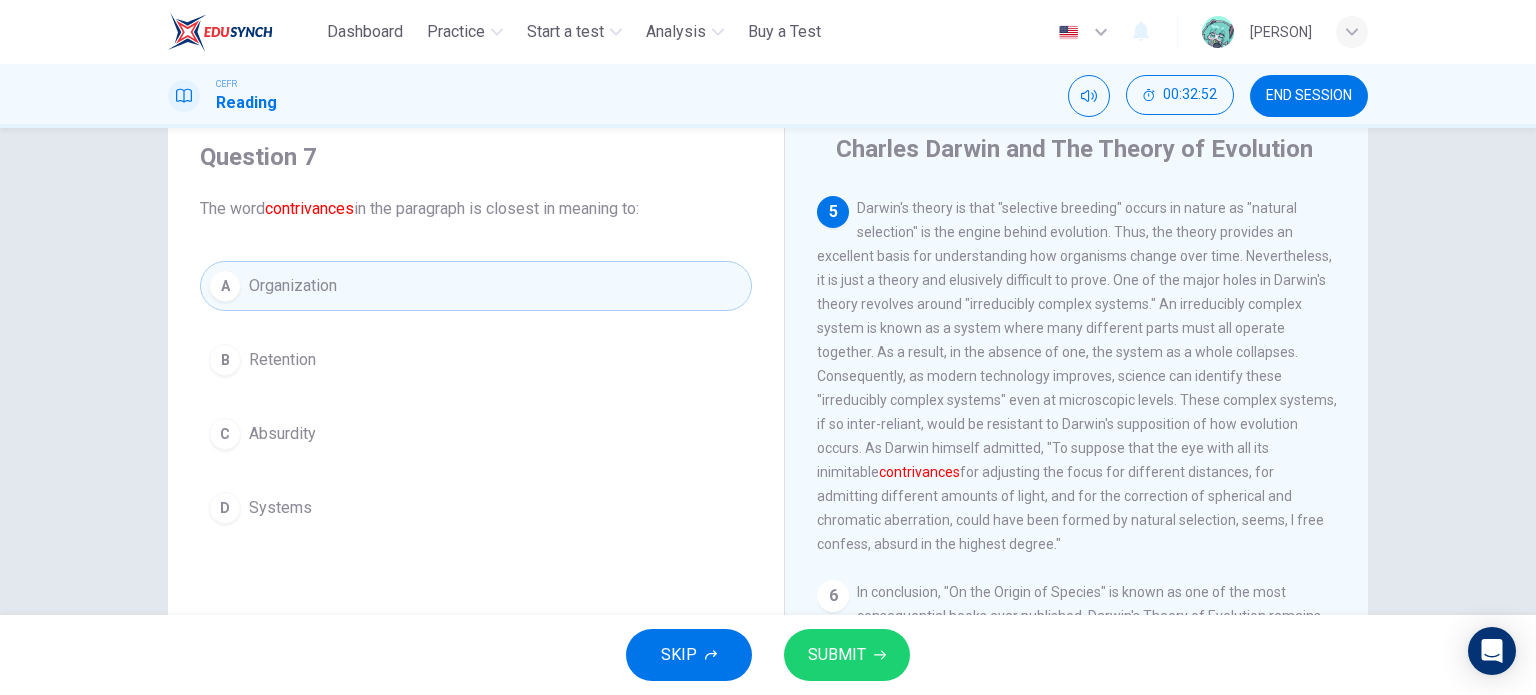 click on "B Retention" at bounding box center (476, 360) 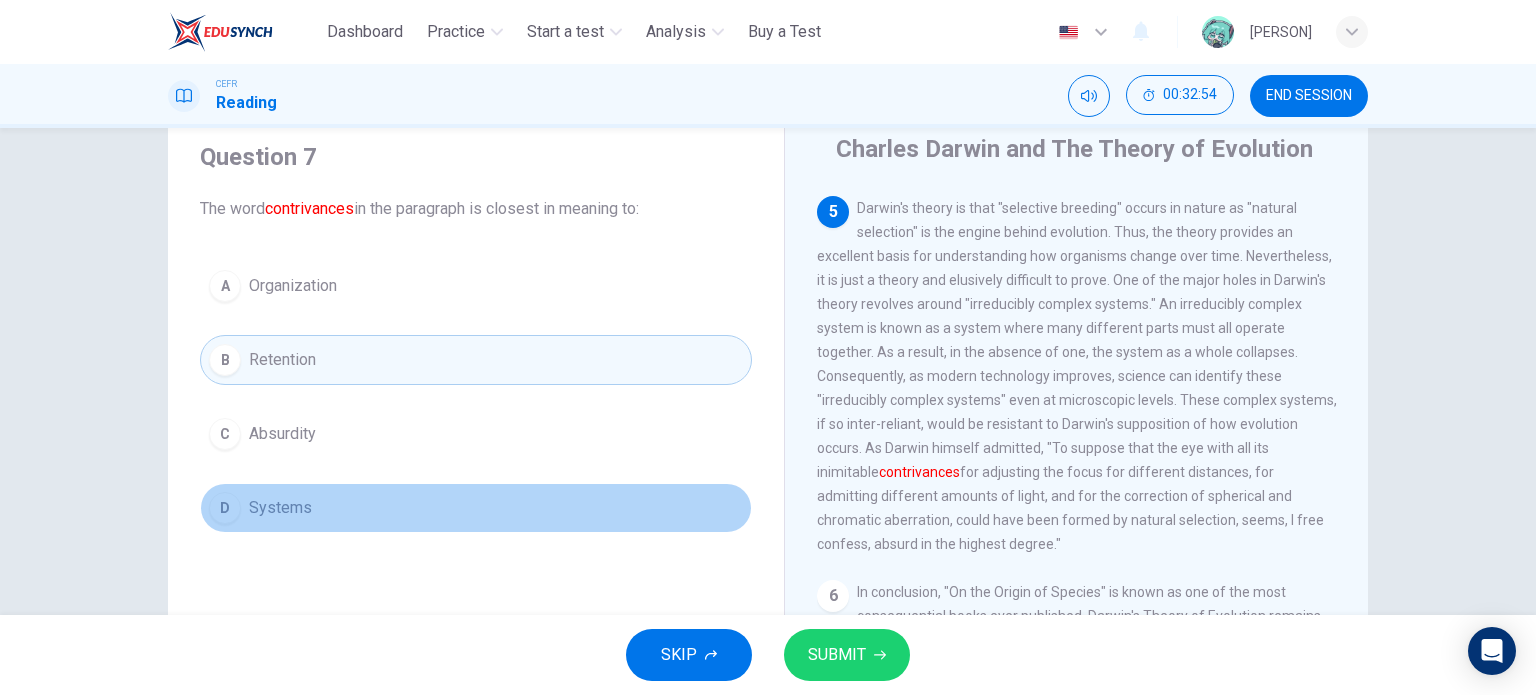 click on "D Systems" at bounding box center (476, 508) 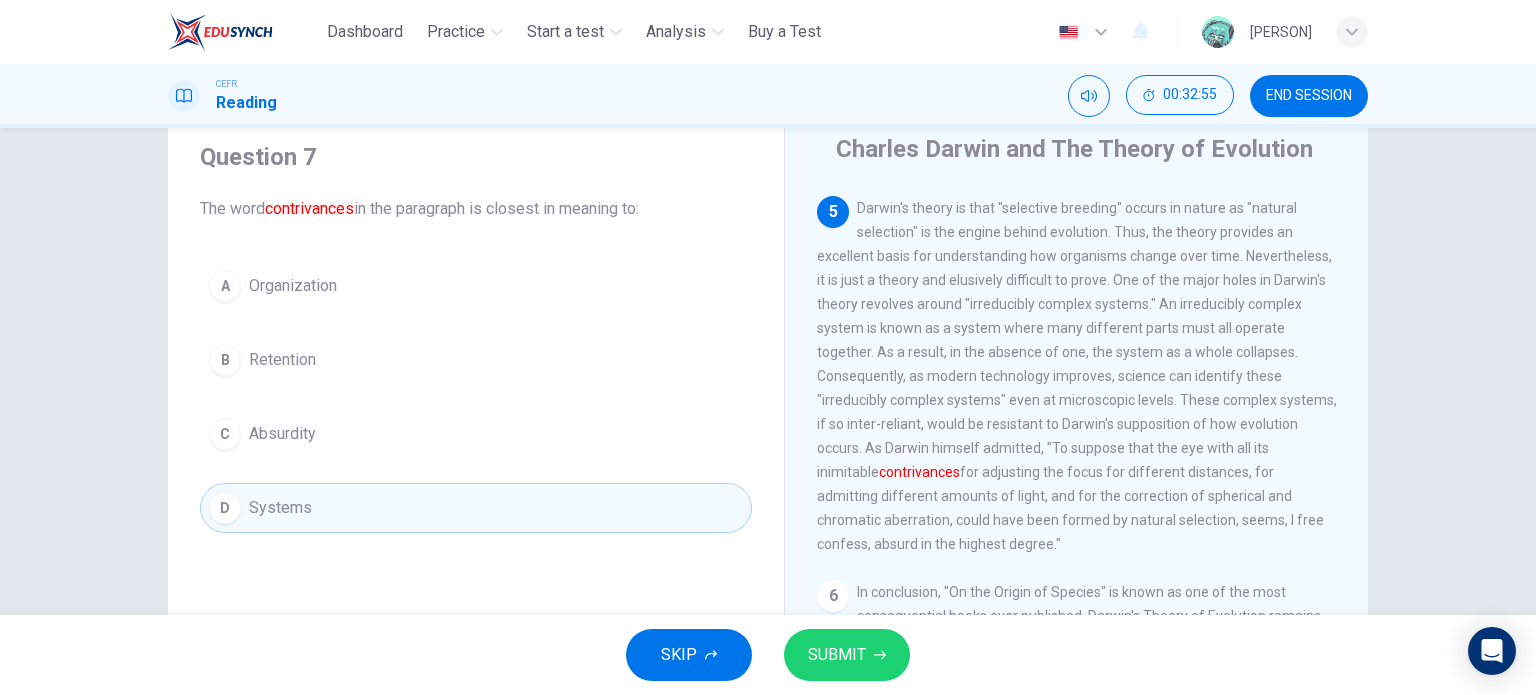 click on "SUBMIT" at bounding box center [847, 655] 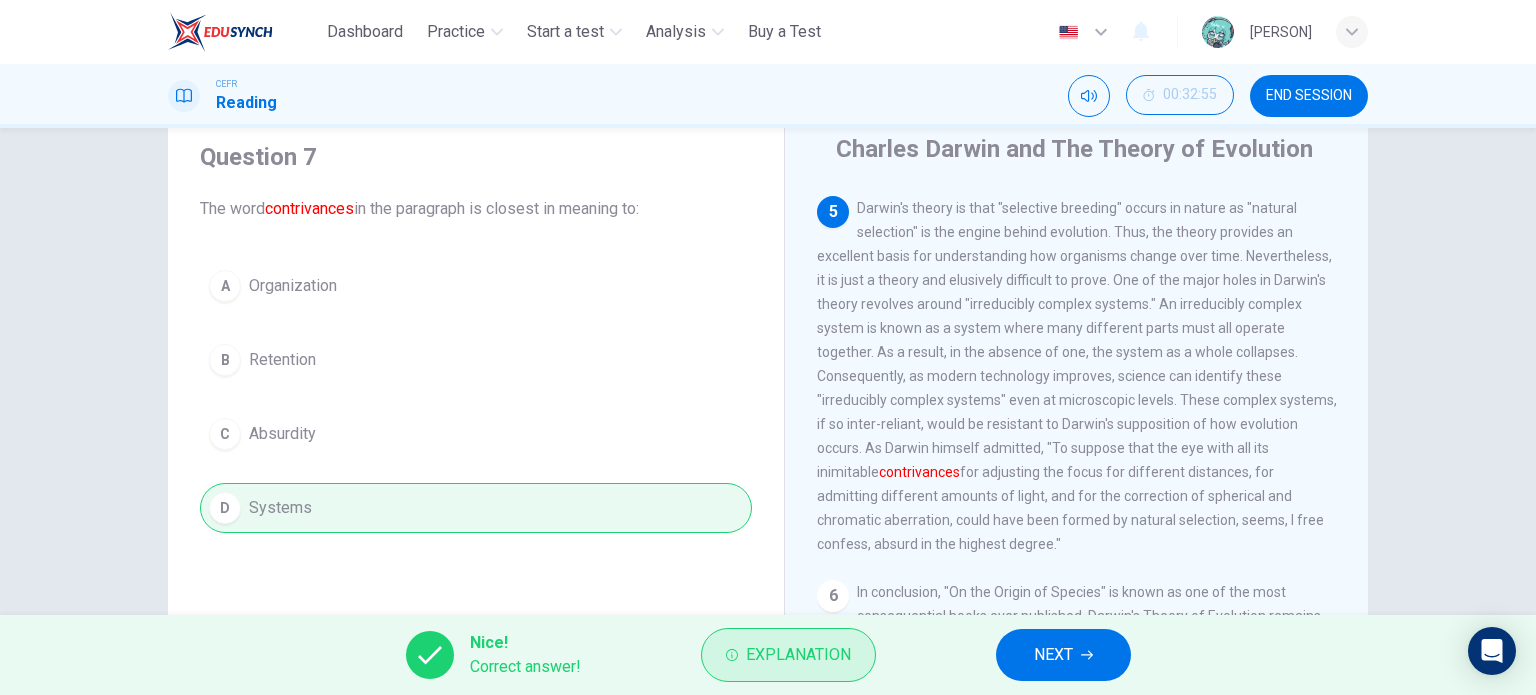 click on "Explanation" at bounding box center [798, 655] 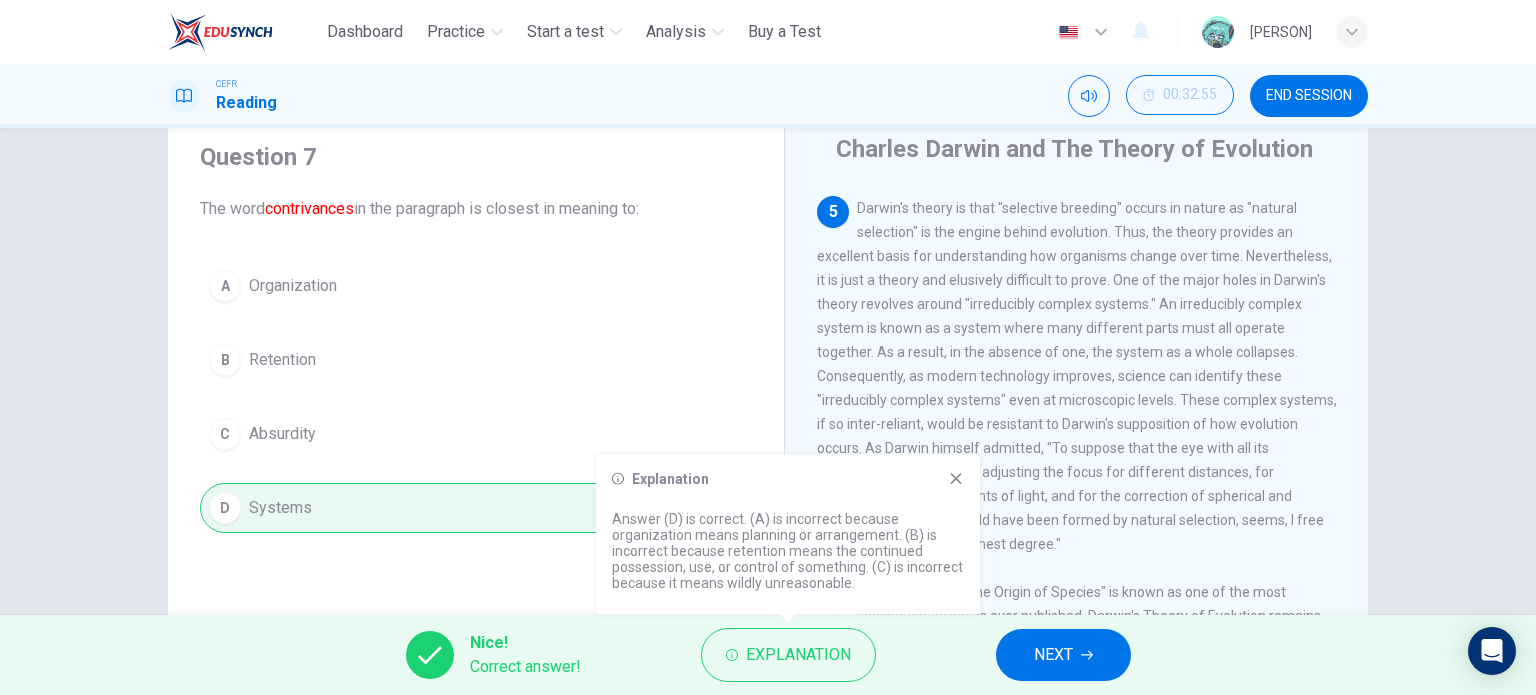 click on "Nice! Correct answer! Explanation NEXT" at bounding box center (768, 655) 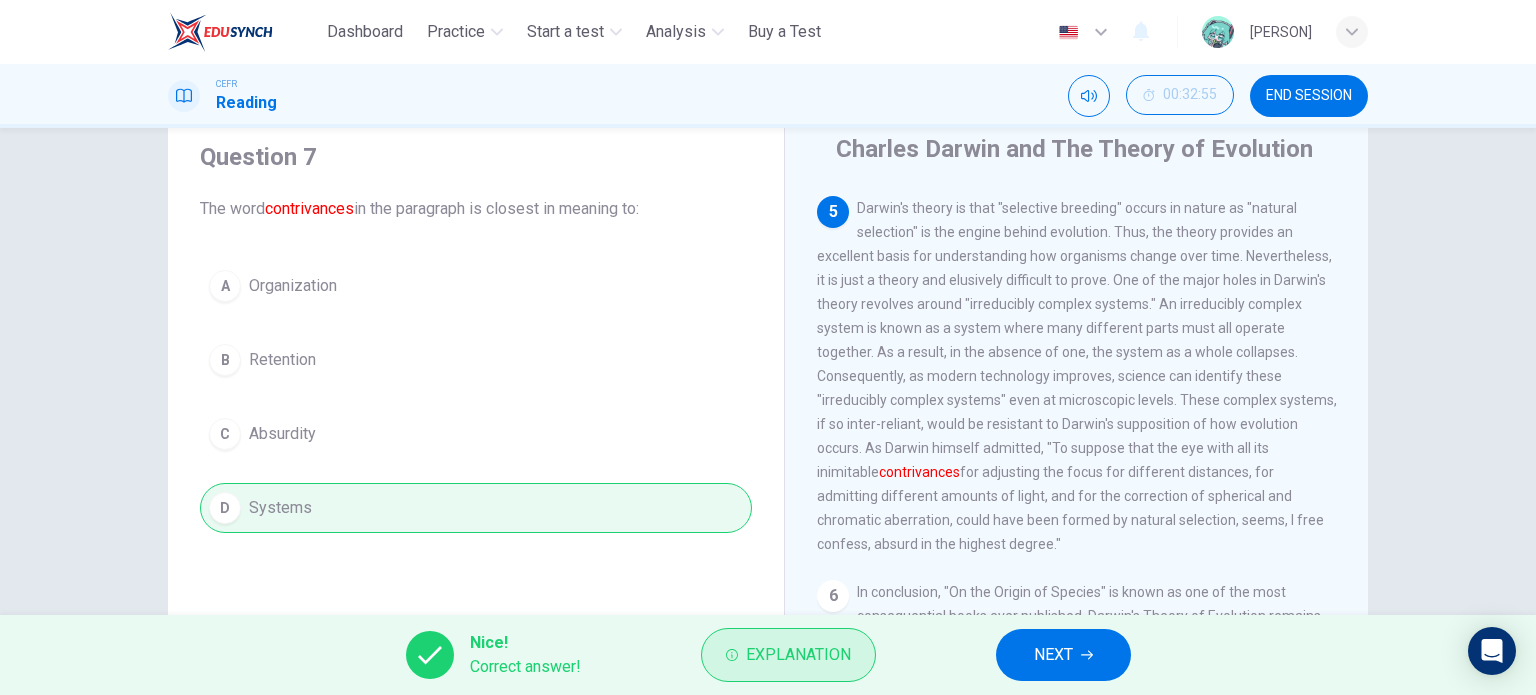 click on "Explanation" at bounding box center [798, 655] 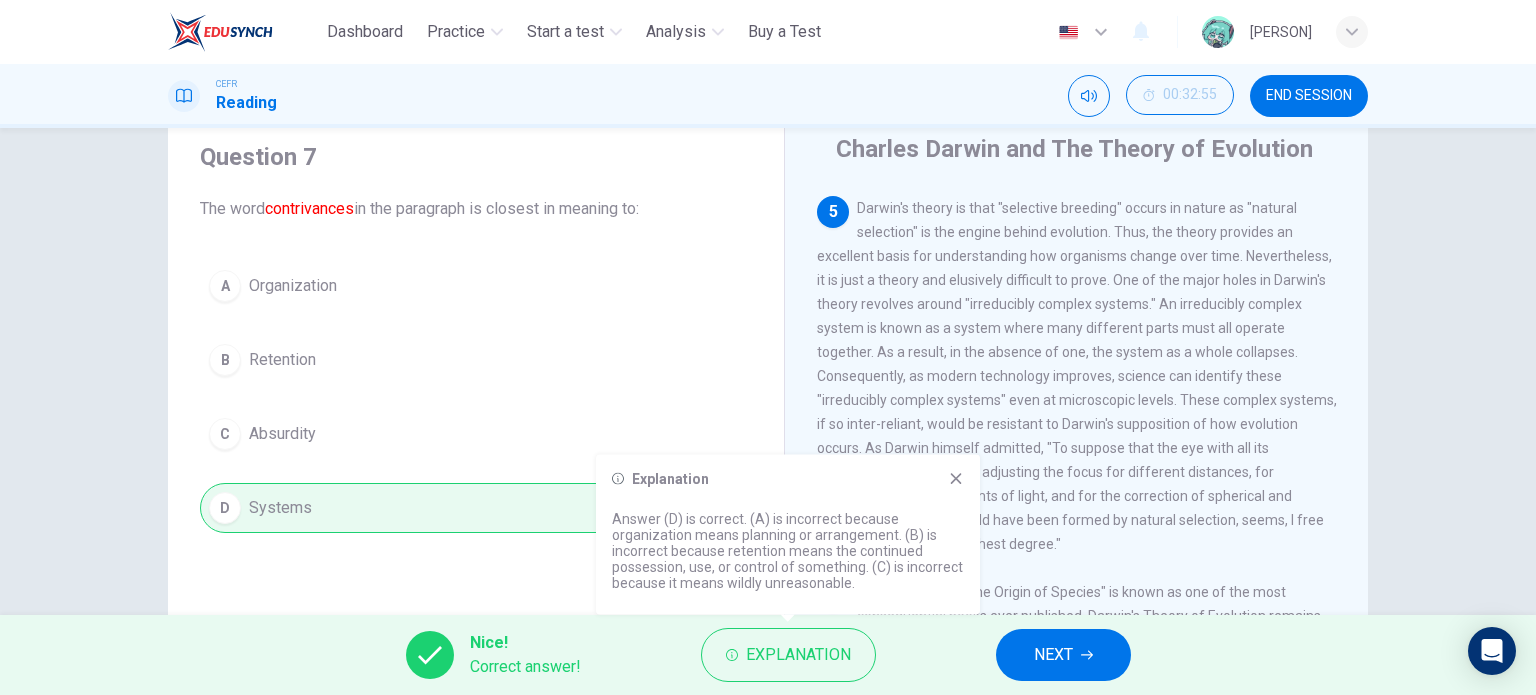 click on "Nice! Correct answer! Explanation NEXT" at bounding box center [768, 655] 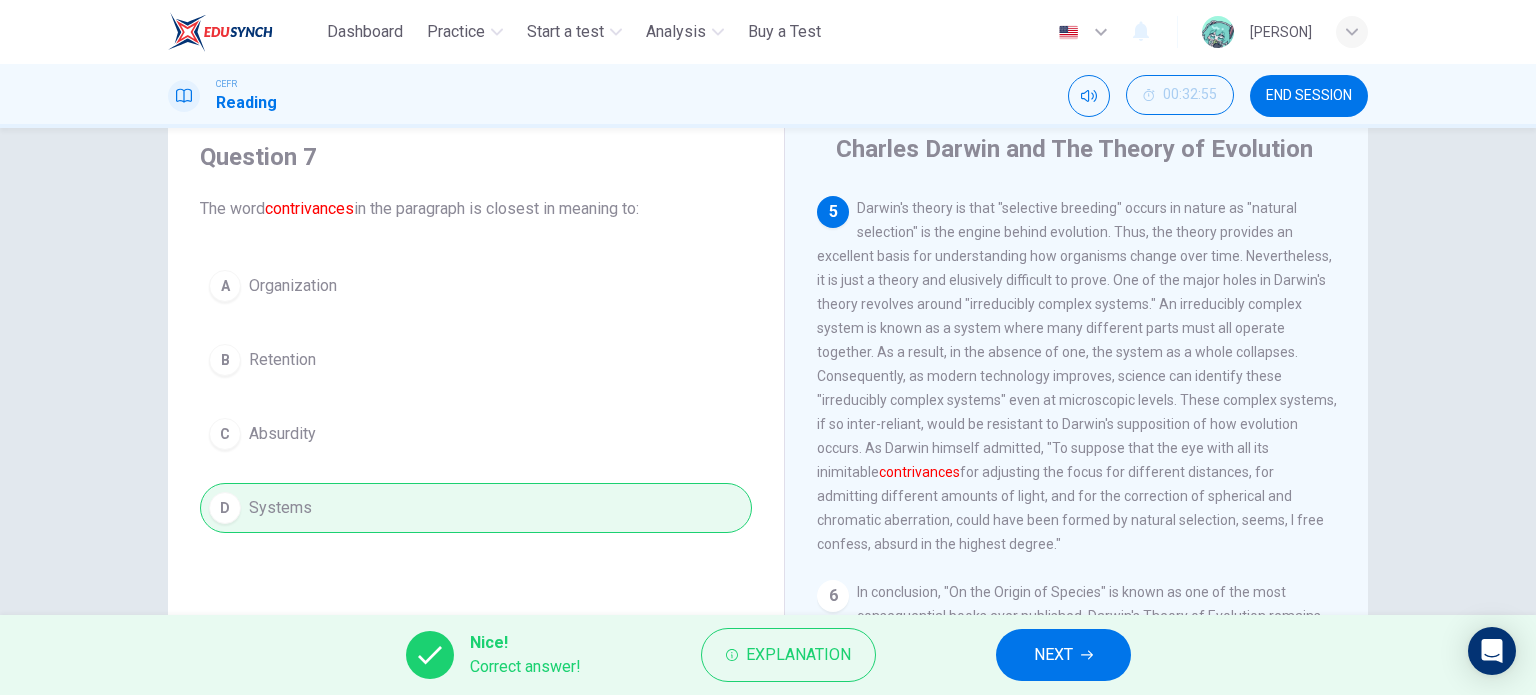 click 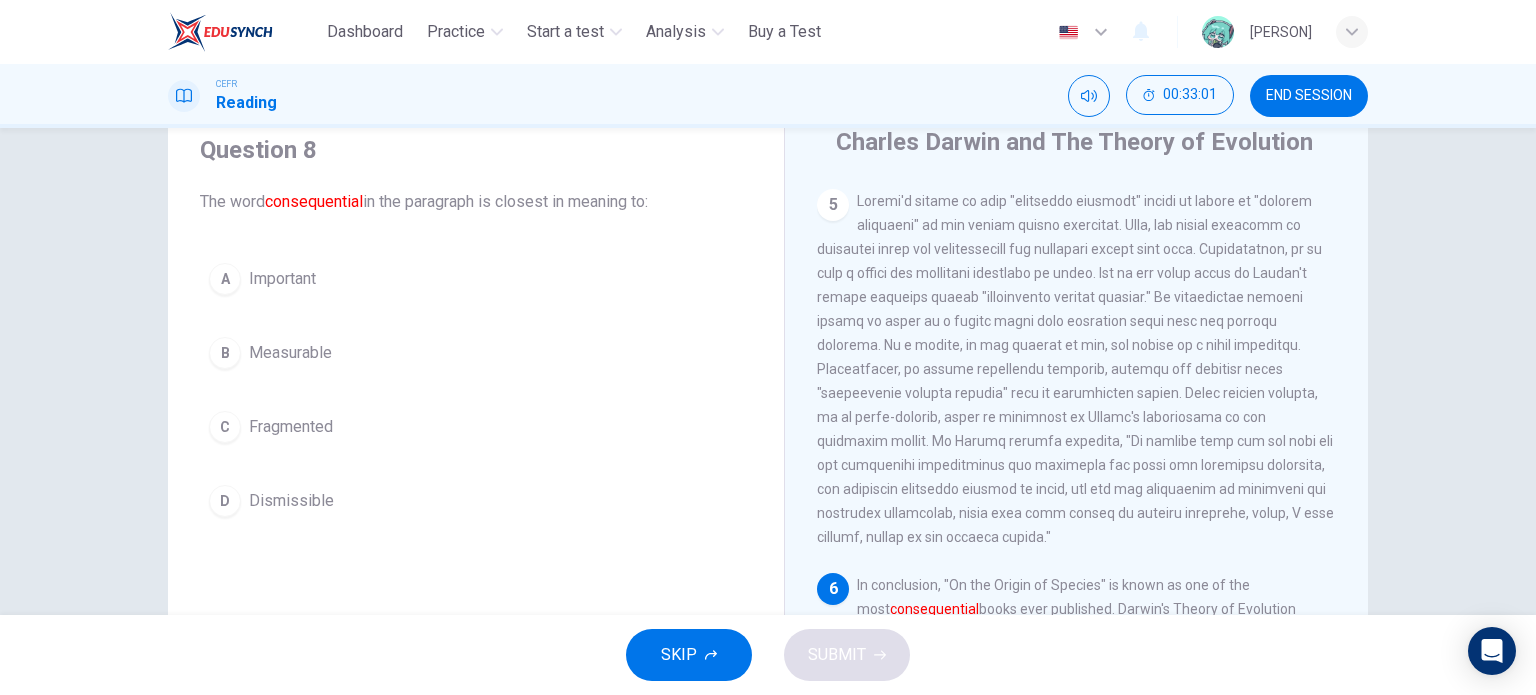 scroll, scrollTop: 67, scrollLeft: 0, axis: vertical 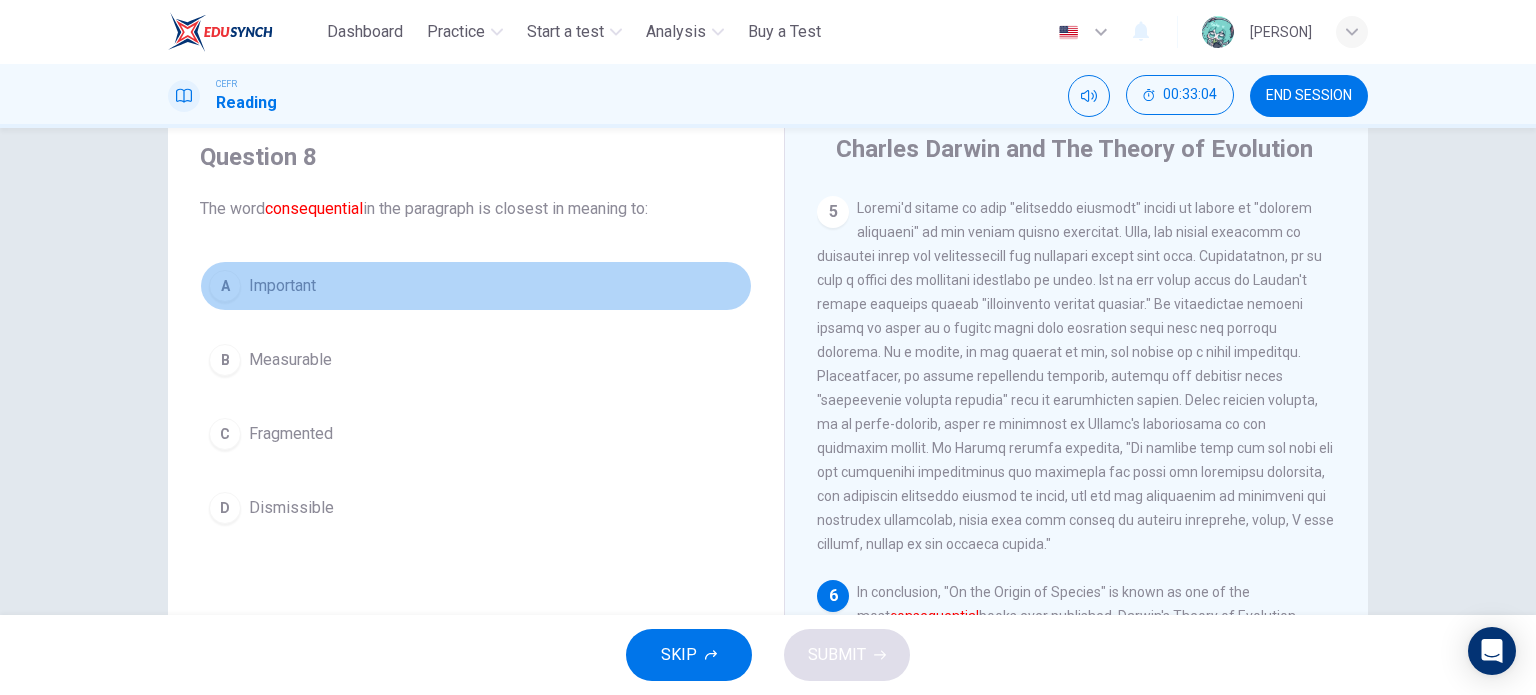 click on "A Important" at bounding box center (476, 286) 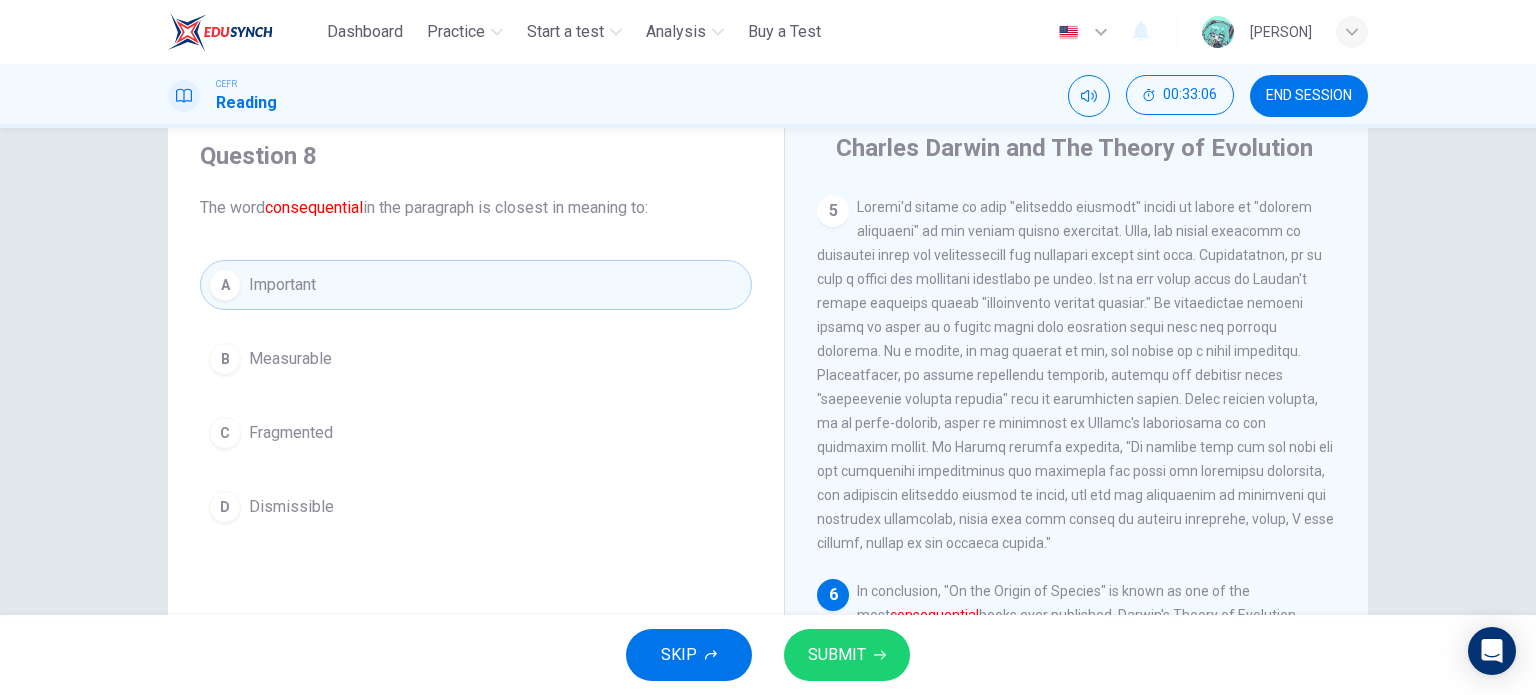 scroll, scrollTop: 67, scrollLeft: 0, axis: vertical 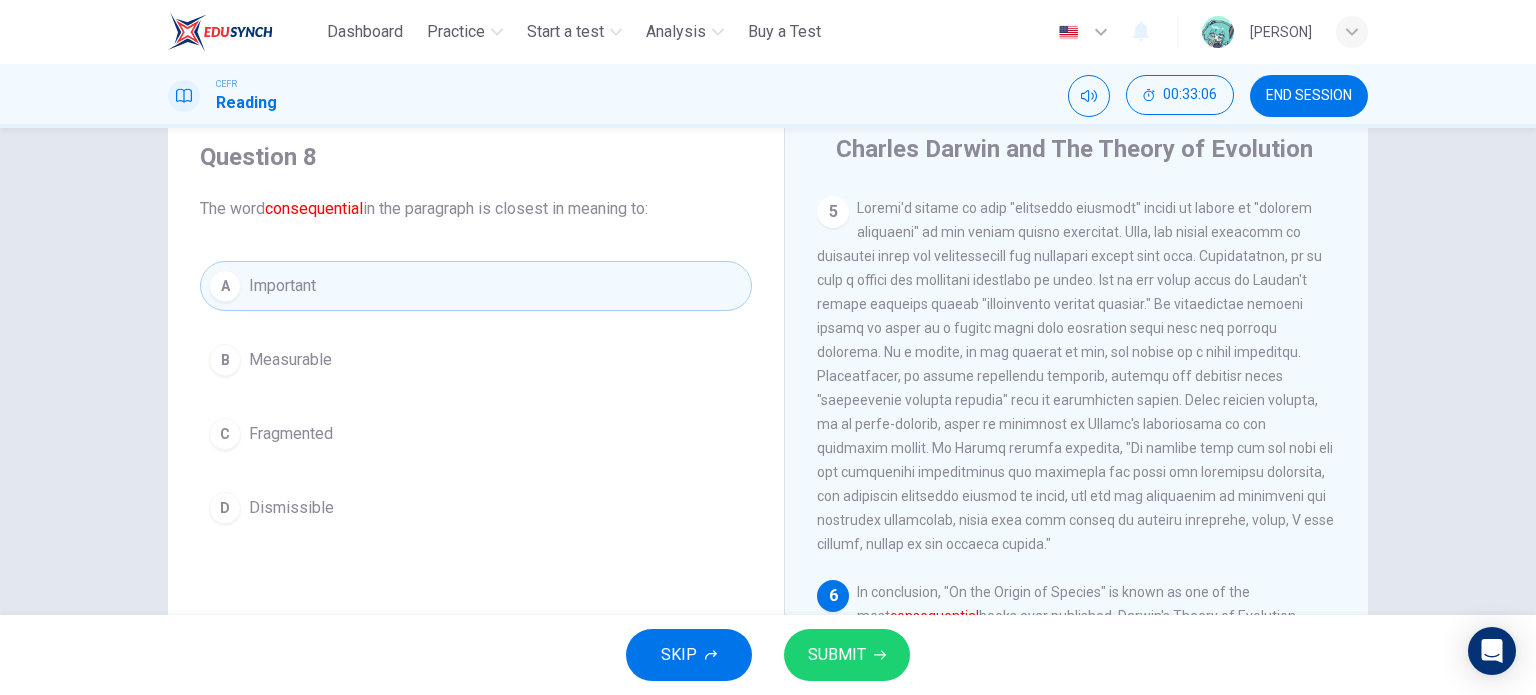 click on "SUBMIT" at bounding box center [847, 655] 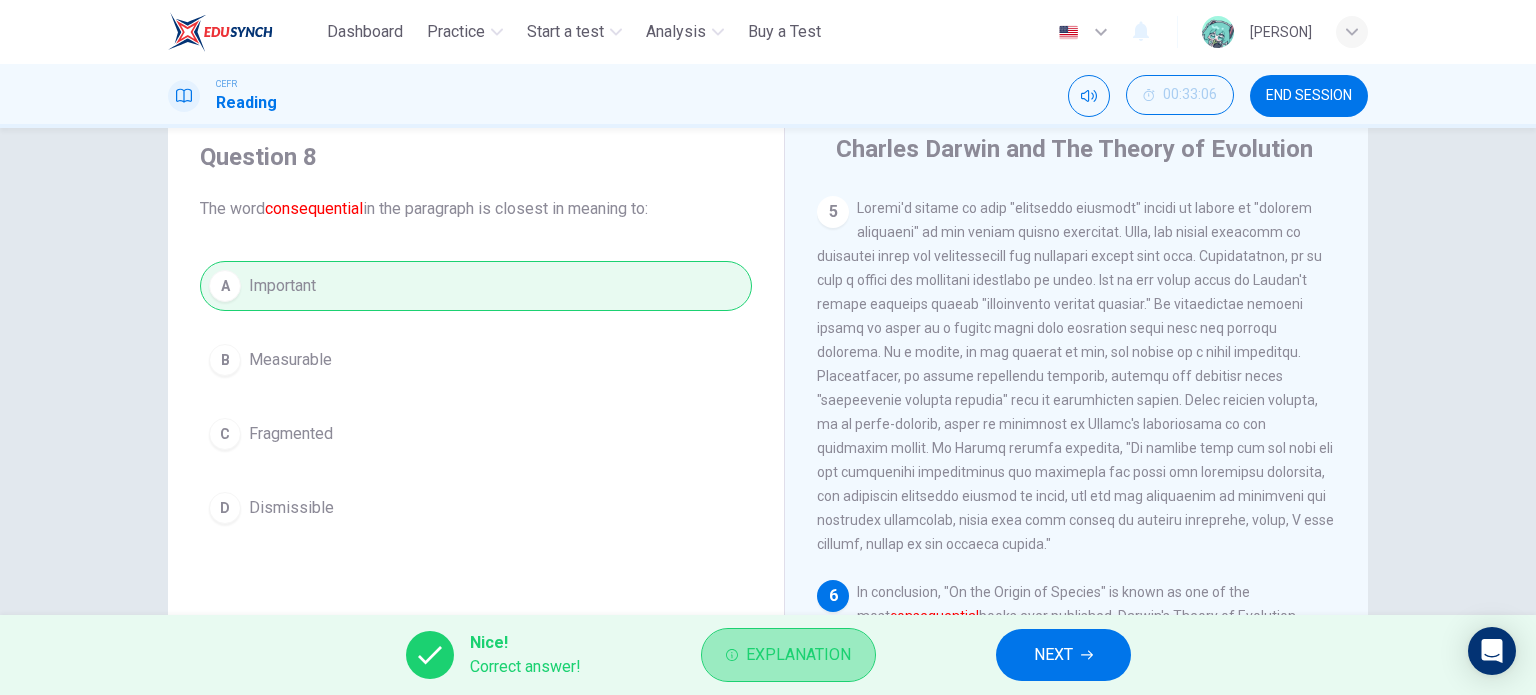 click on "Explanation" at bounding box center [788, 655] 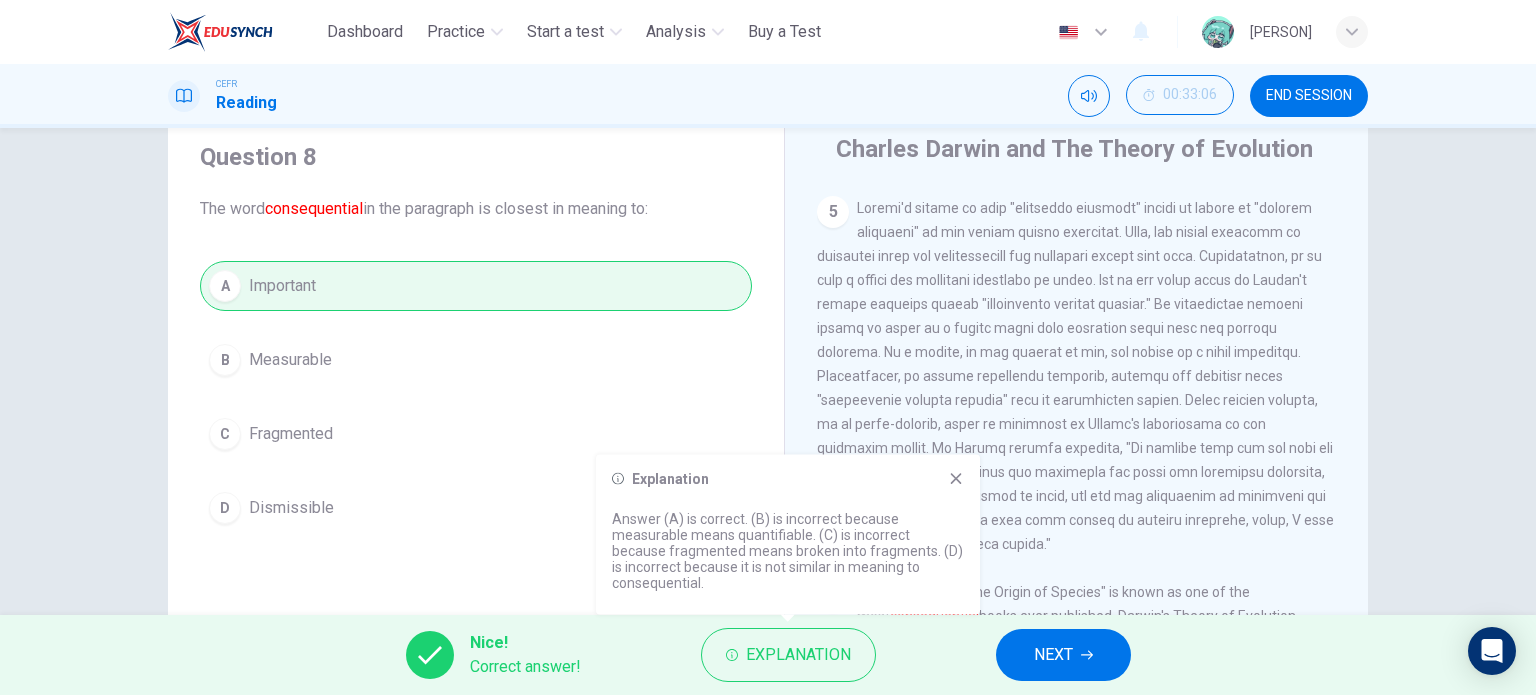 click 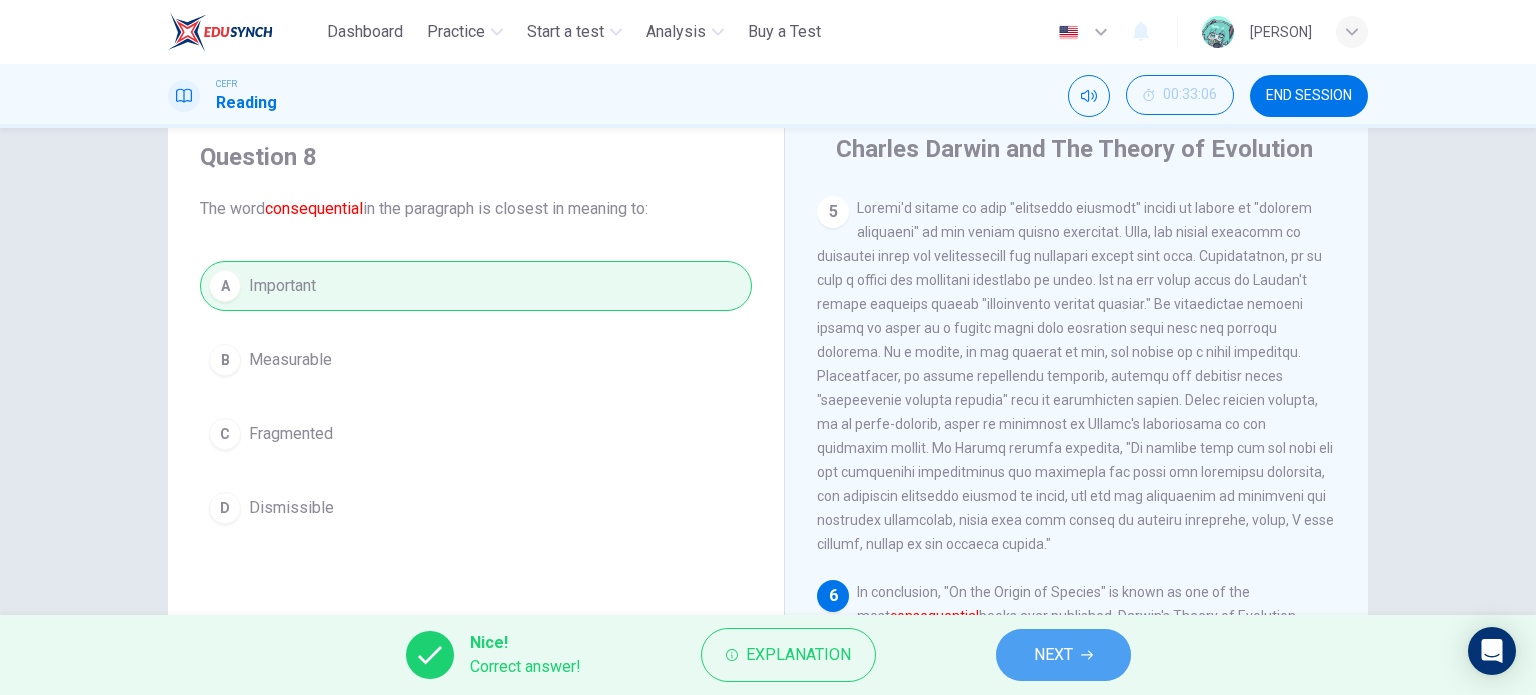 click 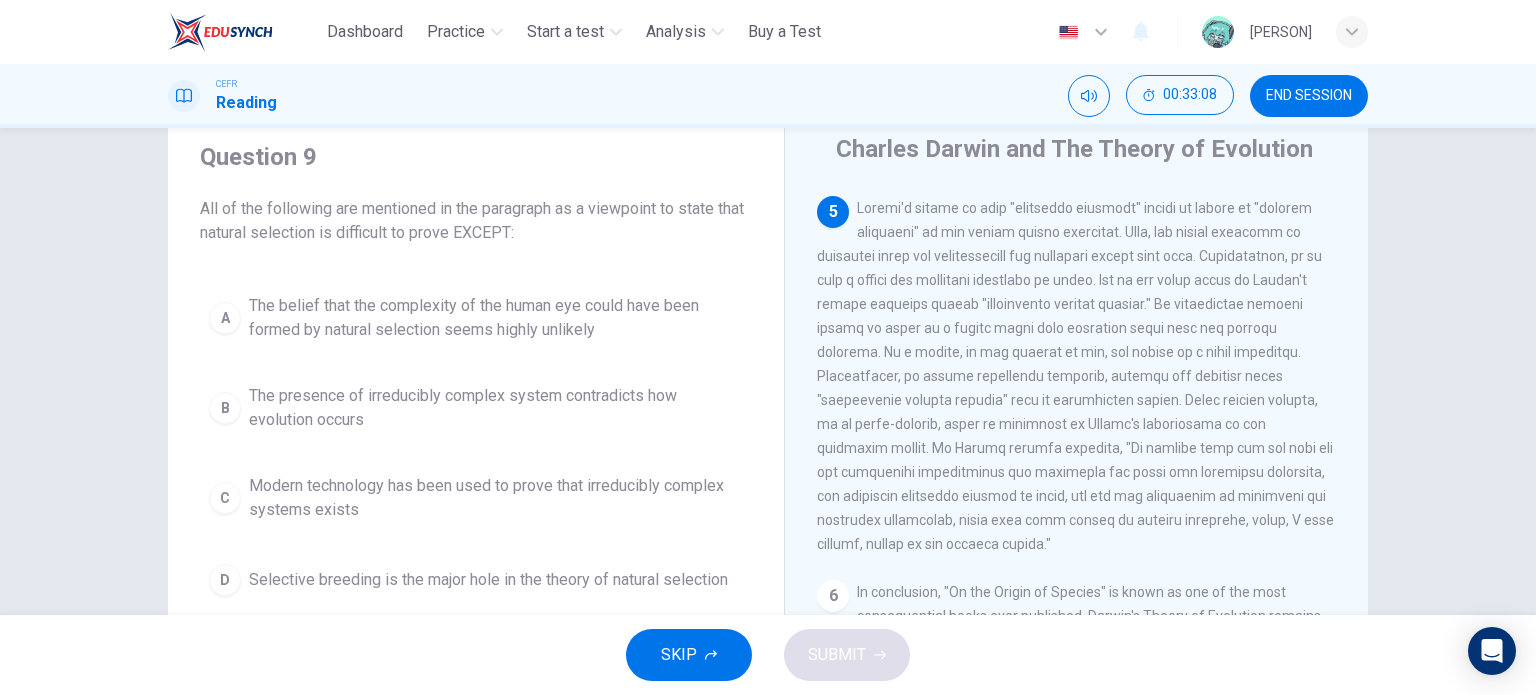 scroll, scrollTop: 1049, scrollLeft: 0, axis: vertical 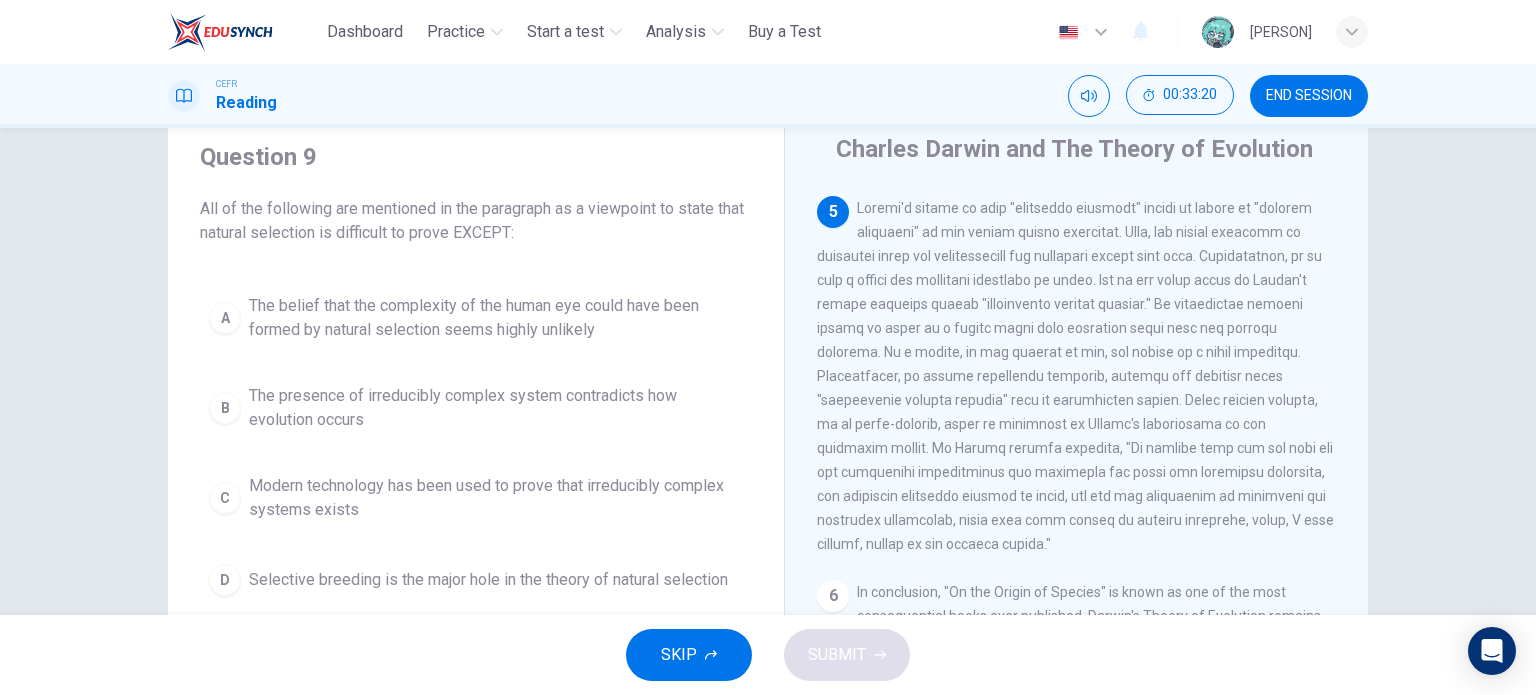click on "The belief that the complexity of the human eye could have been formed by natural selection seems highly unlikely" at bounding box center (496, 318) 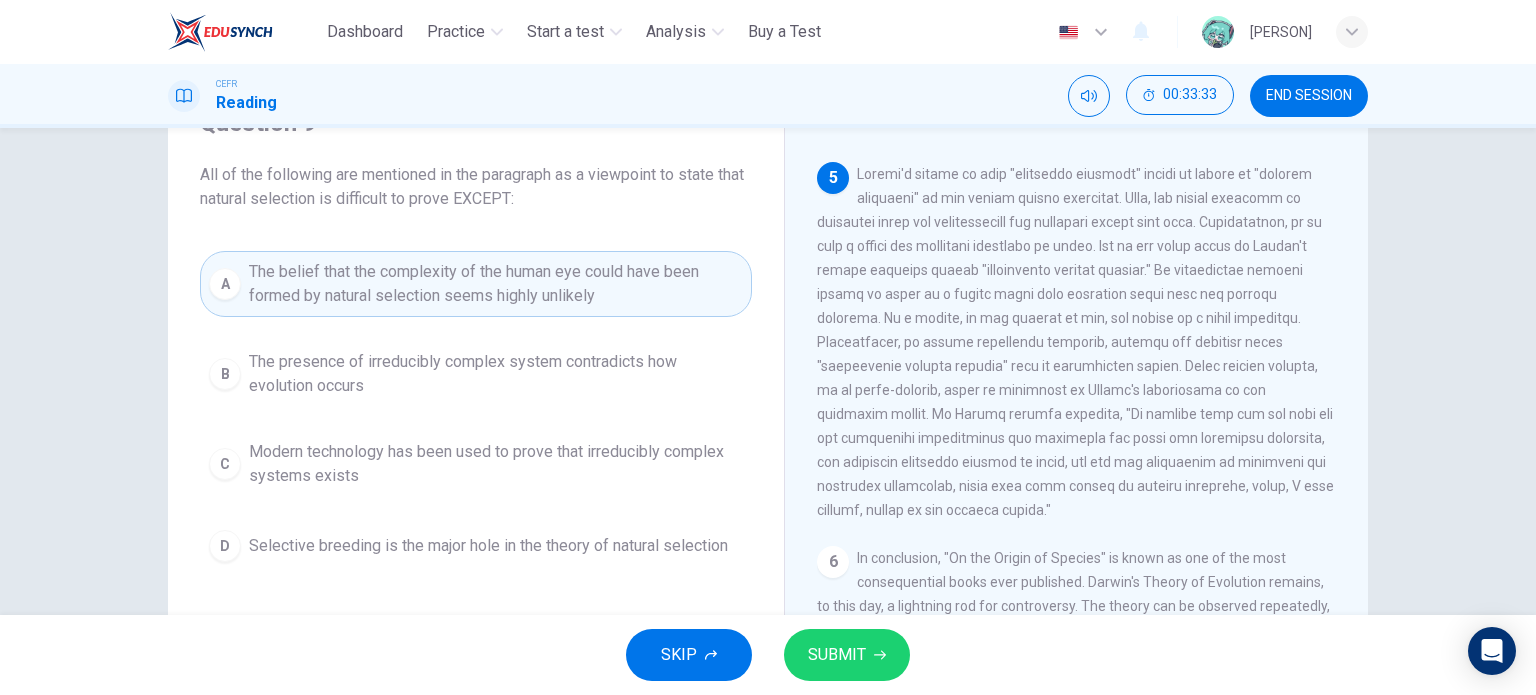 scroll, scrollTop: 67, scrollLeft: 0, axis: vertical 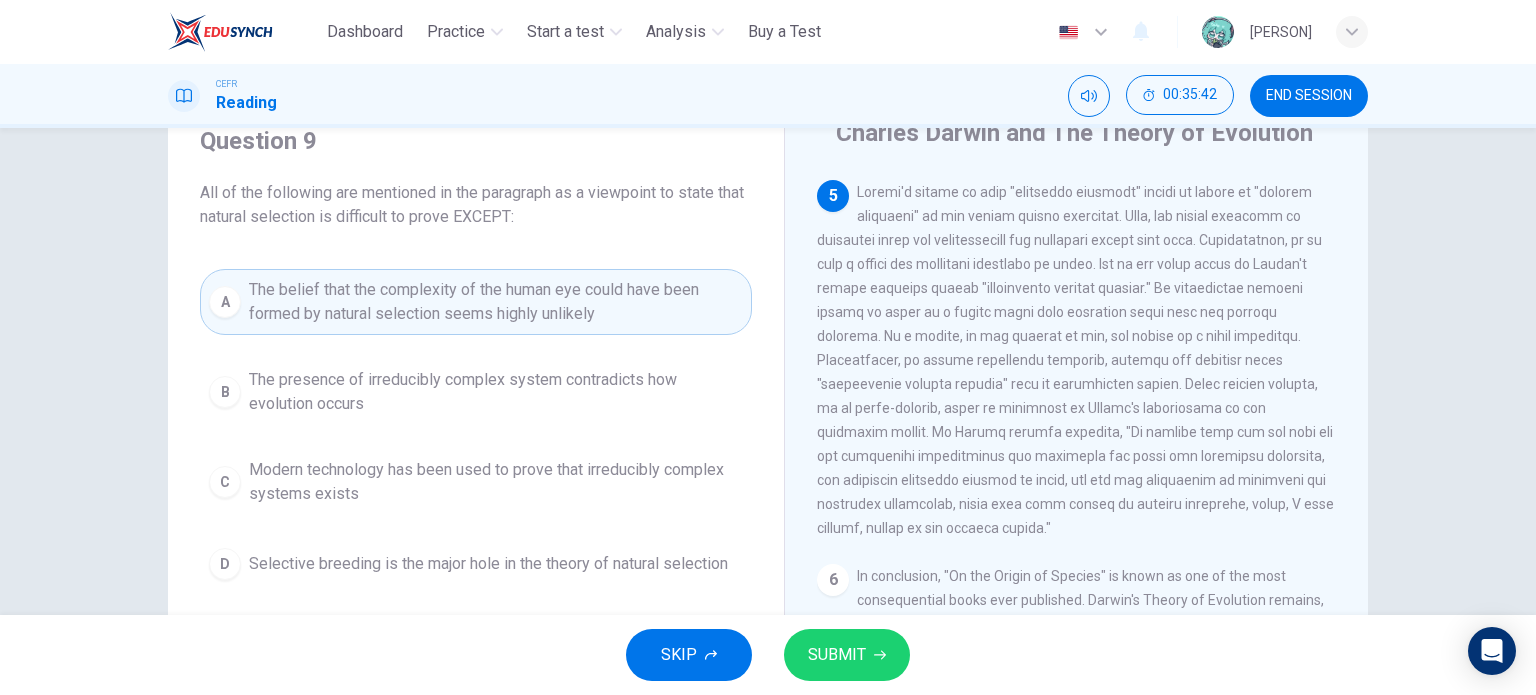 click at bounding box center (1075, 360) 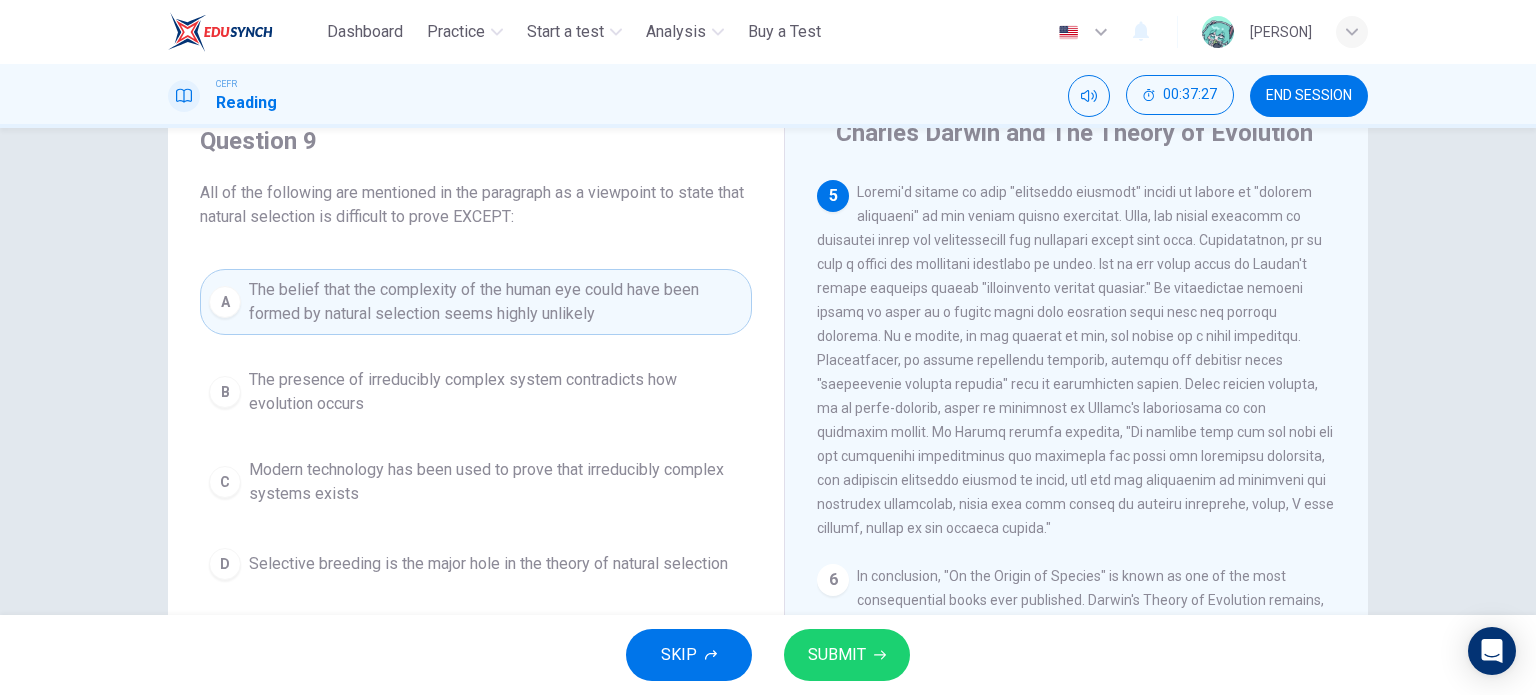 drag, startPoint x: 897, startPoint y: 204, endPoint x: 1004, endPoint y: 291, distance: 137.90576 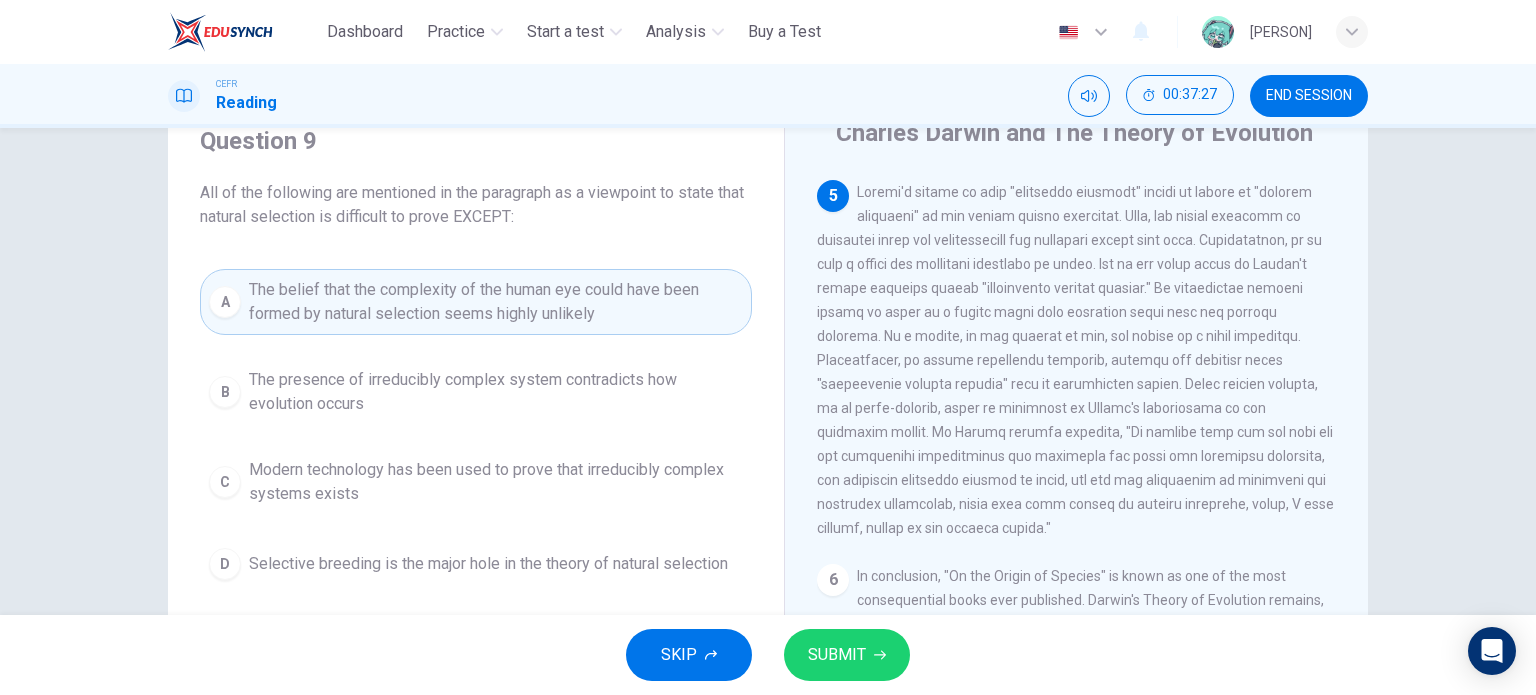 click on "5" at bounding box center [1077, 360] 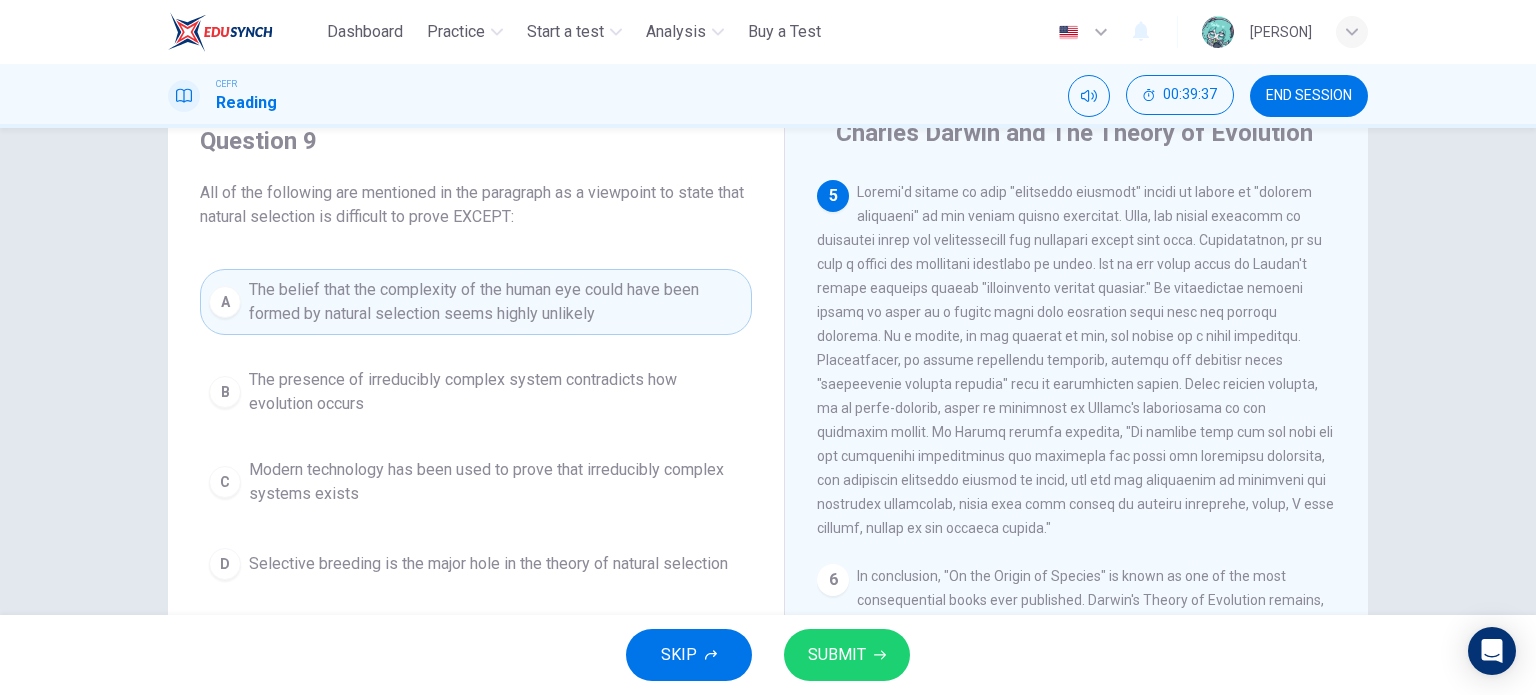 click on "The presence of irreducibly complex system contradicts how evolution occurs" at bounding box center (496, 392) 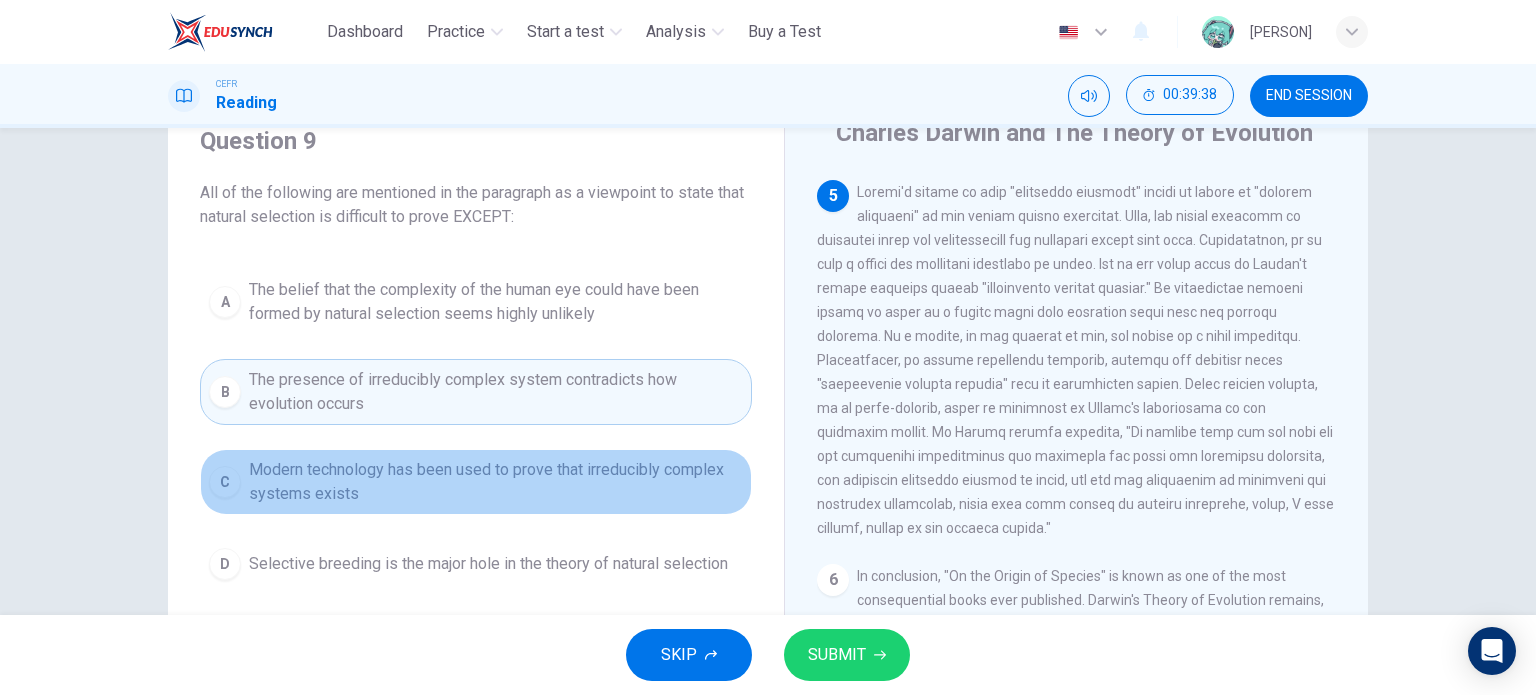 click on "Modern technology has been used to prove that irreducibly complex systems exists" at bounding box center (496, 482) 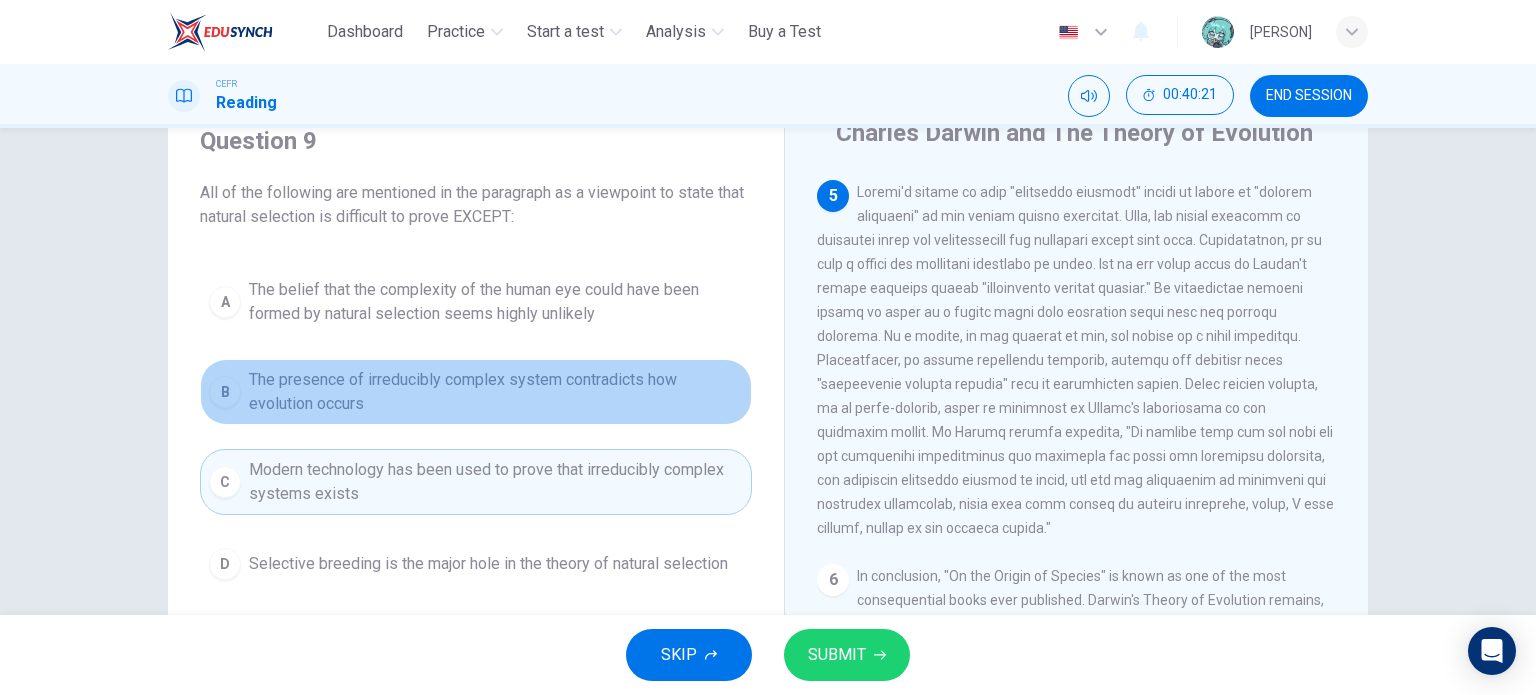 click on "The presence of irreducibly complex system contradicts how evolution occurs" at bounding box center [496, 392] 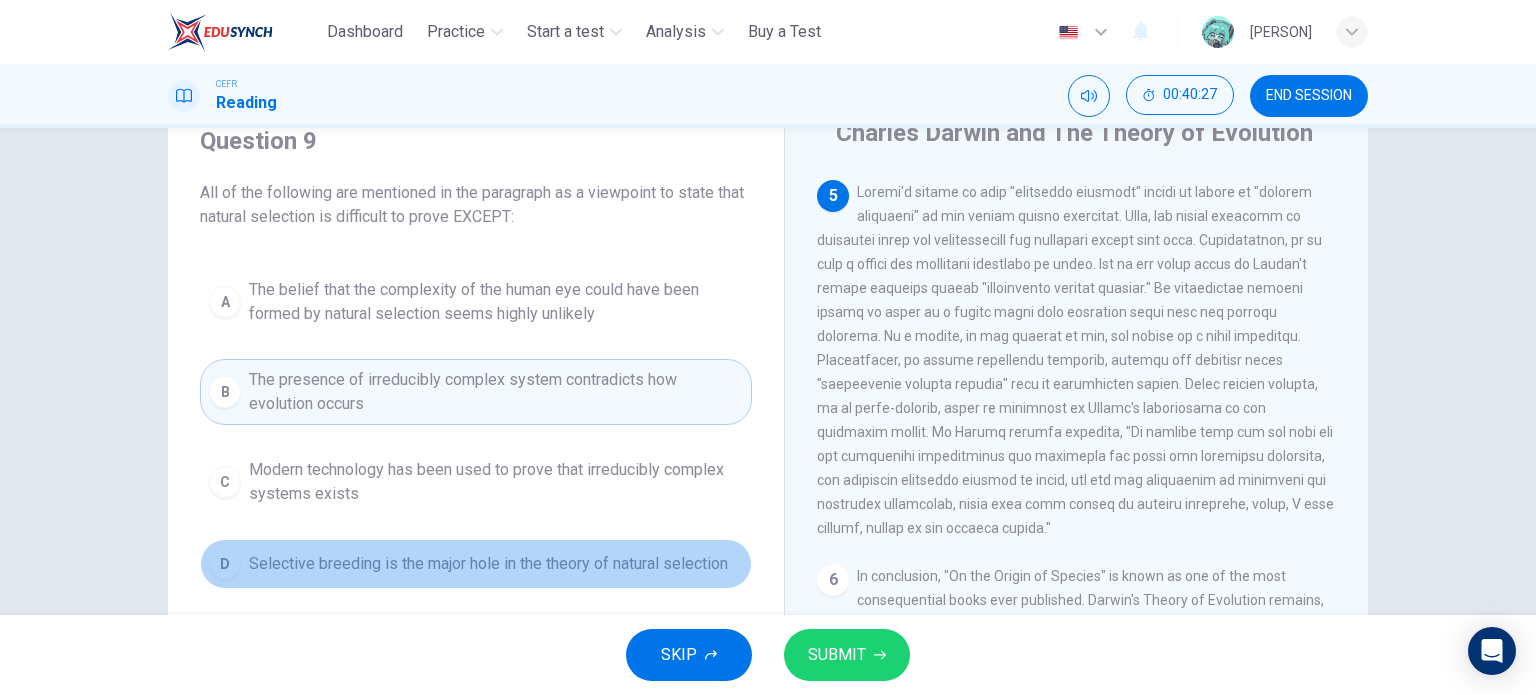 click on "D Selective breeding is the major hole in the theory of natural selection" at bounding box center (476, 564) 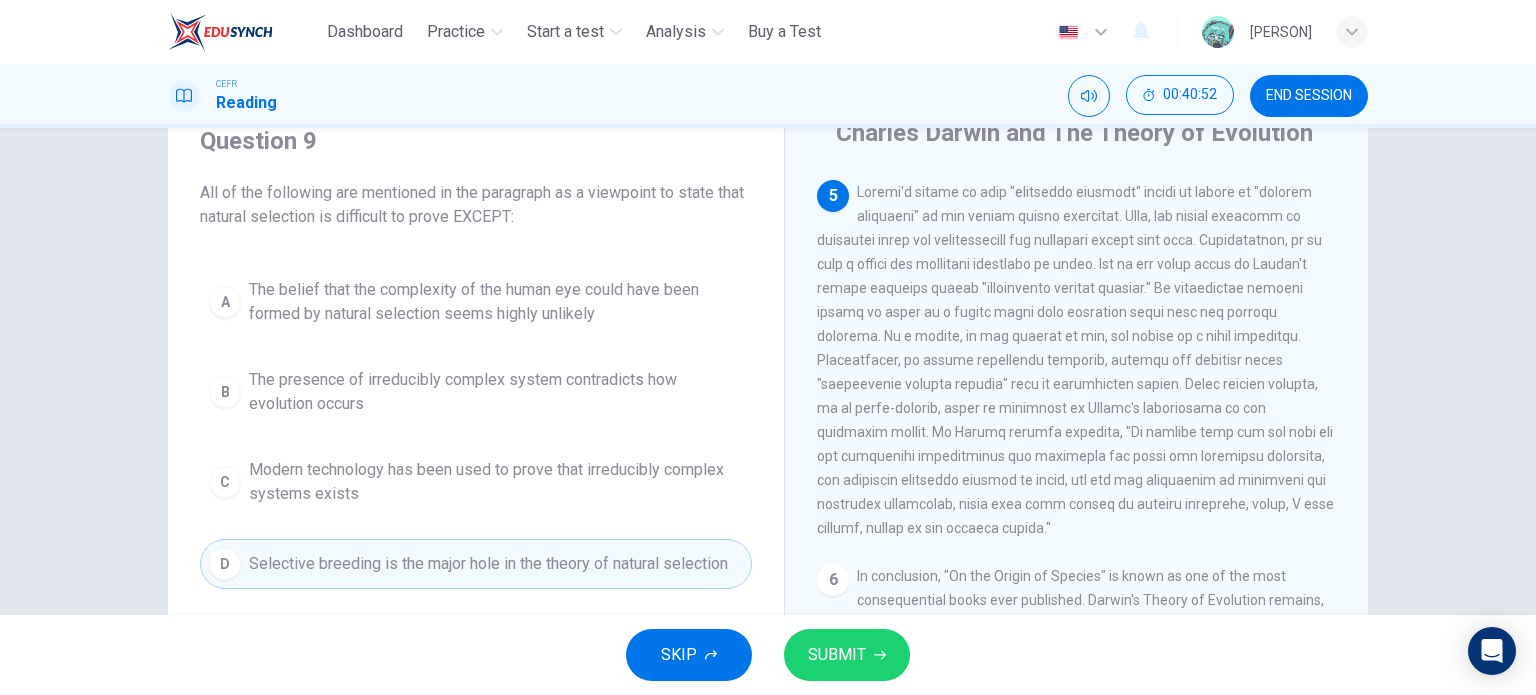 click on "SUBMIT" at bounding box center [847, 655] 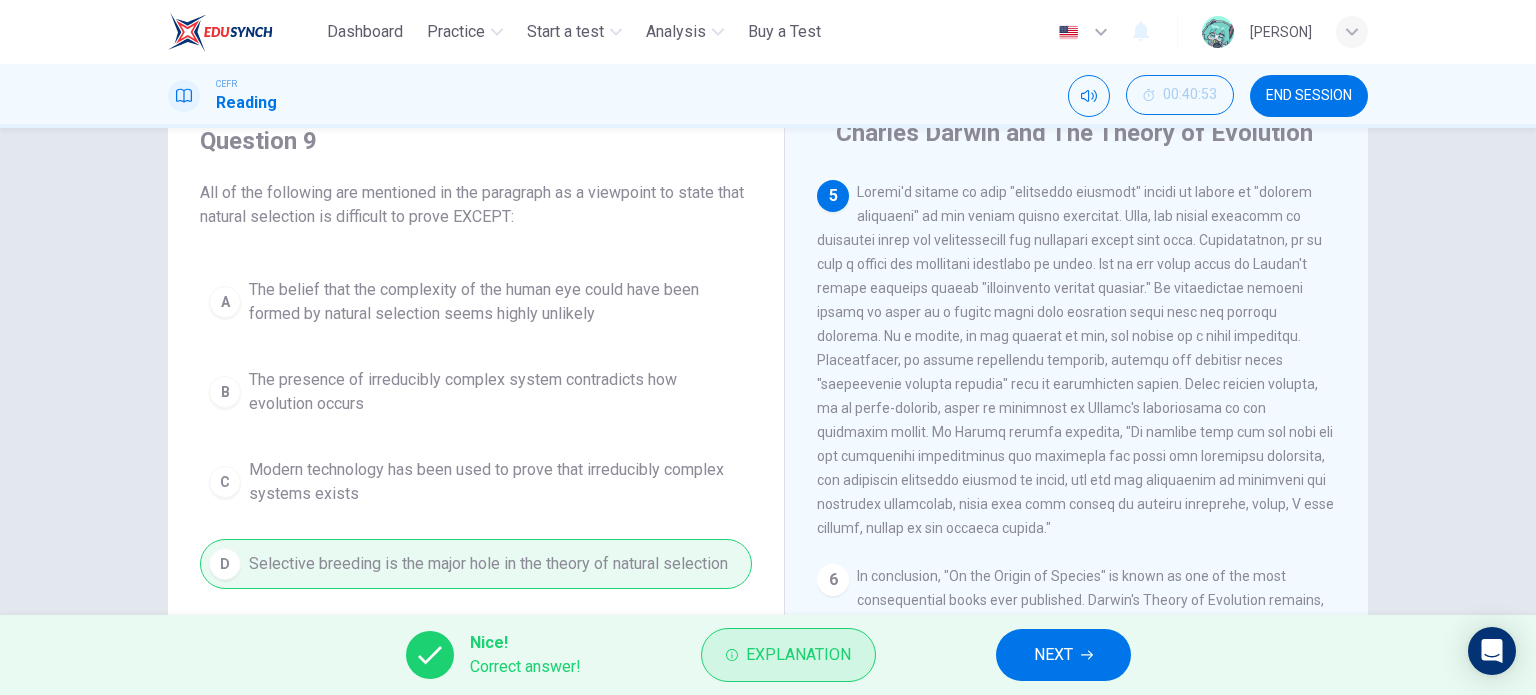 click on "Explanation" at bounding box center (788, 655) 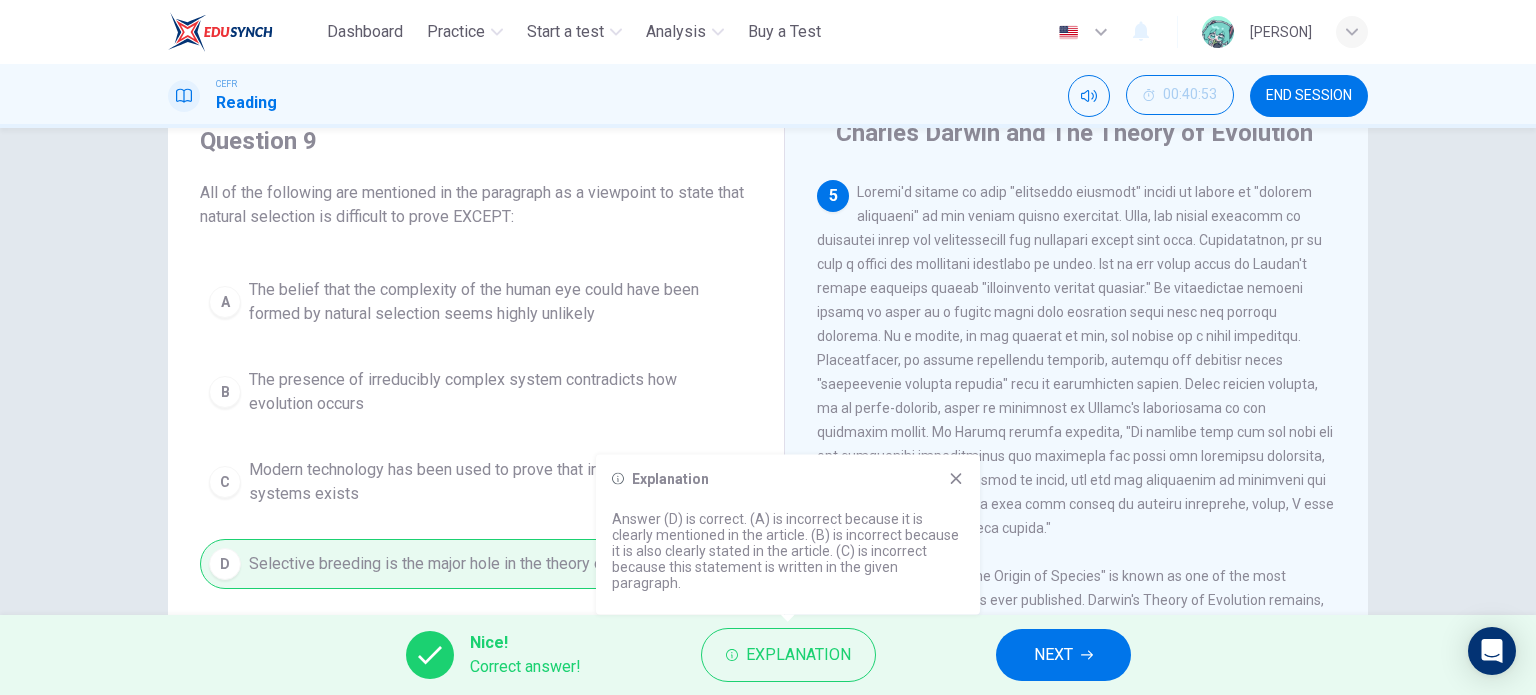 drag, startPoint x: 836, startPoint y: 556, endPoint x: 872, endPoint y: 563, distance: 36.67424 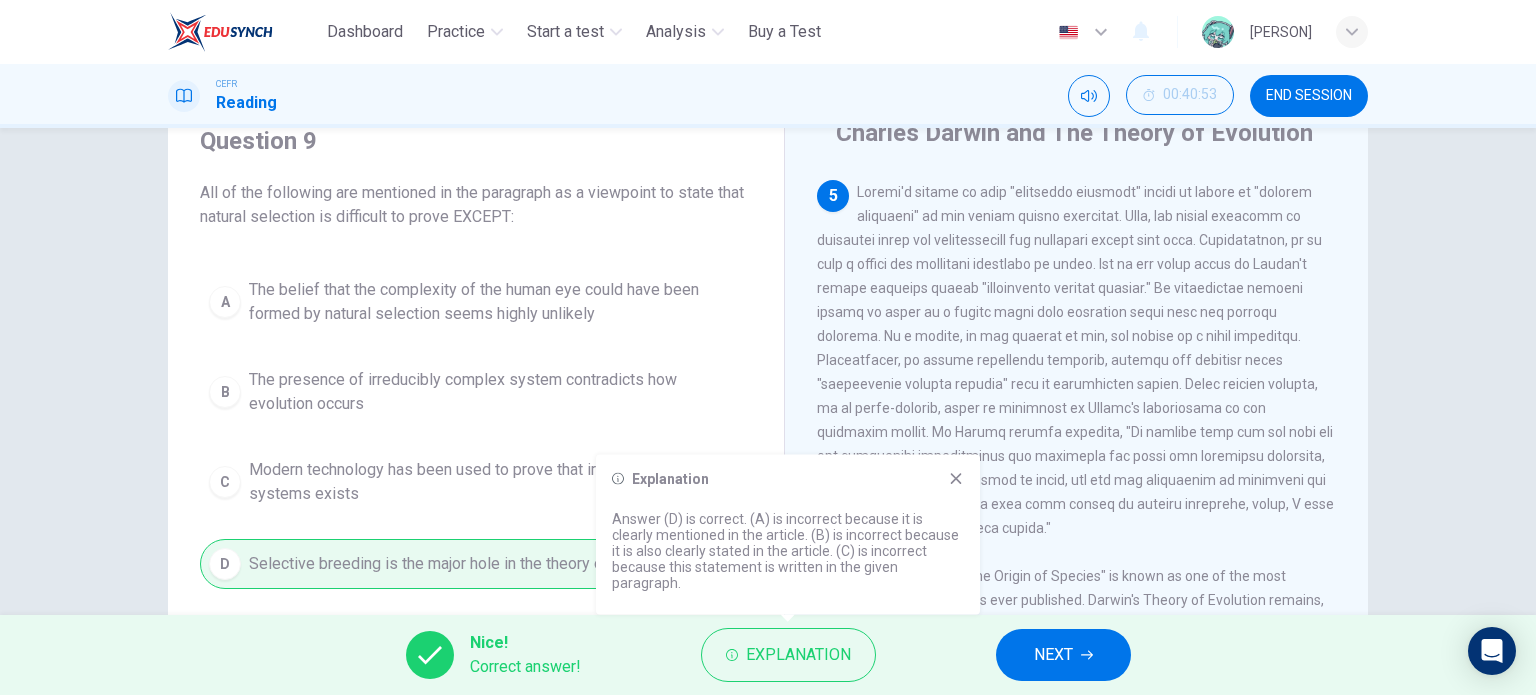 click on "Answer (D) is correct. (A) is incorrect because it is clearly mentioned in the article. (B) is incorrect because it is also clearly stated in the article. (C) is incorrect because this statement is written in the given paragraph." at bounding box center (788, 551) 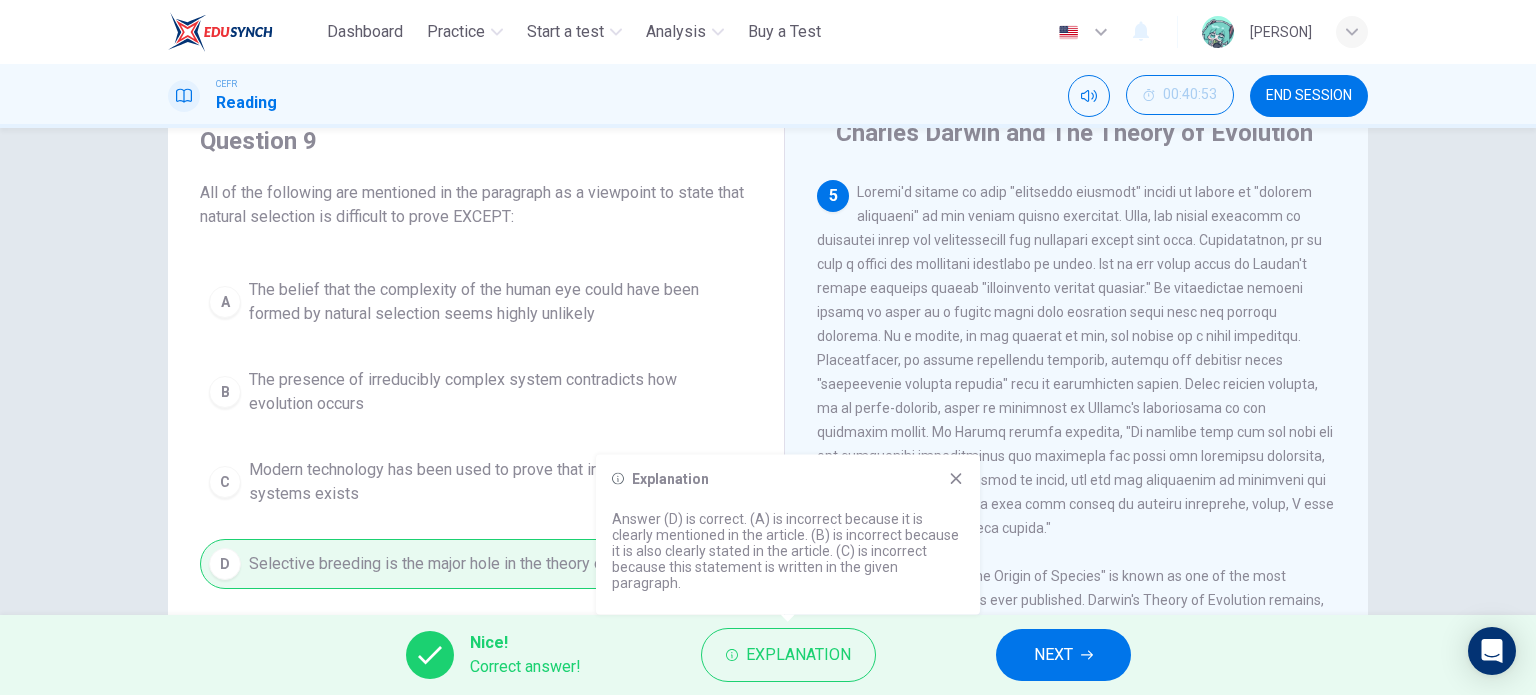 click on "Answer (D) is correct. (A) is incorrect because it is clearly mentioned in the article. (B) is incorrect because it is also clearly stated in the article. (C) is incorrect because this statement is written in the given paragraph." at bounding box center [788, 551] 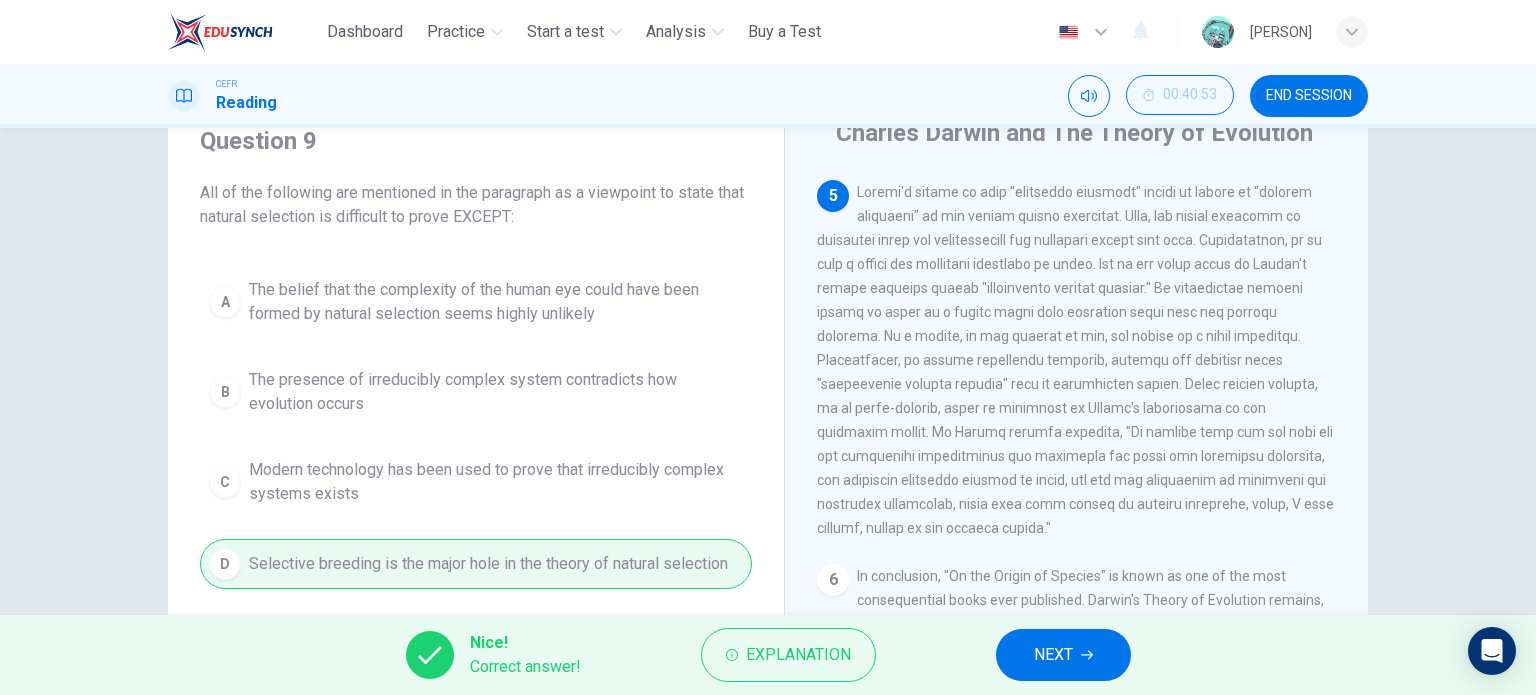 click on "NEXT" at bounding box center (1063, 655) 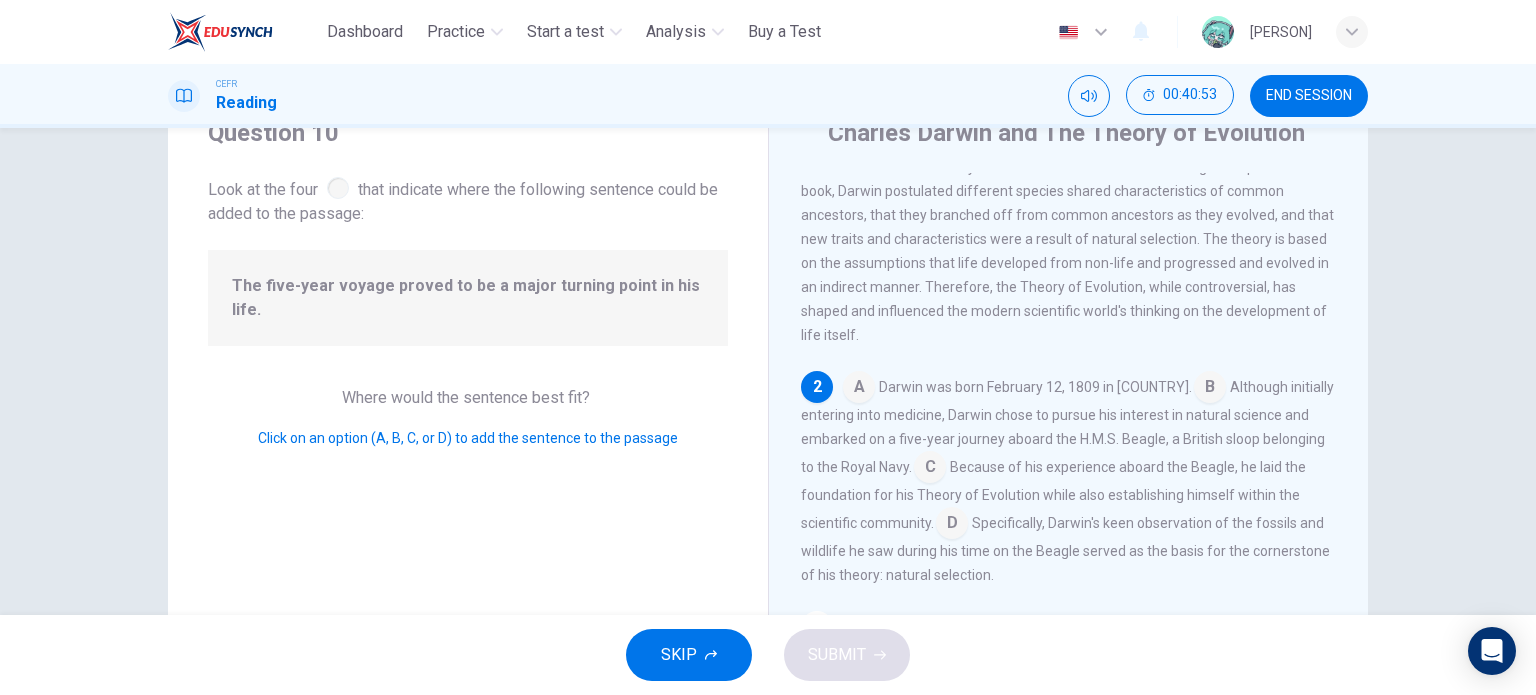 scroll, scrollTop: 112, scrollLeft: 0, axis: vertical 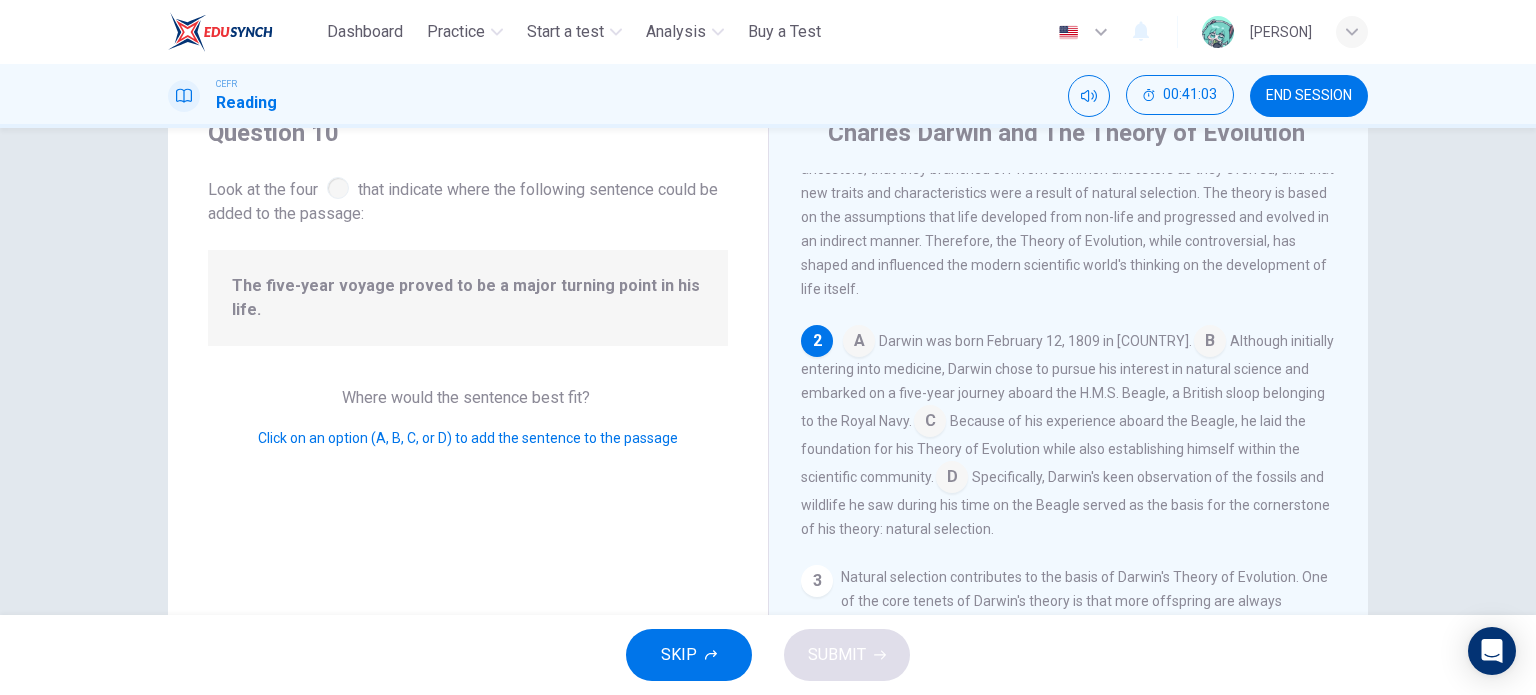 click at bounding box center [859, 343] 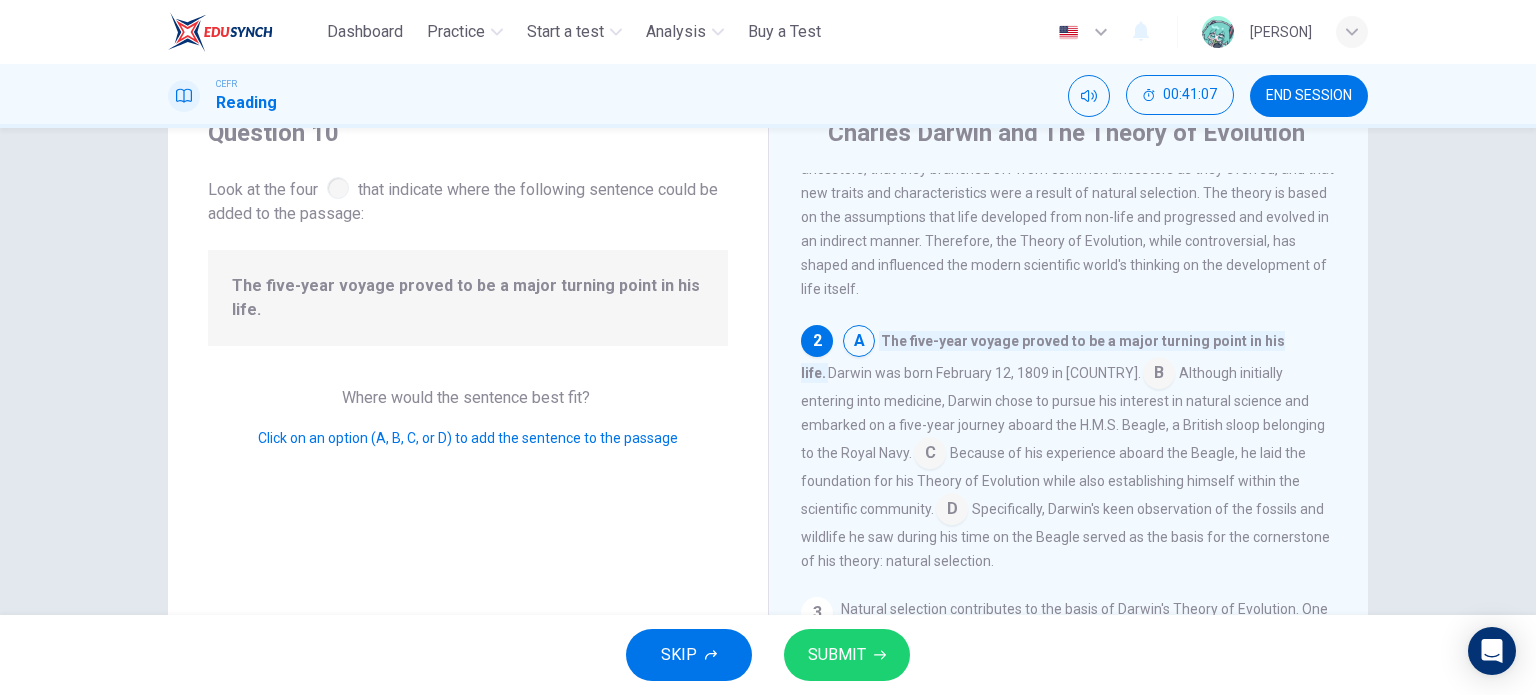 click at bounding box center [1159, 375] 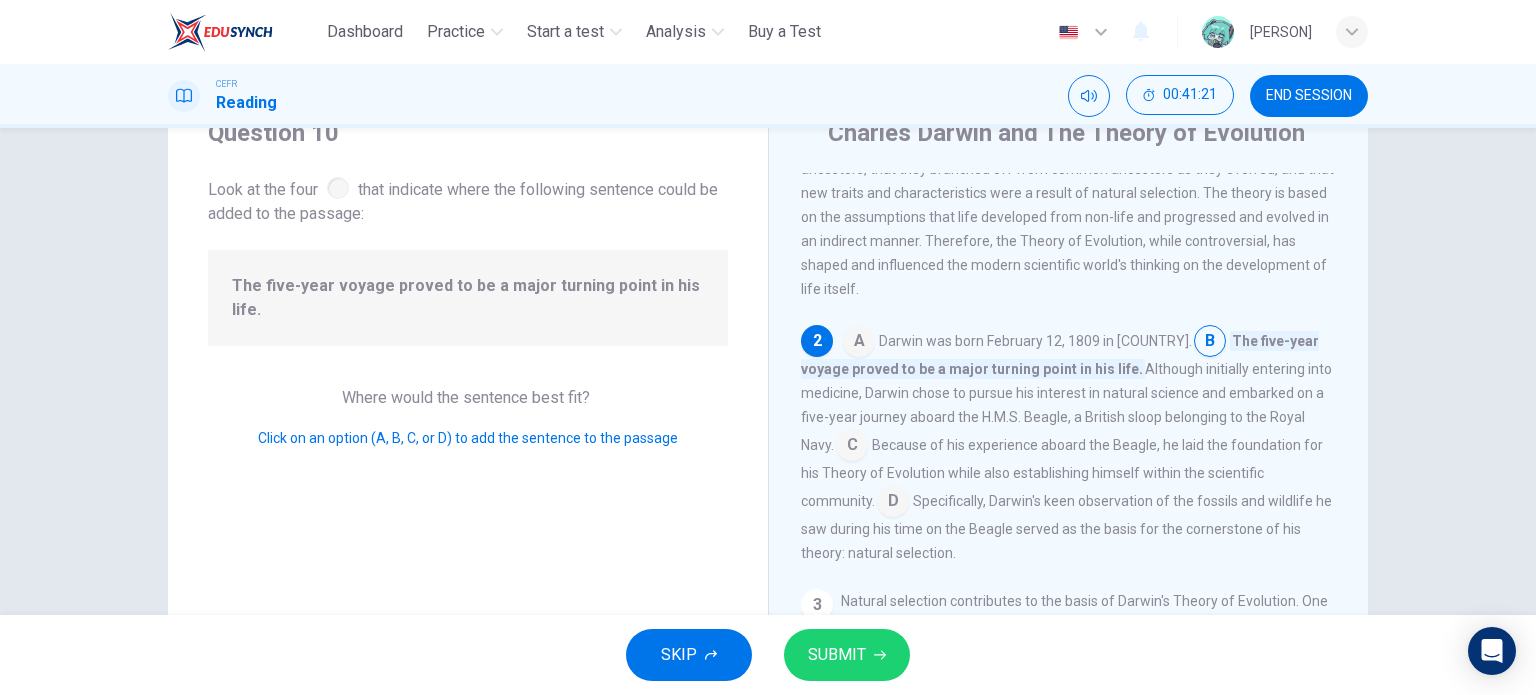 click at bounding box center [852, 447] 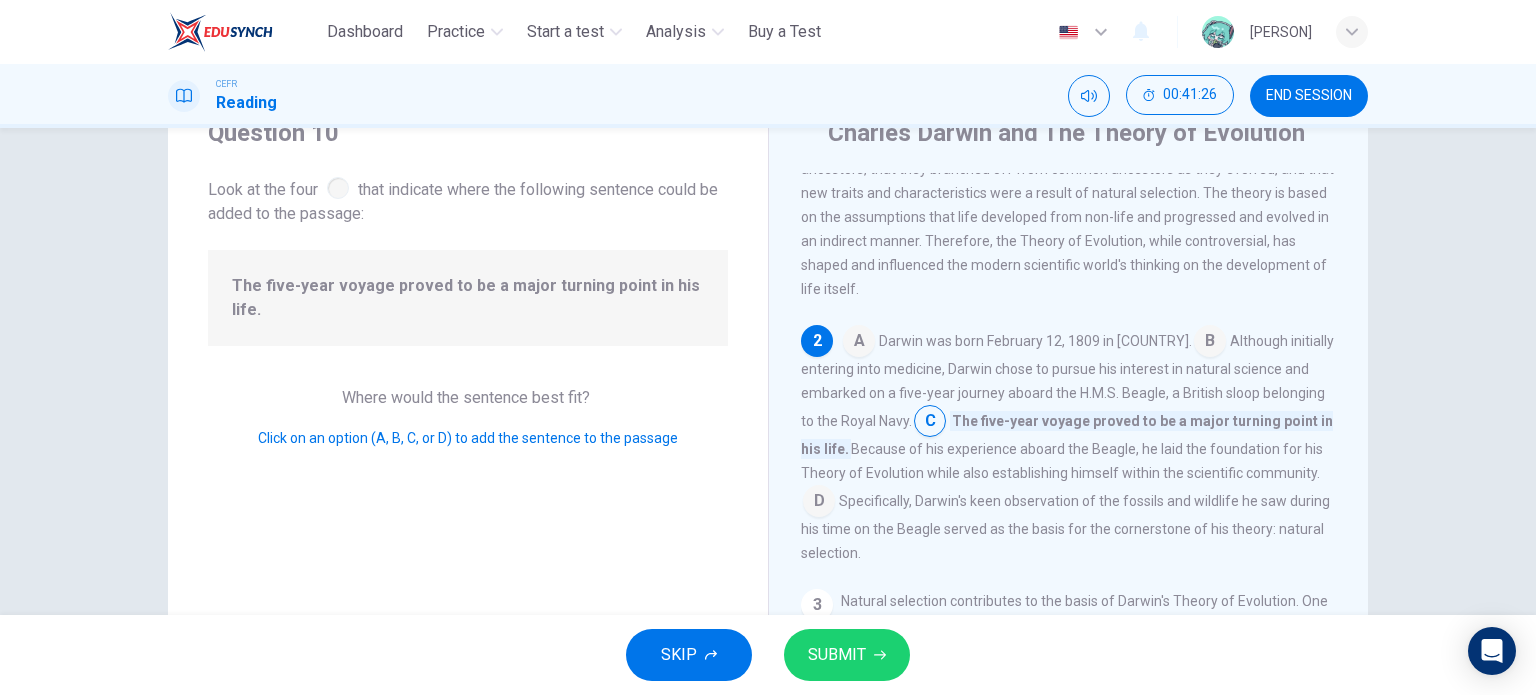 drag, startPoint x: 921, startPoint y: 459, endPoint x: 1121, endPoint y: 478, distance: 200.90047 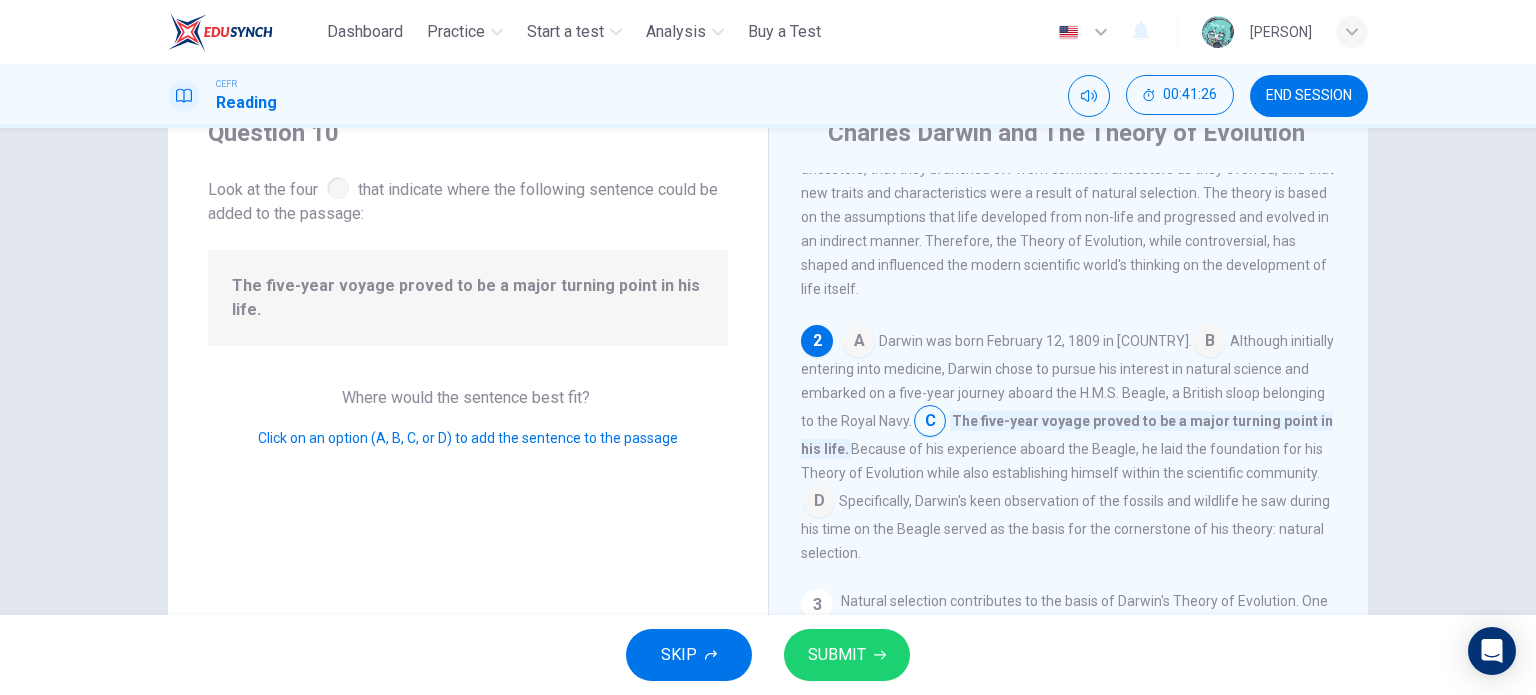 click on "Because of his experience aboard the Beagle, he laid the foundation for his Theory of Evolution while also establishing himself within the scientific community." at bounding box center (1062, 461) 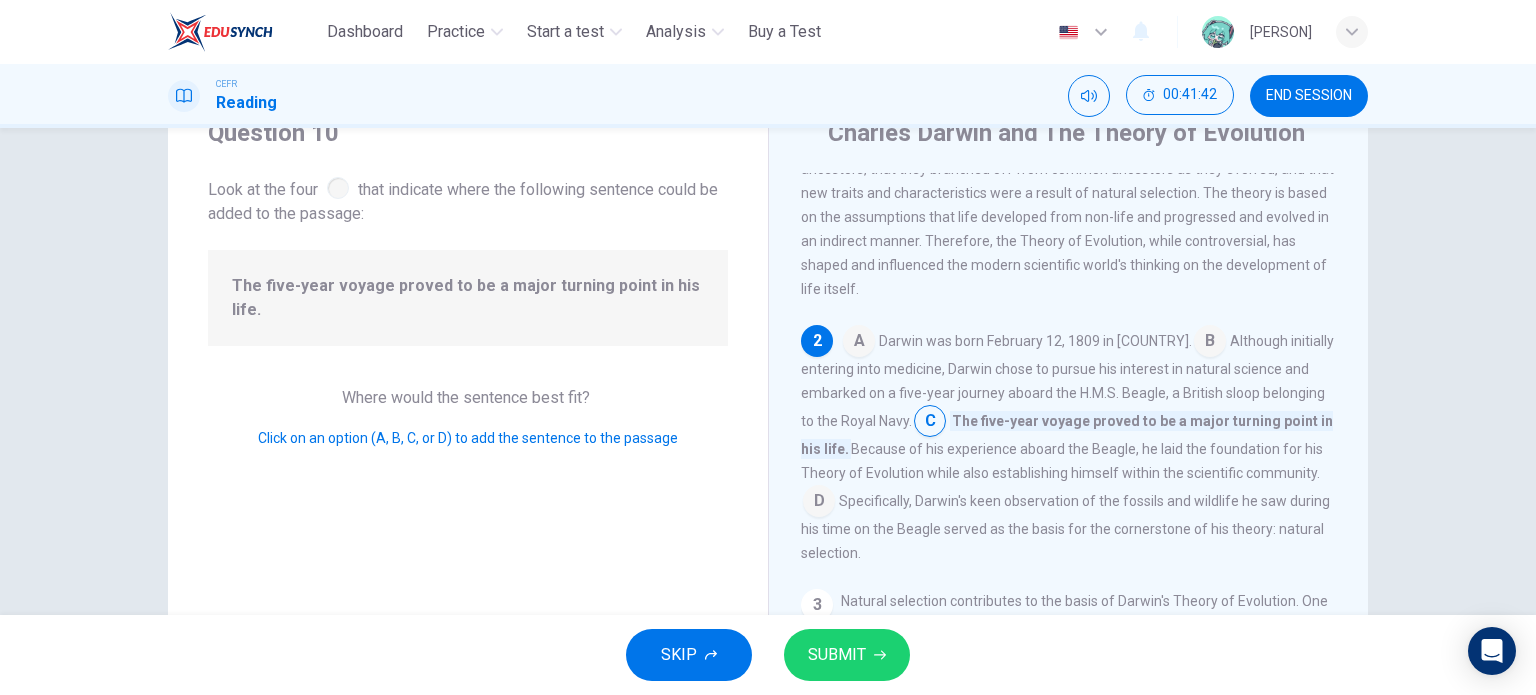click 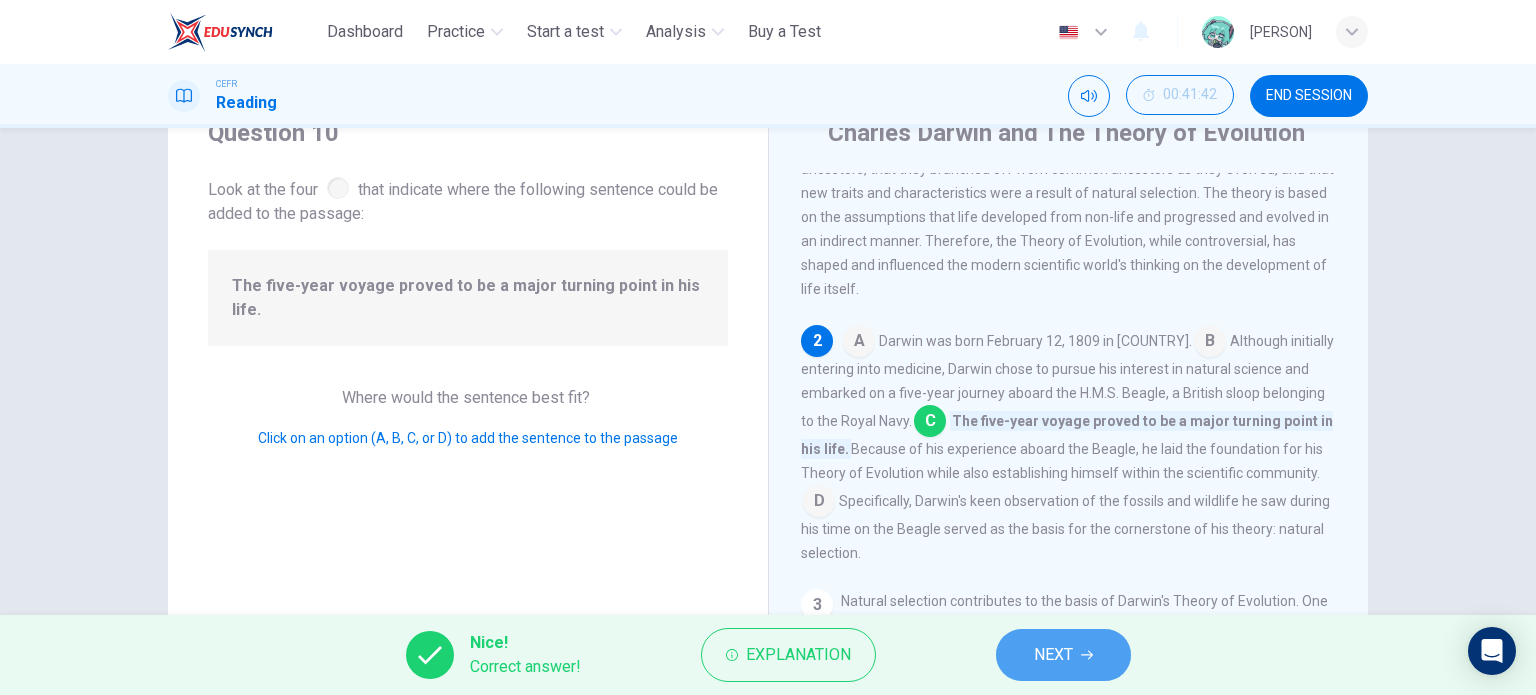 click on "NEXT" at bounding box center [1063, 655] 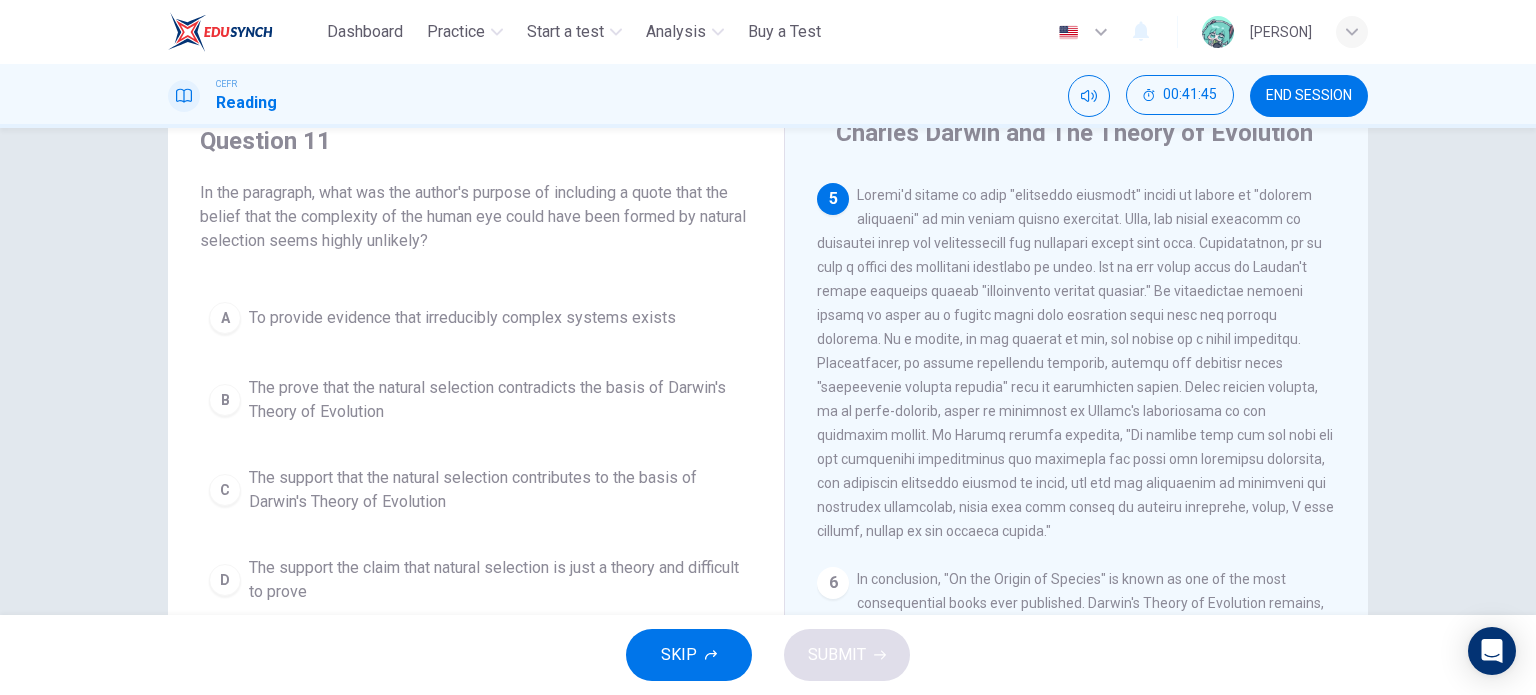 scroll, scrollTop: 1000, scrollLeft: 0, axis: vertical 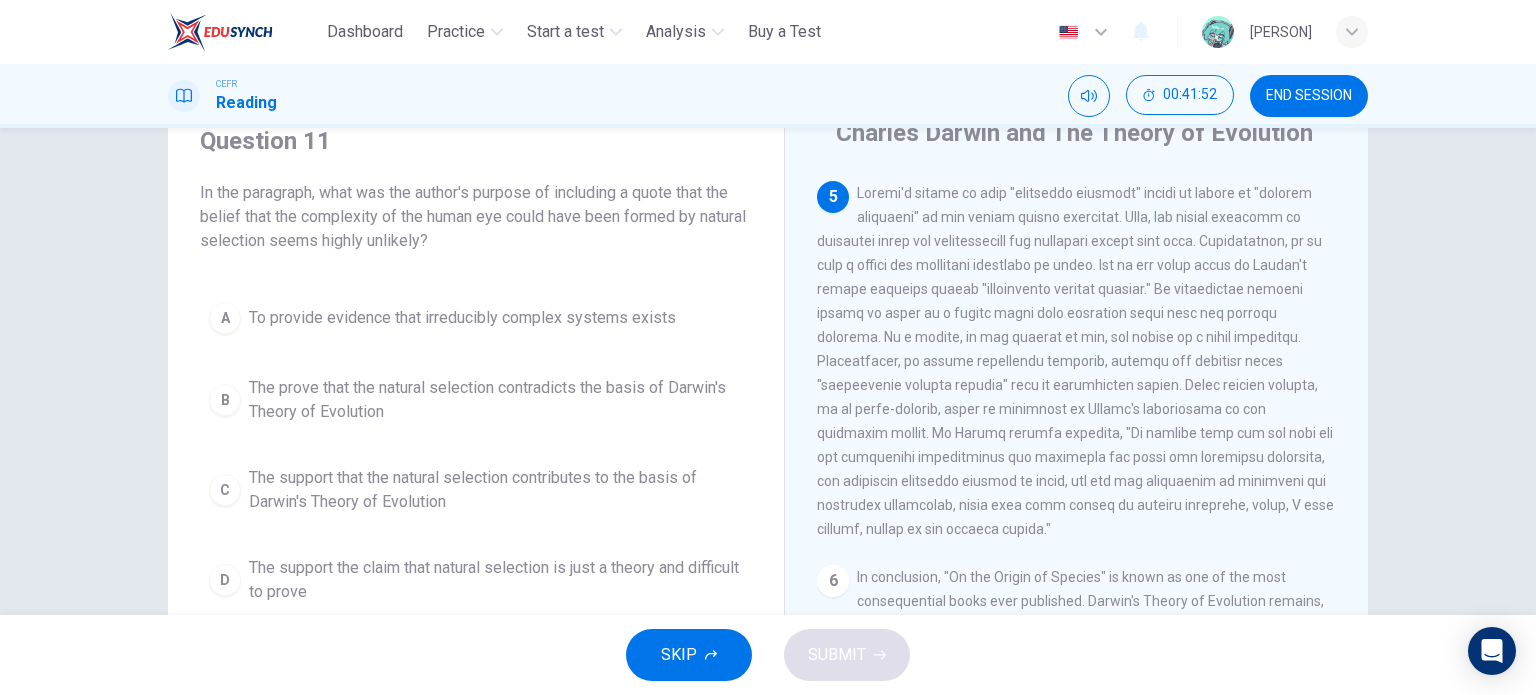drag, startPoint x: 610, startPoint y: 191, endPoint x: 644, endPoint y: 247, distance: 65.51336 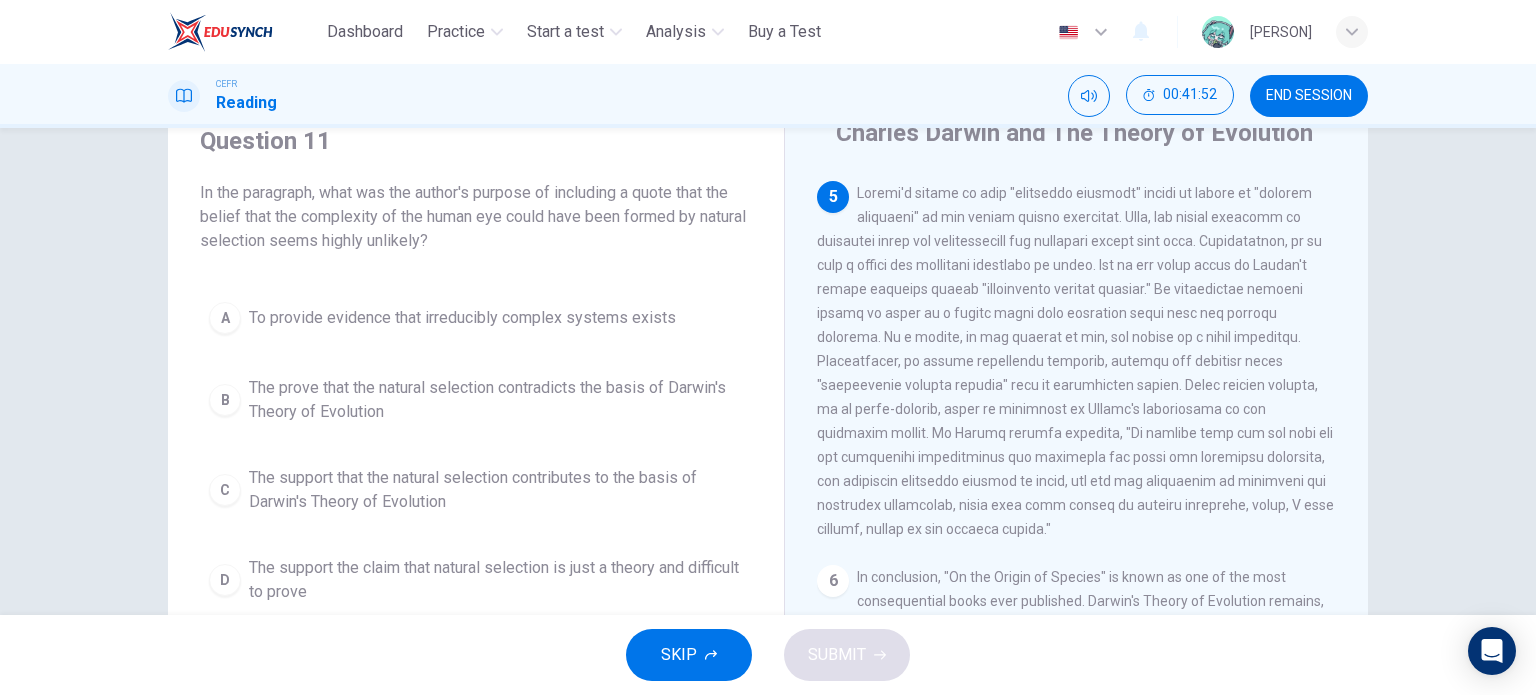 click on "In the paragraph, what was the author's purpose of including a quote that the belief that the complexity of the human eye could have been formed by natural selection seems highly unlikely?" at bounding box center (476, 217) 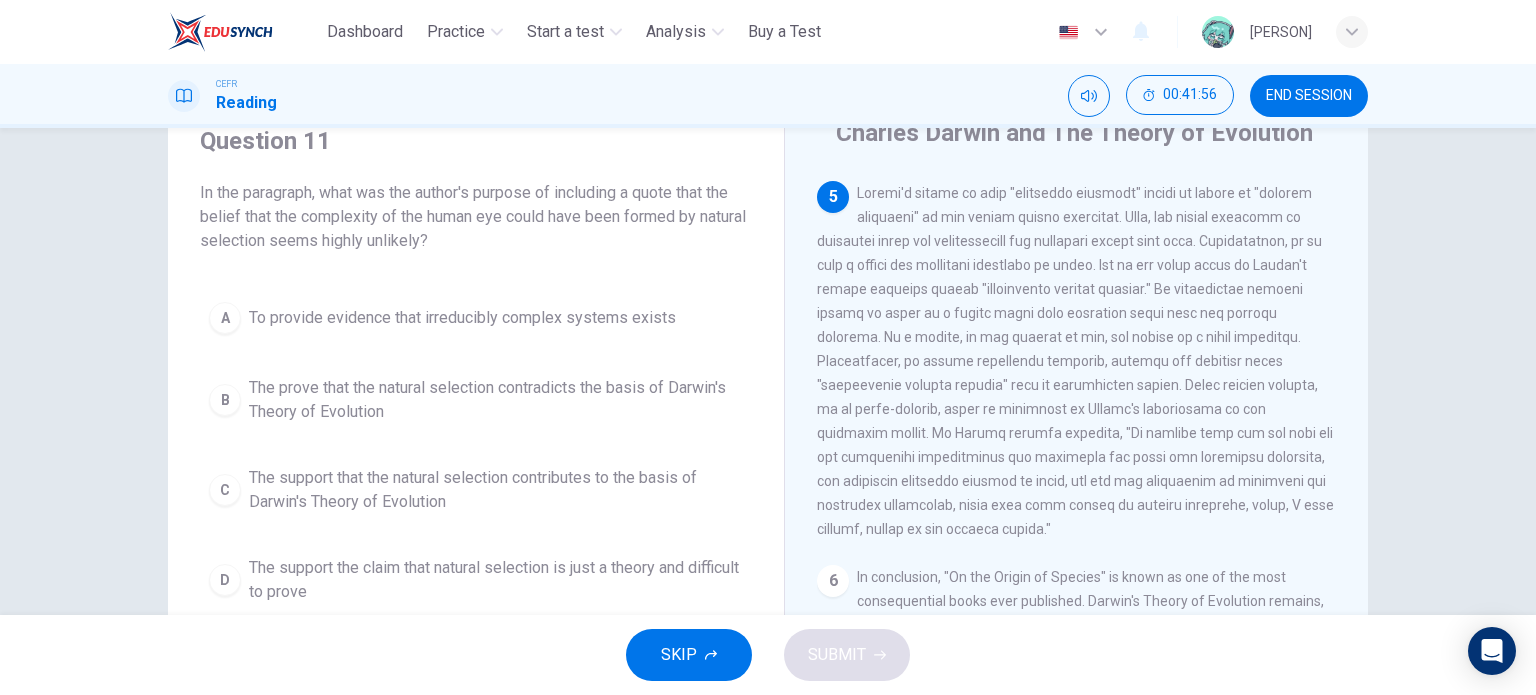 drag, startPoint x: 883, startPoint y: 224, endPoint x: 954, endPoint y: 271, distance: 85.146935 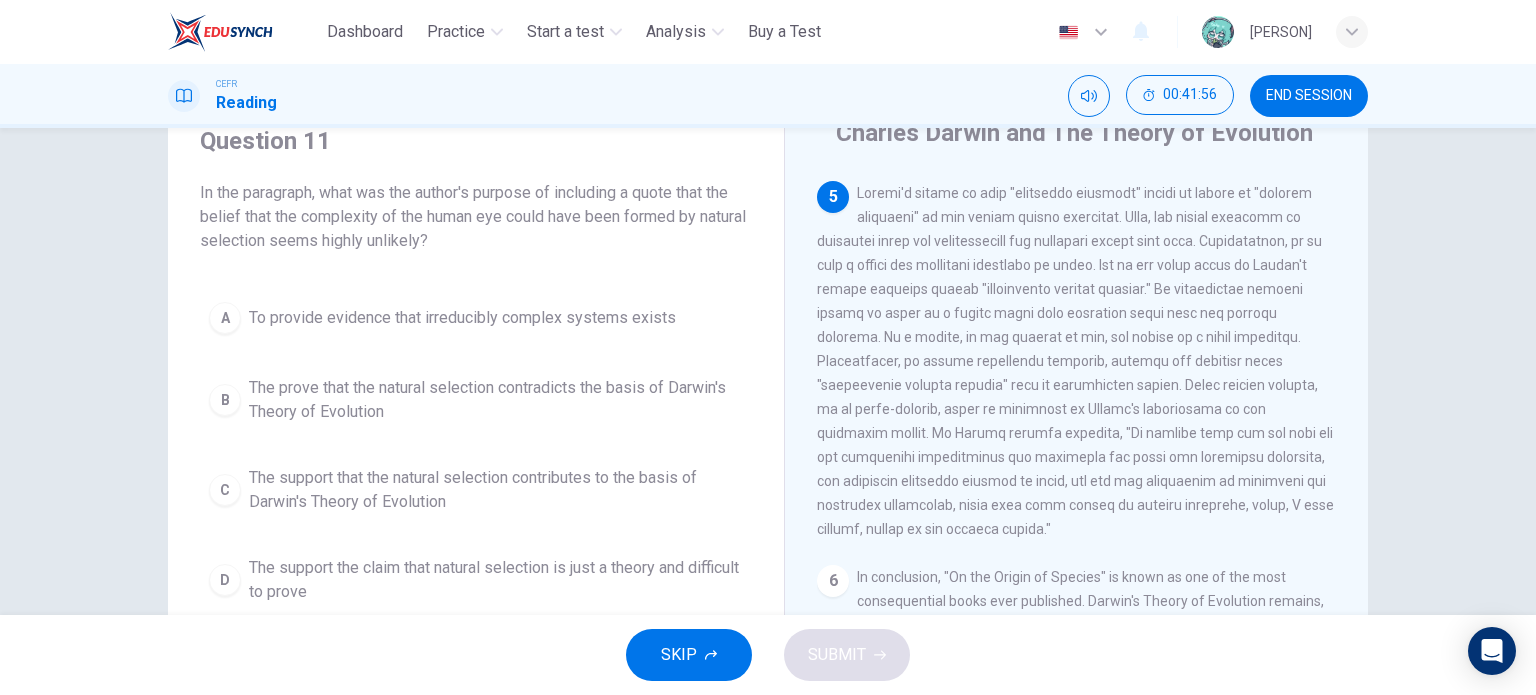 click at bounding box center (1075, 361) 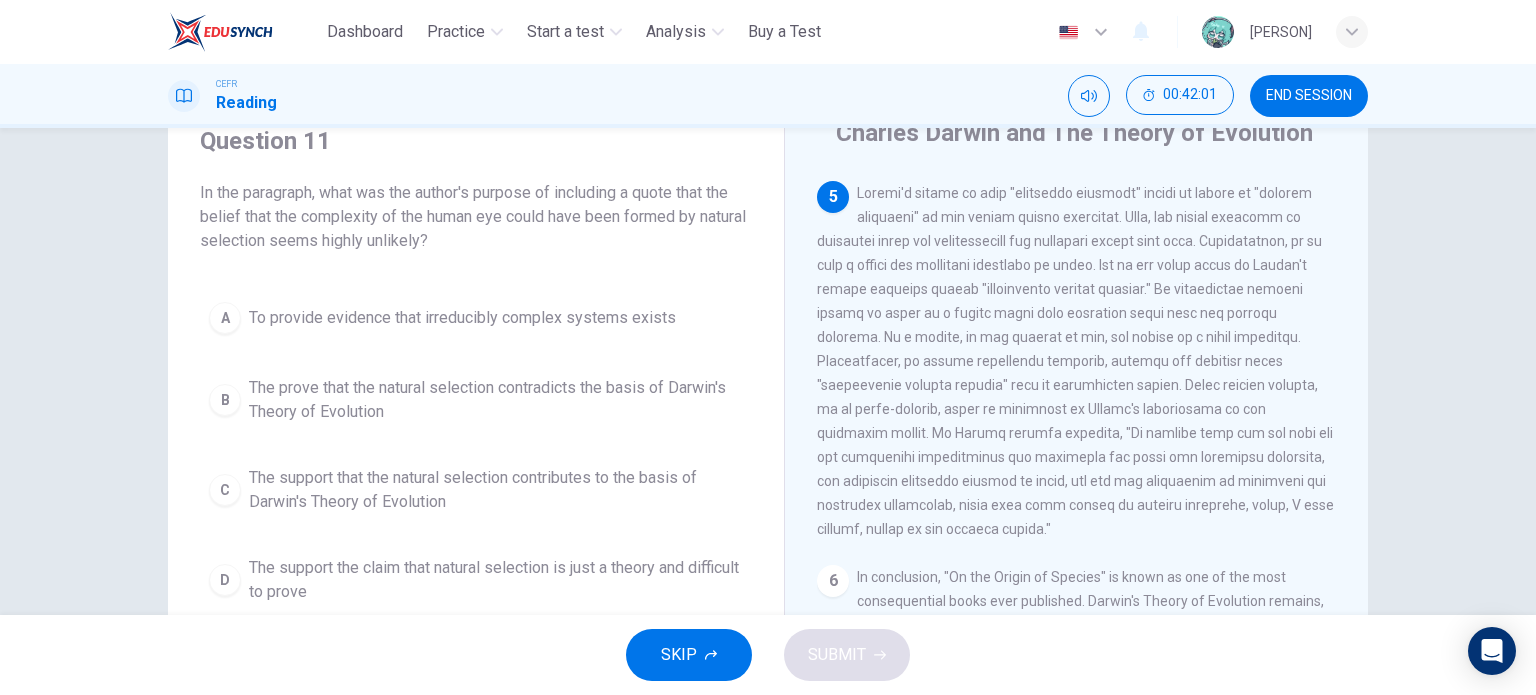 drag, startPoint x: 894, startPoint y: 222, endPoint x: 1009, endPoint y: 358, distance: 178.1039 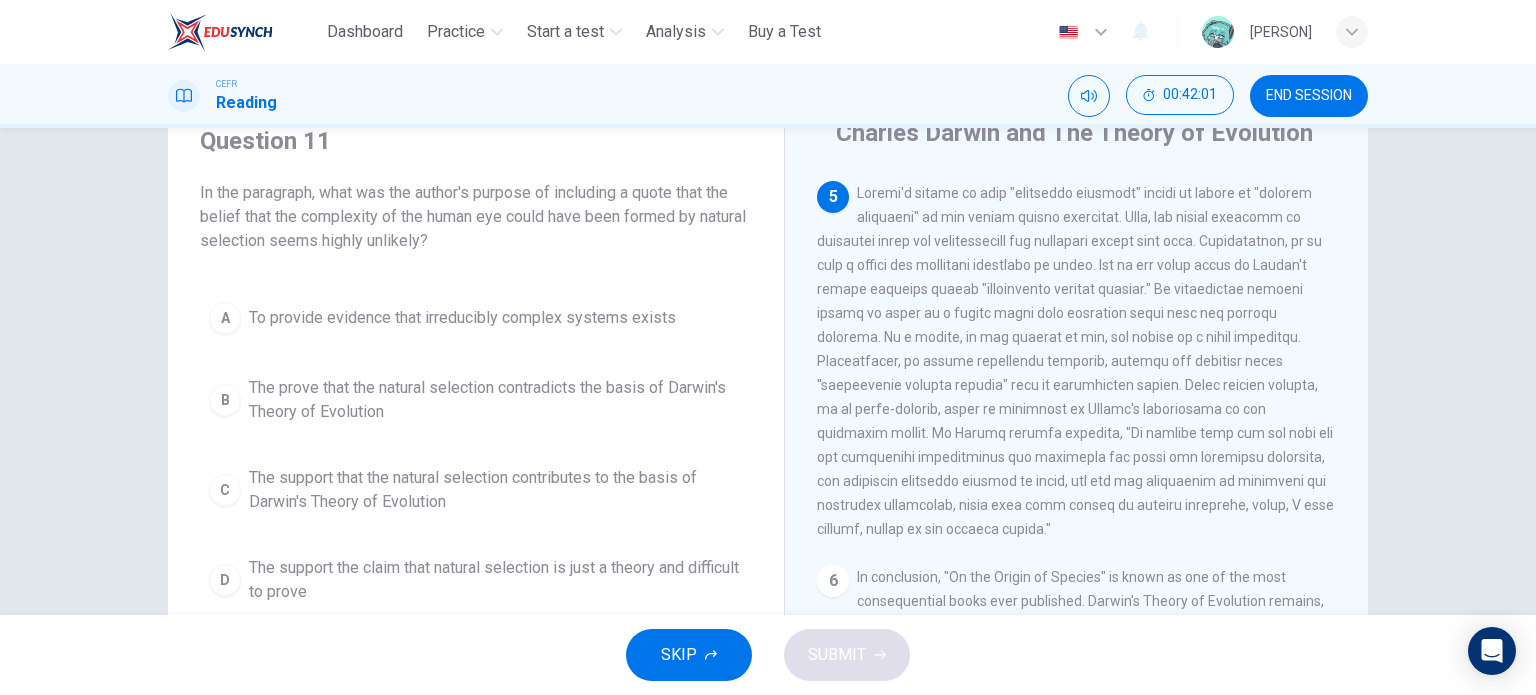 click at bounding box center (1075, 361) 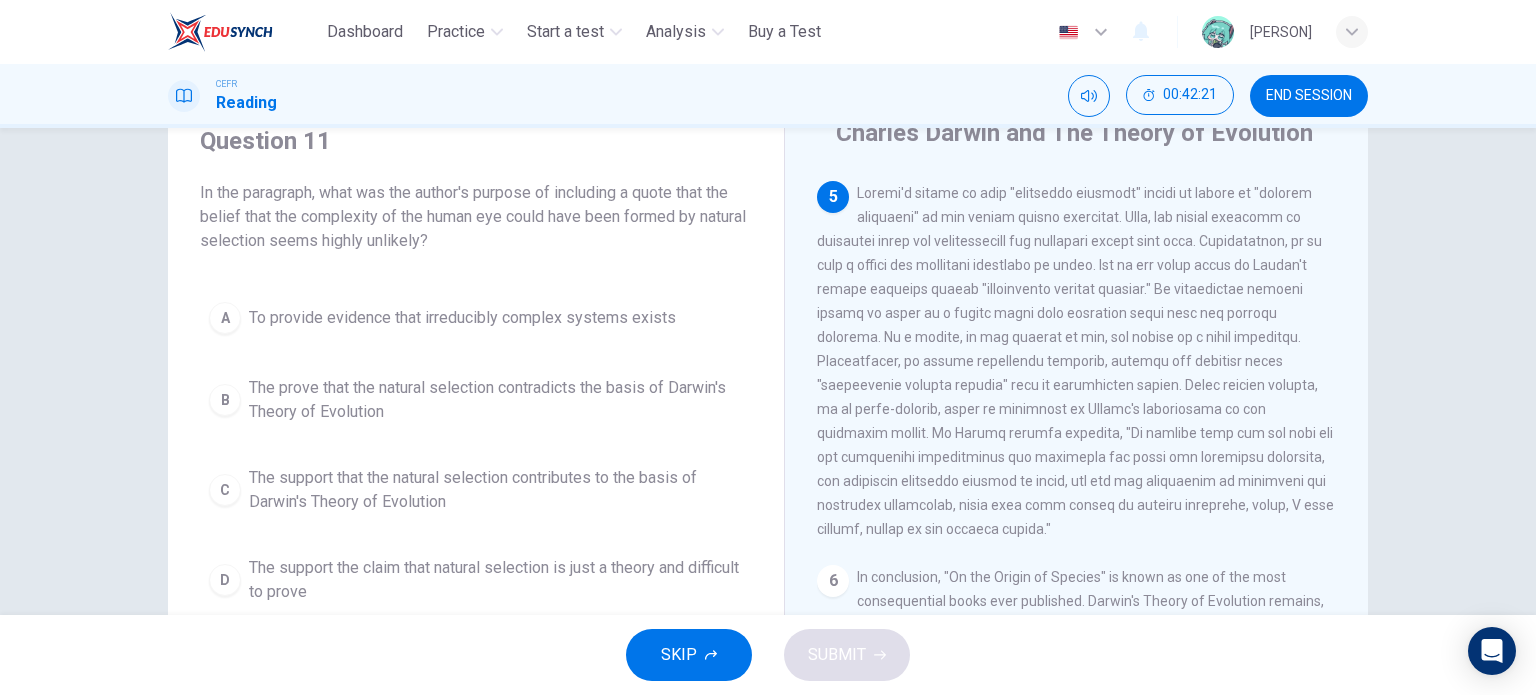 drag, startPoint x: 1069, startPoint y: 287, endPoint x: 1091, endPoint y: 289, distance: 22.090721 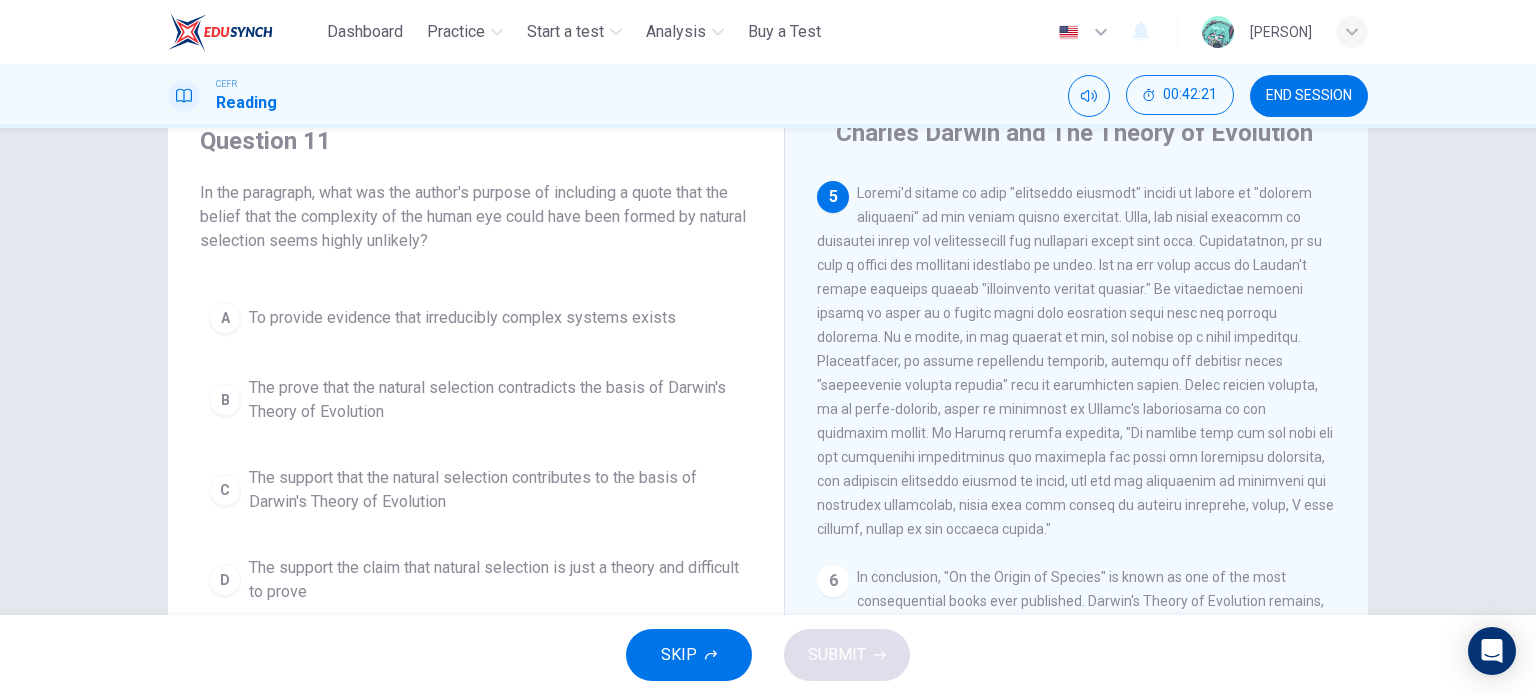 click on "5" at bounding box center [1077, 361] 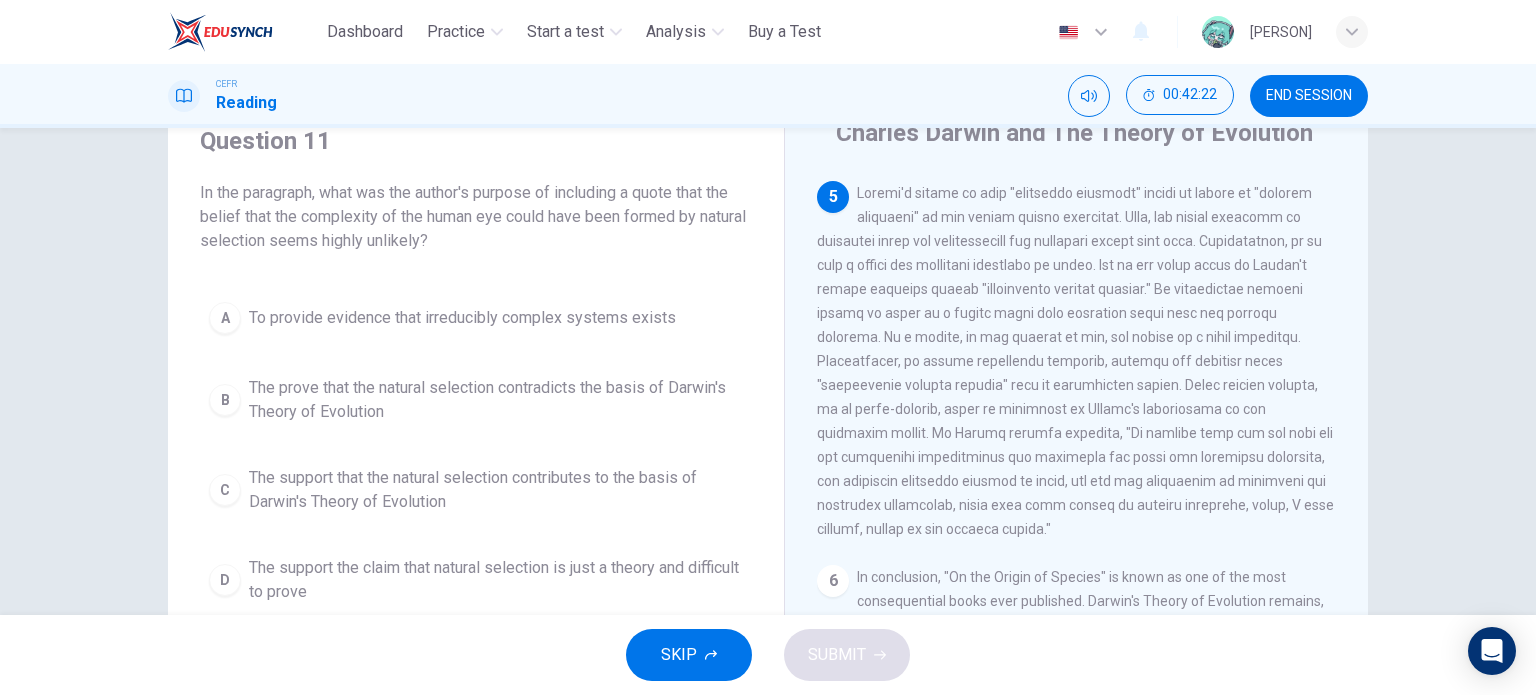 click on "5" at bounding box center (1077, 361) 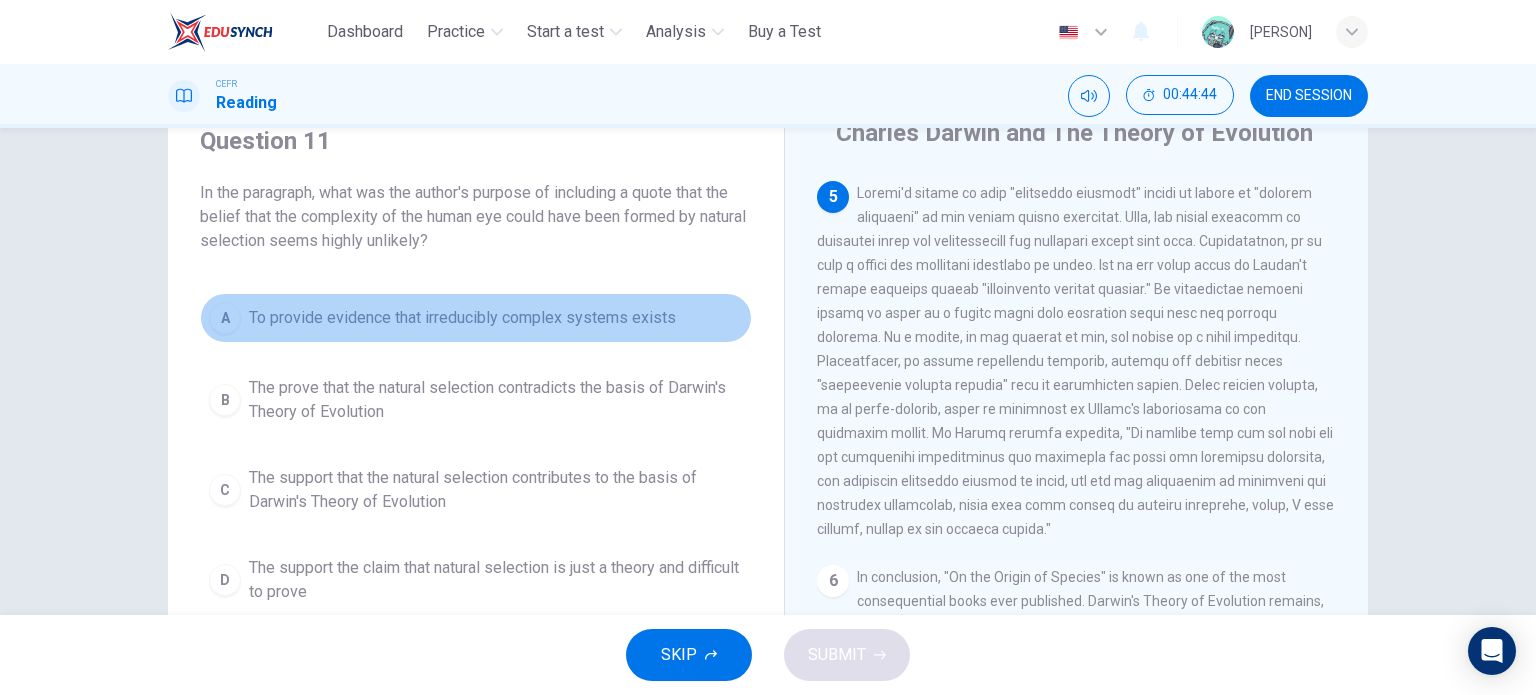 click on "To provide evidence that irreducibly complex systems exists" at bounding box center [462, 318] 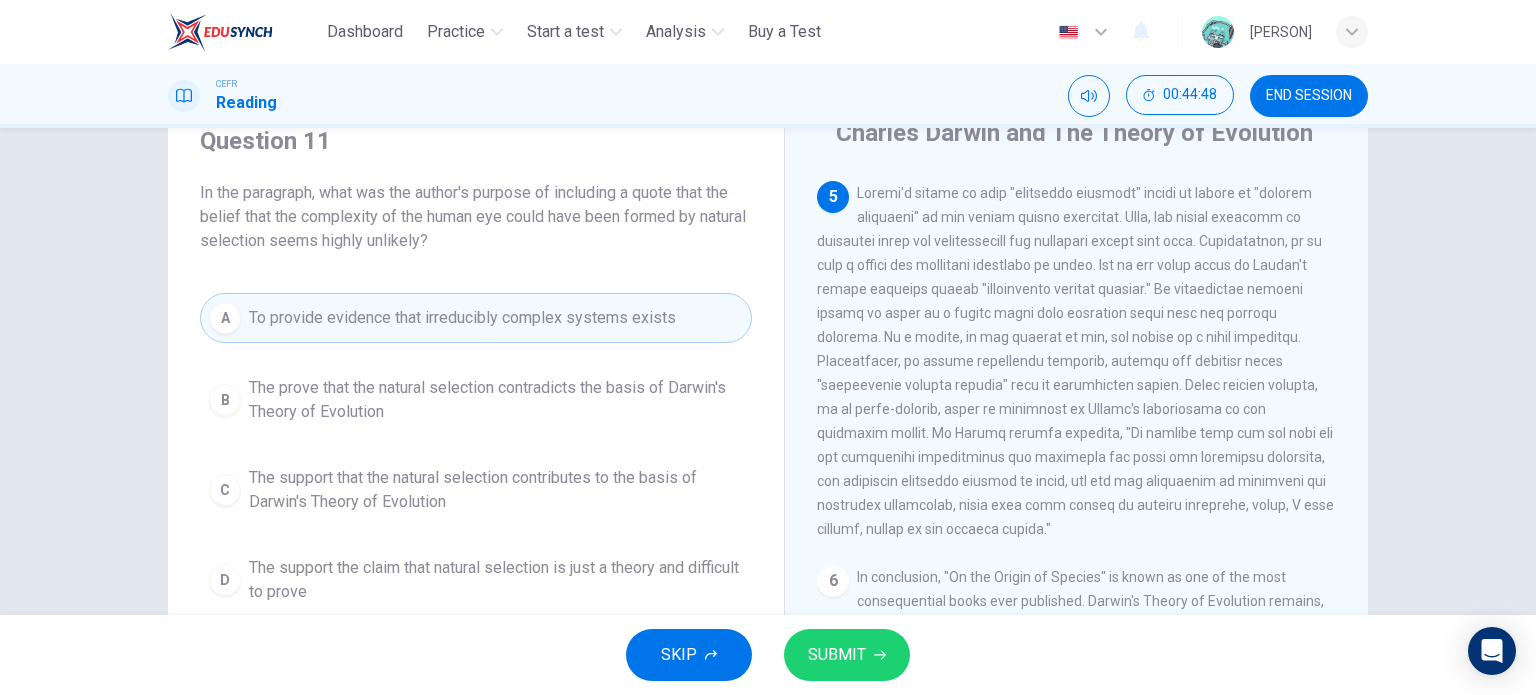 drag, startPoint x: 845, startPoint y: 325, endPoint x: 1015, endPoint y: 324, distance: 170.00294 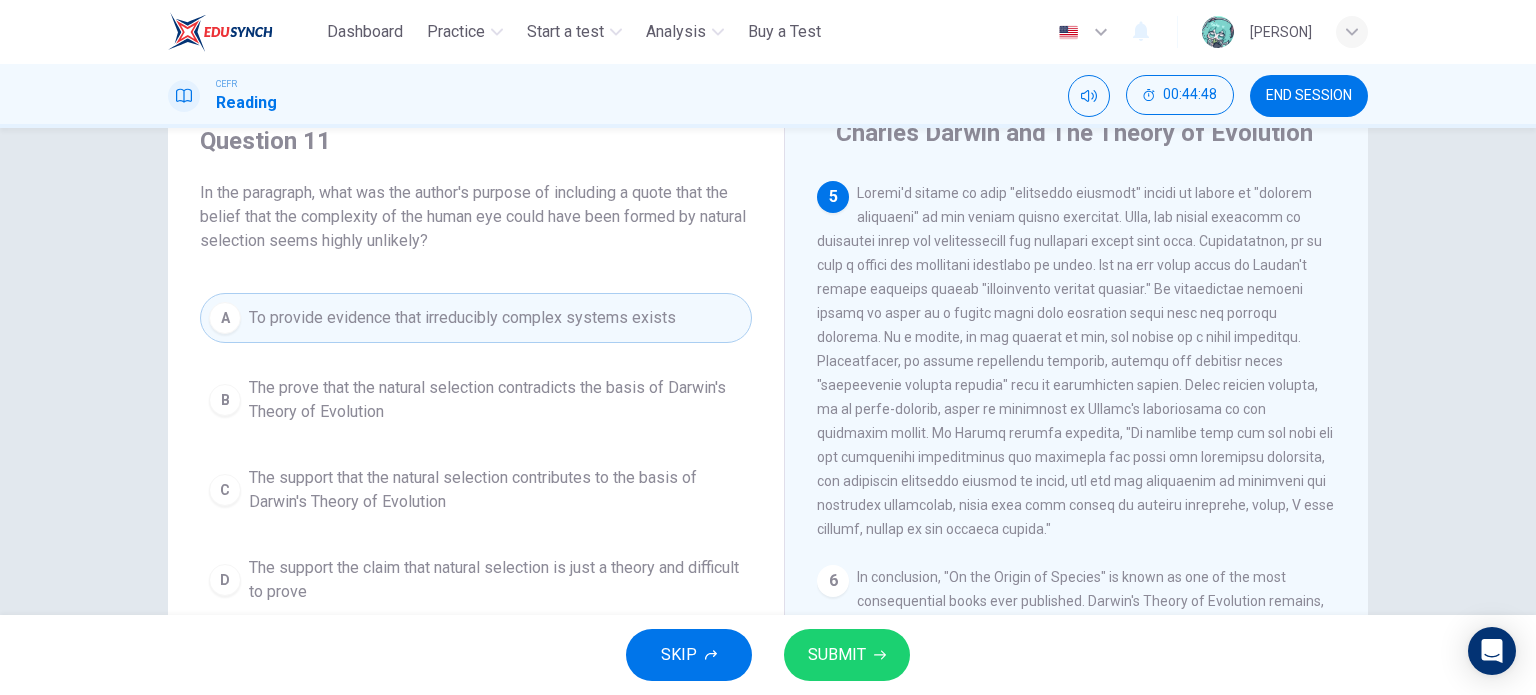 click at bounding box center (1075, 361) 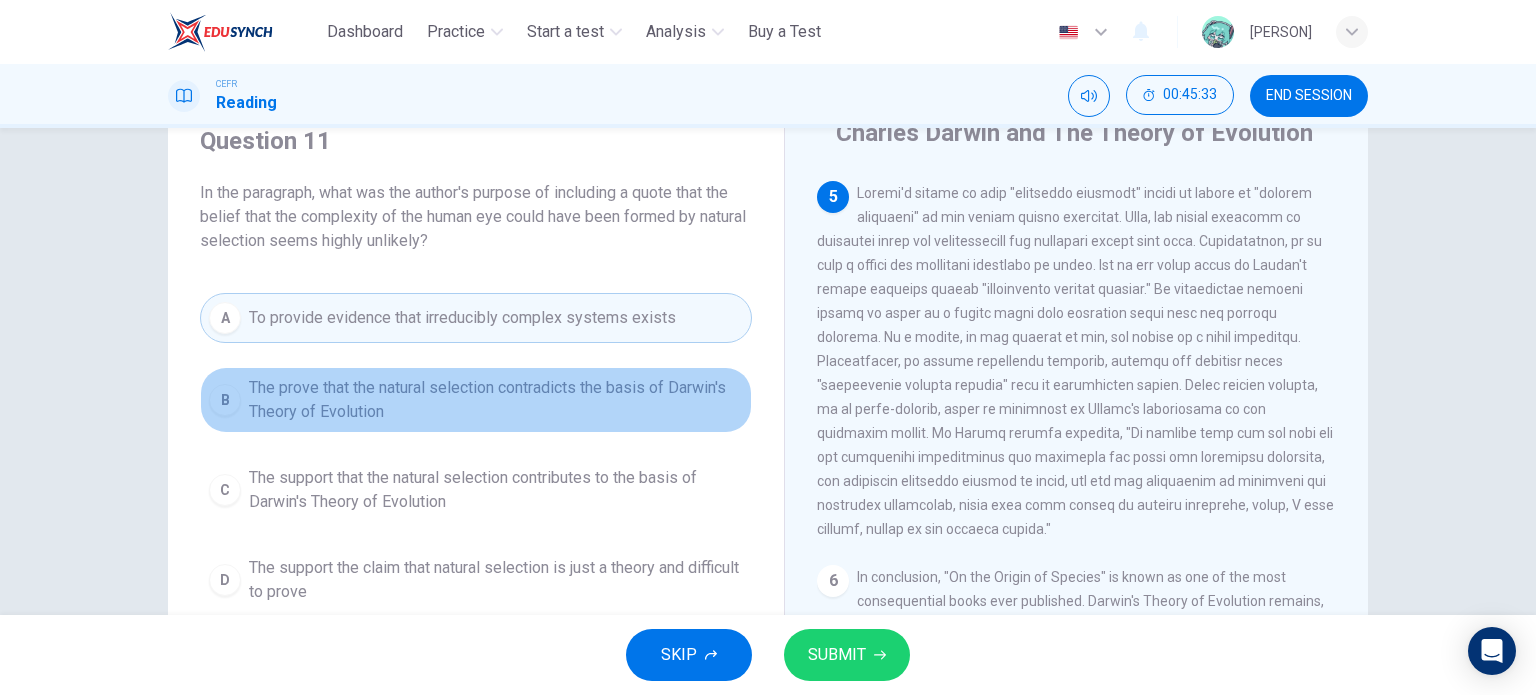 click on "The prove that the natural selection contradicts the basis of Darwin's Theory of Evolution" at bounding box center (496, 400) 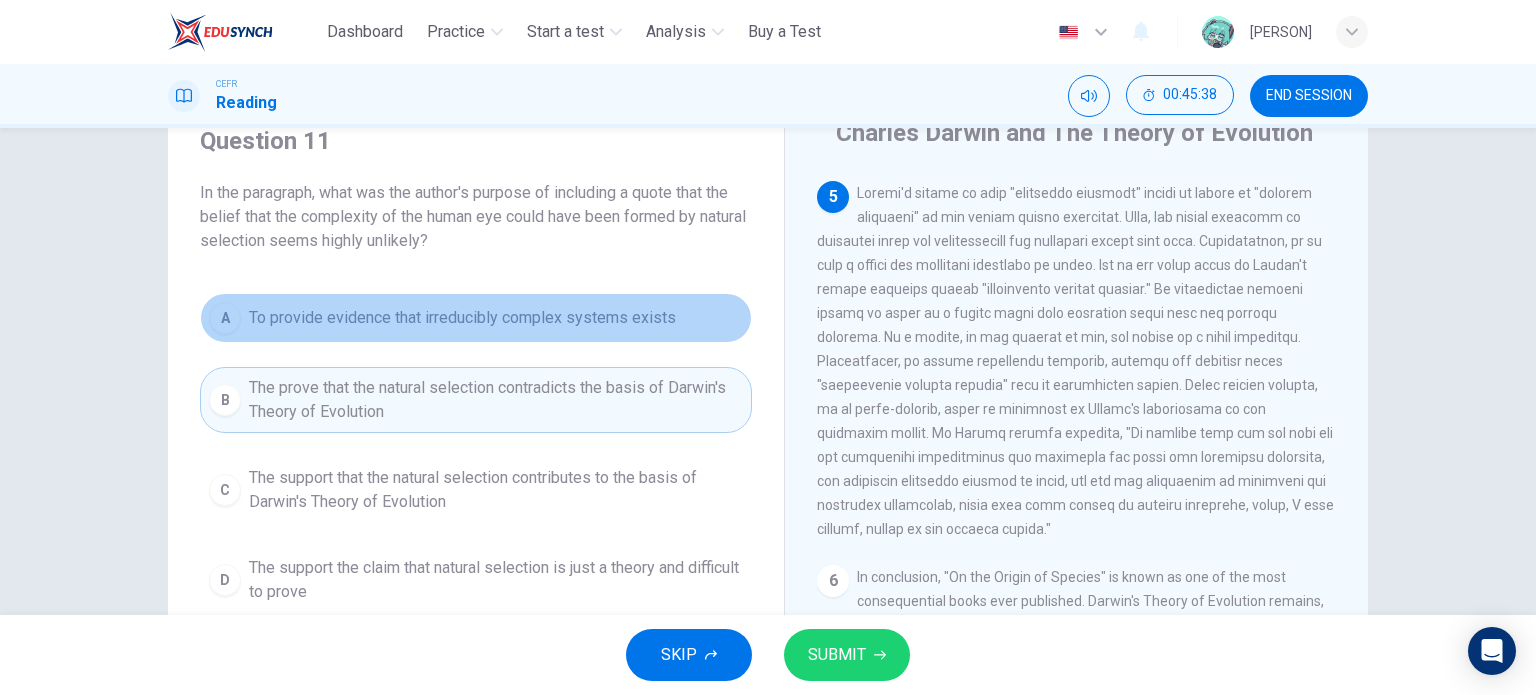 click on "A To provide evidence that irreducibly complex systems exists" at bounding box center [476, 318] 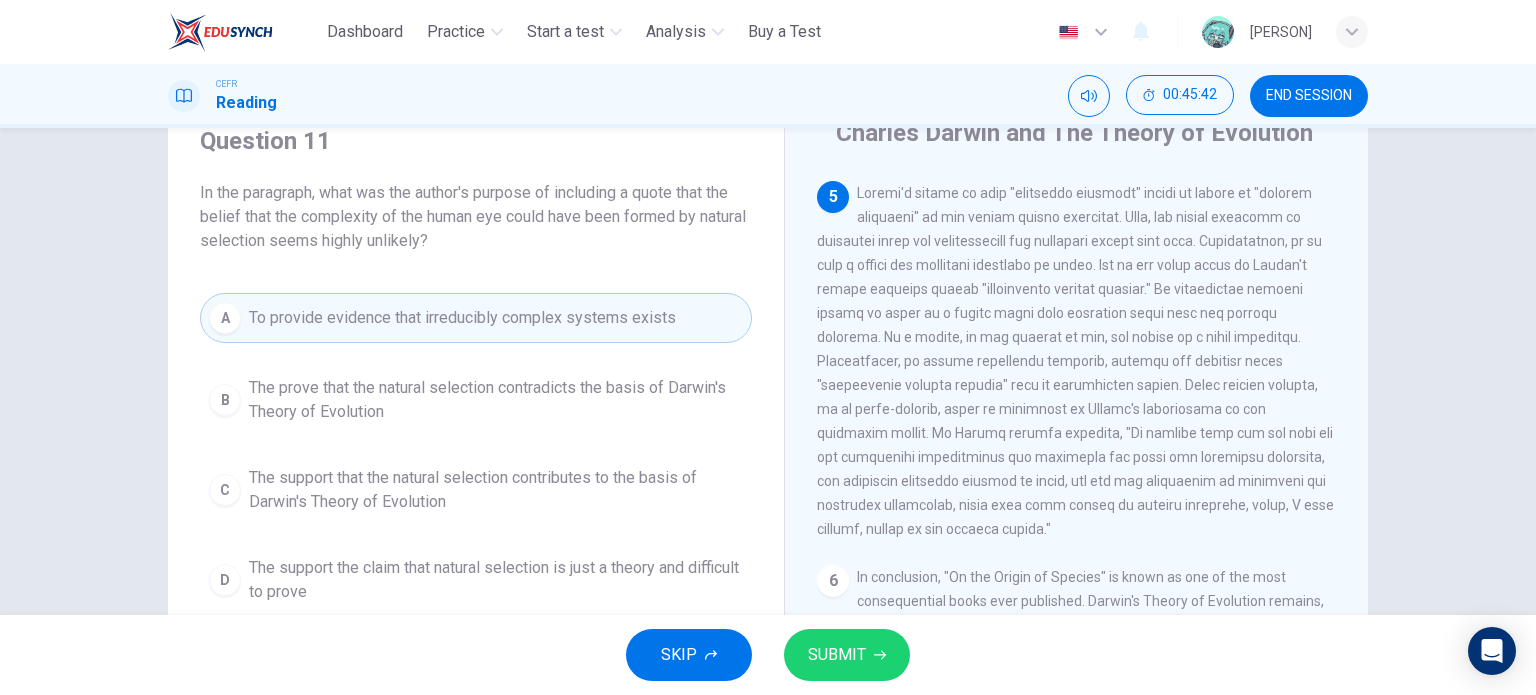 drag, startPoint x: 943, startPoint y: 327, endPoint x: 1162, endPoint y: 327, distance: 219 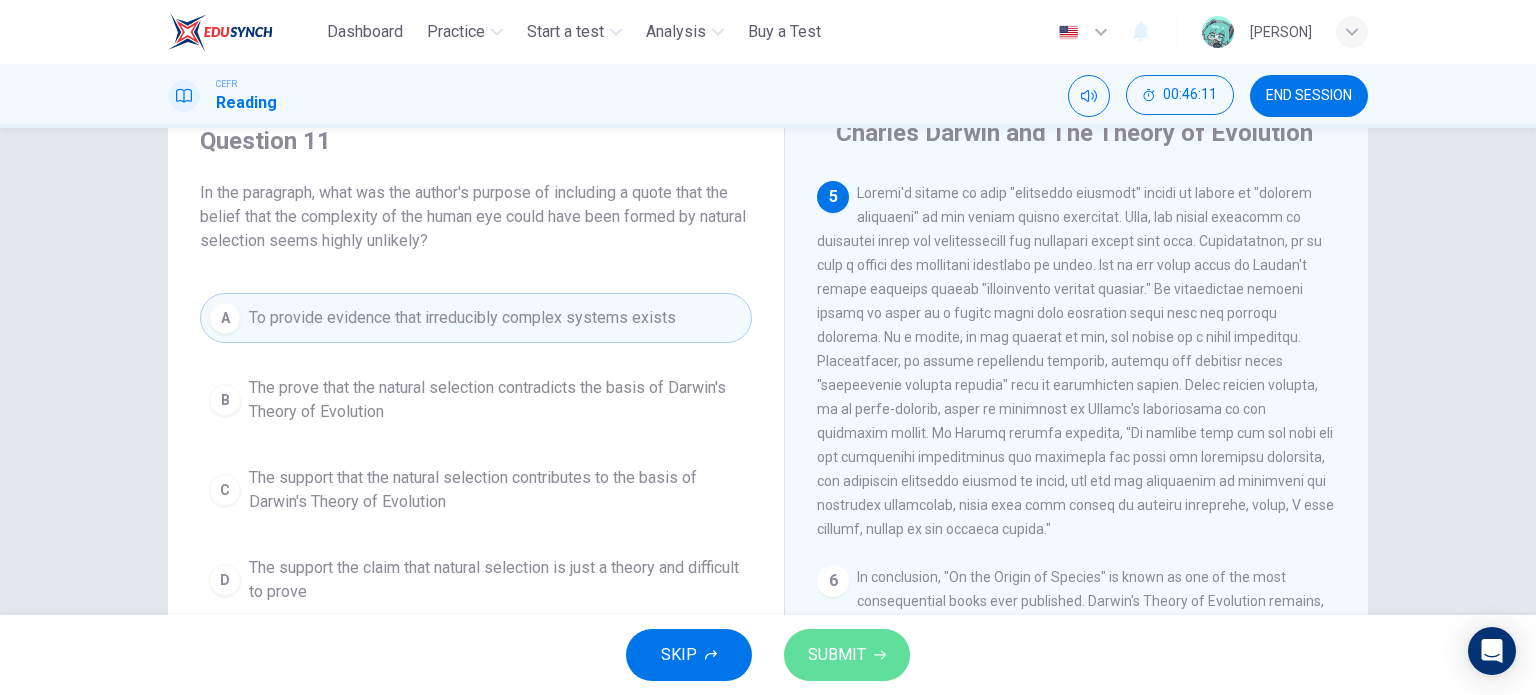 click on "SUBMIT" at bounding box center (847, 655) 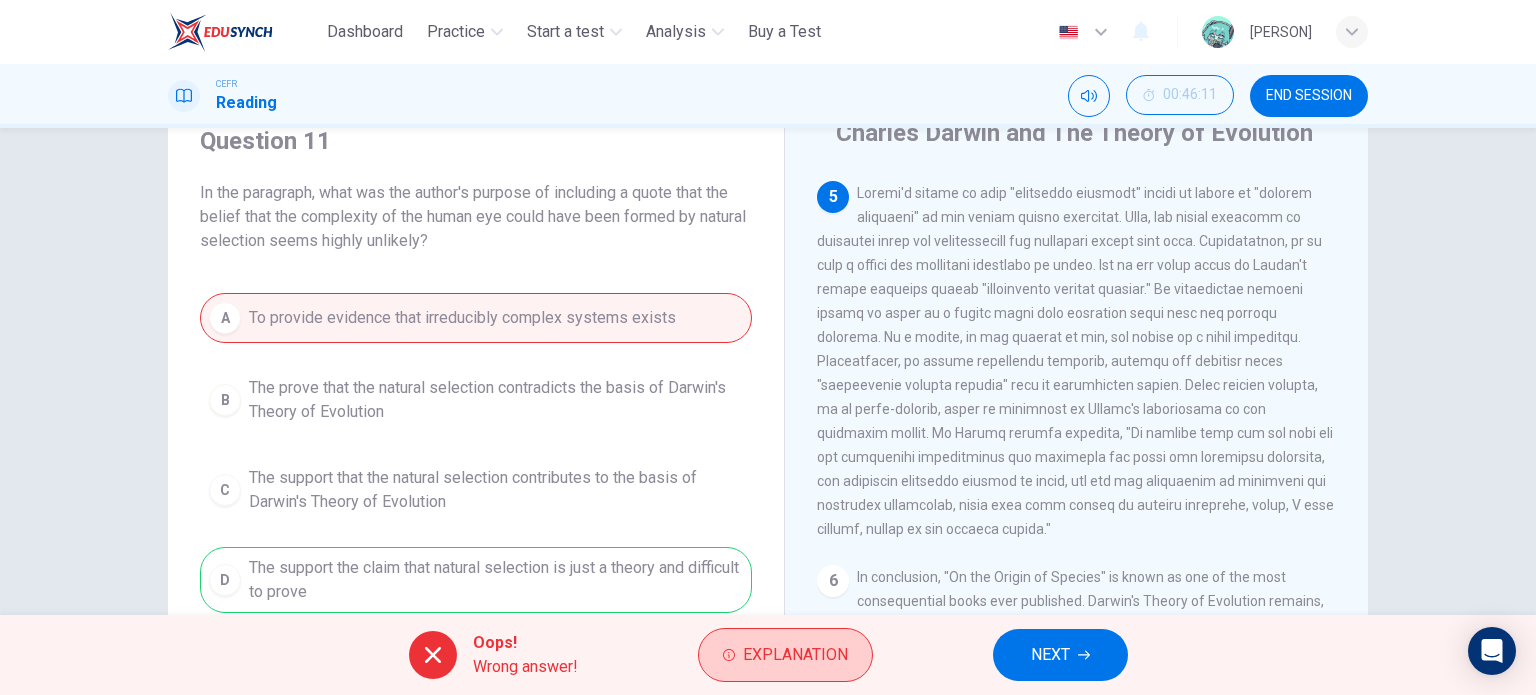 click on "Explanation" at bounding box center (795, 655) 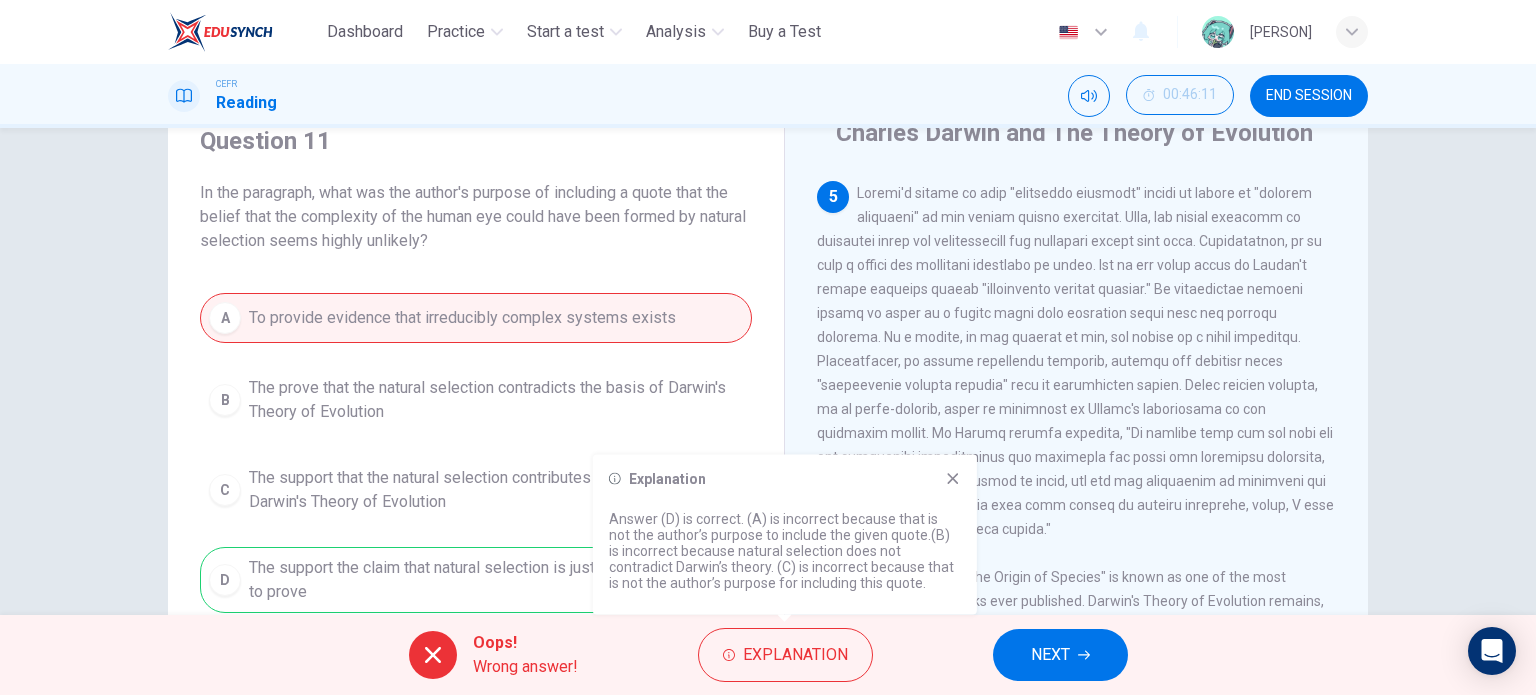 drag, startPoint x: 0, startPoint y: 307, endPoint x: 10, endPoint y: 304, distance: 10.440307 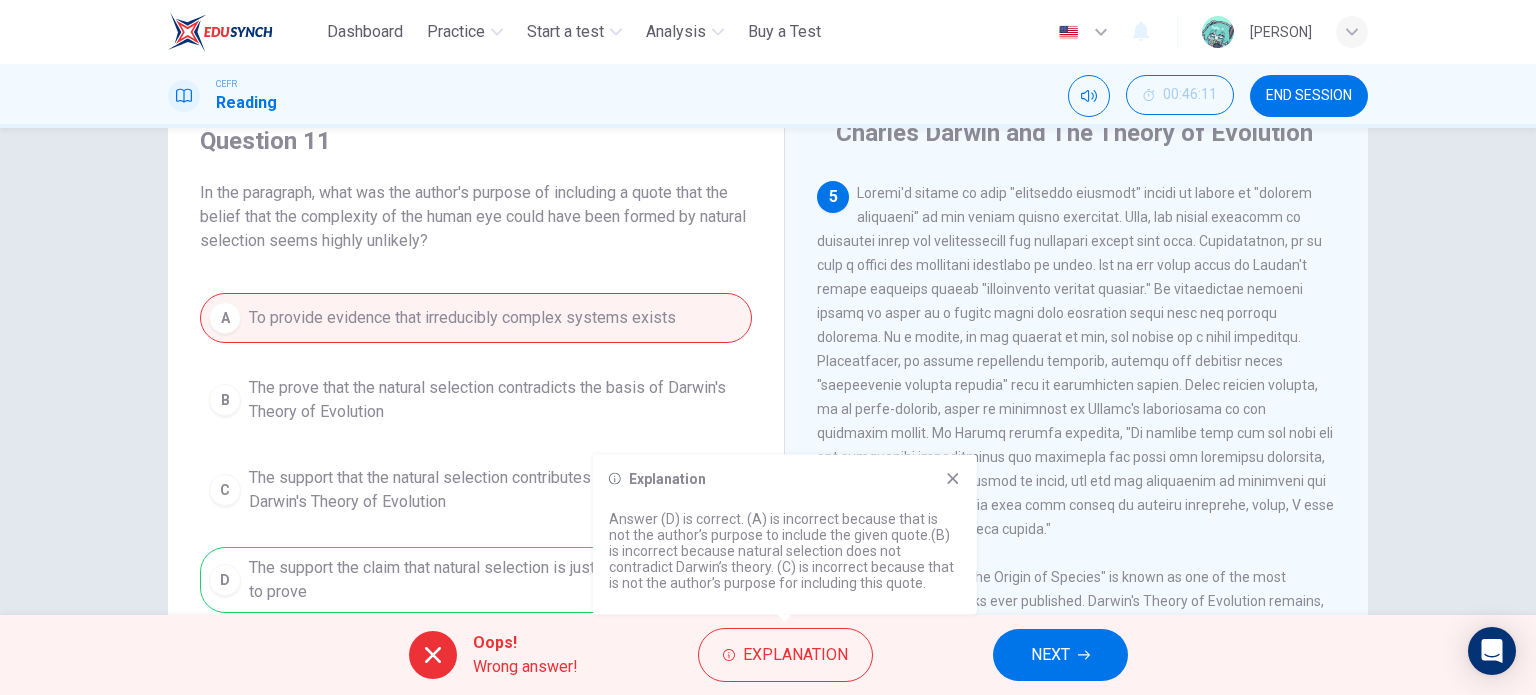 click on "Question 11 In the paragraph, what was the author's purpose of including a quote that the belief that the complexity of the human eye could have been formed by natural selection seems highly unlikely? A To provide evidence that irreducibly complex systems exists B The prove that the natural selection contradicts the basis of Darwin's Theory of Evolution C The support that the natural selection contributes to the basis of Darwin's Theory of Evolution D The support the claim that natural selection is just a theory and difficult to prove Charles Darwin and The Theory of Evolution 1 2 3 4 5 6" at bounding box center [768, 371] 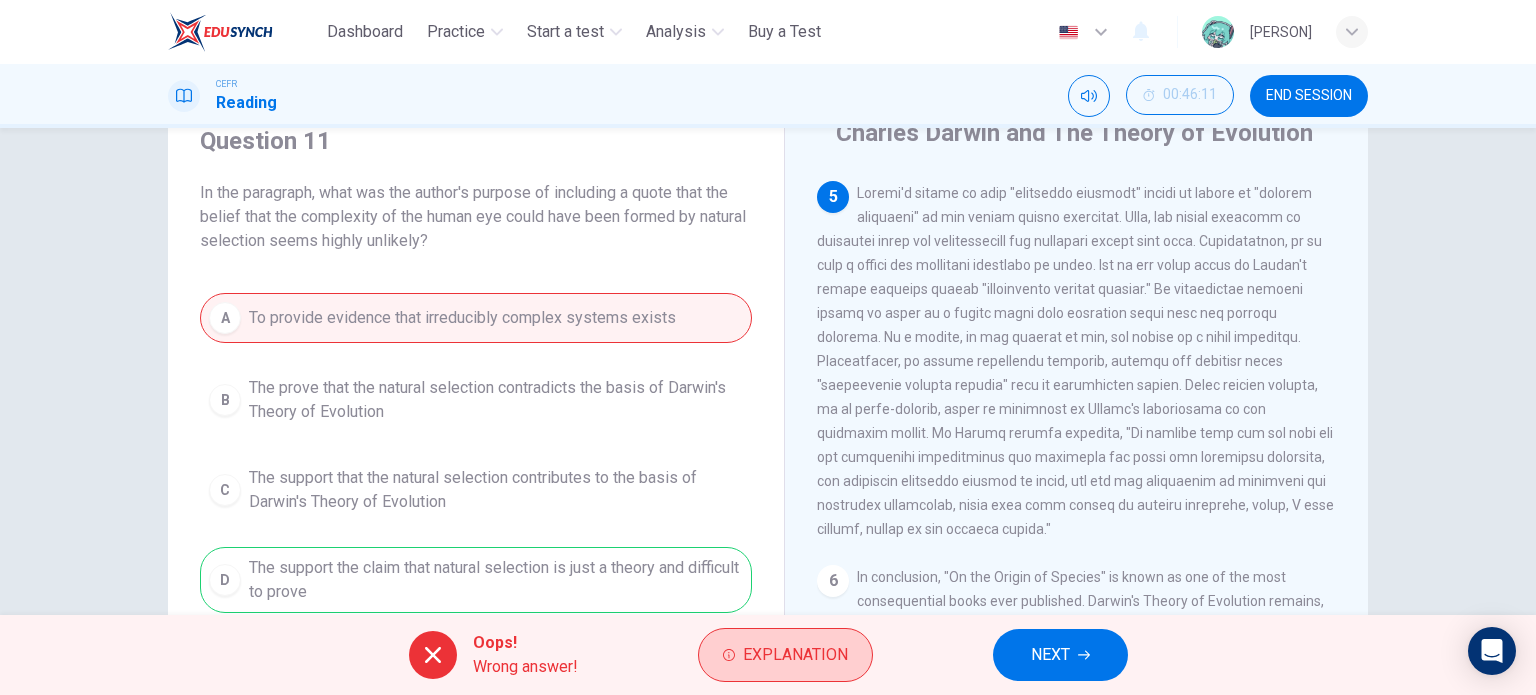 click on "Explanation" at bounding box center [785, 655] 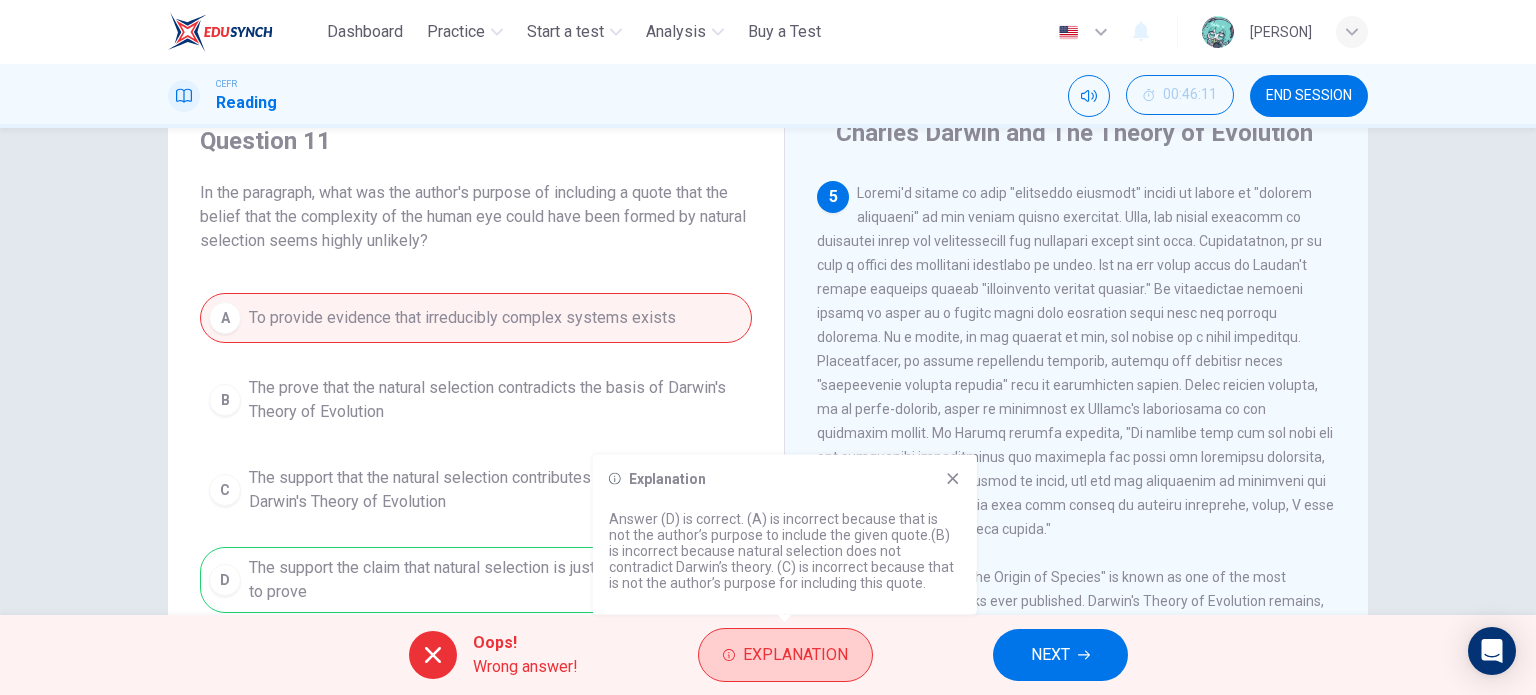 click on "Explanation" at bounding box center [785, 655] 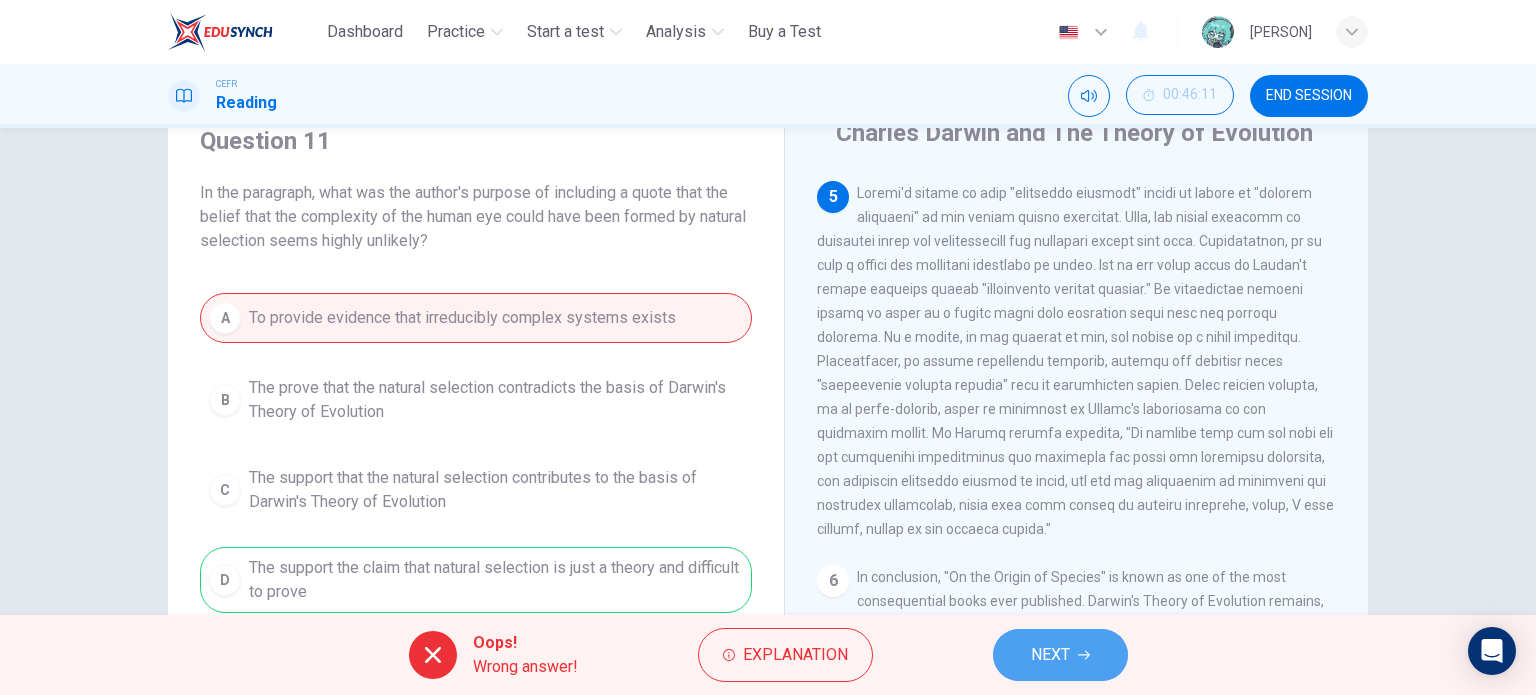 click on "NEXT" at bounding box center (1060, 655) 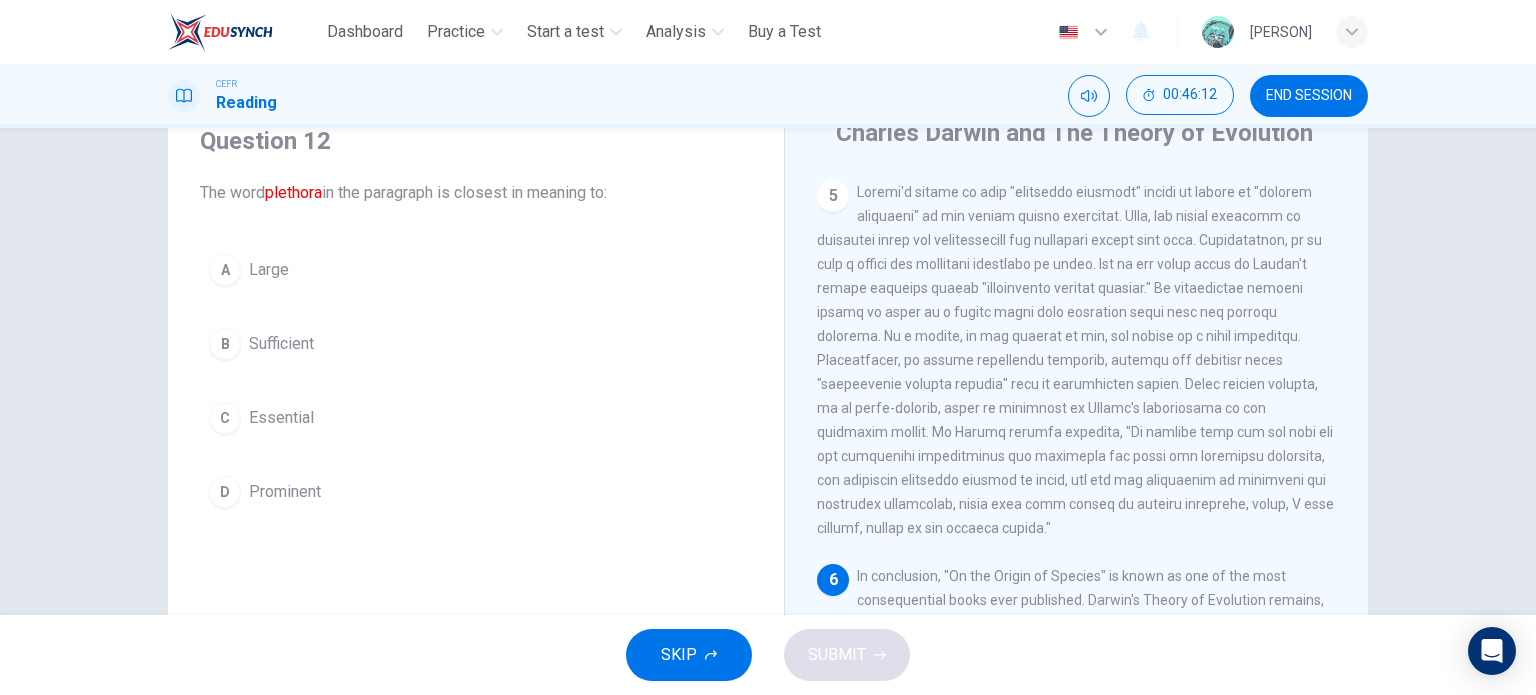 scroll, scrollTop: 1049, scrollLeft: 0, axis: vertical 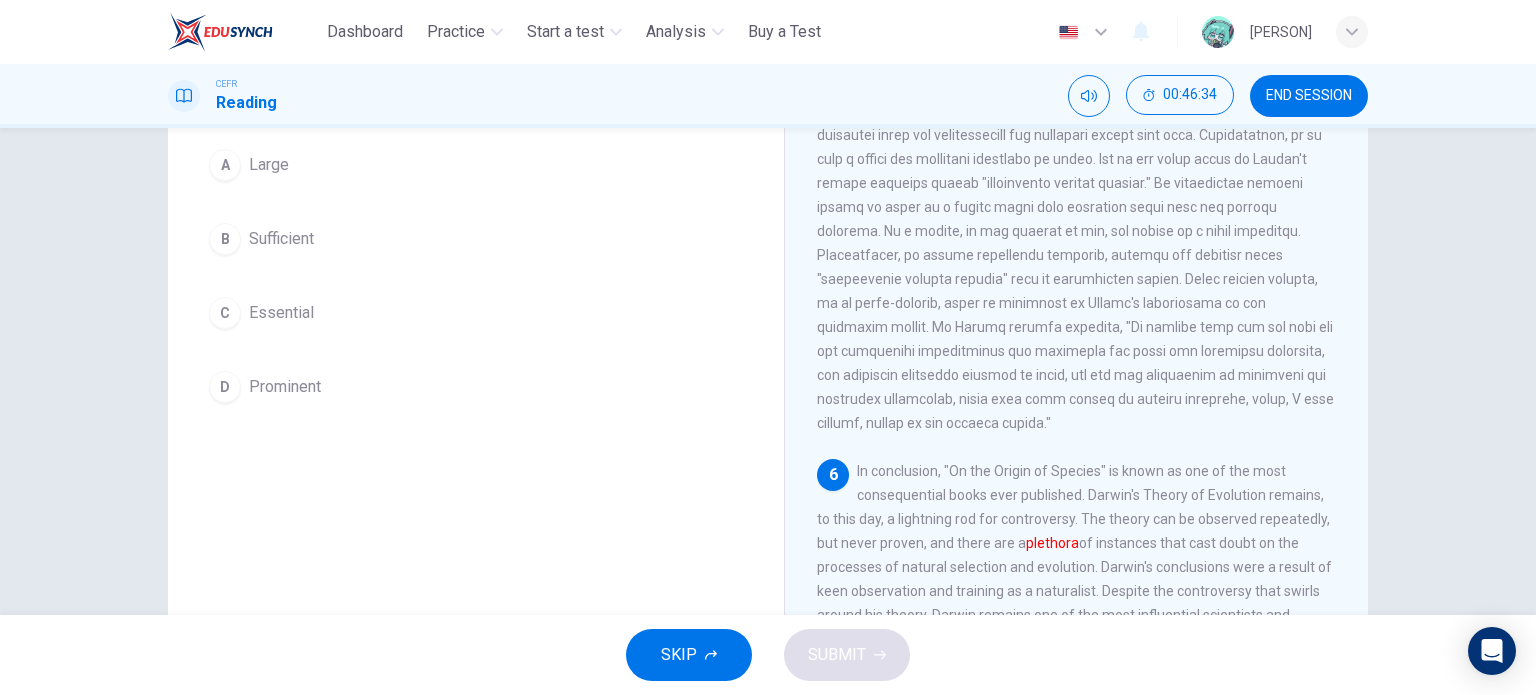 click on "A Large" at bounding box center [476, 165] 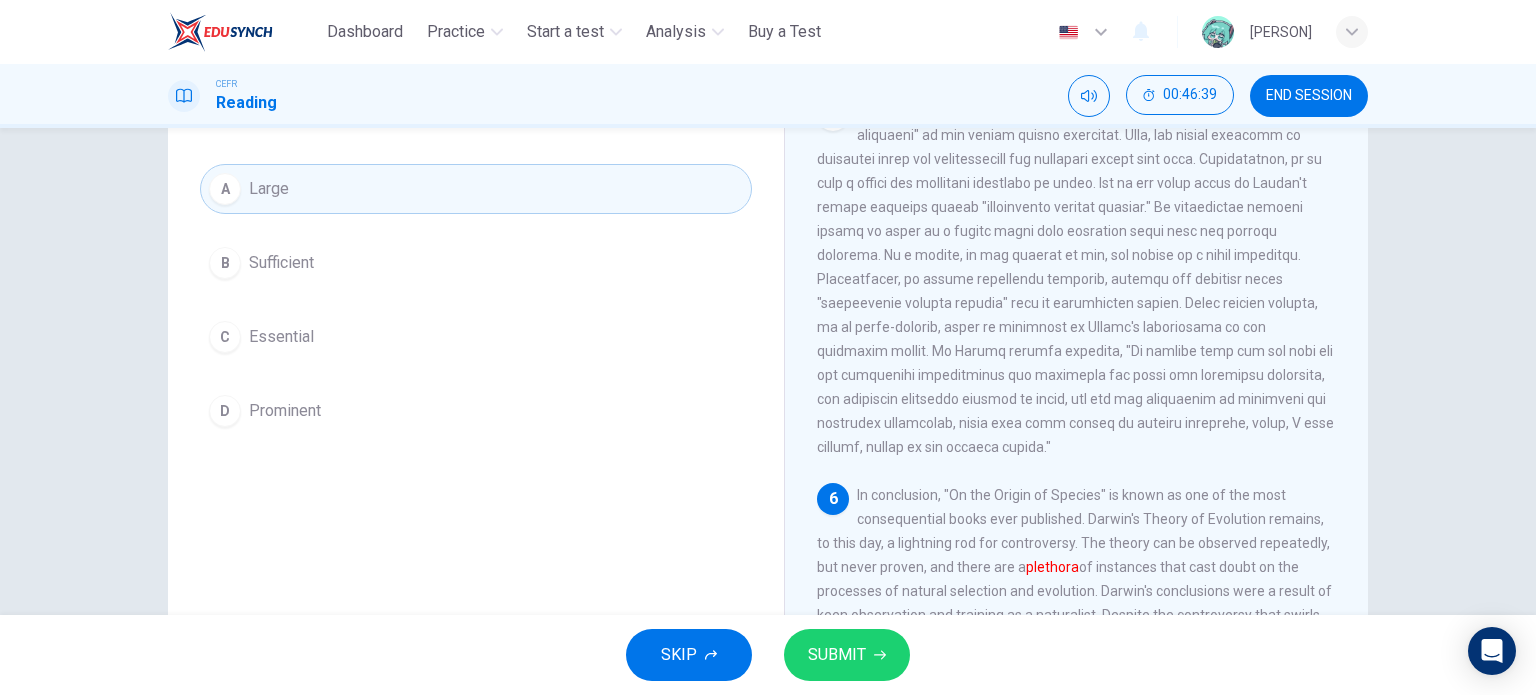 scroll, scrollTop: 200, scrollLeft: 0, axis: vertical 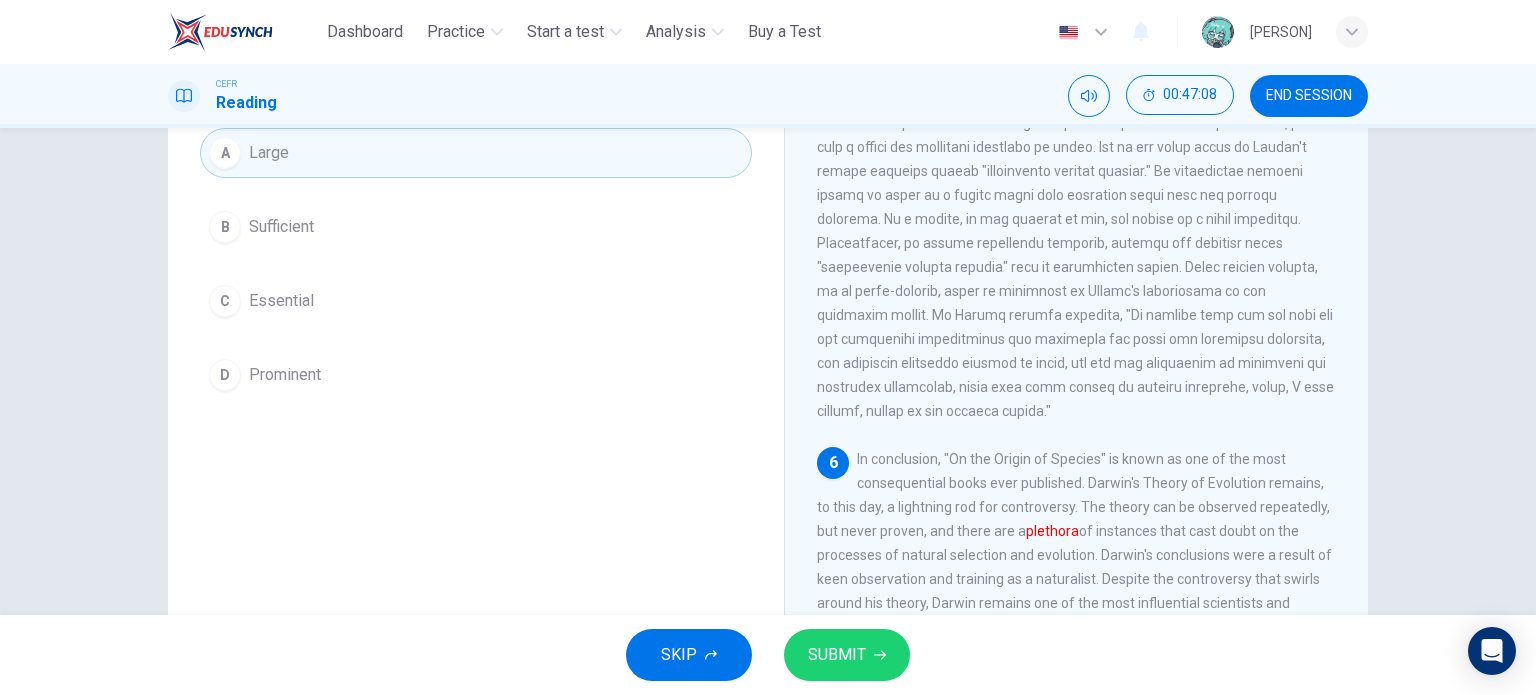 click on "SUBMIT" at bounding box center [837, 655] 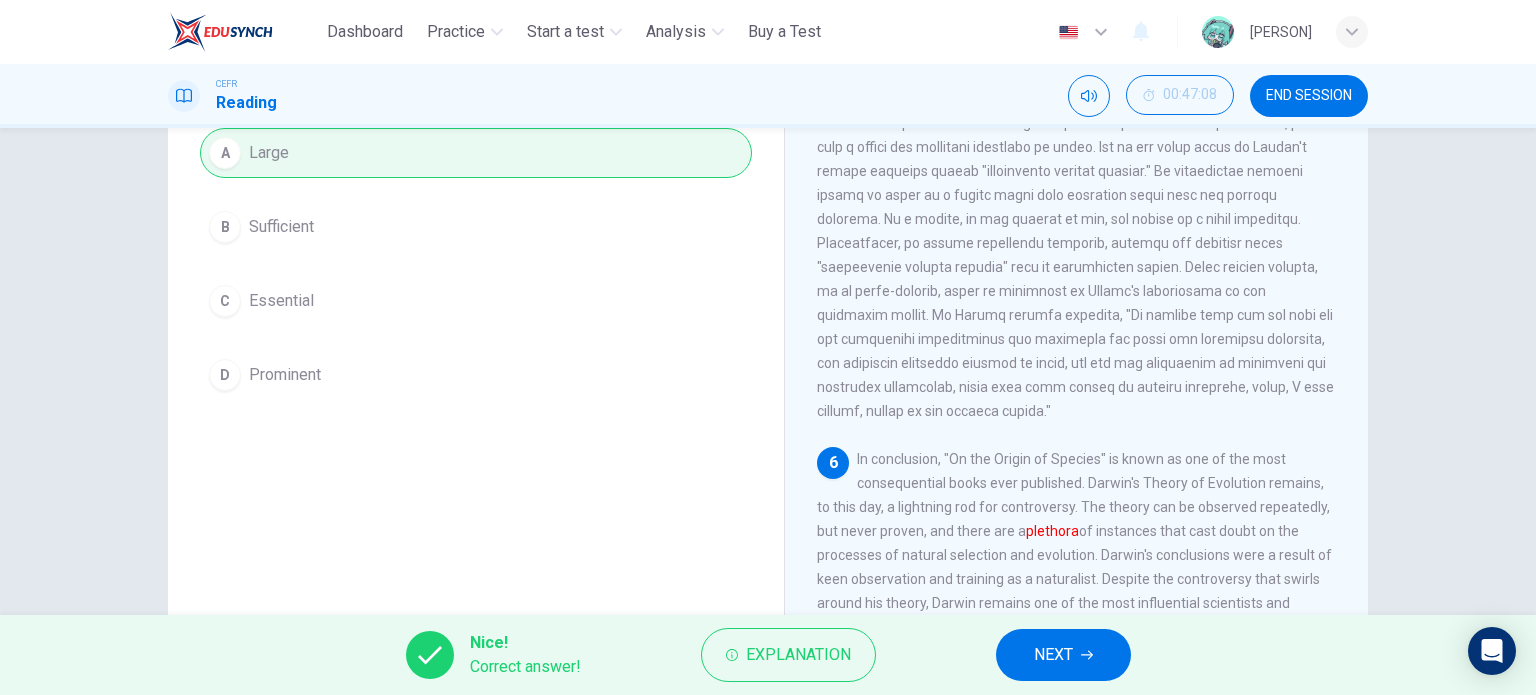 scroll, scrollTop: 1049, scrollLeft: 0, axis: vertical 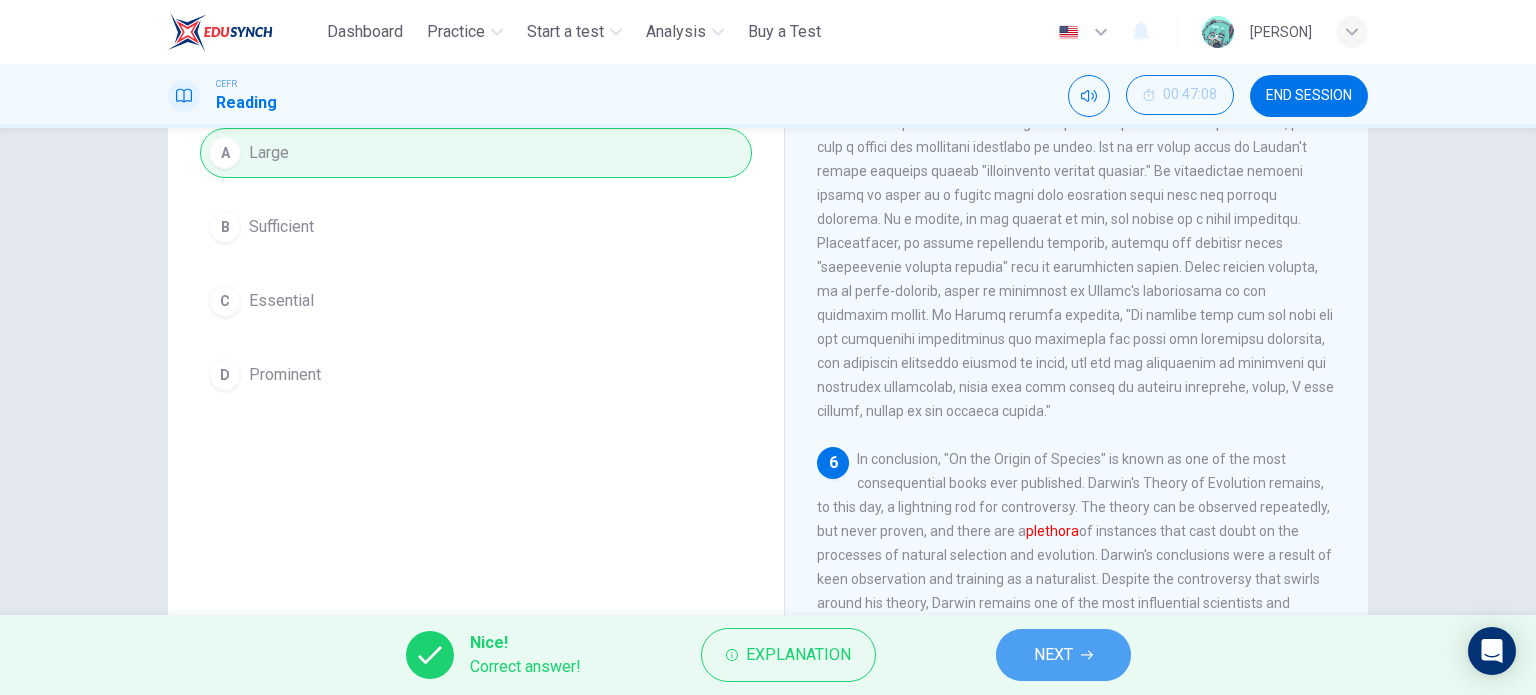 click on "NEXT" at bounding box center [1063, 655] 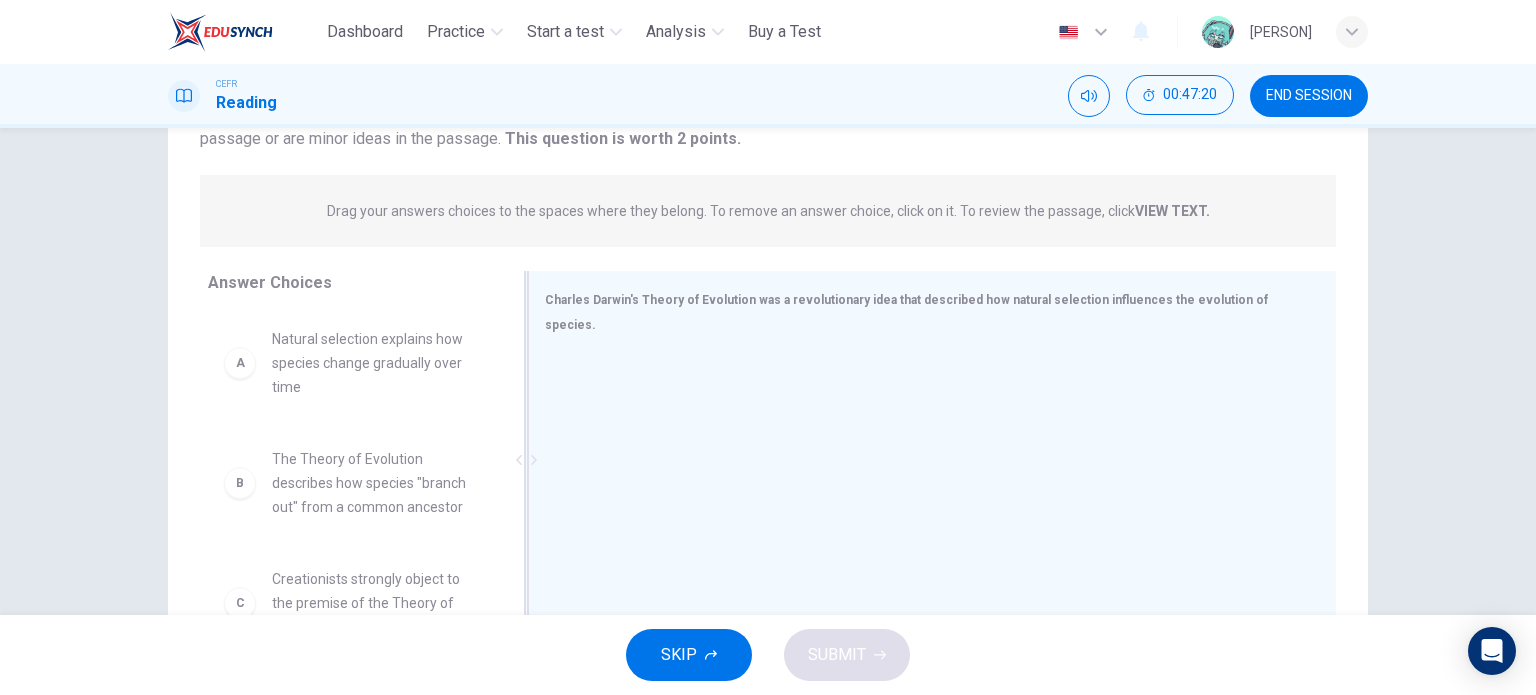 scroll, scrollTop: 288, scrollLeft: 0, axis: vertical 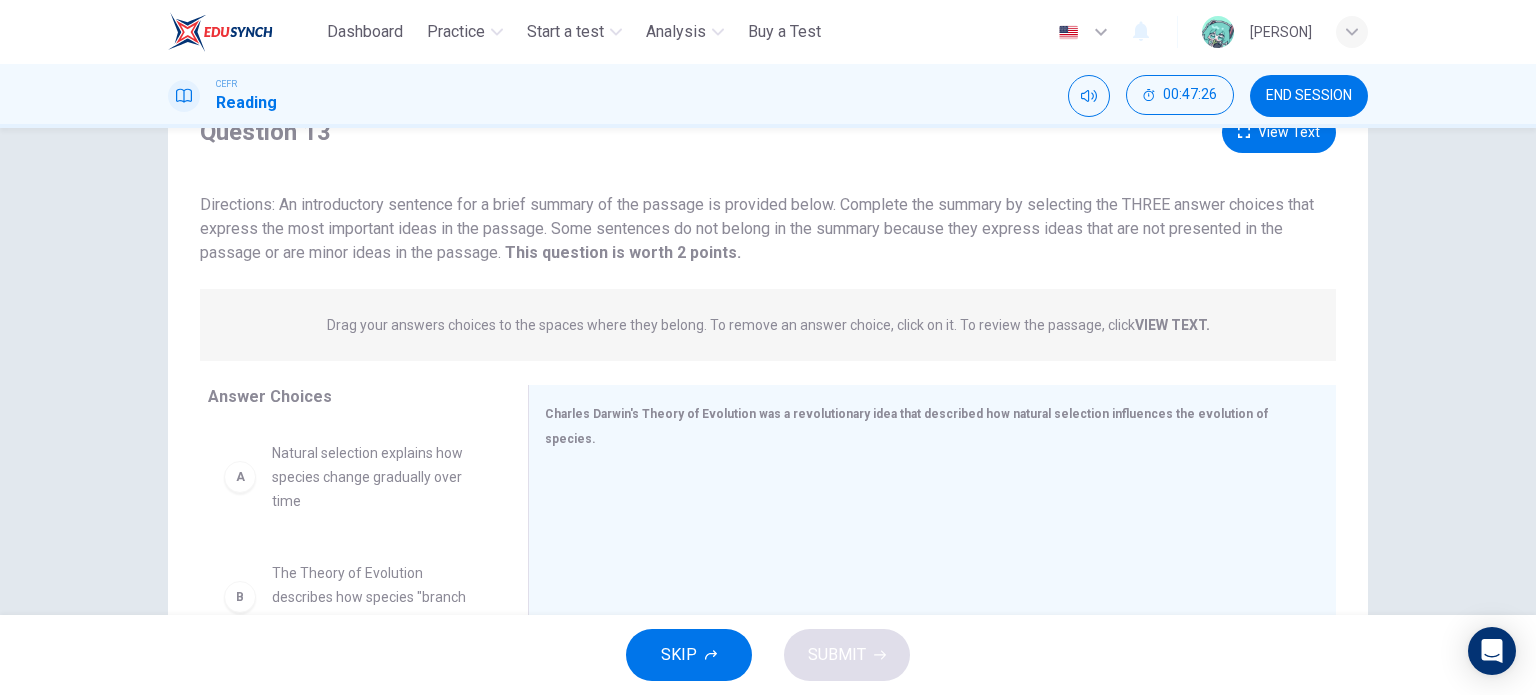 click on "View Text" at bounding box center (1279, 132) 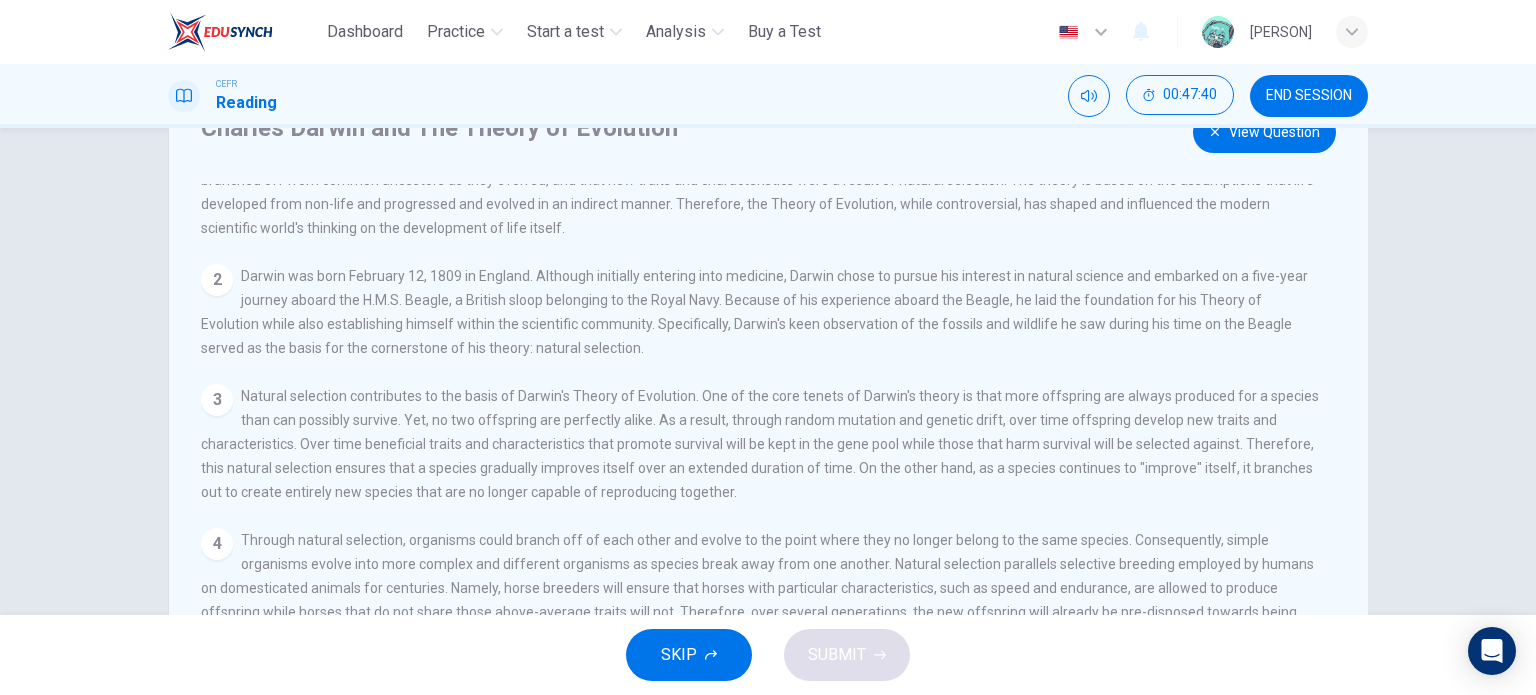 scroll, scrollTop: 0, scrollLeft: 0, axis: both 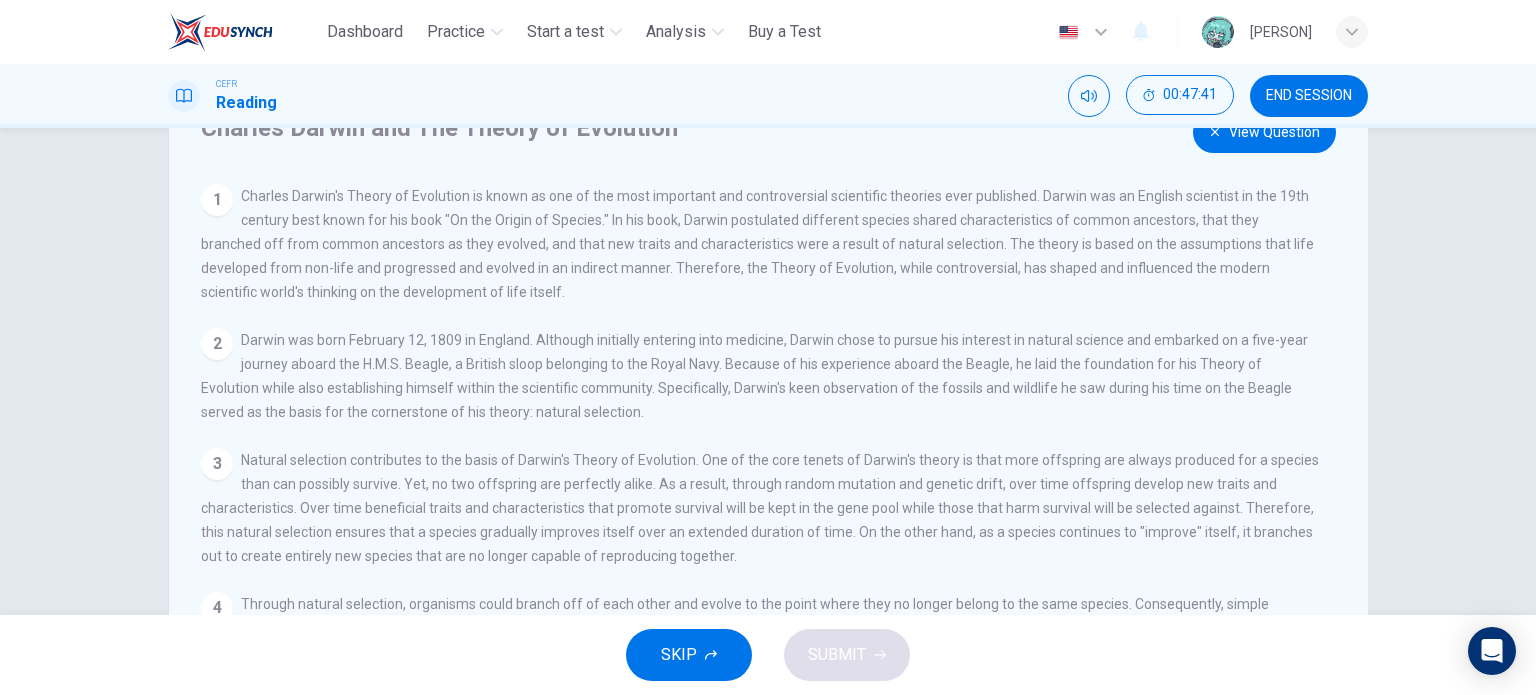click on "View Question" at bounding box center (1264, 132) 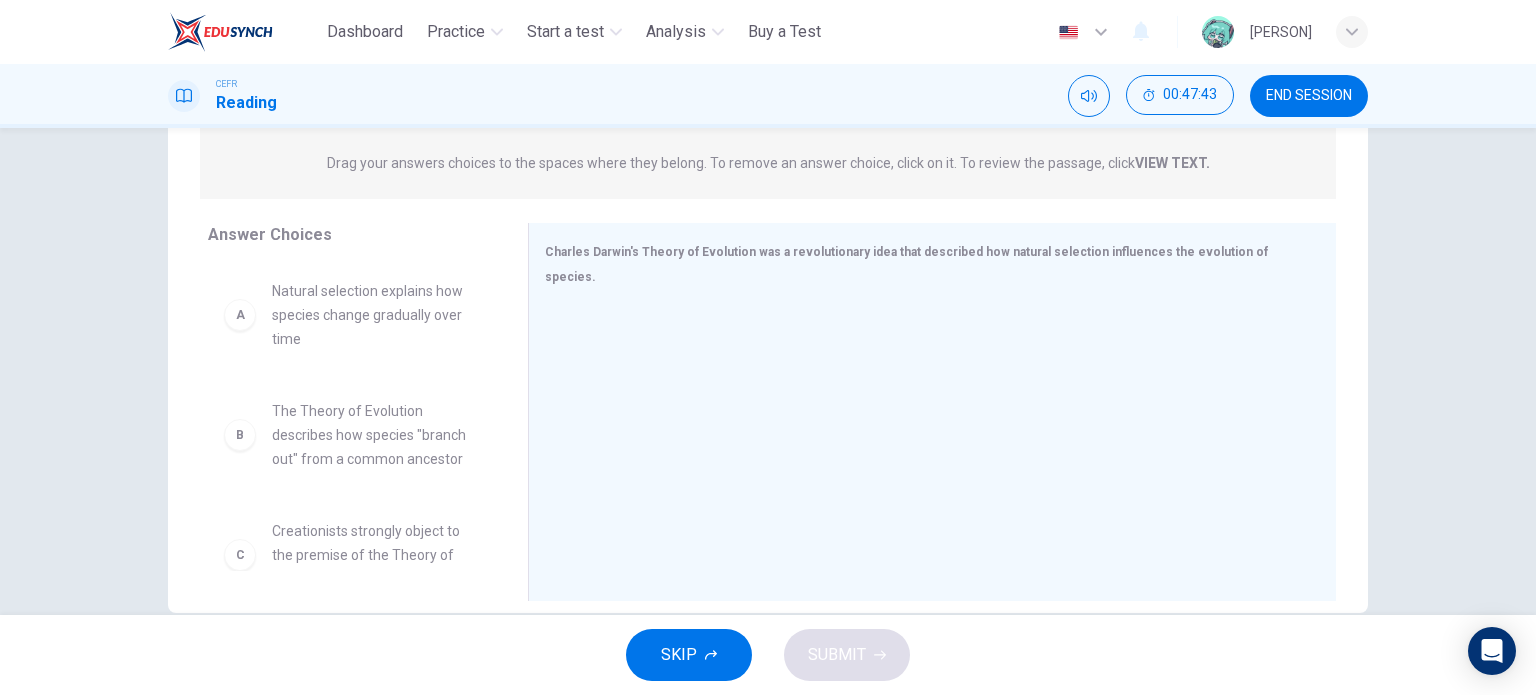 scroll, scrollTop: 288, scrollLeft: 0, axis: vertical 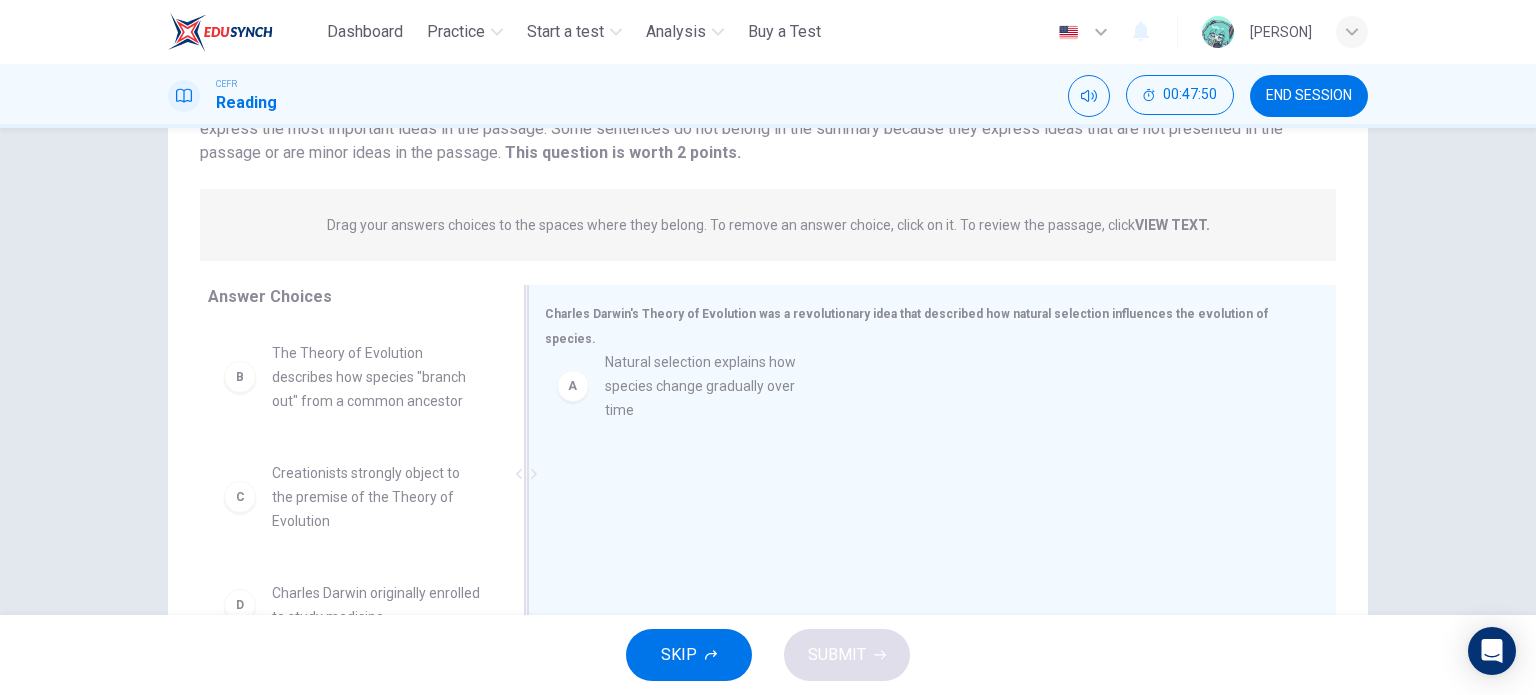 drag, startPoint x: 345, startPoint y: 395, endPoint x: 702, endPoint y: 404, distance: 357.11343 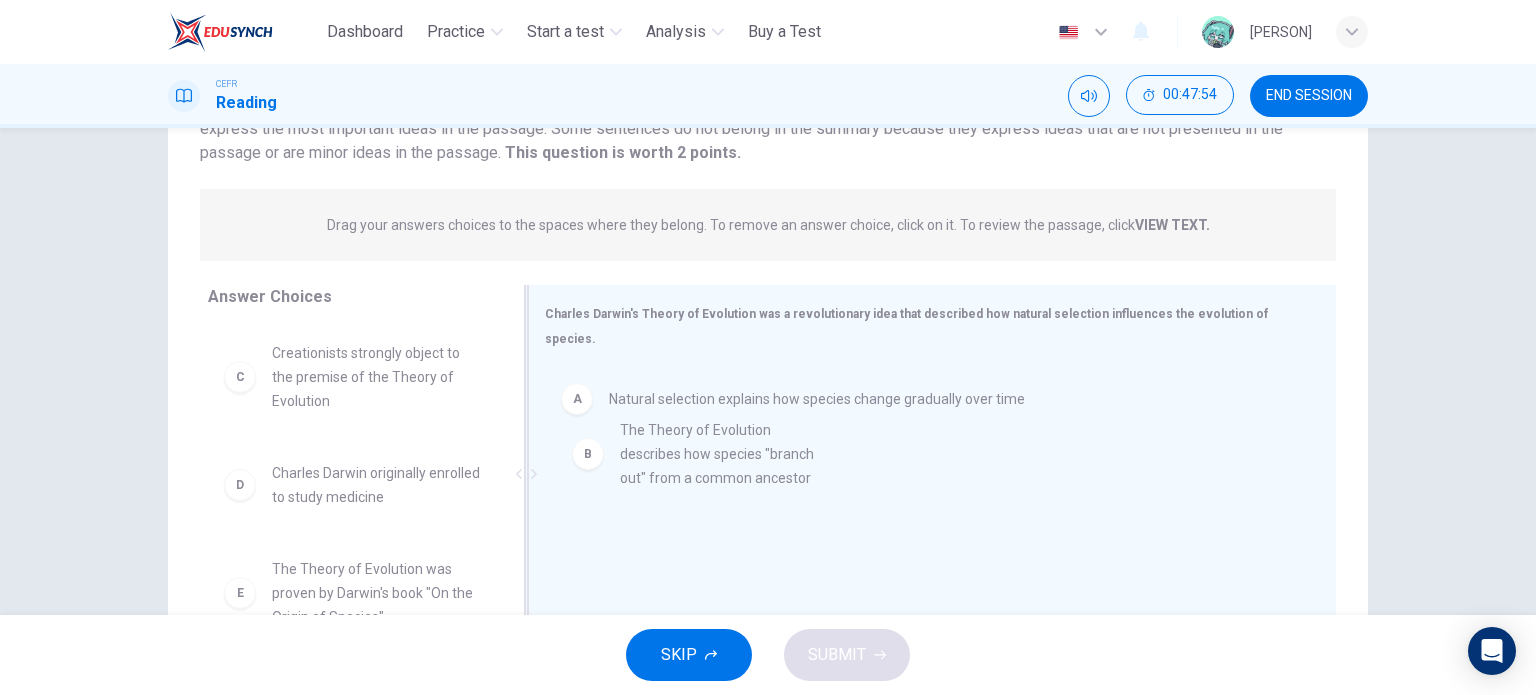 drag, startPoint x: 304, startPoint y: 380, endPoint x: 661, endPoint y: 458, distance: 365.42166 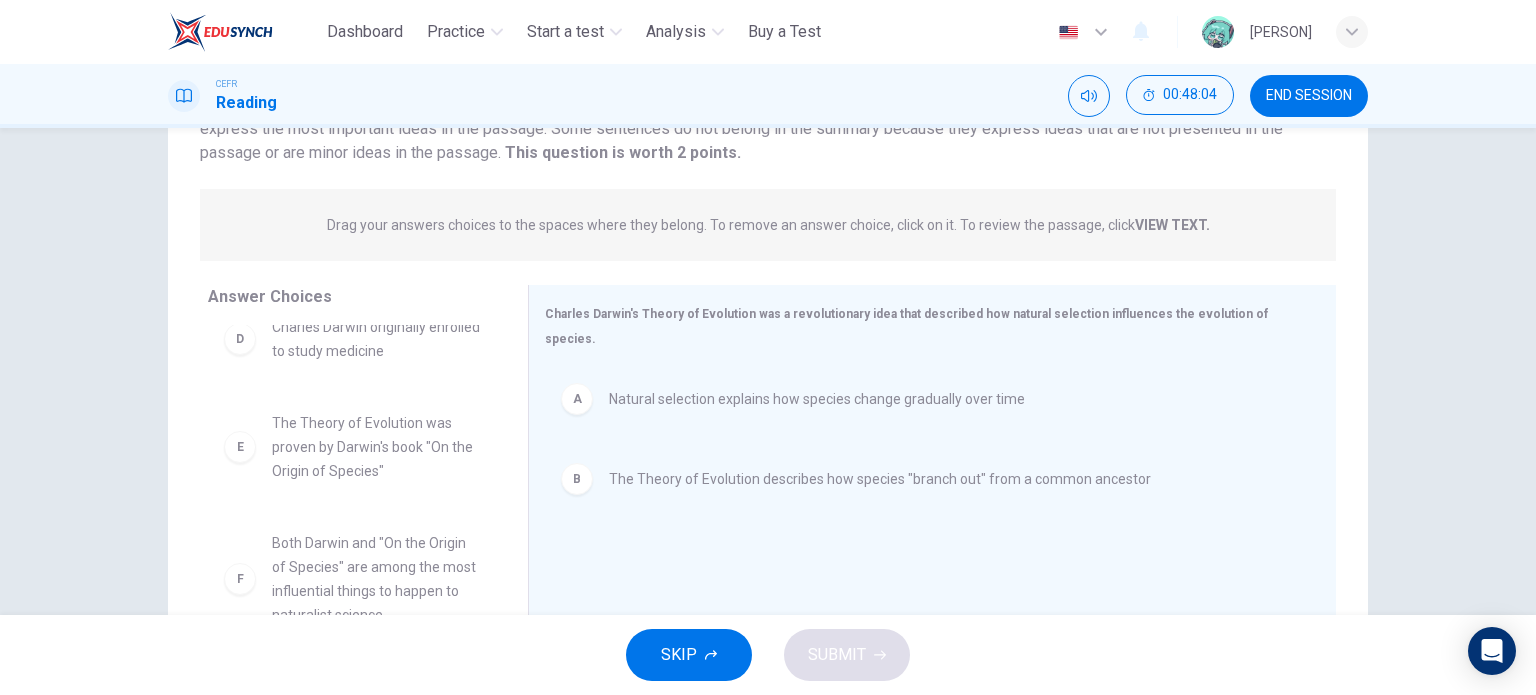 scroll, scrollTop: 156, scrollLeft: 0, axis: vertical 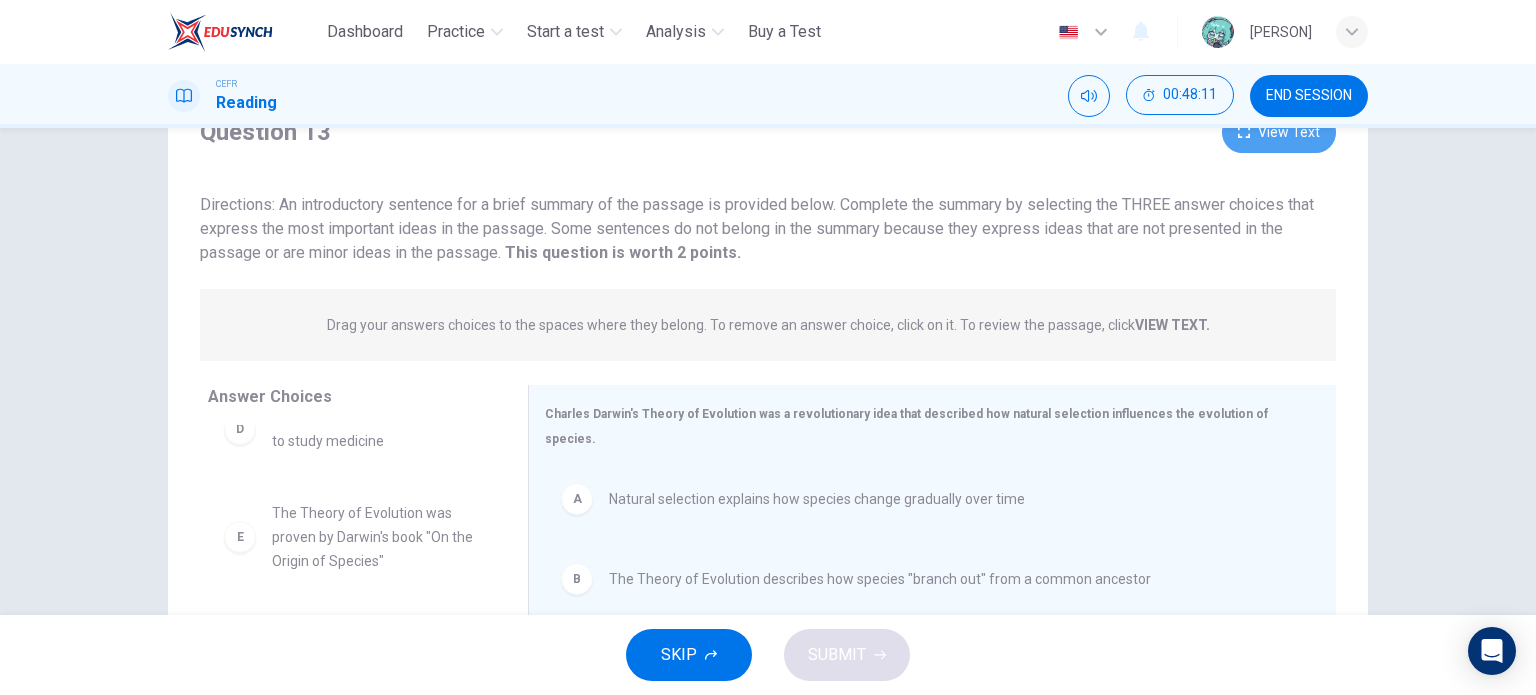 click on "View Text" at bounding box center [1279, 132] 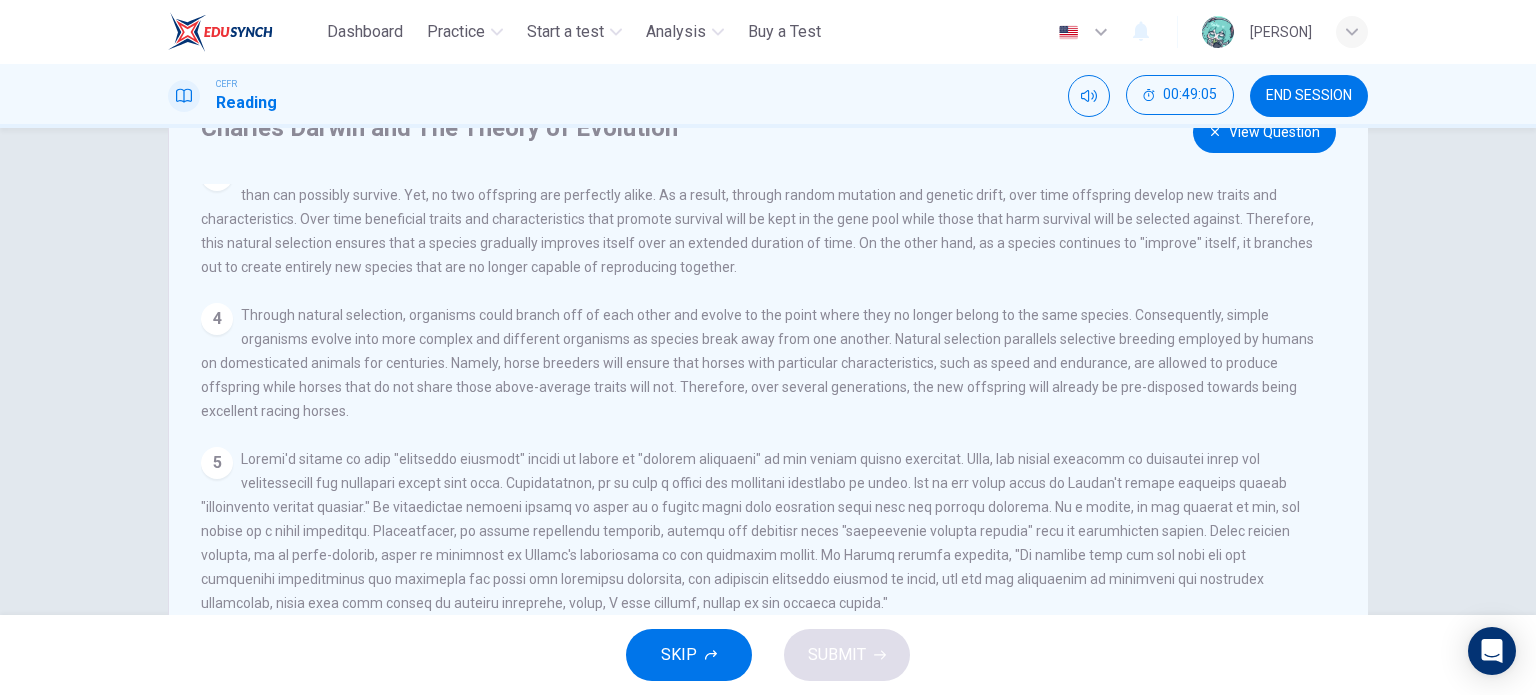 scroll, scrollTop: 312, scrollLeft: 0, axis: vertical 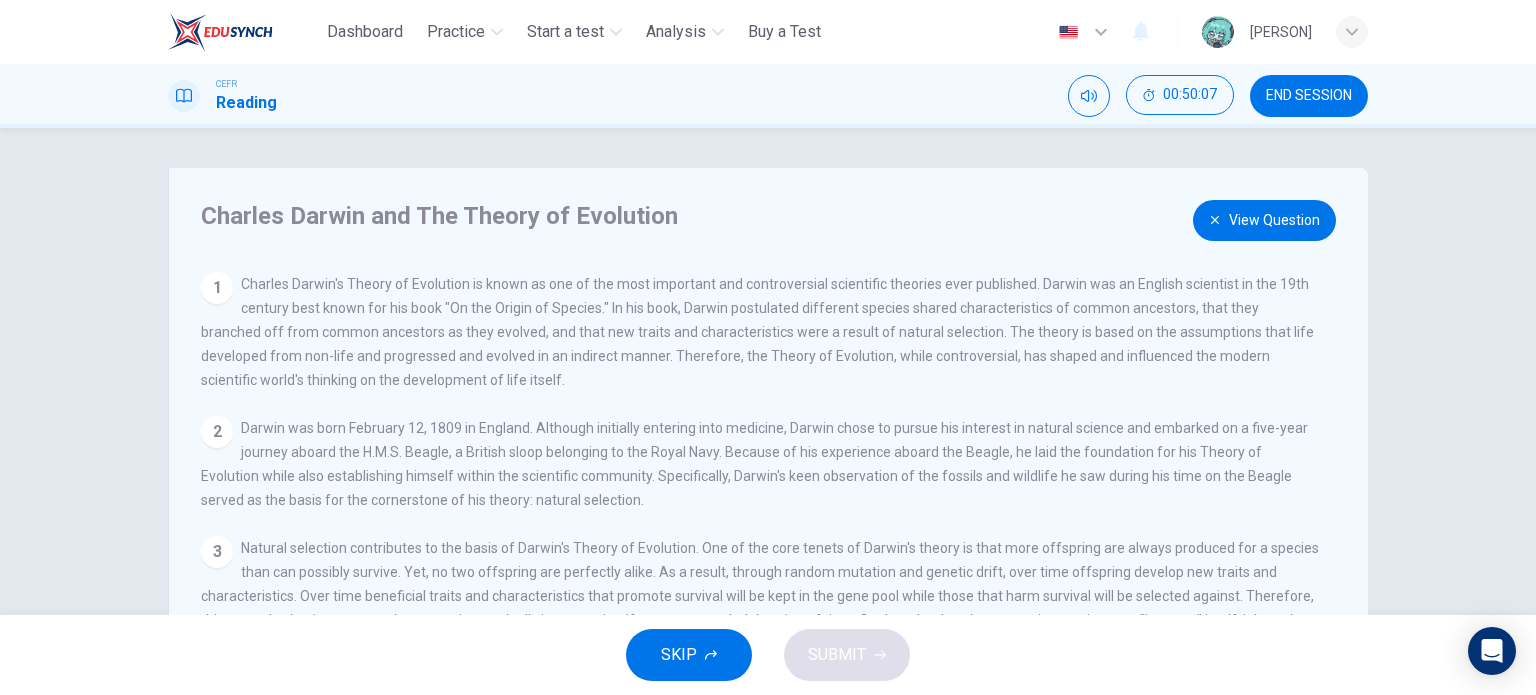 click on "View Question" at bounding box center [1264, 220] 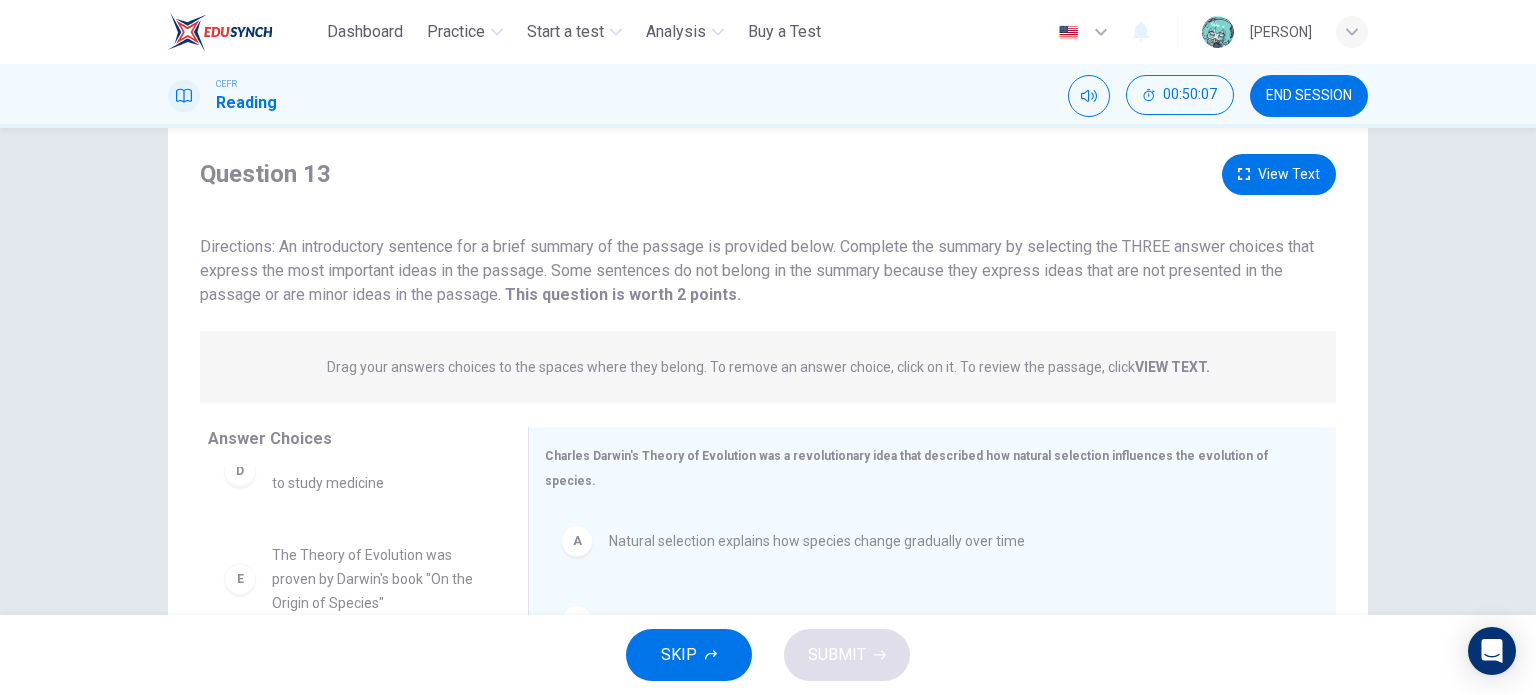 scroll, scrollTop: 288, scrollLeft: 0, axis: vertical 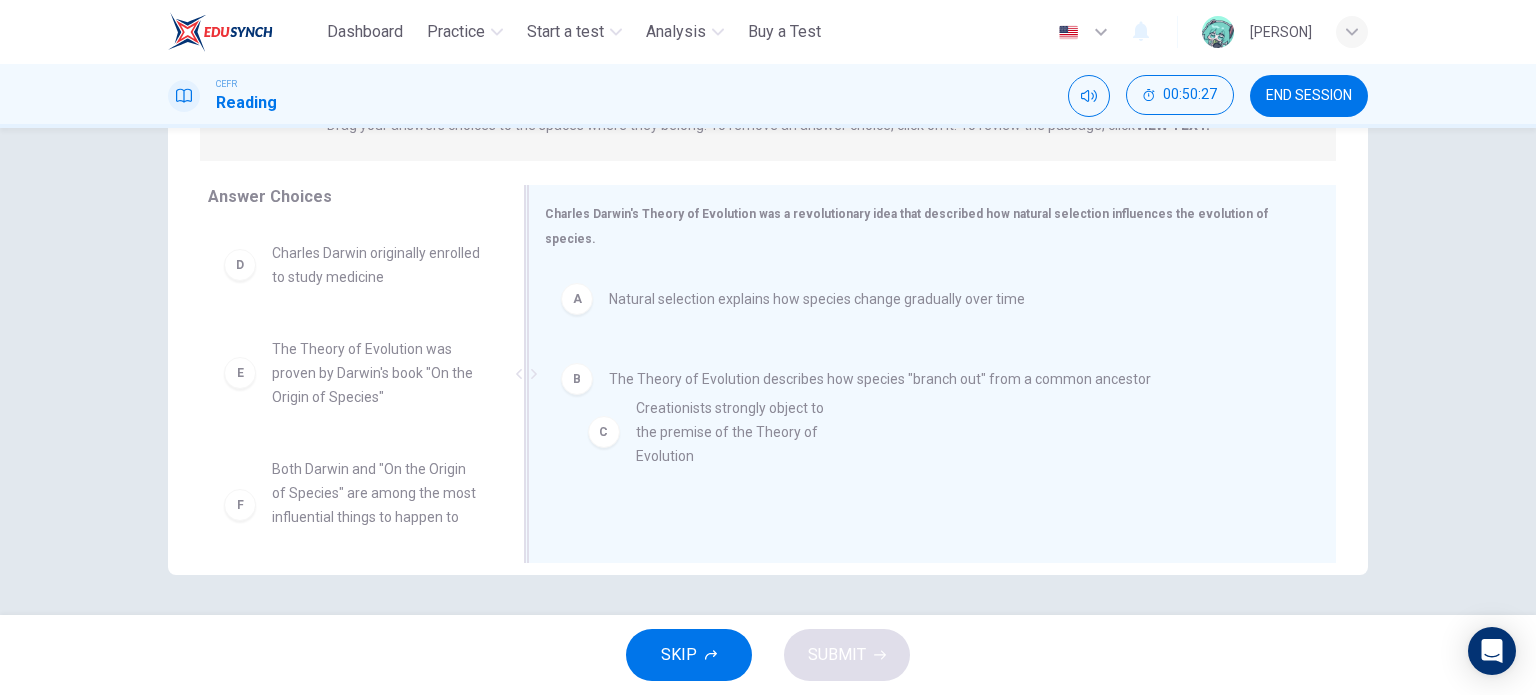 drag, startPoint x: 343, startPoint y: 308, endPoint x: 717, endPoint y: 462, distance: 404.4651 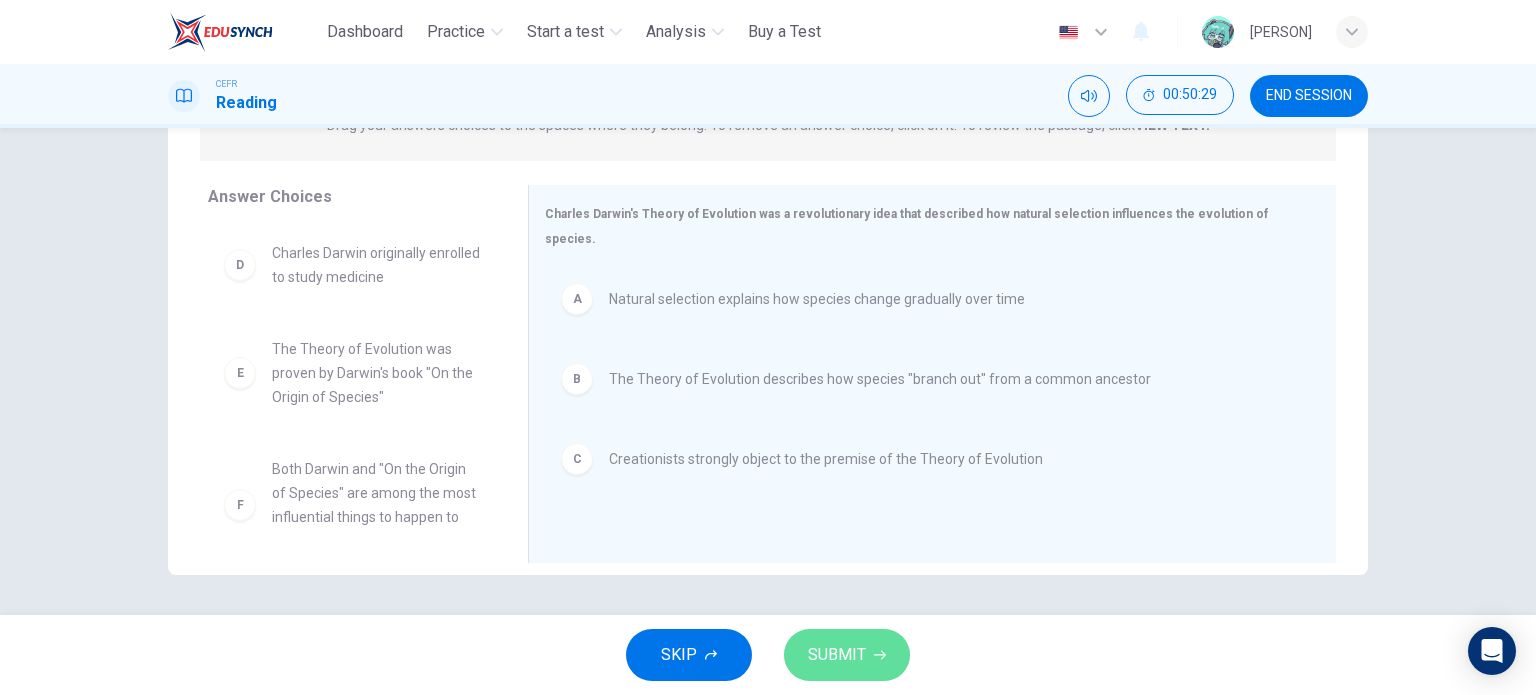 click on "SUBMIT" at bounding box center [847, 655] 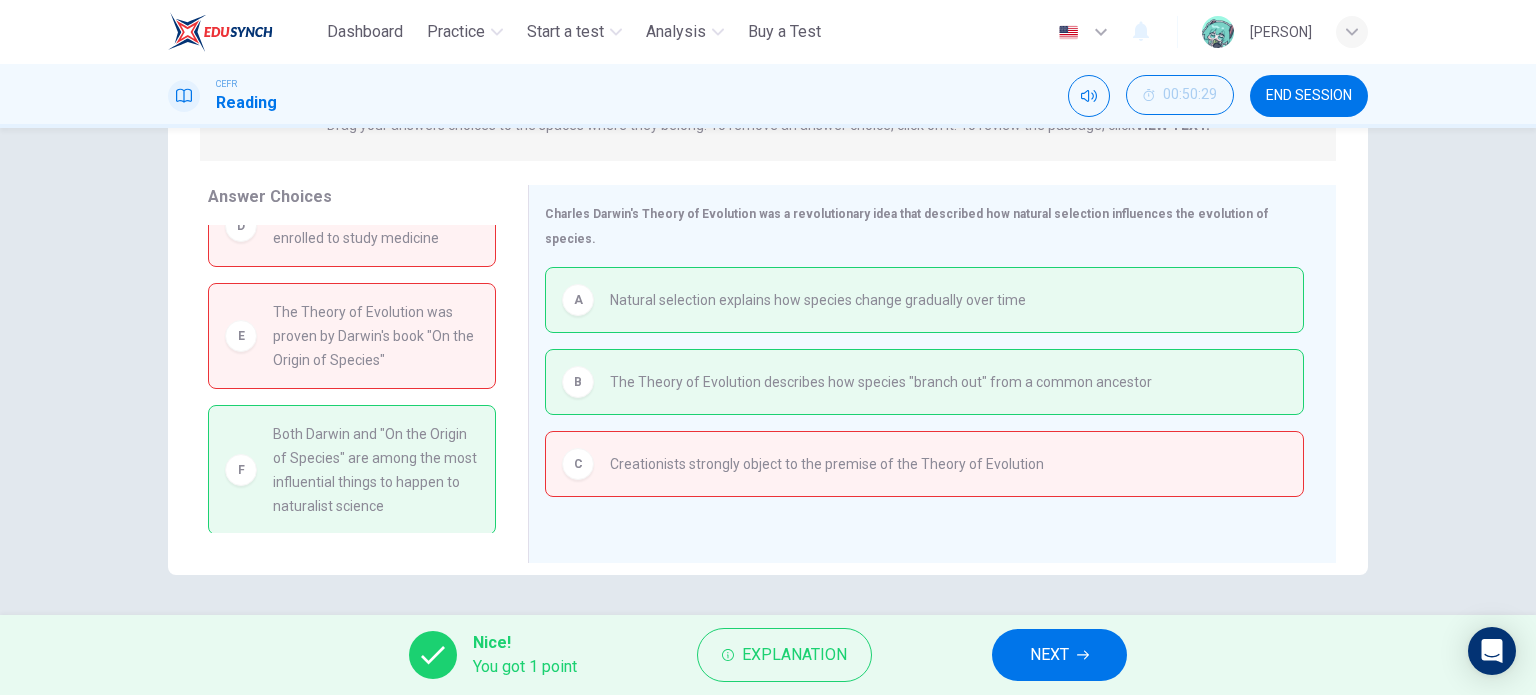scroll, scrollTop: 40, scrollLeft: 0, axis: vertical 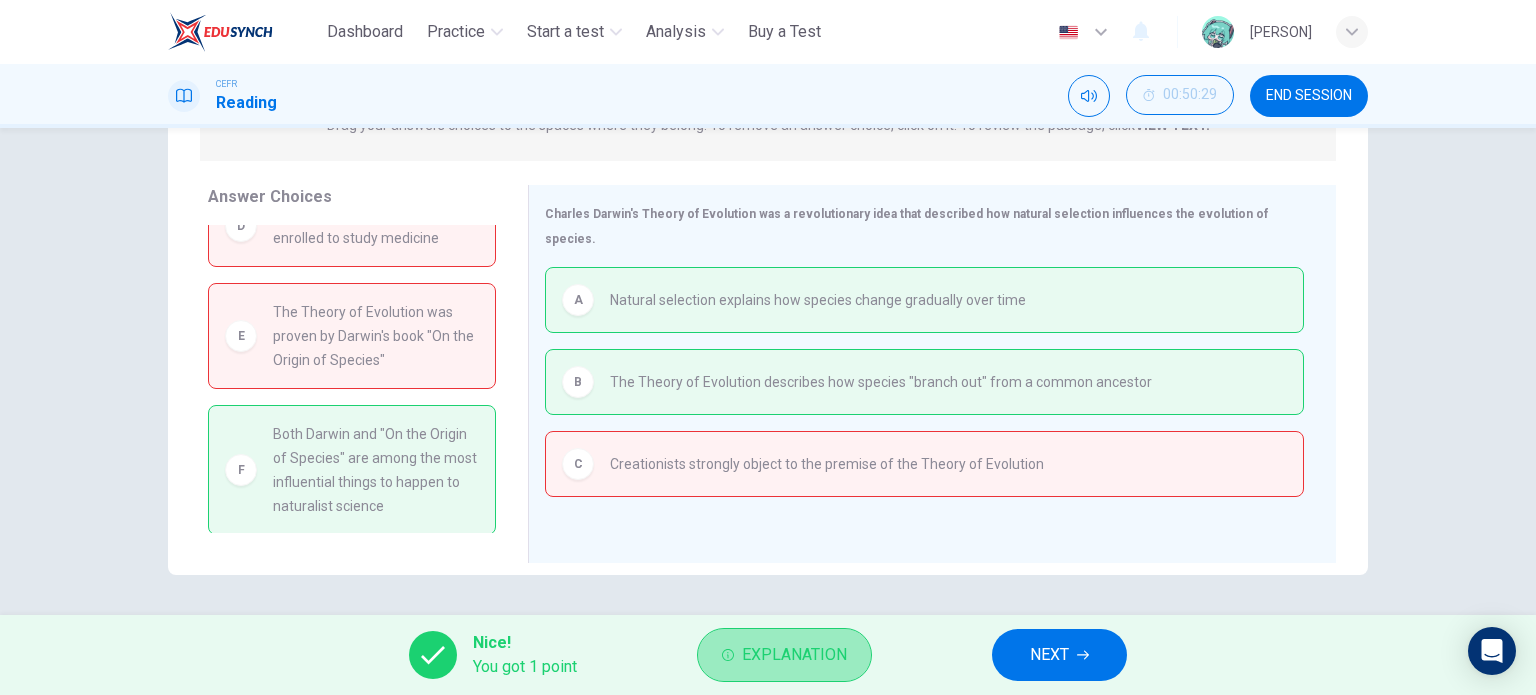 click on "Explanation" at bounding box center [784, 655] 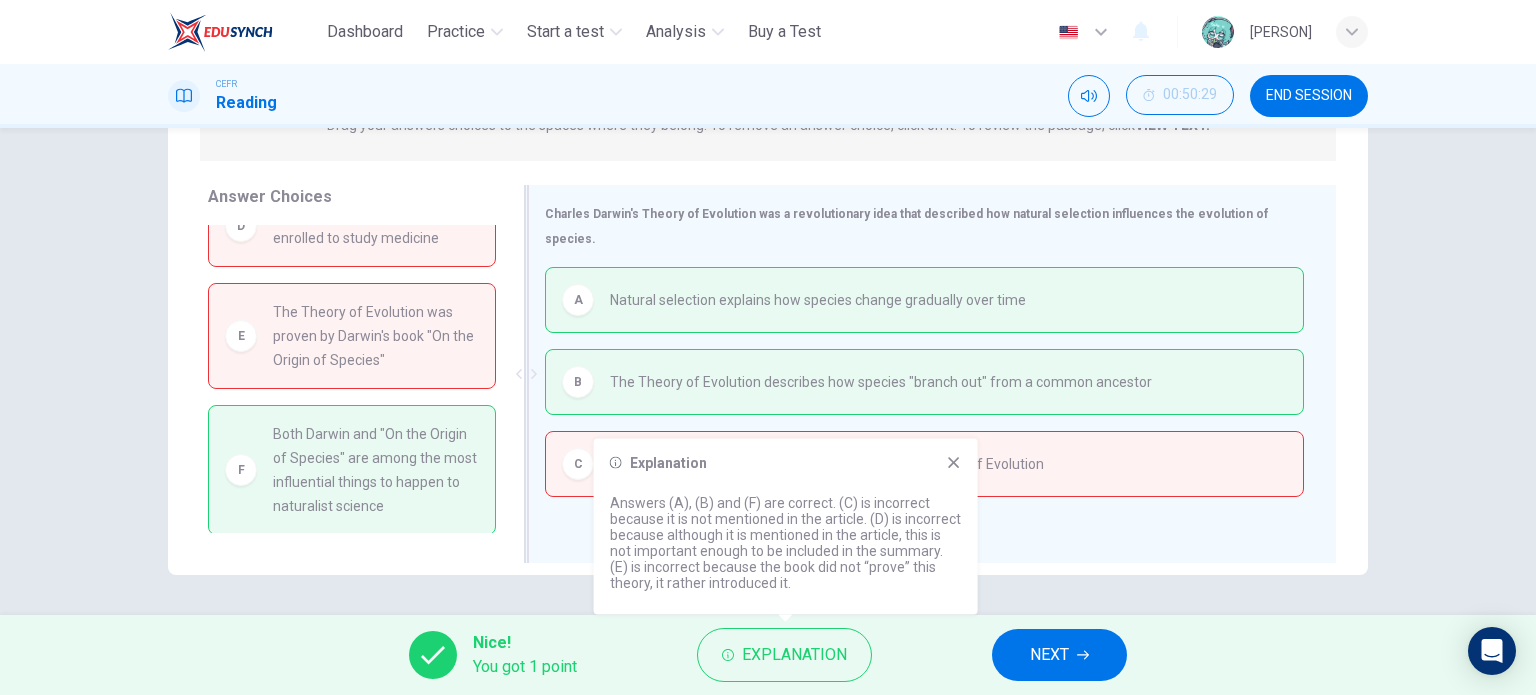 click on "Charles Darwin's Theory of Evolution was a revolutionary idea that described how natural selection influences the evolution of species. A Natural selection explains how species change gradually over time B The Theory of Evolution describes how species "branch out" from a common ancestor C Creationists strongly object to the premise of the Theory of Evolution" at bounding box center (932, 374) 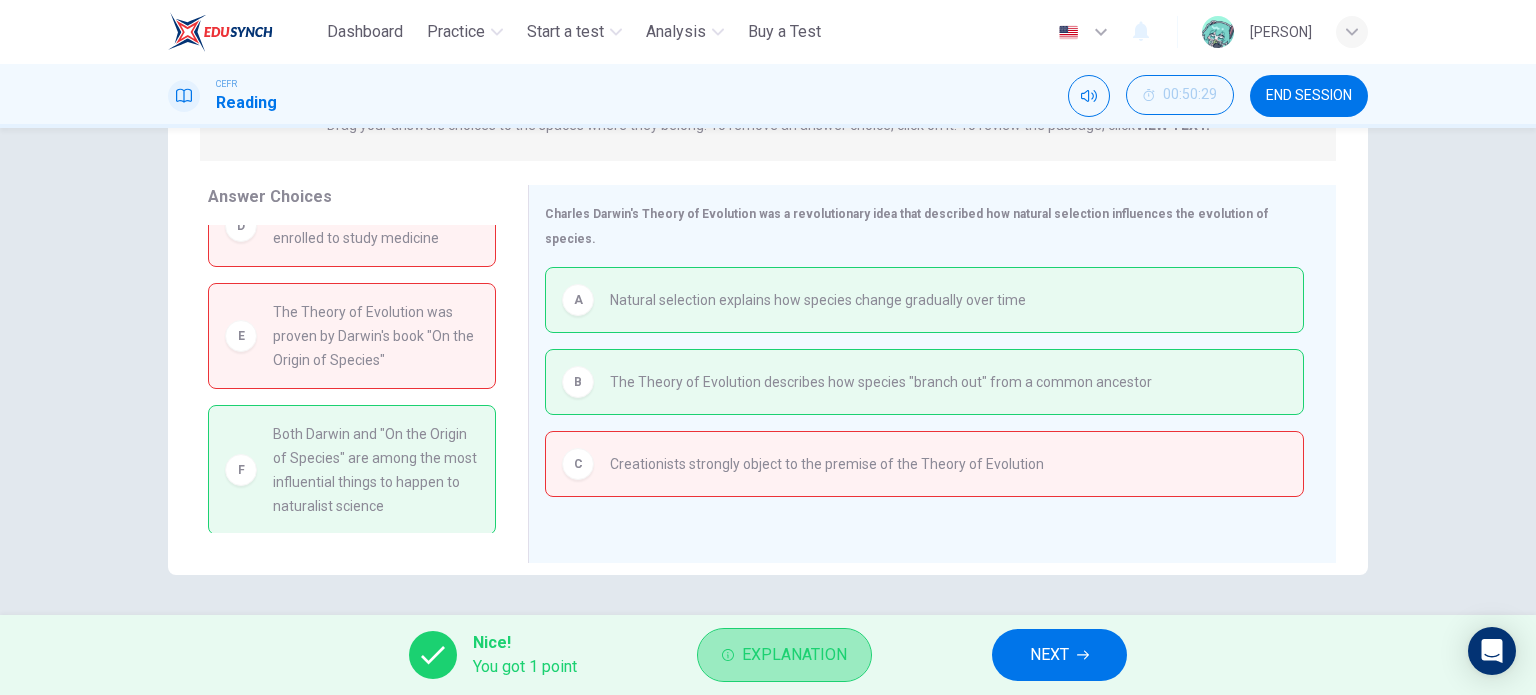 click on "Explanation" at bounding box center [794, 655] 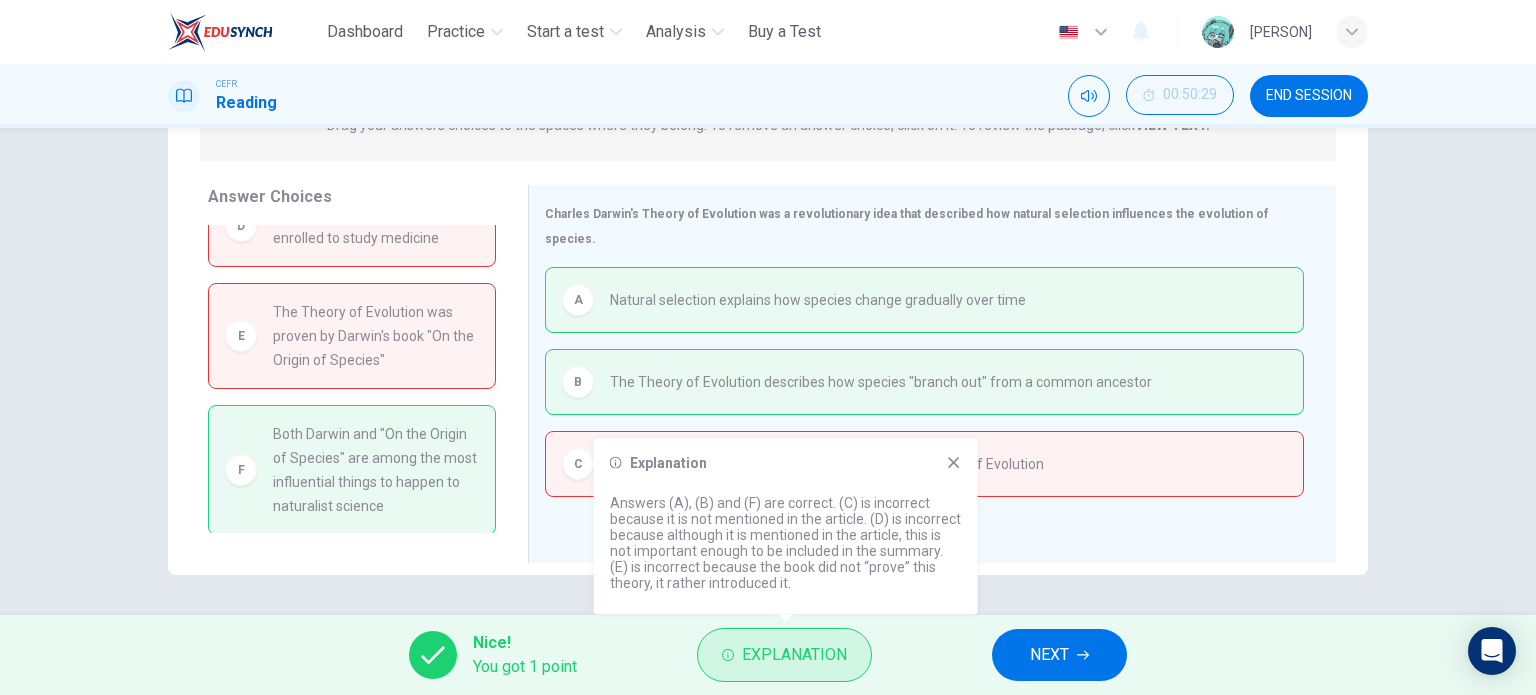 click on "Explanation" at bounding box center (794, 655) 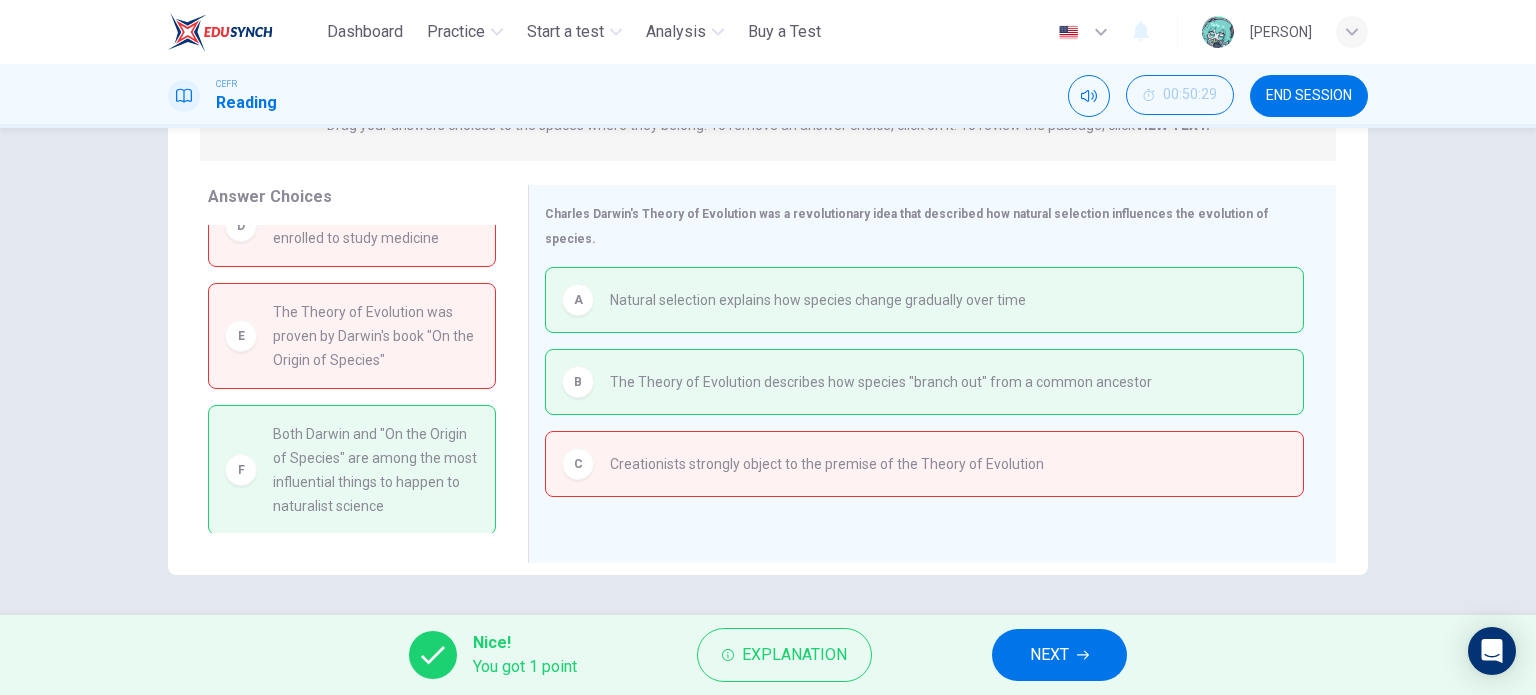 click on "NEXT" at bounding box center [1059, 655] 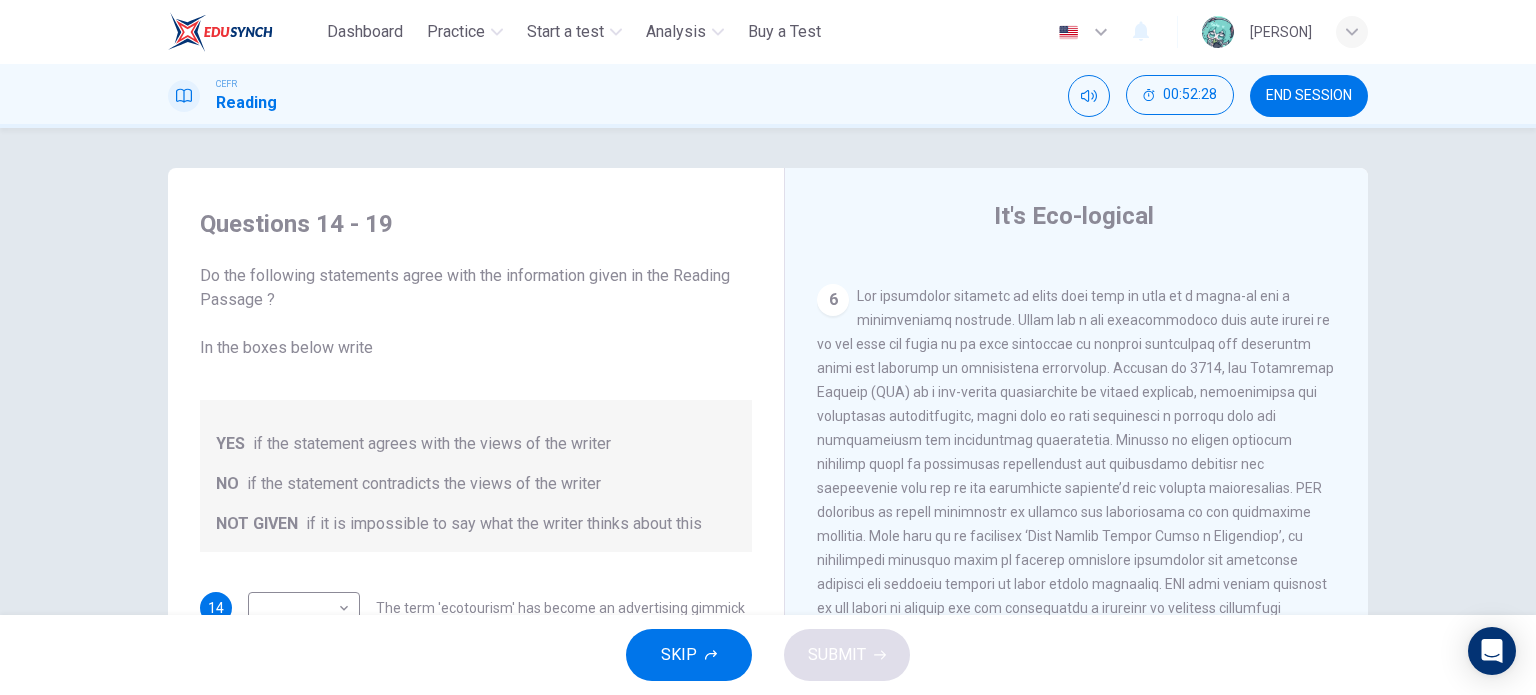 scroll, scrollTop: 1400, scrollLeft: 0, axis: vertical 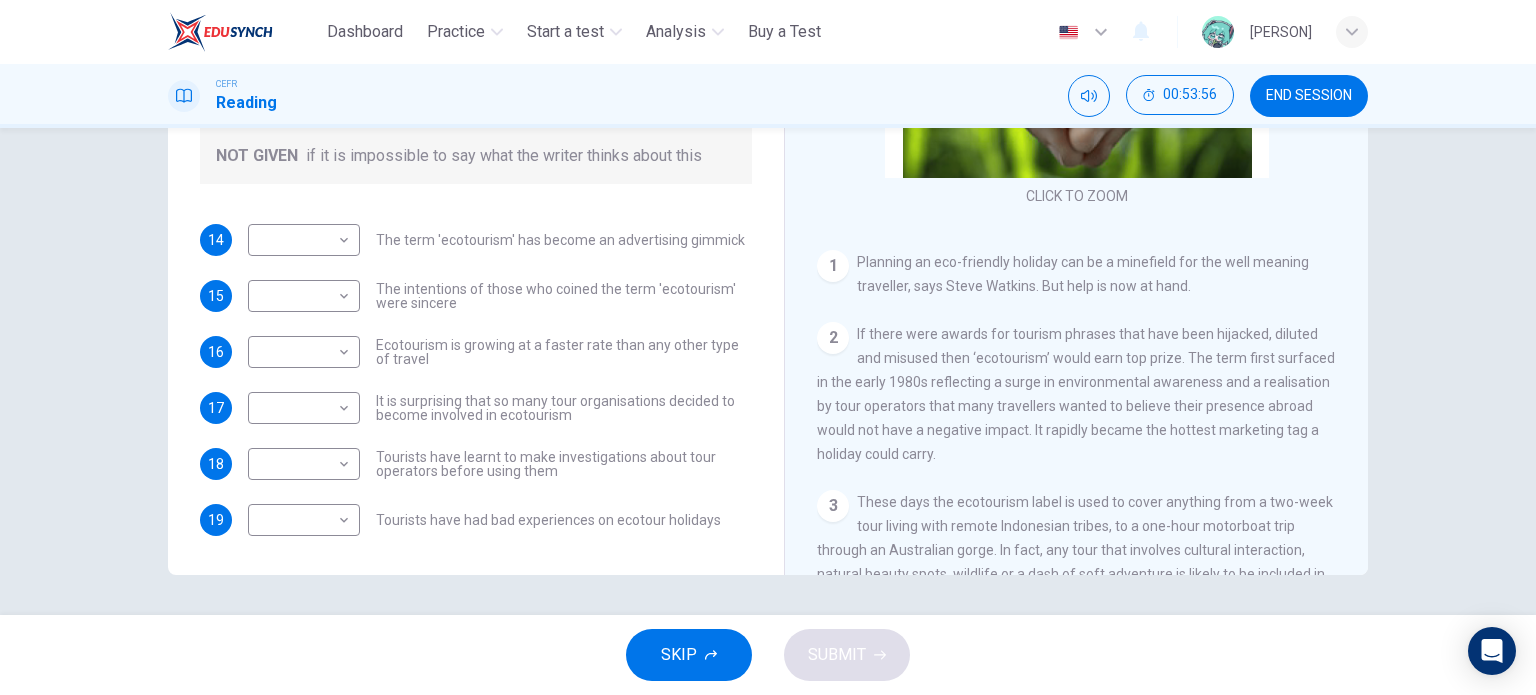 drag, startPoint x: 998, startPoint y: 367, endPoint x: 1130, endPoint y: 375, distance: 132.2422 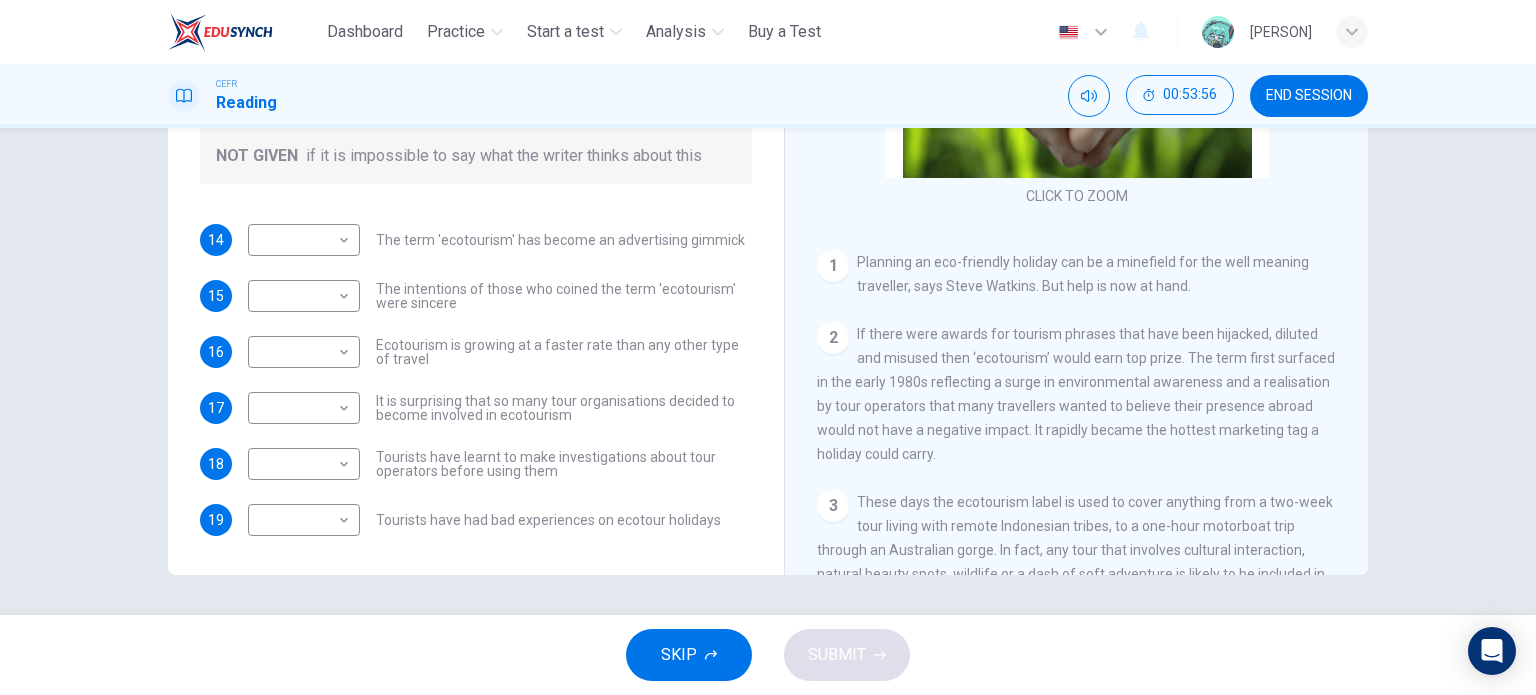 click on "2 If there were awards for tourism phrases that have been hijacked, diluted and misused then ‘ecotourism’ would earn top prize. The term first surfaced in the early 1980s reflecting a surge in environmental awareness and a realisation by tour operators that many travellers wanted to believe their presence abroad would not have a negative impact. It rapidly became the hottest marketing tag a holiday could carry." at bounding box center (1077, 394) 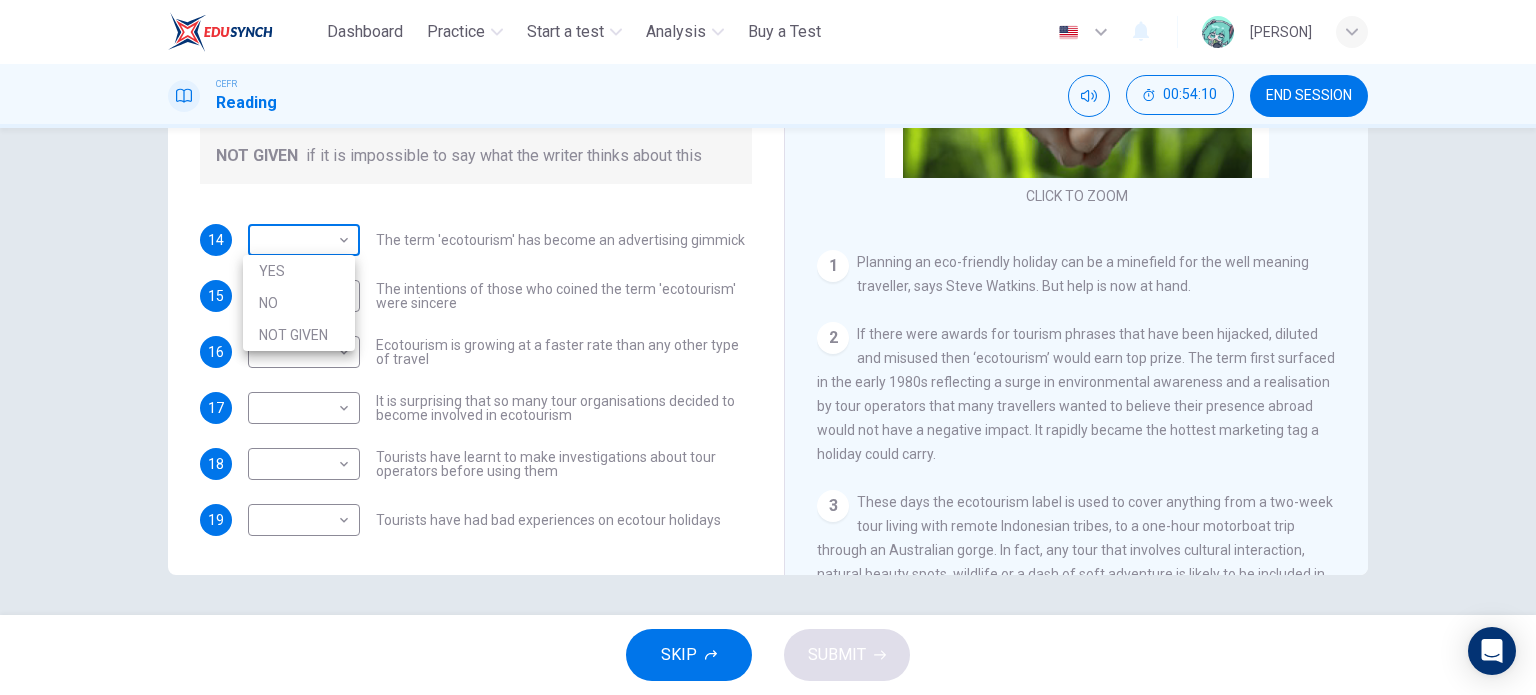 click on "This site uses cookies, as explained in our  Privacy Policy . If you agree to the use of cookies, please click the Accept button and continue to browse our site.   Privacy Policy Accept Dashboard Practice Start a test Analysis Buy a Test English ** ​ TOH HUI YONG CEFR Reading 00:54:10 END SESSION Questions 14 - 19 Do the following statements agree with the information given in the Reading Passage ?
In the boxes below write YES if the statement agrees with the views of the writer NO if the statement contradicts the views of the writer NOT GIVEN if it is impossible to say what the writer thinks about this 14 ​ ​ The term 'ecotourism' has become an advertising gimmick 15 ​ ​ The intentions of those who coined the term 'ecotourism' were sincere 16 ​ ​ Ecotourism is growing at a faster rate than any other type of travel 17 ​ ​ It is surprising that so many tour organisations decided to become involved in ecotourism 18 ​ ​ 19 ​ ​ Tourists have had bad experiences on ecotour holidays 1 2" at bounding box center (768, 347) 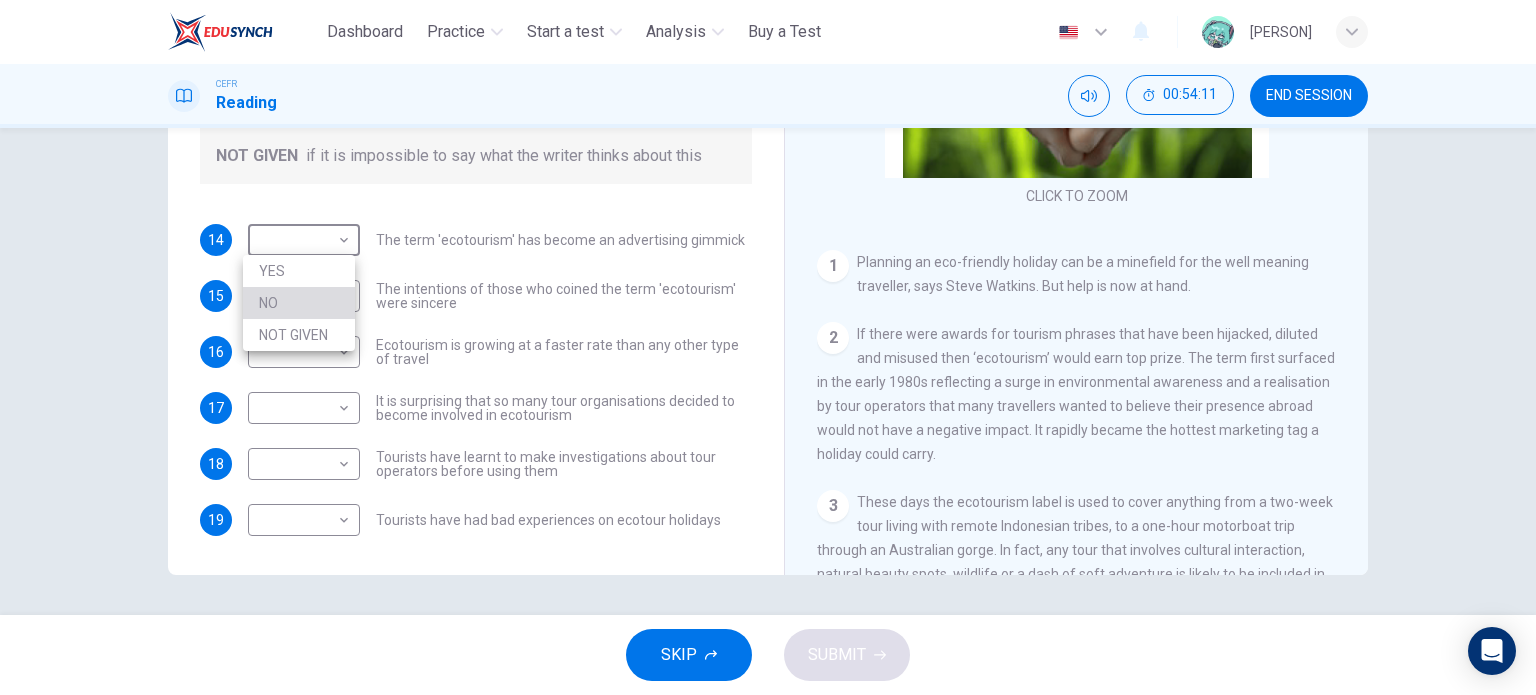 click on "NO" at bounding box center [299, 303] 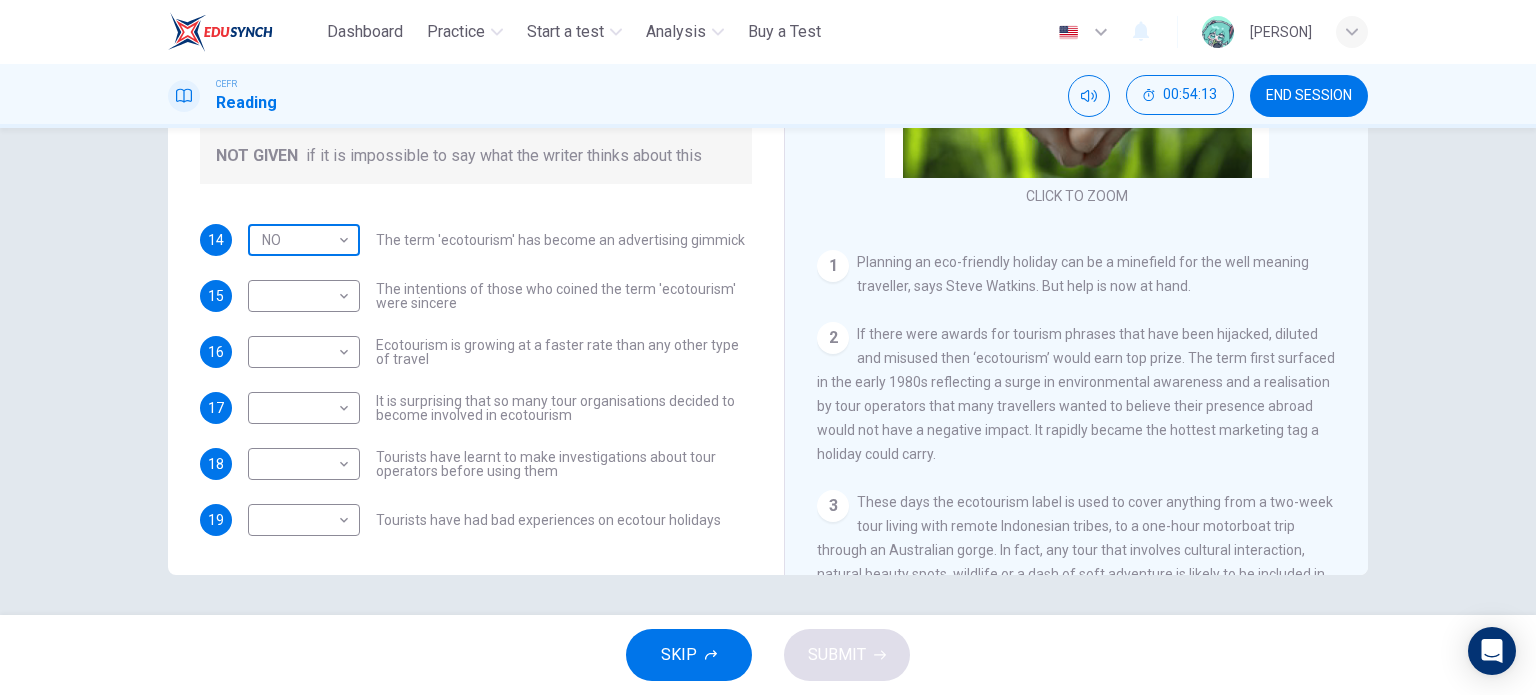 click on "This site uses cookies, as explained in our  Privacy Policy . If you agree to the use of cookies, please click the Accept button and continue to browse our site.   Privacy Policy Accept Dashboard Practice Start a test Analysis Buy a Test English ** ​ TOH HUI YONG CEFR Reading 00:54:13 END SESSION Questions 14 - 19 Do the following statements agree with the information given in the Reading Passage ?
In the boxes below write YES if the statement agrees with the views of the writer NO if the statement contradicts the views of the writer NOT GIVEN if it is impossible to say what the writer thinks about this 14 NO ** ​ The term 'ecotourism' has become an advertising gimmick 15 ​ ​ The intentions of those who coined the term 'ecotourism' were sincere 16 ​ ​ Ecotourism is growing at a faster rate than any other type of travel 17 ​ ​ It is surprising that so many tour organisations decided to become involved in ecotourism 18 ​ ​ 19 ​ ​ Tourists have had bad experiences on ecotour holidays 1" at bounding box center (768, 347) 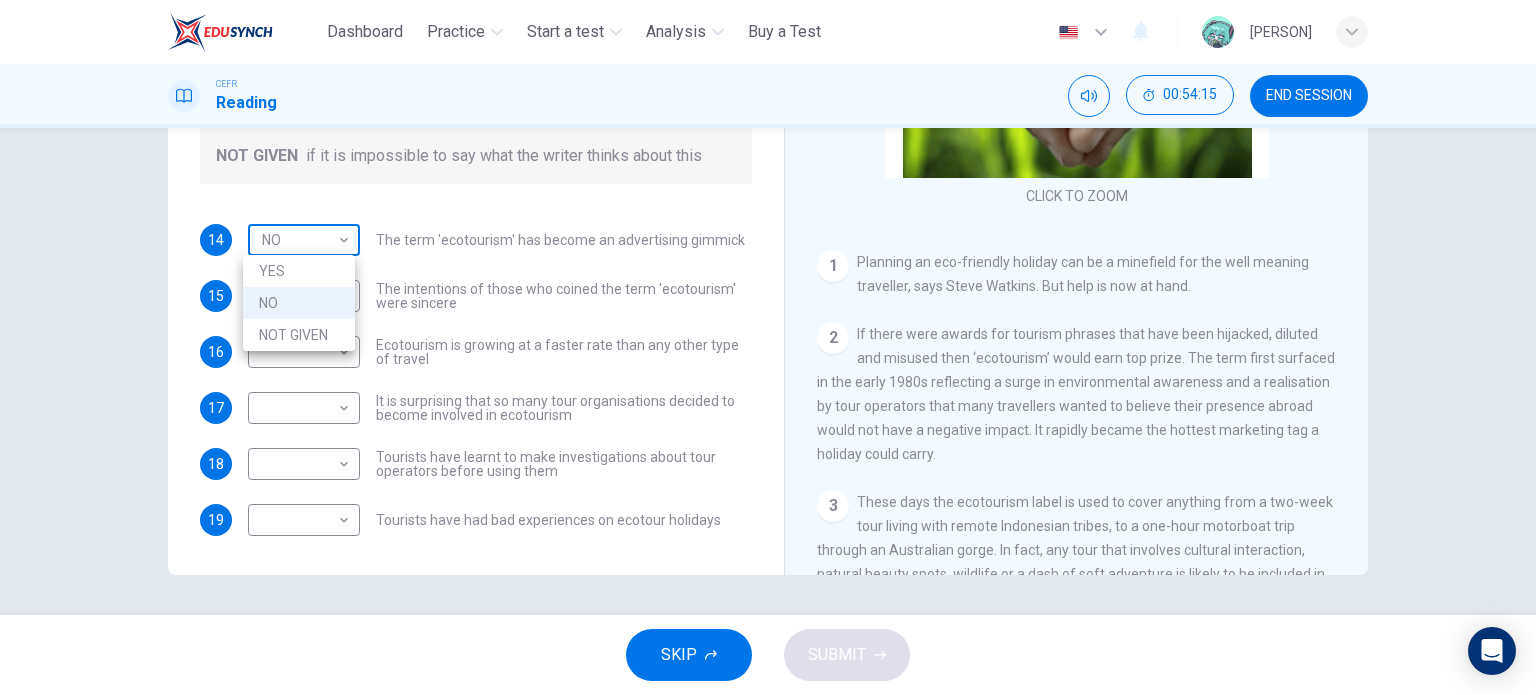 click at bounding box center [768, 347] 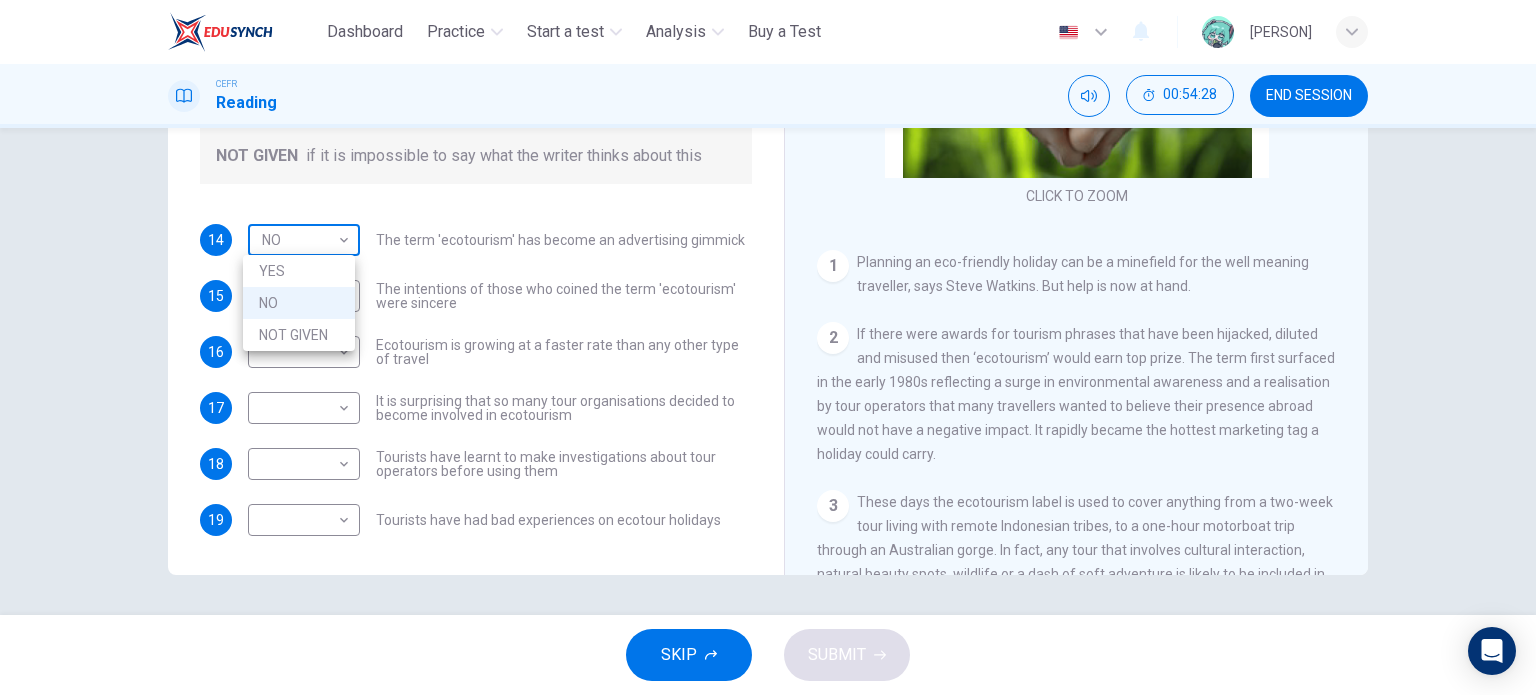 click on "This site uses cookies, as explained in our  Privacy Policy . If you agree to the use of cookies, please click the Accept button and continue to browse our site.   Privacy Policy Accept Dashboard Practice Start a test Analysis Buy a Test English ** ​ TOH HUI YONG CEFR Reading 00:54:28 END SESSION Questions 14 - 19 Do the following statements agree with the information given in the Reading Passage ?
In the boxes below write YES if the statement agrees with the views of the writer NO if the statement contradicts the views of the writer NOT GIVEN if it is impossible to say what the writer thinks about this 14 NO ** ​ The term 'ecotourism' has become an advertising gimmick 15 ​ ​ The intentions of those who coined the term 'ecotourism' were sincere 16 ​ ​ Ecotourism is growing at a faster rate than any other type of travel 17 ​ ​ It is surprising that so many tour organisations decided to become involved in ecotourism 18 ​ ​ 19 ​ ​ Tourists have had bad experiences on ecotour holidays 1" at bounding box center [768, 347] 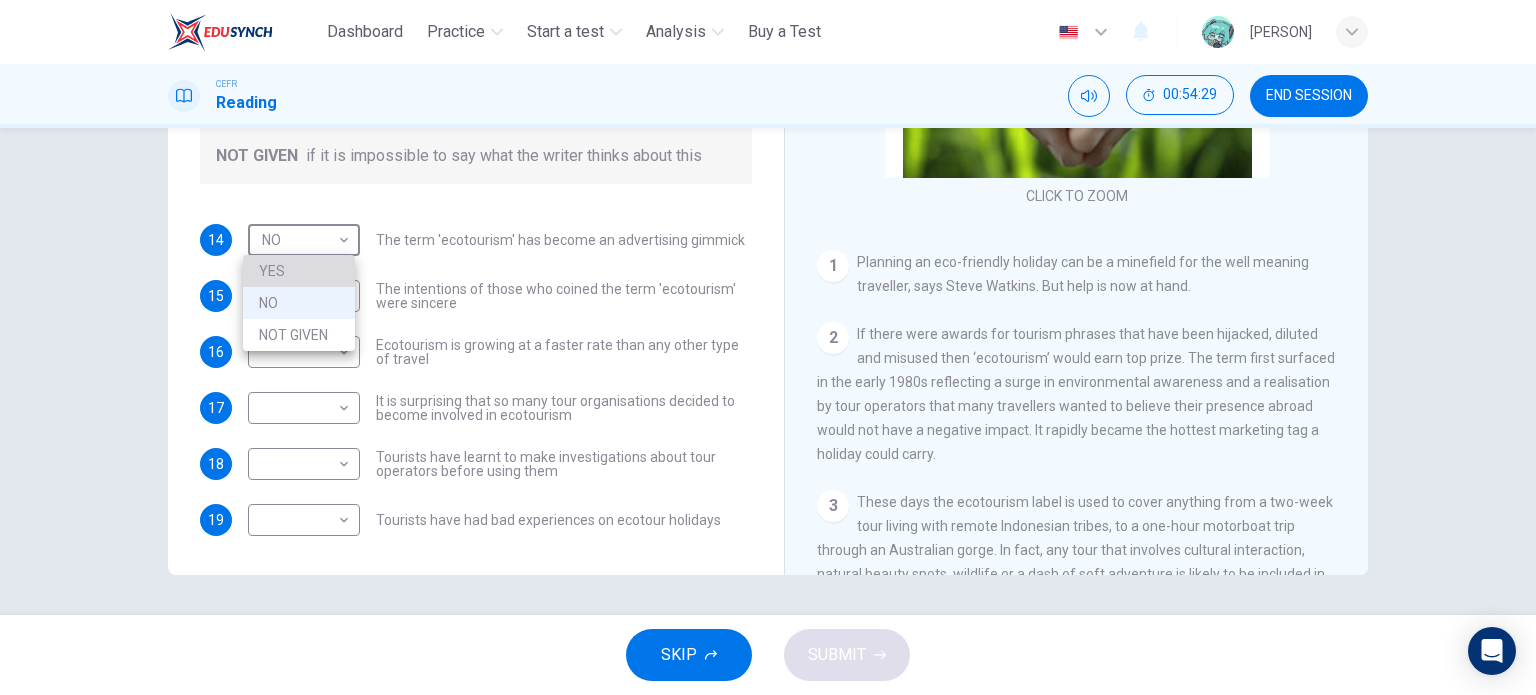 click on "YES" at bounding box center [299, 271] 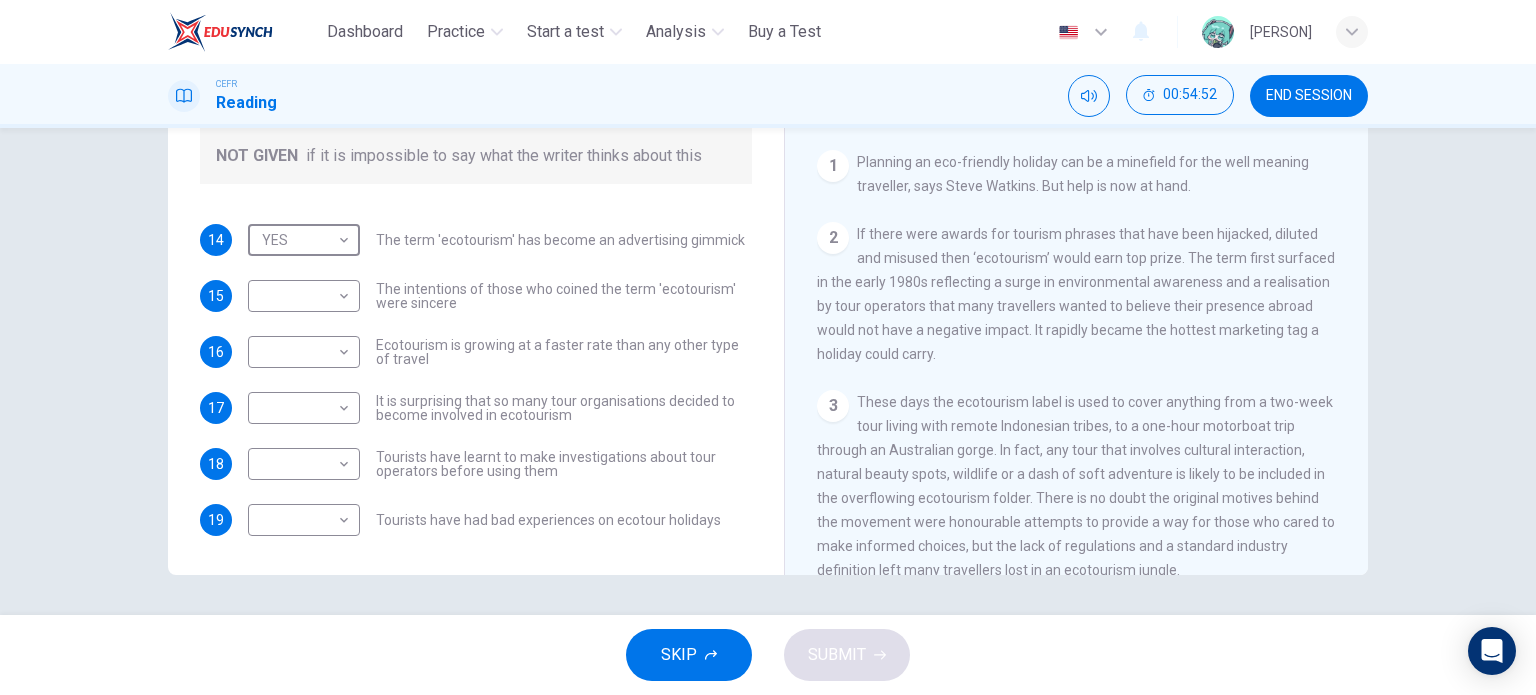 scroll, scrollTop: 339, scrollLeft: 0, axis: vertical 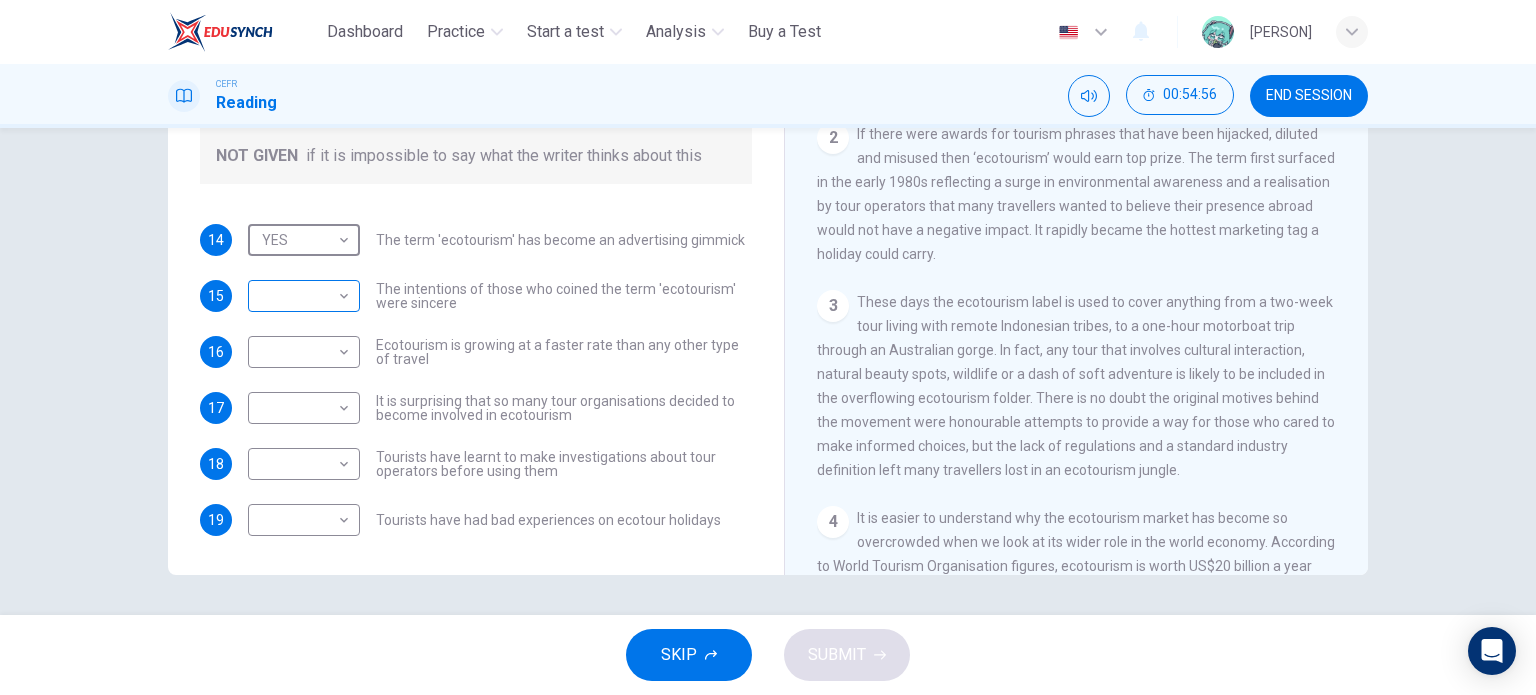 click on "This site uses cookies, as explained in our Privacy Policy . If you agree to the use of cookies, please click the Accept button and continue to browse our site. Privacy Policy Accept Dashboard Practice Start a test Analysis Buy a Test English ** ​ [PERSON] CEFR Reading 00:54:56 END SESSION Questions 14 - 19 Do the following statements agree with the information given in the Reading Passage ?
In the boxes below write YES if the statement agrees with the views of the writer NO if the statement contradicts the views of the writer NOT GIVEN if it is impossible to say what the writer thinks about this 14 YES *** ​ The term 'ecotourism' has become an advertising gimmick 15 ​ ​ The intentions of those who coined the term 'ecotourism' were sincere 16 ​ ​ Ecotourism is growing at a faster rate than any other type of travel 17 ​ ​ It is surprising that so many tour organisations decided to become involved in ecotourism 18 ​ ​ 19 ​ ​ Tourists have had bad experiences on ecotour holidays" at bounding box center [768, 347] 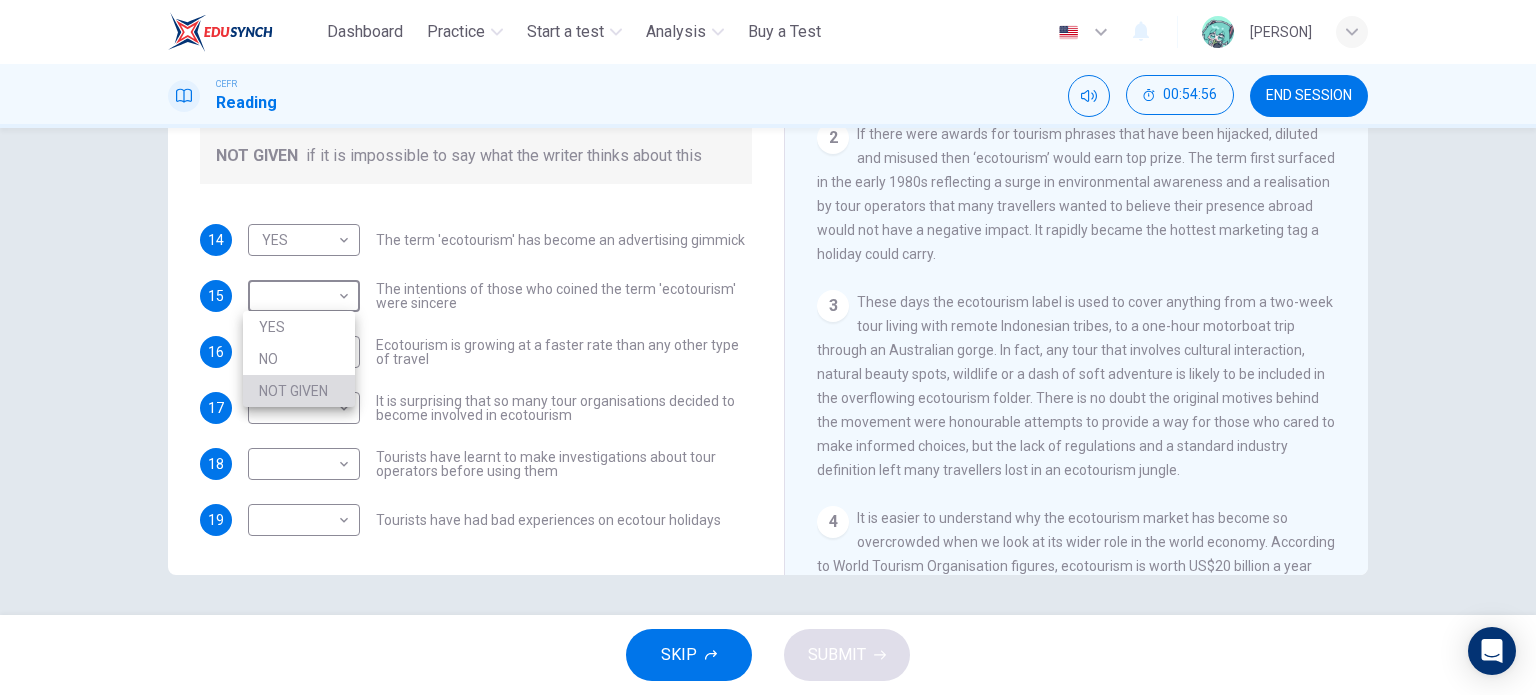 click on "NOT GIVEN" at bounding box center (299, 391) 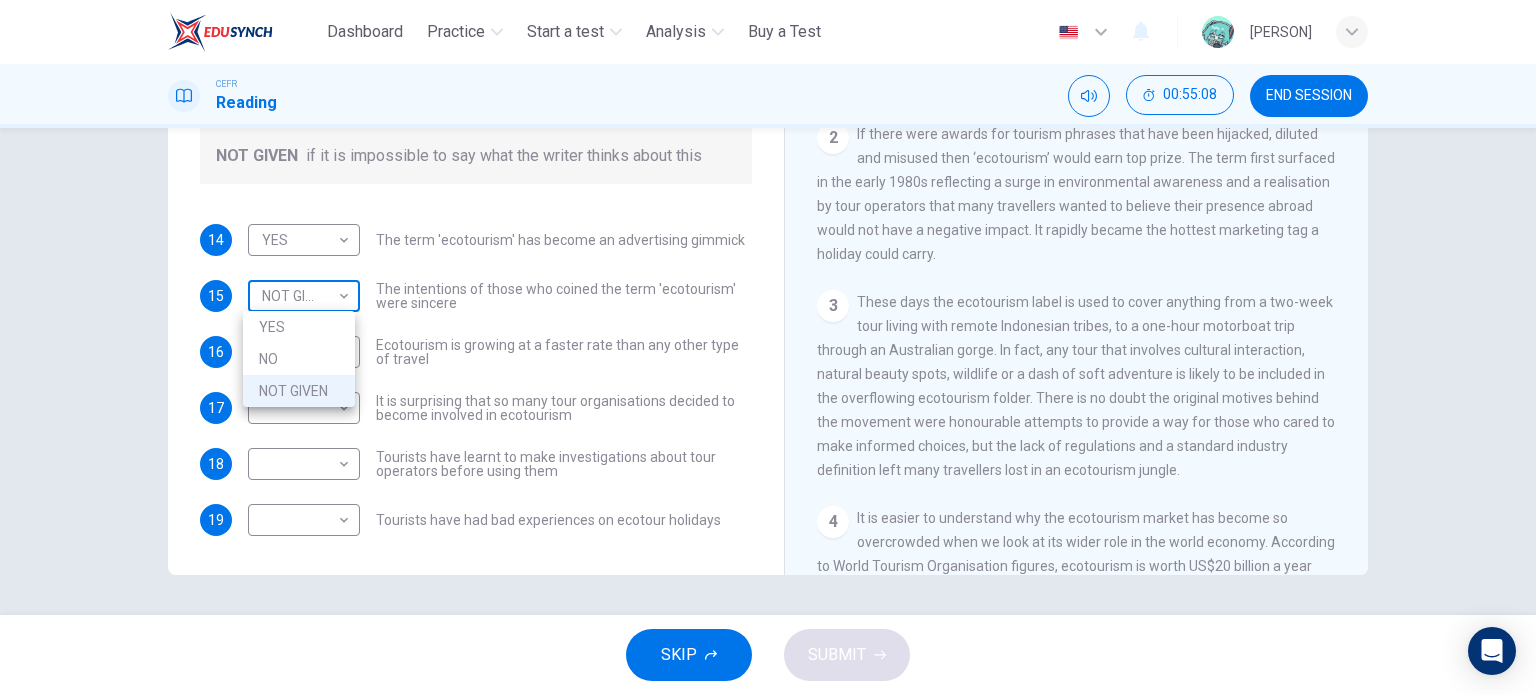 click on "This site uses cookies, as explained in our  Privacy Policy . If you agree to the use of cookies, please click the Accept button and continue to browse our site.   Privacy Policy Accept Dashboard Practice Start a test Analysis Buy a Test English ** ​ TOH HUI YONG CEFR Reading 00:55:08 END SESSION Questions 14 - 19 Do the following statements agree with the information given in the Reading Passage ?
In the boxes below write YES if the statement agrees with the views of the writer NO if the statement contradicts the views of the writer NOT GIVEN if it is impossible to say what the writer thinks about this 14 YES *** ​ The term 'ecotourism' has become an advertising gimmick 15 NOT GIVEN ********* ​ The intentions of those who coined the term 'ecotourism' were sincere 16 ​ ​ Ecotourism is growing at a faster rate than any other type of travel 17 ​ ​ It is surprising that so many tour organisations decided to become involved in ecotourism 18 ​ ​ 19 ​ ​ It's Eco-logical CLICK TO ZOOM 1 2 3 4" at bounding box center (768, 347) 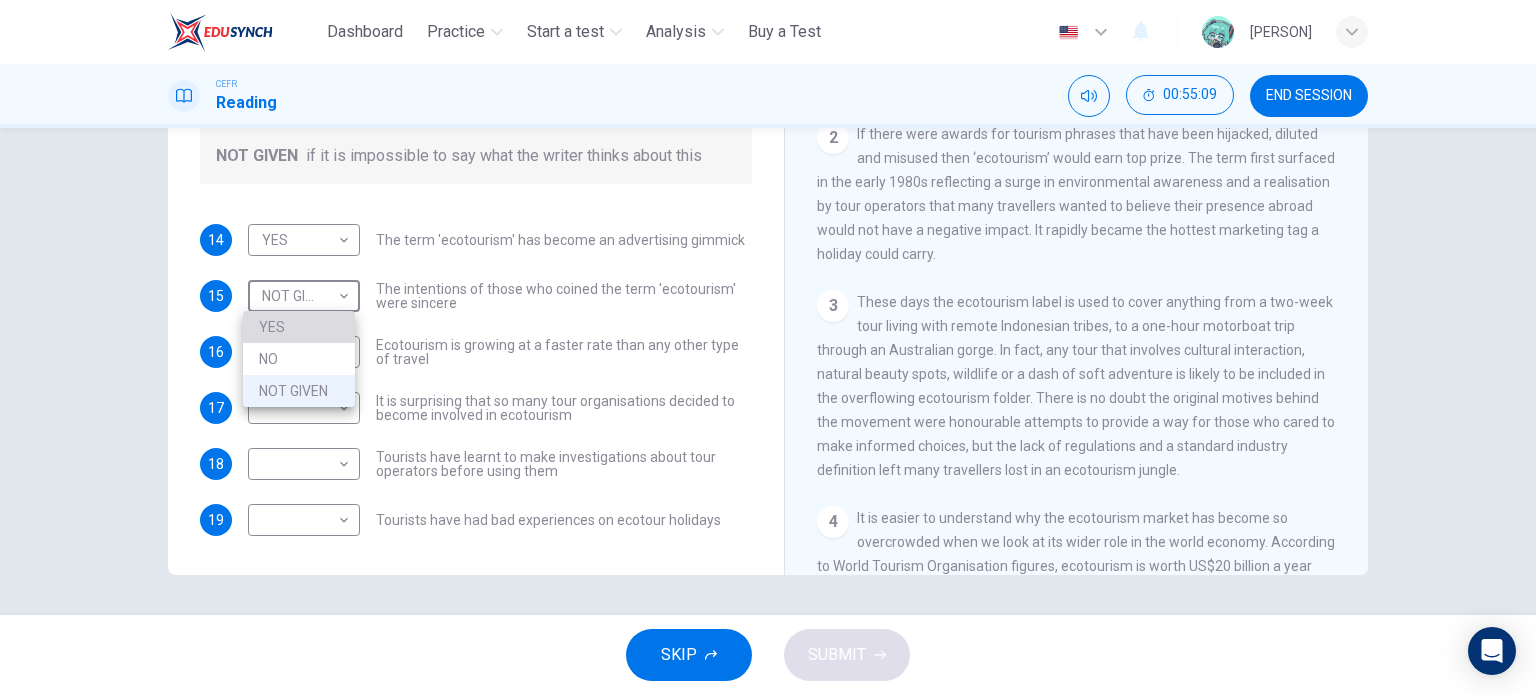 click on "YES" at bounding box center (299, 327) 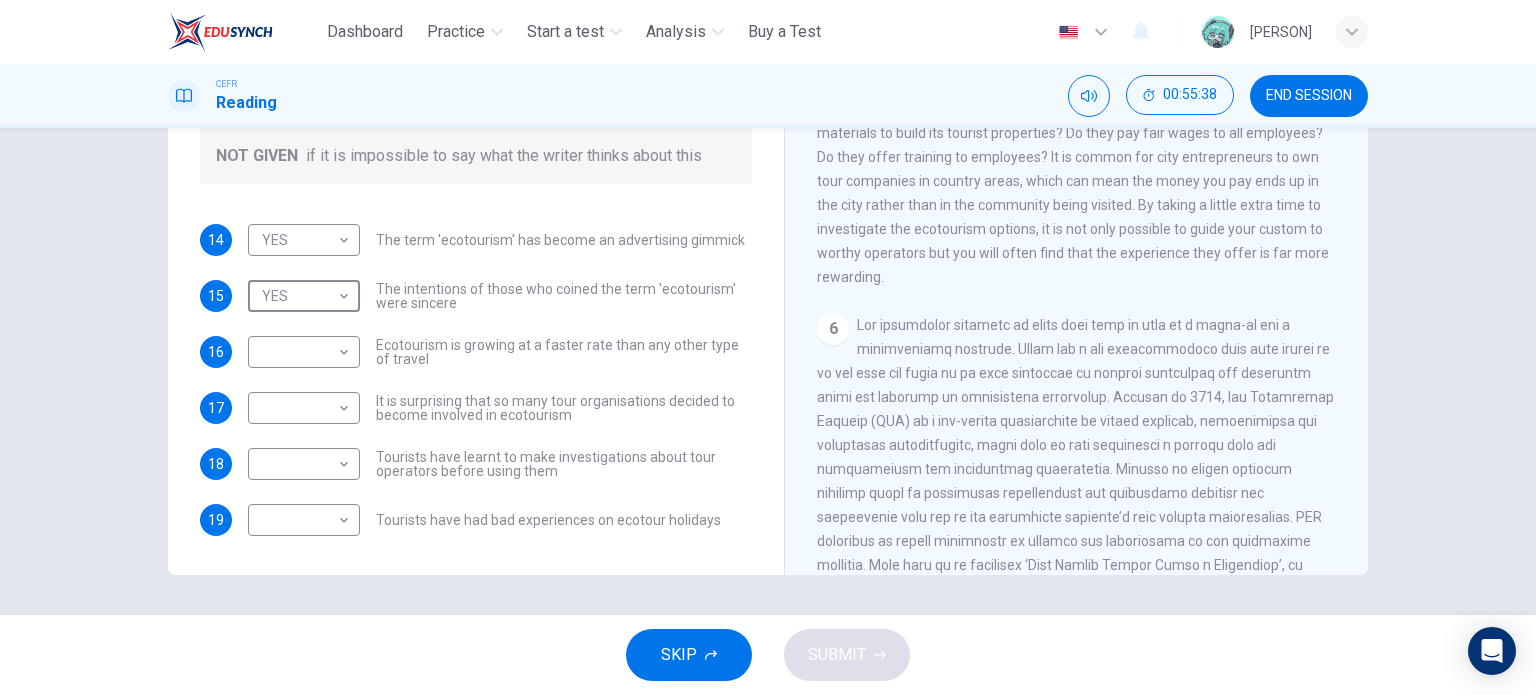 scroll, scrollTop: 1139, scrollLeft: 0, axis: vertical 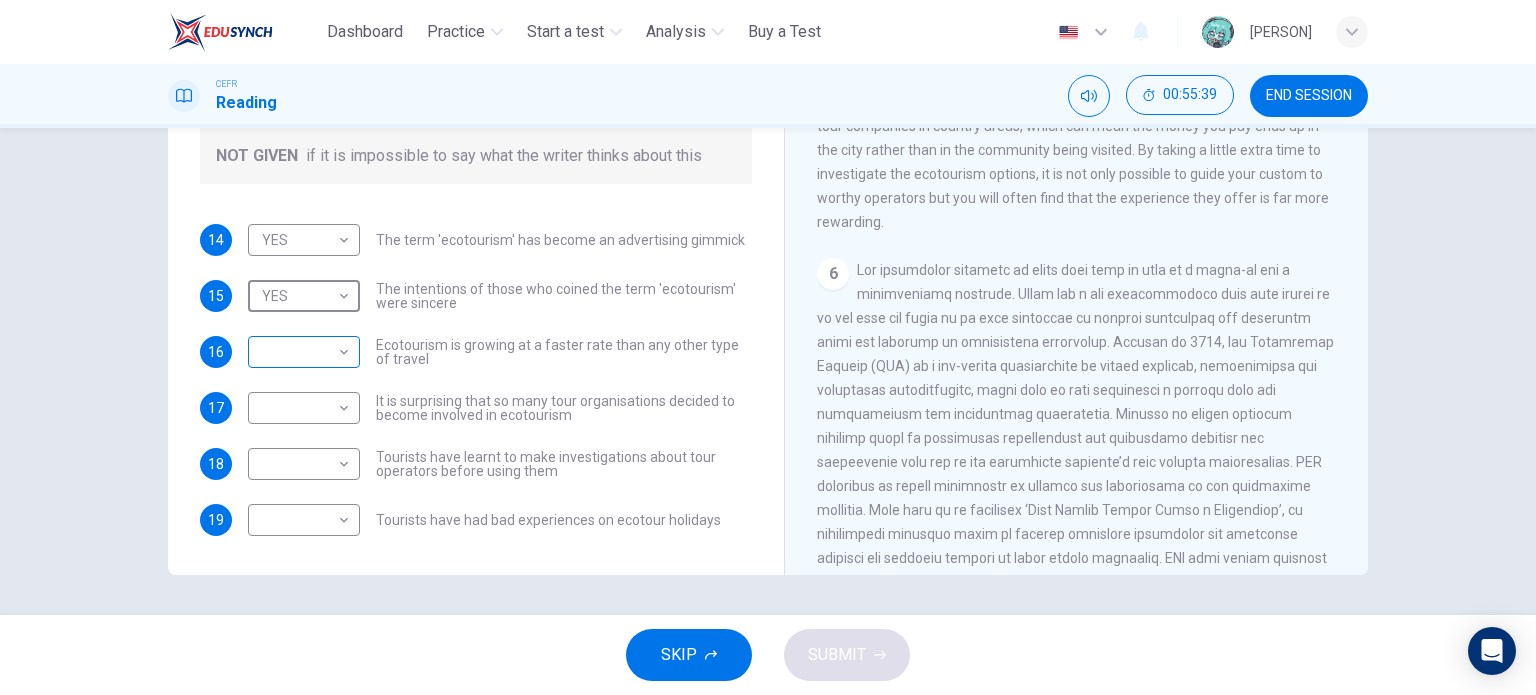 click on "This site uses cookies, as explained in our Privacy Policy . If you agree to the use of cookies, please click the Accept button and continue to browse our site. Privacy Policy Accept Dashboard Practice Start a test Analysis Buy a Test English ** ​ [PERSON] CEFR Reading 00:55:39 END SESSION Questions 14 - 19 Do the following statements agree with the information given in the Reading Passage ?
In the boxes below write YES if the statement agrees with the views of the writer NO if the statement contradicts the views of the writer NOT GIVEN if it is impossible to say what the writer thinks about this 14 YES *** ​ The term 'ecotourism' has become an advertising gimmick 15 YES *** ​ The intentions of those who coined the term 'ecotourism' were sincere 16 ​ ​ Ecotourism is growing at a faster rate than any other type of travel 17 ​ ​ It is surprising that so many tour organisations decided to become involved in ecotourism 18 ​ ​ 19 ​ ​ It's Eco-logical CLICK TO ZOOM Click to Zoom 1 2 3" at bounding box center [768, 347] 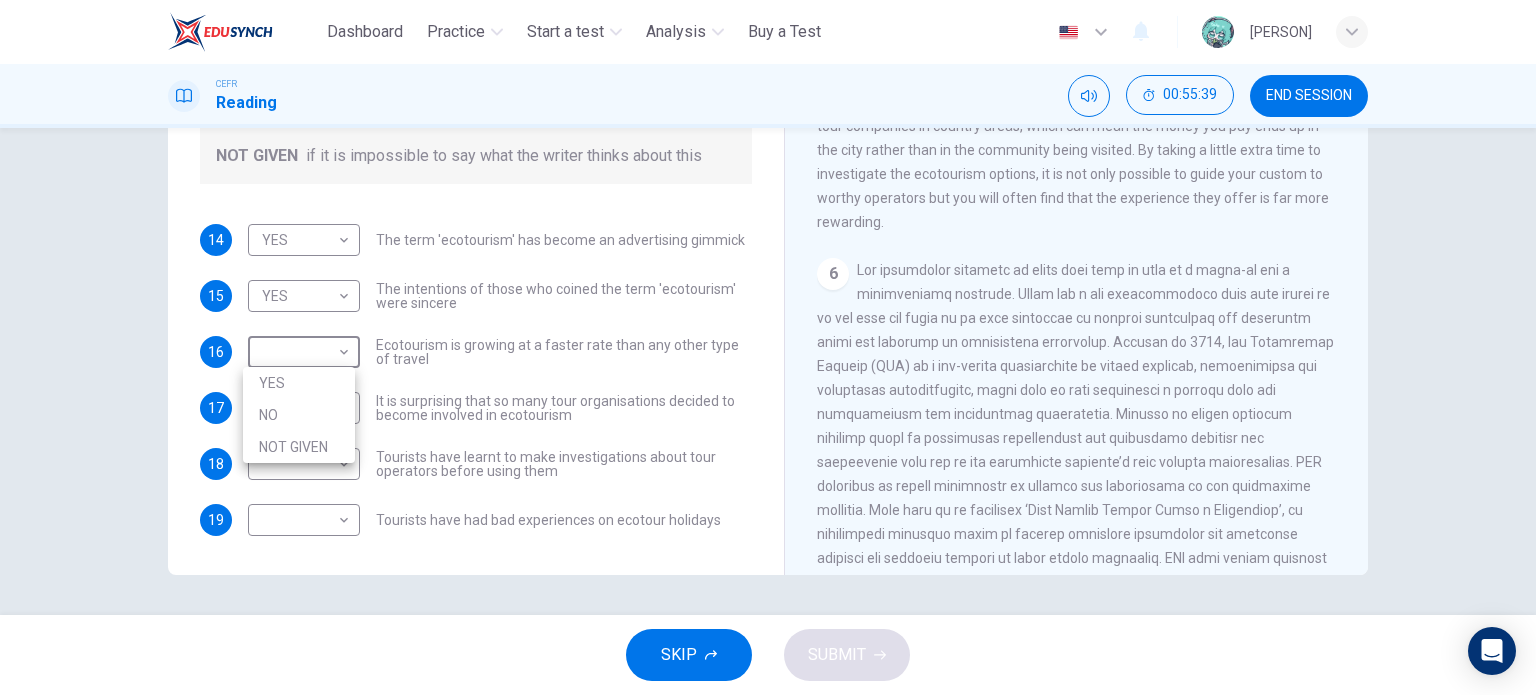 click on "NO" at bounding box center [299, 415] 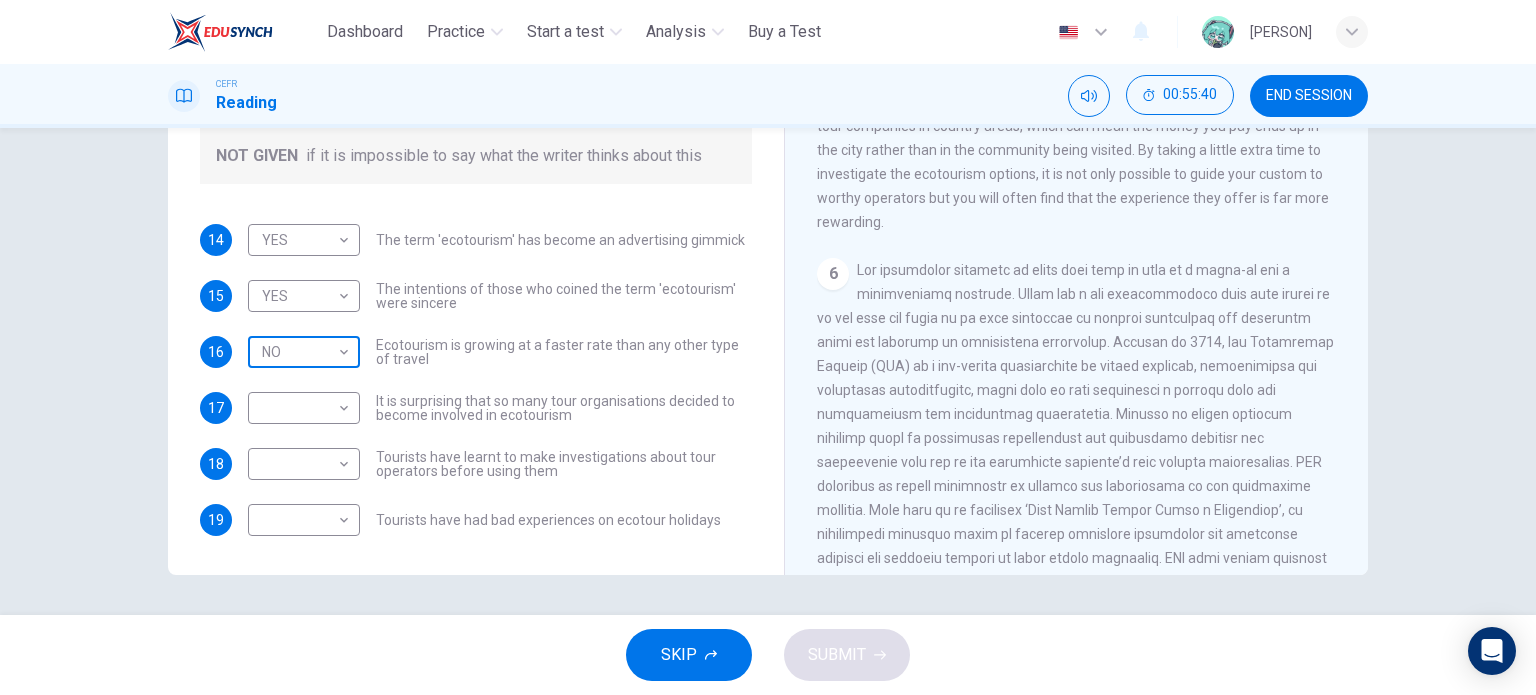 click on "This site uses cookies, as explained in our Privacy Policy . If you agree to the use of cookies, please click the Accept button and continue to browse our site. Privacy Policy Accept Dashboard Practice Start a test Analysis Buy a Test English ** ​ [PERSON] CEFR Reading 00:55:40 END SESSION Questions 14 - 19 Do the following statements agree with the information given in the Reading Passage ?
In the boxes below write YES if the statement agrees with the views of the writer NO if the statement contradicts the views of the writer NOT GIVEN if it is impossible to say what the writer thinks about this 14 YES *** ​ The term 'ecotourism' has become an advertising gimmick 15 YES *** ​ The intentions of those who coined the term 'ecotourism' were sincere 16 NO ** ​ Ecotourism is growing at a faster rate than any other type of travel 17 ​ ​ It is surprising that so many tour organisations decided to become involved in ecotourism 18 ​ ​ 19 ​ ​ It's Eco-logical CLICK TO ZOOM Click to Zoom 1 2" at bounding box center [768, 347] 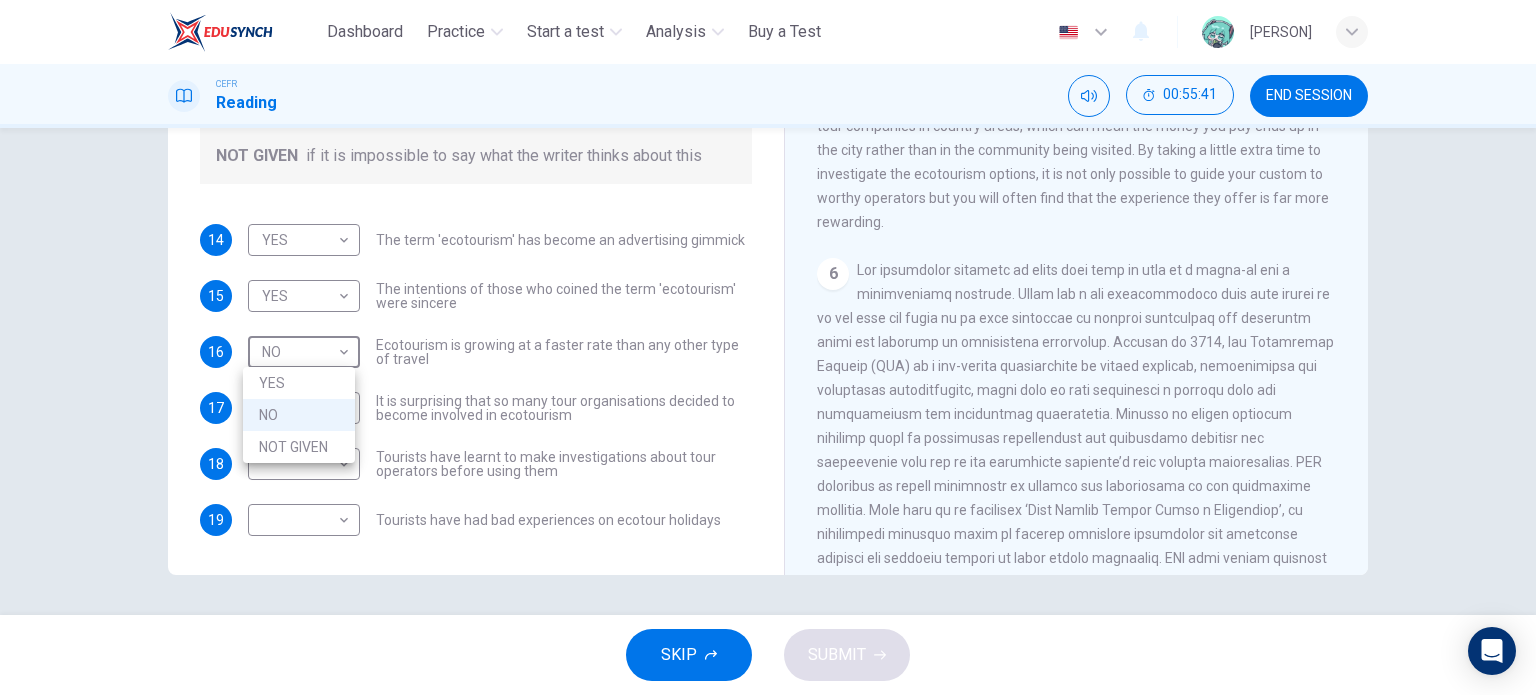 click on "NOT GIVEN" at bounding box center (299, 447) 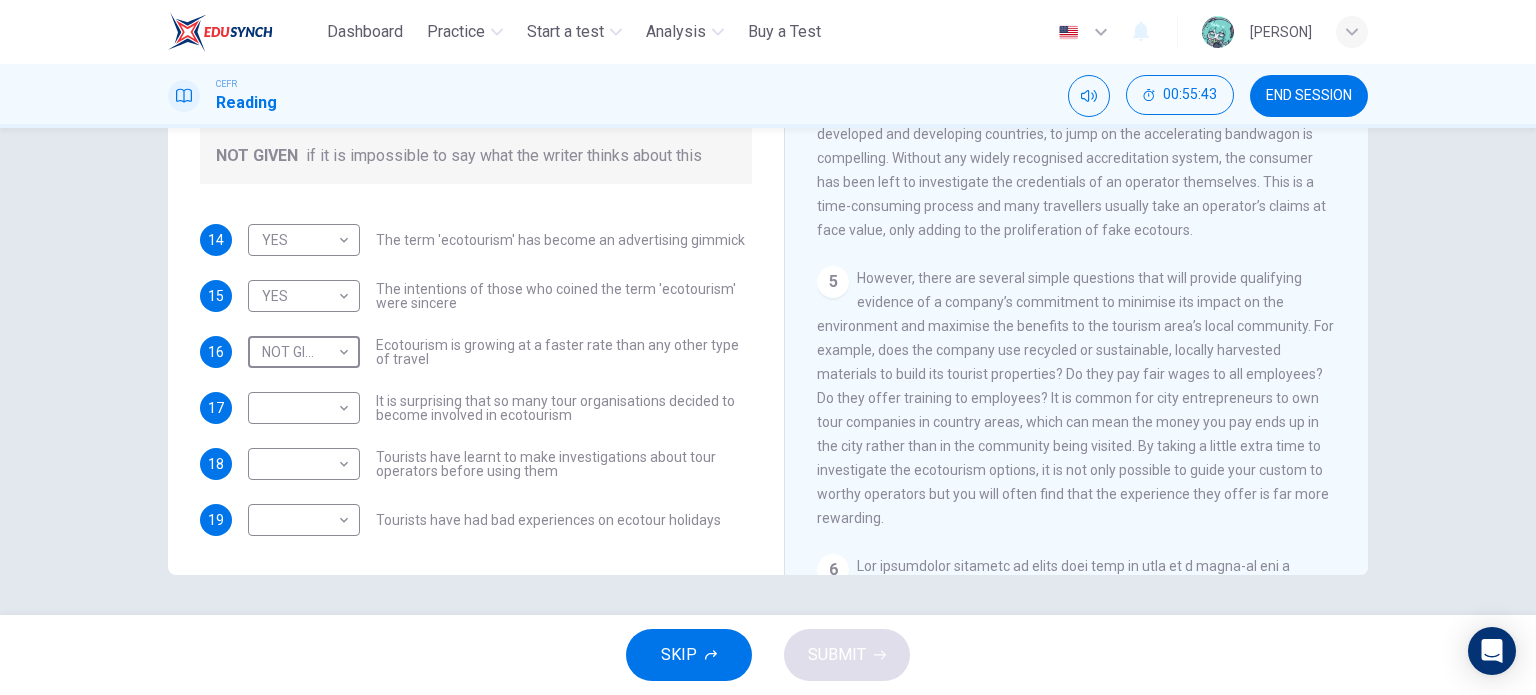 scroll, scrollTop: 839, scrollLeft: 0, axis: vertical 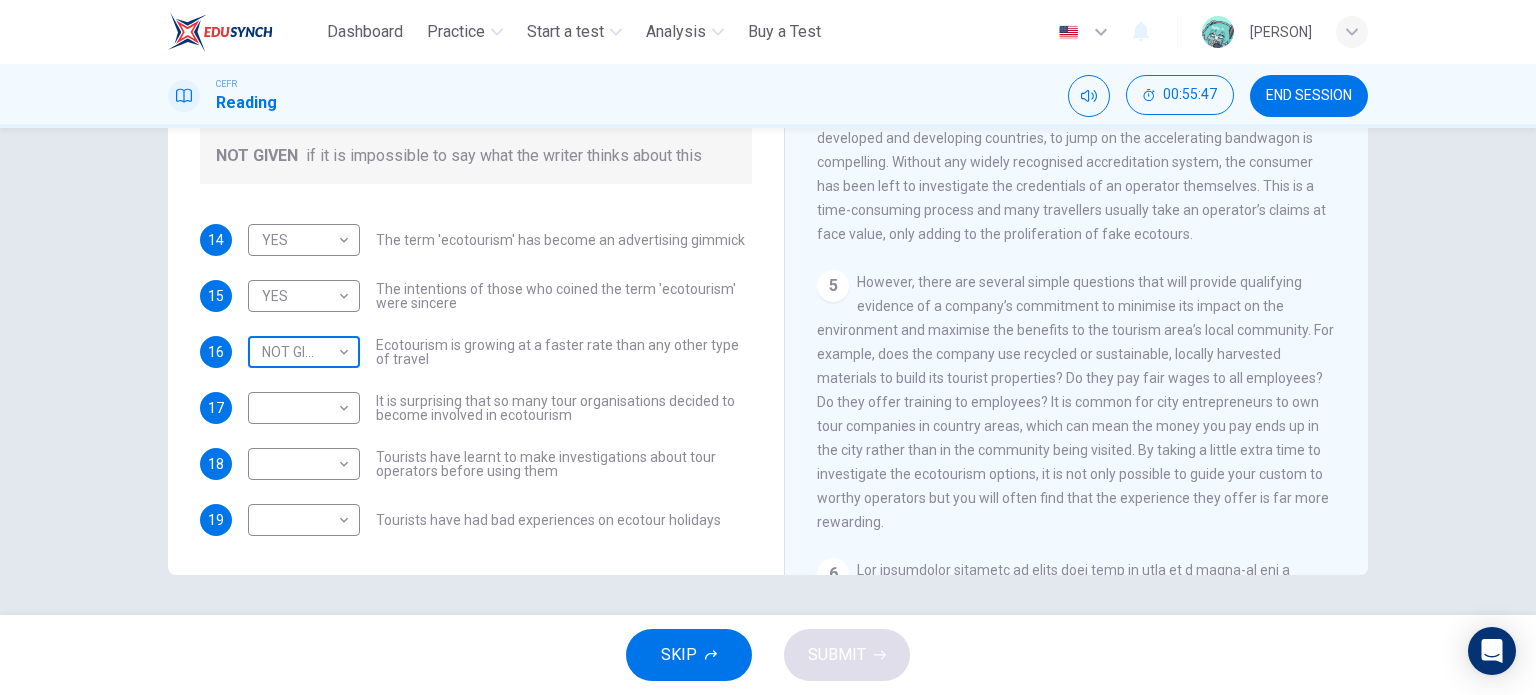 click on "This site uses cookies, as explained in our  Privacy Policy . If you agree to the use of cookies, please click the Accept button and continue to browse our site.   Privacy Policy Accept Dashboard Practice Start a test Analysis Buy a Test English ** ​ TOH HUI YONG CEFR Reading 00:55:47 END SESSION Questions 14 - 19 Do the following statements agree with the information given in the Reading Passage ?
In the boxes below write YES if the statement agrees with the views of the writer NO if the statement contradicts the views of the writer NOT GIVEN if it is impossible to say what the writer thinks about this 14 YES *** ​ The term 'ecotourism' has become an advertising gimmick 15 YES *** ​ The intentions of those who coined the term 'ecotourism' were sincere 16 NOT GIVEN ********* ​ Ecotourism is growing at a faster rate than any other type of travel 17 ​ ​ It is surprising that so many tour organisations decided to become involved in ecotourism 18 ​ ​ 19 ​ ​ It's Eco-logical CLICK TO ZOOM 1 2" at bounding box center (768, 347) 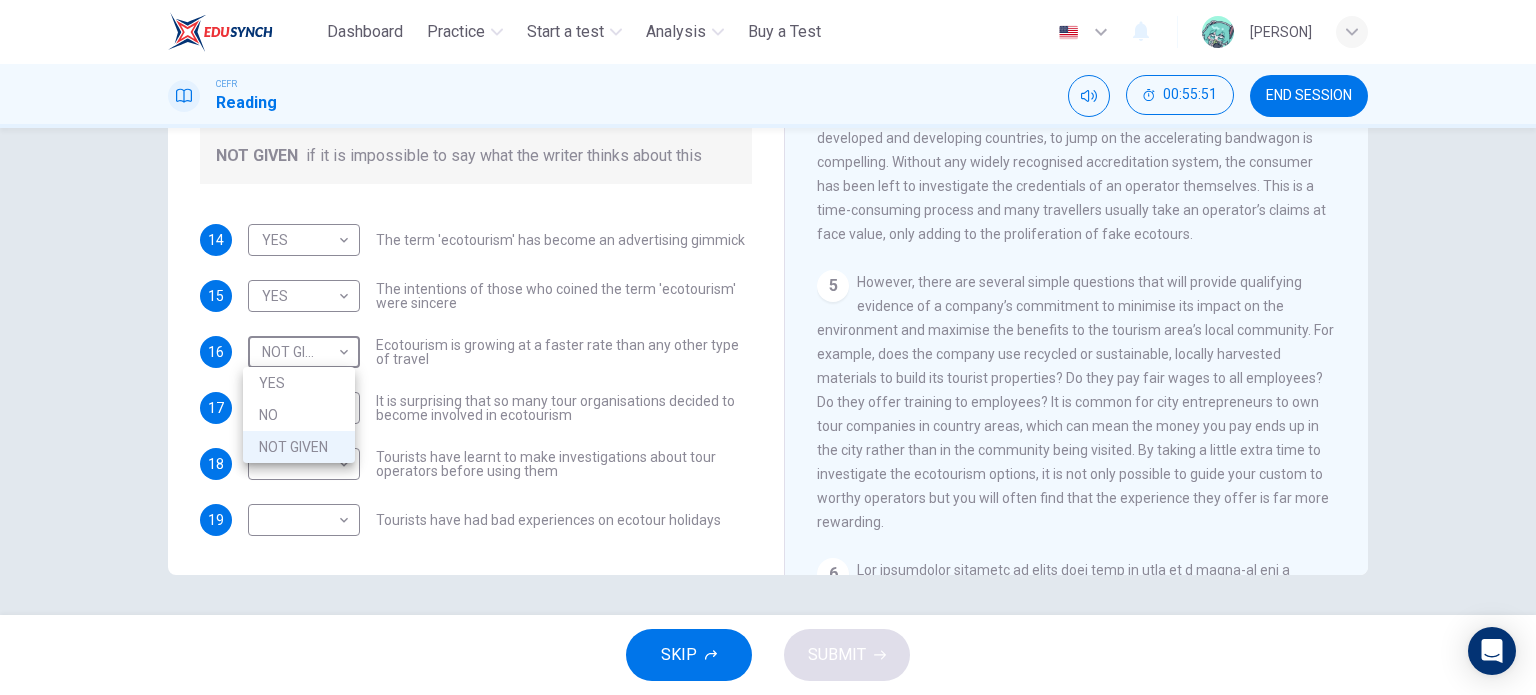 click at bounding box center (768, 347) 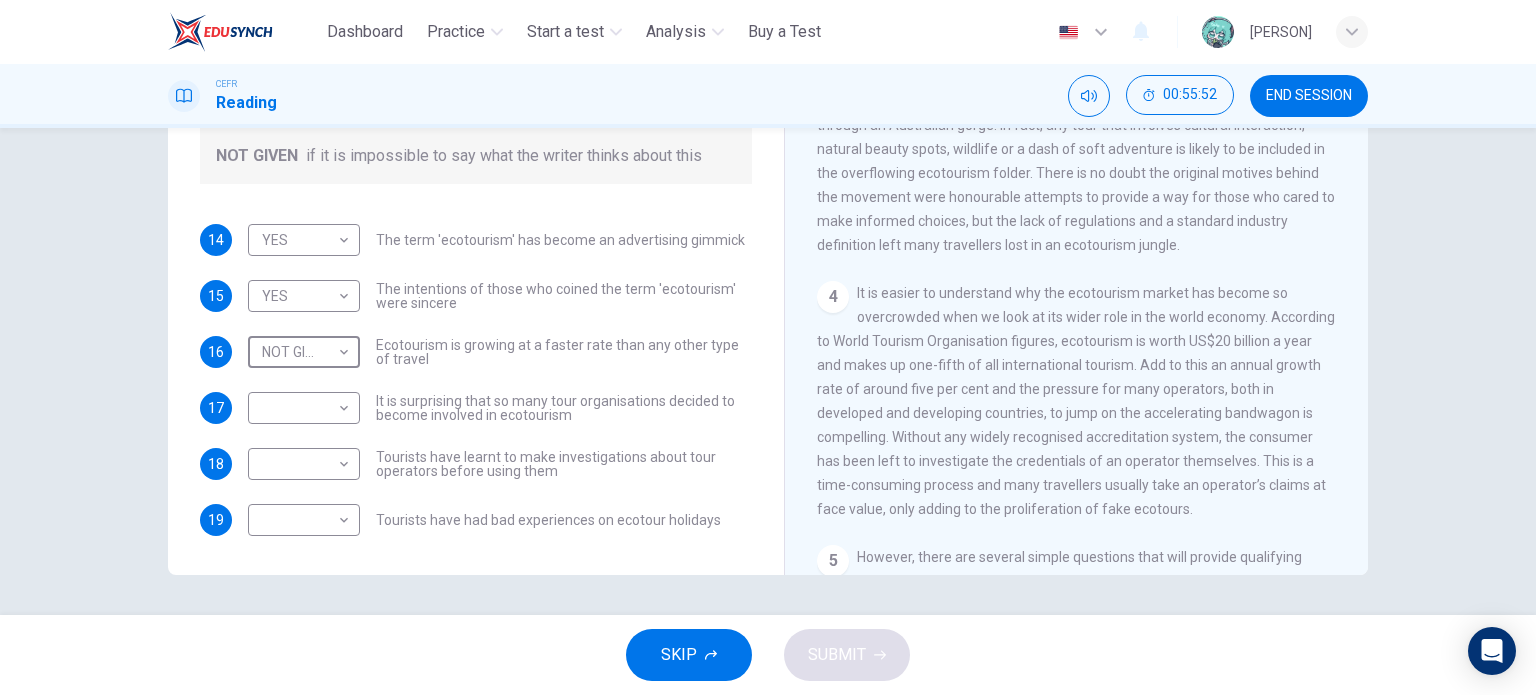 scroll, scrollTop: 539, scrollLeft: 0, axis: vertical 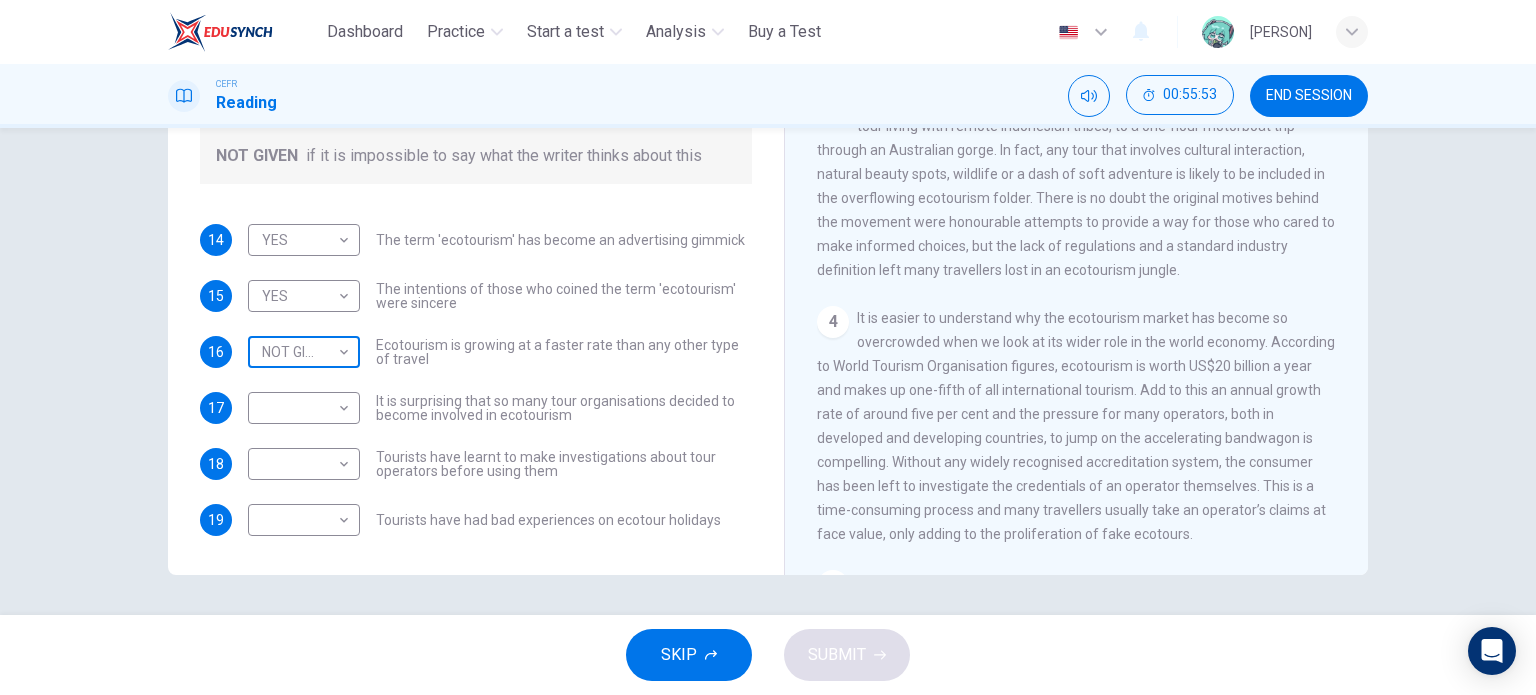 click on "This site uses cookies, as explained in our Privacy Policy . If you agree to the use of cookies, please click the Accept button and continue to browse our site. Privacy Policy Accept Dashboard Practice Start a test Analysis Buy a Test English ** ​ [PERSON] CEFR Reading 00:55:53 END SESSION Questions 14 - 19 Do the following statements agree with the information given in the Reading Passage ?
In the boxes below write YES if the statement agrees with the views of the writer NO if the statement contradicts the views of the writer NOT GIVEN if it is impossible to say what the writer thinks about this 14 YES *** ​ The term 'ecotourism' has become an advertising gimmick 15 YES *** ​ The intentions of those who coined the term 'ecotourism' were sincere 16 NOT GIVEN ********* ​ Ecotourism is growing at a faster rate than any other type of travel 17 ​ ​ It is surprising that so many tour organisations decided to become involved in ecotourism 18 ​ ​ 19 ​ ​ It's Eco-logical CLICK TO ZOOM 1 2" at bounding box center (768, 347) 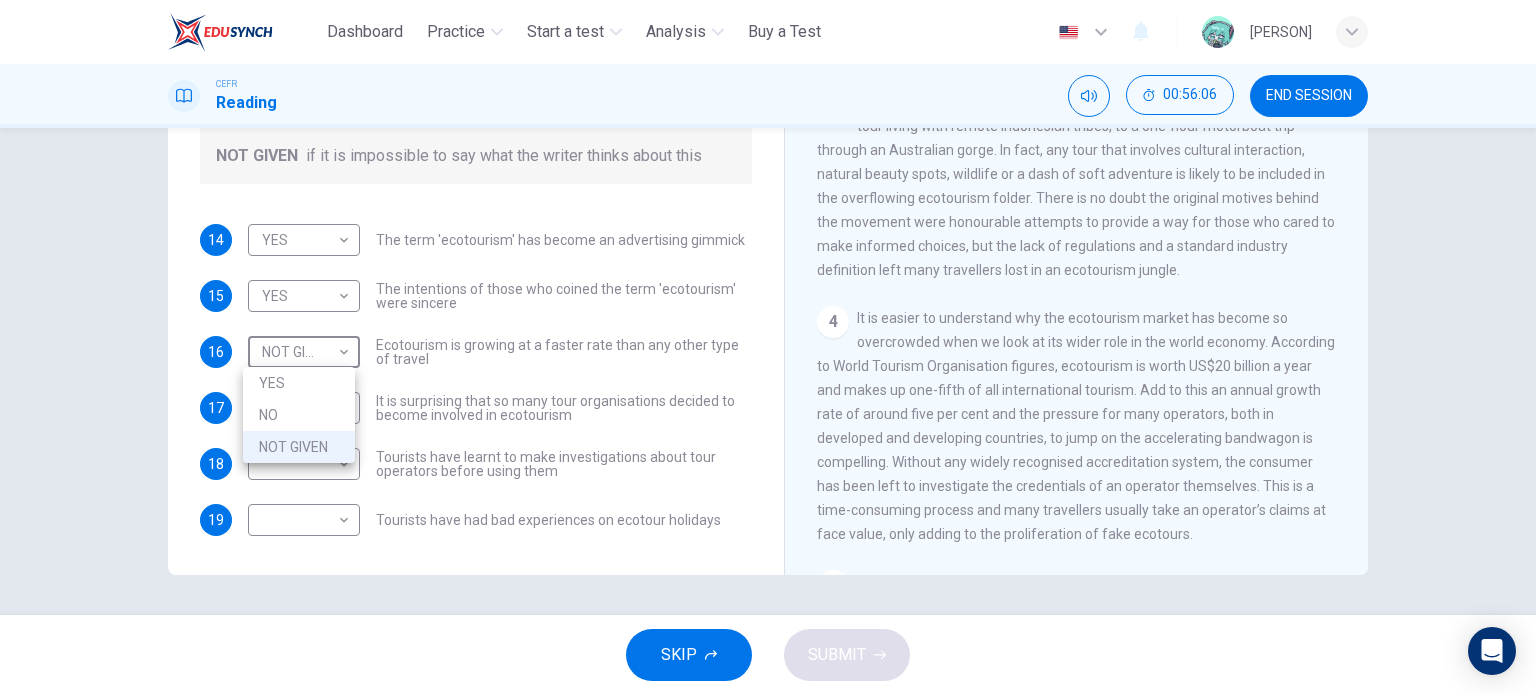 click on "YES" at bounding box center (299, 383) 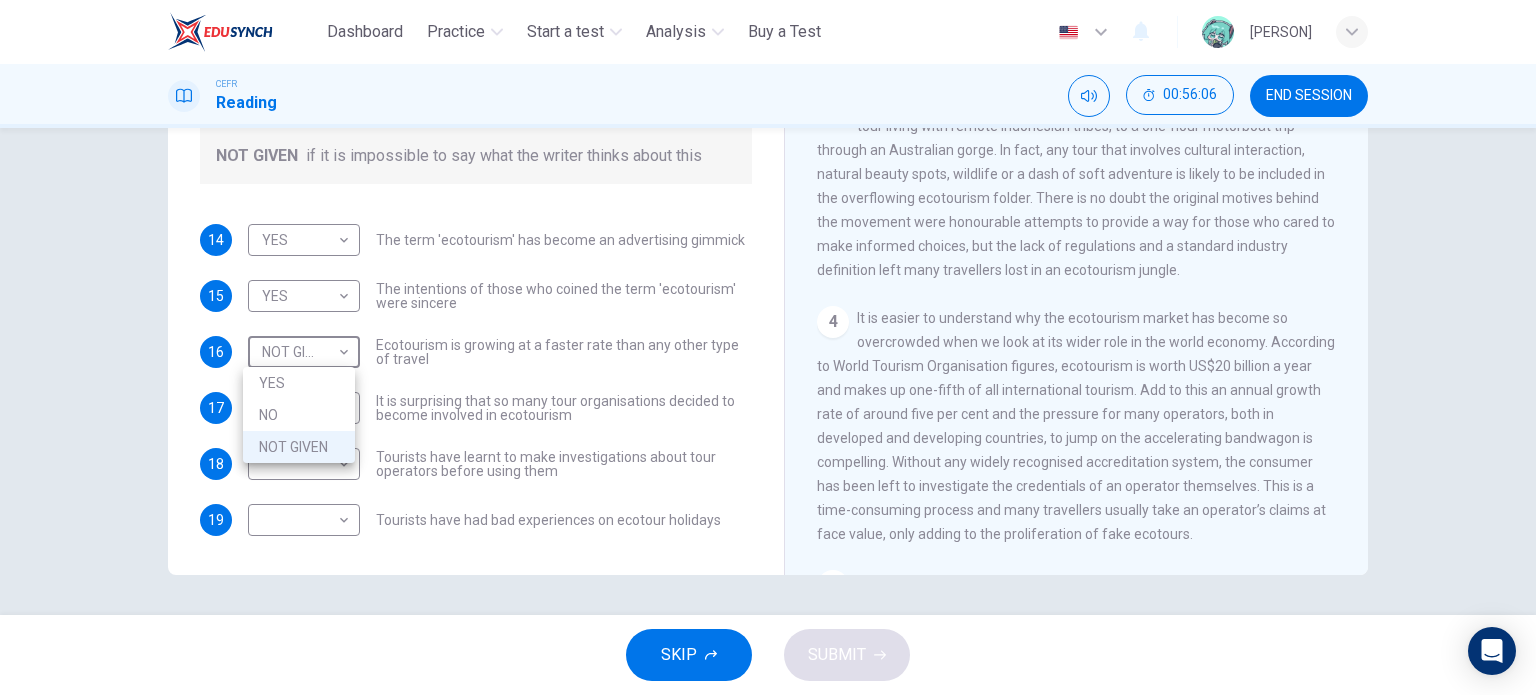 type on "***" 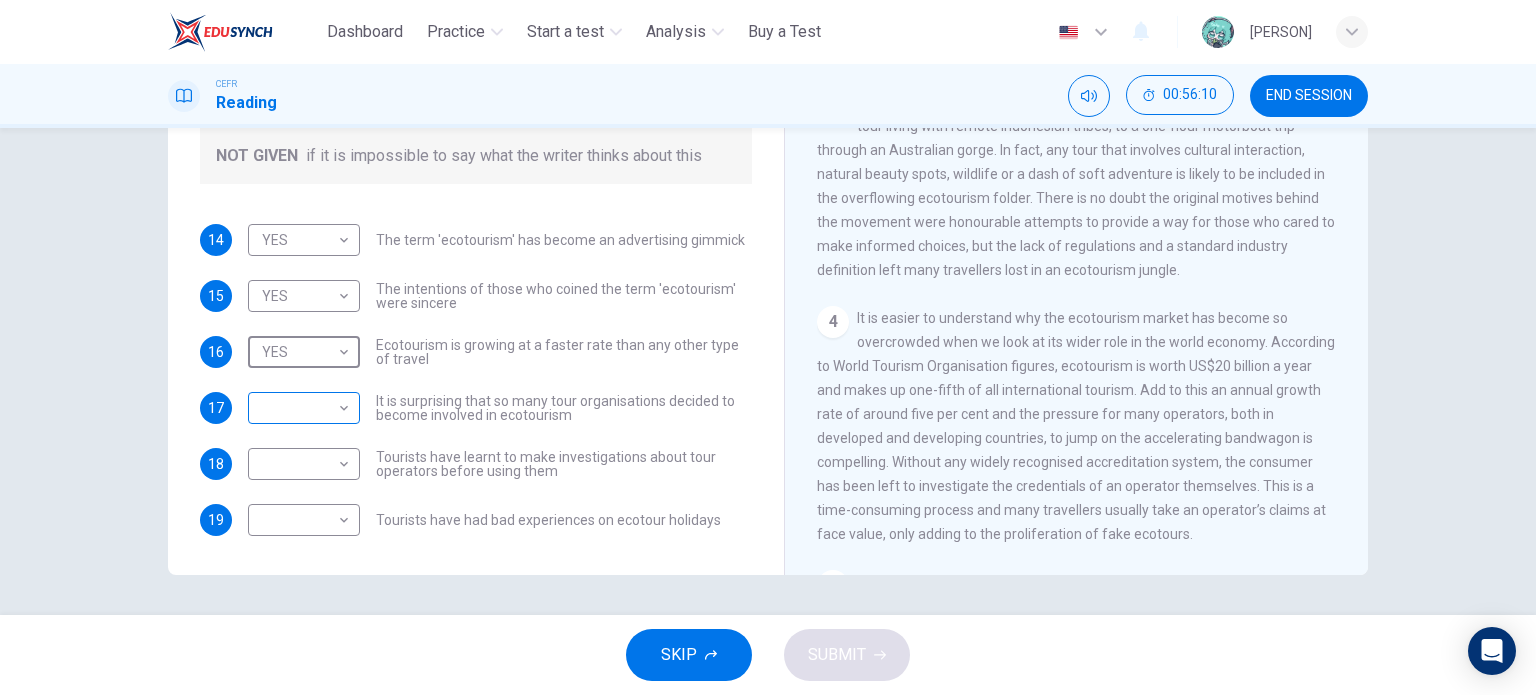 click on "This site uses cookies, as explained in our Privacy Policy . If you agree to the use of cookies, please click the Accept button and continue to browse our site. Privacy Policy Accept Dashboard Practice Start a test Analysis Buy a Test English ** ​ [PERSON] CEFR Reading 00:56:10 END SESSION Questions 14 - 19 Do the following statements agree with the information given in the Reading Passage ?
In the boxes below write YES if the statement agrees with the views of the writer NO if the statement contradicts the views of the writer NOT GIVEN if it is impossible to say what the writer thinks about this 14 YES *** ​ The term 'ecotourism' has become an advertising gimmick 15 YES *** ​ The intentions of those who coined the term 'ecotourism' were sincere 16 YES *** ​ Ecotourism is growing at a faster rate than any other type of travel 17 ​ ​ It is surprising that so many tour organisations decided to become involved in ecotourism 18 ​ ​ 19 ​ ​ It's Eco-logical CLICK TO ZOOM Click to Zoom 1" at bounding box center (768, 347) 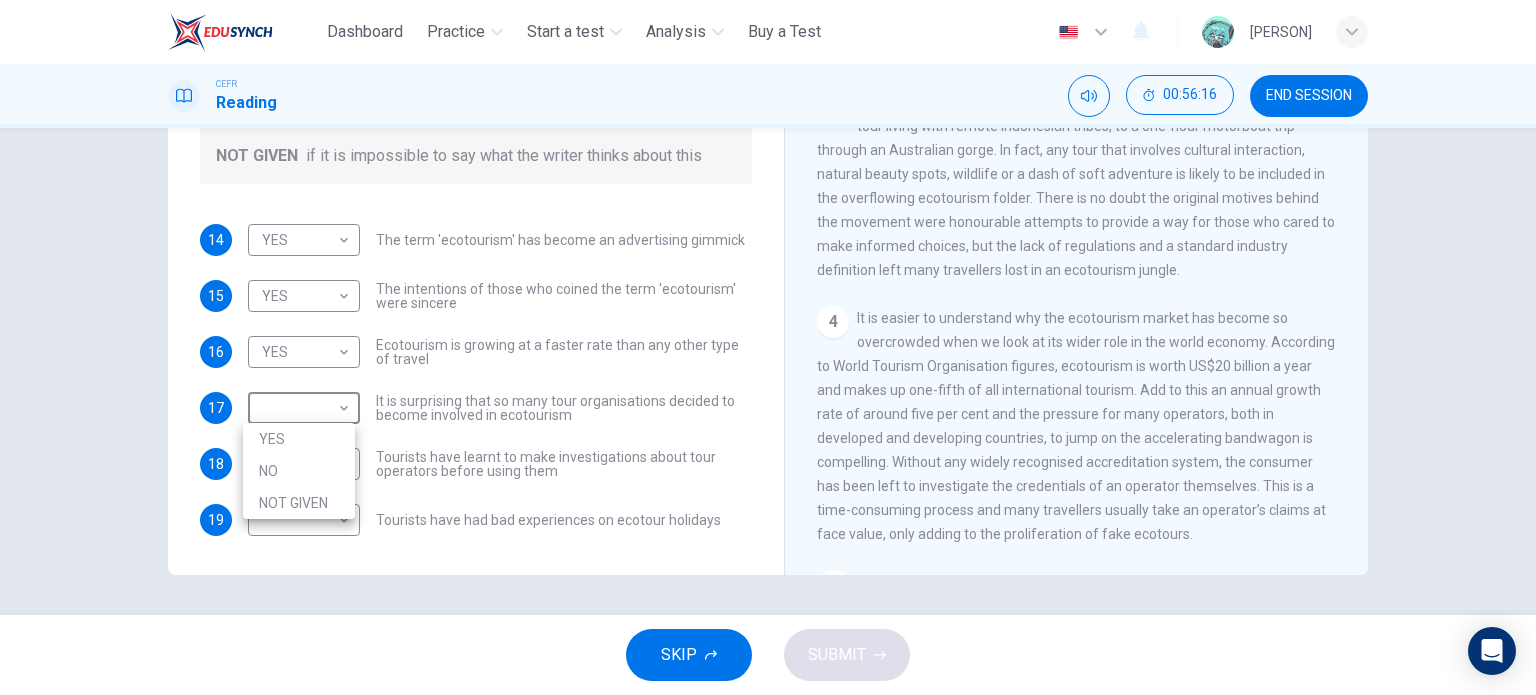 click at bounding box center [768, 347] 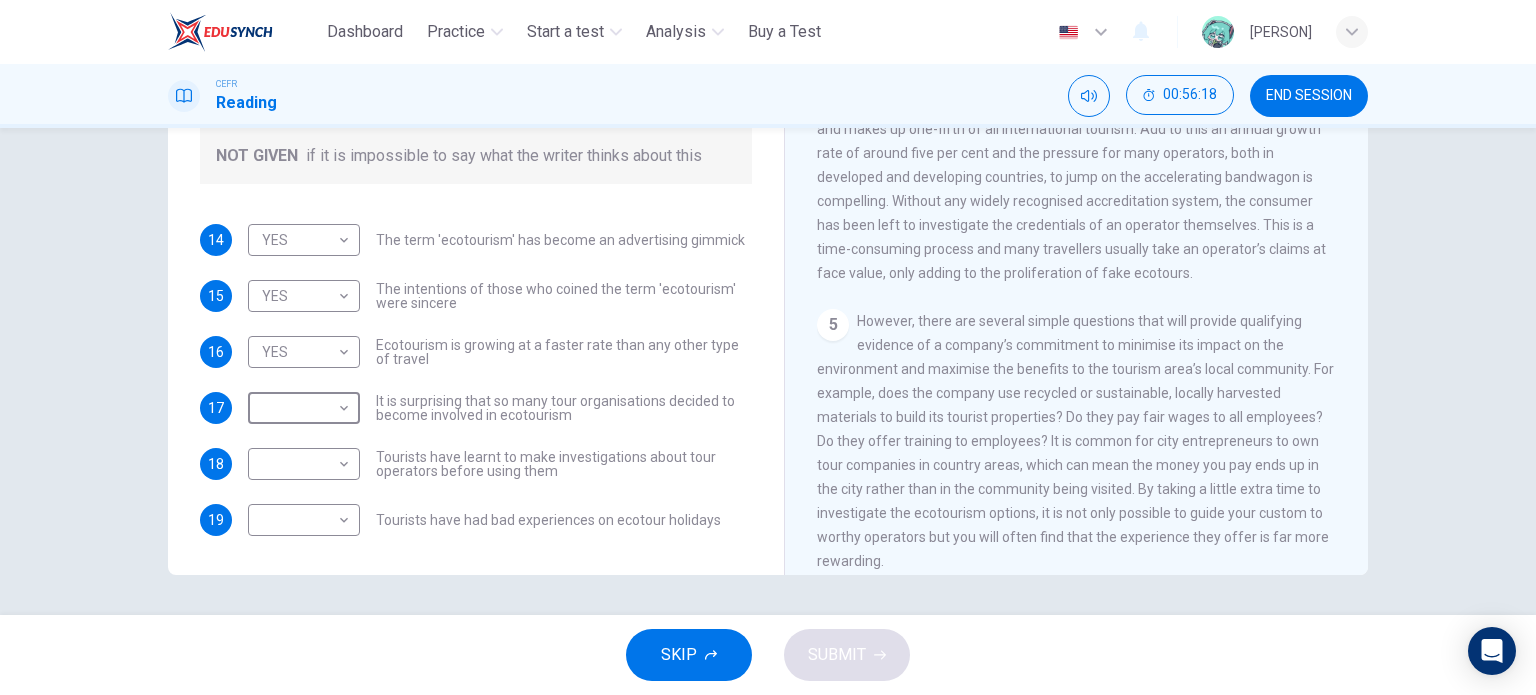 scroll, scrollTop: 839, scrollLeft: 0, axis: vertical 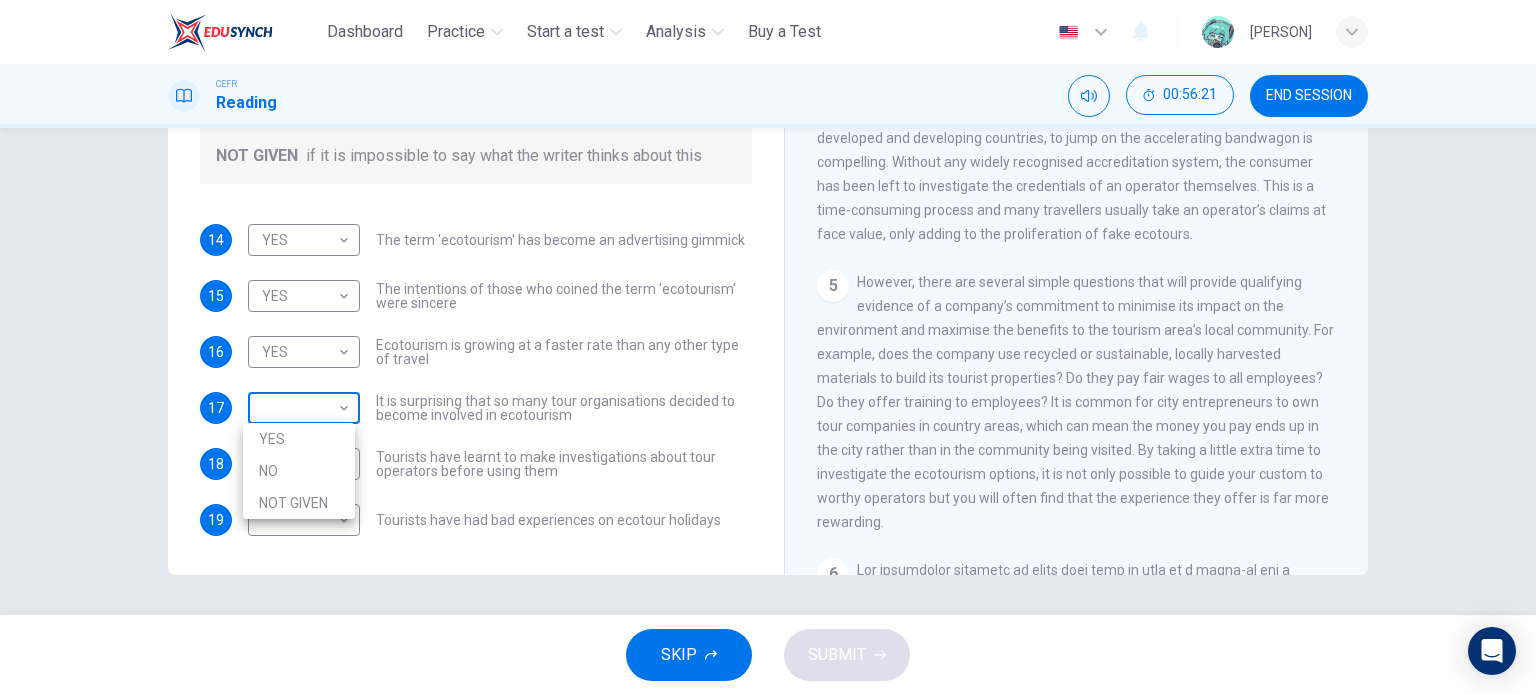 click on "This site uses cookies, as explained in our Privacy Policy . If you agree to the use of cookies, please click the Accept button and continue to browse our site. Privacy Policy Accept Dashboard Practice Start a test Analysis Buy a Test English ** ​ [PERSON] CEFR Reading 00:56:21 END SESSION Questions 14 - 19 Do the following statements agree with the information given in the Reading Passage ?
In the boxes below write YES if the statement agrees with the views of the writer NO if the statement contradicts the views of the writer NOT GIVEN if it is impossible to say what the writer thinks about this 14 YES *** ​ The term 'ecotourism' has become an advertising gimmick 15 YES *** ​ The intentions of those who coined the term 'ecotourism' were sincere 16 YES *** ​ Ecotourism is growing at a faster rate than any other type of travel 17 ​ ​ It is surprising that so many tour organisations decided to become involved in ecotourism 18 ​ ​ 19 ​ ​ It's Eco-logical CLICK TO ZOOM Click to Zoom 1" at bounding box center [768, 347] 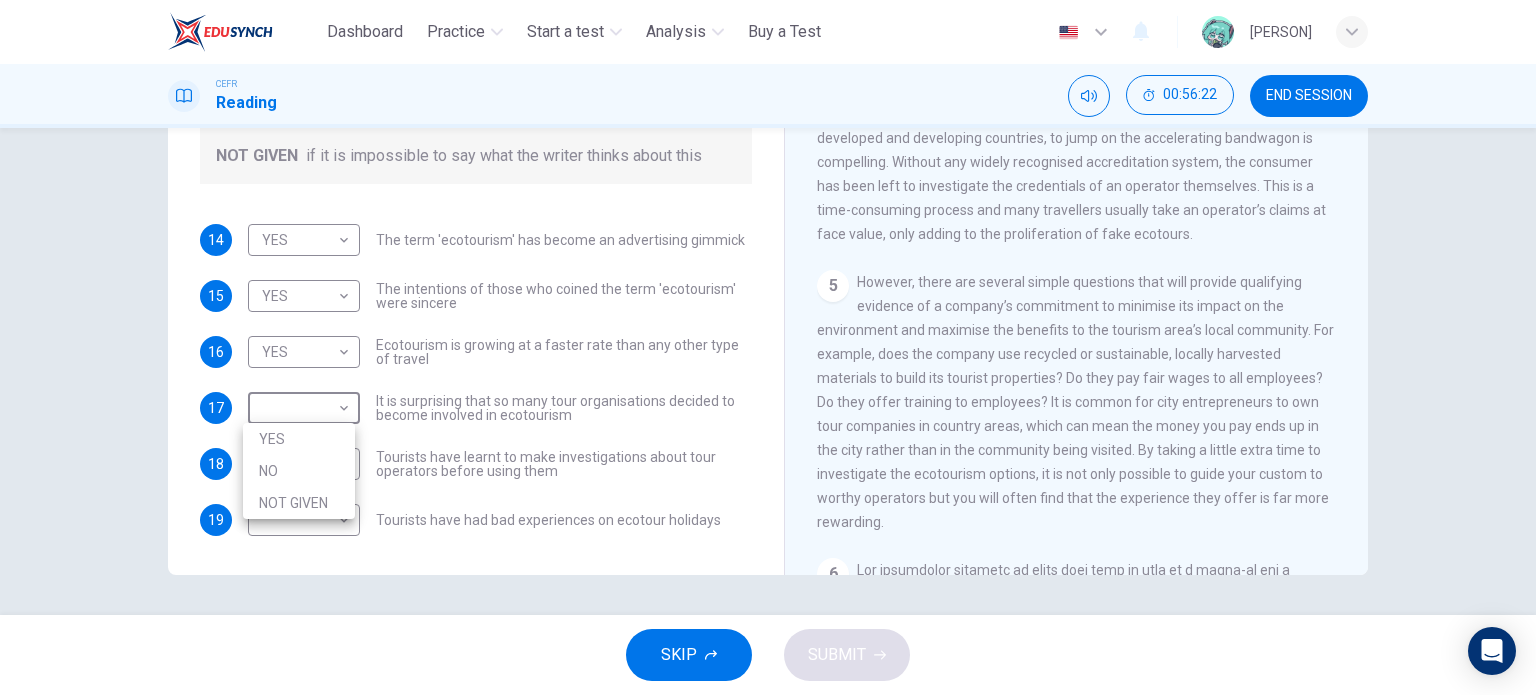 click on "YES" at bounding box center (299, 439) 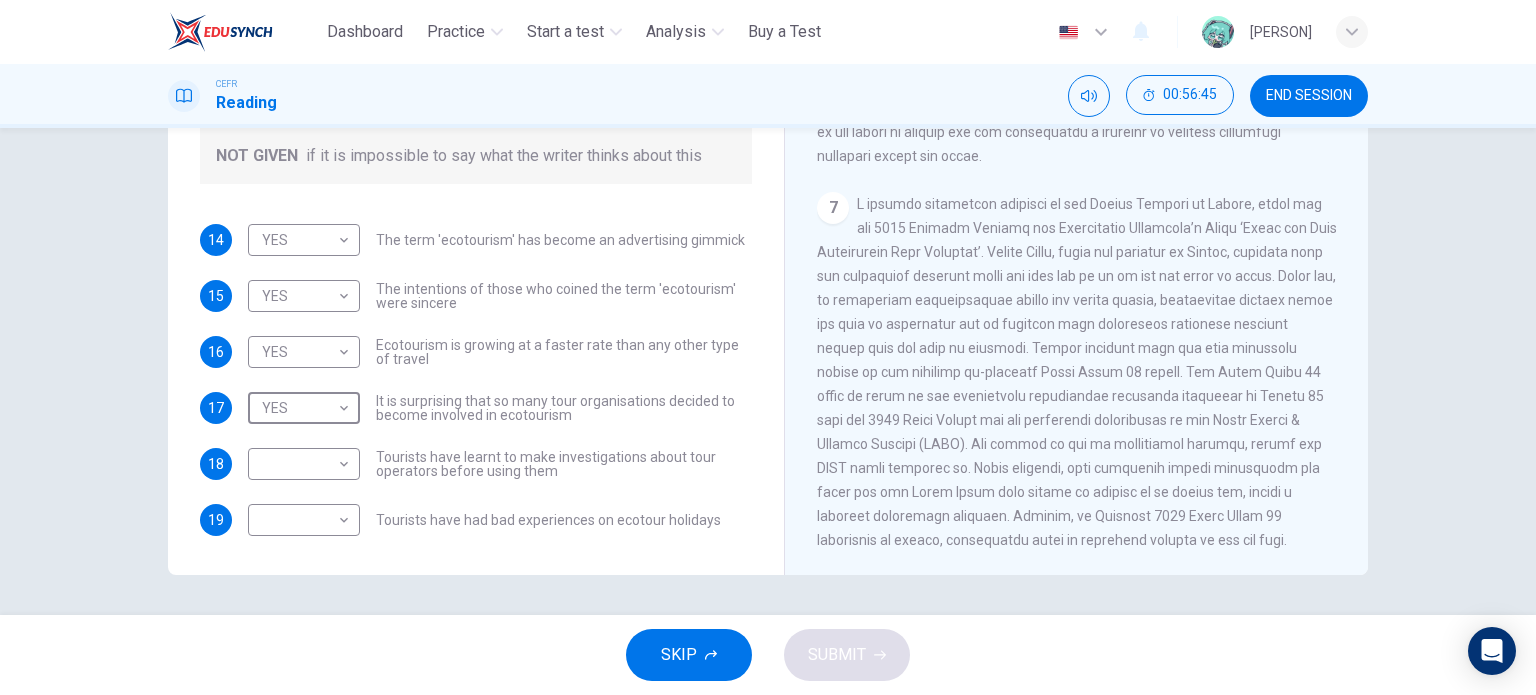 scroll, scrollTop: 1639, scrollLeft: 0, axis: vertical 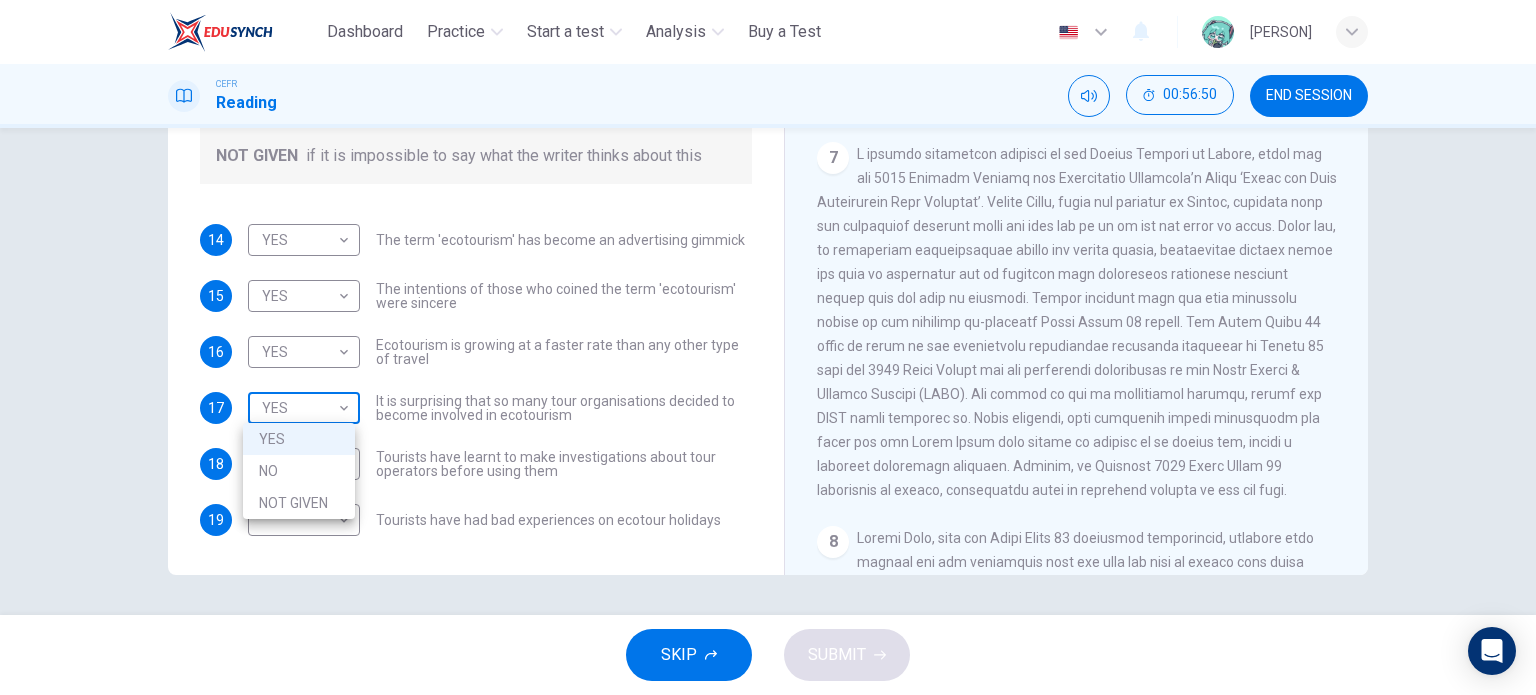 click on "This site uses cookies, as explained in our  Privacy Policy . If you agree to the use of cookies, please click the Accept button and continue to browse our site.   Privacy Policy Accept Dashboard Practice Start a test Analysis Buy a Test English ** ​ TOH HUI YONG CEFR Reading 00:56:50 END SESSION Questions 14 - 19 Do the following statements agree with the information given in the Reading Passage ?
In the boxes below write YES if the statement agrees with the views of the writer NO if the statement contradicts the views of the writer NOT GIVEN if it is impossible to say what the writer thinks about this 14 YES *** ​ The term 'ecotourism' has become an advertising gimmick 15 YES *** ​ The intentions of those who coined the term 'ecotourism' were sincere 16 YES *** ​ Ecotourism is growing at a faster rate than any other type of travel 17 YES *** ​ It is surprising that so many tour organisations decided to become involved in ecotourism 18 ​ ​ 19 ​ ​ It's Eco-logical CLICK TO ZOOM 1 2 3 4 5 6" at bounding box center (768, 347) 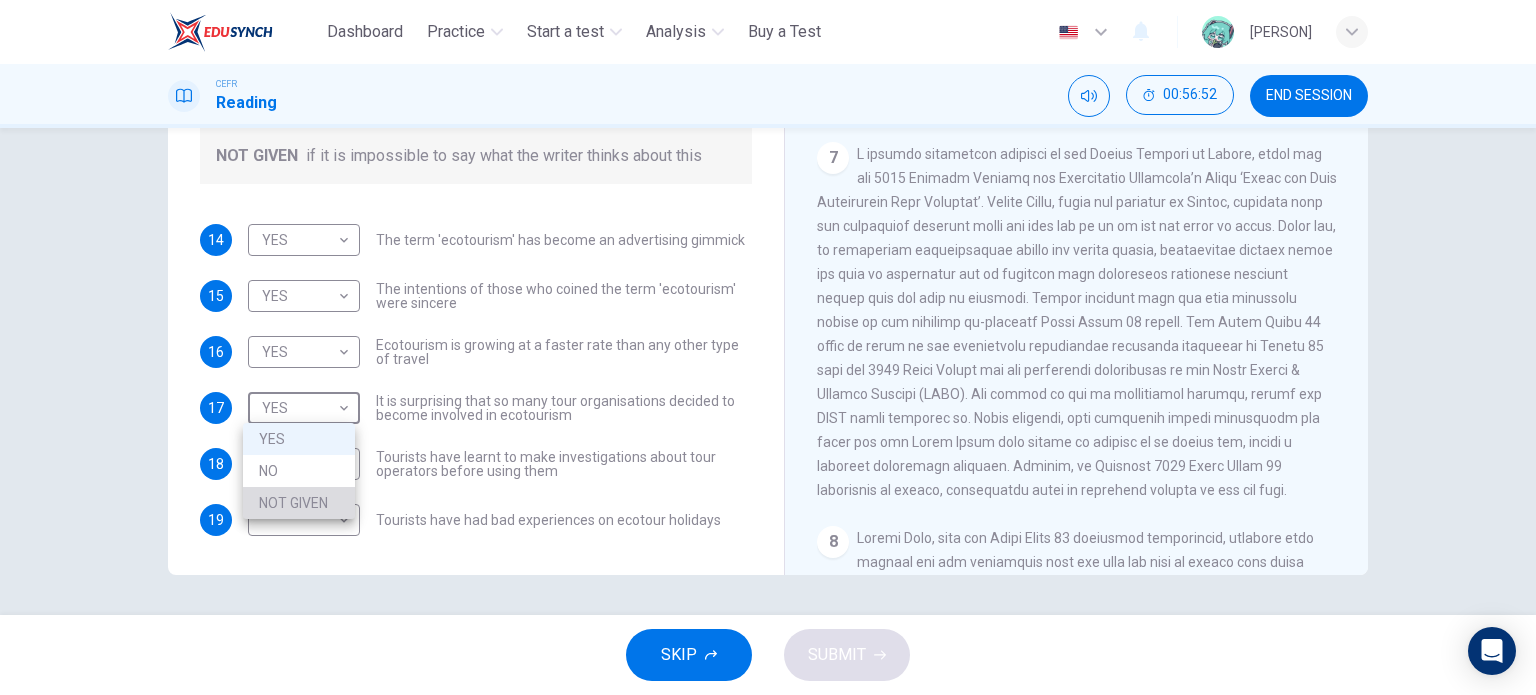 click on "NOT GIVEN" at bounding box center [299, 503] 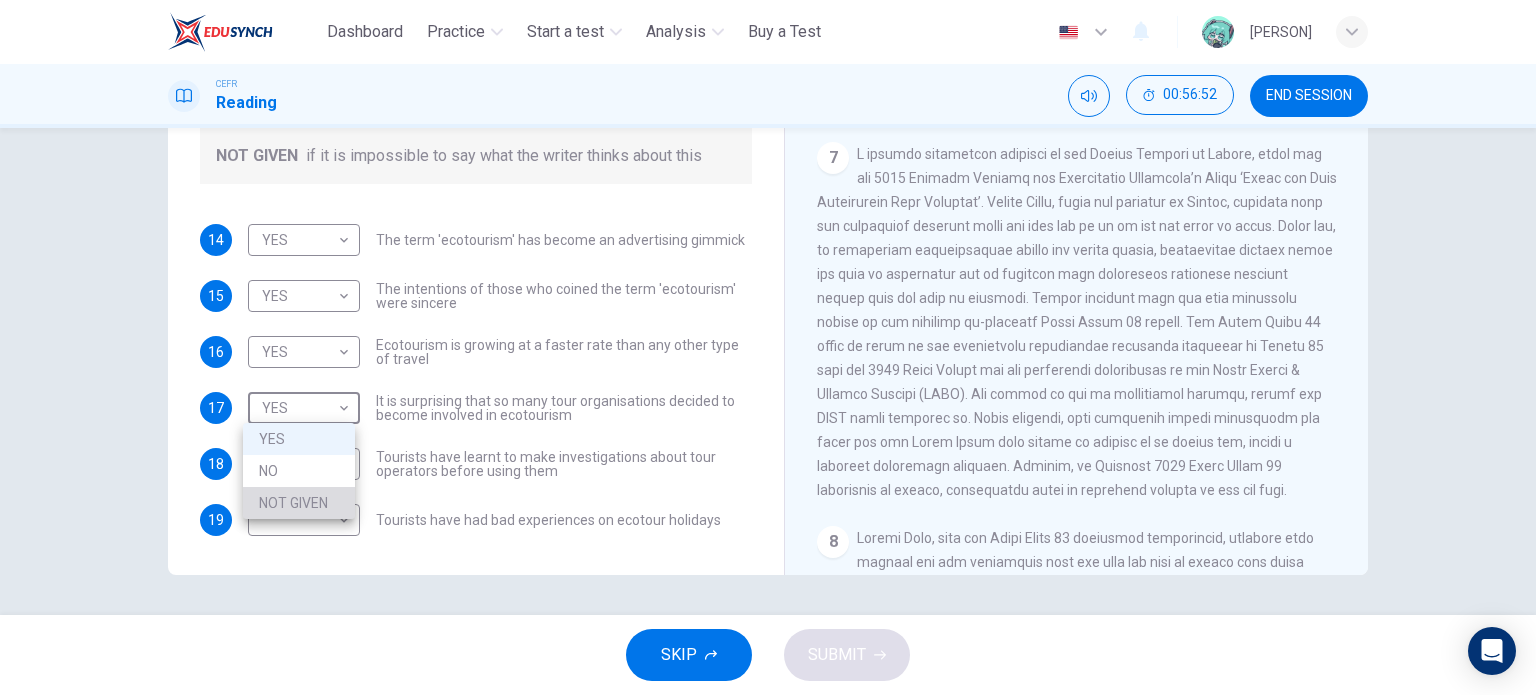 type on "*********" 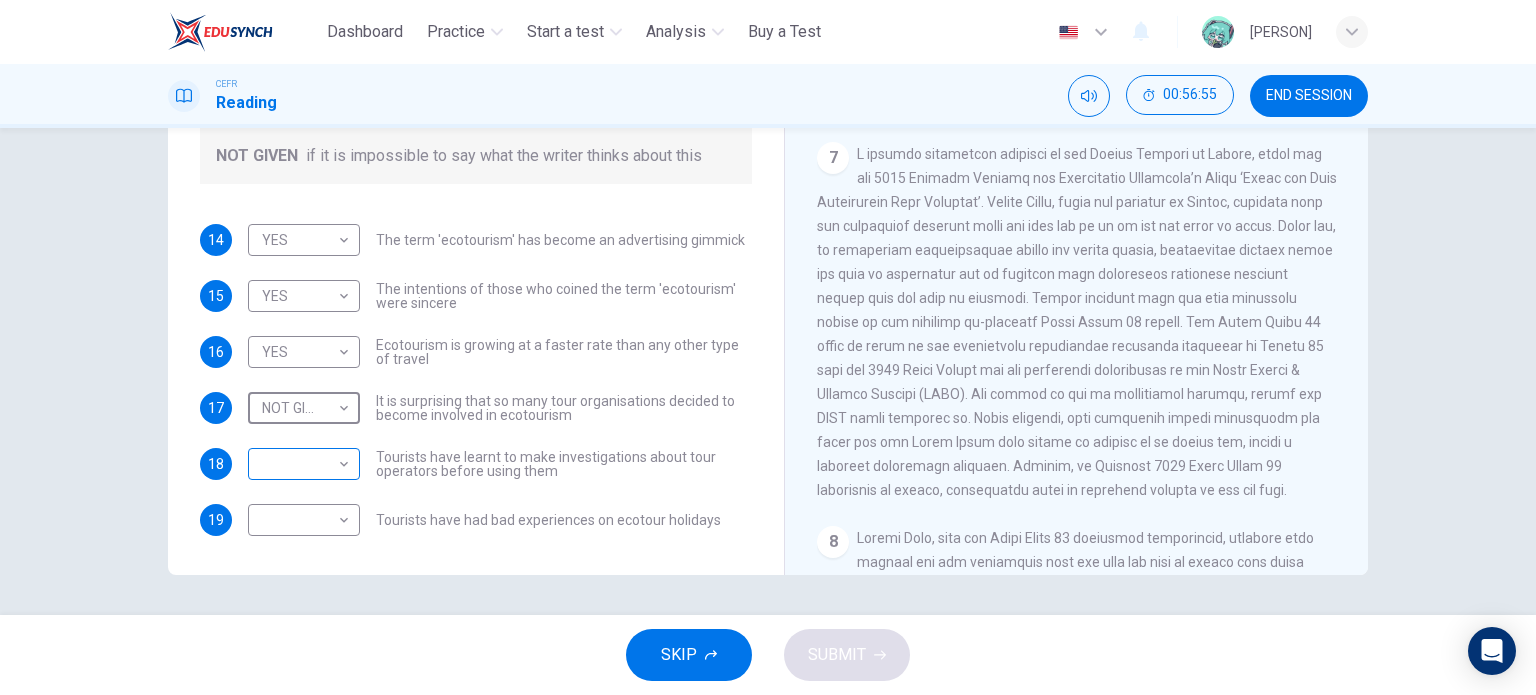 click on "This site uses cookies, as explained in our Privacy Policy . If you agree to the use of cookies, please click the Accept button and continue to browse our site. Privacy Policy Accept Dashboard Practice Start a test Analysis Buy a Test English ** ​ [PERSON] CEFR Reading 00:56:55 END SESSION Questions 14 - 19 Do the following statements agree with the information given in the Reading Passage ?
In the boxes below write YES if the statement agrees with the views of the writer NO if the statement contradicts the views of the writer NOT GIVEN if it is impossible to say what the writer thinks about this 14 YES *** ​ The term 'ecotourism' has become an advertising gimmick 15 YES *** ​ The intentions of those who coined the term 'ecotourism' were sincere 16 YES *** ​ Ecotourism is growing at a faster rate than any other type of travel 17 NOT GIVEN ********* ​ It is surprising that so many tour organisations decided to become involved in ecotourism 18 ​ ​ 19 ​ ​ It's Eco-logical CLICK TO ZOOM" at bounding box center (768, 347) 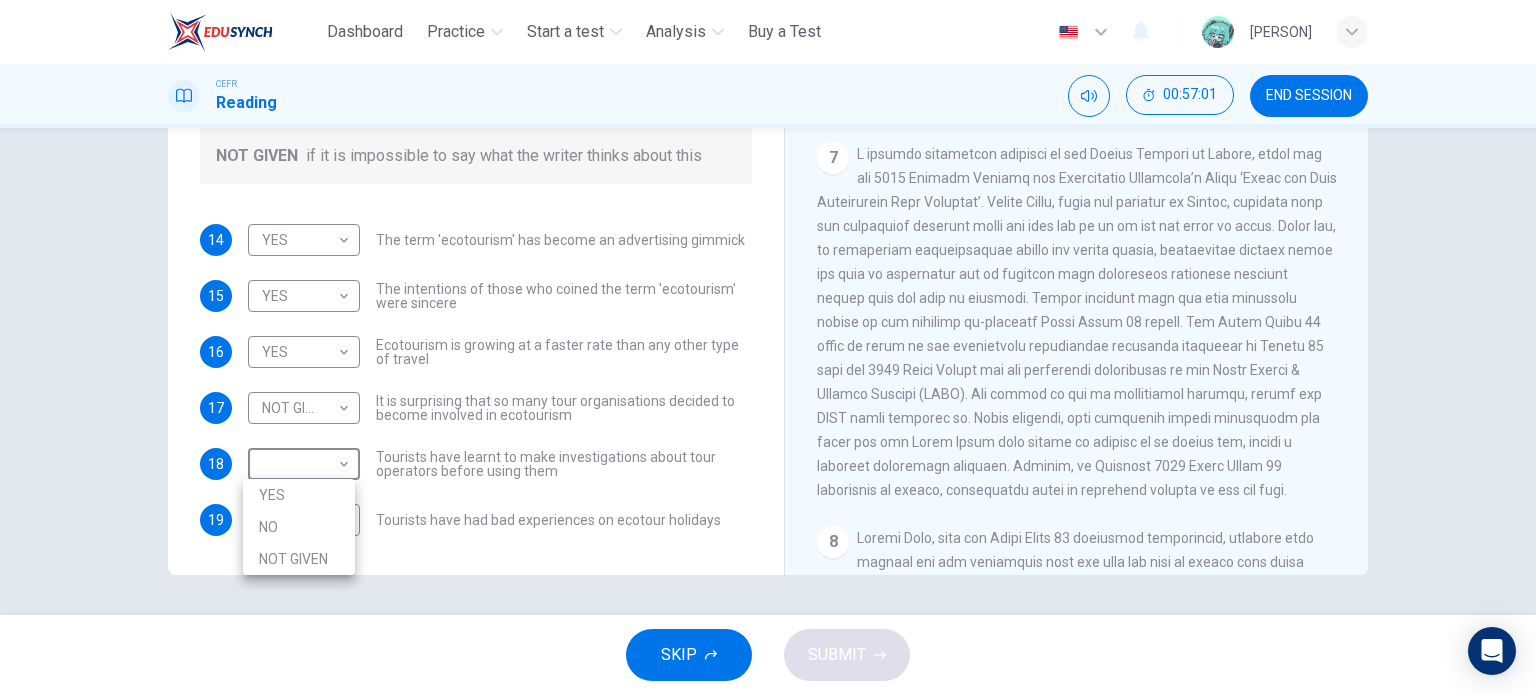 click on "NOT GIVEN" at bounding box center (299, 559) 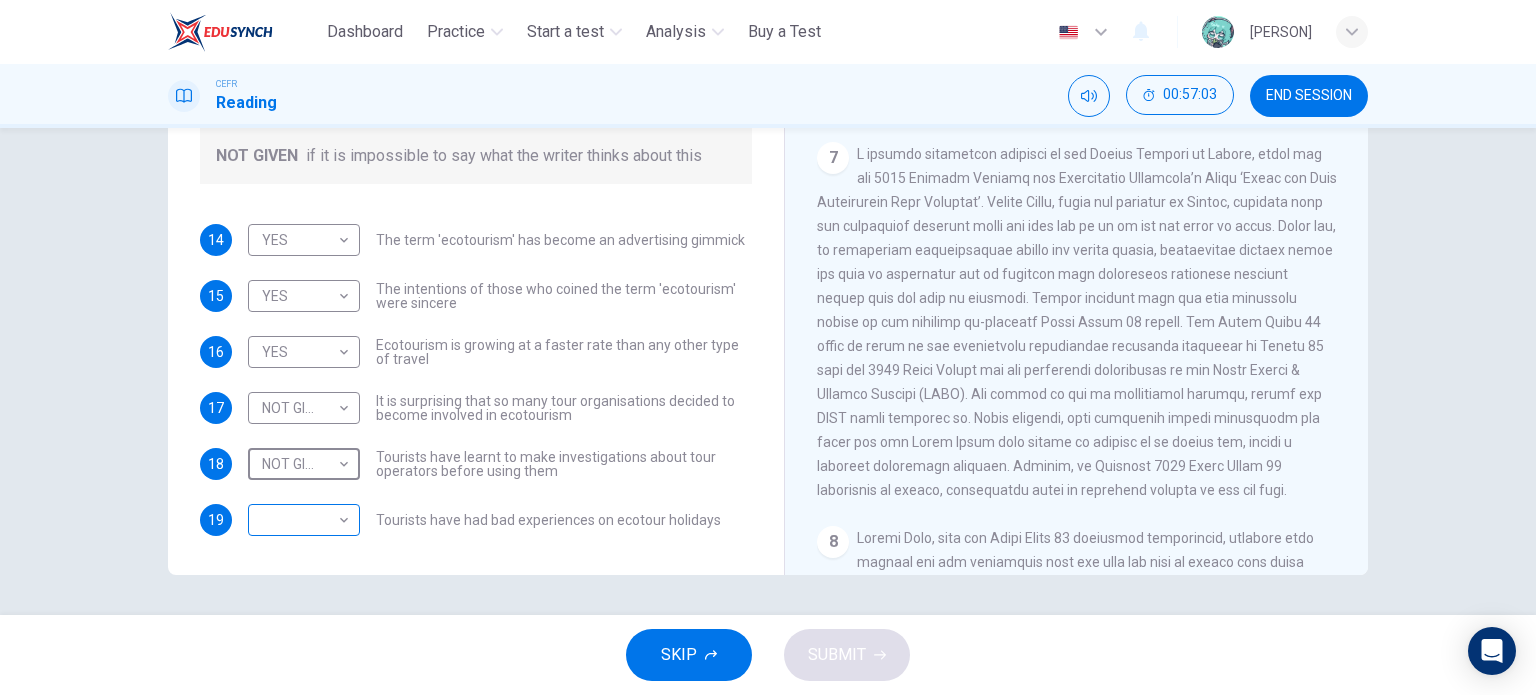 click on "This site uses cookies, as explained in our Privacy Policy . If you agree to the use of cookies, please click the Accept button and continue to browse our site. Privacy Policy Accept Dashboard Practice Start a test Analysis Buy a Test English ** ​ [PERSON] CEFR Reading 00:57:03 END SESSION Questions 14 - 19 Do the following statements agree with the information given in the Reading Passage ?
In the boxes below write YES if the statement agrees with the views of the writer NO if the statement contradicts the views of the writer NOT GIVEN if it is impossible to say what the writer thinks about this 14 YES *** ​ The term 'ecotourism' has become an advertising gimmick 15 YES *** ​ The intentions of those who coined the term 'ecotourism' were sincere 16 YES *** ​ Ecotourism is growing at a faster rate than any other type of travel 17 NOT GIVEN ********* ​ It is surprising that so many tour organisations decided to become involved in ecotourism 18 NOT GIVEN ********* ​ 19 ​ ​ CLICK TO ZOOM" at bounding box center [768, 347] 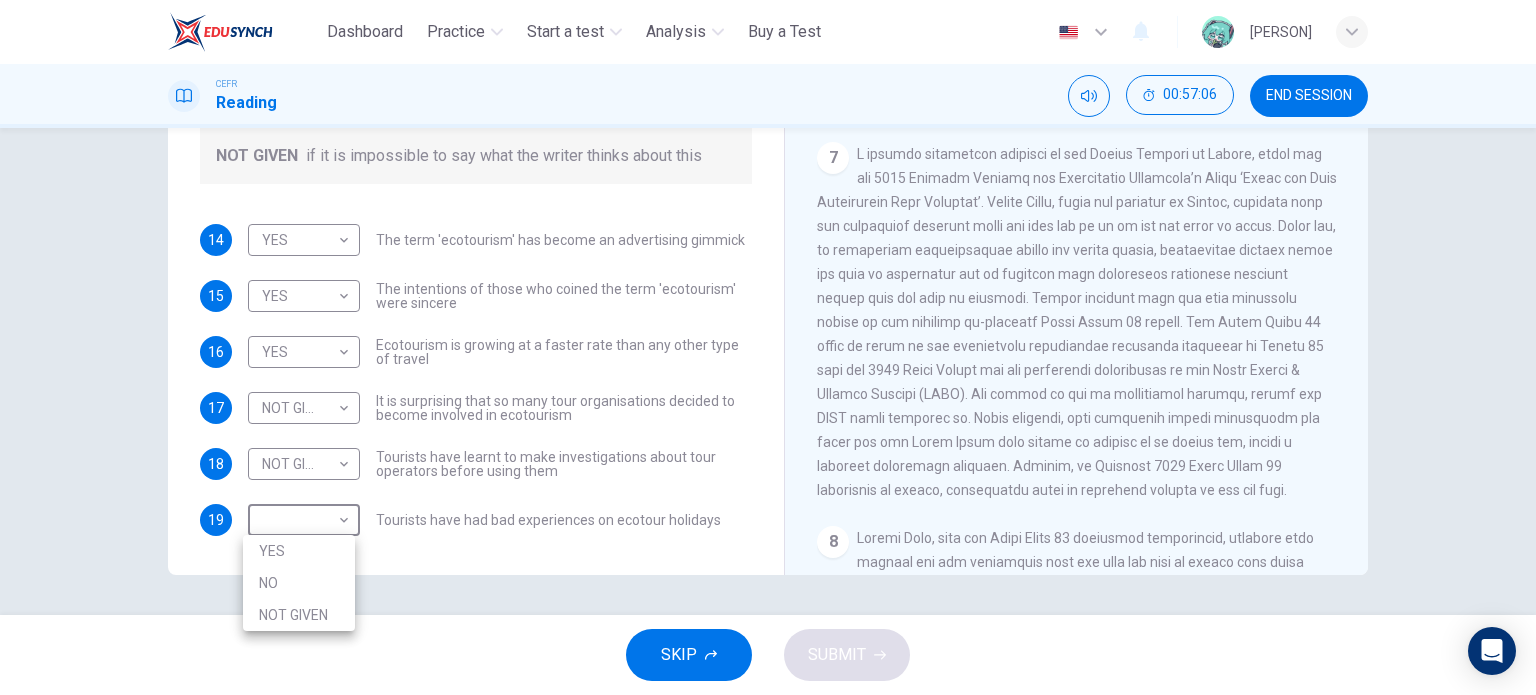 click on "NO" at bounding box center [299, 583] 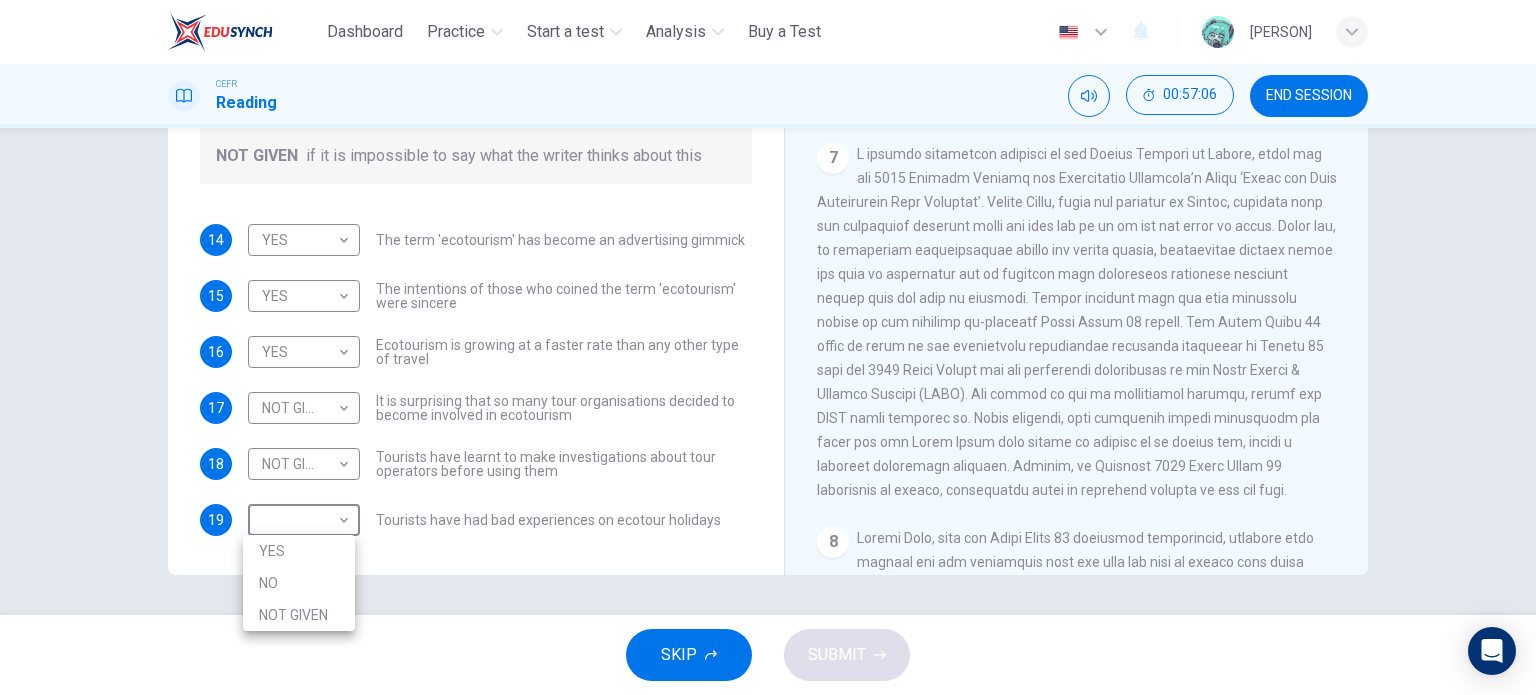 type on "**" 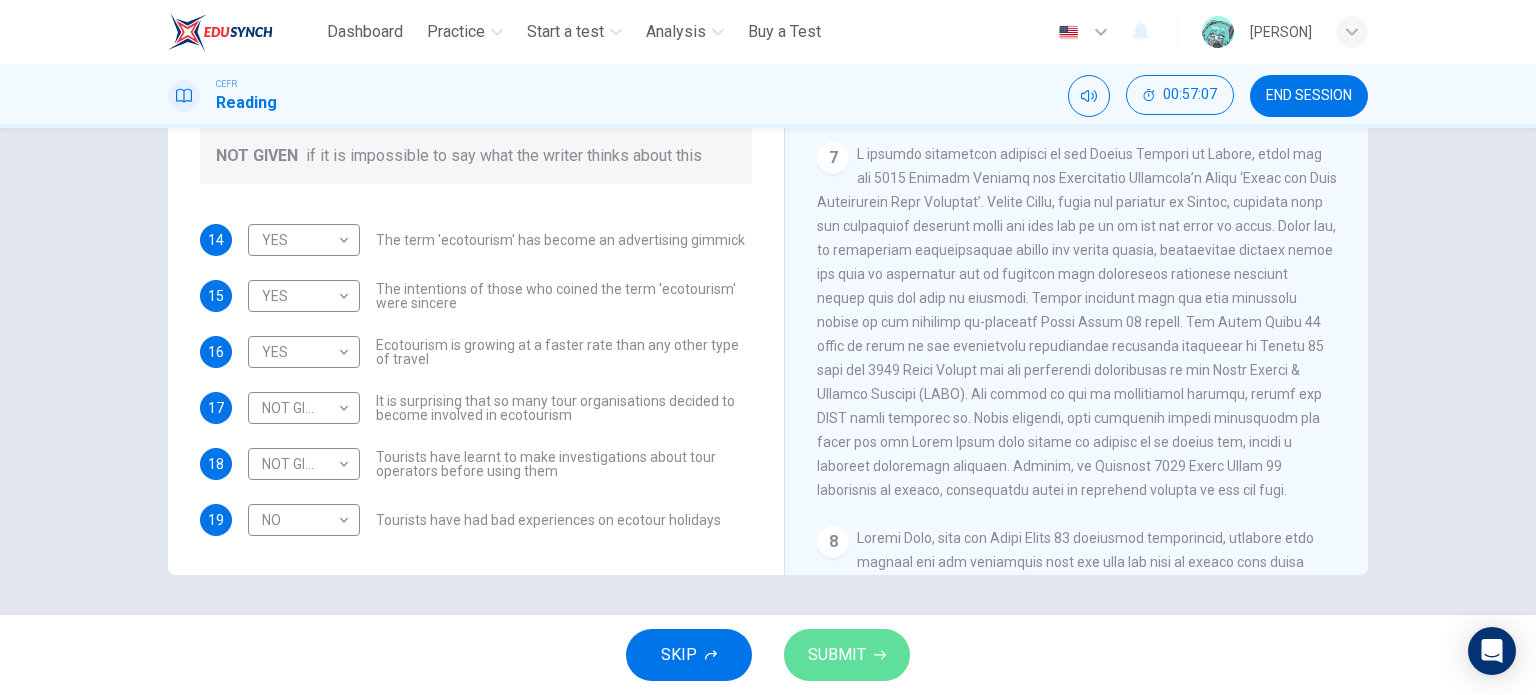 click on "SUBMIT" at bounding box center [837, 655] 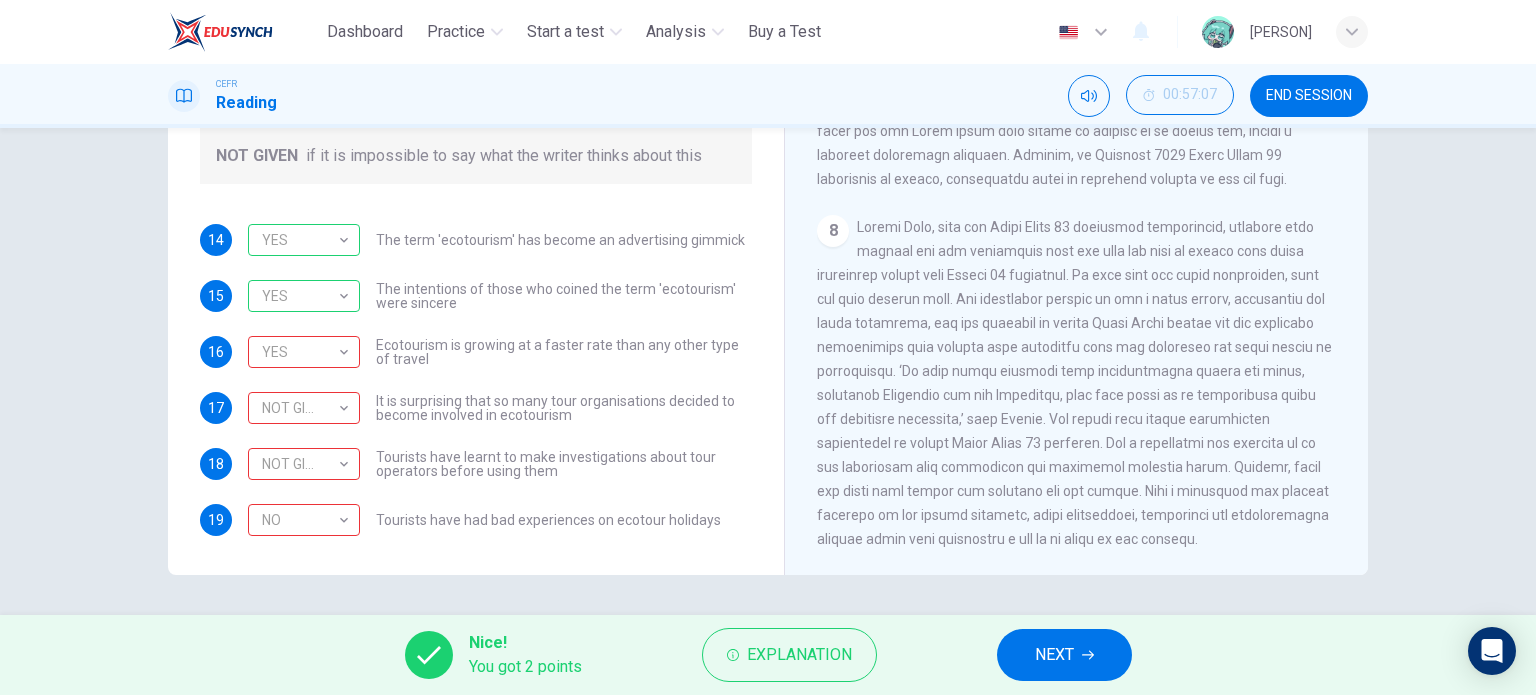 scroll, scrollTop: 2039, scrollLeft: 0, axis: vertical 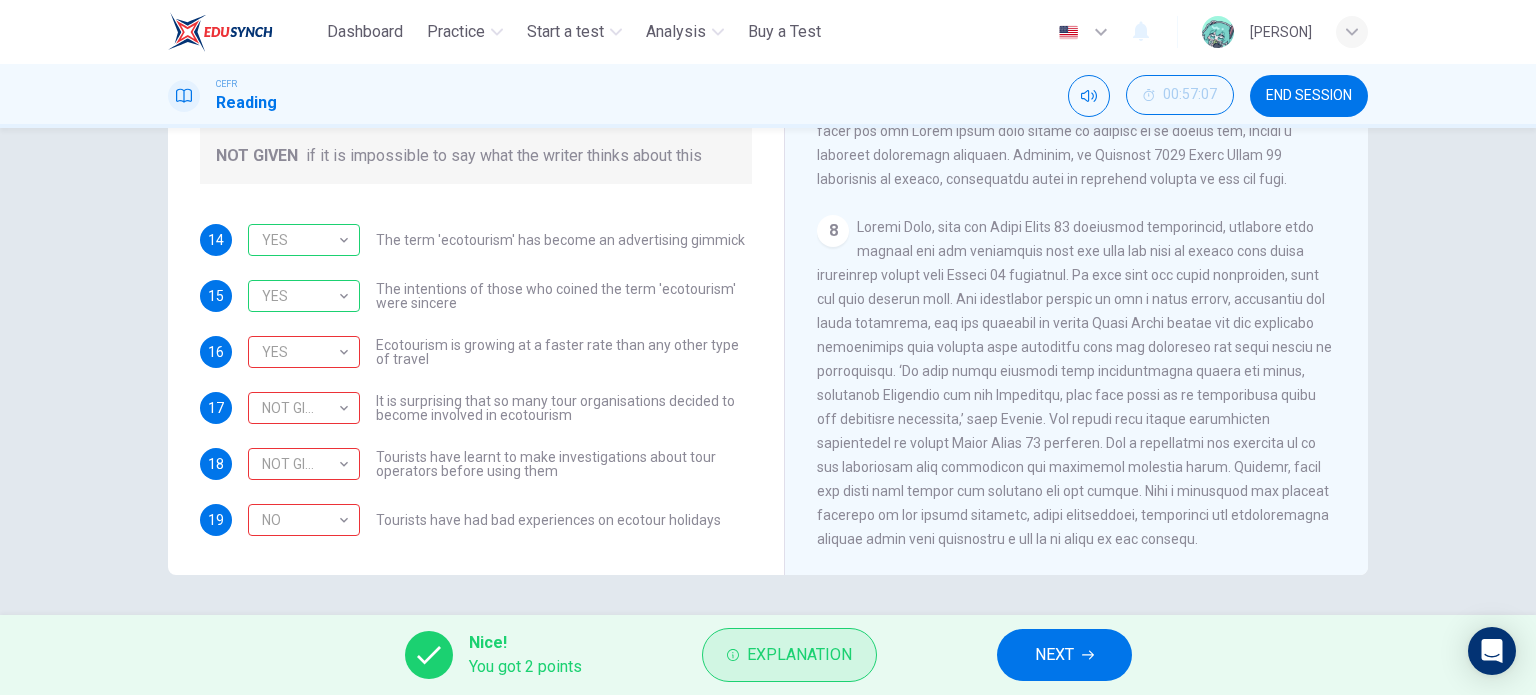 click on "Explanation" at bounding box center [799, 655] 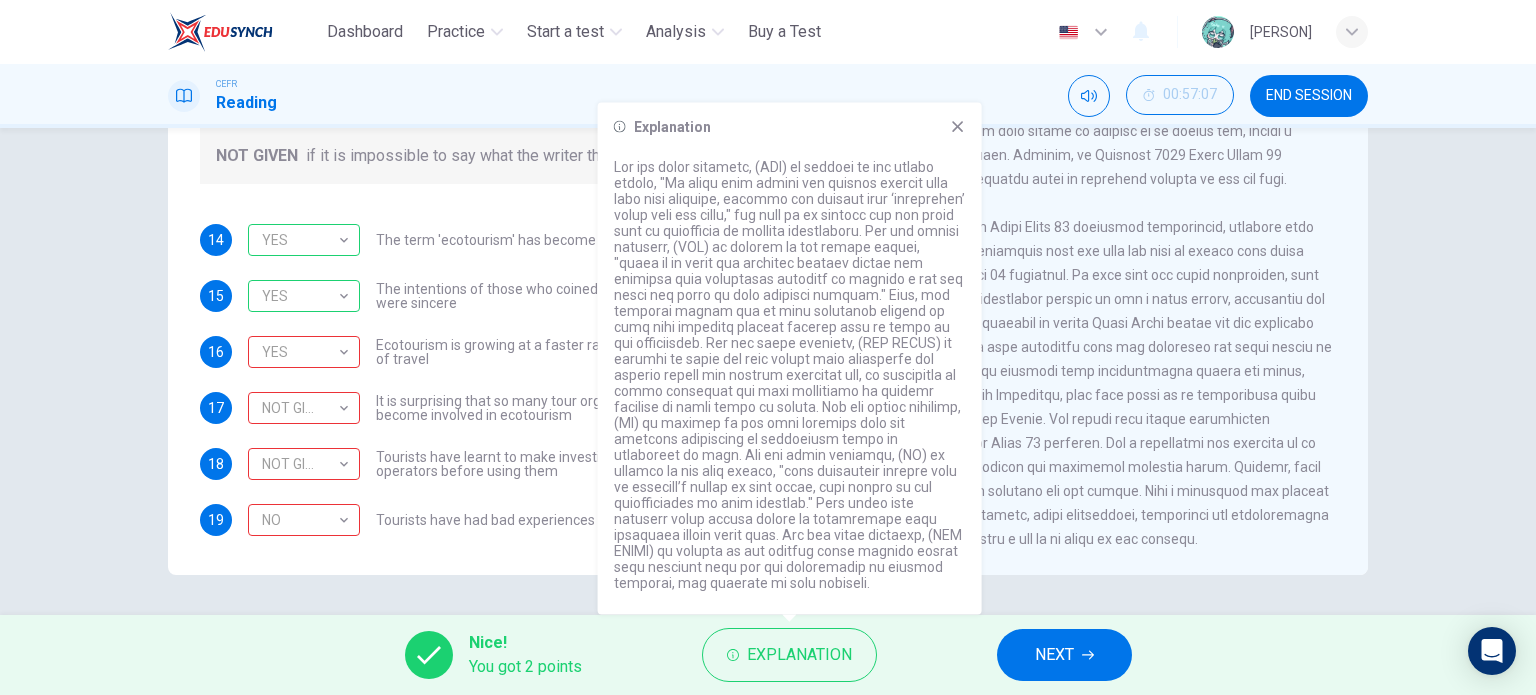 click at bounding box center [1074, 383] 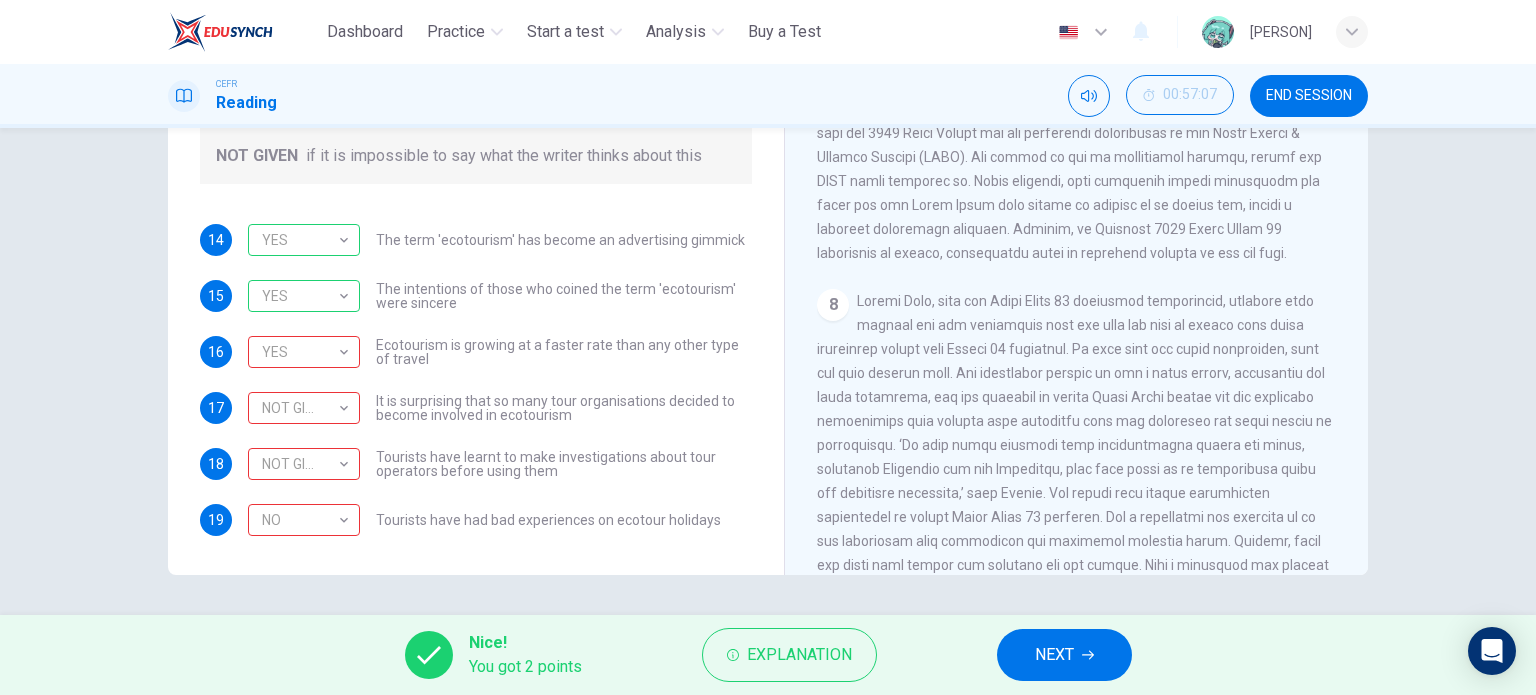 scroll, scrollTop: 1839, scrollLeft: 0, axis: vertical 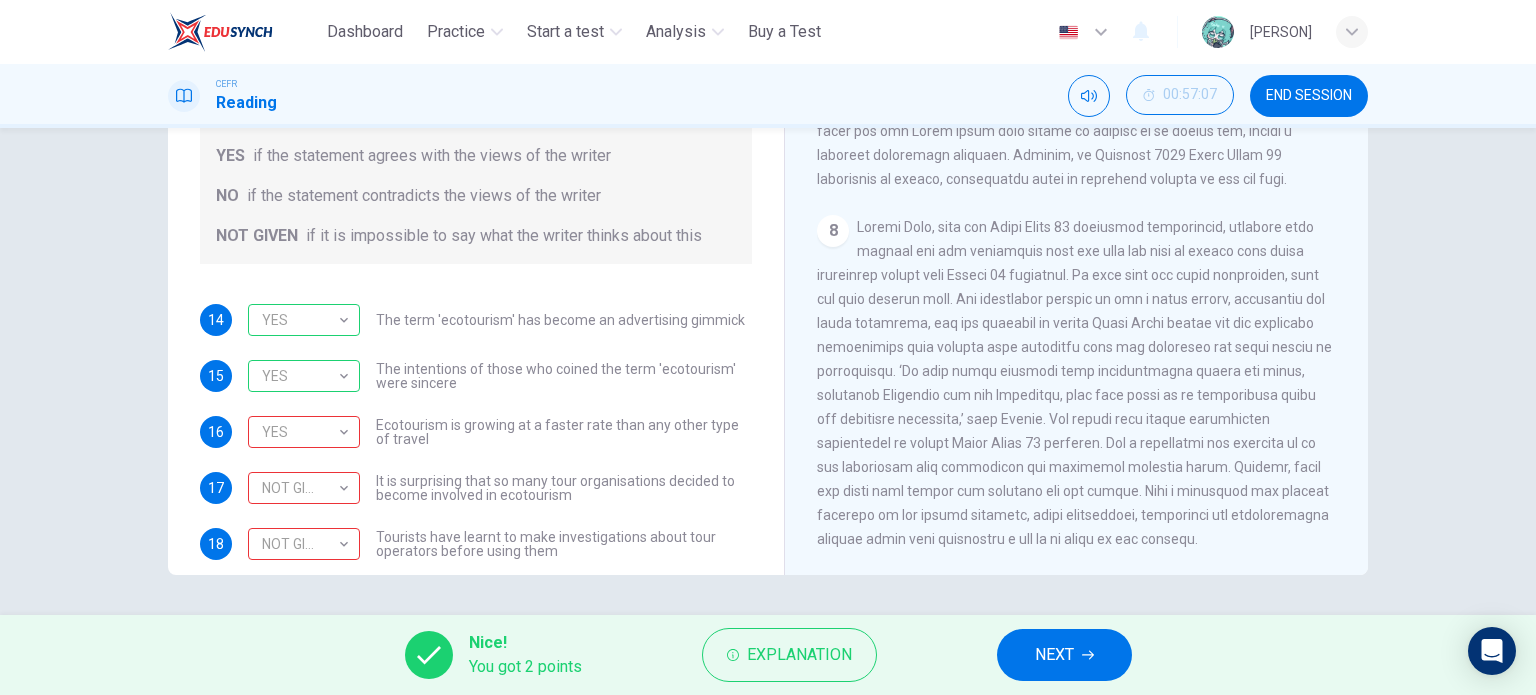click on "NEXT" at bounding box center [1064, 655] 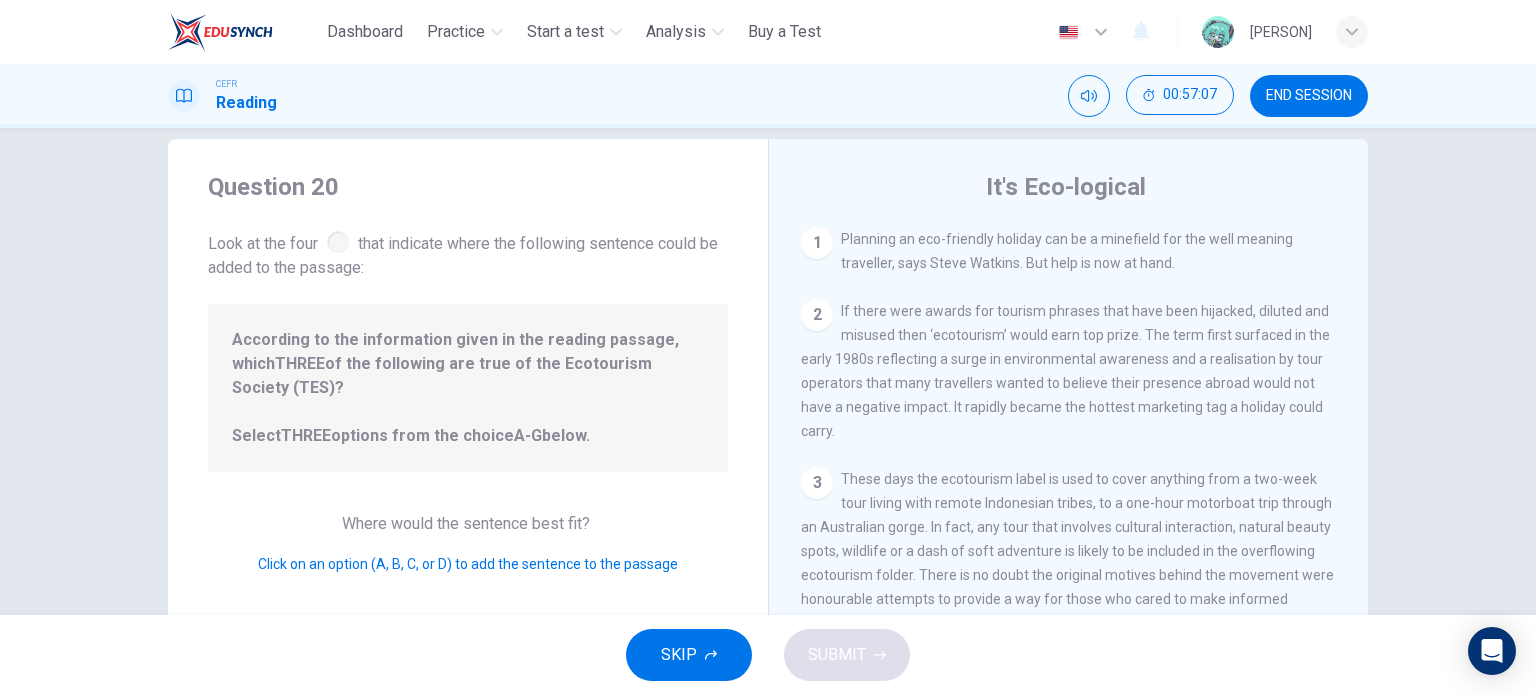 scroll, scrollTop: 0, scrollLeft: 0, axis: both 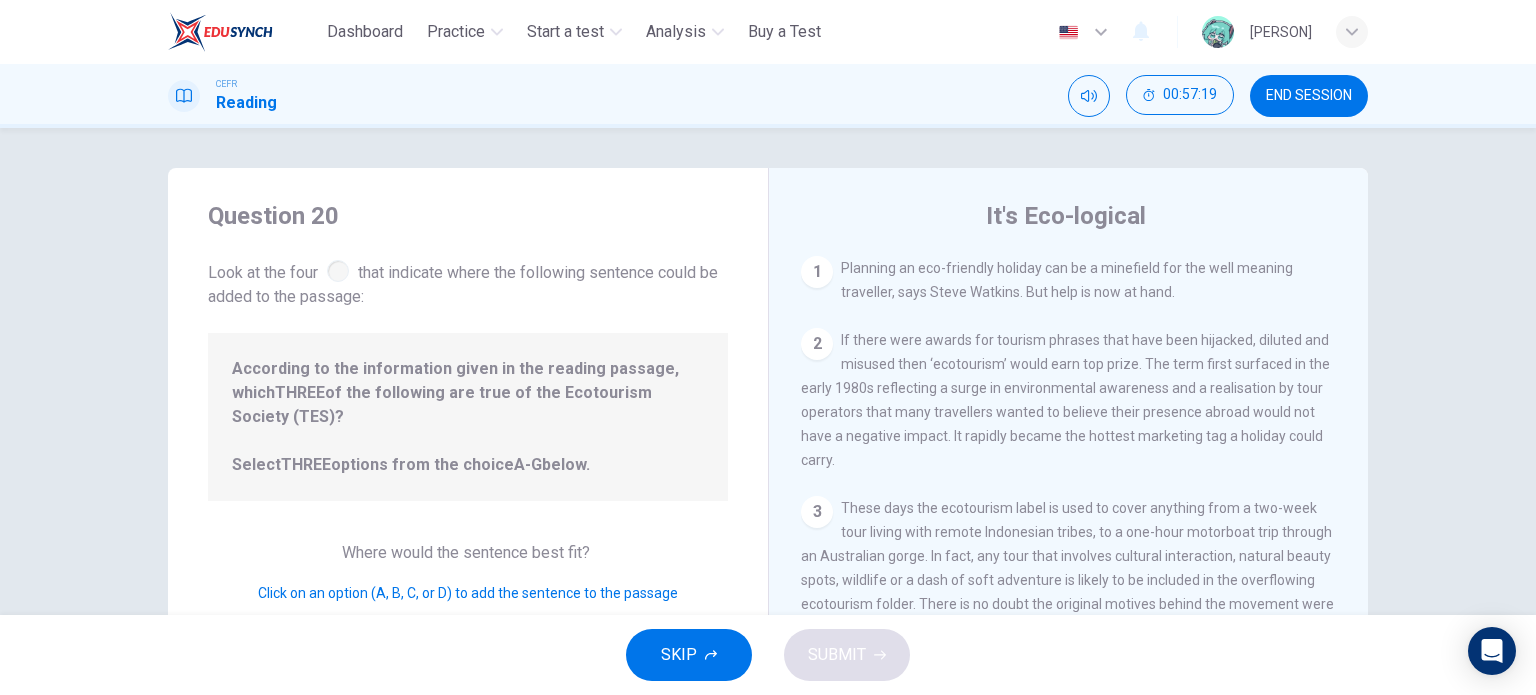 click on "Look at the four     that indicate where the following sentence could be added to the passage:" at bounding box center [468, 282] 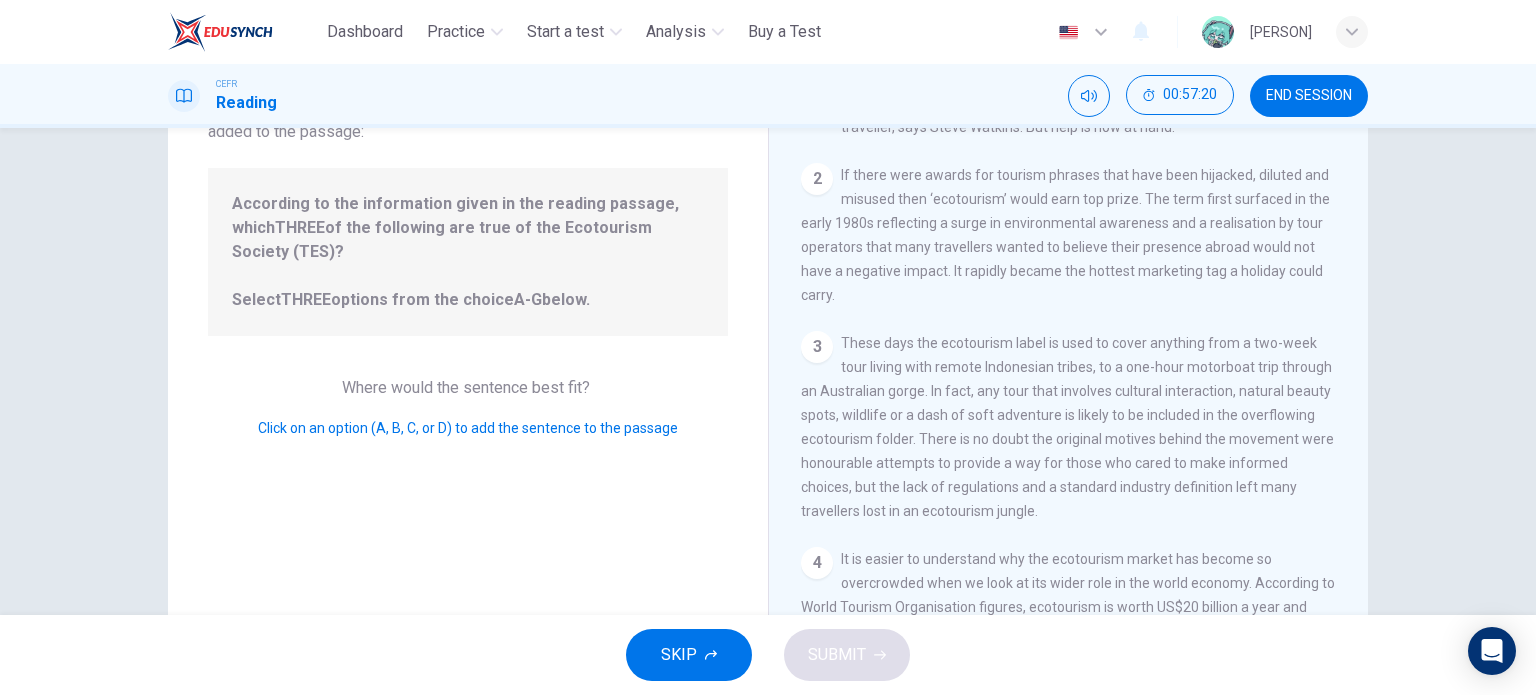 scroll, scrollTop: 0, scrollLeft: 0, axis: both 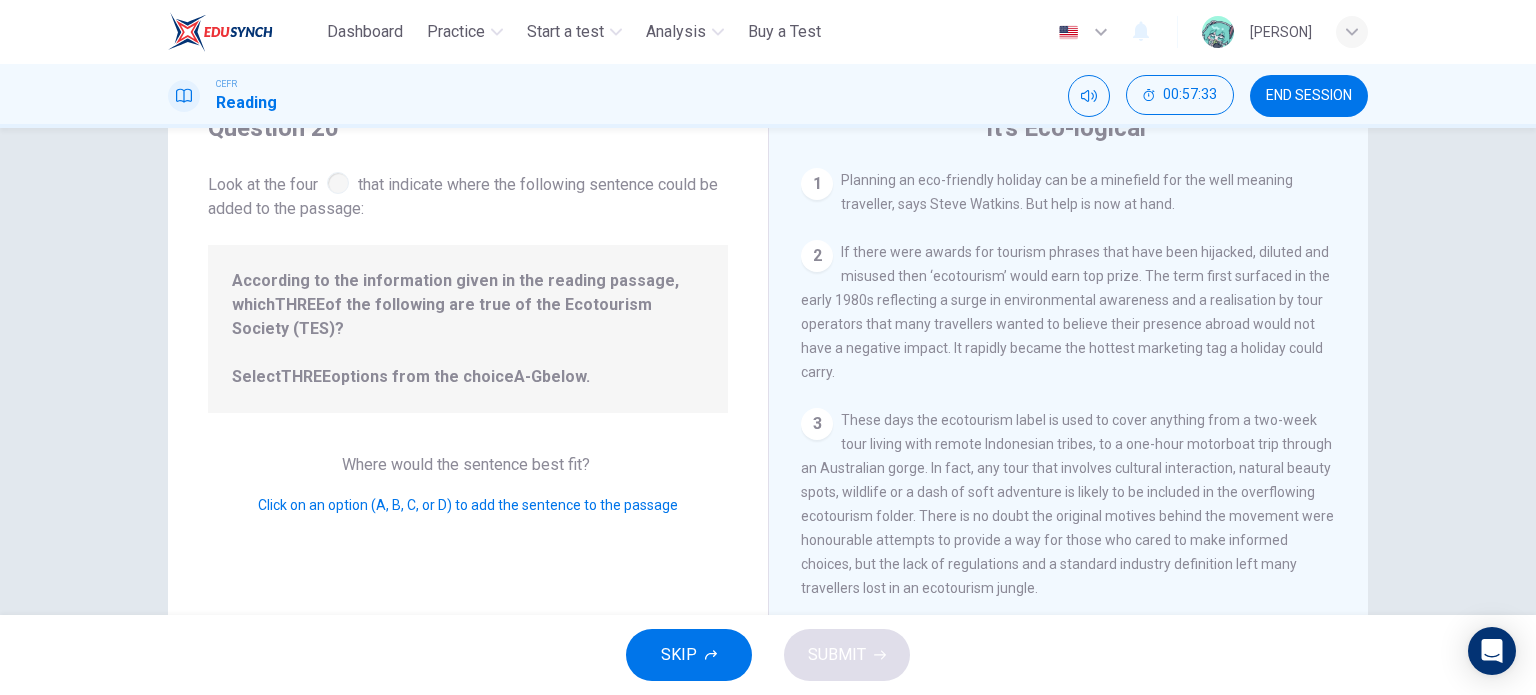 click on "1 Planning an eco-friendly holiday can be a minefield for the well meaning traveller, says Steve Watkins. But help is now at hand. 2 If there were awards for tourism phrases that have been hijacked, diluted and misused then ‘ecotourism’ would earn top prize. The term first surfaced in the early 1980s reflecting a surge in environmental awareness and a realisation by tour operators that many travellers wanted to believe their presence abroad would not have a negative impact. It rapidly became the hottest marketing tag a holiday could carry. 3 4 5 6 7 8" at bounding box center (1082, 455) 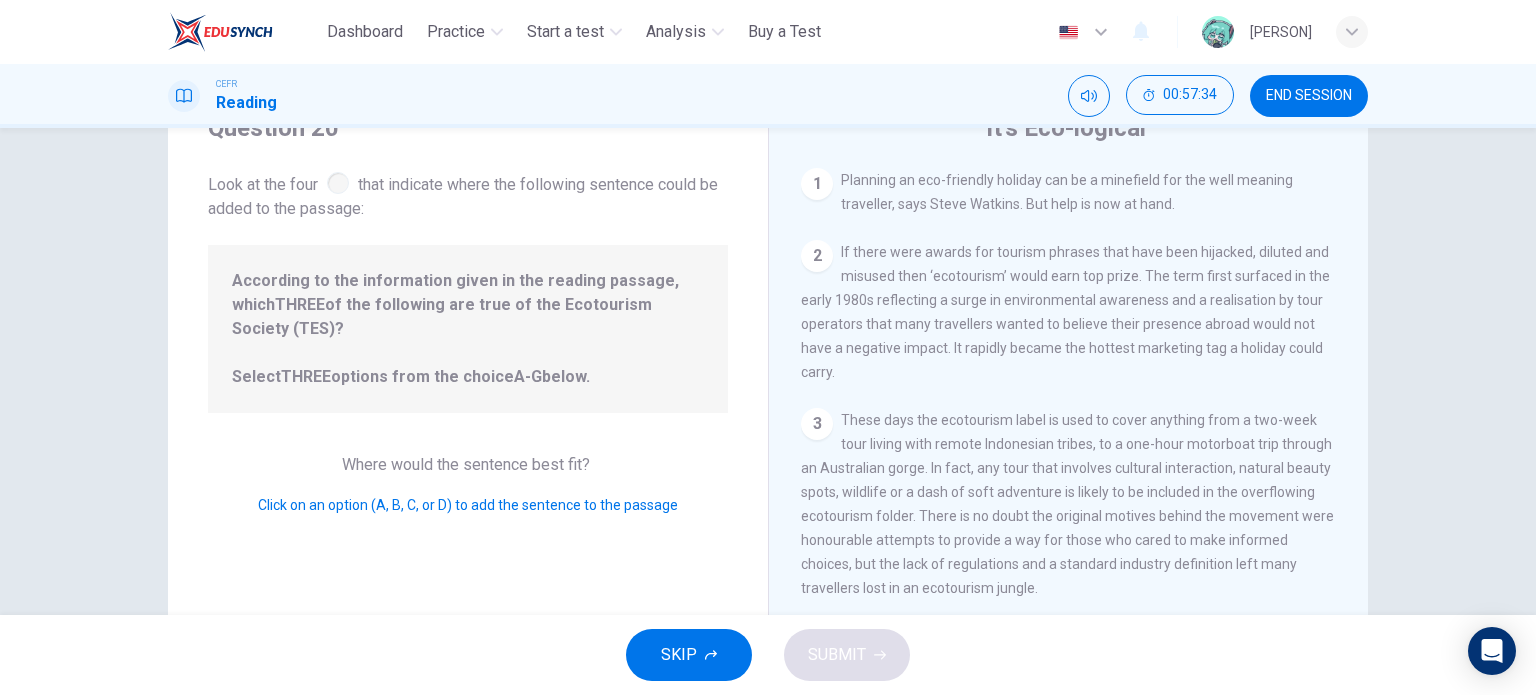 click on "2 If there were awards for tourism phrases that have been hijacked, diluted and misused then ‘ecotourism’ would earn top prize. The term first surfaced in the early 1980s reflecting a surge in environmental awareness and a realisation by tour operators that many travellers wanted to believe their presence abroad would not have a negative impact. It rapidly became the hottest marketing tag a holiday could carry." at bounding box center [1069, 312] 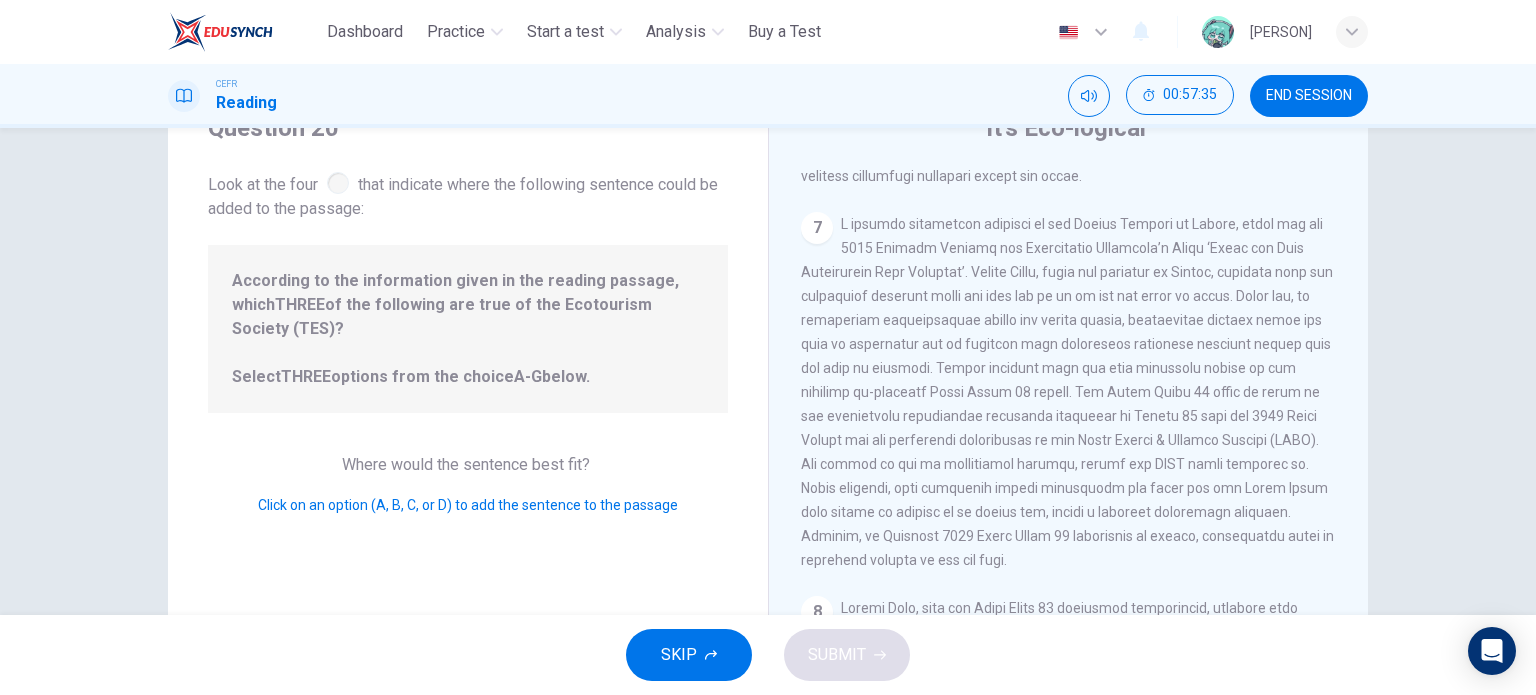 scroll, scrollTop: 1576, scrollLeft: 0, axis: vertical 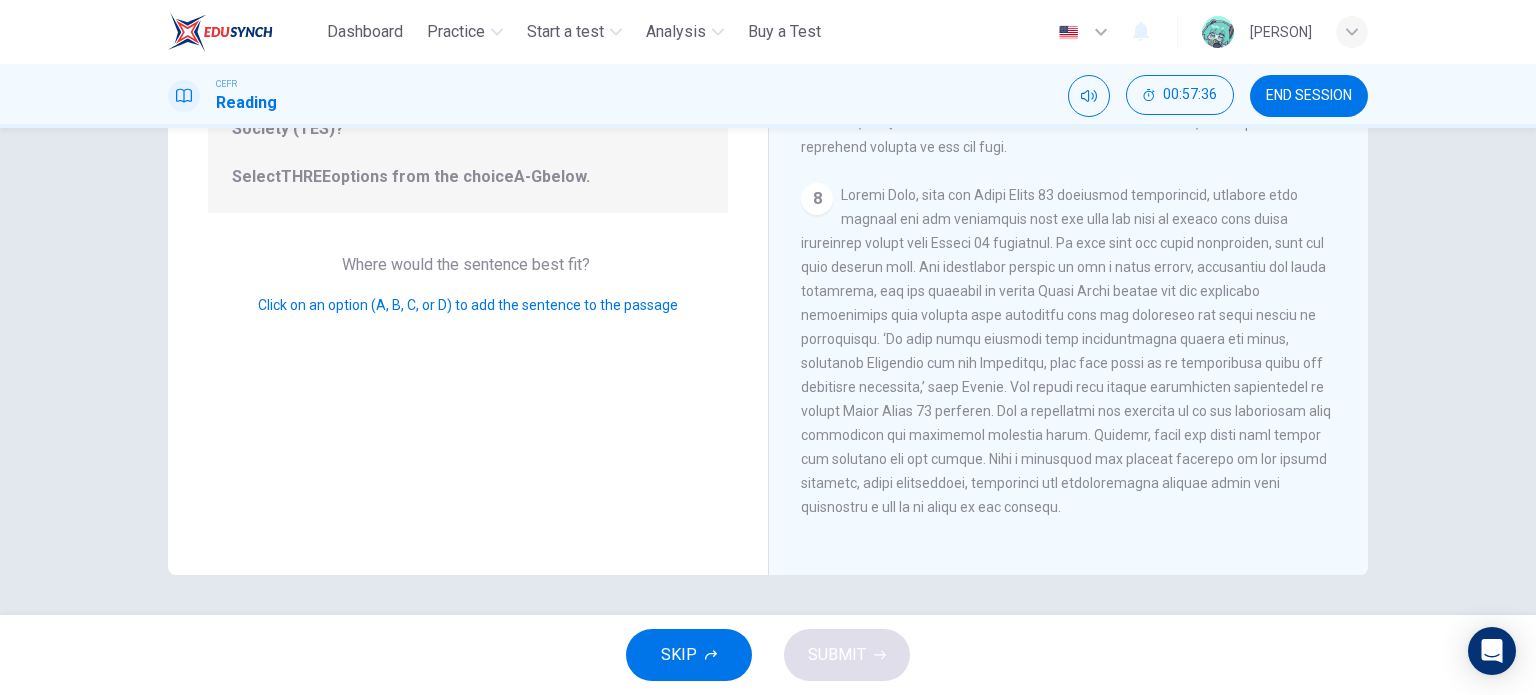 click at bounding box center (1066, 351) 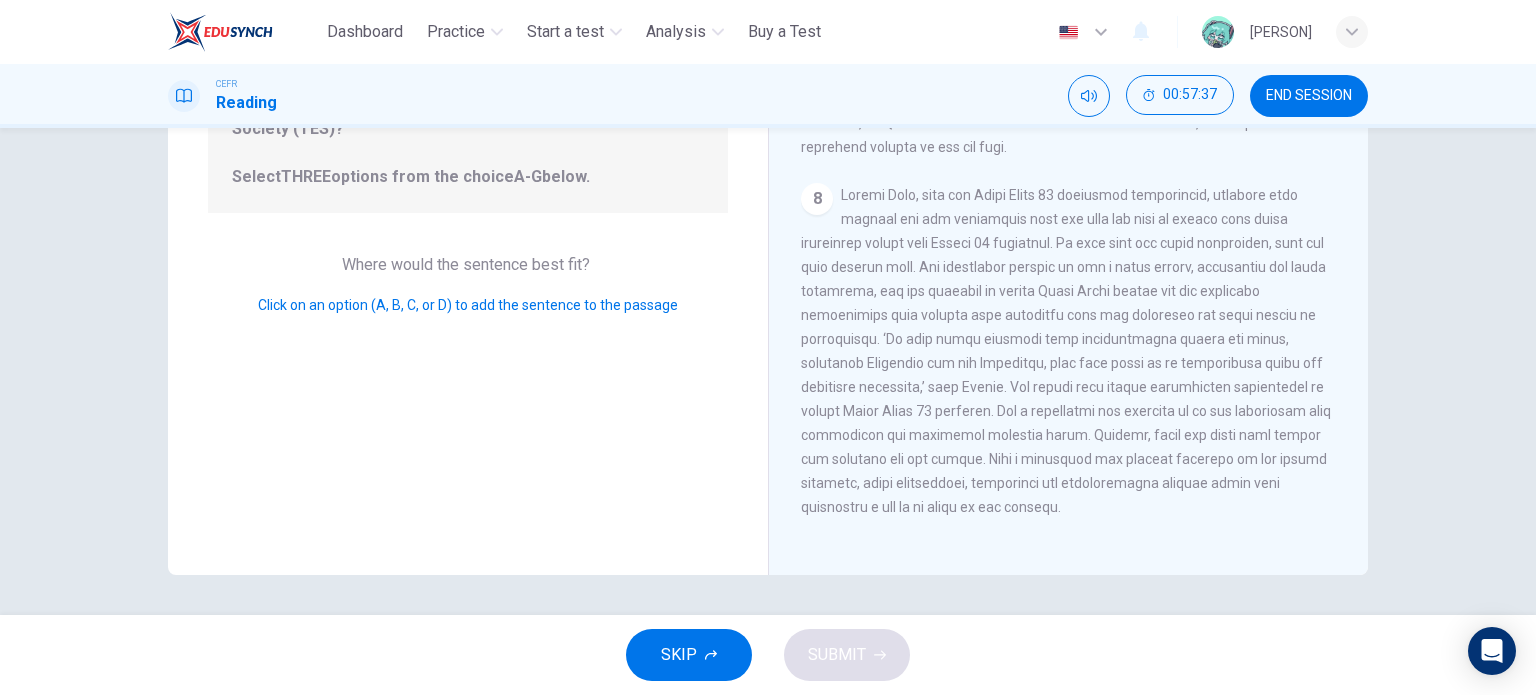 drag, startPoint x: 1016, startPoint y: 491, endPoint x: 875, endPoint y: 467, distance: 143.02797 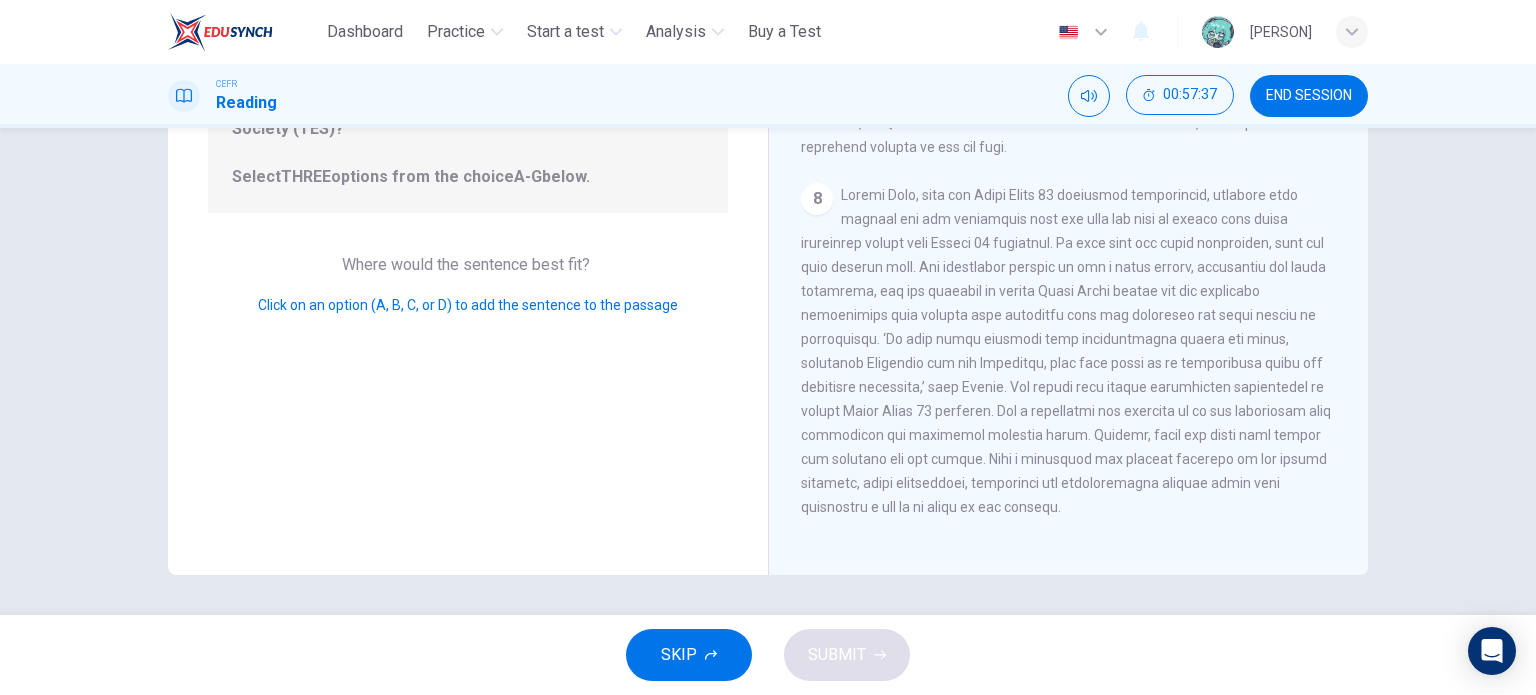 click on "8" at bounding box center [1069, 351] 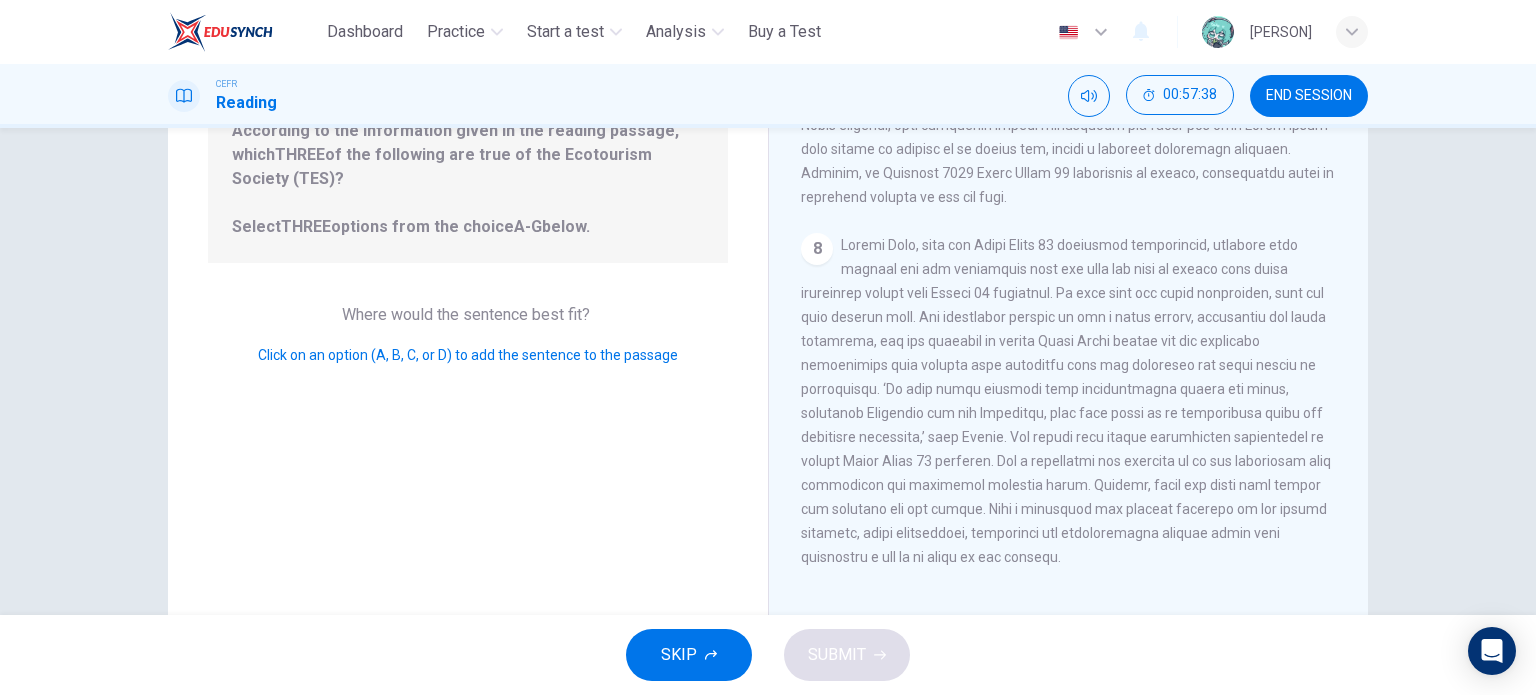scroll, scrollTop: 88, scrollLeft: 0, axis: vertical 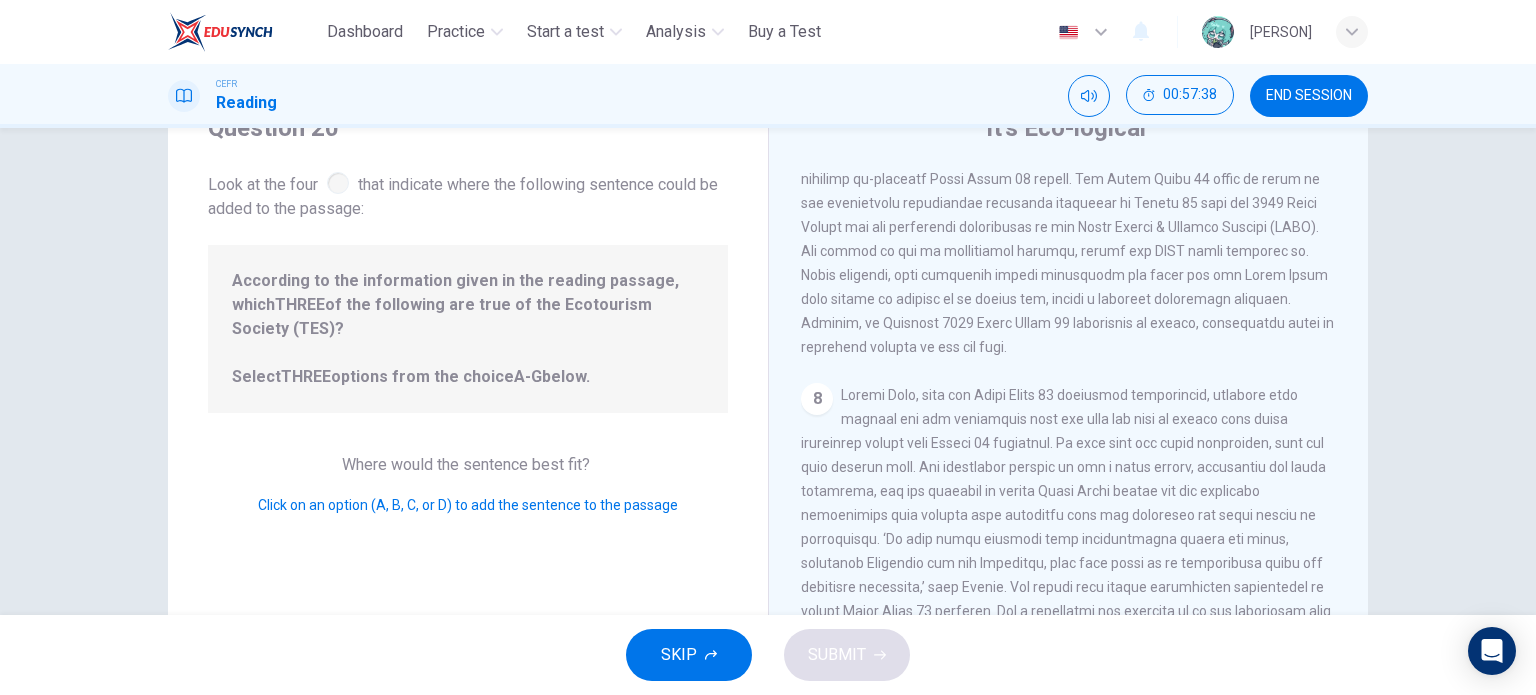 click on "Click on an option (A, B, C, or D) to add the sentence to the passage" at bounding box center (468, 505) 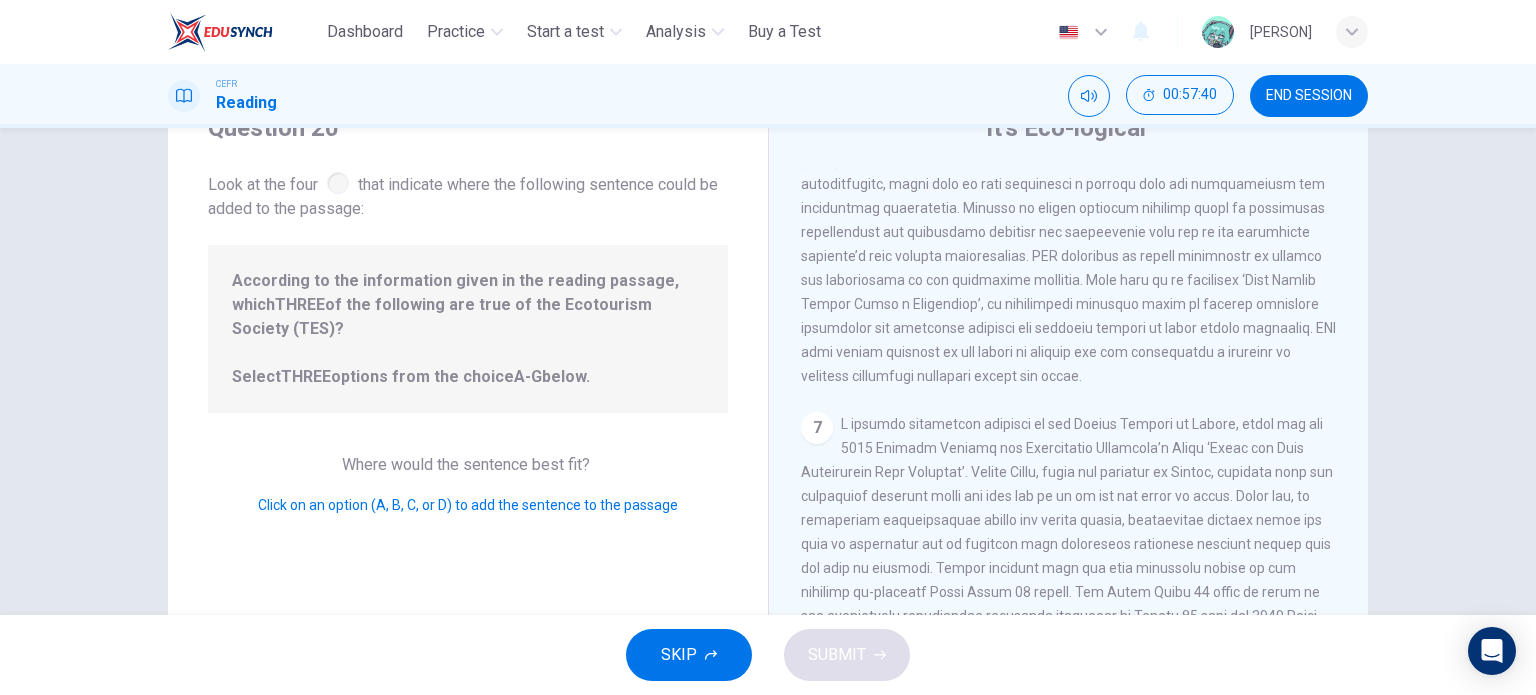 scroll, scrollTop: 1076, scrollLeft: 0, axis: vertical 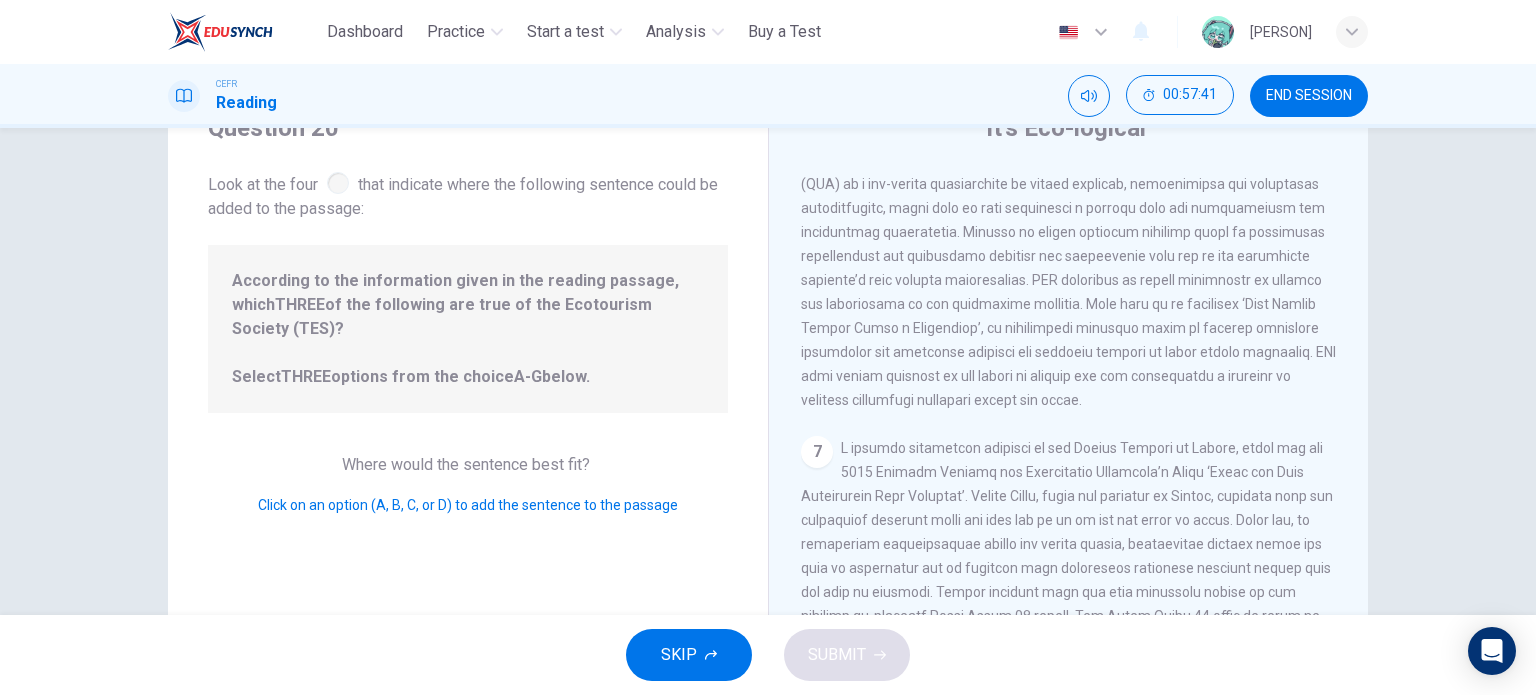 click on "According to the information given in the reading passage, which  THREE  of the following are true of the Ecotourism Society (TES)?
Select  THREE  options from the choice  A-G  below." at bounding box center [468, 329] 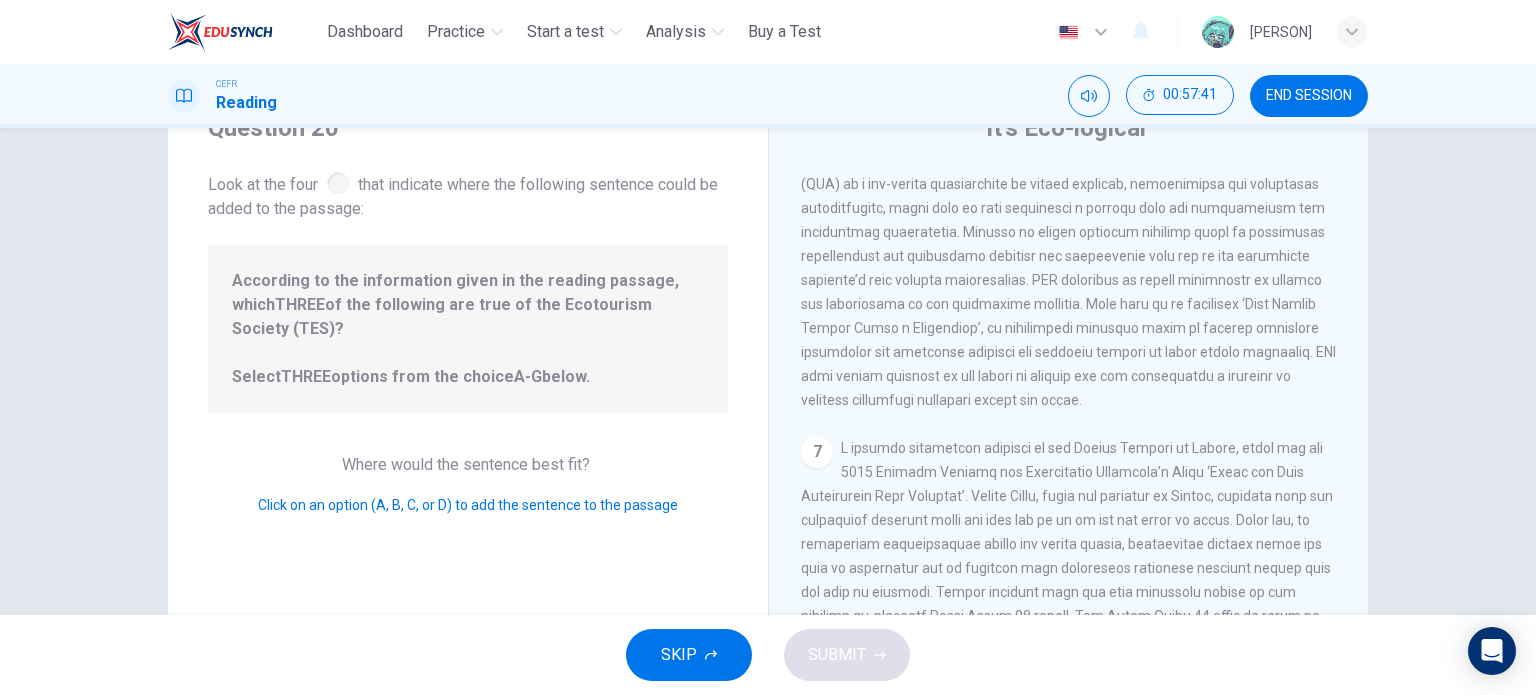 click on "Question 20 Look at the four     that indicate where the following sentence could be added to the passage: According to the information given in the reading passage, which THREE of the following are true of the Ecotourism Society (TES)?
Select THREE options from the choice A-G below. Where would the sentence best fit?   Click on an option (A, B, C, or D) to add the sentence to the passage" at bounding box center [468, 427] 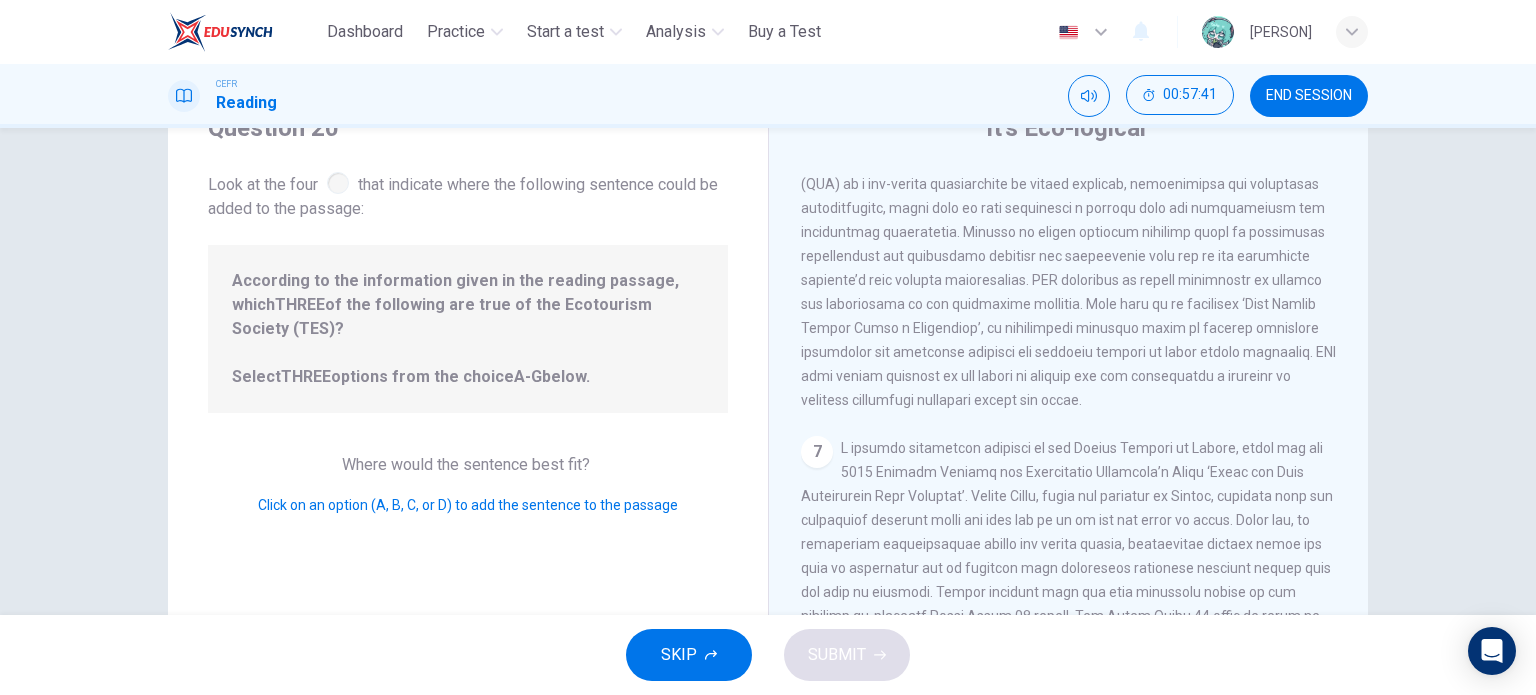 drag, startPoint x: 280, startPoint y: 336, endPoint x: 289, endPoint y: 345, distance: 12.727922 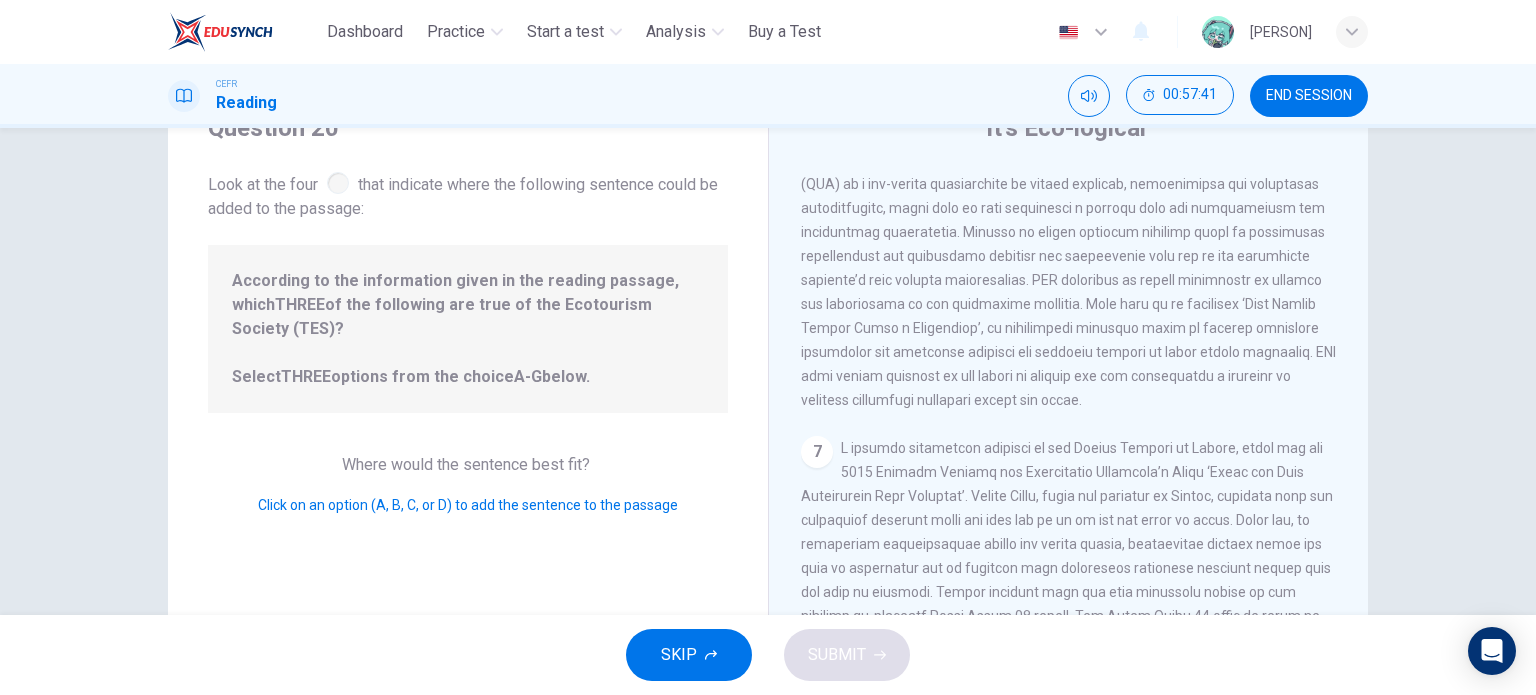 click on "According to the information given in the reading passage, which  THREE  of the following are true of the Ecotourism Society (TES)?
Select  THREE  options from the choice  A-G  below." at bounding box center (468, 329) 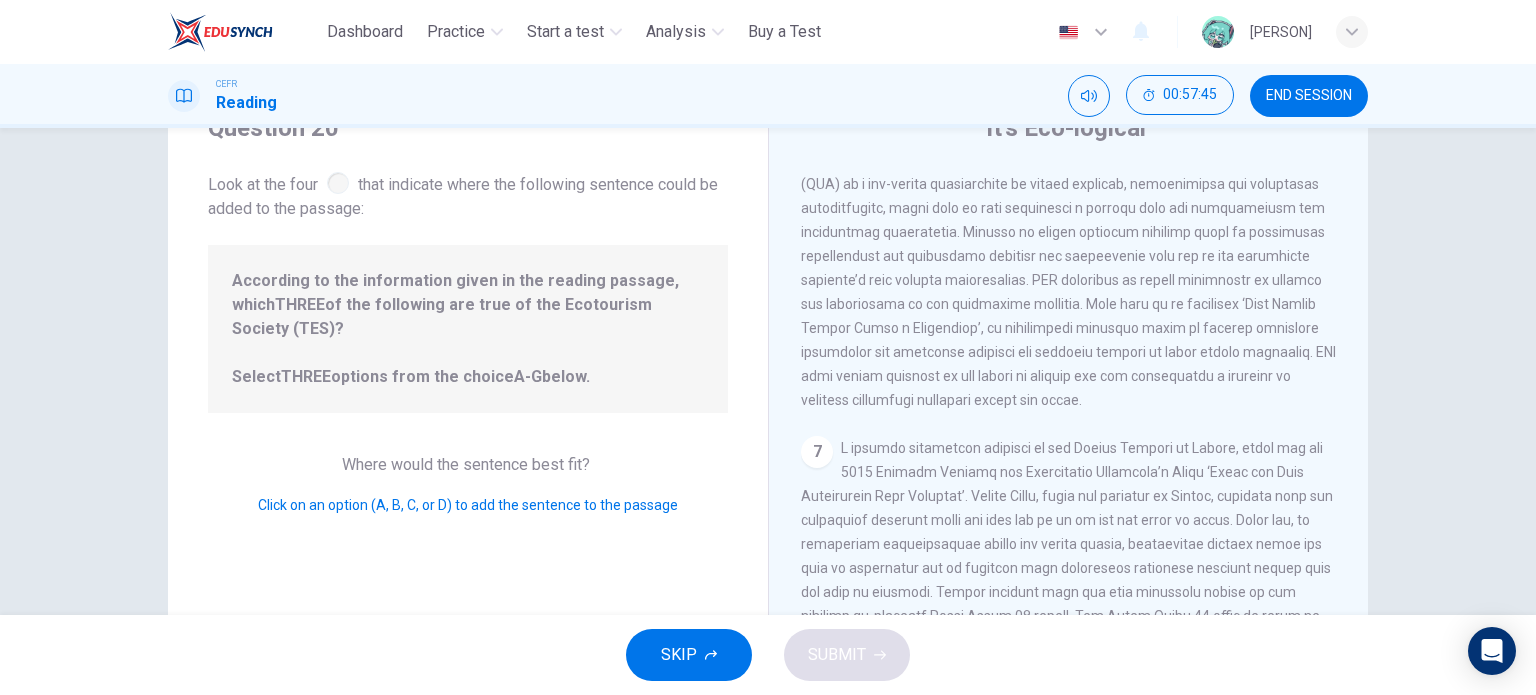 scroll, scrollTop: 1576, scrollLeft: 0, axis: vertical 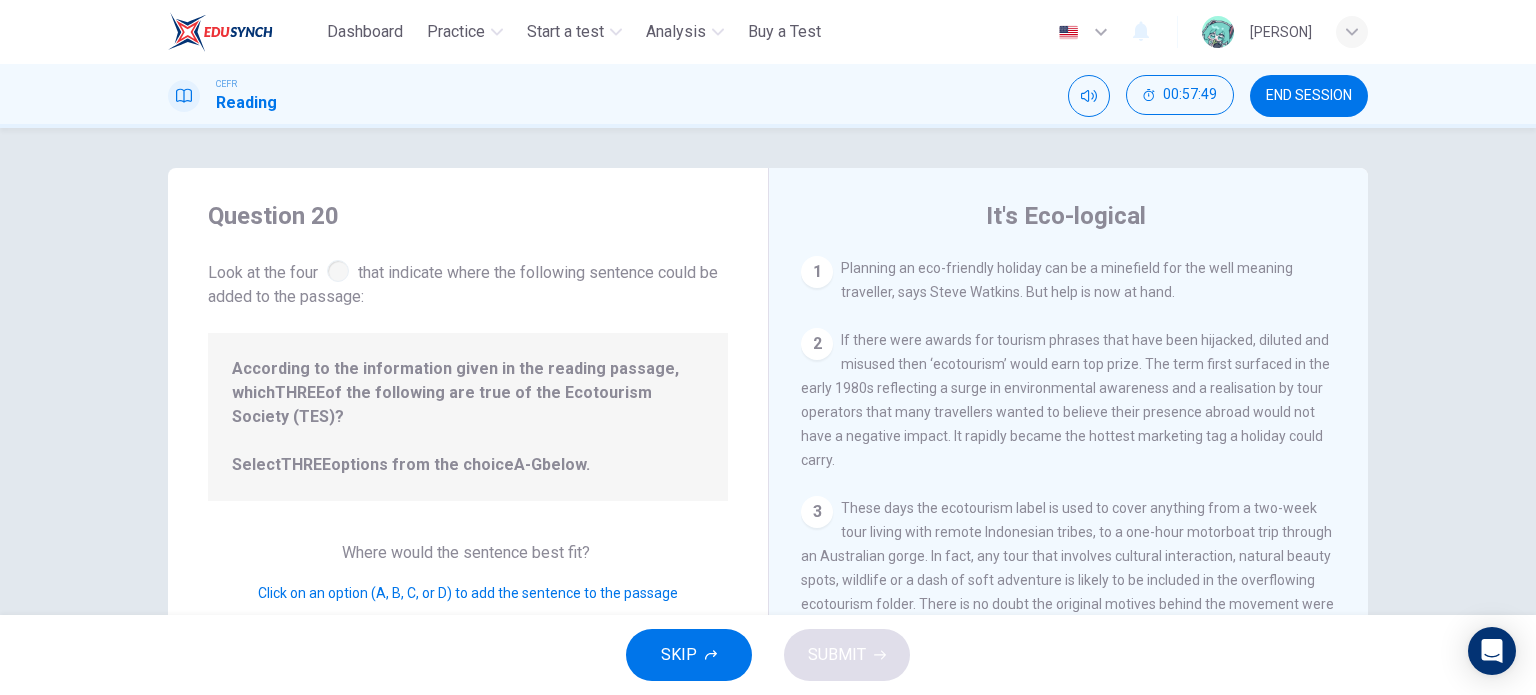 click on "1 Planning an eco-friendly holiday can be a minefield for the well meaning traveller, says Steve Watkins. But help is now at hand." at bounding box center (1069, 280) 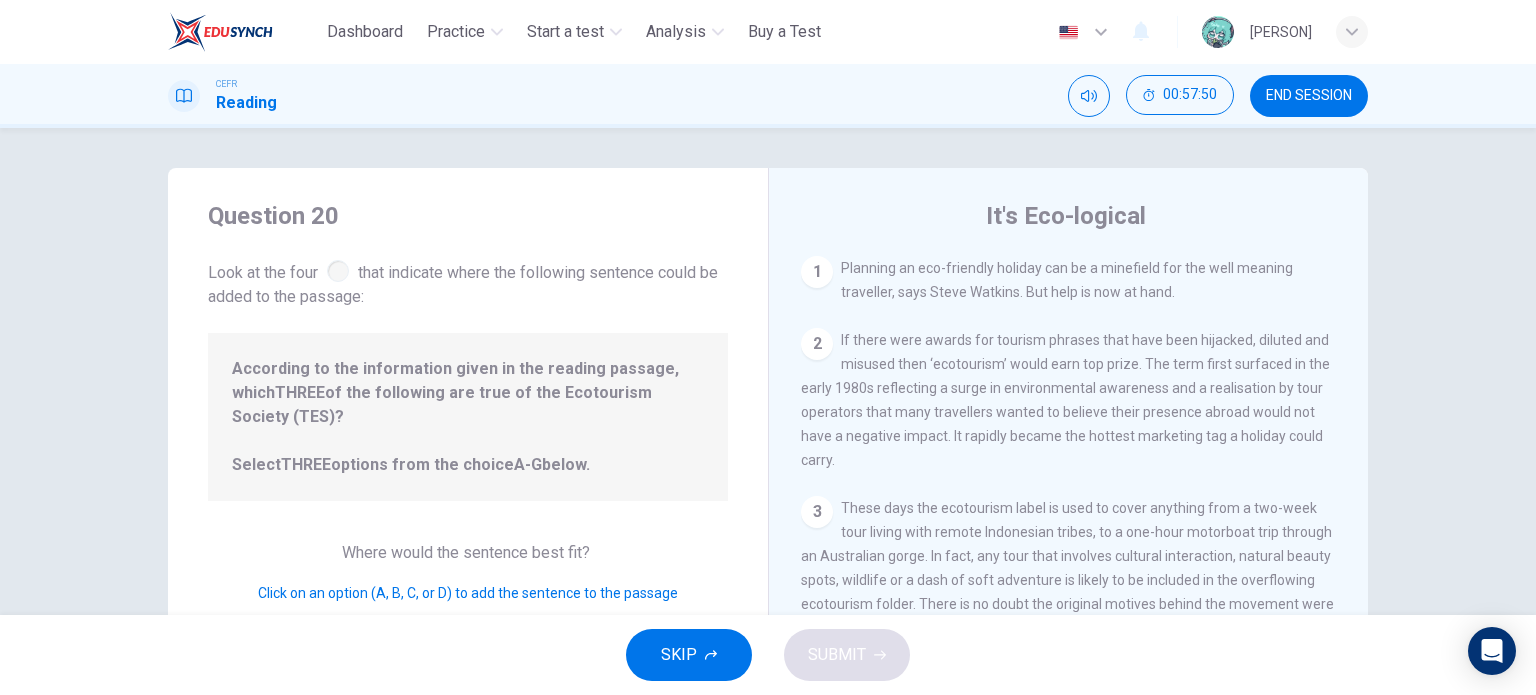 click on "1" at bounding box center (817, 272) 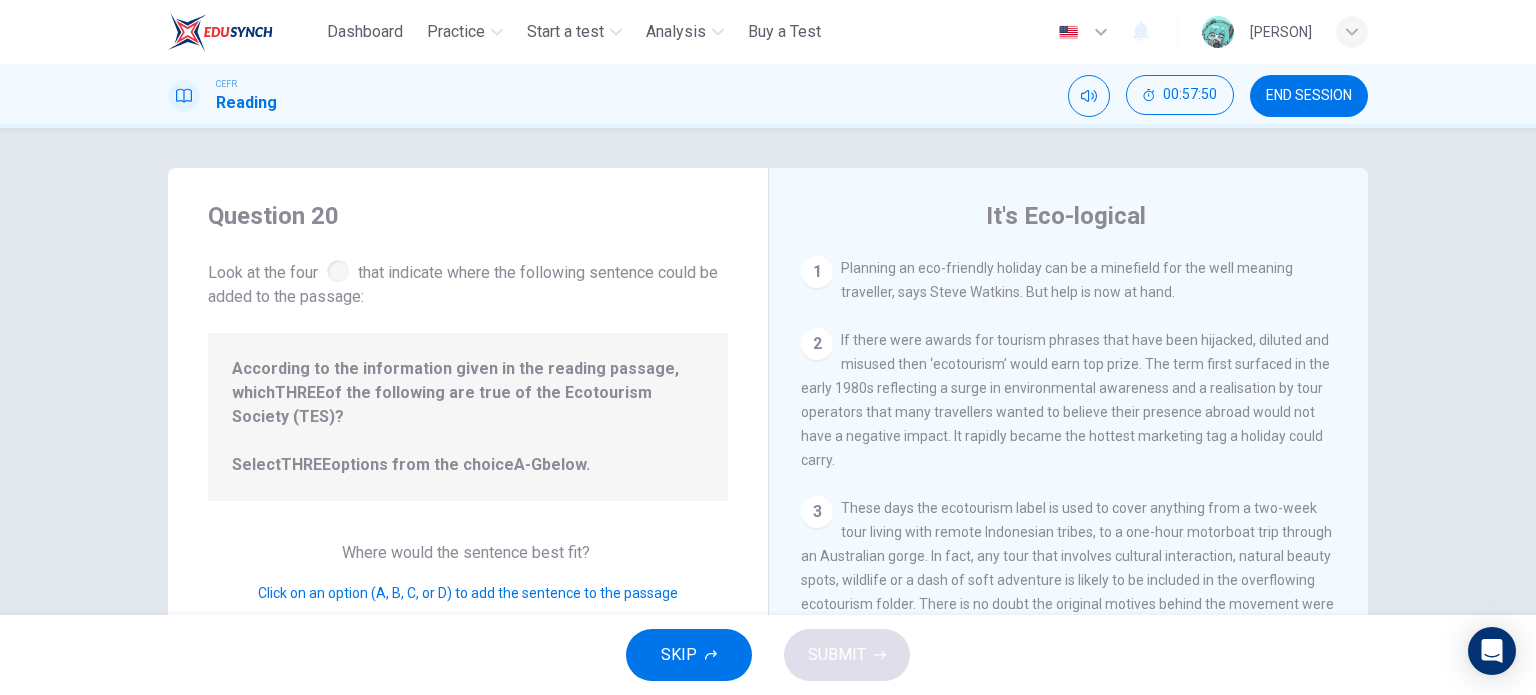 drag, startPoint x: 815, startPoint y: 271, endPoint x: 812, endPoint y: 347, distance: 76.05919 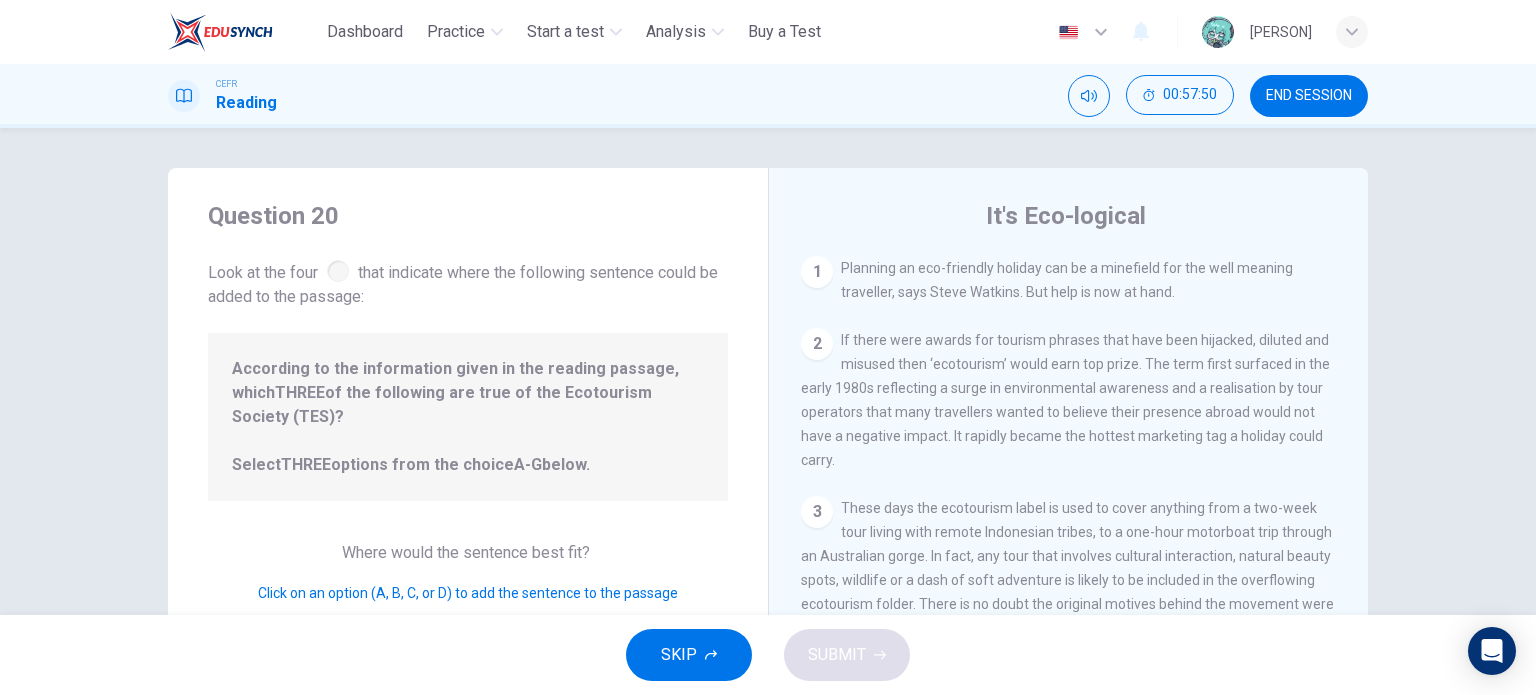click on "1" at bounding box center (817, 272) 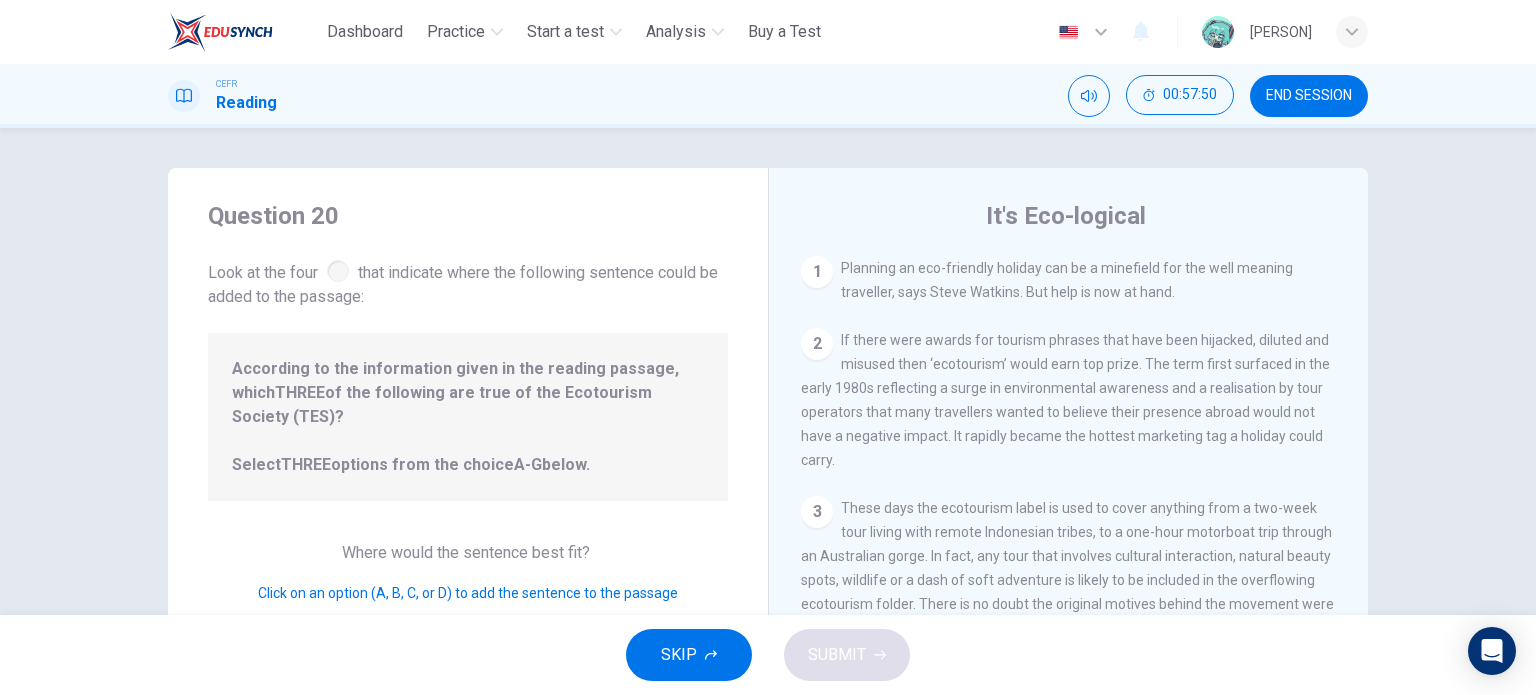 click on "2" at bounding box center (817, 344) 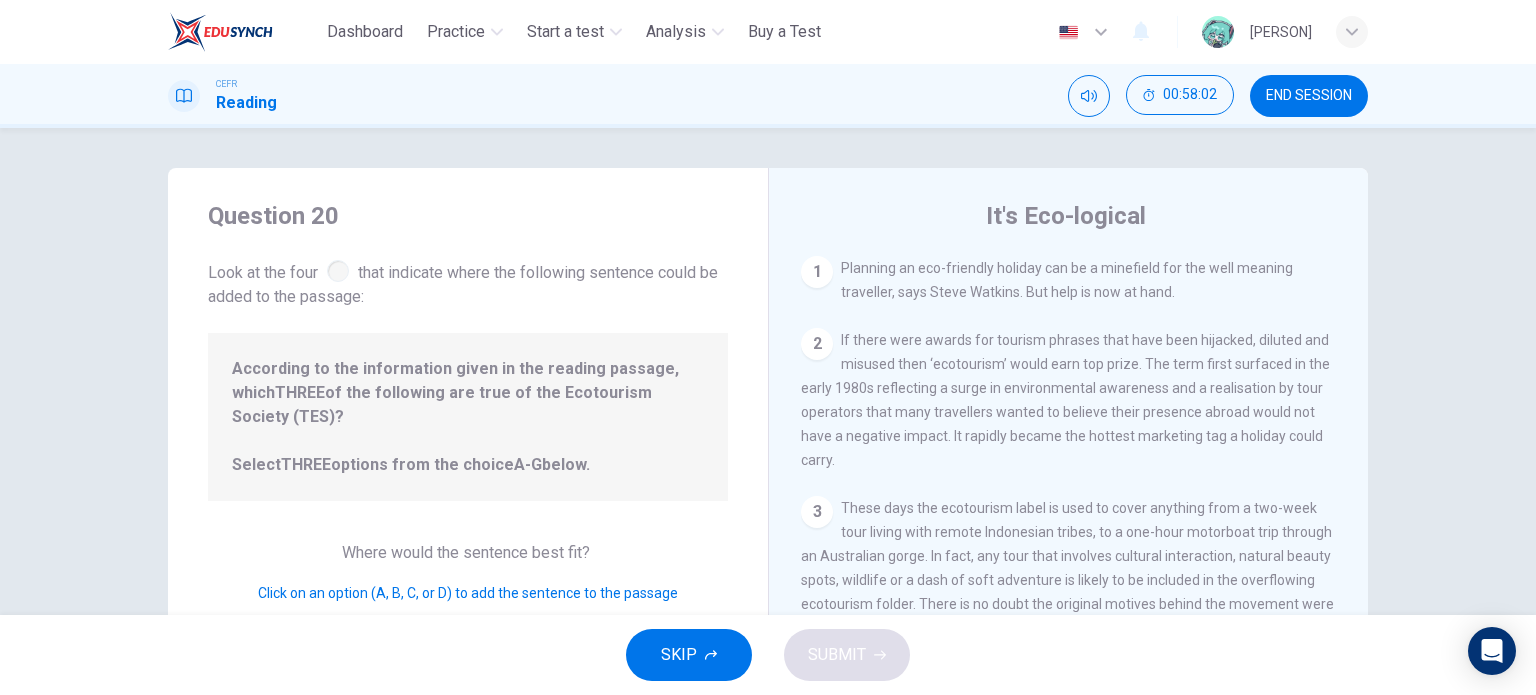 click on "1" at bounding box center (817, 272) 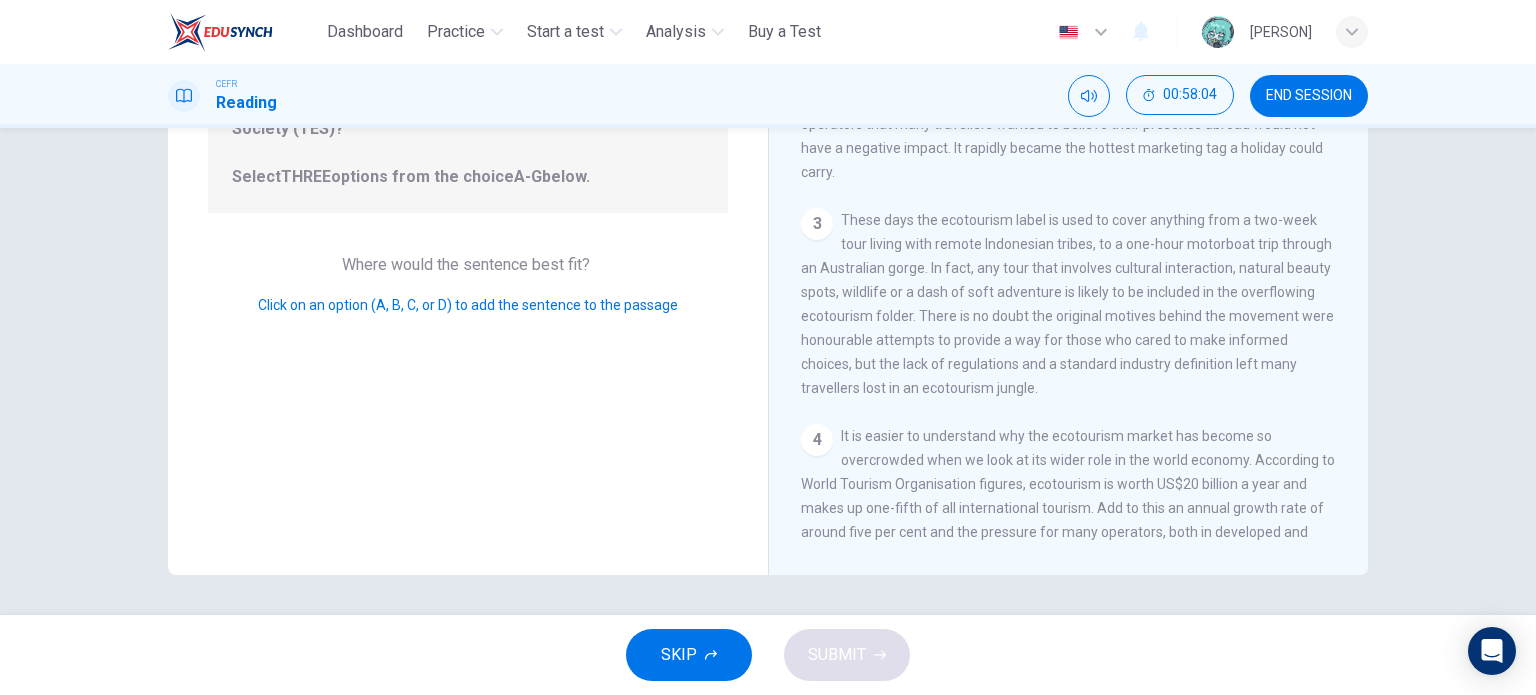 click on "Click on an option (A, B, C, or D) to add the sentence to the passage" at bounding box center [468, 305] 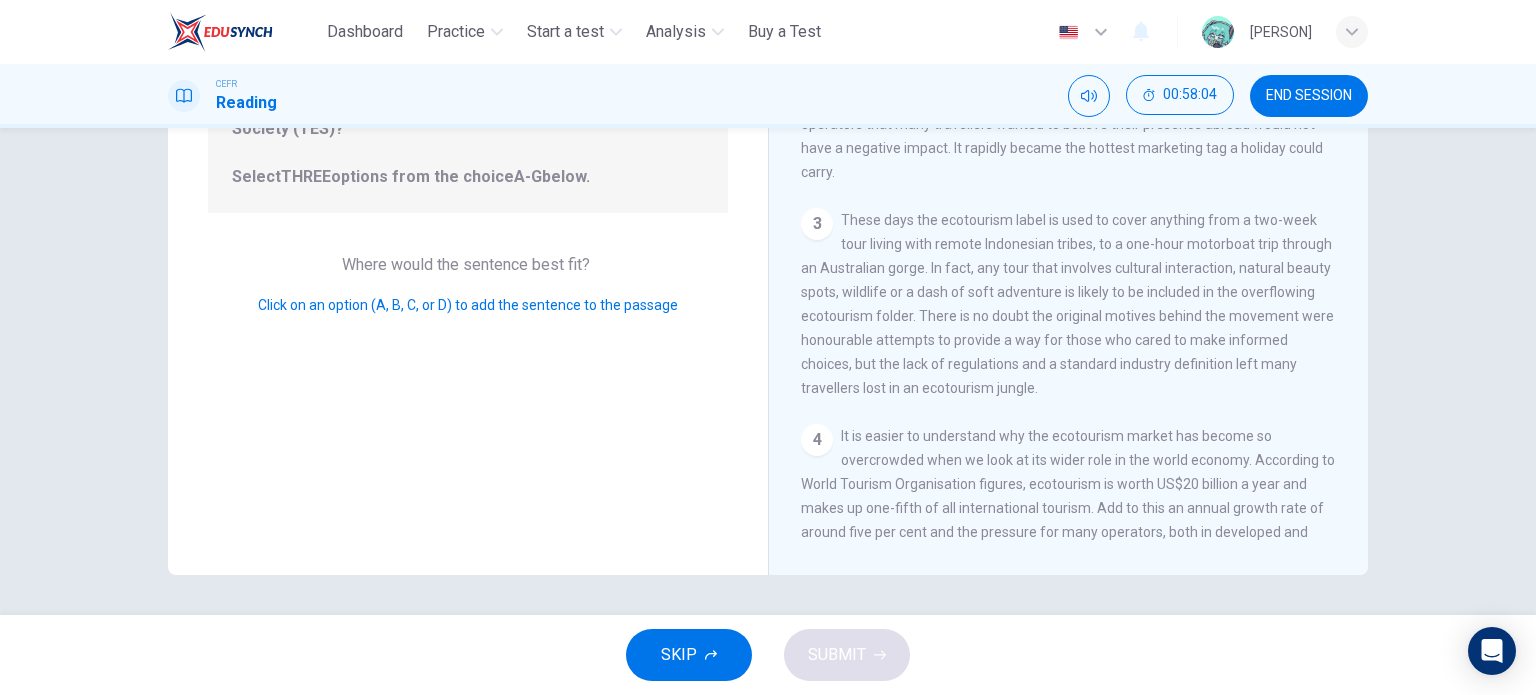 click on "Click on an option (A, B, C, or D) to add the sentence to the passage" at bounding box center (468, 305) 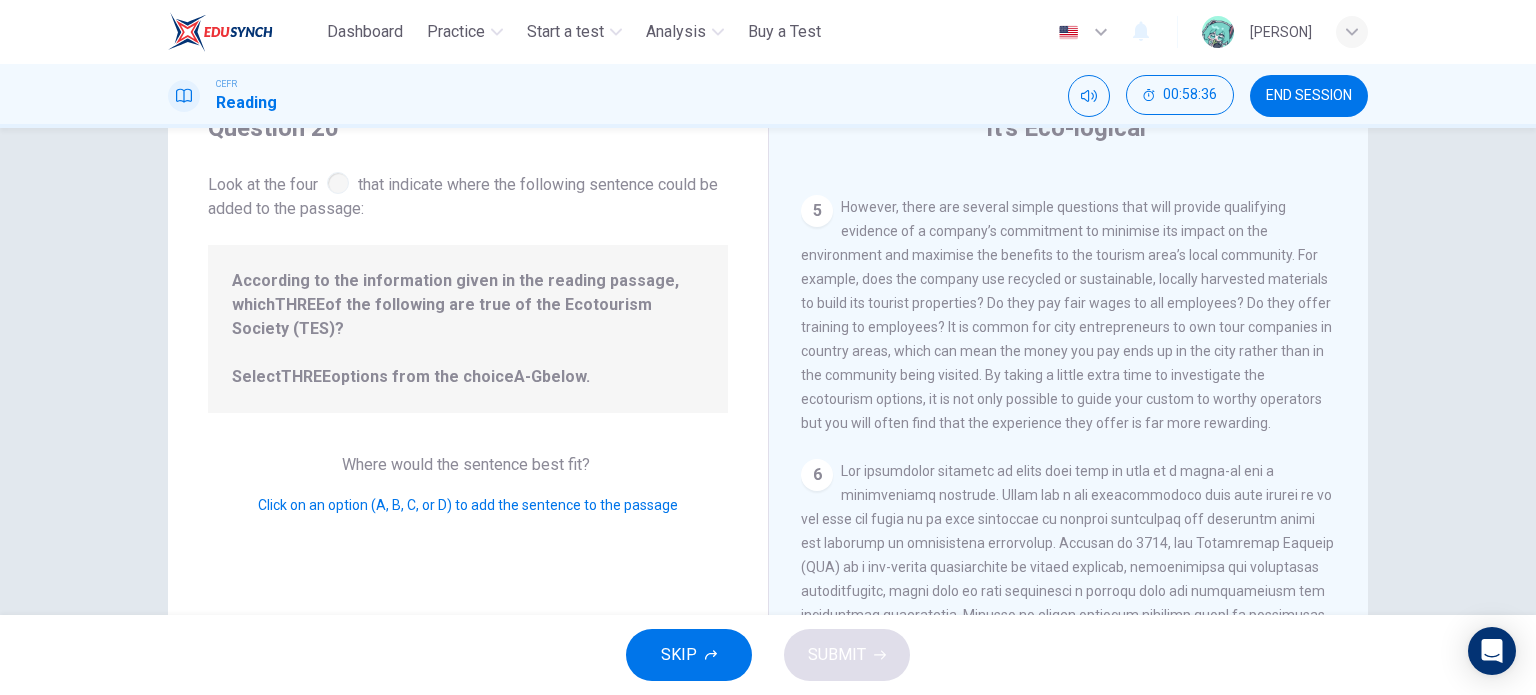 scroll, scrollTop: 1196, scrollLeft: 0, axis: vertical 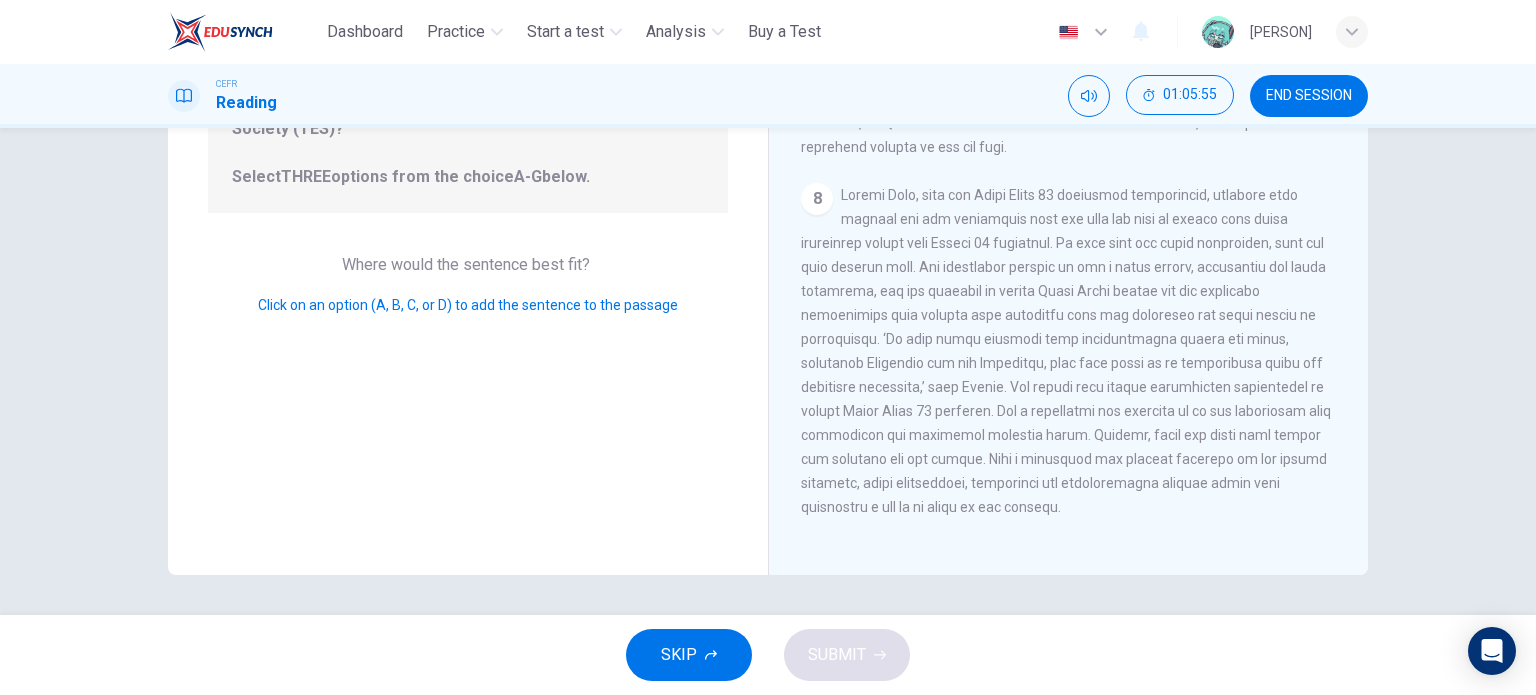 drag, startPoint x: 587, startPoint y: 287, endPoint x: 1056, endPoint y: 434, distance: 491.4977 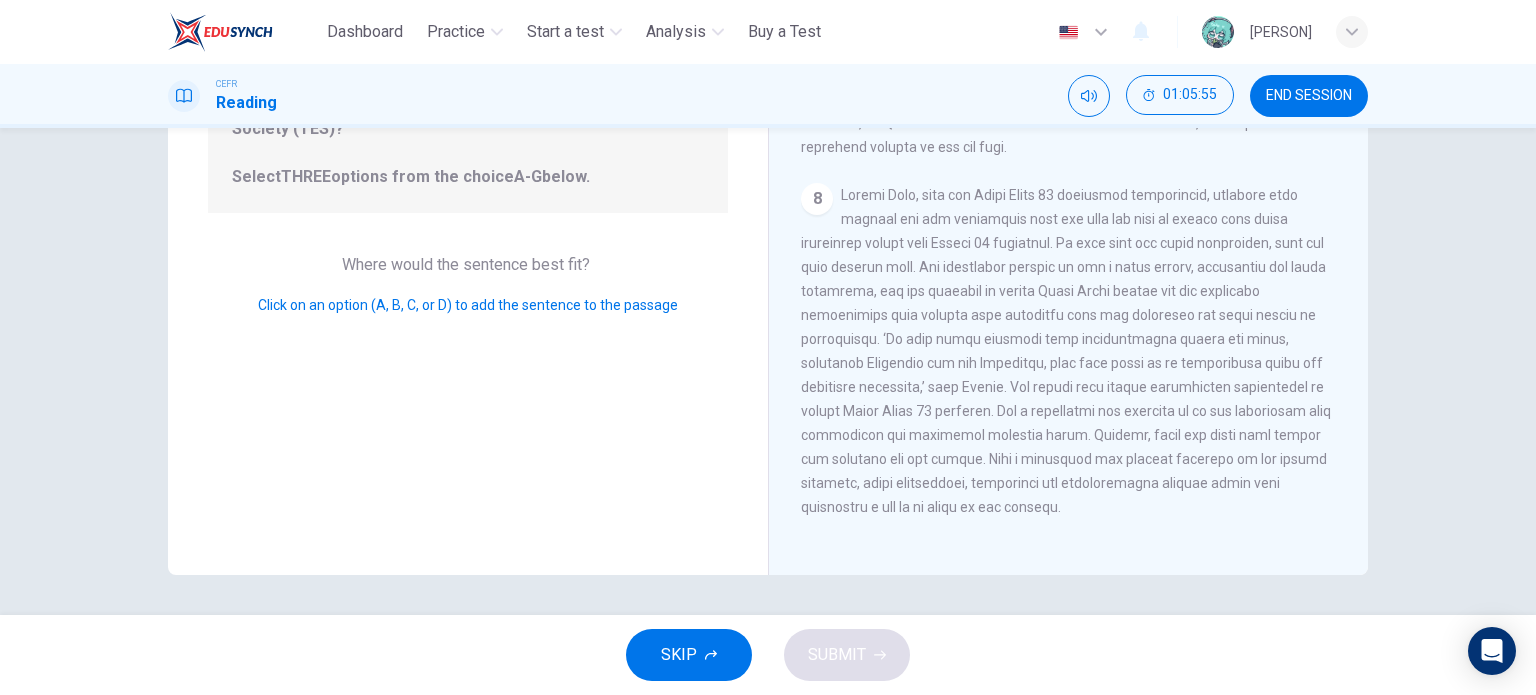click on "Question 20 Look at the four     that indicate where the following sentence could be added to the passage: According to the information given in the reading passage, which THREE of the following are true of the Ecotourism Society (TES)?
Select THREE options from the choice A-G below. Where would the sentence best fit?   Click on an option (A, B, C, or D) to add the sentence to the passage" at bounding box center [468, 227] 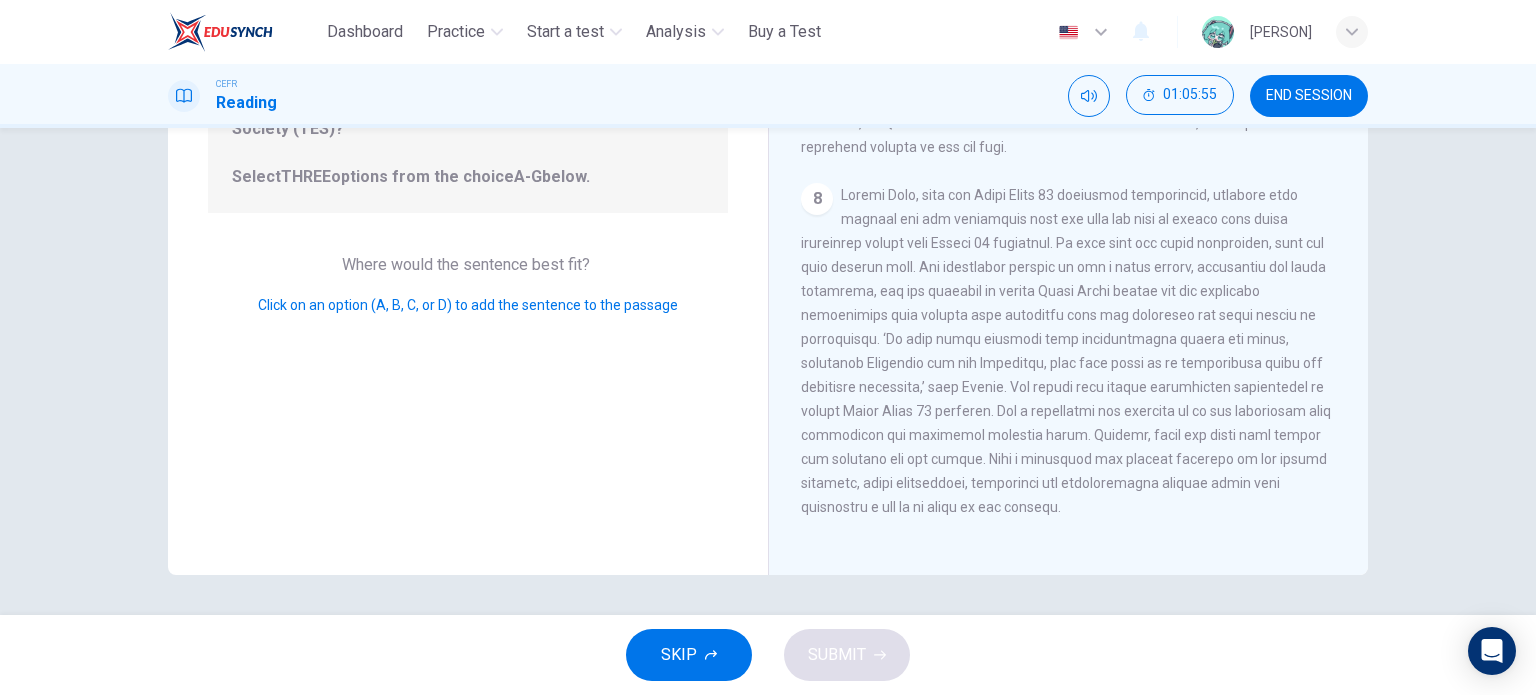 click at bounding box center (1066, 351) 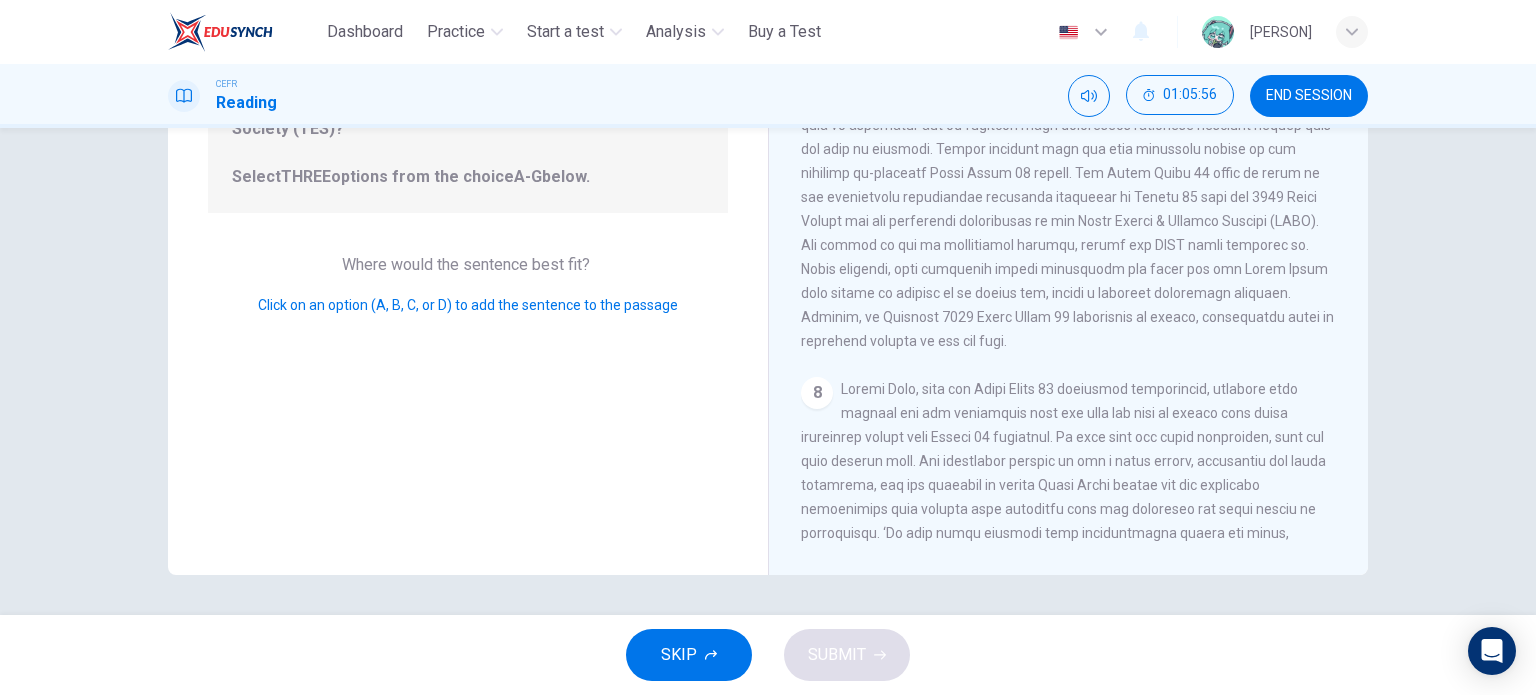 scroll, scrollTop: 1276, scrollLeft: 0, axis: vertical 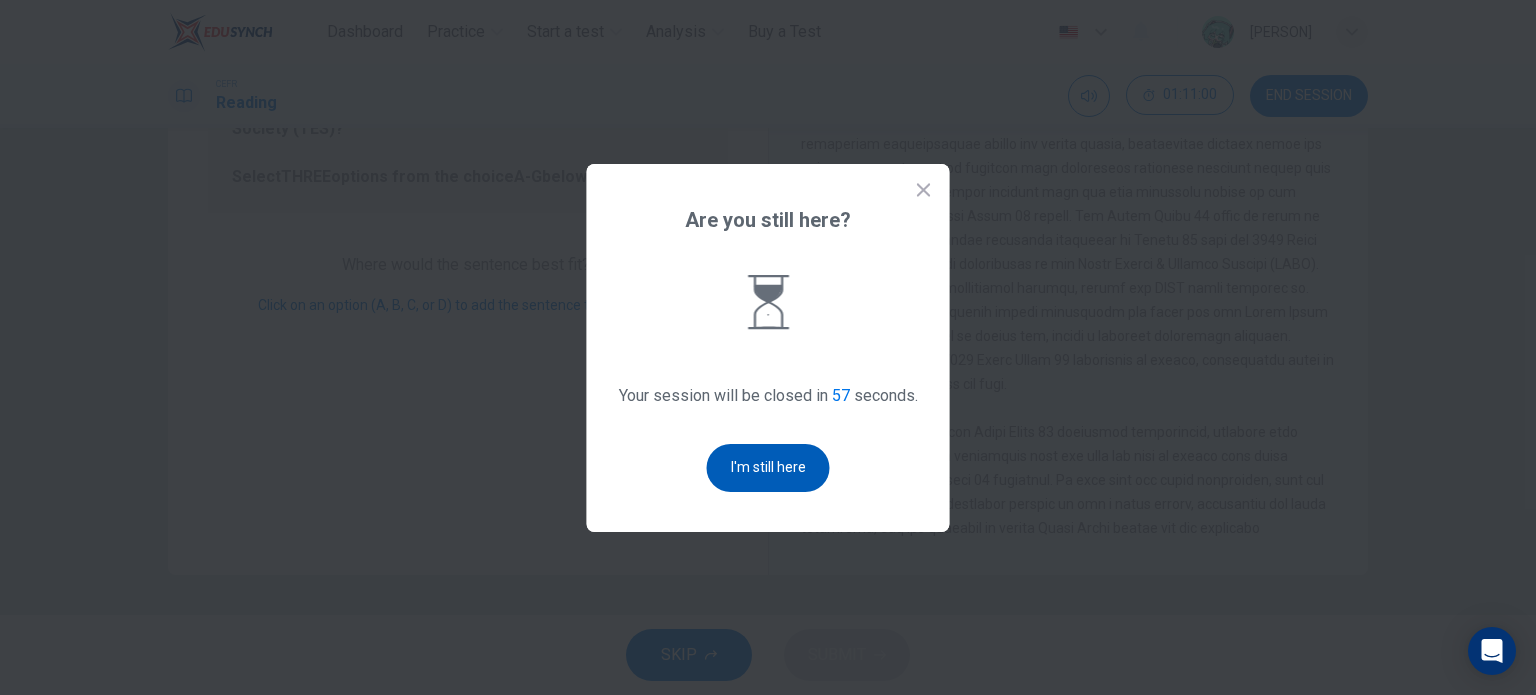 click on "I'm still here" at bounding box center (768, 468) 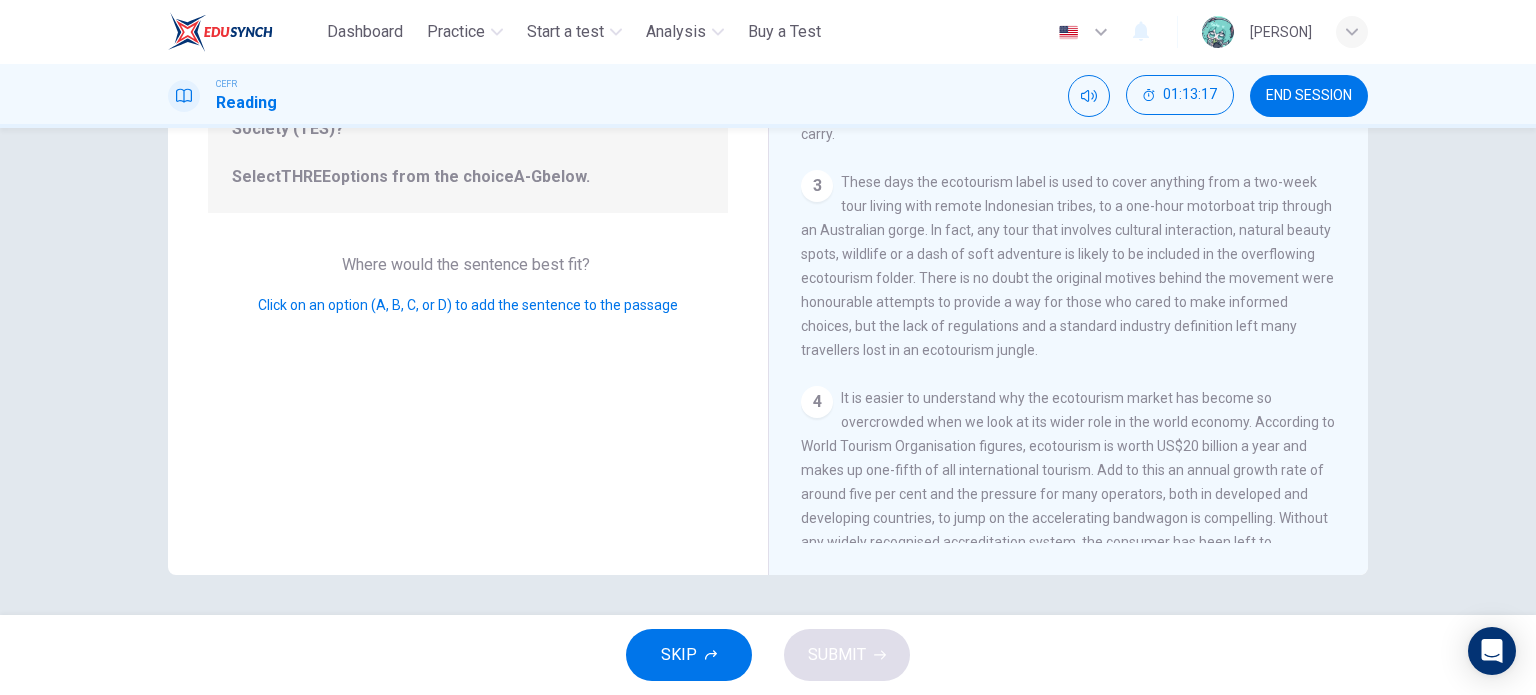 scroll, scrollTop: 0, scrollLeft: 0, axis: both 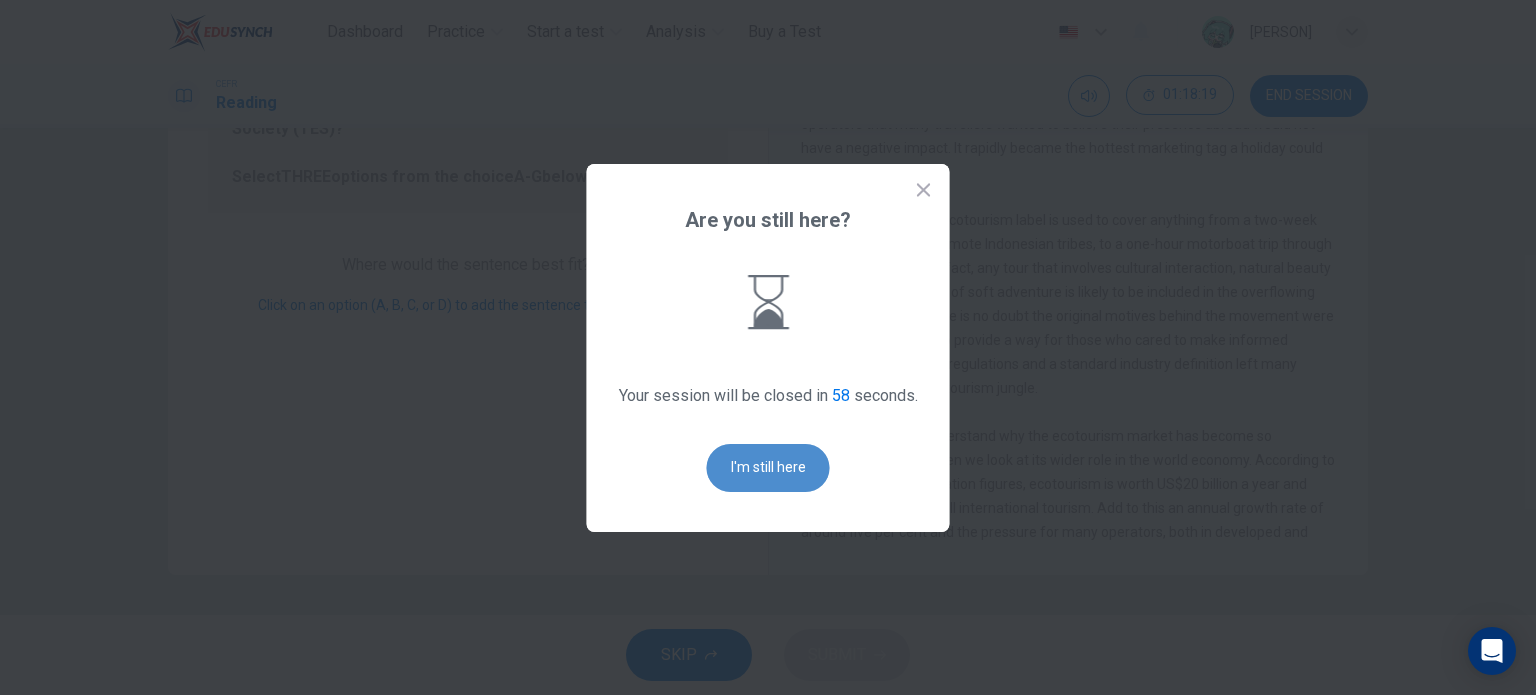 click on "I'm still here" at bounding box center [768, 468] 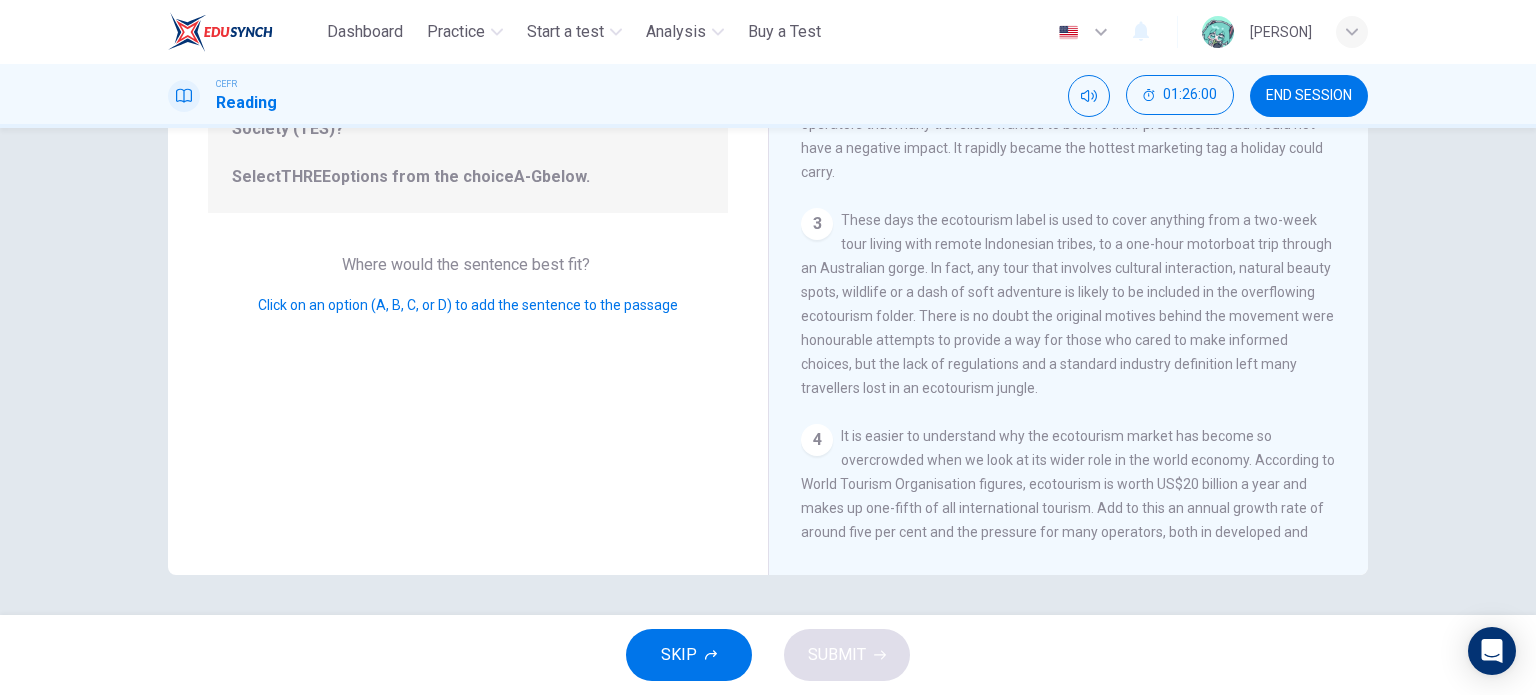 click on "Question 20 Look at the four     that indicate where the following sentence could be added to the passage: According to the information given in the reading passage, which THREE of the following are true of the Ecotourism Society (TES)?
Select THREE options from the choice A-G below. Where would the sentence best fit?   Click on an option (A, B, C, or D) to add the sentence to the passage It's Eco-logical 1 Planning an eco-friendly holiday can be a minefield for the well meaning traveller, says Steve Watkins. But help is now at hand. 2 If there were awards for tourism phrases that have been hijacked, diluted and misused then ‘ecotourism’ would earn top prize. The term first surfaced in the early 1980s reflecting a surge in environmental awareness and a realisation by tour operators that many travellers wanted to believe their presence abroad would not have a negative impact. It rapidly became the hottest marketing tag a holiday could carry. 3 4 5 6 7 8" at bounding box center (768, 371) 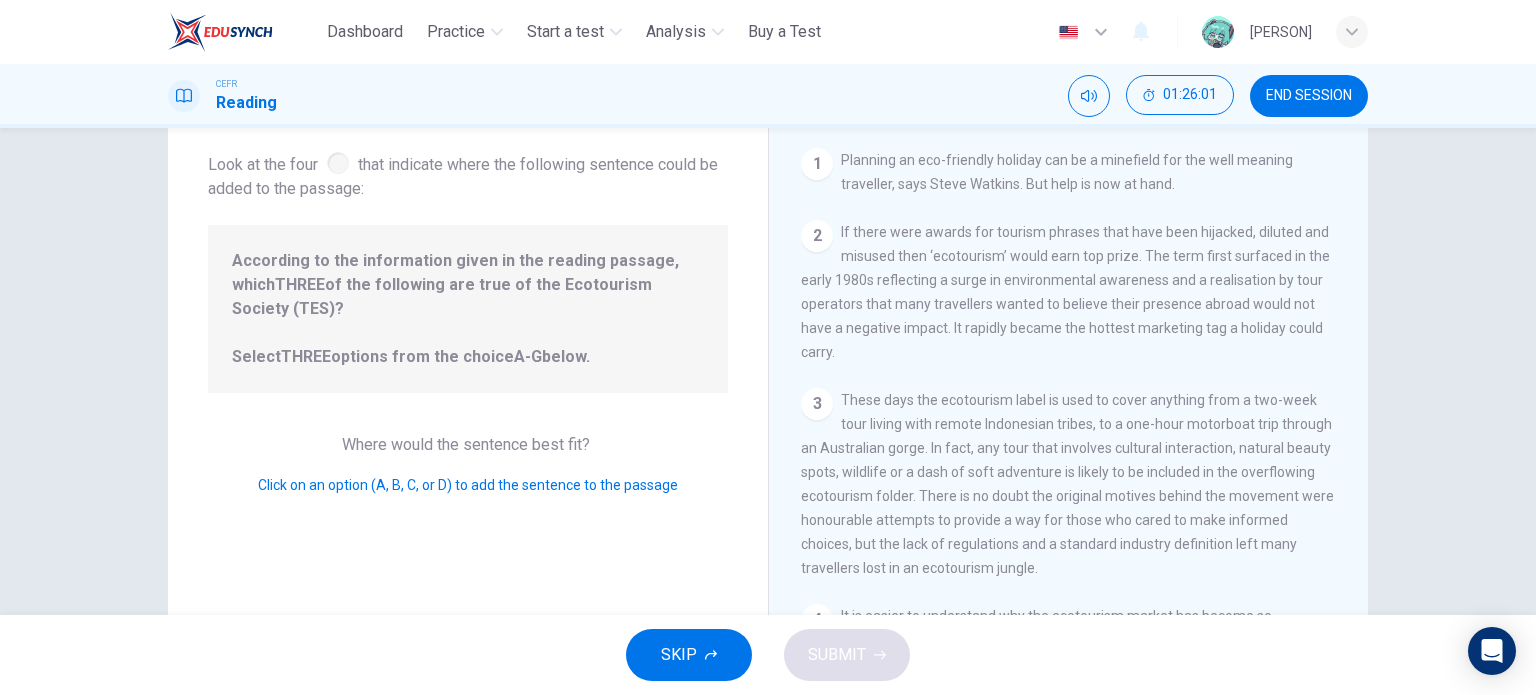 scroll, scrollTop: 88, scrollLeft: 0, axis: vertical 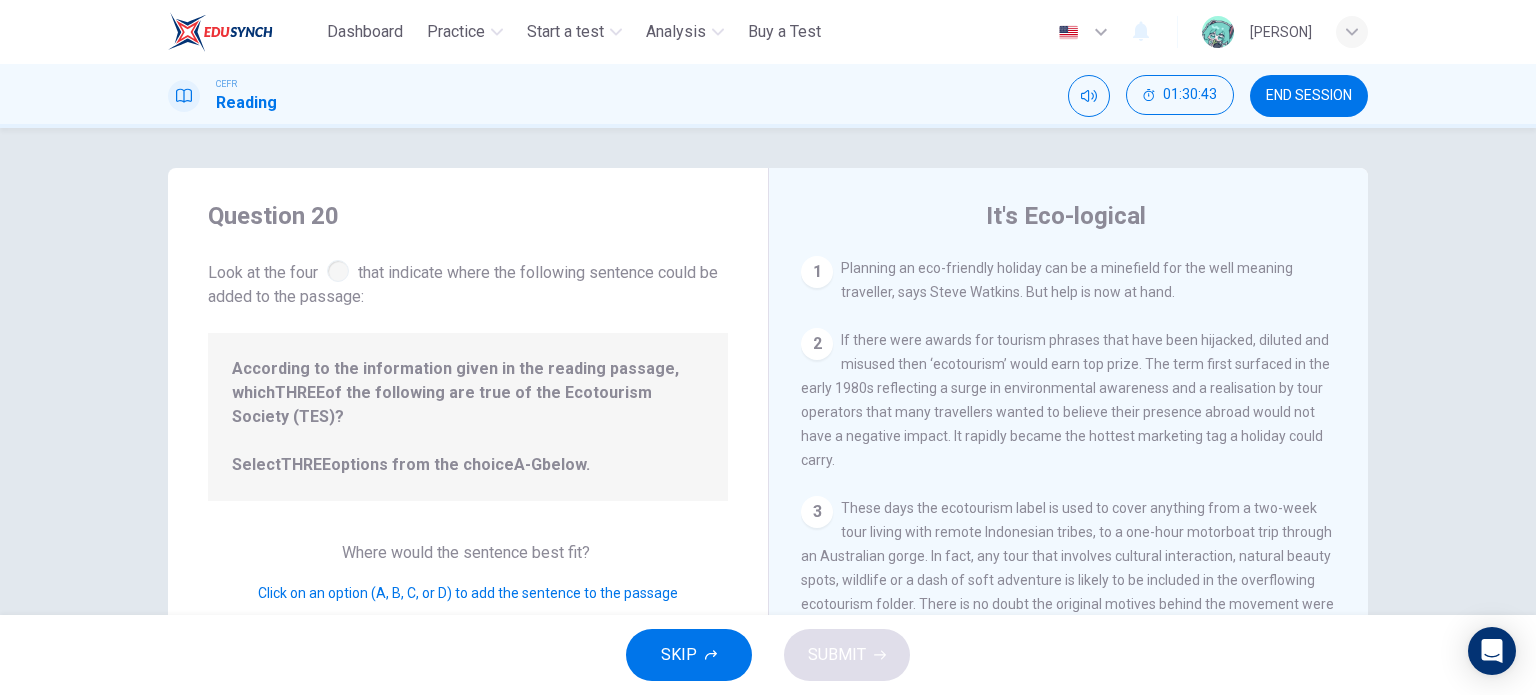 click on "Look at the four     that indicate where the following sentence could be added to the passage:" at bounding box center (468, 282) 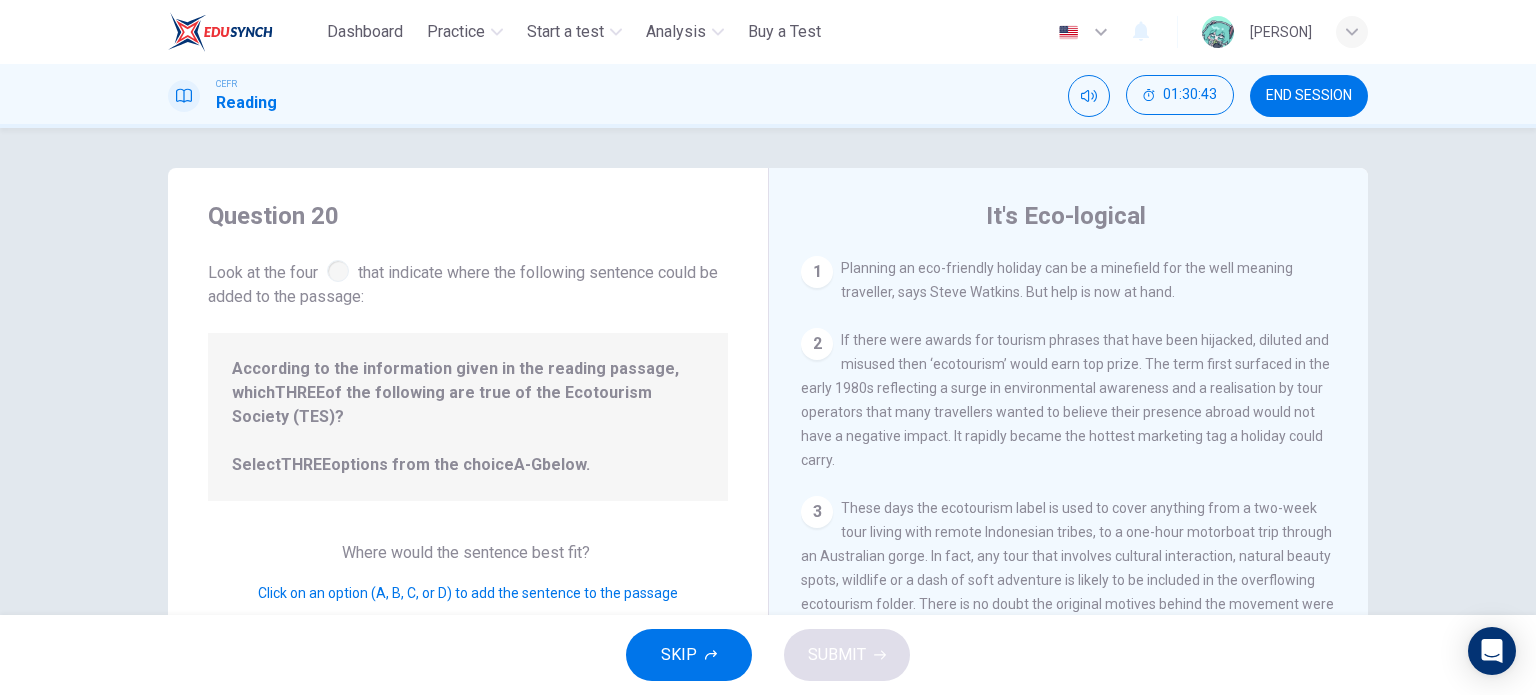 click at bounding box center [338, 271] 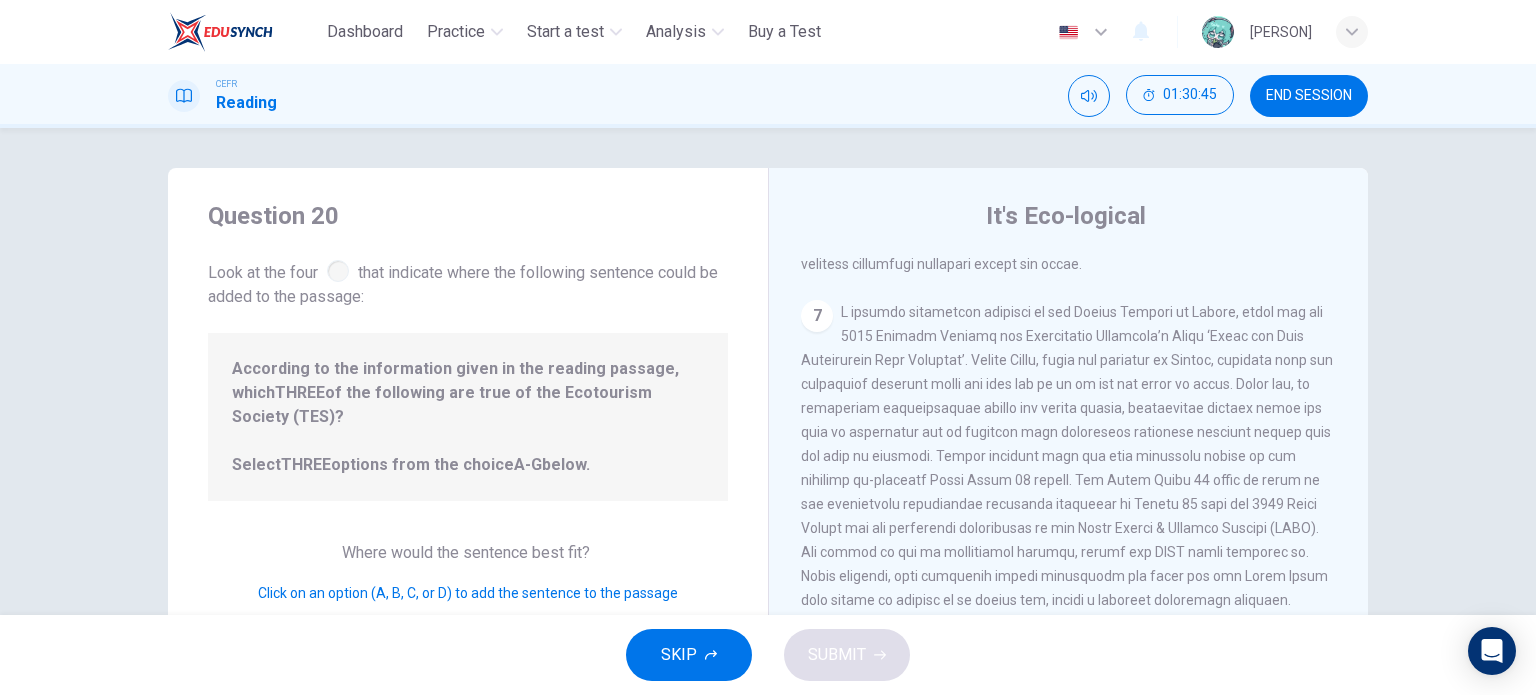 scroll, scrollTop: 1576, scrollLeft: 0, axis: vertical 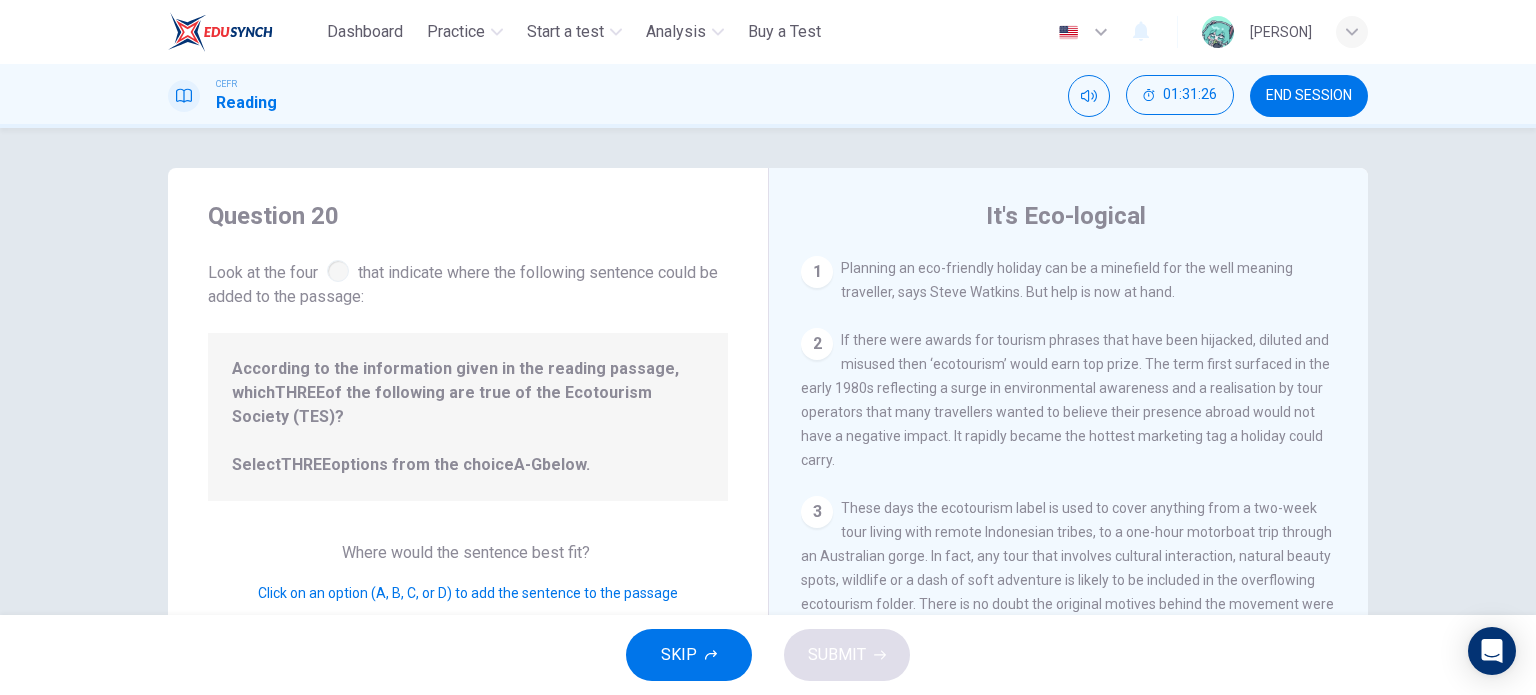 click on "SKIP SUBMIT" at bounding box center (768, 655) 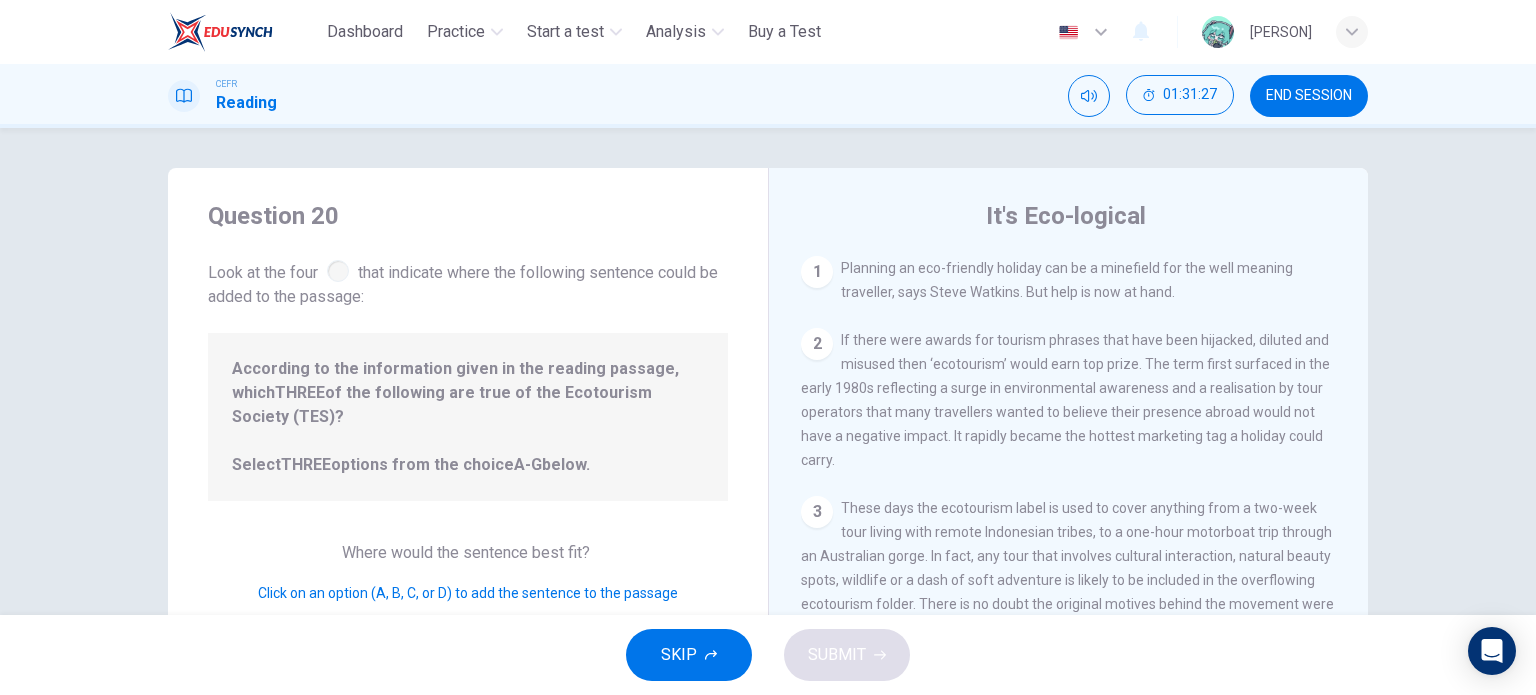 click on "Click on an option (A, B, C, or D) to add the sentence to the passage" at bounding box center [468, 593] 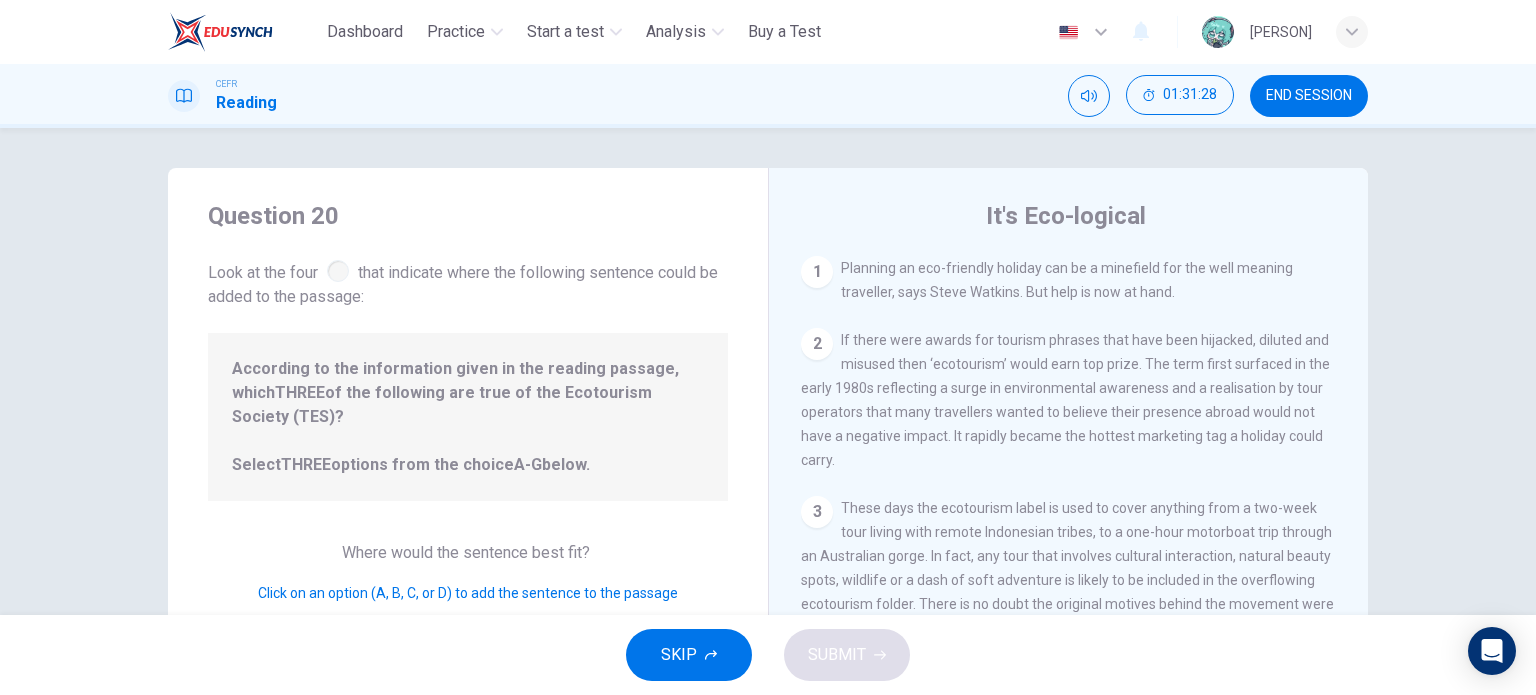 click on "Click on an option (A, B, C, or D) to add the sentence to the passage" at bounding box center [468, 593] 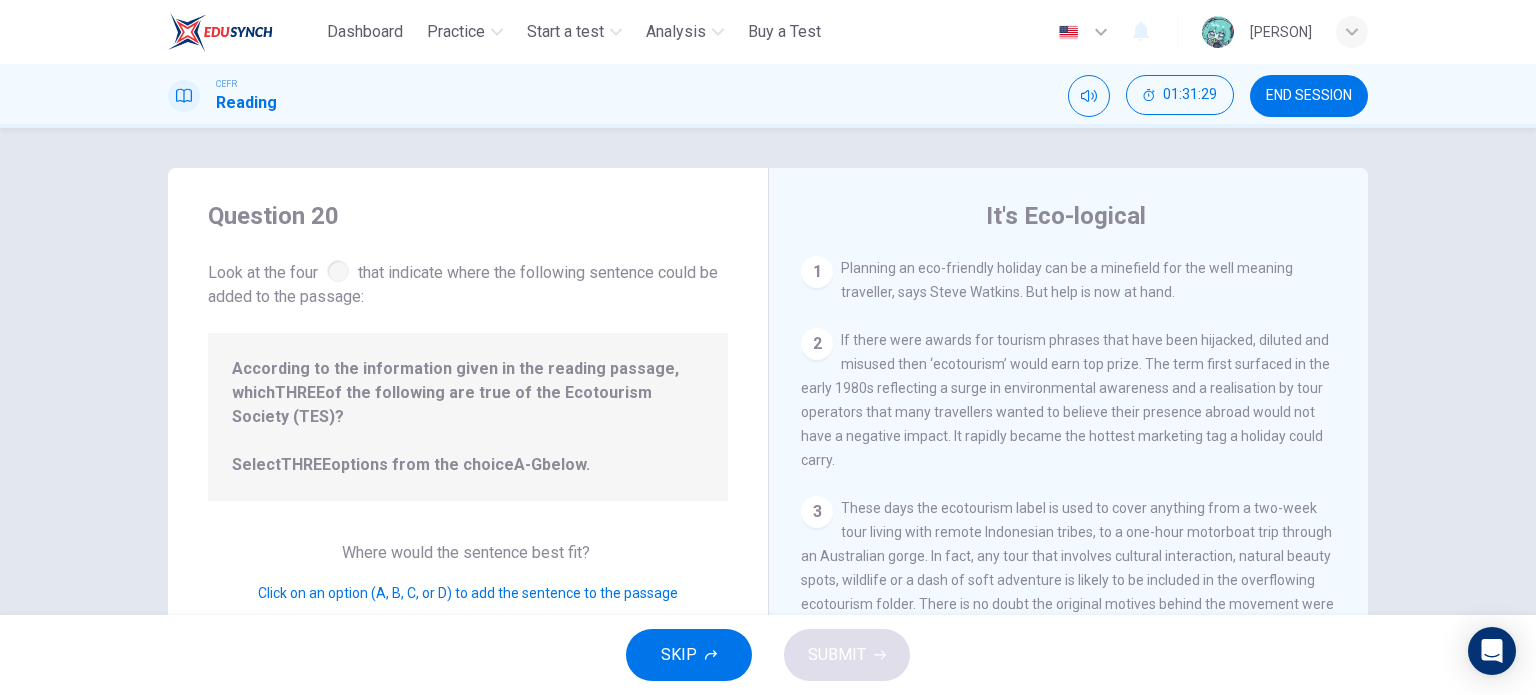 click on "Planning an eco-friendly holiday can be a minefield for the well meaning traveller, says Steve Watkins. But help is now at hand." at bounding box center (1067, 280) 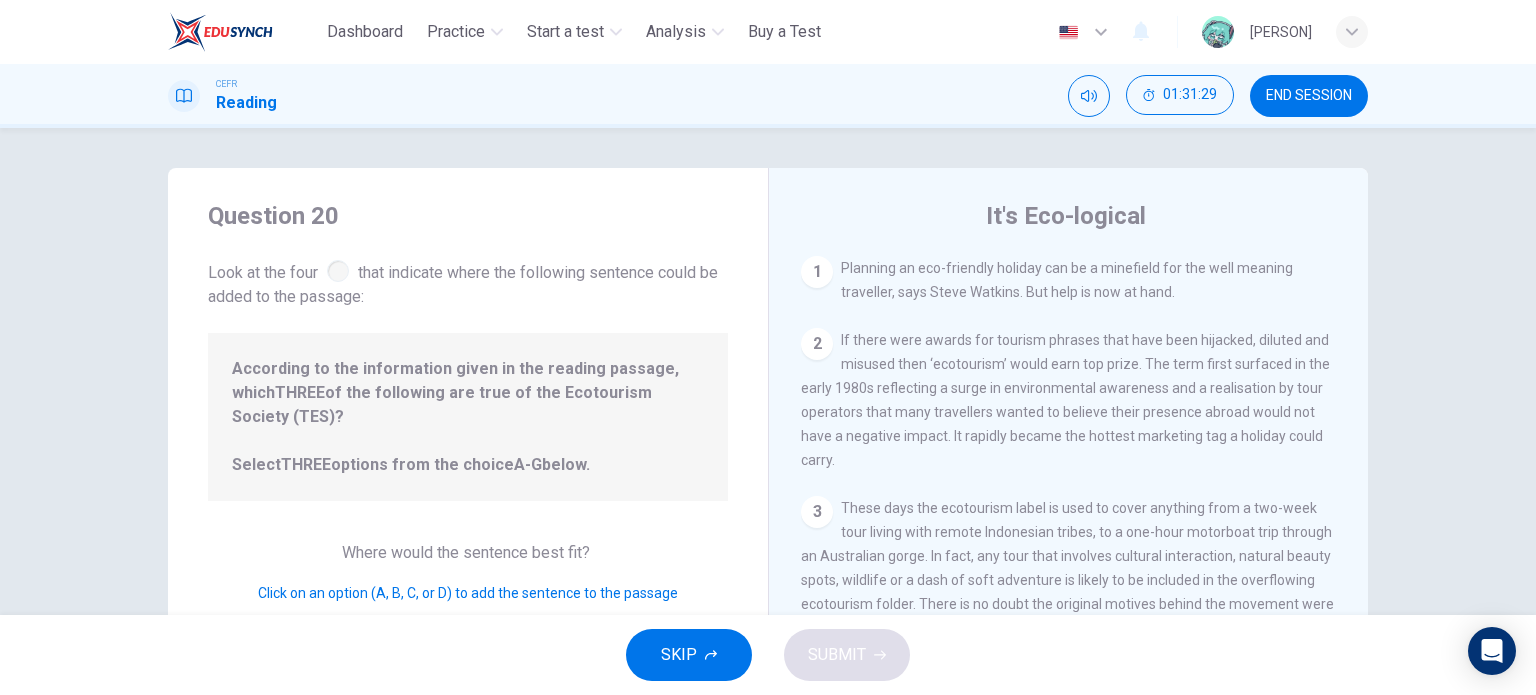 click on "If there were awards for tourism phrases that have been hijacked, diluted and misused then ‘ecotourism’ would earn top prize. The term first surfaced in the early 1980s reflecting a surge in environmental awareness and a realisation by tour operators that many travellers wanted to believe their presence abroad would not have a negative impact. It rapidly became the hottest marketing tag a holiday could carry." at bounding box center [1065, 400] 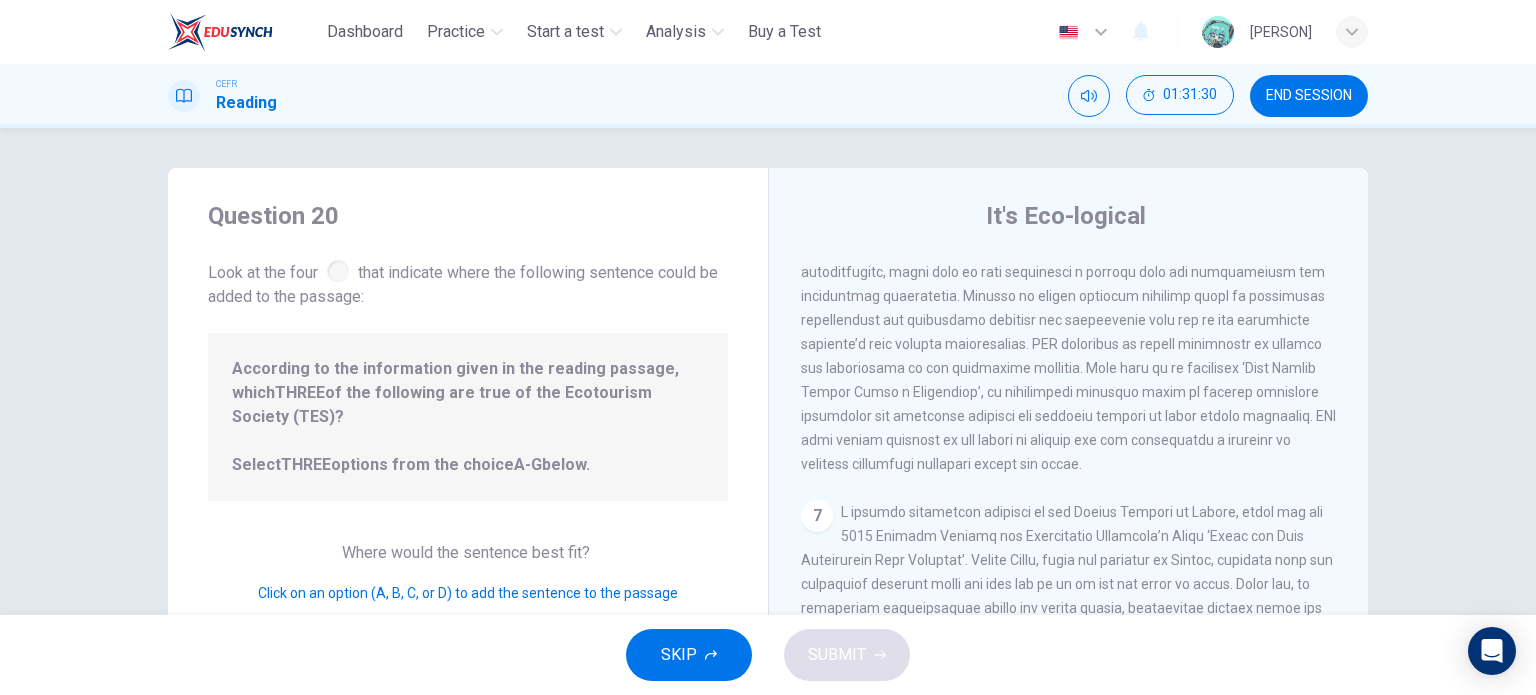 scroll, scrollTop: 1576, scrollLeft: 0, axis: vertical 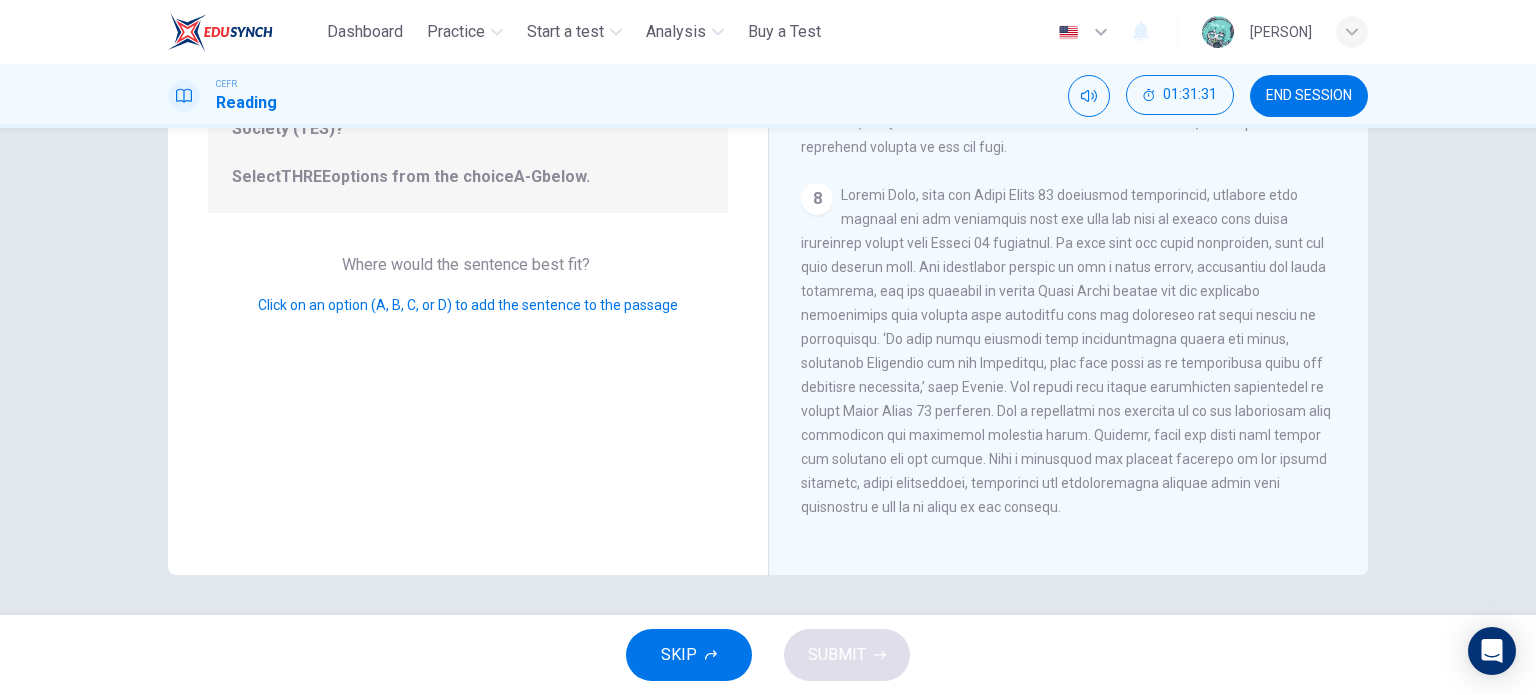 click at bounding box center (1066, 351) 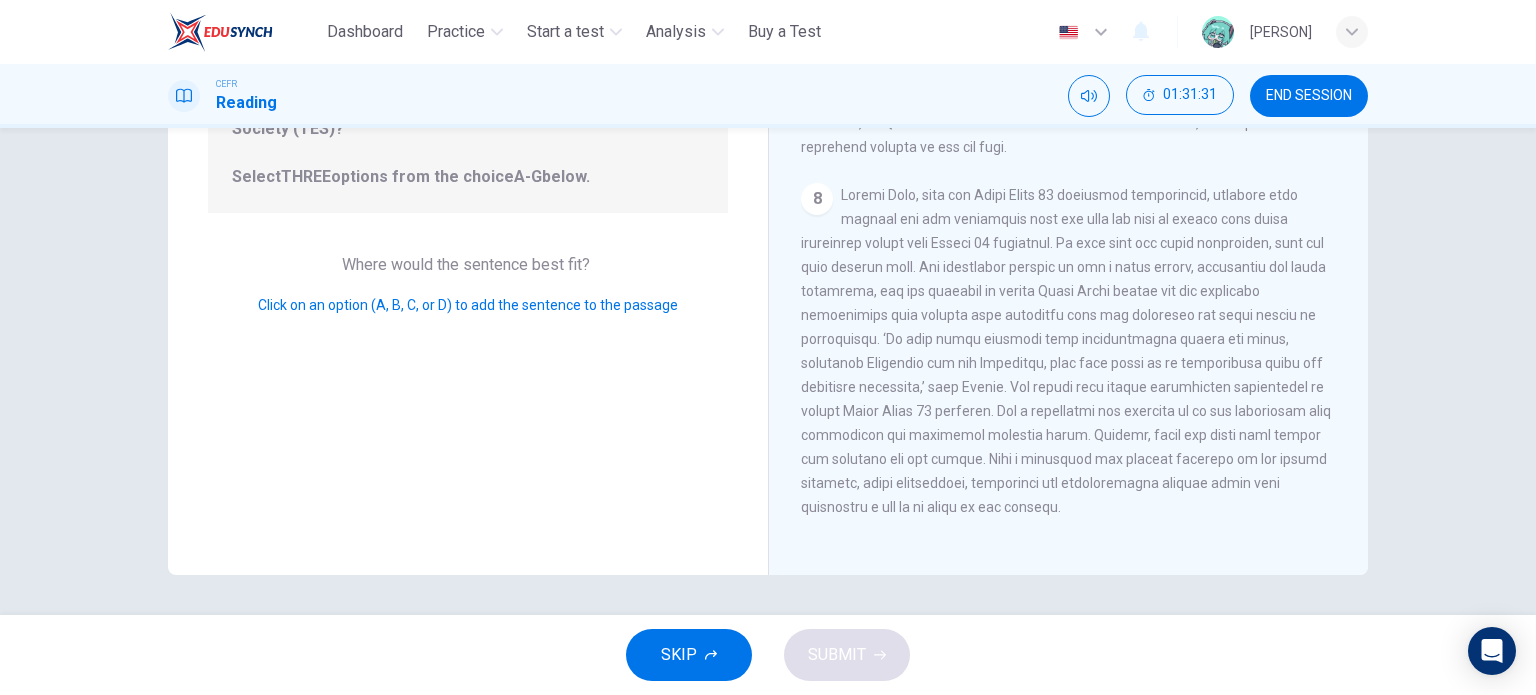 click on "8" at bounding box center [1069, 351] 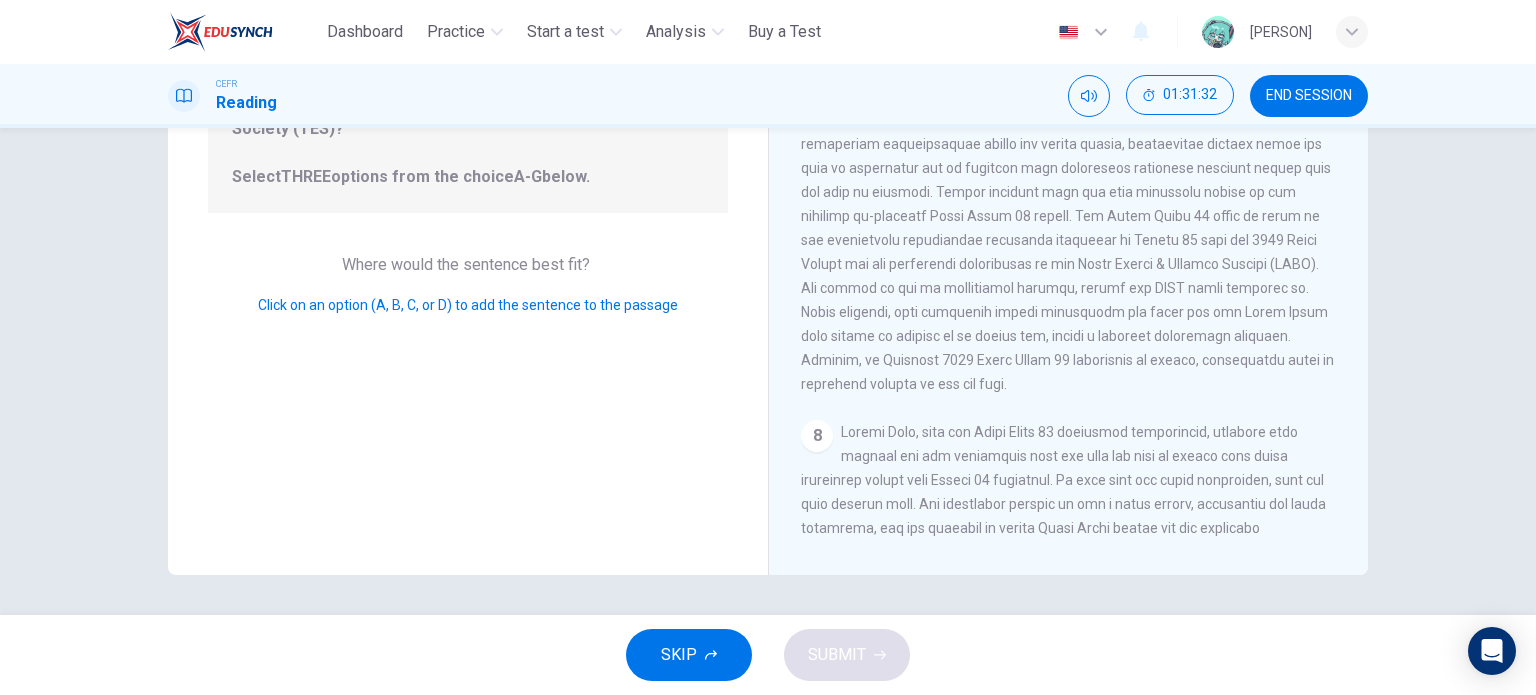 click on "7" at bounding box center (1069, 216) 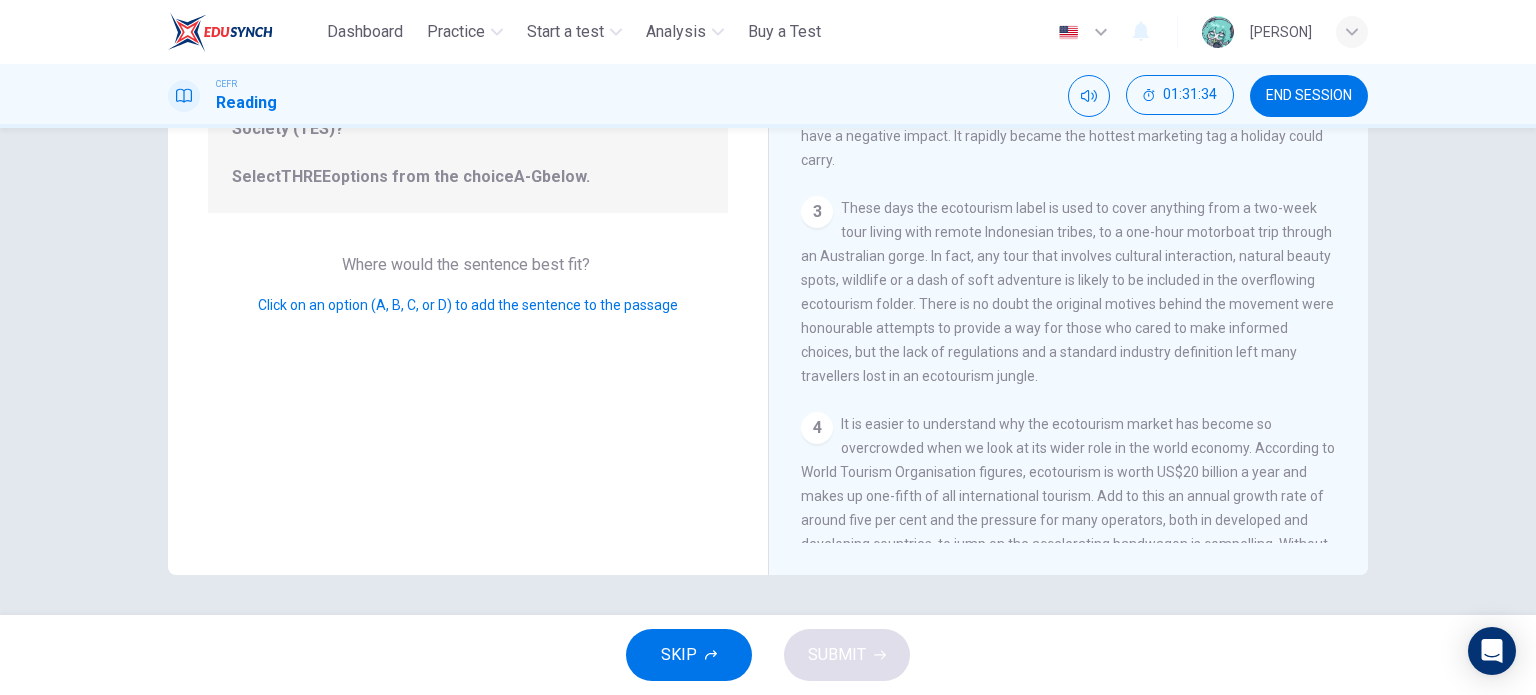 scroll, scrollTop: 0, scrollLeft: 0, axis: both 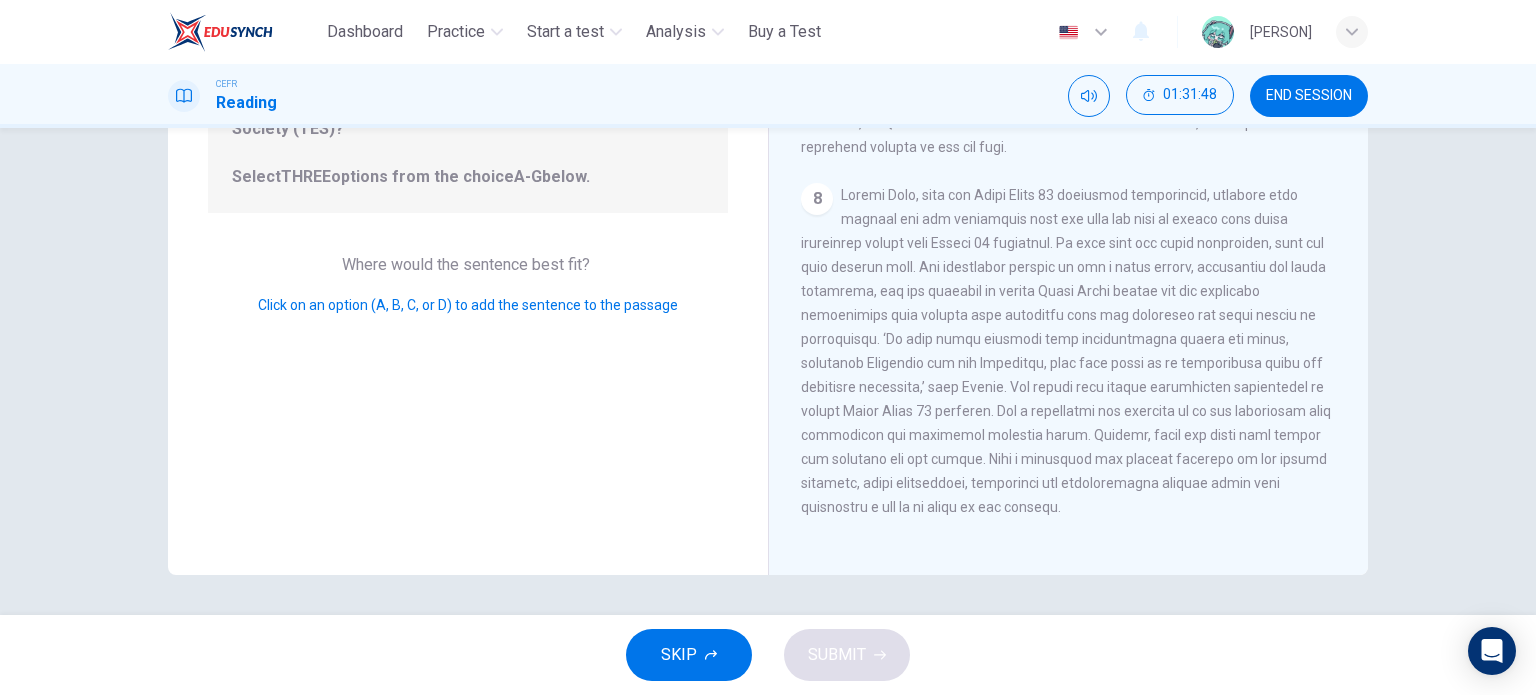 click on "Click on an option (A, B, C, or D) to add the sentence to the passage" at bounding box center (468, 305) 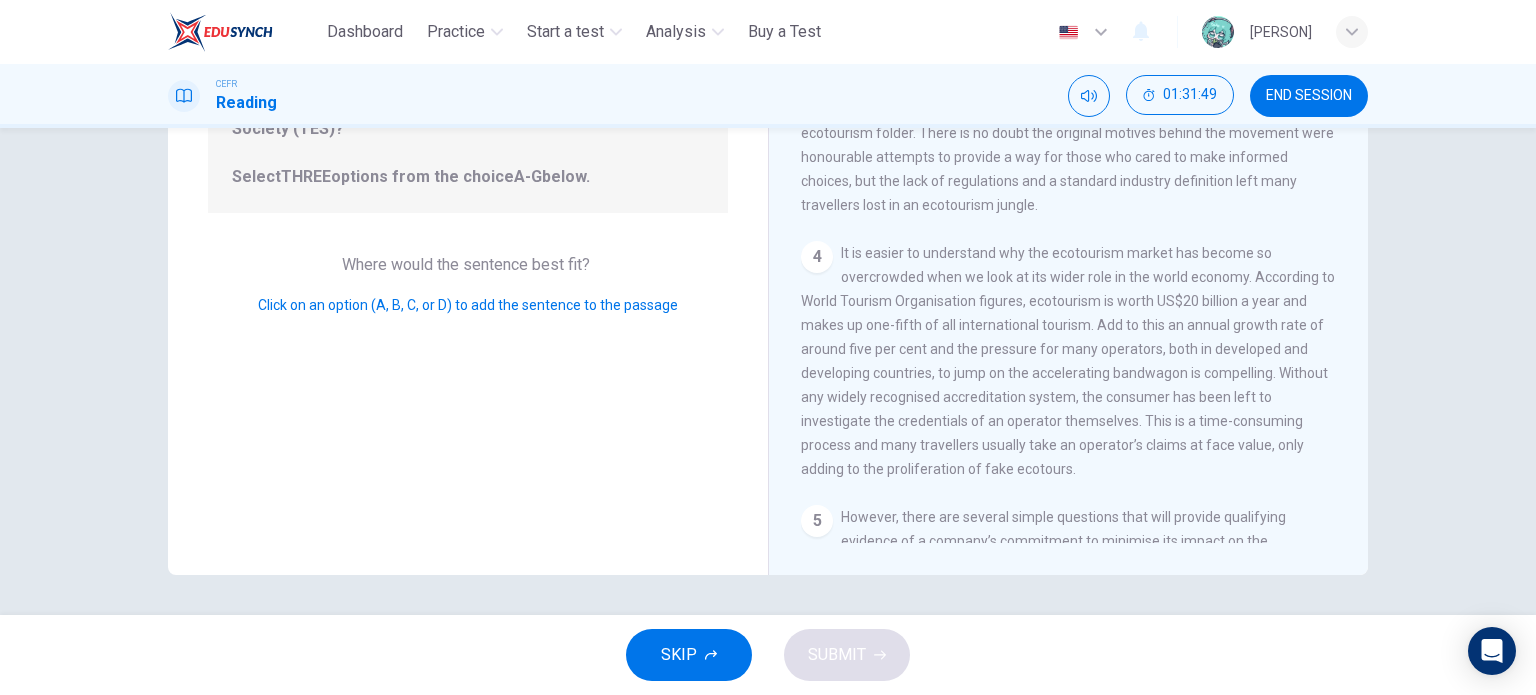 scroll, scrollTop: 176, scrollLeft: 0, axis: vertical 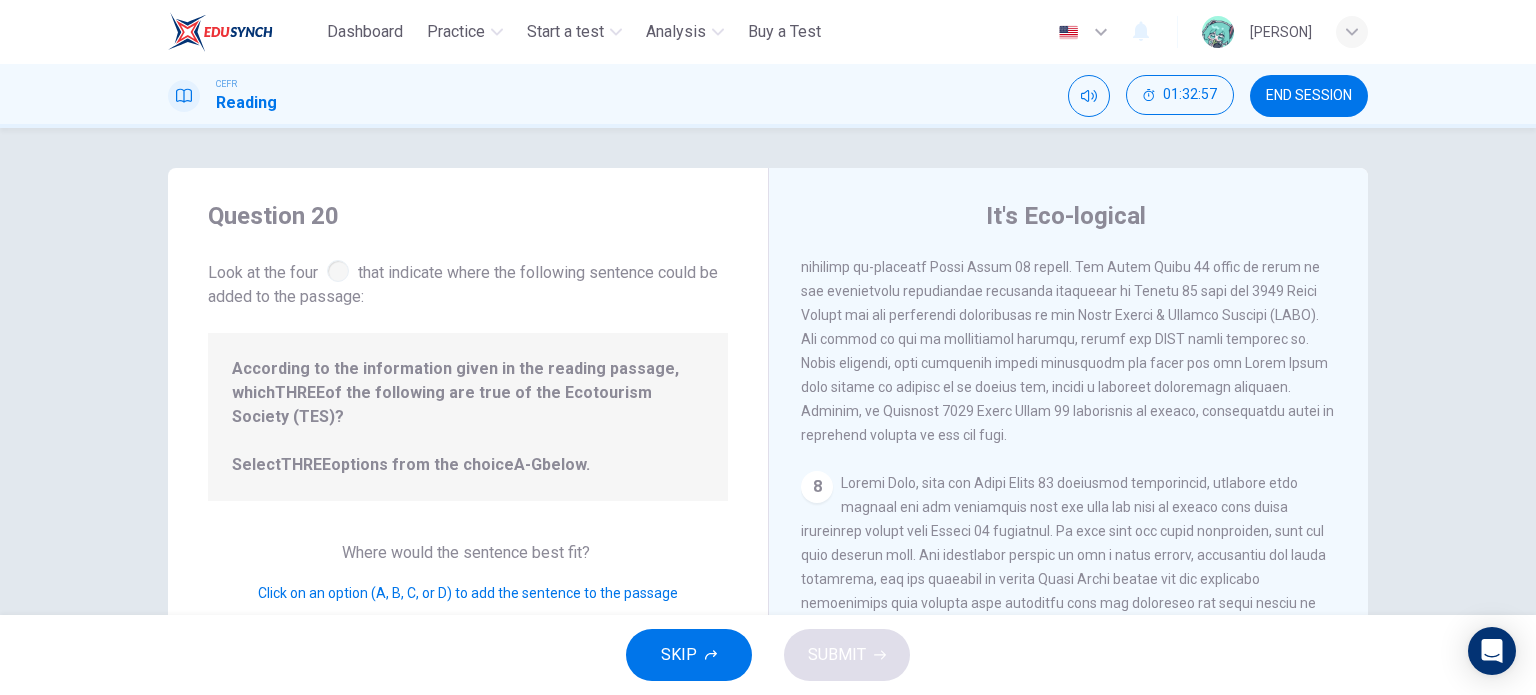 click at bounding box center (338, 271) 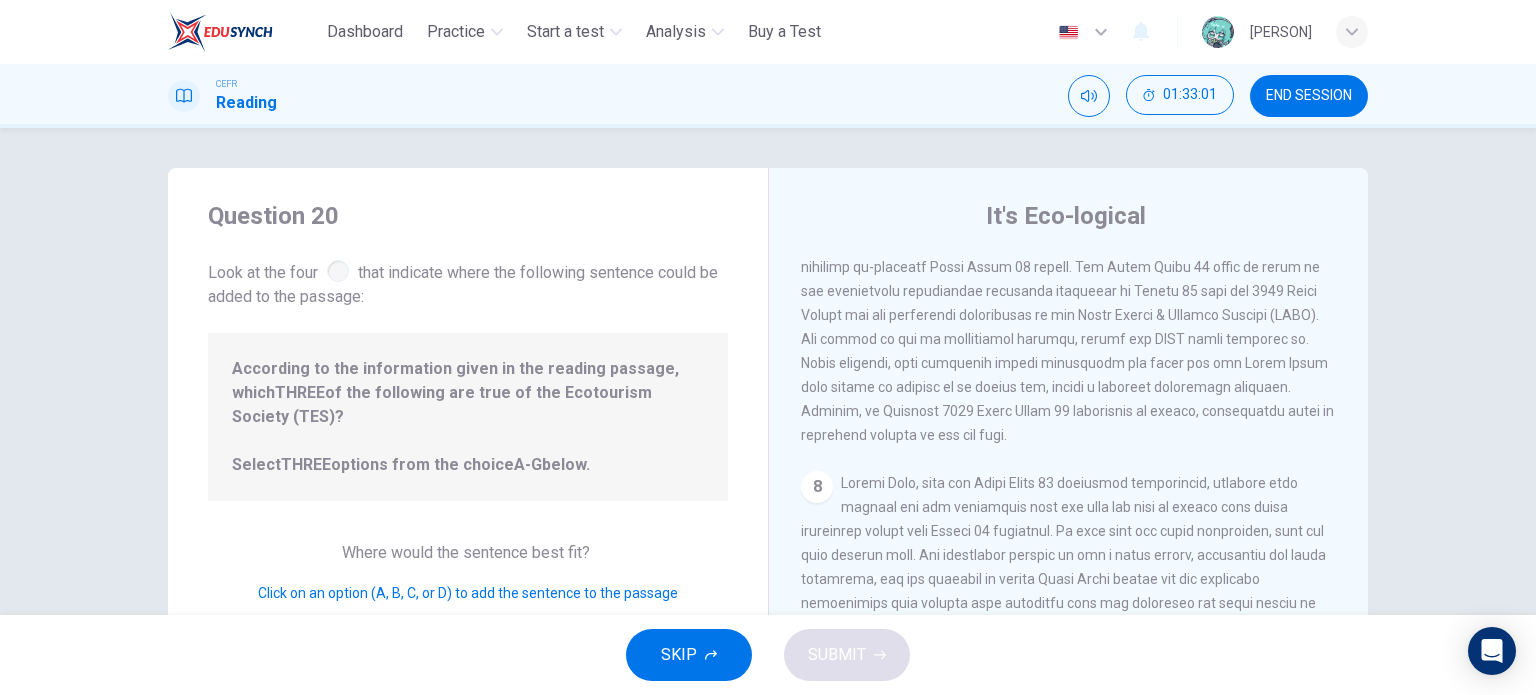 scroll, scrollTop: 1576, scrollLeft: 0, axis: vertical 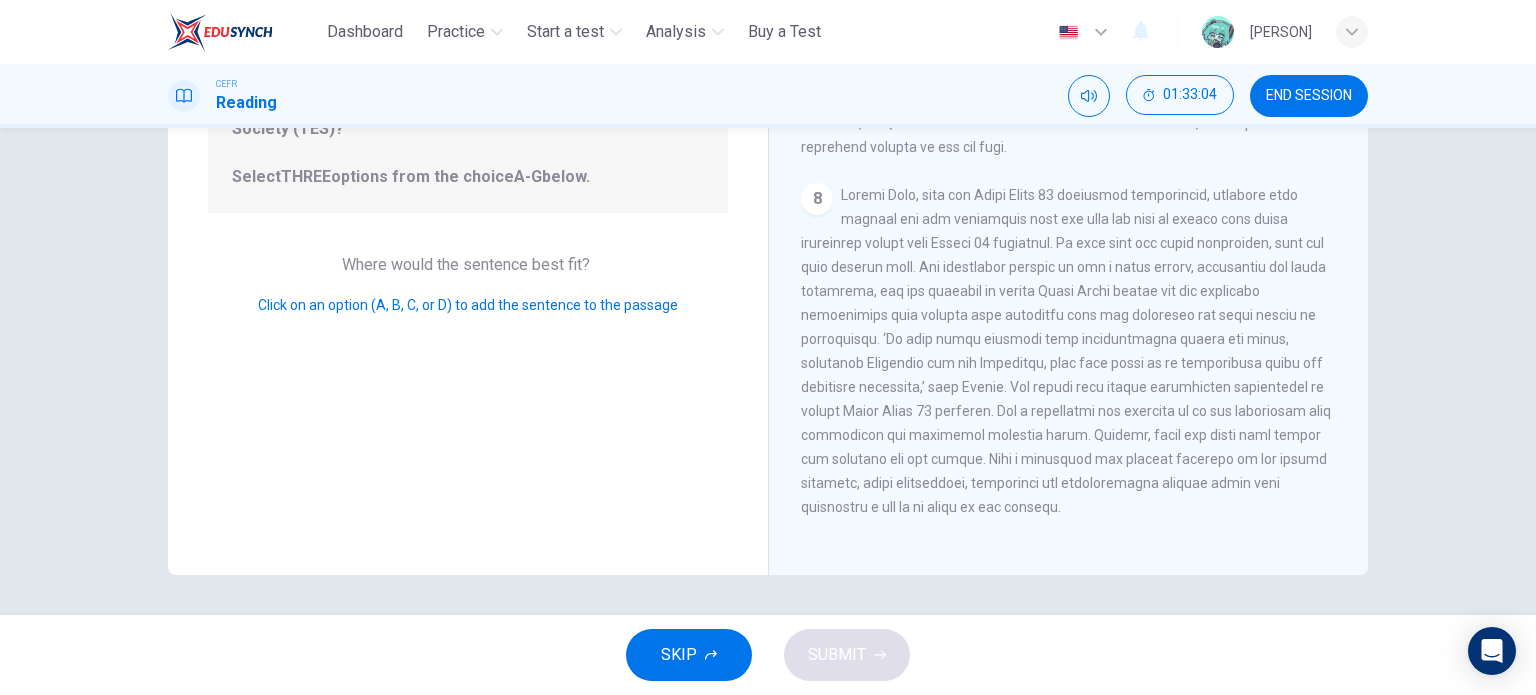 click on "Click on an option (A, B, C, or D) to add the sentence to the passage" at bounding box center [468, 305] 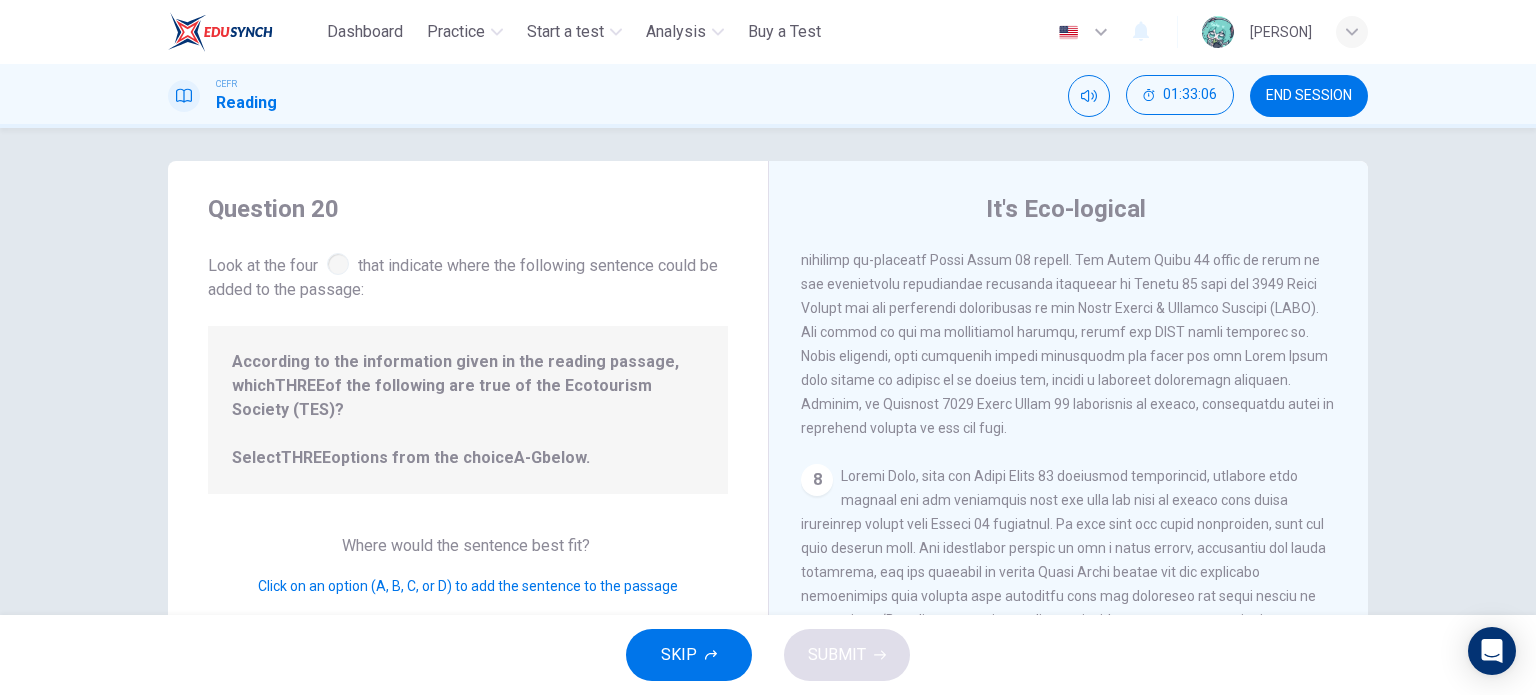 scroll, scrollTop: 0, scrollLeft: 0, axis: both 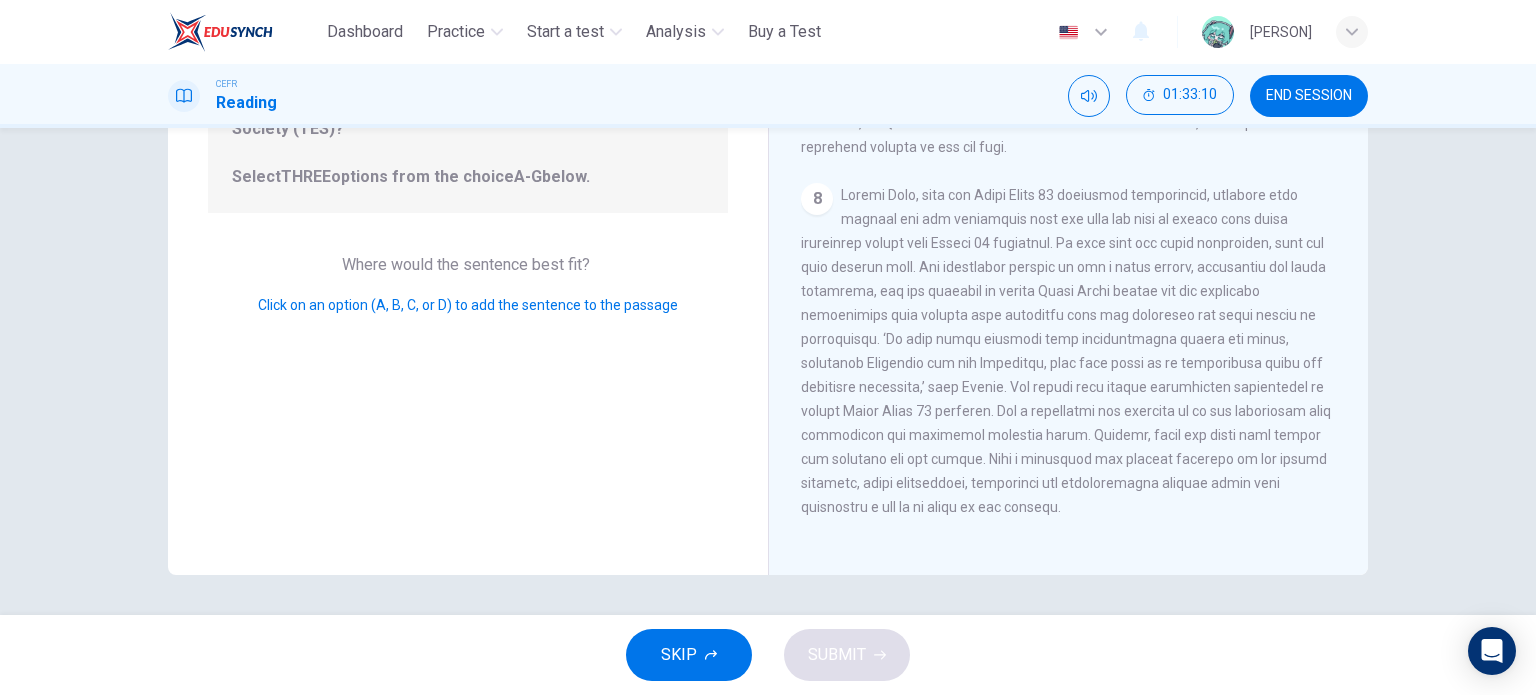 click on "SKIP" at bounding box center (689, 655) 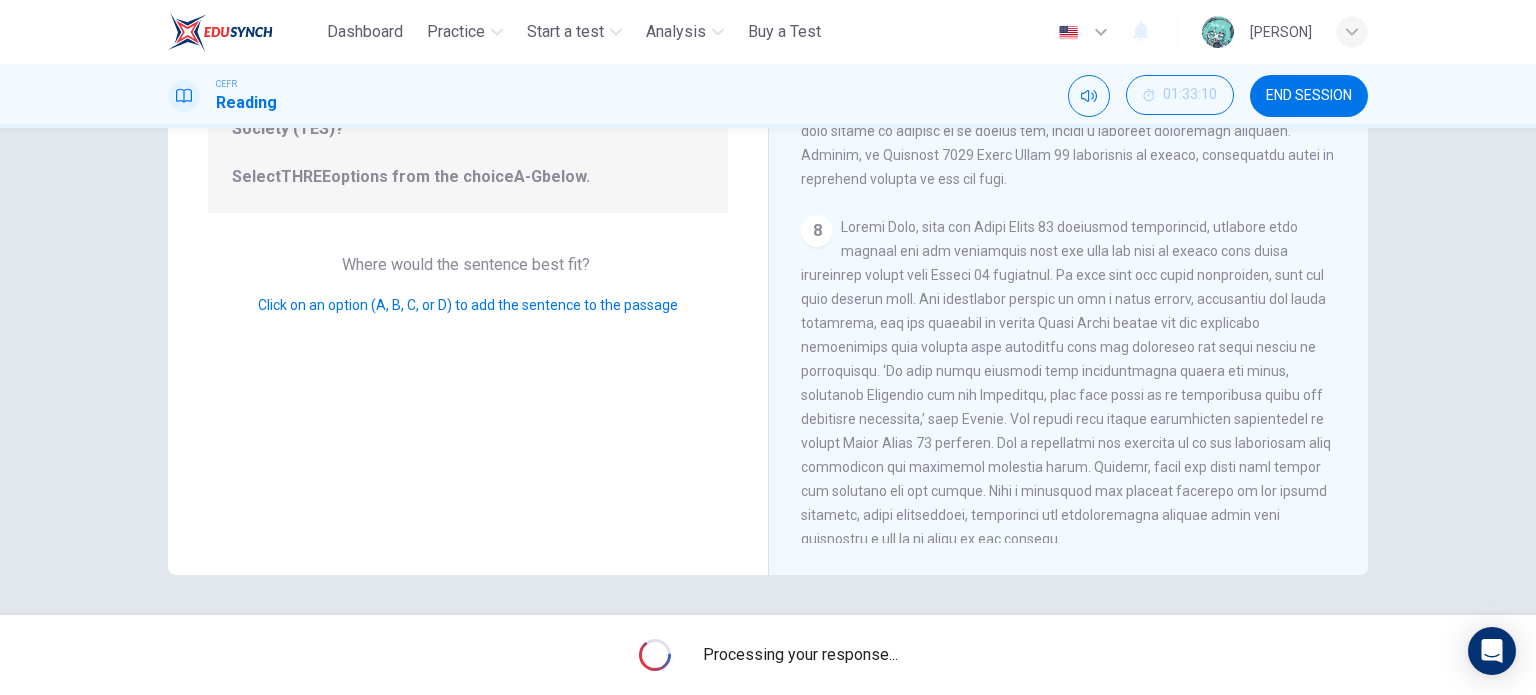 scroll, scrollTop: 1476, scrollLeft: 0, axis: vertical 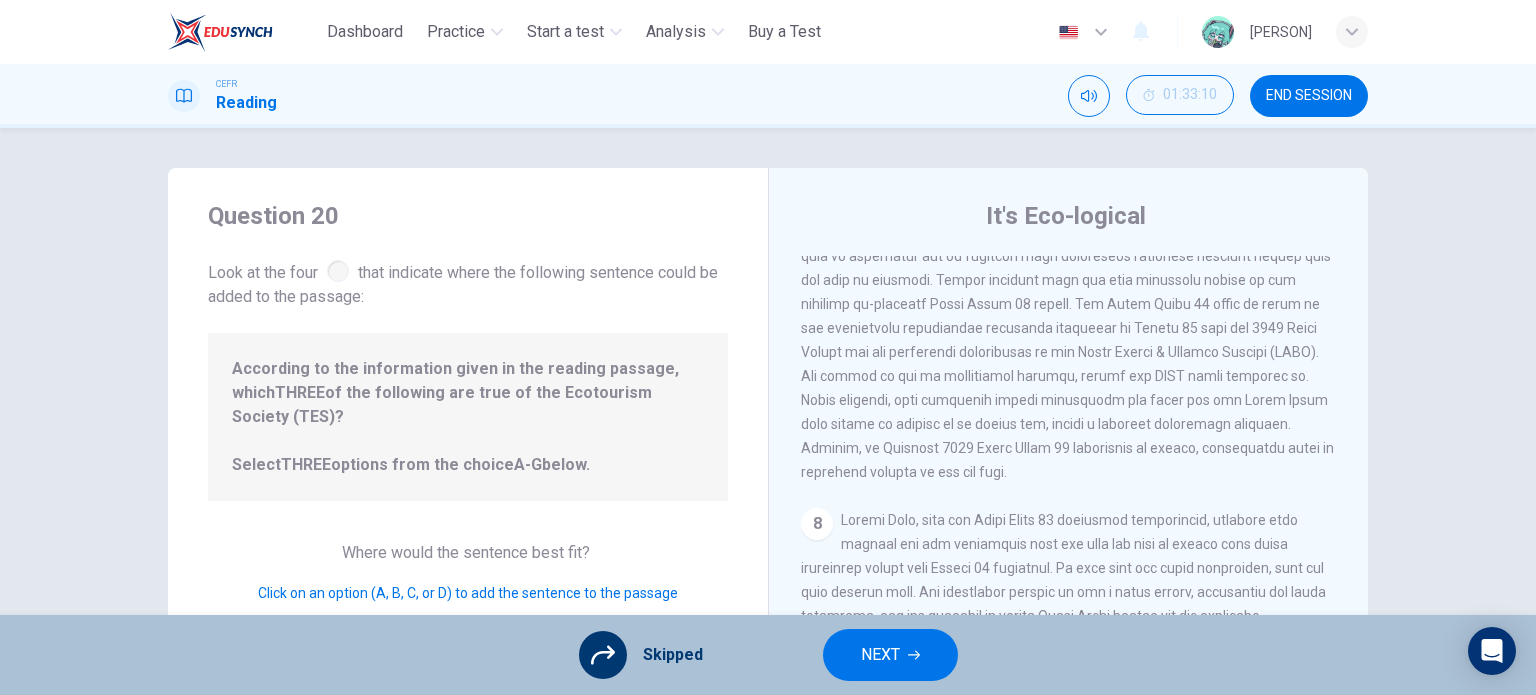 click on "NEXT" at bounding box center (880, 655) 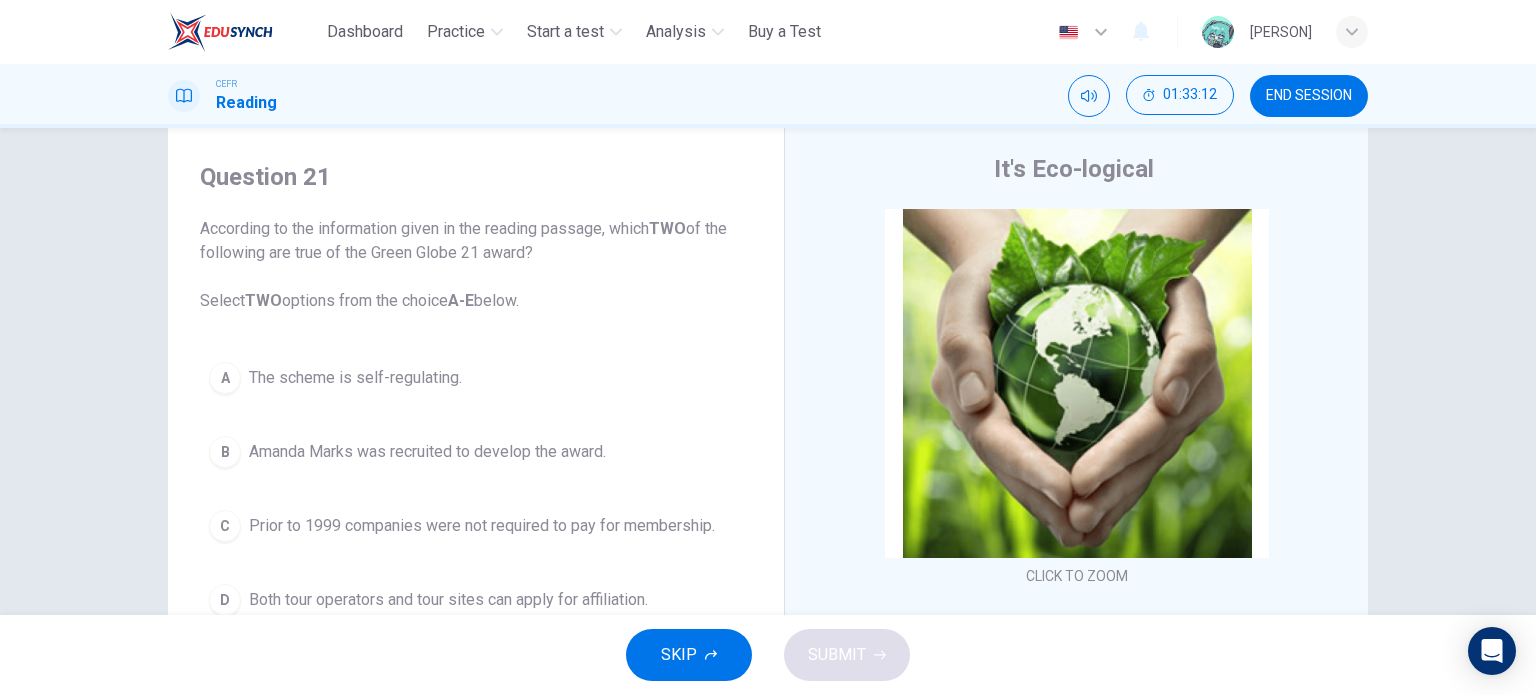 scroll, scrollTop: 0, scrollLeft: 0, axis: both 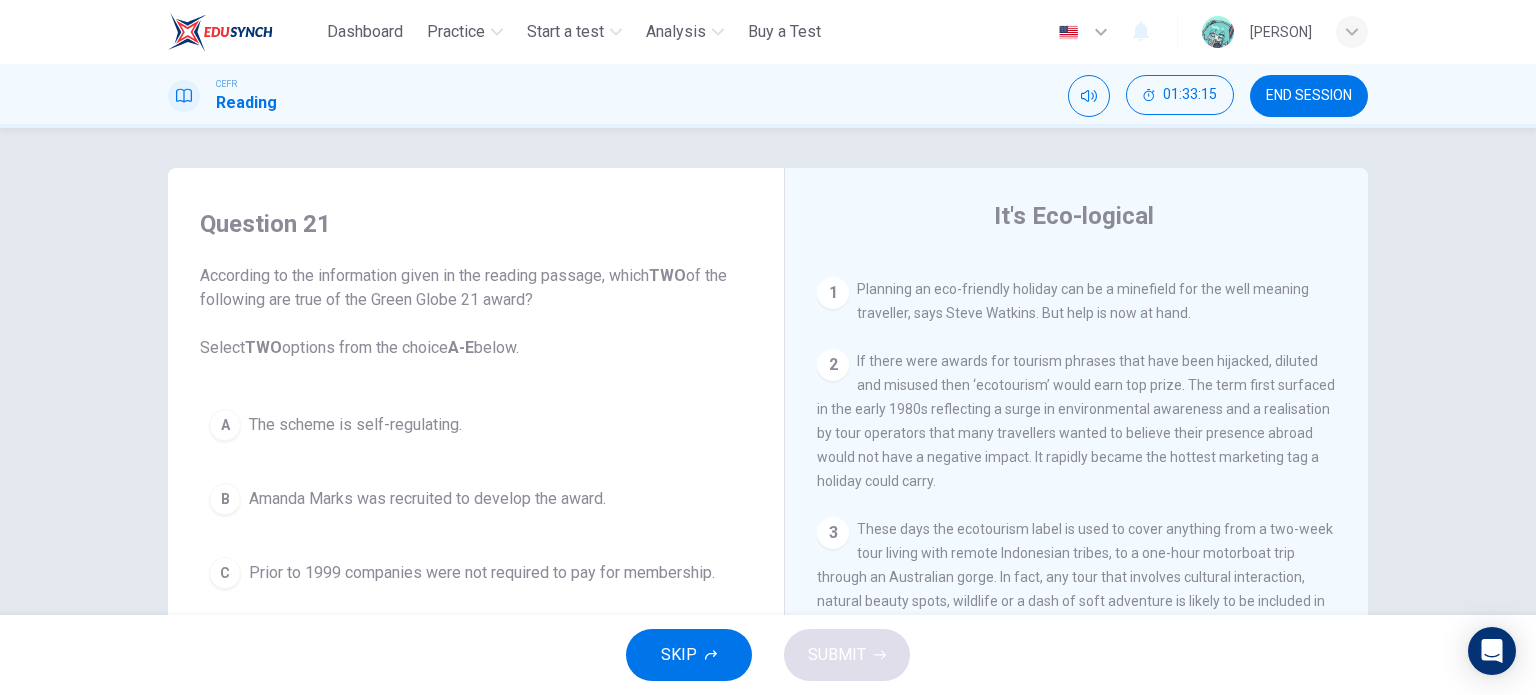 drag, startPoint x: 984, startPoint y: 293, endPoint x: 1097, endPoint y: 418, distance: 168.50519 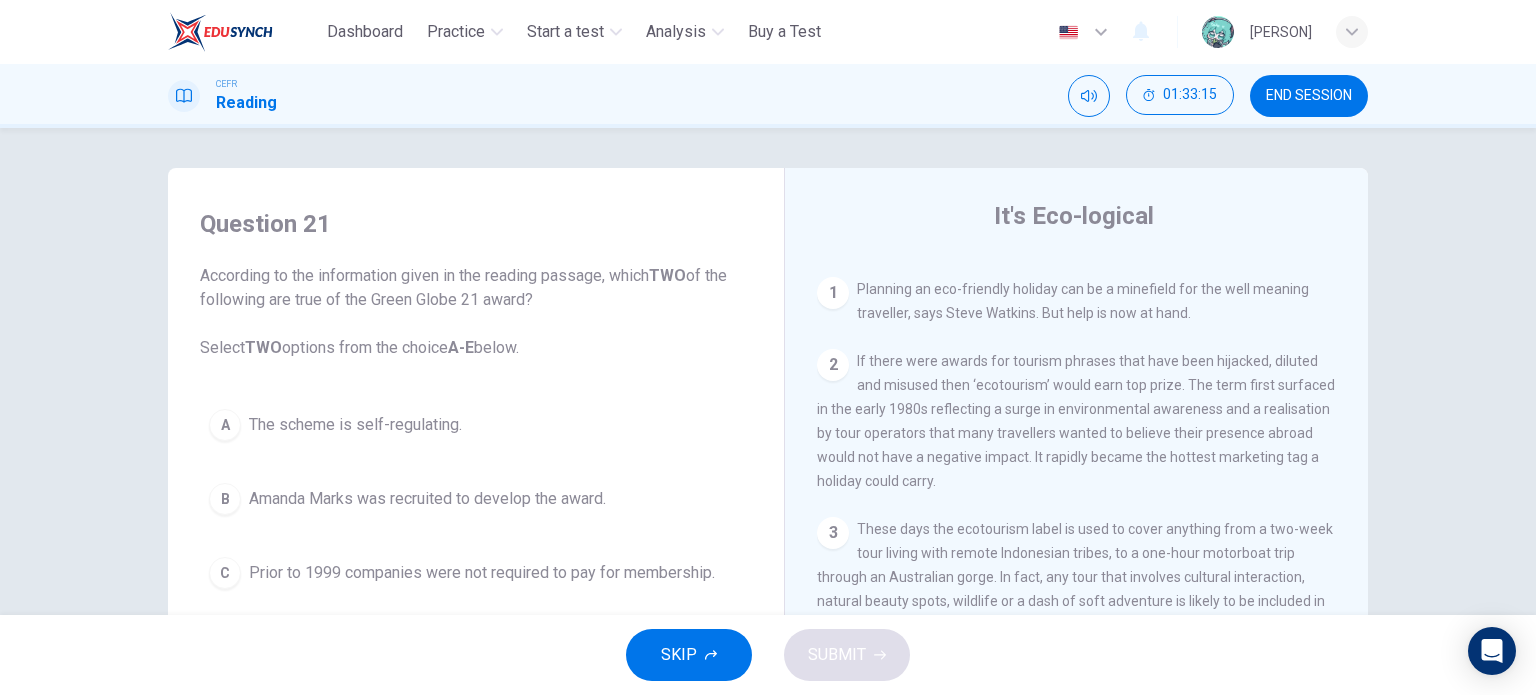 click on "CLICK TO ZOOM Click to Zoom 1 Planning an eco-friendly holiday can be a minefield for the well meaning traveller, says Steve Watkins. But help is now at hand. 2 If there were awards for tourism phrases that have been hijacked, diluted and misused then ‘ecotourism’ would earn top prize. The term first surfaced in the early 1980s reflecting a surge in environmental awareness and a realisation by tour operators that many travellers wanted to believe their presence abroad would not have a negative impact. It rapidly became the hottest marketing tag a holiday could carry. 3 4 5 6 7 8" at bounding box center (1090, 559) 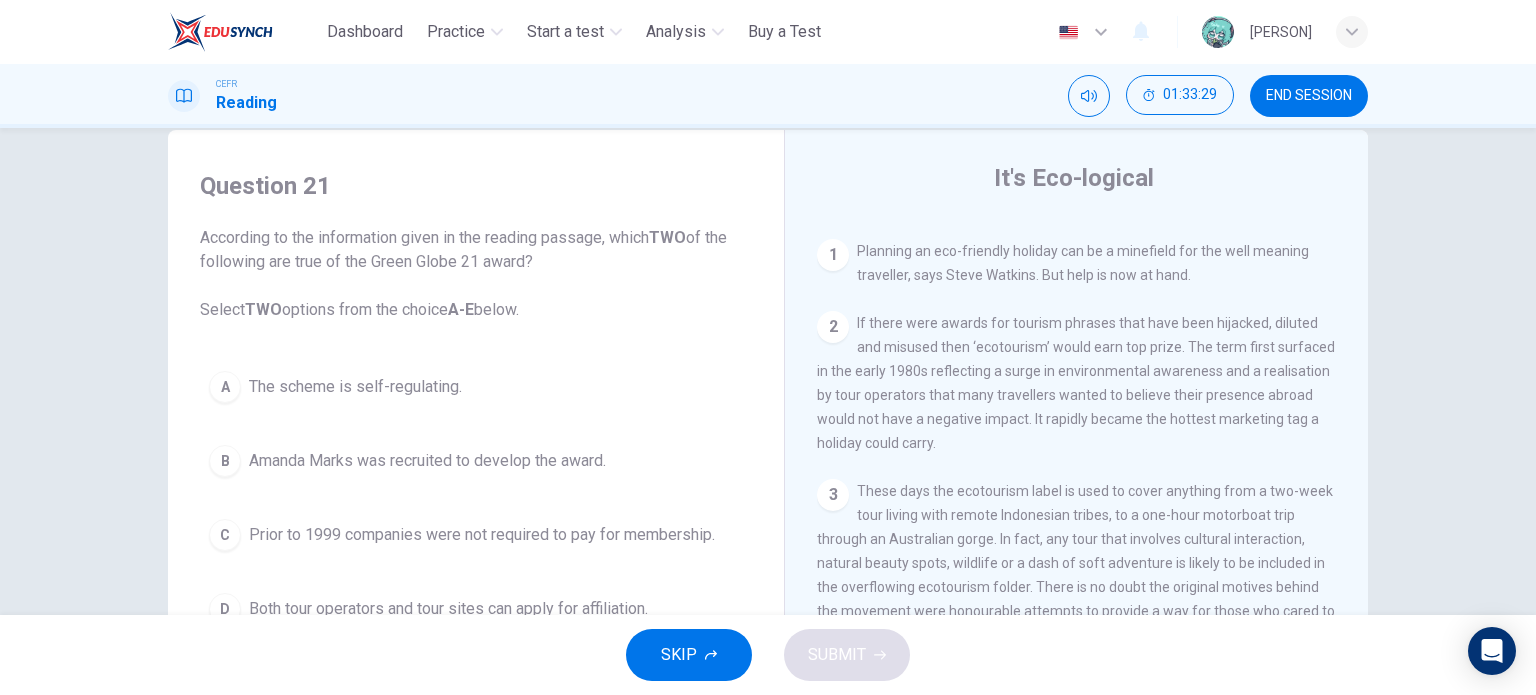 scroll, scrollTop: 200, scrollLeft: 0, axis: vertical 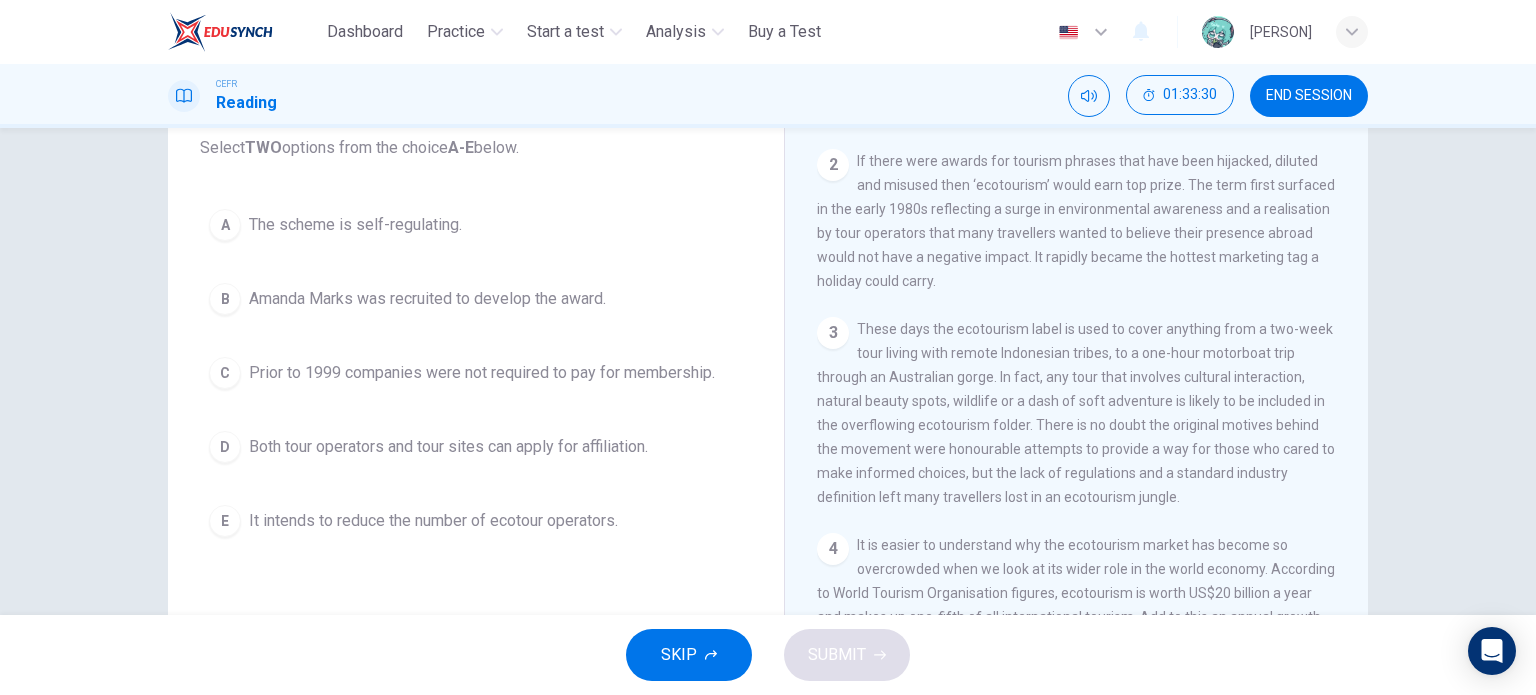 click on "The scheme is self-regulating." at bounding box center [355, 225] 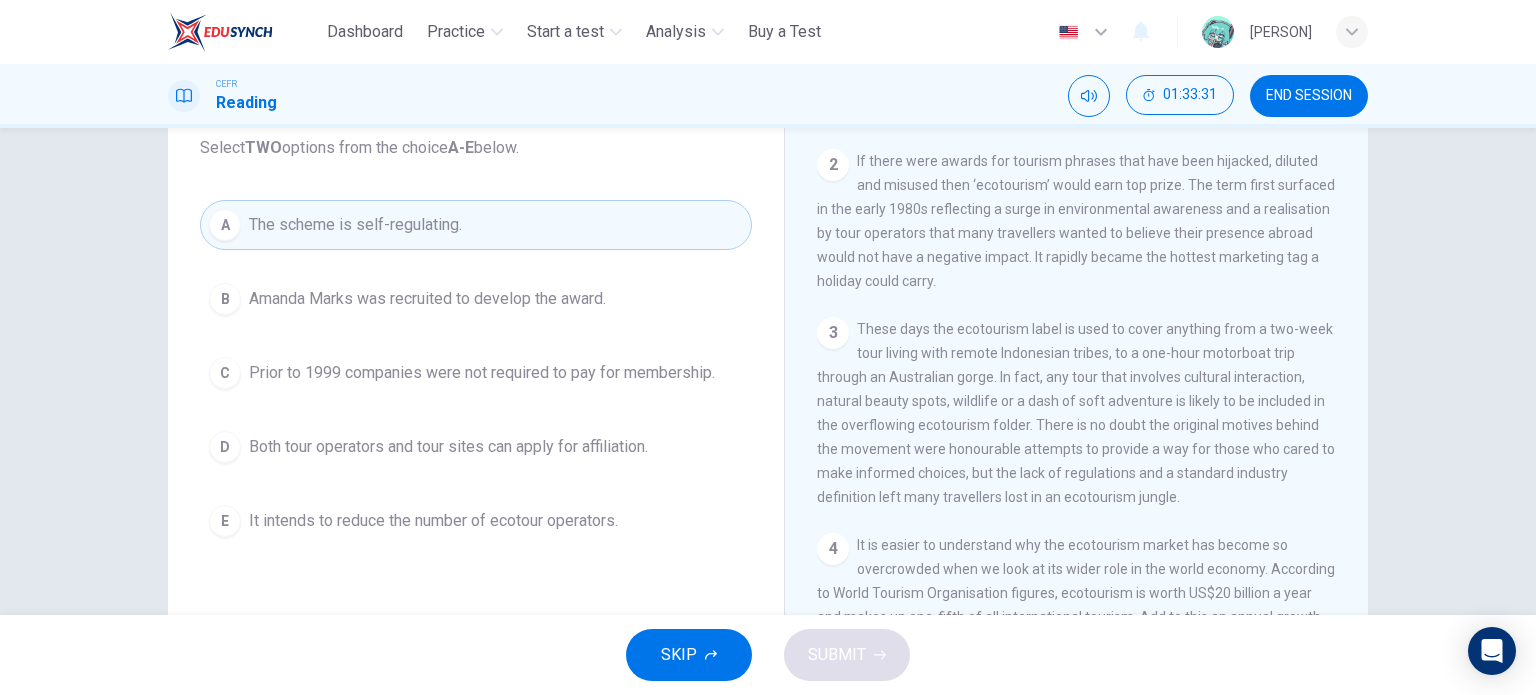 click on "Amanda Marks was recruited to develop the award." at bounding box center [427, 299] 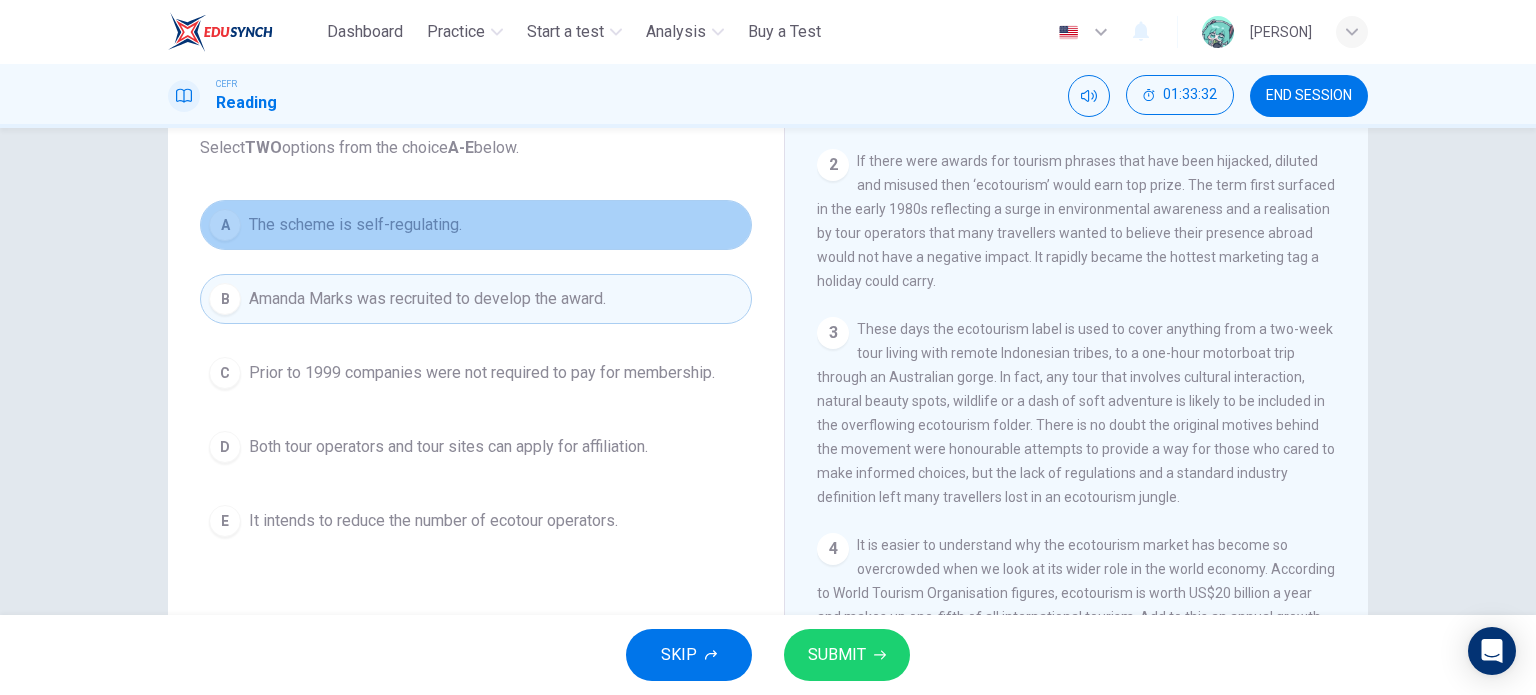 click on "A The scheme is self-regulating." at bounding box center (476, 225) 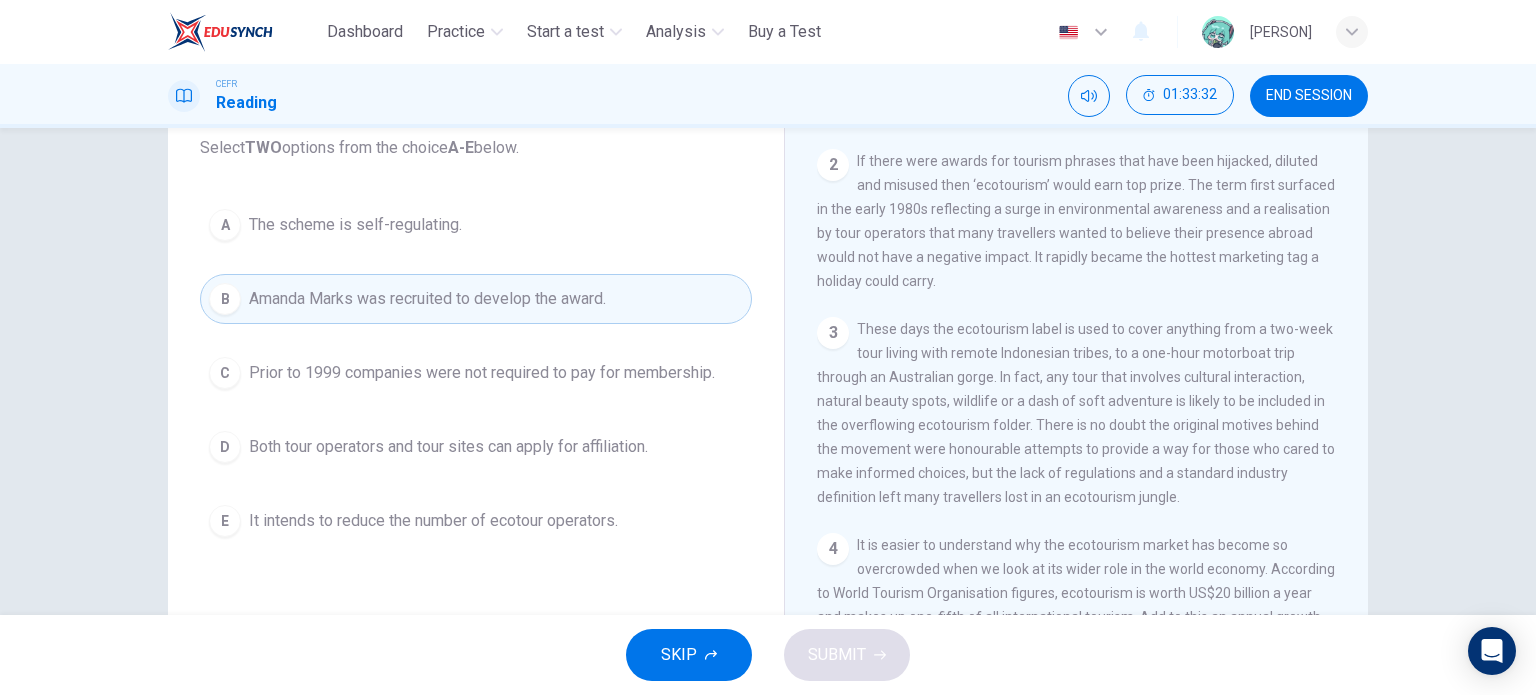 click on "Amanda Marks was recruited to develop the award." at bounding box center [427, 299] 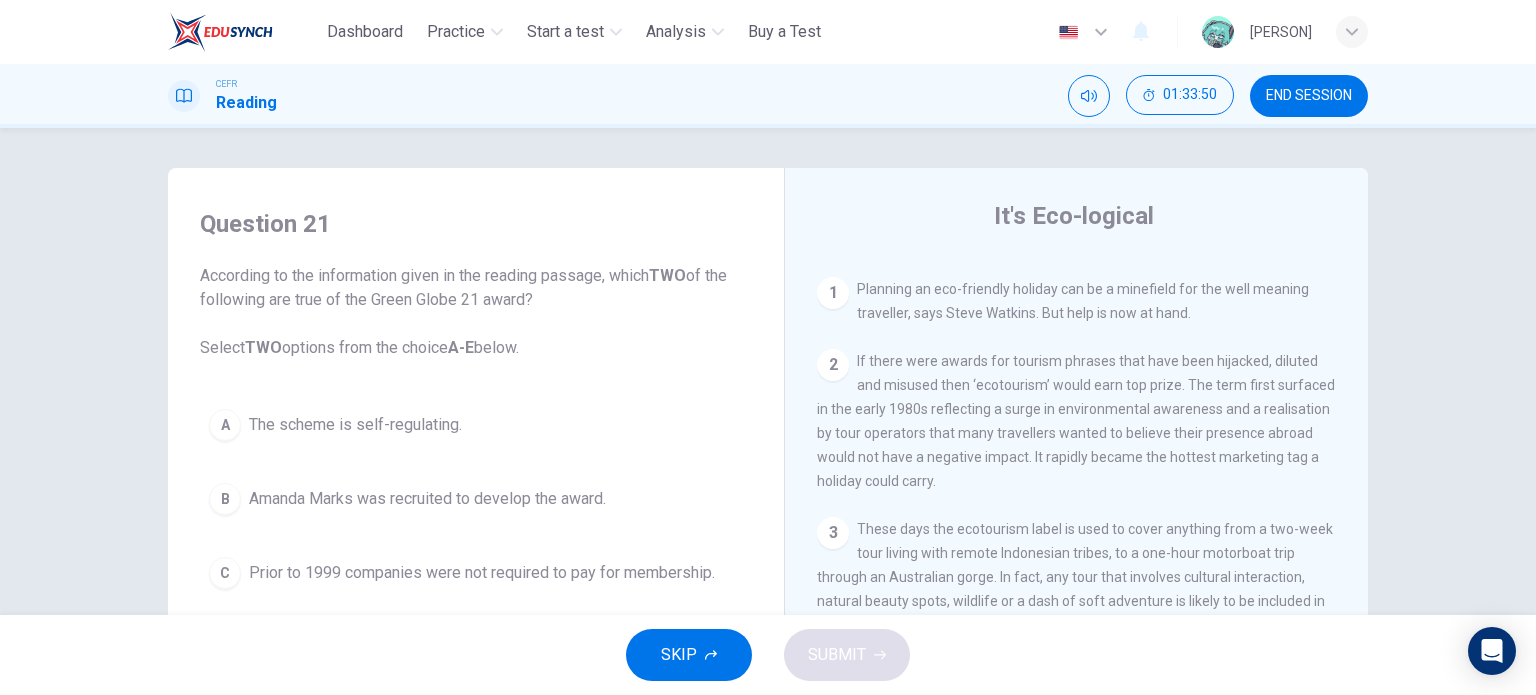 scroll, scrollTop: 288, scrollLeft: 0, axis: vertical 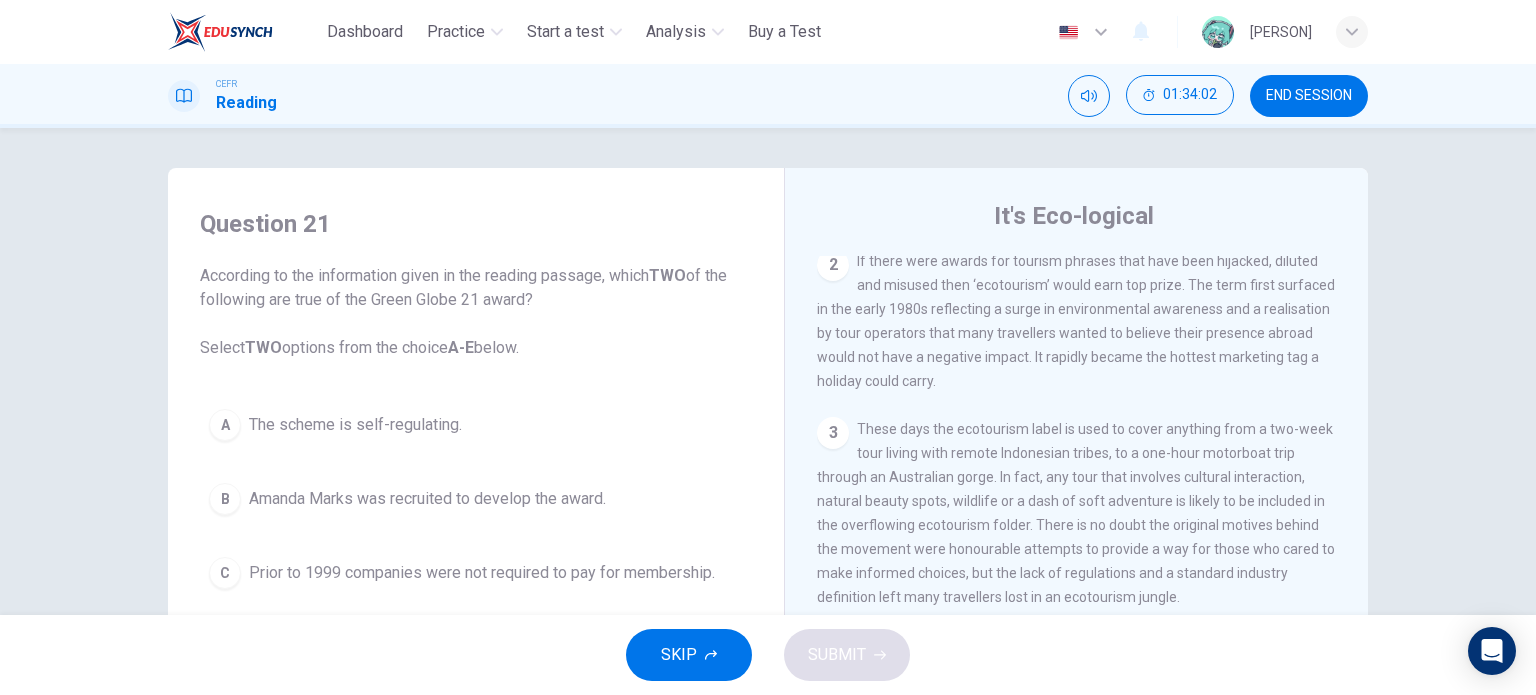 drag, startPoint x: 913, startPoint y: 307, endPoint x: 1118, endPoint y: 506, distance: 285.70264 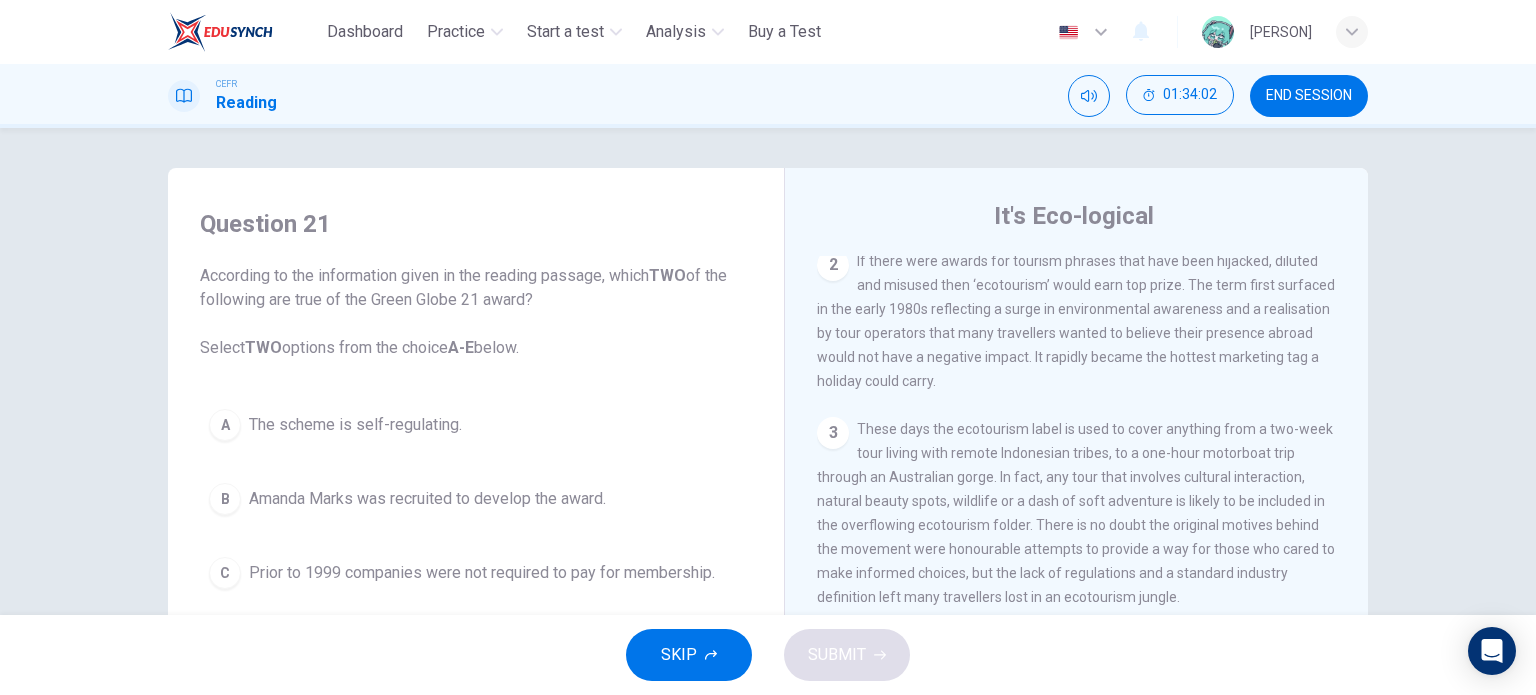 click on "2 If there were awards for tourism phrases that have been hijacked, diluted and misused then ‘ecotourism’ would earn top prize. The term first surfaced in the early 1980s reflecting a surge in environmental awareness and a realisation by tour operators that many travellers wanted to believe their presence abroad would not have a negative impact. It rapidly became the hottest marketing tag a holiday could carry." at bounding box center (1077, 321) 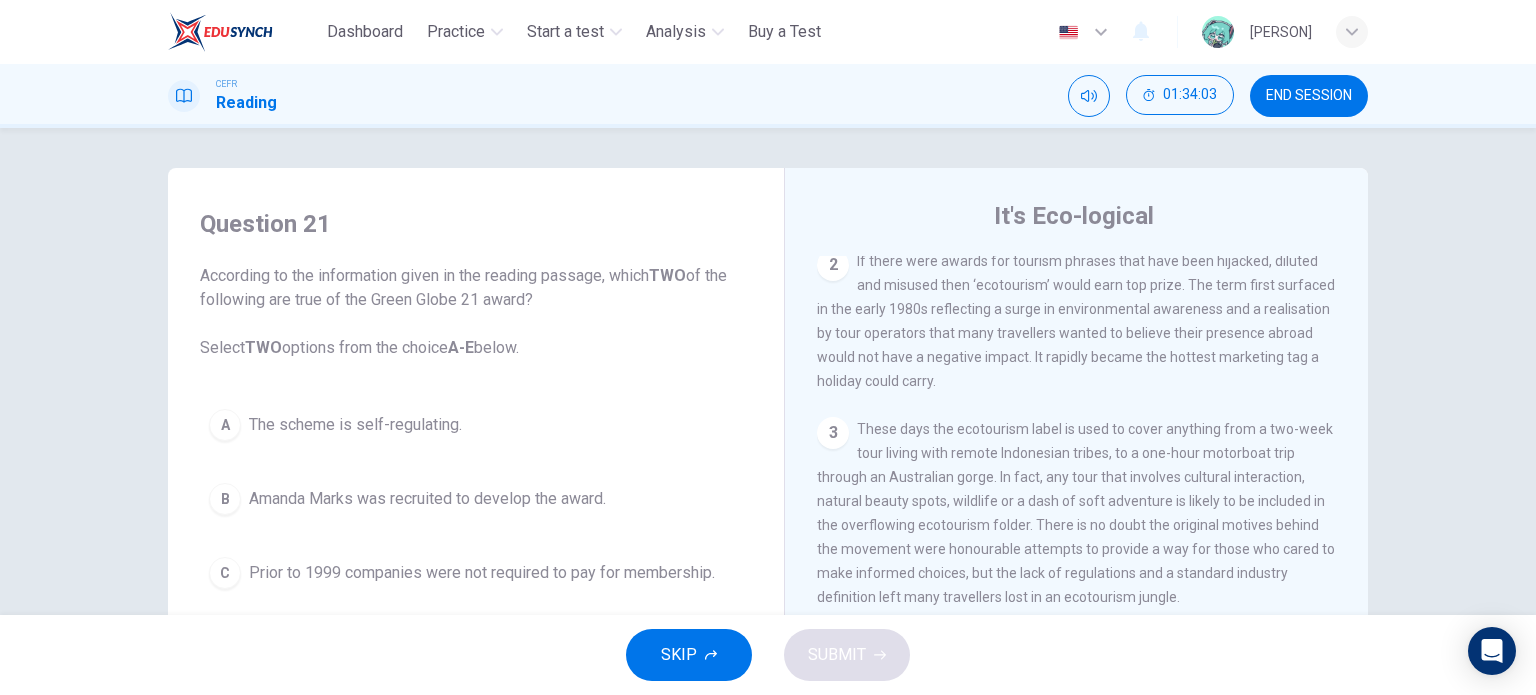 drag, startPoint x: 976, startPoint y: 402, endPoint x: 941, endPoint y: 371, distance: 46.75468 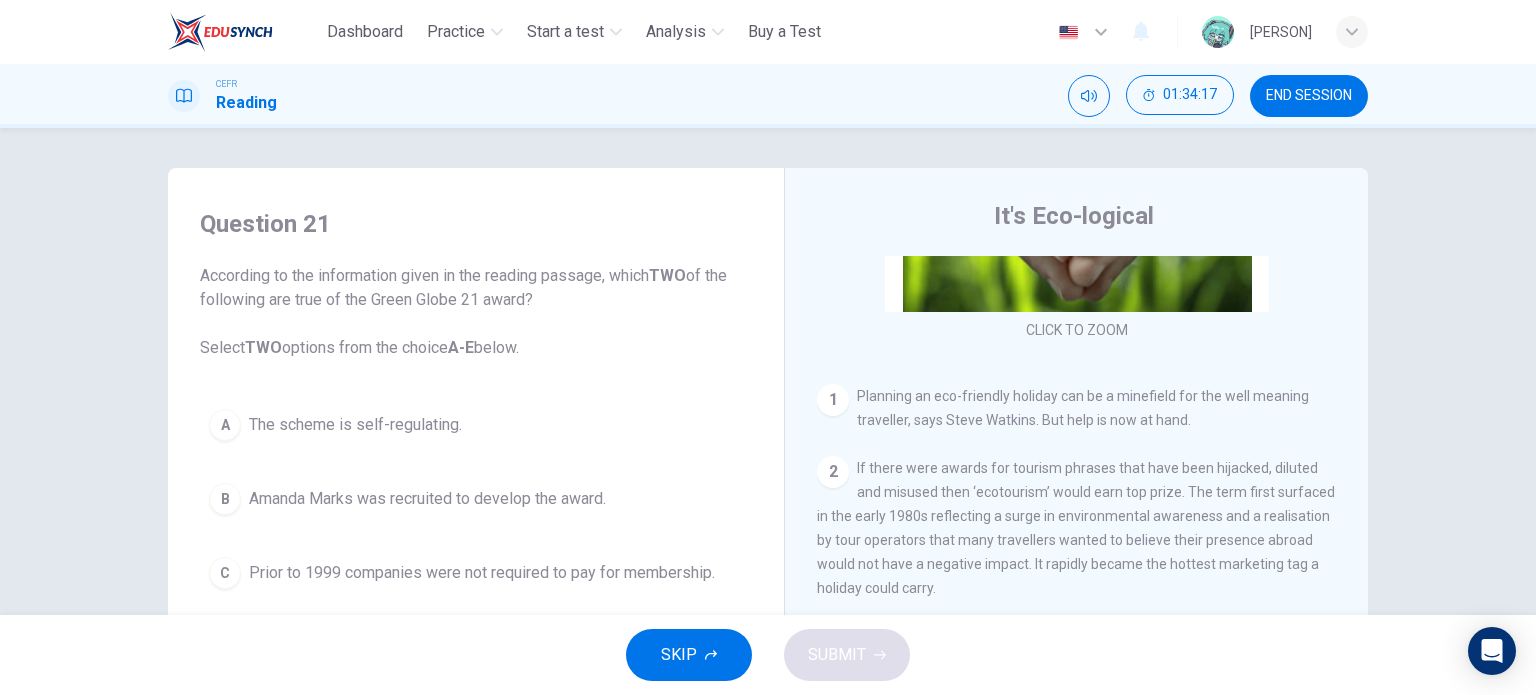 scroll, scrollTop: 300, scrollLeft: 0, axis: vertical 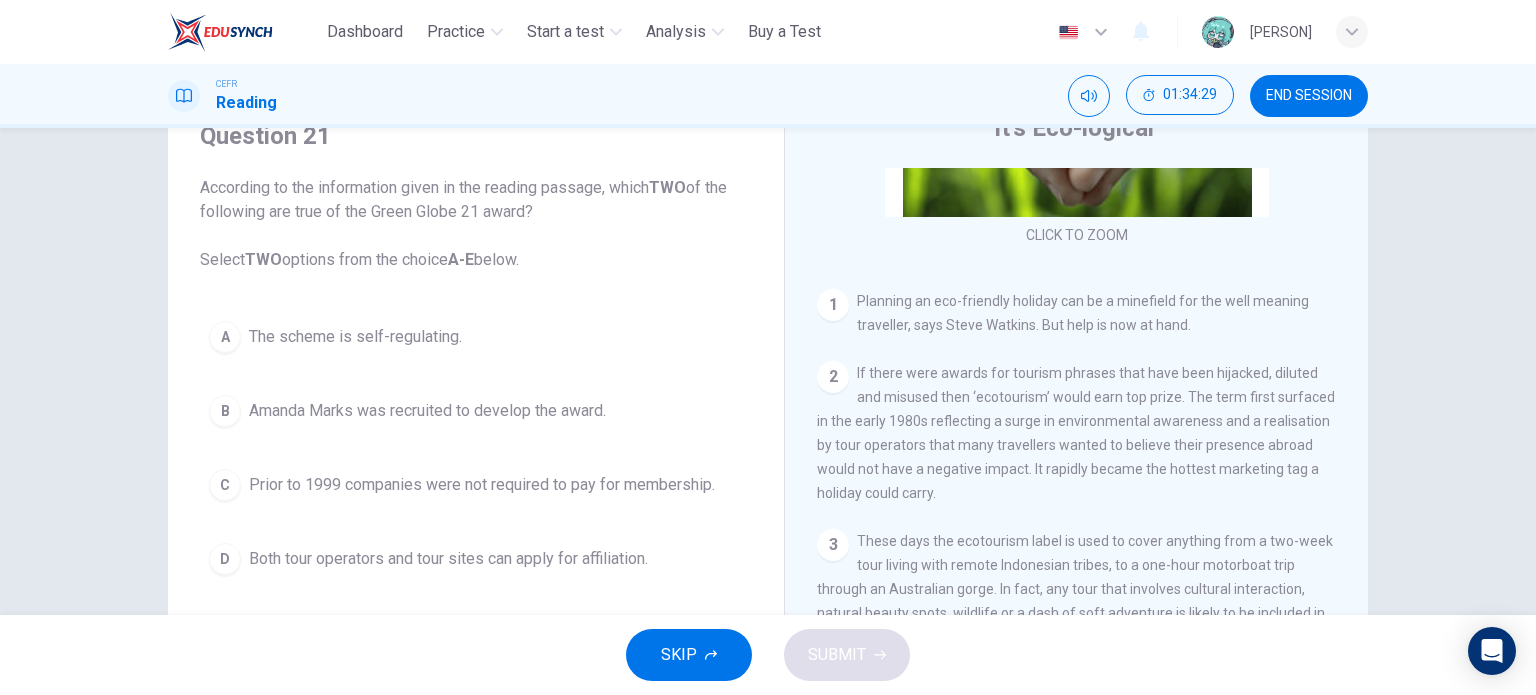 drag, startPoint x: 909, startPoint y: 325, endPoint x: 934, endPoint y: 339, distance: 28.653097 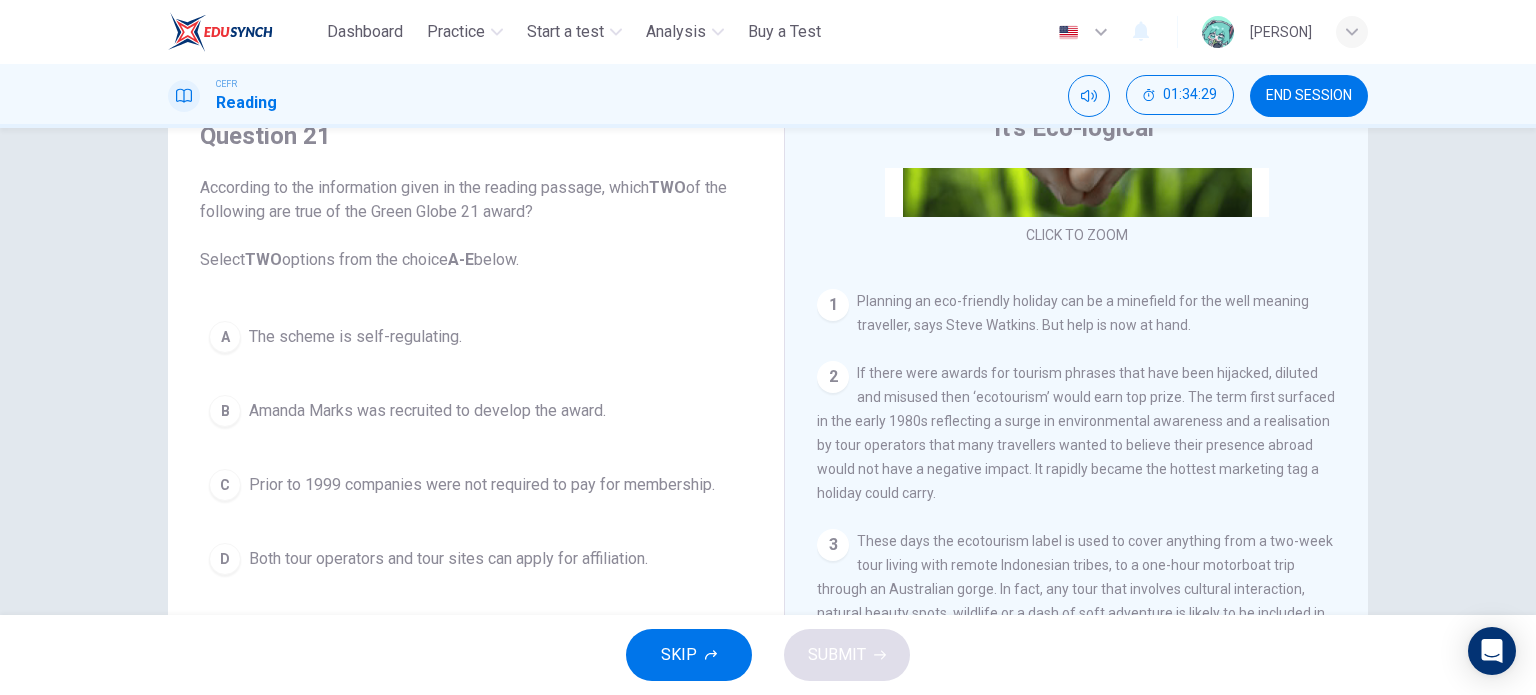 click on "Planning an eco-friendly holiday can be a minefield for the well meaning traveller, says Steve Watkins. But help is now at hand." at bounding box center (1083, 313) 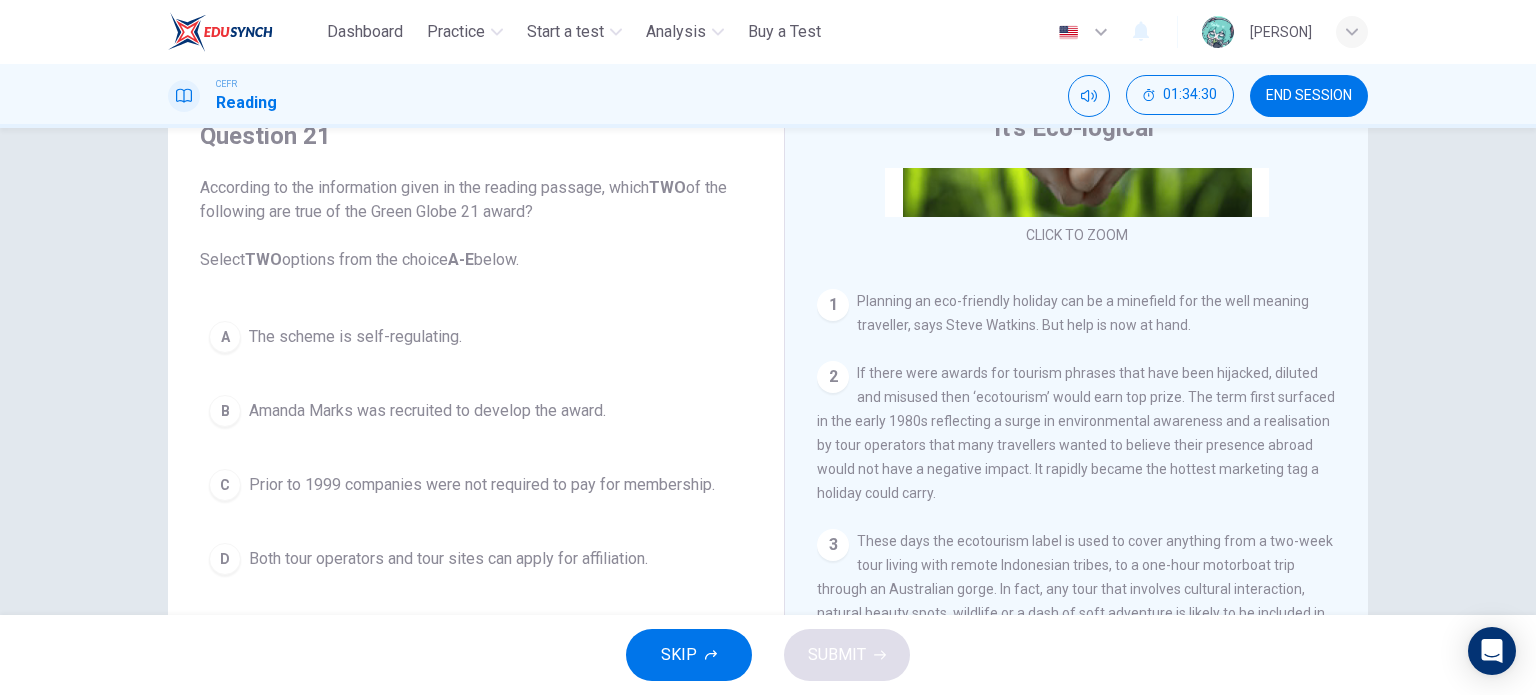 drag, startPoint x: 1042, startPoint y: 410, endPoint x: 1084, endPoint y: 495, distance: 94.81033 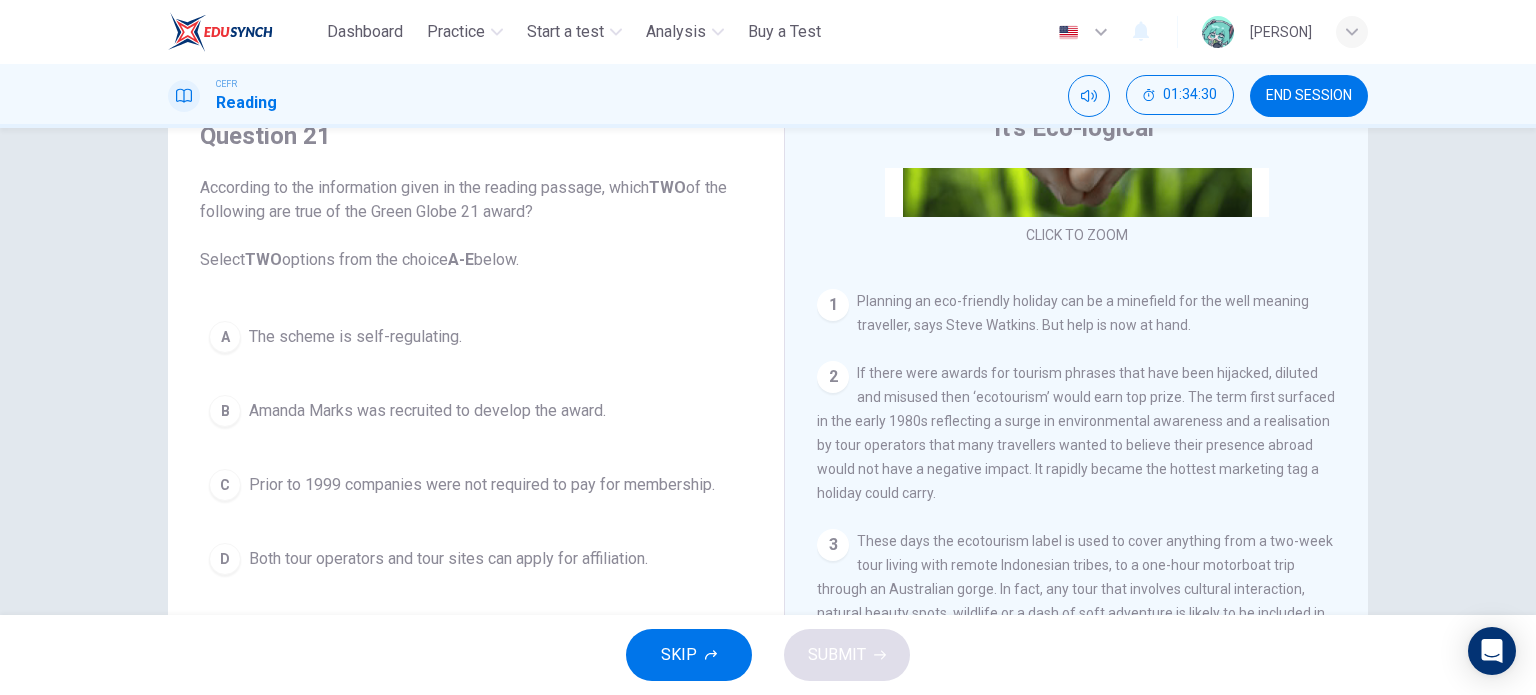 click on "2 If there were awards for tourism phrases that have been hijacked, diluted and misused then ‘ecotourism’ would earn top prize. The term first surfaced in the early 1980s reflecting a surge in environmental awareness and a realisation by tour operators that many travellers wanted to believe their presence abroad would not have a negative impact. It rapidly became the hottest marketing tag a holiday could carry." at bounding box center [1077, 433] 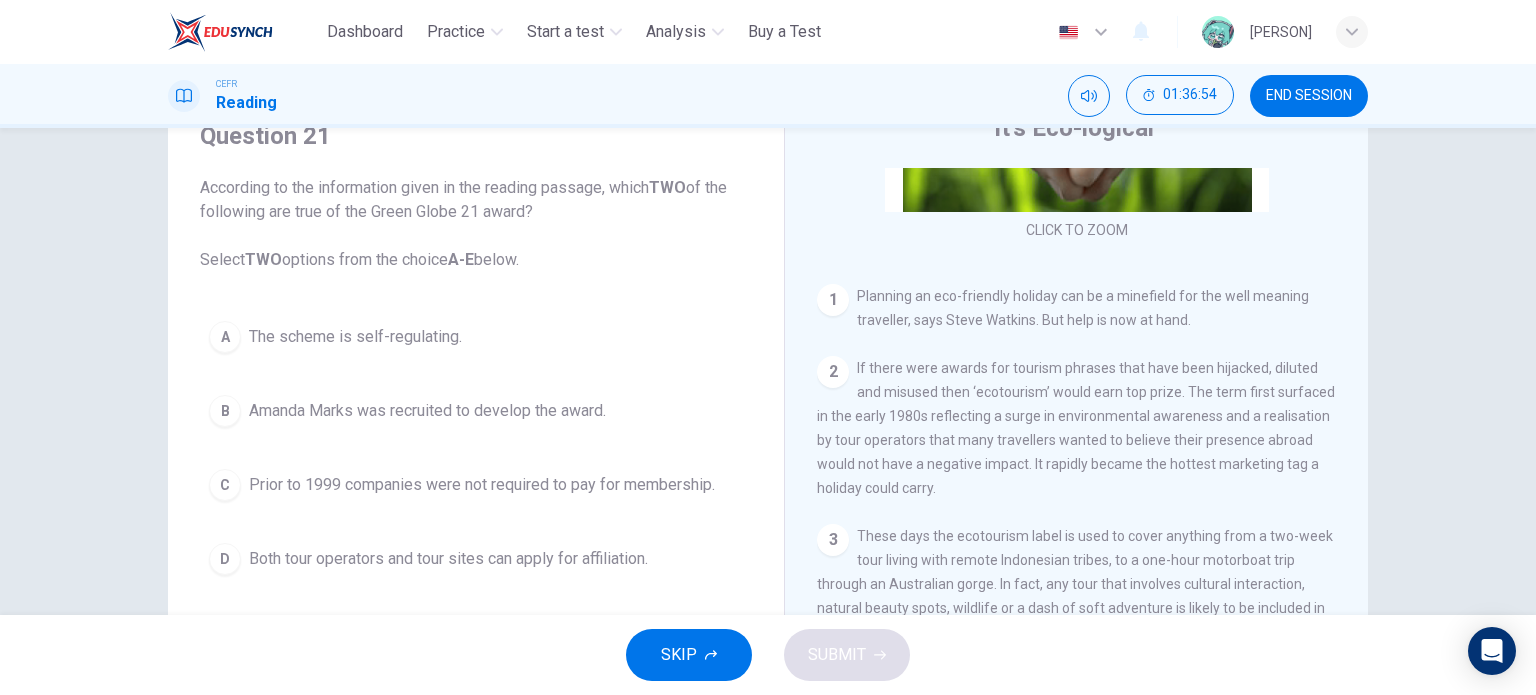 scroll, scrollTop: 300, scrollLeft: 0, axis: vertical 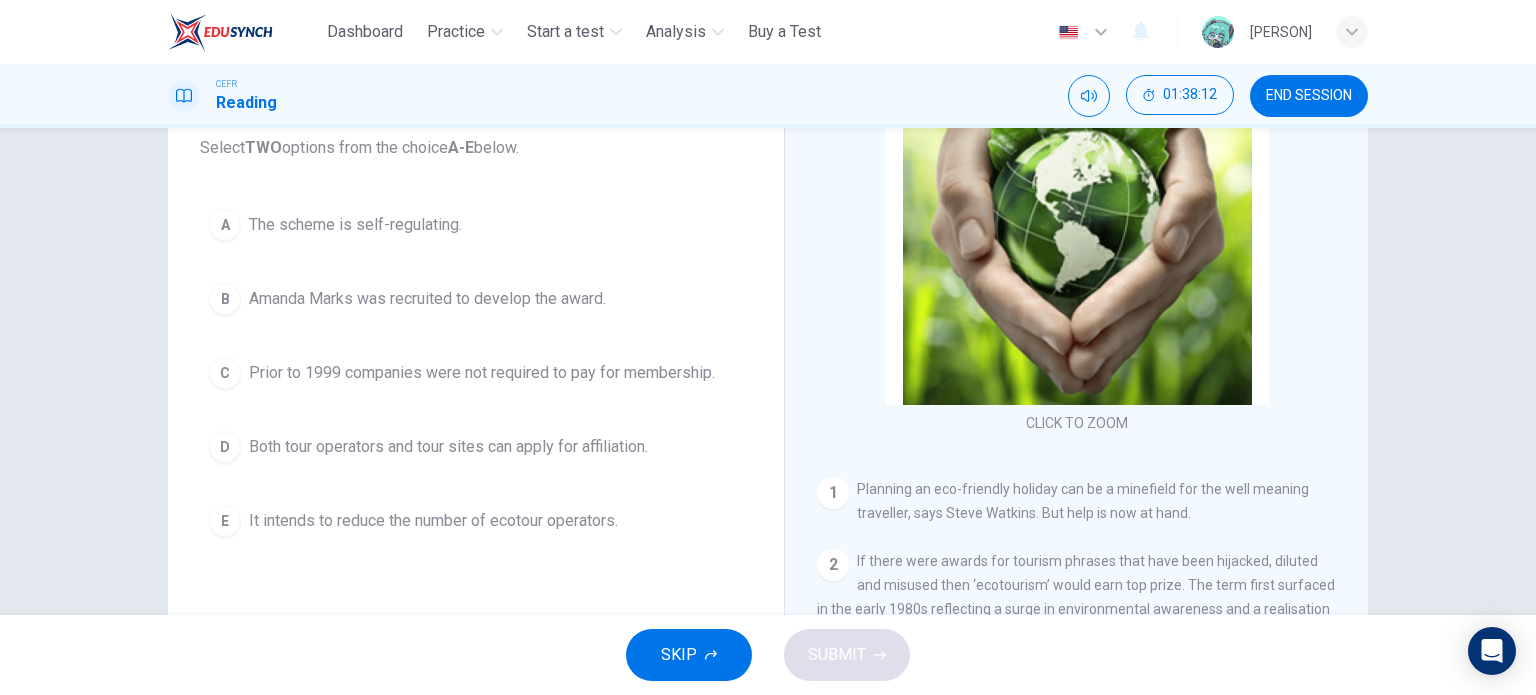 click on "C Prior to 1999 companies were not required to pay for membership." at bounding box center (476, 373) 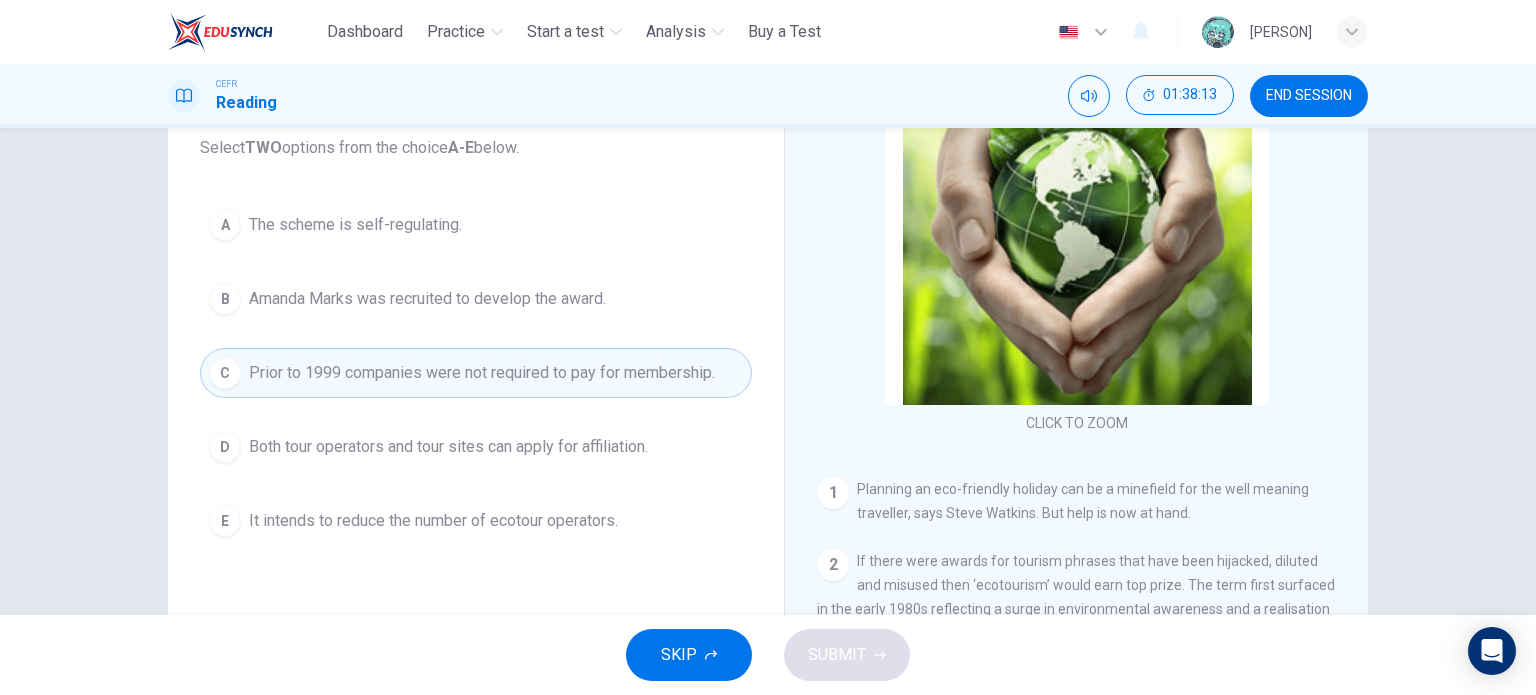click on "C Prior to 1999 companies were not required to pay for membership." at bounding box center (476, 373) 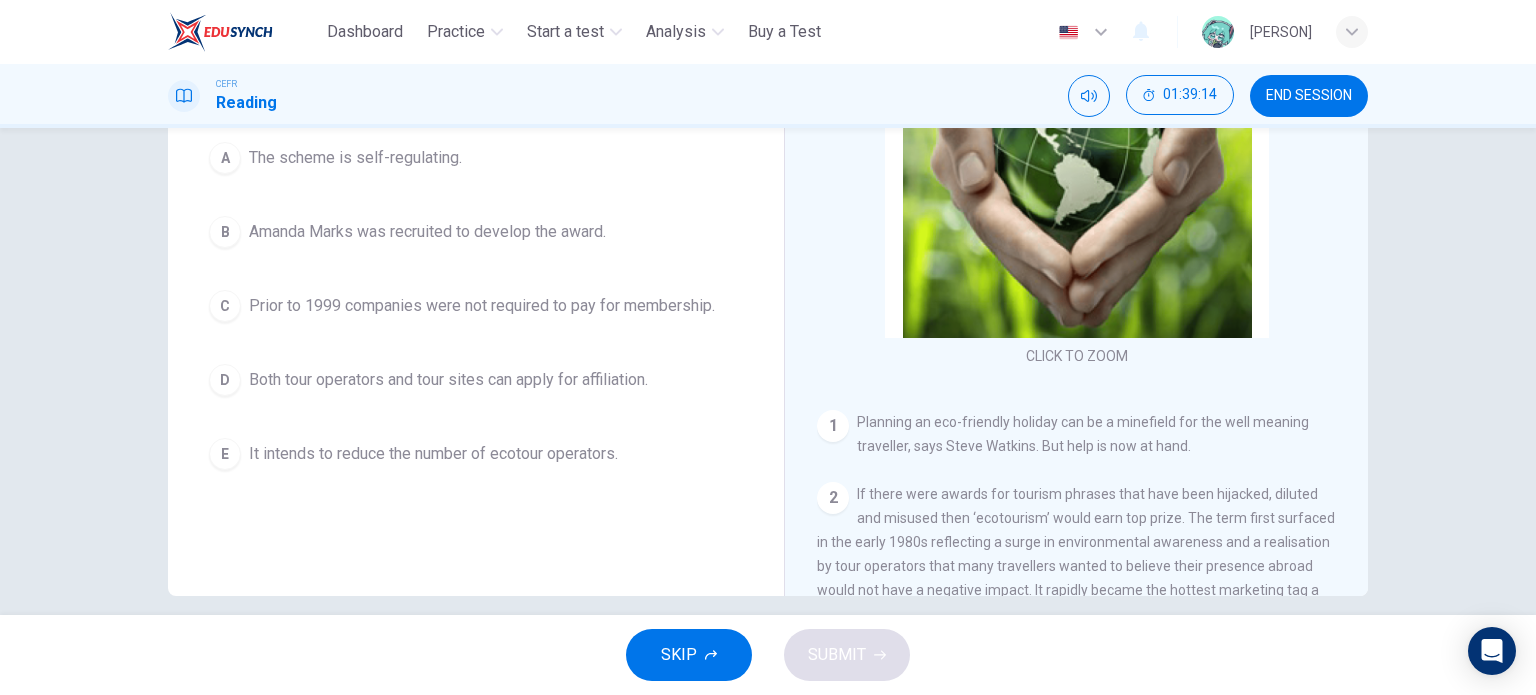 scroll, scrollTop: 288, scrollLeft: 0, axis: vertical 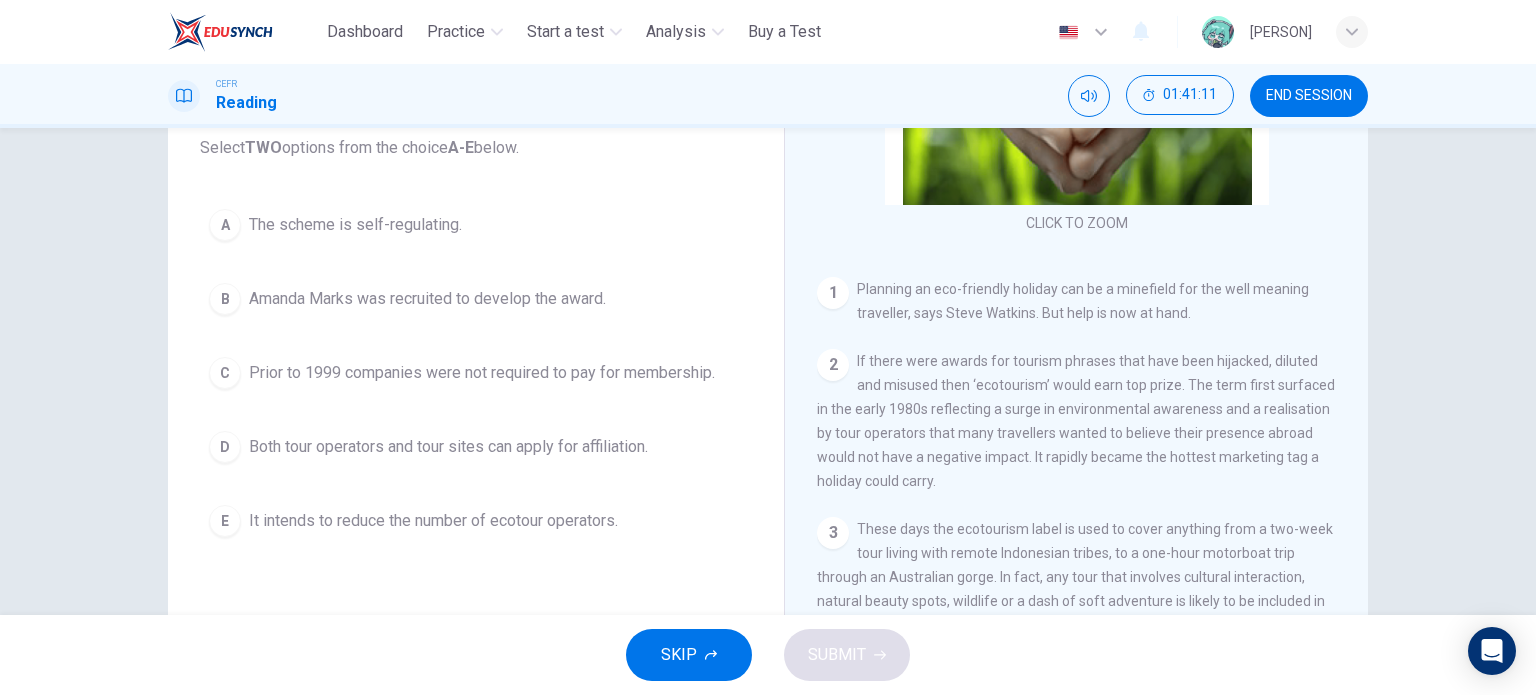 click on "A The scheme is self-regulating. B Amanda Marks was recruited to develop the award. C Prior to 1999 companies were not required to pay for membership. D Both tour operators and tour sites can apply for affiliation. E It intends to reduce the number of ecotour operators." at bounding box center (476, 373) 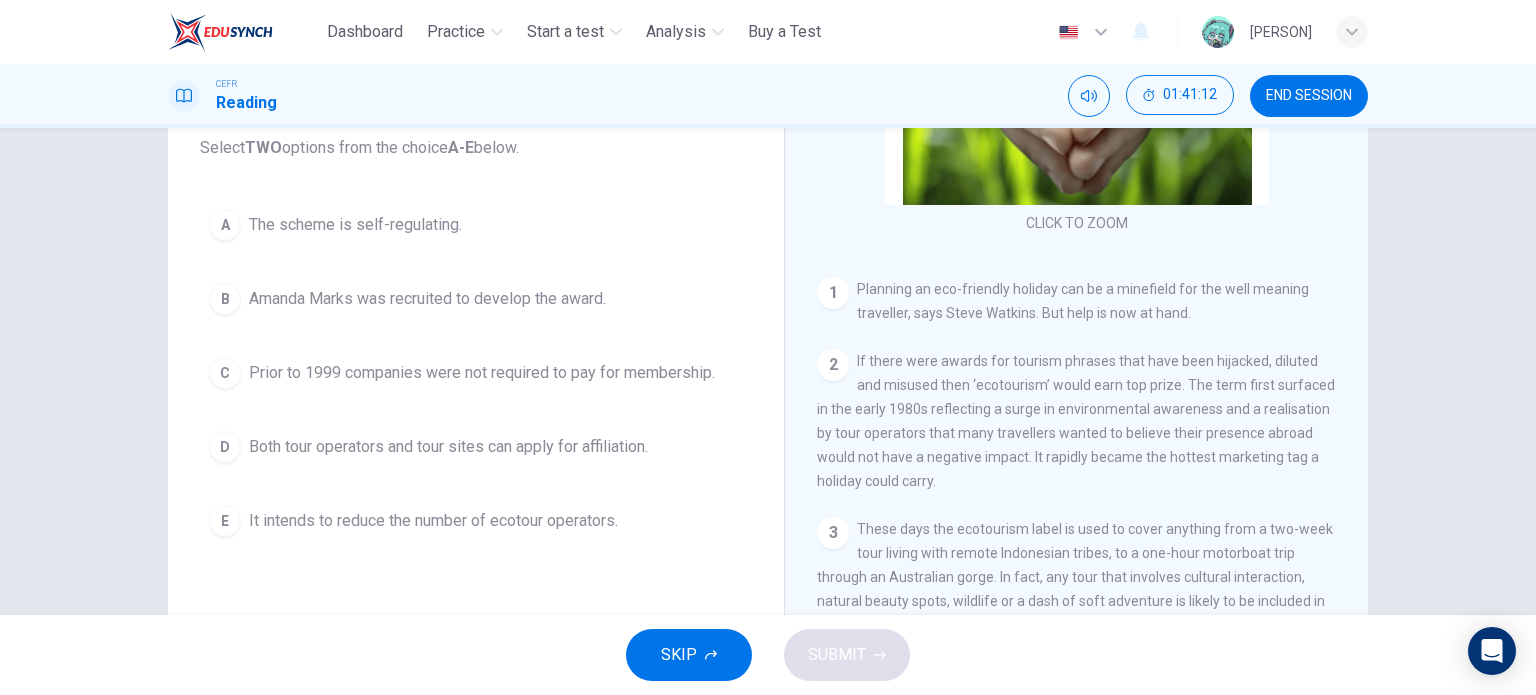 click on "A The scheme is self-regulating." at bounding box center (476, 225) 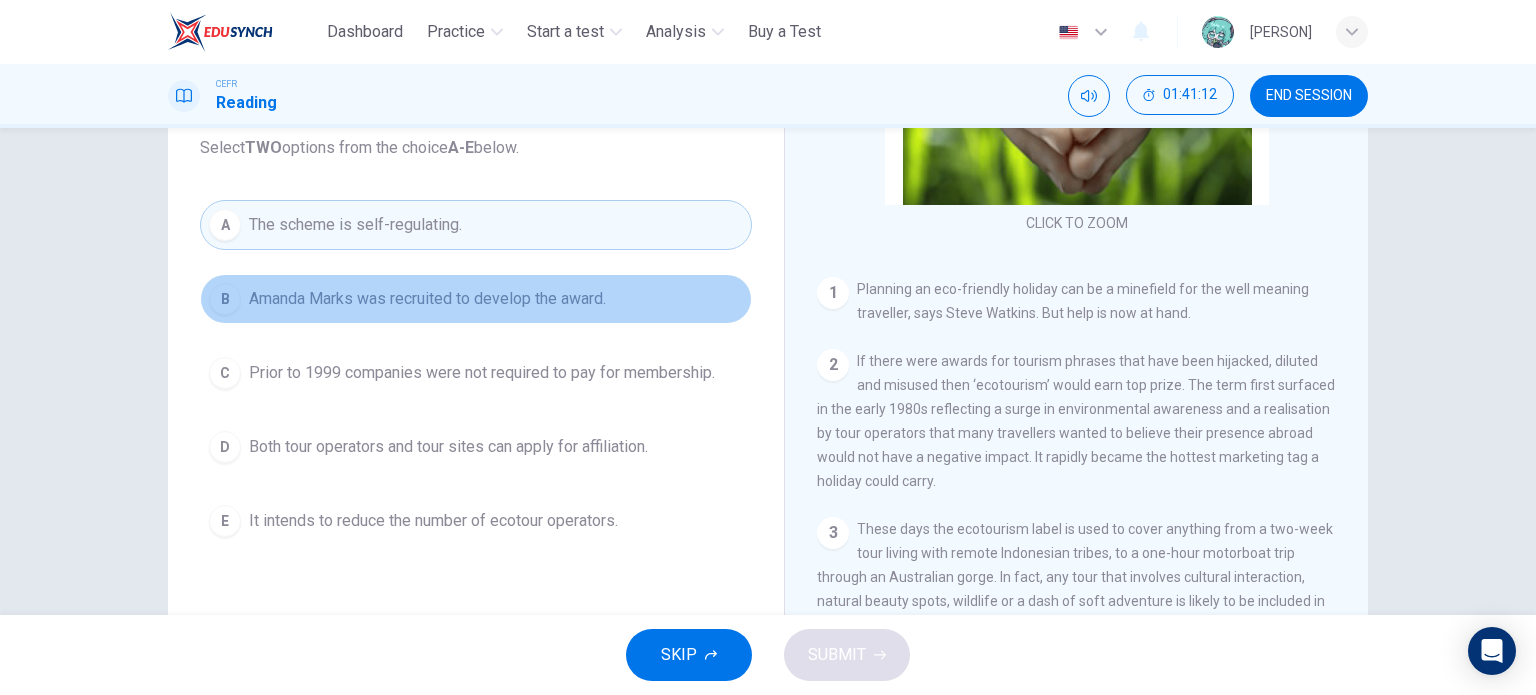 click on "Amanda Marks was recruited to develop the award." at bounding box center (427, 299) 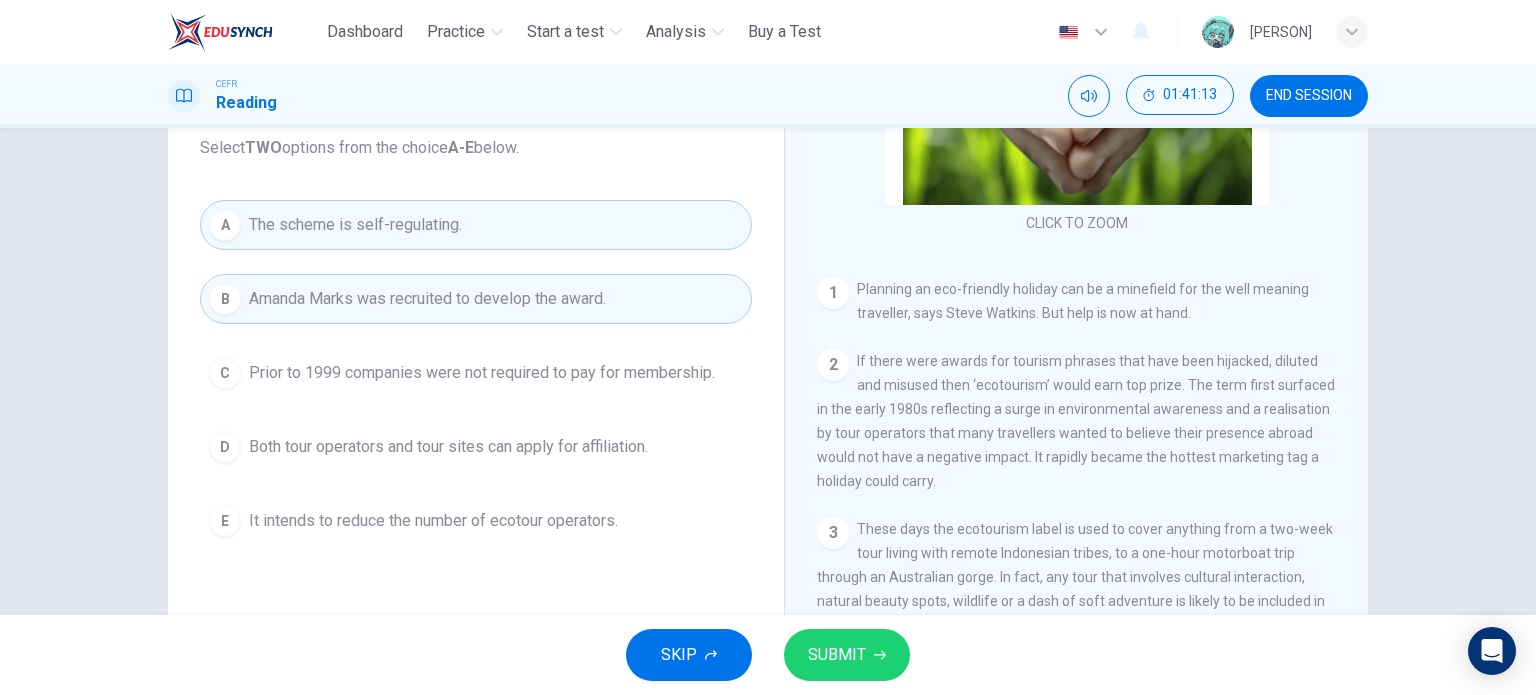 click on "Prior to 1999 companies were not required to pay for membership." at bounding box center [482, 373] 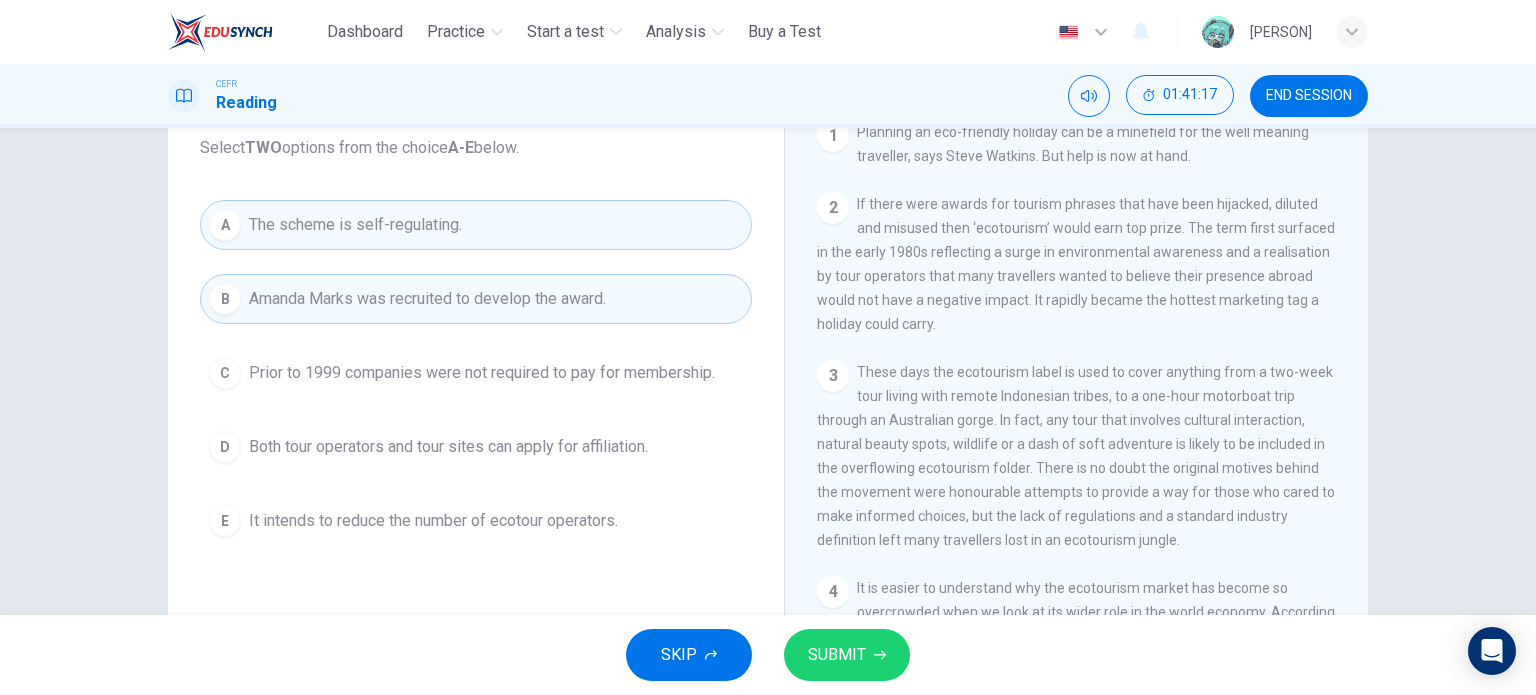 scroll, scrollTop: 300, scrollLeft: 0, axis: vertical 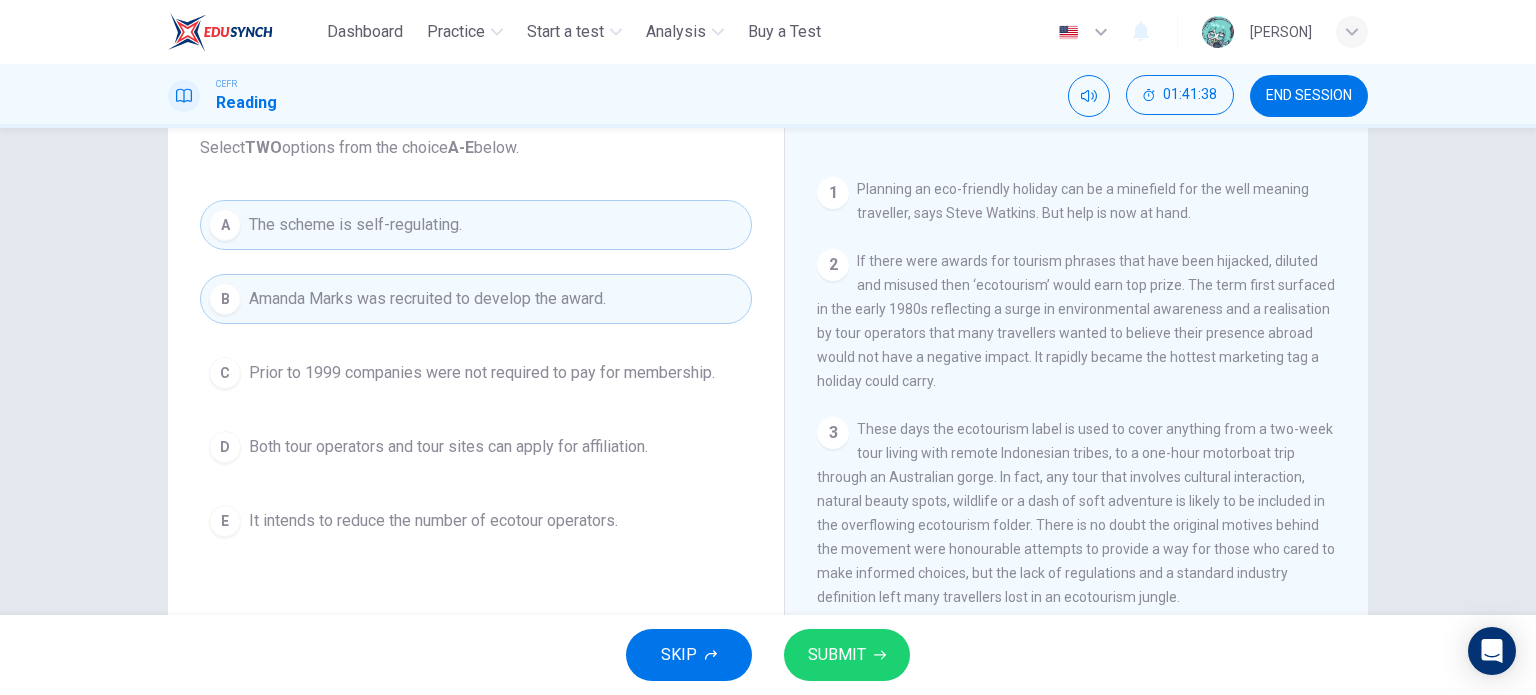 click on "A The scheme is self-regulating." at bounding box center (476, 225) 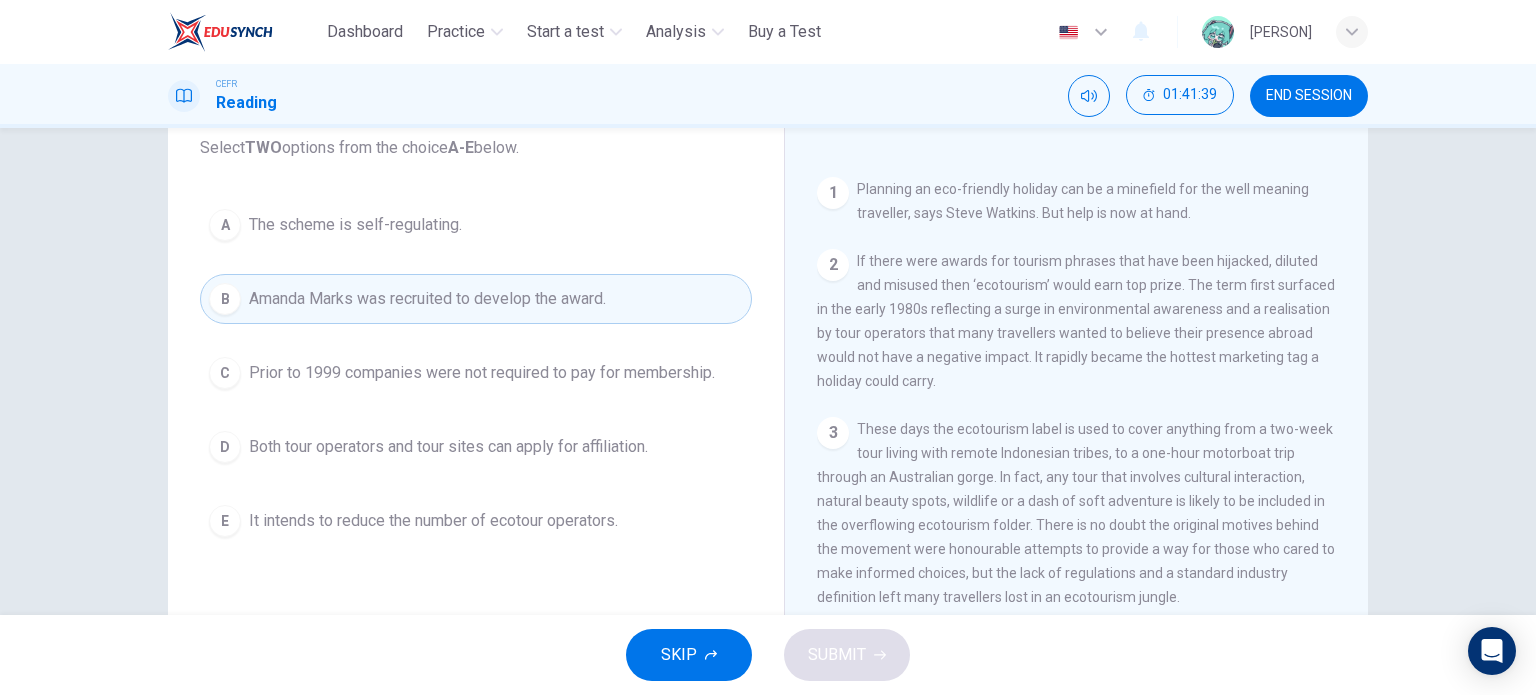 click on "Amanda Marks was recruited to develop the award." at bounding box center (427, 299) 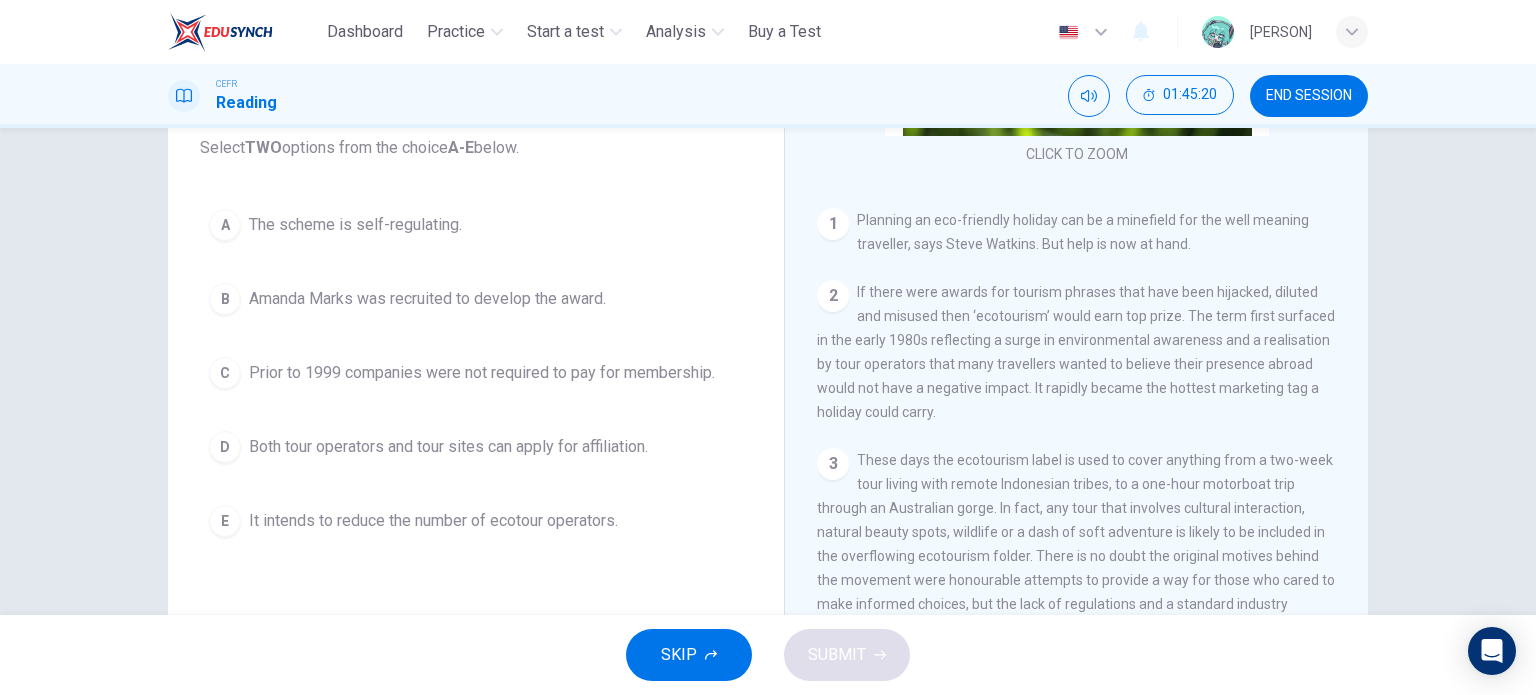 scroll, scrollTop: 200, scrollLeft: 0, axis: vertical 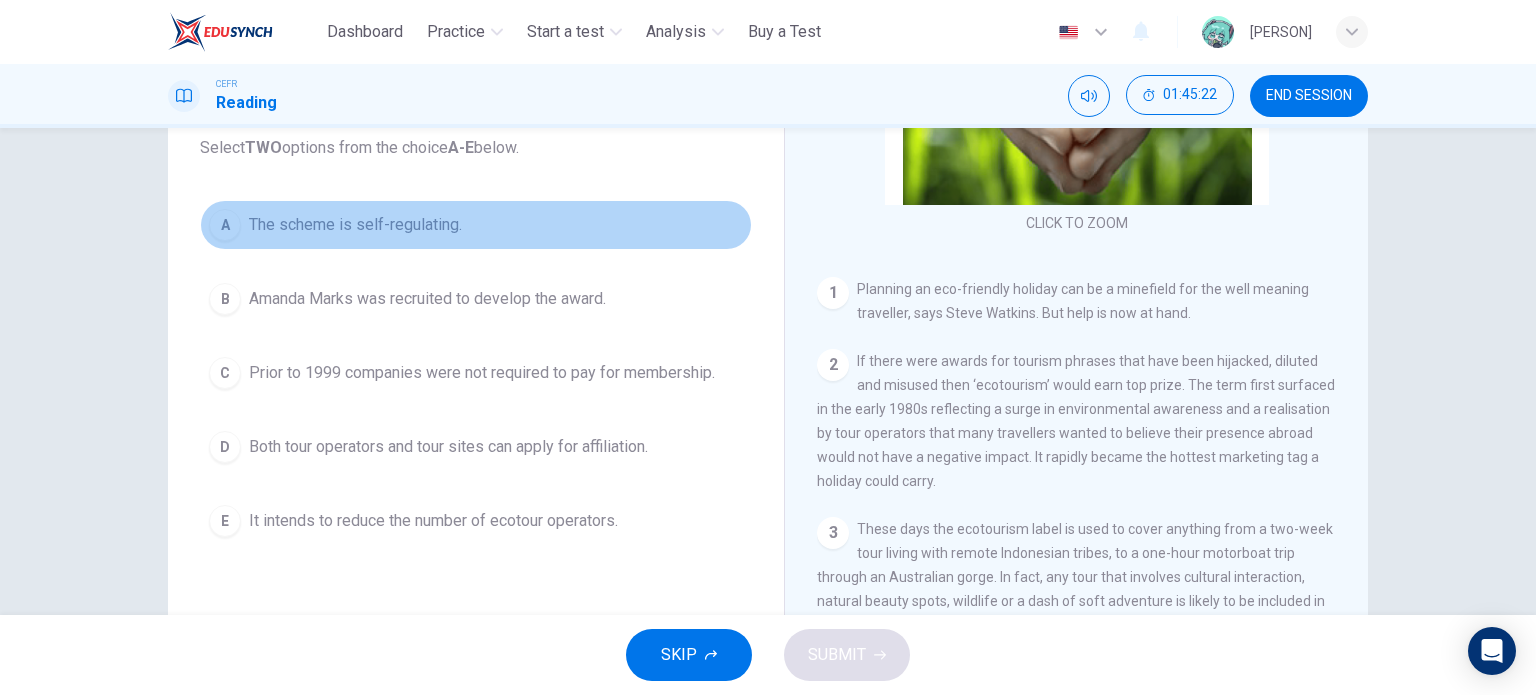 click on "The scheme is self-regulating." at bounding box center [355, 225] 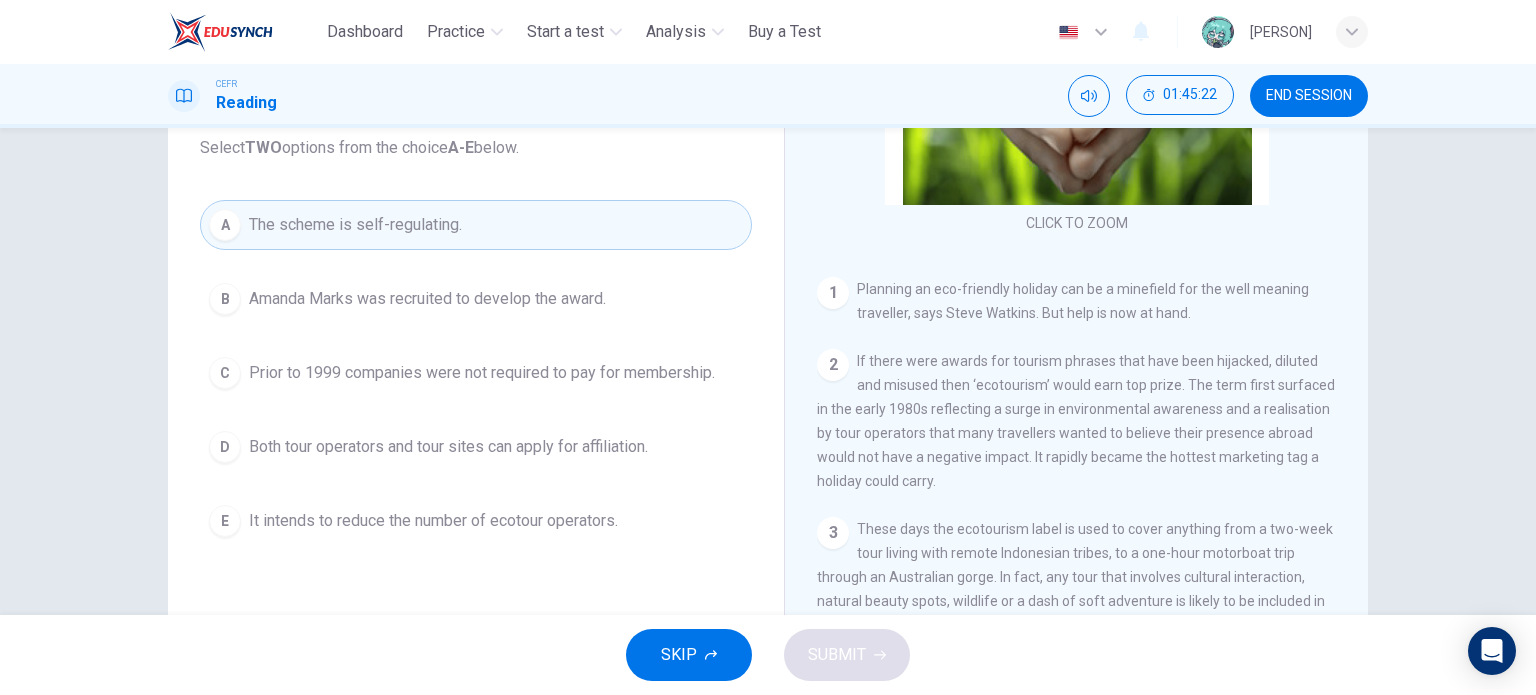 click on "Amanda Marks was recruited to develop the award." at bounding box center [427, 299] 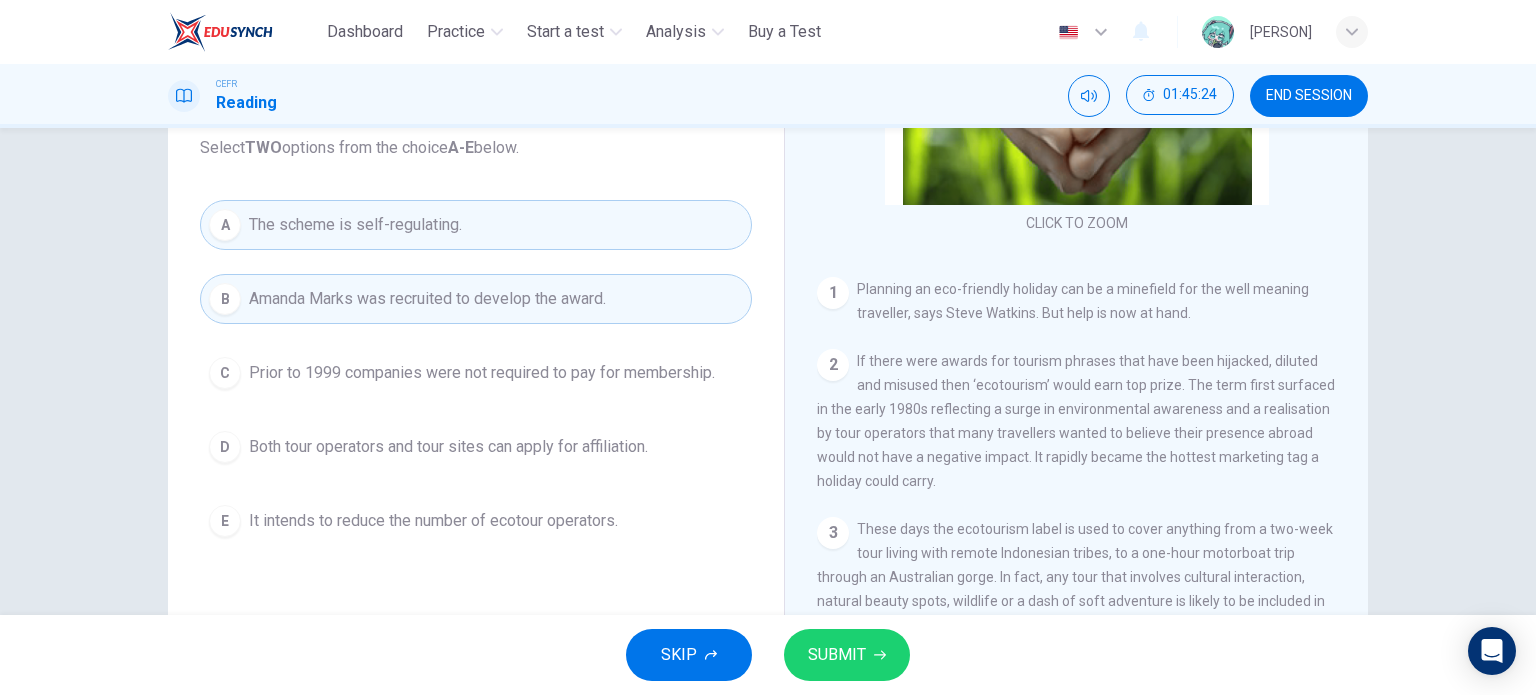 click on "A The scheme is self-regulating." at bounding box center [476, 225] 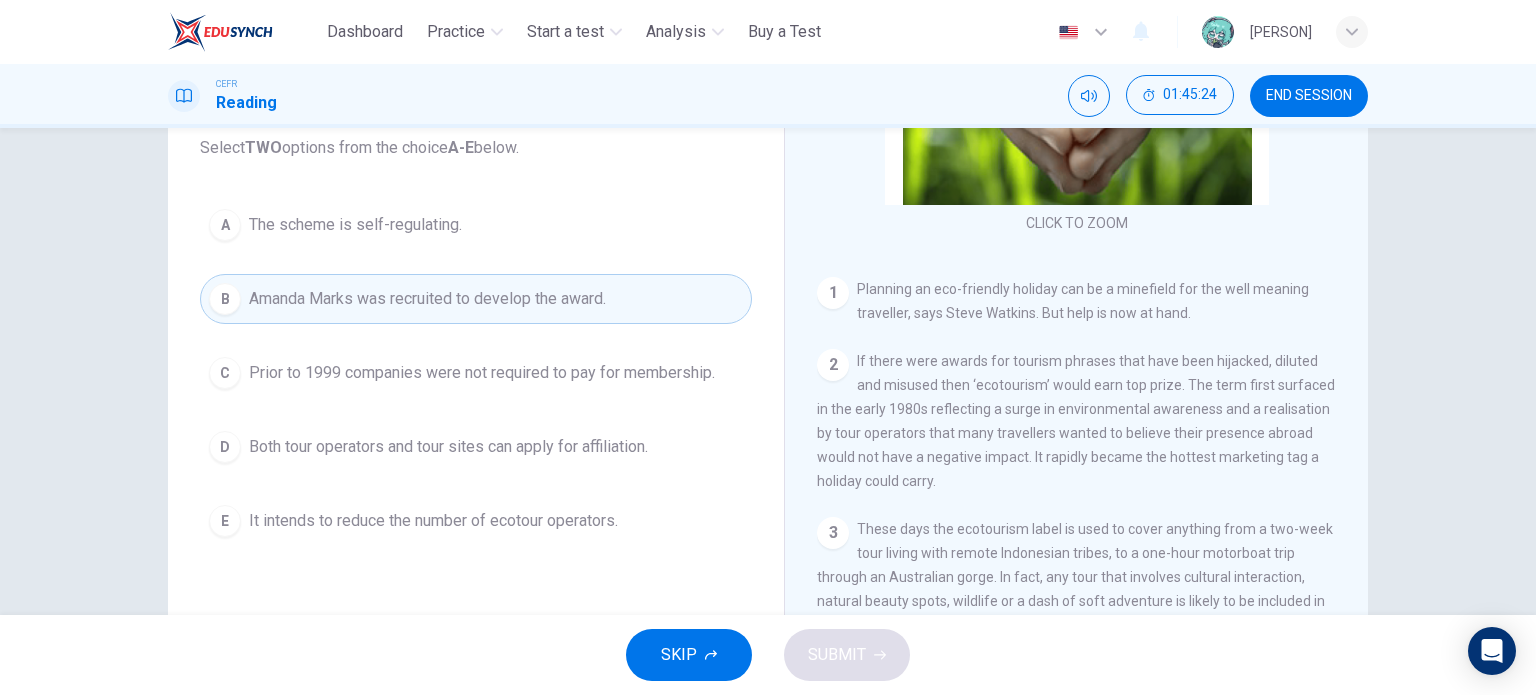 click on "Amanda Marks was recruited to develop the award." at bounding box center (427, 299) 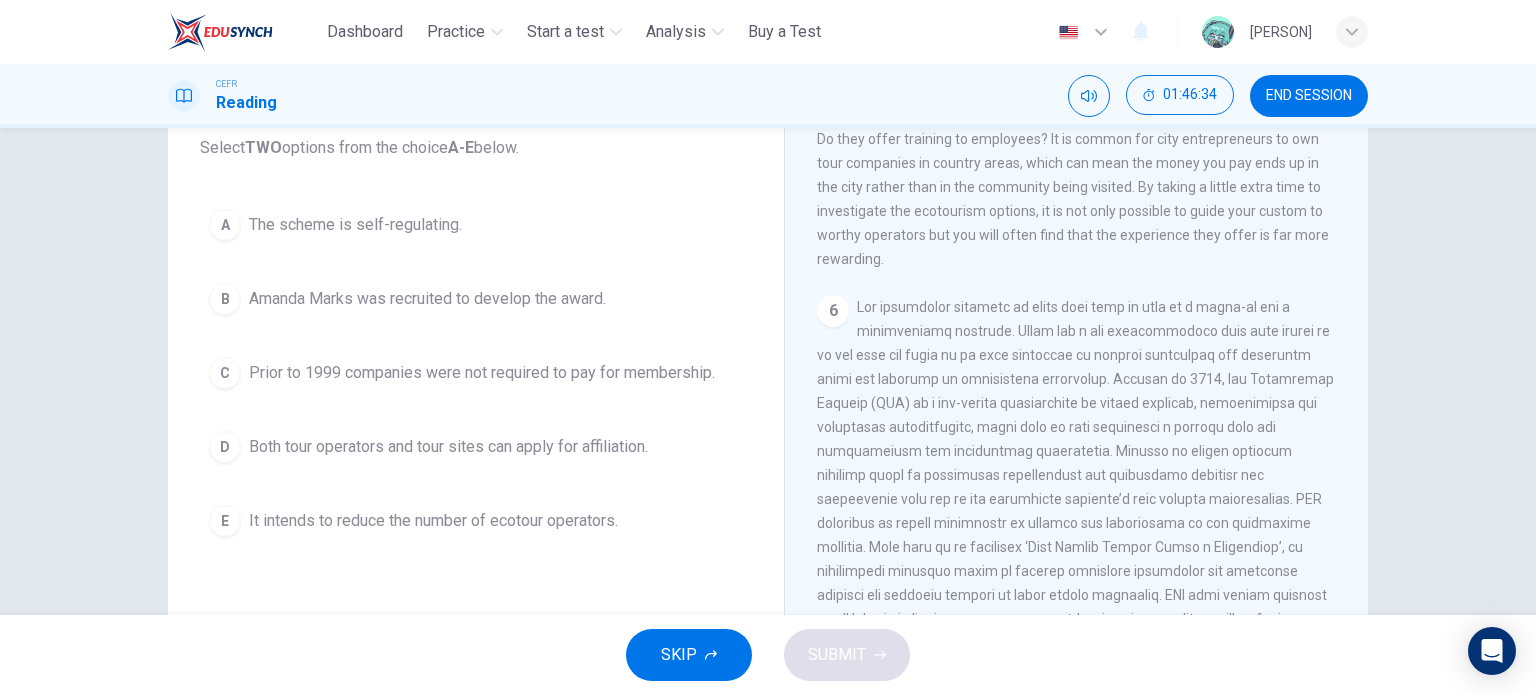 scroll, scrollTop: 1200, scrollLeft: 0, axis: vertical 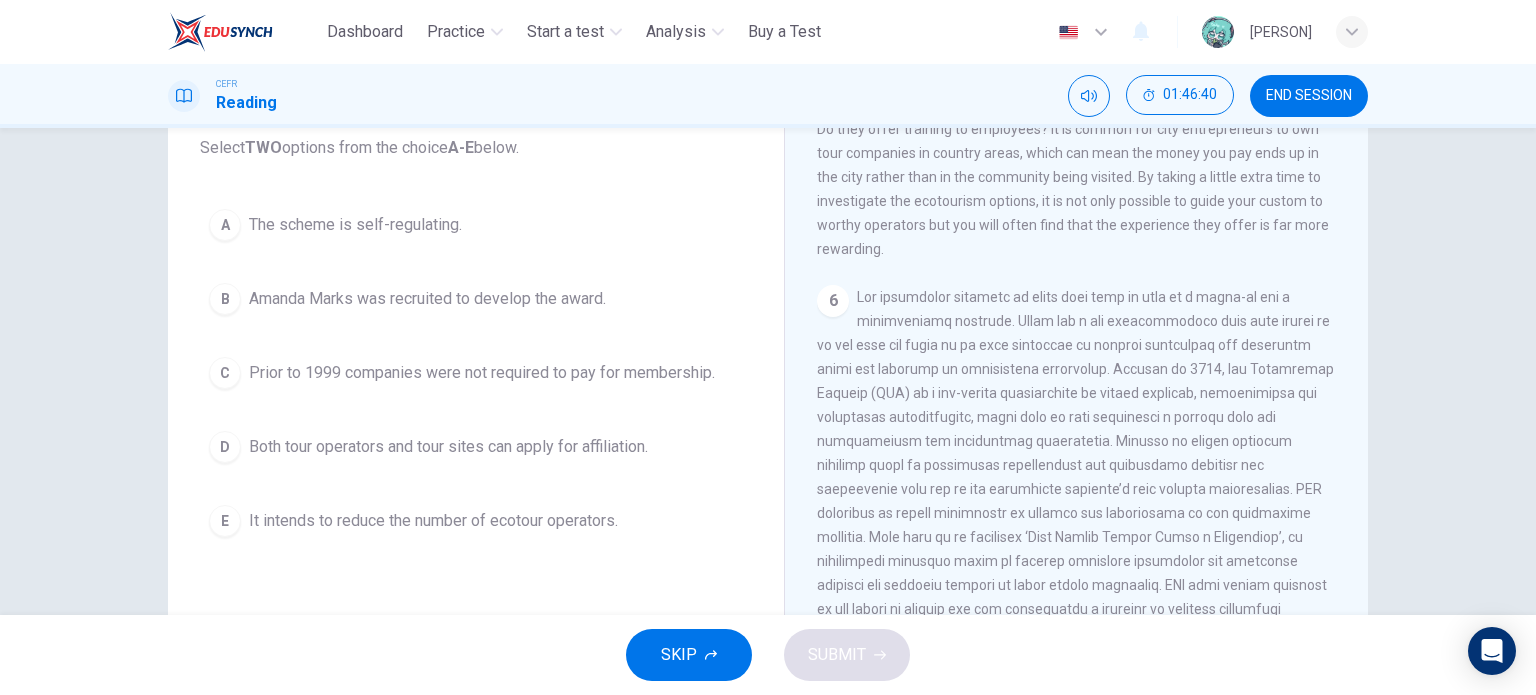 drag, startPoint x: 860, startPoint y: 402, endPoint x: 923, endPoint y: 432, distance: 69.77822 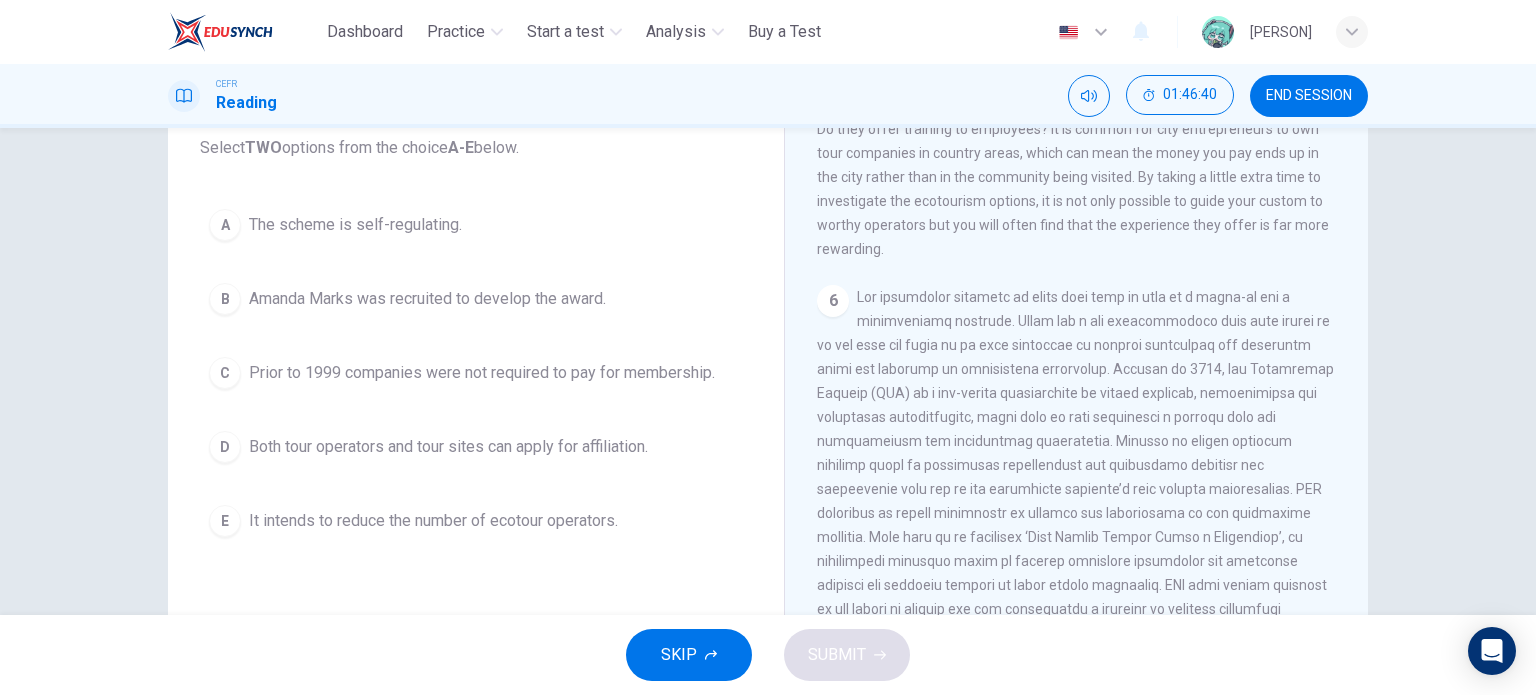 click at bounding box center [1075, 465] 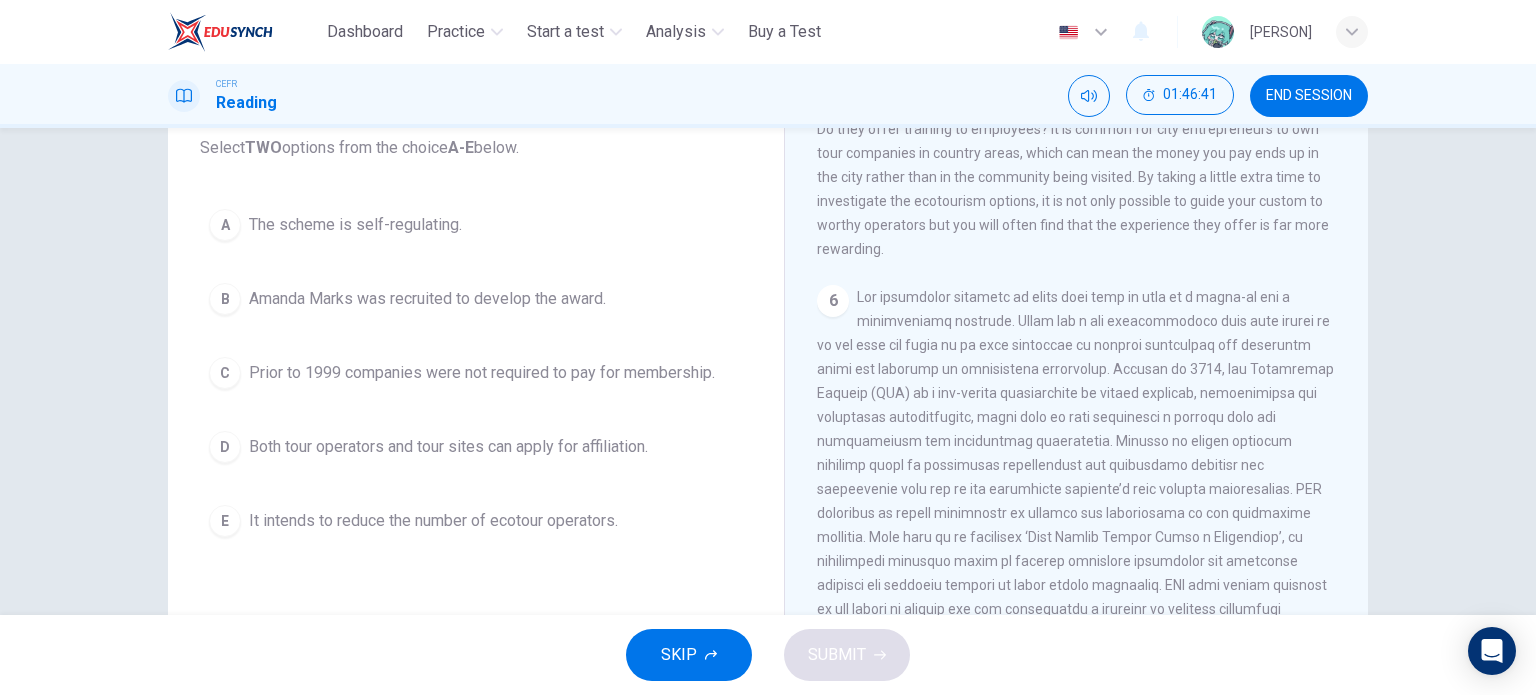 drag, startPoint x: 1122, startPoint y: 462, endPoint x: 1157, endPoint y: 490, distance: 44.82187 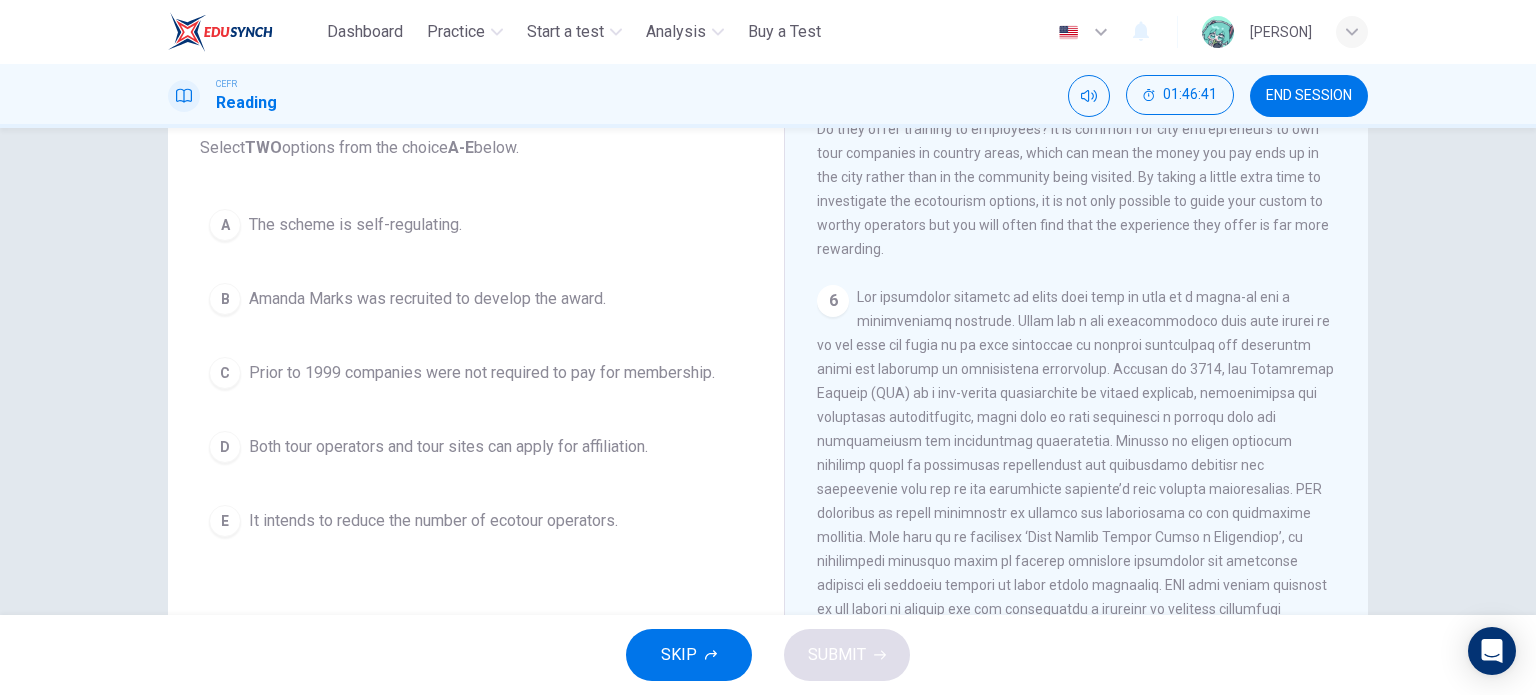 click on "6" at bounding box center [1077, 465] 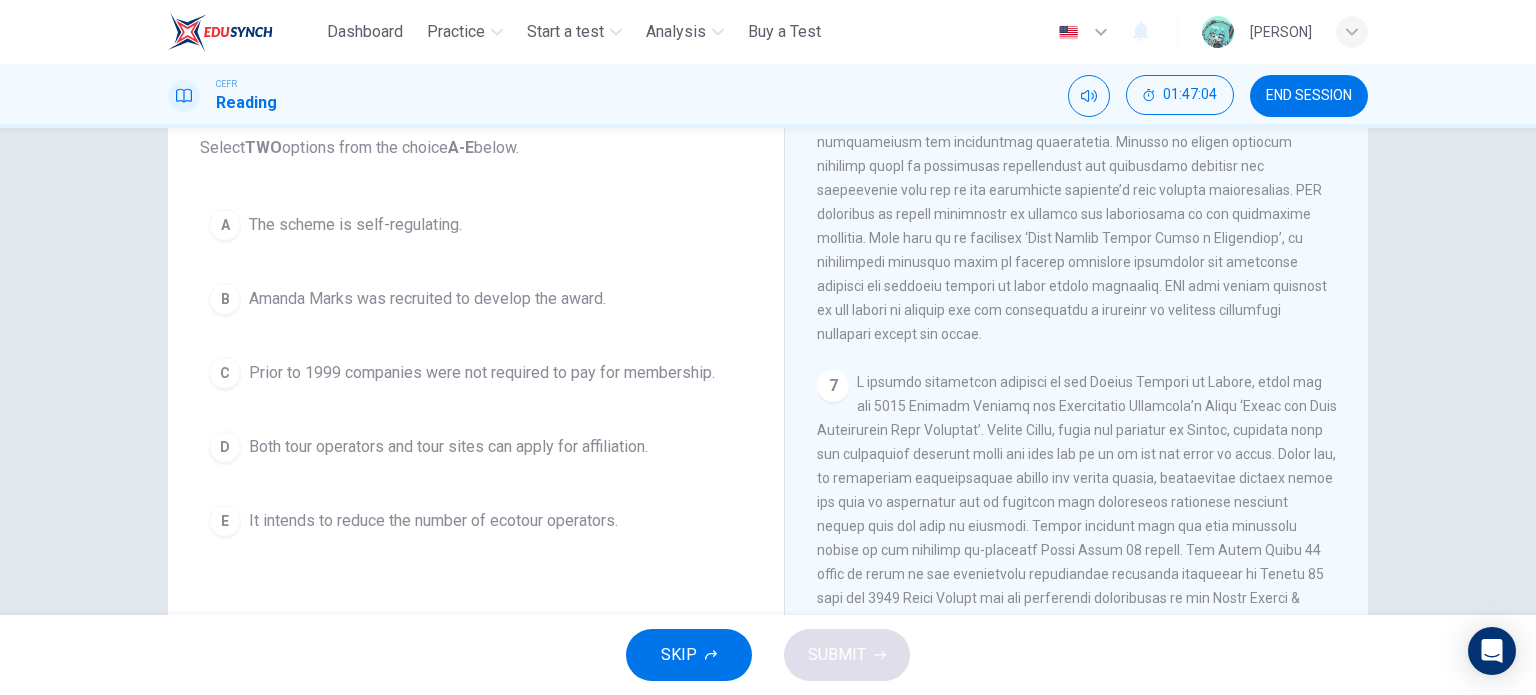 scroll, scrollTop: 1500, scrollLeft: 0, axis: vertical 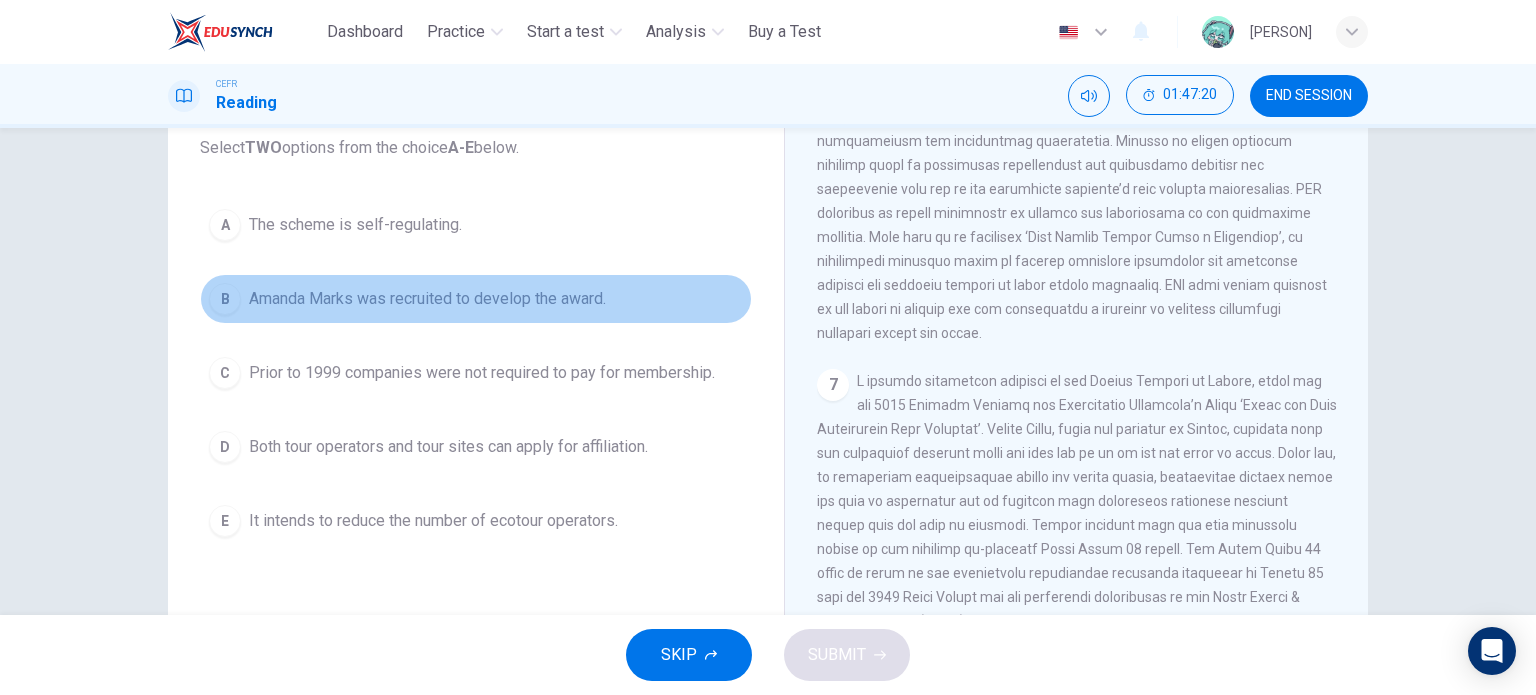 click on "B Amanda Marks was recruited to develop the award." at bounding box center (476, 299) 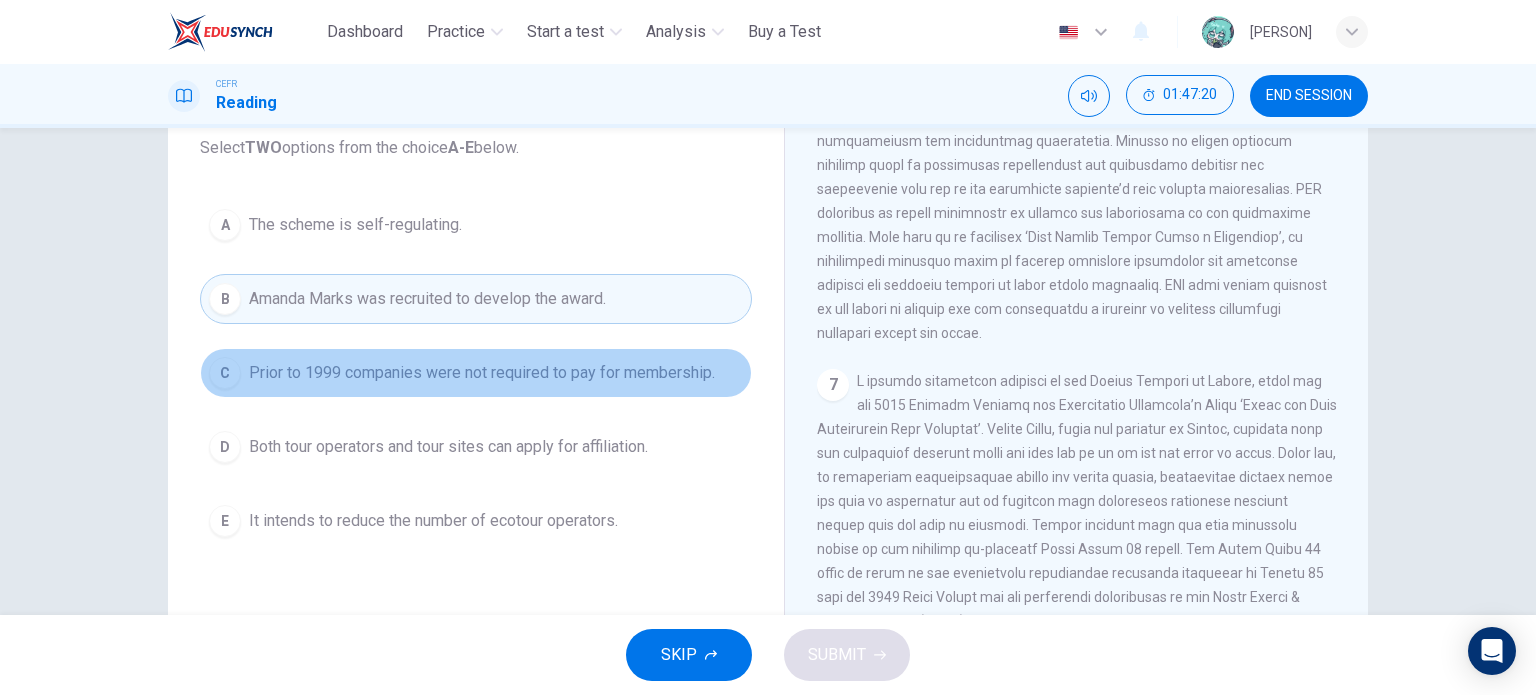 click on "Prior to 1999 companies were not required to pay for membership." at bounding box center [482, 373] 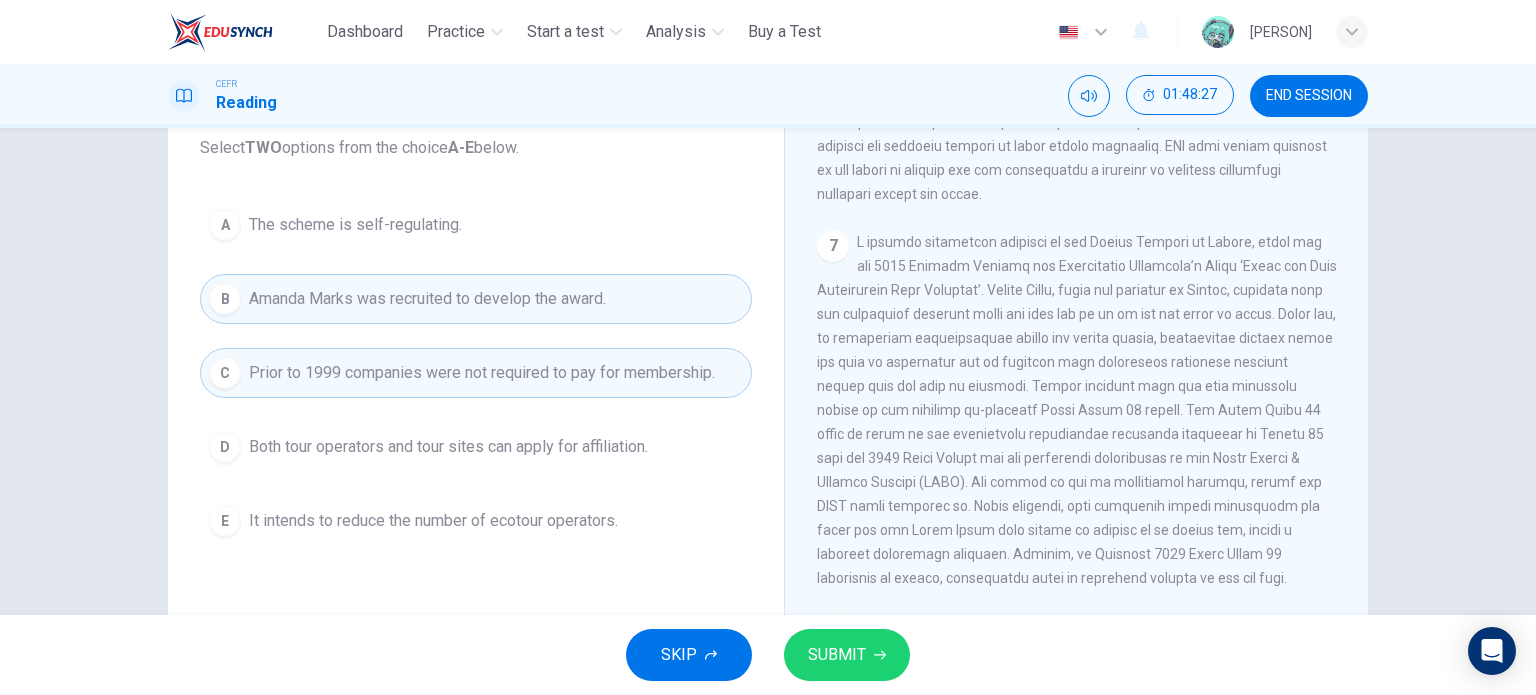 scroll, scrollTop: 2039, scrollLeft: 0, axis: vertical 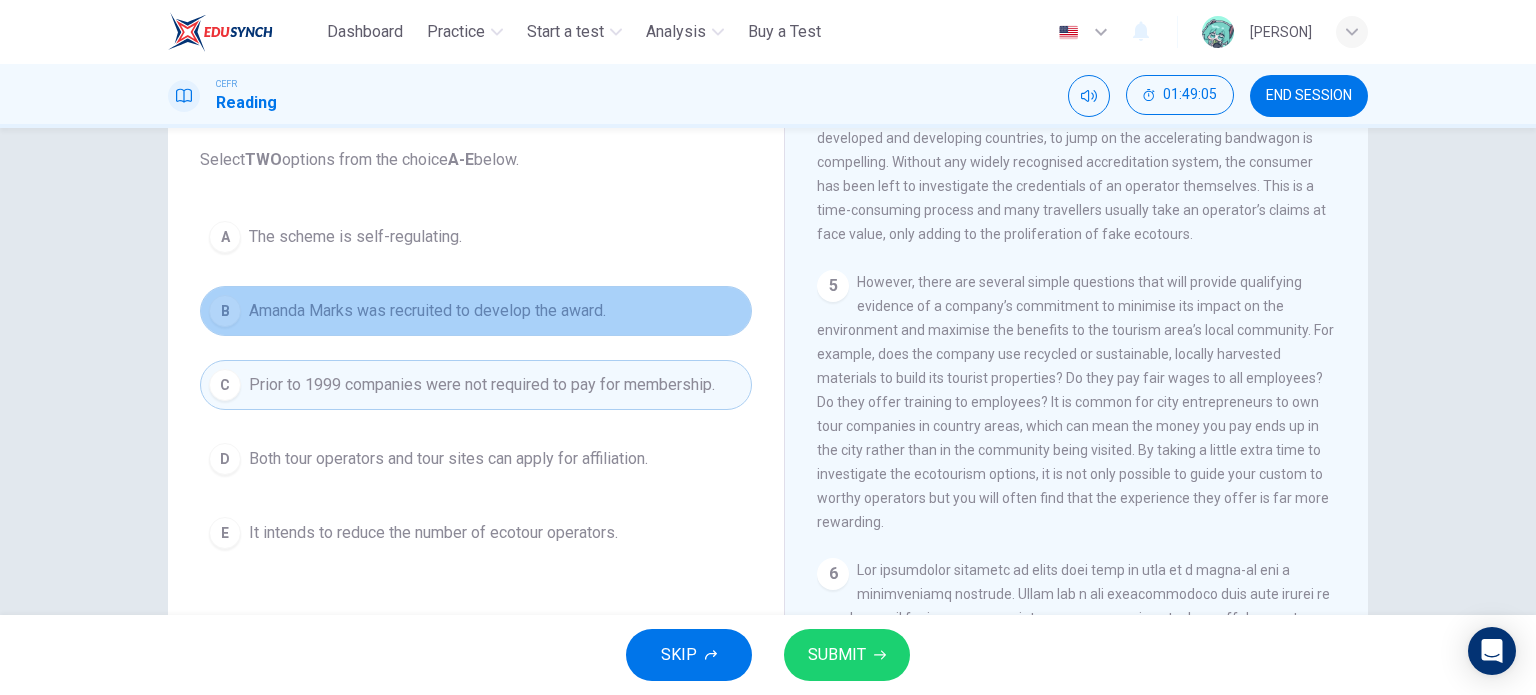click on "B Amanda Marks was recruited to develop the award." at bounding box center (476, 311) 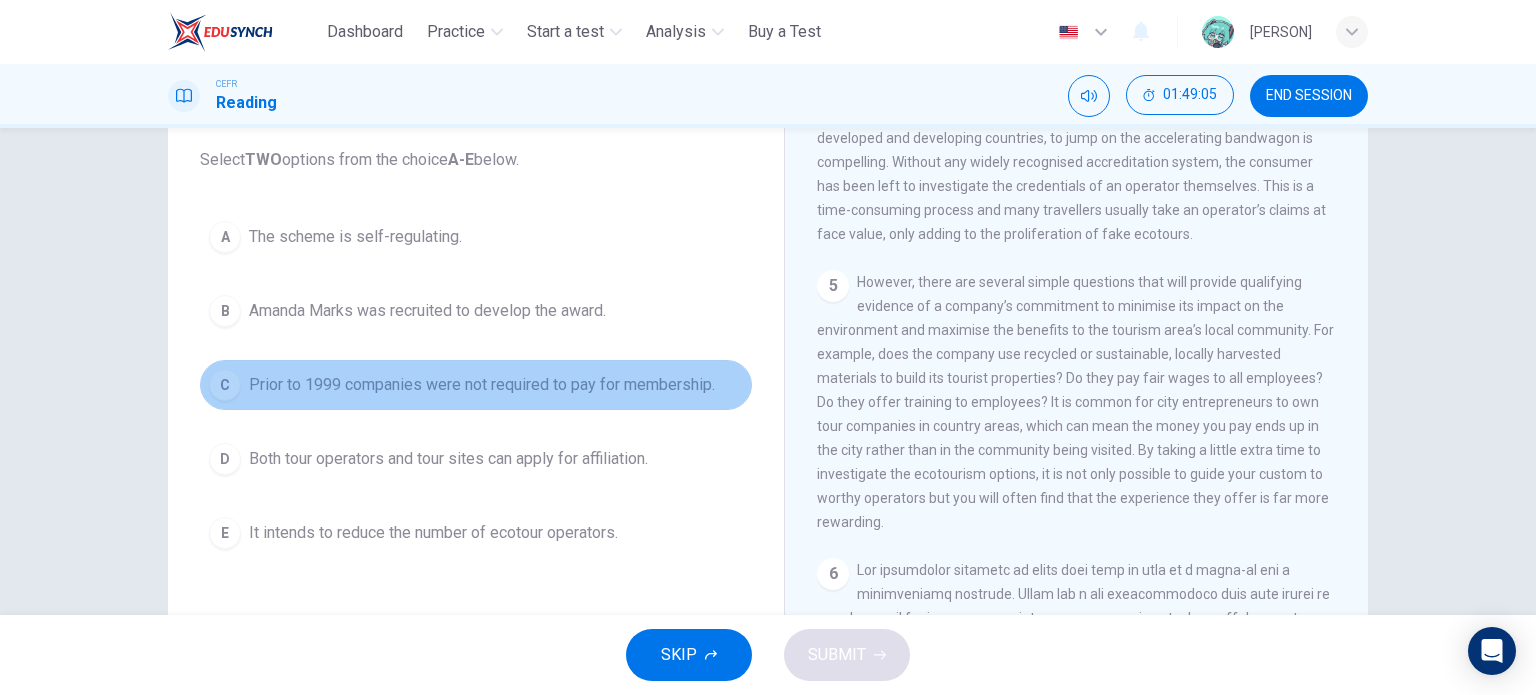click on "Prior to 1999 companies were not required to pay for membership." at bounding box center (482, 385) 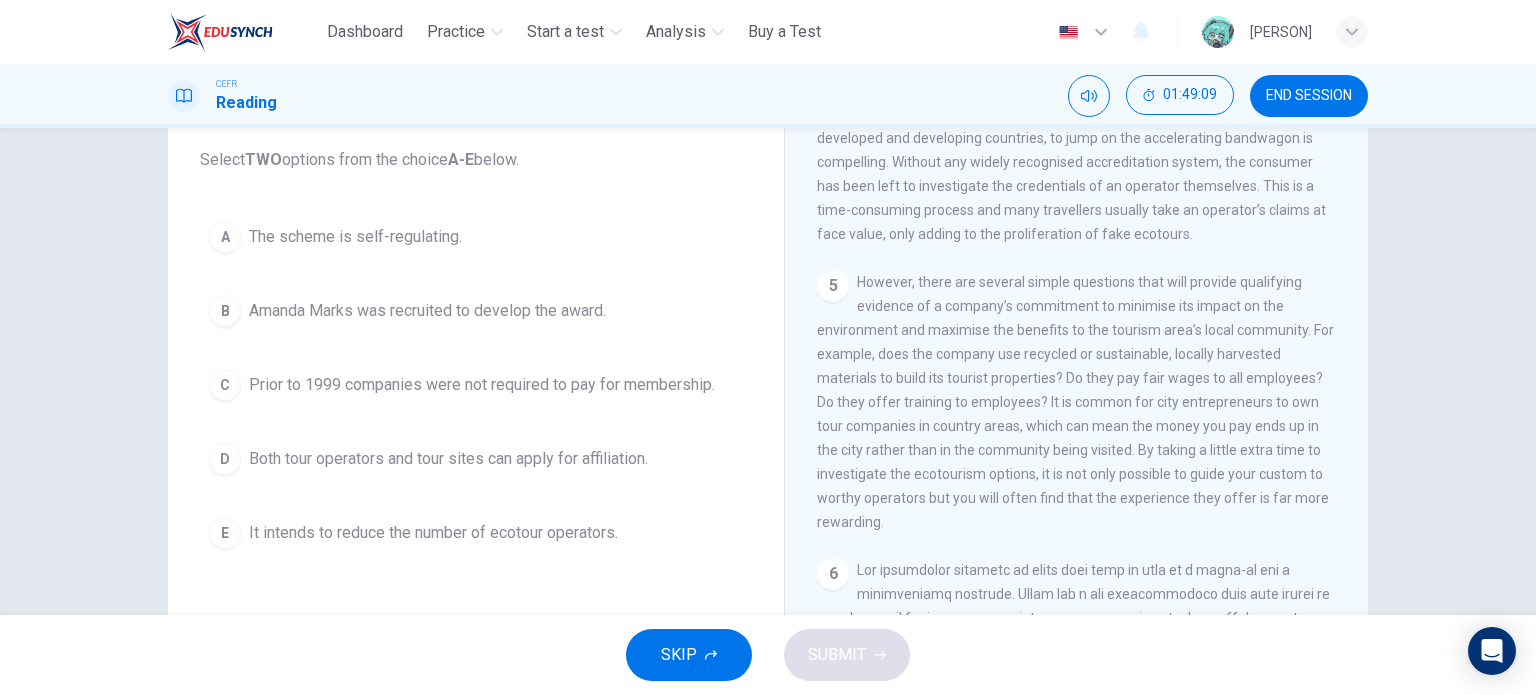 click on "A The scheme is self-regulating." at bounding box center [476, 237] 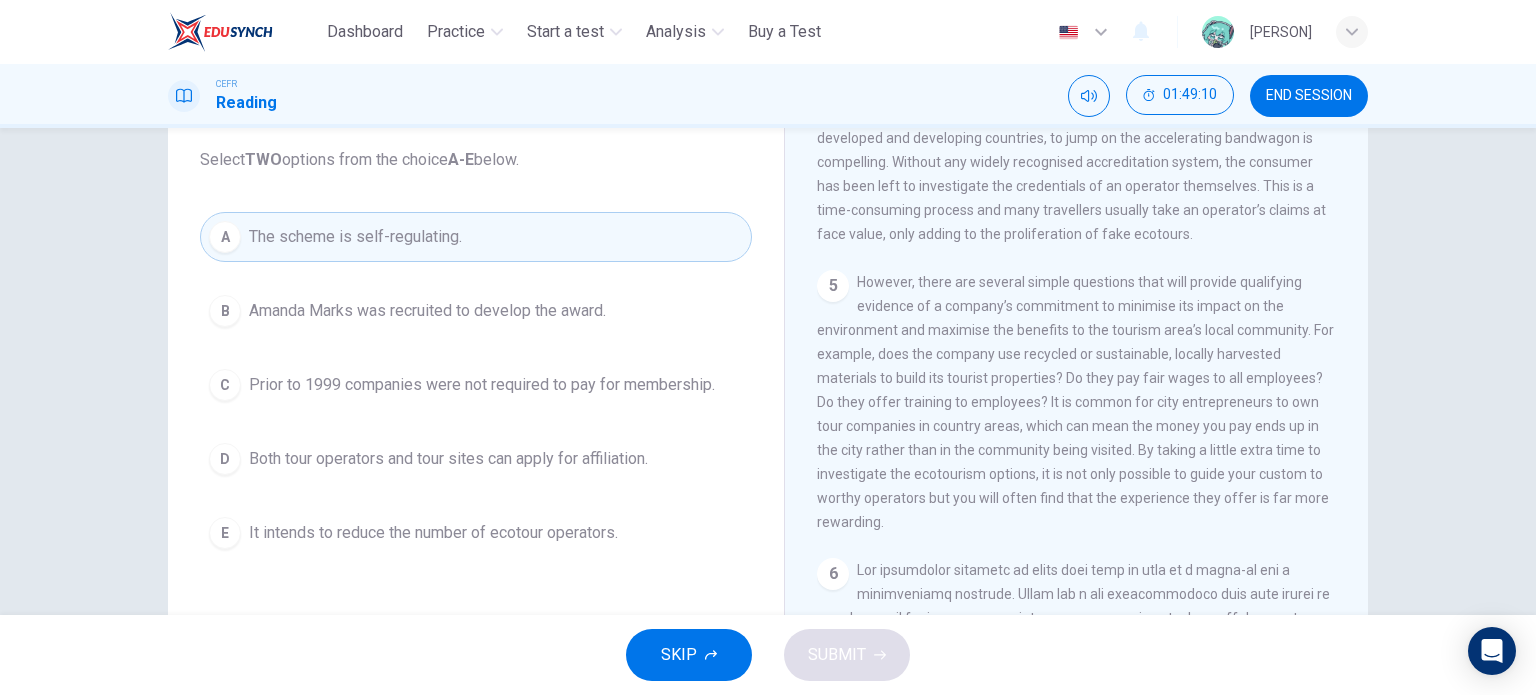 click on "Amanda Marks was recruited to develop the award." at bounding box center [427, 311] 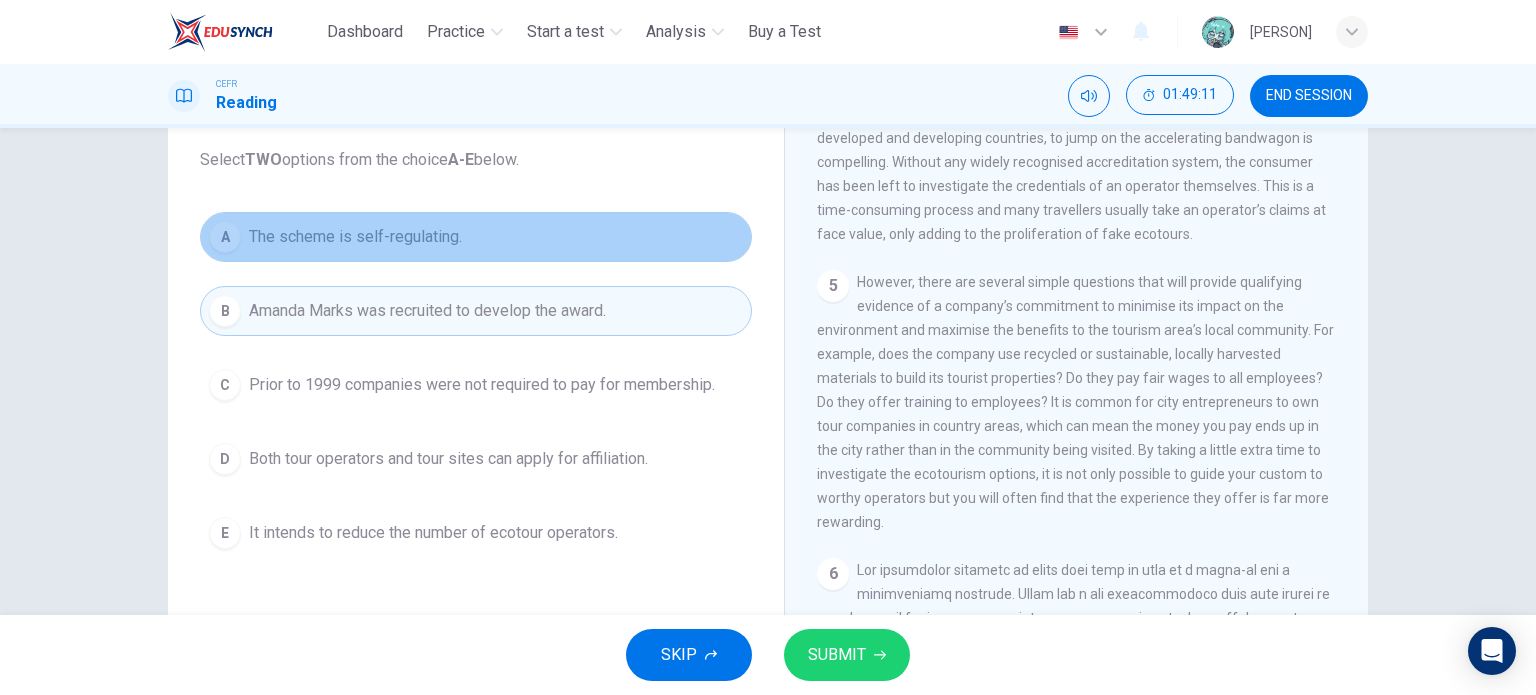 click on "A The scheme is self-regulating." at bounding box center (476, 237) 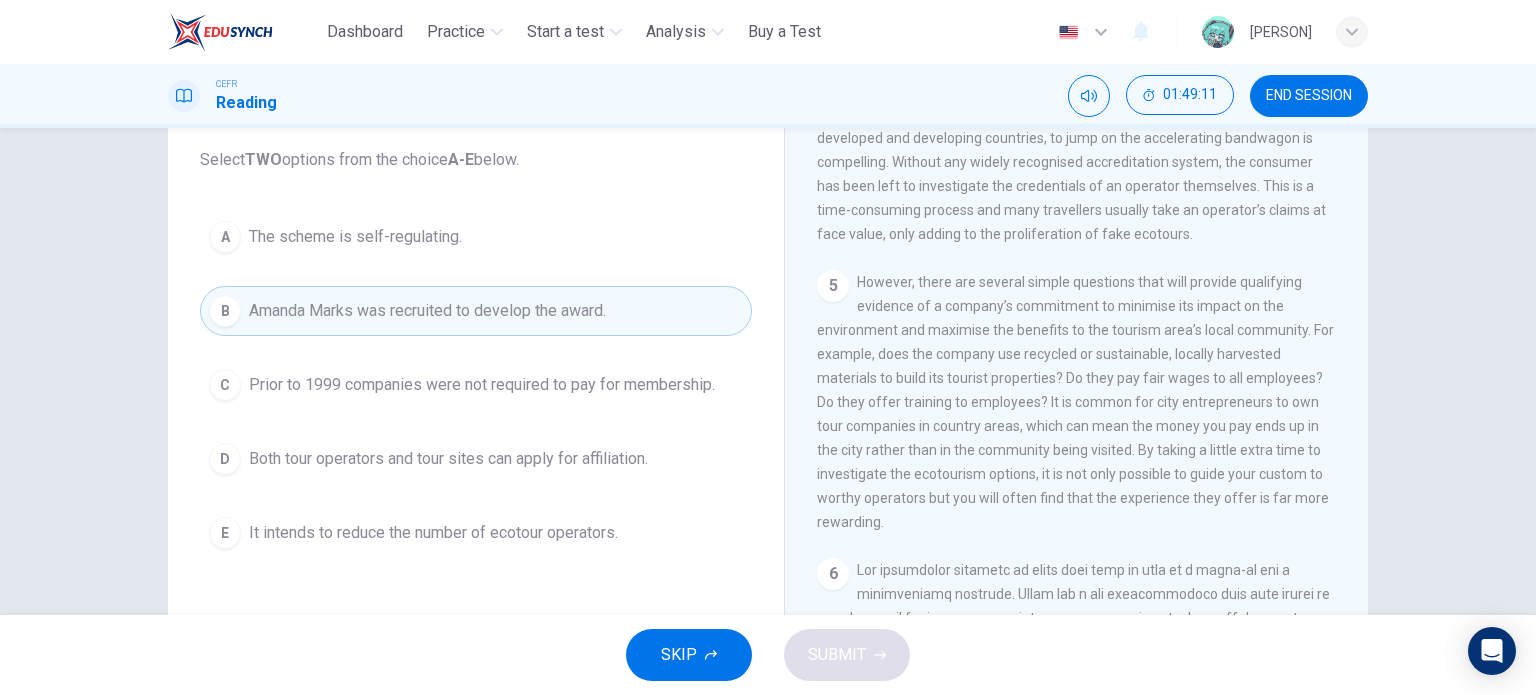 click on "Amanda Marks was recruited to develop the award." at bounding box center [427, 311] 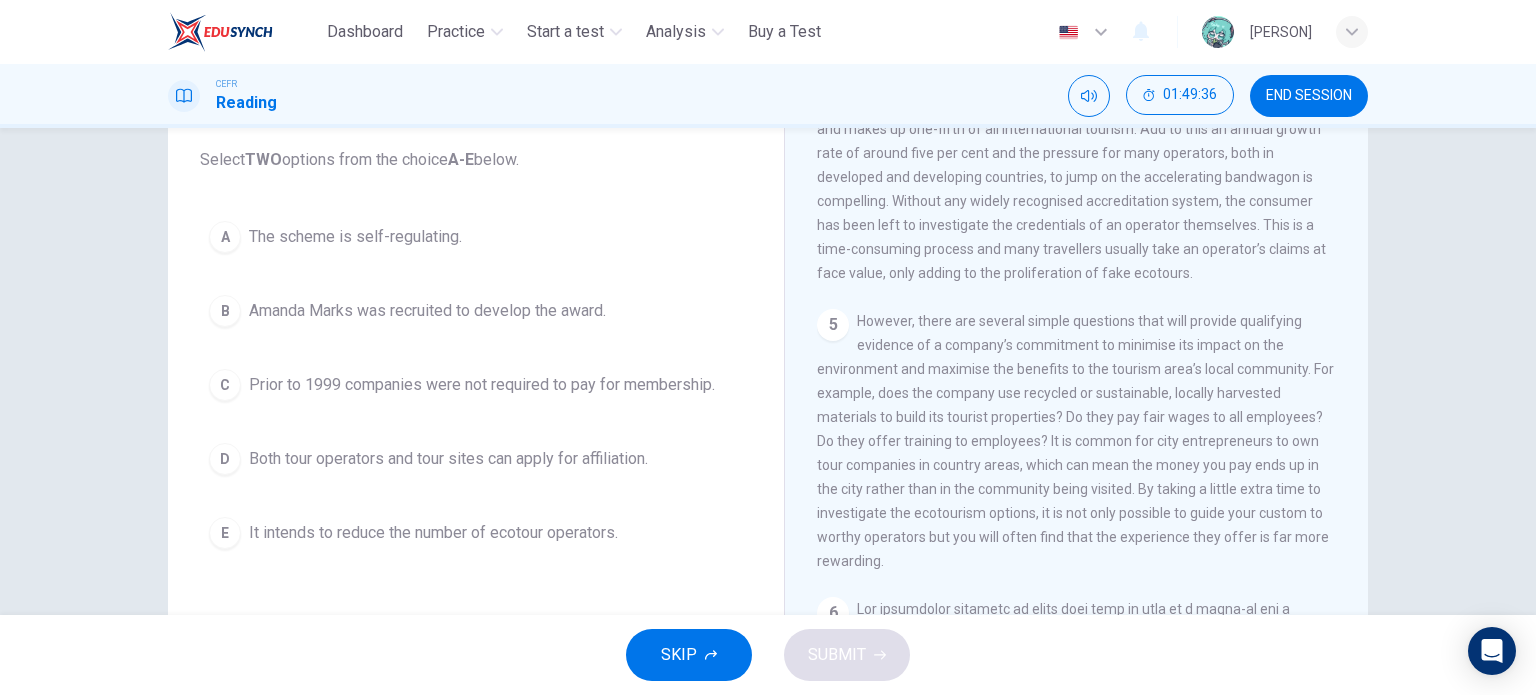 scroll, scrollTop: 1400, scrollLeft: 0, axis: vertical 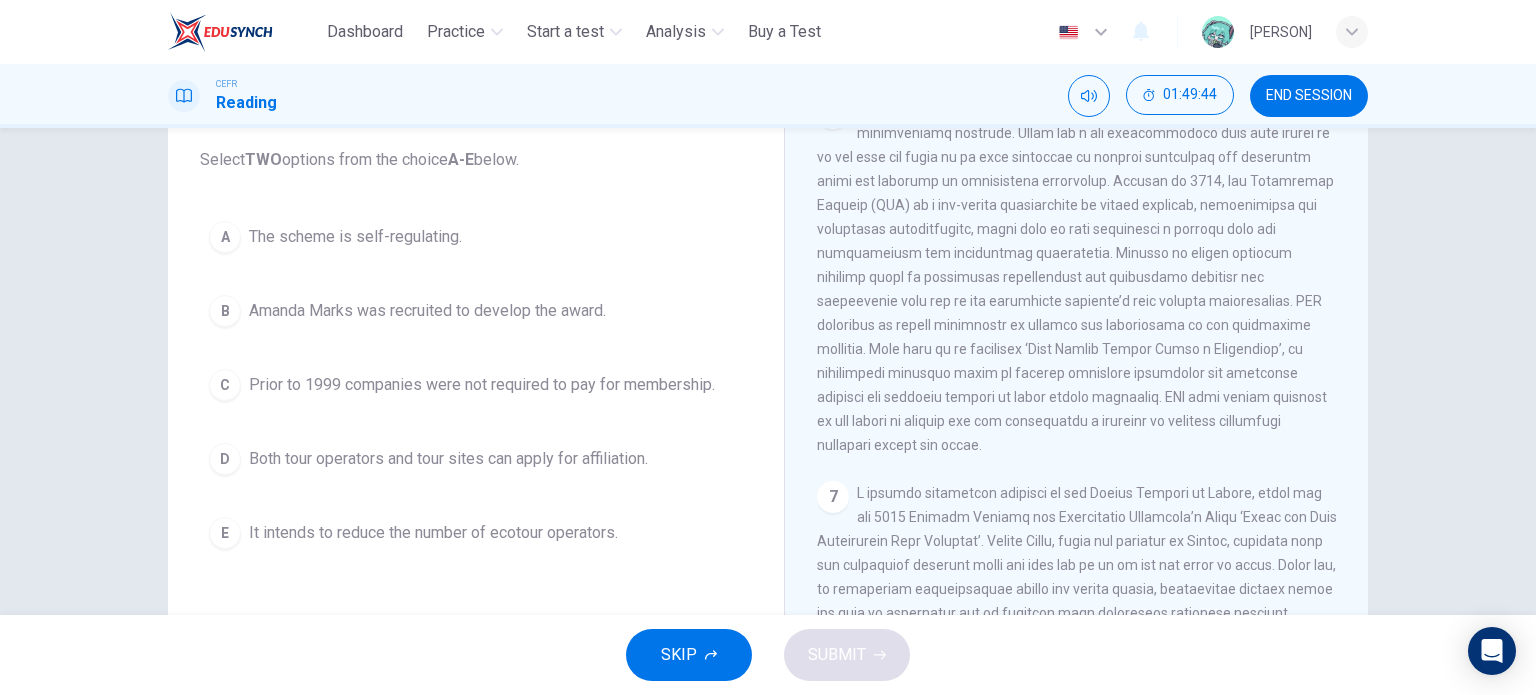 drag, startPoint x: 949, startPoint y: 251, endPoint x: 824, endPoint y: 238, distance: 125.67418 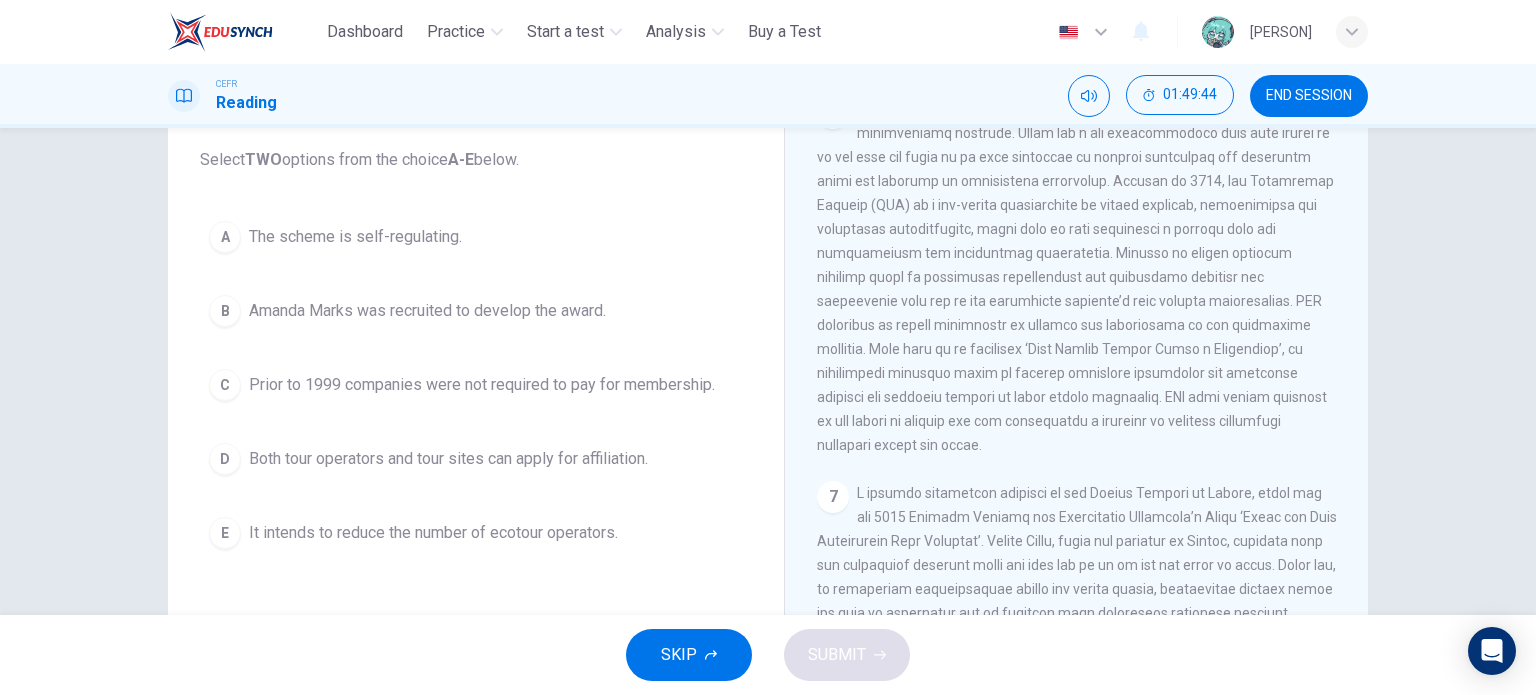 click at bounding box center [1075, 277] 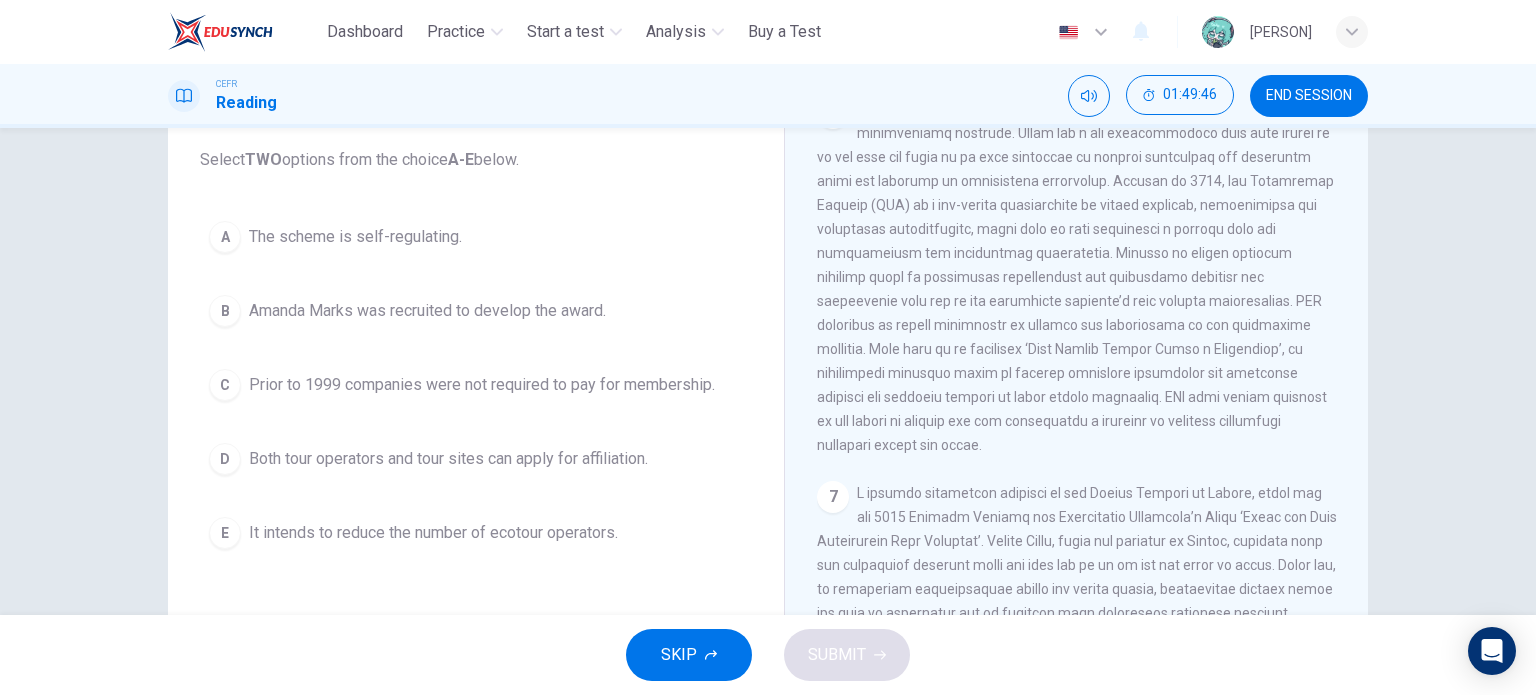 drag, startPoint x: 1249, startPoint y: 279, endPoint x: 1269, endPoint y: 309, distance: 36.05551 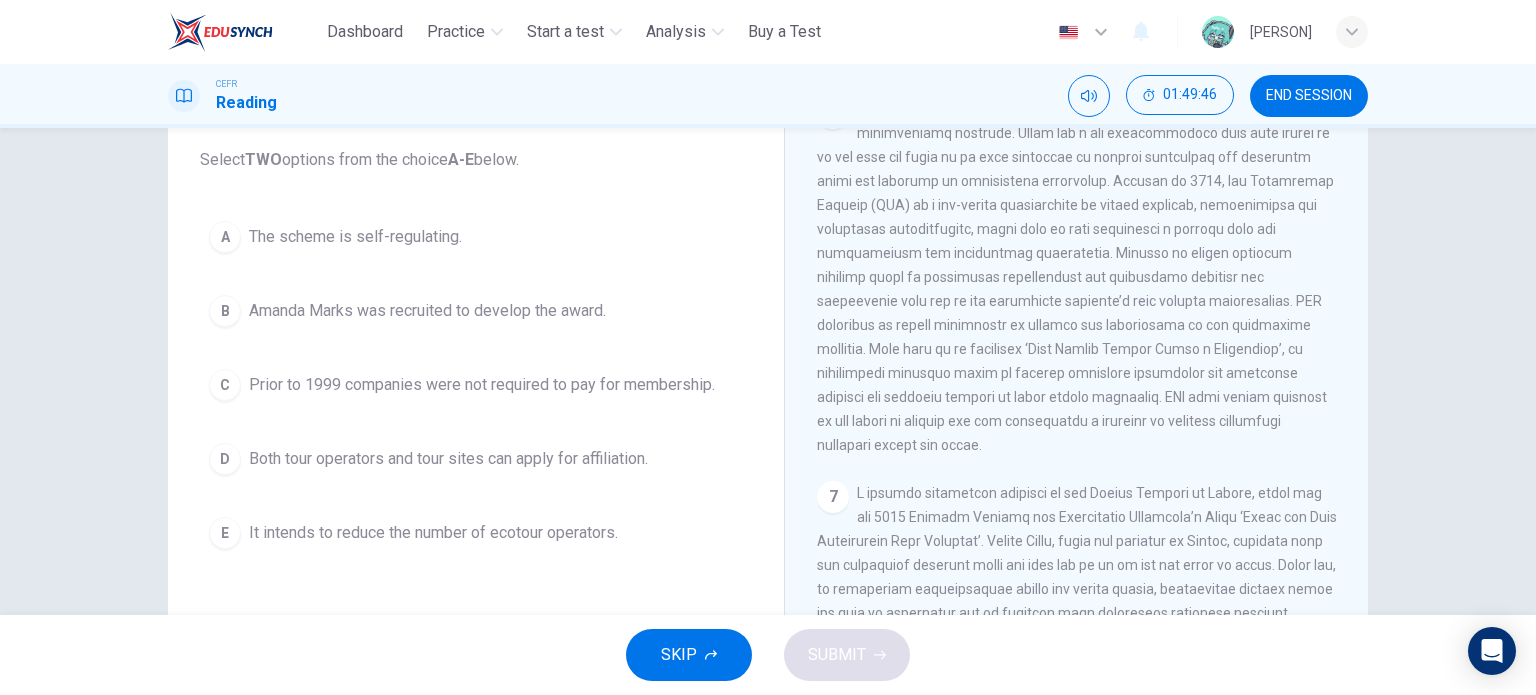 click on "6" at bounding box center [1077, 277] 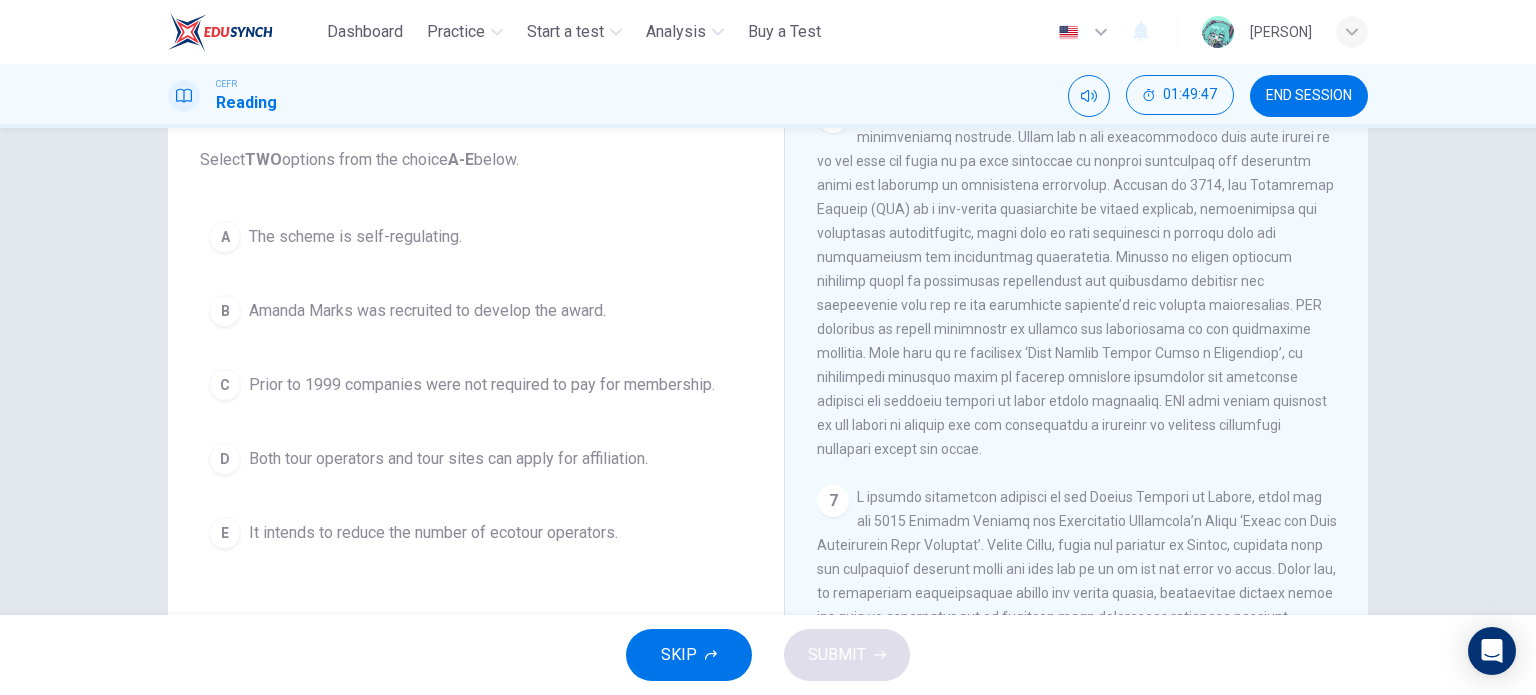 scroll, scrollTop: 1400, scrollLeft: 0, axis: vertical 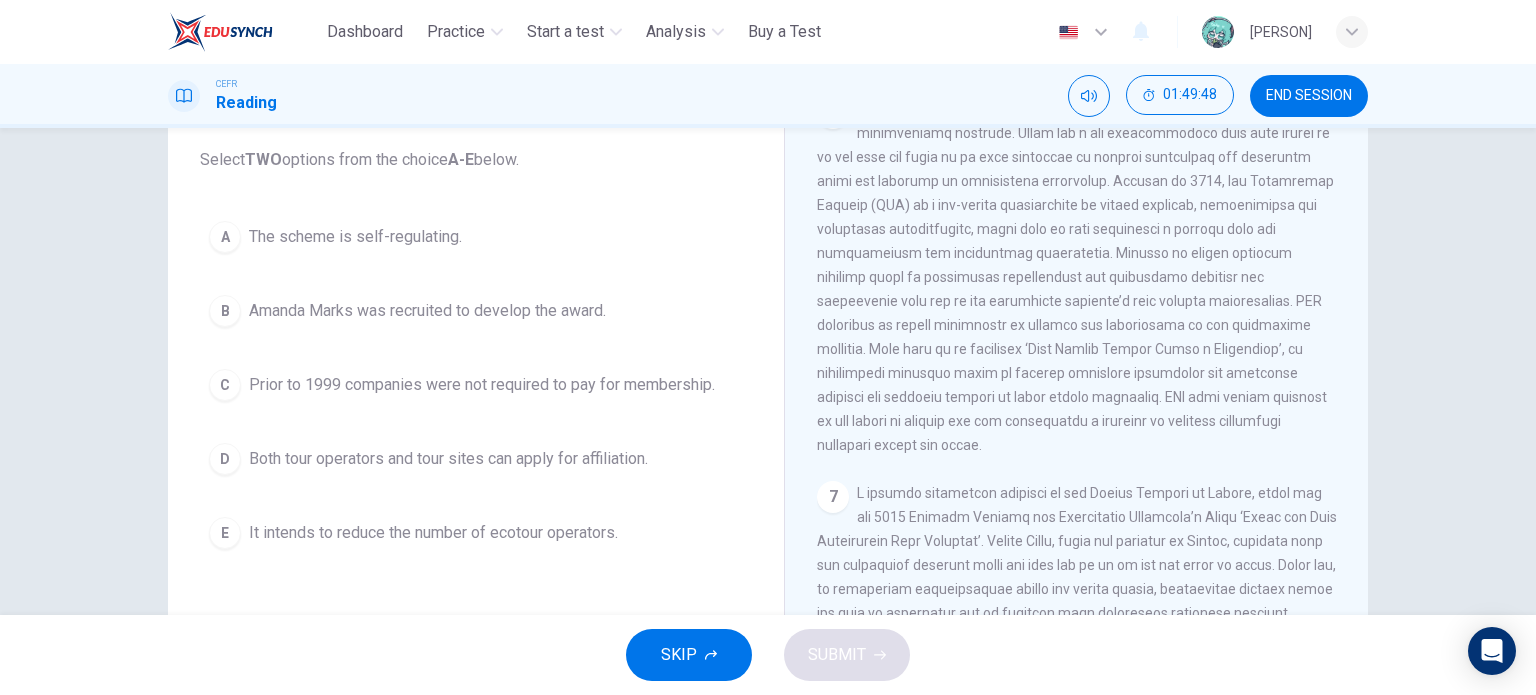 click at bounding box center (1075, 277) 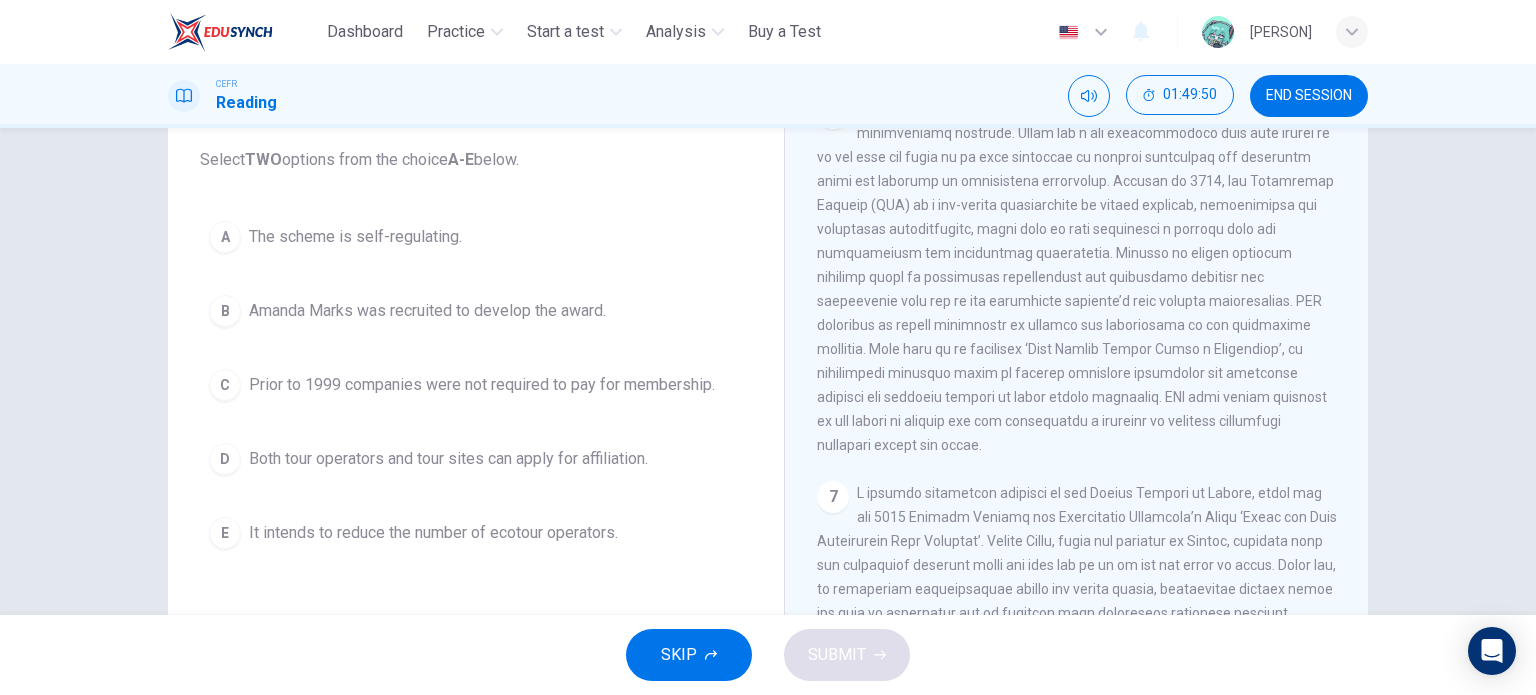 click on "A The scheme is self-regulating. B Amanda Marks was recruited to develop the award. C Prior to 1999 companies were not required to pay for membership. D Both tour operators and tour sites can apply for affiliation. E It intends to reduce the number of ecotour operators." at bounding box center [476, 385] 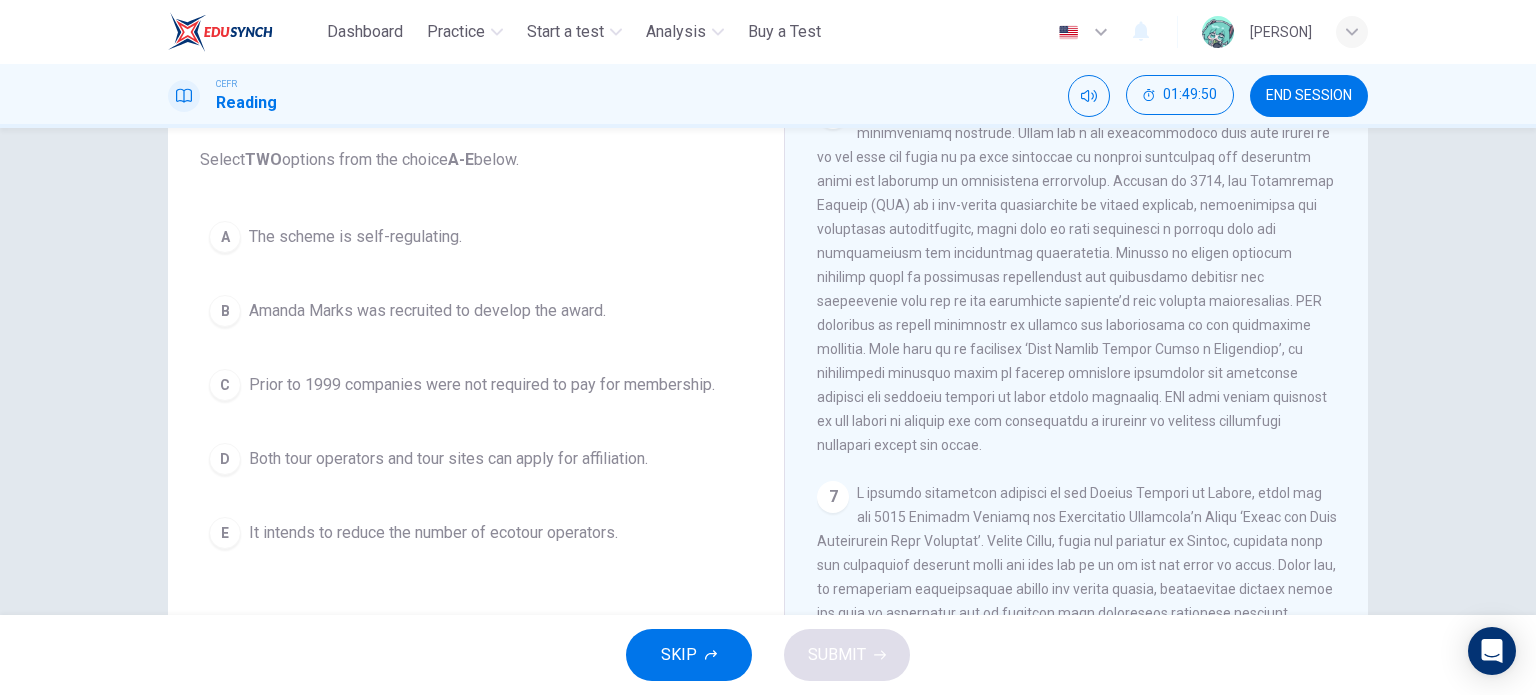 click on "Prior to 1999 companies were not required to pay for membership." at bounding box center [482, 385] 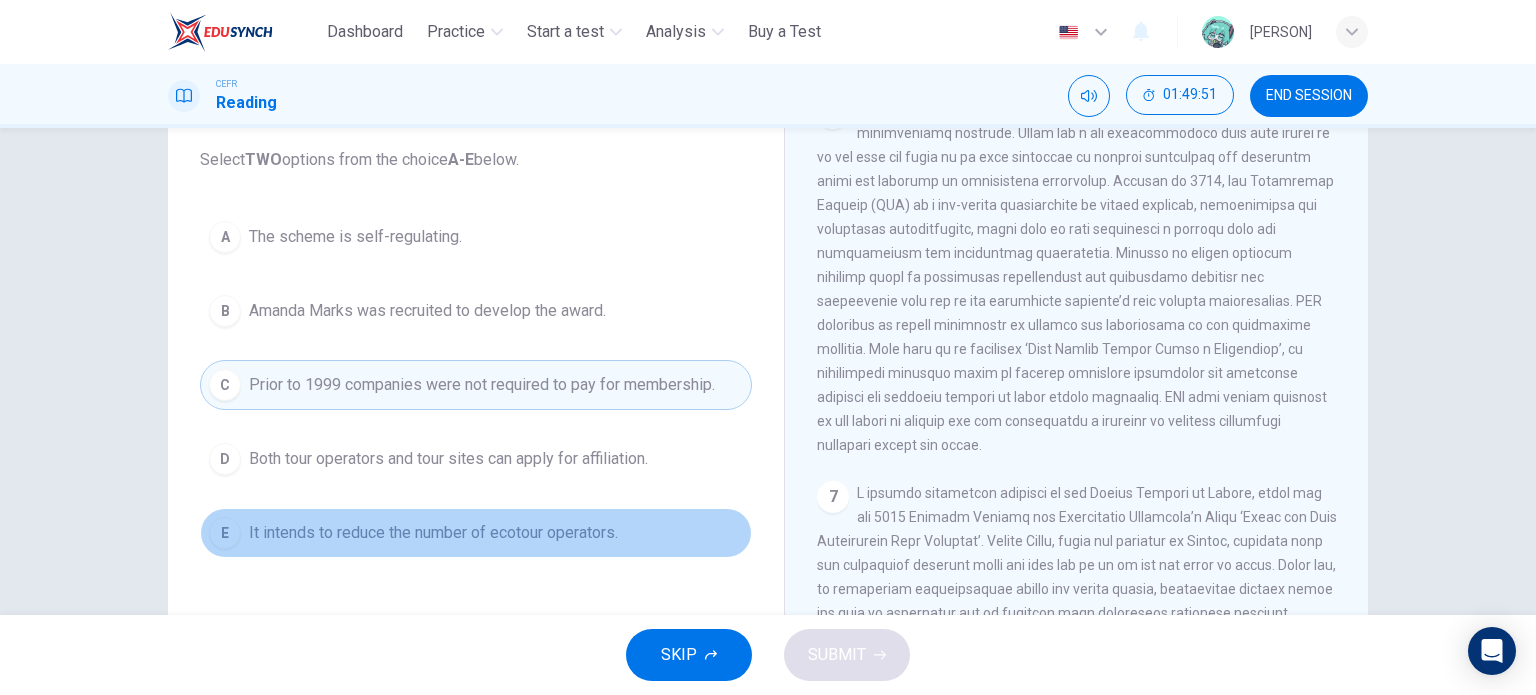 click on "E It intends to reduce the number of ecotour operators." at bounding box center (476, 533) 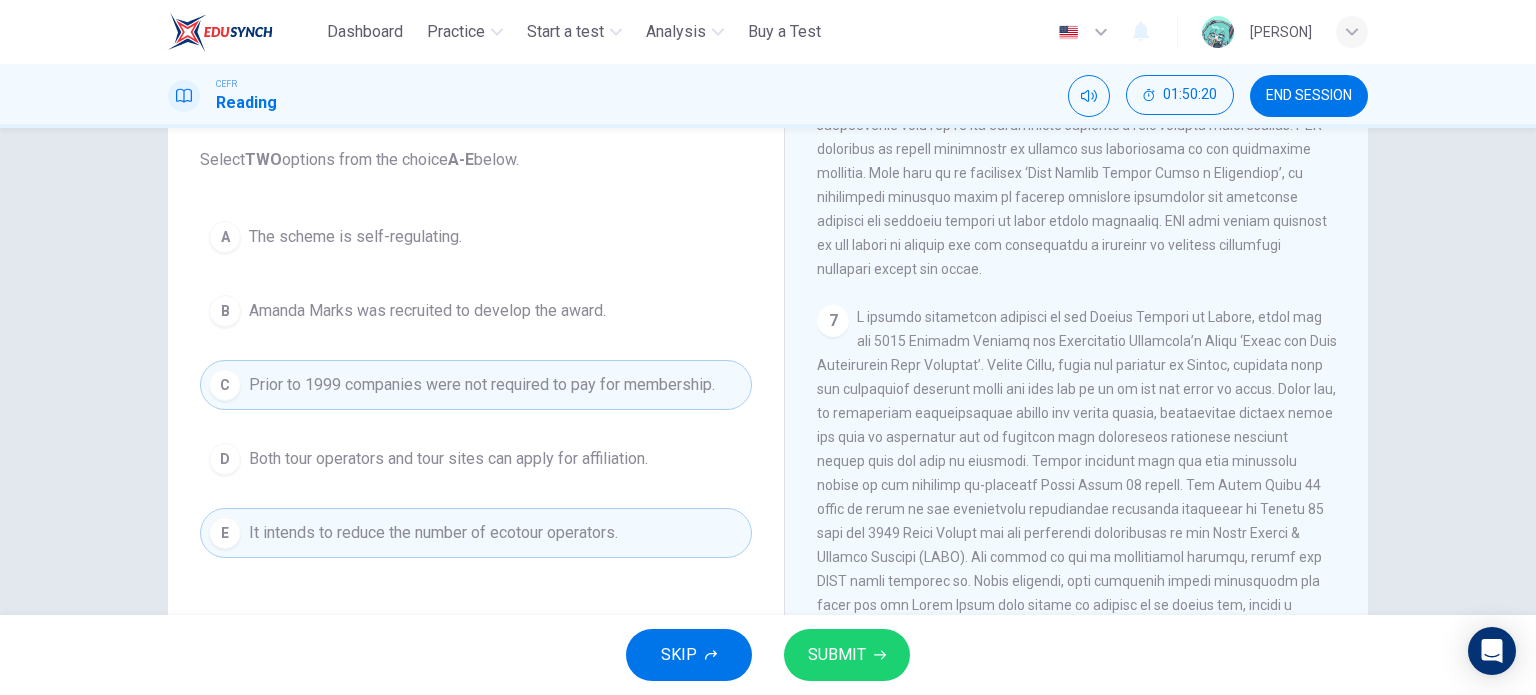 scroll, scrollTop: 1739, scrollLeft: 0, axis: vertical 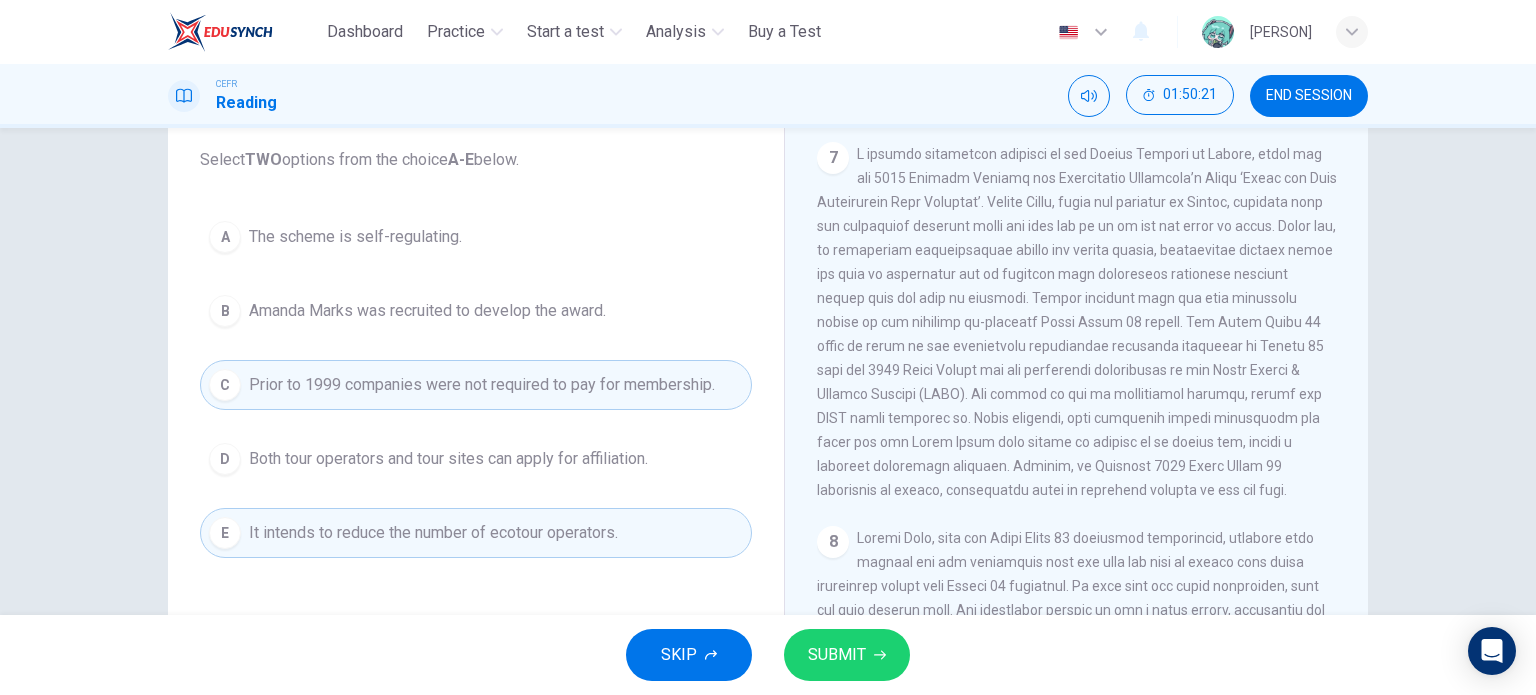 drag, startPoint x: 938, startPoint y: 242, endPoint x: 972, endPoint y: 267, distance: 42.201897 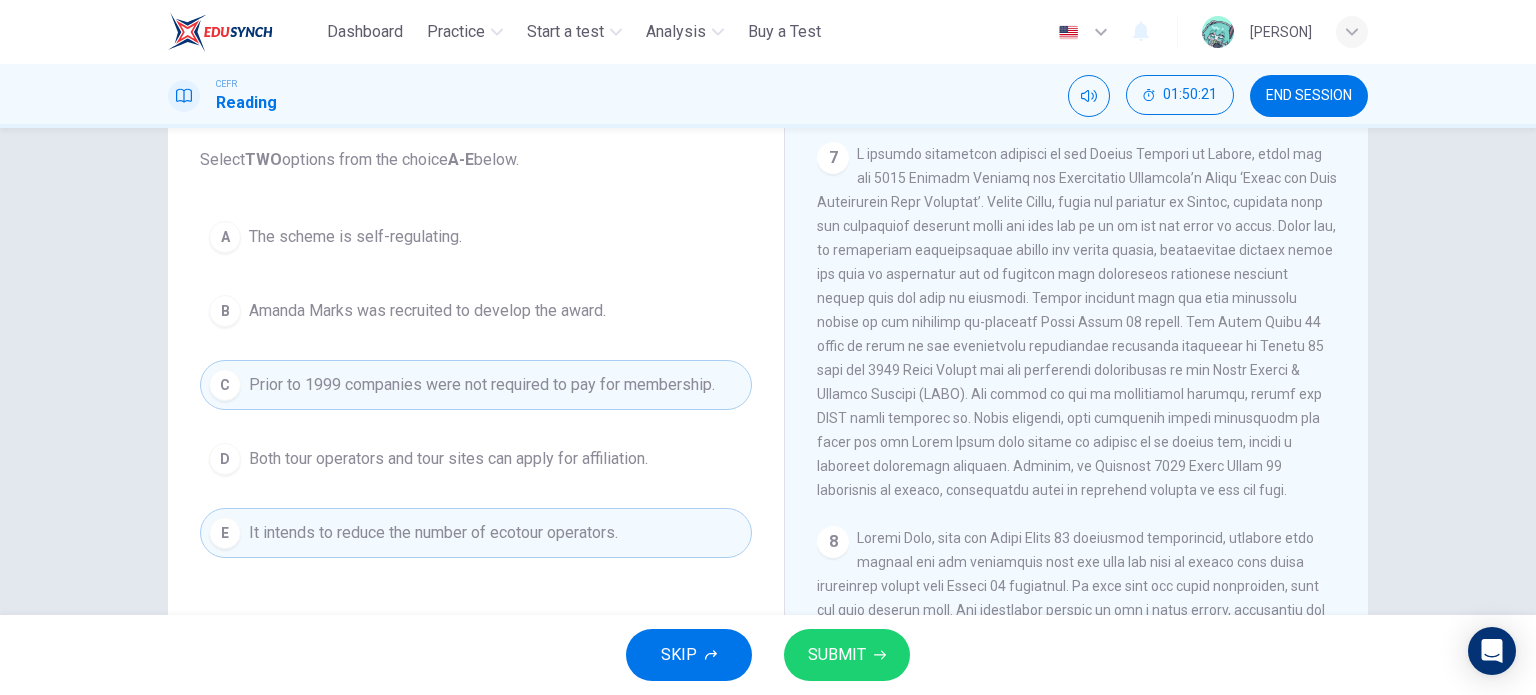 click at bounding box center (1077, 322) 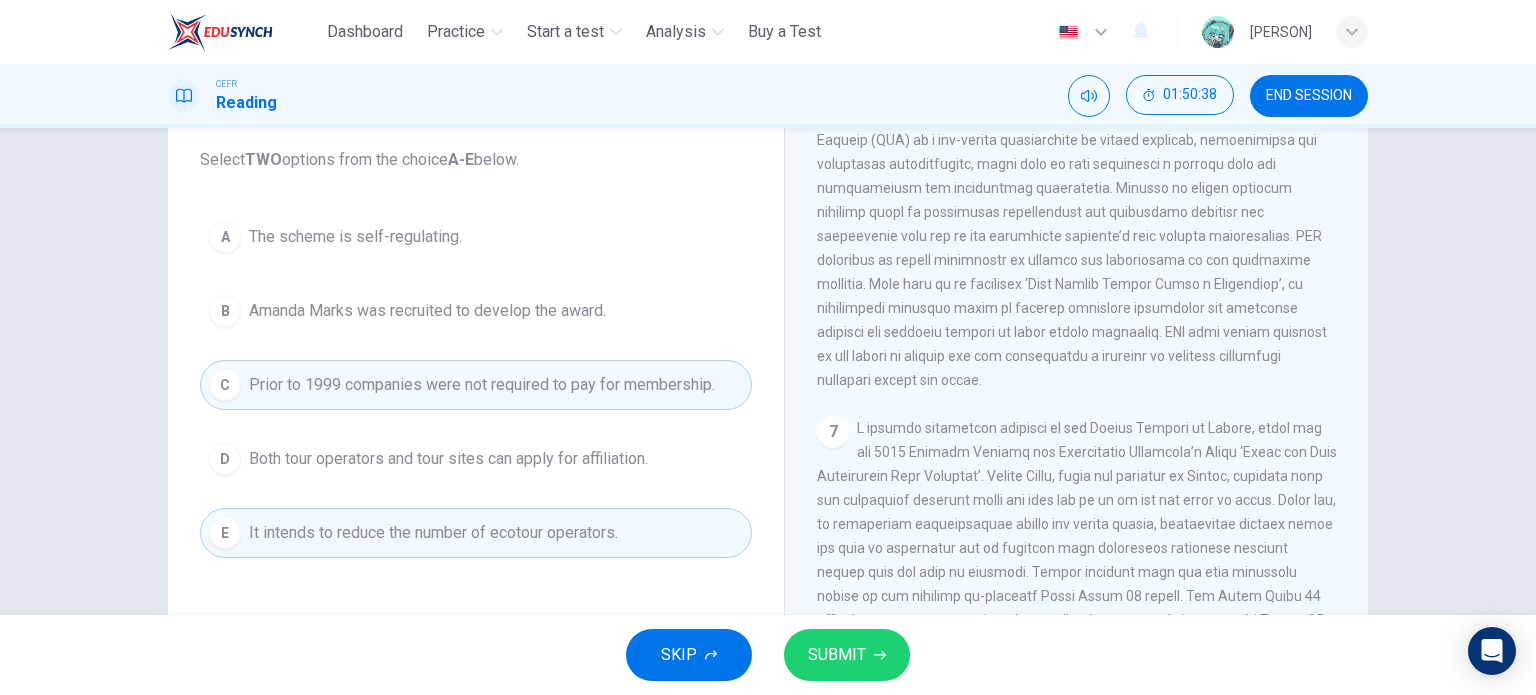 scroll, scrollTop: 1439, scrollLeft: 0, axis: vertical 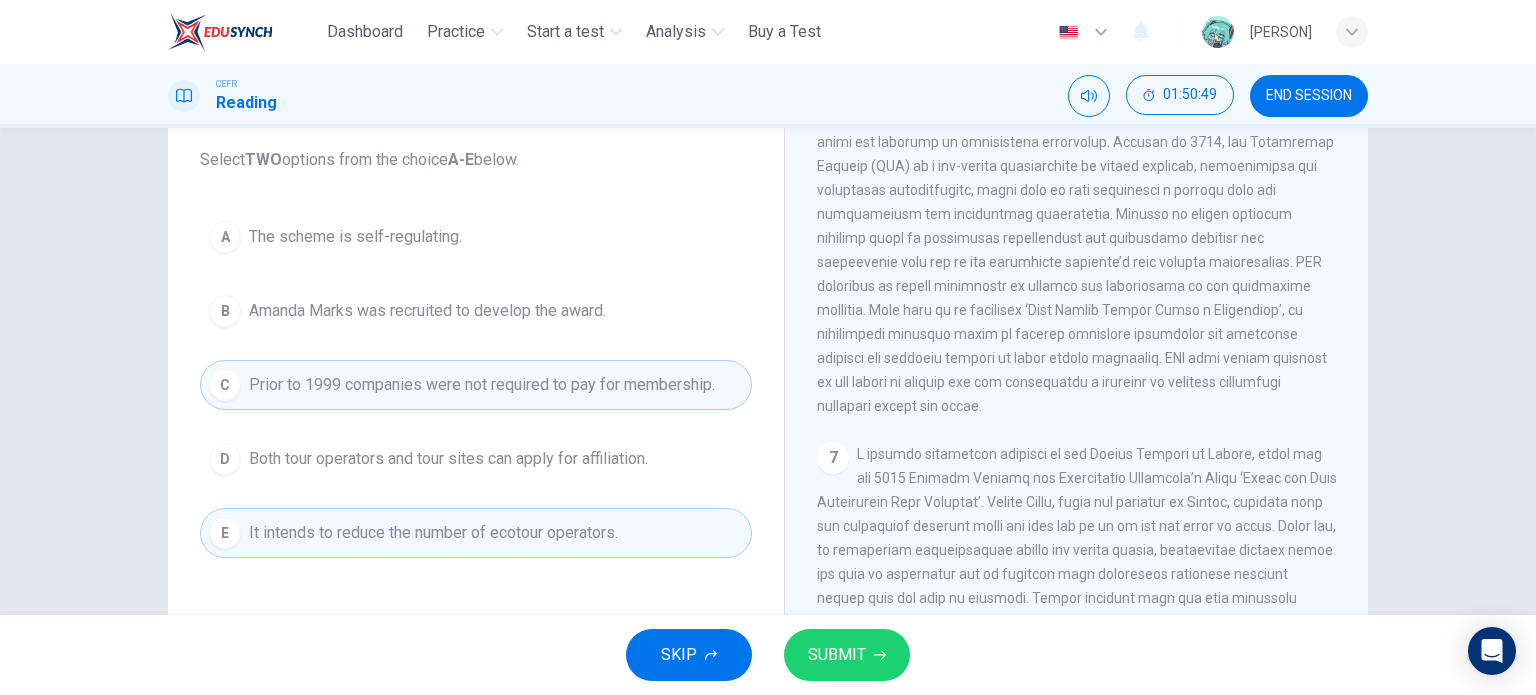 click on "6" at bounding box center [1077, 238] 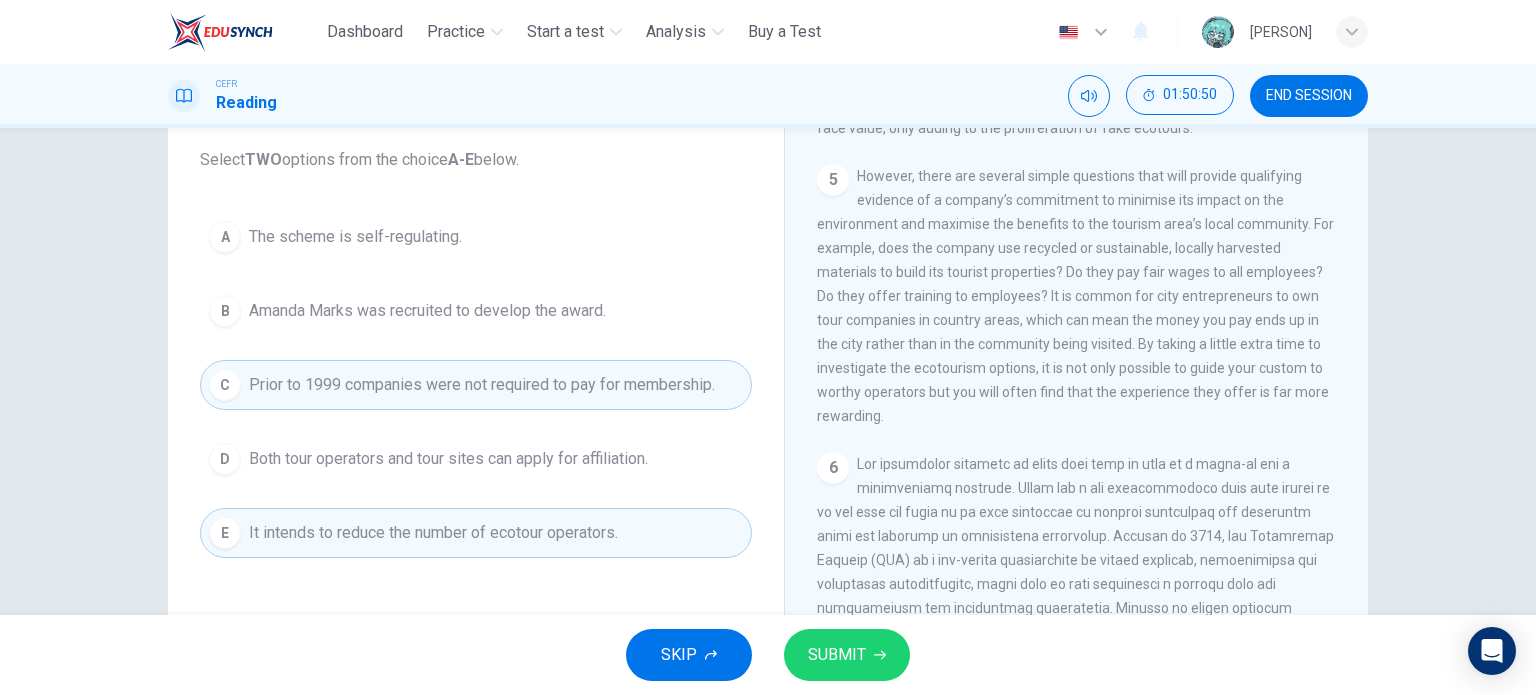 scroll, scrollTop: 1039, scrollLeft: 0, axis: vertical 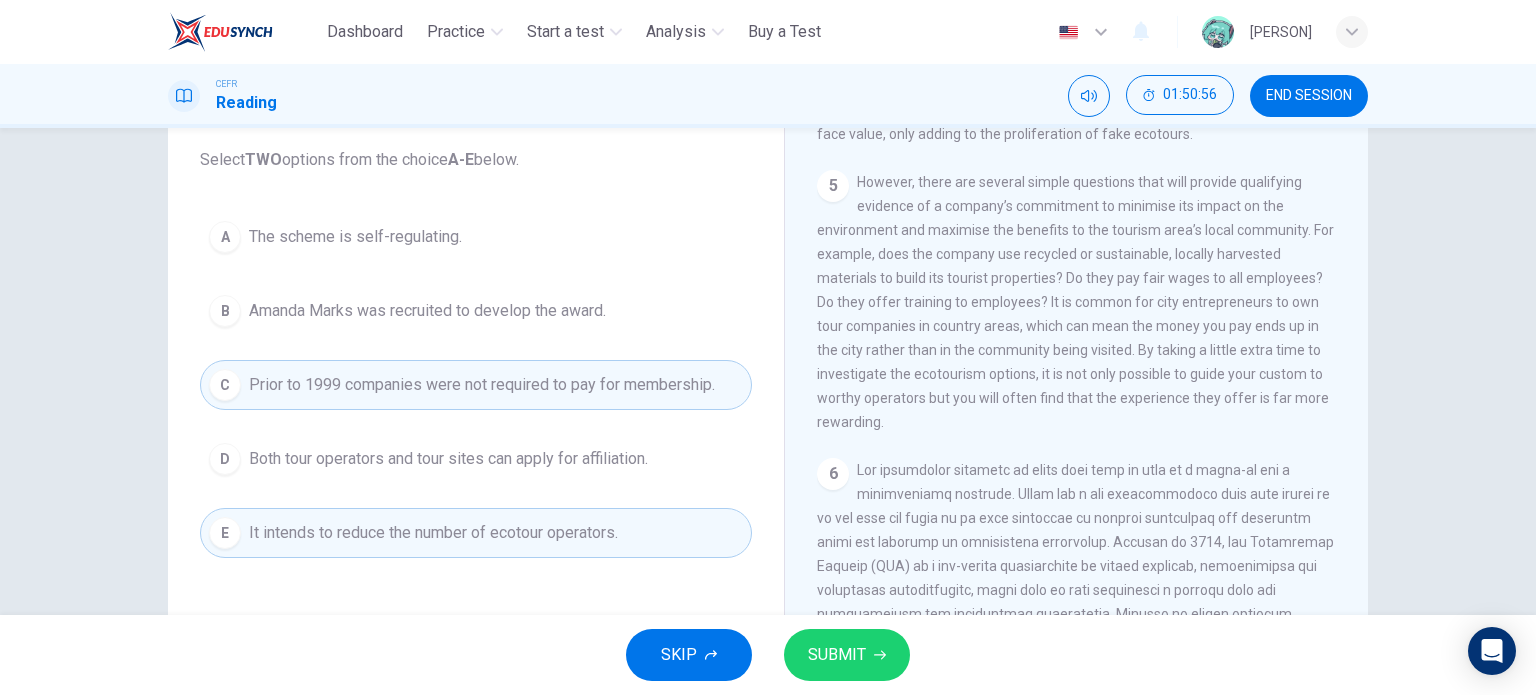 click on "However, there are several simple questions that will provide qualifying evidence of a company’s commitment to minimise its impact on the environment and maximise the benefits to the tourism area’s local community. For example, does the company use recycled or sustainable, locally harvested materials to build its tourist properties? Do they pay fair wages to all employees? Do they offer training to employees? It is common for city entrepreneurs to own tour companies in country areas, which can mean the money you pay ends up in the city rather than in the community being visited. By taking a little extra time to investigate the ecotourism options, it is not only possible to guide your custom to worthy operators but you will often find that the experience they offer is far more rewarding." at bounding box center [1075, 302] 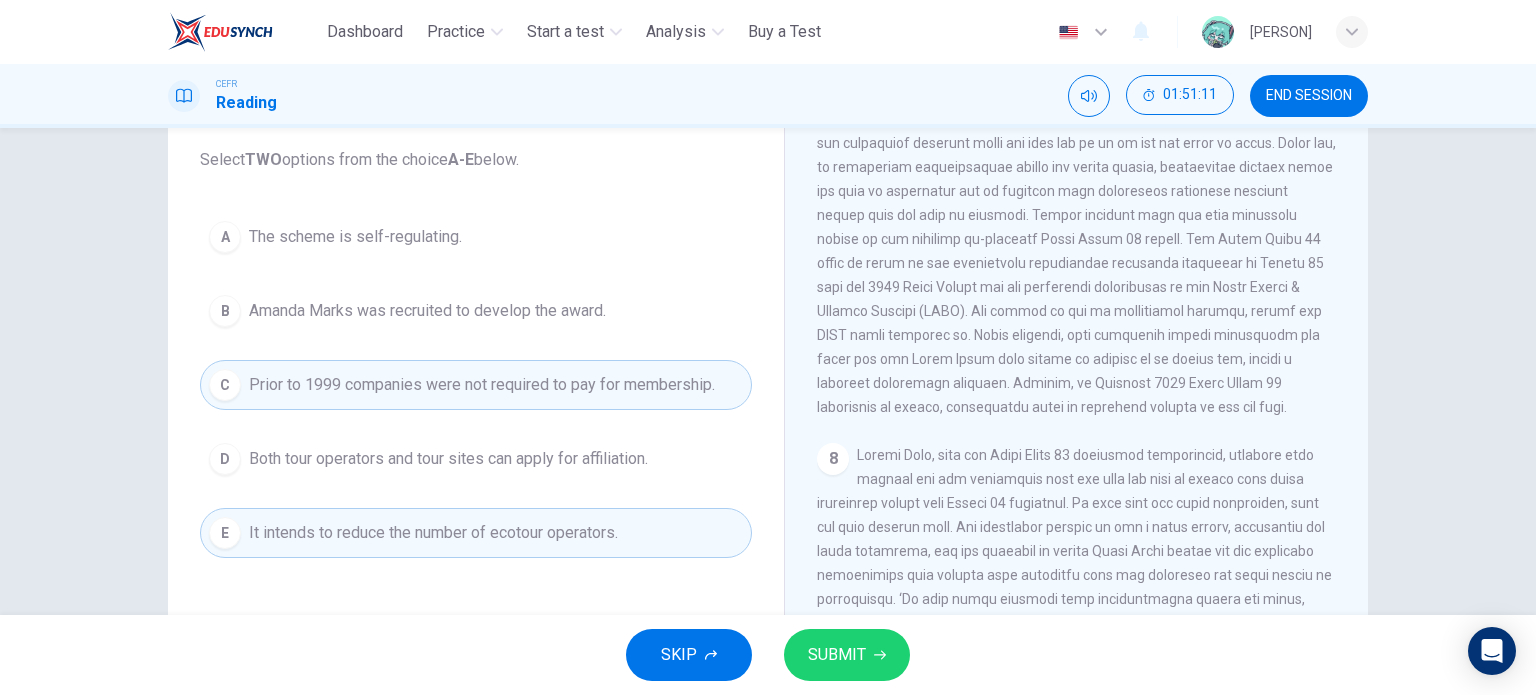 scroll, scrollTop: 1839, scrollLeft: 0, axis: vertical 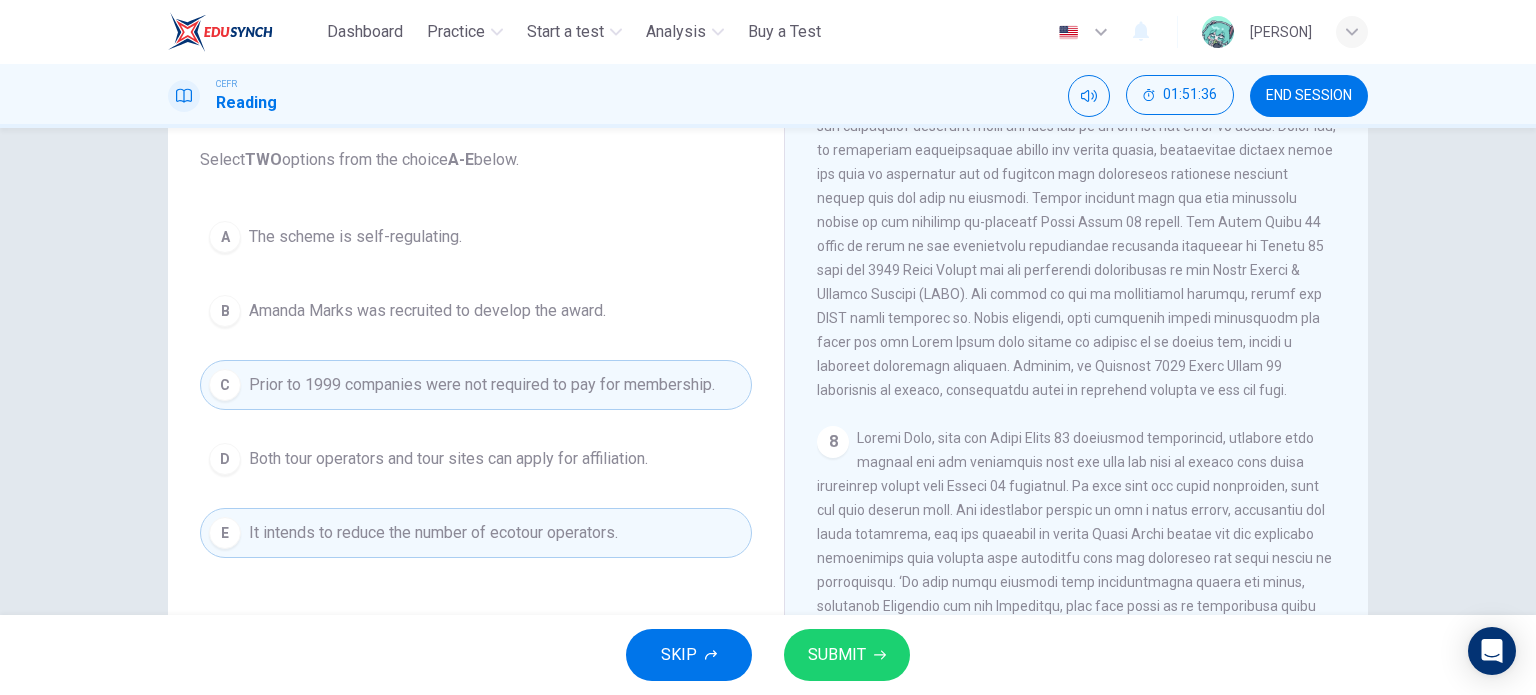 click on "7" at bounding box center [1077, 222] 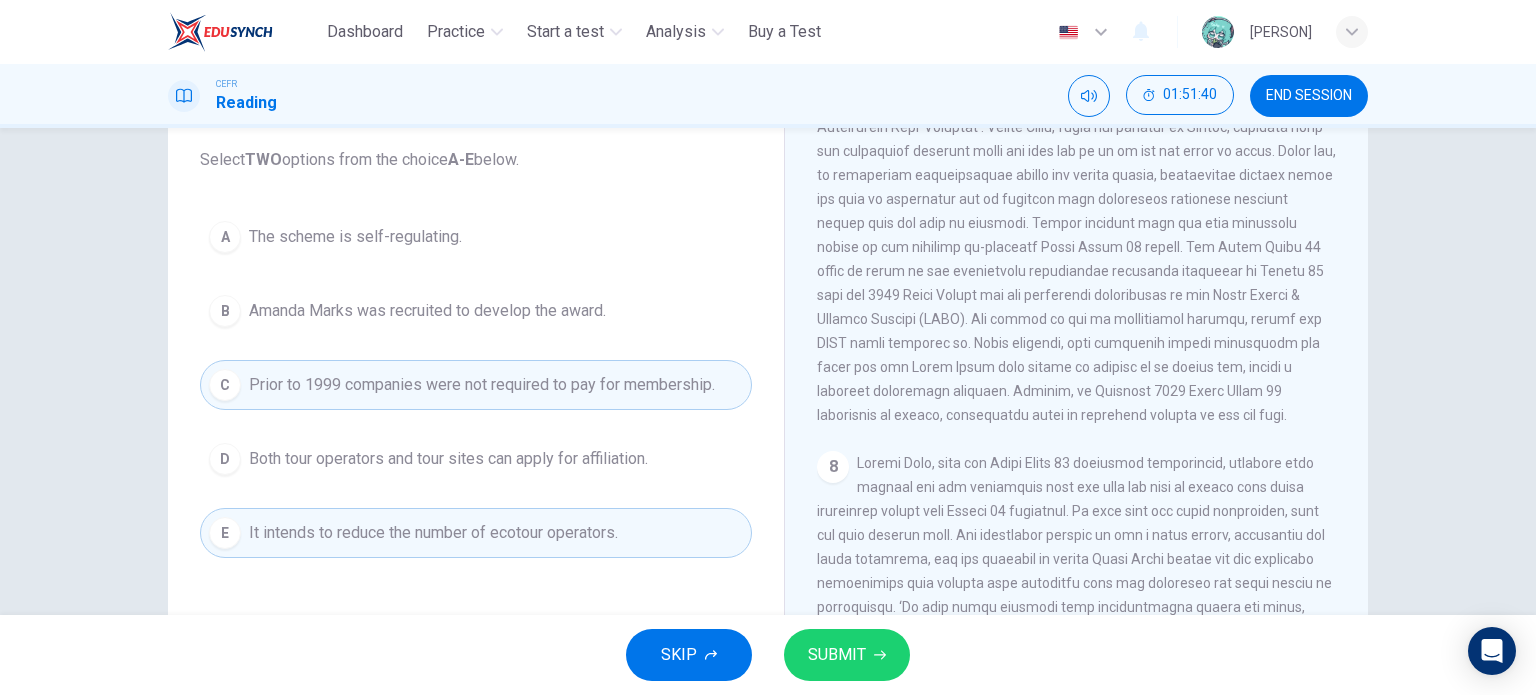 scroll, scrollTop: 1739, scrollLeft: 0, axis: vertical 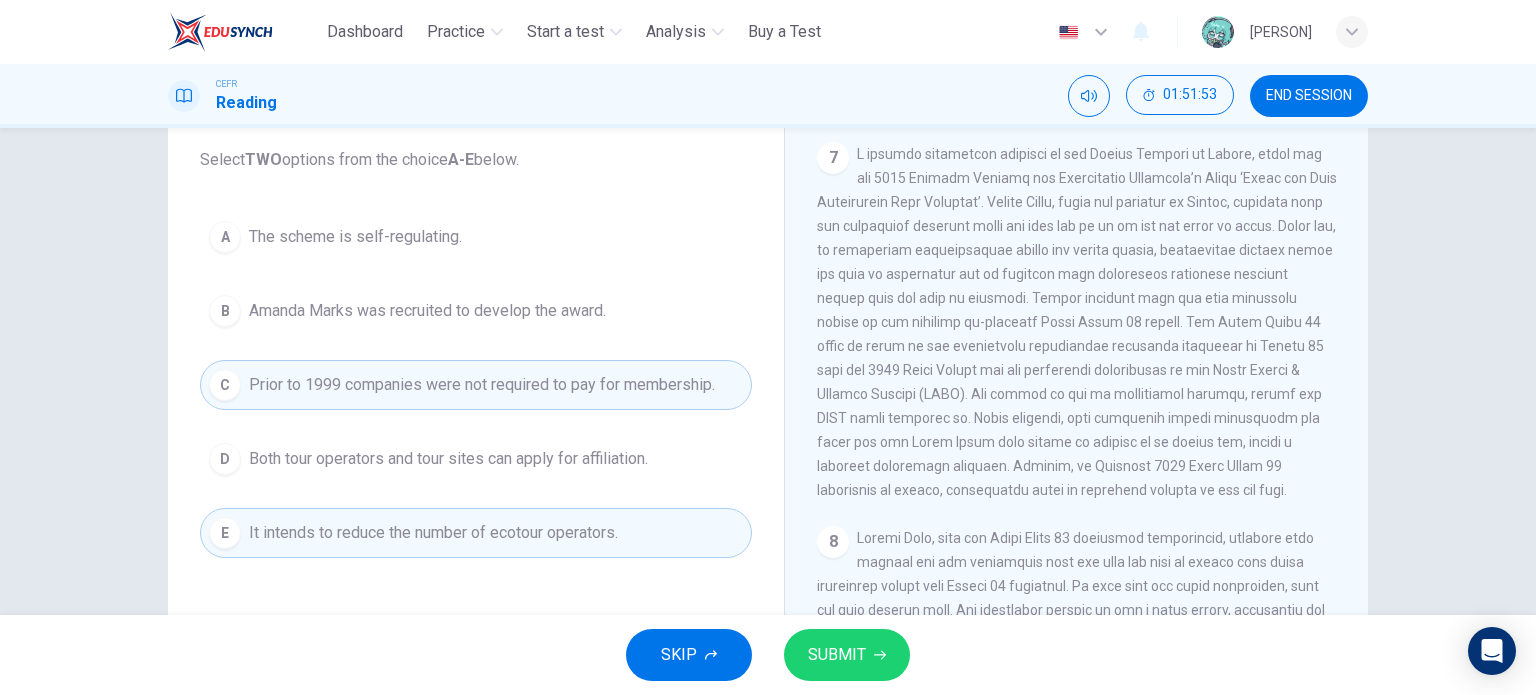 click on "7" at bounding box center [1077, 322] 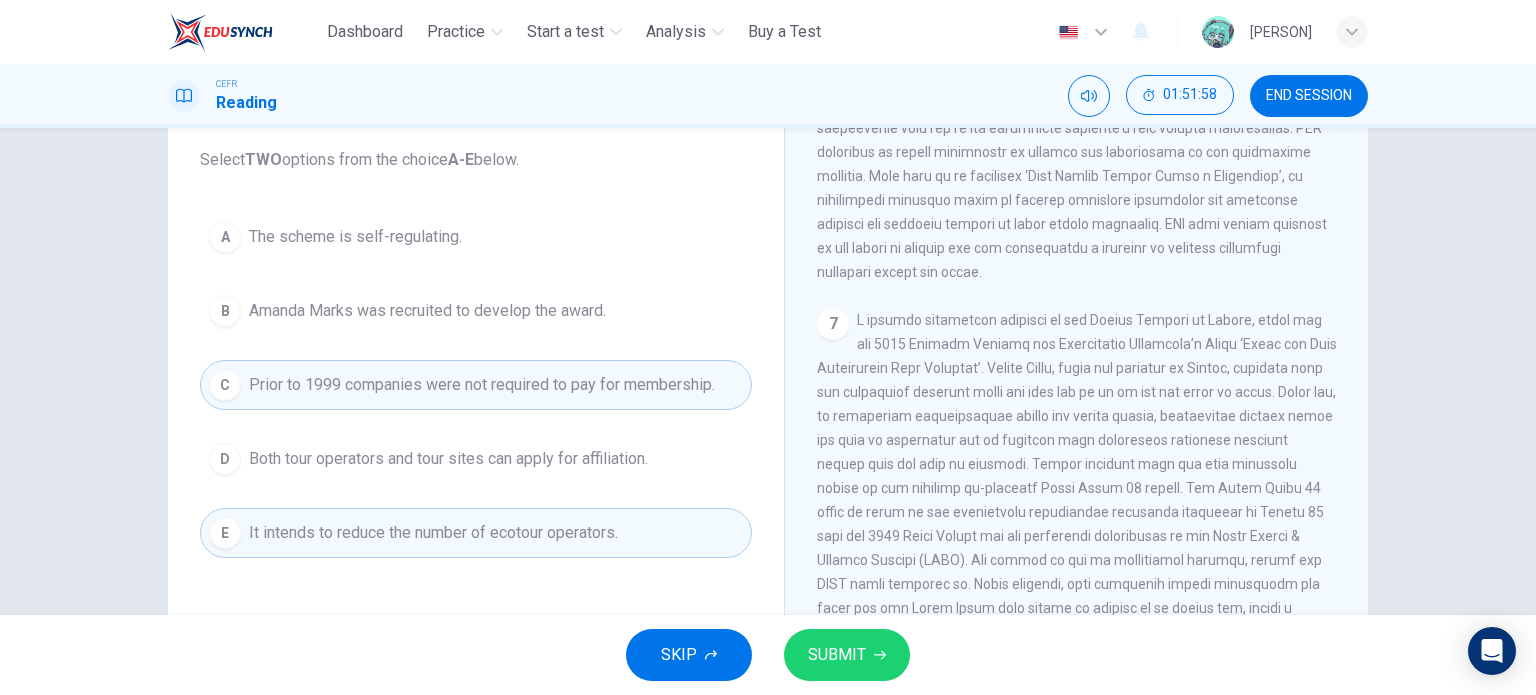 scroll, scrollTop: 1539, scrollLeft: 0, axis: vertical 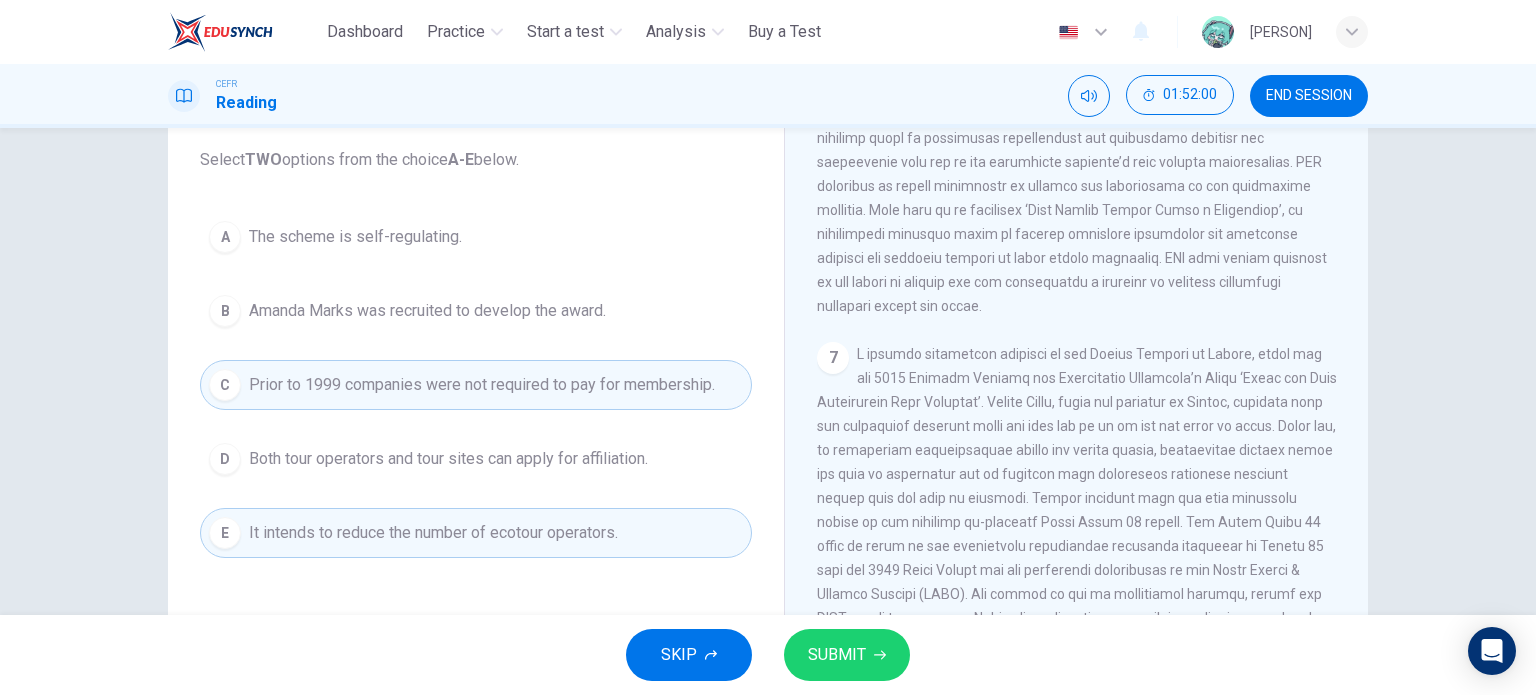 drag, startPoint x: 857, startPoint y: 389, endPoint x: 908, endPoint y: 399, distance: 51.971146 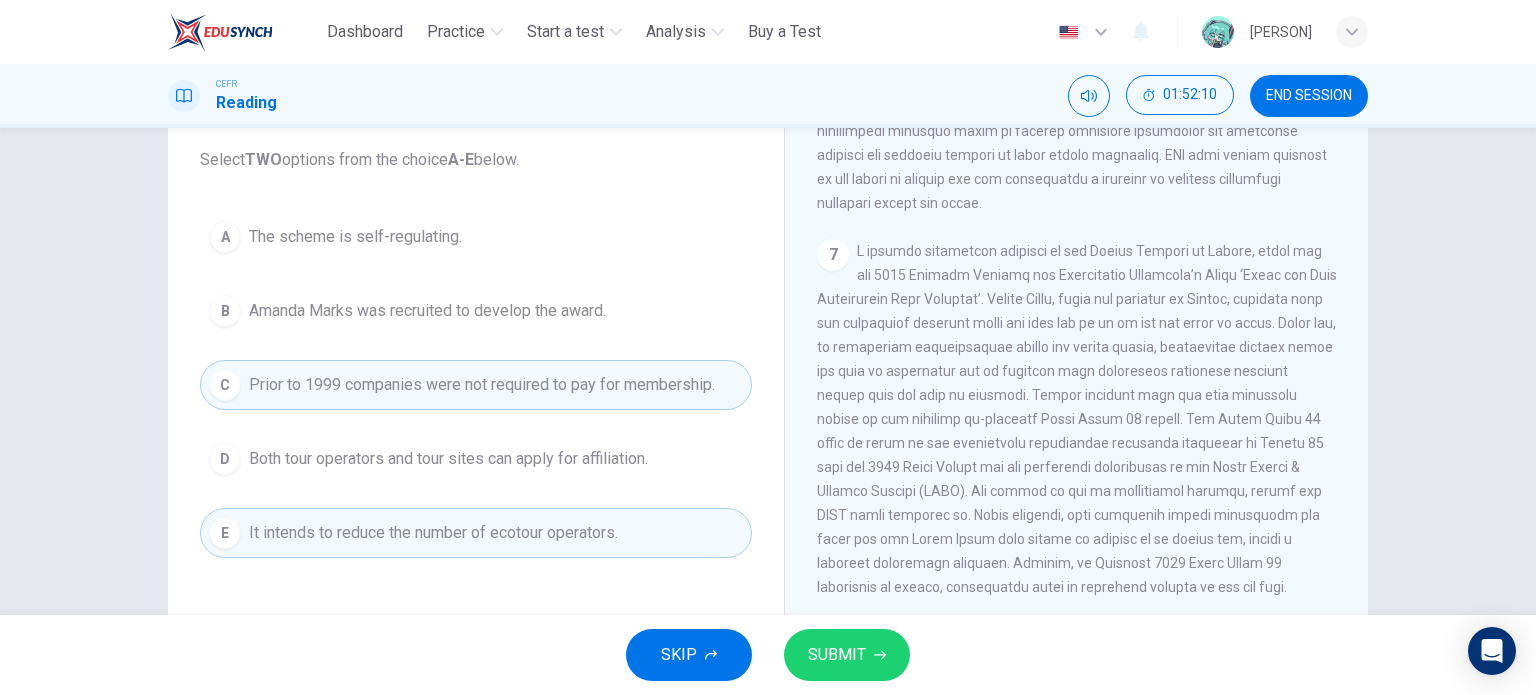 scroll, scrollTop: 1639, scrollLeft: 0, axis: vertical 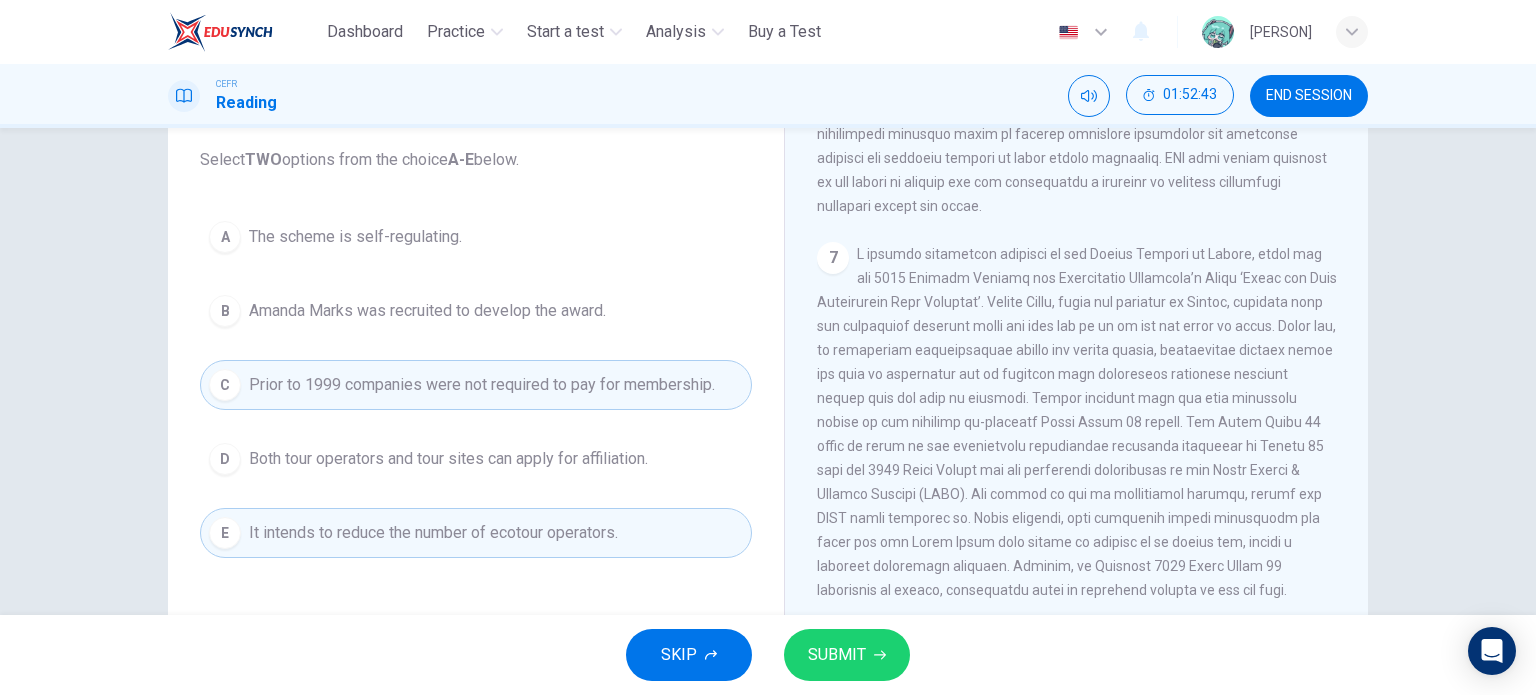 click on "Prior to 1999 companies were not required to pay for membership." at bounding box center [482, 385] 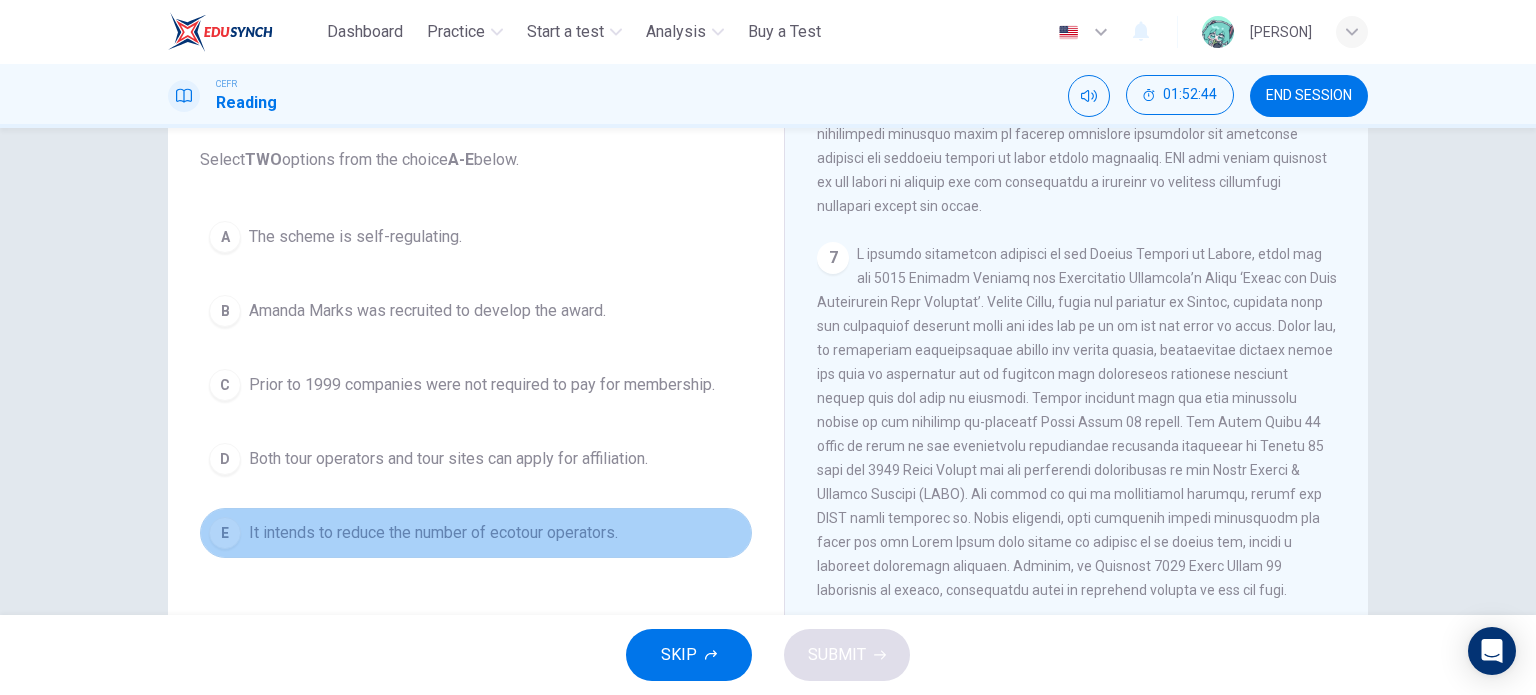 click on "E It intends to reduce the number of ecotour operators." at bounding box center [476, 533] 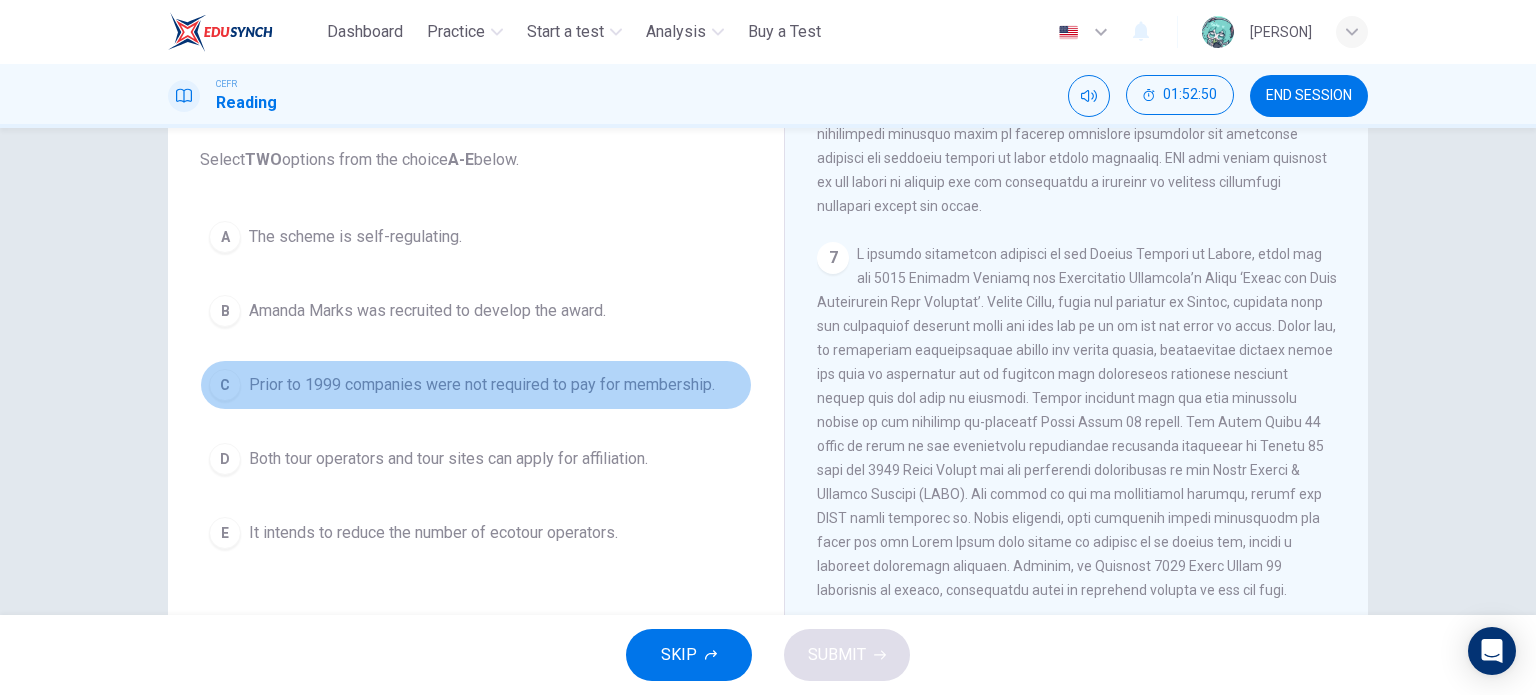 click on "Prior to 1999 companies were not required to pay for membership." at bounding box center [482, 385] 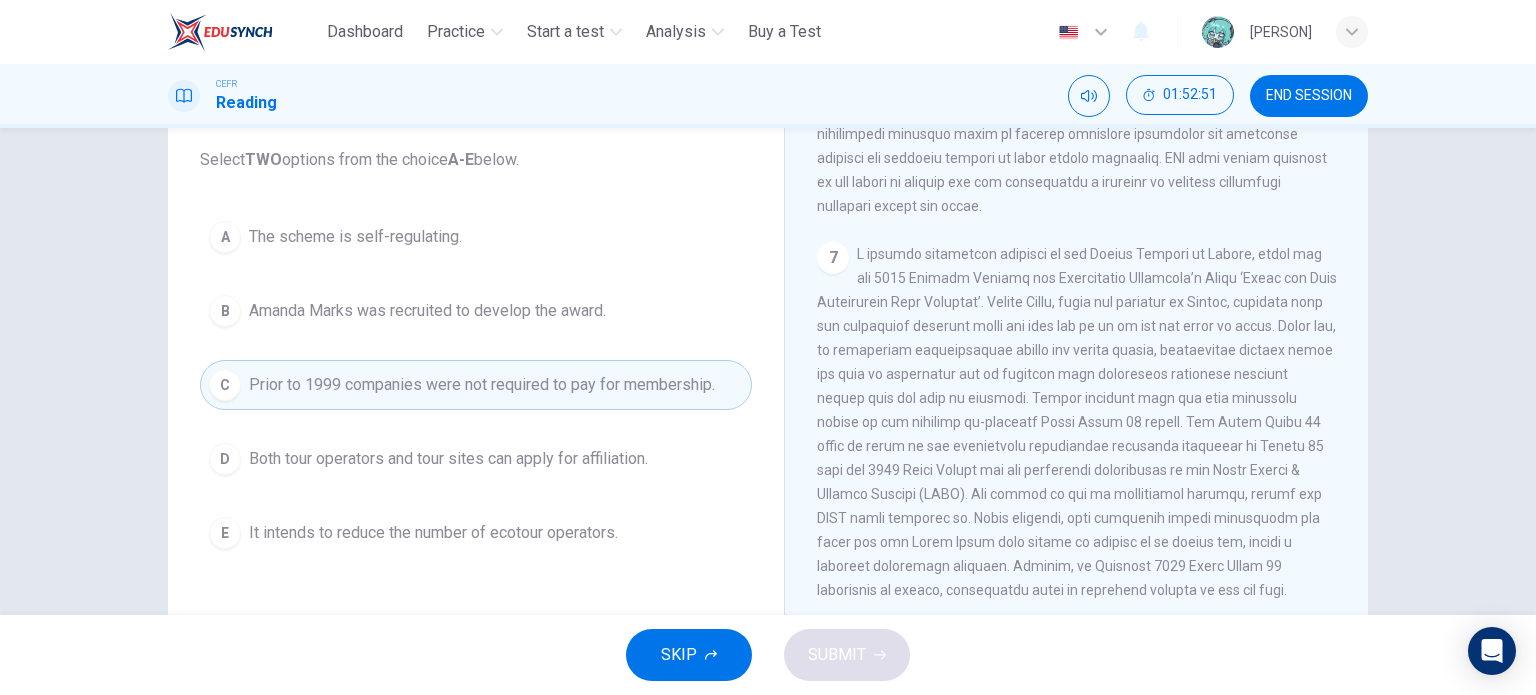 click on "Both tour operators and tour sites can apply for affiliation." at bounding box center [448, 459] 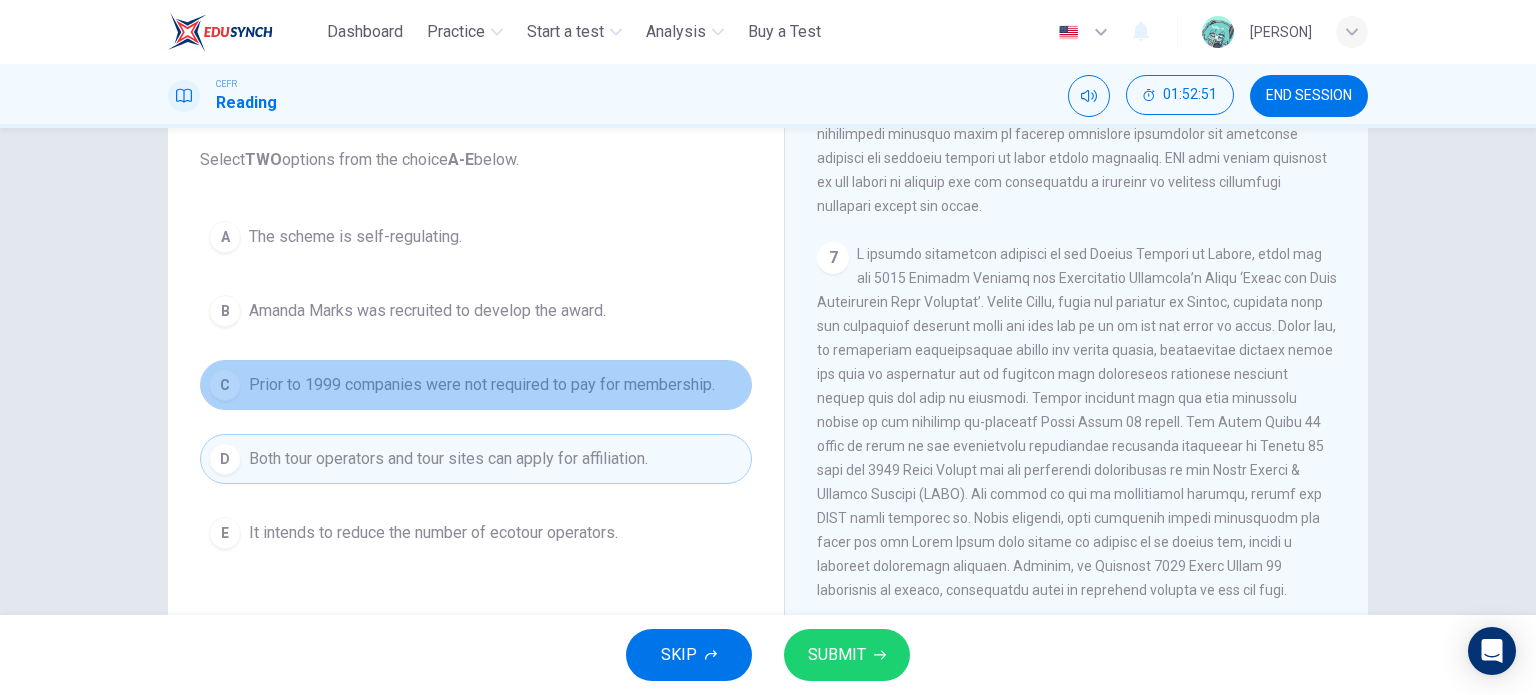 click on "Prior to 1999 companies were not required to pay for membership." at bounding box center (482, 385) 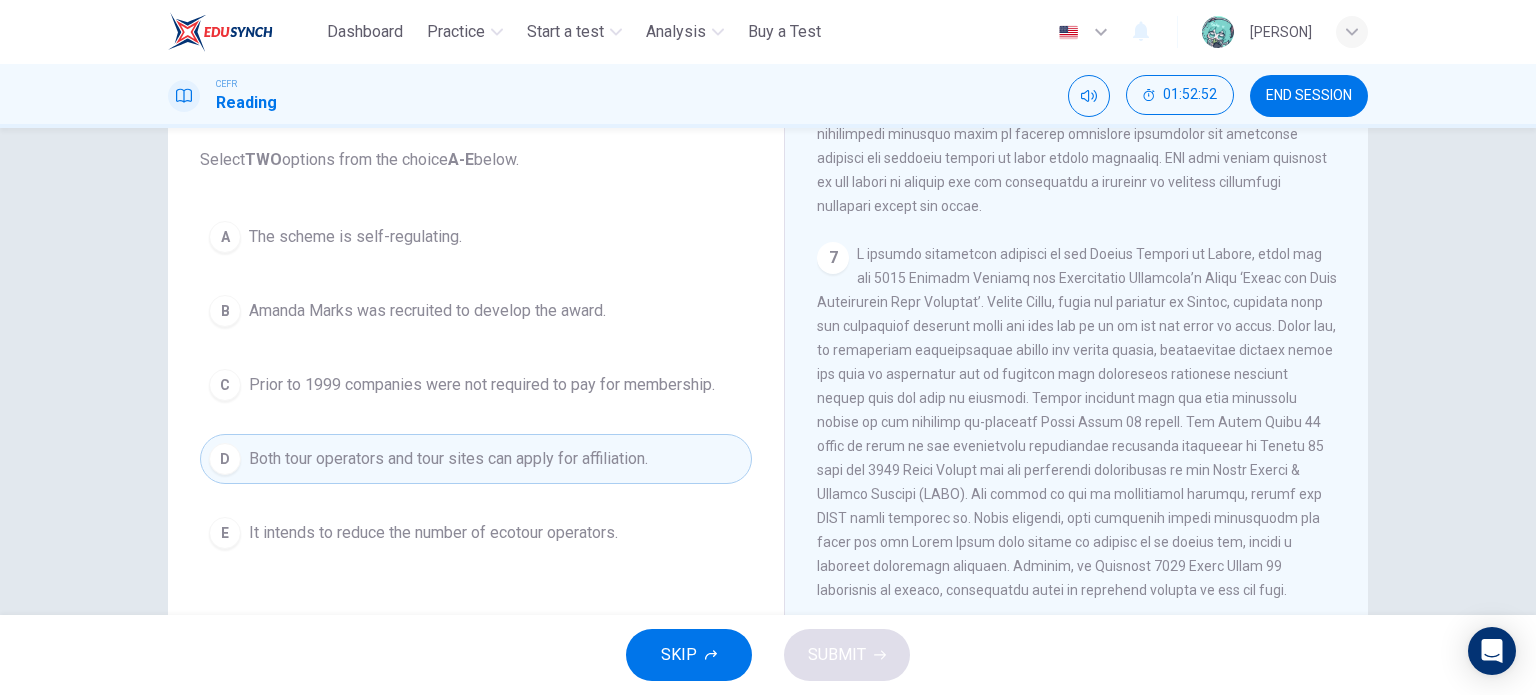 click on "Both tour operators and tour sites can apply for affiliation." at bounding box center [448, 459] 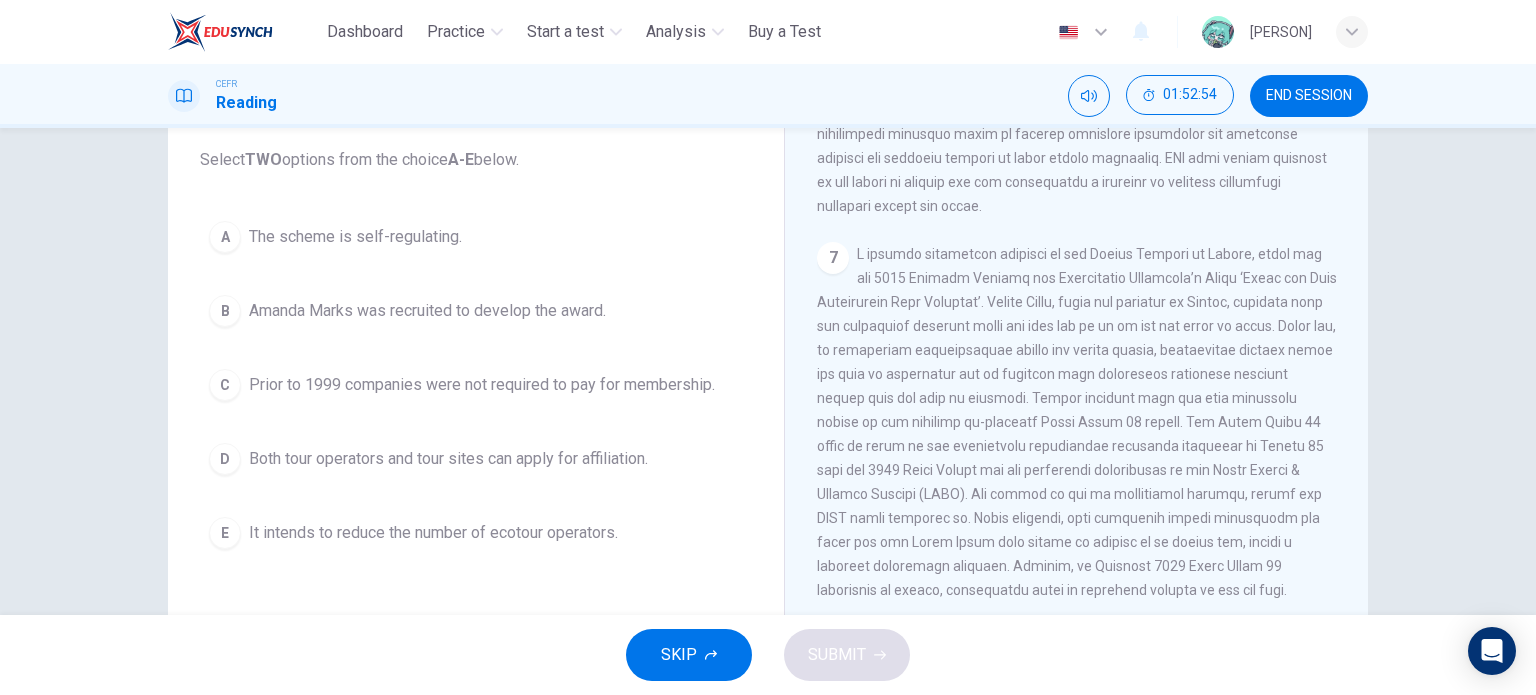 drag, startPoint x: 876, startPoint y: 305, endPoint x: 916, endPoint y: 359, distance: 67.20119 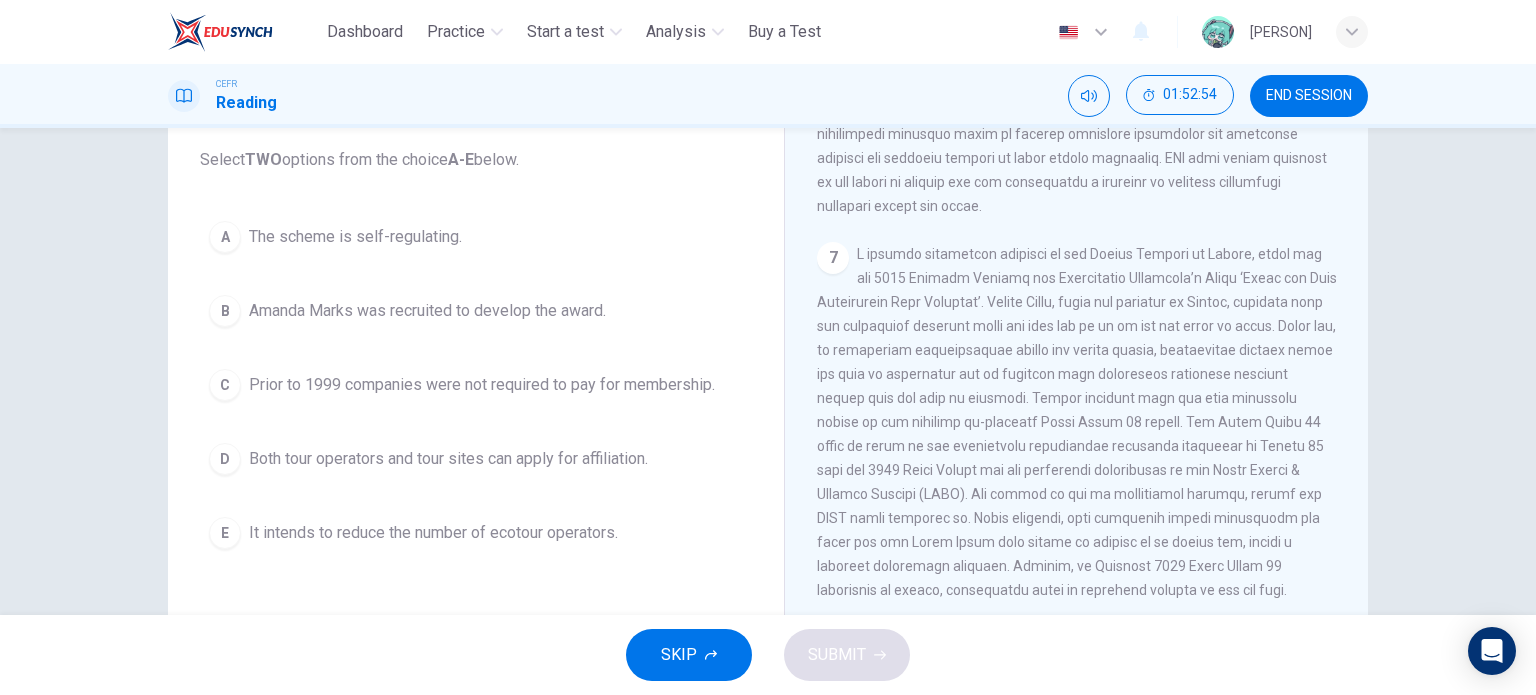 click on "7" at bounding box center [1077, 422] 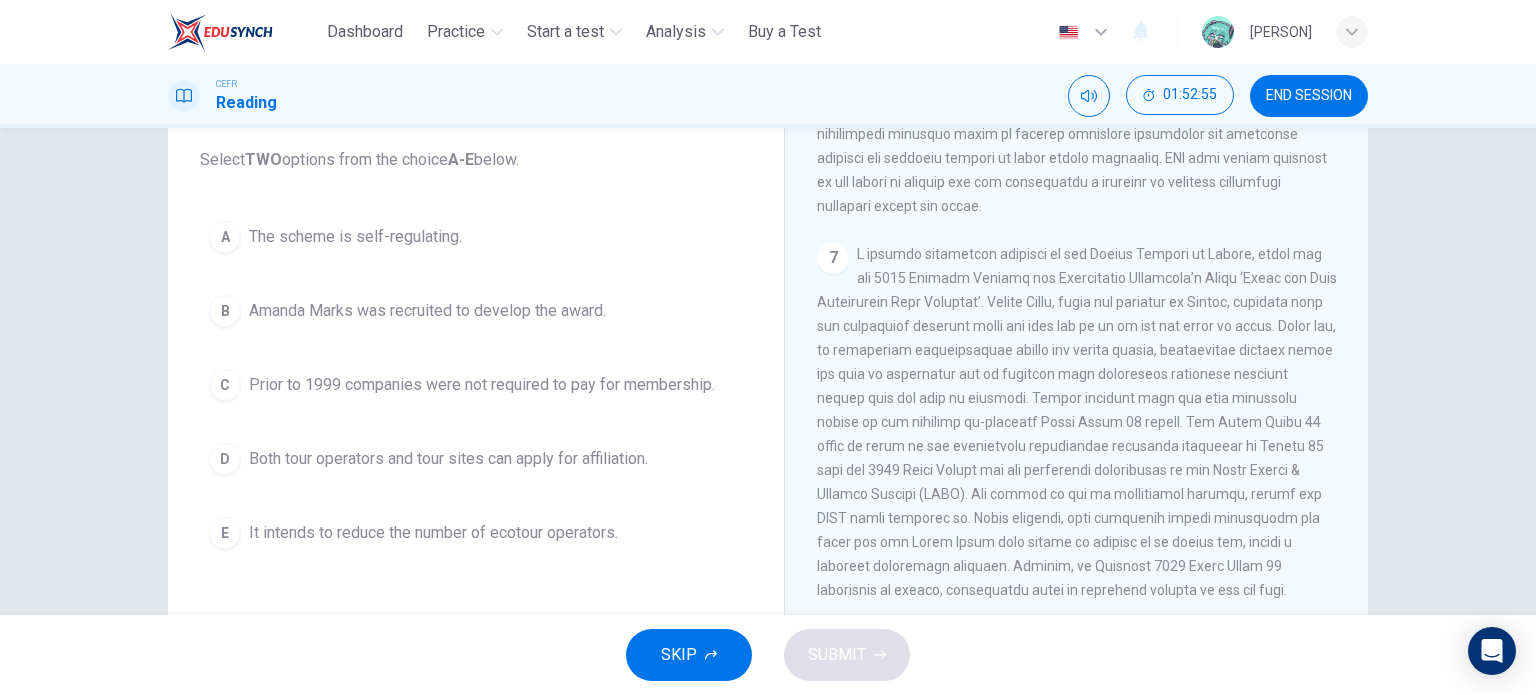 drag, startPoint x: 1222, startPoint y: 549, endPoint x: 1032, endPoint y: 280, distance: 329.33417 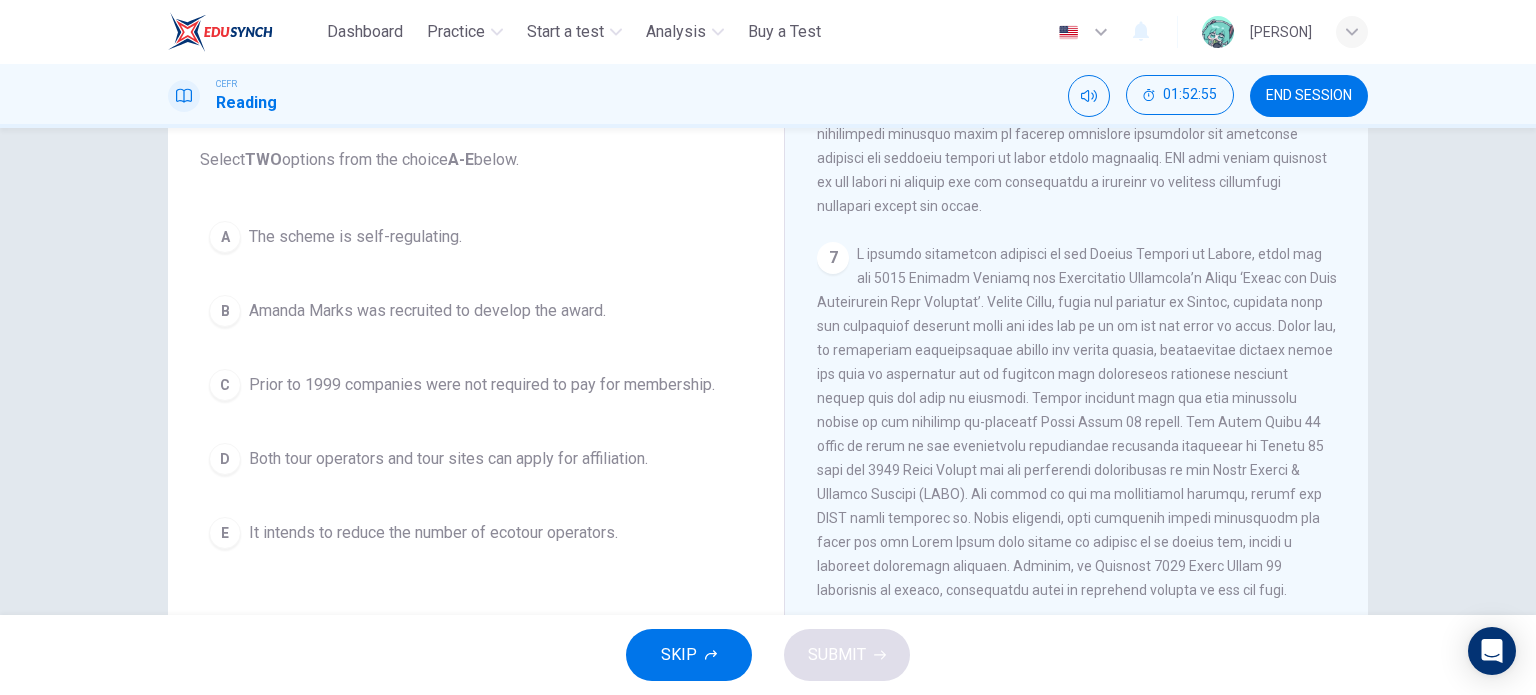 click on "7" at bounding box center [1077, 422] 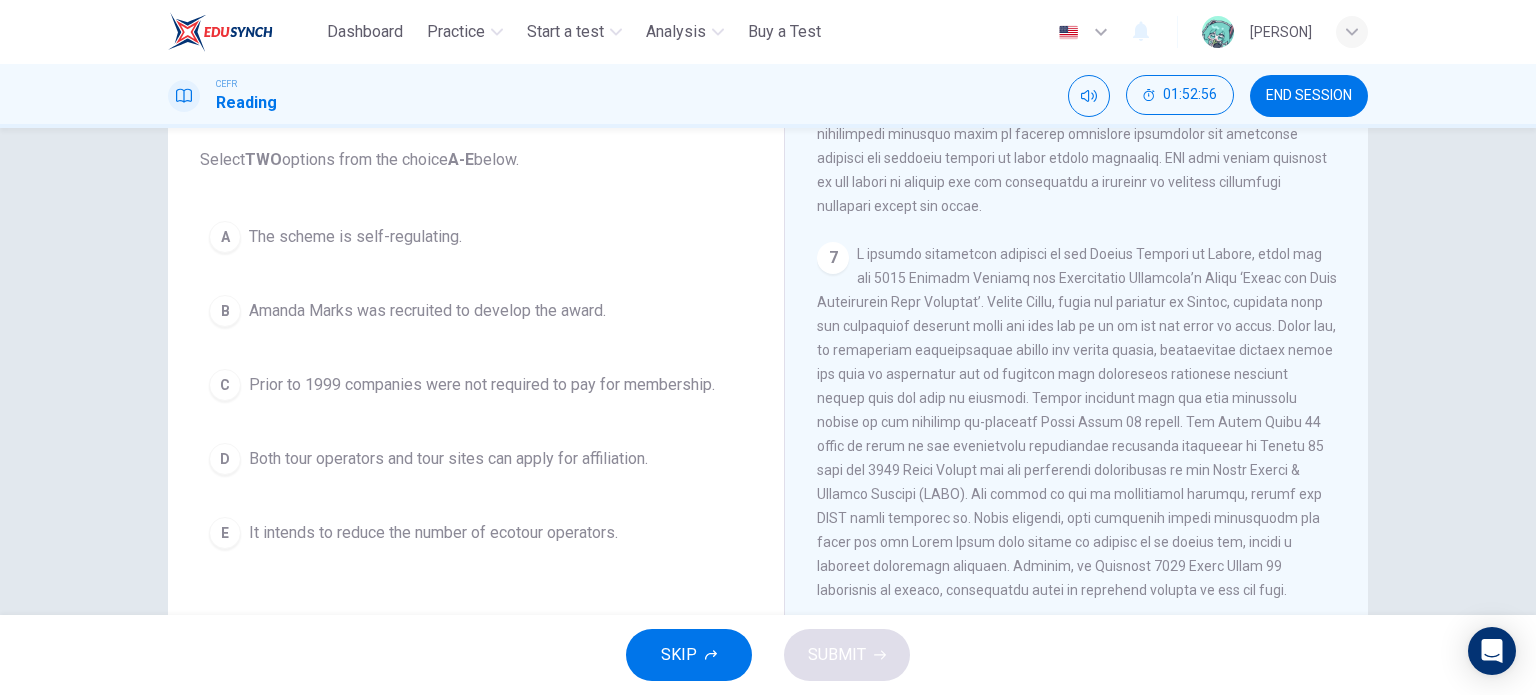 drag, startPoint x: 1300, startPoint y: 523, endPoint x: 1112, endPoint y: 347, distance: 257.5267 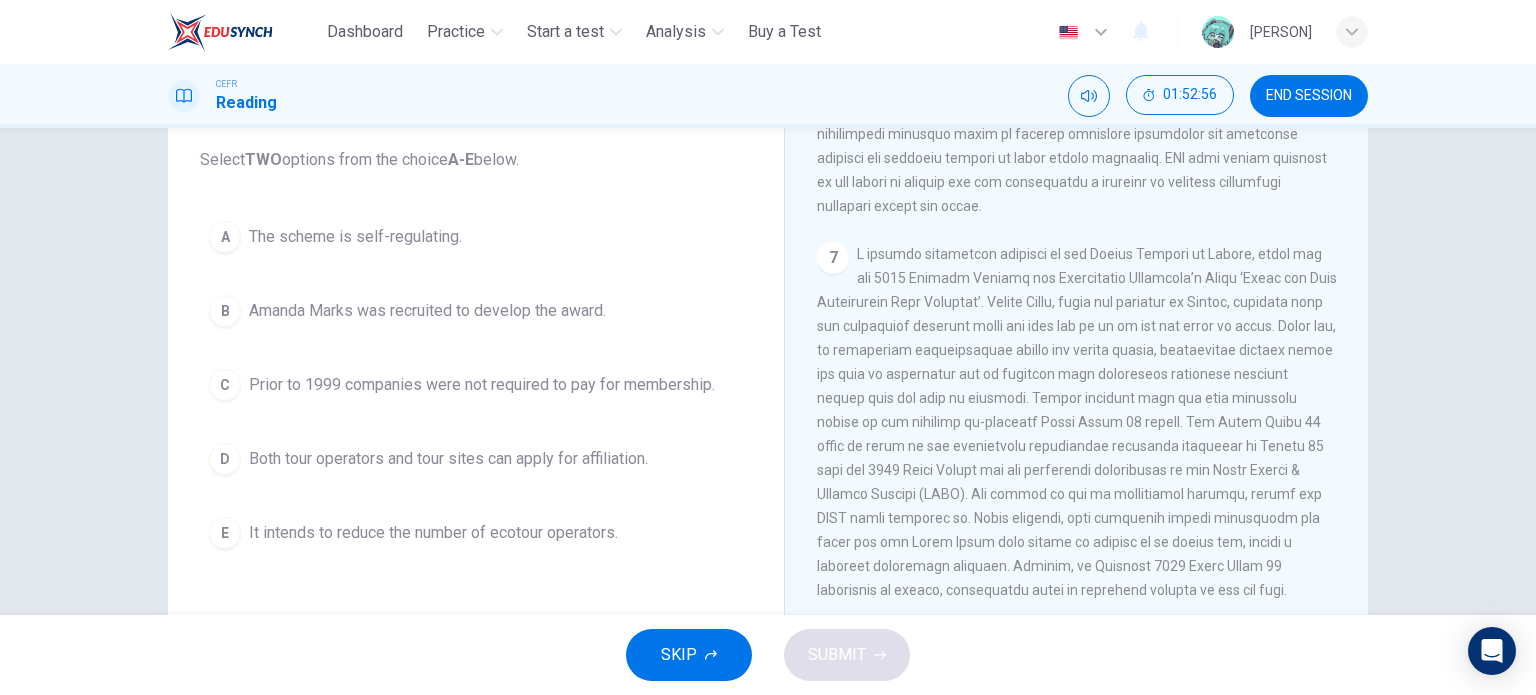 click on "7" at bounding box center [1077, 422] 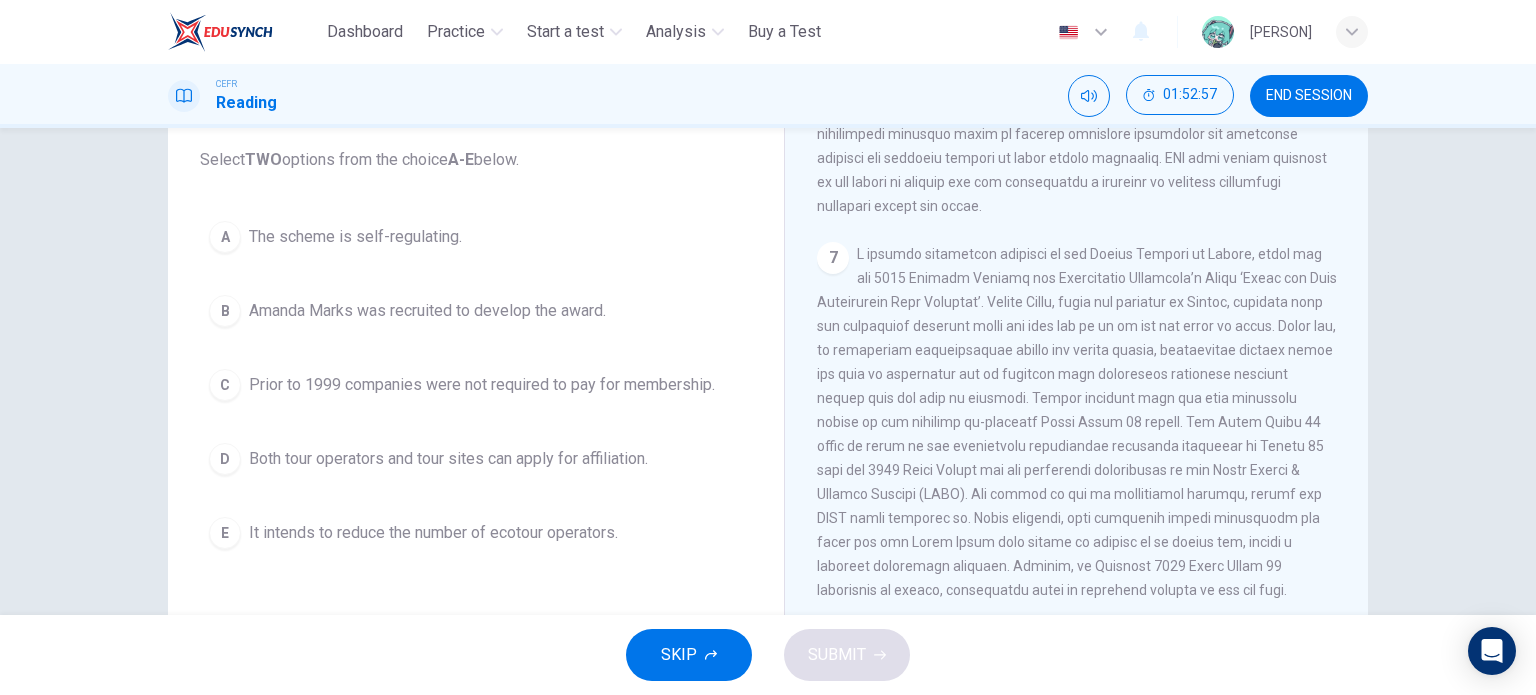 drag, startPoint x: 1285, startPoint y: 521, endPoint x: 1116, endPoint y: 448, distance: 184.09236 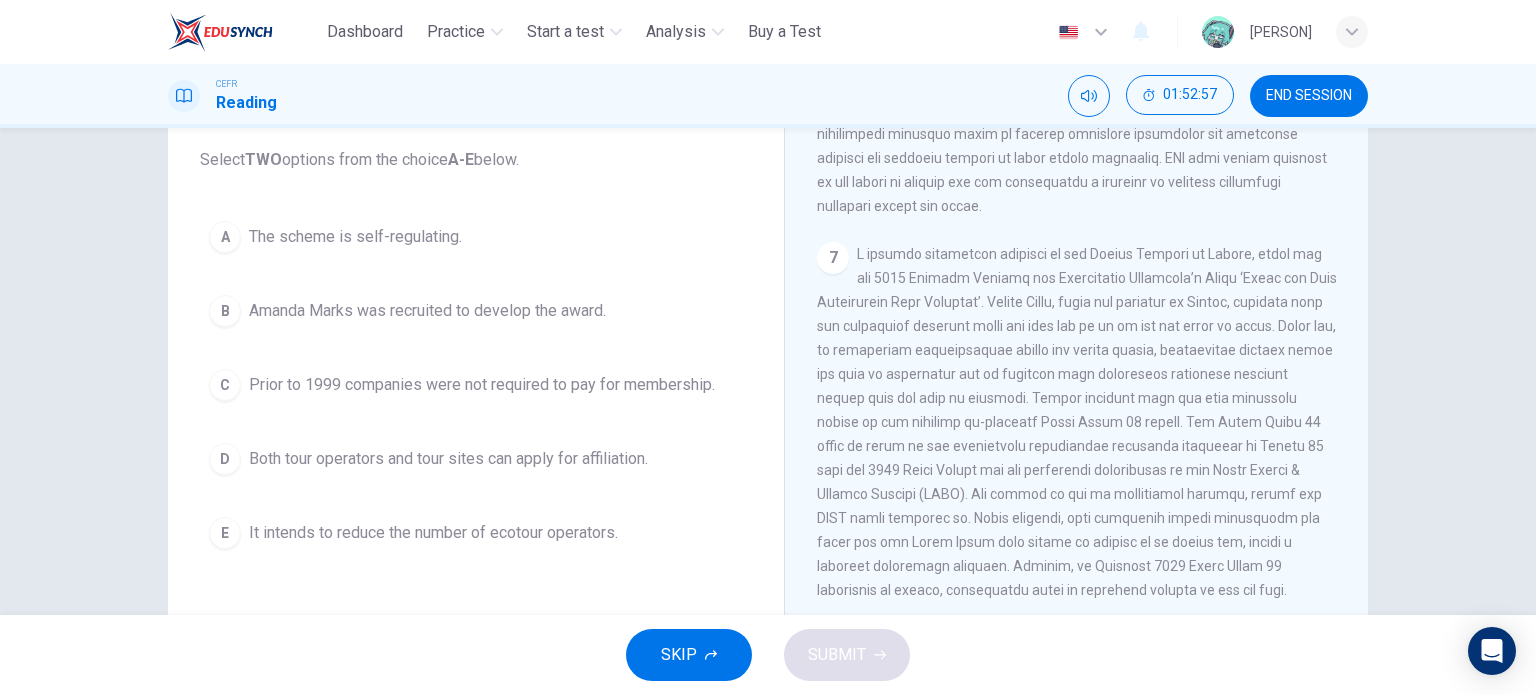 click on "7" at bounding box center (1077, 422) 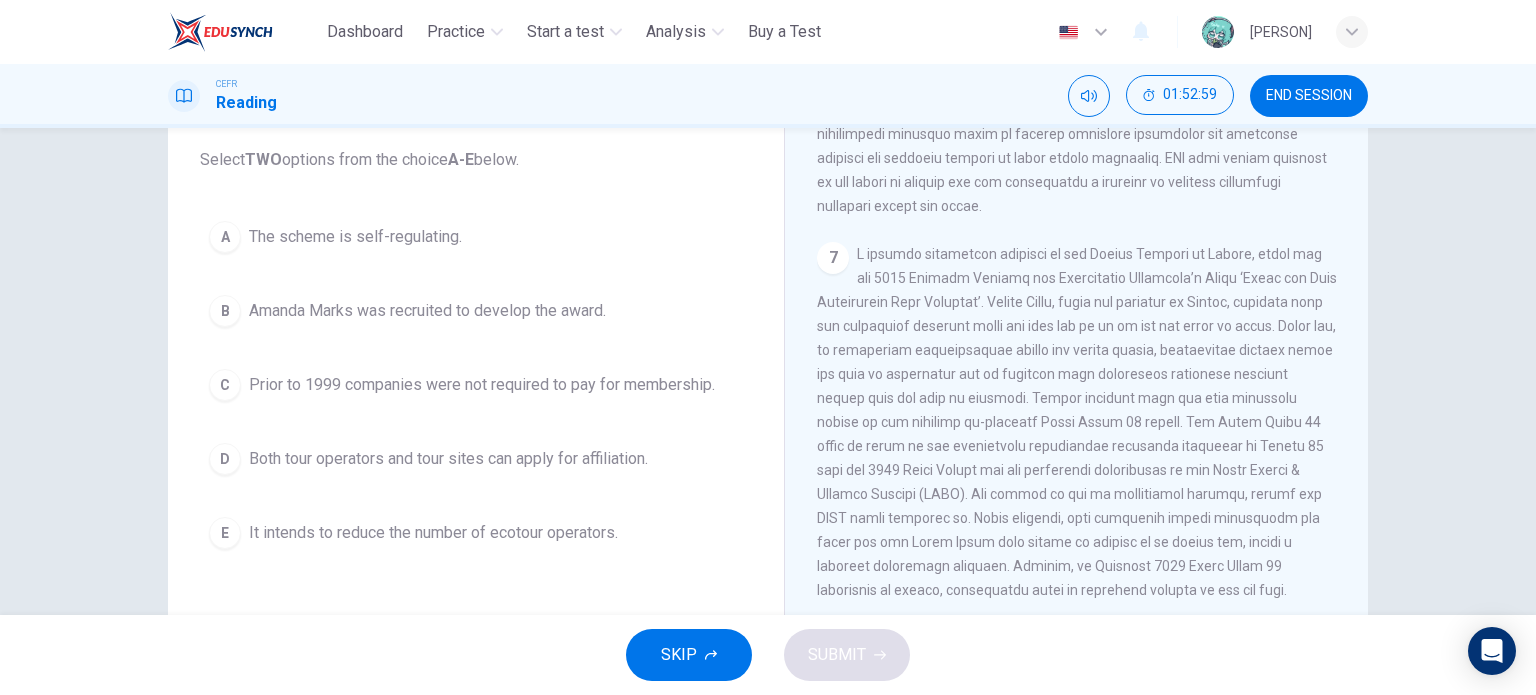 drag, startPoint x: 858, startPoint y: 288, endPoint x: 1006, endPoint y: 314, distance: 150.26643 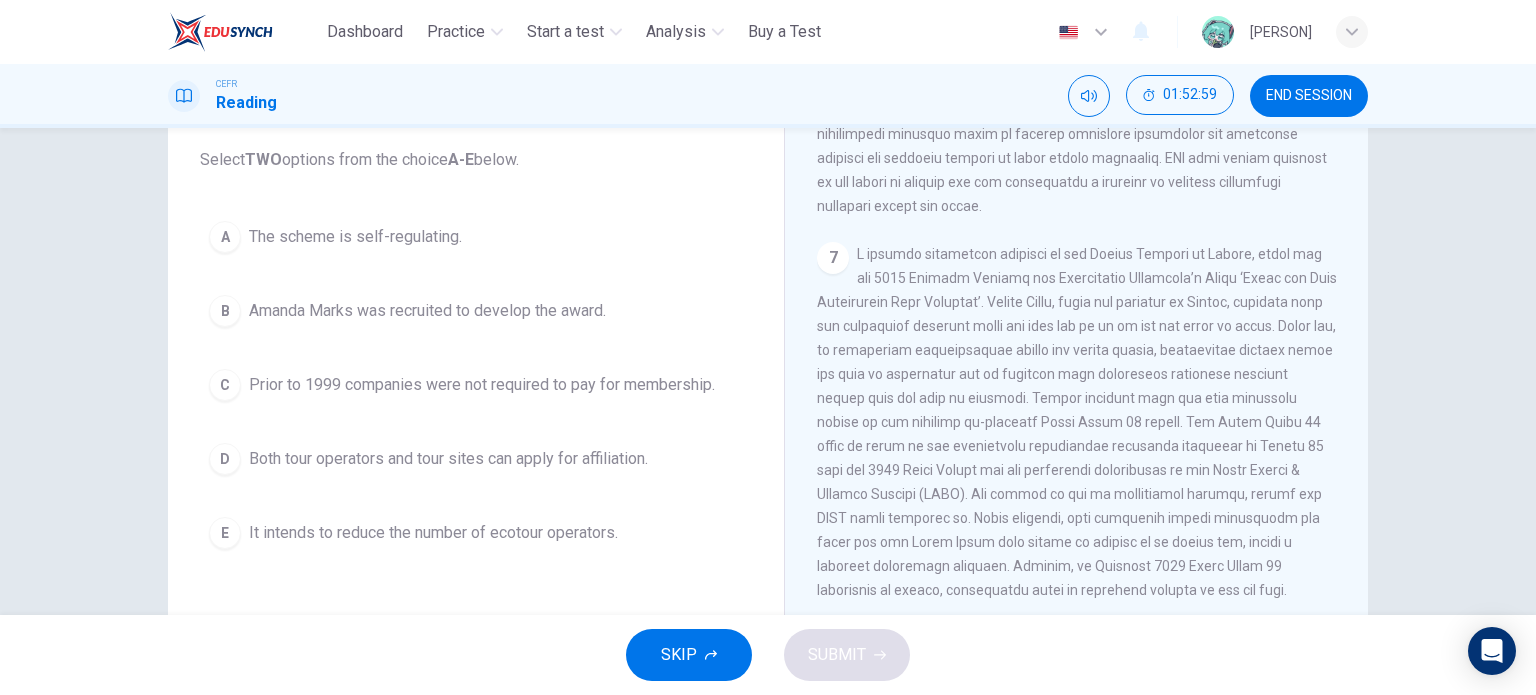 click on "7" at bounding box center (1077, 422) 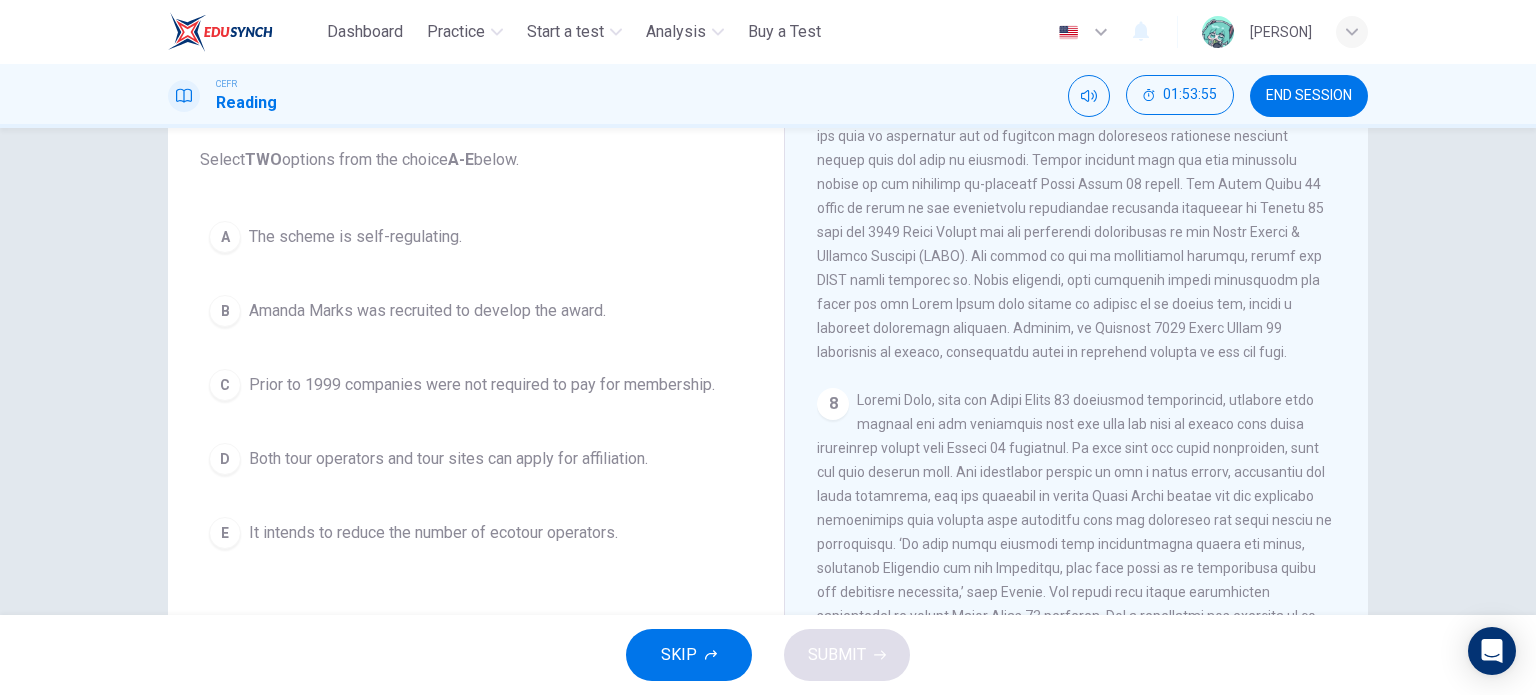 scroll, scrollTop: 1839, scrollLeft: 0, axis: vertical 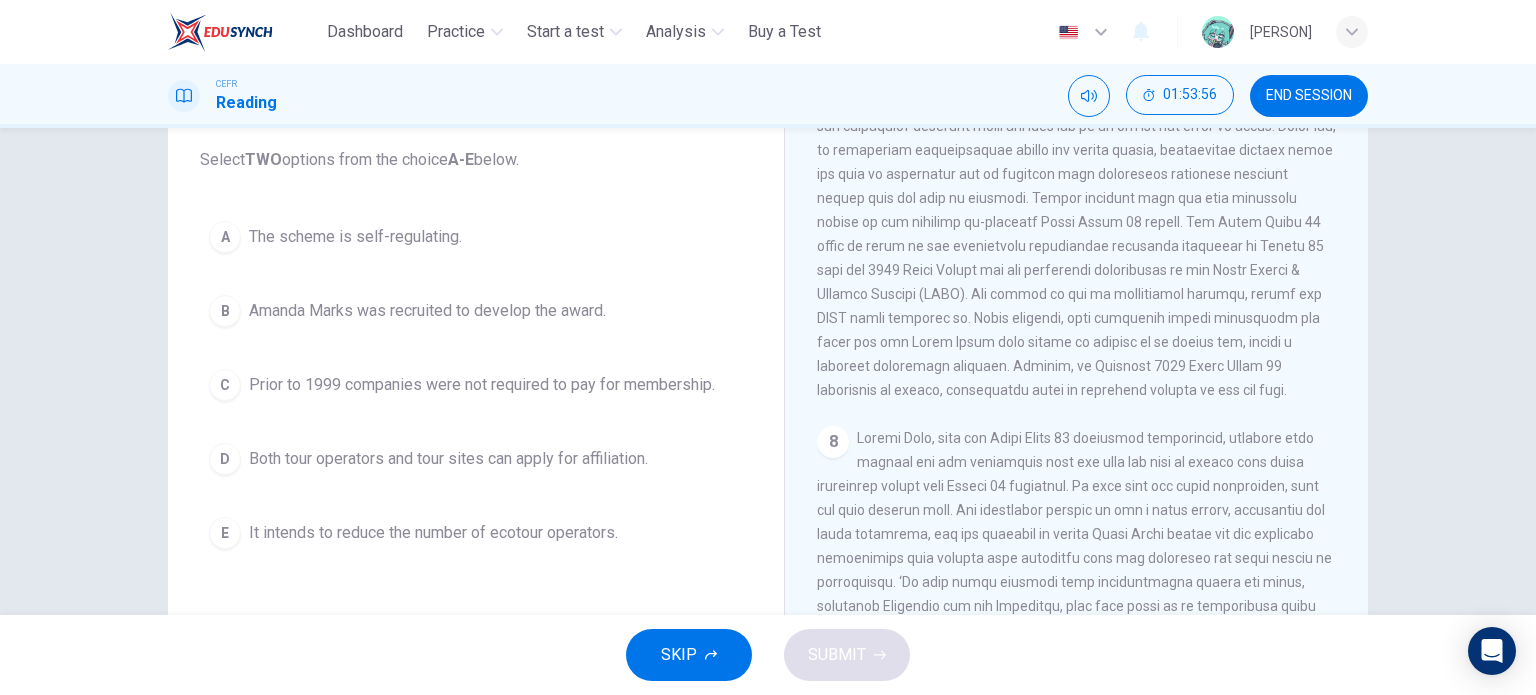 drag, startPoint x: 1042, startPoint y: 477, endPoint x: 953, endPoint y: 326, distance: 175.27692 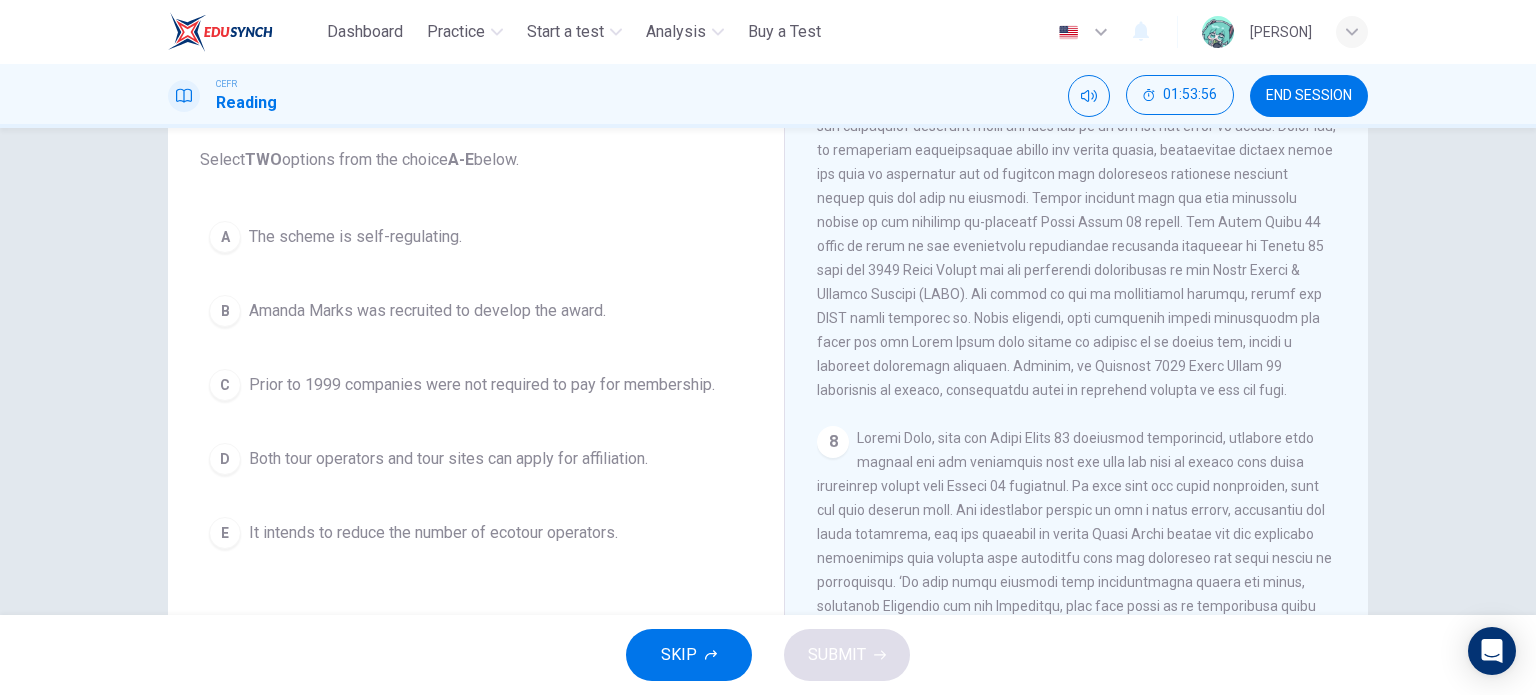 click on "7" at bounding box center (1077, 222) 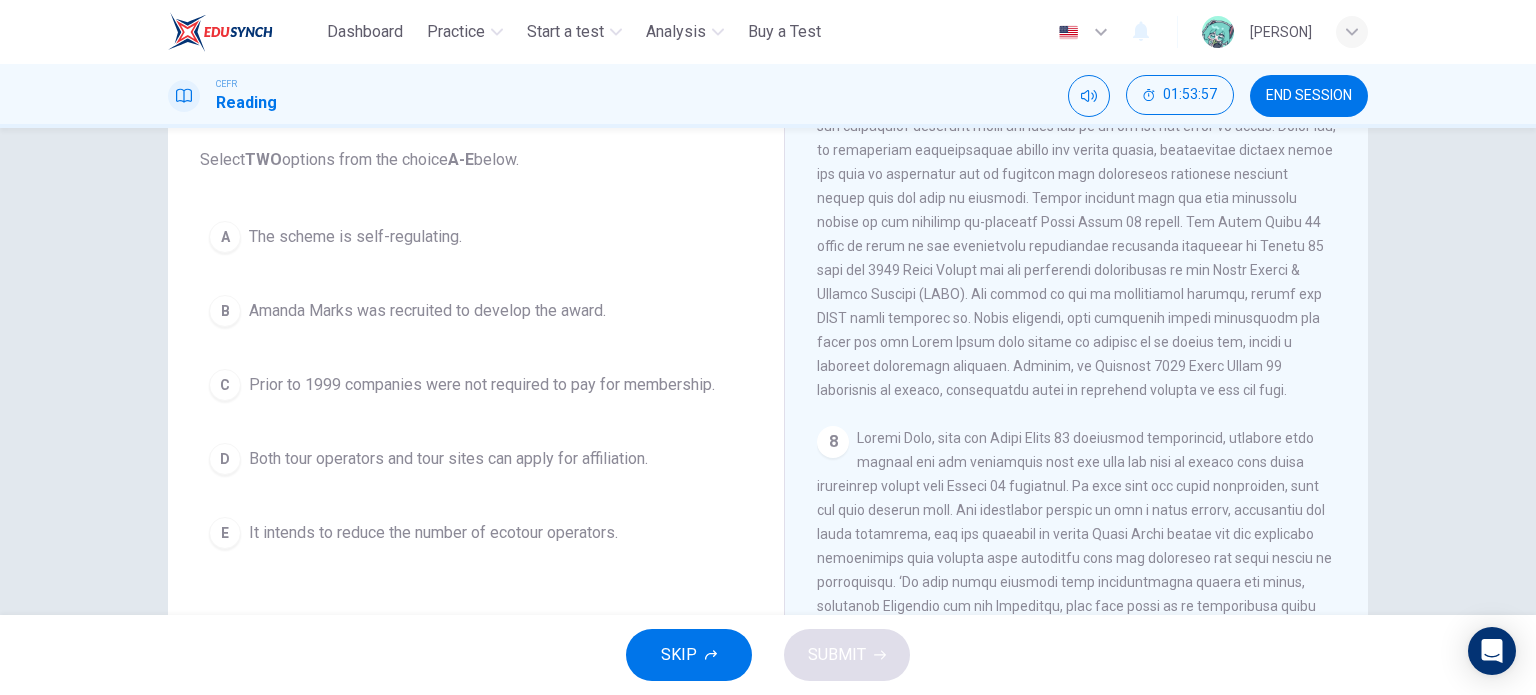 drag, startPoint x: 1026, startPoint y: 336, endPoint x: 1100, endPoint y: 458, distance: 142.68848 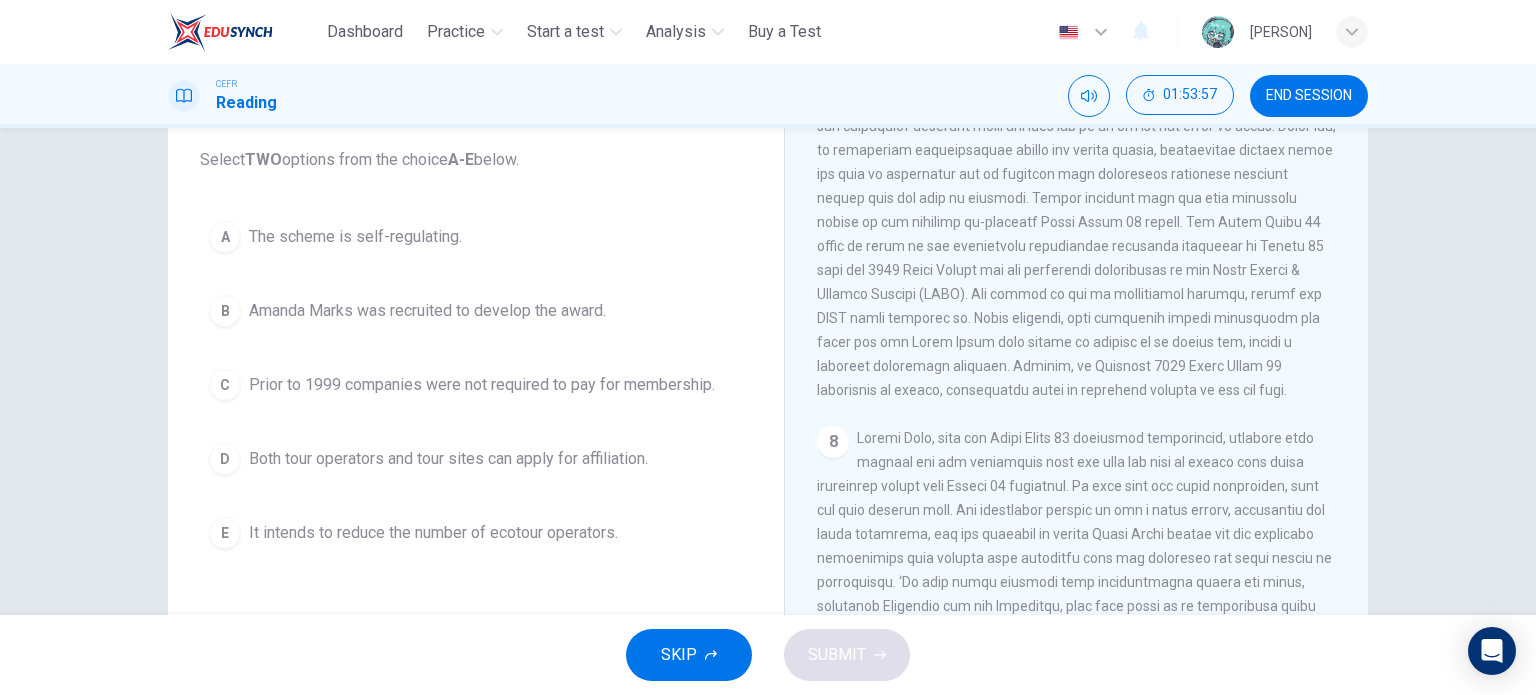 click at bounding box center (1077, 222) 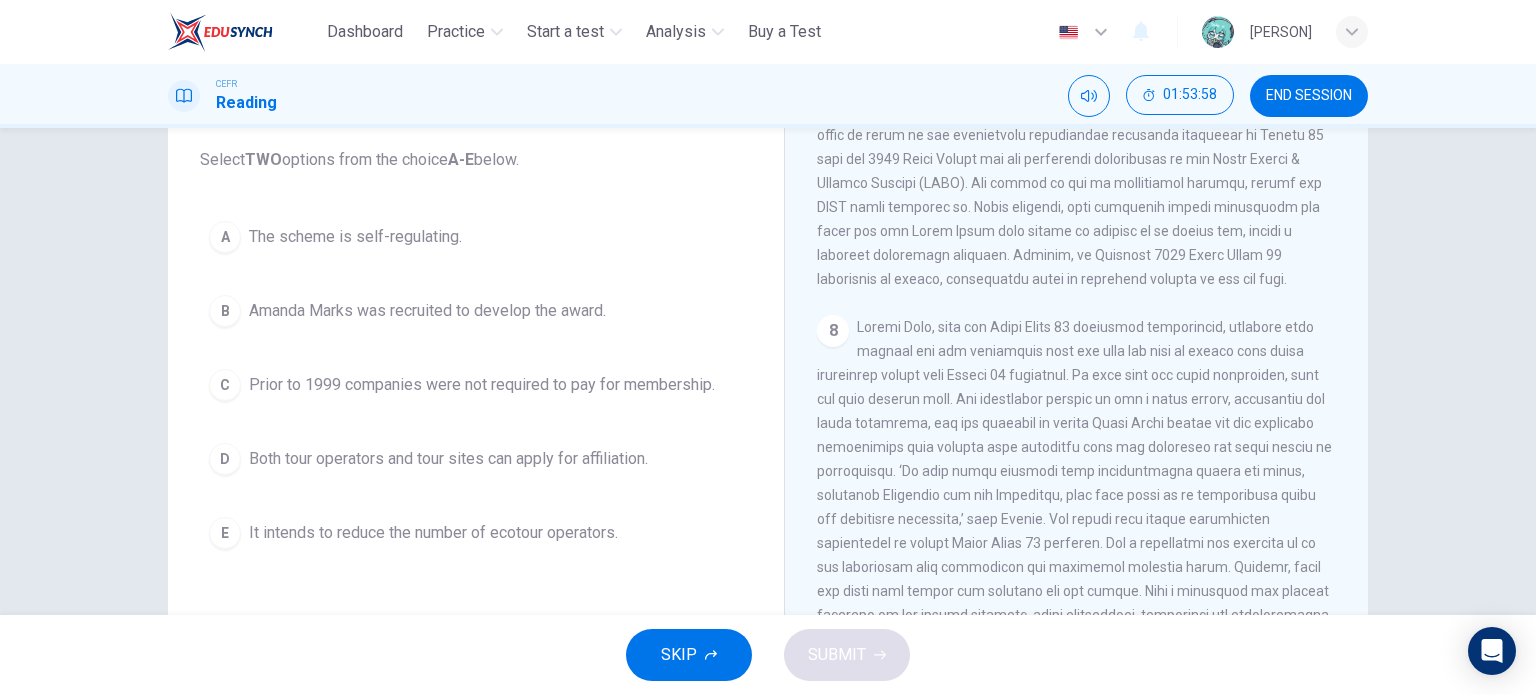 scroll, scrollTop: 2039, scrollLeft: 0, axis: vertical 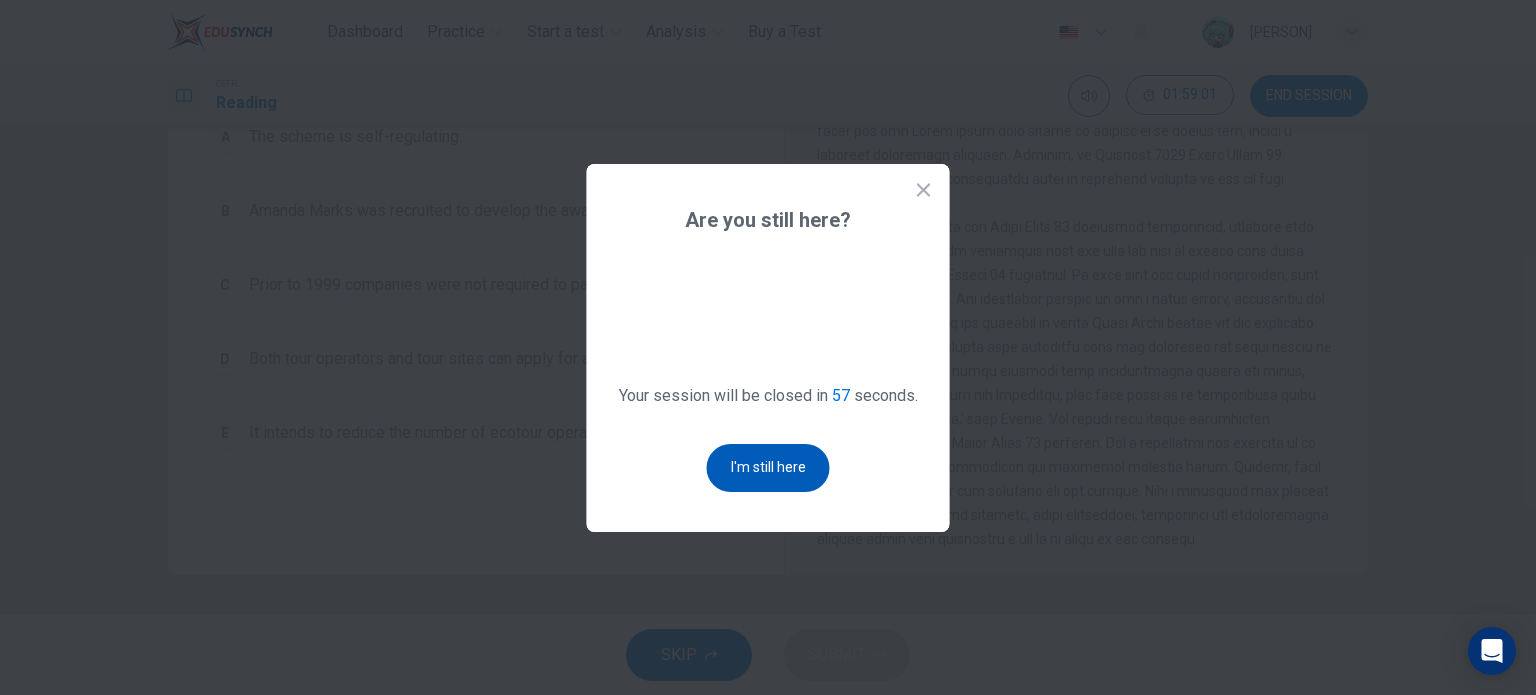 click on "I'm still here" at bounding box center (768, 468) 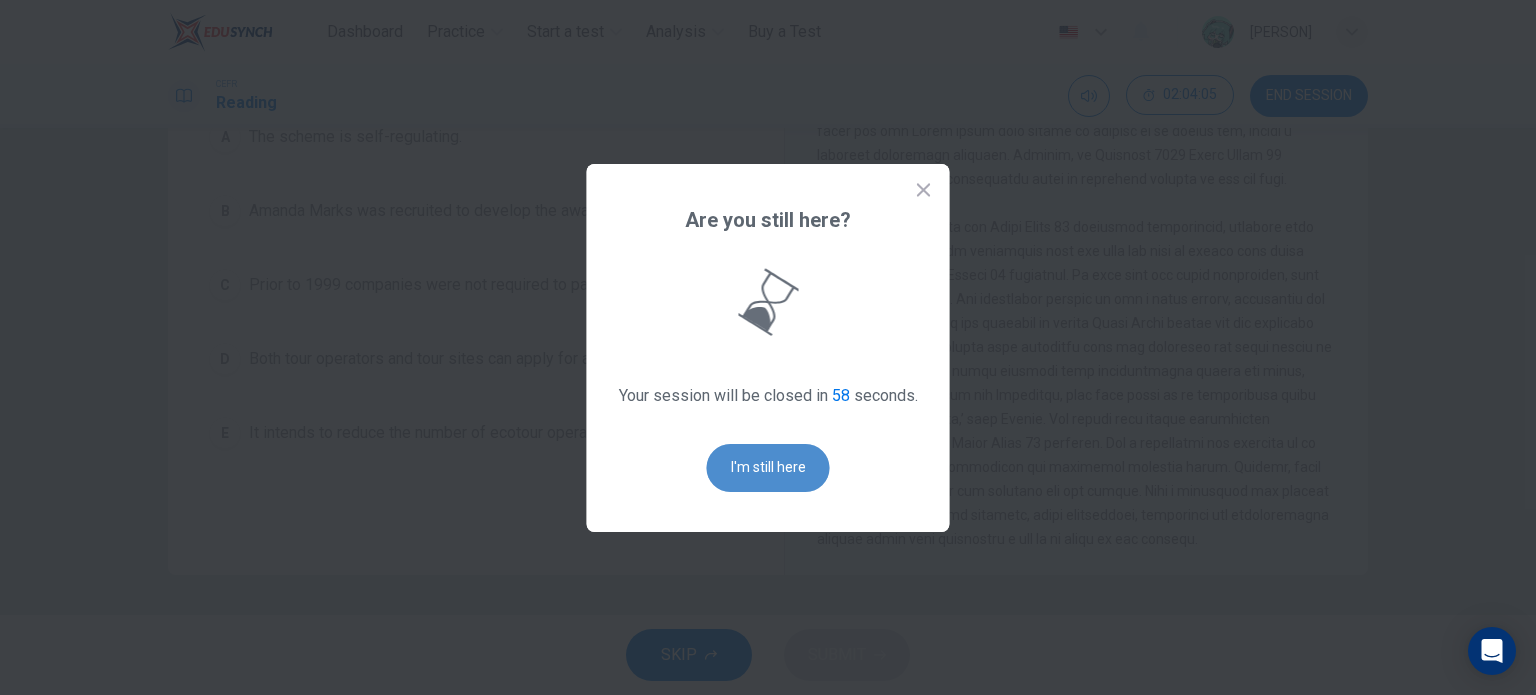 click on "I'm still here" at bounding box center [768, 468] 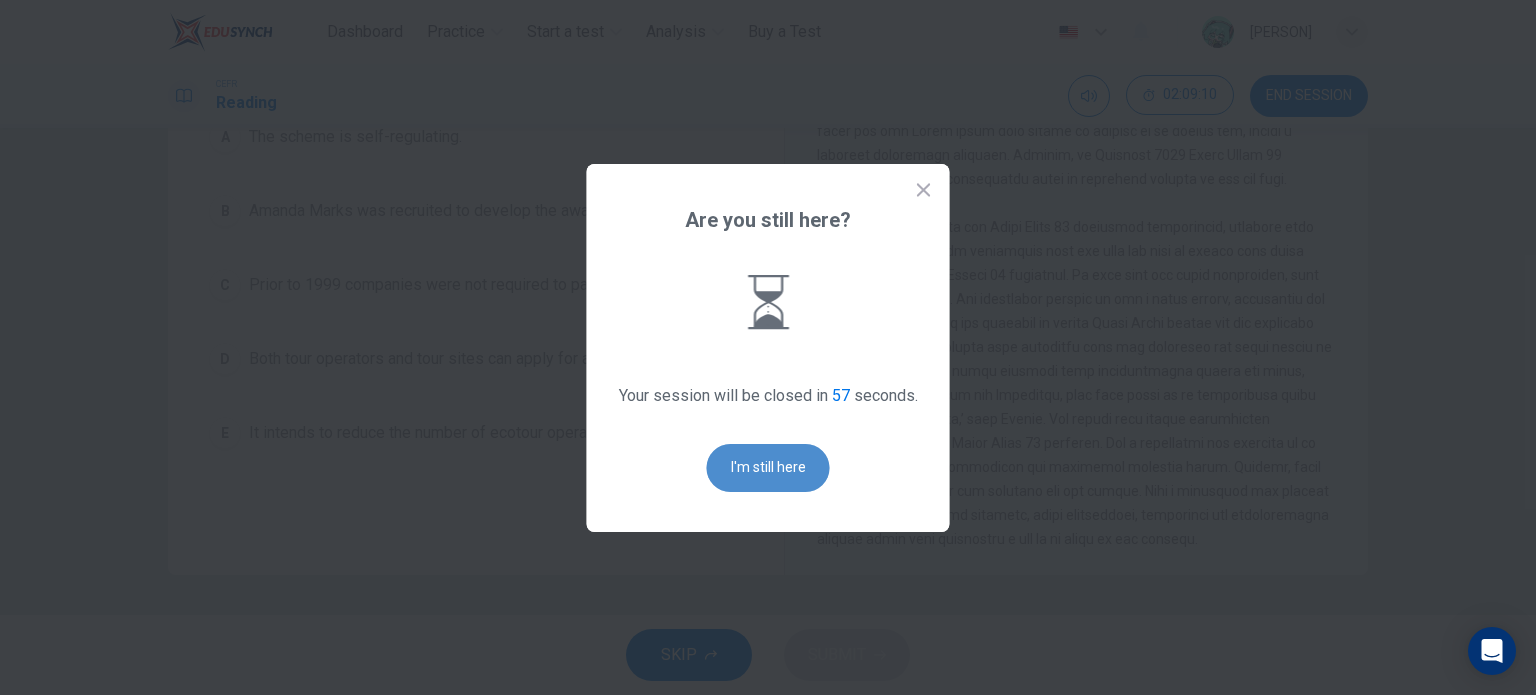 click on "I'm still here" at bounding box center (768, 468) 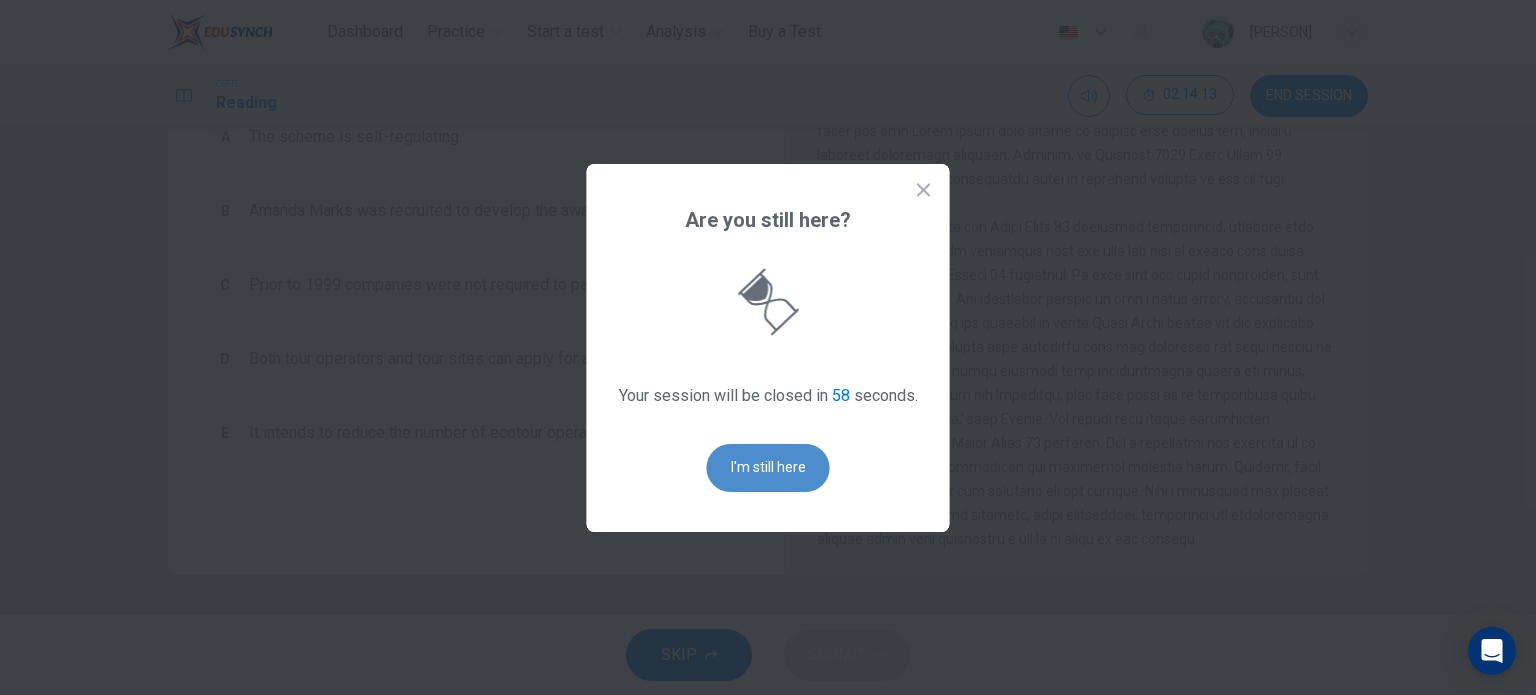 click on "I'm still here" at bounding box center (768, 468) 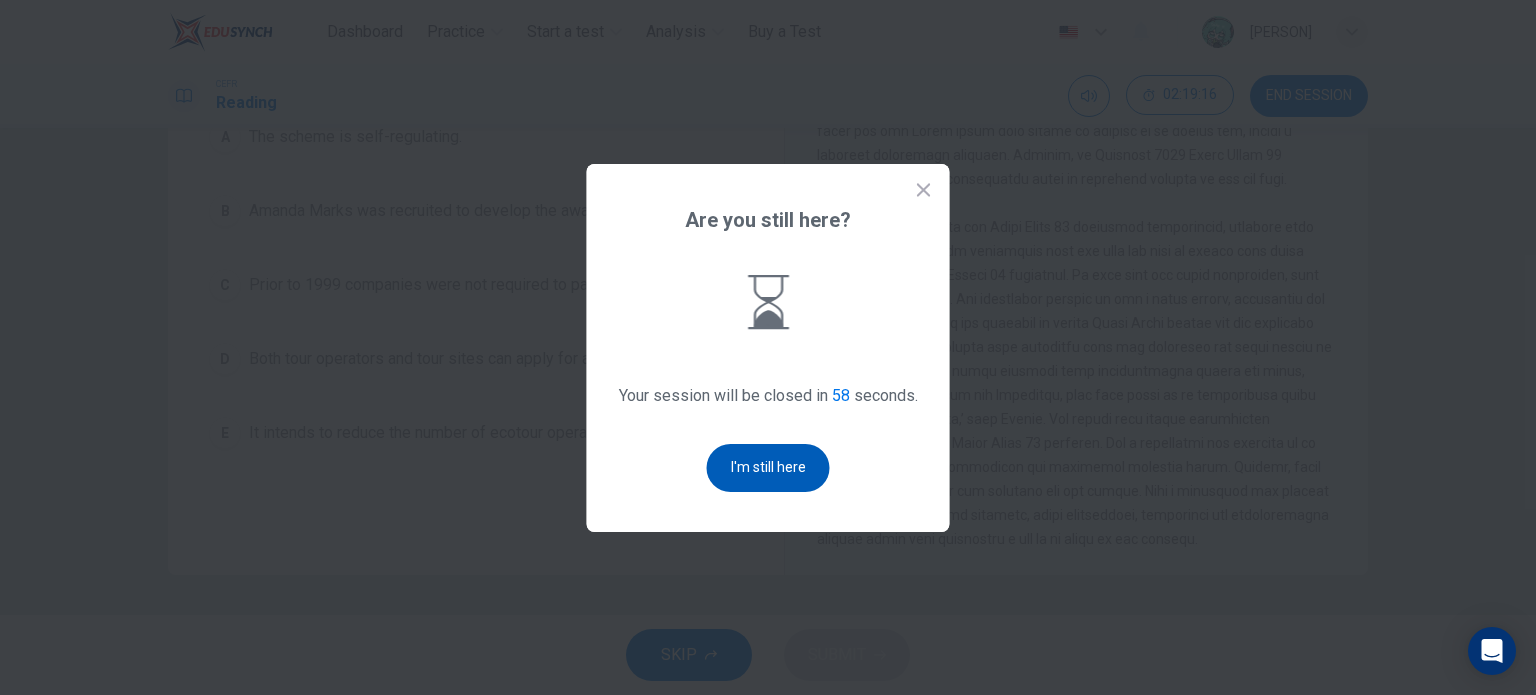 click on "I'm still here" at bounding box center [768, 468] 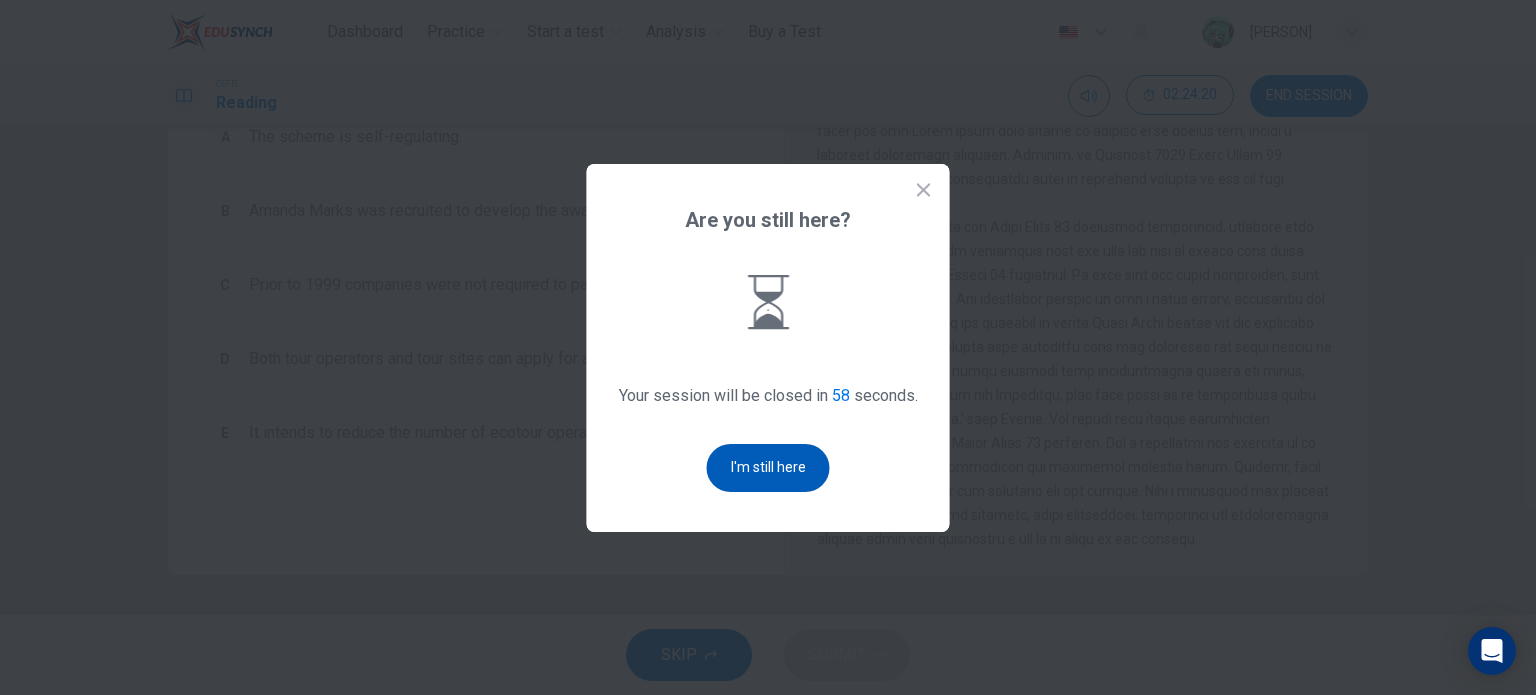 click on "I'm still here" at bounding box center (768, 468) 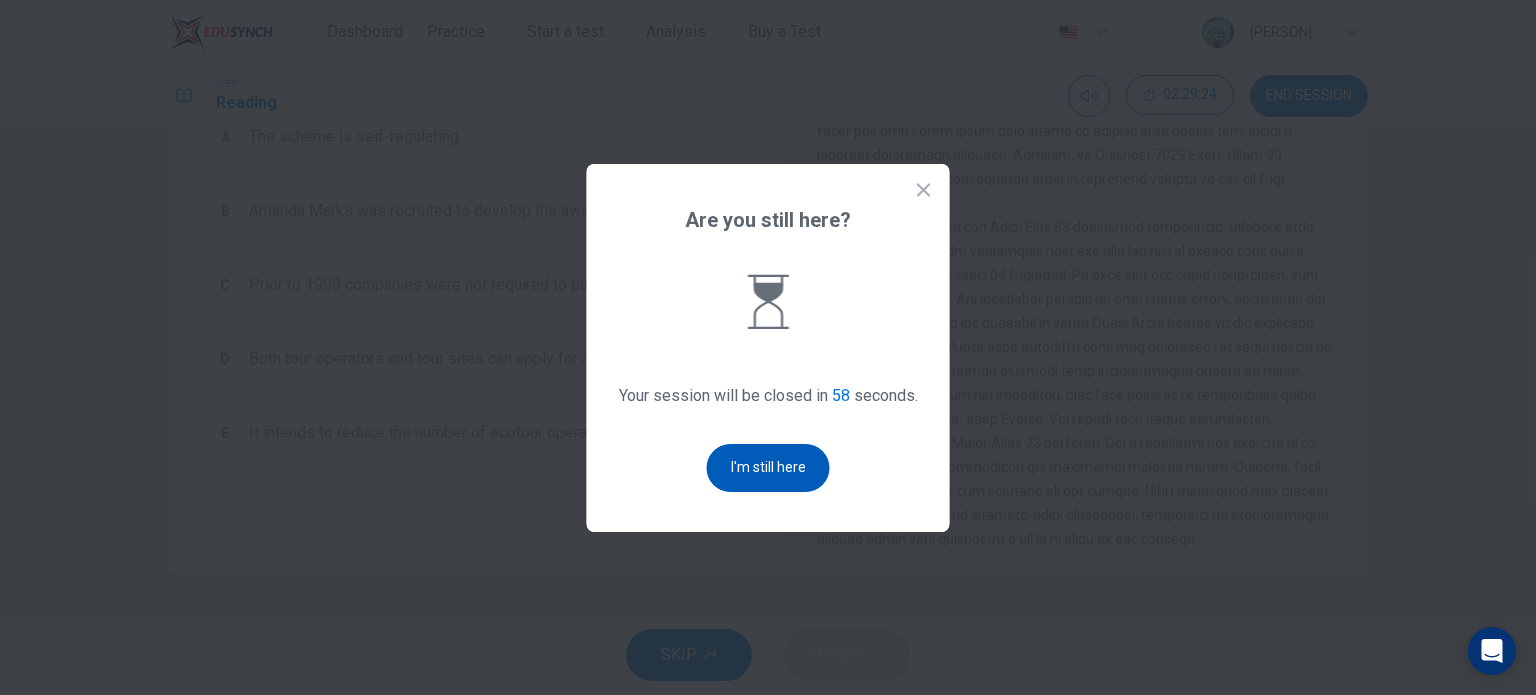 click on "I'm still here" at bounding box center (768, 468) 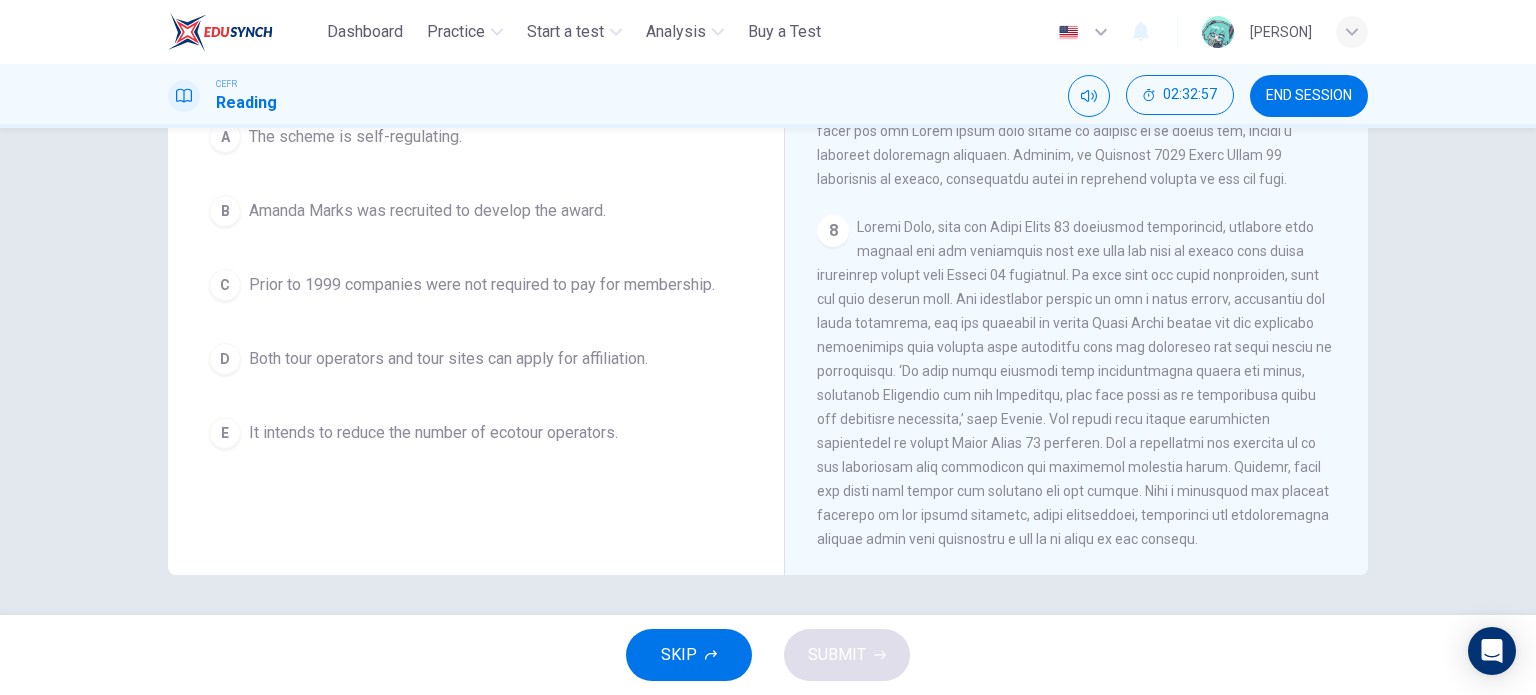 click on "Question 21 According to the information given in the reading passage, which  TWO  of the following are true of the Green Globe 21 award?
Select  TWO  options from the choice  A-E  below.  A The scheme is self-regulating. B Amanda Marks was recruited to develop the award. C Prior to 1999 companies were not required to pay for membership. D Both tour operators and tour sites can apply for affiliation. E It intends to reduce the number of ecotour operators. It's Eco-logical CLICK TO ZOOM Click to Zoom 1 Planning an eco-friendly holiday can be a minefield for the well meaning traveller, says Steve Watkins. But help is now at hand. 2 3 4 5 6 7 8" at bounding box center (768, 371) 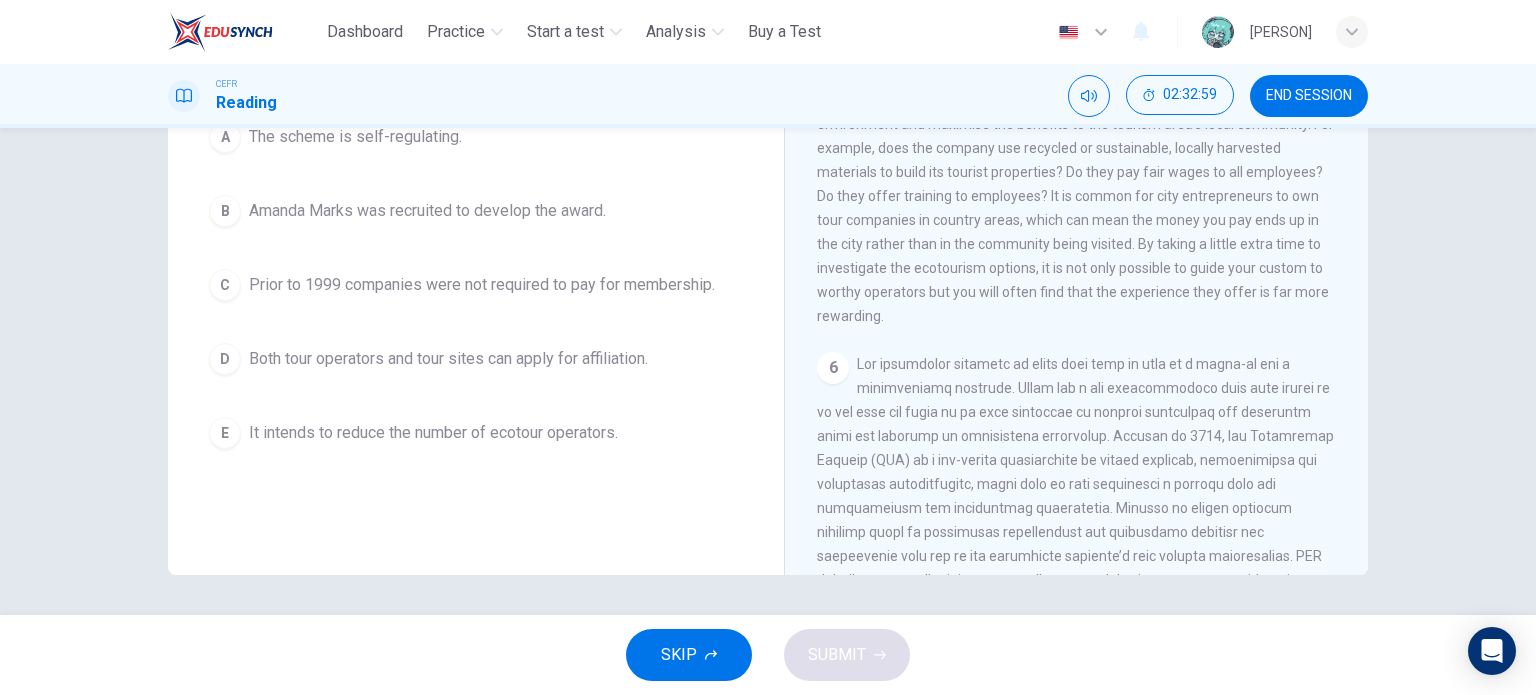 scroll, scrollTop: 1039, scrollLeft: 0, axis: vertical 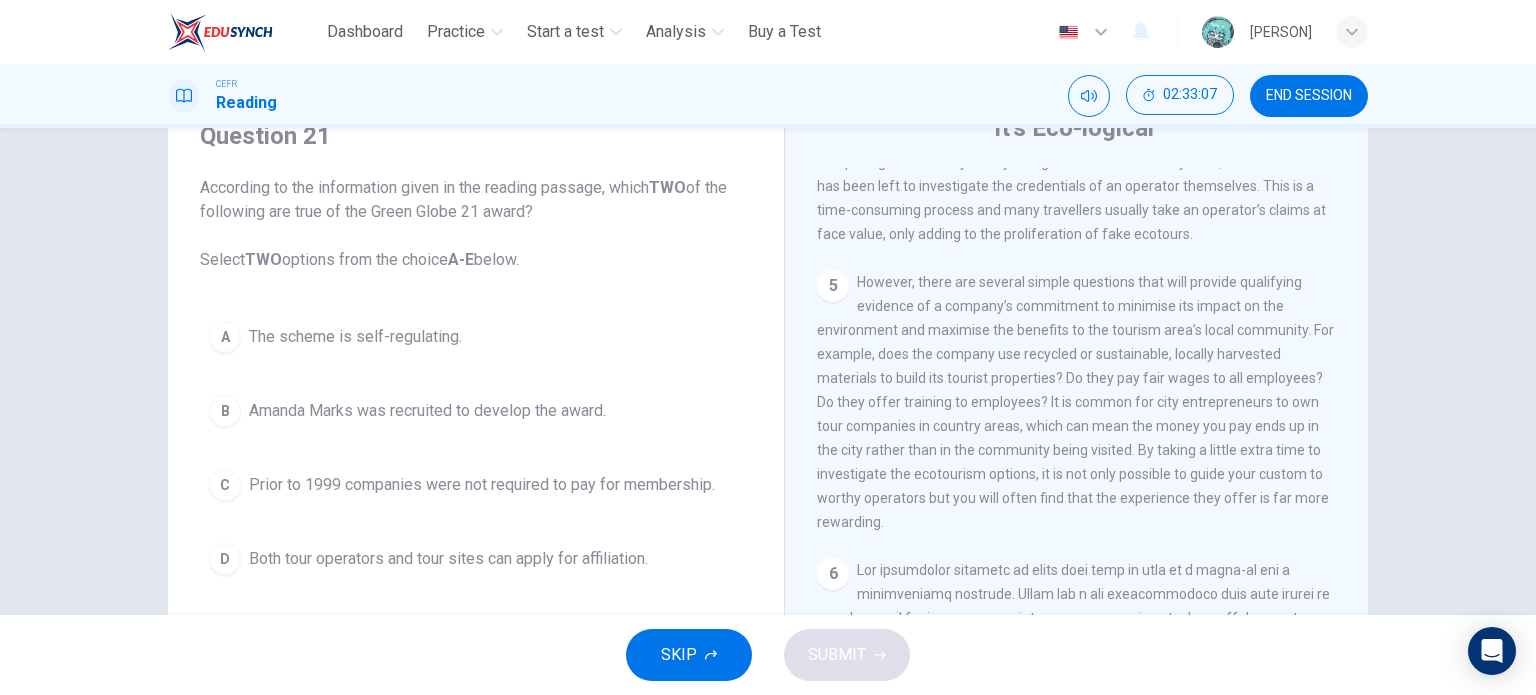 drag, startPoint x: 551, startPoint y: 263, endPoint x: 468, endPoint y: 240, distance: 86.127815 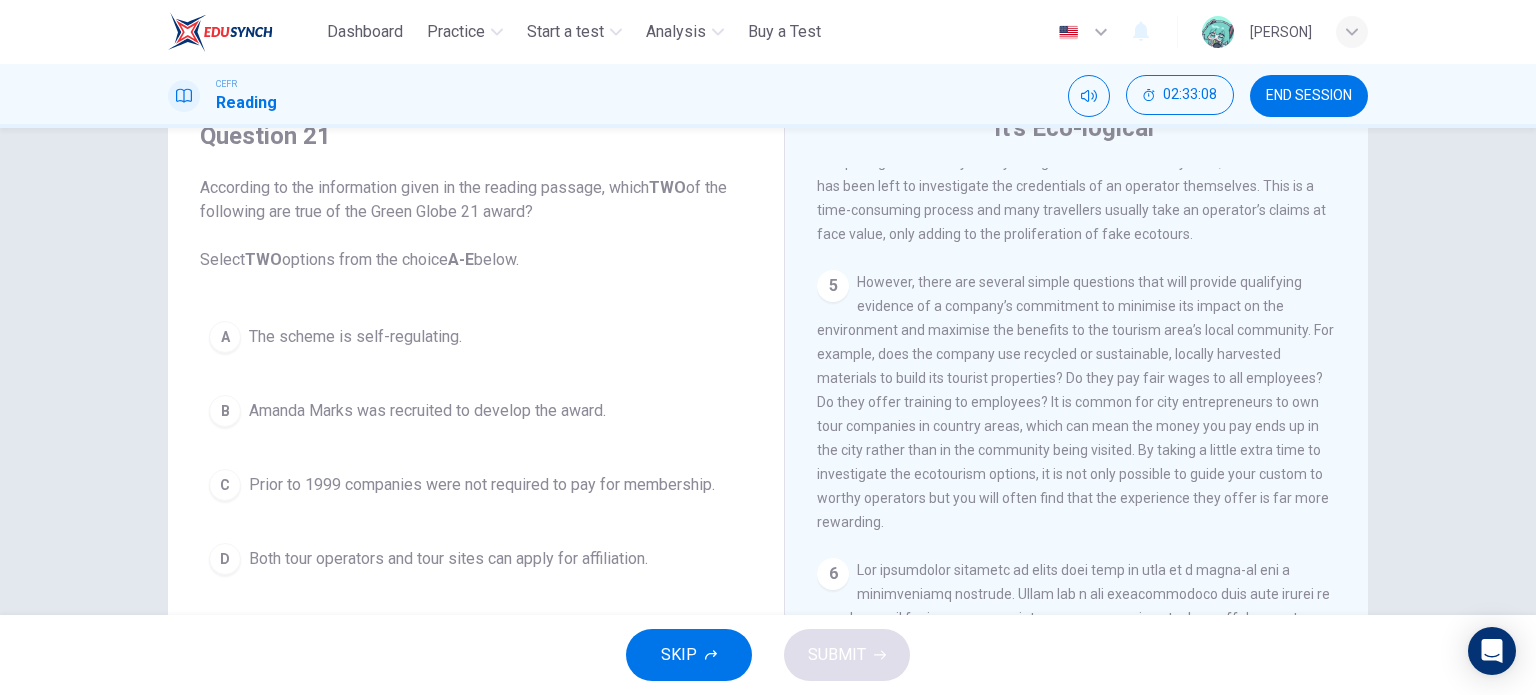 drag, startPoint x: 532, startPoint y: 263, endPoint x: 443, endPoint y: 216, distance: 100.6479 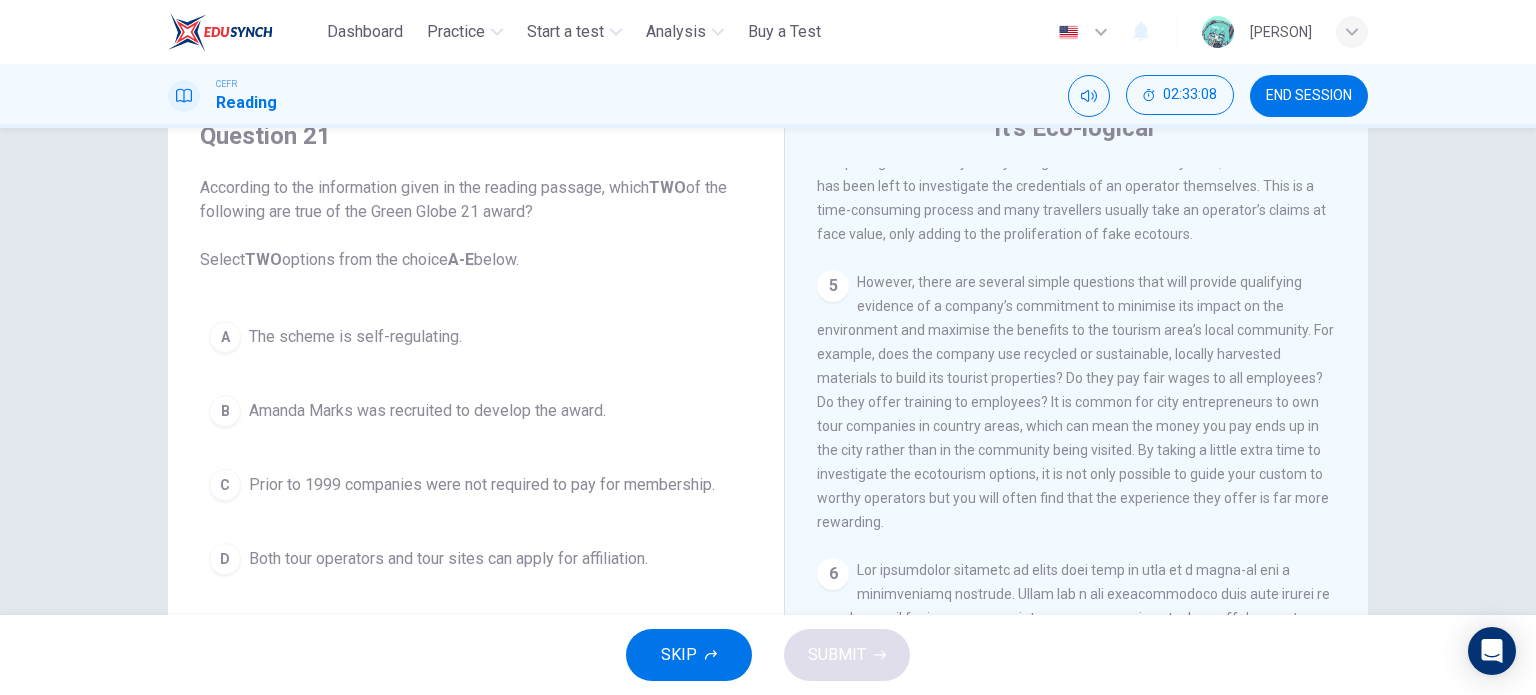 click on "According to the information given in the reading passage, which  TWO  of the following are true of the Green Globe 21 award?
Select  TWO  options from the choice  A-E  below." at bounding box center [476, 224] 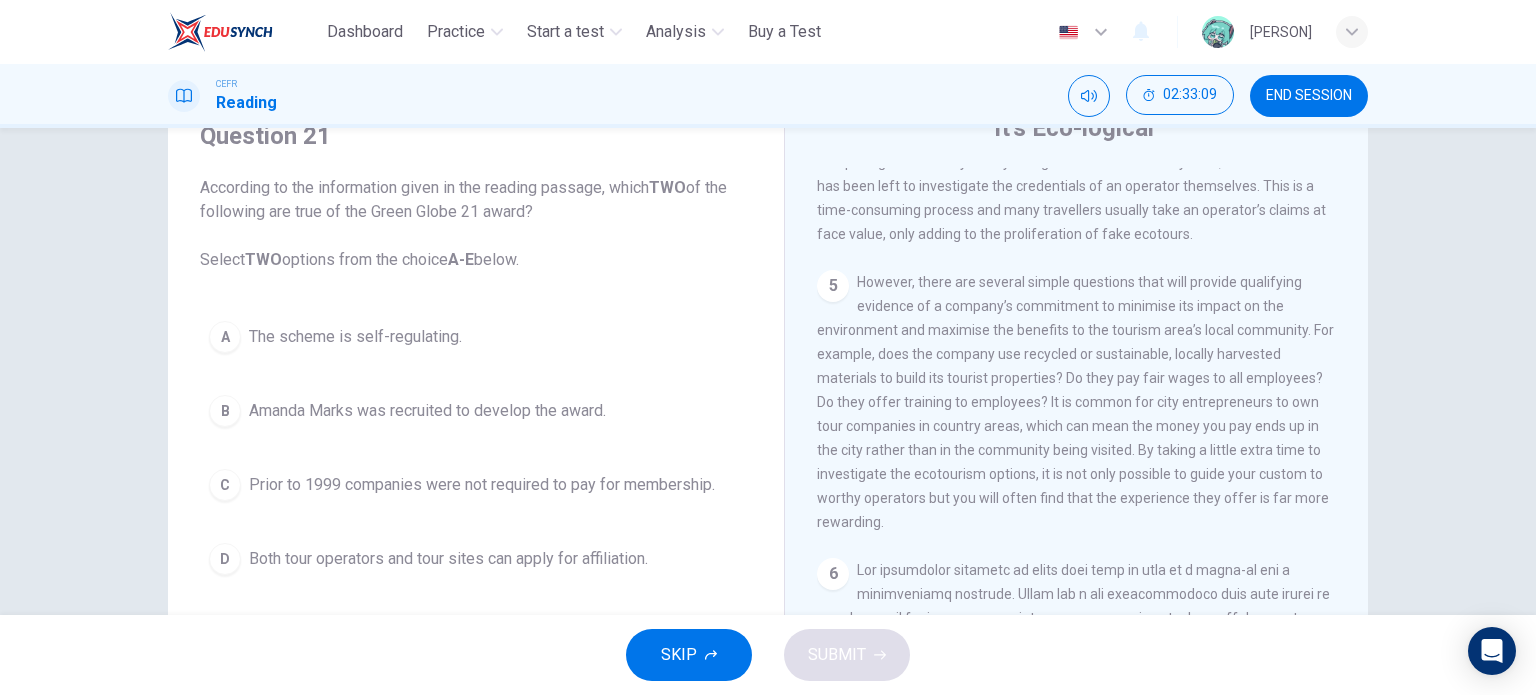 drag, startPoint x: 558, startPoint y: 208, endPoint x: 428, endPoint y: 174, distance: 134.37262 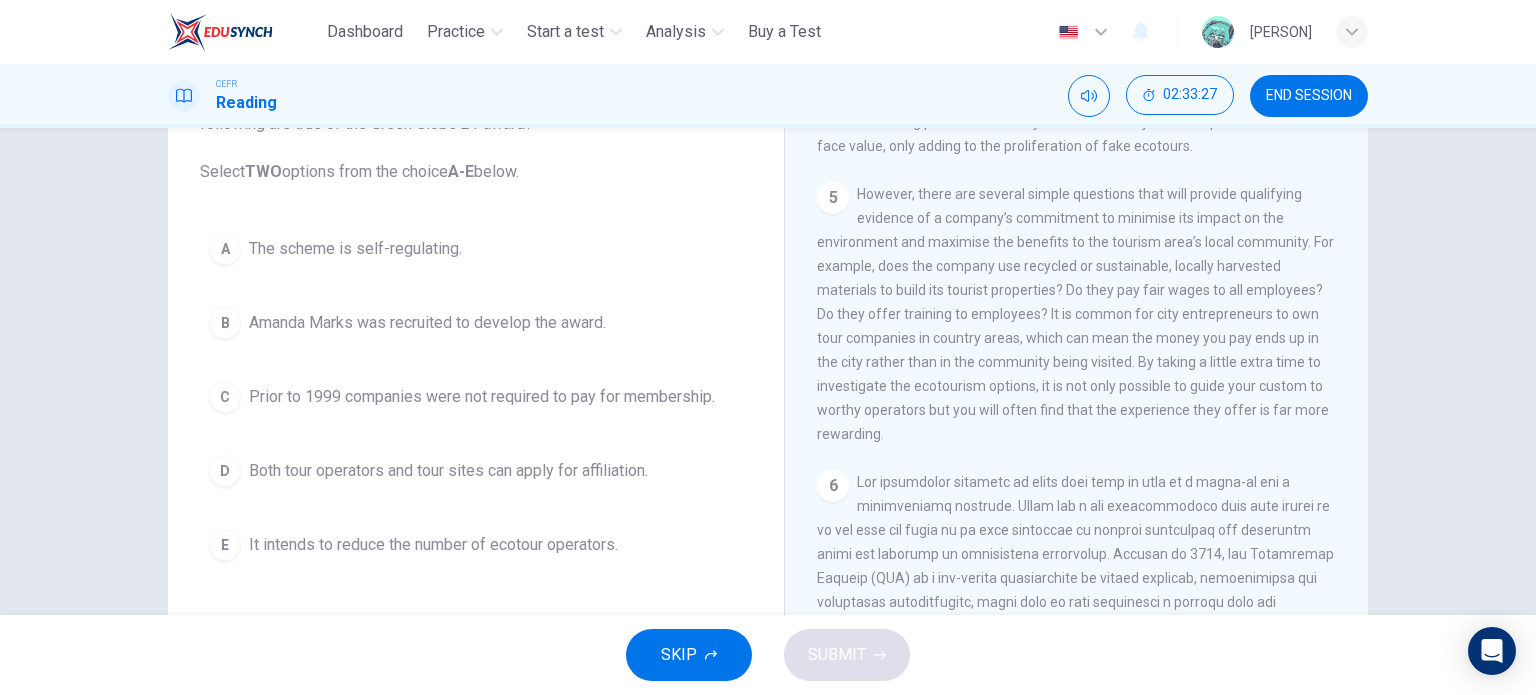 scroll, scrollTop: 88, scrollLeft: 0, axis: vertical 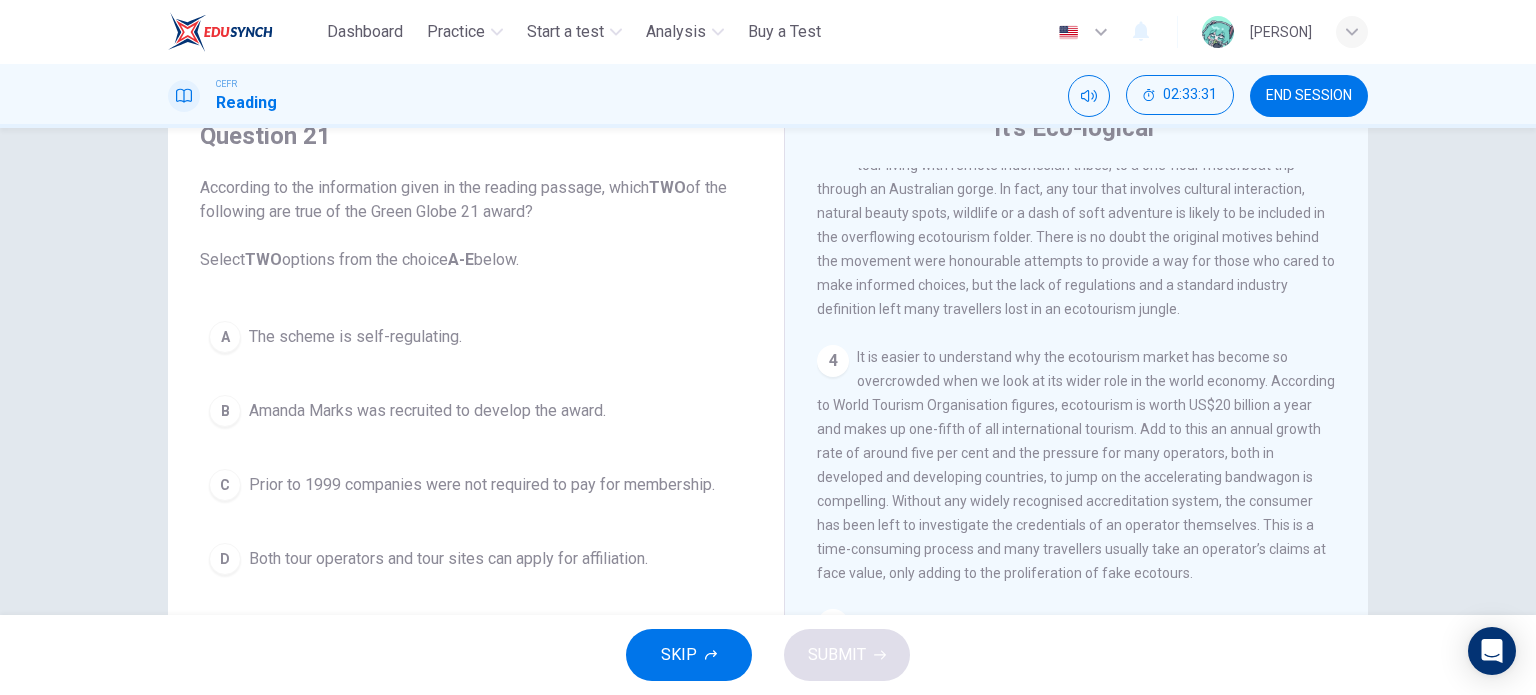 drag, startPoint x: 924, startPoint y: 362, endPoint x: 1033, endPoint y: 448, distance: 138.84163 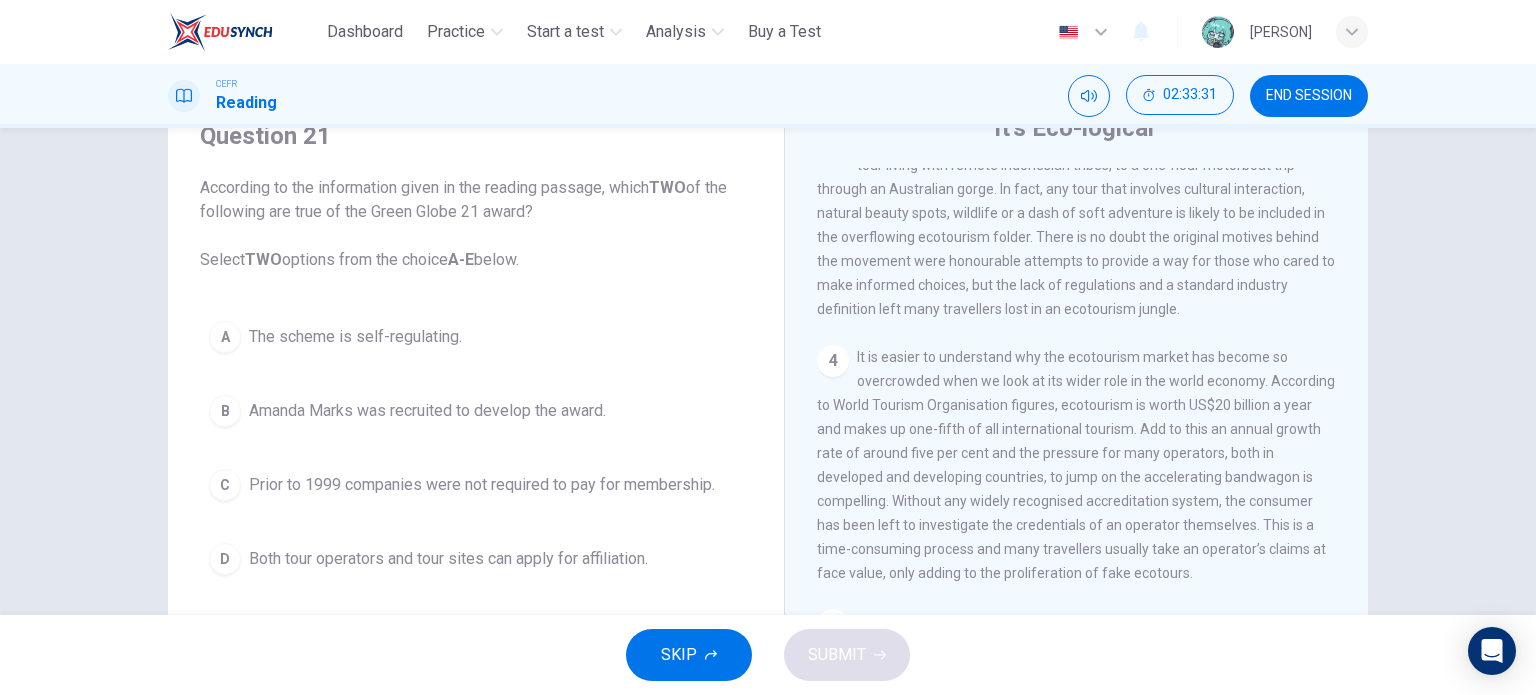 click on "CLICK TO ZOOM Click to Zoom 1 Planning an eco-friendly holiday can be a minefield for the well meaning traveller, says Steve Watkins. But help is now at hand. 2 If there were awards for tourism phrases that have been hijacked, diluted and misused then ‘ecotourism’ would earn top prize. The term first surfaced in the early 1980s reflecting a surge in environmental awareness and a realisation by tour operators that many travellers wanted to believe their presence abroad would not have a negative impact. It rapidly became the hottest marketing tag a holiday could carry. 3 4 5 6 7 8" at bounding box center [1090, 471] 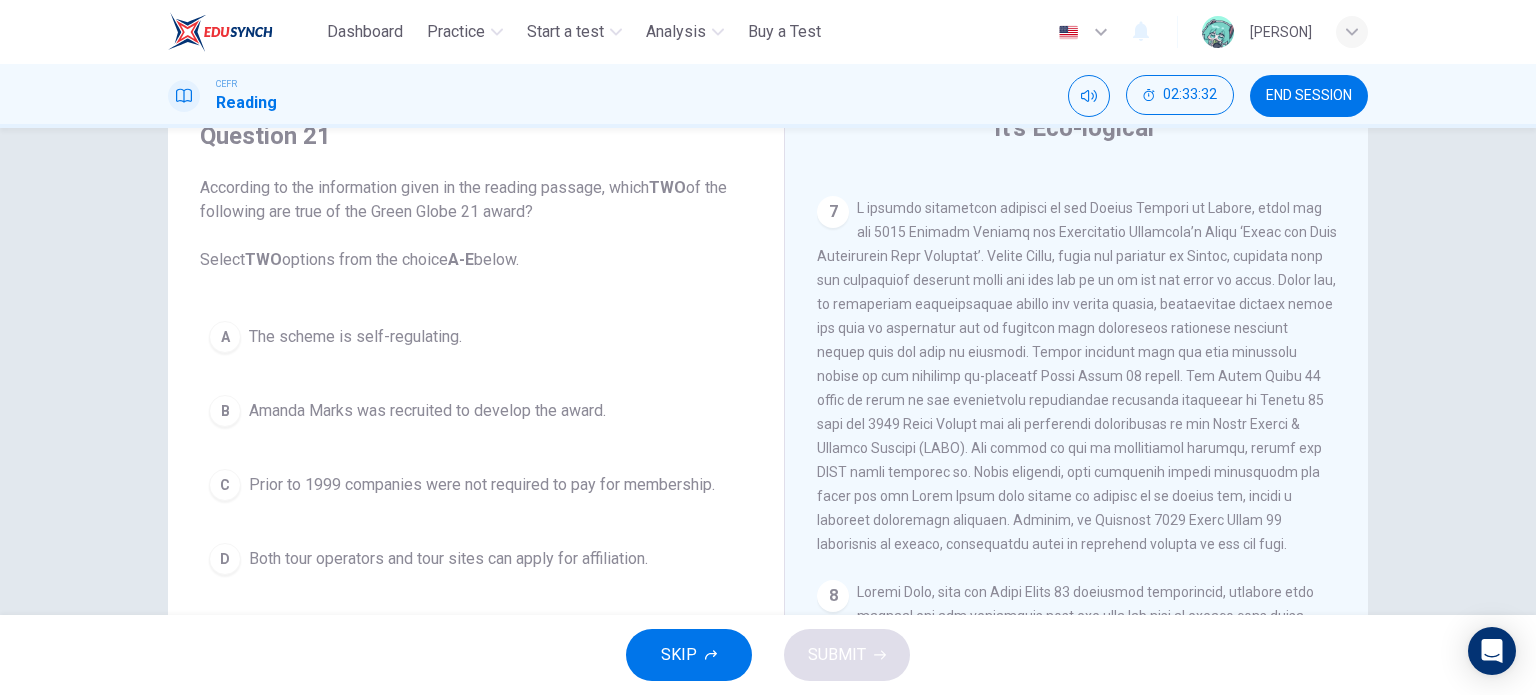 scroll, scrollTop: 1800, scrollLeft: 0, axis: vertical 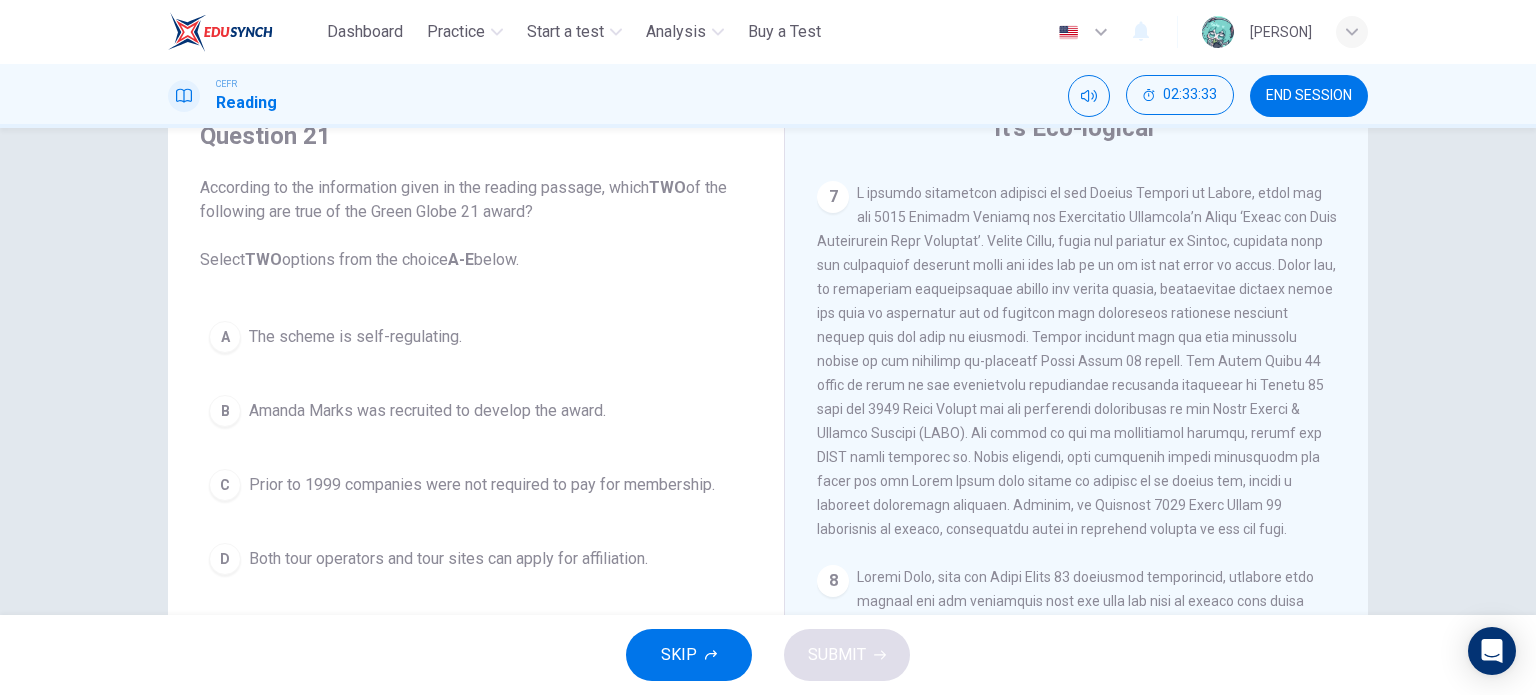 drag, startPoint x: 1058, startPoint y: 419, endPoint x: 1139, endPoint y: 459, distance: 90.33826 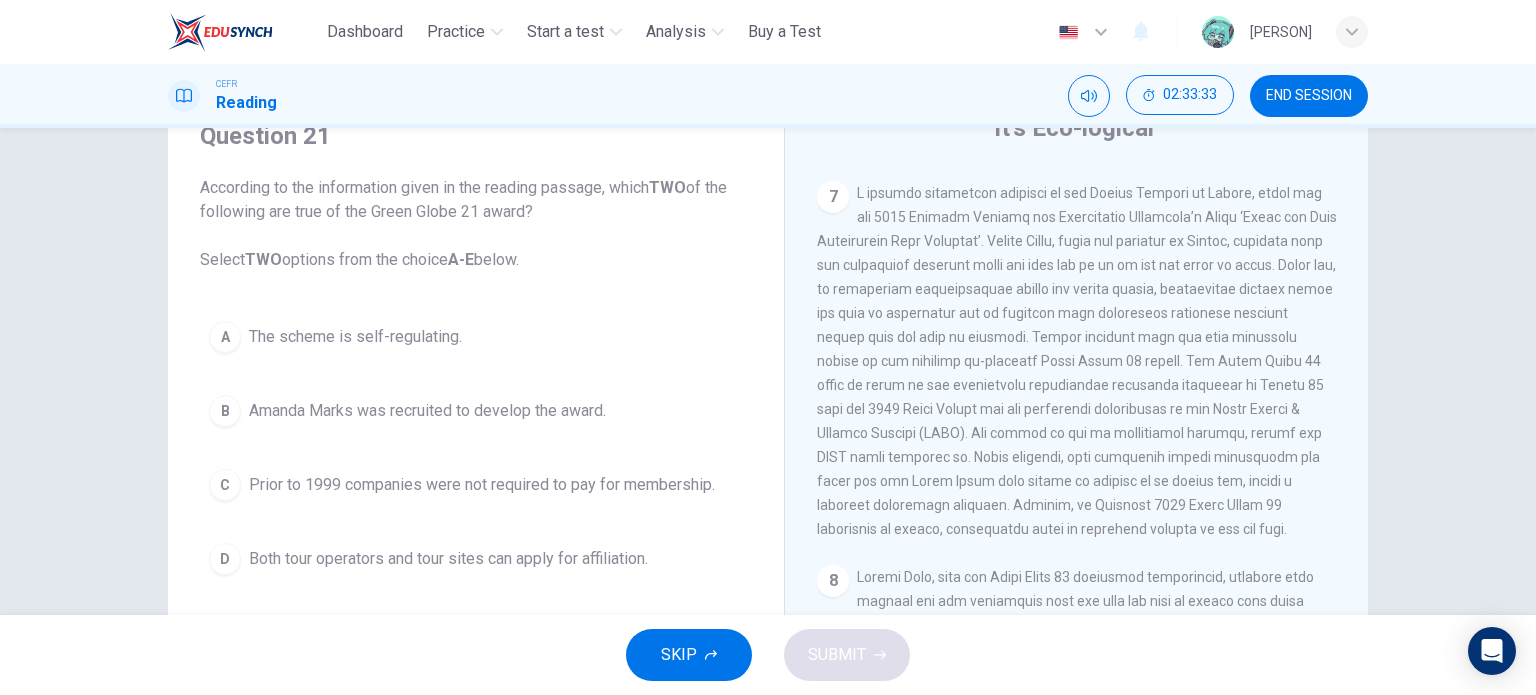 click on "7" at bounding box center (1077, 361) 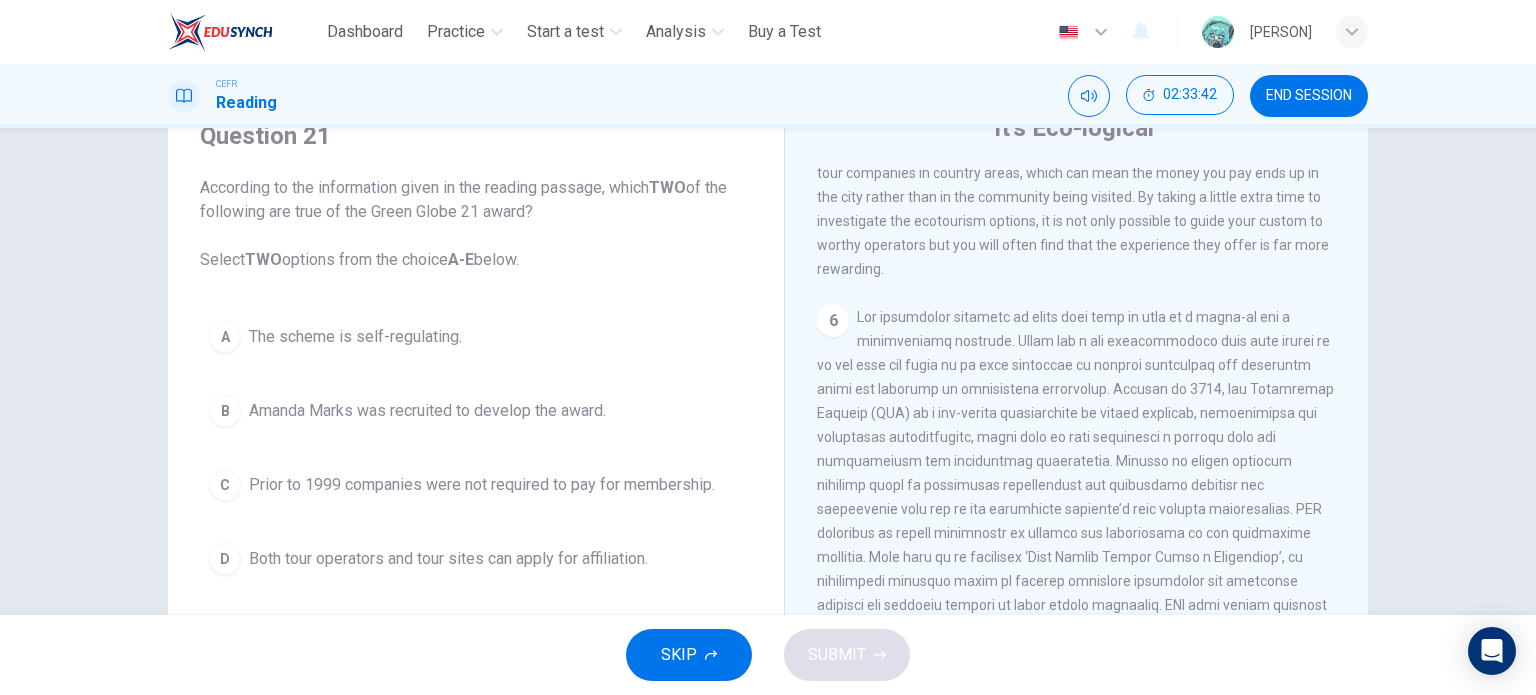 scroll, scrollTop: 1300, scrollLeft: 0, axis: vertical 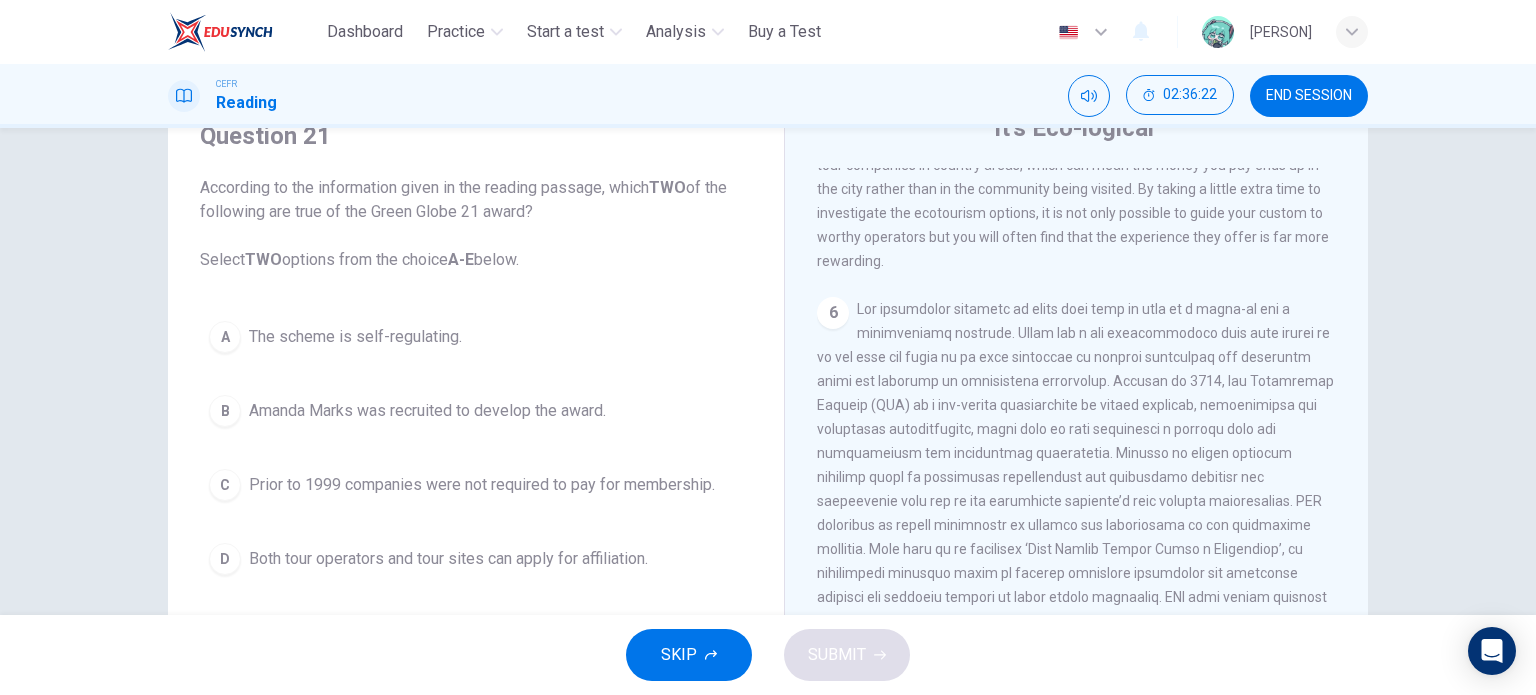 click on "Question 21 According to the information given in the reading passage, which  TWO  of the following are true of the Green Globe 21 award?
Select  TWO  options from the choice  A-E  below.  A The scheme is self-regulating. B Amanda Marks was recruited to develop the award. C Prior to 1999 companies were not required to pay for membership. D Both tour operators and tour sites can apply for affiliation. E It intends to reduce the number of ecotour operators. It's Eco-logical CLICK TO ZOOM Click to Zoom 1 Planning an eco-friendly holiday can be a minefield for the well meaning traveller, says Steve Watkins. But help is now at hand. 2 3 4 5 6 7 8" at bounding box center [768, 371] 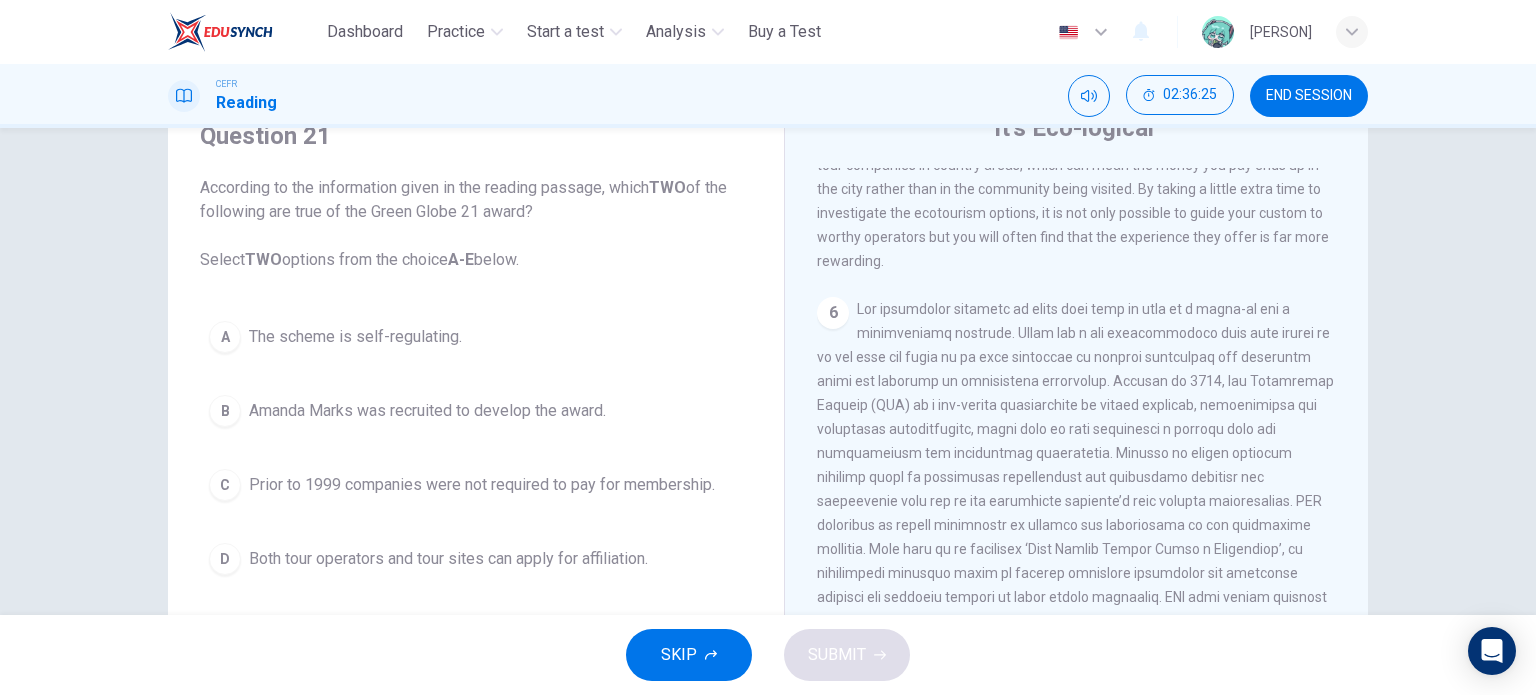 click on "A The scheme is self-regulating." at bounding box center [476, 337] 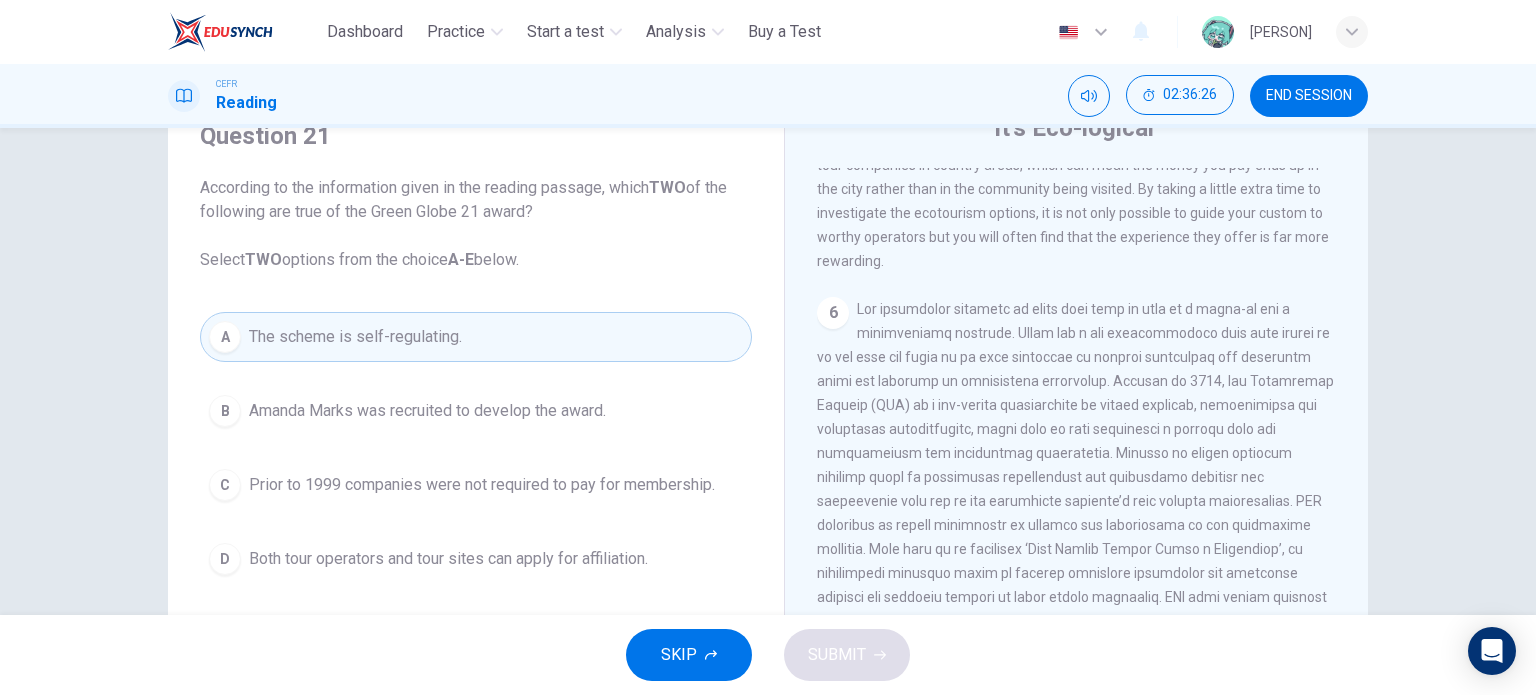 click on "B Amanda Marks was recruited to develop the award." at bounding box center [476, 411] 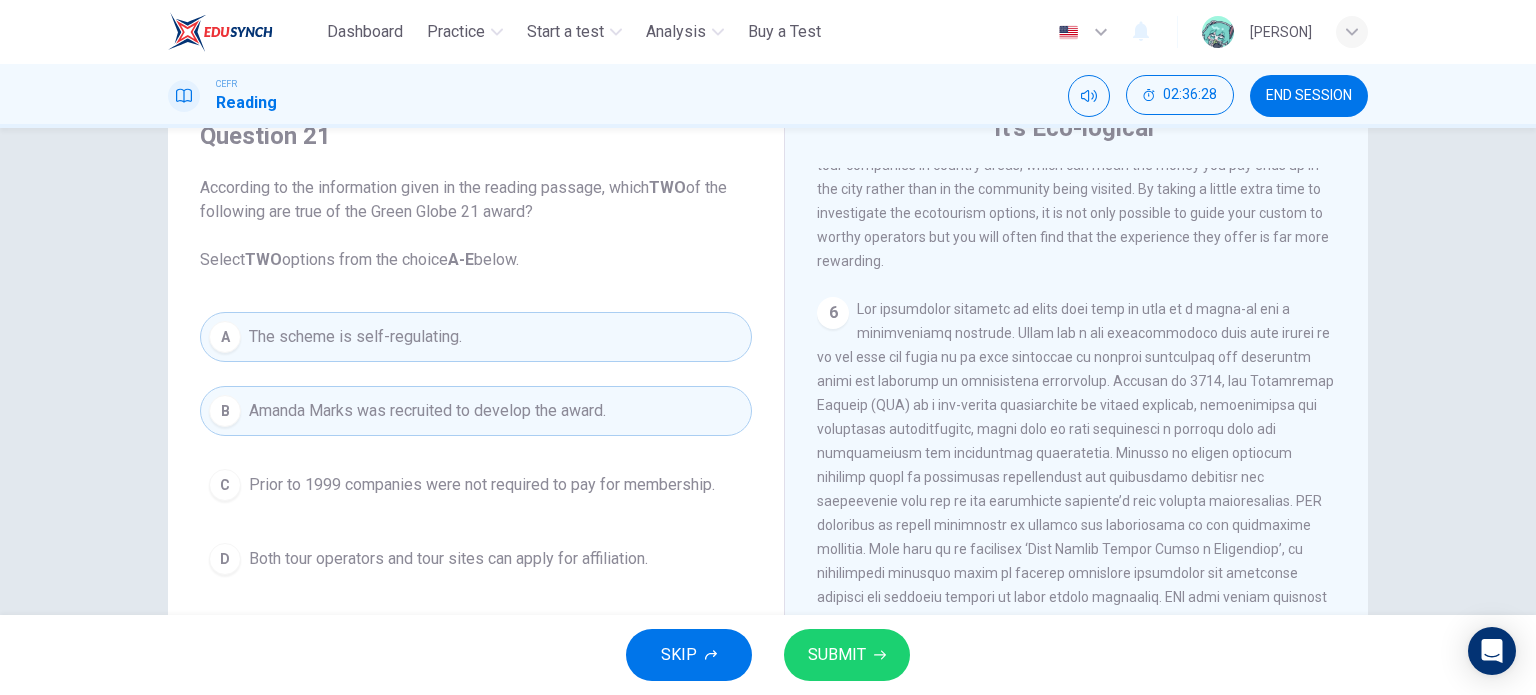 click on "Amanda Marks was recruited to develop the award." at bounding box center [427, 411] 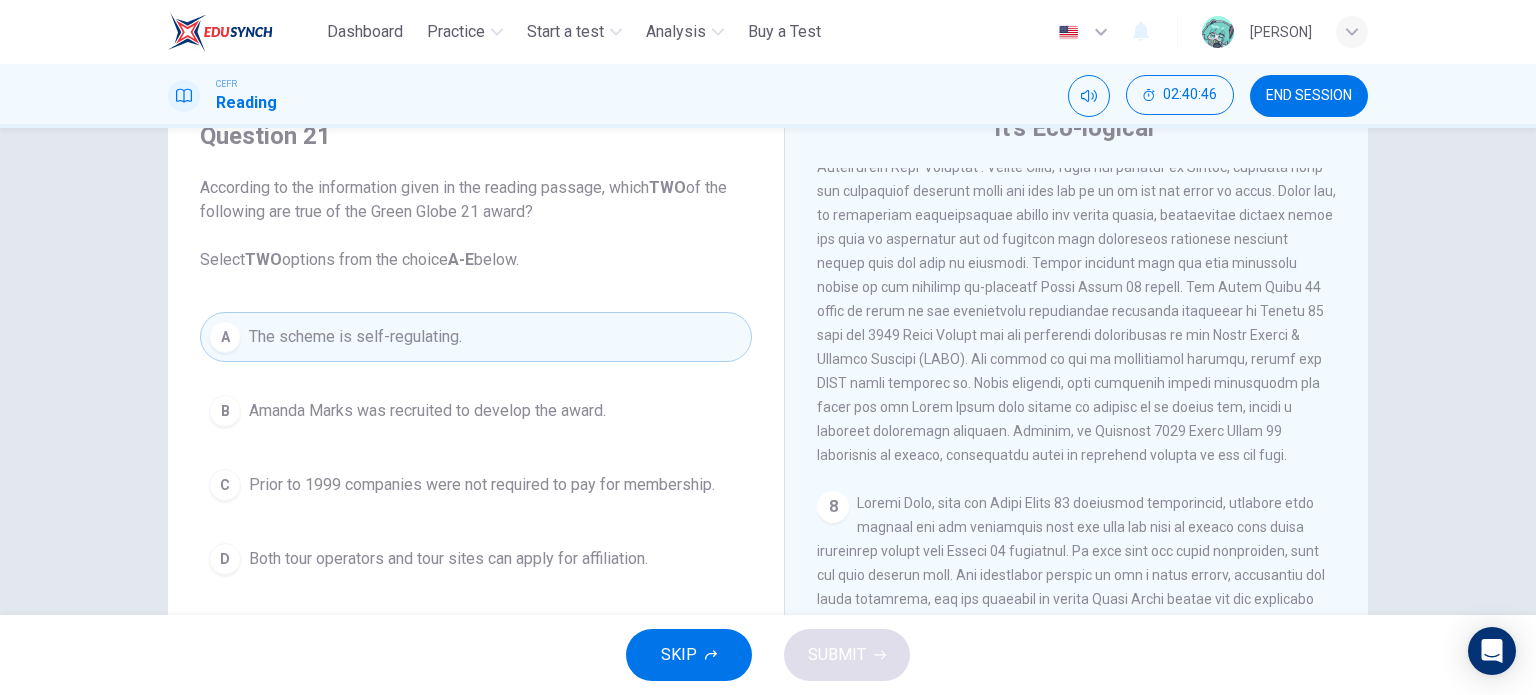 scroll, scrollTop: 2039, scrollLeft: 0, axis: vertical 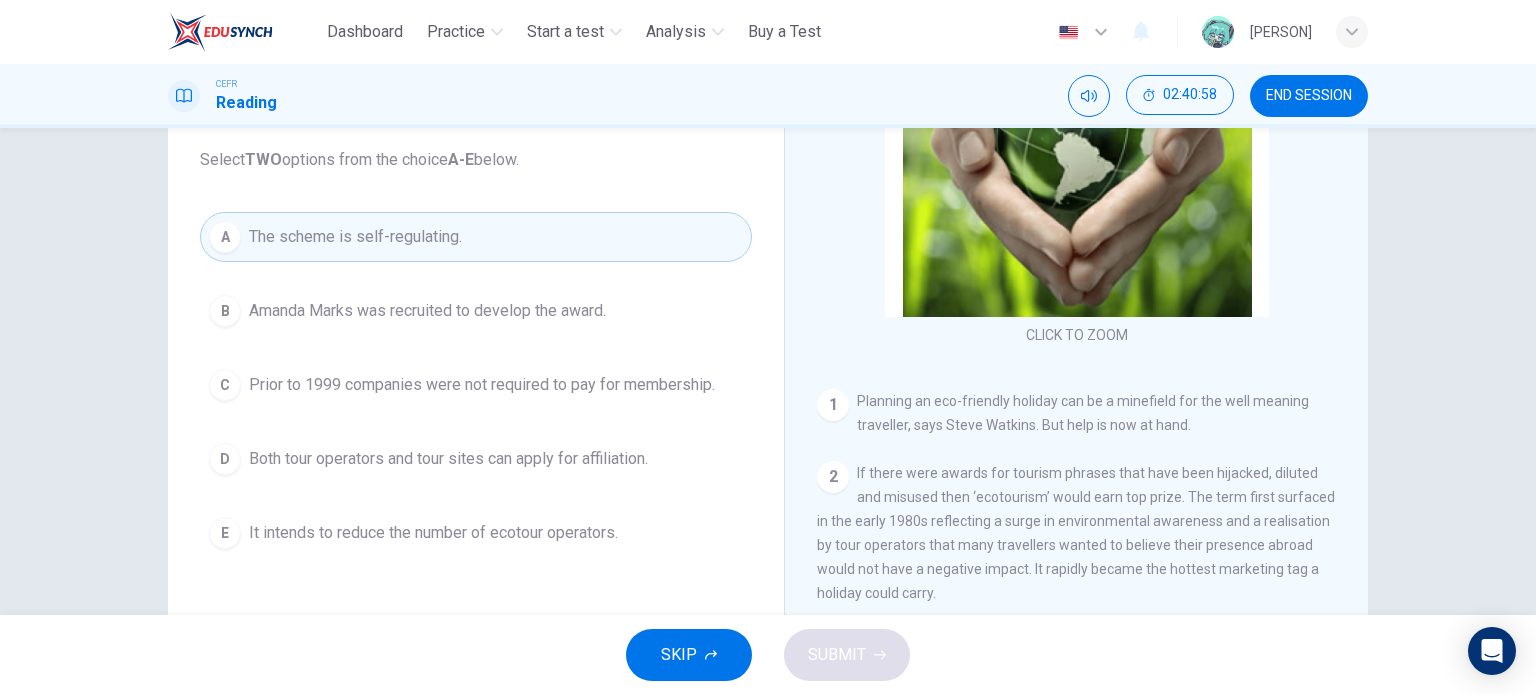 drag, startPoint x: 888, startPoint y: 393, endPoint x: 996, endPoint y: 487, distance: 143.1782 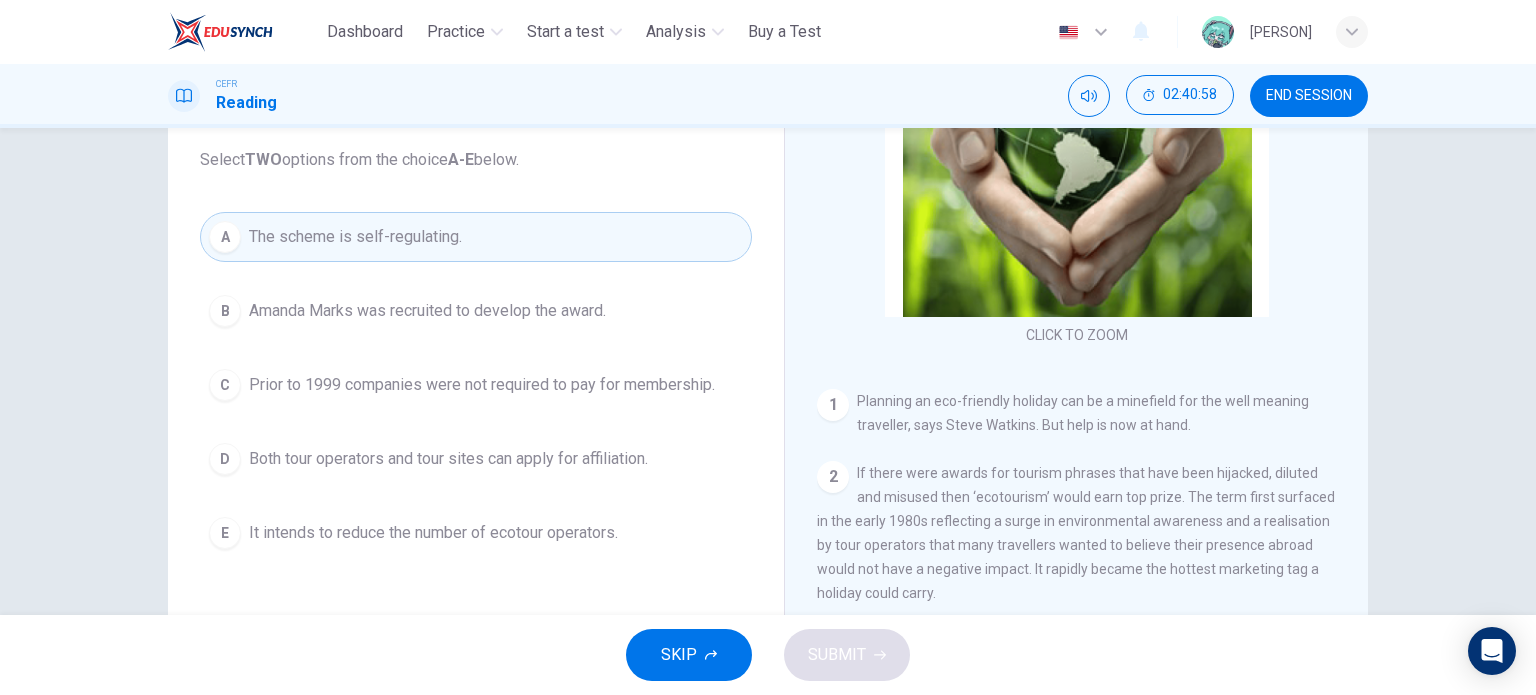 click on "CLICK TO ZOOM Click to Zoom 1 Planning an eco-friendly holiday can be a minefield for the well meaning traveller, says Steve Watkins. But help is now at hand. 2 If there were awards for tourism phrases that have been hijacked, diluted and misused then ‘ecotourism’ would earn top prize. The term first surfaced in the early 1980s reflecting a surge in environmental awareness and a realisation by tour operators that many travellers wanted to believe their presence abroad would not have a negative impact. It rapidly became the hottest marketing tag a holiday could carry. 3 4 5 6 7 8" at bounding box center (1090, 371) 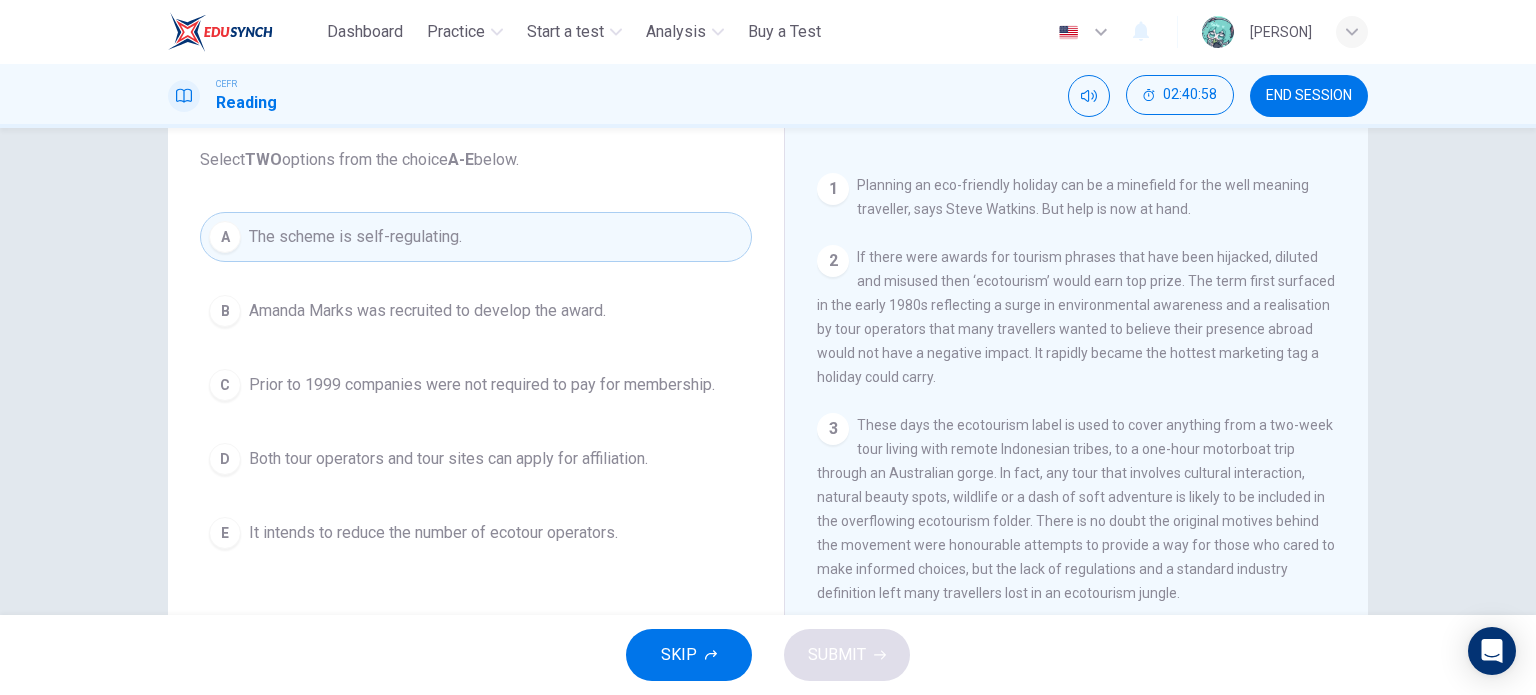scroll, scrollTop: 400, scrollLeft: 0, axis: vertical 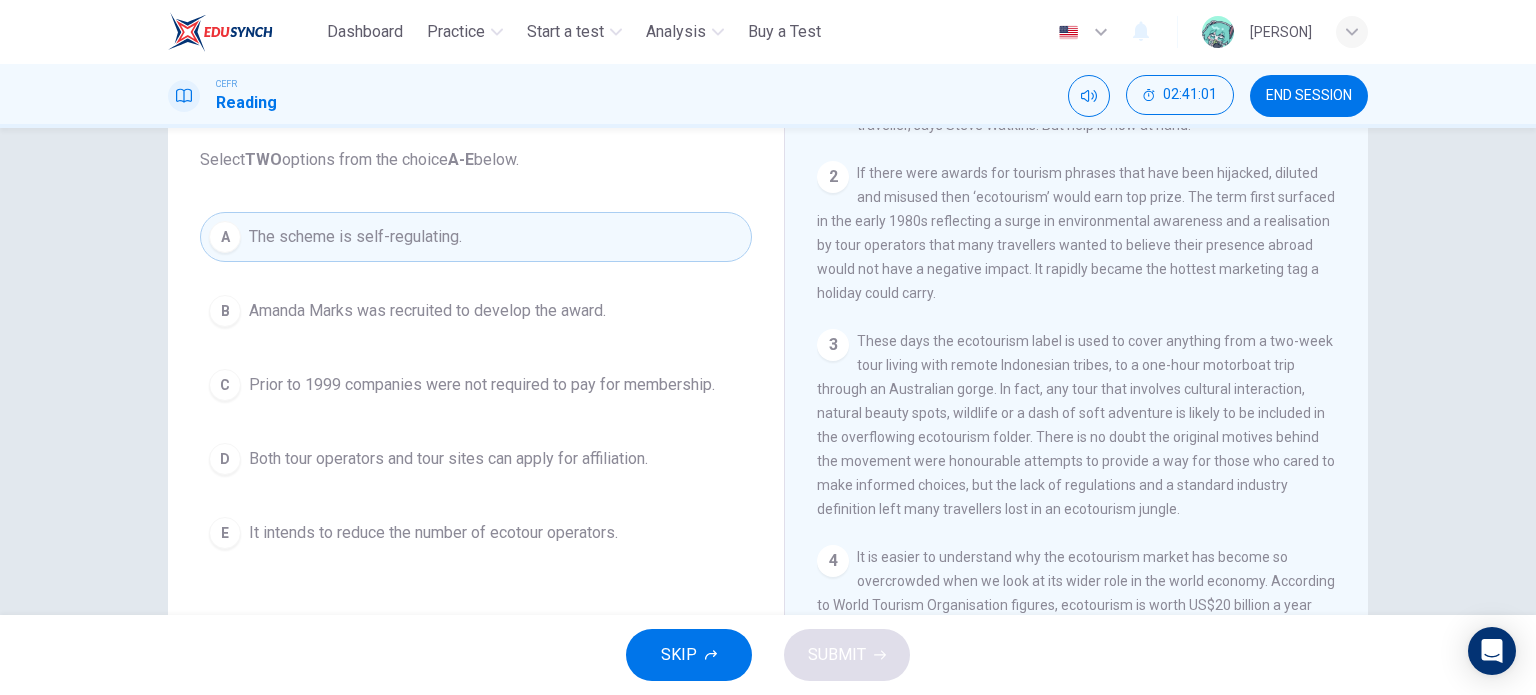 drag, startPoint x: 882, startPoint y: 227, endPoint x: 919, endPoint y: 235, distance: 37.85499 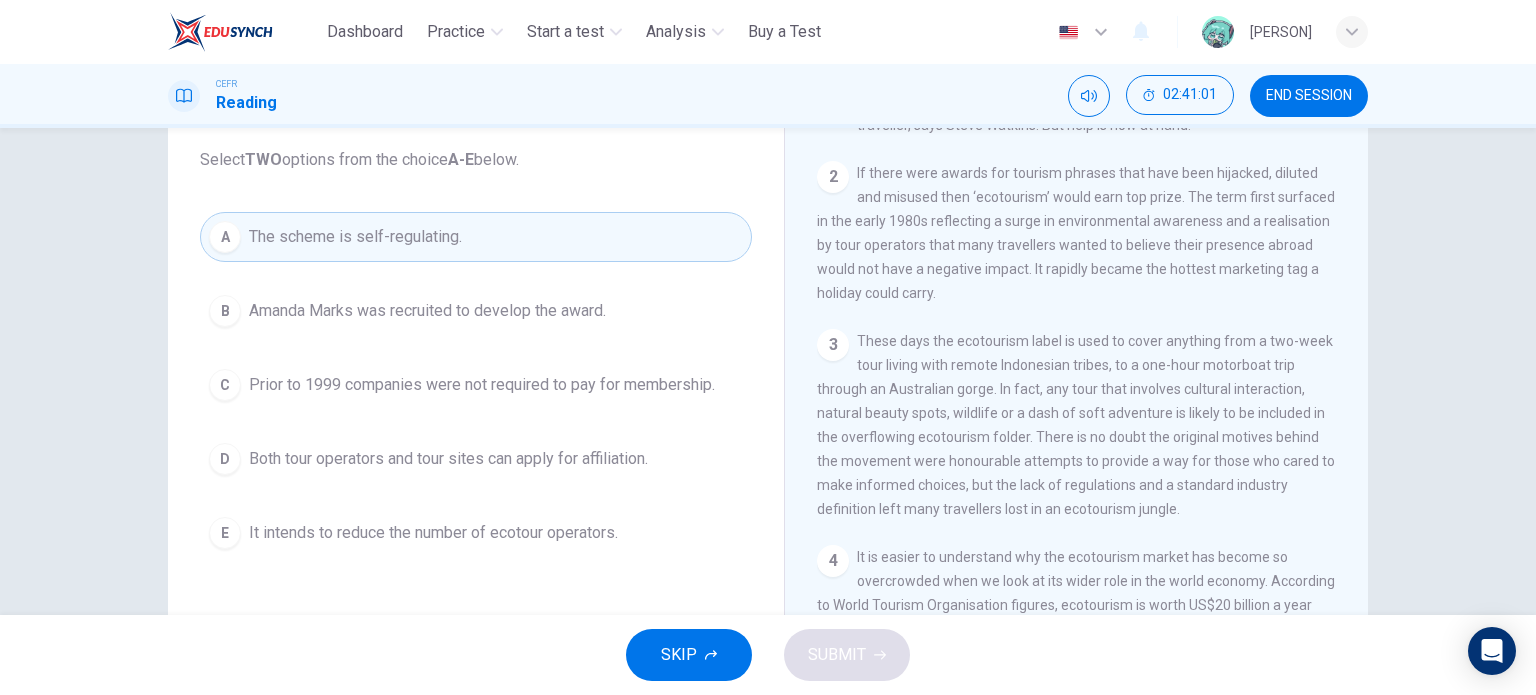 click on "If there were awards for tourism phrases that have been hijacked, diluted and misused then ‘ecotourism’ would earn top prize. The term first surfaced in the early 1980s reflecting a surge in environmental awareness and a realisation by tour operators that many travellers wanted to believe their presence abroad would not have a negative impact. It rapidly became the hottest marketing tag a holiday could carry." at bounding box center [1076, 233] 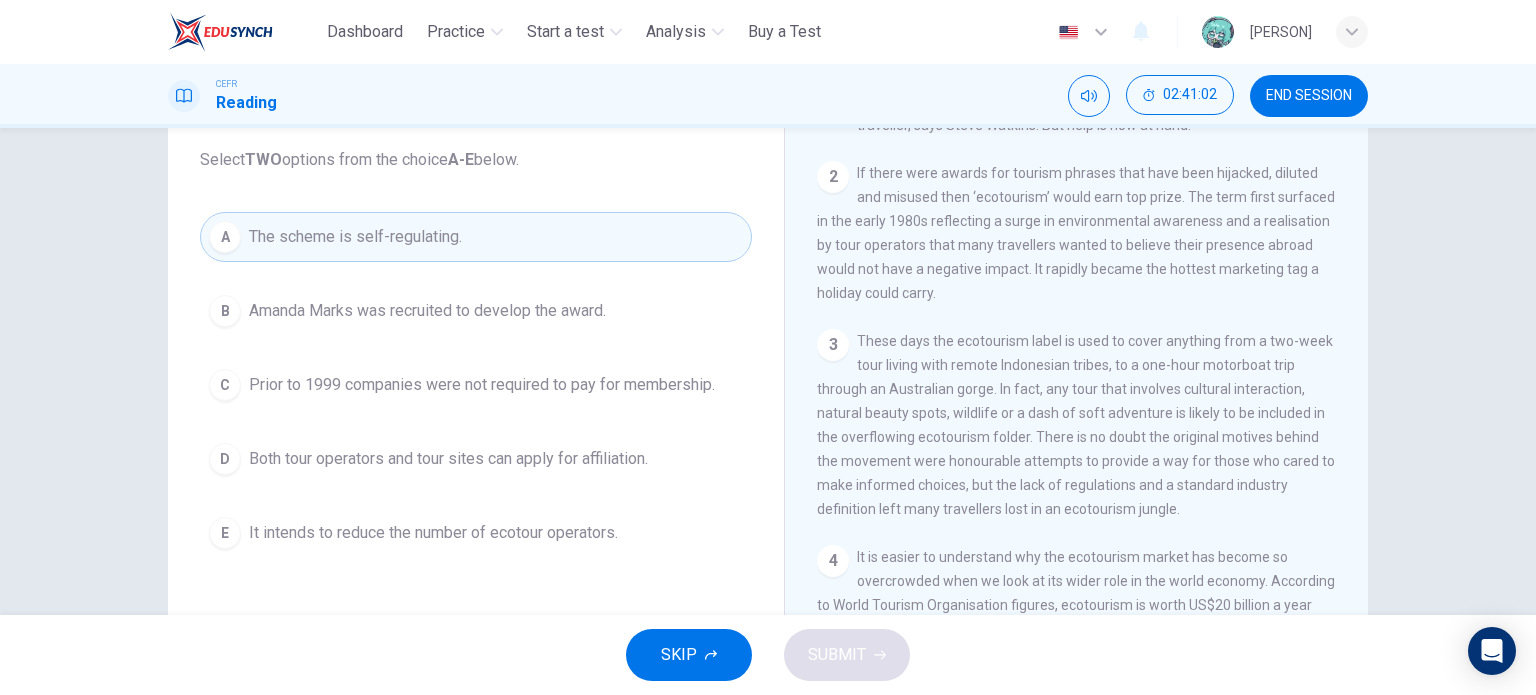 drag, startPoint x: 864, startPoint y: 250, endPoint x: 907, endPoint y: 291, distance: 59.413803 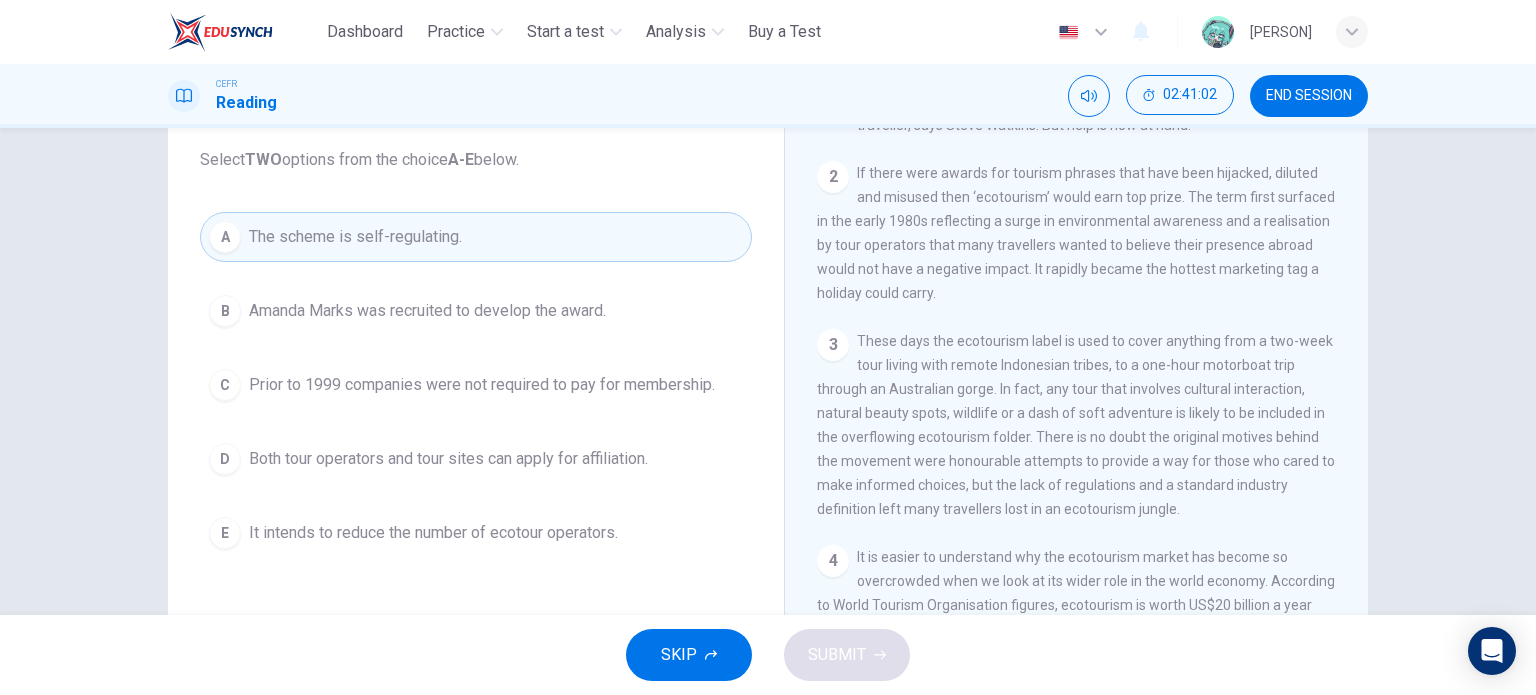 click on "If there were awards for tourism phrases that have been hijacked, diluted and misused then ‘ecotourism’ would earn top prize. The term first surfaced in the early 1980s reflecting a surge in environmental awareness and a realisation by tour operators that many travellers wanted to believe their presence abroad would not have a negative impact. It rapidly became the hottest marketing tag a holiday could carry." at bounding box center [1076, 233] 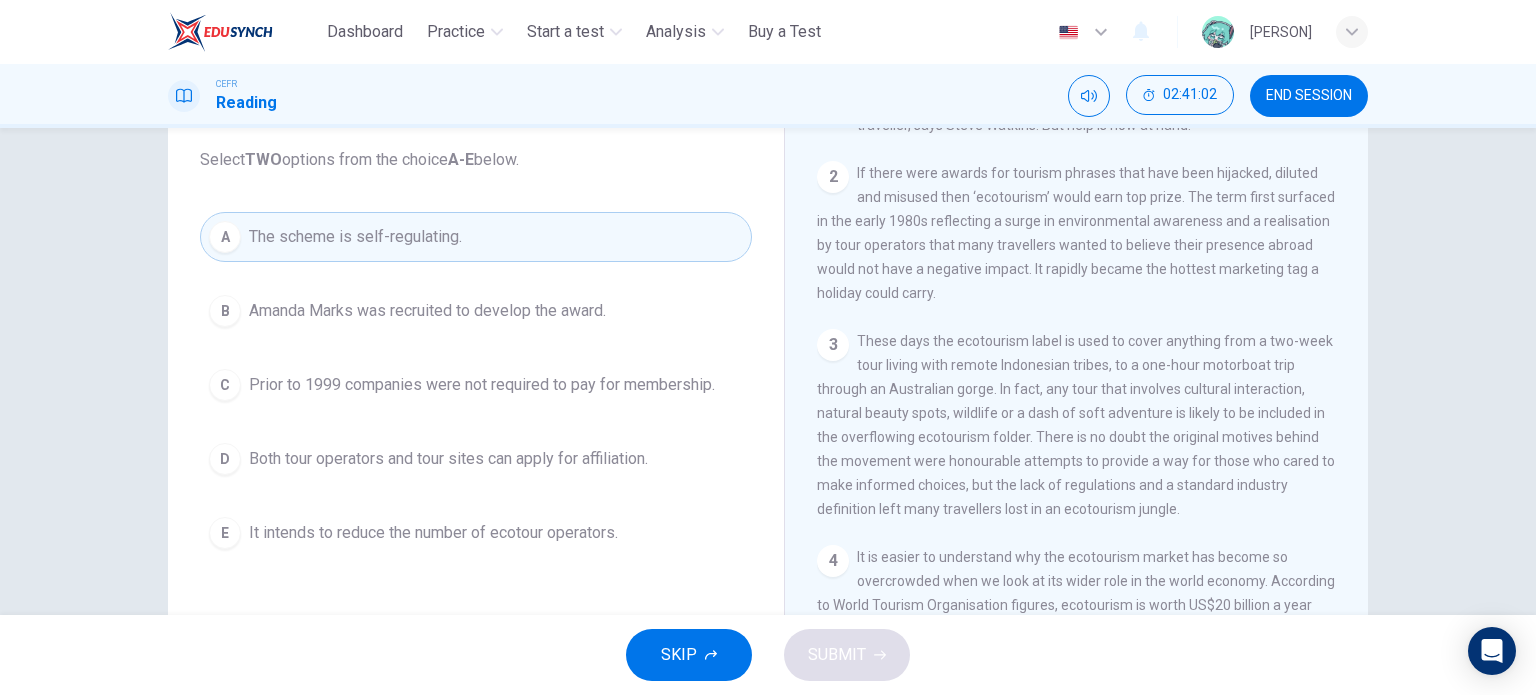 drag, startPoint x: 904, startPoint y: 291, endPoint x: 896, endPoint y: 337, distance: 46.69047 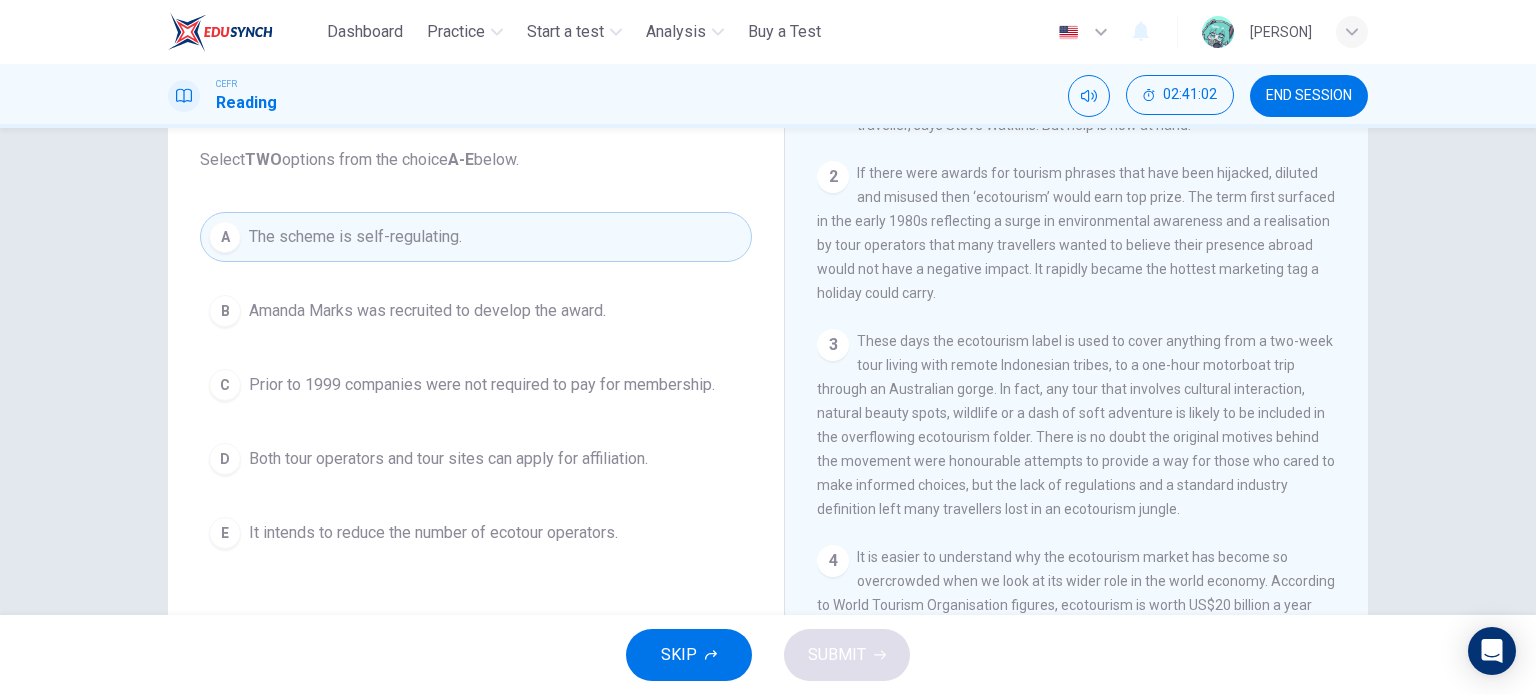 click on "2 If there were awards for tourism phrases that have been hijacked, diluted and misused then ‘ecotourism’ would earn top prize. The term first surfaced in the early 1980s reflecting a surge in environmental awareness and a realisation by tour operators that many travellers wanted to believe their presence abroad would not have a negative impact. It rapidly became the hottest marketing tag a holiday could carry." at bounding box center [1077, 233] 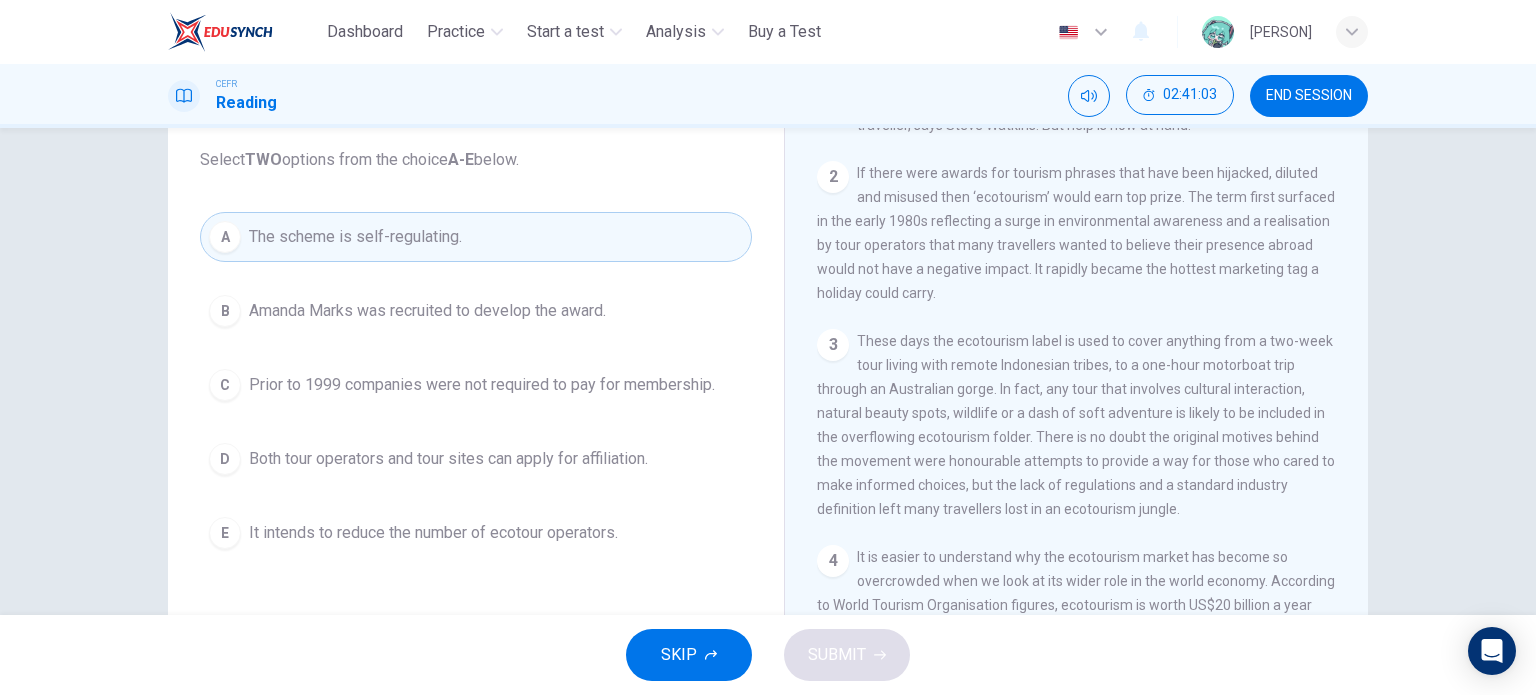 drag, startPoint x: 900, startPoint y: 344, endPoint x: 1100, endPoint y: 431, distance: 218.10318 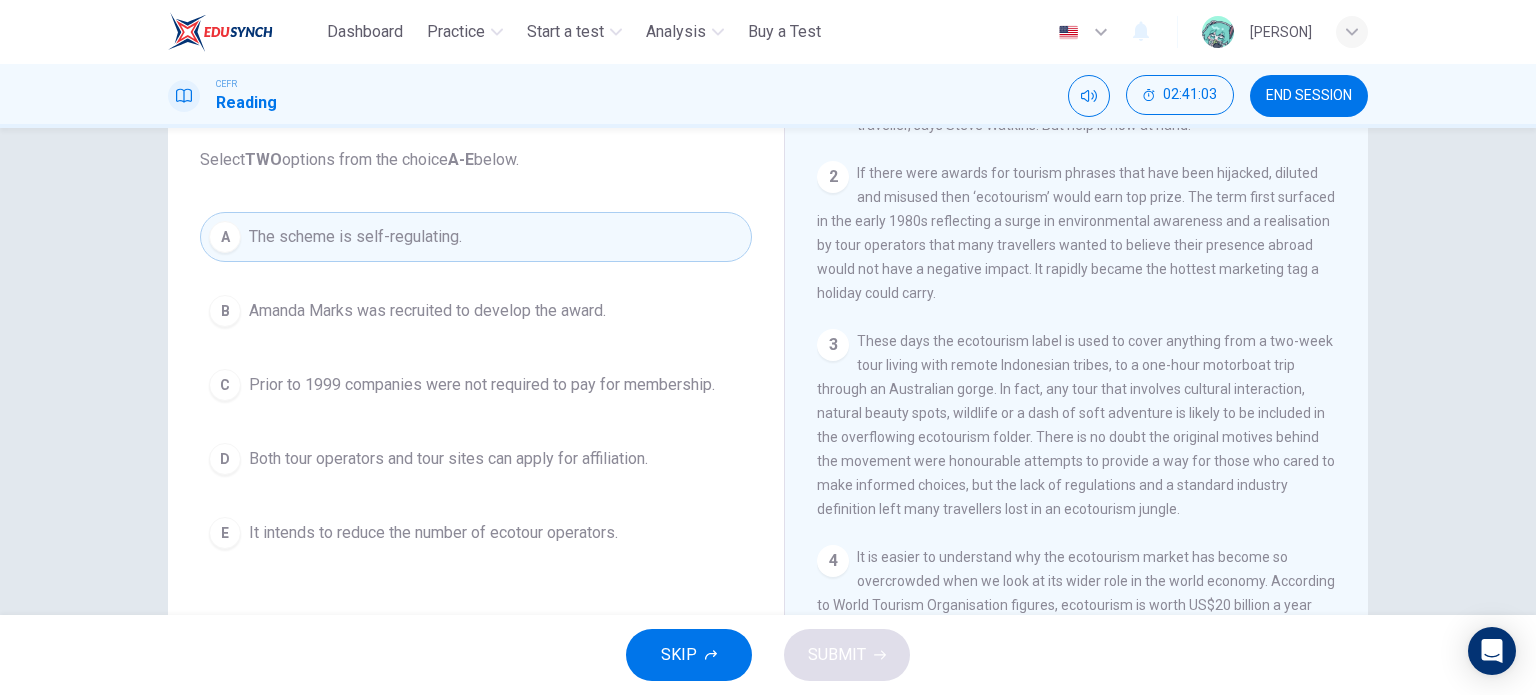 click on "3 These days the ecotourism label is used to cover anything from a two-week tour living with remote Indonesian tribes, to a one-hour motorboat trip through an Australian gorge. In fact, any tour that involves cultural interaction, natural beauty spots, wildlife or a dash of soft adventure is likely to be included in the overflowing ecotourism folder. There is no doubt the original motives behind the movement were honourable attempts to provide a way for those who cared to make informed choices, but the lack of regulations and a standard industry definition left many travellers lost in an ecotourism jungle." at bounding box center (1077, 425) 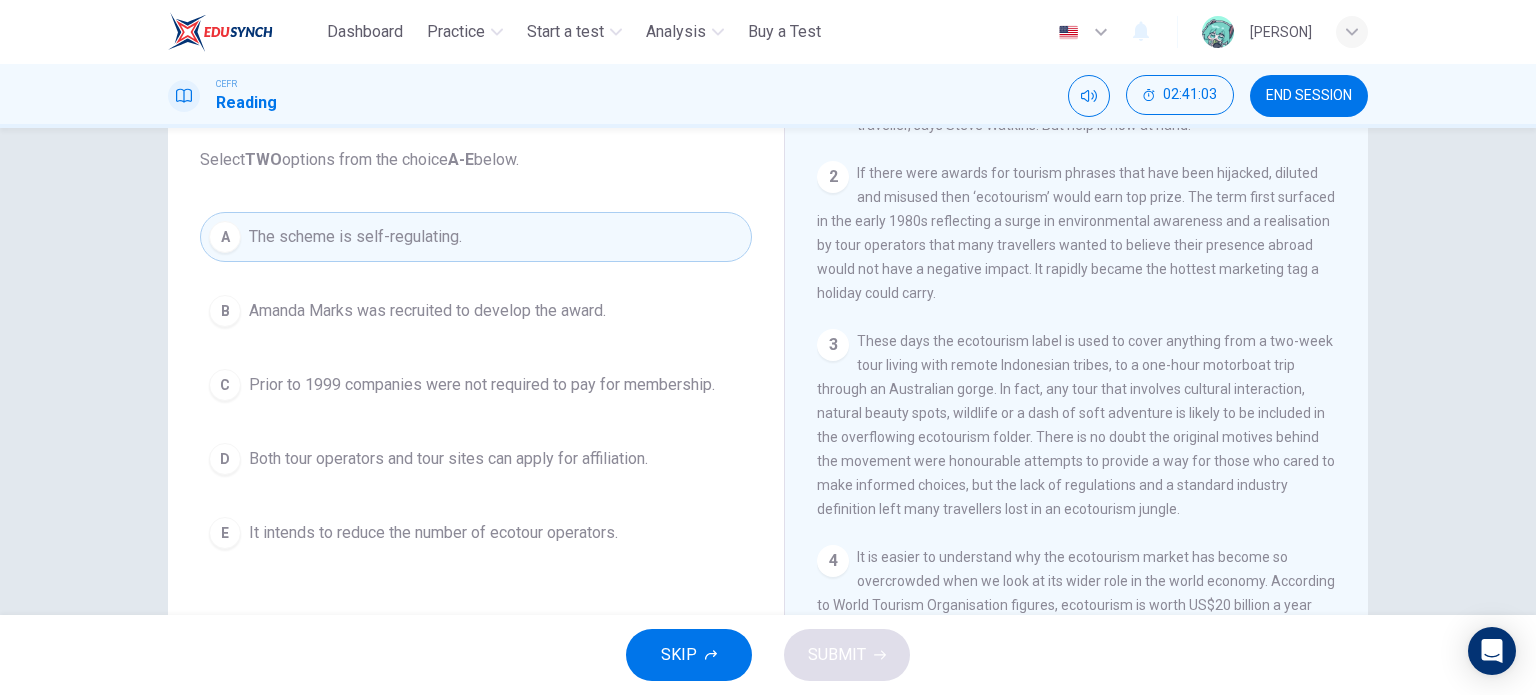 drag, startPoint x: 1015, startPoint y: 437, endPoint x: 1291, endPoint y: 493, distance: 281.62387 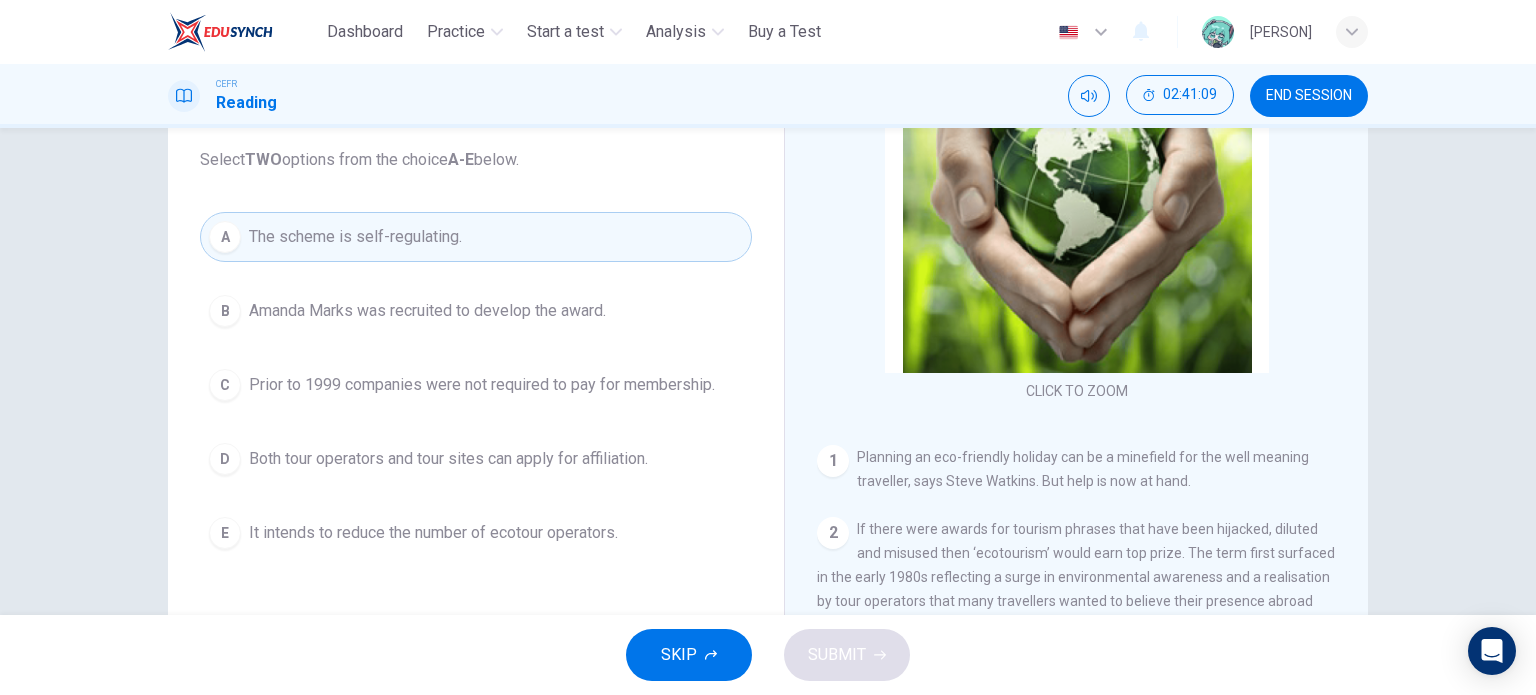 scroll, scrollTop: 0, scrollLeft: 0, axis: both 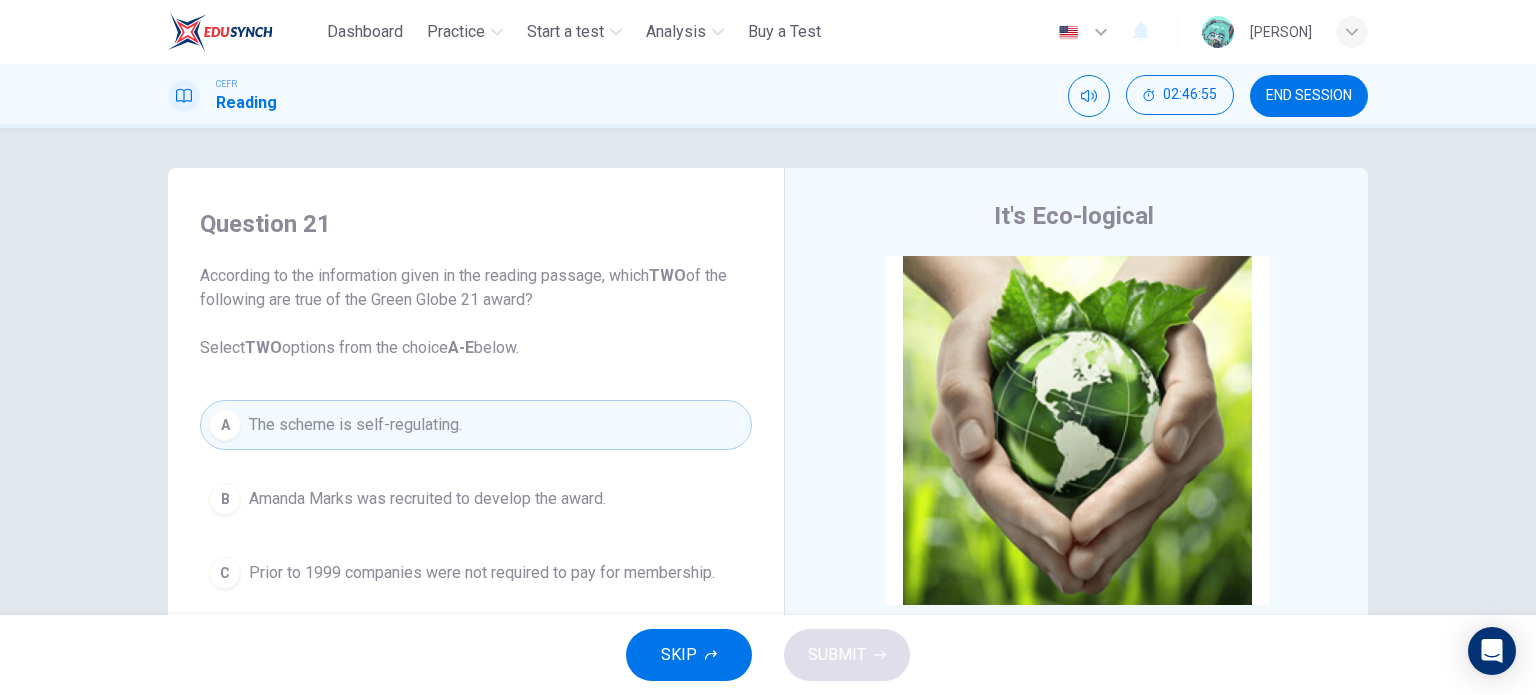 drag, startPoint x: 1337, startPoint y: 419, endPoint x: 1340, endPoint y: 395, distance: 24.186773 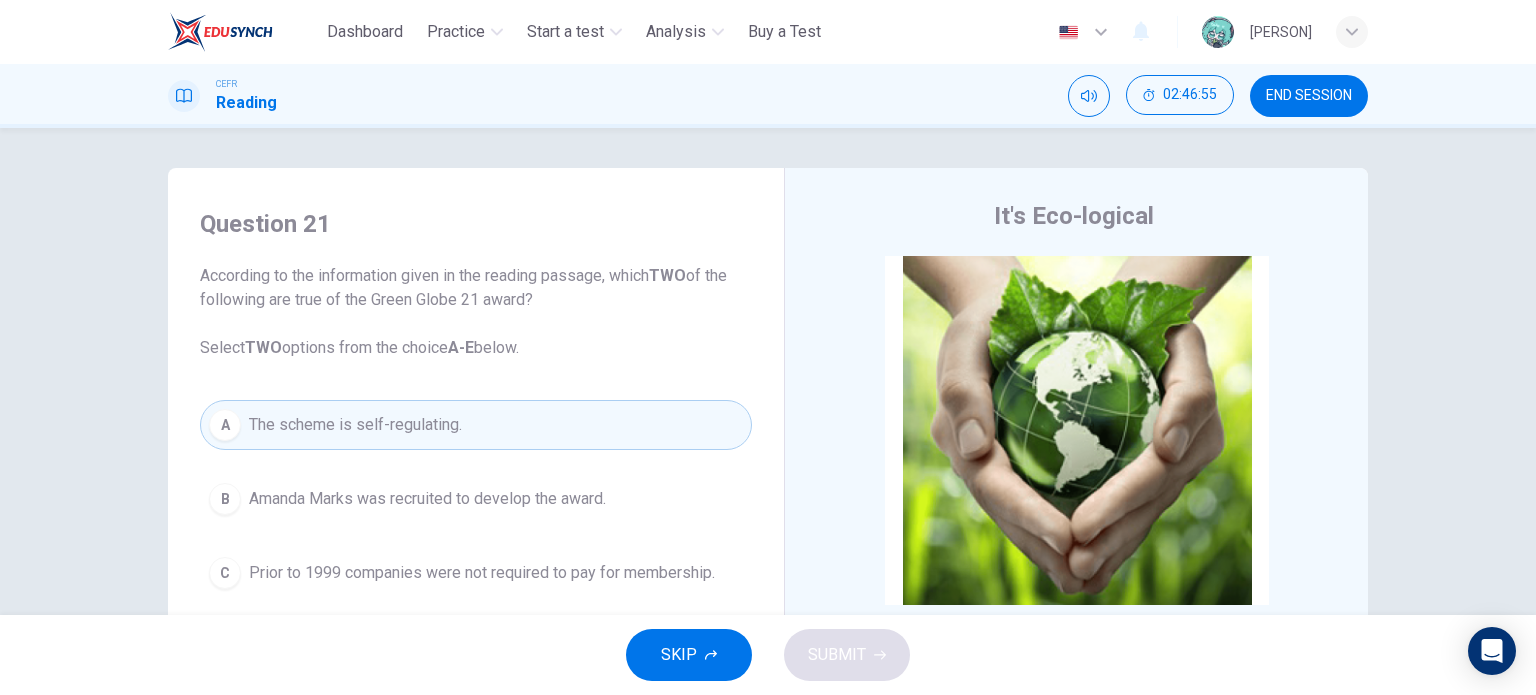 click on "CLICK TO ZOOM Click to Zoom 1 Planning an eco-friendly holiday can be a minefield for the well meaning traveller, says Steve Watkins. But help is now at hand. 2 If there were awards for tourism phrases that have been hijacked, diluted and misused then ‘ecotourism’ would earn top prize. The term first surfaced in the early 1980s reflecting a surge in environmental awareness and a realisation by tour operators that many travellers wanted to believe their presence abroad would not have a negative impact. It rapidly became the hottest marketing tag a holiday could carry. 3 4 5 6 7 8" at bounding box center [1090, 559] 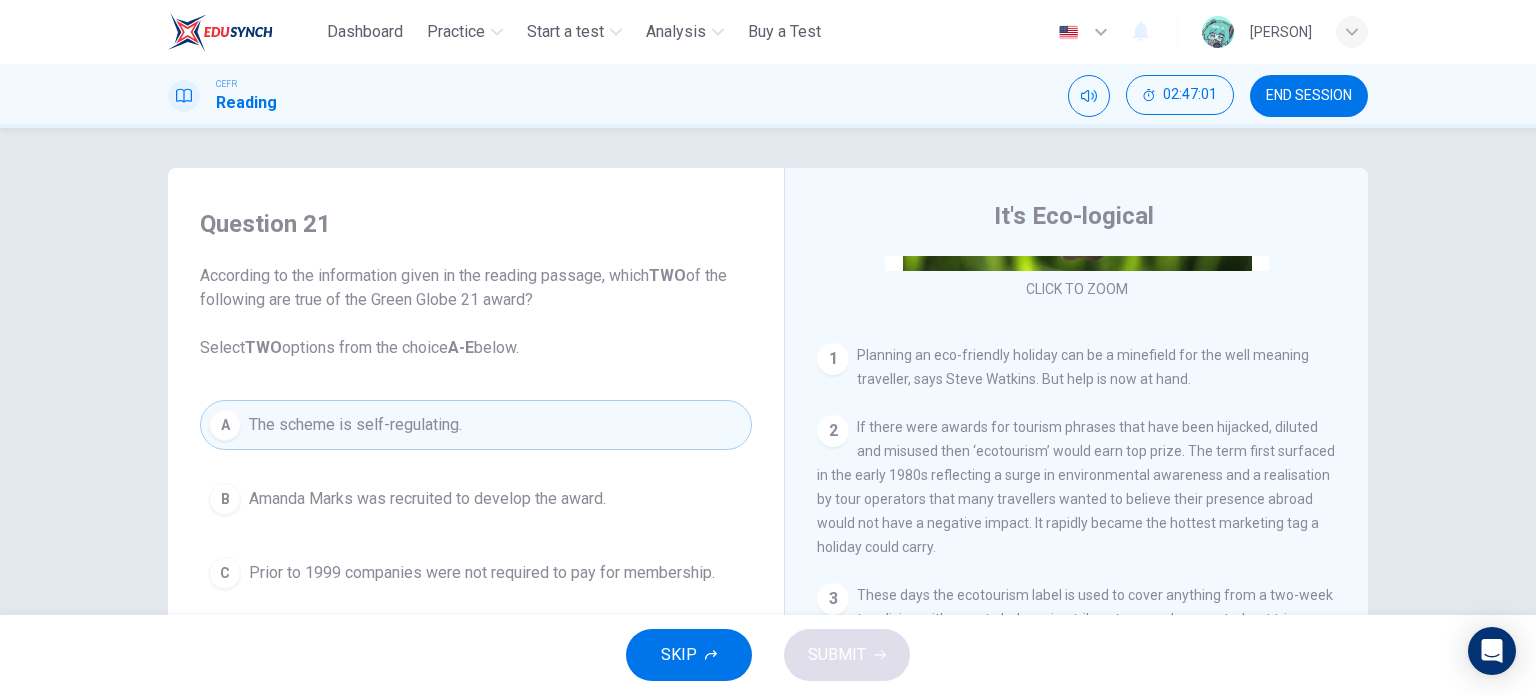 scroll, scrollTop: 327, scrollLeft: 0, axis: vertical 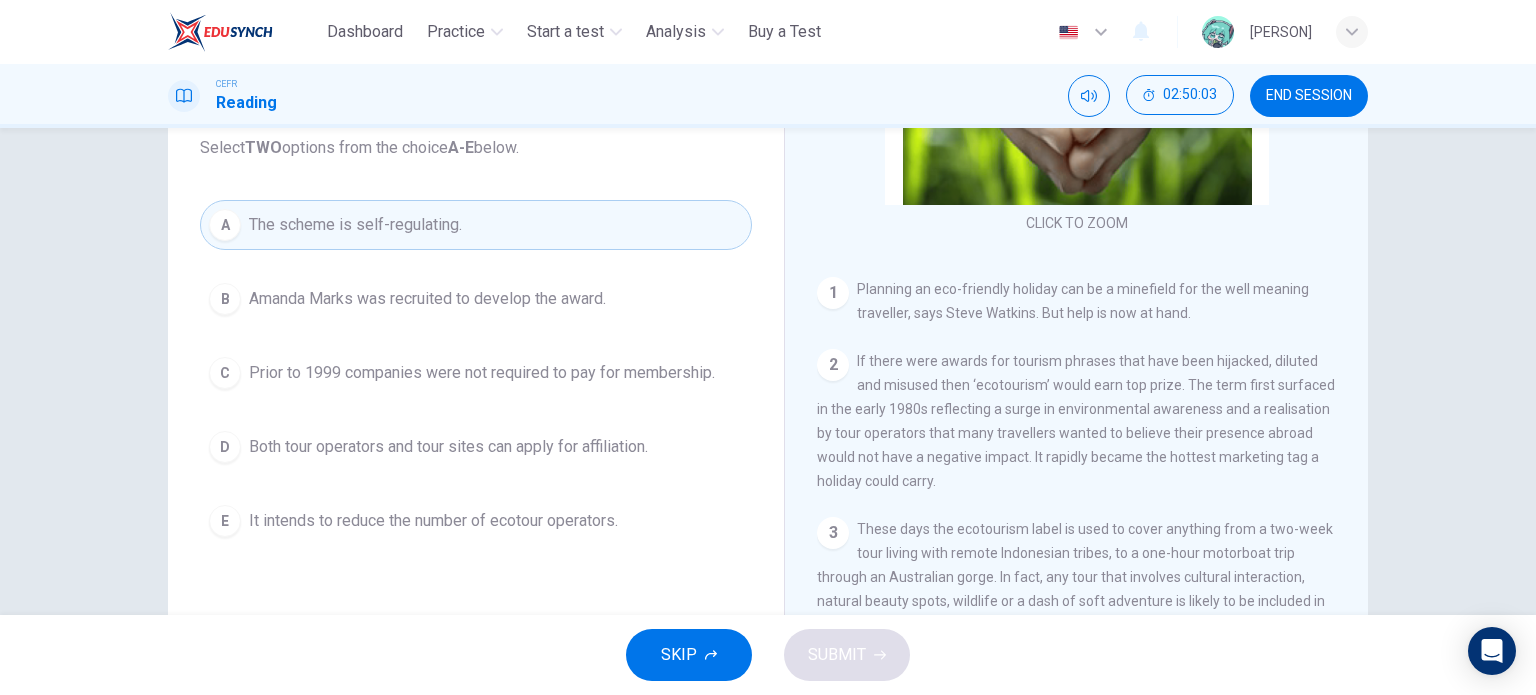 drag, startPoint x: 858, startPoint y: 288, endPoint x: 872, endPoint y: 295, distance: 15.652476 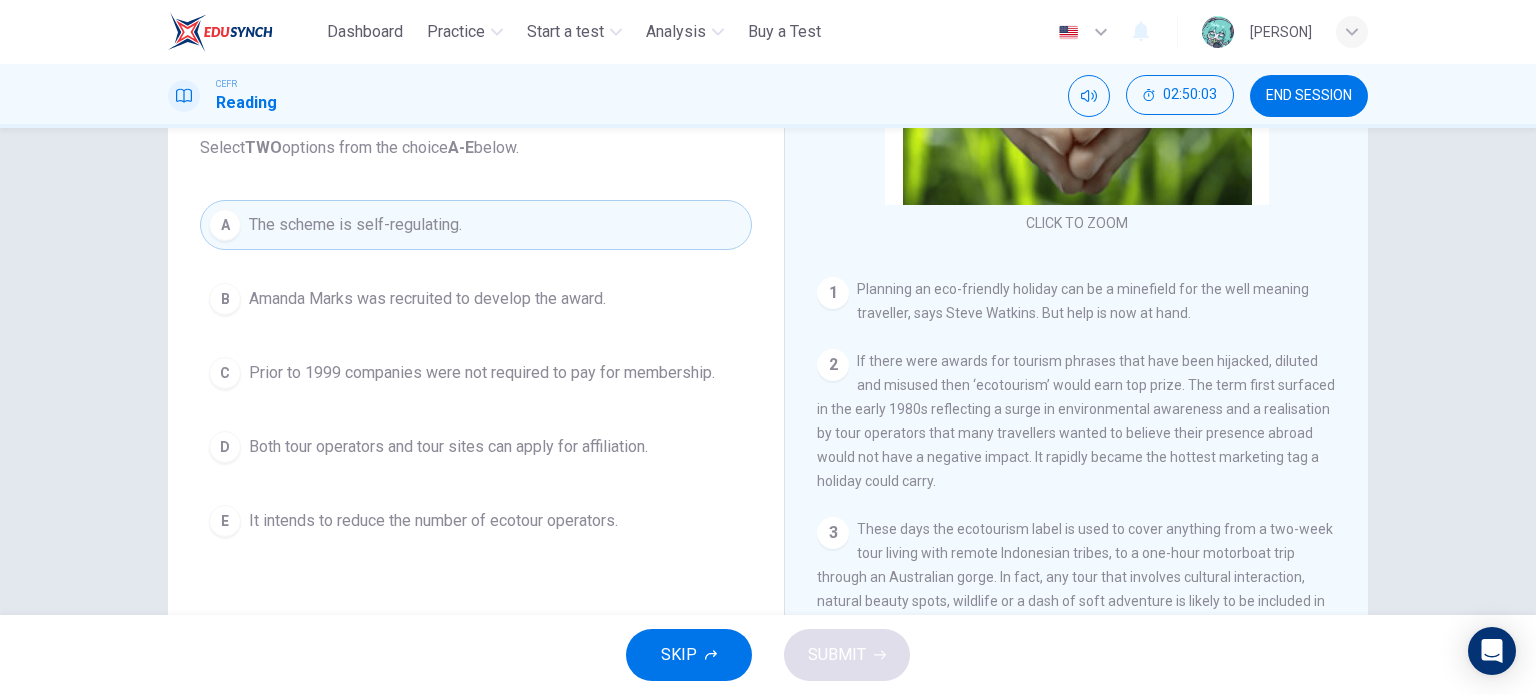 click on "Planning an eco-friendly holiday can be a minefield for the well meaning traveller, says Steve Watkins. But help is now at hand." at bounding box center [1083, 301] 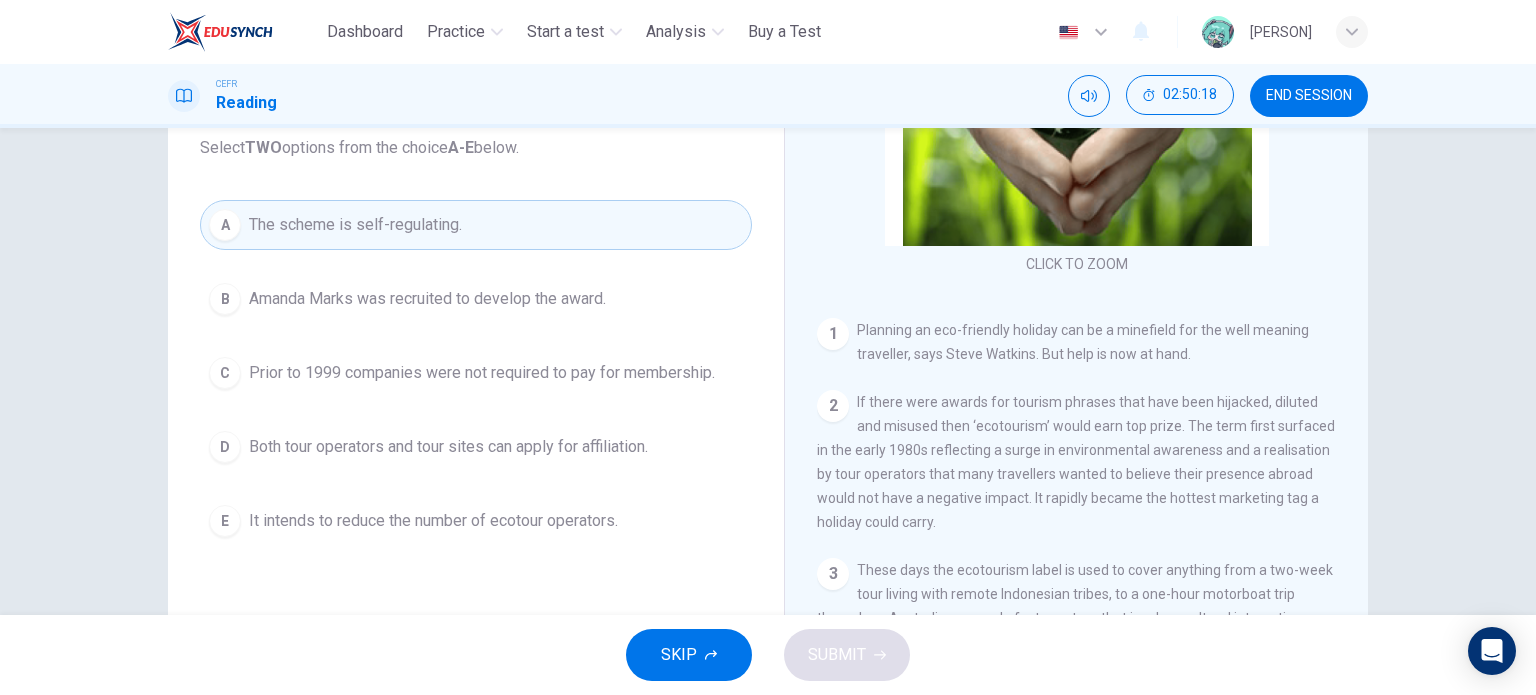 scroll, scrollTop: 0, scrollLeft: 0, axis: both 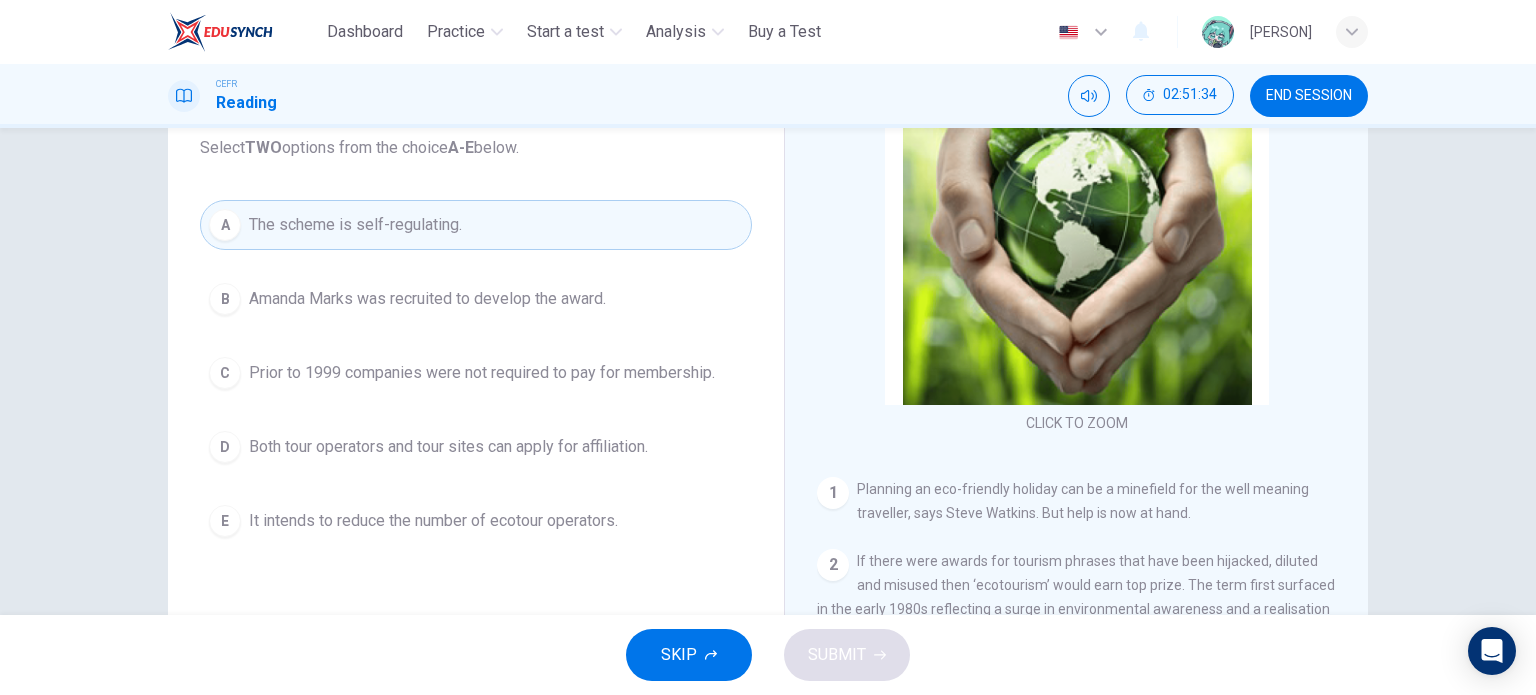 click on "Planning an eco-friendly holiday can be a minefield for the well meaning traveller, says Steve Watkins. But help is now at hand." at bounding box center (1083, 501) 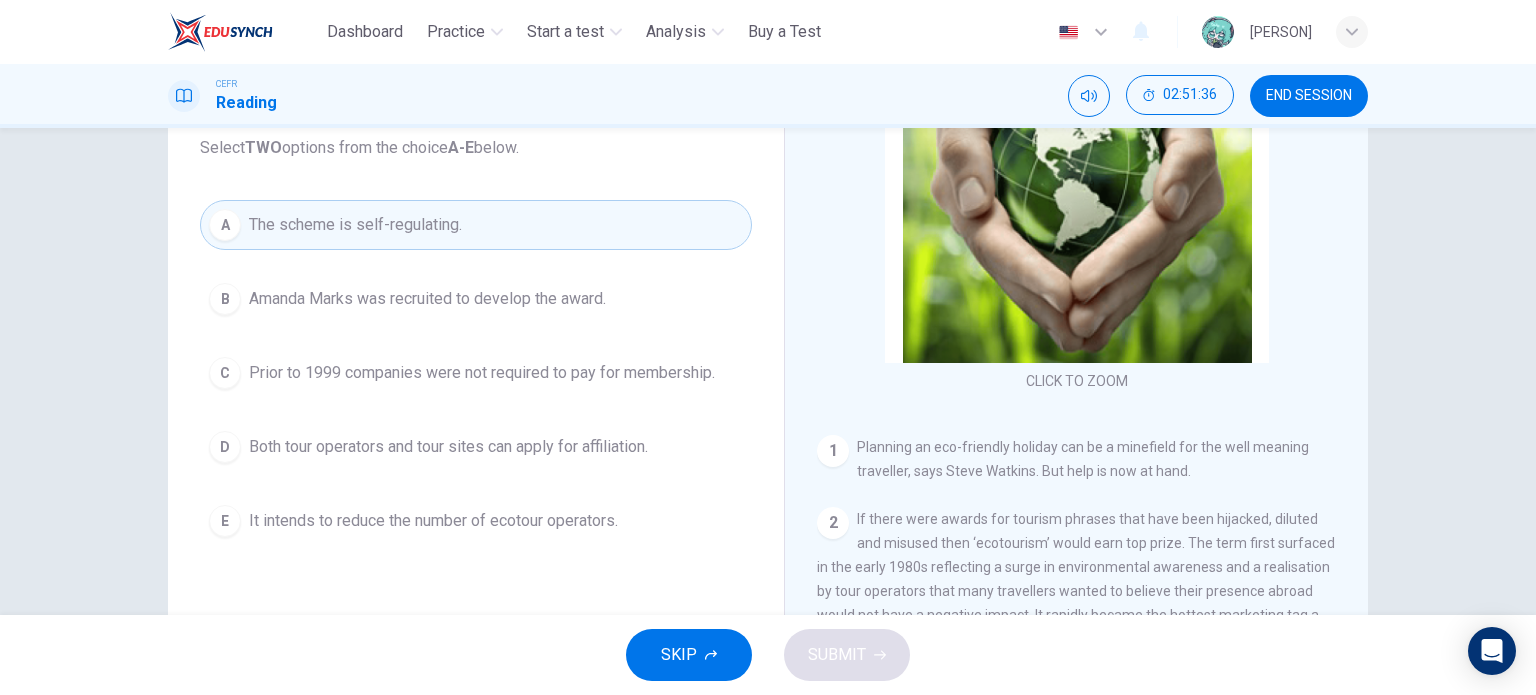scroll, scrollTop: 0, scrollLeft: 0, axis: both 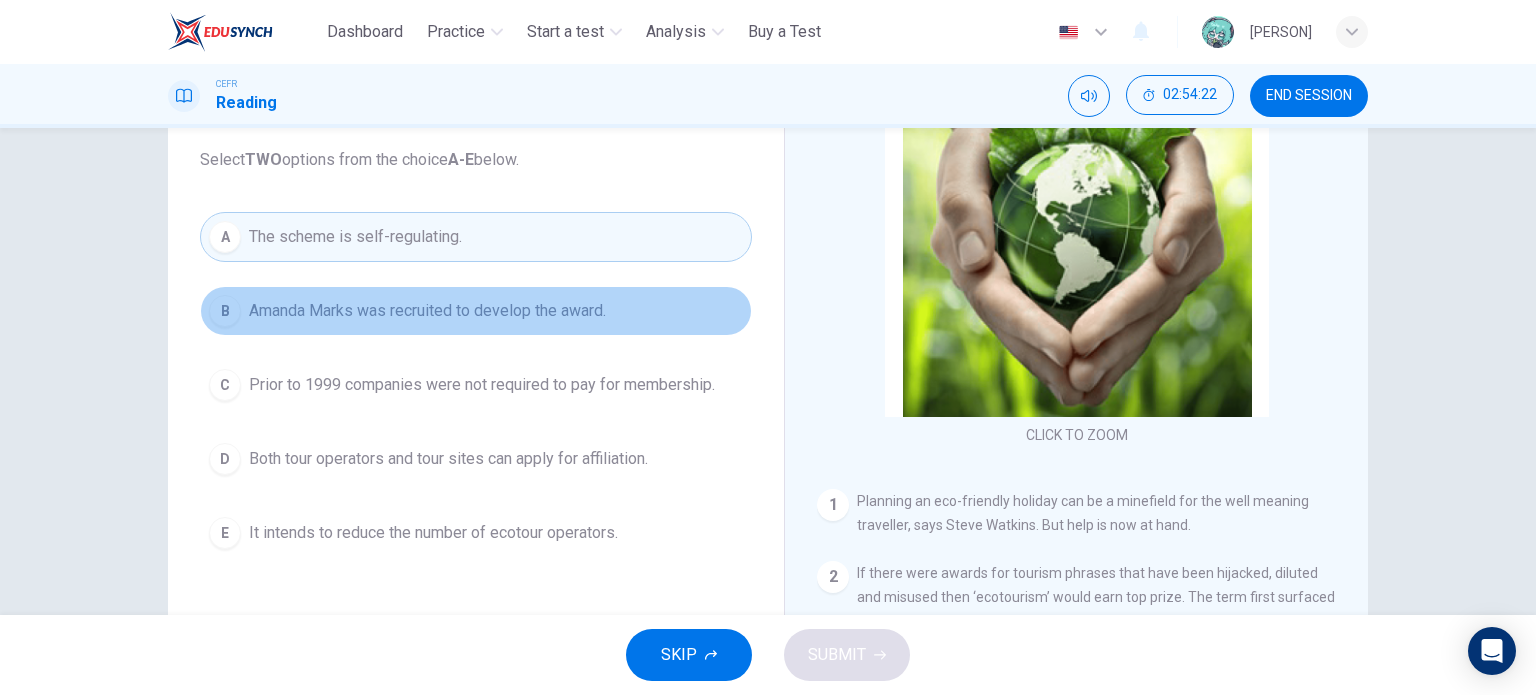 click on "B Amanda Marks was recruited to develop the award." at bounding box center (476, 311) 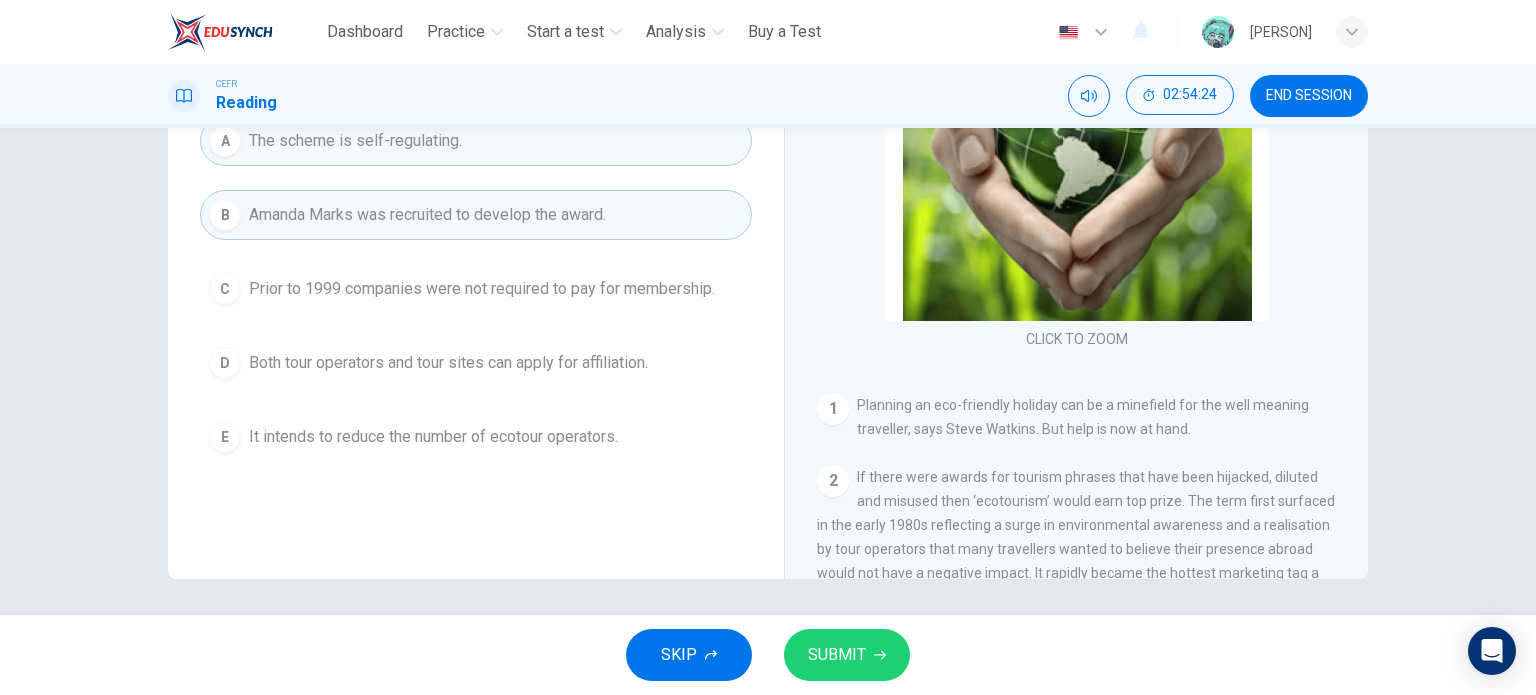 scroll, scrollTop: 288, scrollLeft: 0, axis: vertical 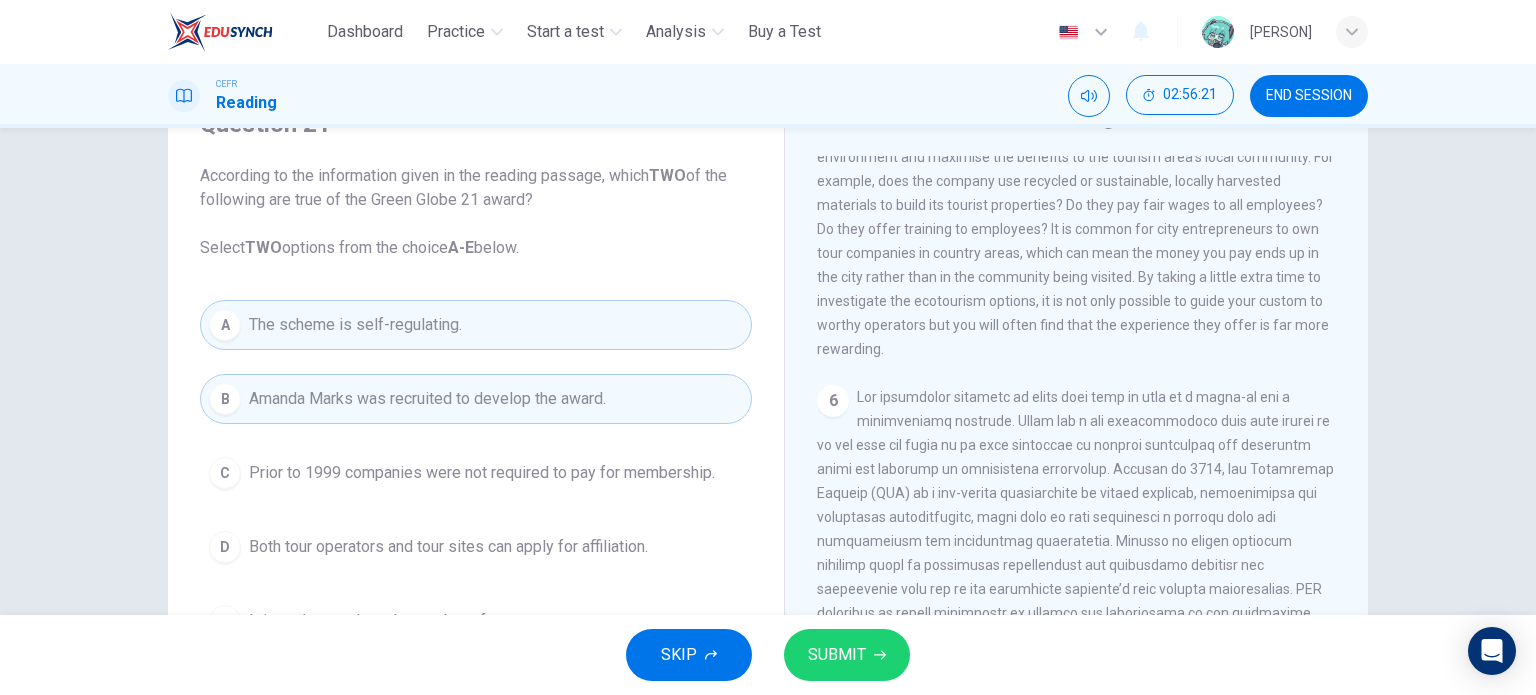 click on "6" at bounding box center [1077, 565] 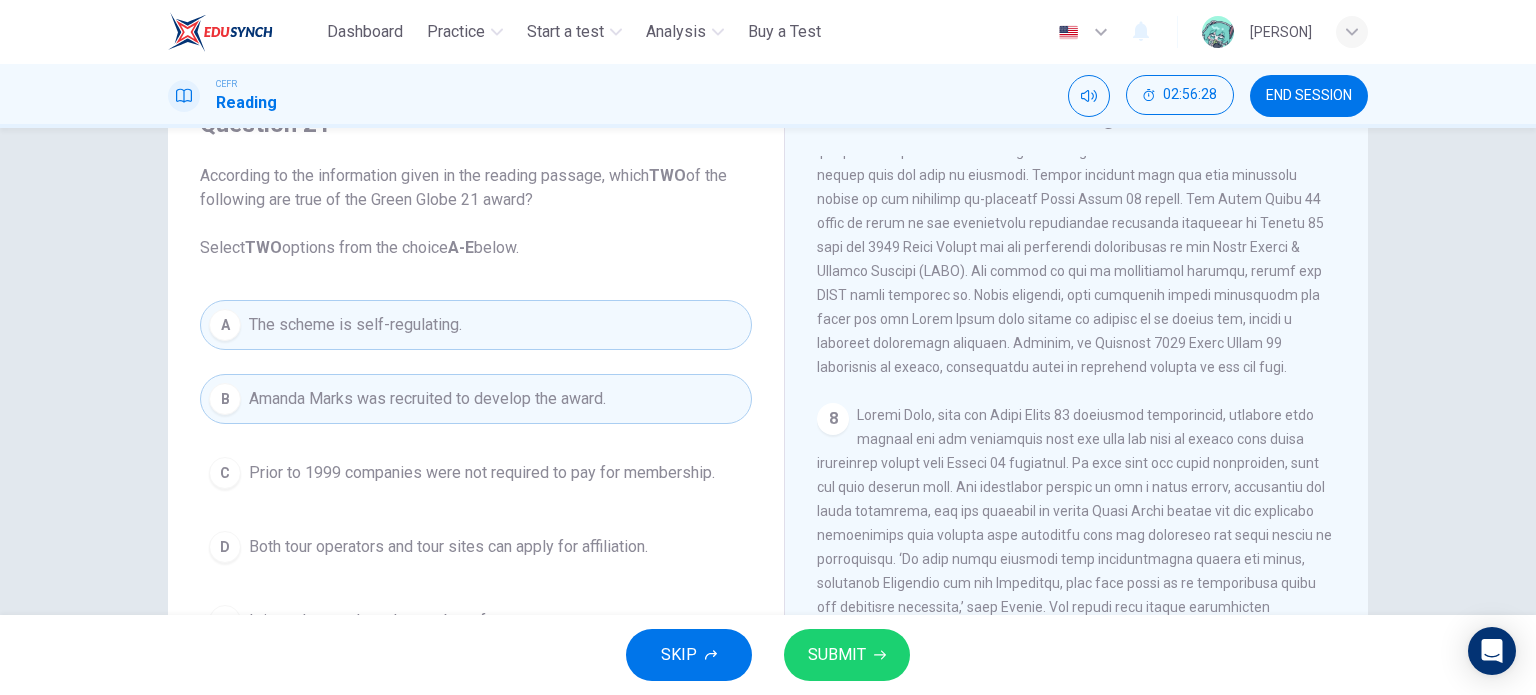 scroll, scrollTop: 2039, scrollLeft: 0, axis: vertical 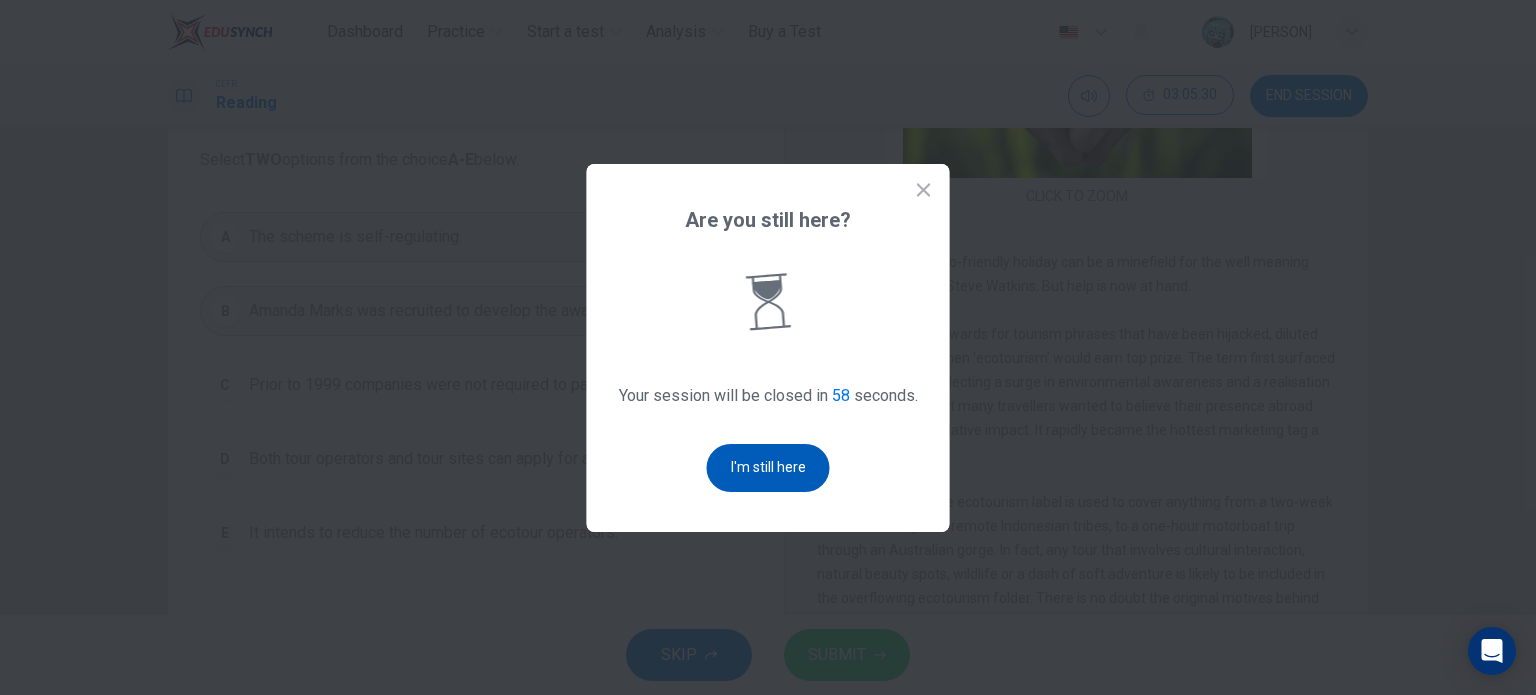 click on "I'm still here" at bounding box center [768, 468] 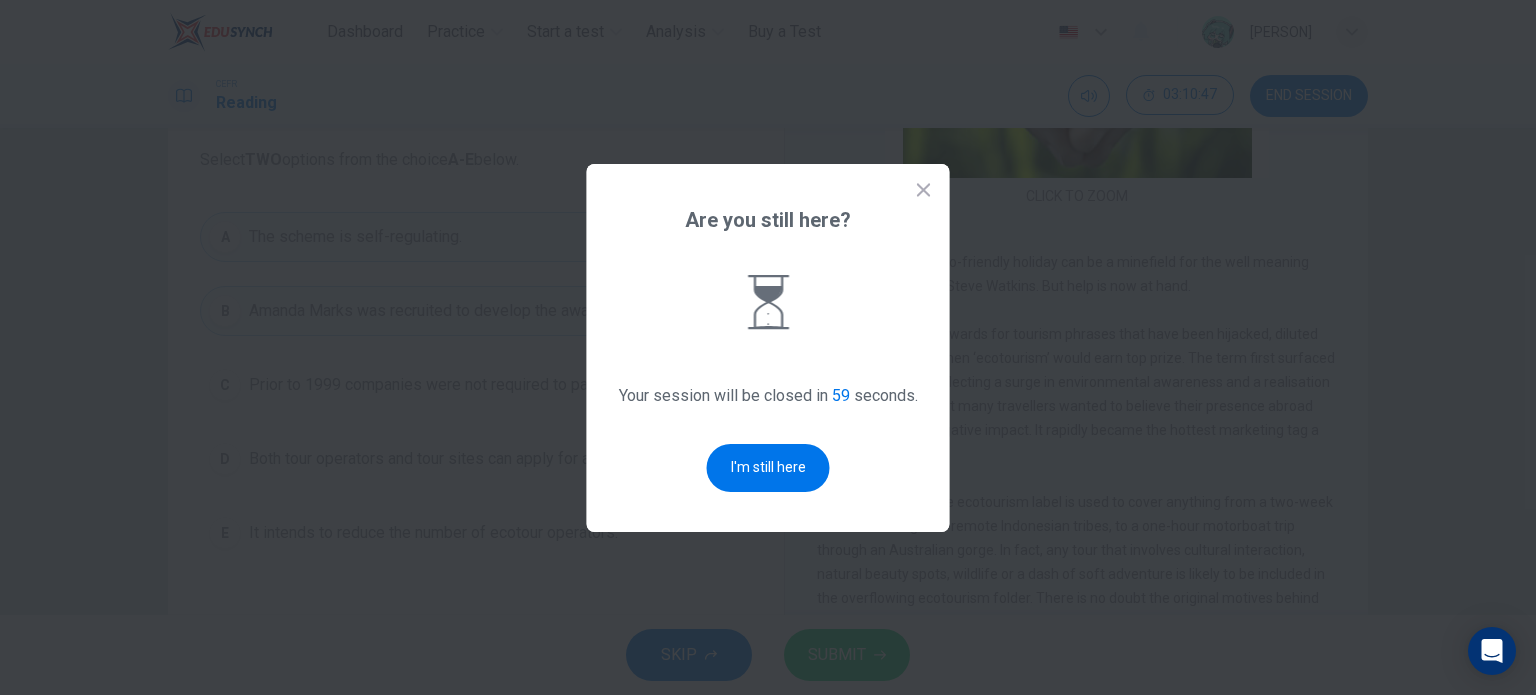 click on "I'm still here" at bounding box center [768, 468] 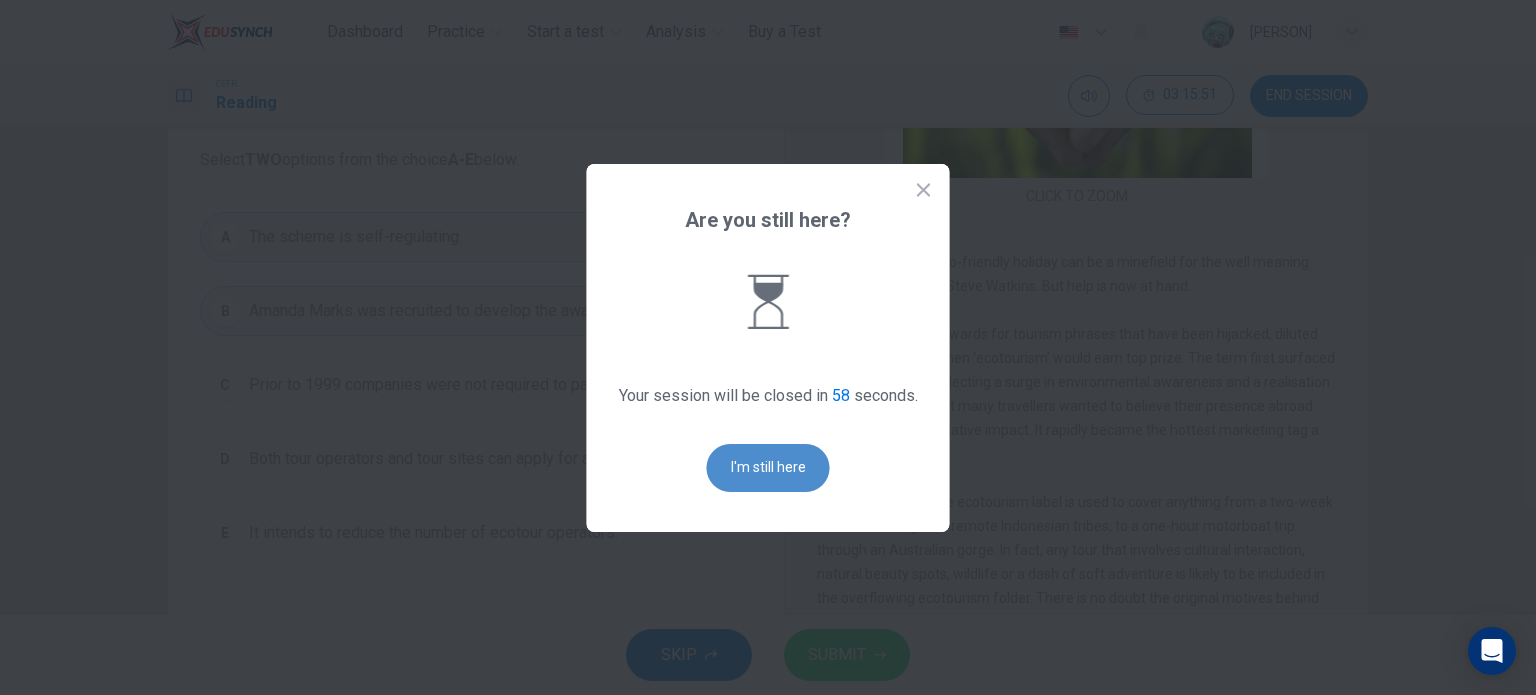 click on "I'm still here" at bounding box center [768, 468] 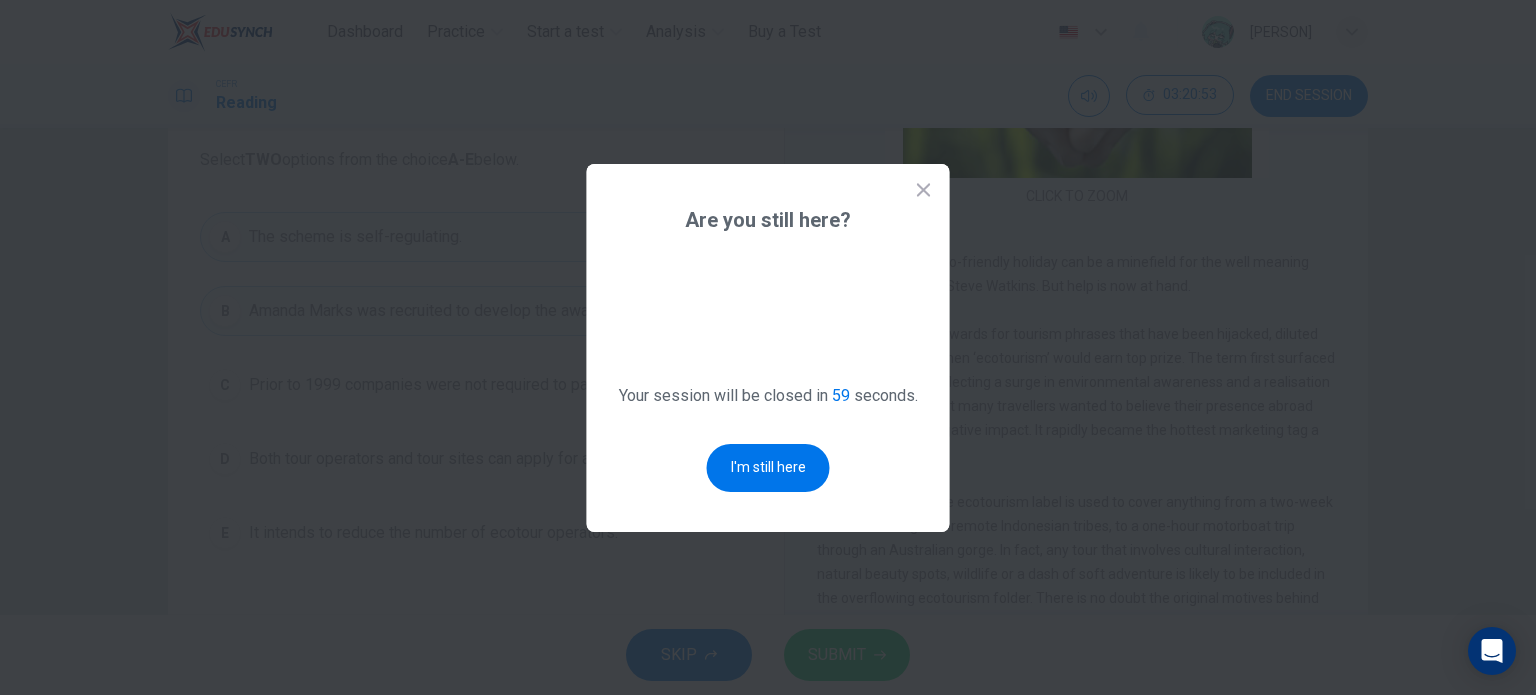 click on "I'm still here" at bounding box center (768, 468) 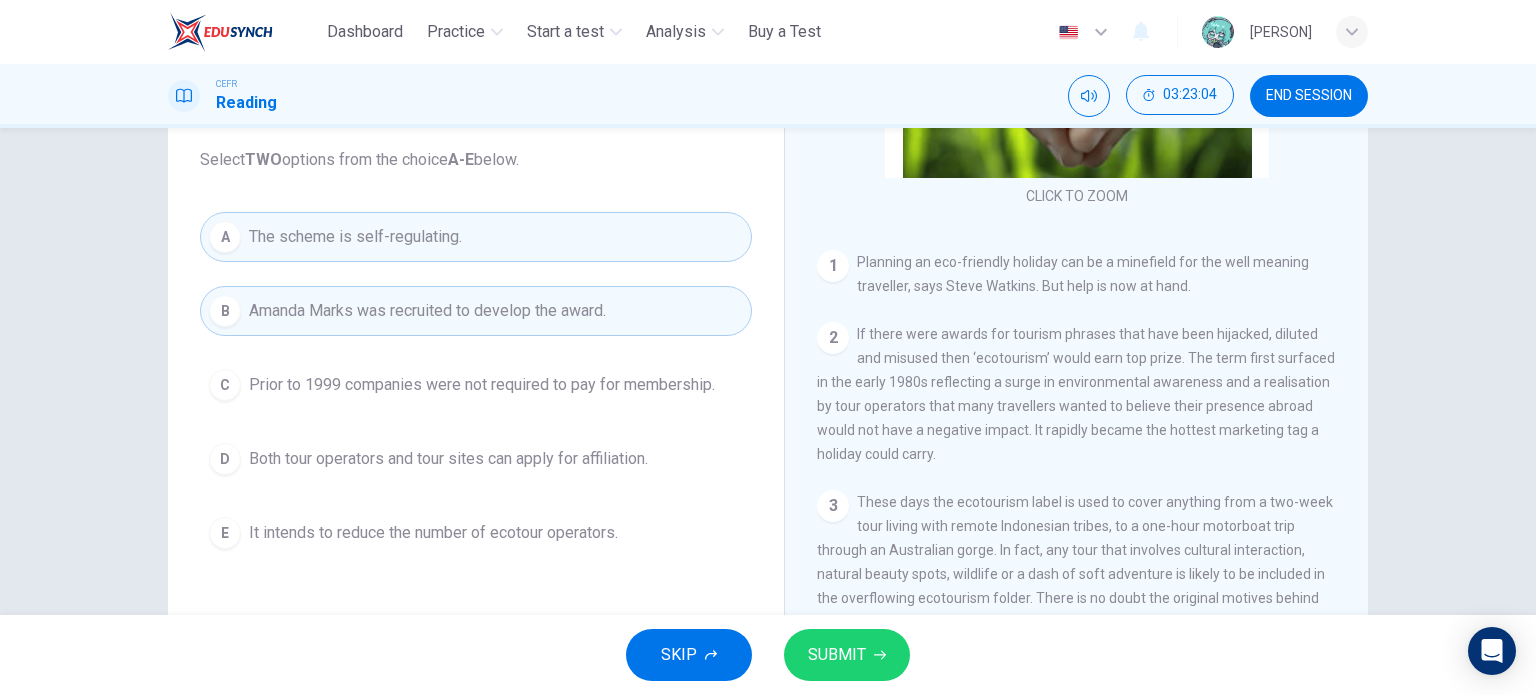 click on "Question 21 According to the information given in the reading passage, which  TWO  of the following are true of the Green Globe 21 award?
Select  TWO  options from the choice  A-E  below.  A The scheme is self-regulating. B Amanda Marks was recruited to develop the award. C Prior to 1999 companies were not required to pay for membership. D Both tour operators and tour sites can apply for affiliation. E It intends to reduce the number of ecotour operators. It's Eco-logical CLICK TO ZOOM Click to Zoom 1 Planning an eco-friendly holiday can be a minefield for the well meaning traveller, says Steve Watkins. But help is now at hand. 2 3 4 5 6 7 8" at bounding box center [768, 371] 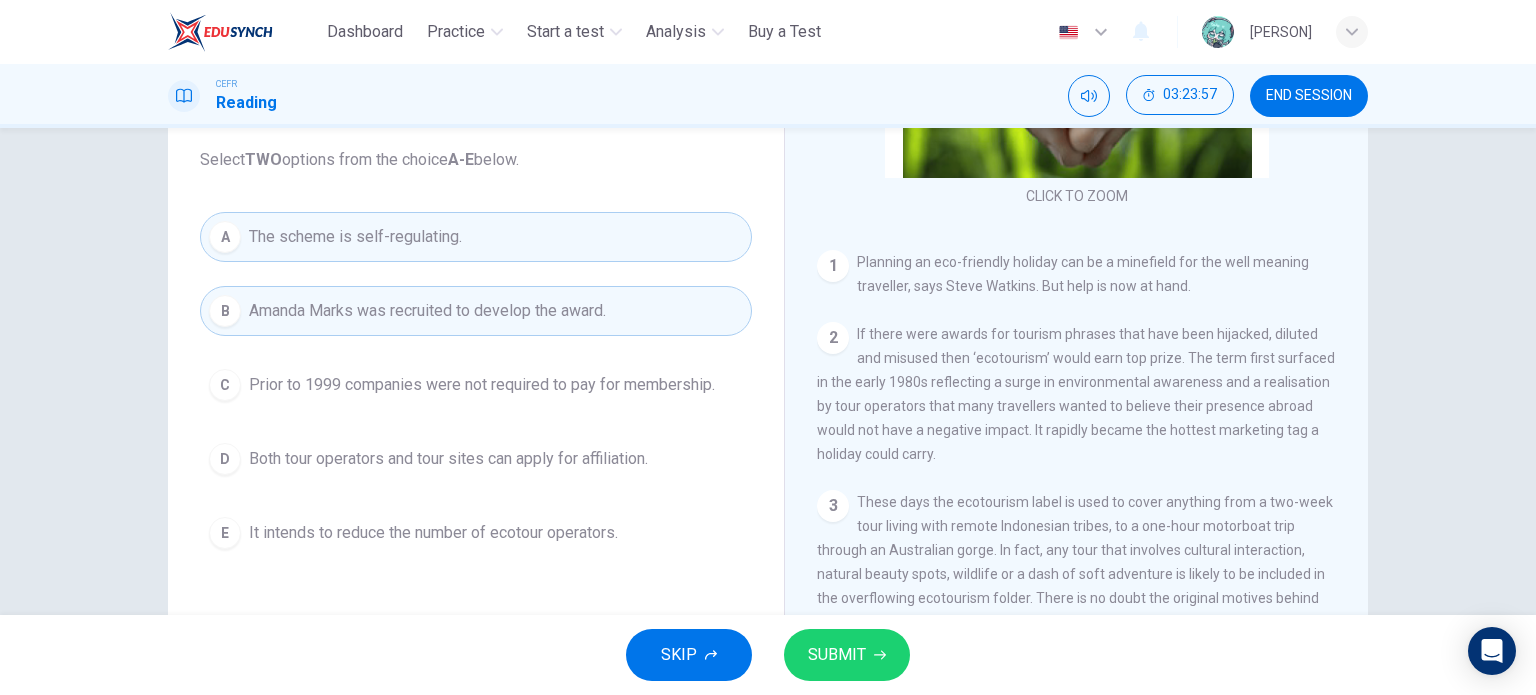 click on "Question 21 According to the information given in the reading passage, which  TWO  of the following are true of the Green Globe 21 award?
Select  TWO  options from the choice  A-E  below.  A The scheme is self-regulating. B Amanda Marks was recruited to develop the award. C Prior to 1999 companies were not required to pay for membership. D Both tour operators and tour sites can apply for affiliation. E It intends to reduce the number of ecotour operators. It's Eco-logical CLICK TO ZOOM Click to Zoom 1 Planning an eco-friendly holiday can be a minefield for the well meaning traveller, says Steve Watkins. But help is now at hand. 2 3 4 5 6 7 8" at bounding box center [768, 371] 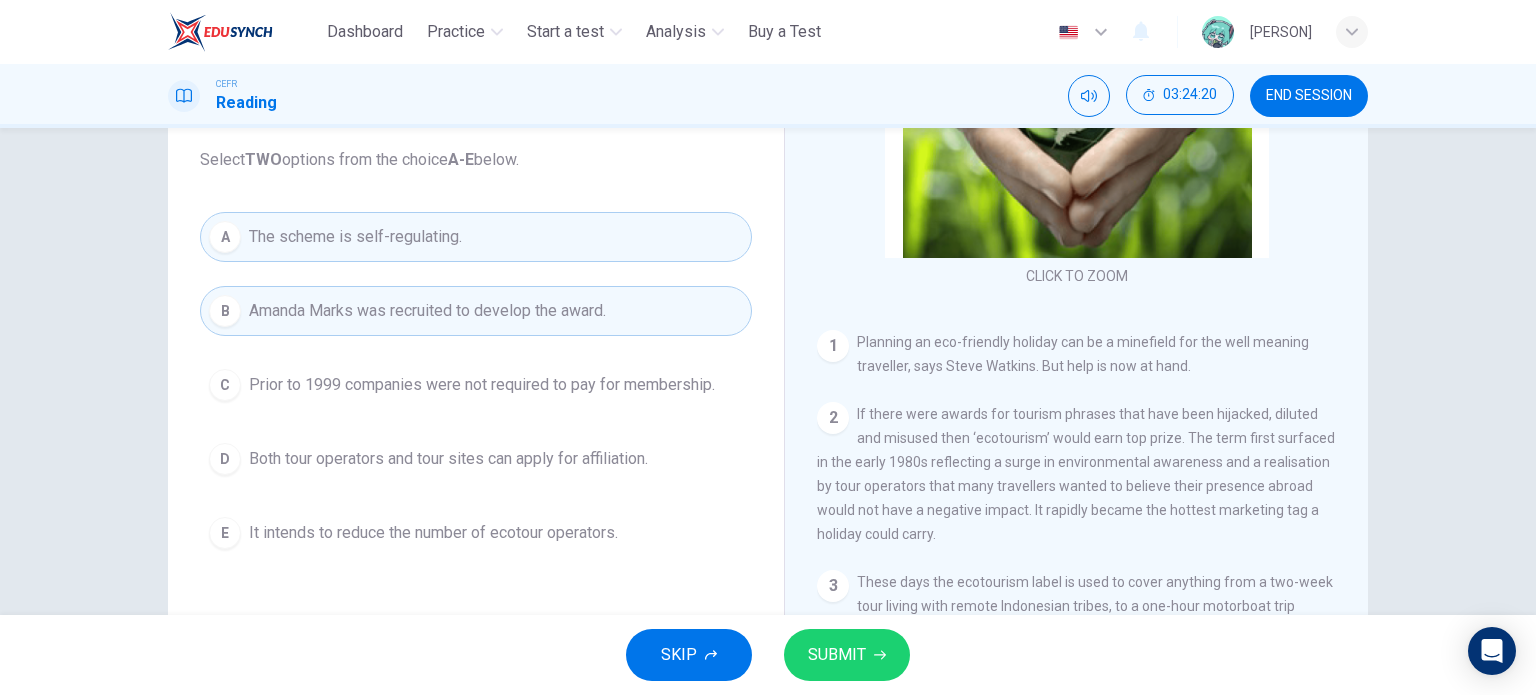 scroll, scrollTop: 139, scrollLeft: 0, axis: vertical 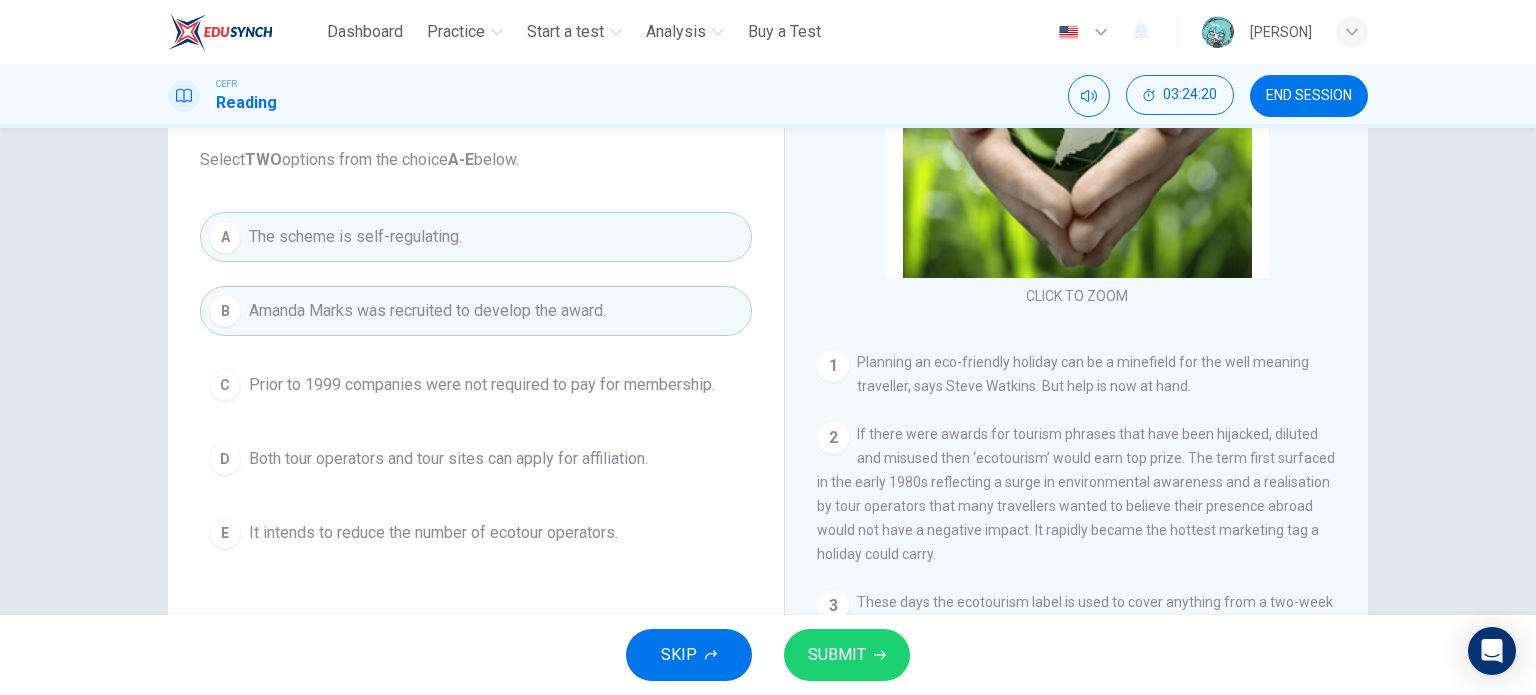 drag, startPoint x: 884, startPoint y: 355, endPoint x: 948, endPoint y: 445, distance: 110.4355 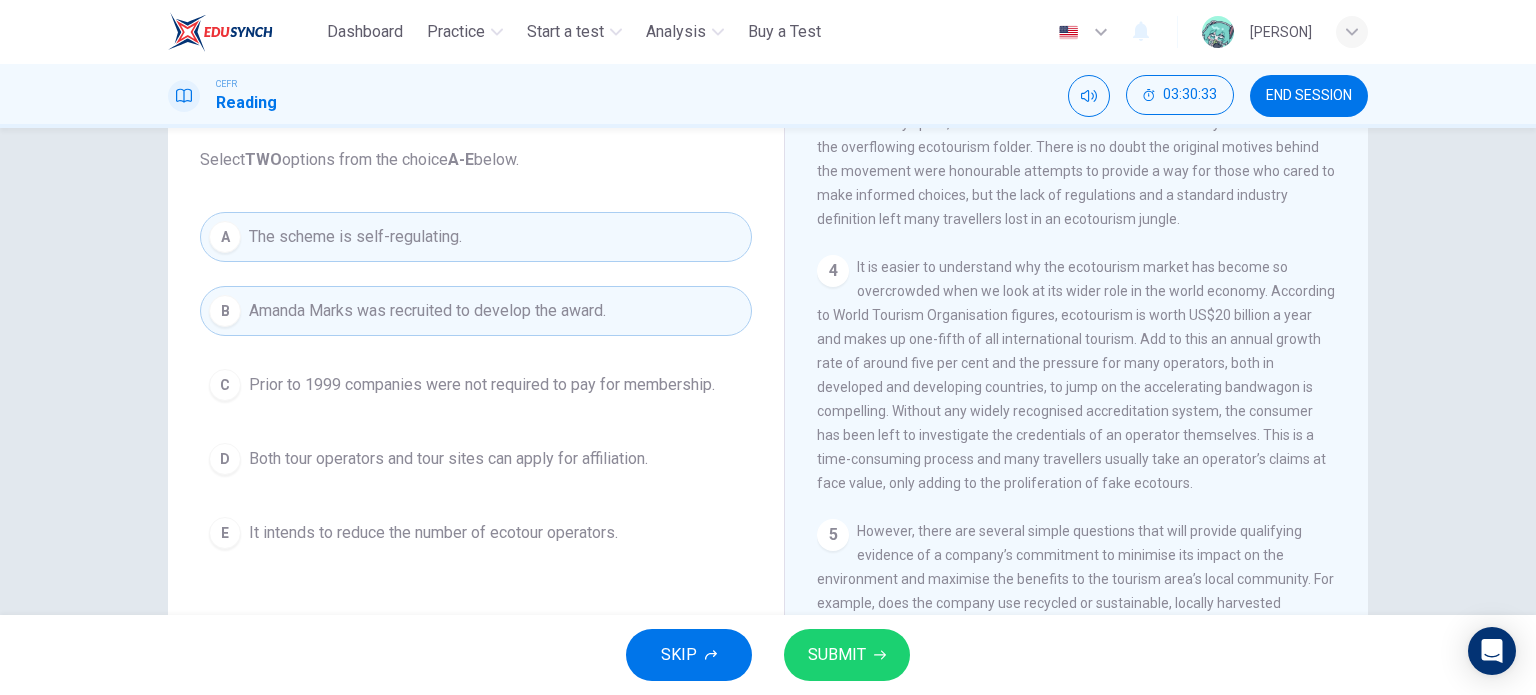 scroll, scrollTop: 739, scrollLeft: 0, axis: vertical 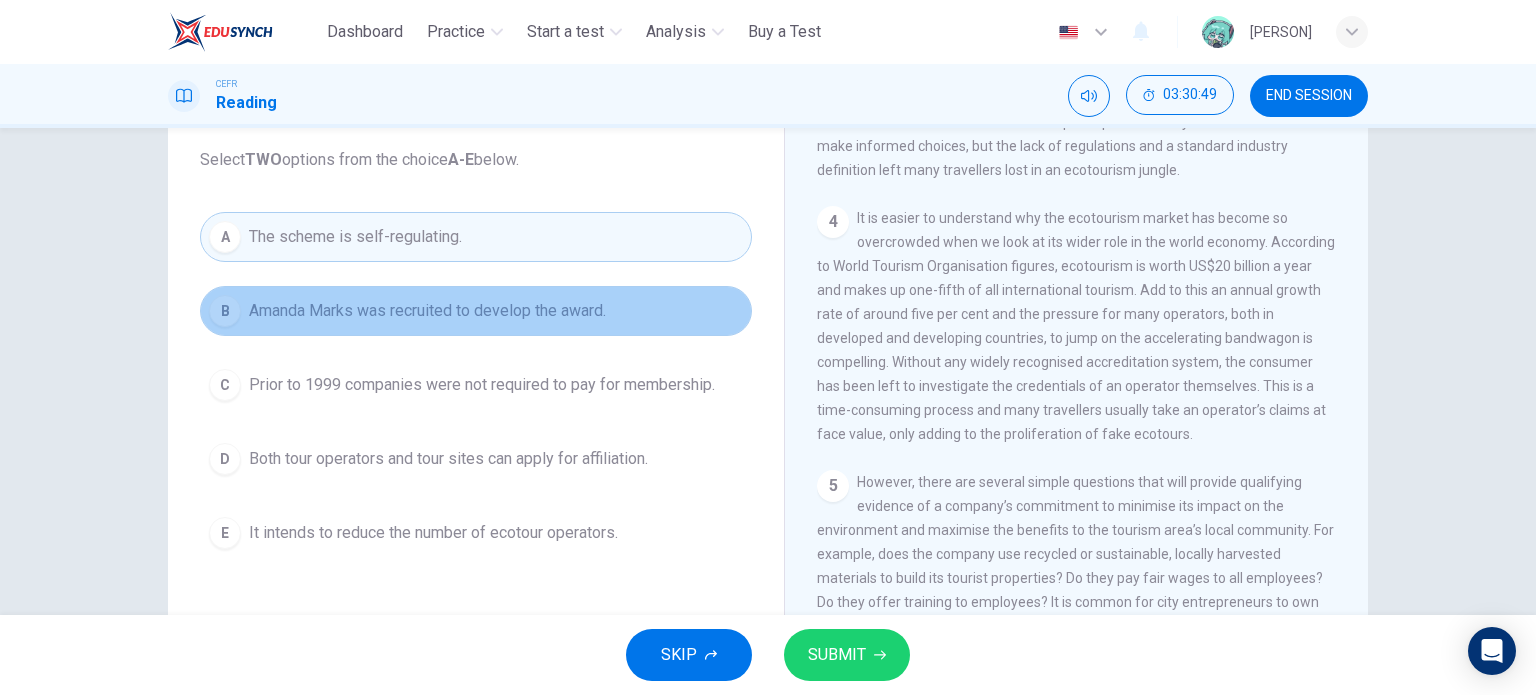 click on "B Amanda Marks was recruited to develop the award." at bounding box center [476, 311] 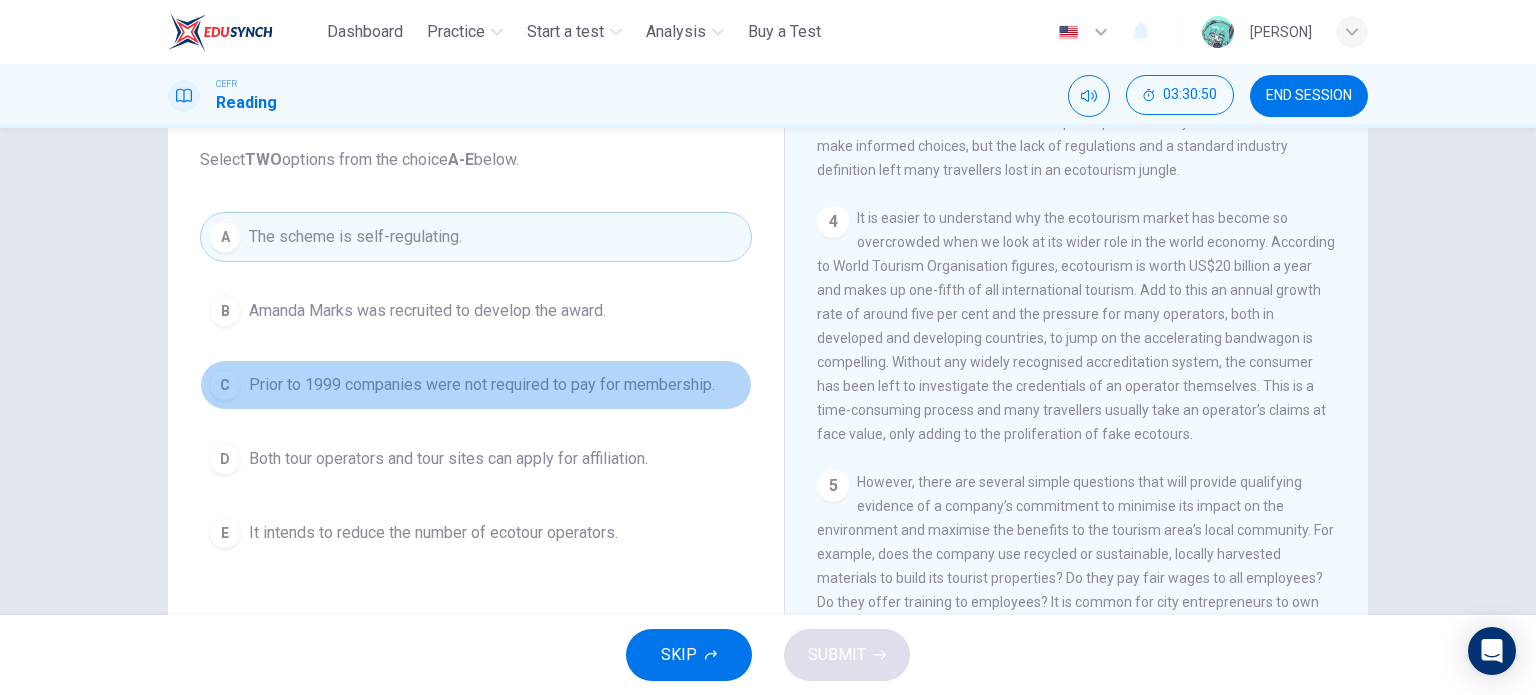 click on "Prior to 1999 companies were not required to pay for membership." at bounding box center [482, 385] 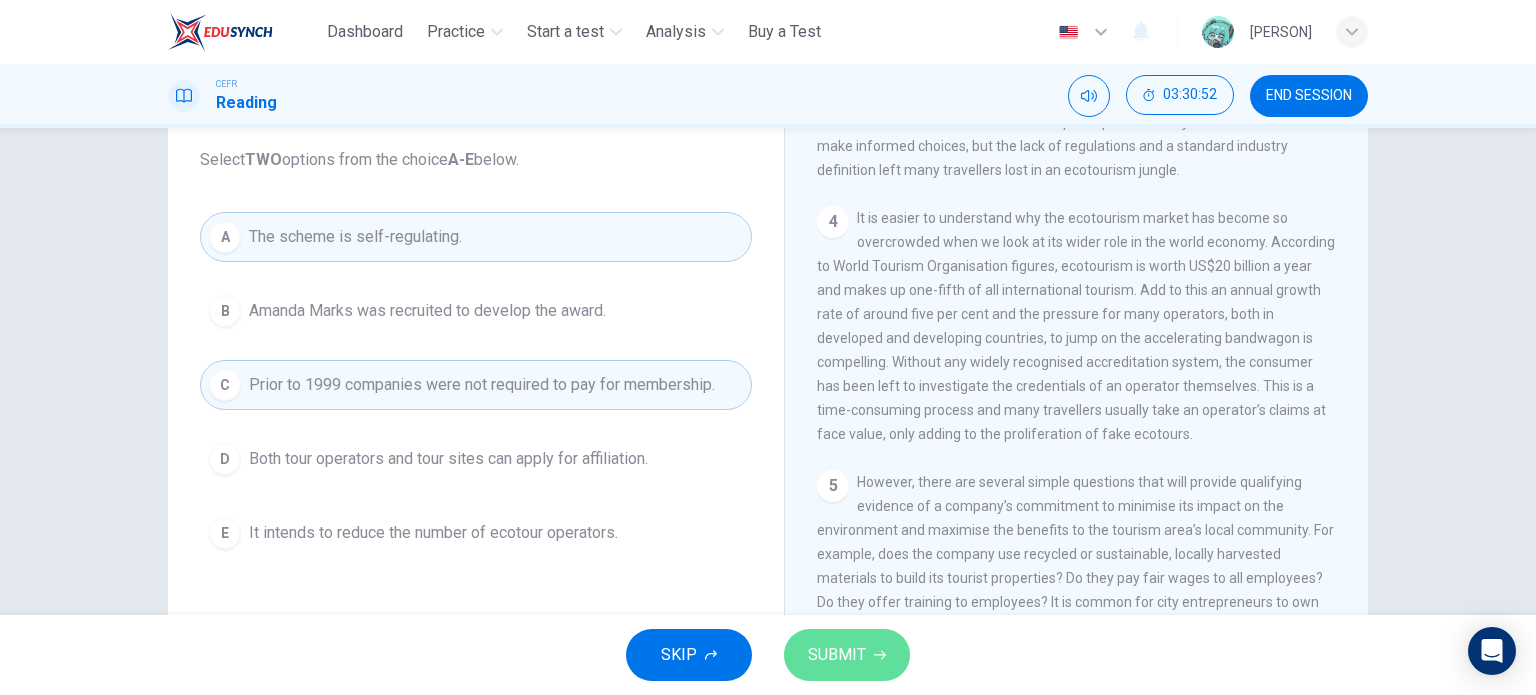 click on "SUBMIT" at bounding box center (837, 655) 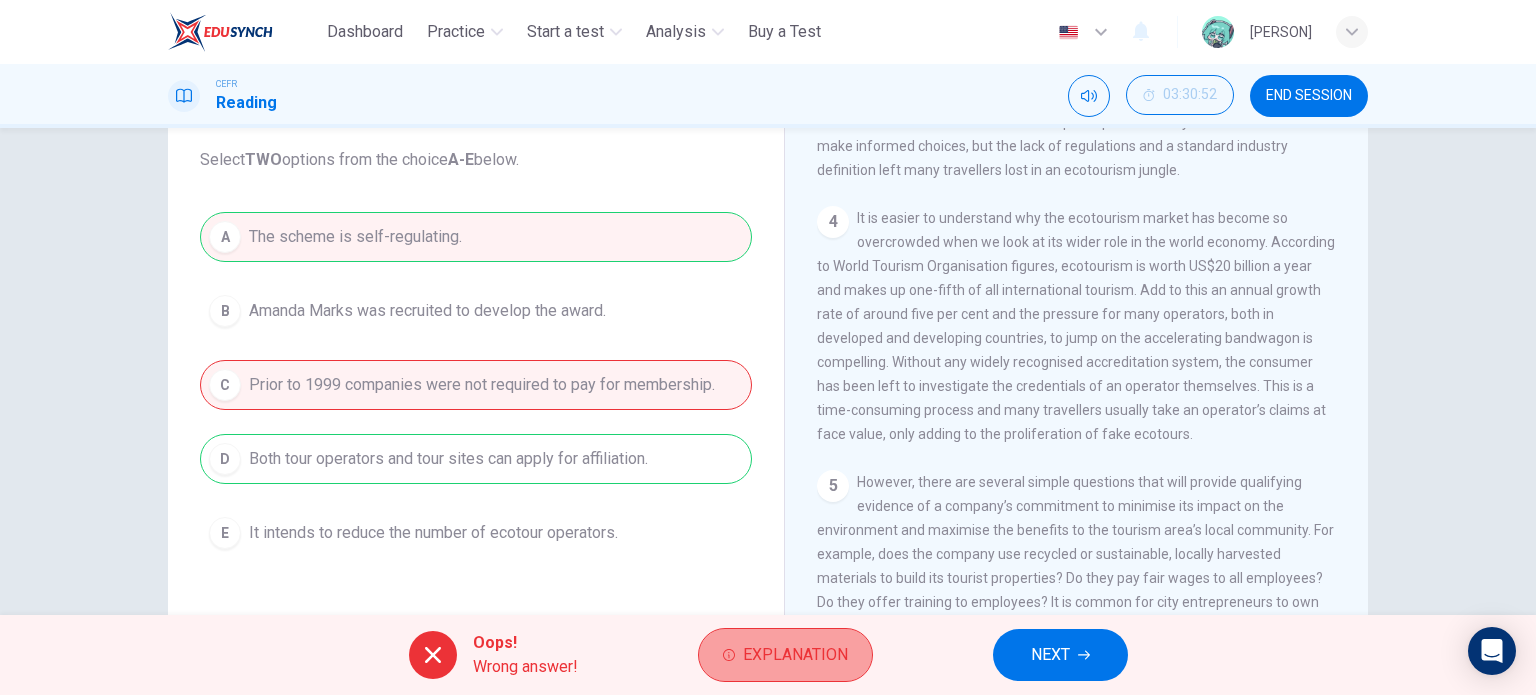 click on "Explanation" at bounding box center (785, 655) 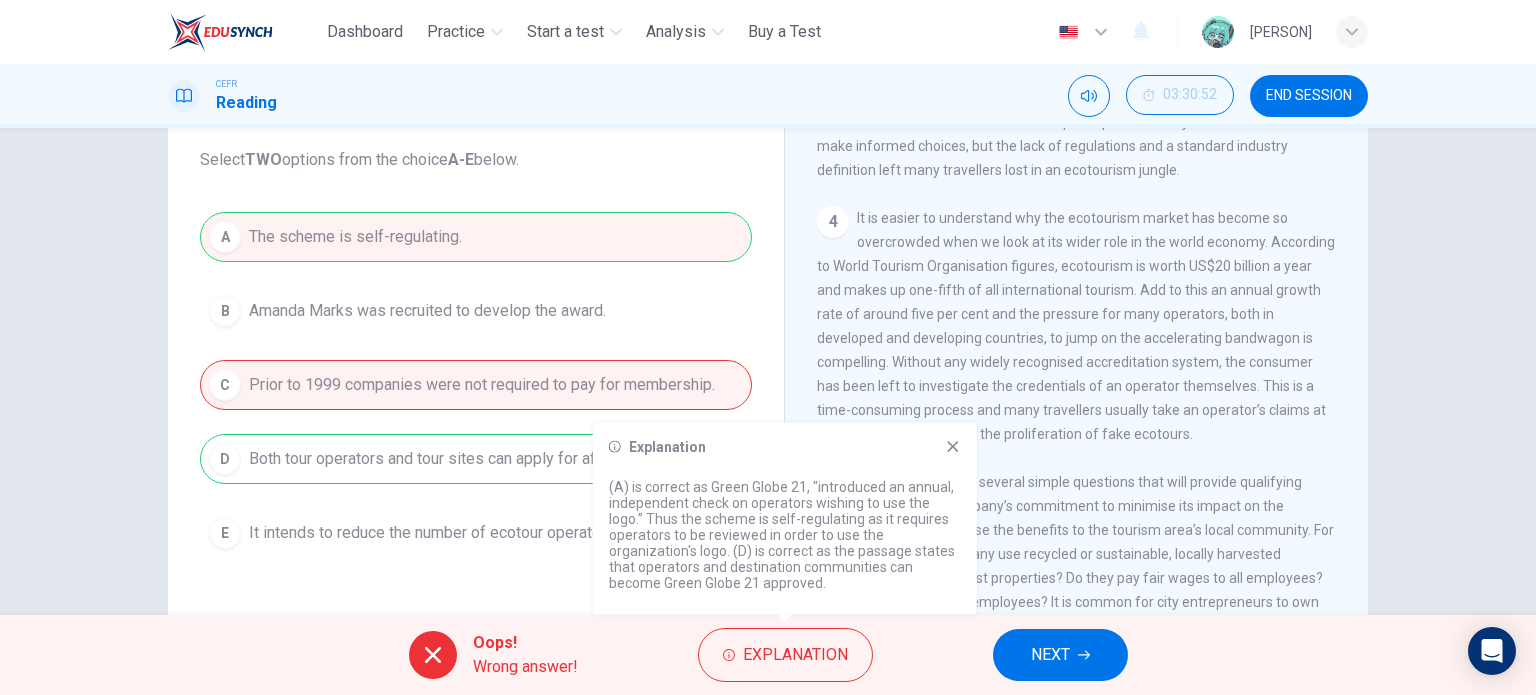 click on "Explanation (A) is correct as Green Globe 21, "introduced an annual, independent check on operators wishing to use the logo.” Thus the scheme is self-regulating as it requires operators to be reviewed in order to use the organization's logo.
(D) is correct as the passage states that operators and destination communities can become Green Globe 21 approved." at bounding box center (785, 519) 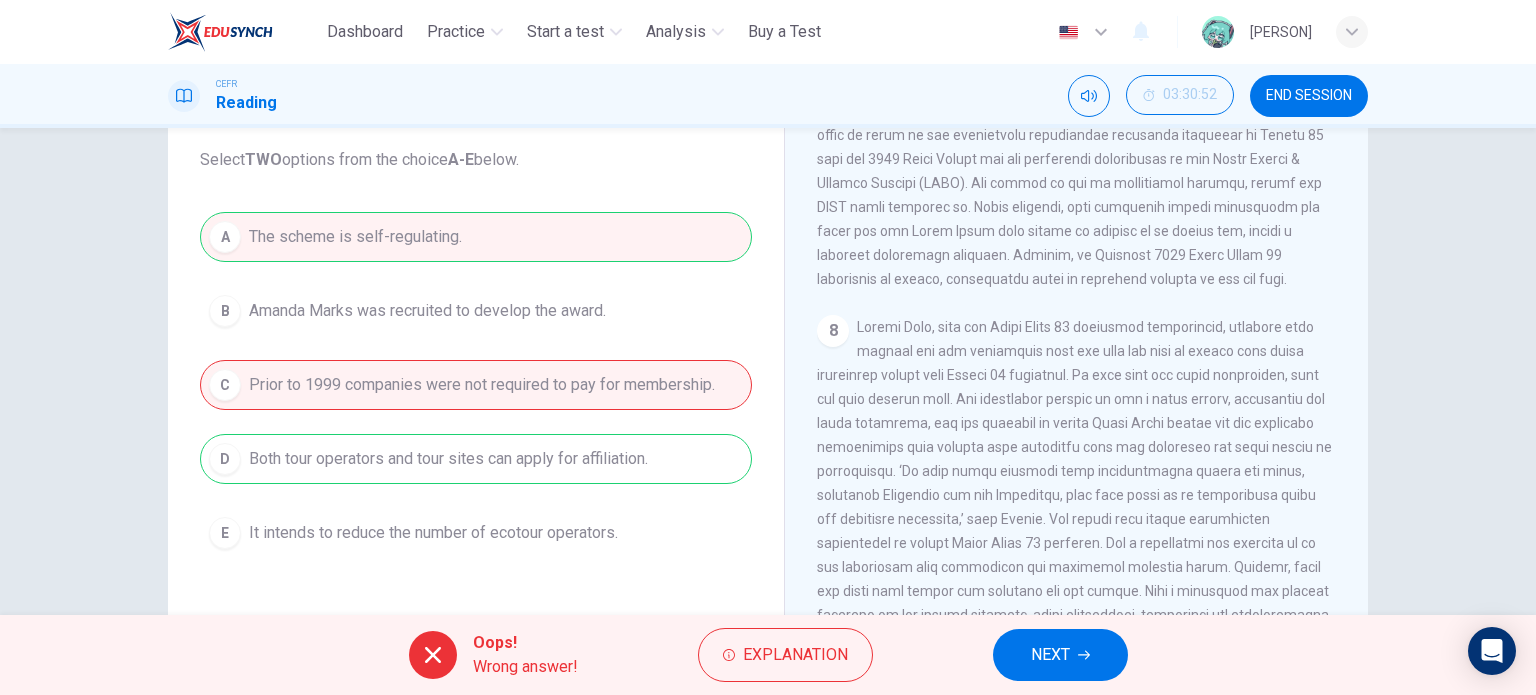 scroll, scrollTop: 2039, scrollLeft: 0, axis: vertical 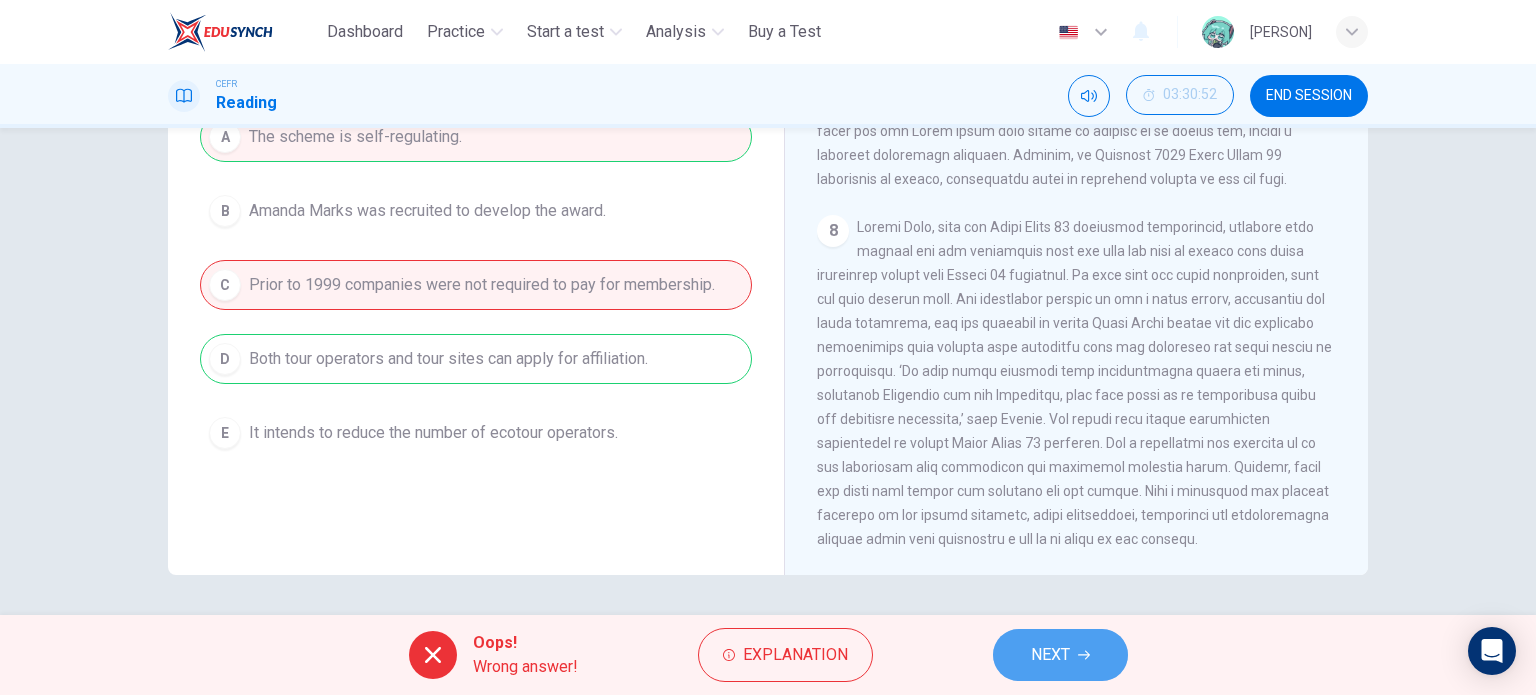 click on "NEXT" at bounding box center (1060, 655) 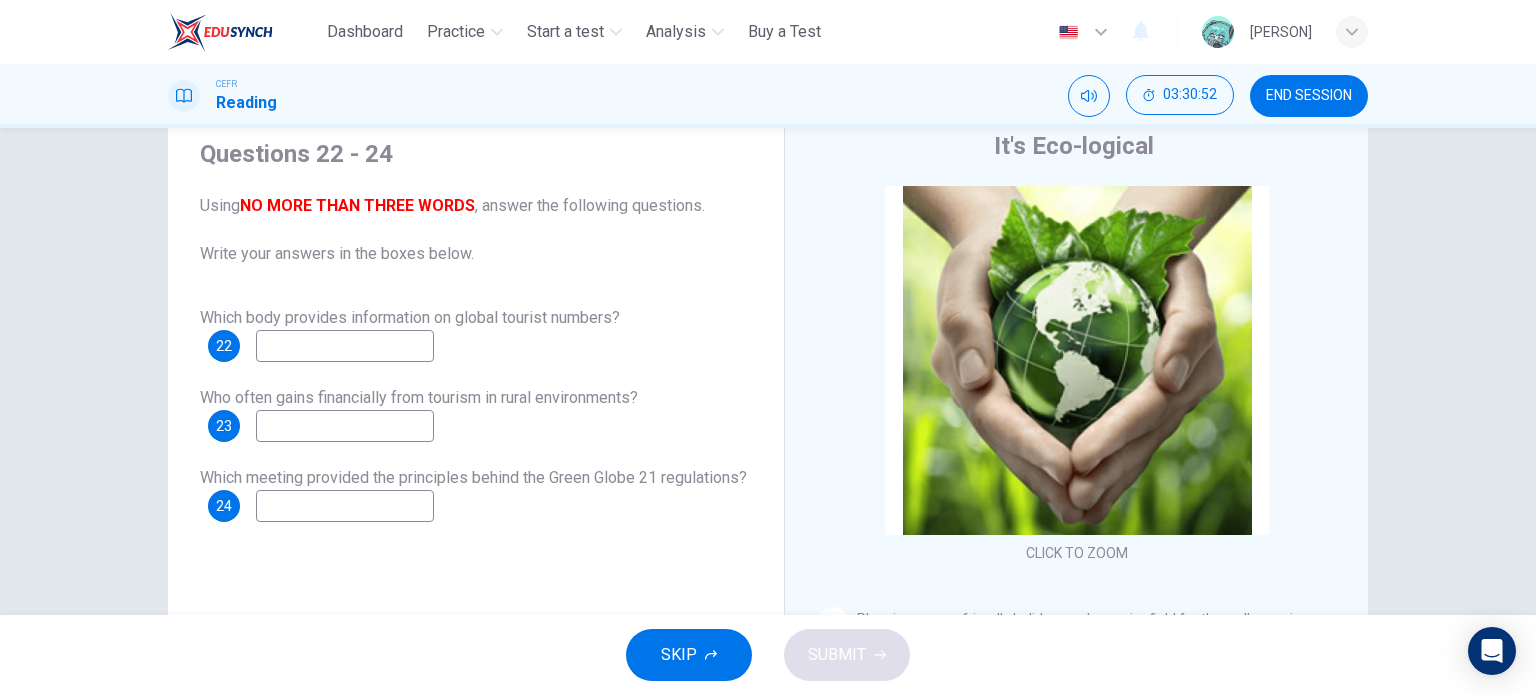 scroll, scrollTop: 0, scrollLeft: 0, axis: both 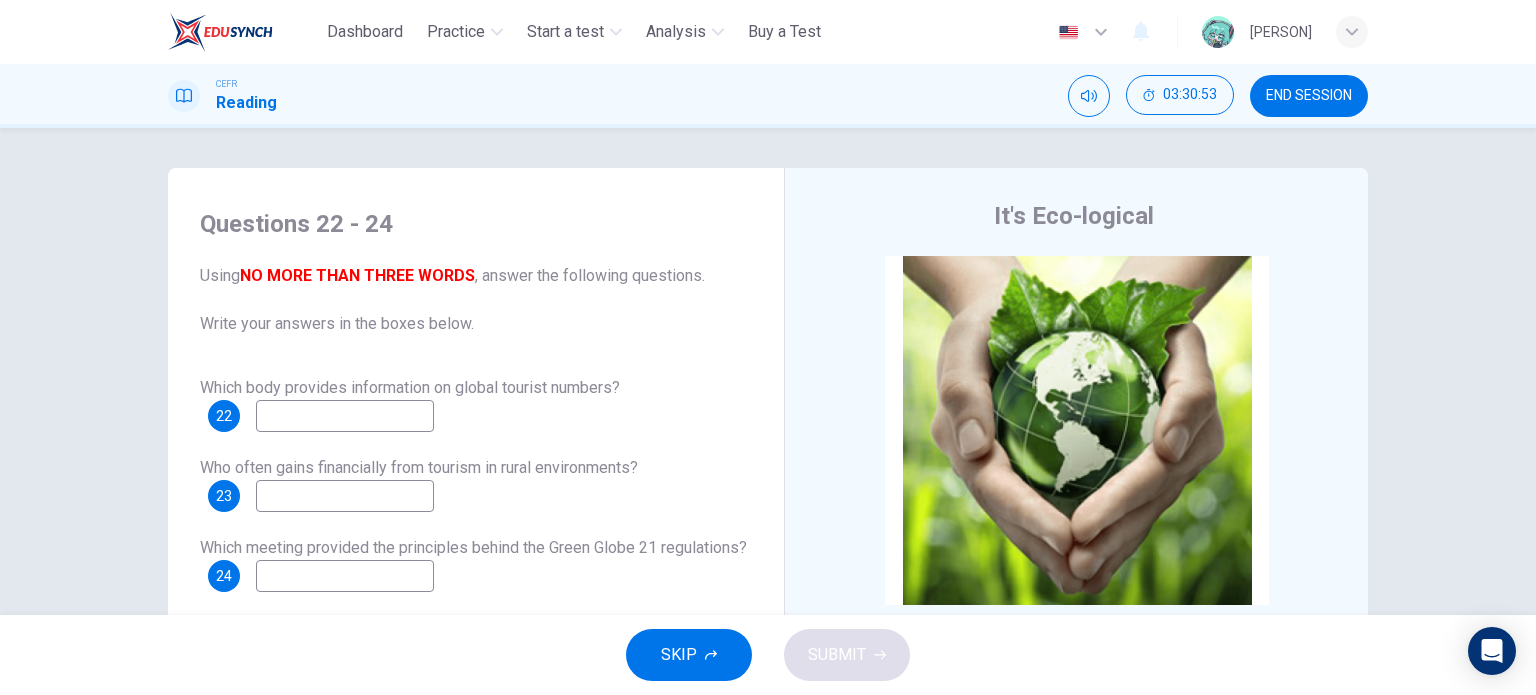 click at bounding box center (345, 416) 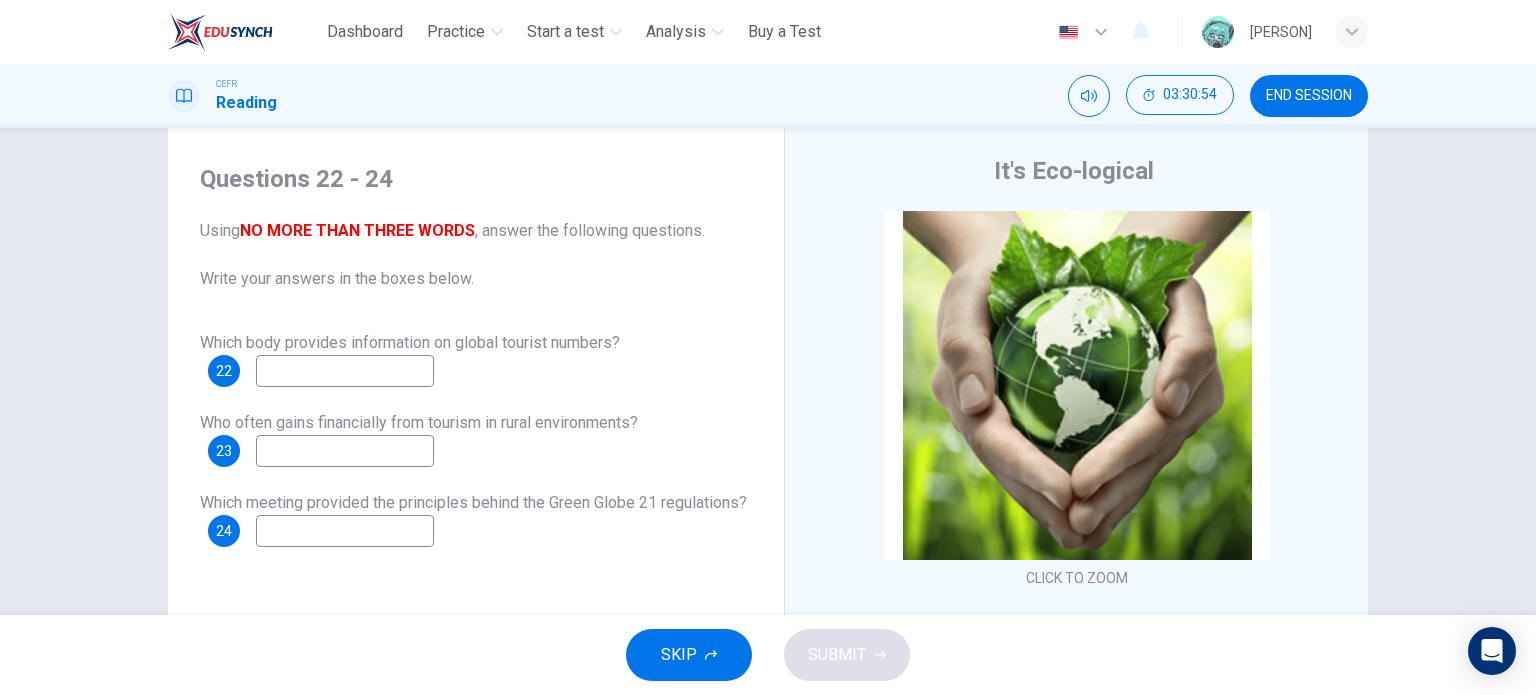 scroll, scrollTop: 200, scrollLeft: 0, axis: vertical 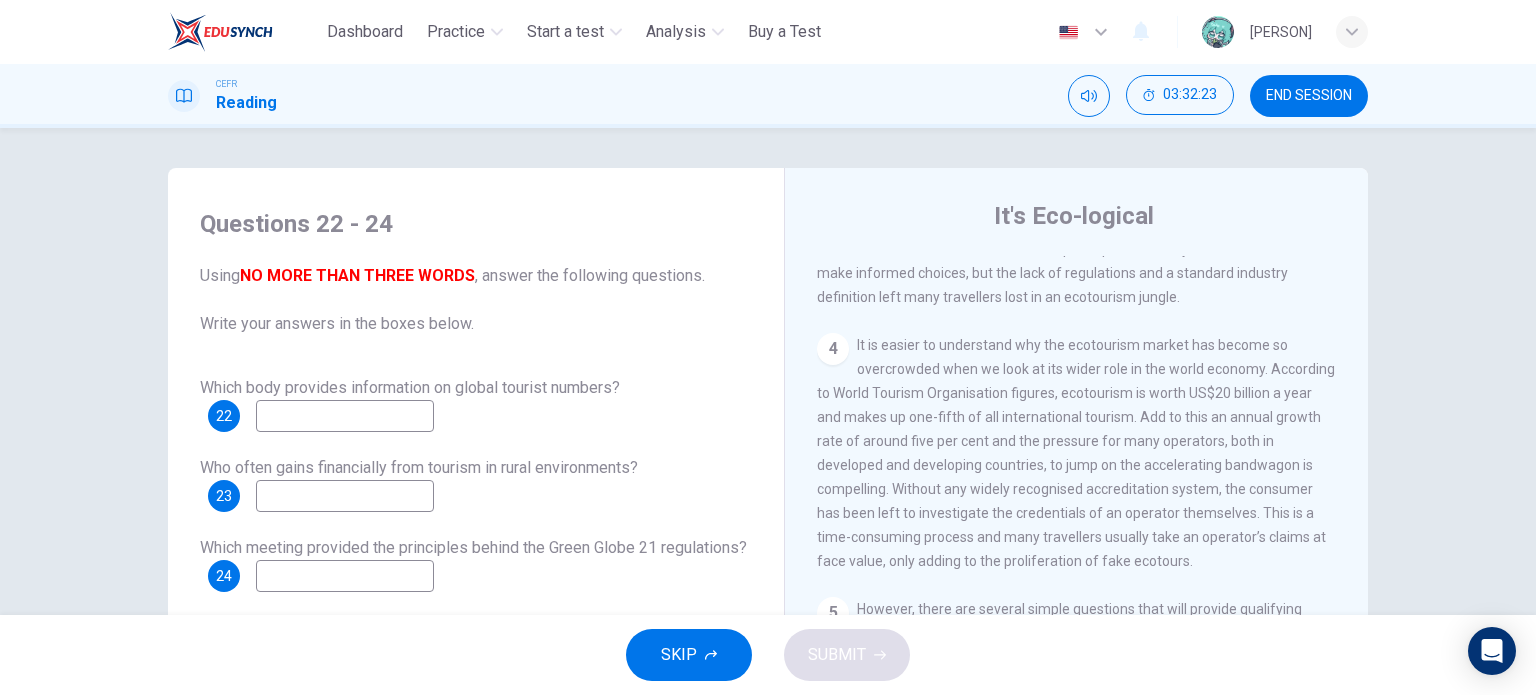 click at bounding box center (345, 416) 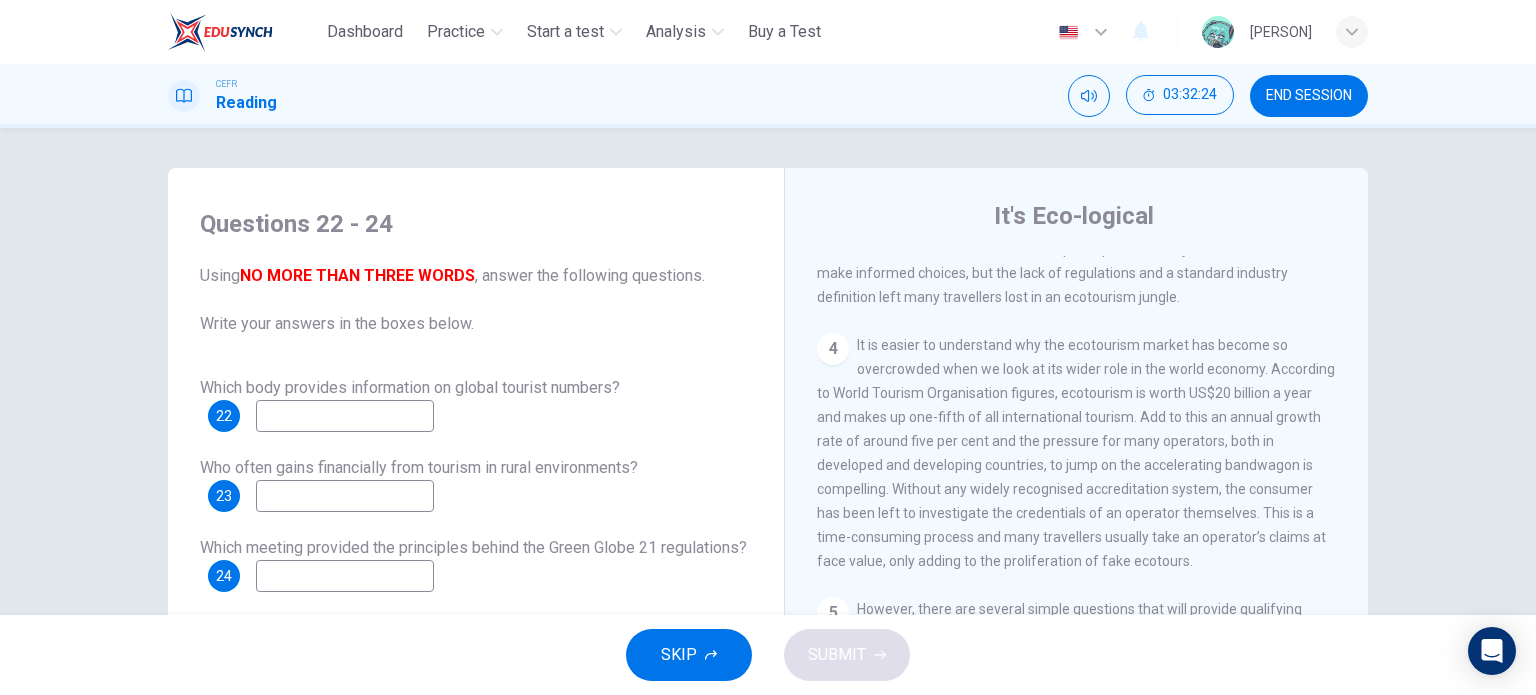 type on "*" 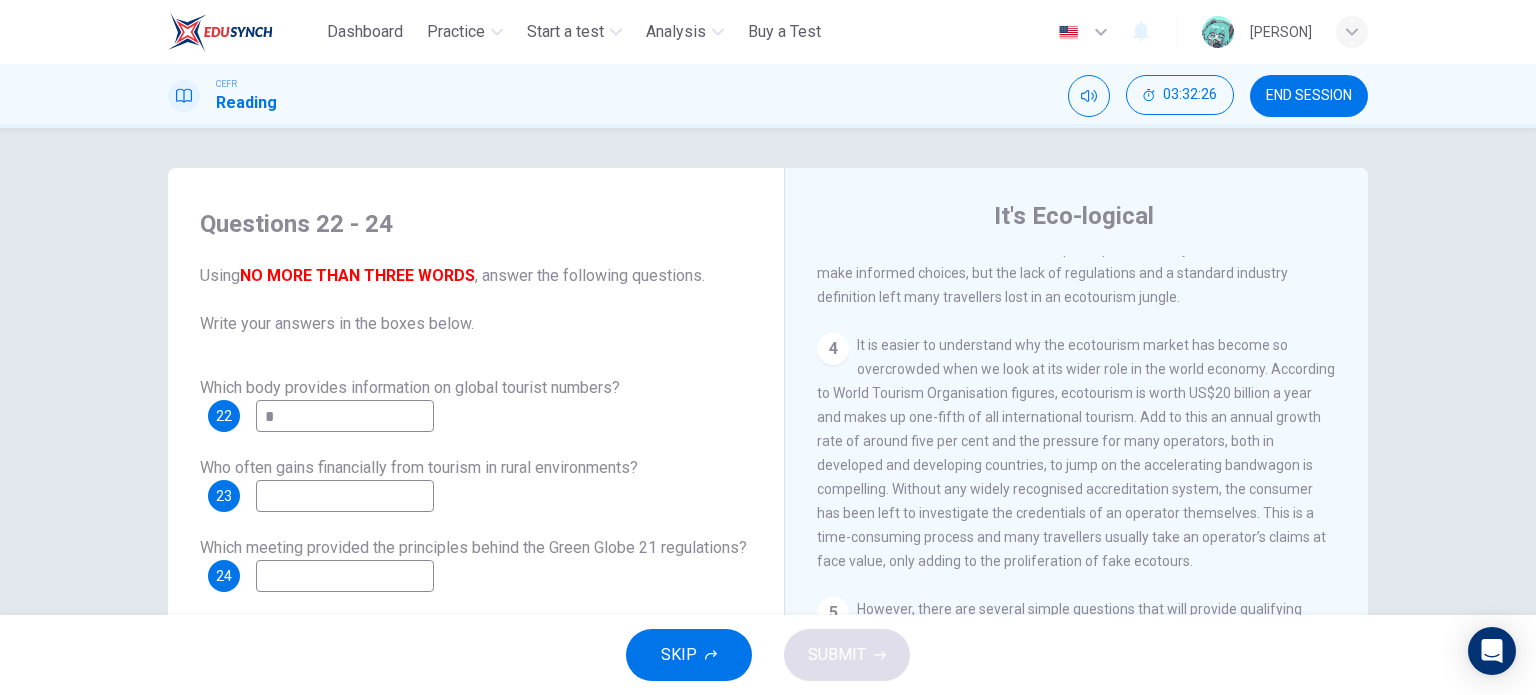 type on "*" 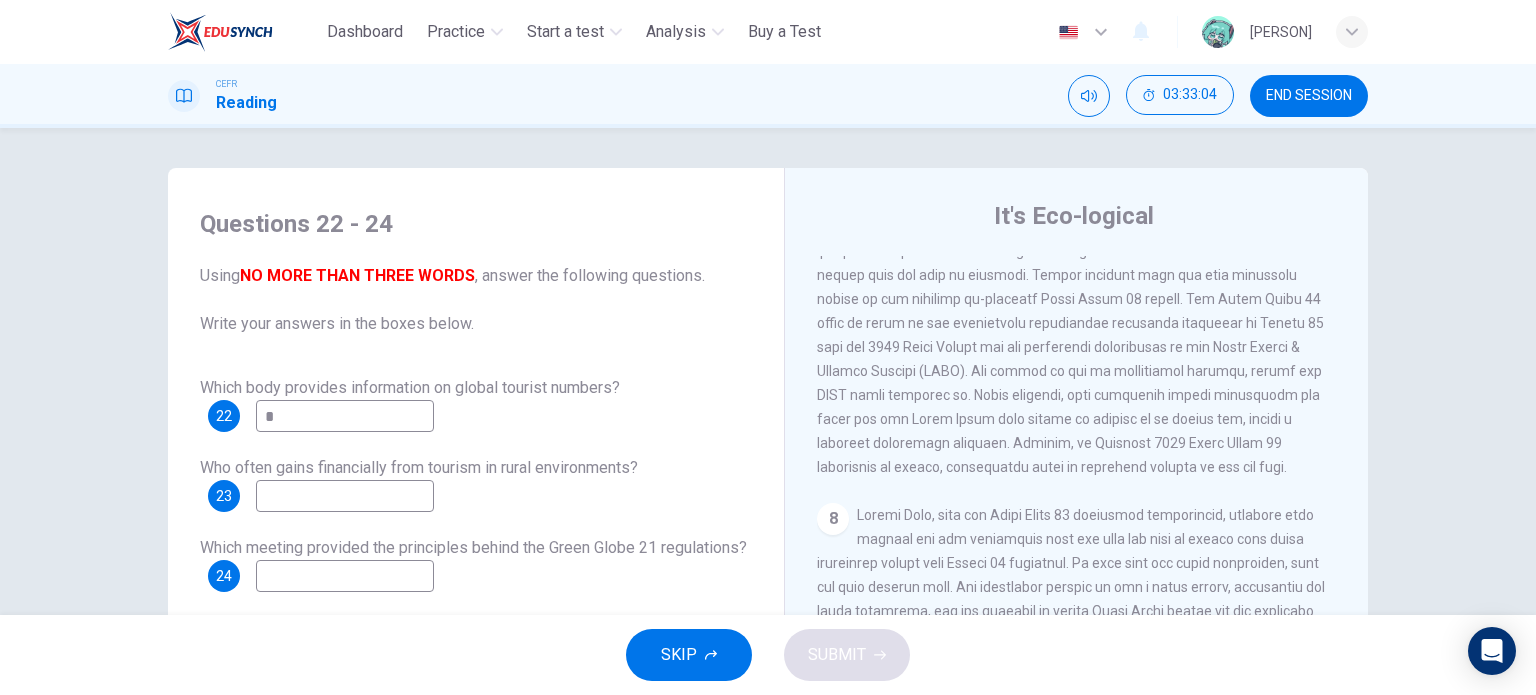scroll, scrollTop: 2039, scrollLeft: 0, axis: vertical 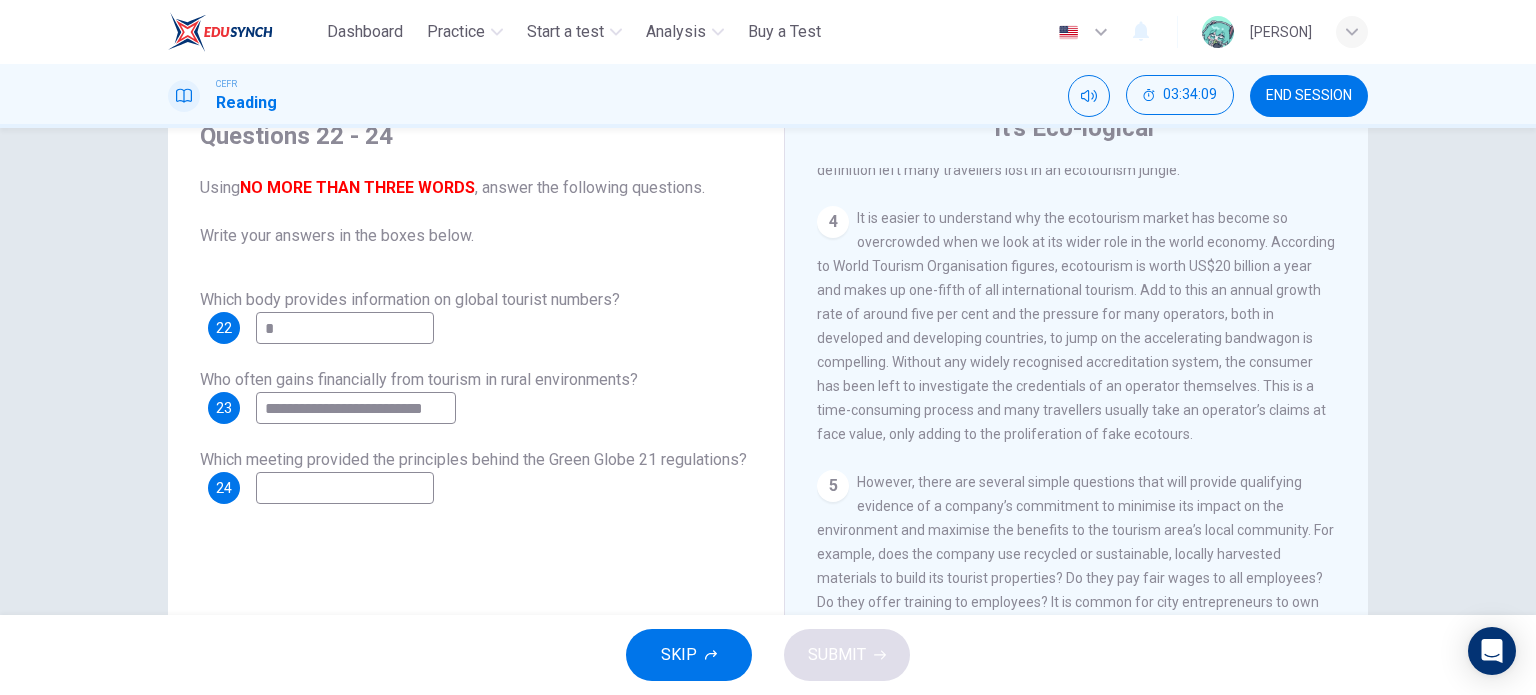 type on "**********" 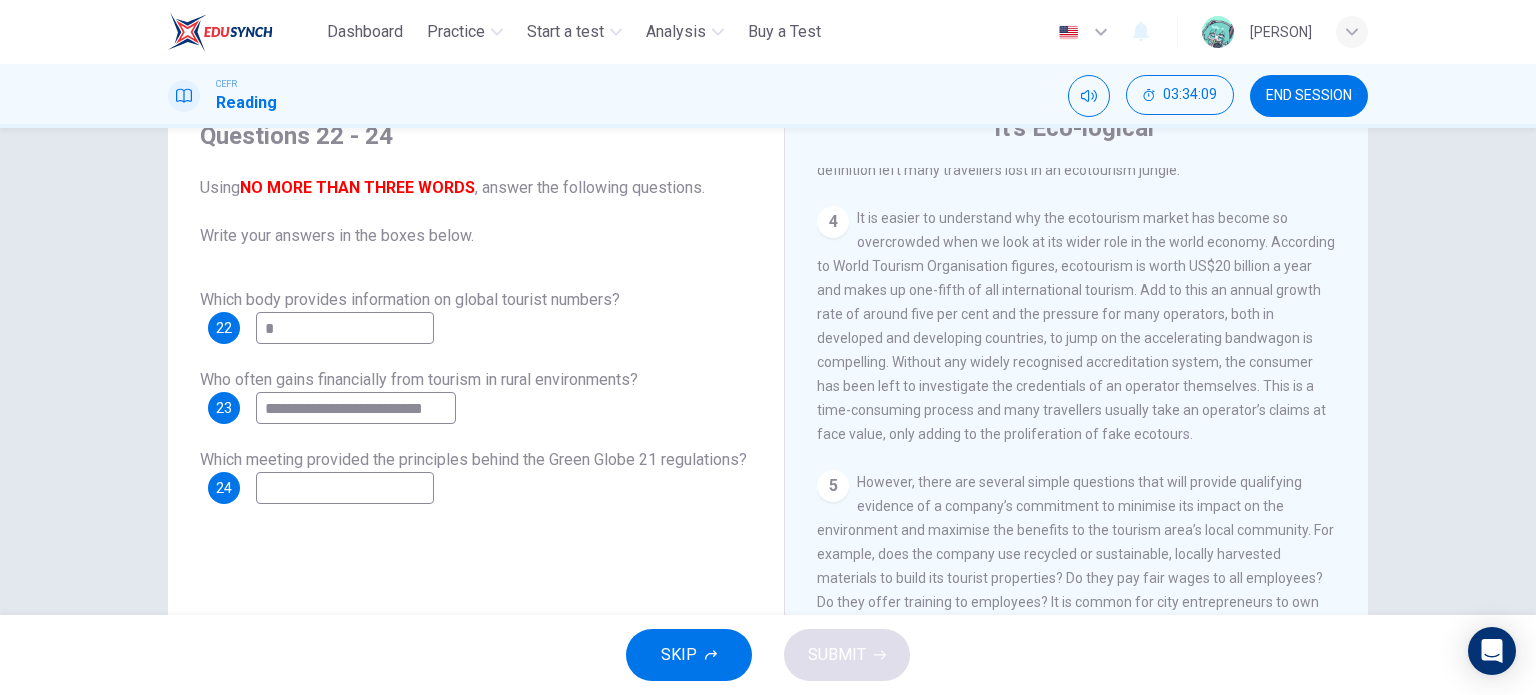 scroll, scrollTop: 0, scrollLeft: 0, axis: both 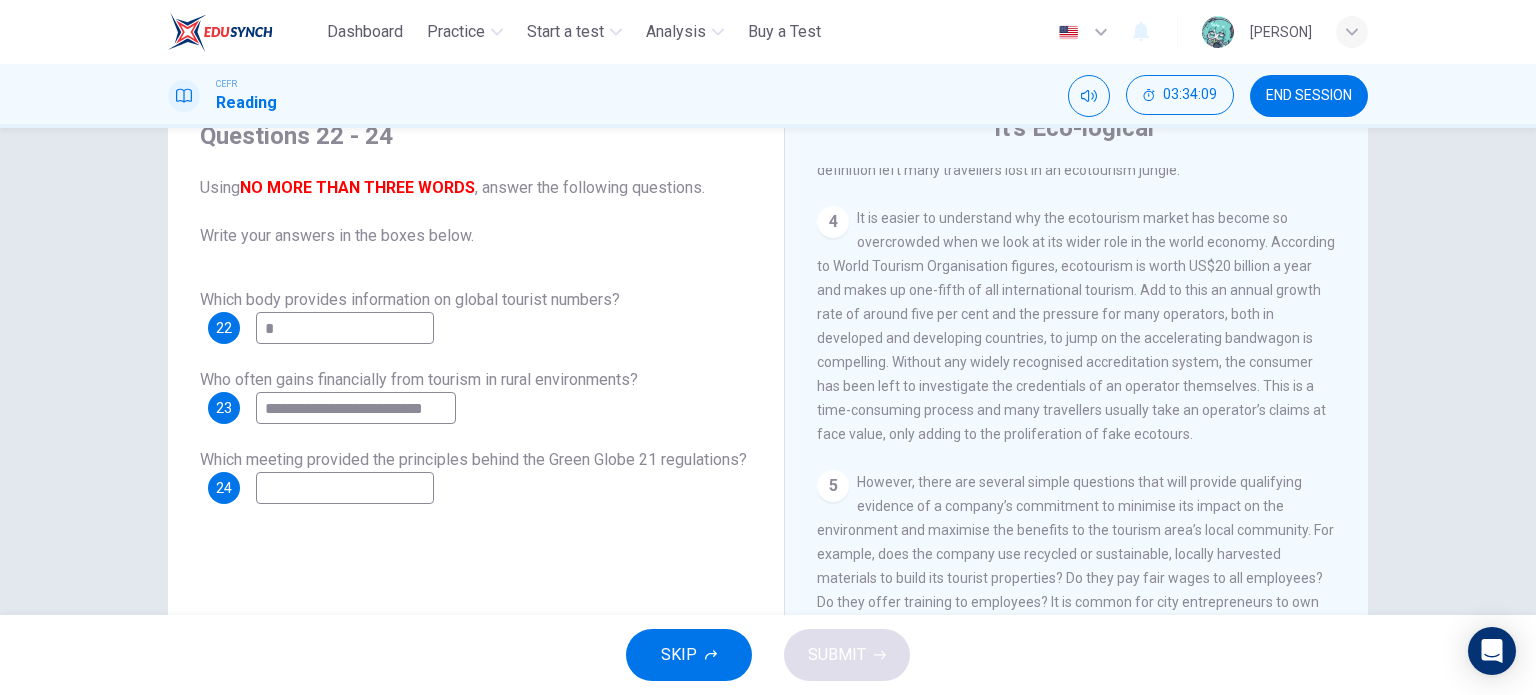 click at bounding box center (345, 488) 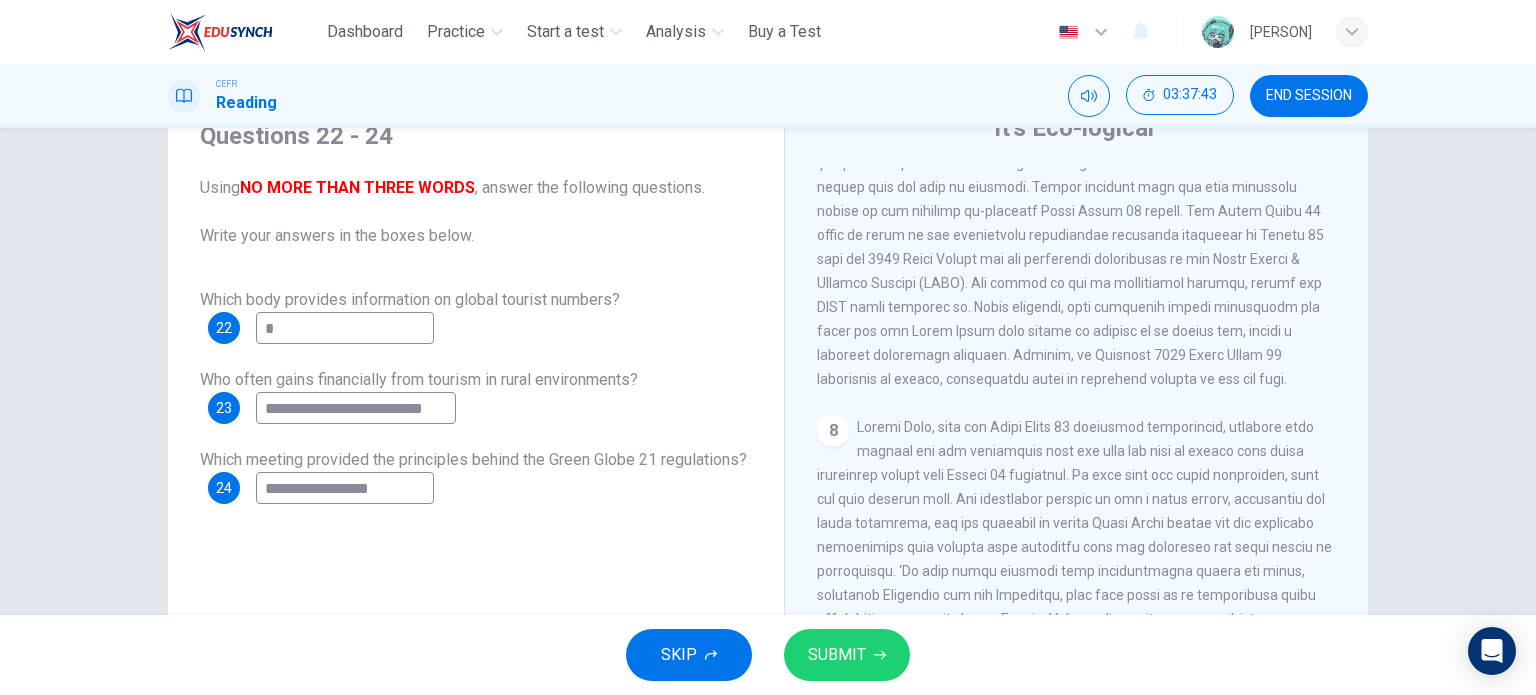 scroll, scrollTop: 2039, scrollLeft: 0, axis: vertical 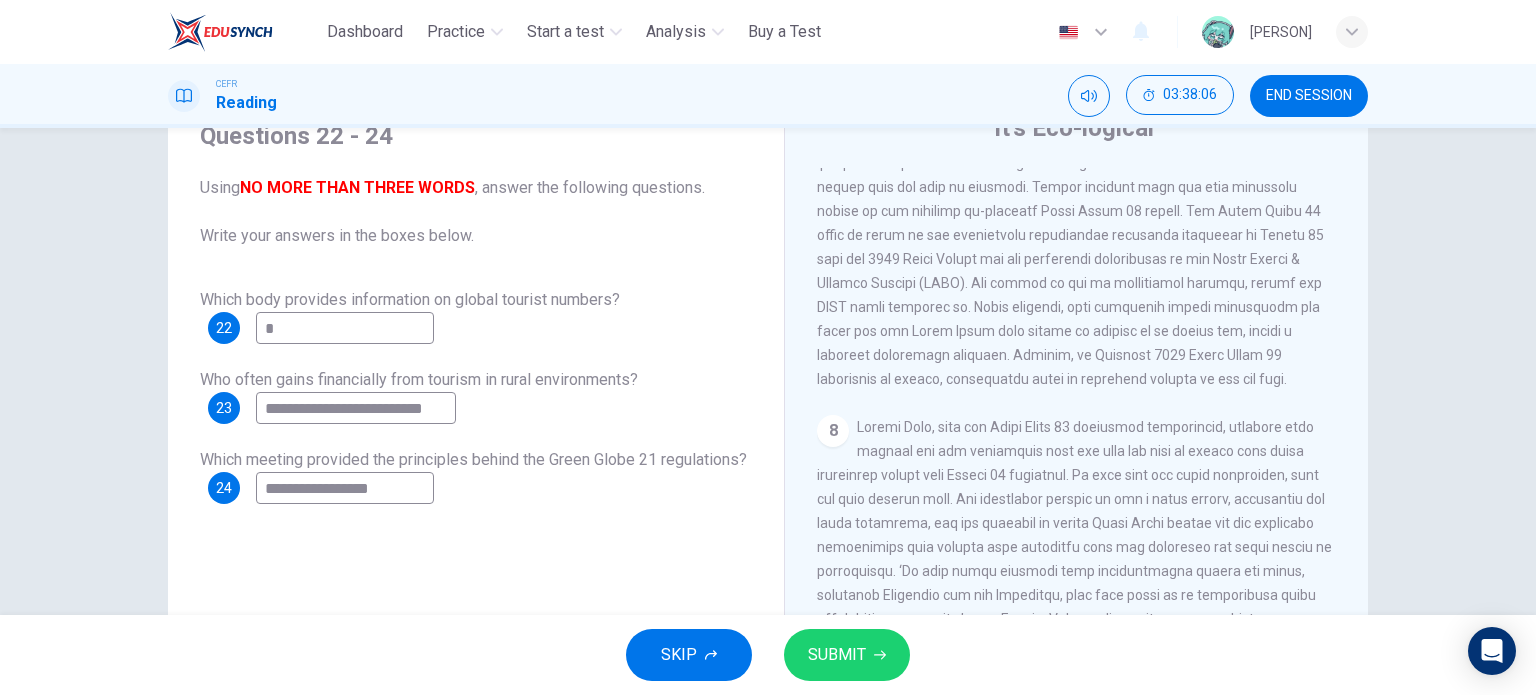 type on "**********" 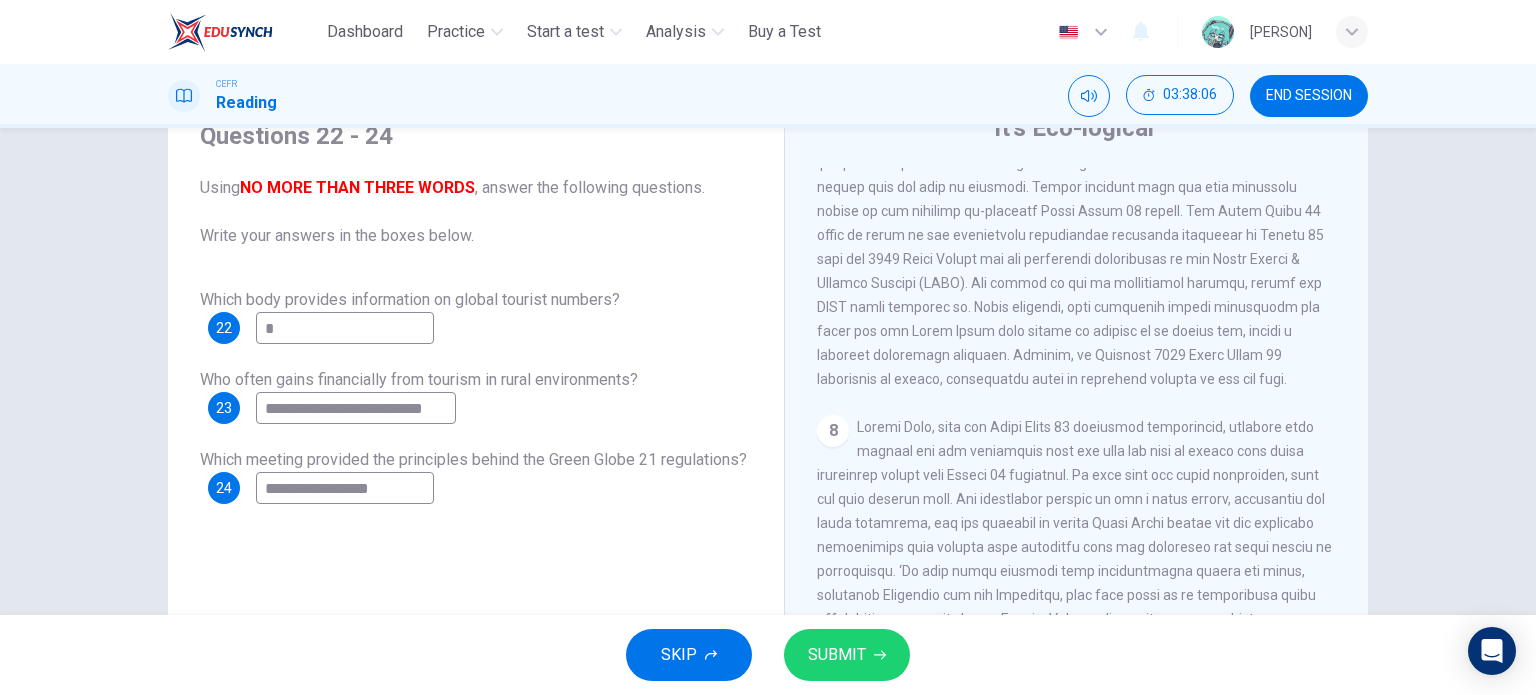 click on "SUBMIT" at bounding box center (837, 655) 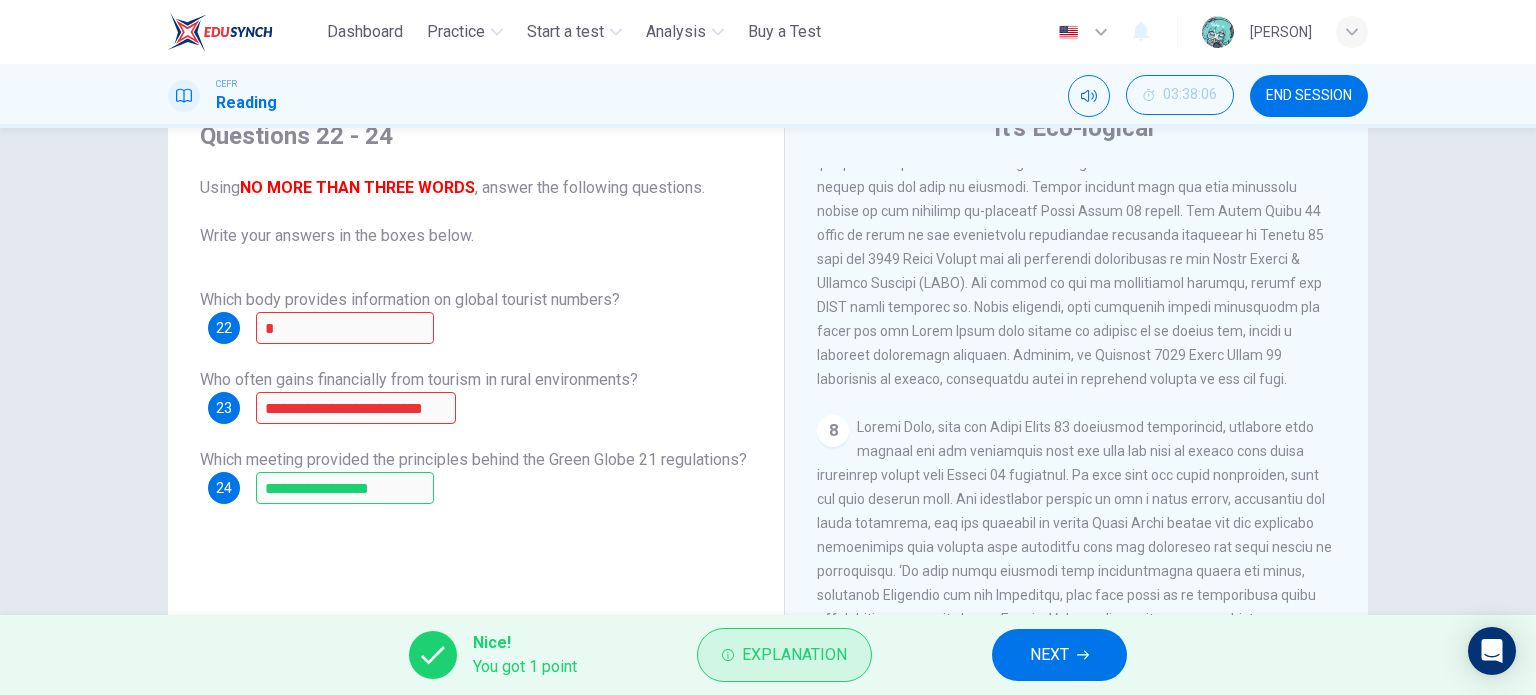 click on "Explanation" at bounding box center [794, 655] 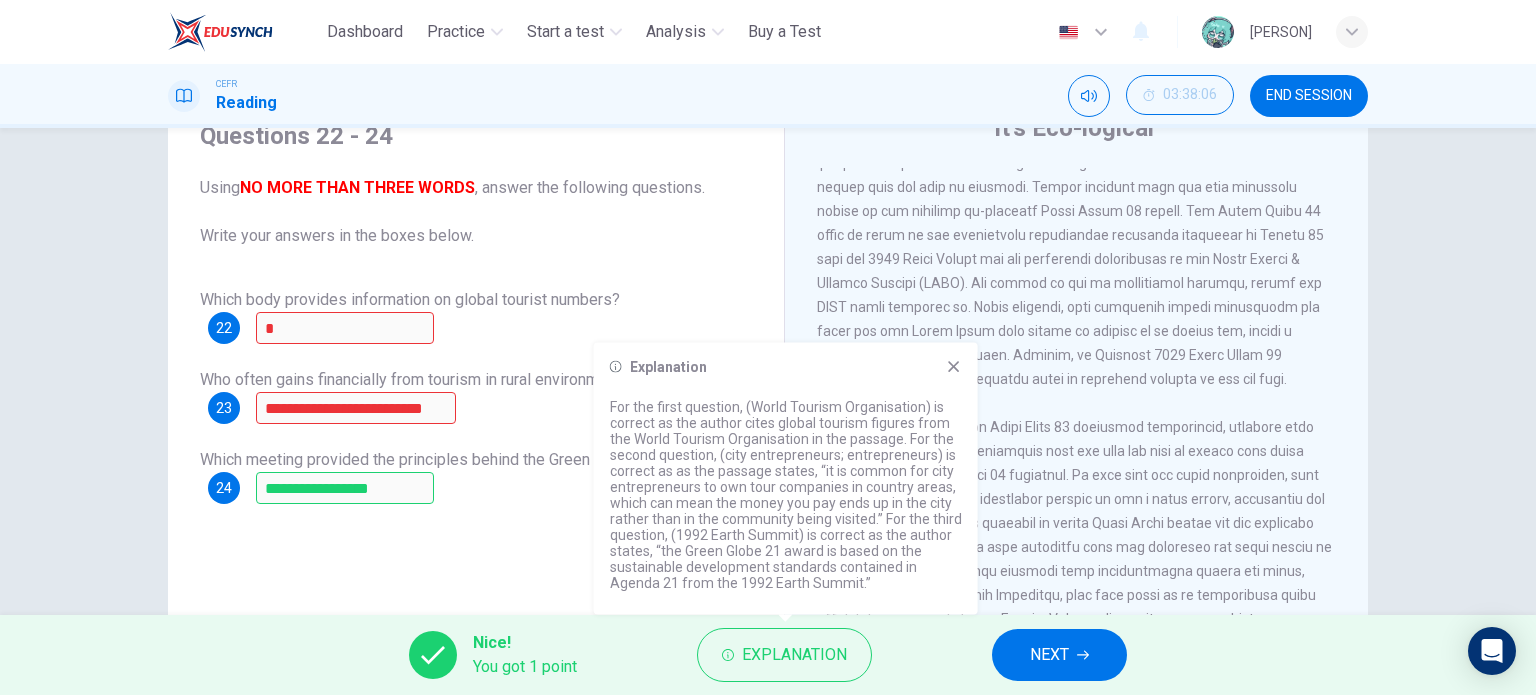 click on "**********" at bounding box center (476, 312) 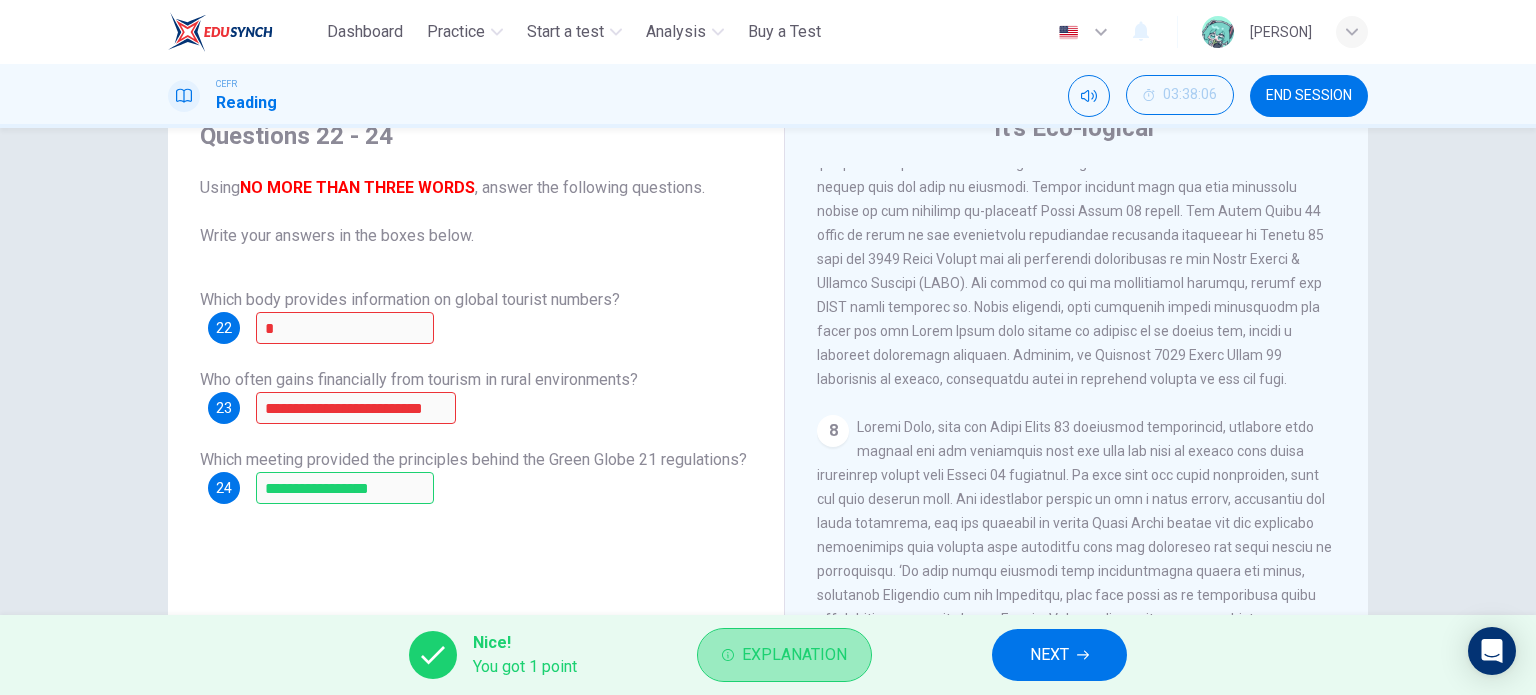 click on "Explanation" at bounding box center (794, 655) 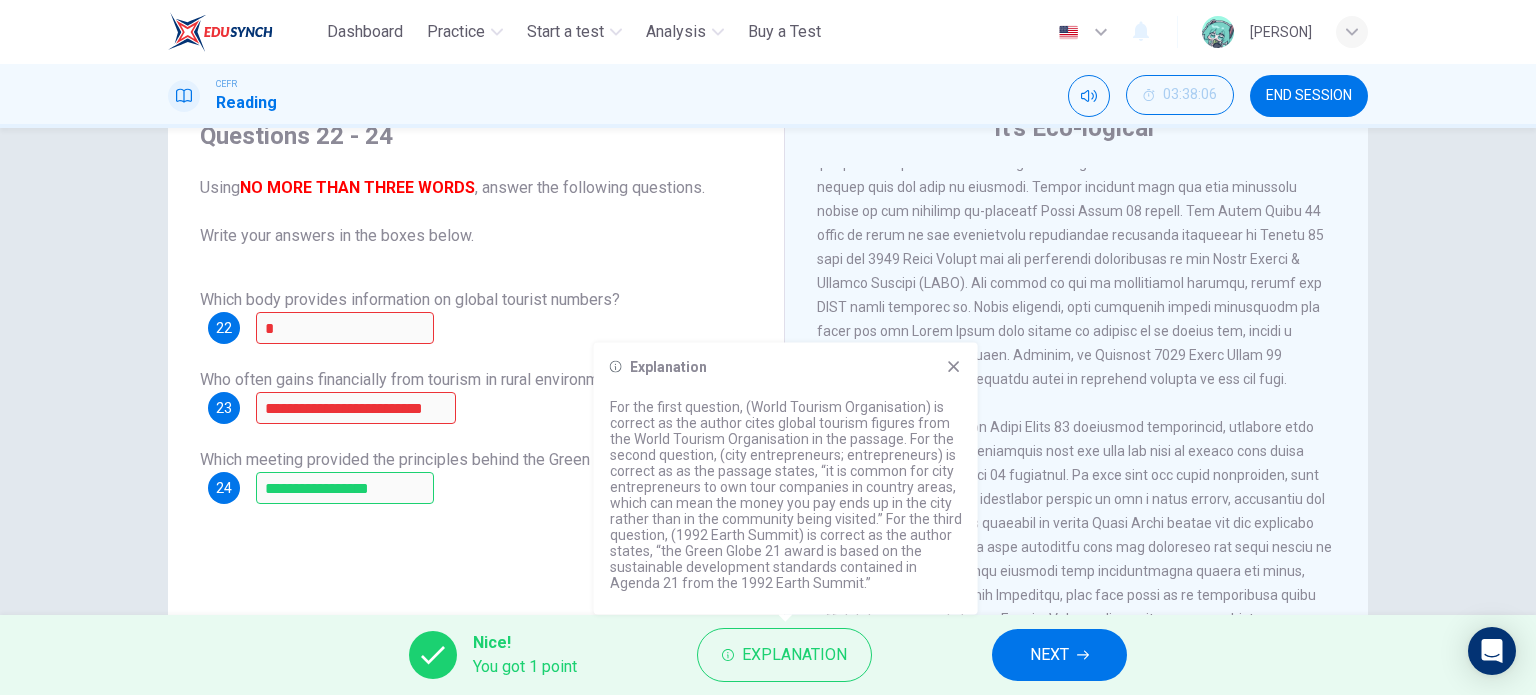 click on "**********" at bounding box center (476, 312) 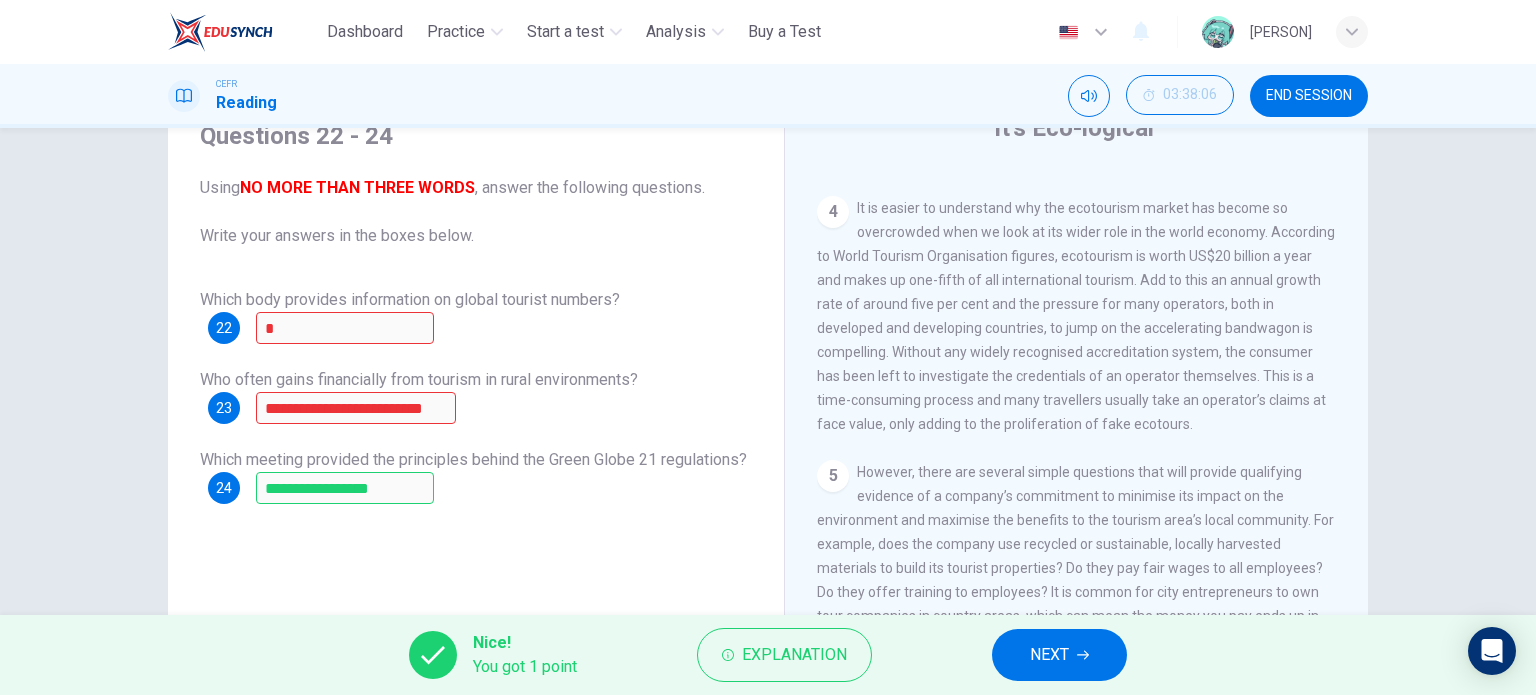 scroll, scrollTop: 839, scrollLeft: 0, axis: vertical 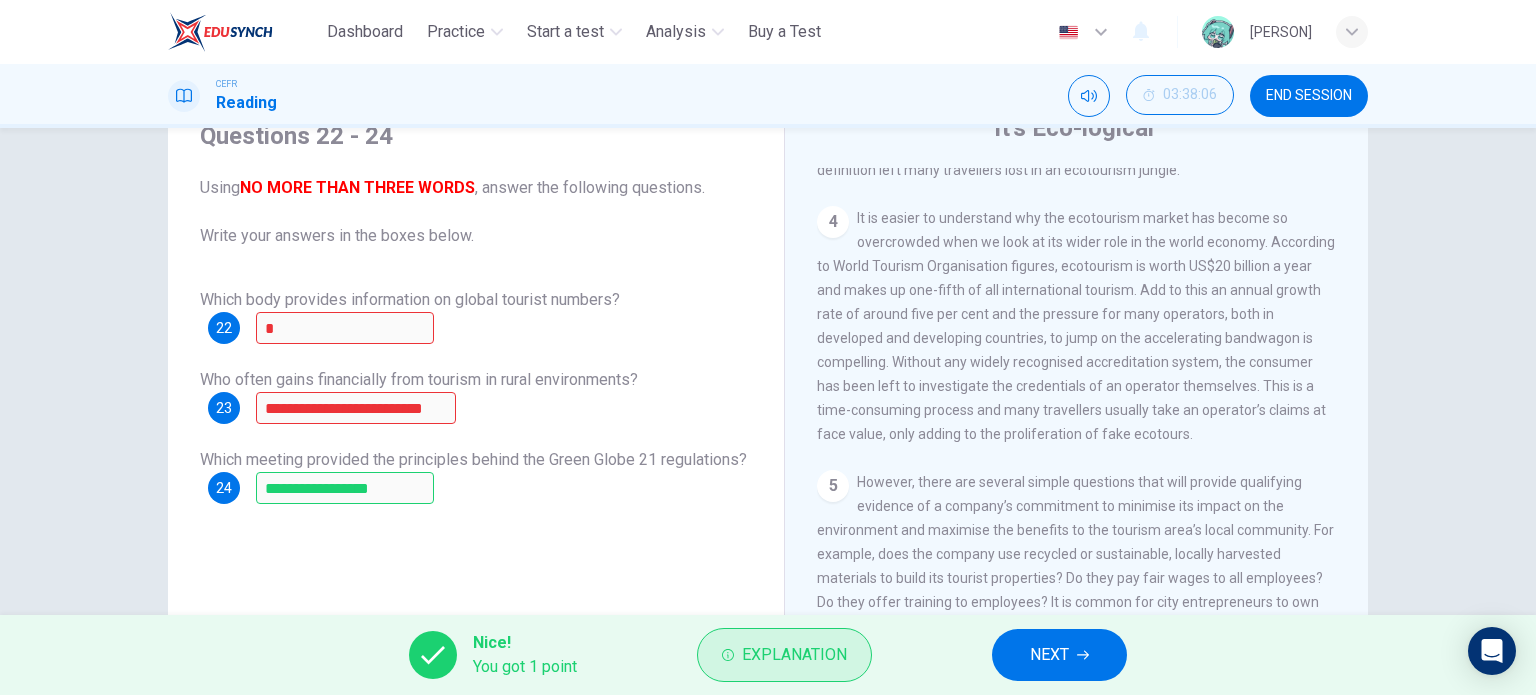 click on "Explanation" at bounding box center [794, 655] 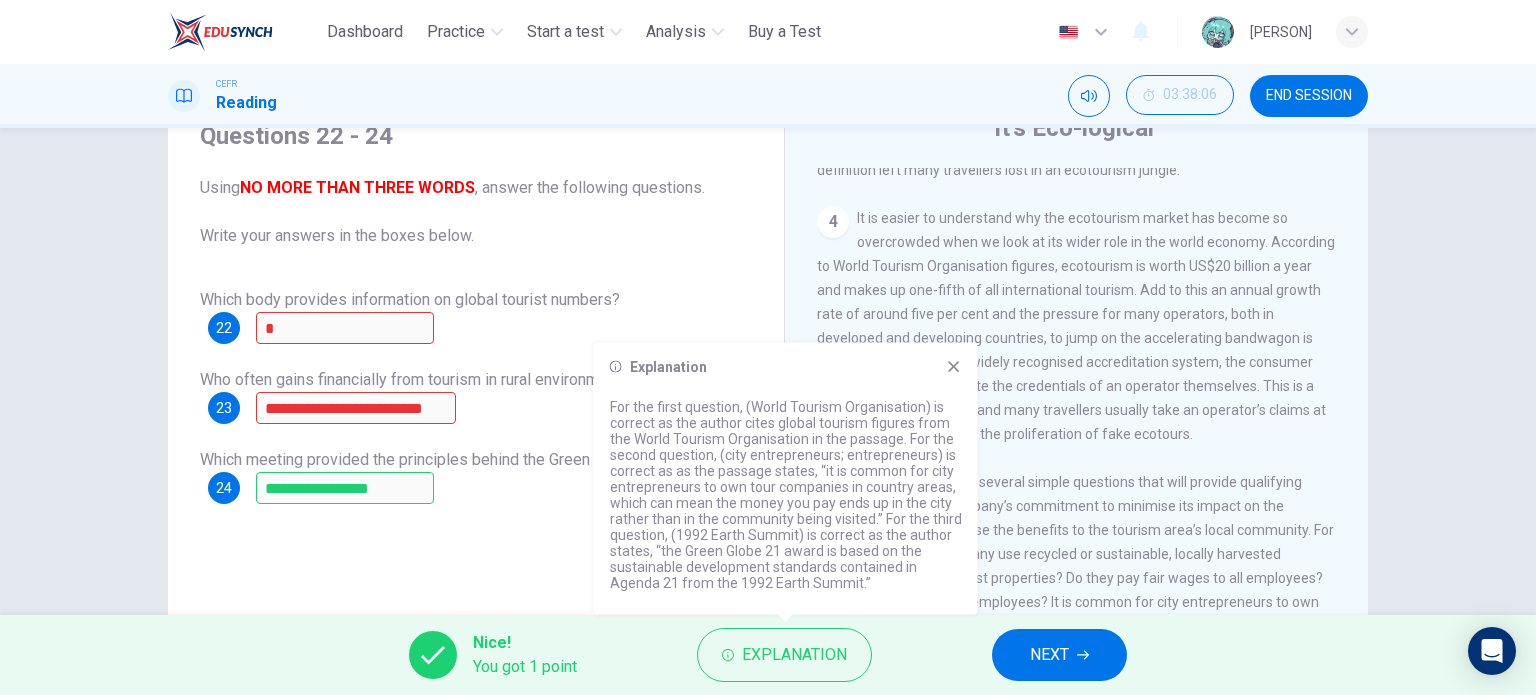 click on "Explanation For the first question, (World Tourism Organisation) is correct as the author cites global tourism figures from the World Tourism Organisation in the passage.
For the second question, (city entrepreneurs; entrepreneurs) is correct as as the passage states, “it is common for city entrepreneurs to own tour companies in country areas, which can mean the money you pay ends up in the city rather than in the community being visited.”
For the third question, (1992 Earth Summit) is correct as the author states, “the Green Globe 21 award is based on the sustainable development standards contained in Agenda 21 from the 1992 Earth Summit.”" at bounding box center (786, 479) 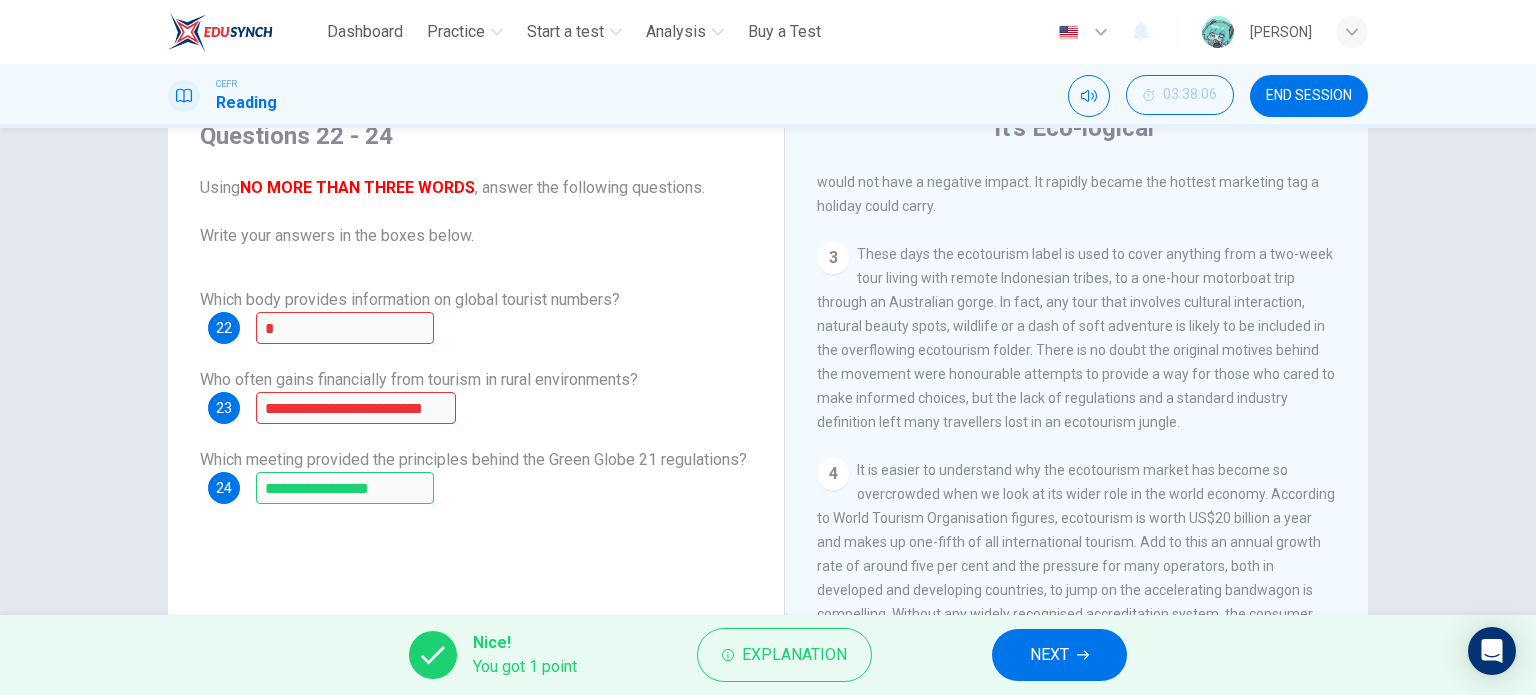 scroll, scrollTop: 539, scrollLeft: 0, axis: vertical 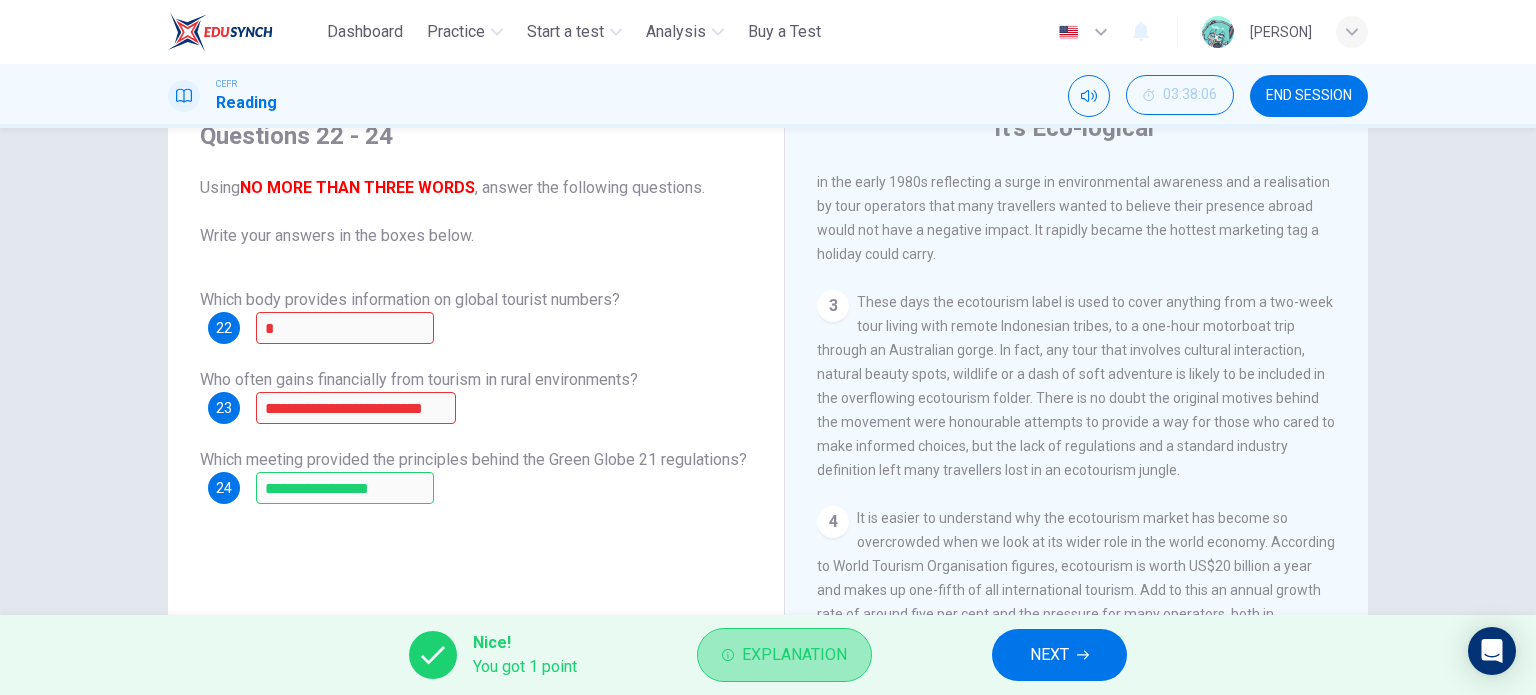 click on "Explanation" at bounding box center [794, 655] 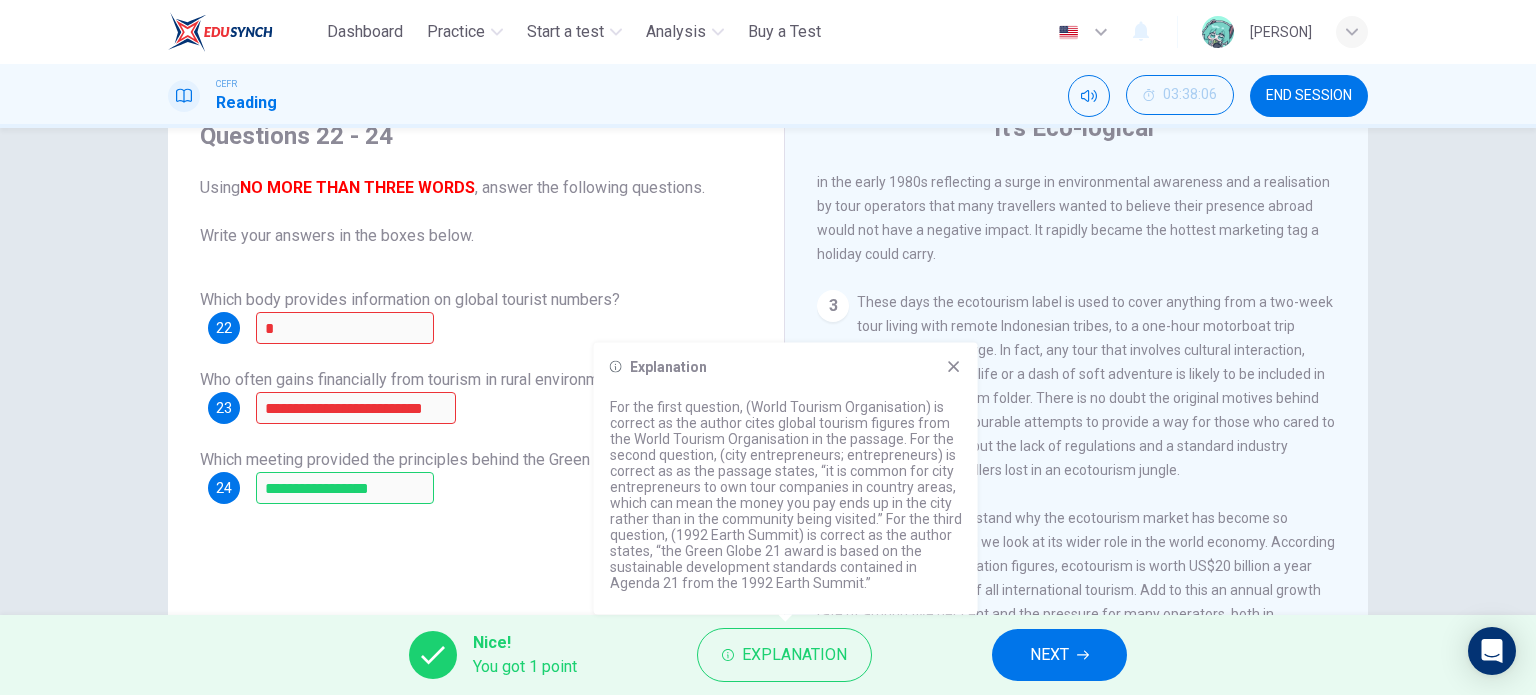 click 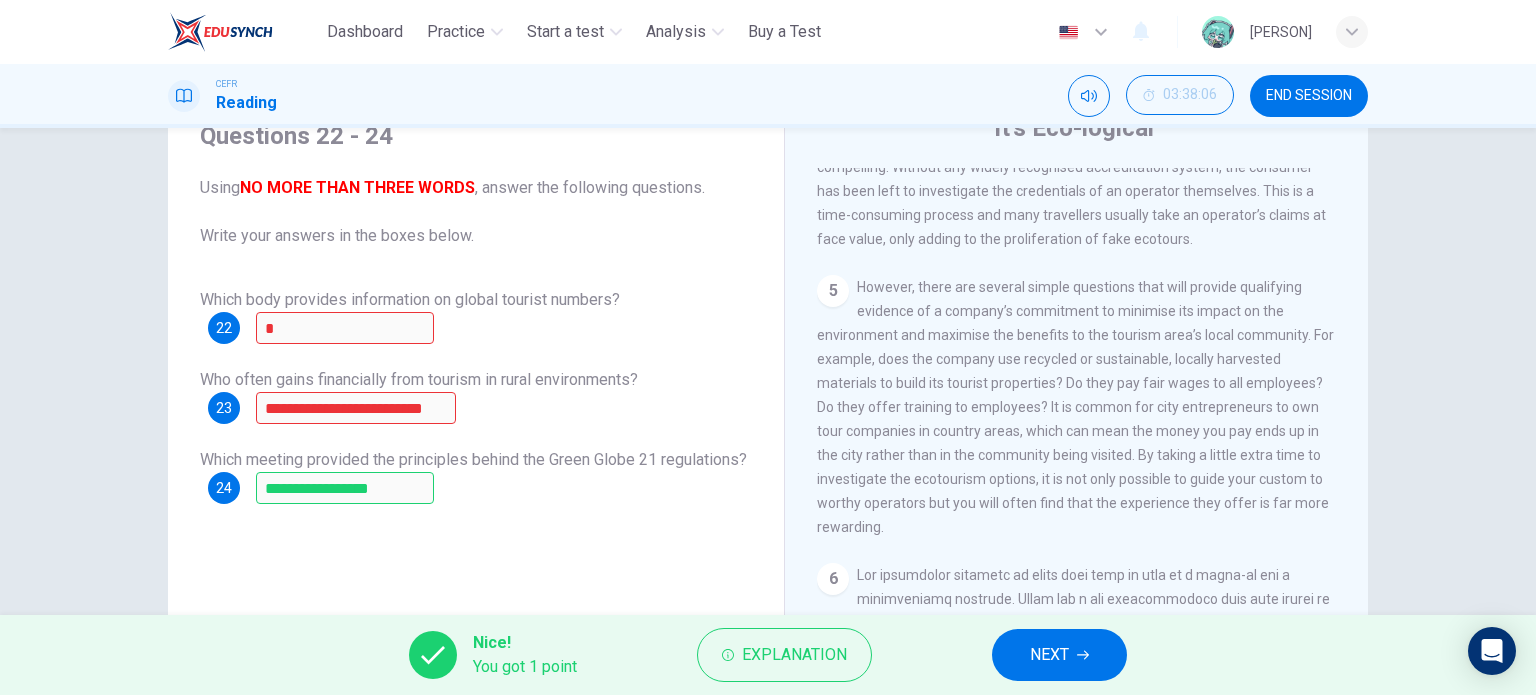 scroll, scrollTop: 1039, scrollLeft: 0, axis: vertical 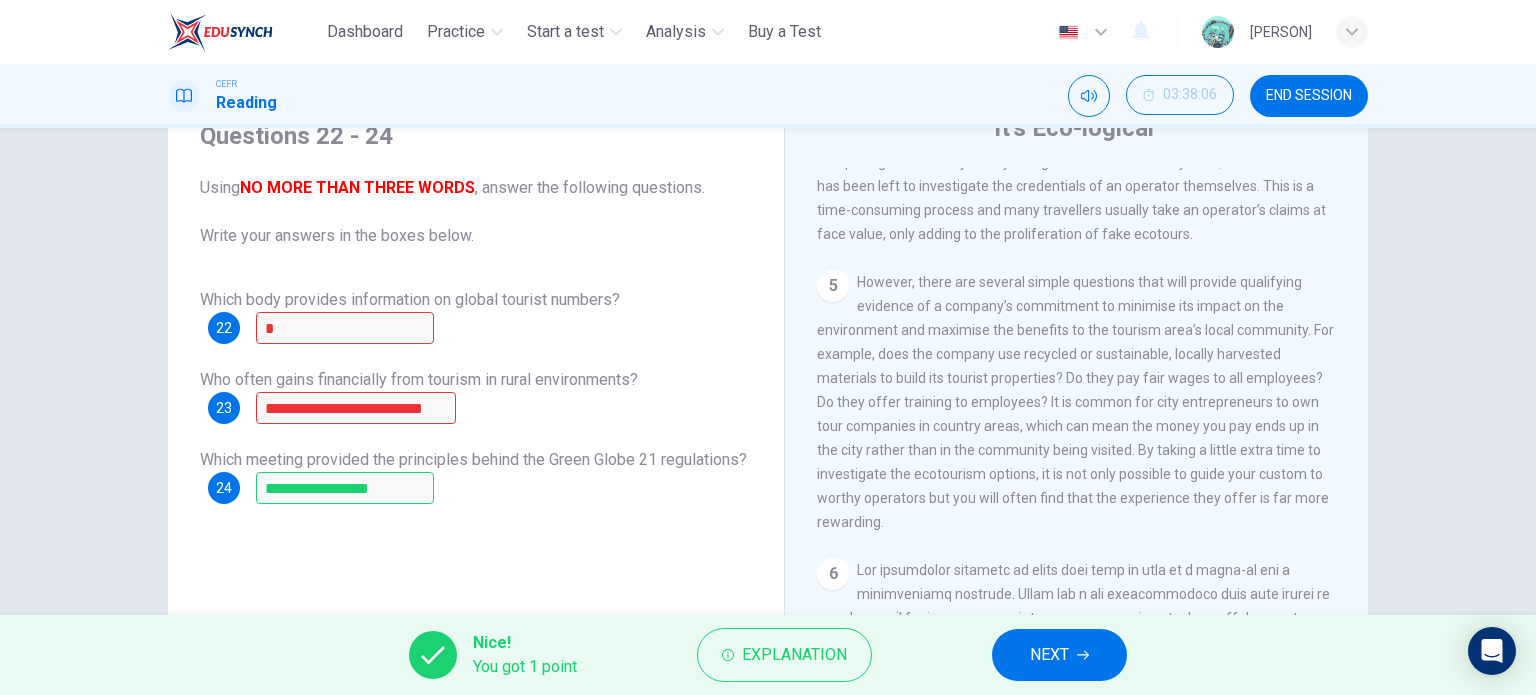 click on "NEXT" at bounding box center (1049, 655) 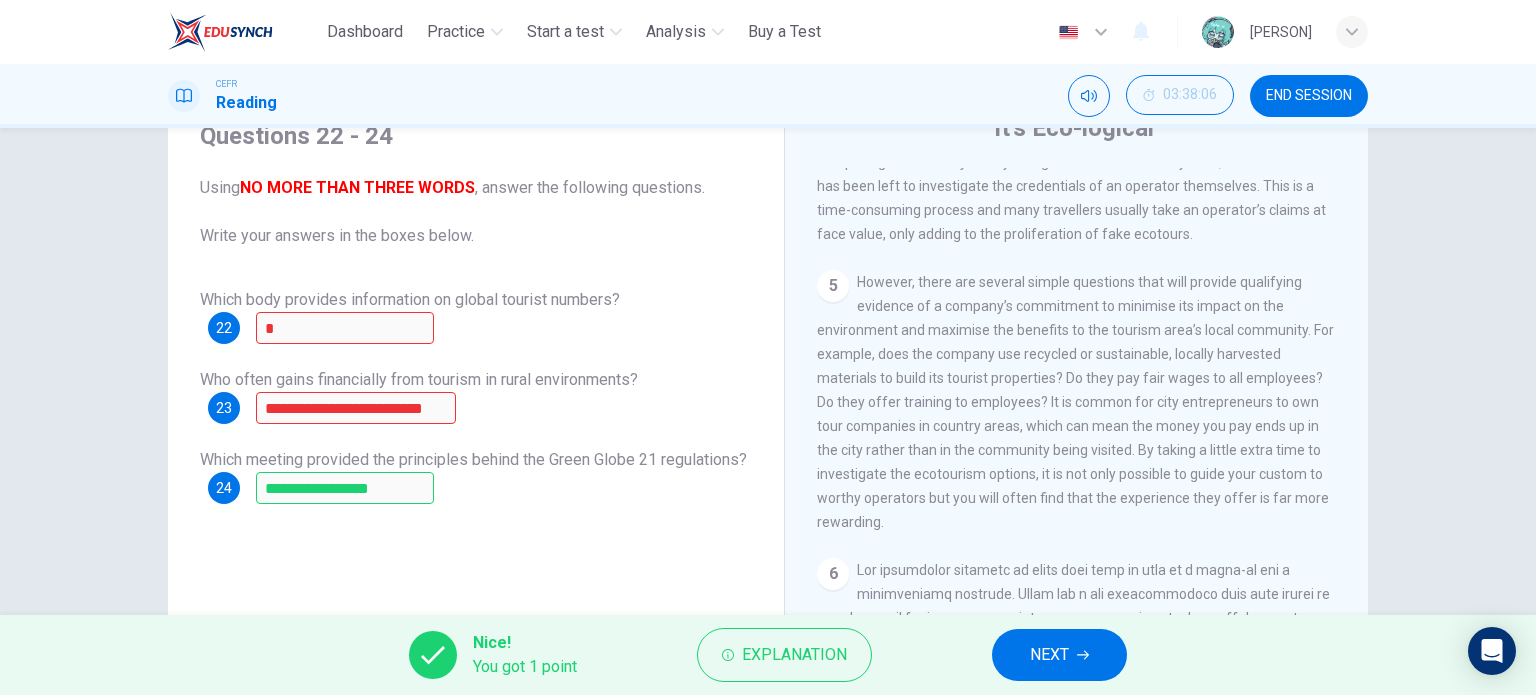 scroll, scrollTop: 0, scrollLeft: 0, axis: both 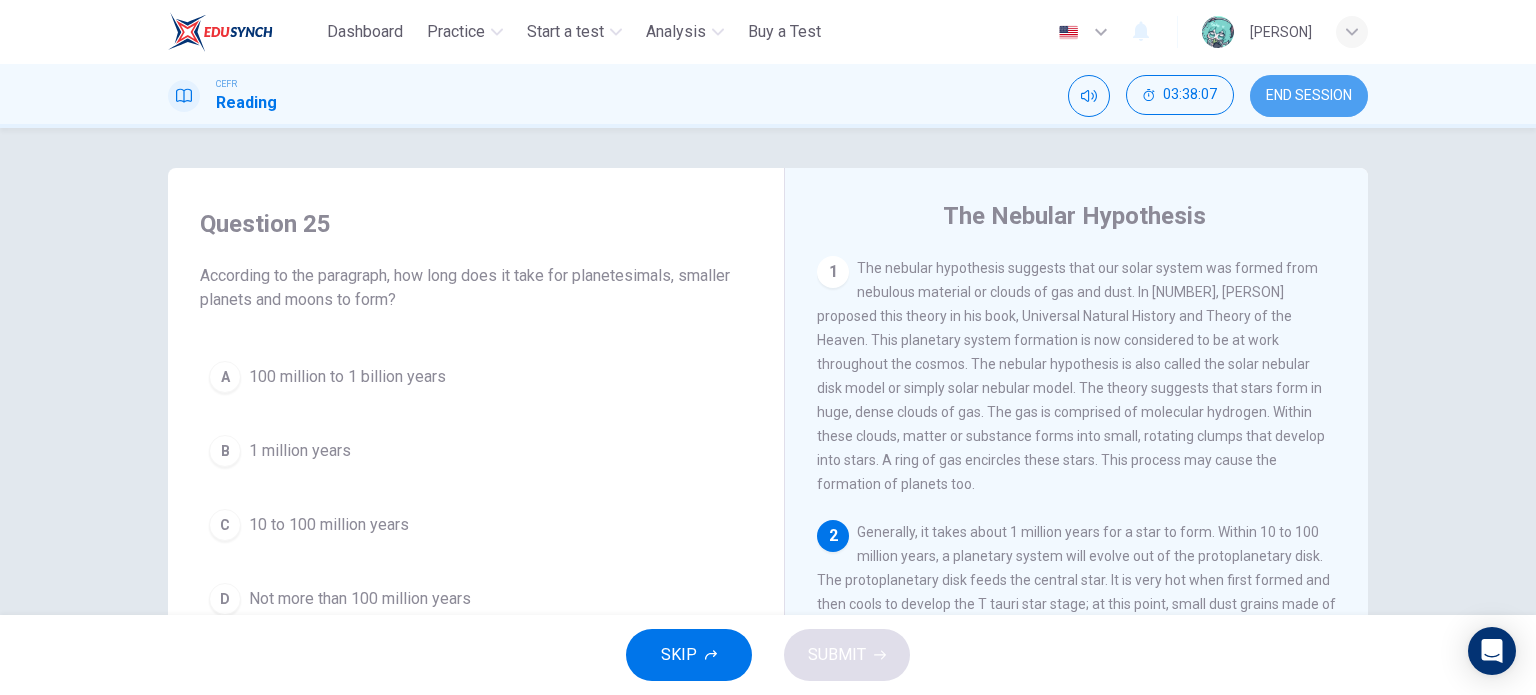 click on "END SESSION" at bounding box center (1309, 96) 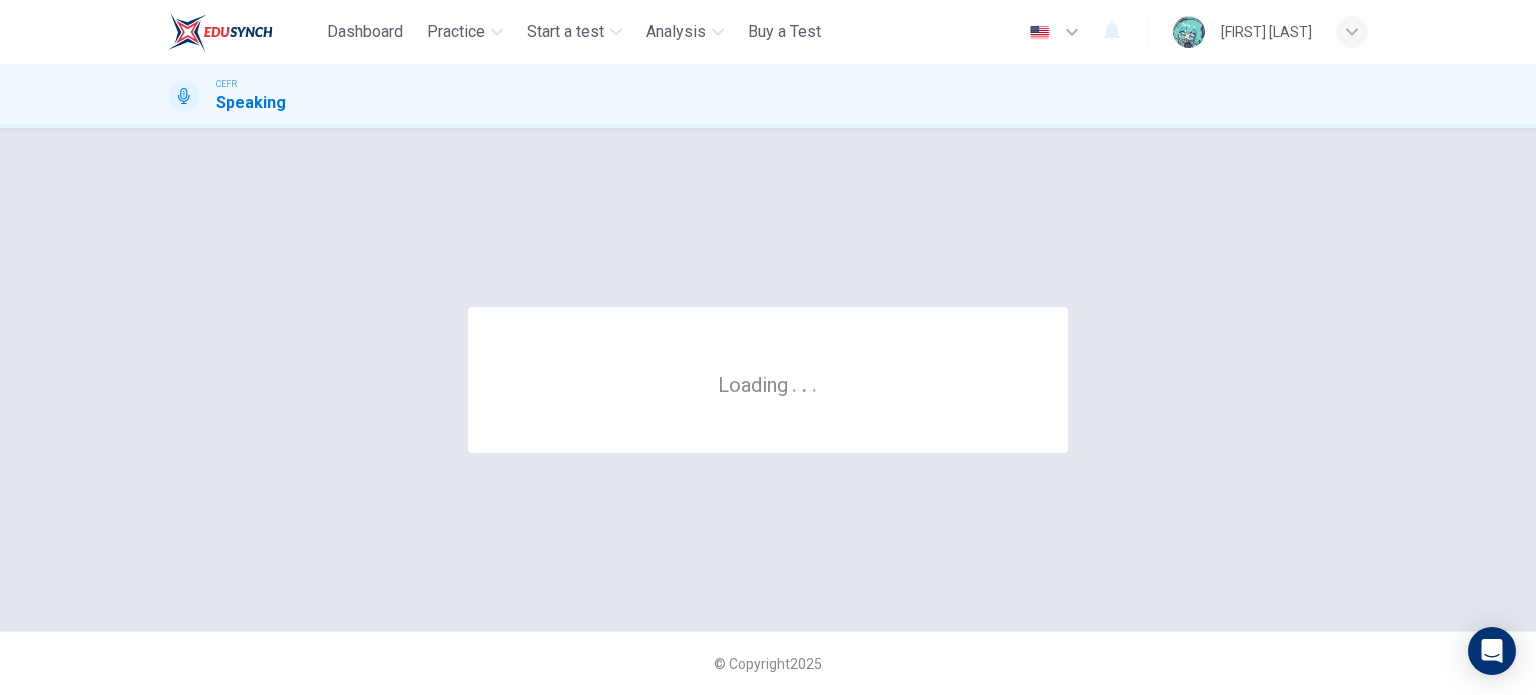 scroll, scrollTop: 0, scrollLeft: 0, axis: both 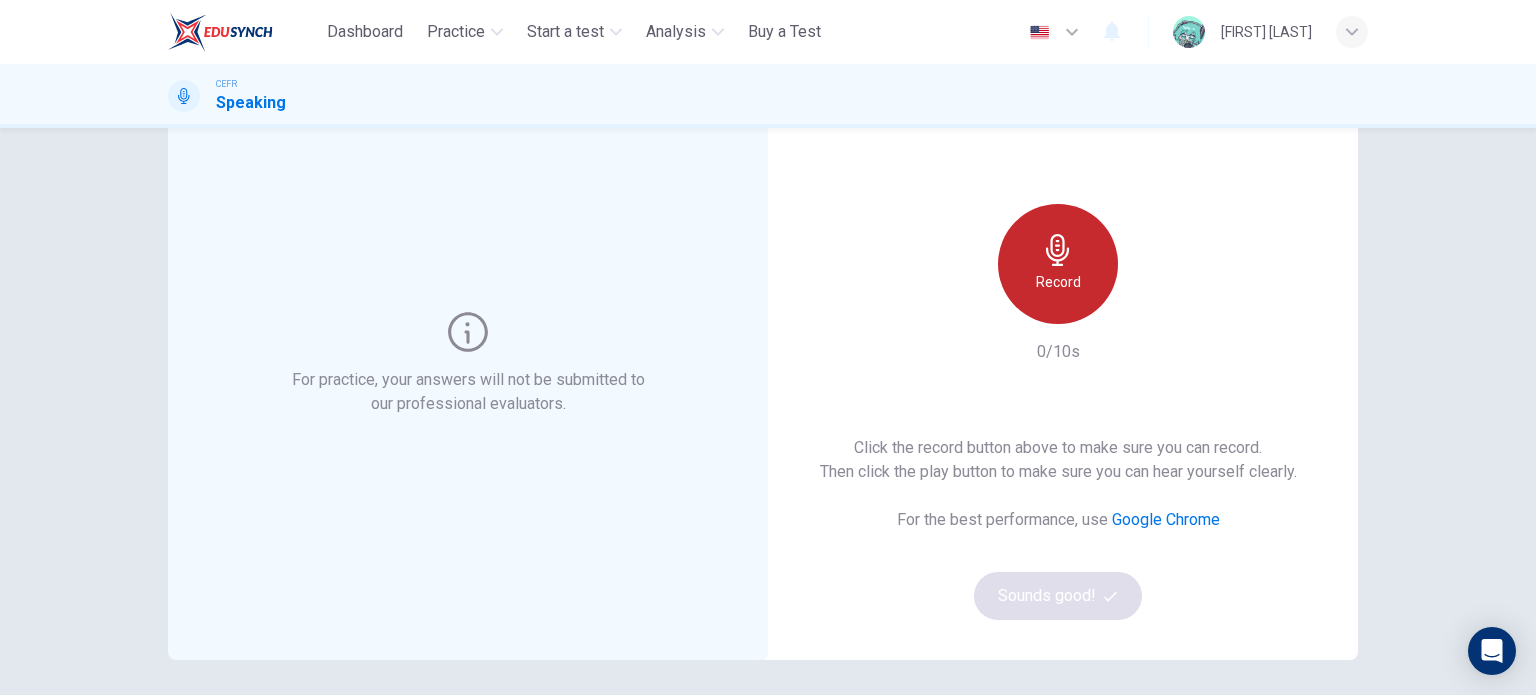 click on "Record" at bounding box center [1058, 282] 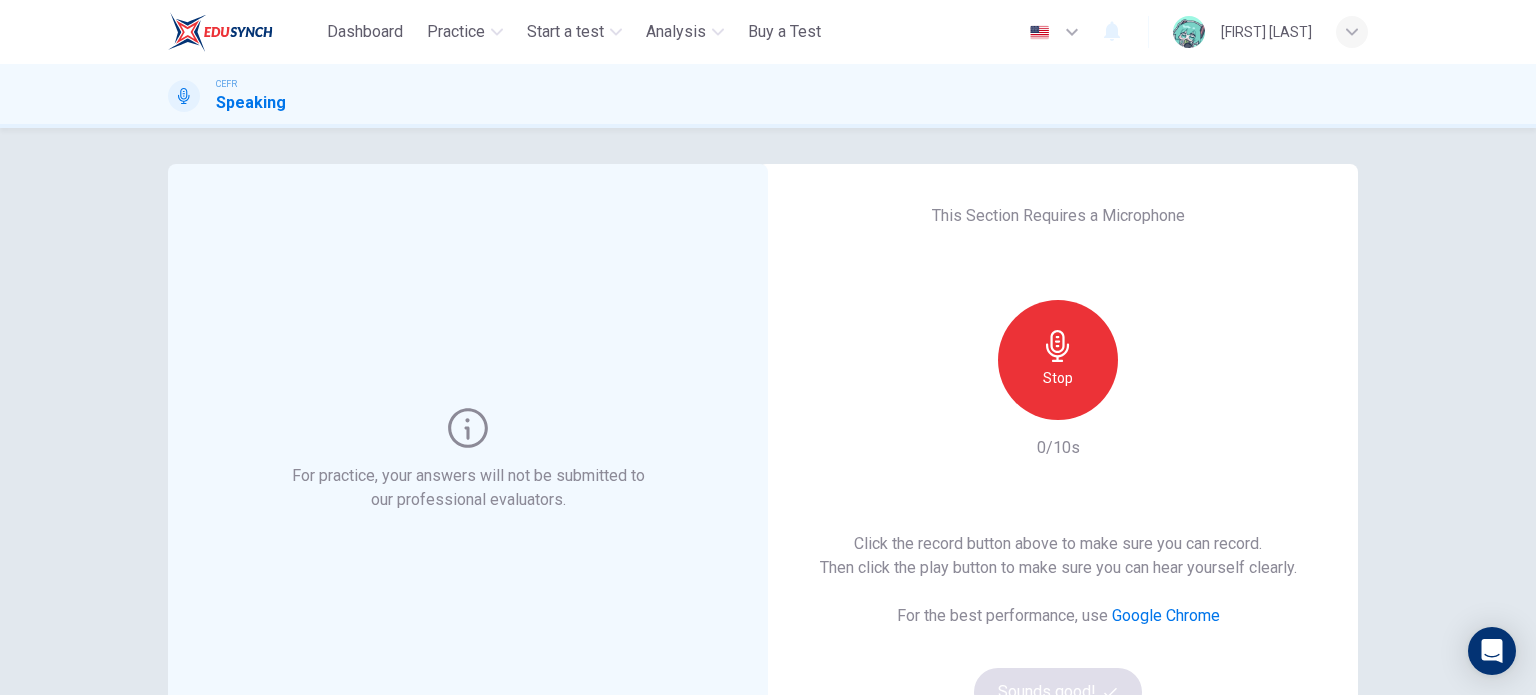 scroll, scrollTop: 0, scrollLeft: 0, axis: both 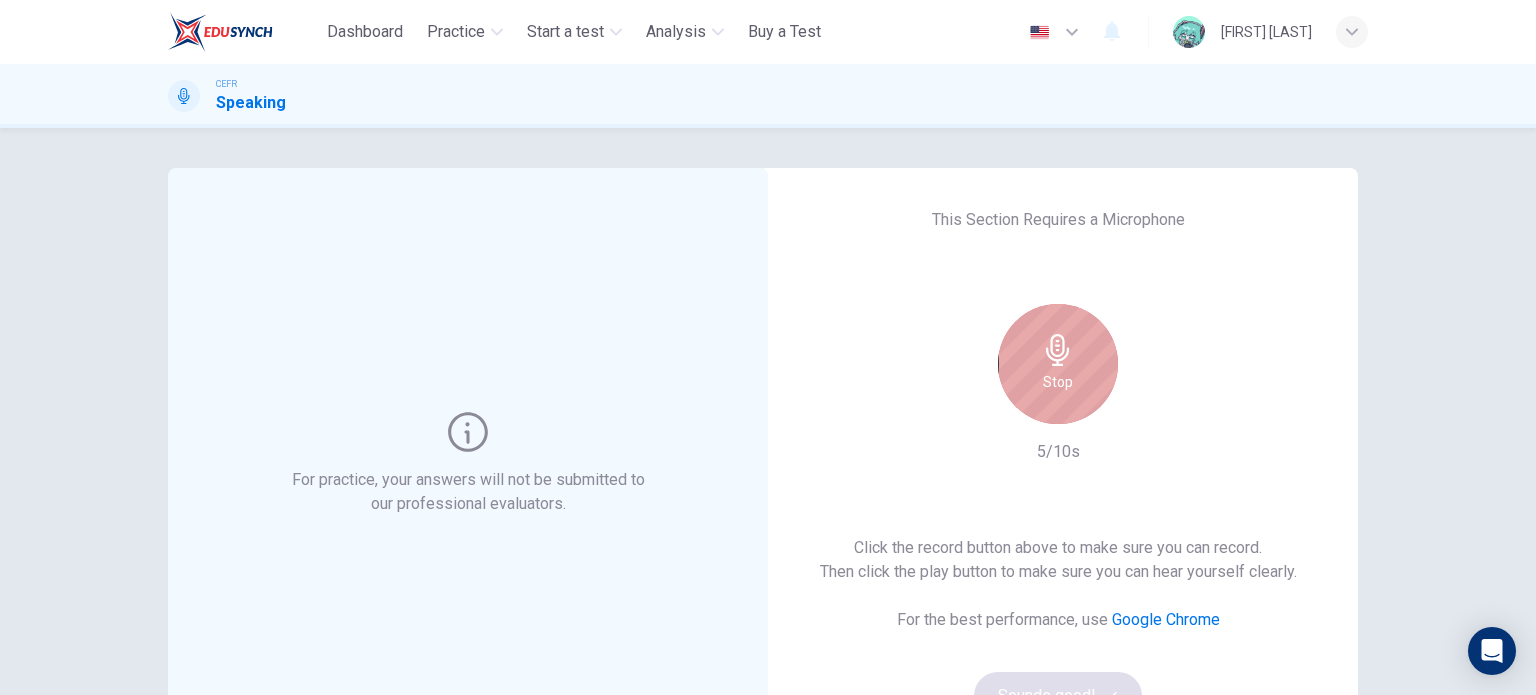 click on "Stop" at bounding box center (1058, 364) 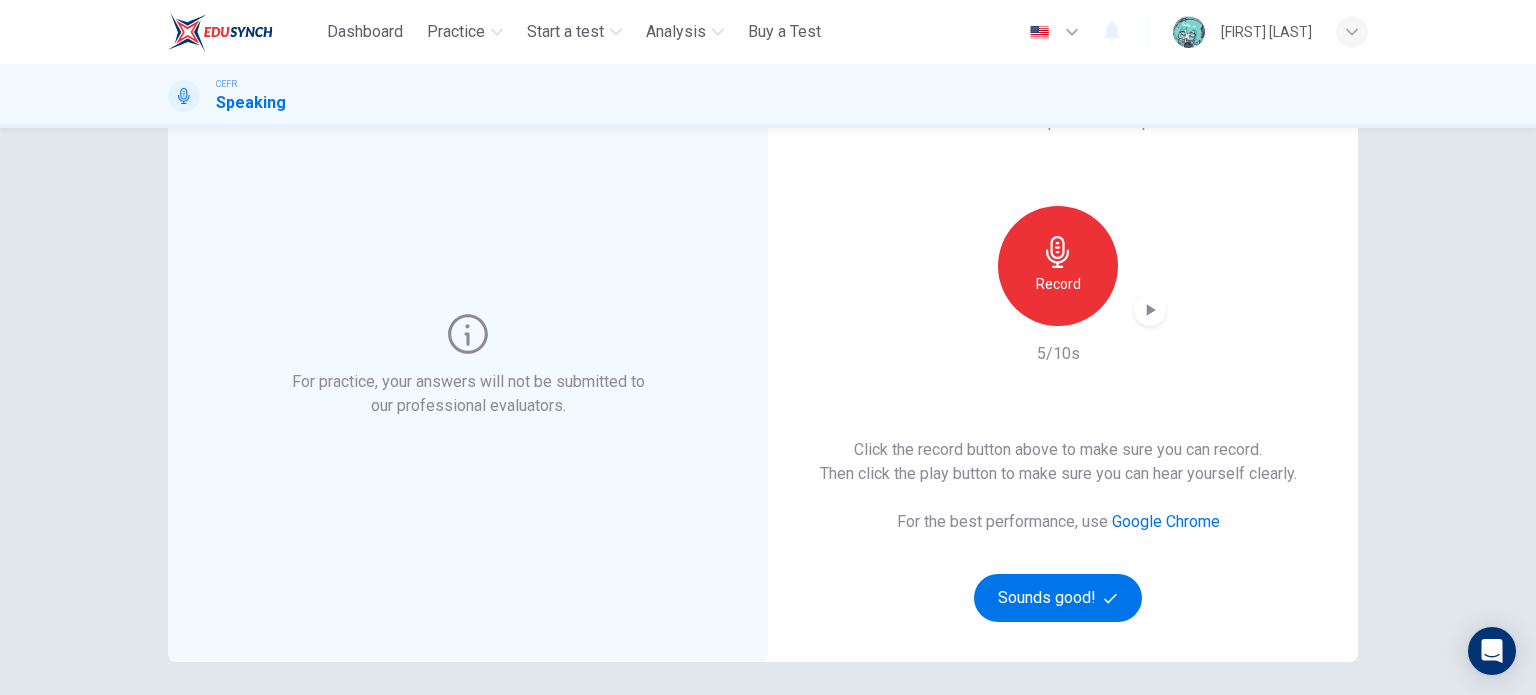 scroll, scrollTop: 72, scrollLeft: 0, axis: vertical 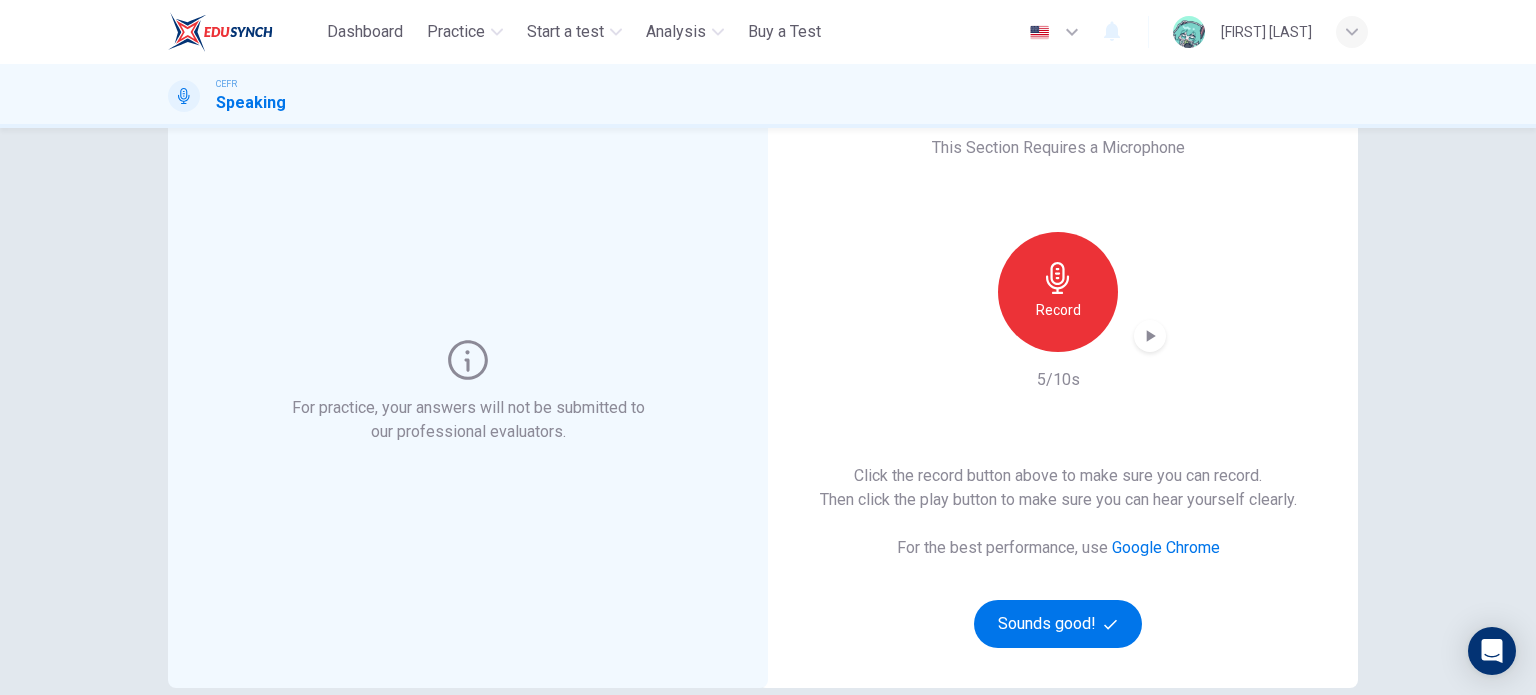 click on "Record" at bounding box center (1058, 292) 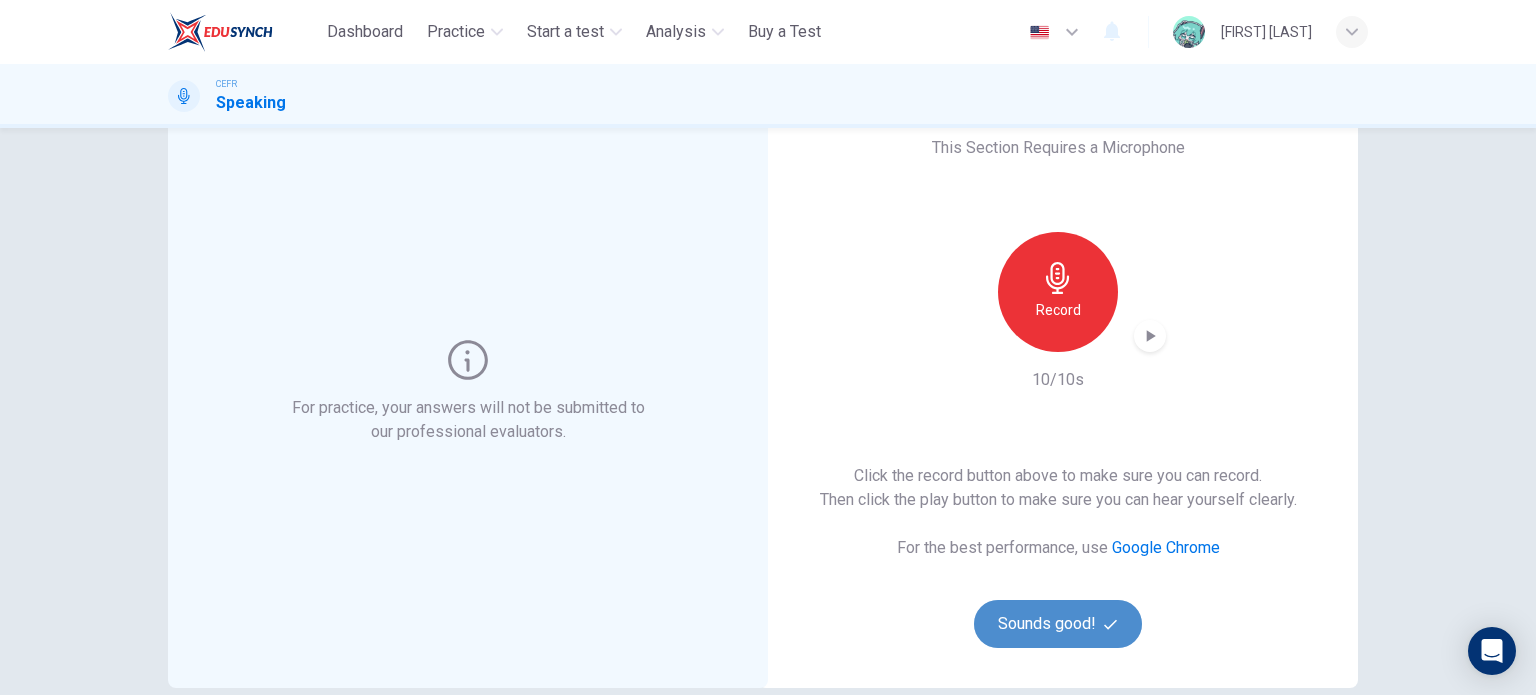 click 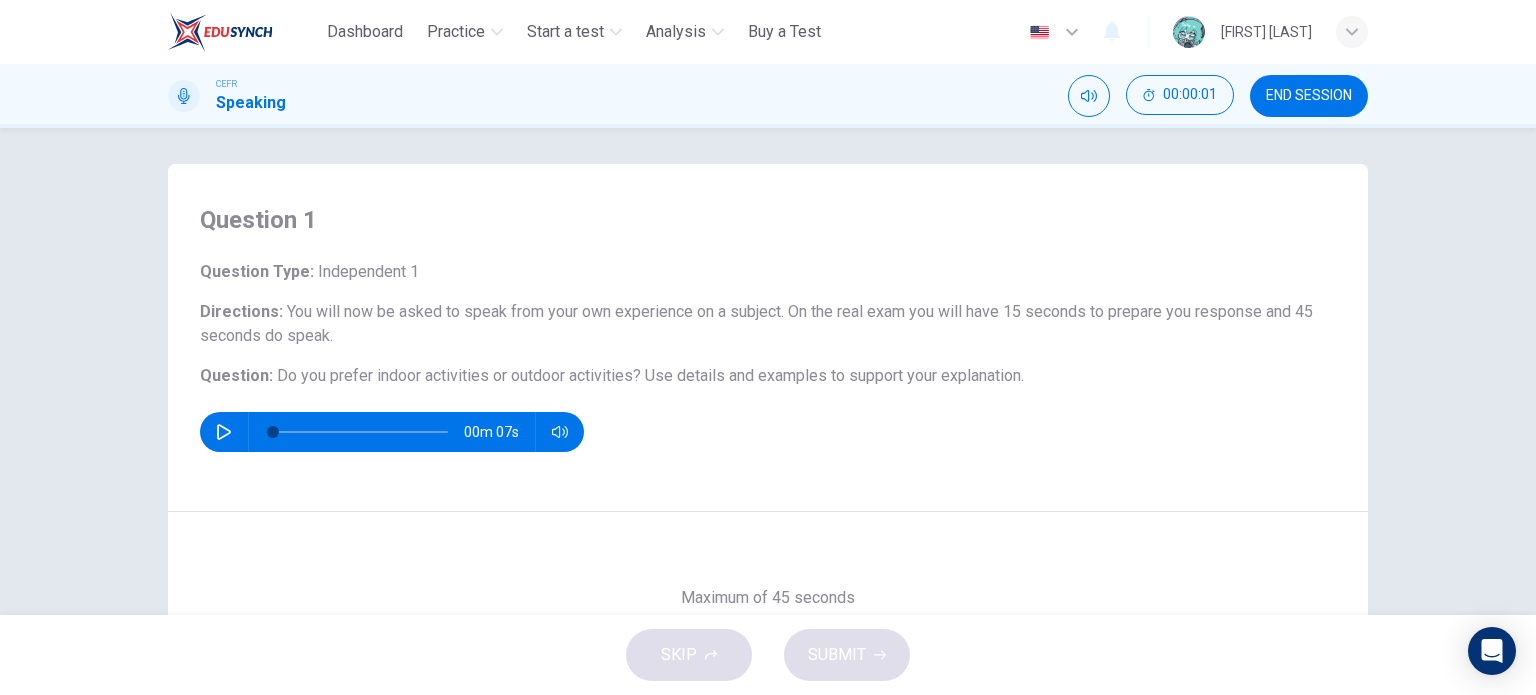 scroll, scrollTop: 0, scrollLeft: 0, axis: both 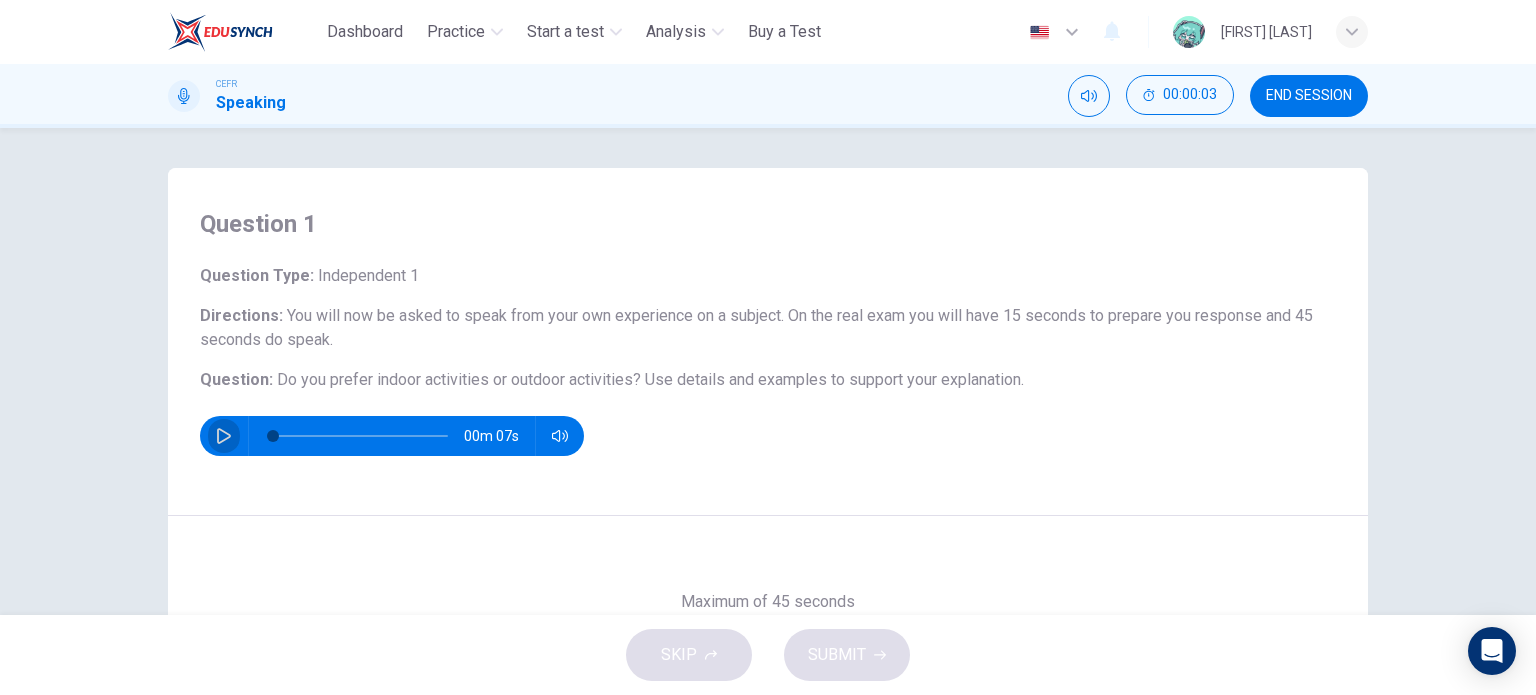 click 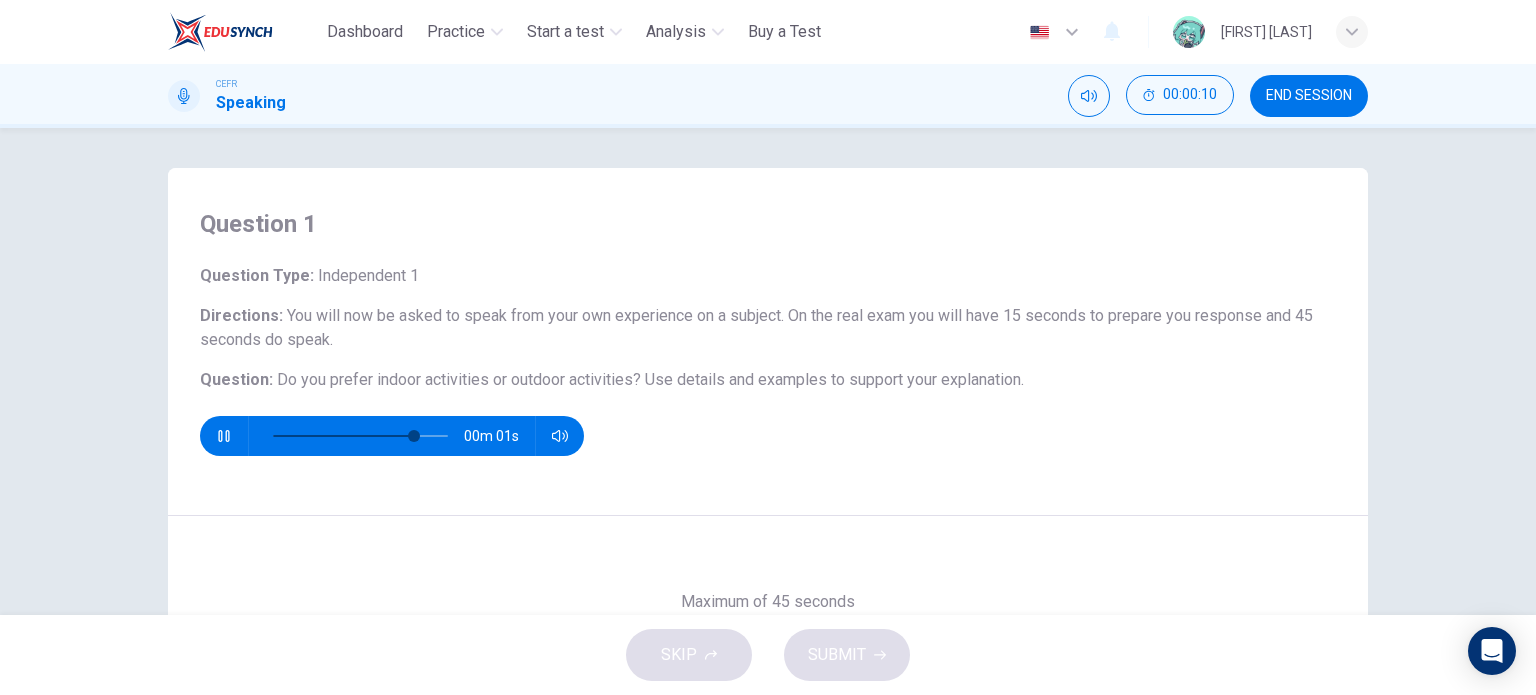 click on "Question Type :   Independent 1 Directions :   You will now be asked to speak from your own experience on a subject. On the real exam you will have 15 seconds to prepare you response and 45 seconds do speak. Question :   Do you prefer indoor activities or outdoor activities?    Use details and examples to support your explanation. 00m 01s" at bounding box center [768, 360] 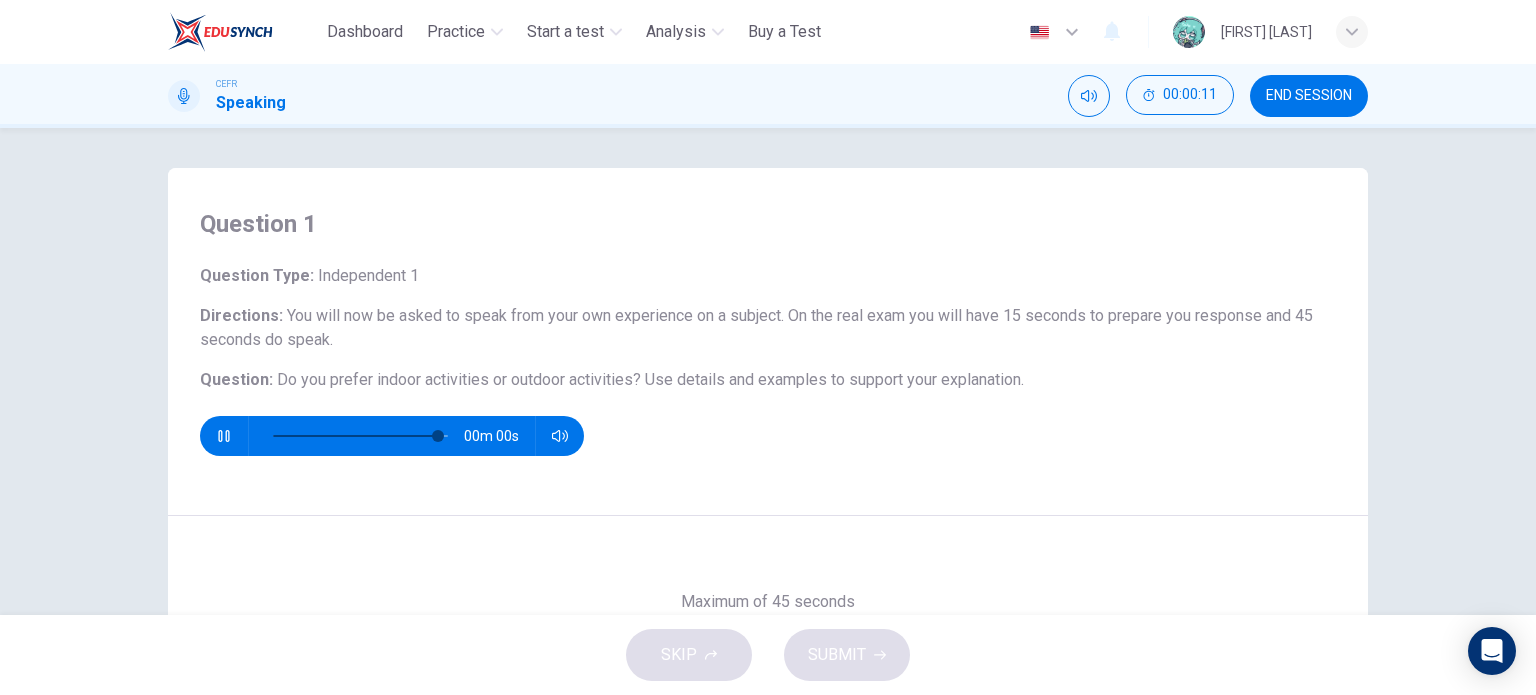 type on "*" 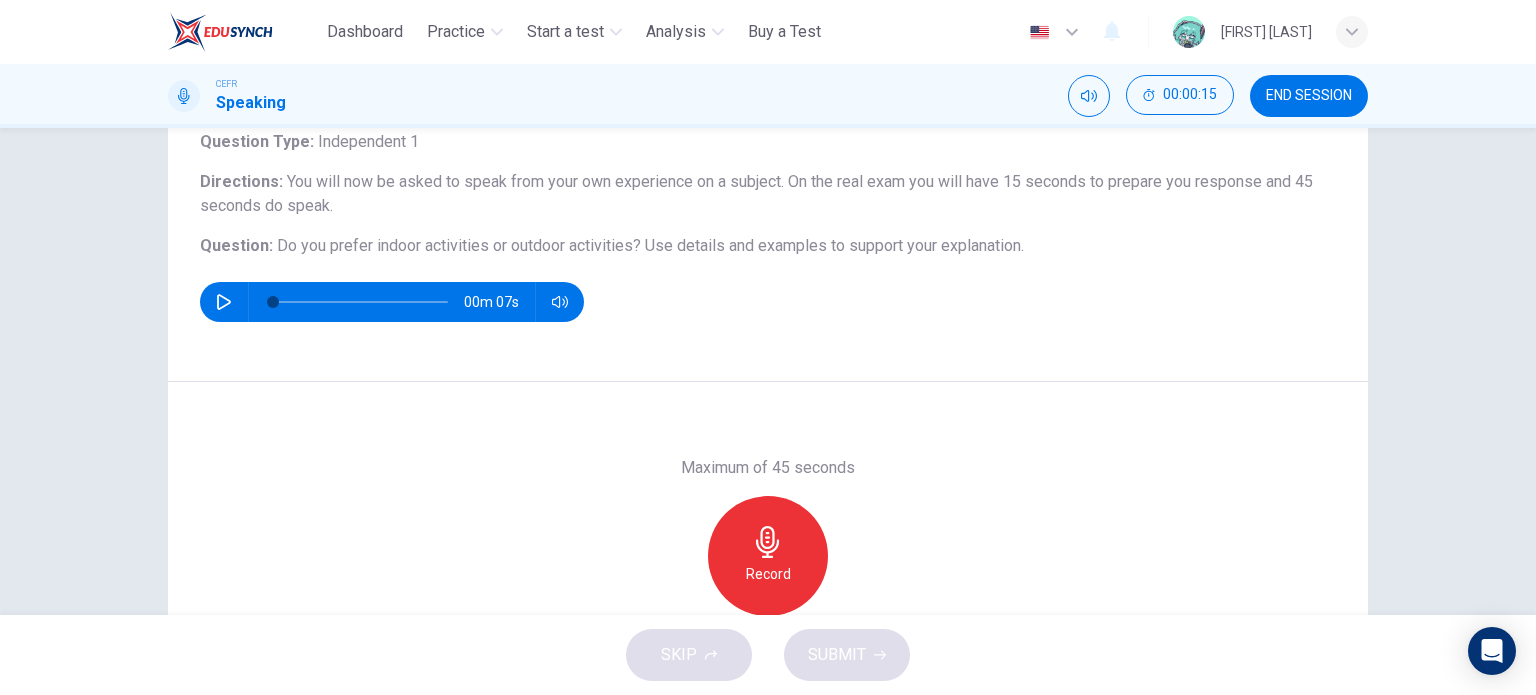 scroll, scrollTop: 88, scrollLeft: 0, axis: vertical 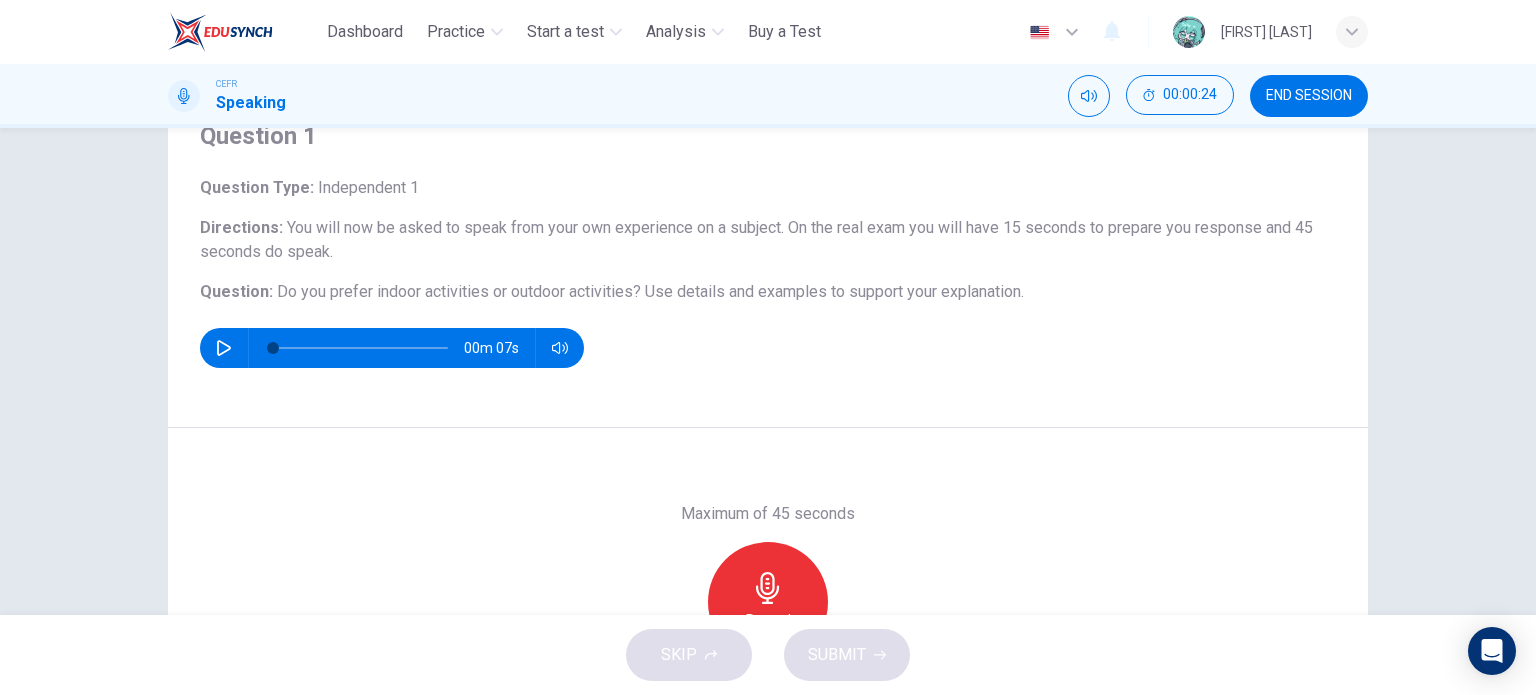 drag, startPoint x: 743, startPoint y: 275, endPoint x: 625, endPoint y: 292, distance: 119.218285 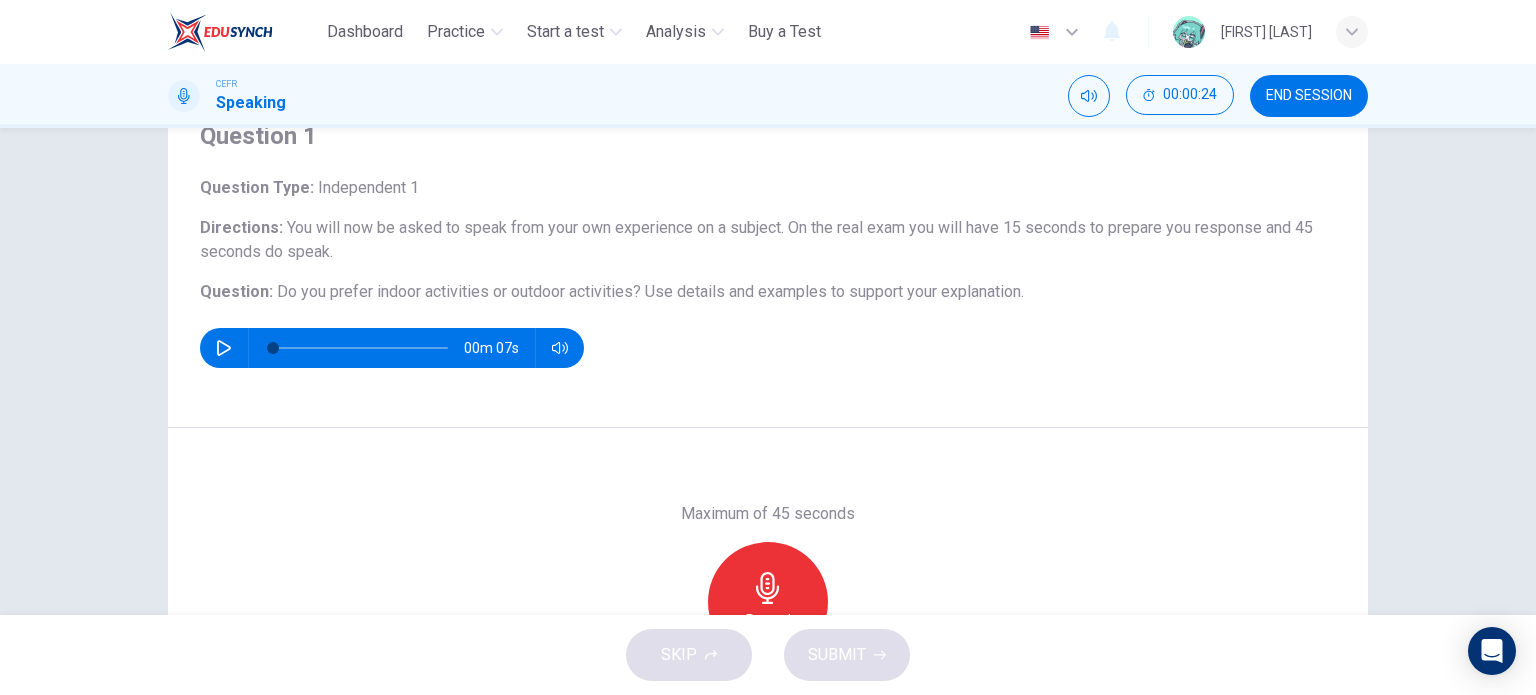 click on "Question Type :   Independent 1 Directions :   You will now be asked to speak from your own experience on a subject. On the real exam you will have 15 seconds to prepare you response and 45 seconds do speak. Question :   Do you prefer indoor activities or outdoor activities?    Use details and examples to support your explanation. 00m 07s" at bounding box center (768, 272) 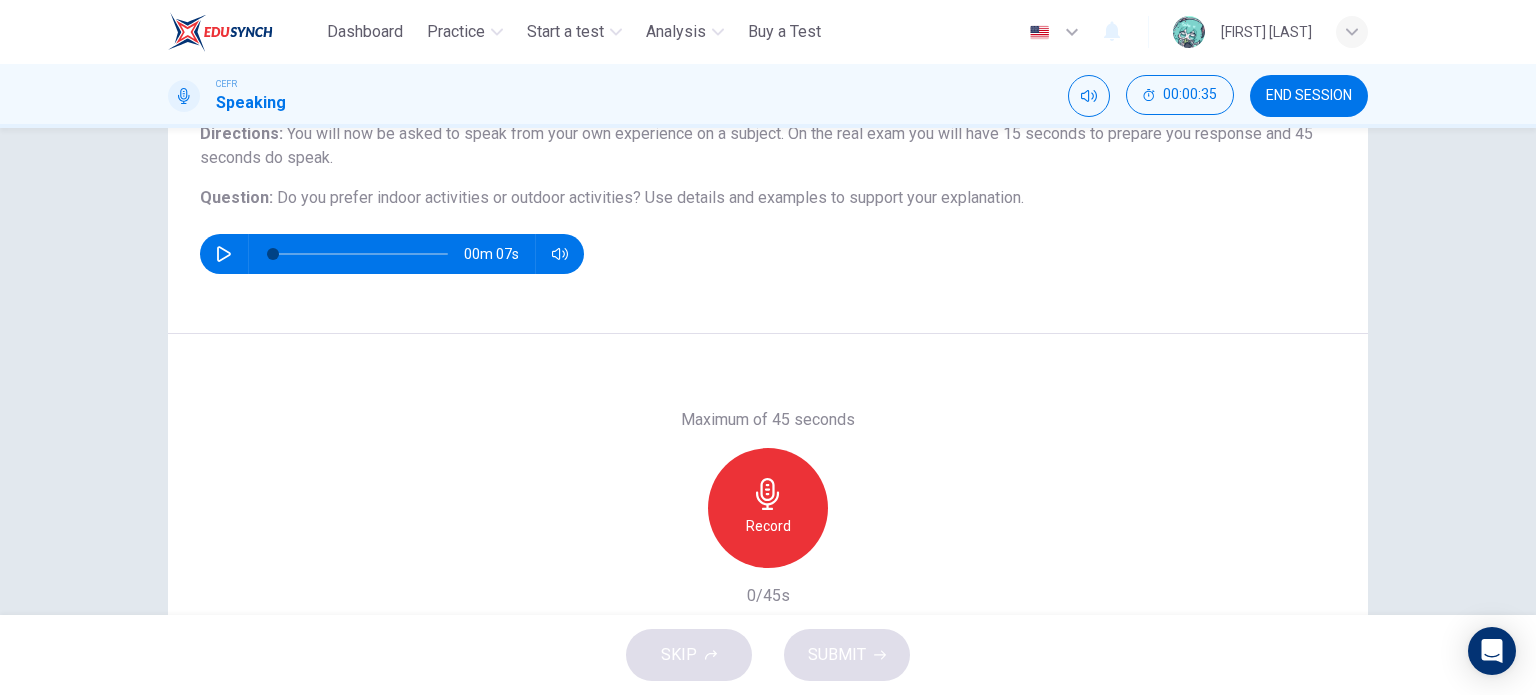 scroll, scrollTop: 188, scrollLeft: 0, axis: vertical 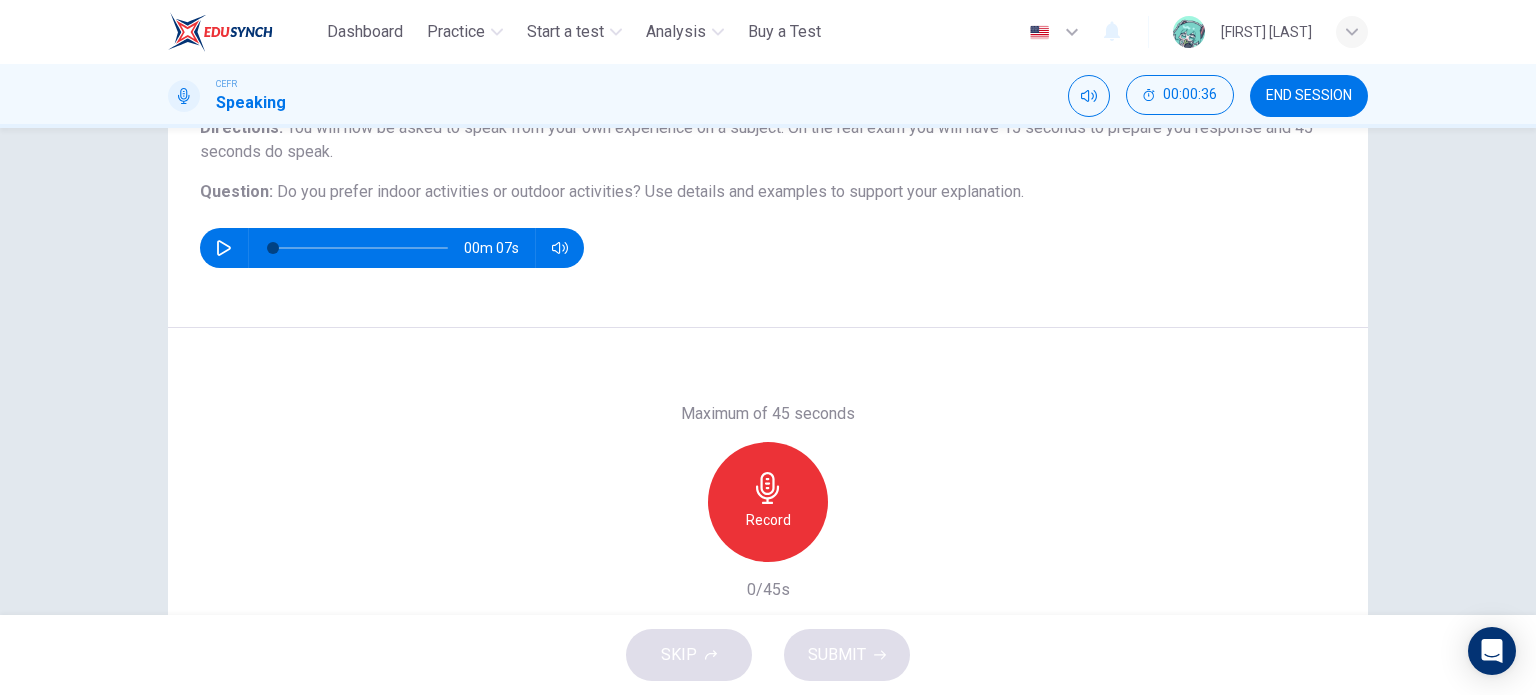 click 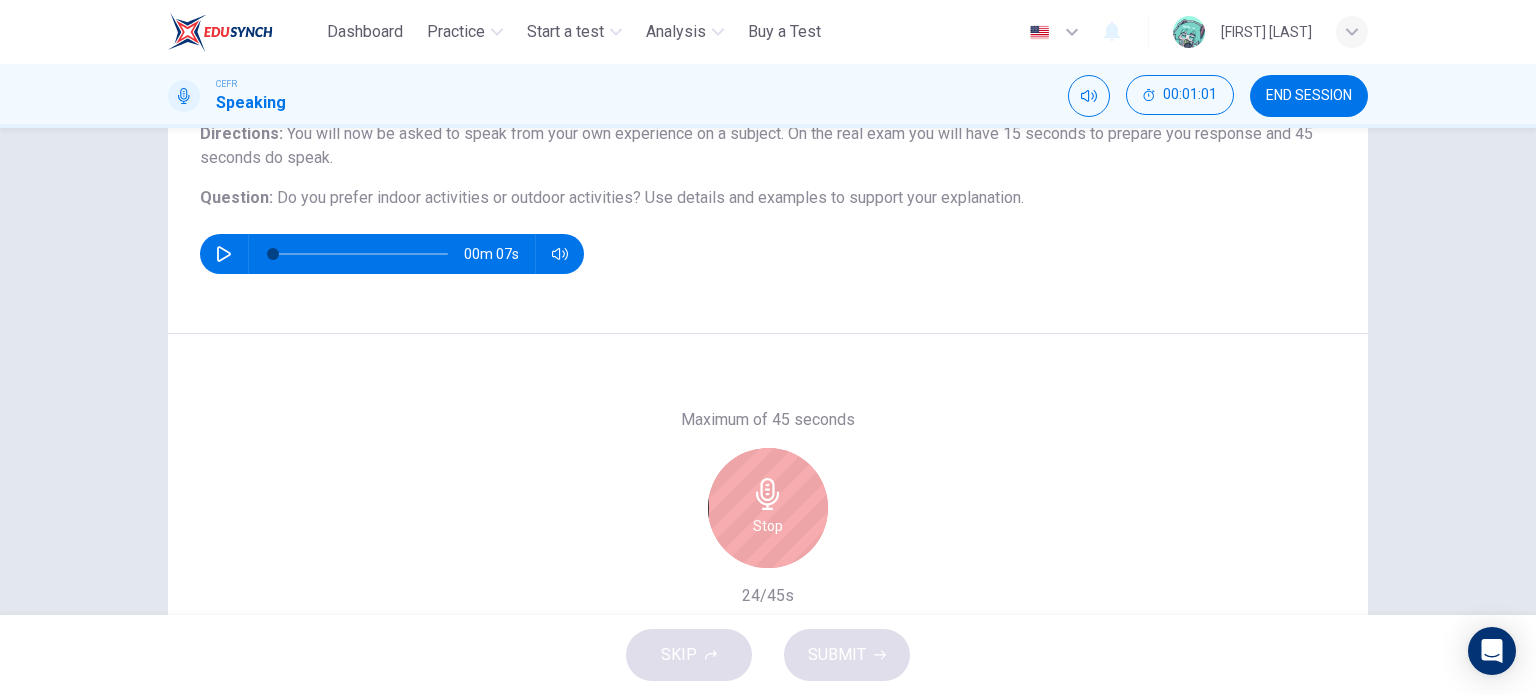 scroll, scrollTop: 188, scrollLeft: 0, axis: vertical 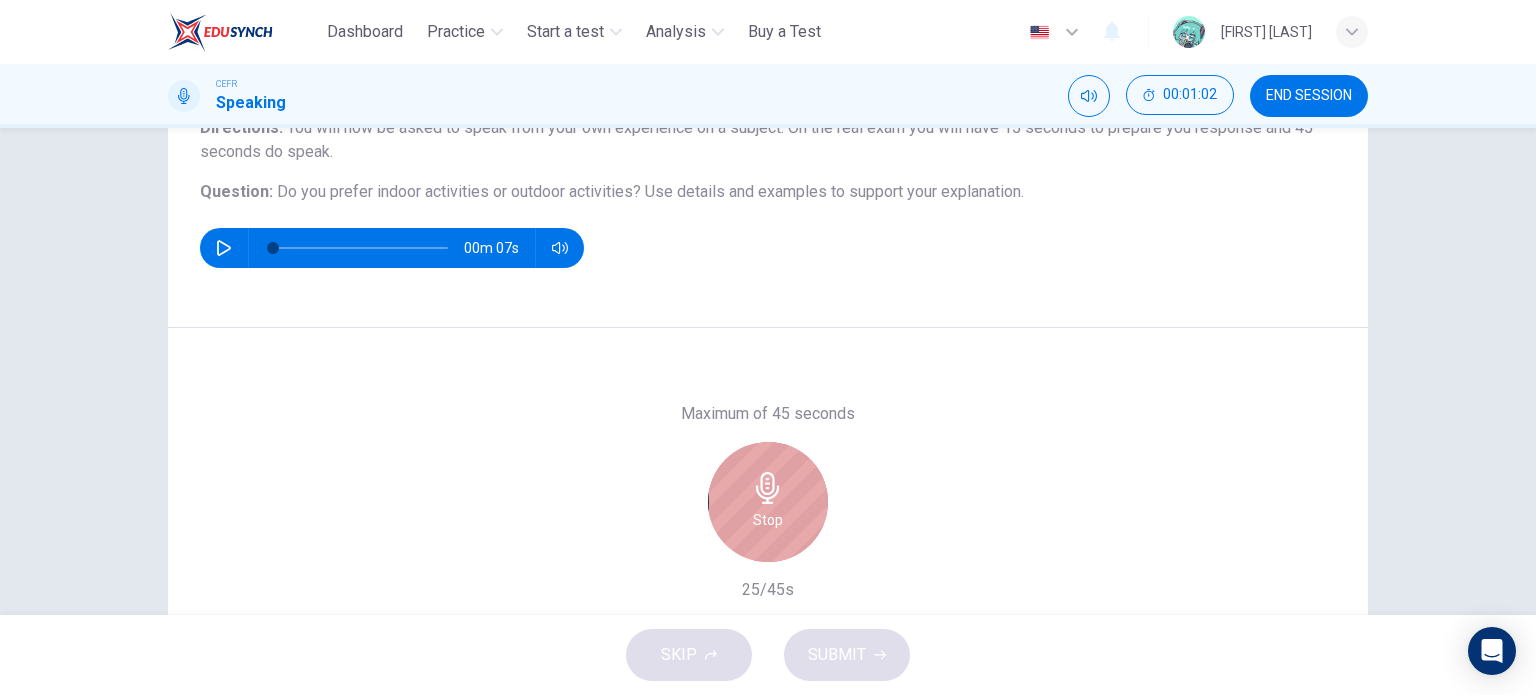 click 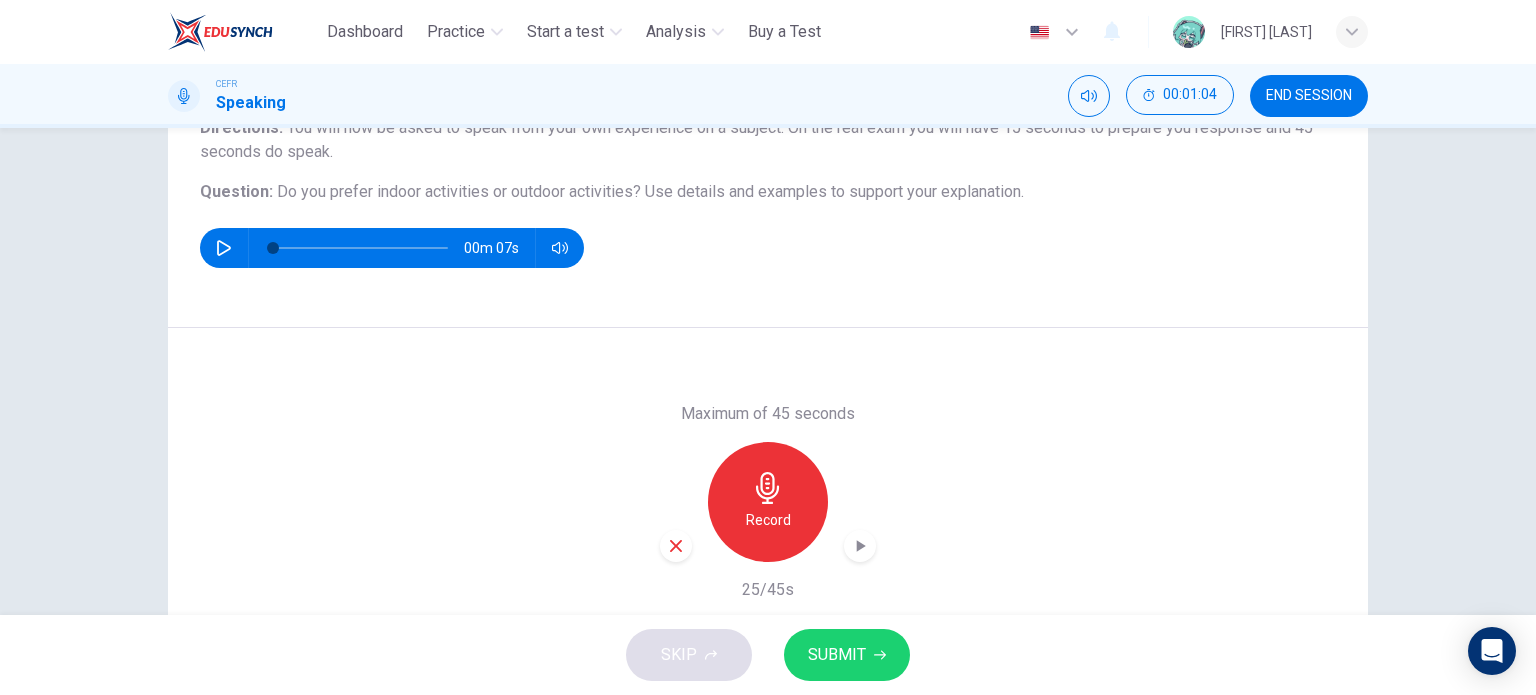 click 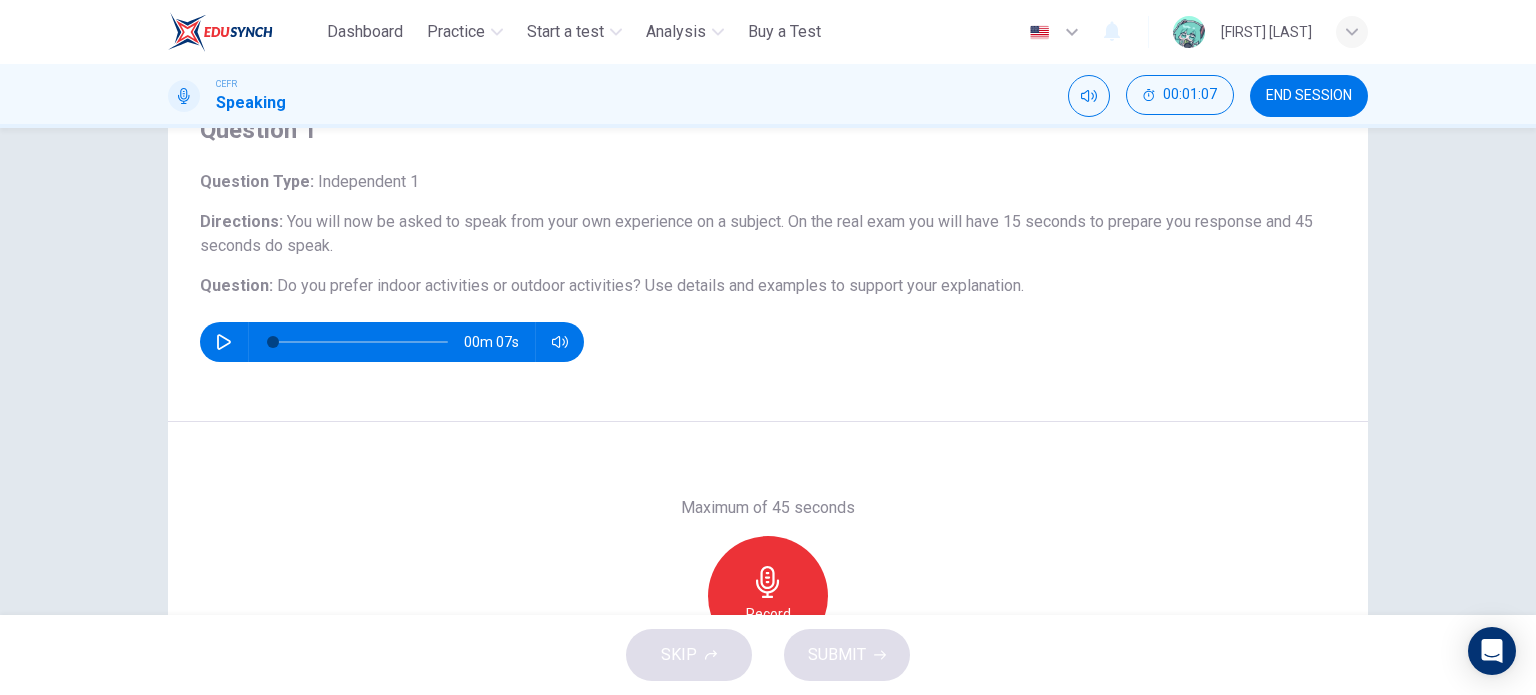 scroll, scrollTop: 88, scrollLeft: 0, axis: vertical 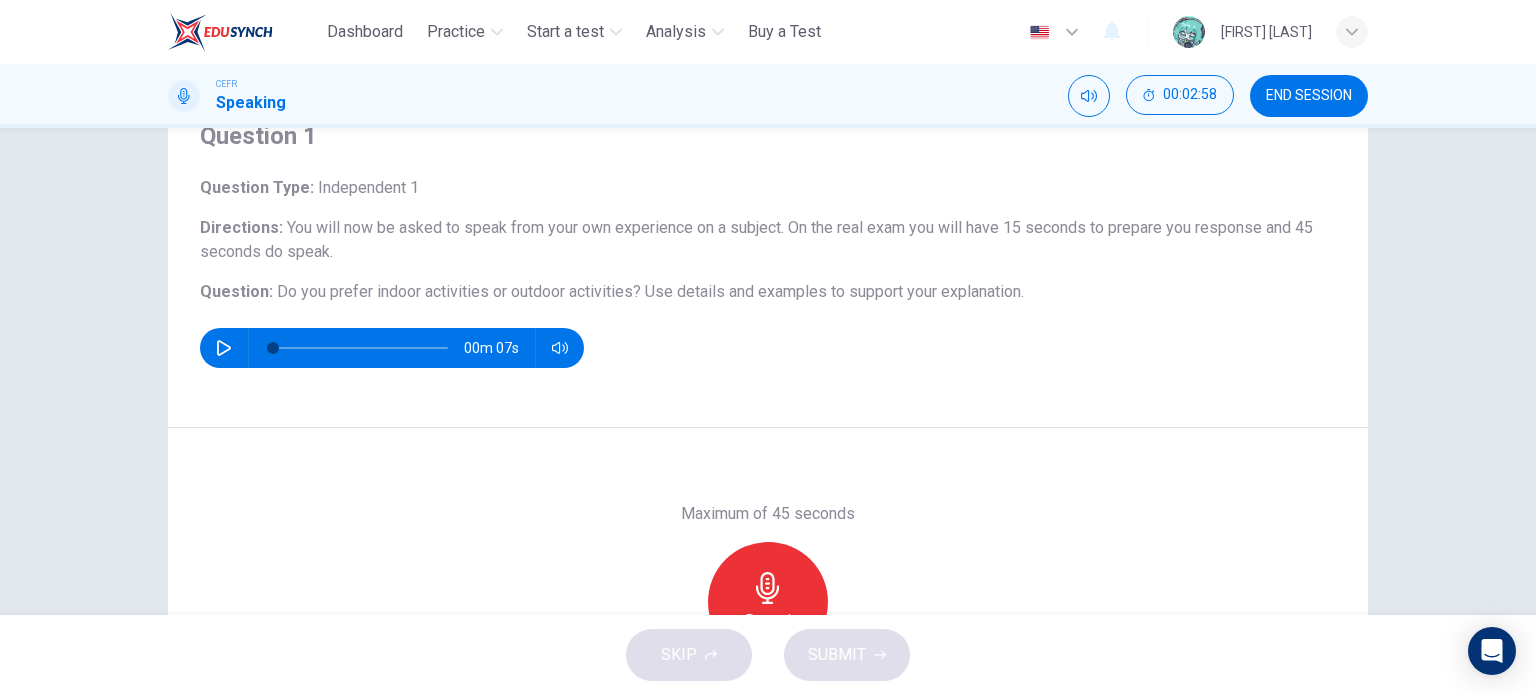 drag, startPoint x: 1016, startPoint y: 290, endPoint x: 898, endPoint y: 291, distance: 118.004234 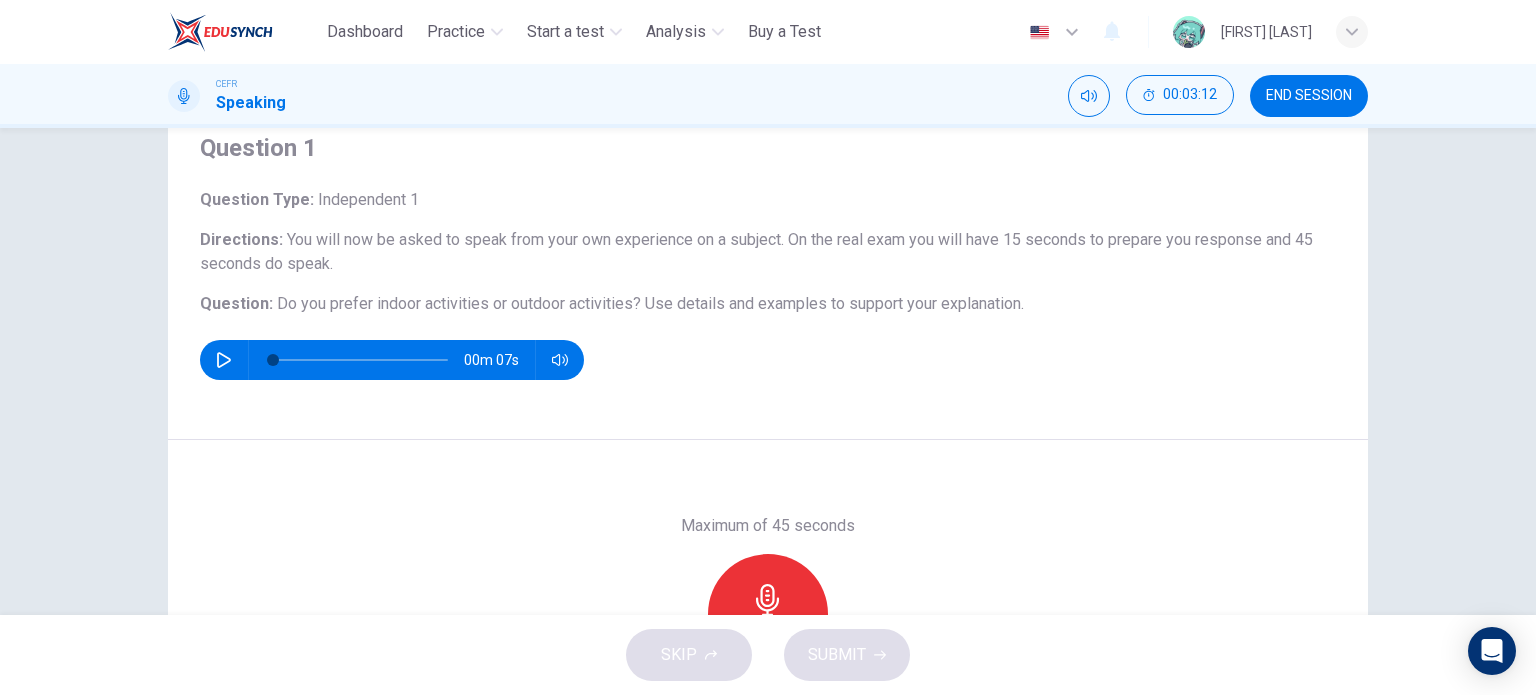 scroll, scrollTop: 0, scrollLeft: 0, axis: both 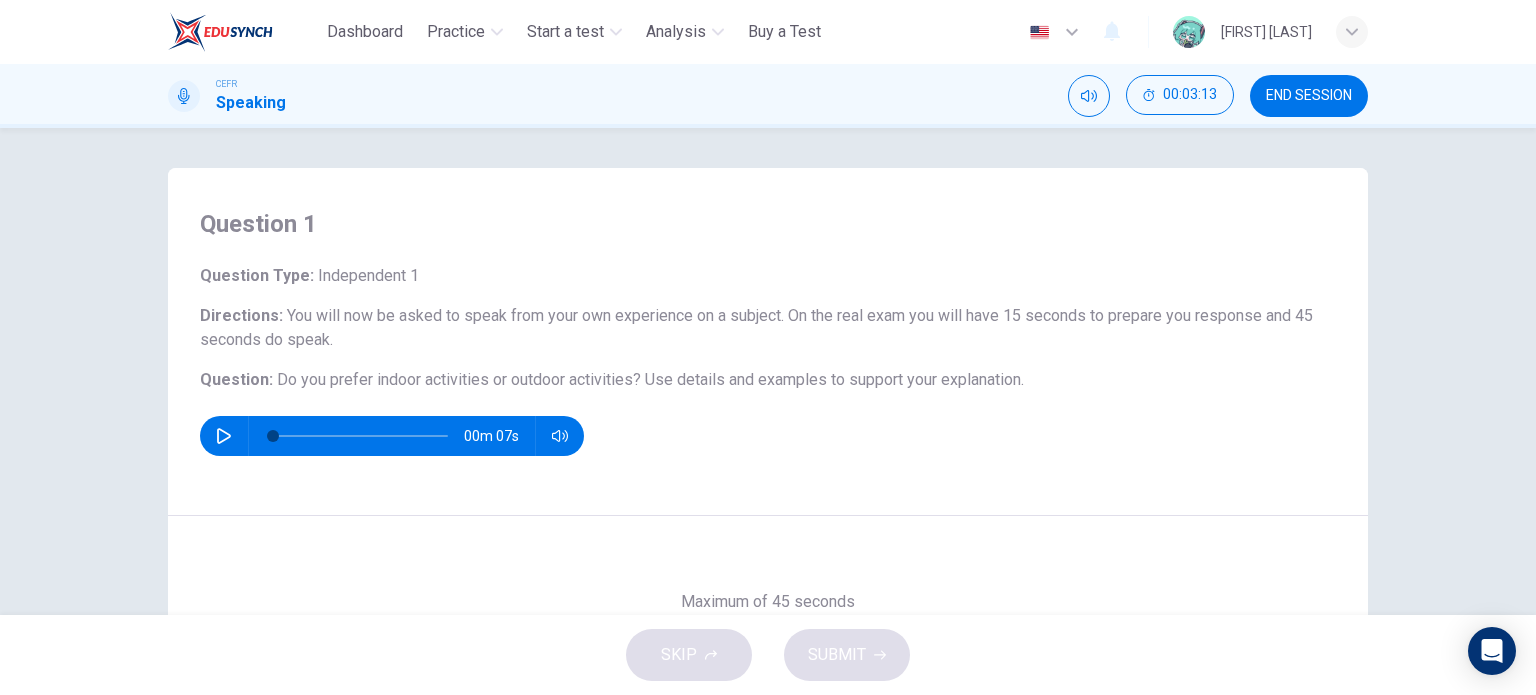 drag, startPoint x: 1017, startPoint y: 378, endPoint x: 927, endPoint y: 362, distance: 91.411156 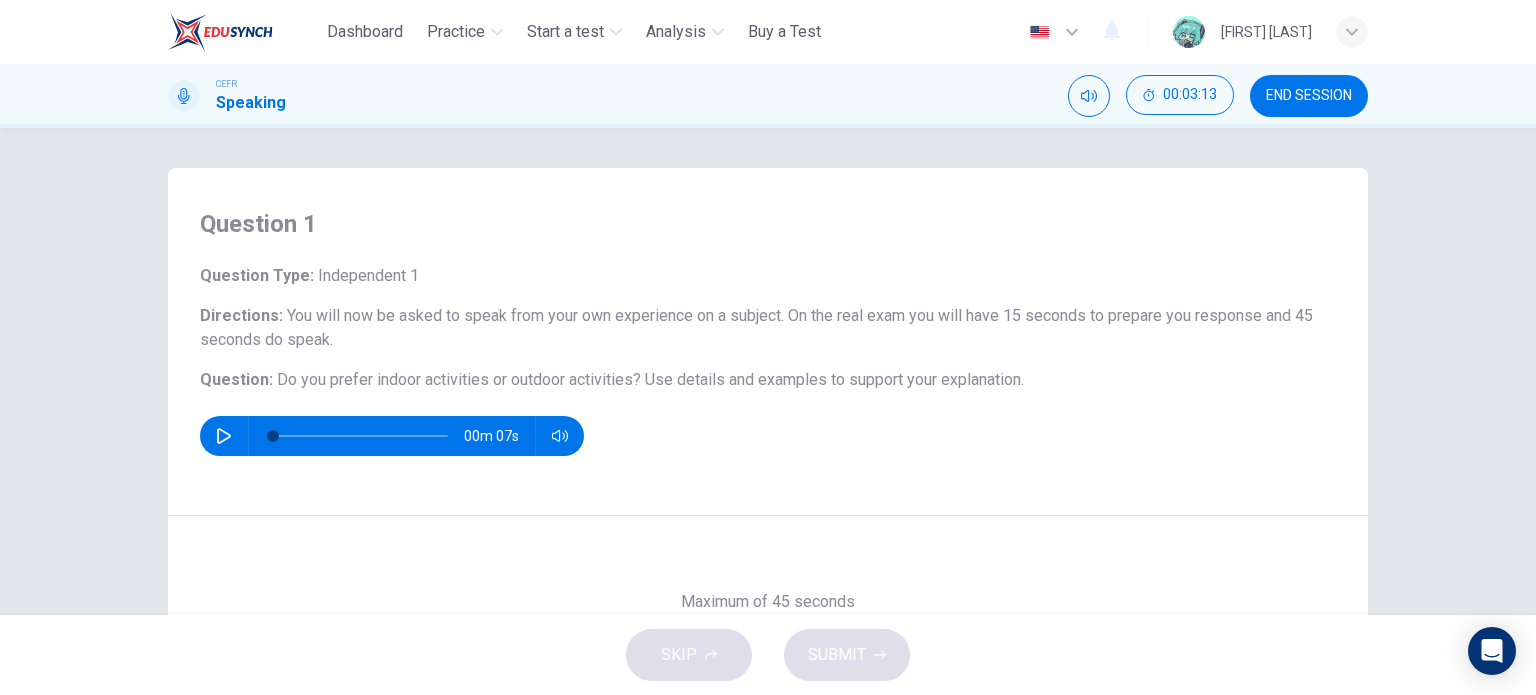 click on "Question Type :   Independent 1 Directions :   You will now be asked to speak from your own experience on a subject. On the real exam you will have 15 seconds to prepare you response and 45 seconds do speak. Question :   Do you prefer indoor activities or outdoor activities?    Use details and examples to support your explanation. 00m 07s" at bounding box center [768, 360] 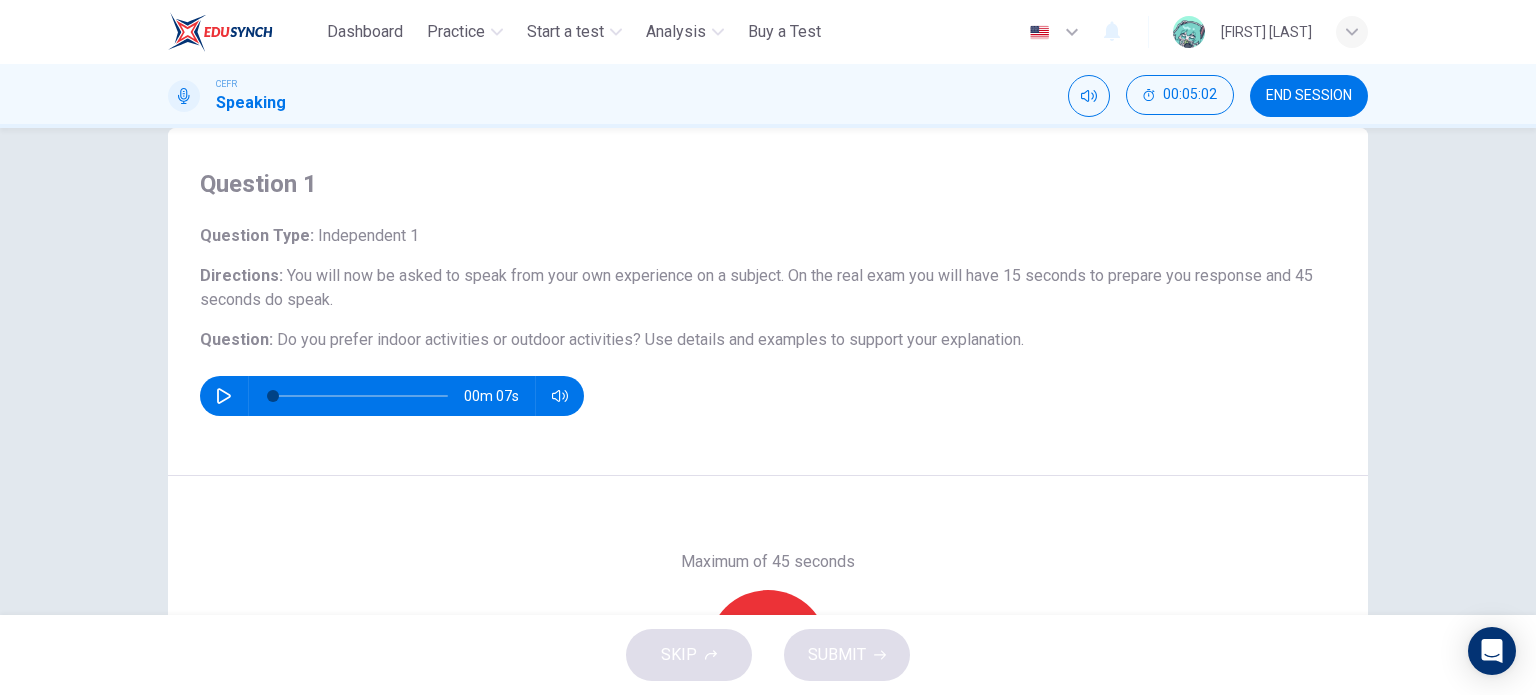 scroll, scrollTop: 200, scrollLeft: 0, axis: vertical 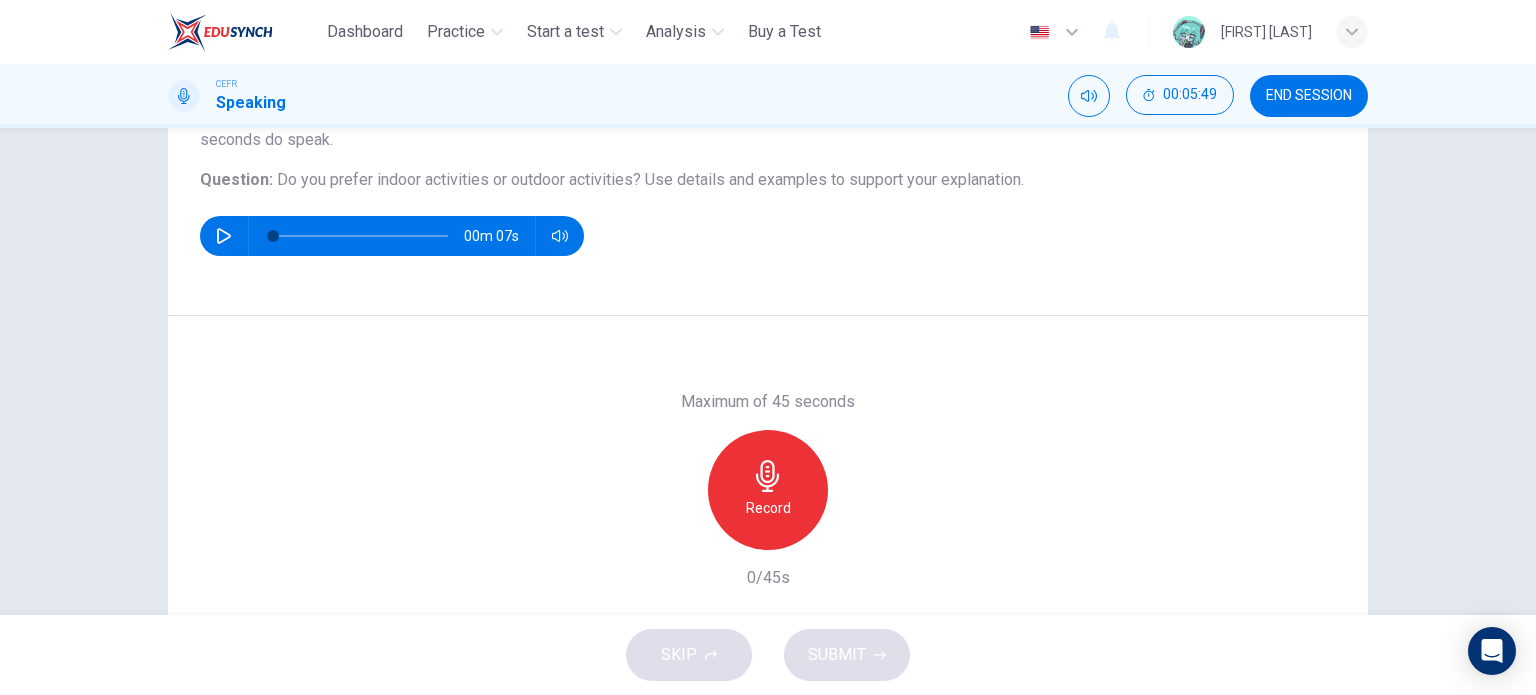 click on "Record" at bounding box center (768, 490) 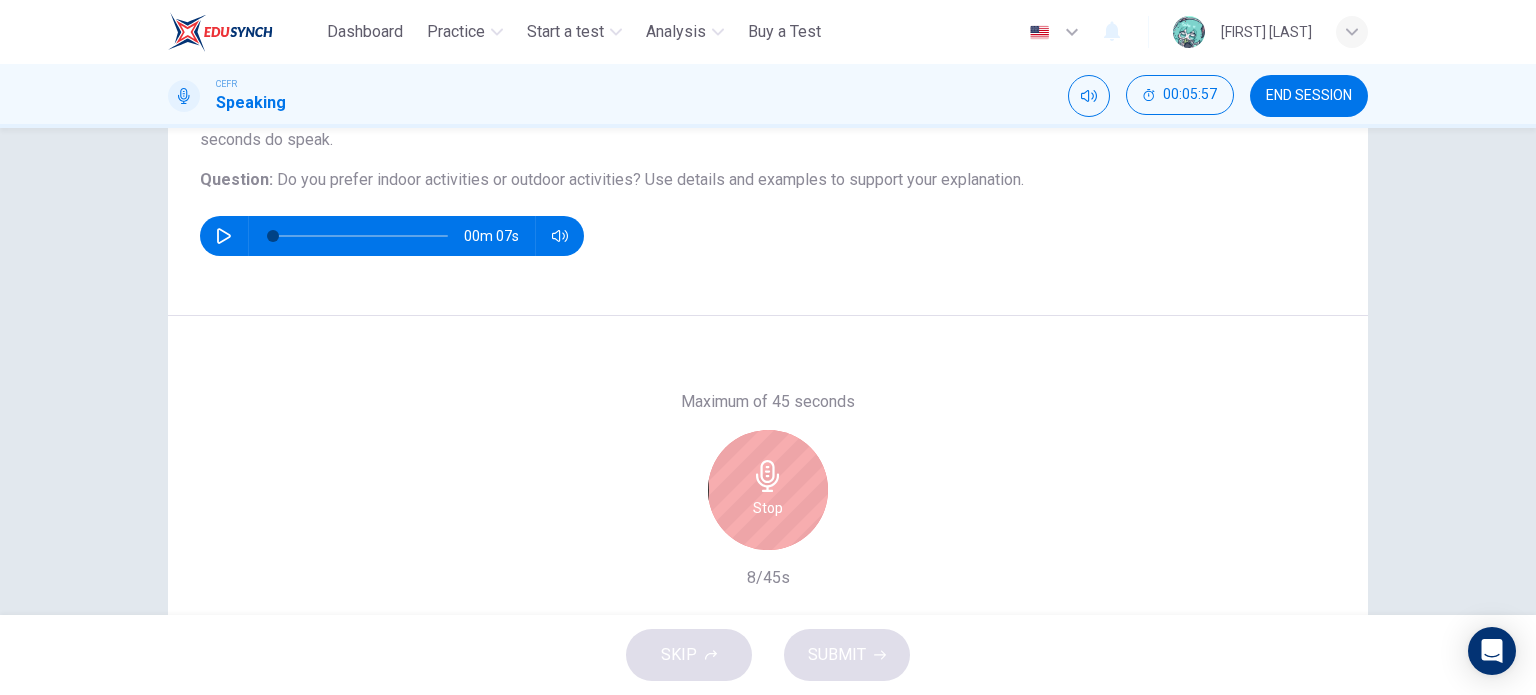 click on "Stop" at bounding box center (768, 508) 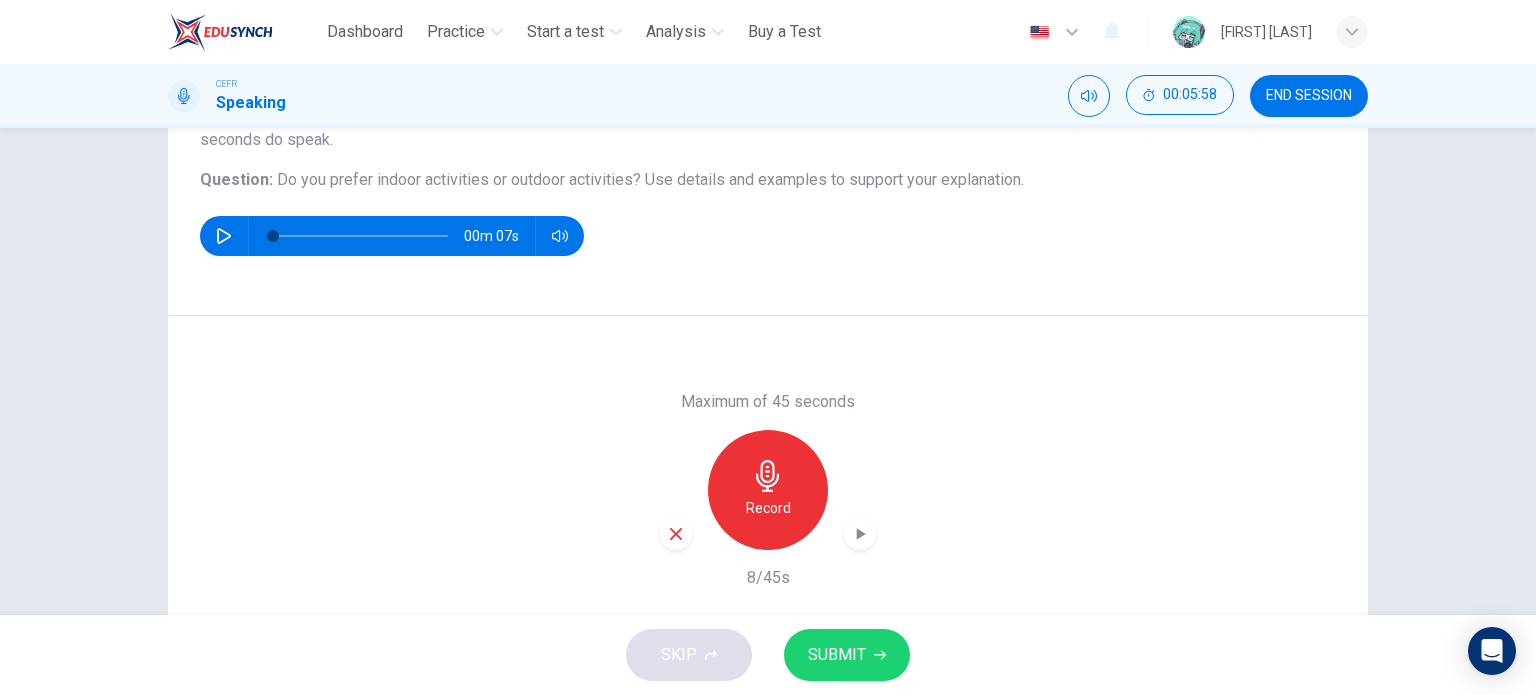 click at bounding box center (676, 534) 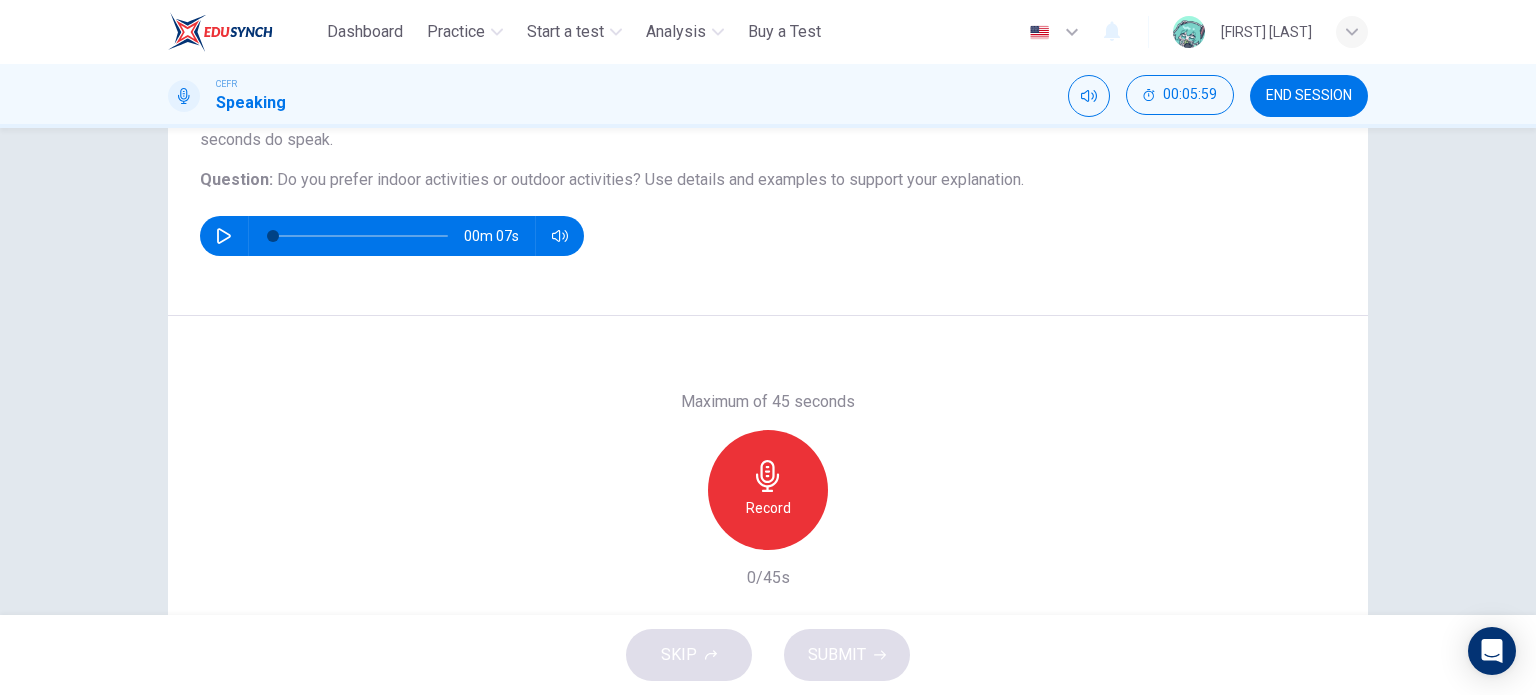 click 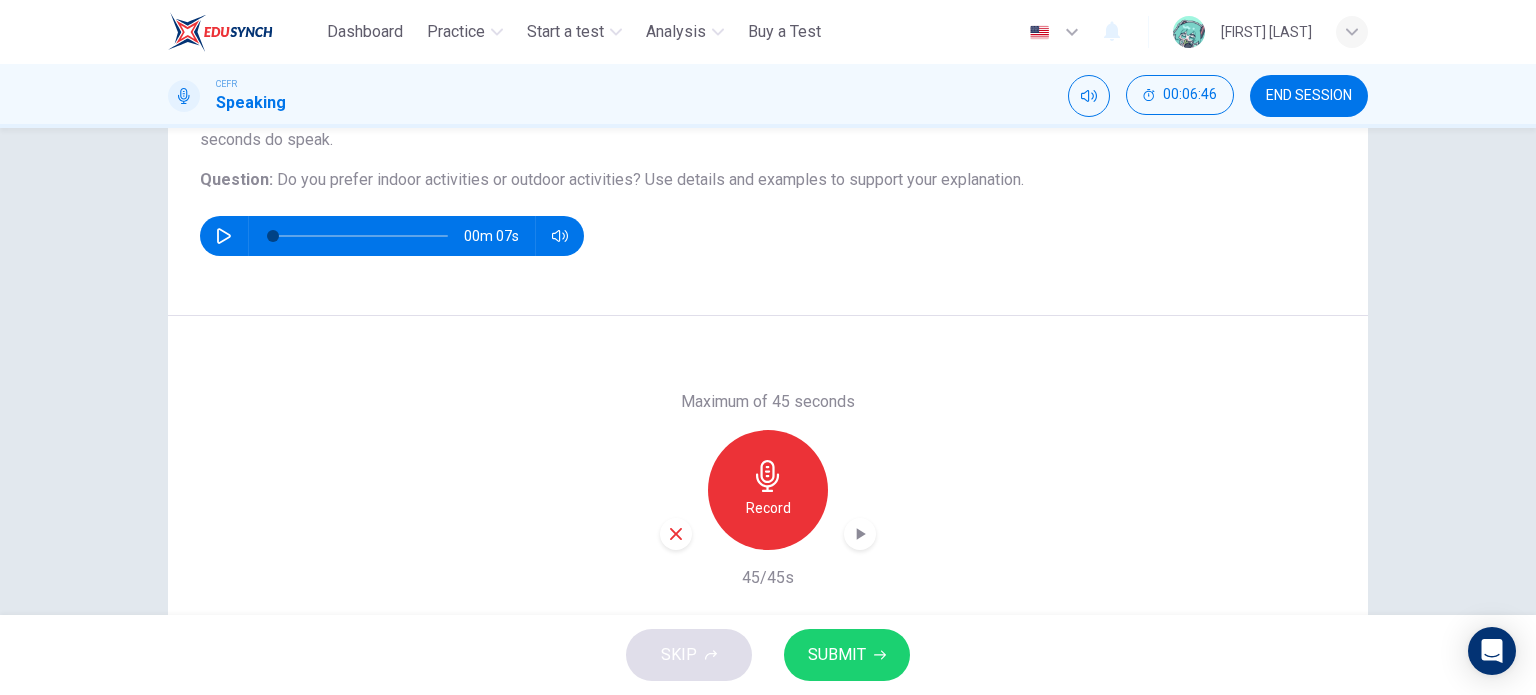 click 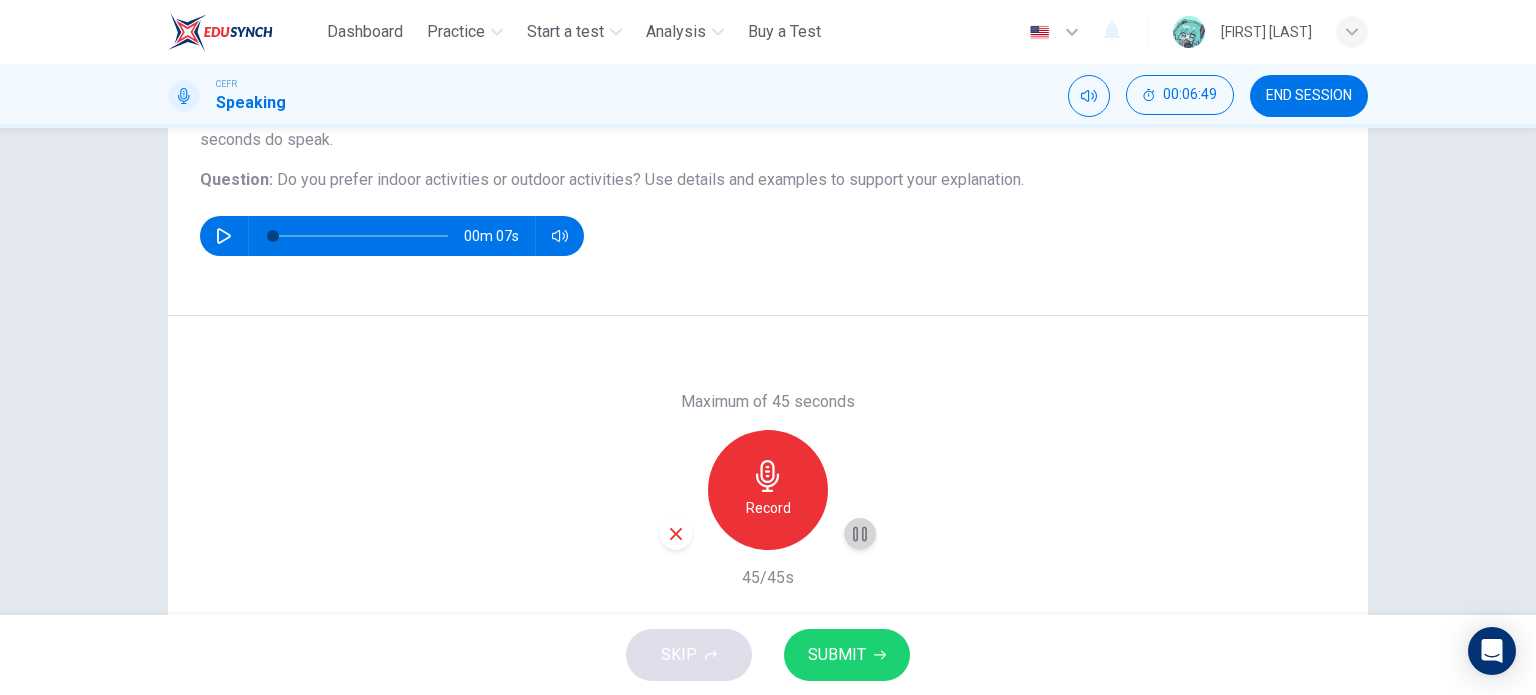 click 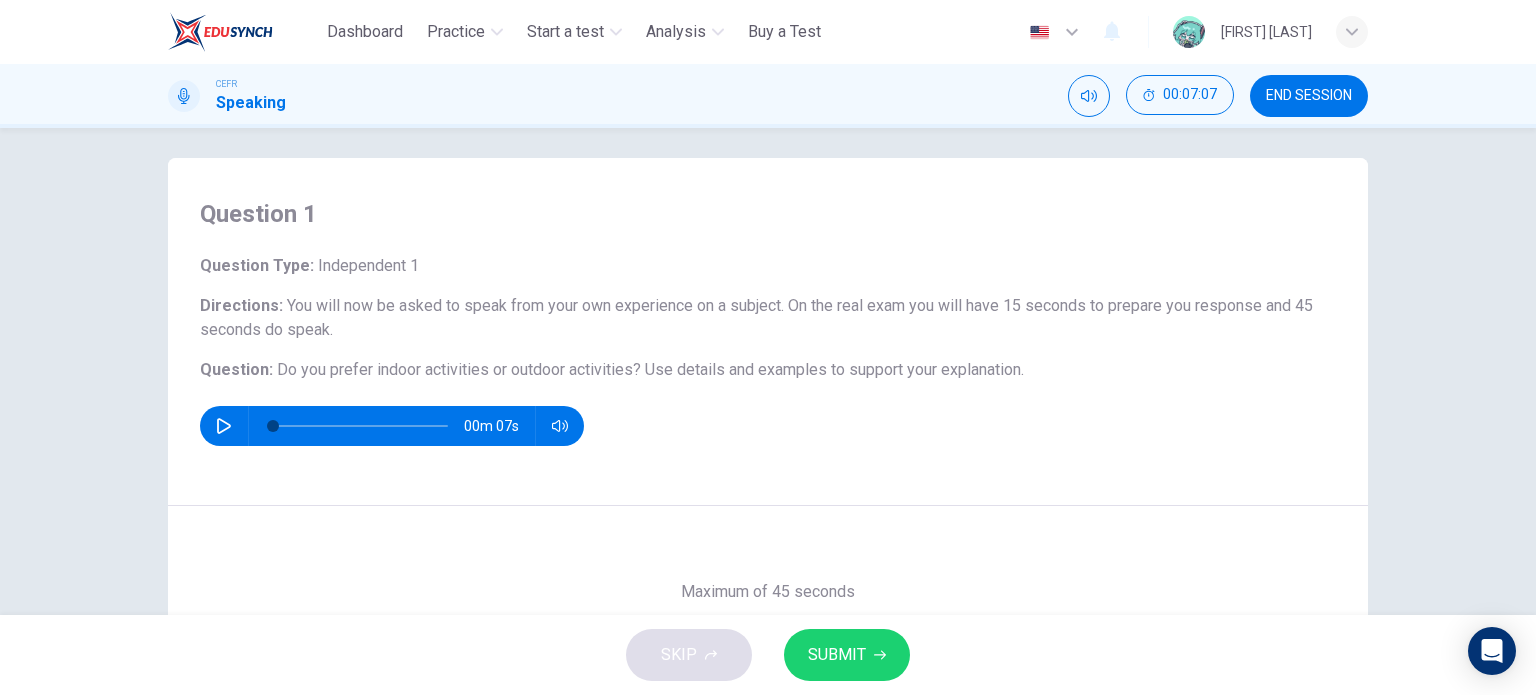 scroll, scrollTop: 0, scrollLeft: 0, axis: both 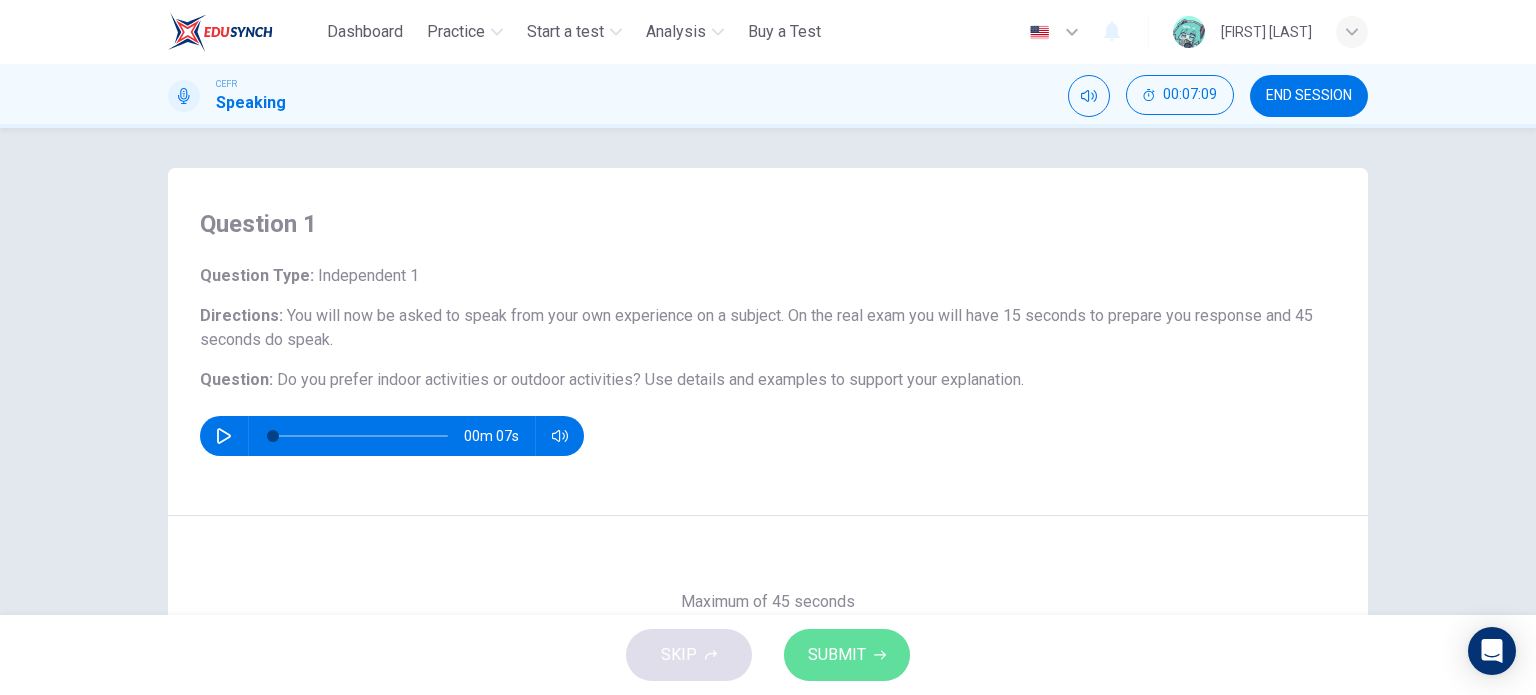 click on "SUBMIT" at bounding box center [837, 655] 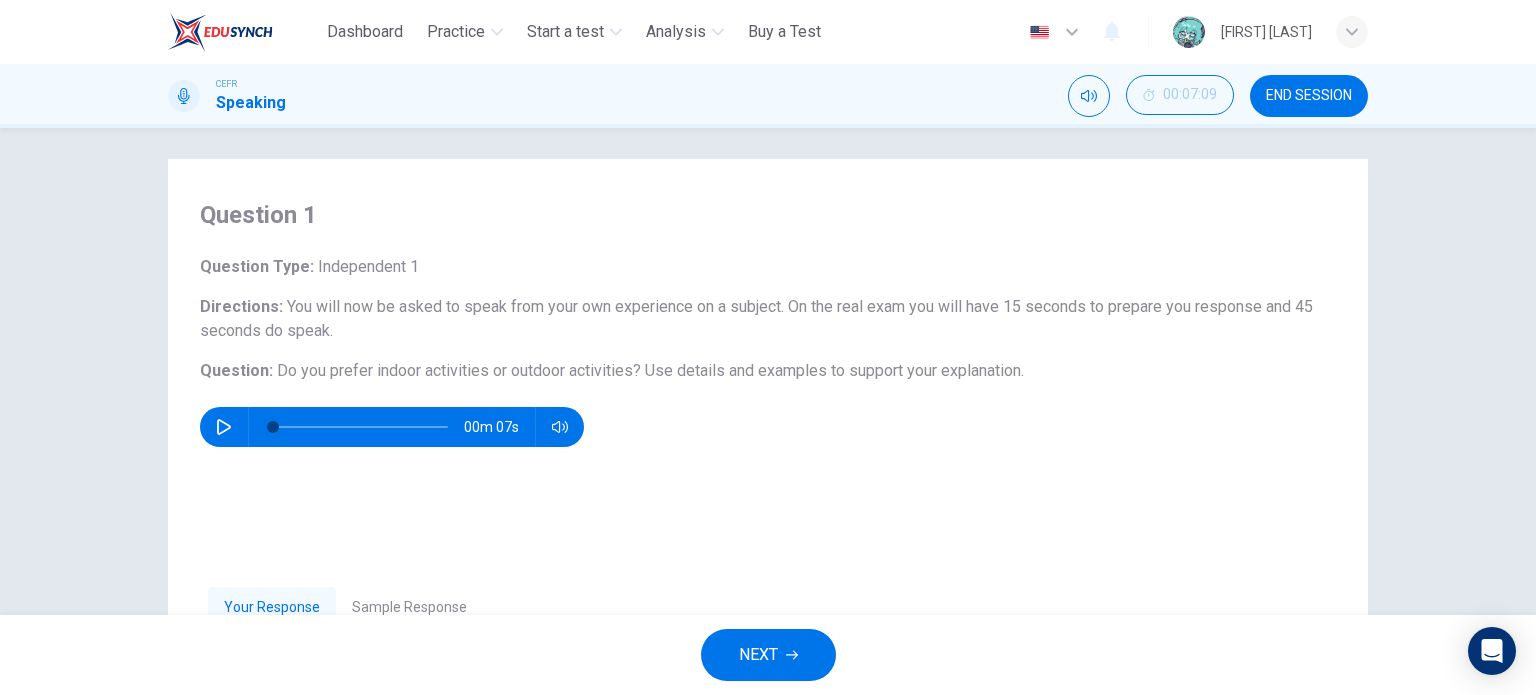 scroll, scrollTop: 288, scrollLeft: 0, axis: vertical 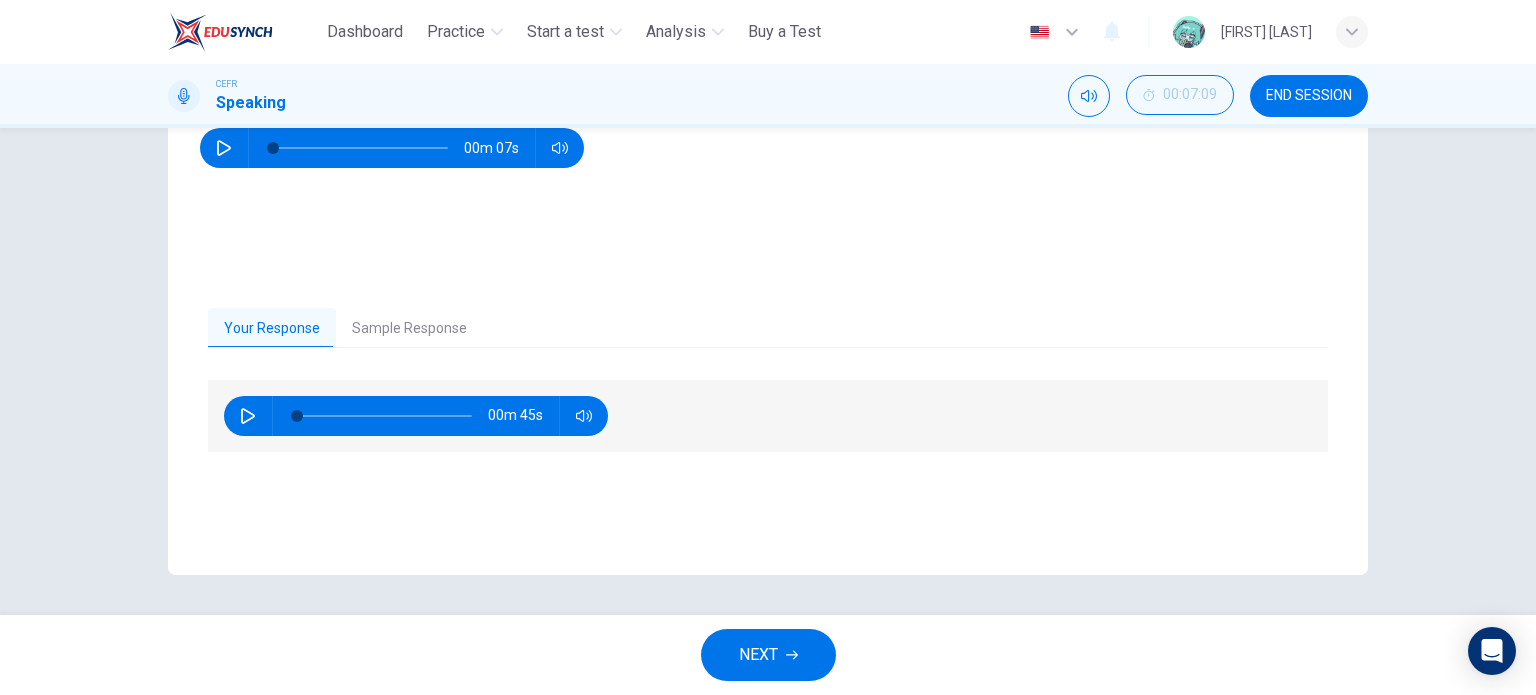 click on "Sample Response" at bounding box center [409, 329] 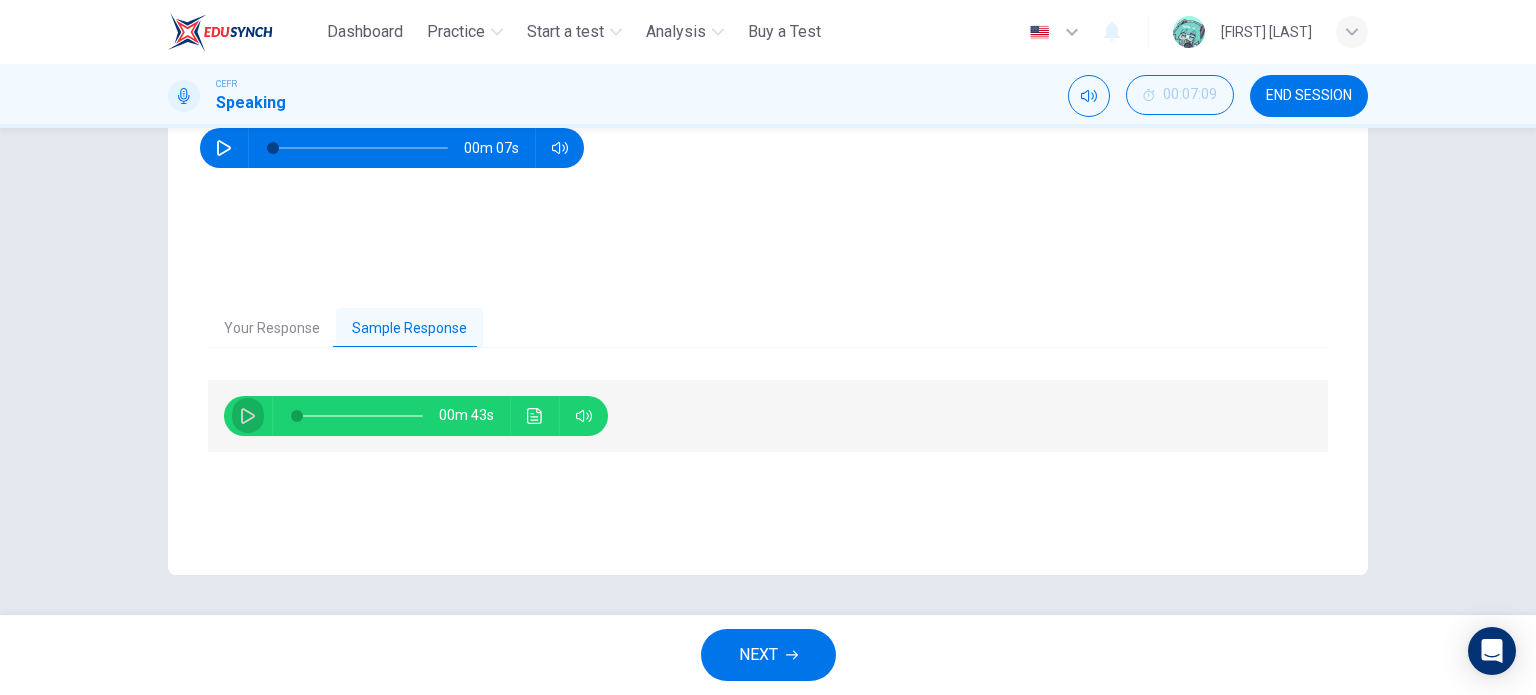 click 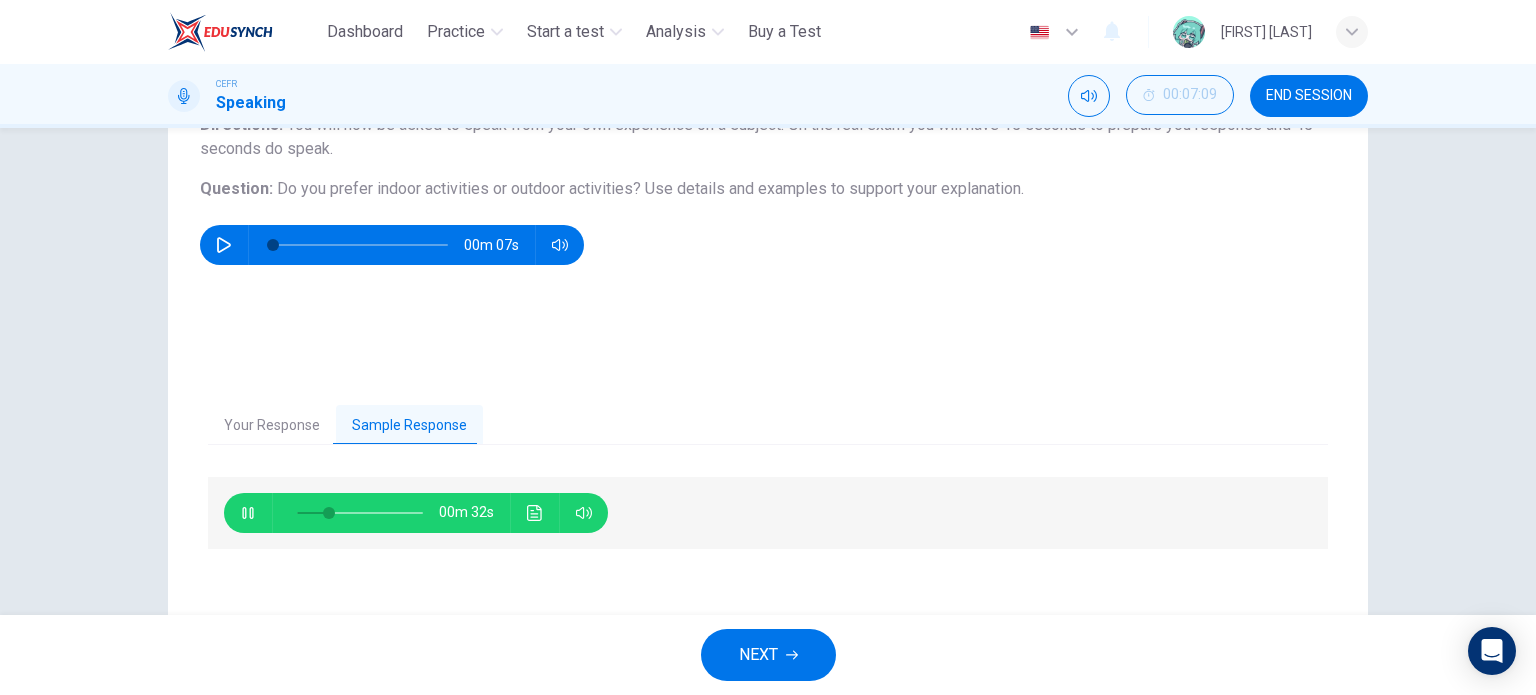 scroll, scrollTop: 200, scrollLeft: 0, axis: vertical 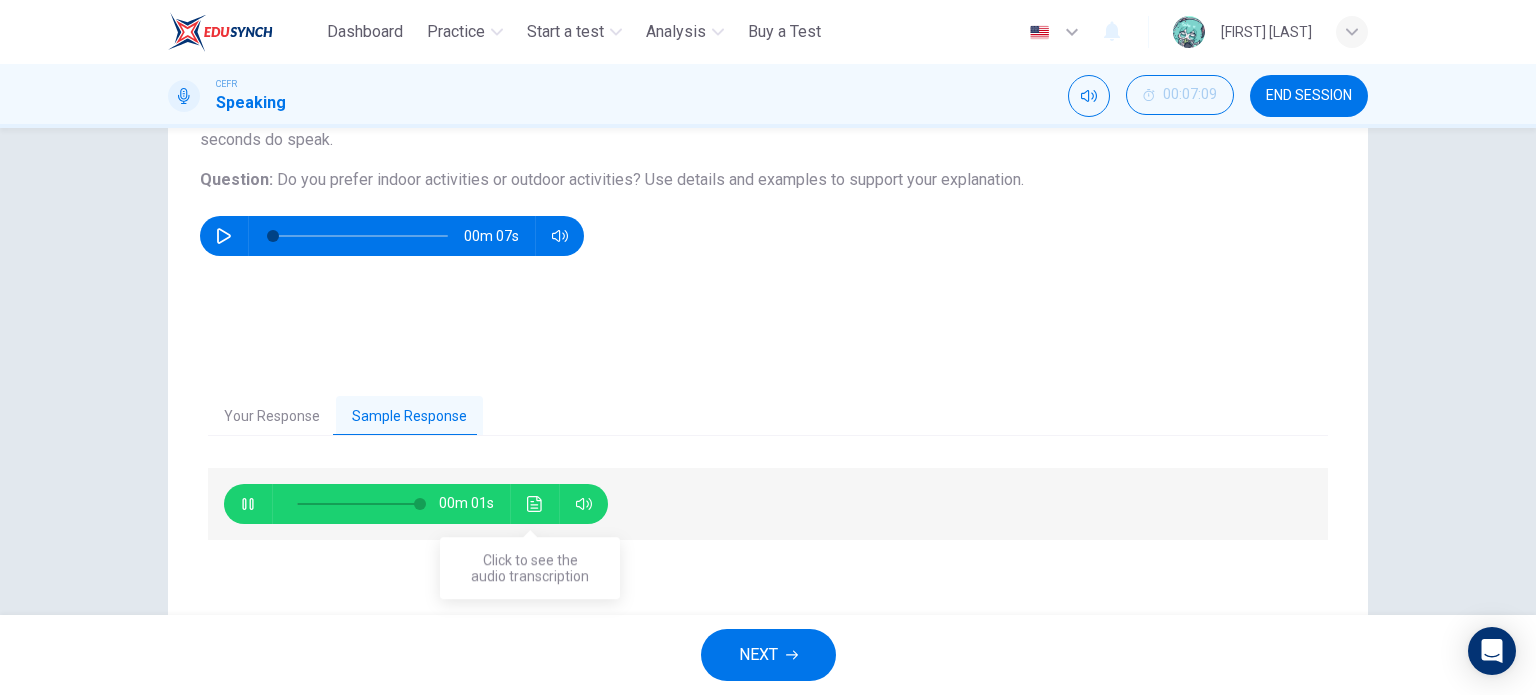 type on "*" 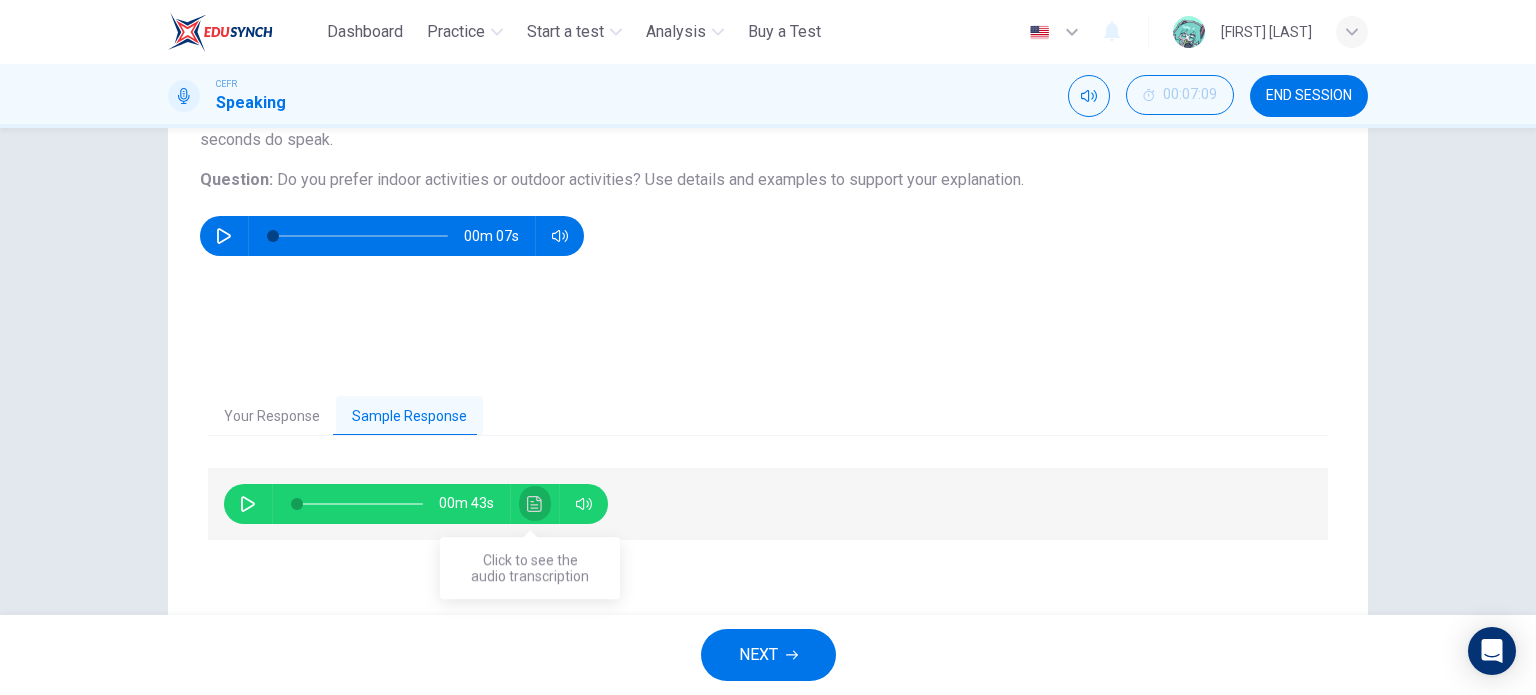 click at bounding box center (535, 504) 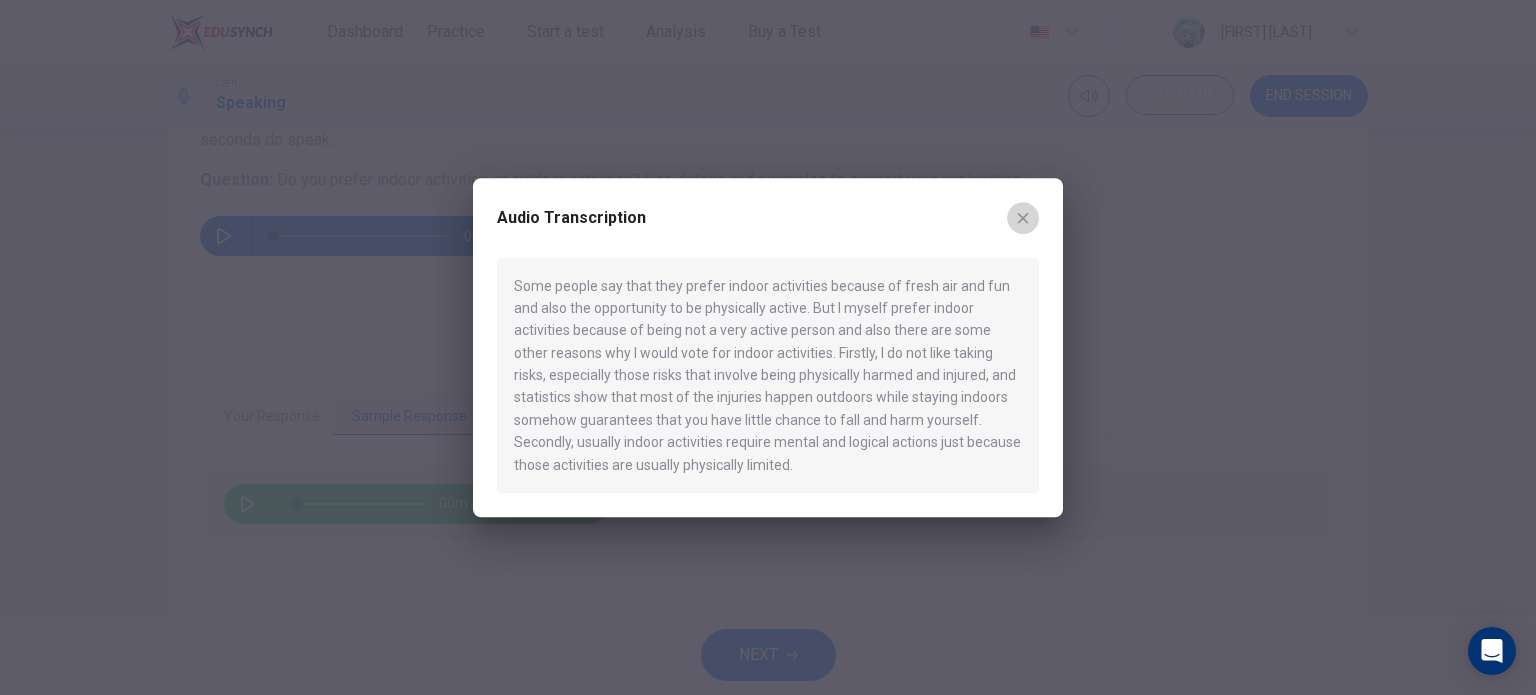 click at bounding box center (1023, 218) 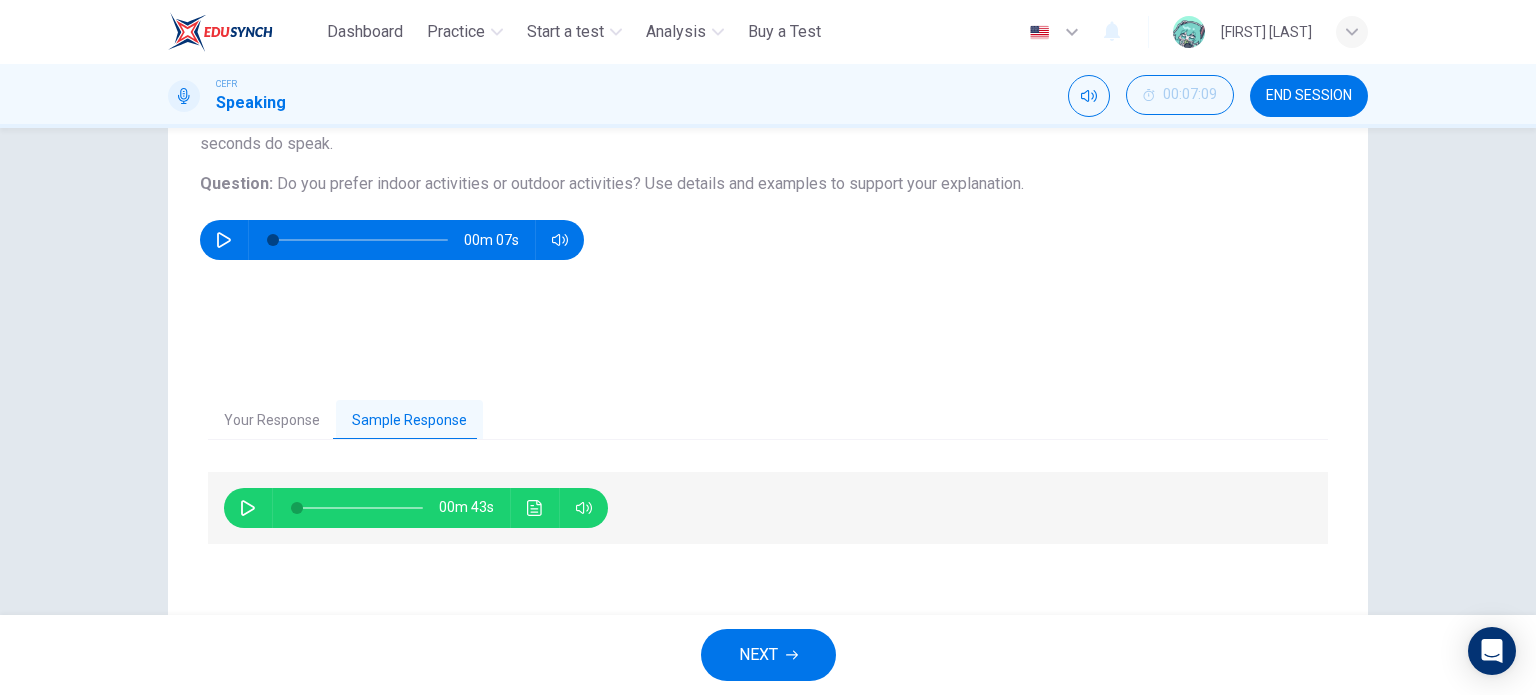 scroll, scrollTop: 188, scrollLeft: 0, axis: vertical 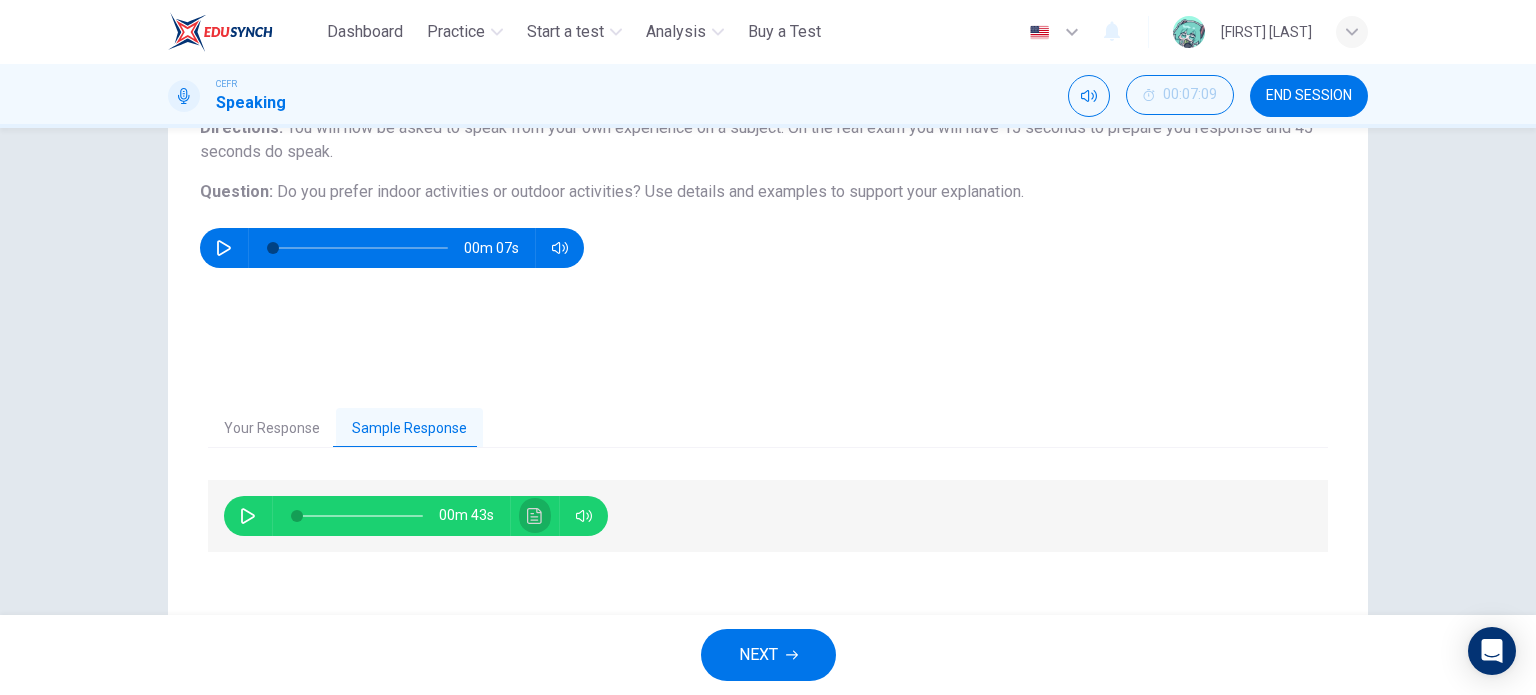 click 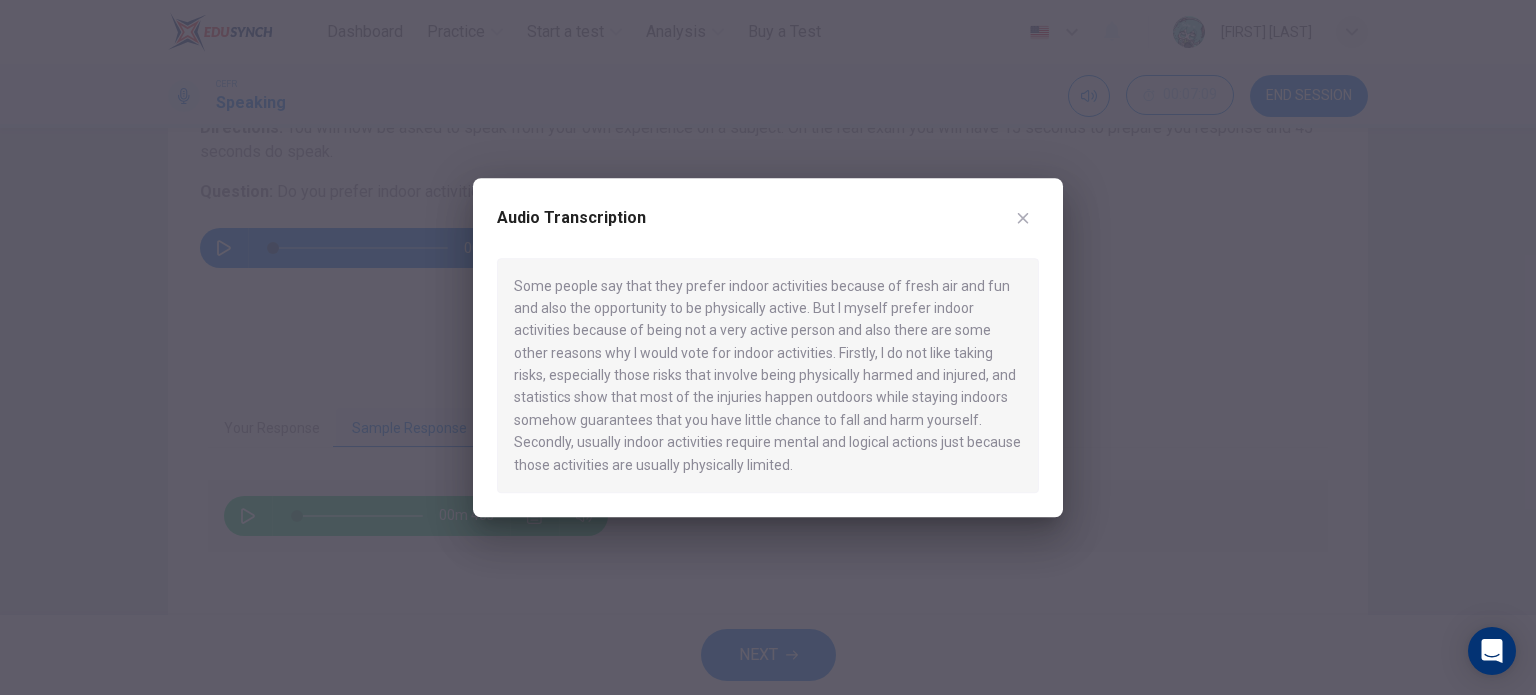 type 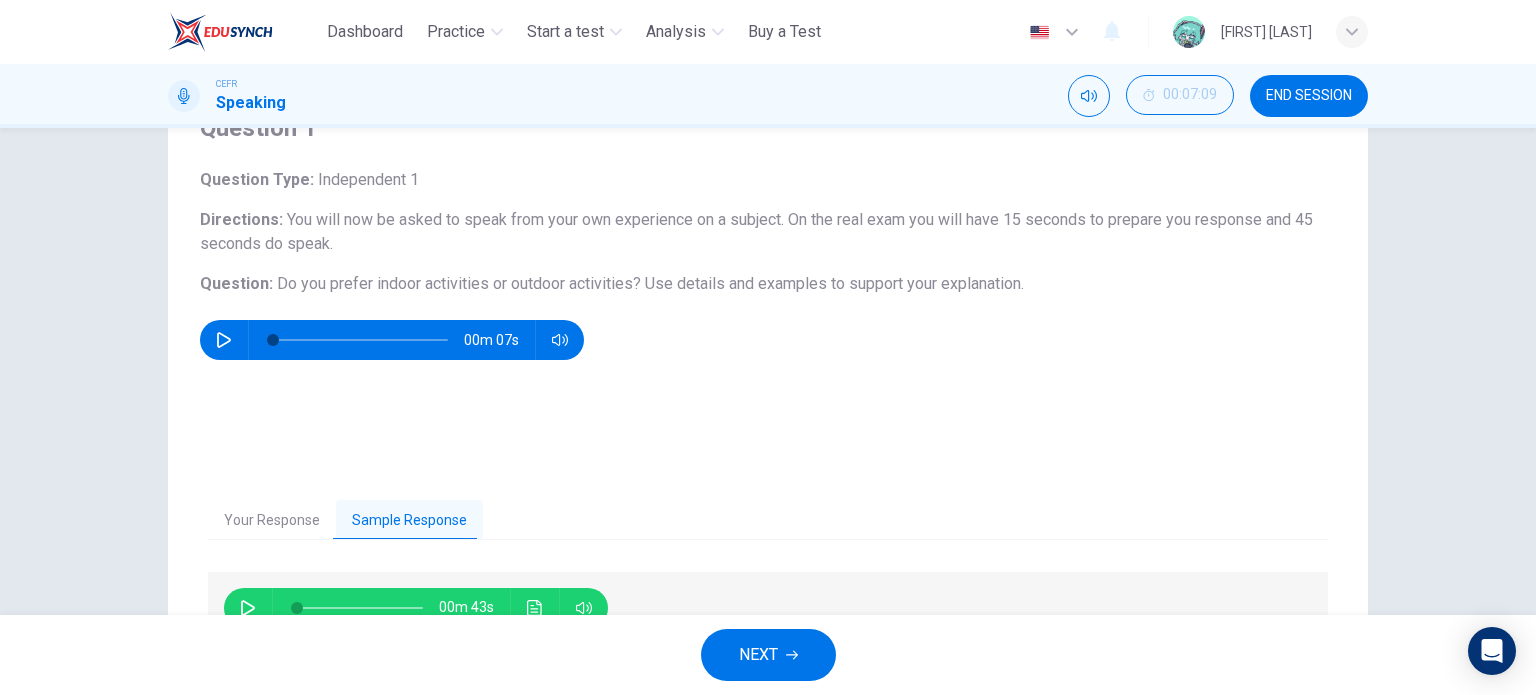 scroll, scrollTop: 88, scrollLeft: 0, axis: vertical 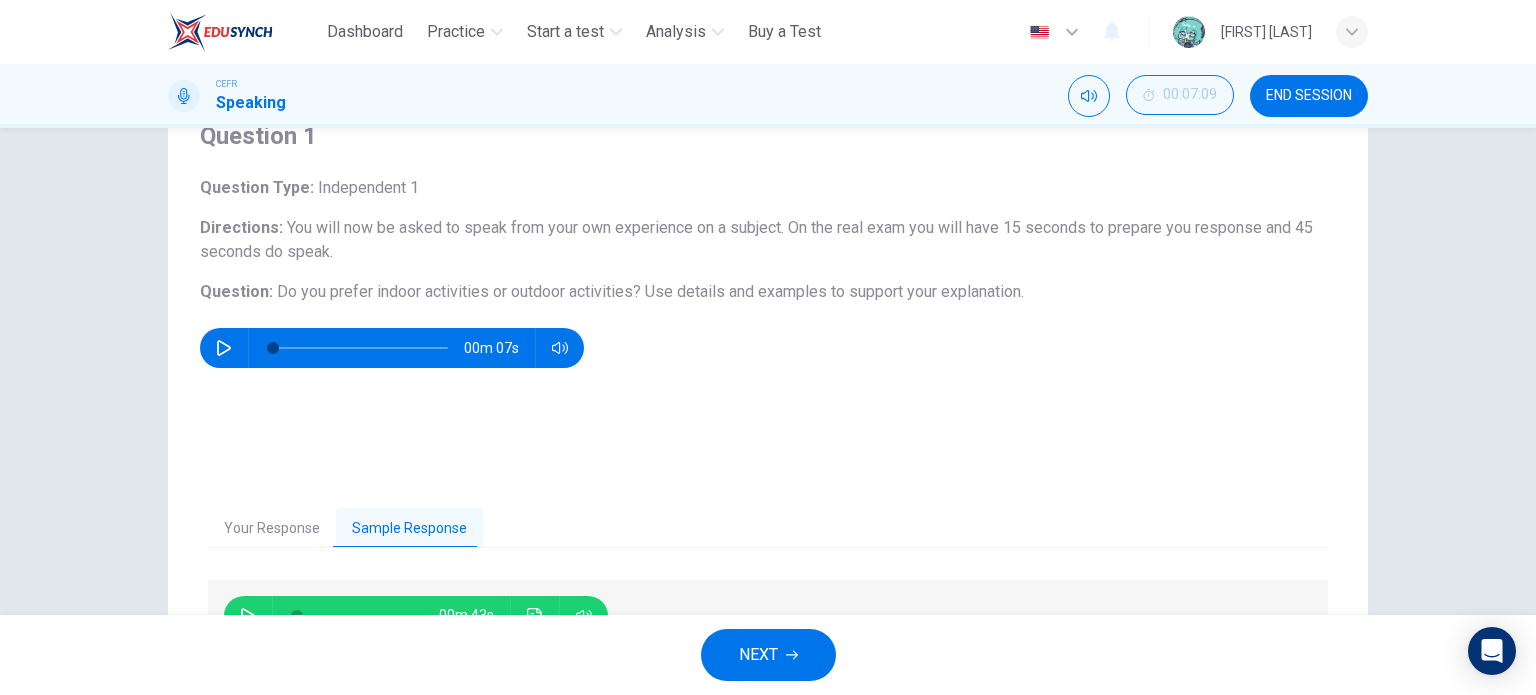 click on "NEXT" at bounding box center [768, 655] 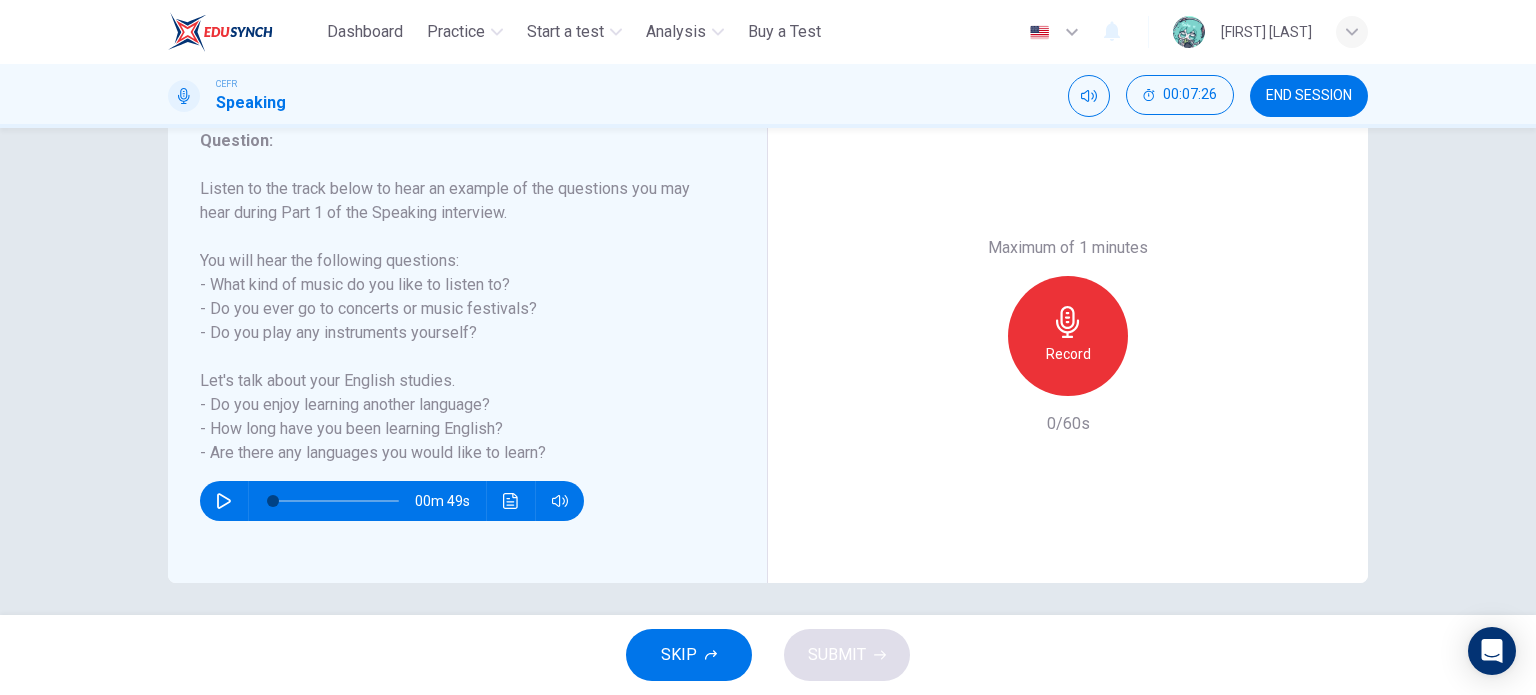 scroll, scrollTop: 288, scrollLeft: 0, axis: vertical 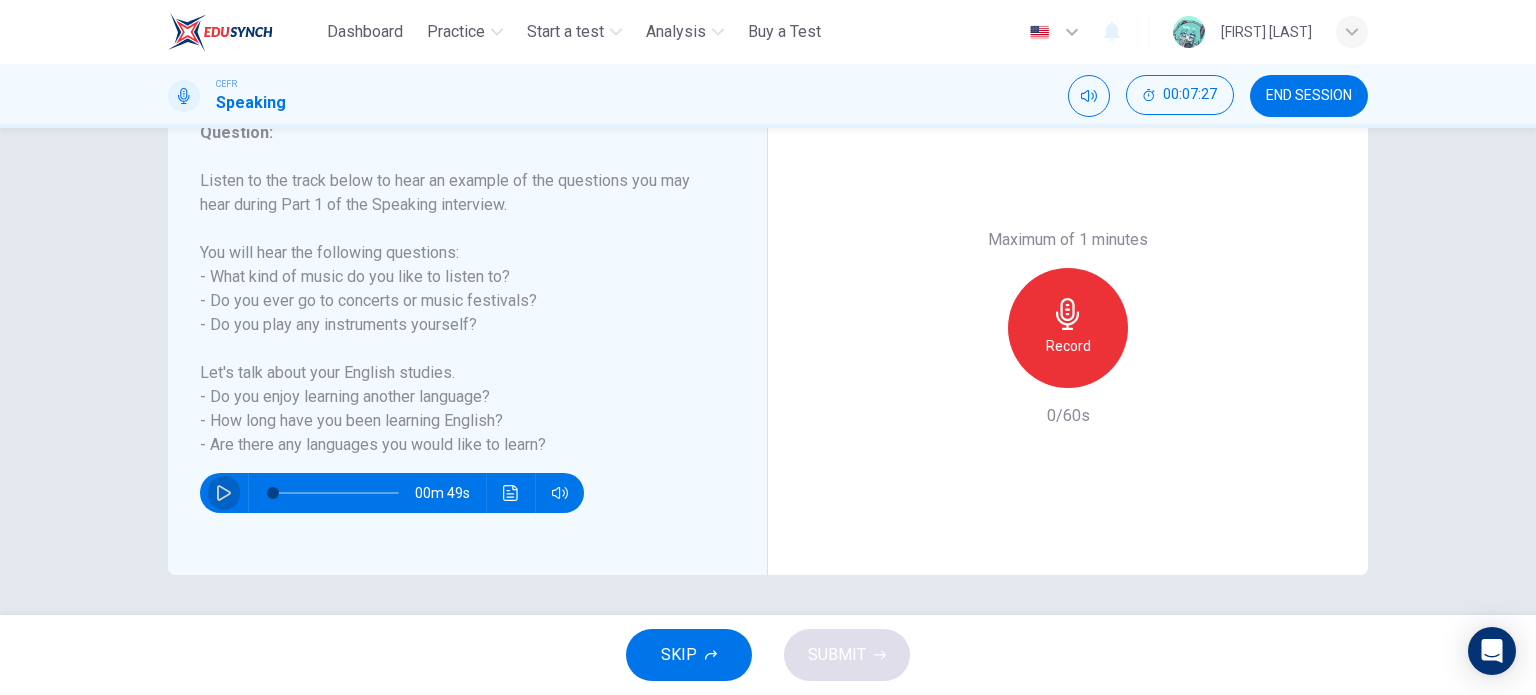 click at bounding box center (224, 493) 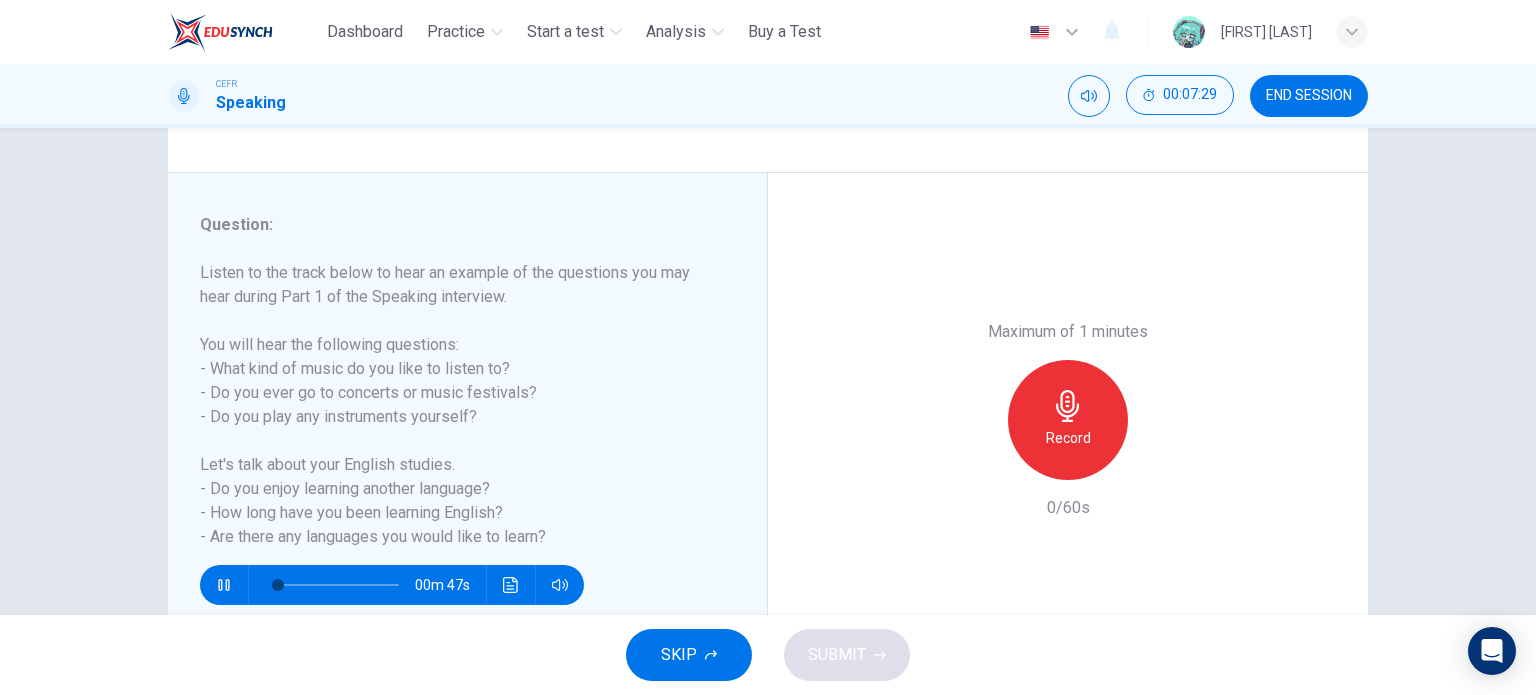 scroll, scrollTop: 188, scrollLeft: 0, axis: vertical 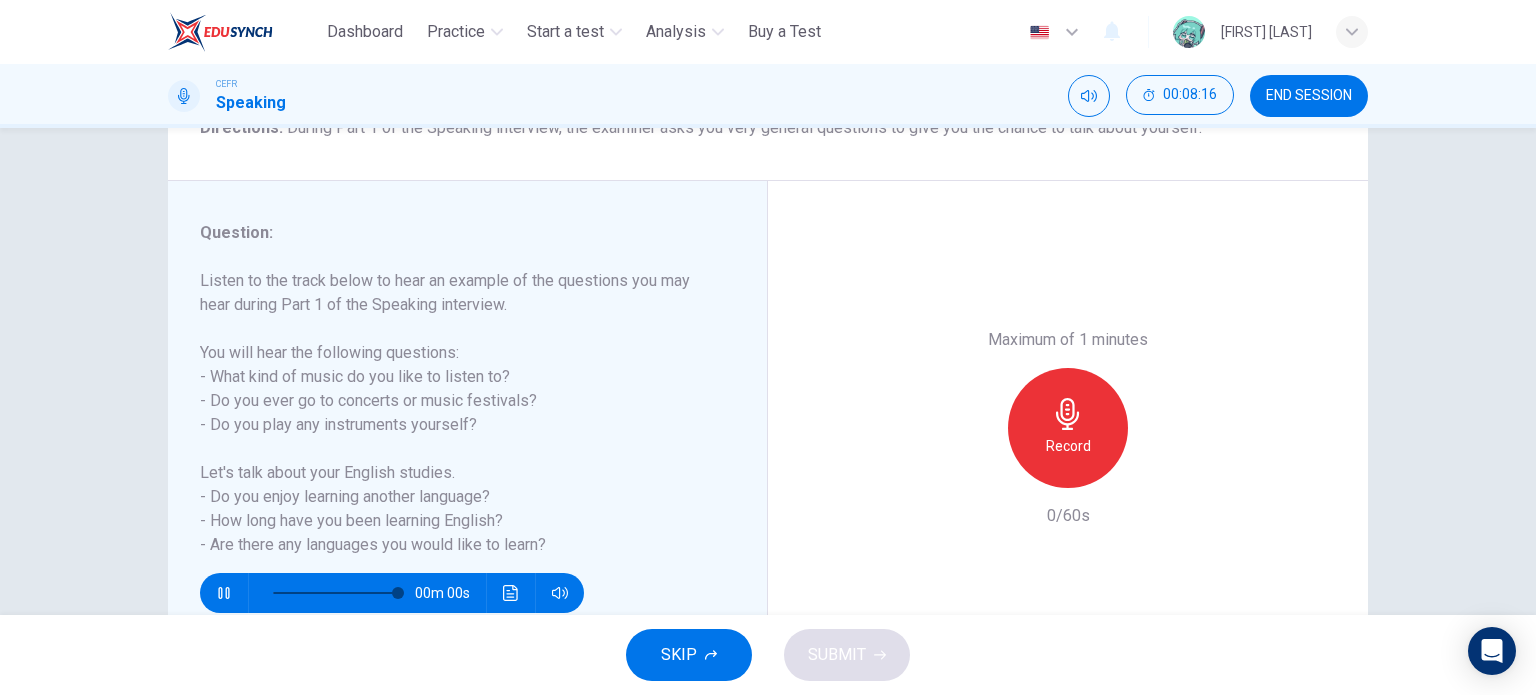 type on "*" 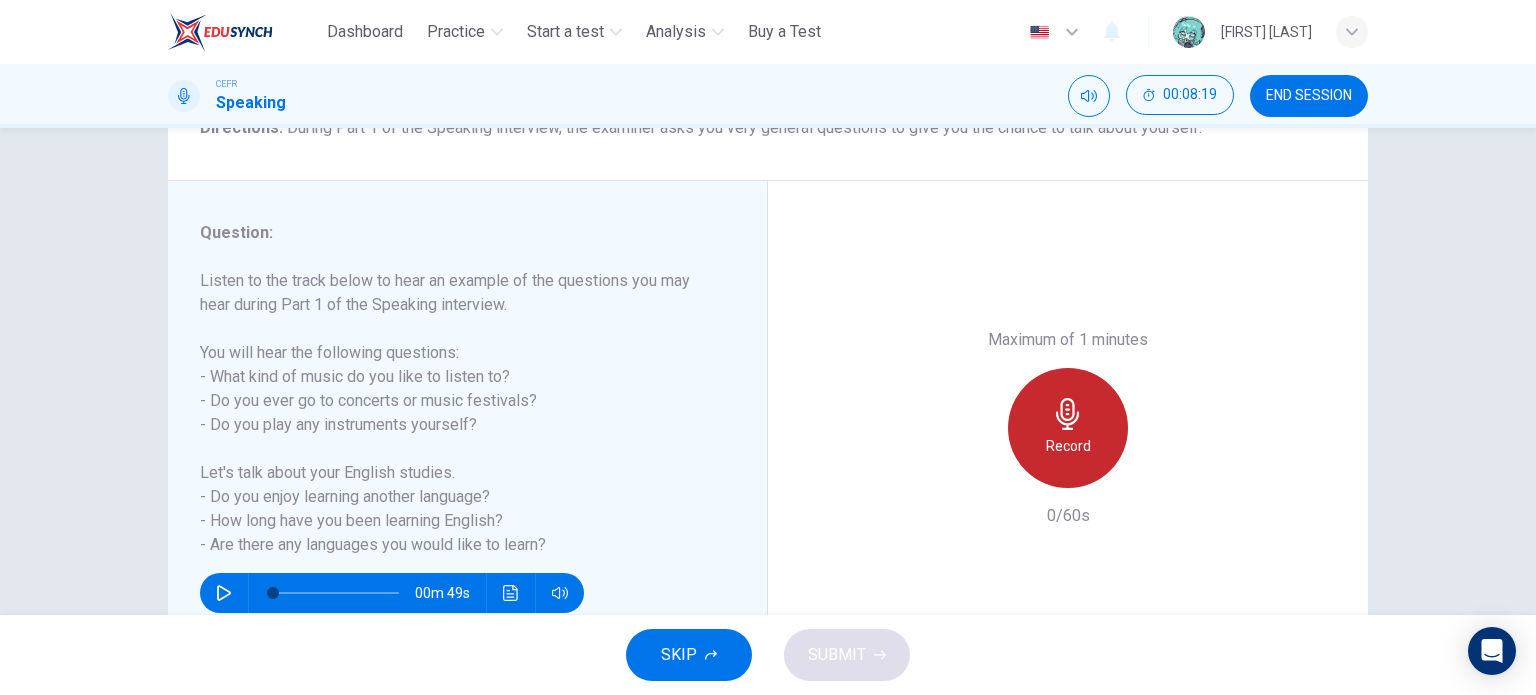 click 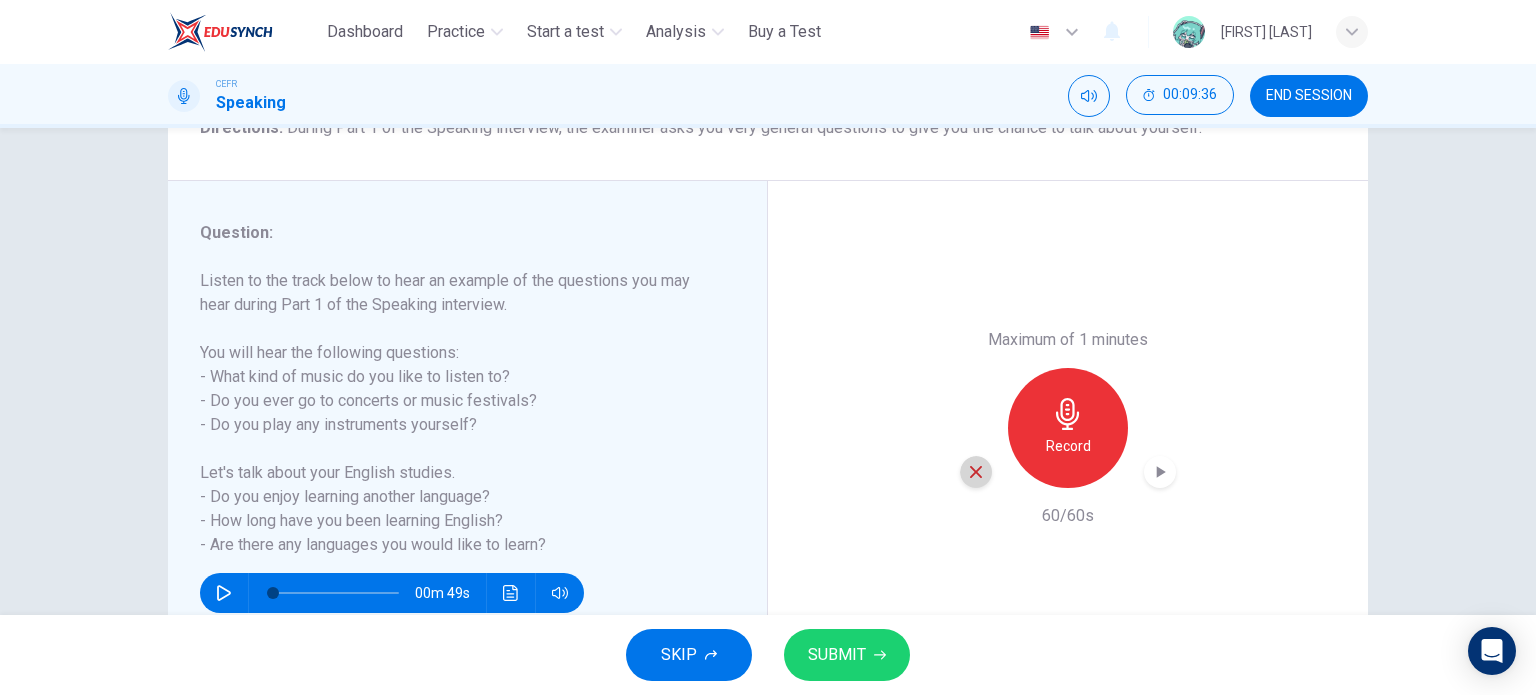 click 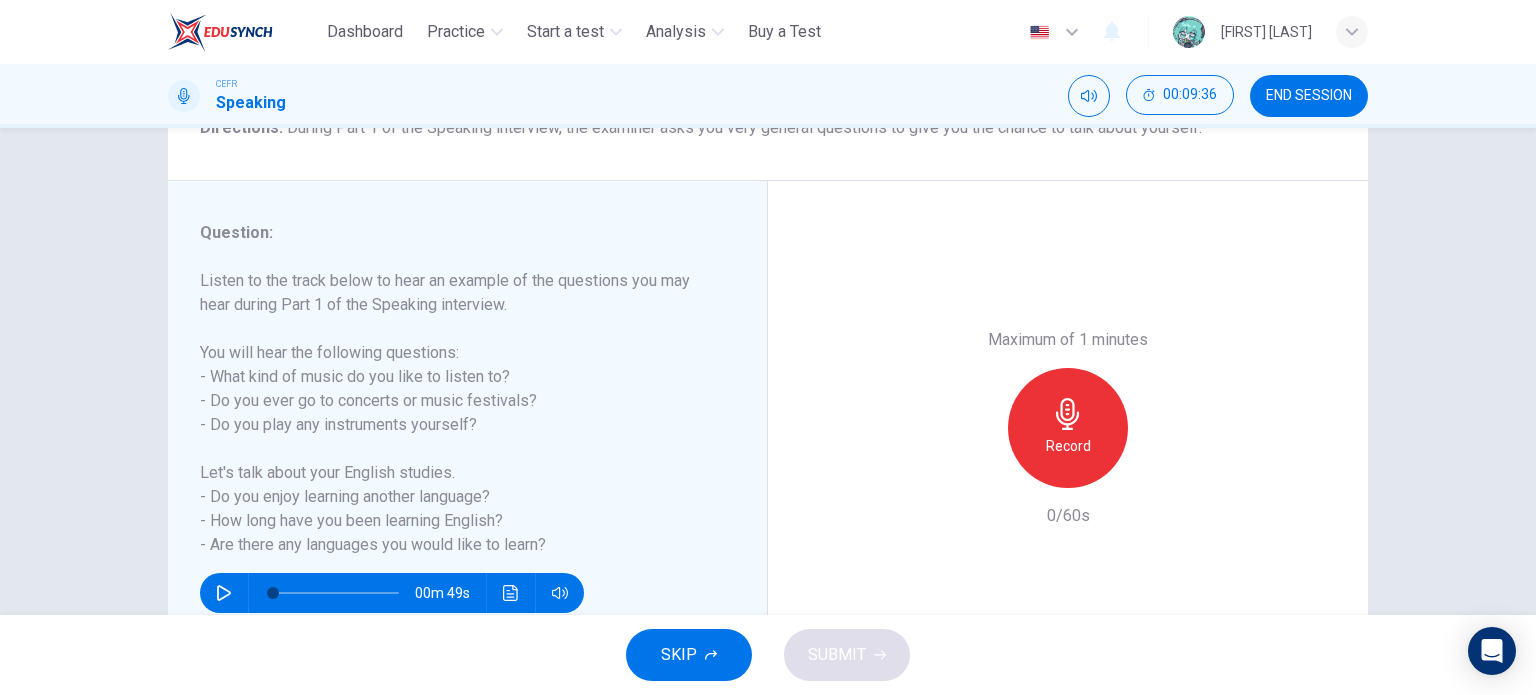 click on "Record" at bounding box center (1068, 428) 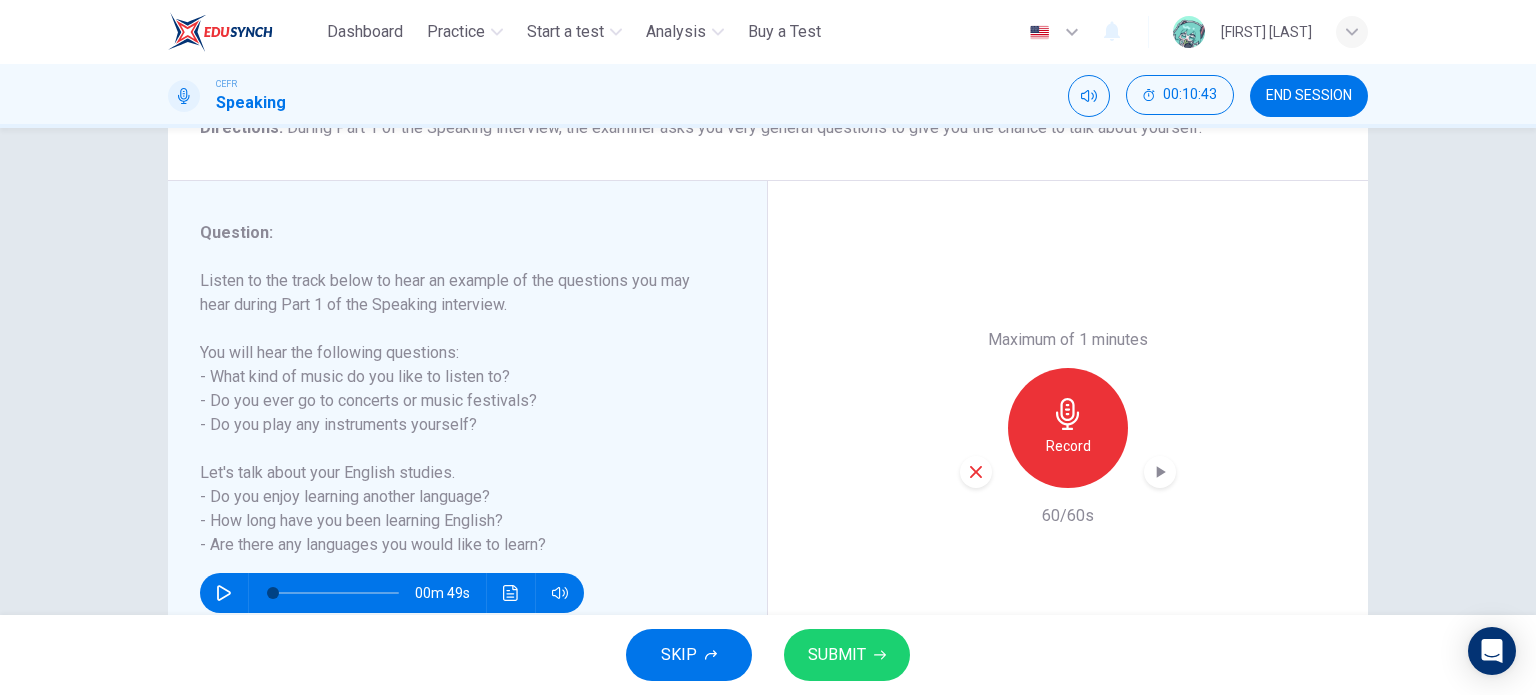 click 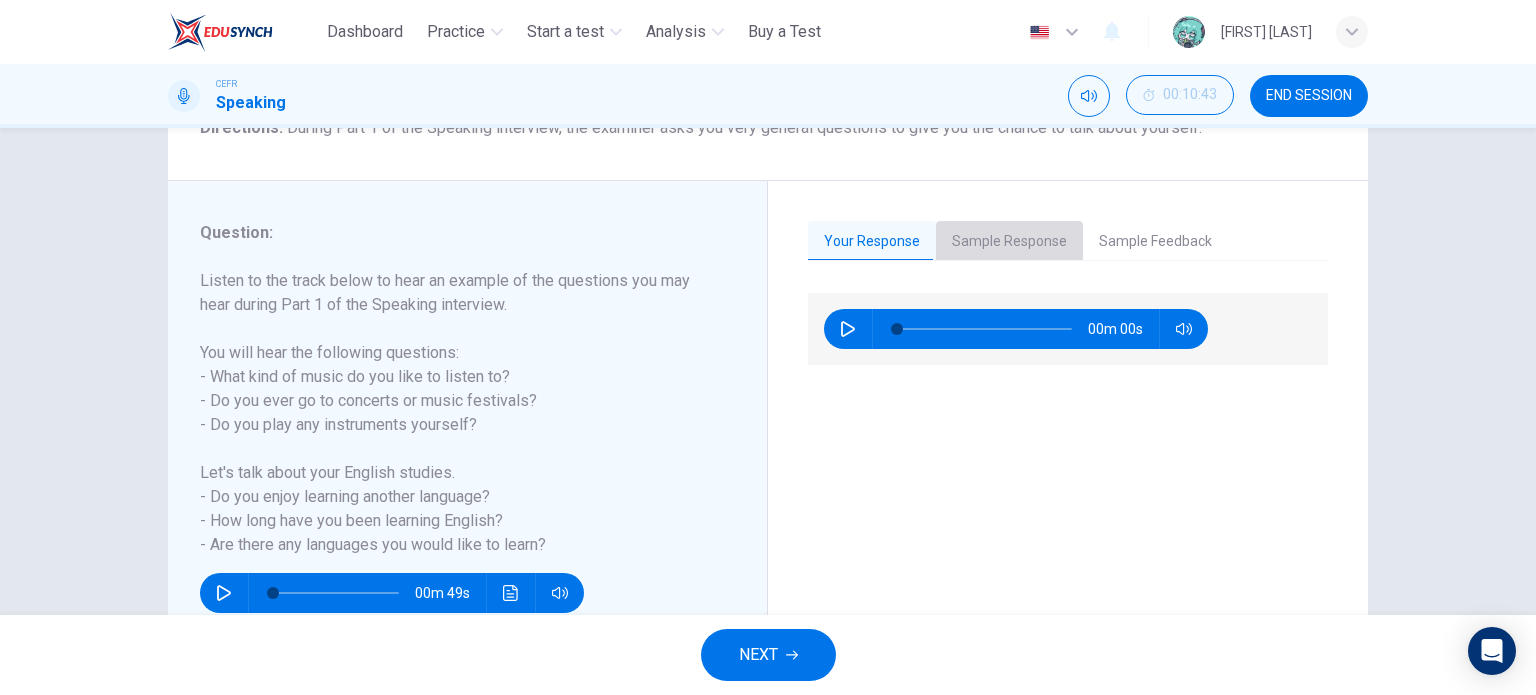click on "Sample Response" at bounding box center [1009, 242] 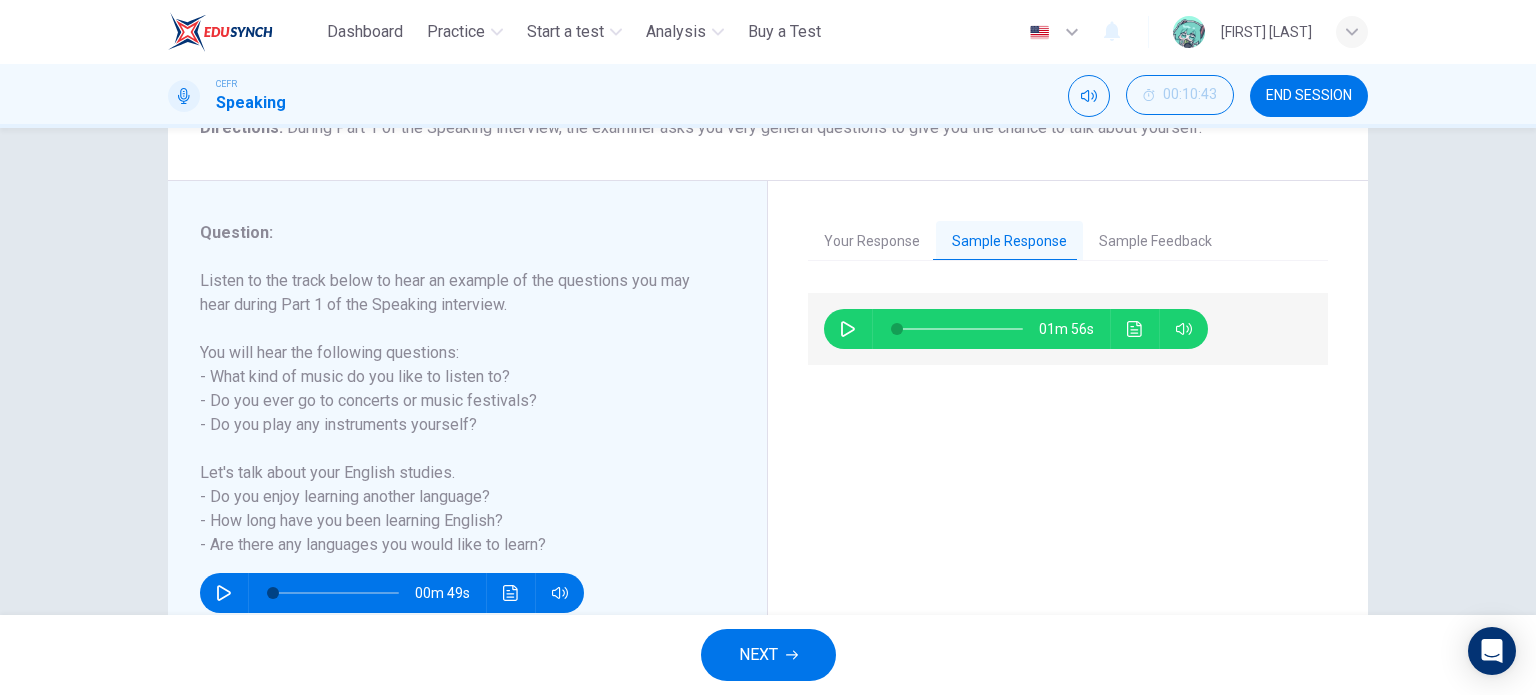 click 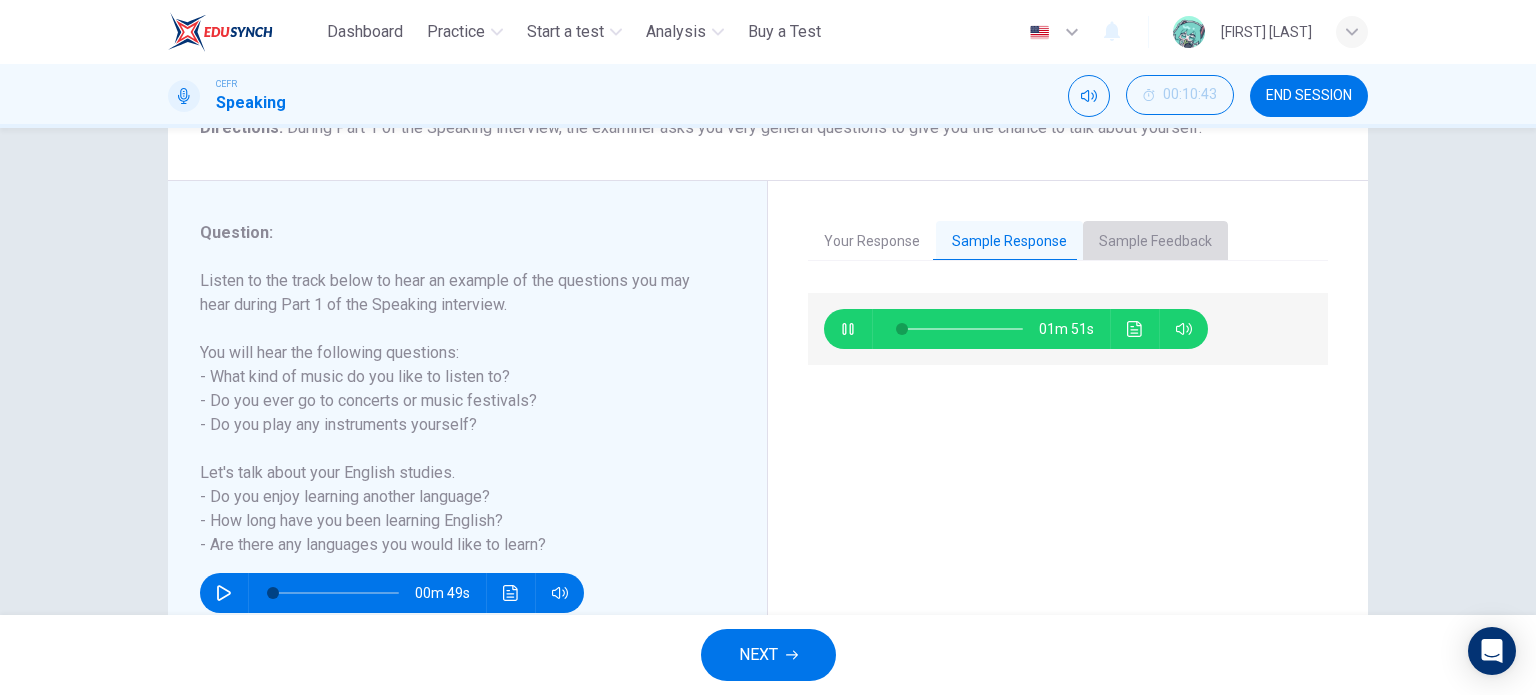 click on "Sample Feedback" at bounding box center (1155, 242) 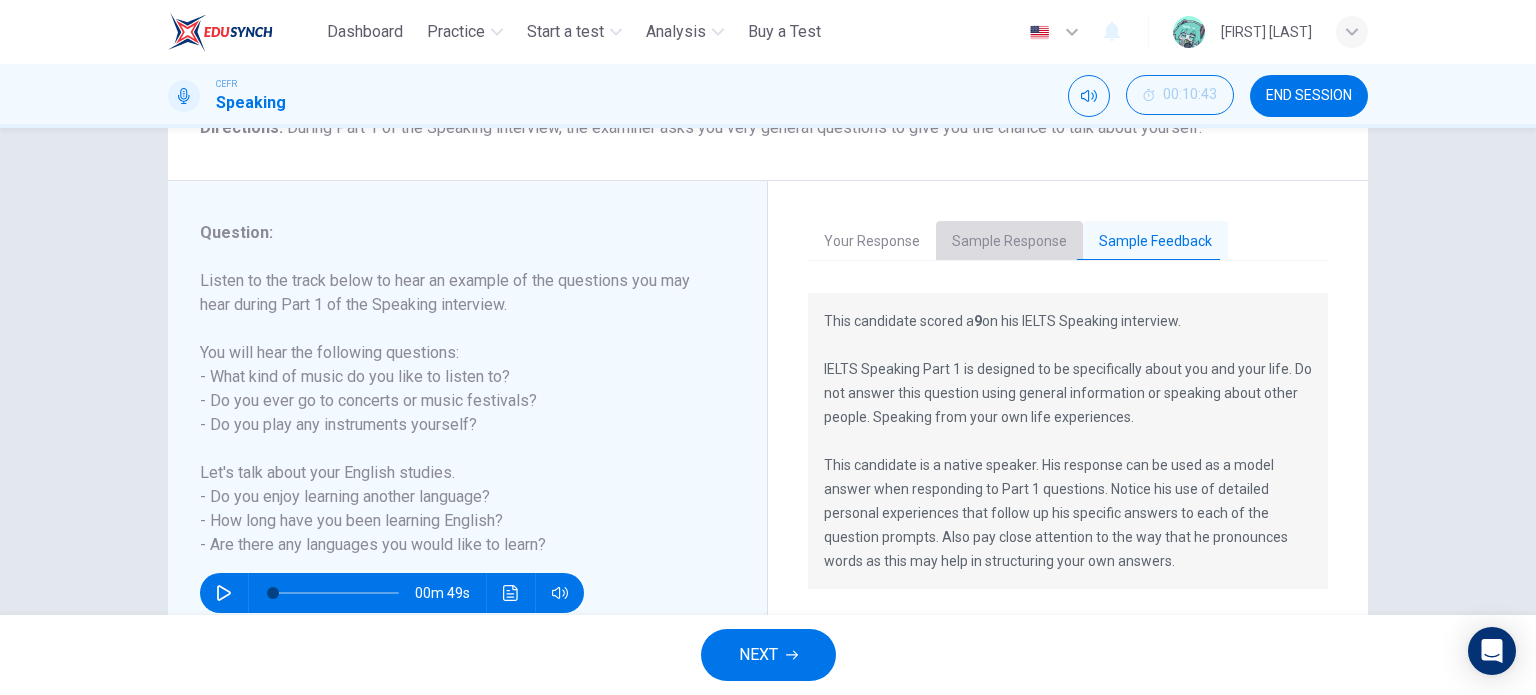 click on "Sample Response" at bounding box center (1009, 242) 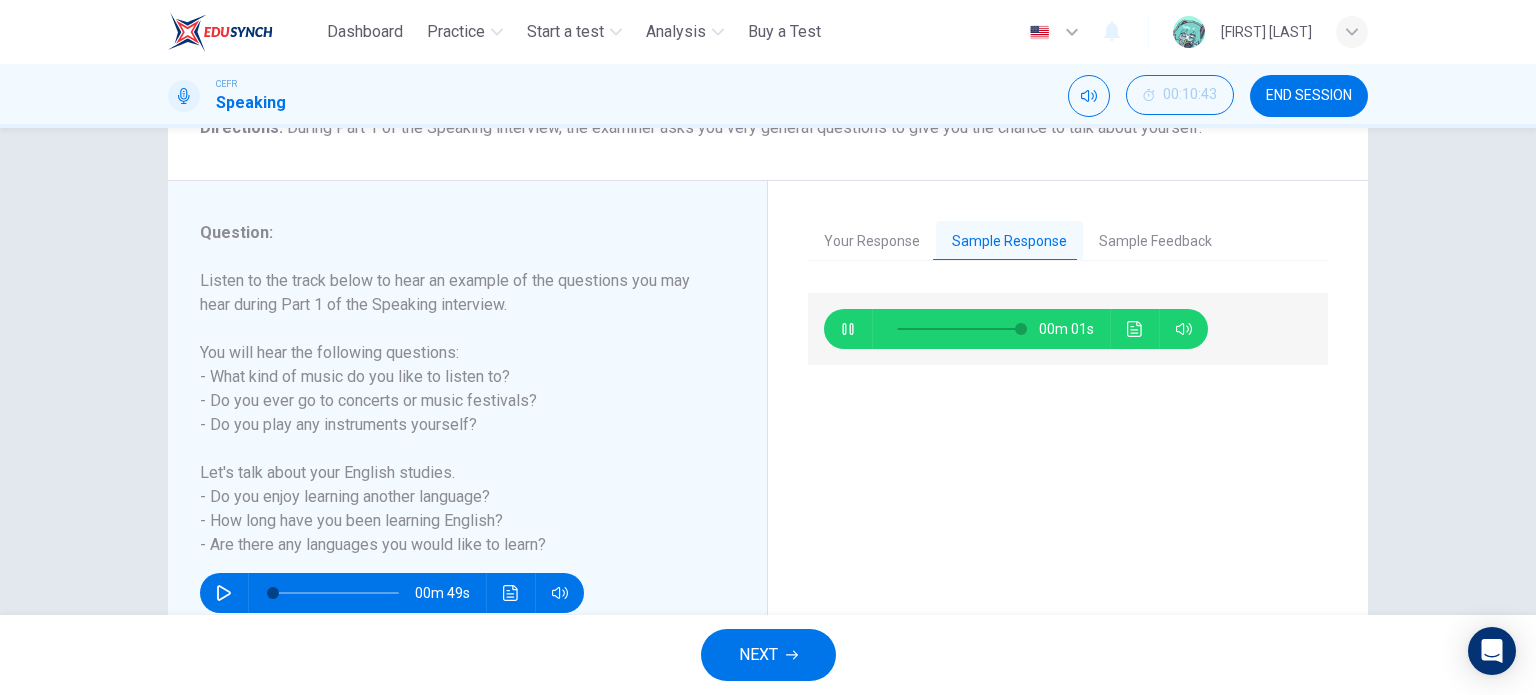 type on "***" 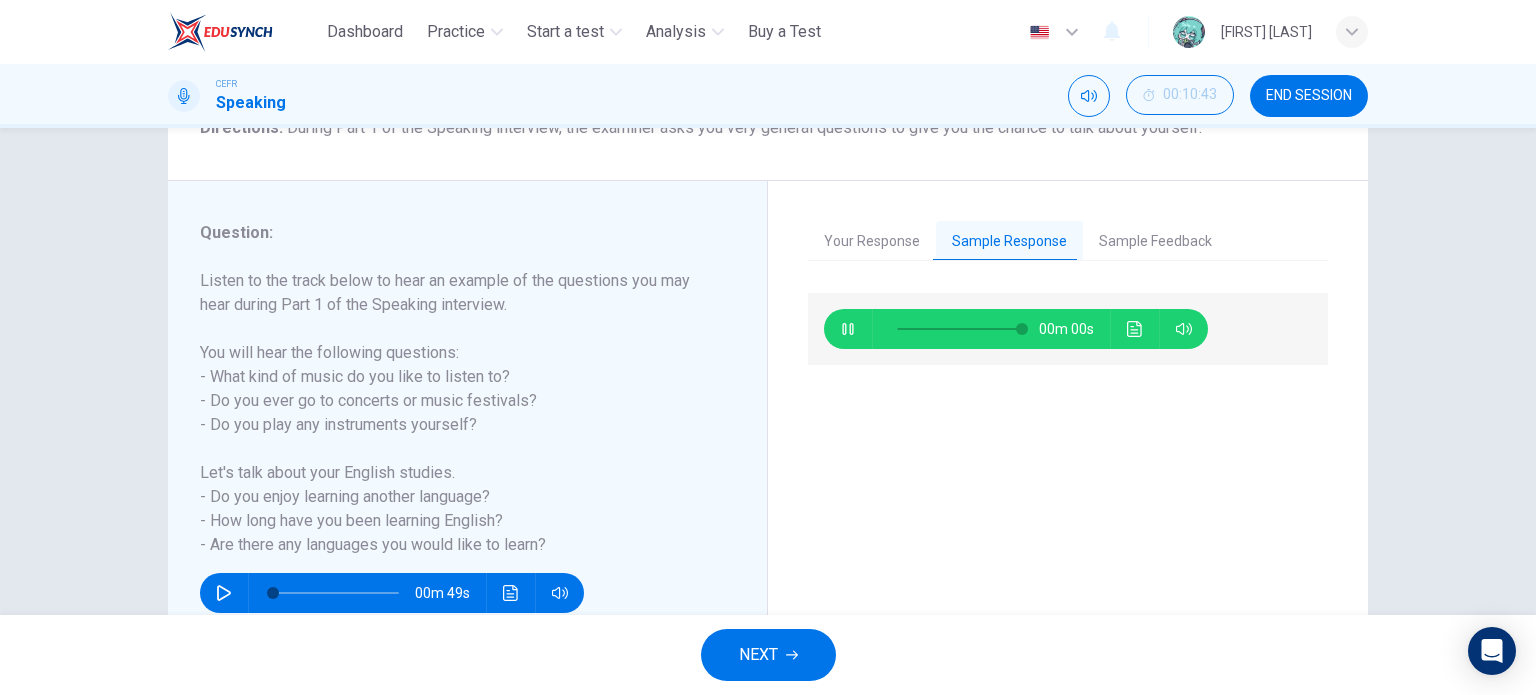 click on "Sample Feedback" at bounding box center (1155, 242) 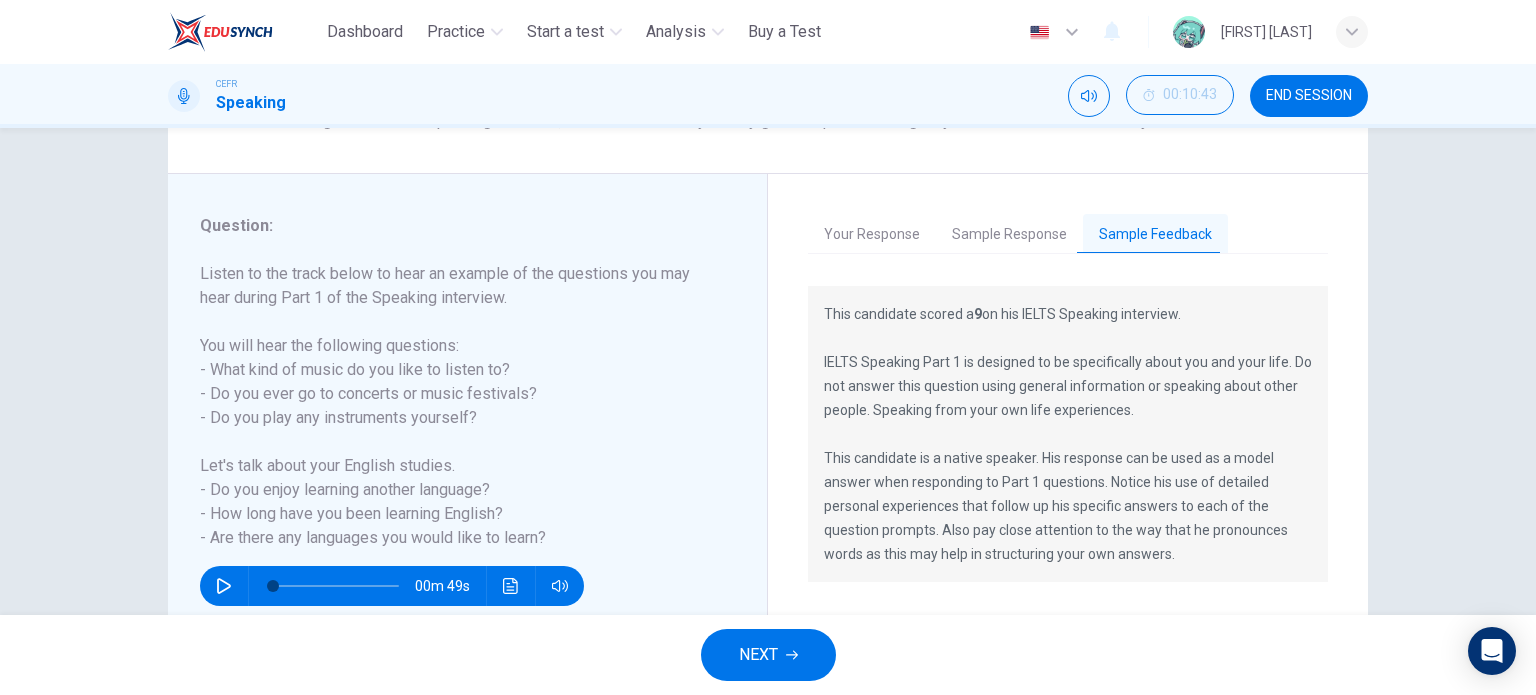 scroll, scrollTop: 188, scrollLeft: 0, axis: vertical 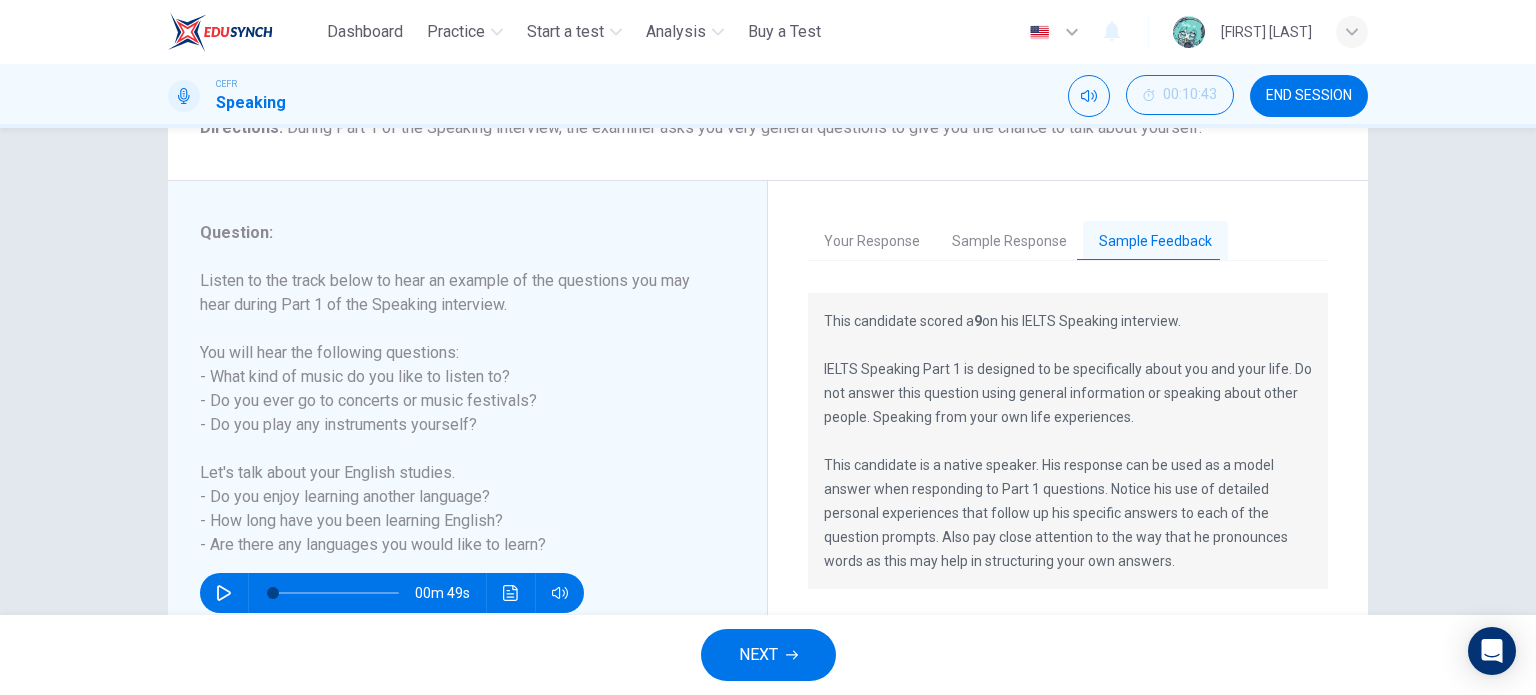 click on "NEXT" at bounding box center (768, 655) 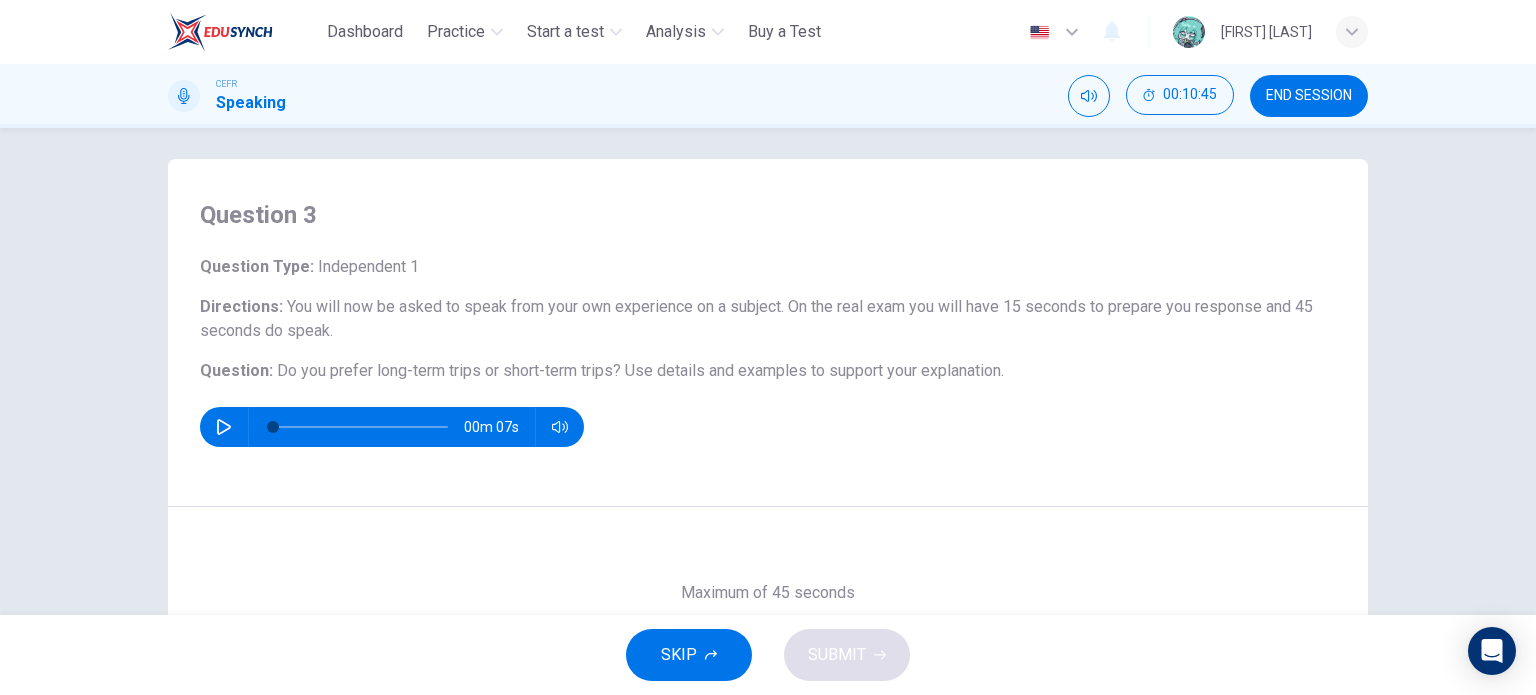 scroll, scrollTop: 0, scrollLeft: 0, axis: both 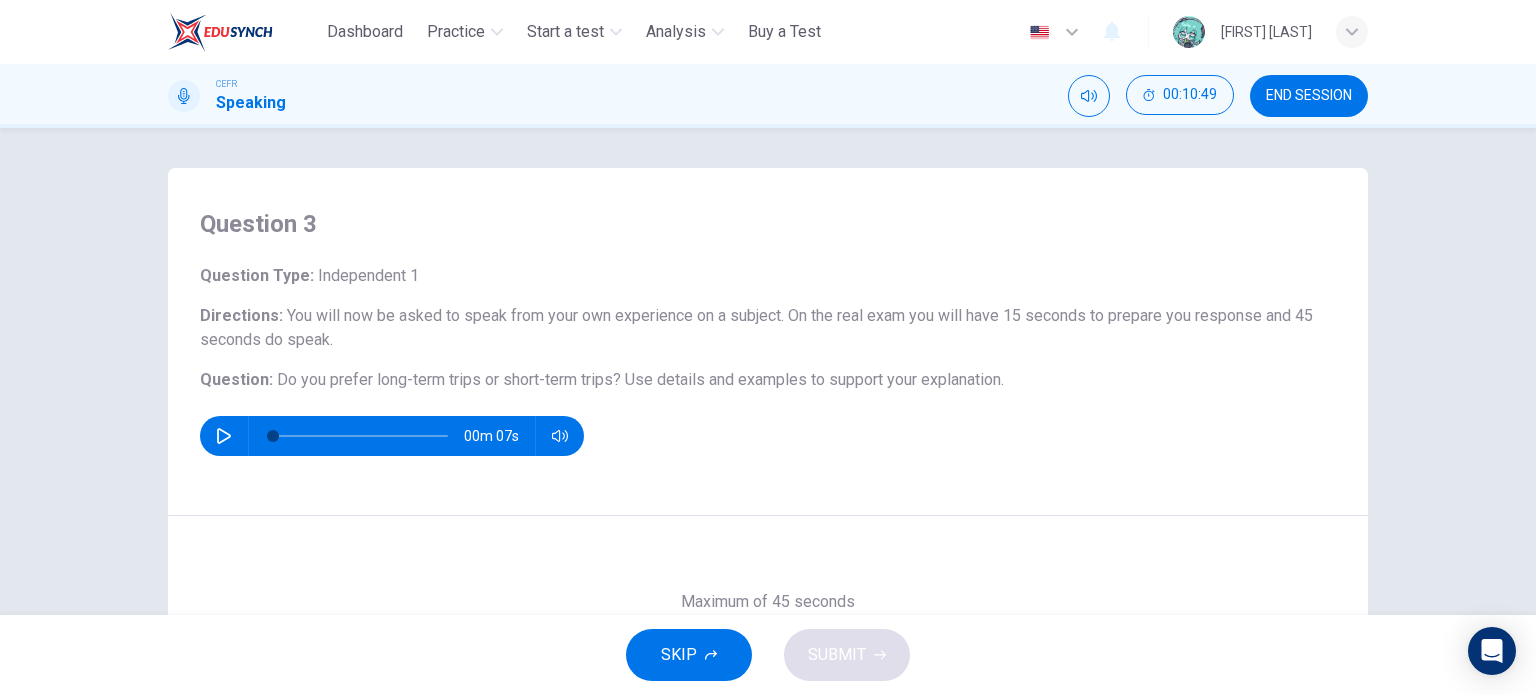 click at bounding box center (224, 436) 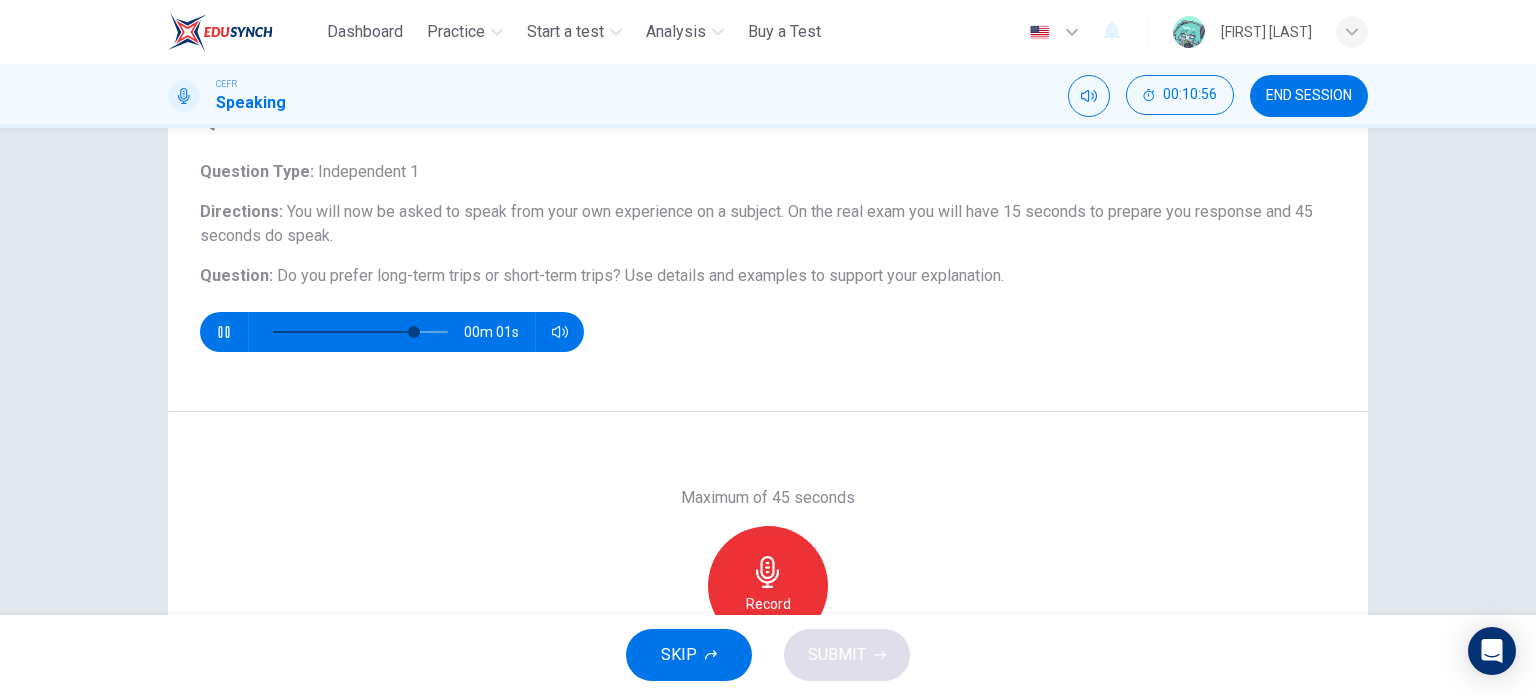 scroll, scrollTop: 100, scrollLeft: 0, axis: vertical 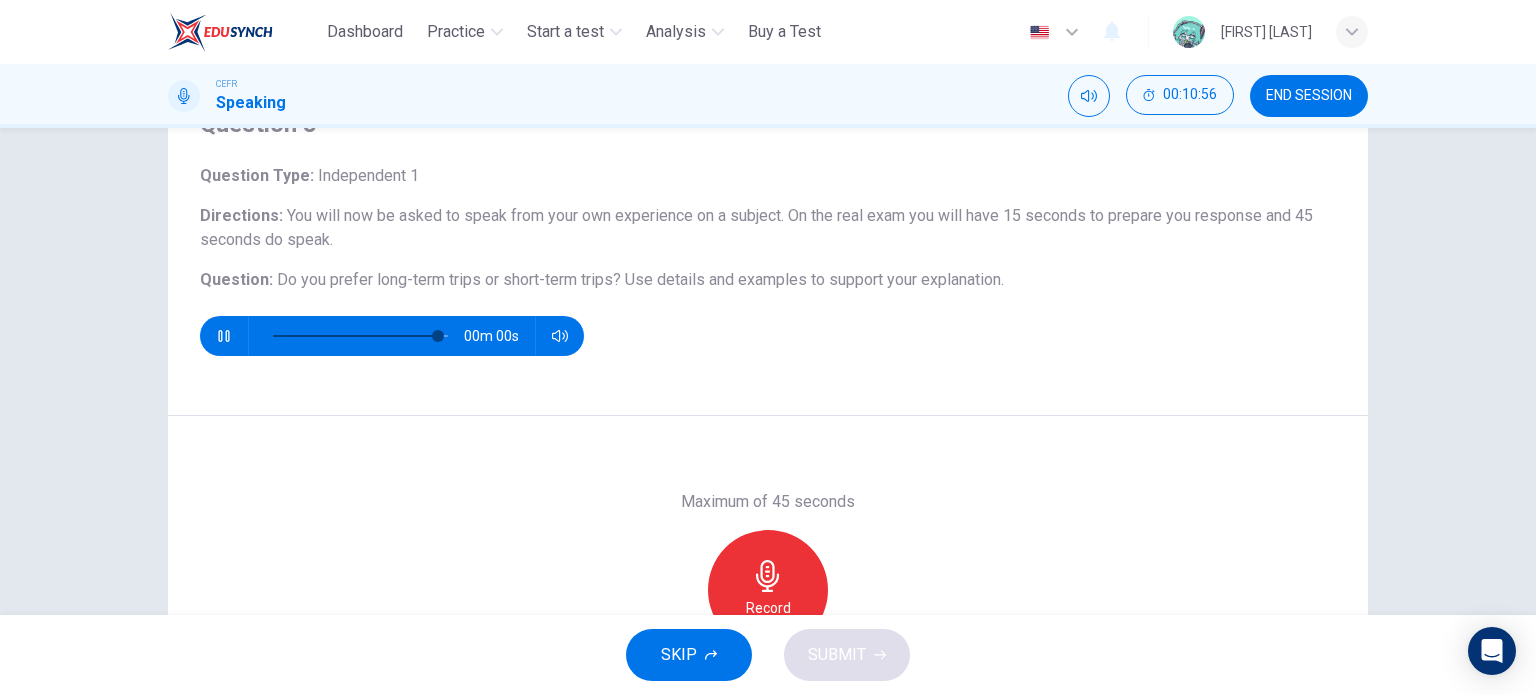 type on "*" 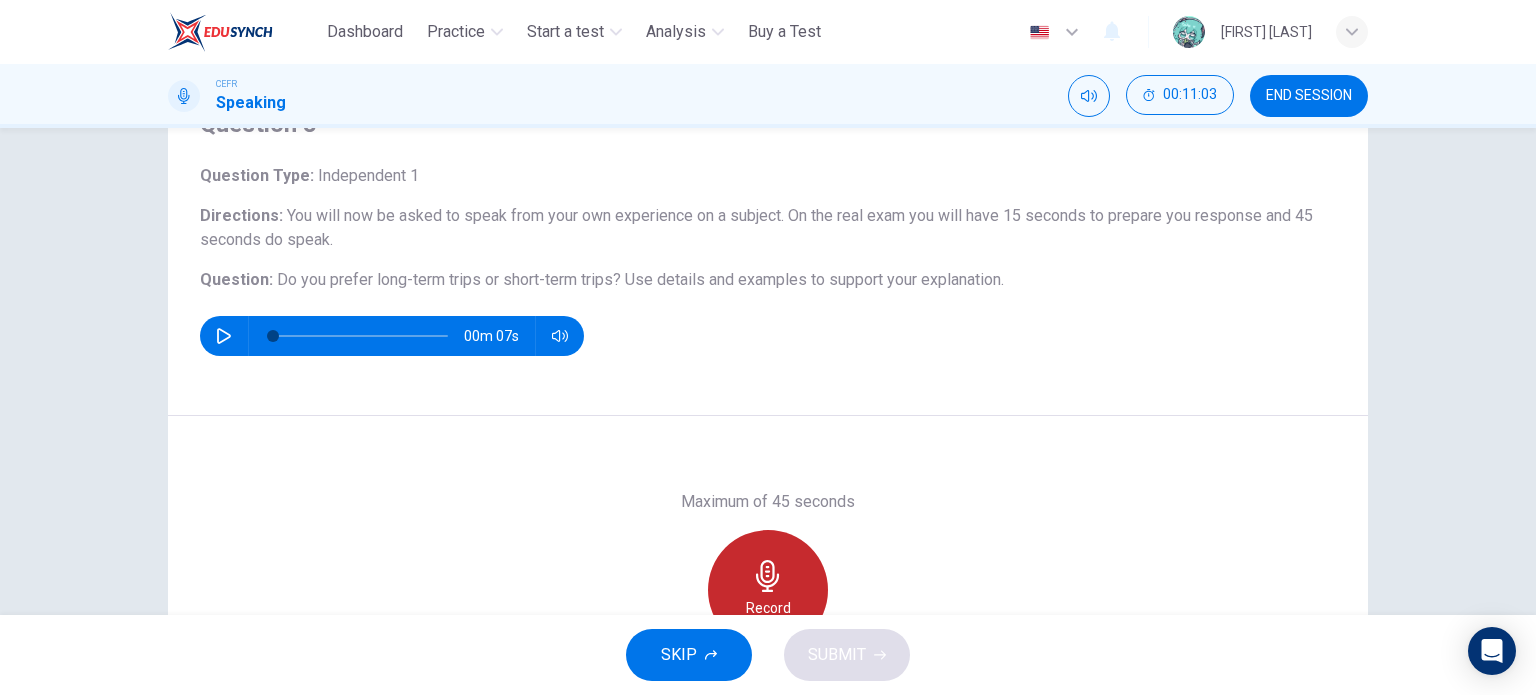 click on "Record" at bounding box center (768, 590) 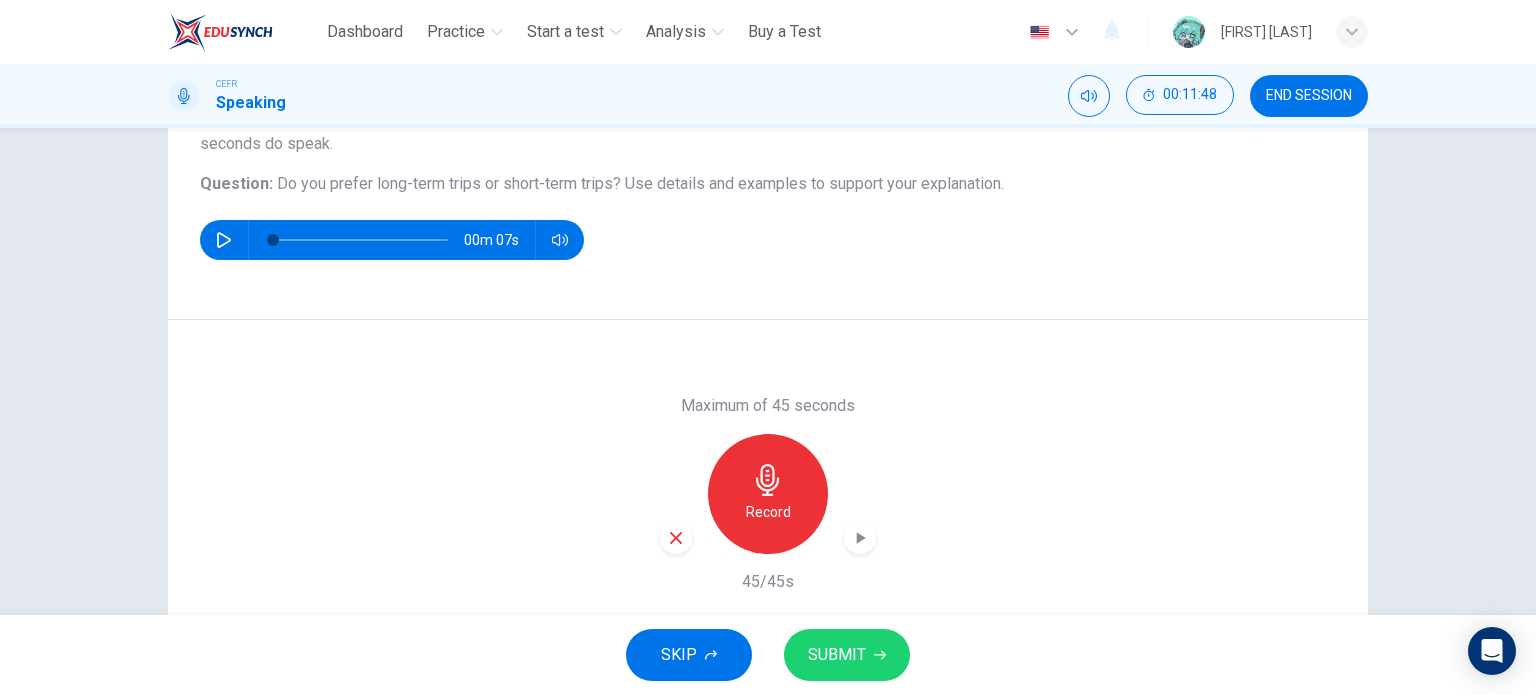 scroll, scrollTop: 188, scrollLeft: 0, axis: vertical 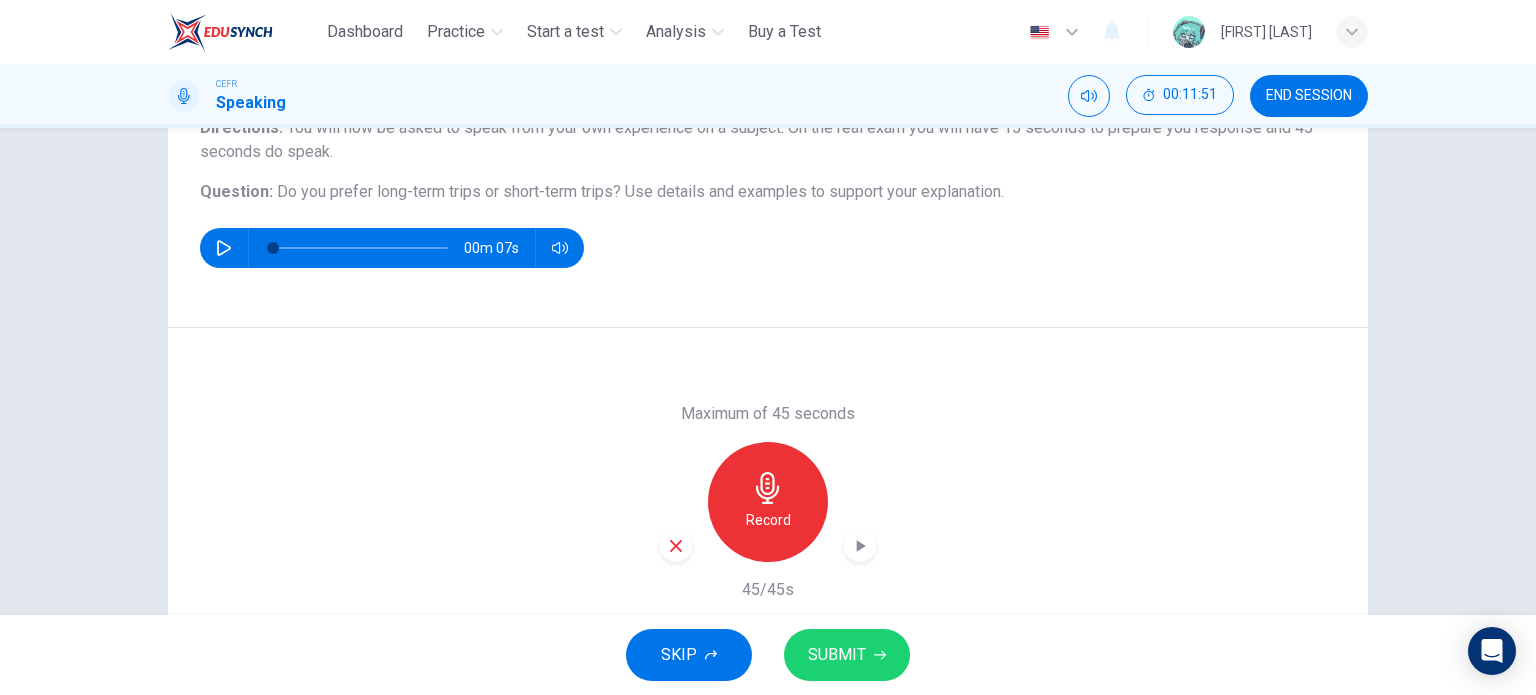 click on "SUBMIT" at bounding box center (847, 655) 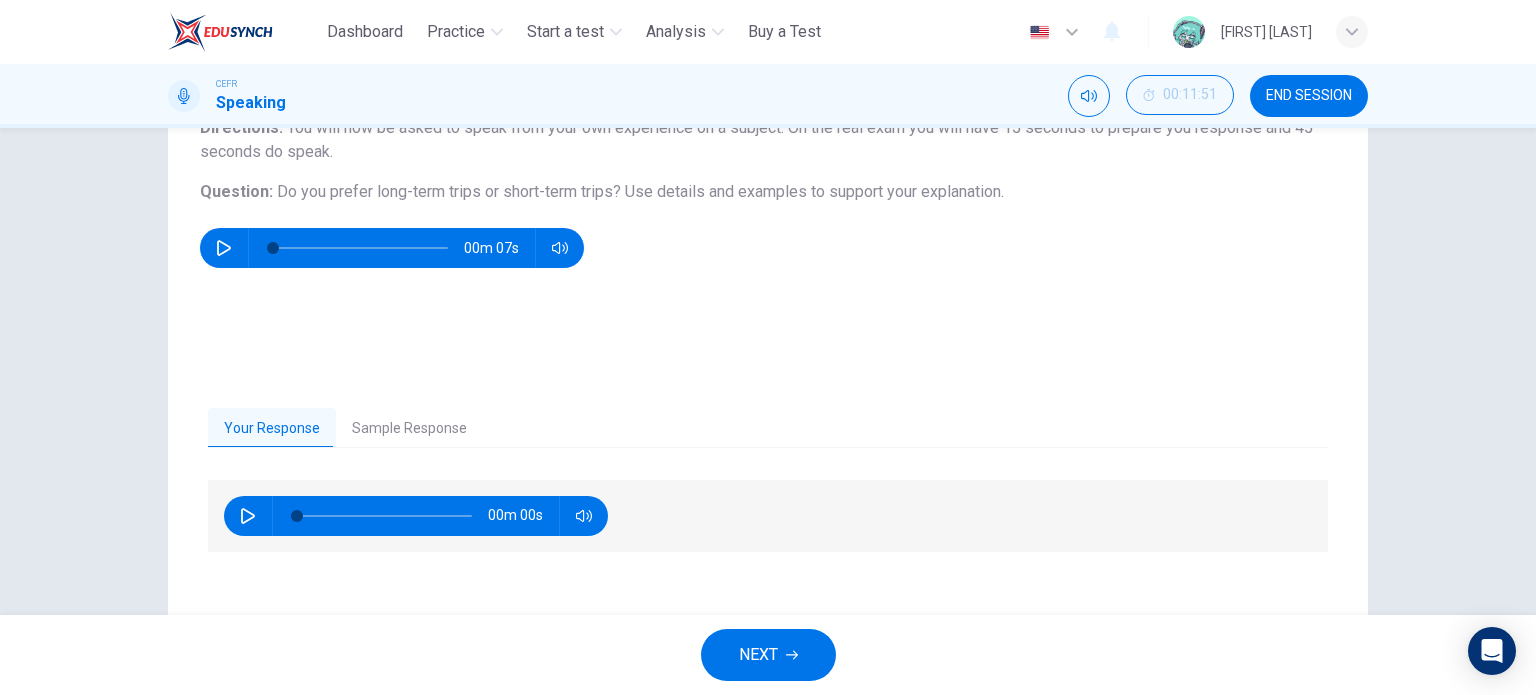 click on "Sample Response" at bounding box center (409, 429) 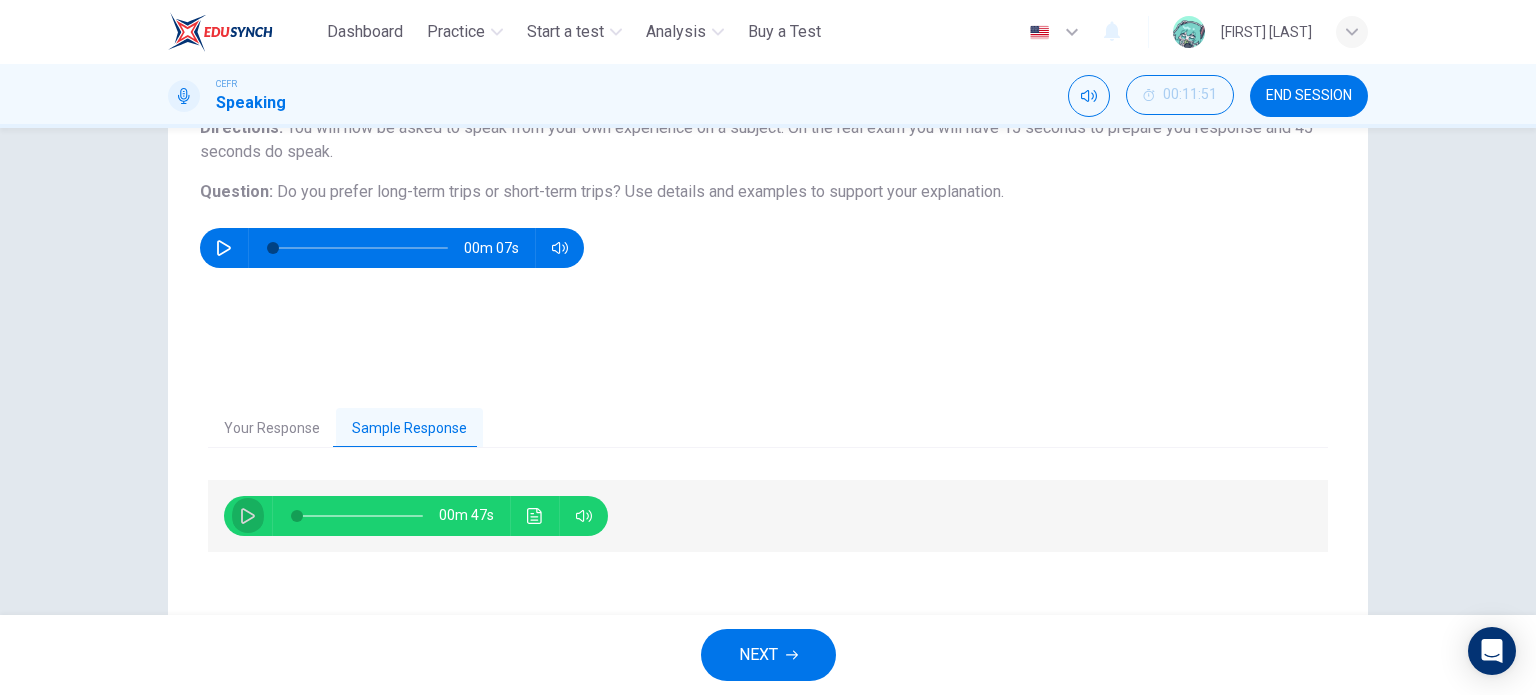 click 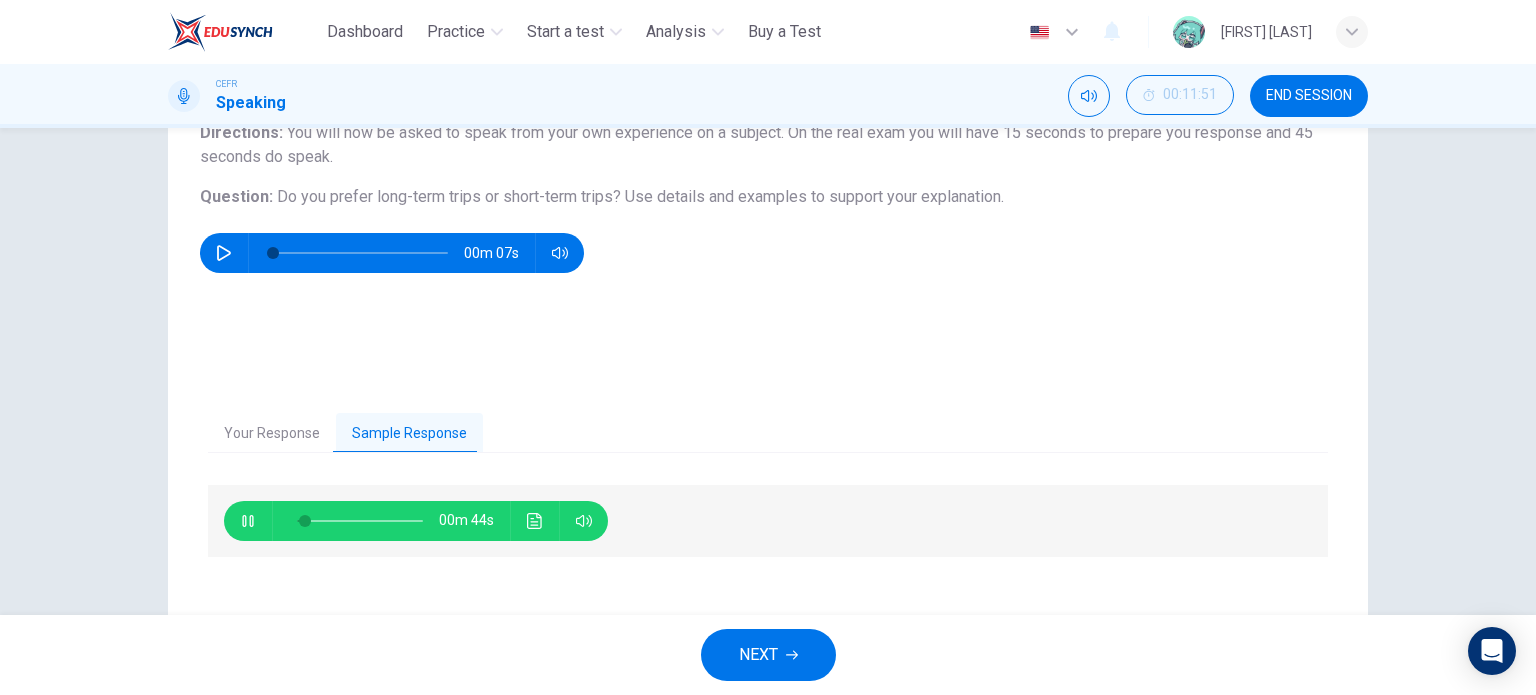 scroll, scrollTop: 188, scrollLeft: 0, axis: vertical 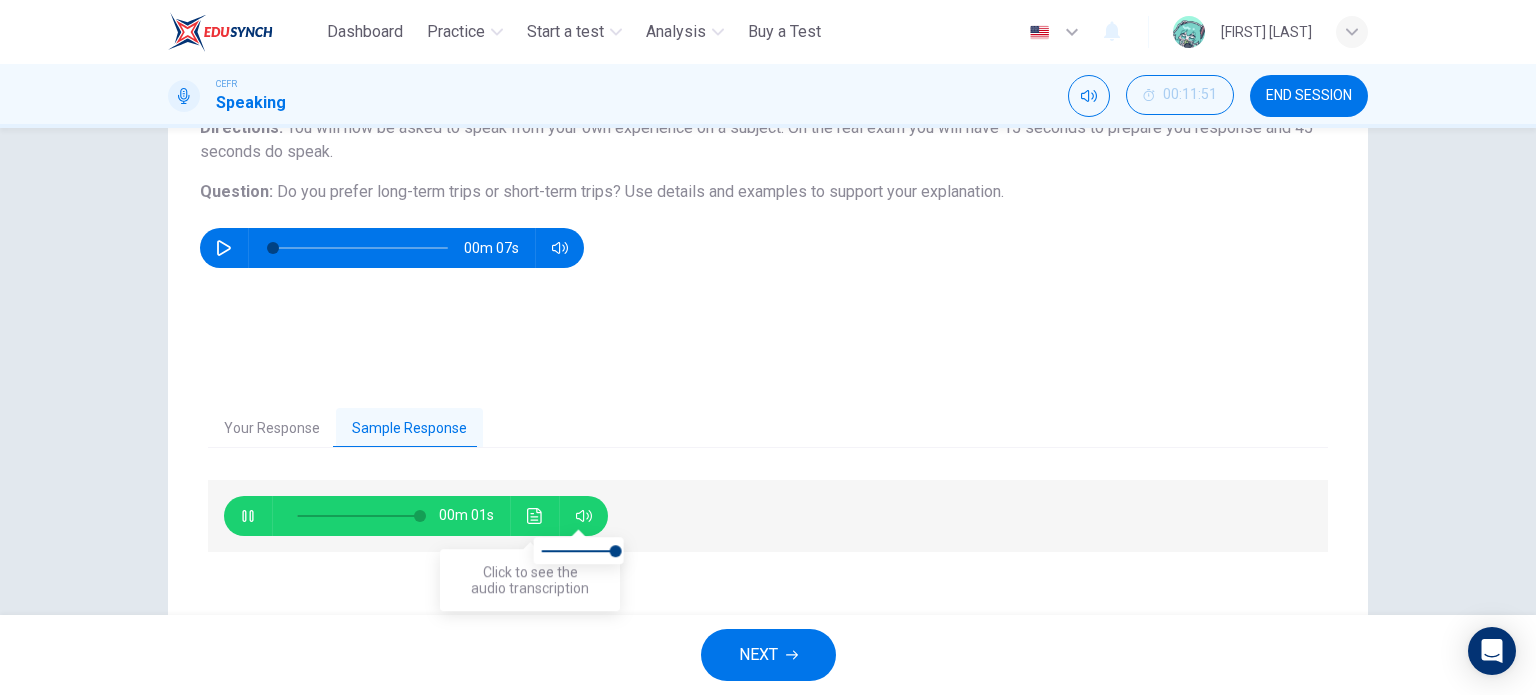 type on "*" 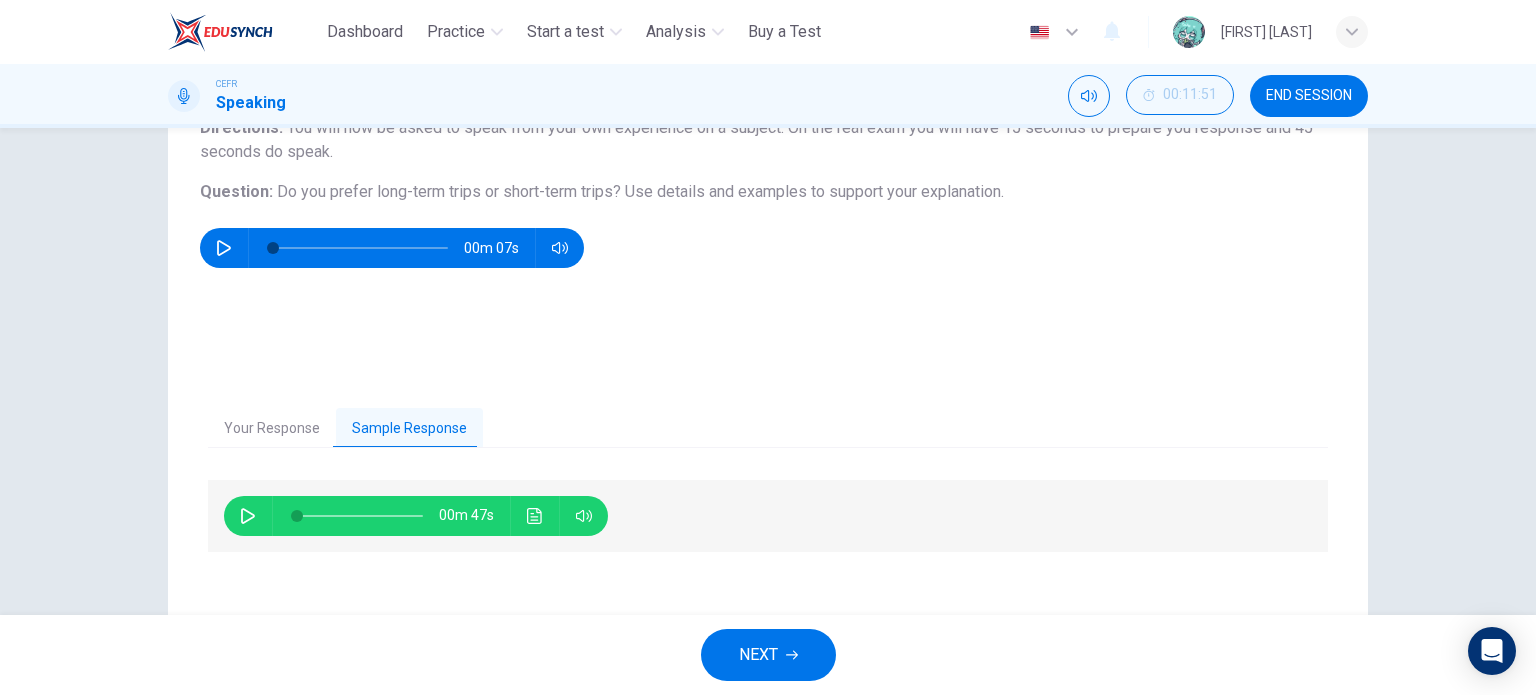 click on "NEXT" at bounding box center [768, 655] 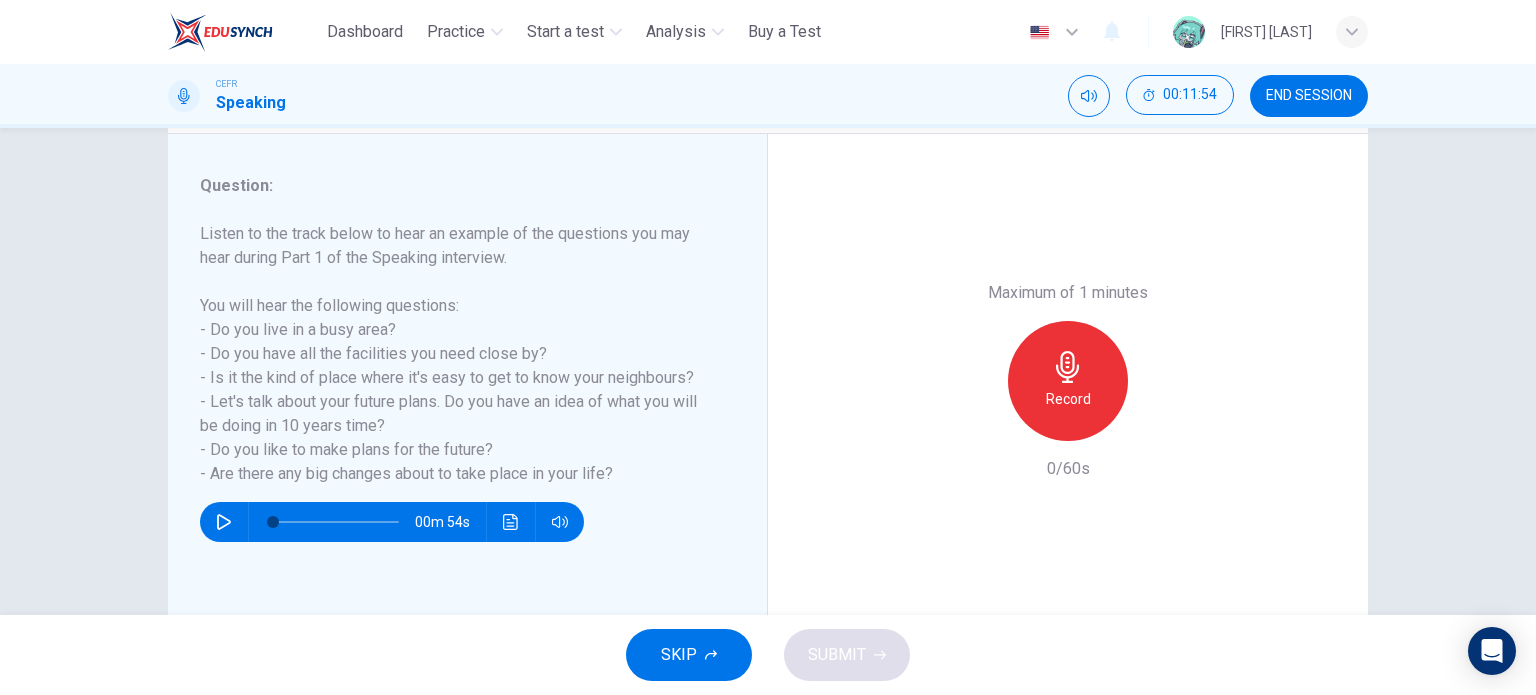 scroll, scrollTop: 288, scrollLeft: 0, axis: vertical 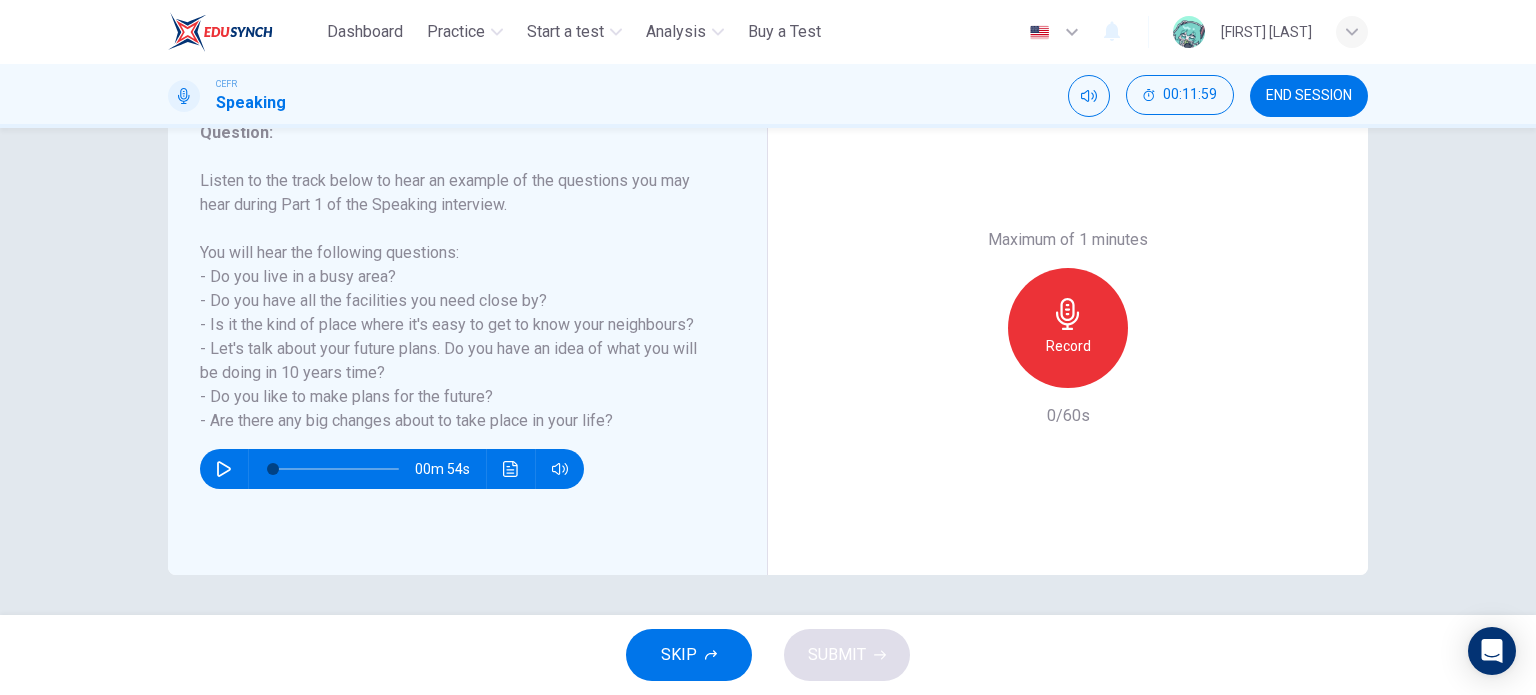 click 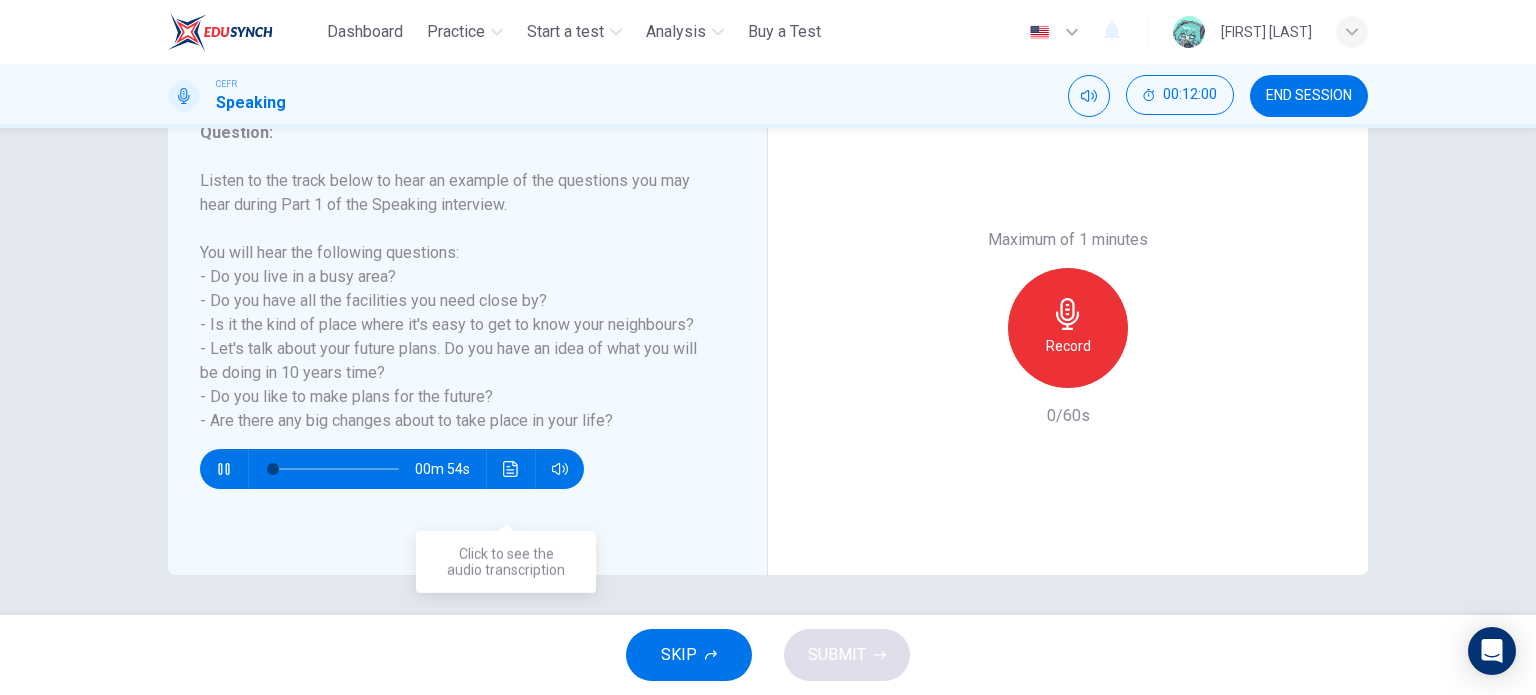 scroll, scrollTop: 188, scrollLeft: 0, axis: vertical 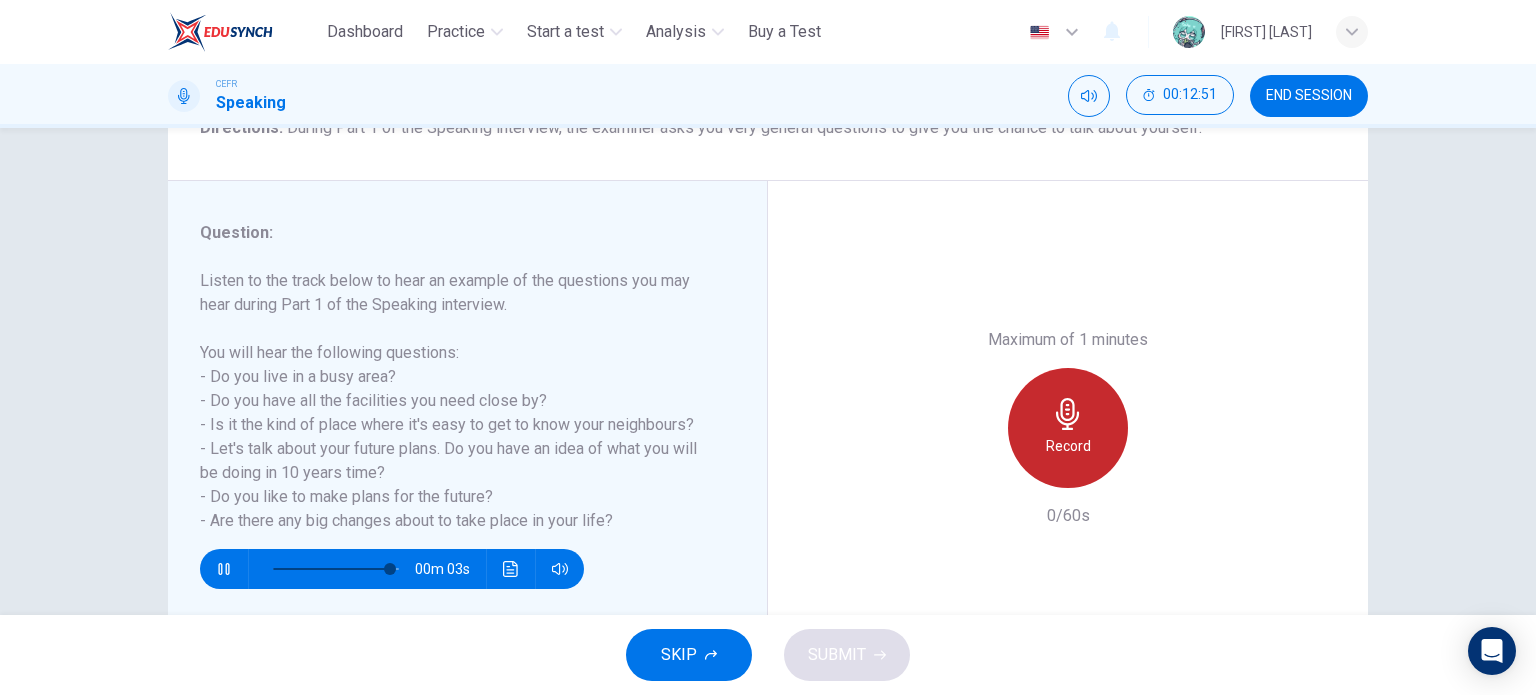 click 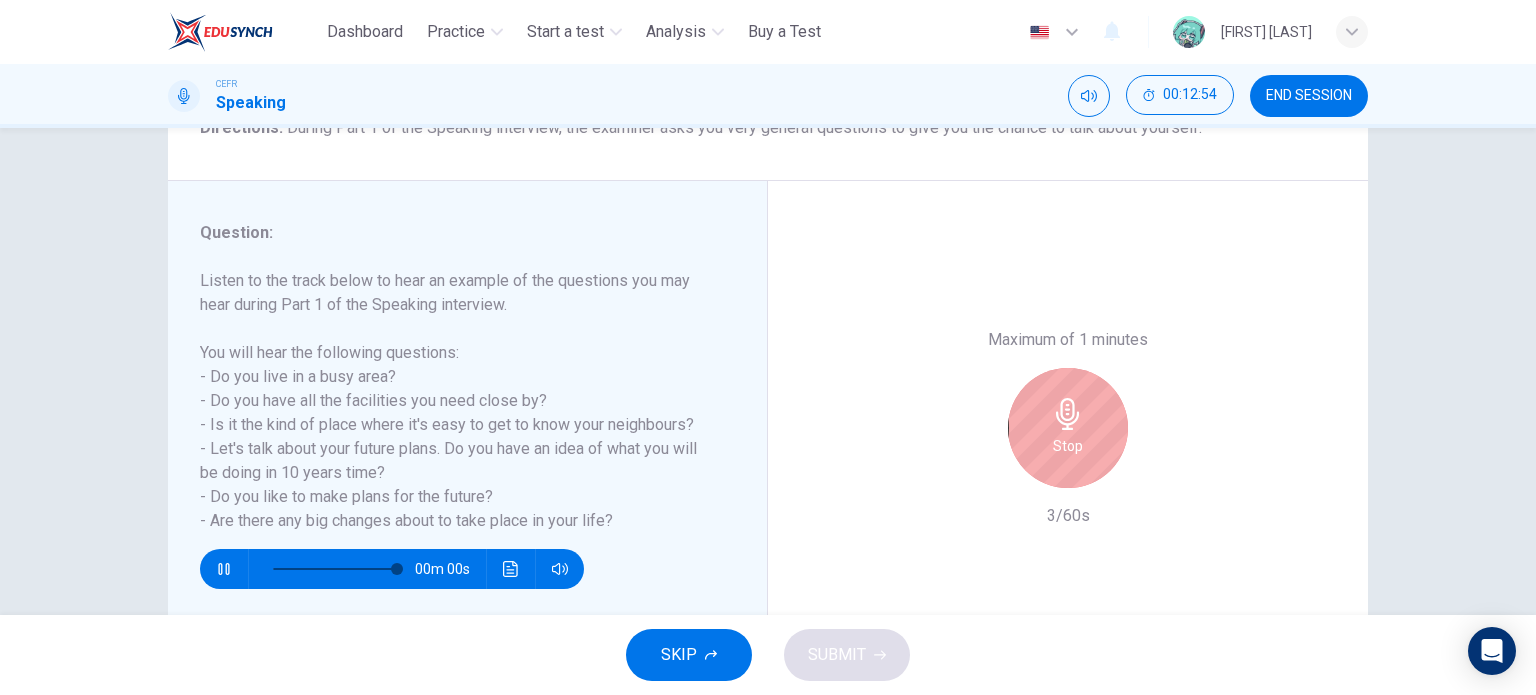 type on "*" 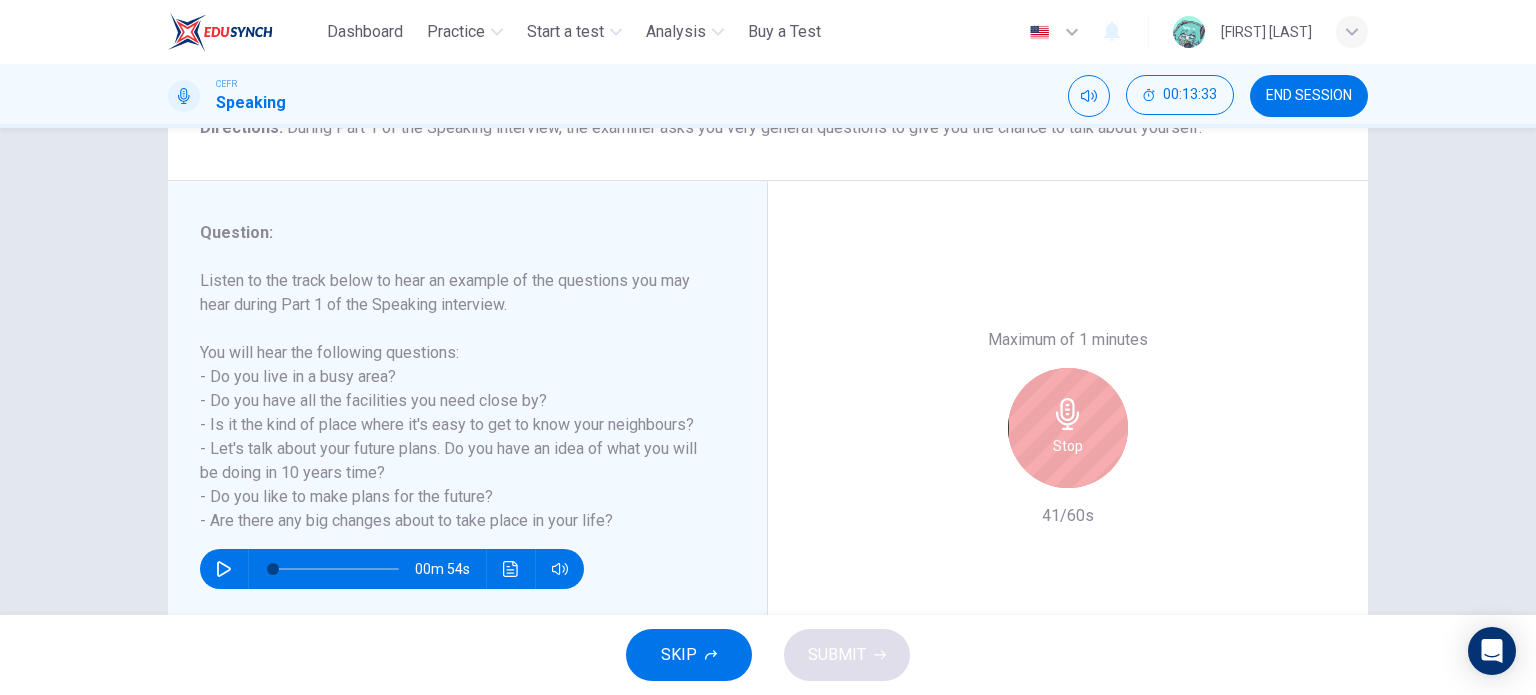 click on "Stop" at bounding box center (1068, 428) 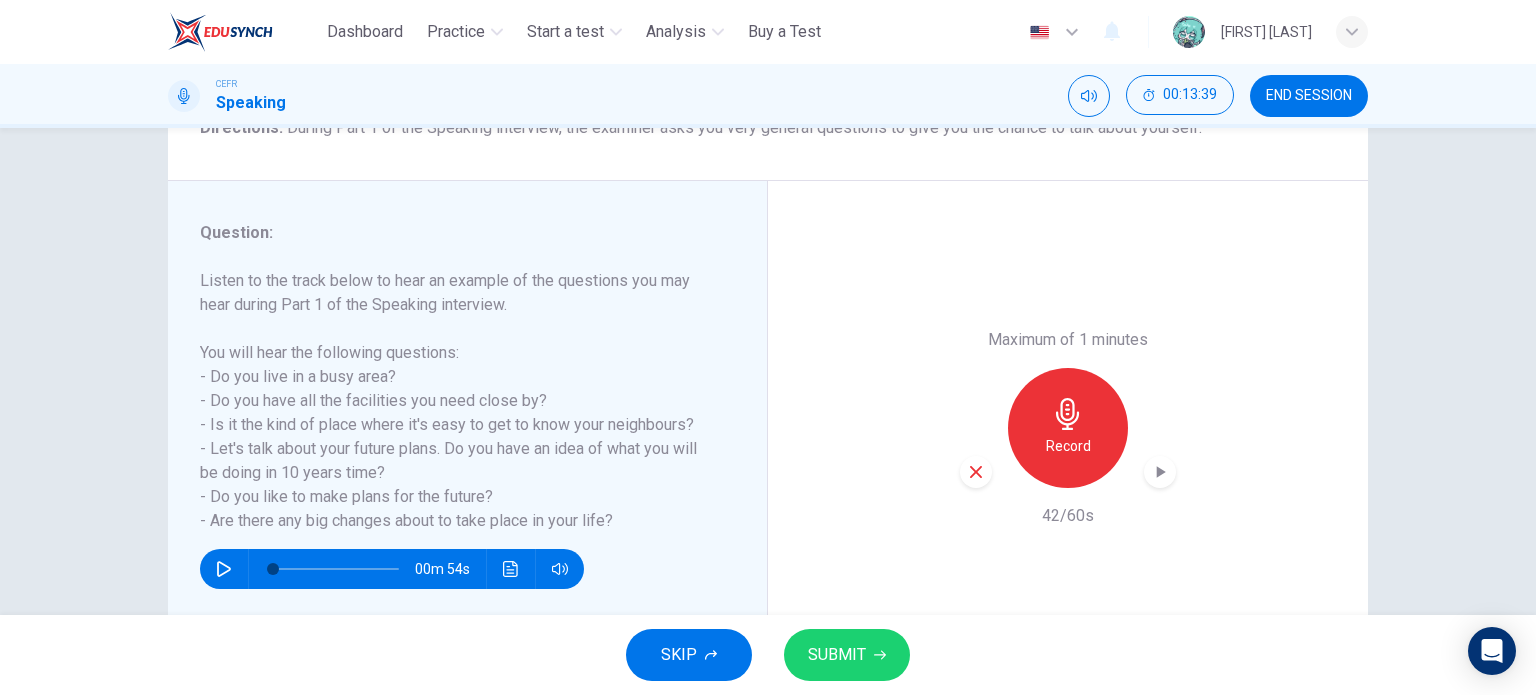 click on "Record" at bounding box center (1068, 428) 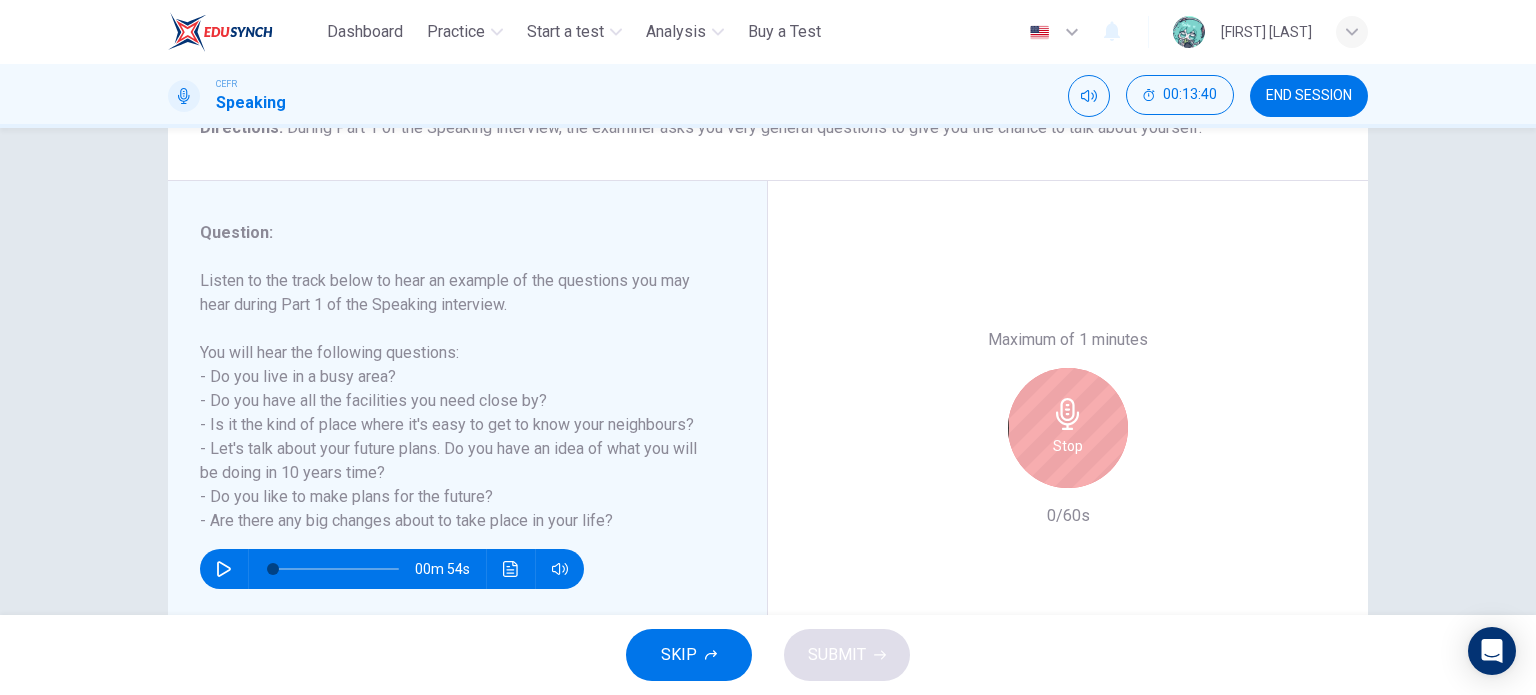 click on "Stop" at bounding box center (1068, 428) 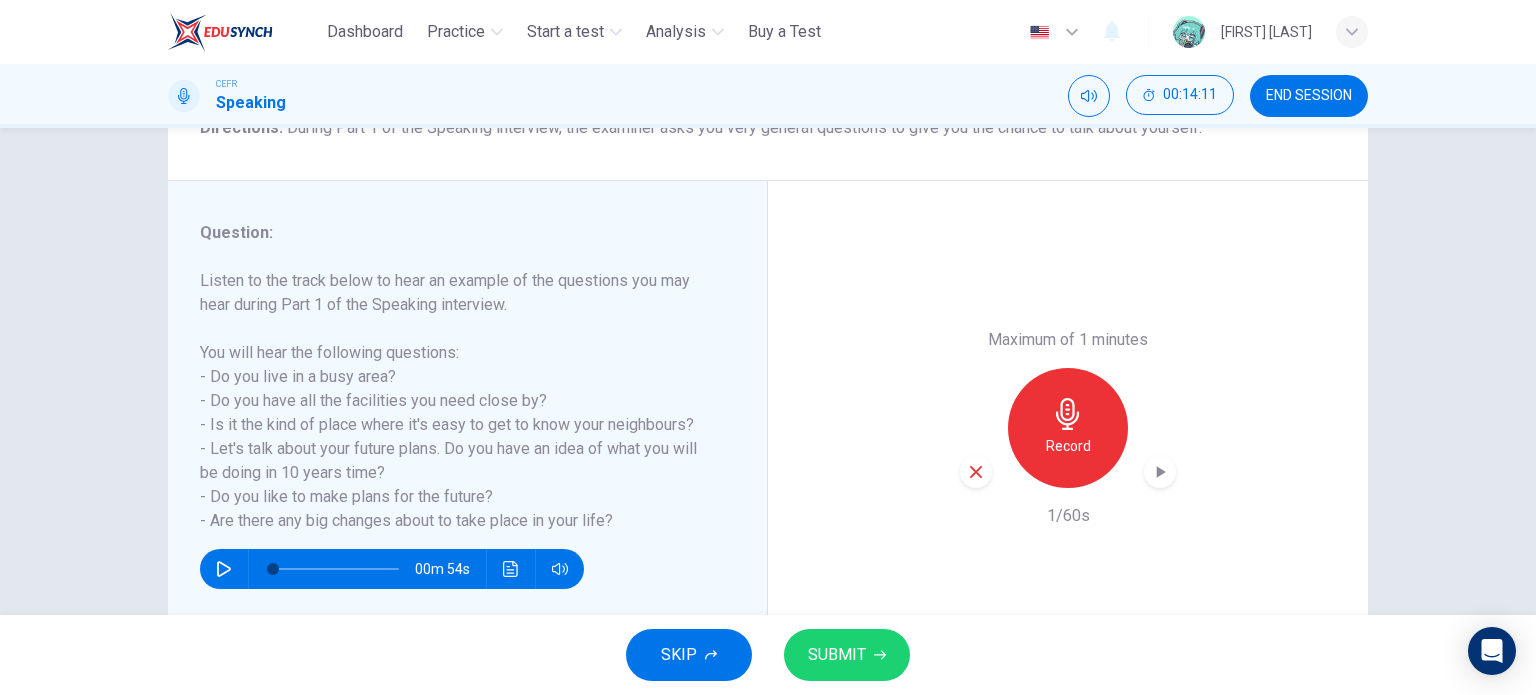 click on "SUBMIT" at bounding box center [837, 655] 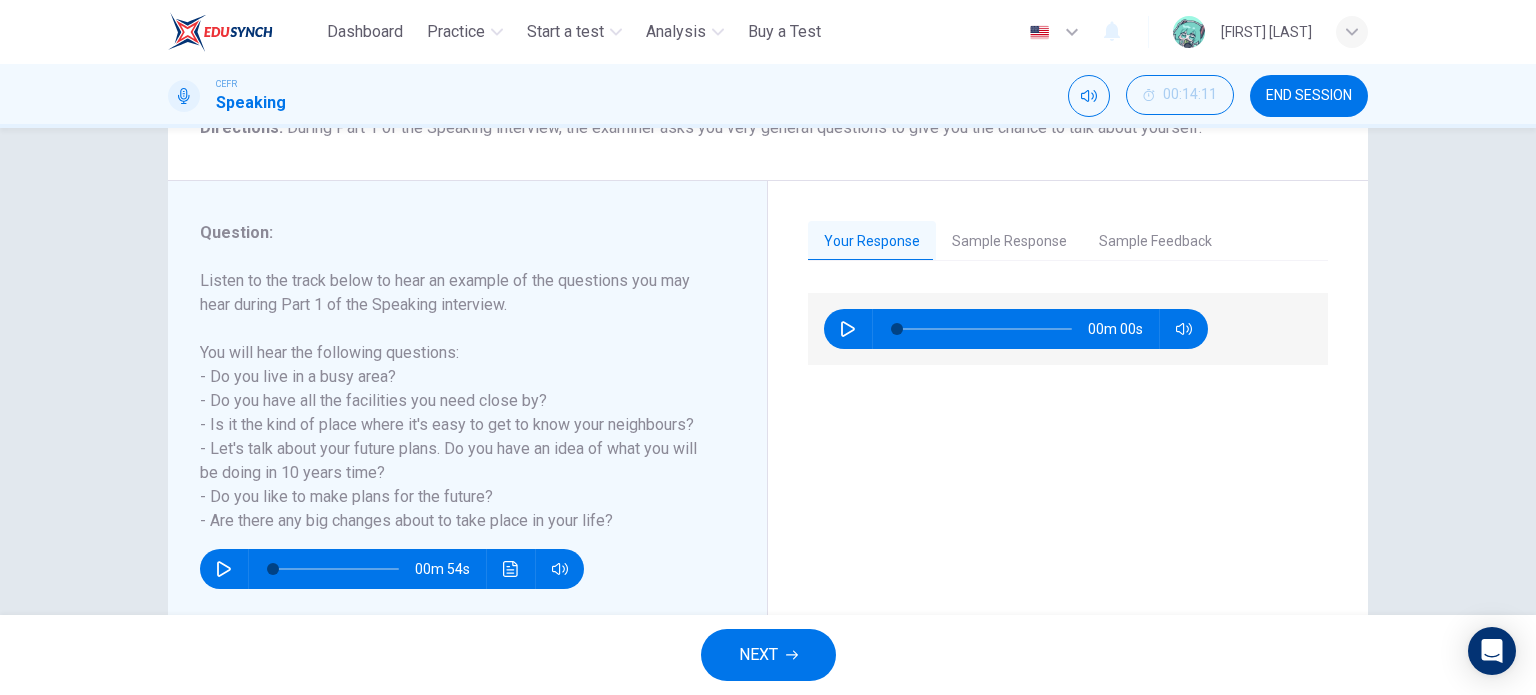 click on "Sample Response" at bounding box center [1009, 242] 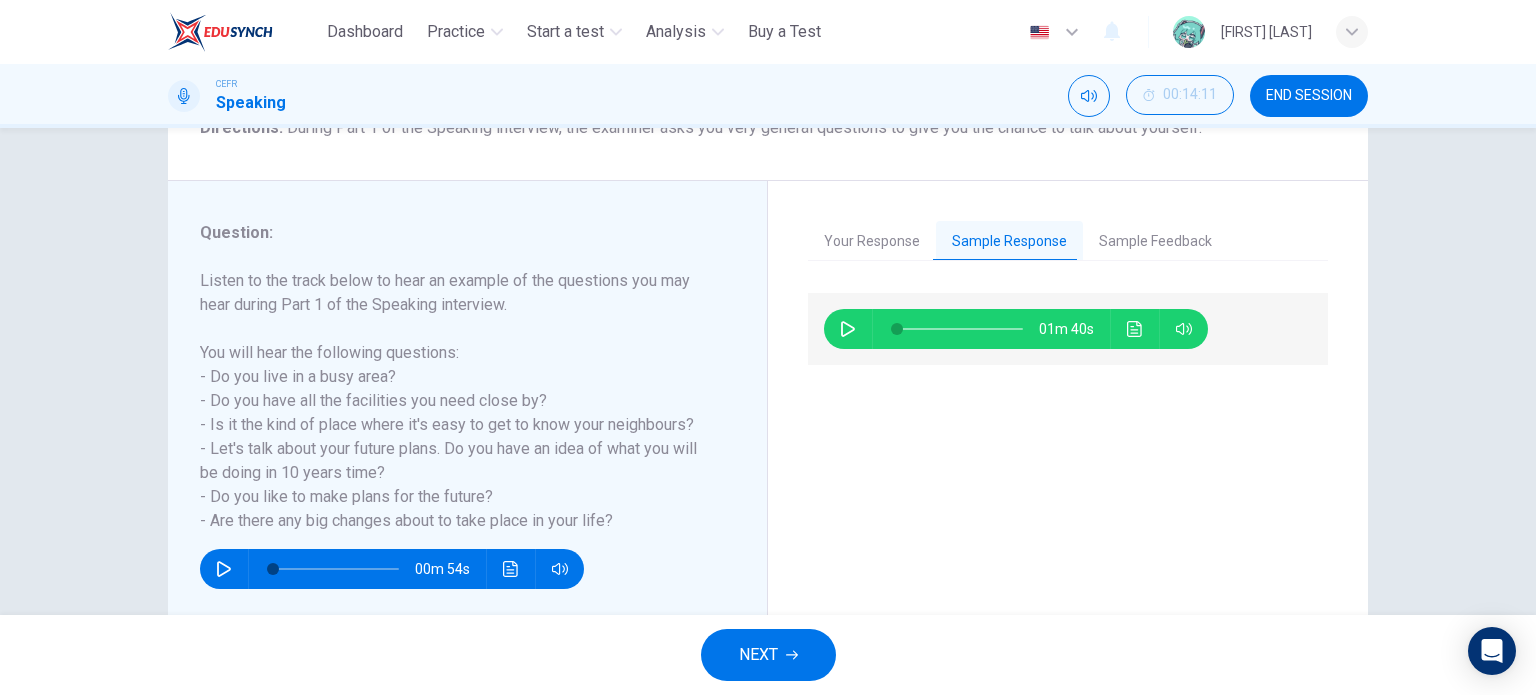 click on "Sample Feedback" at bounding box center [1155, 242] 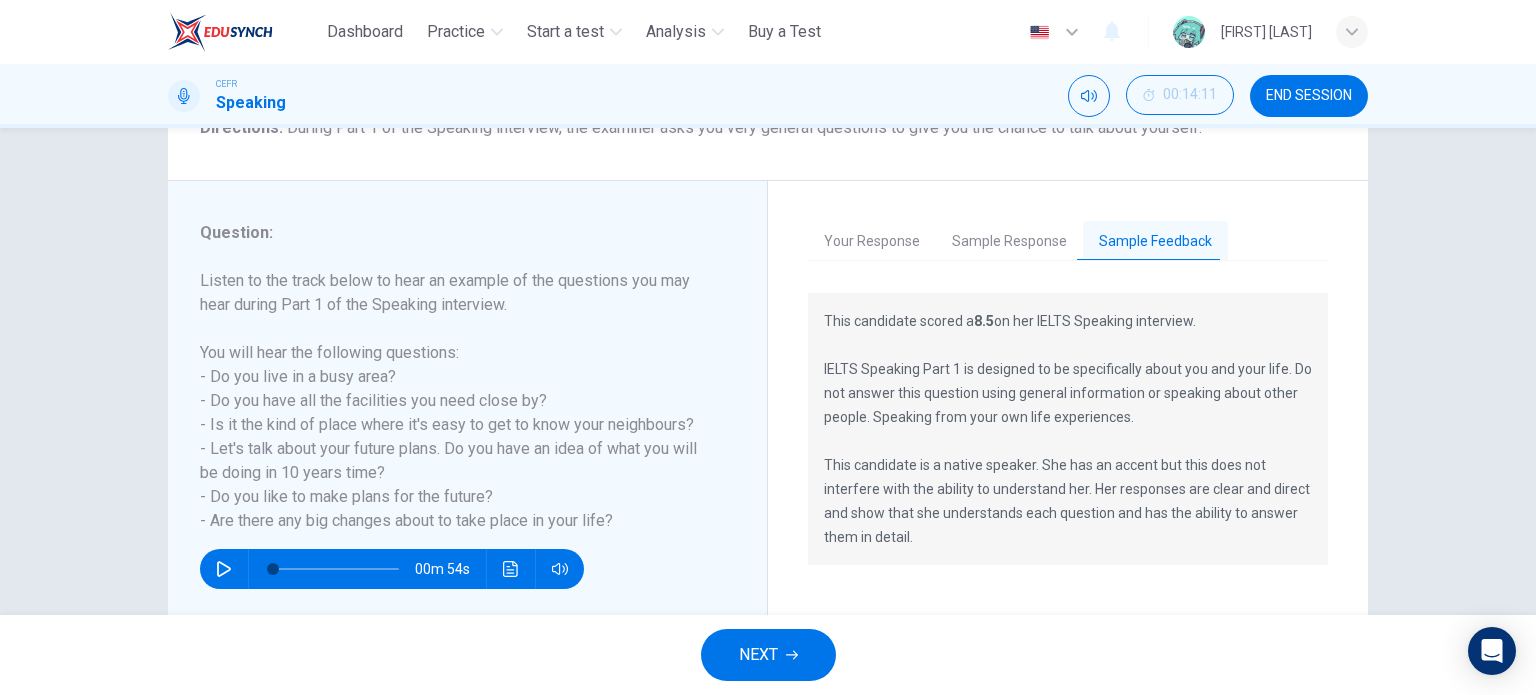 click on "Sample Response" at bounding box center (1009, 242) 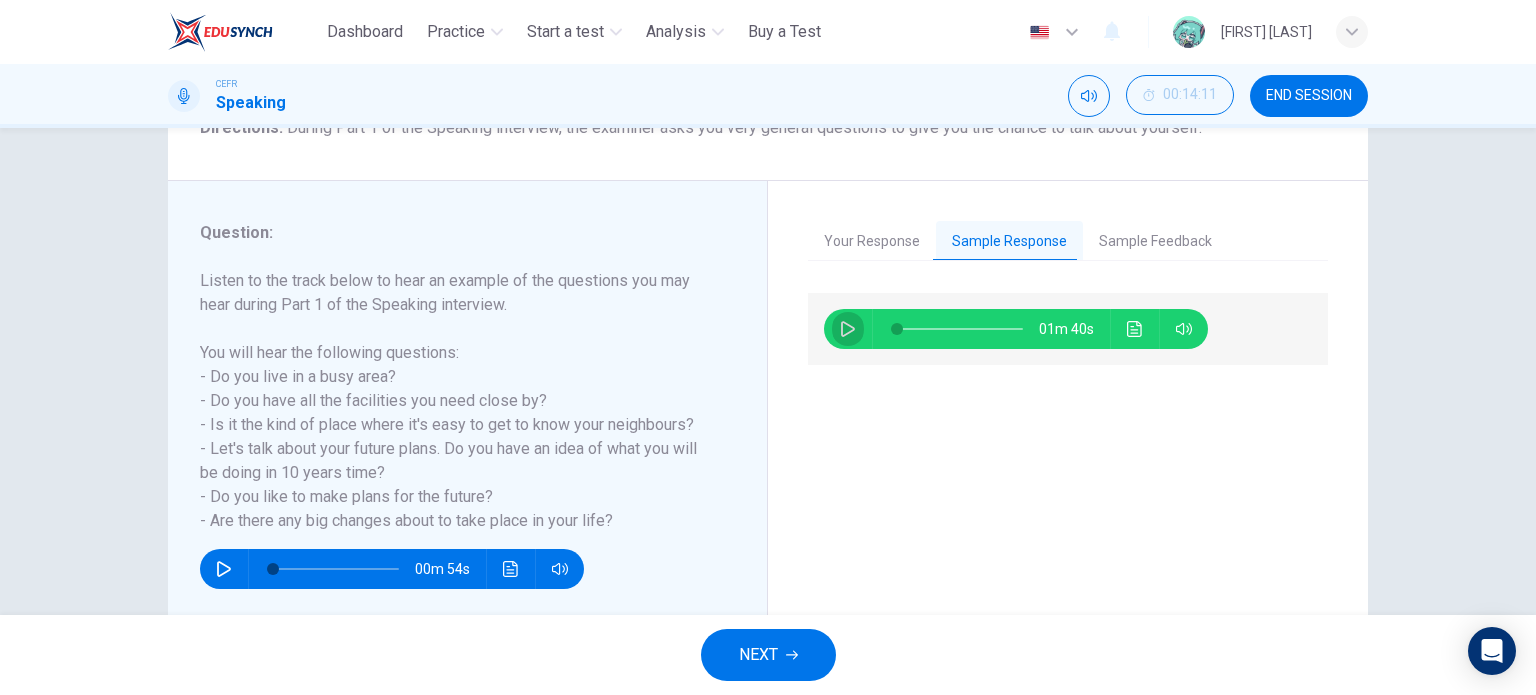 click 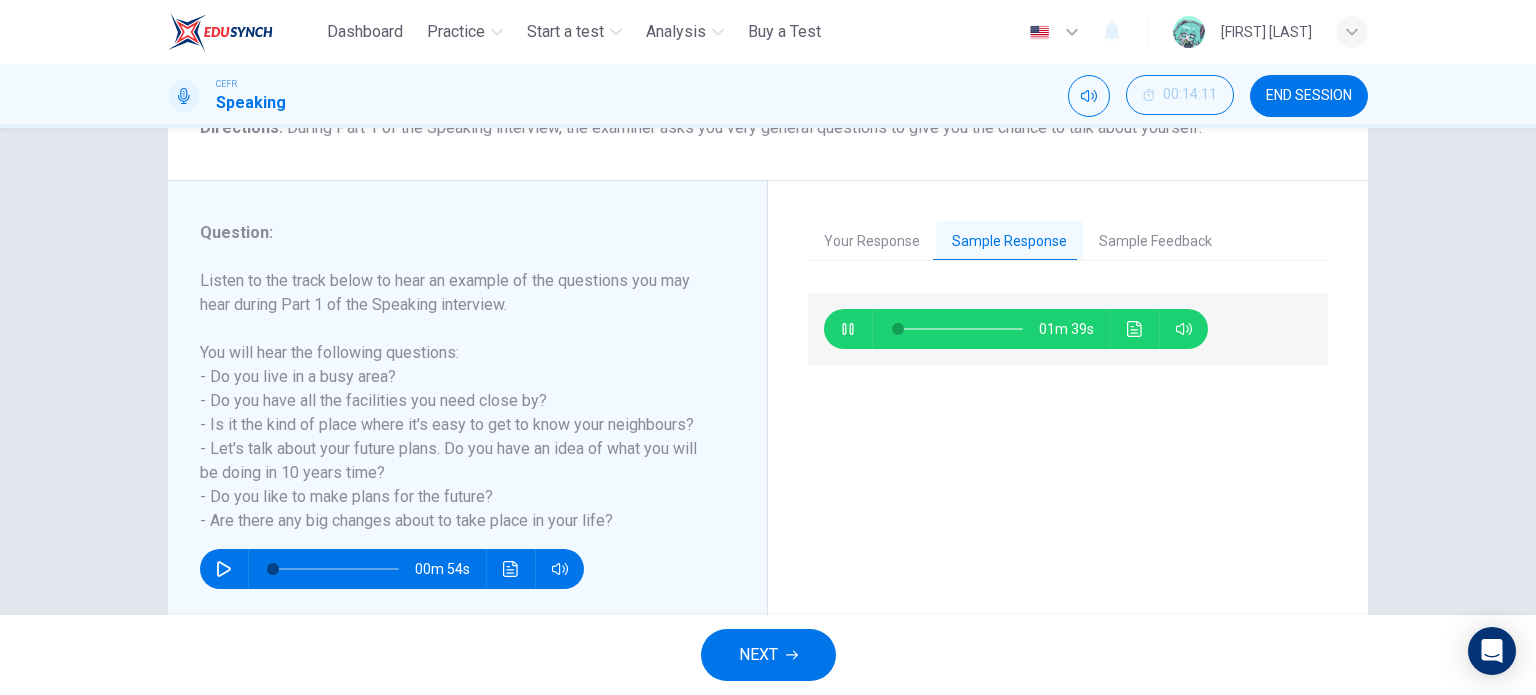 type on "*" 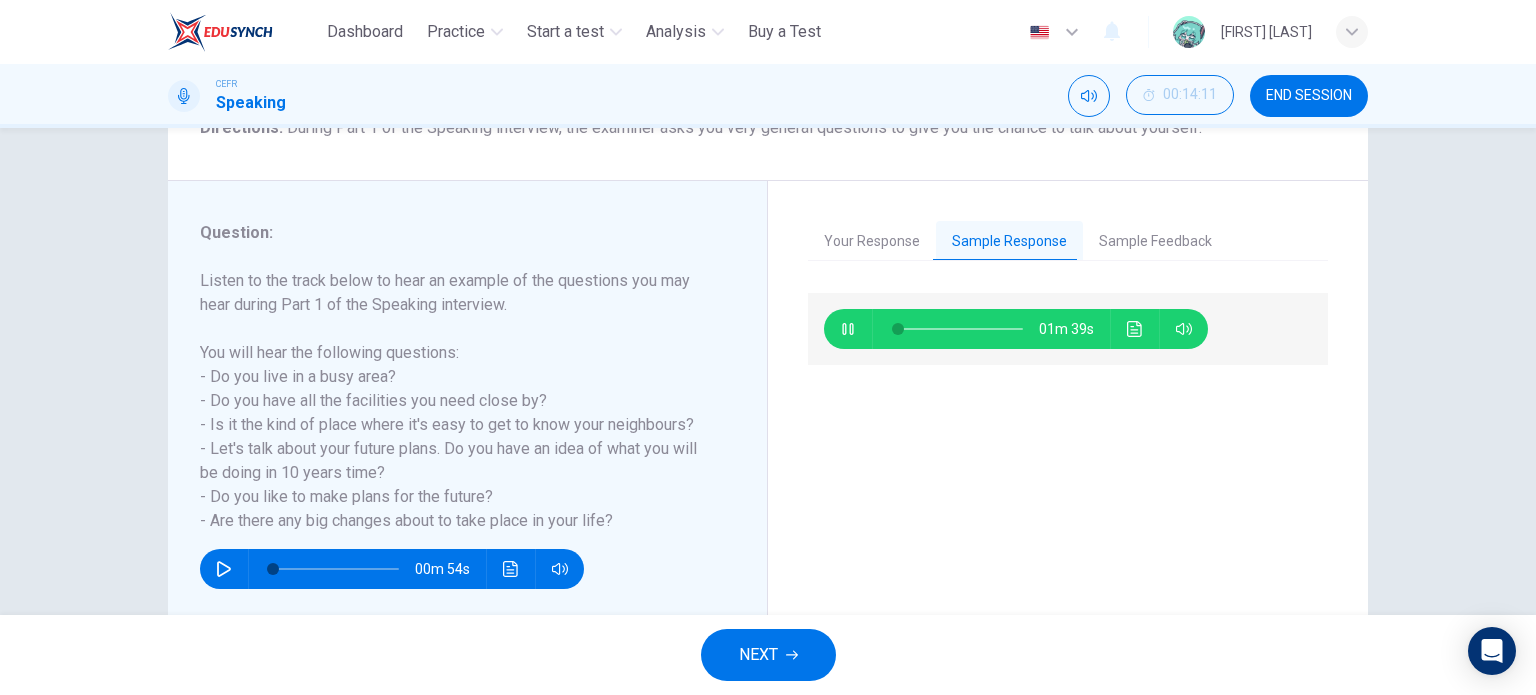 click on "Sample Feedback" at bounding box center [1155, 242] 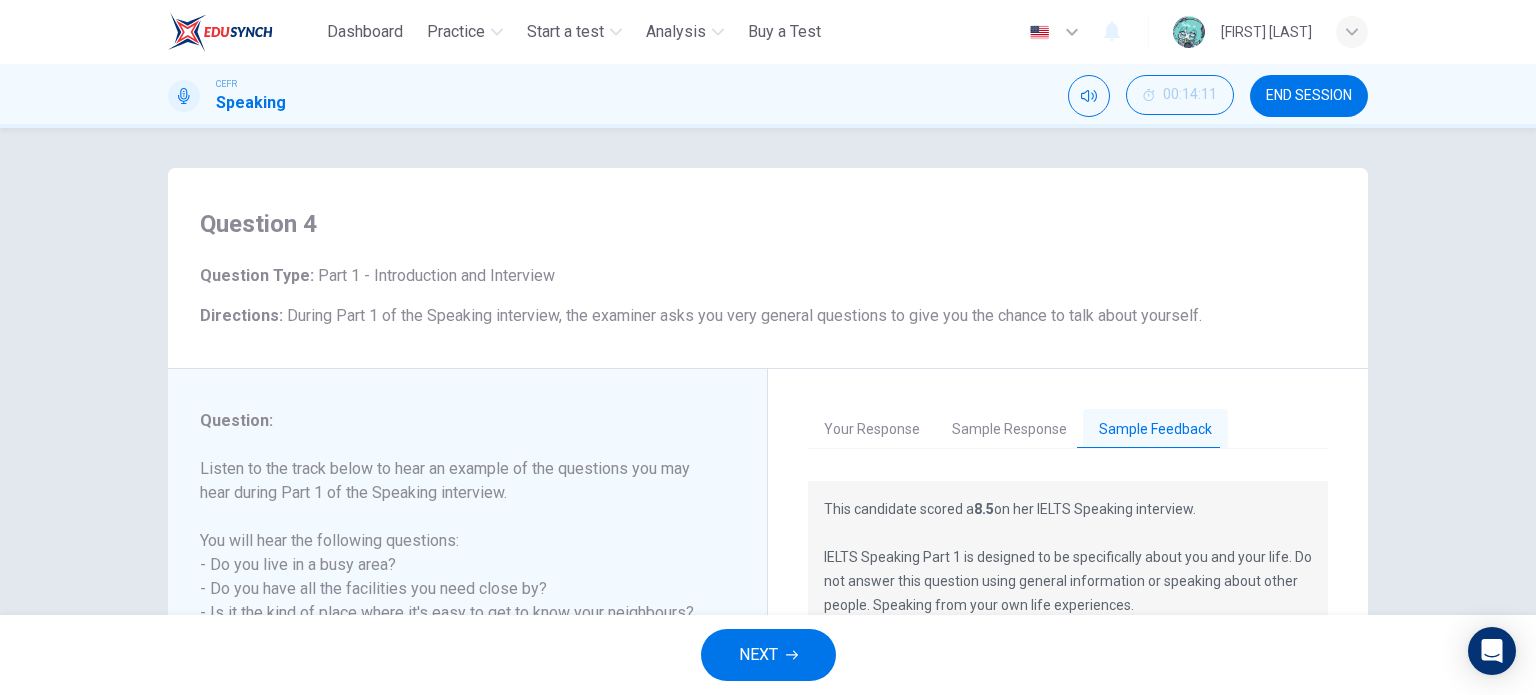scroll, scrollTop: 0, scrollLeft: 0, axis: both 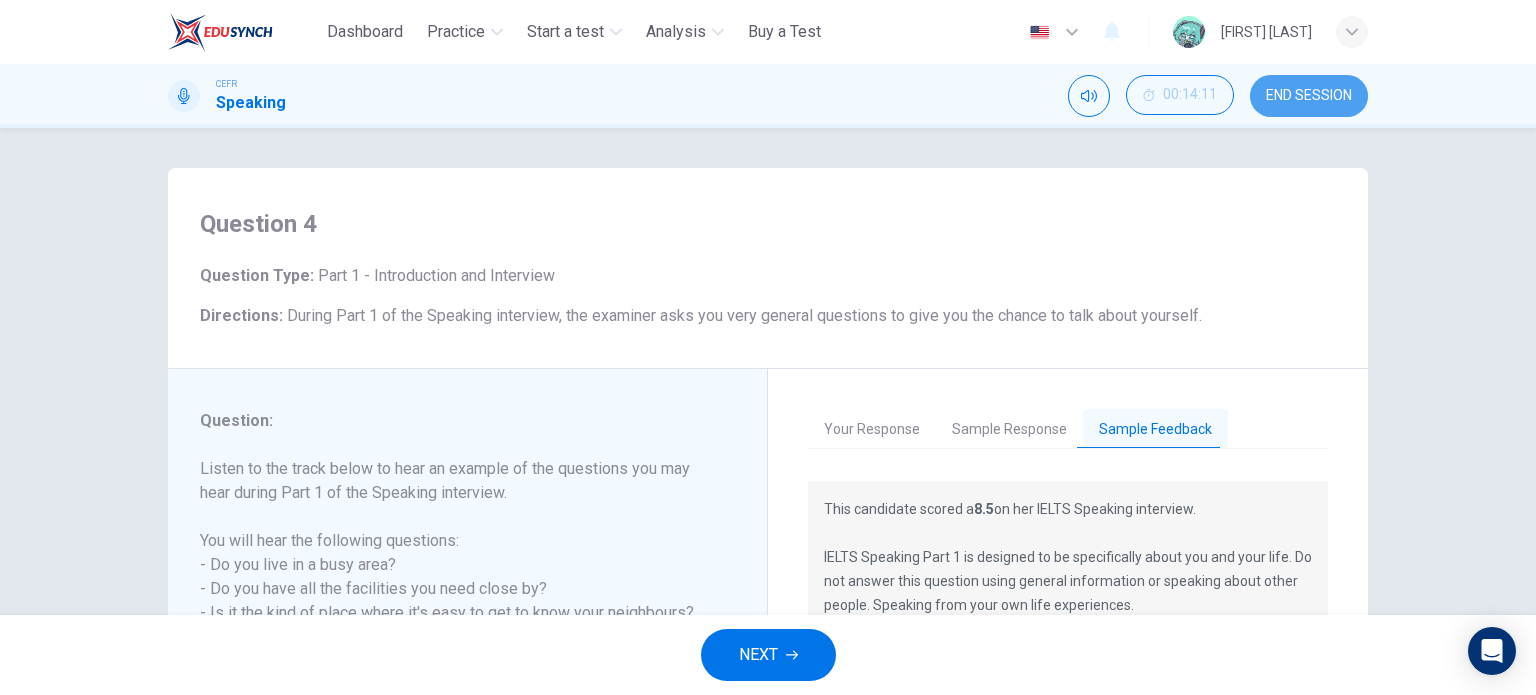 click on "END SESSION" at bounding box center [1309, 96] 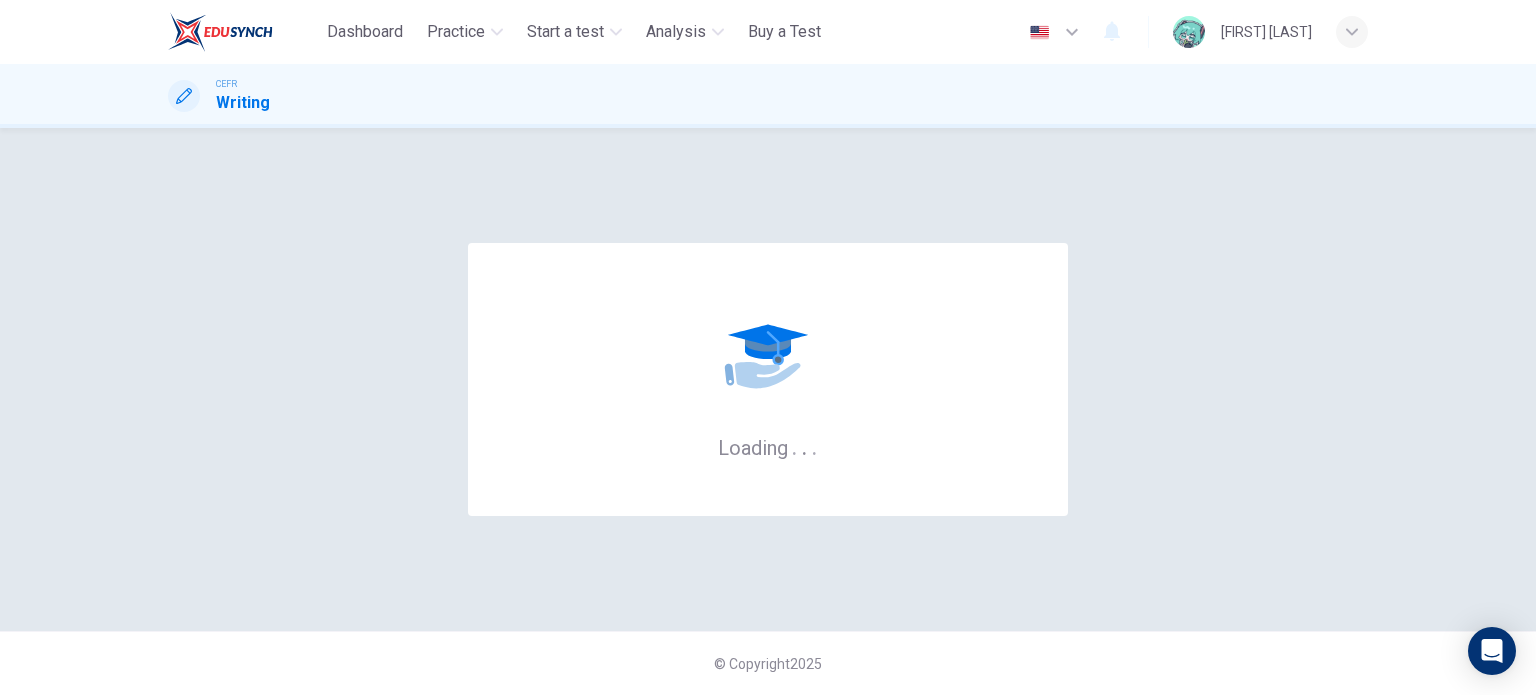 scroll, scrollTop: 0, scrollLeft: 0, axis: both 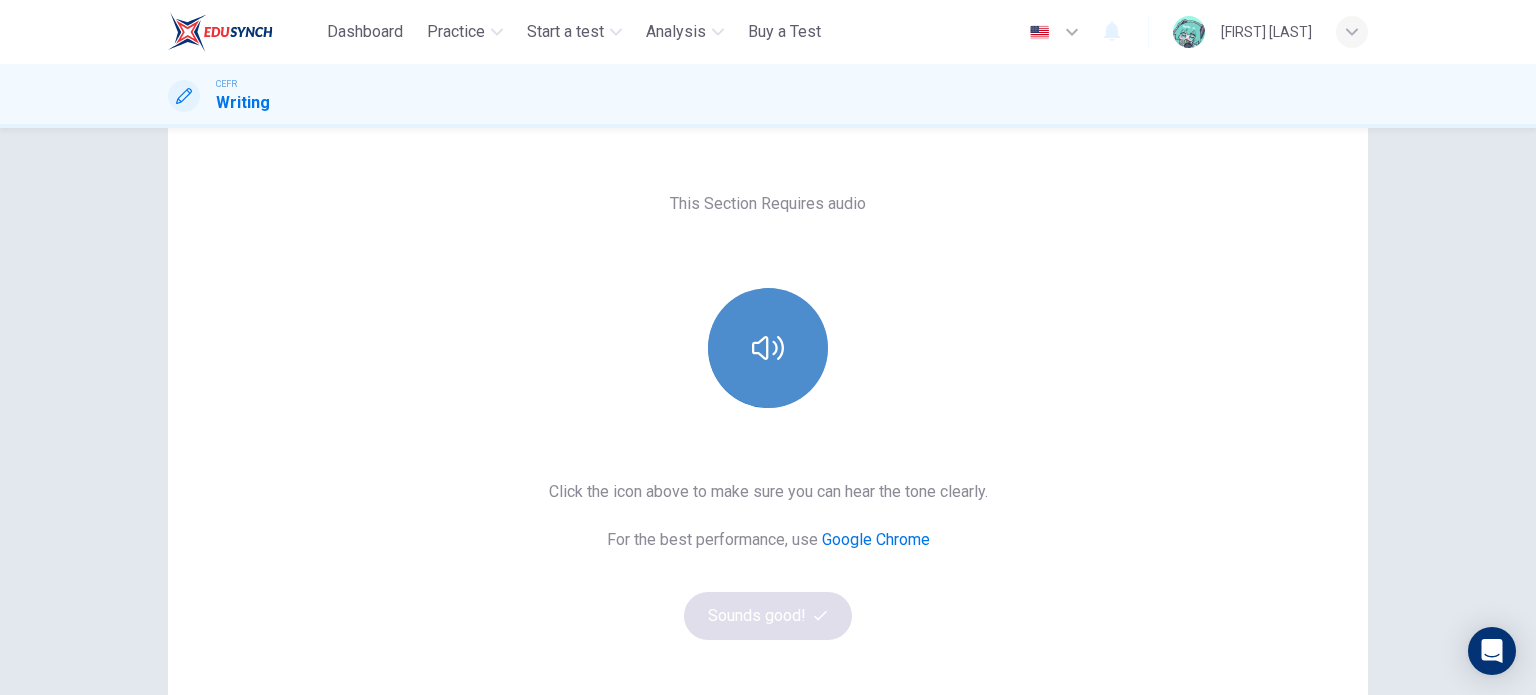 click 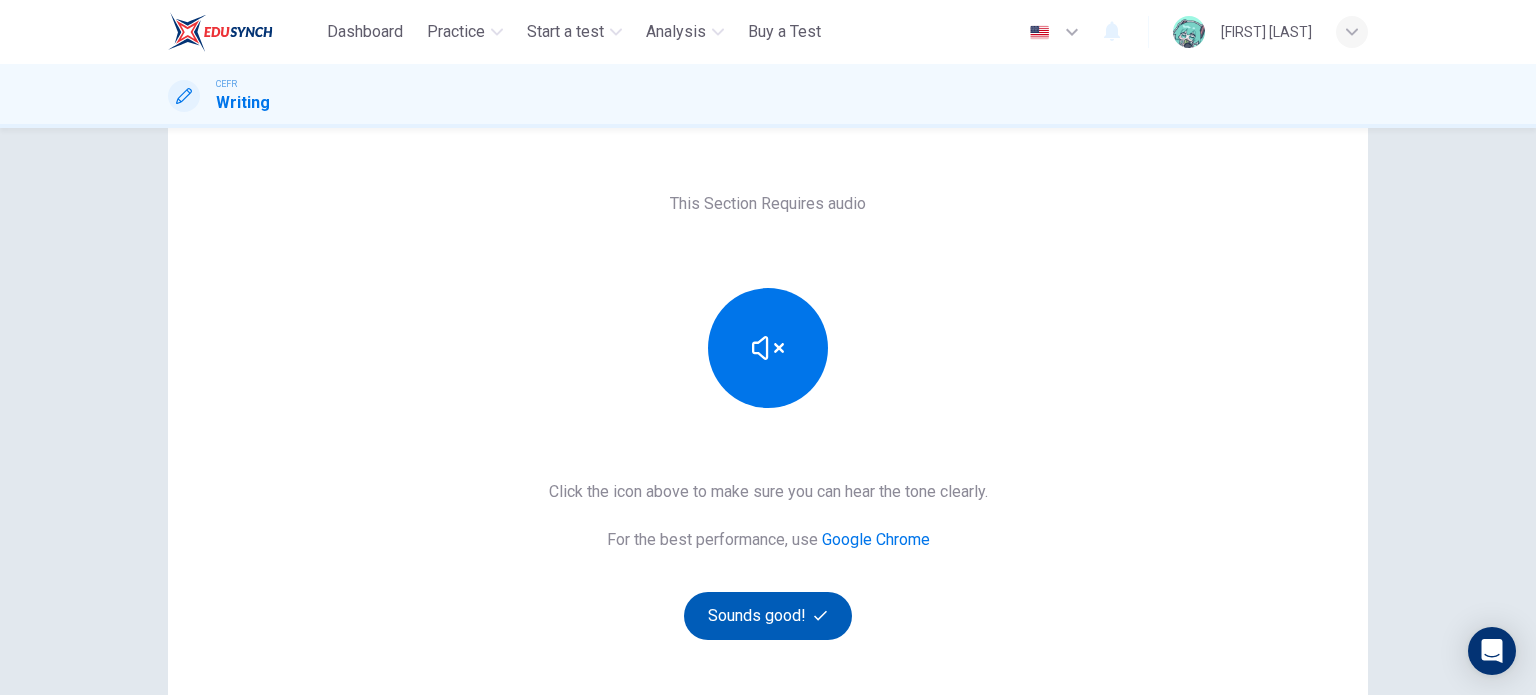click on "Sounds good!" at bounding box center (768, 616) 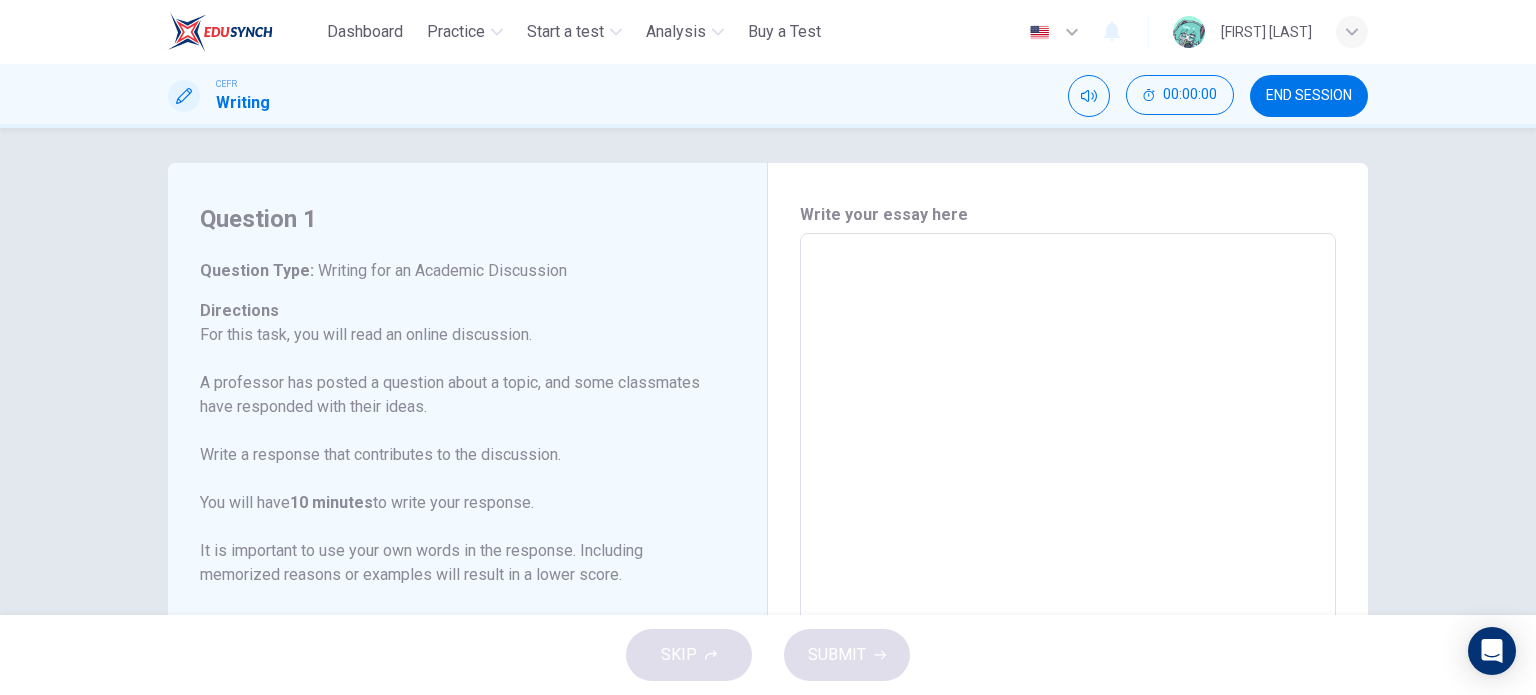 scroll, scrollTop: 0, scrollLeft: 0, axis: both 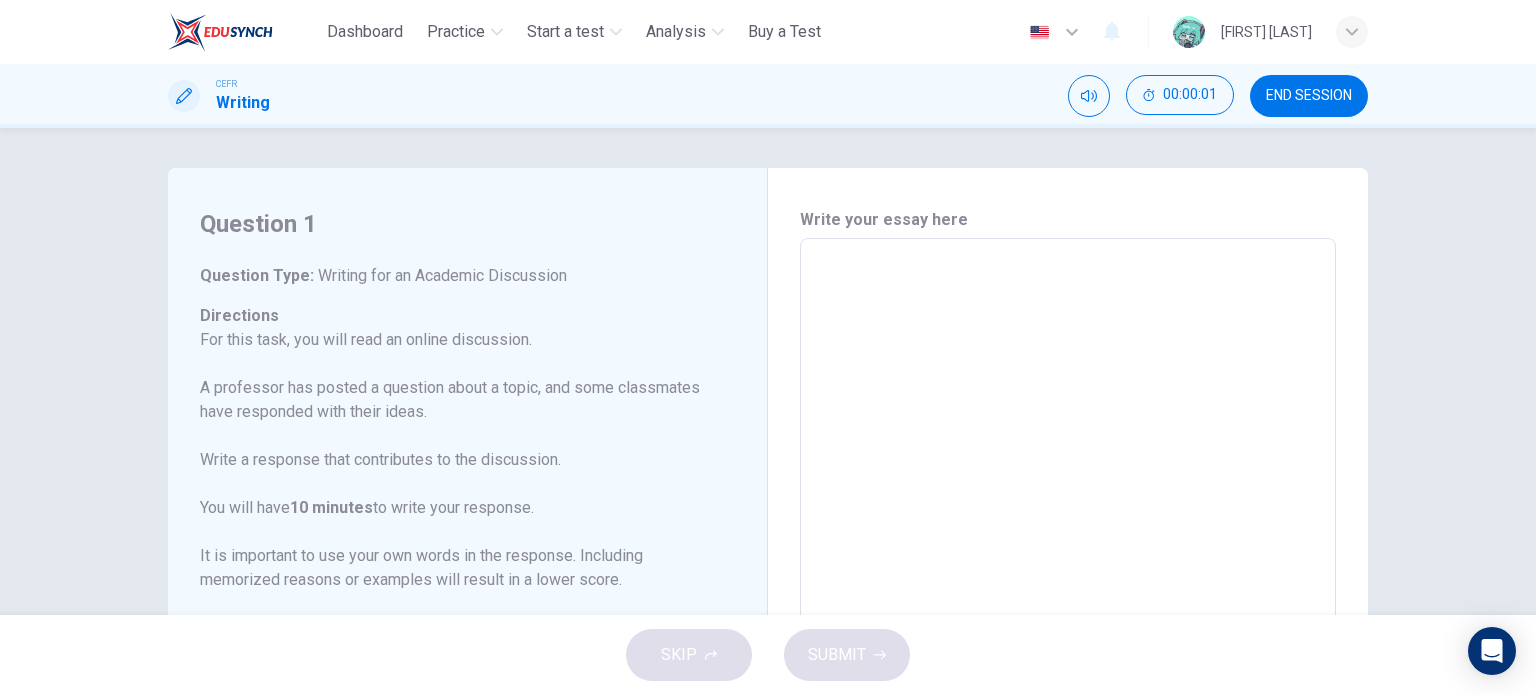 click at bounding box center (1068, 572) 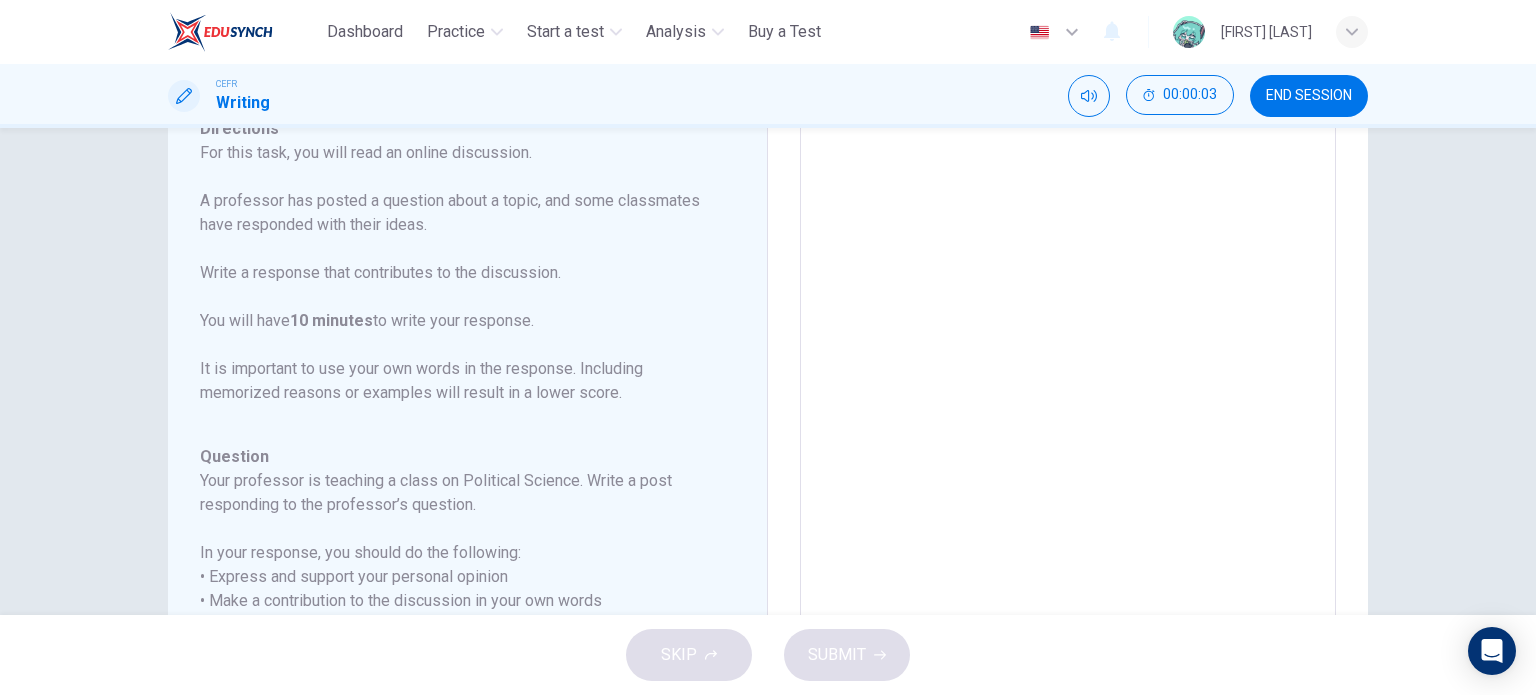 scroll, scrollTop: 200, scrollLeft: 0, axis: vertical 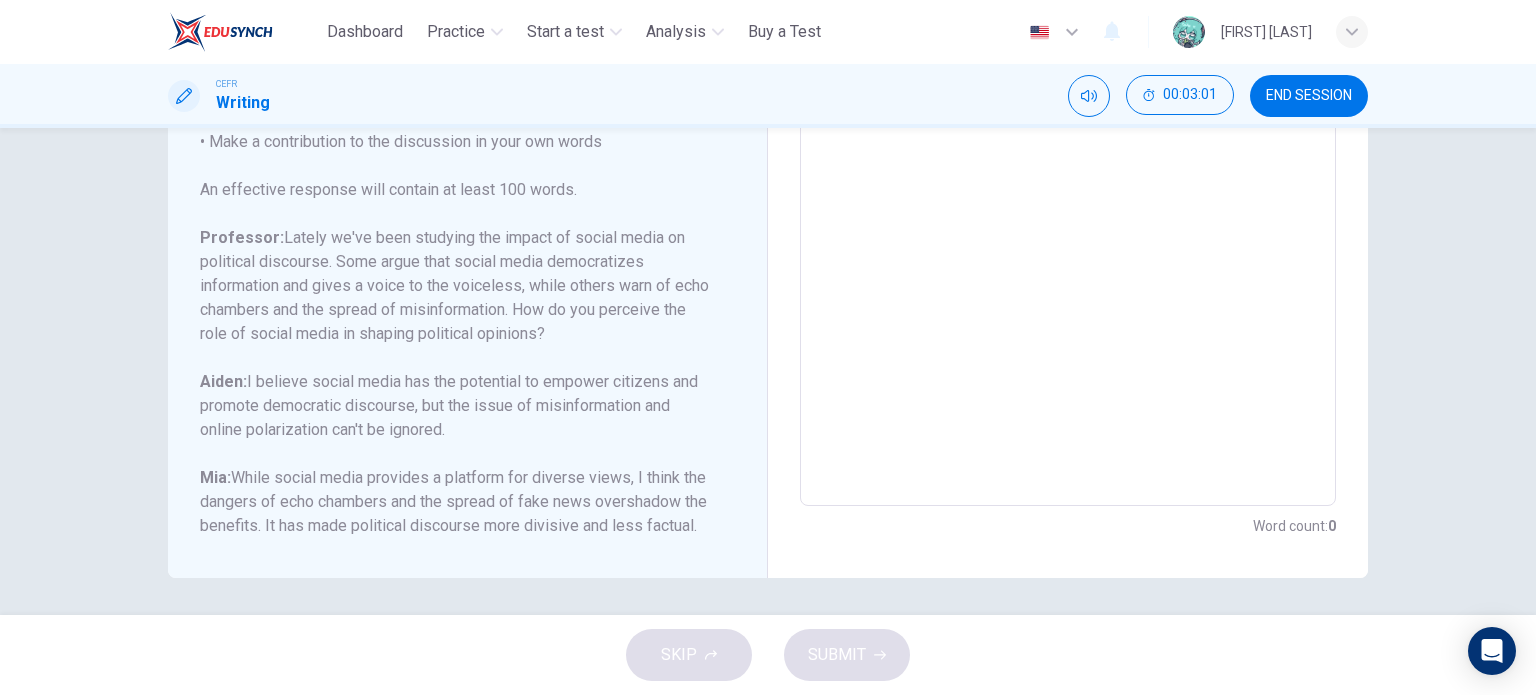 type on "*" 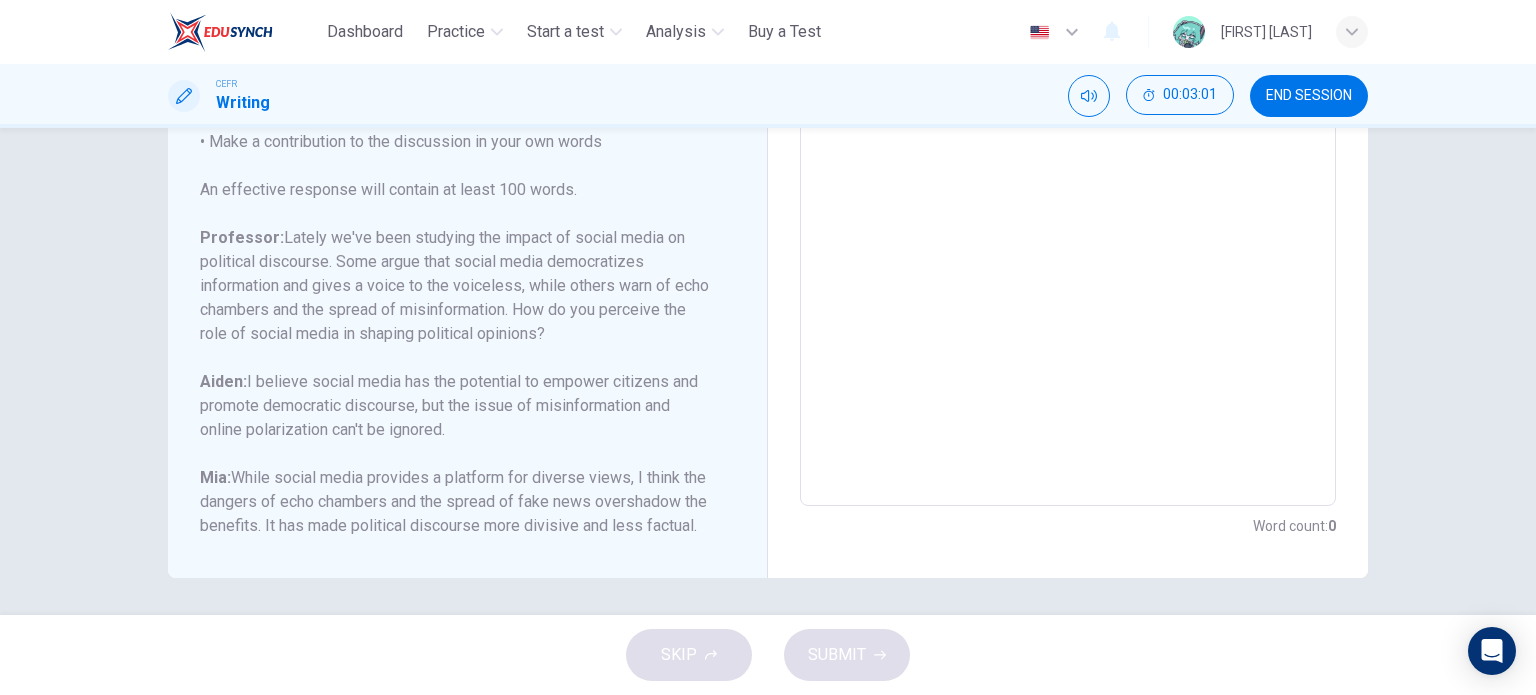 type on "*" 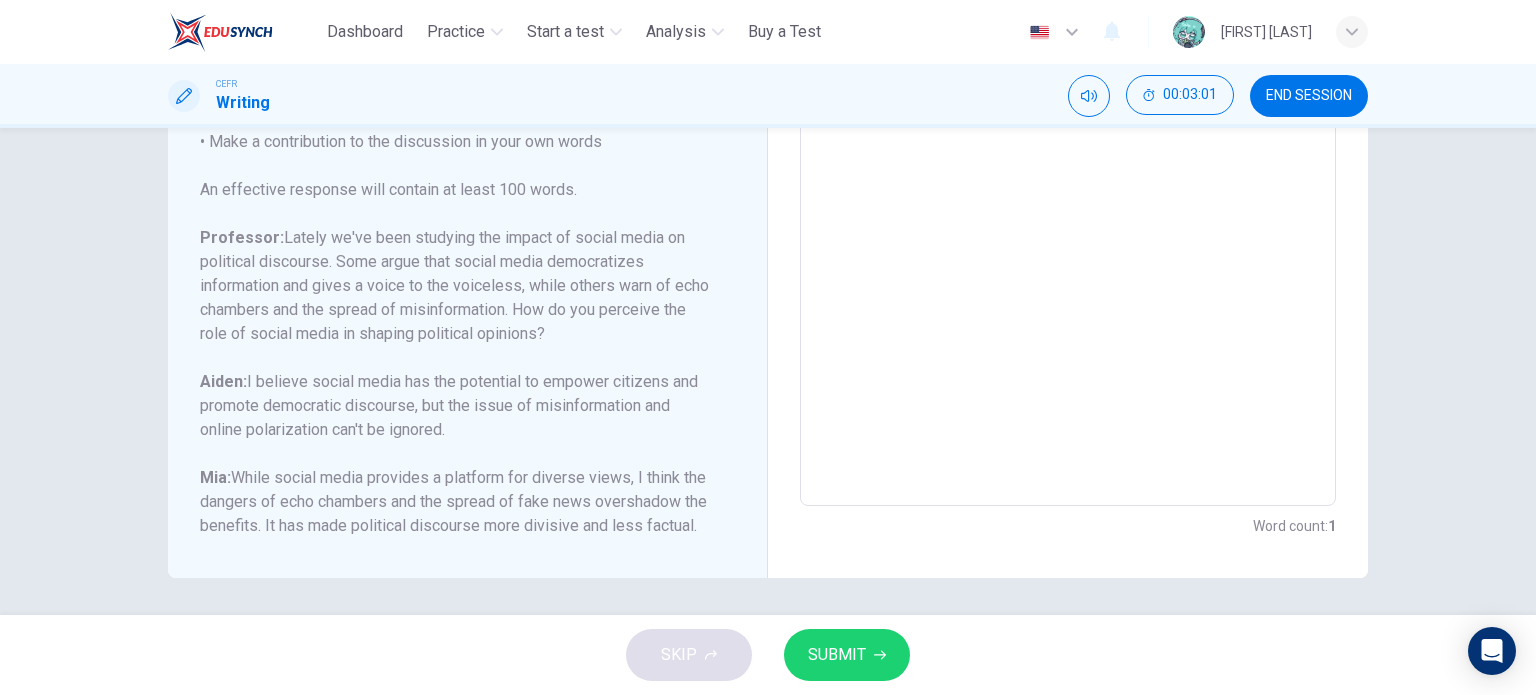 scroll, scrollTop: 128, scrollLeft: 0, axis: vertical 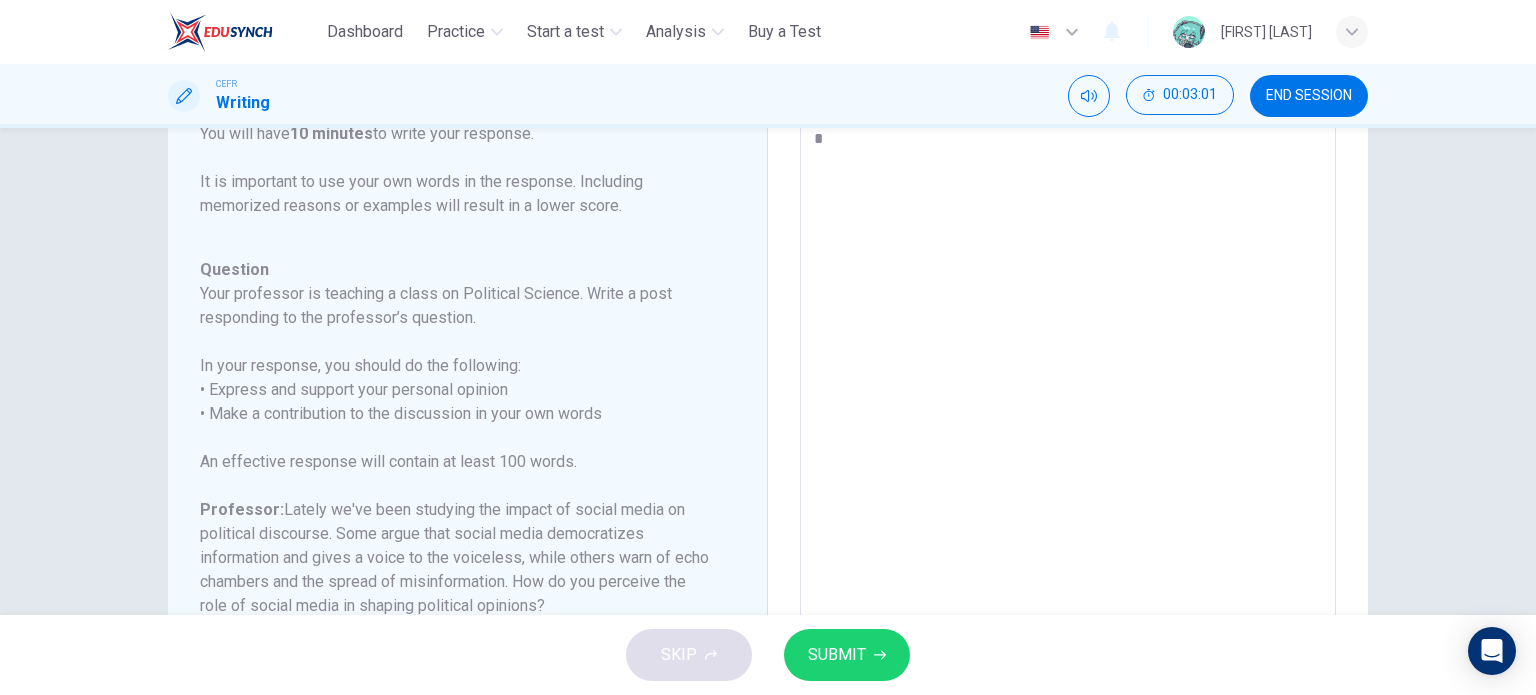 type on "**" 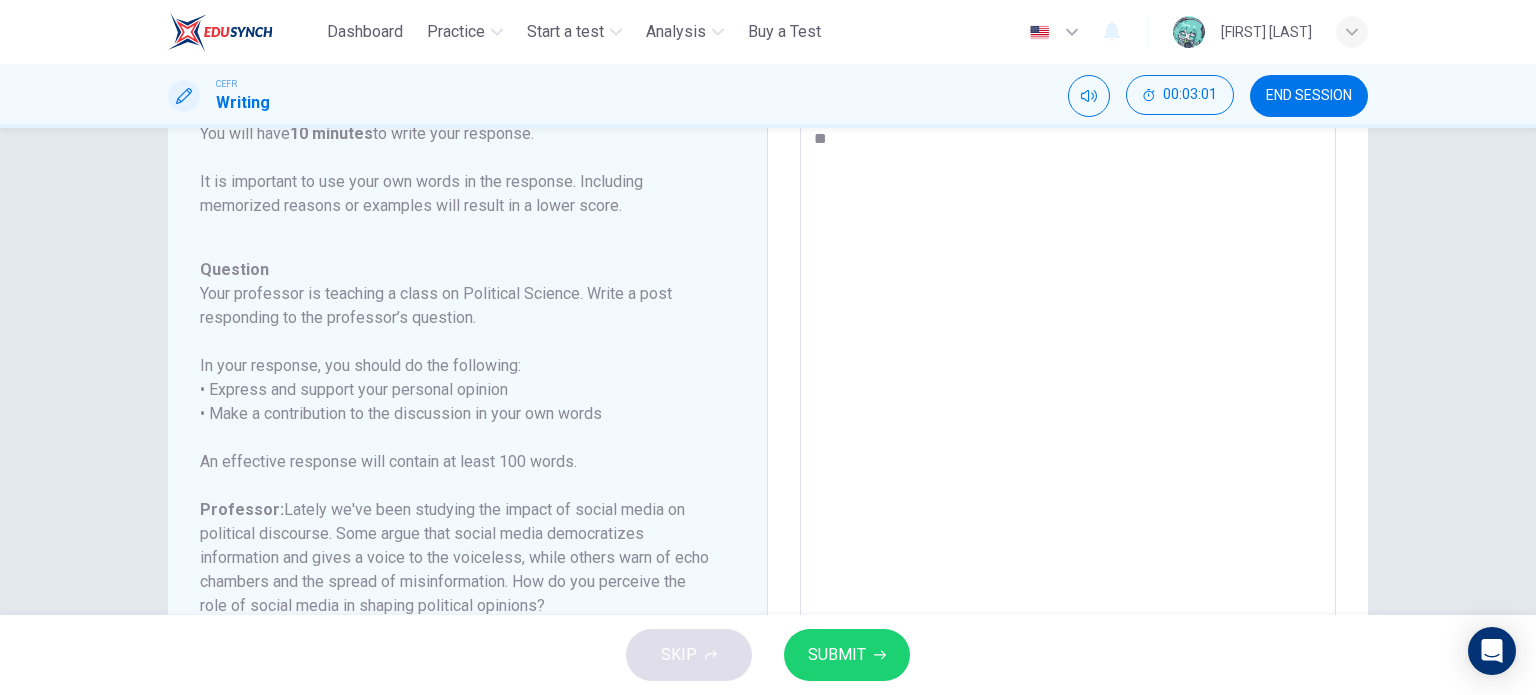 type on "*" 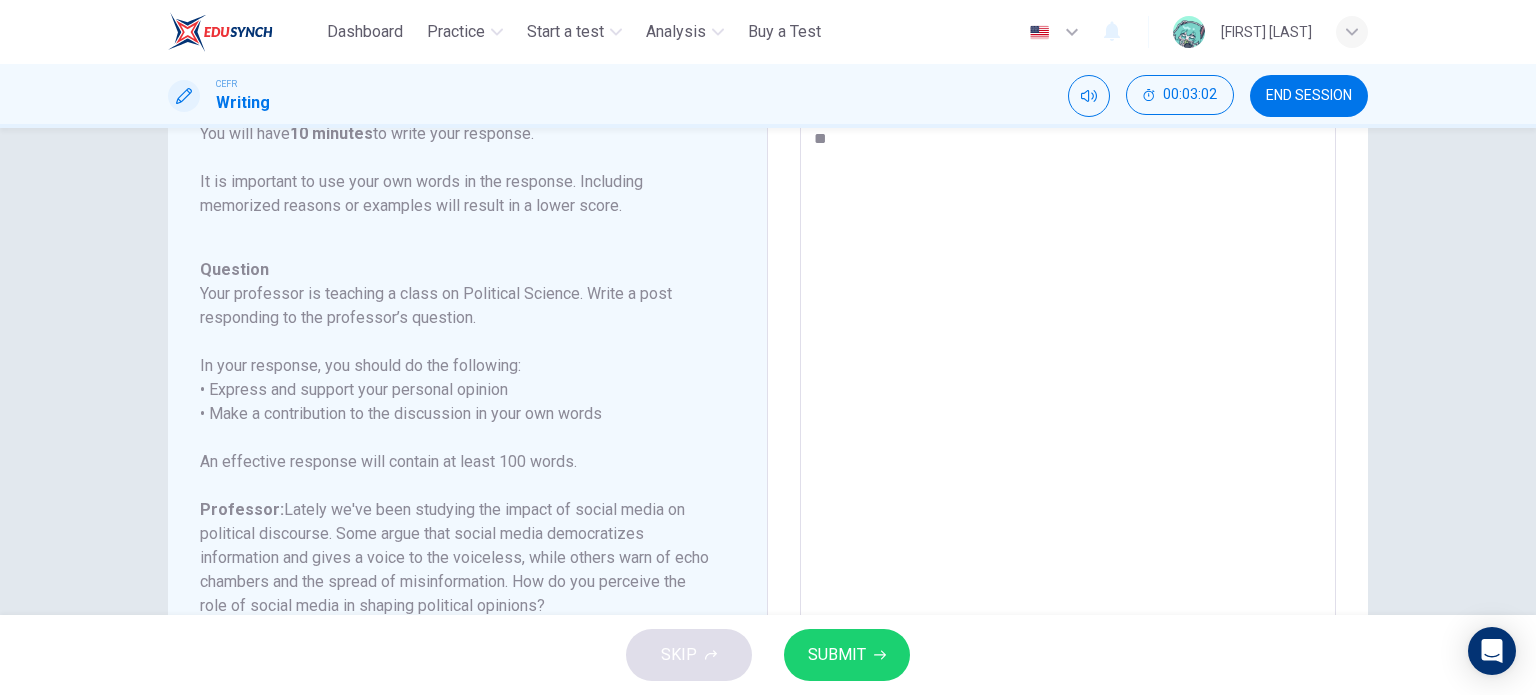 type on "*" 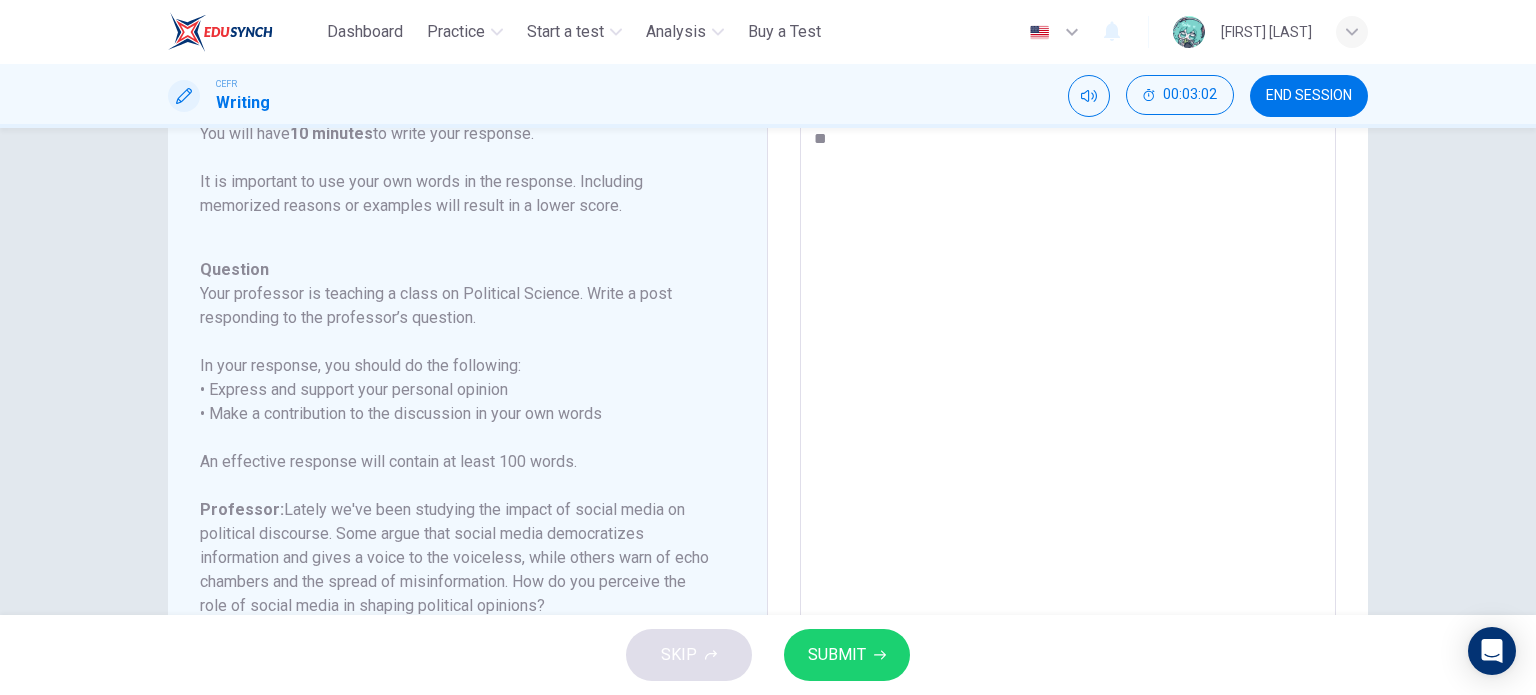 type on "*" 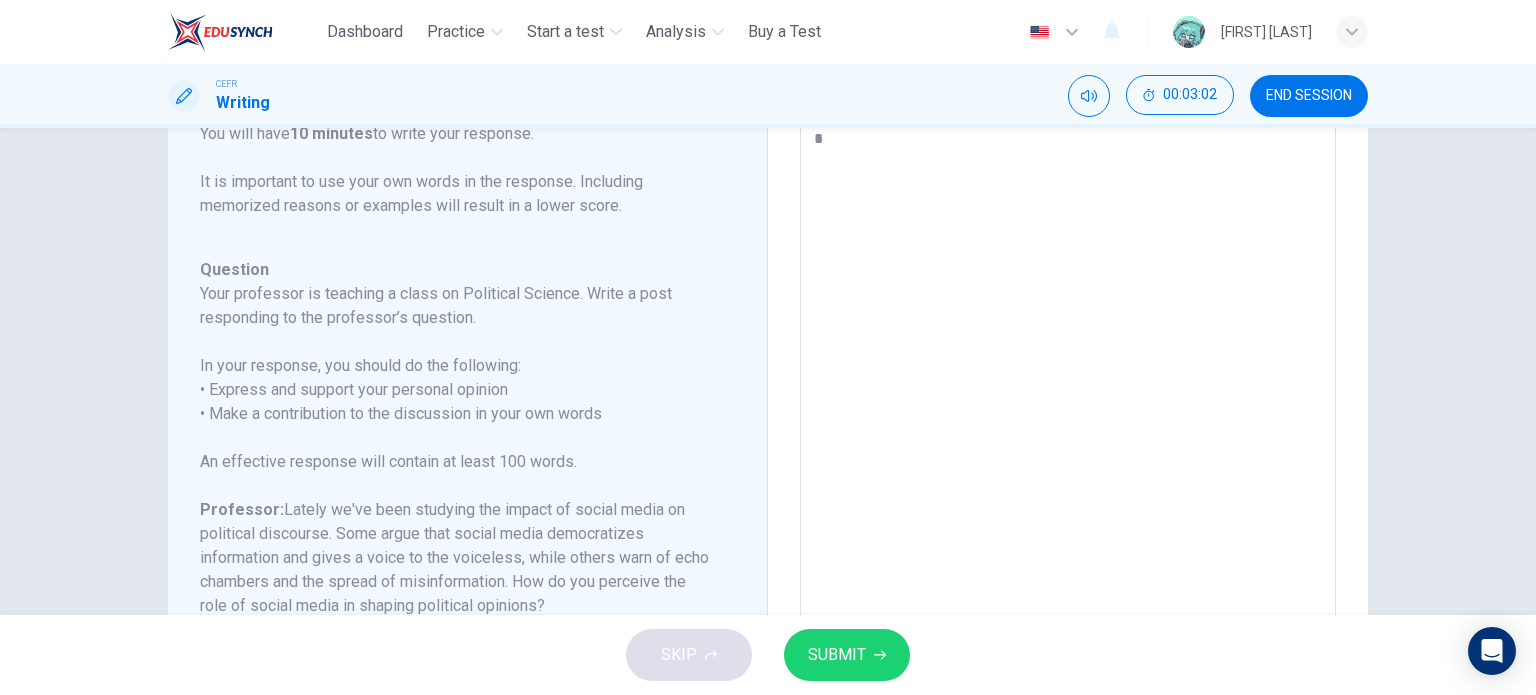 type on "**" 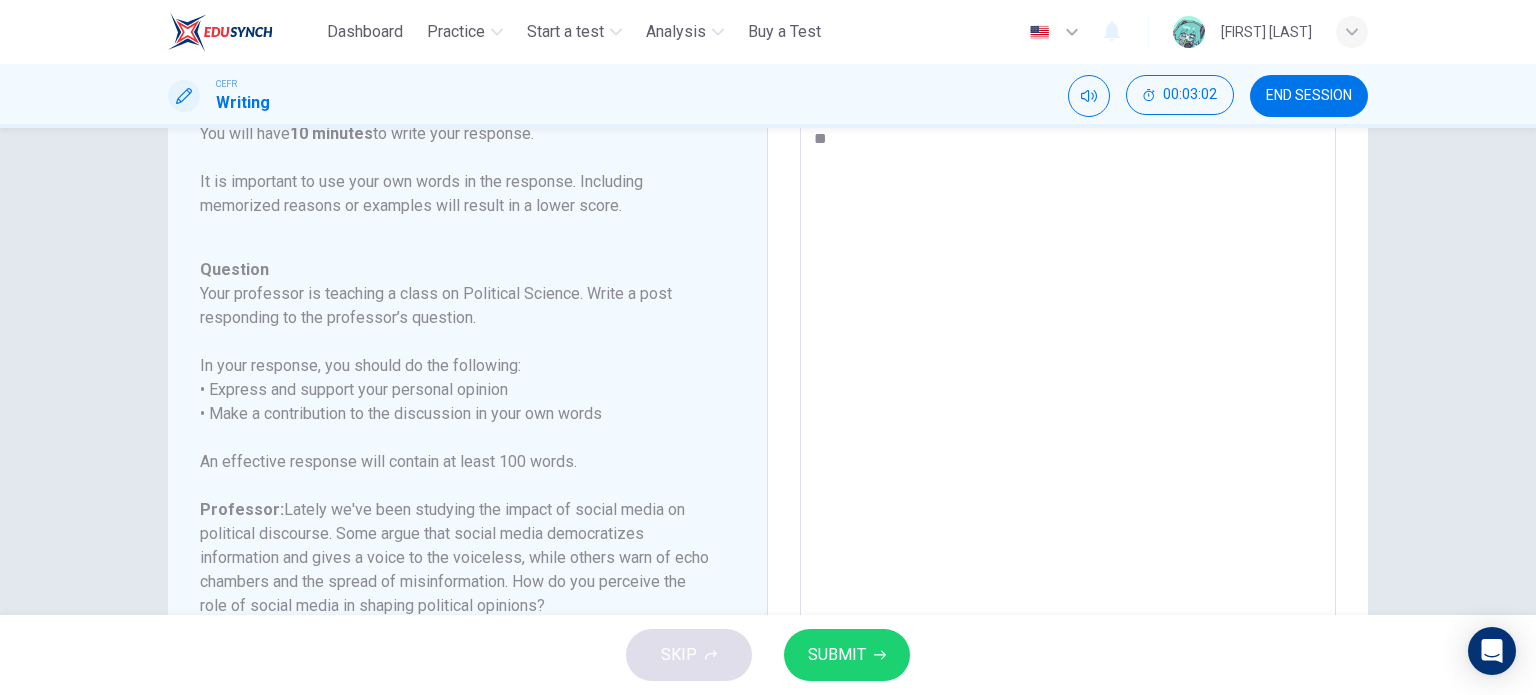 type on "*" 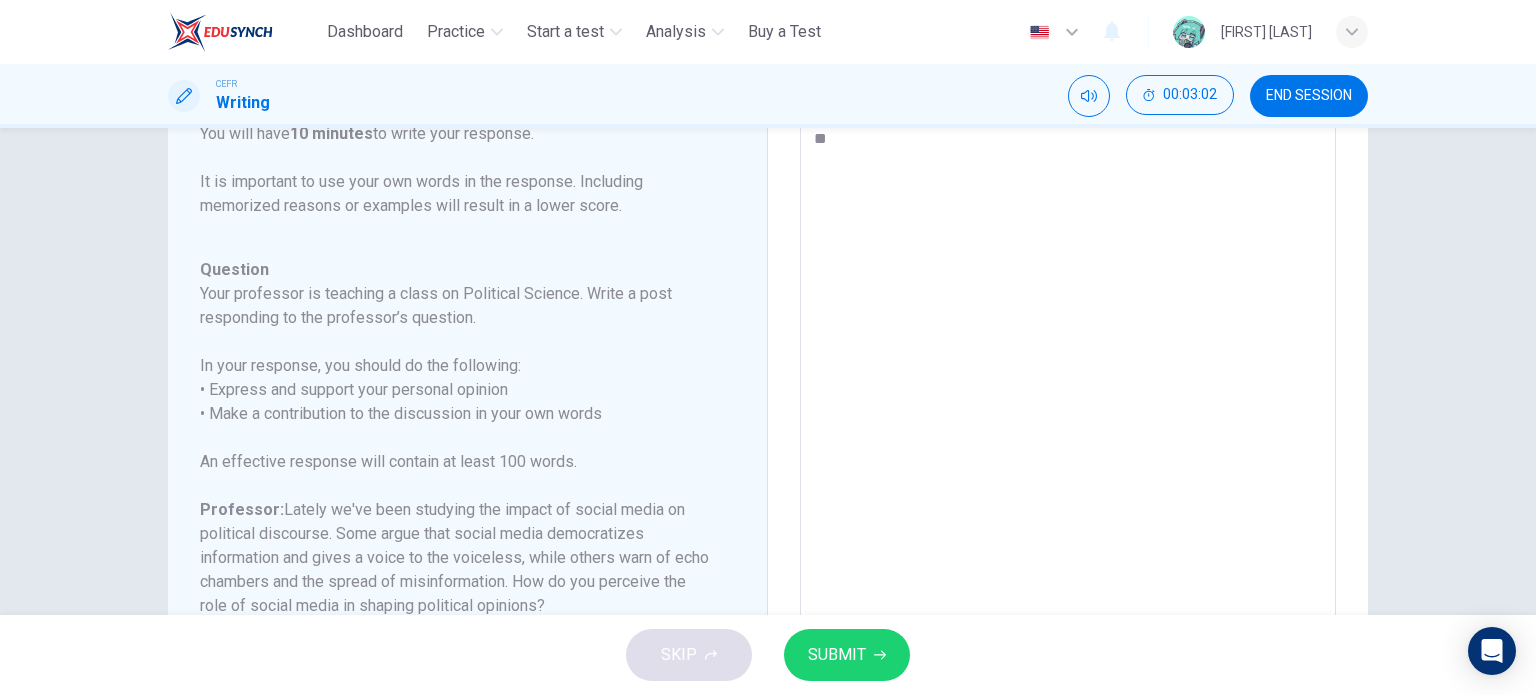 type on "***" 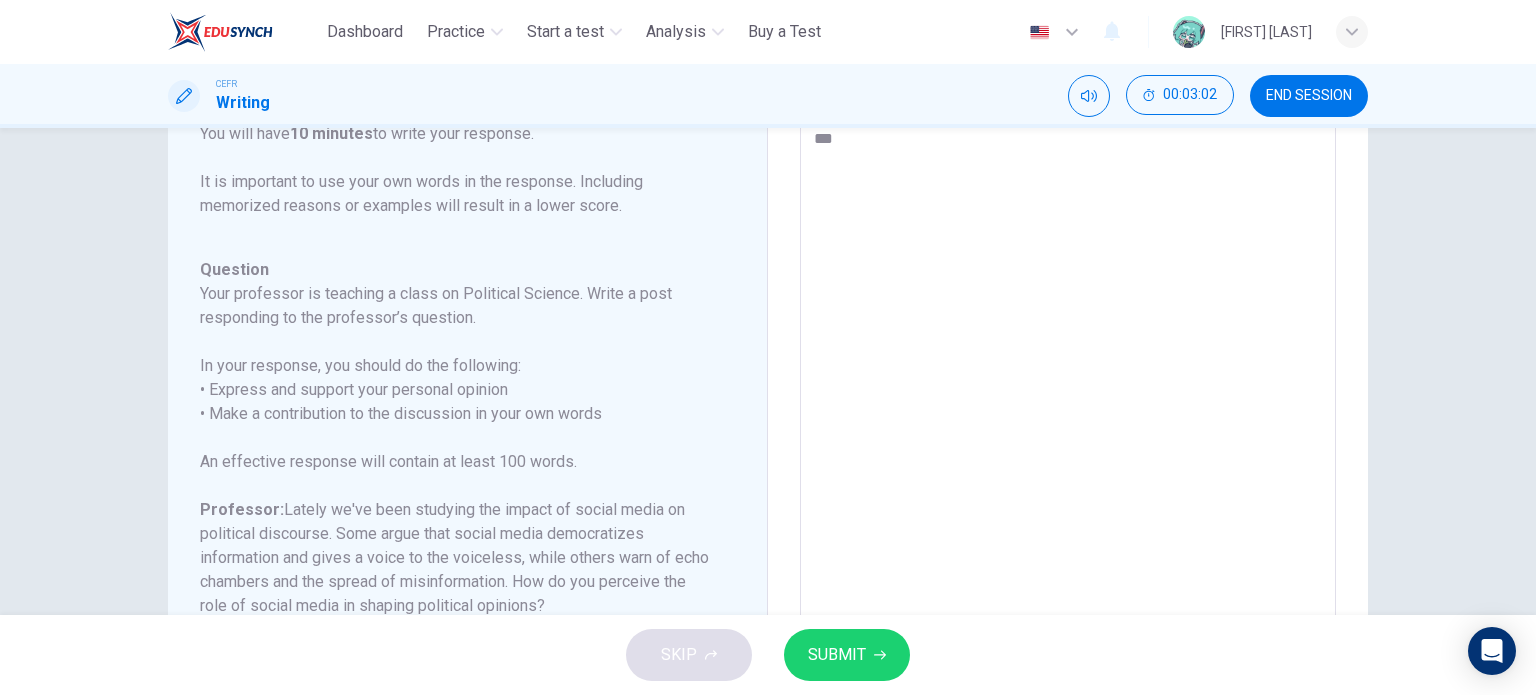 type on "*" 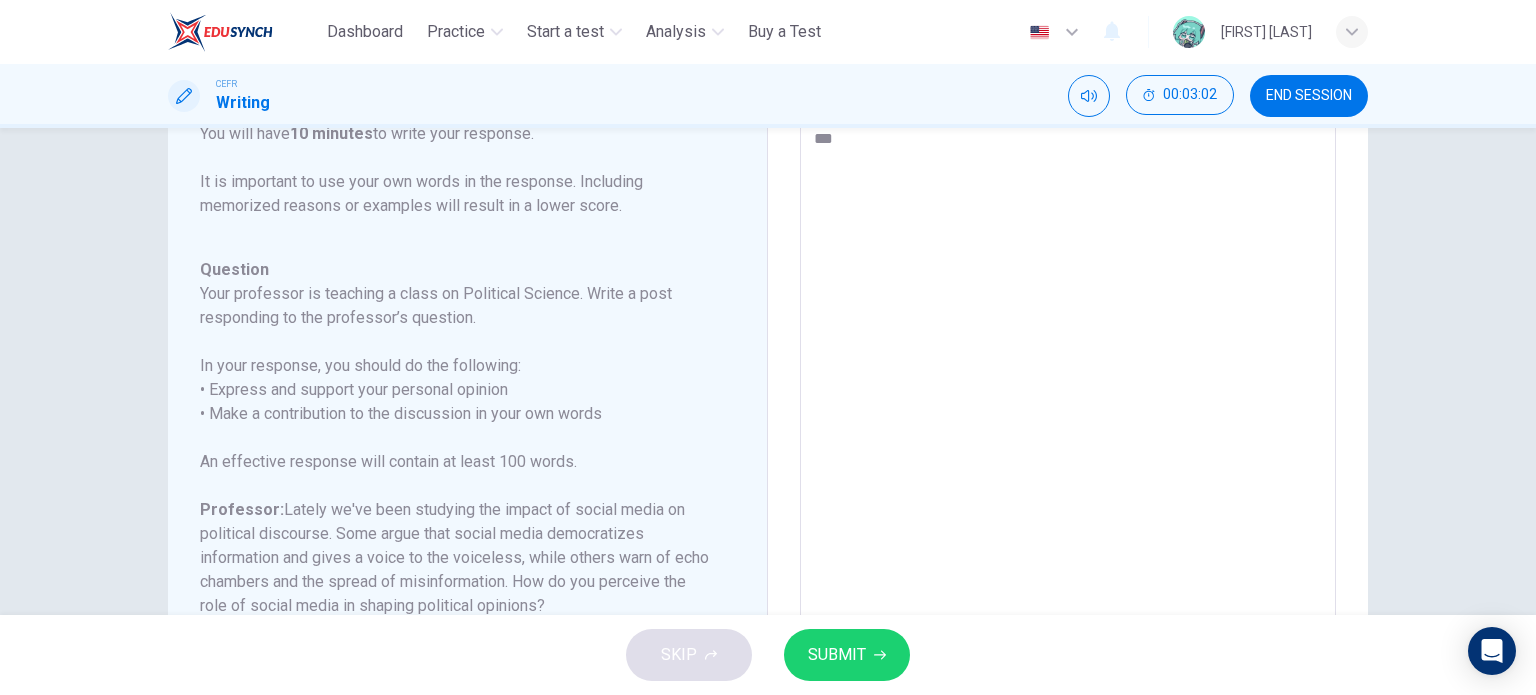 type on "****" 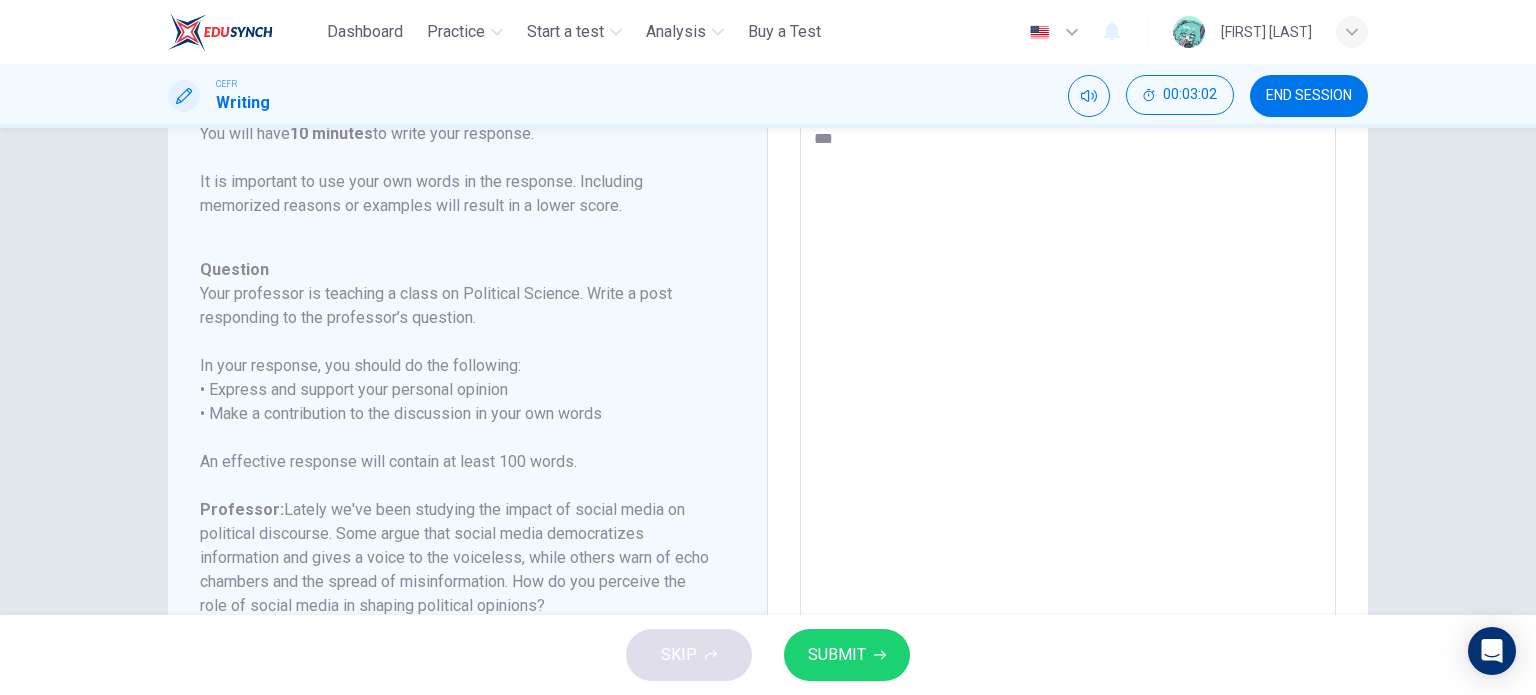 type on "*" 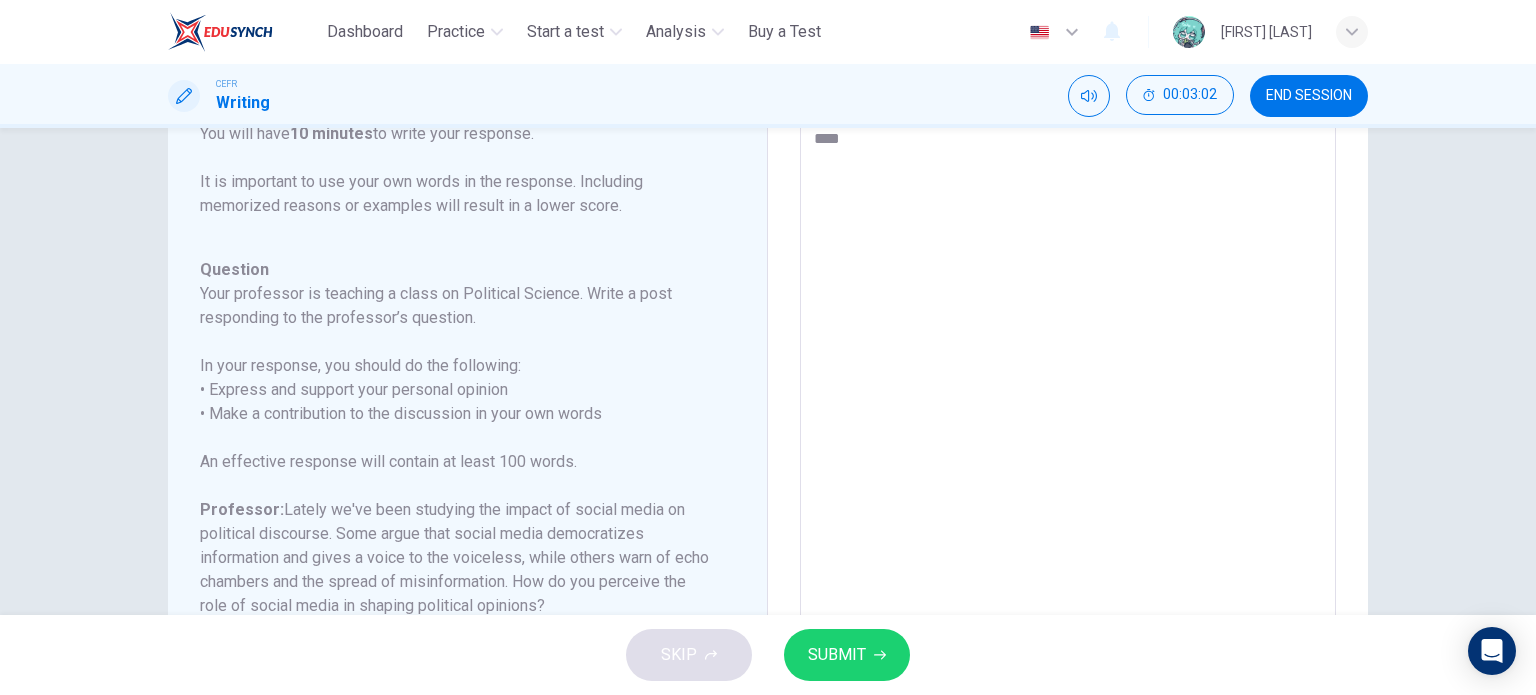 type on "*****" 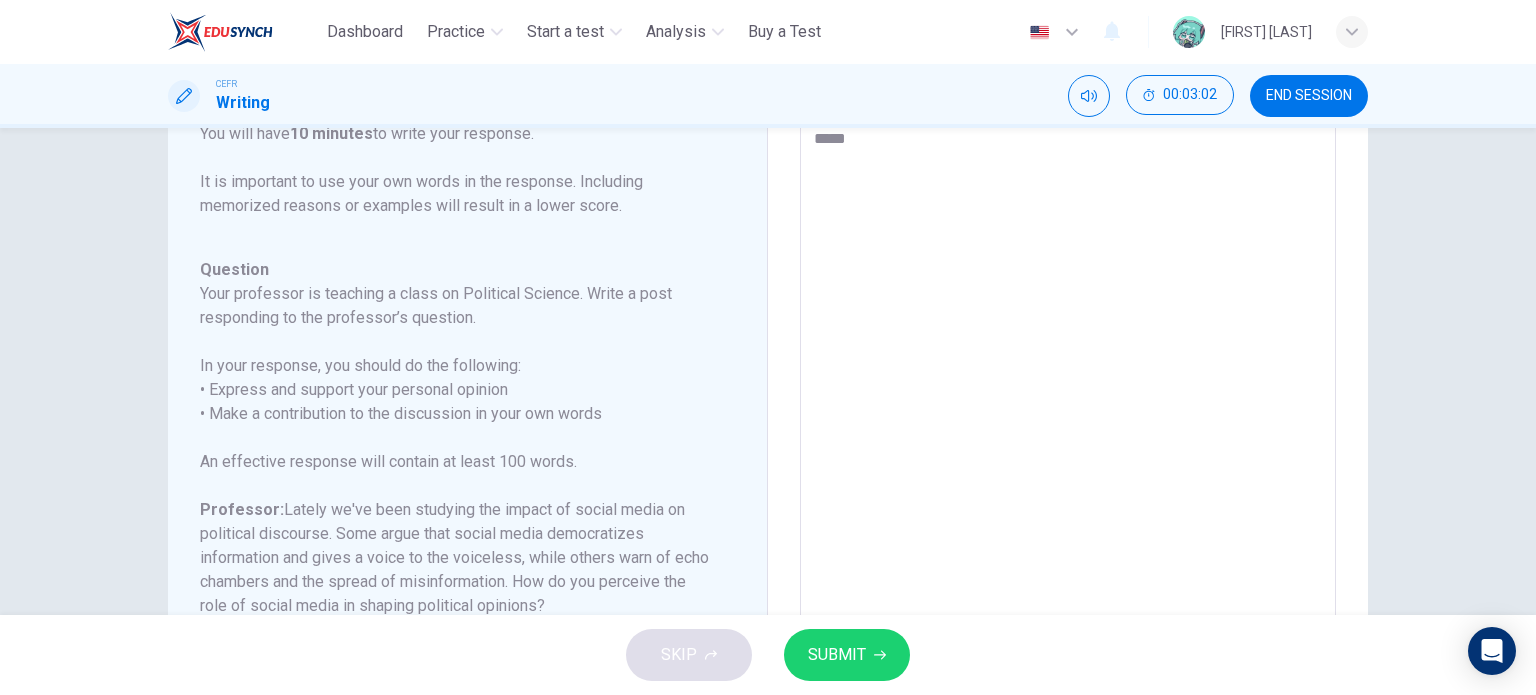 type on "*" 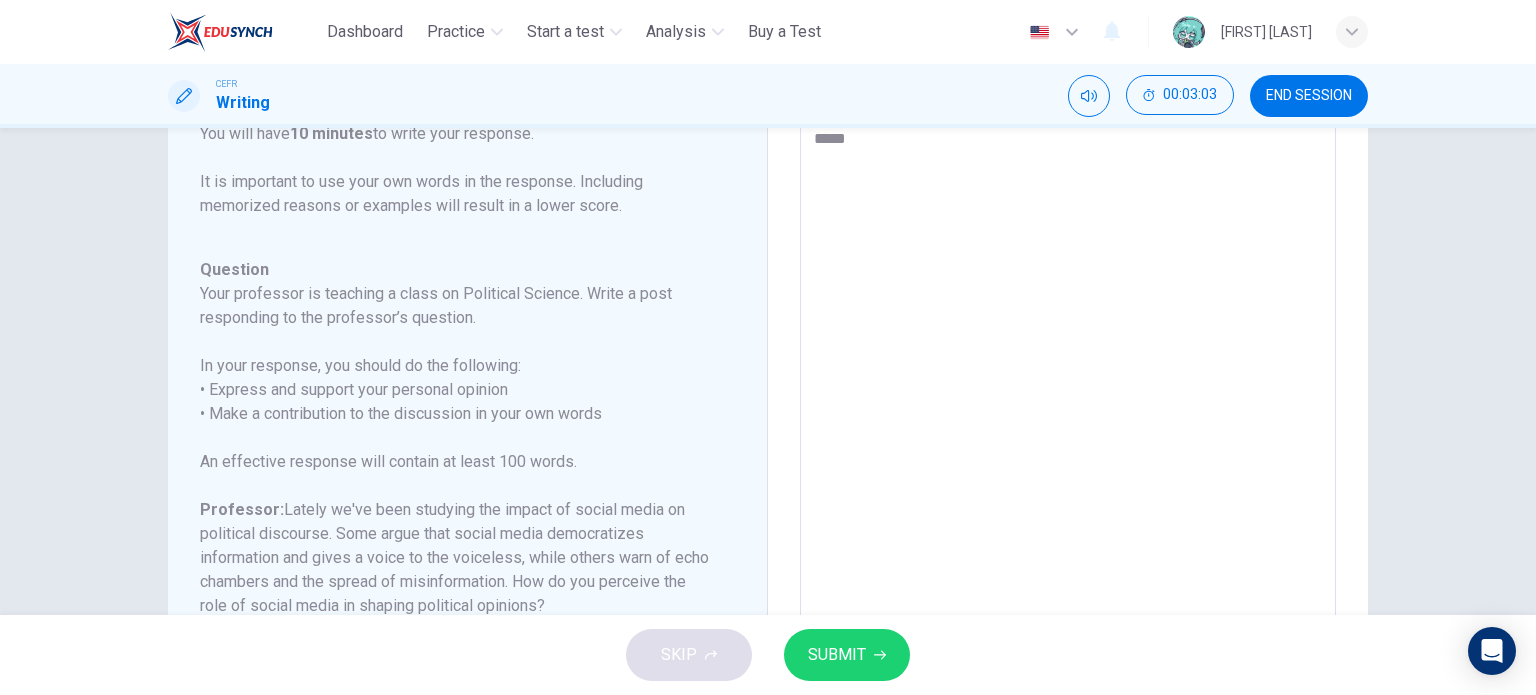 type on "******" 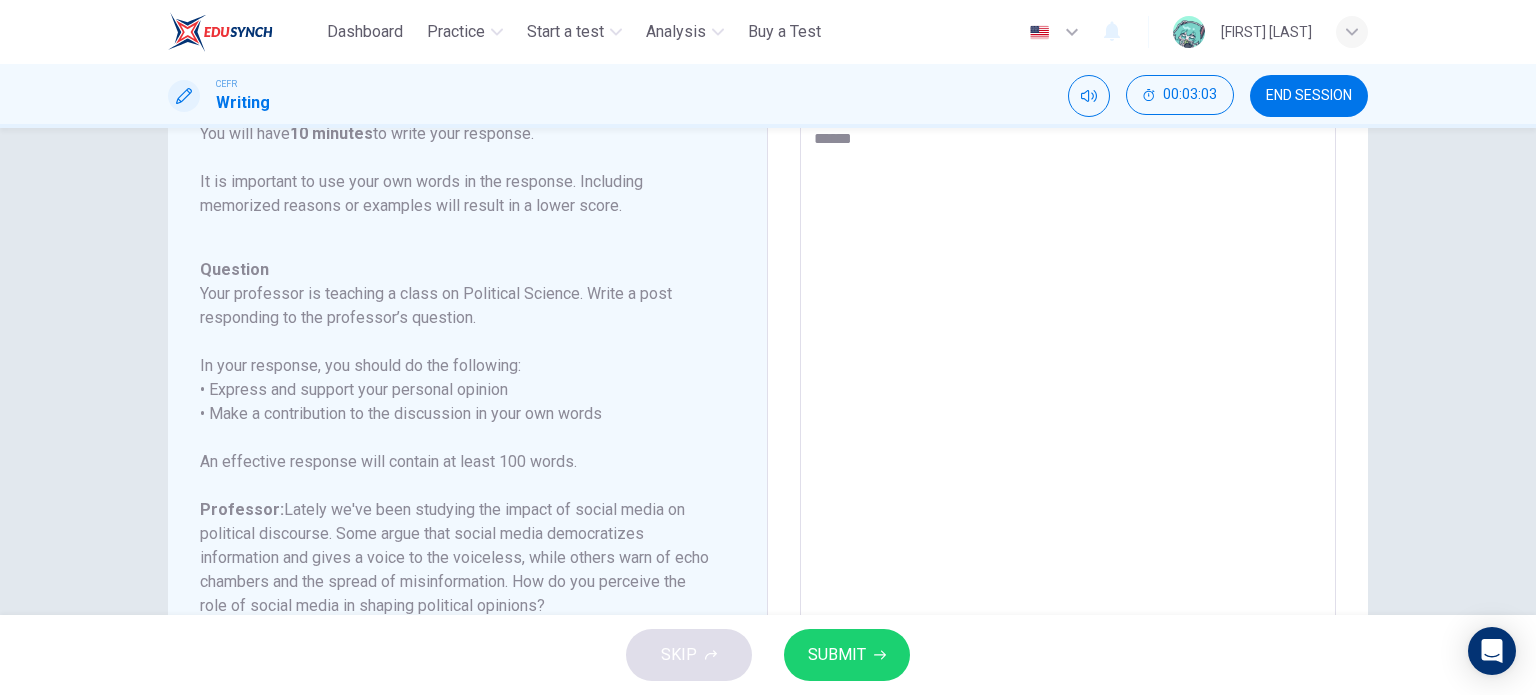type on "*" 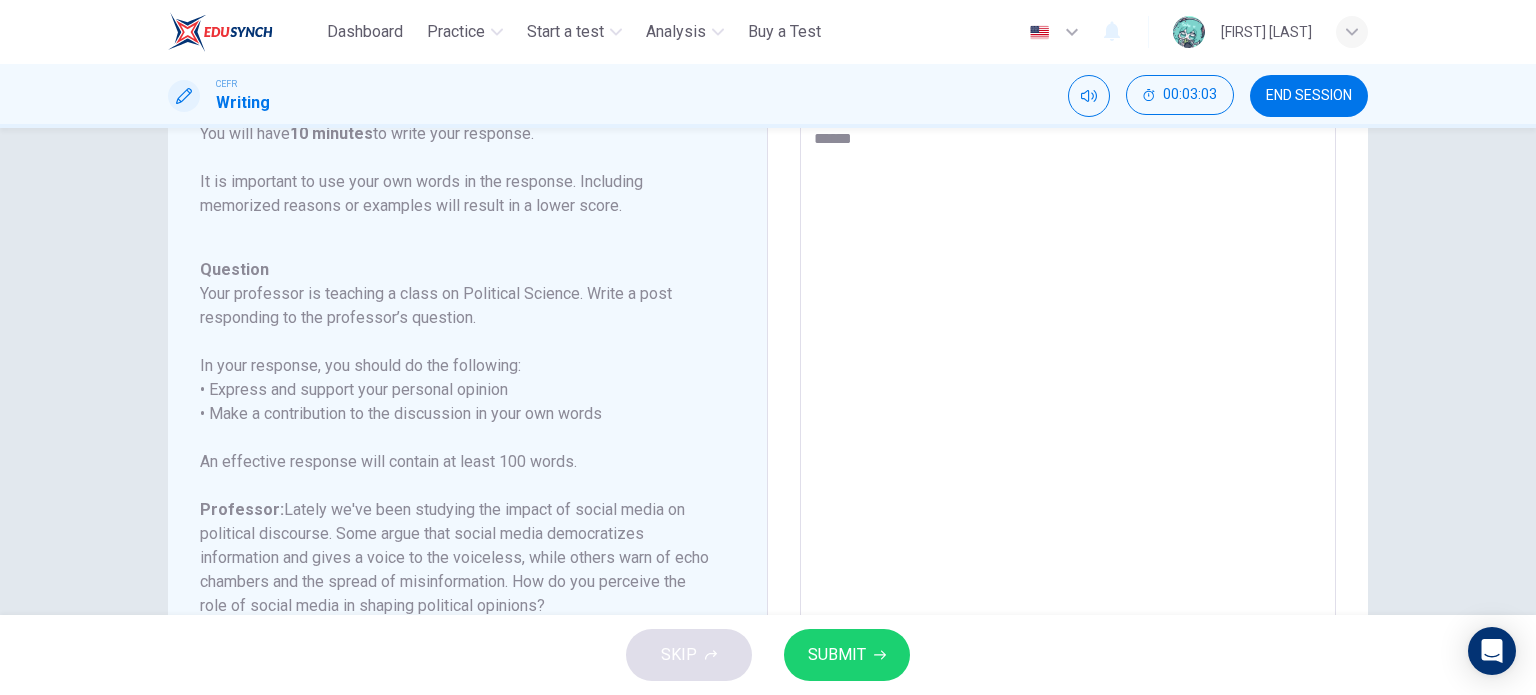 type on "******" 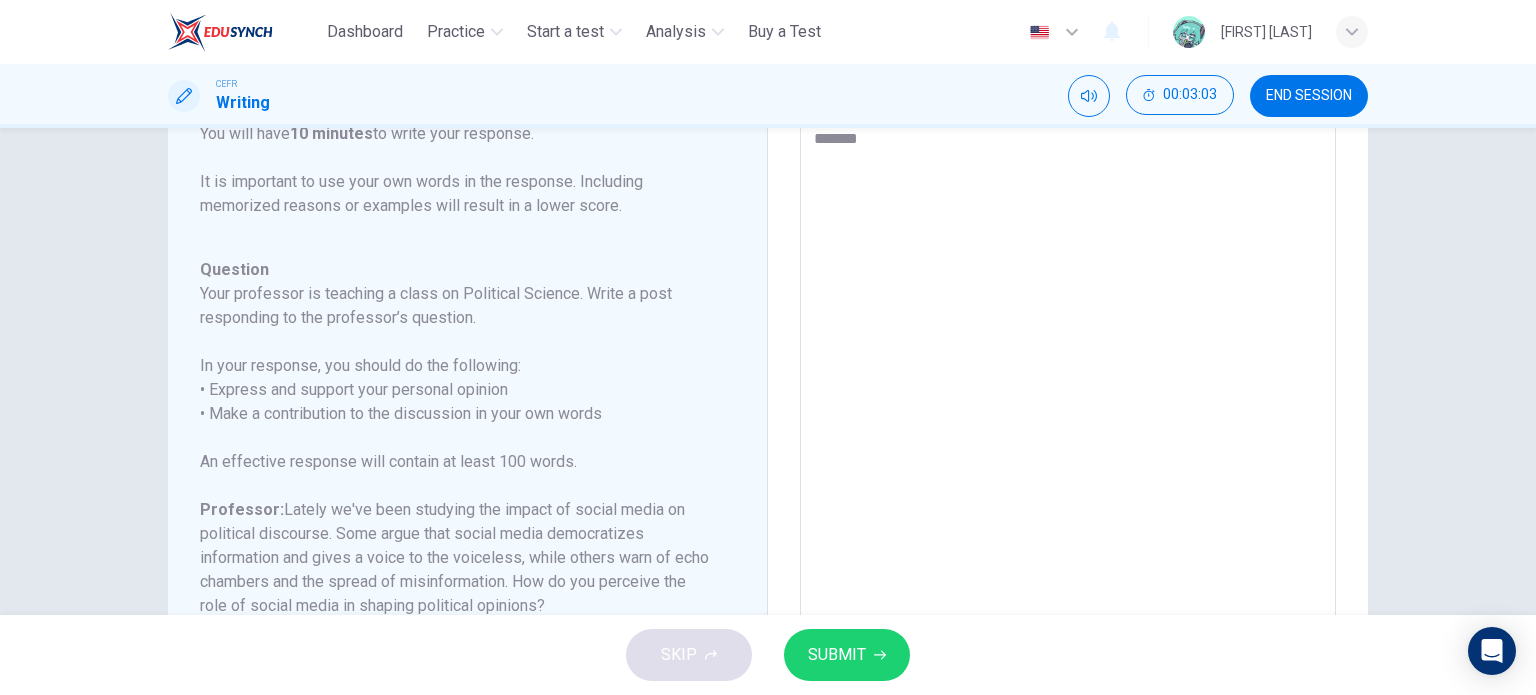 type on "*" 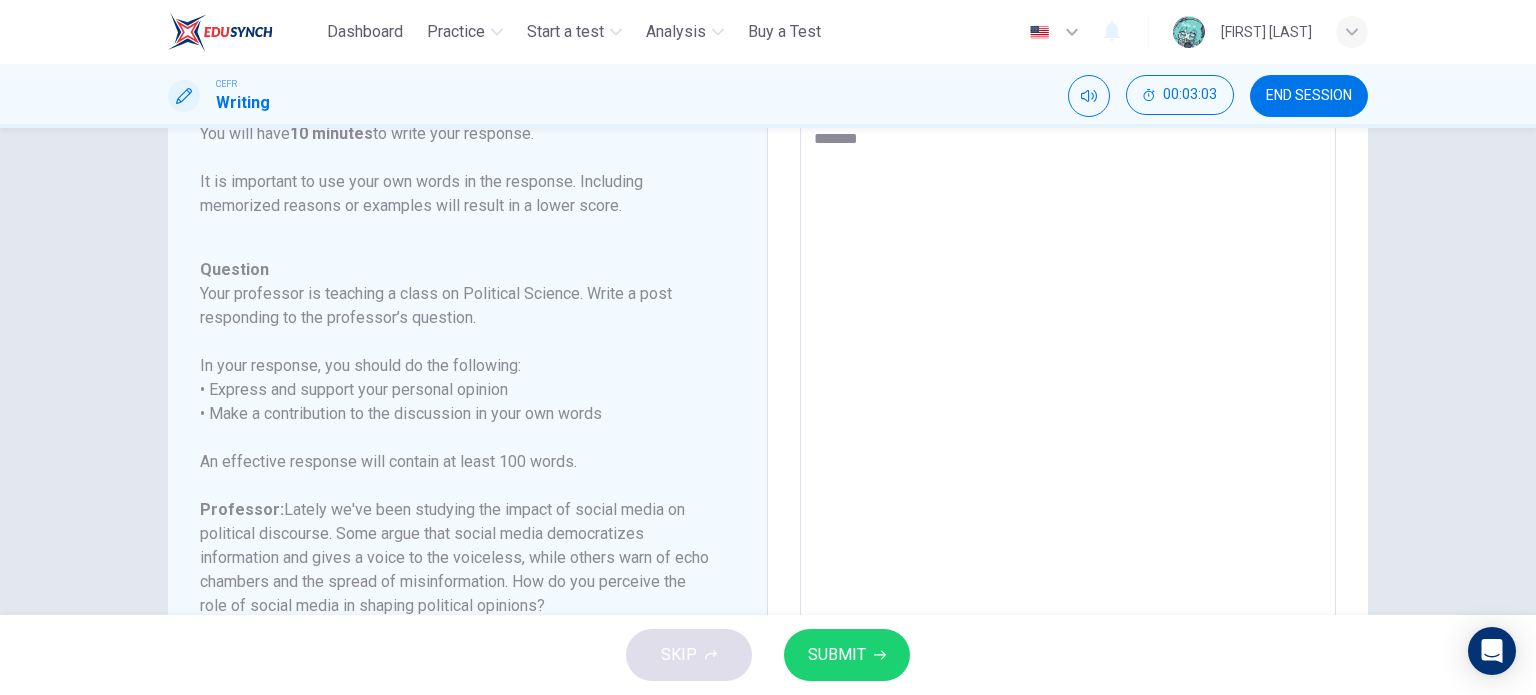 type on "********" 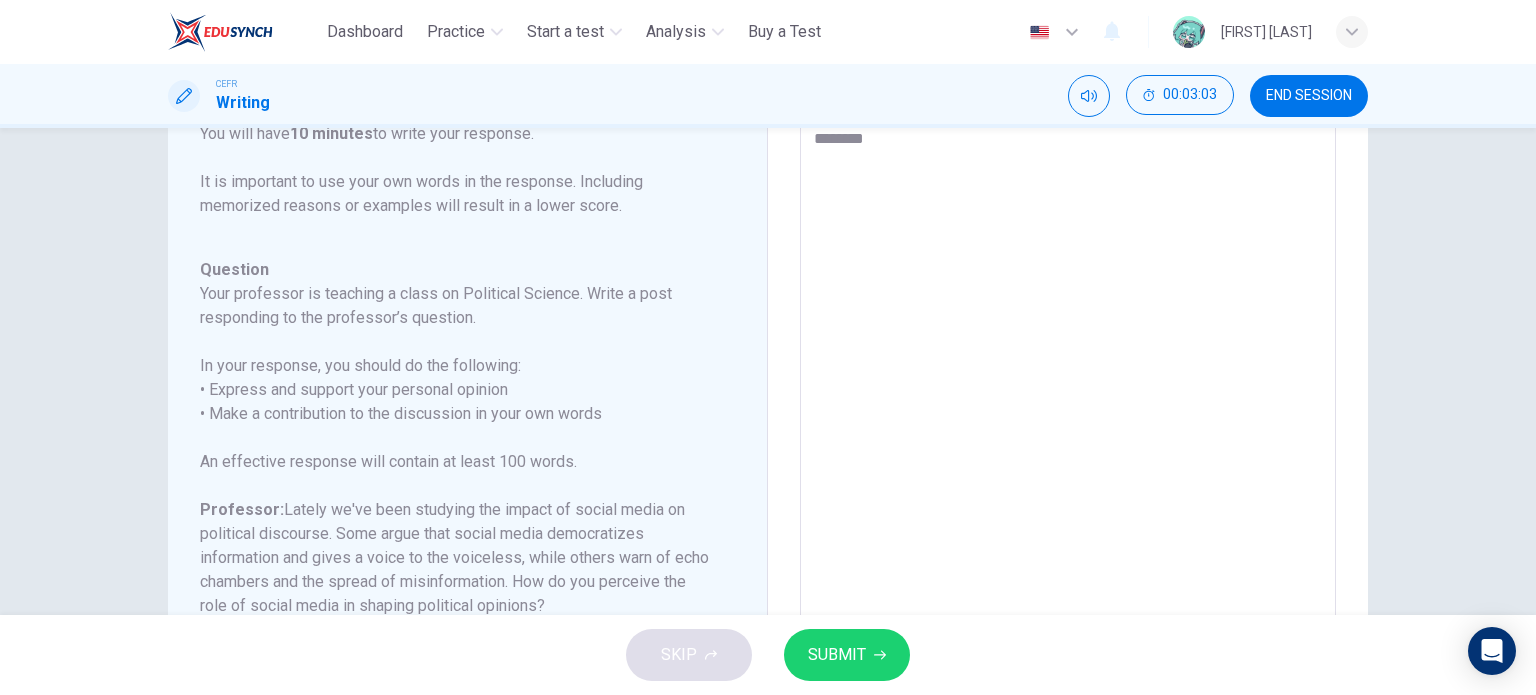 type on "*" 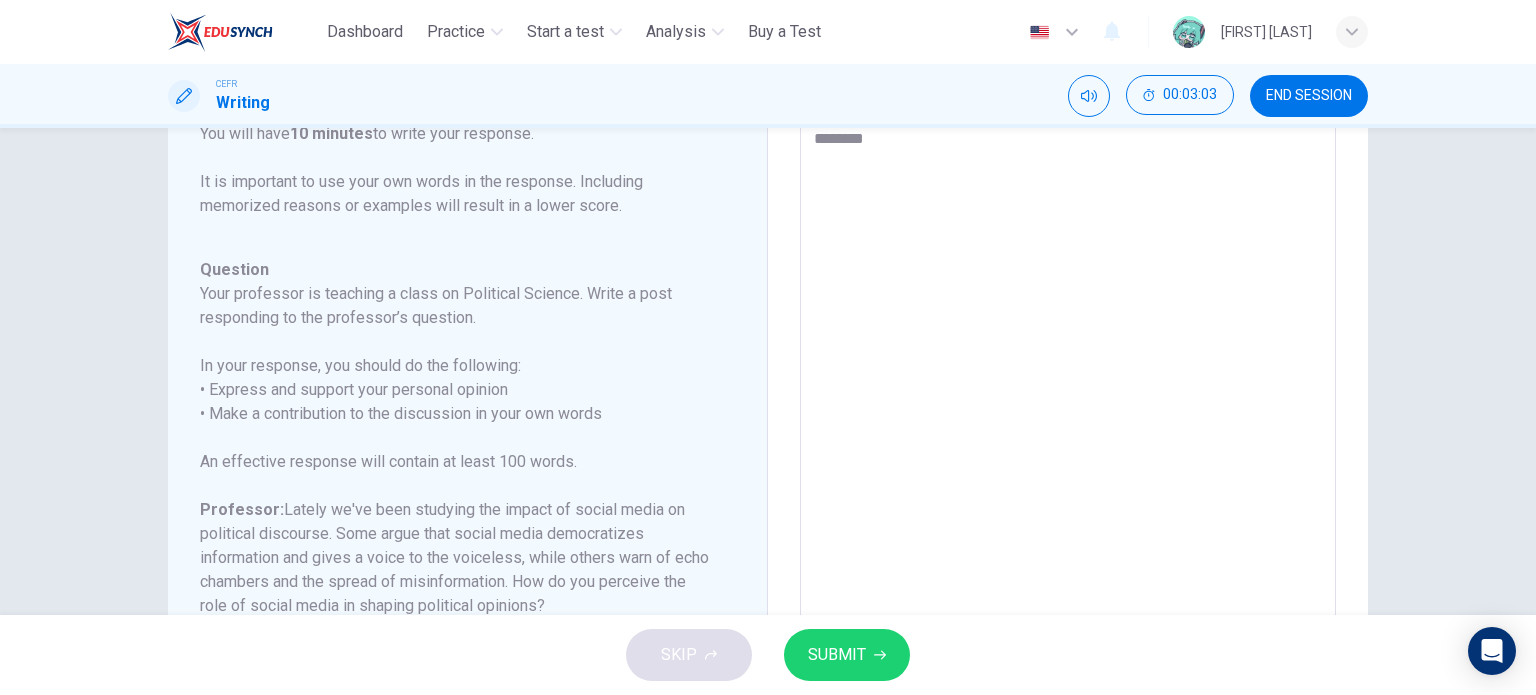 type on "*********" 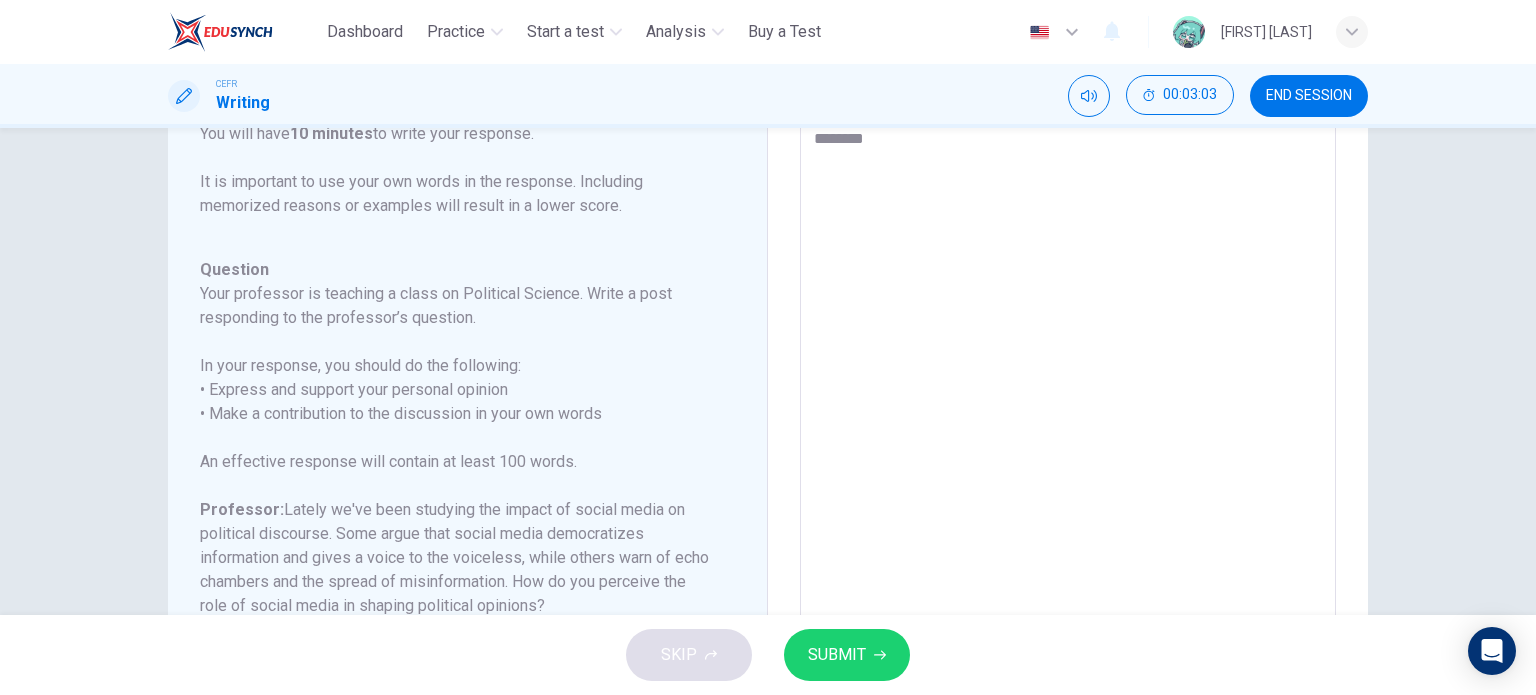 type on "*" 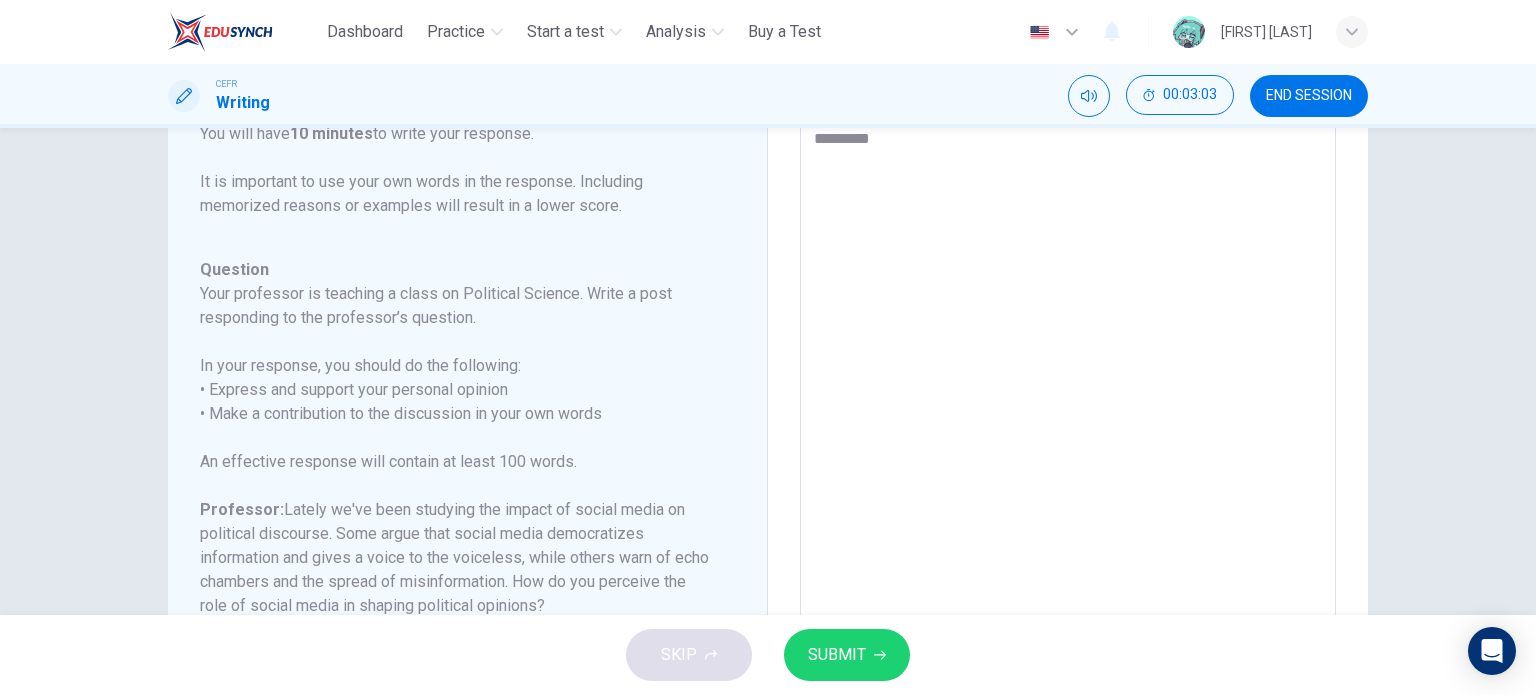 type on "**********" 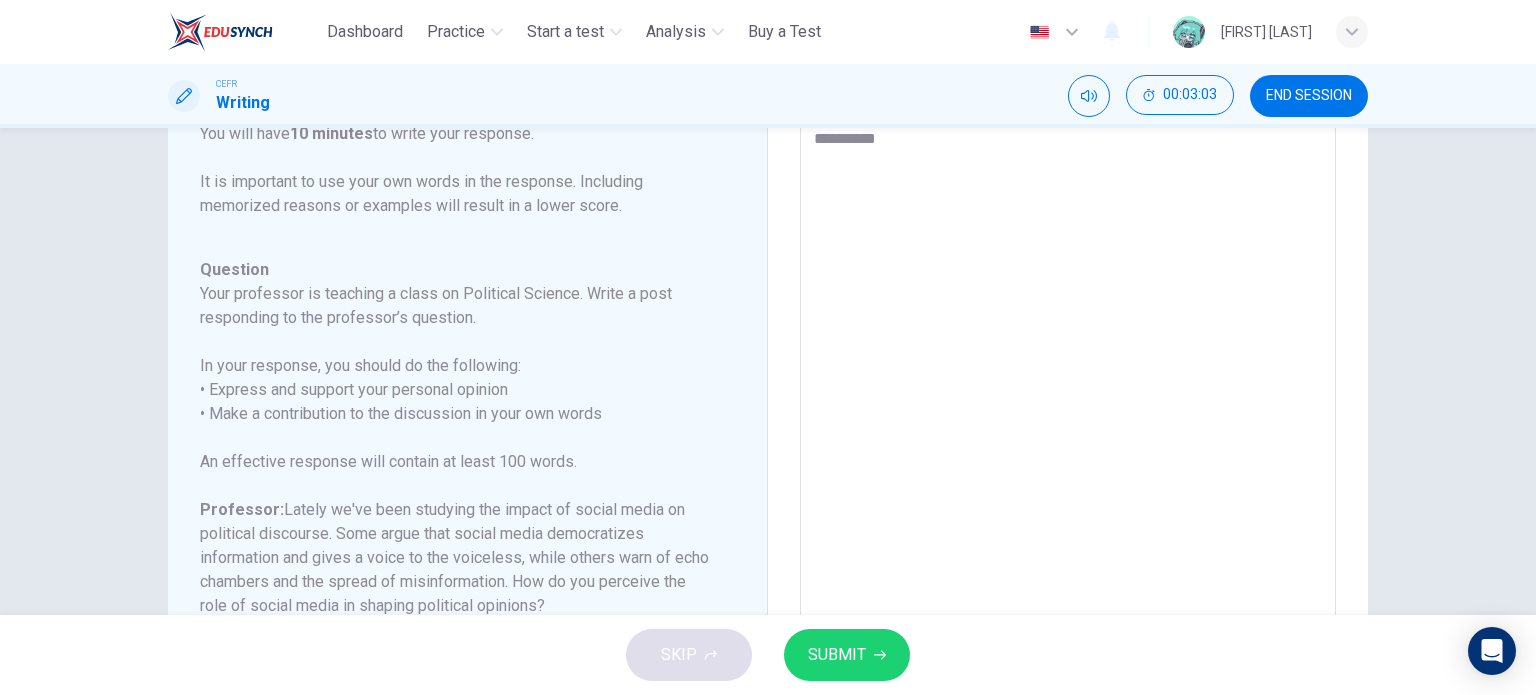 type on "*" 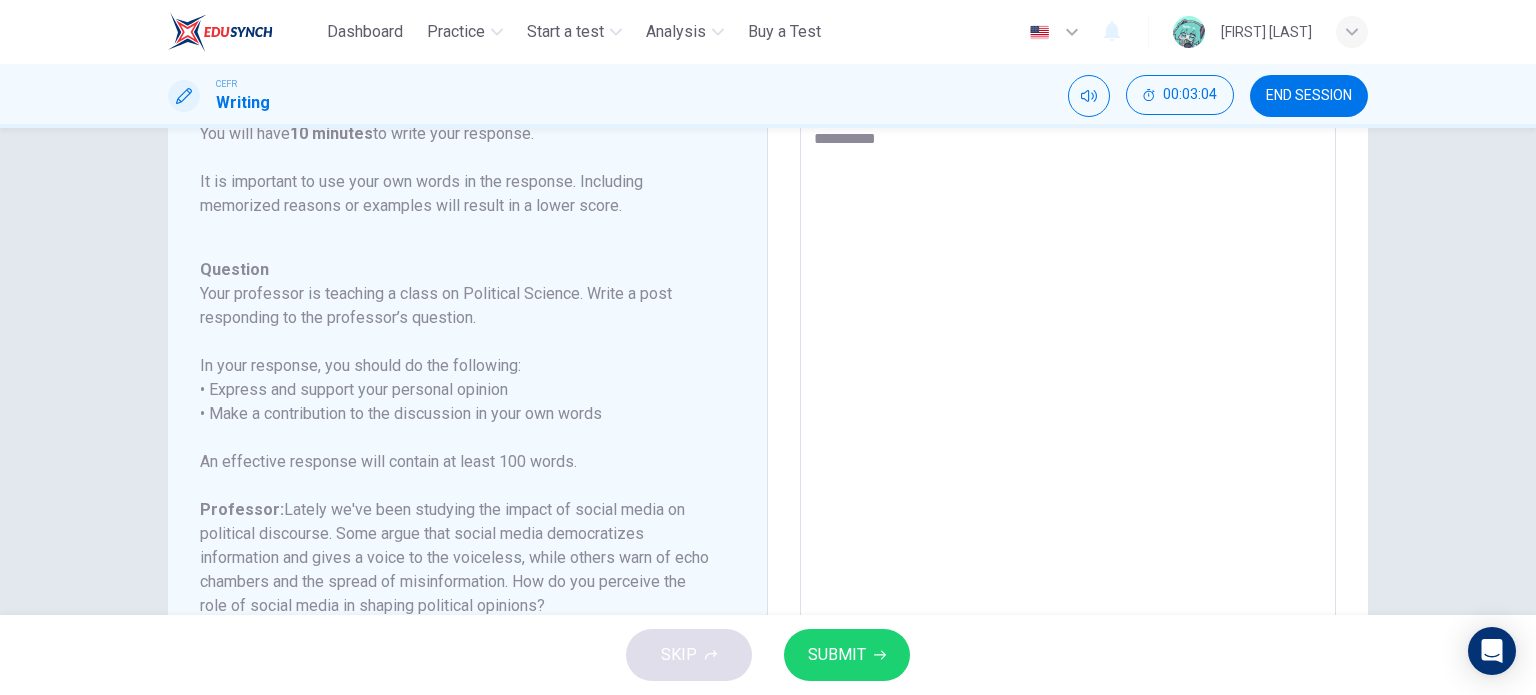 type on "**********" 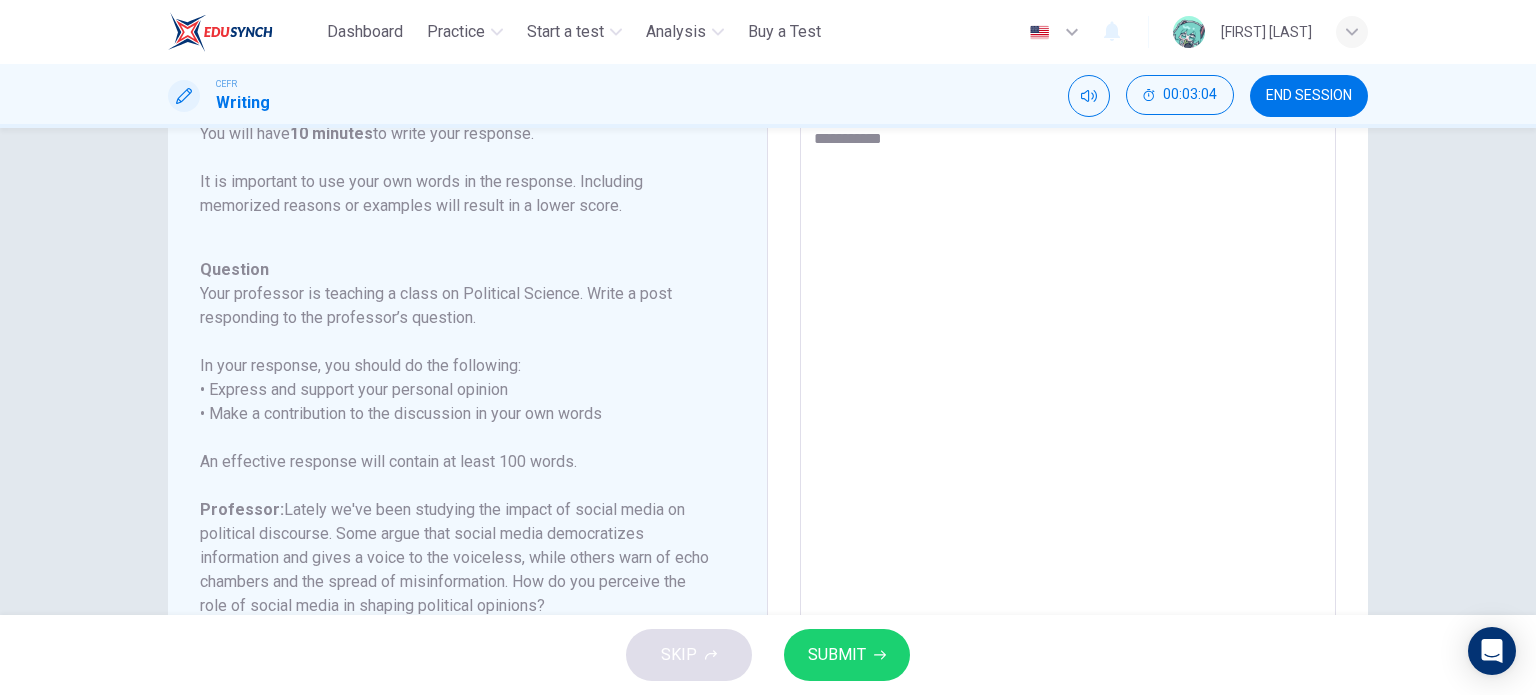 type on "*" 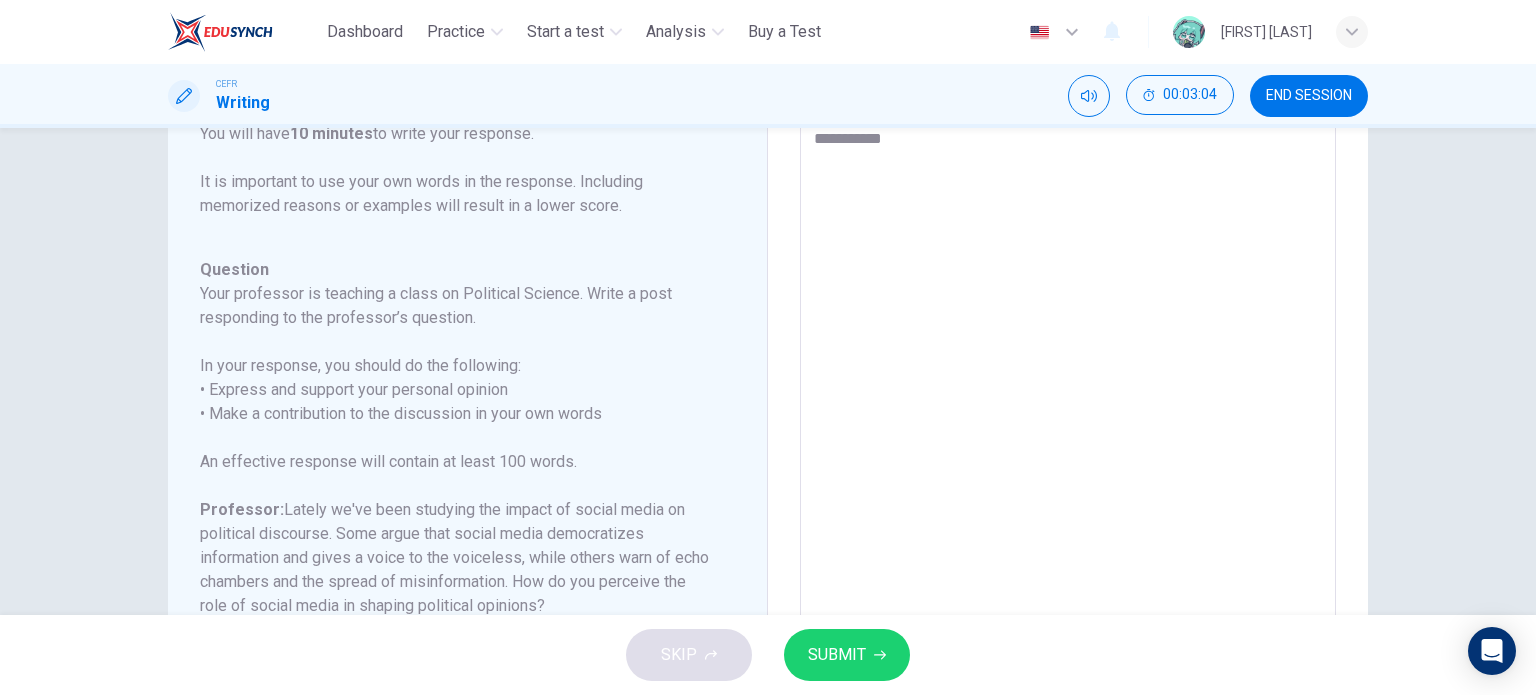 type on "**********" 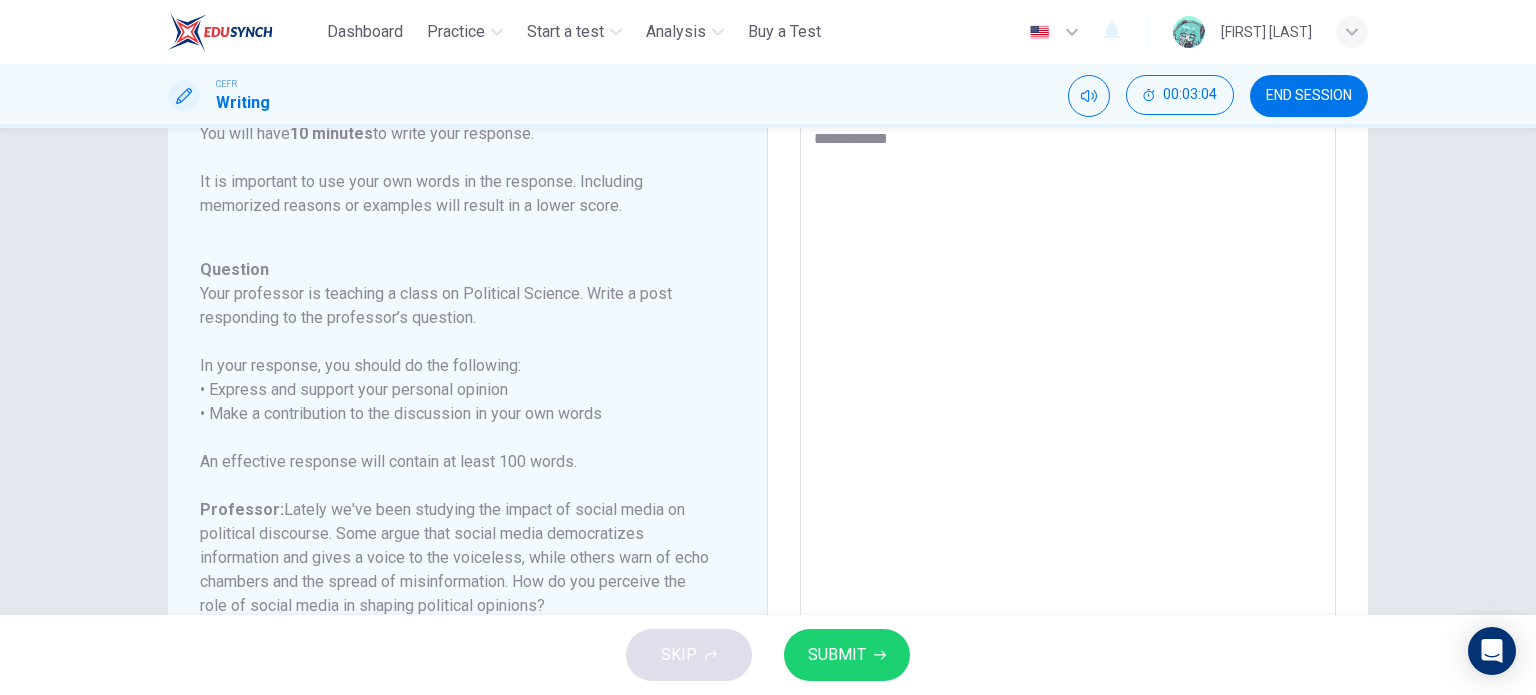 type on "*" 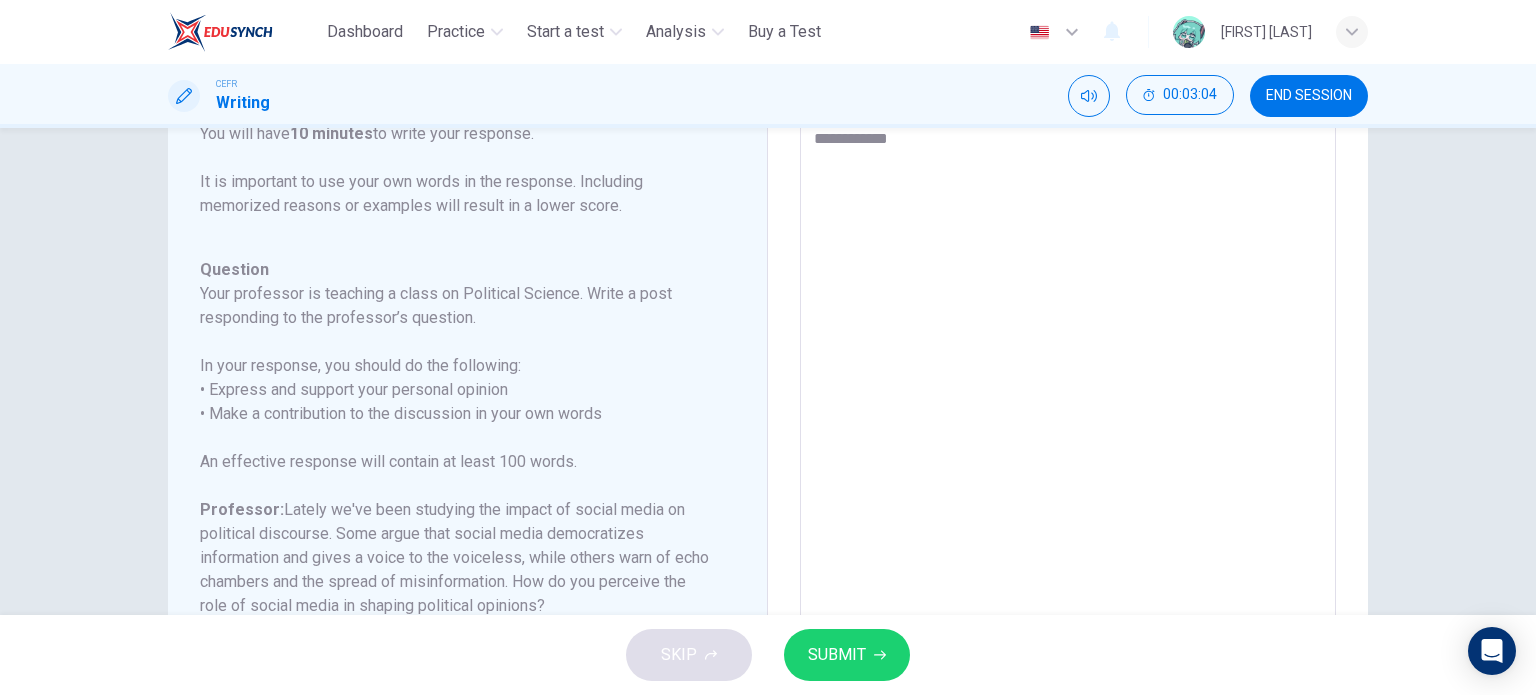 type on "**********" 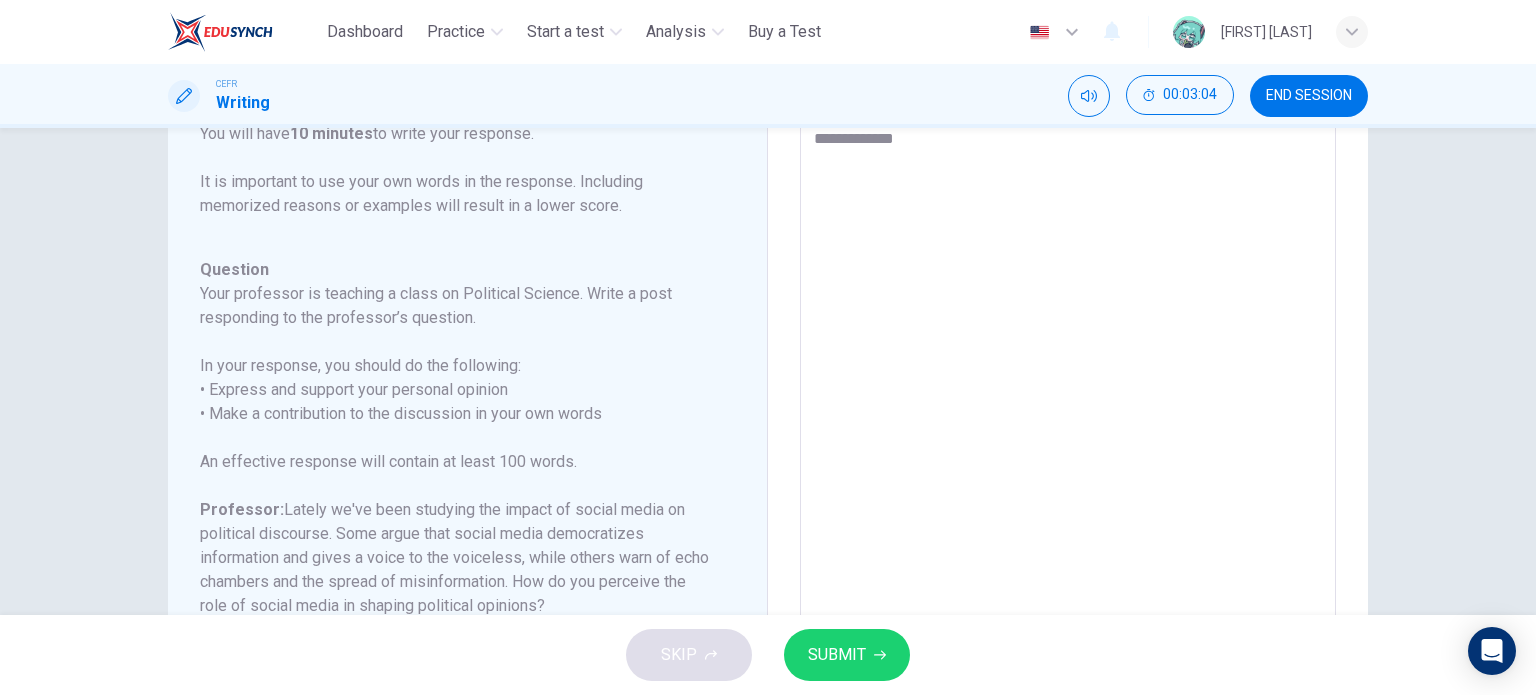type on "*" 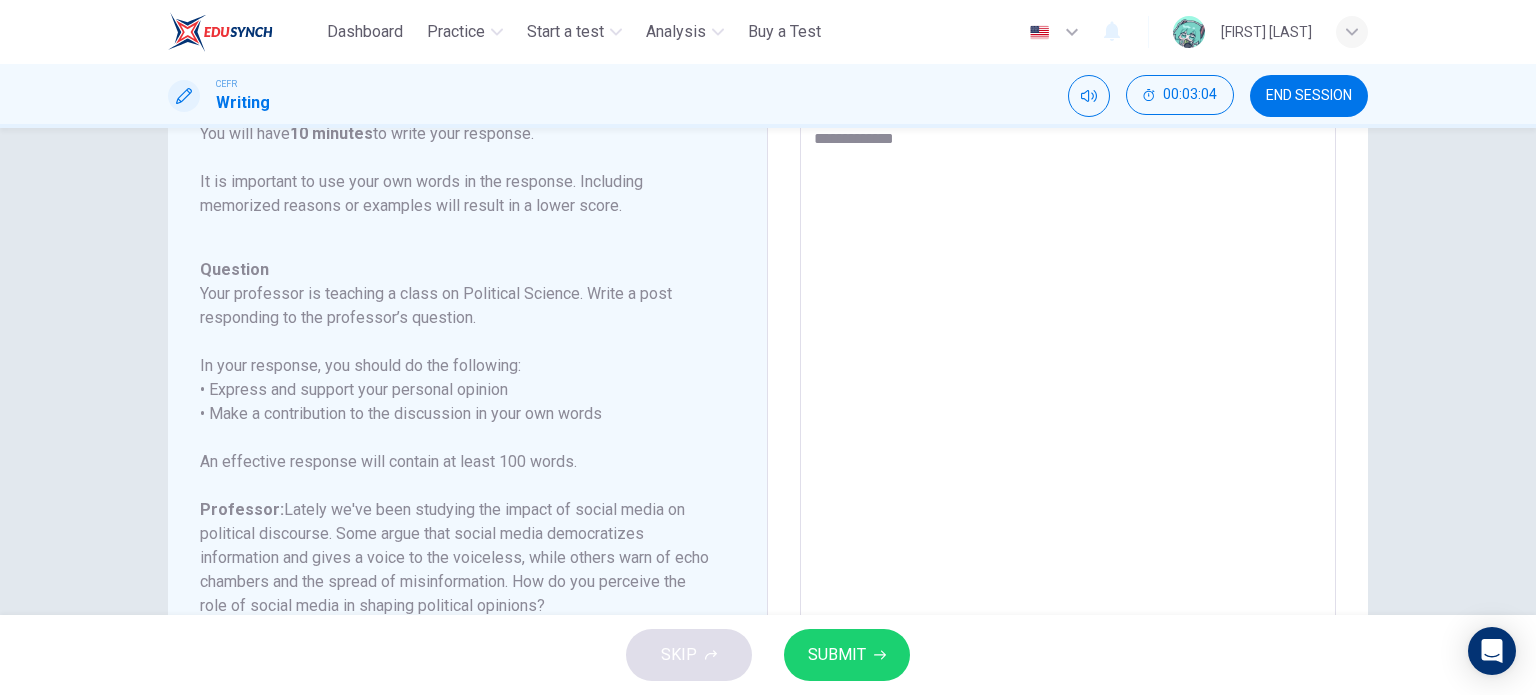 type on "**********" 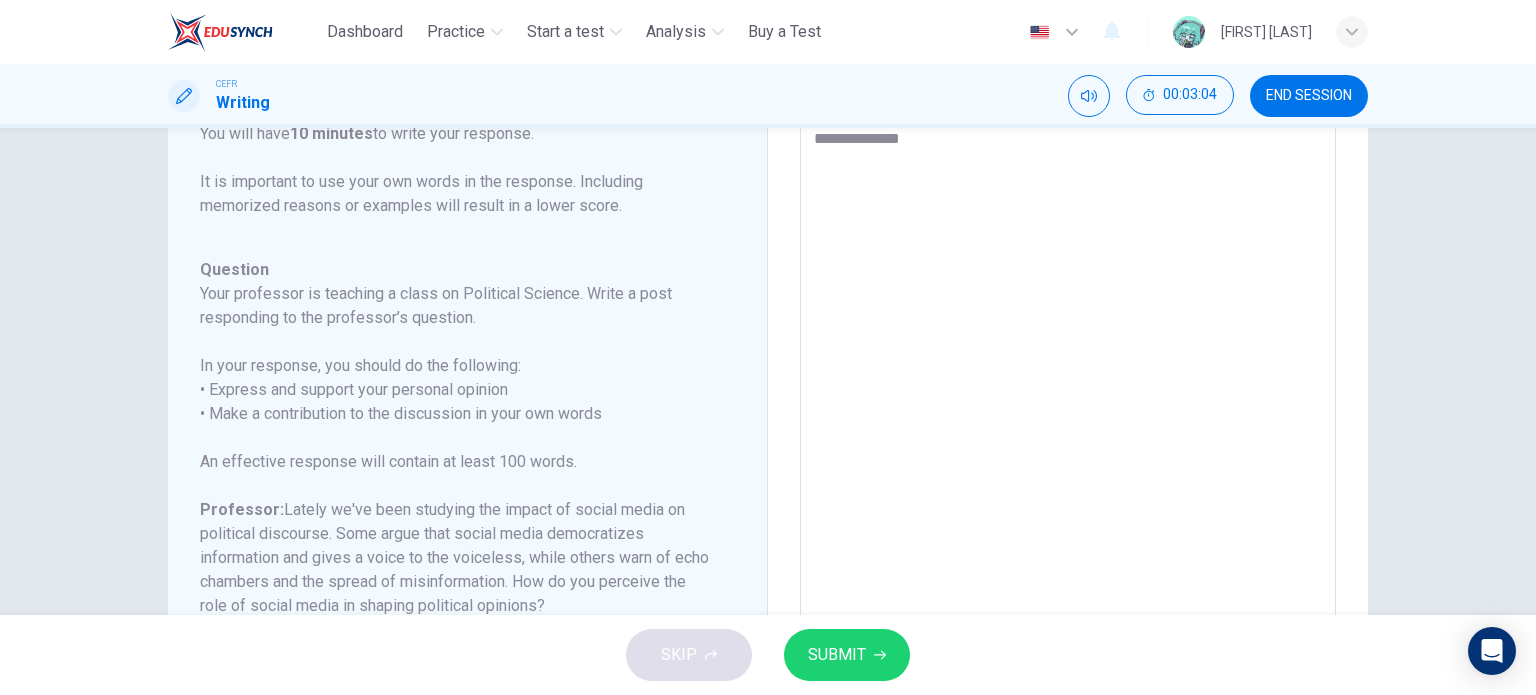type on "*" 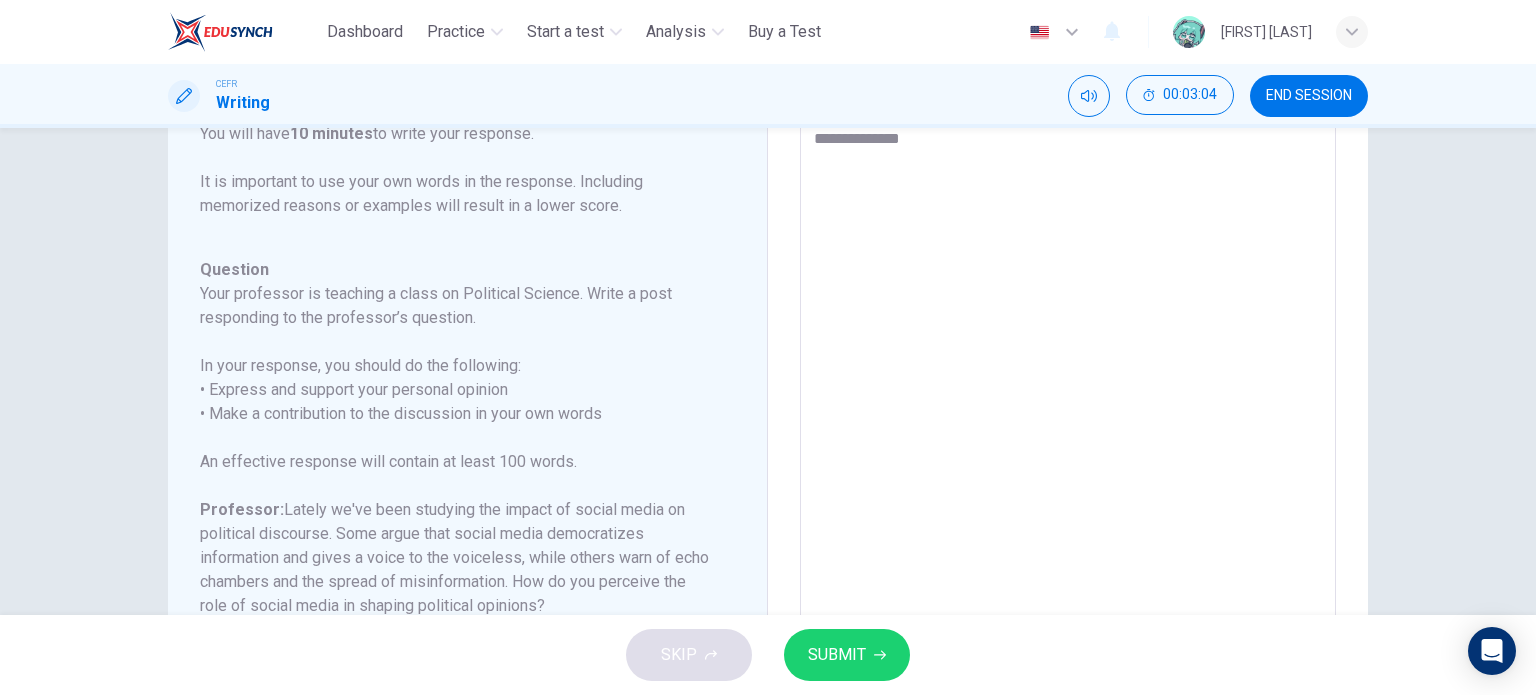 type on "**********" 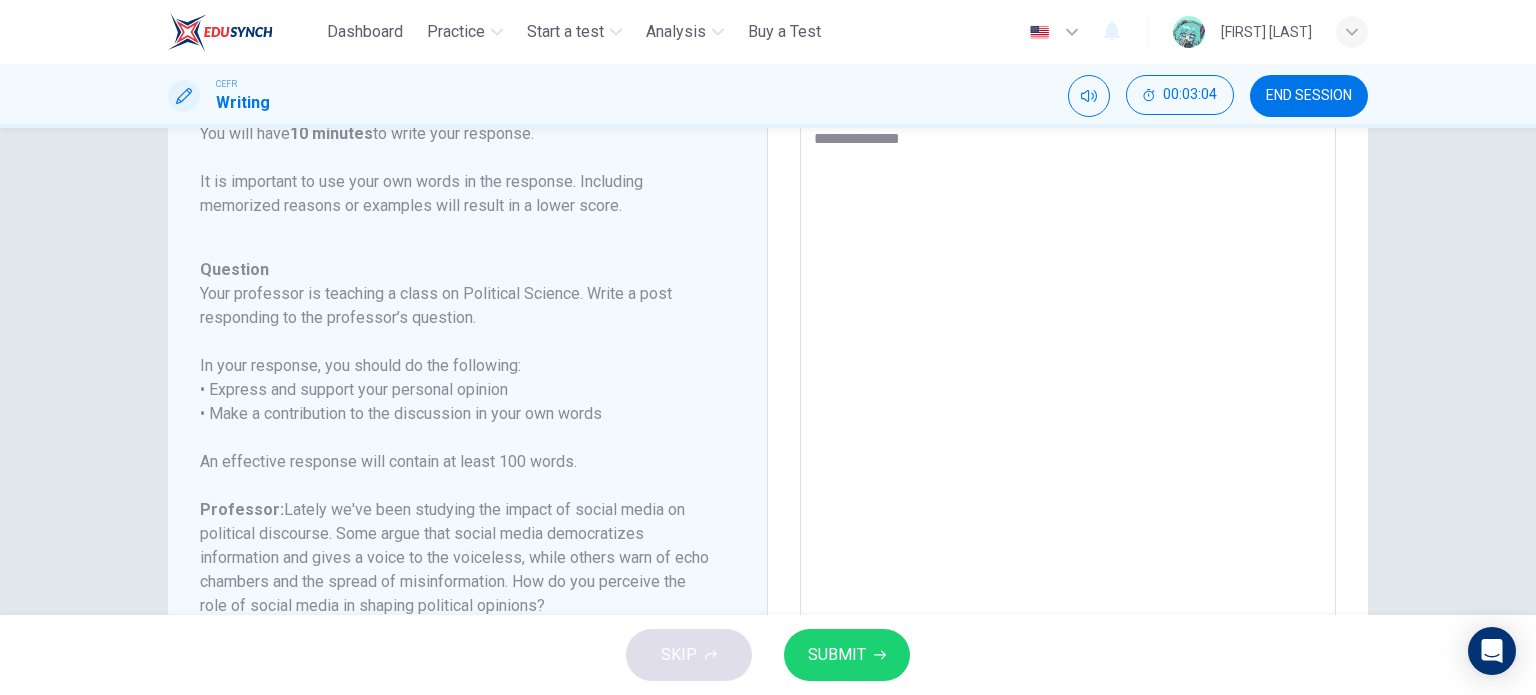 type on "*" 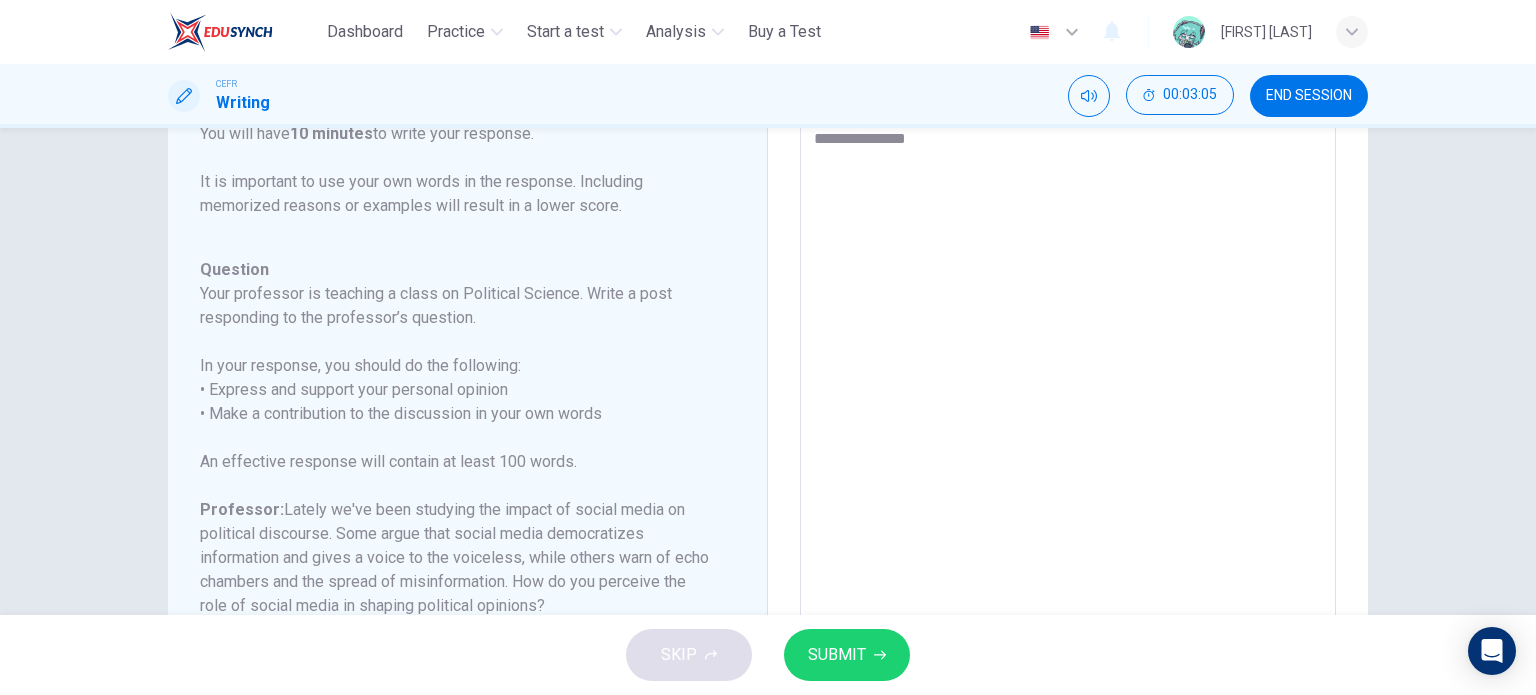 type on "**********" 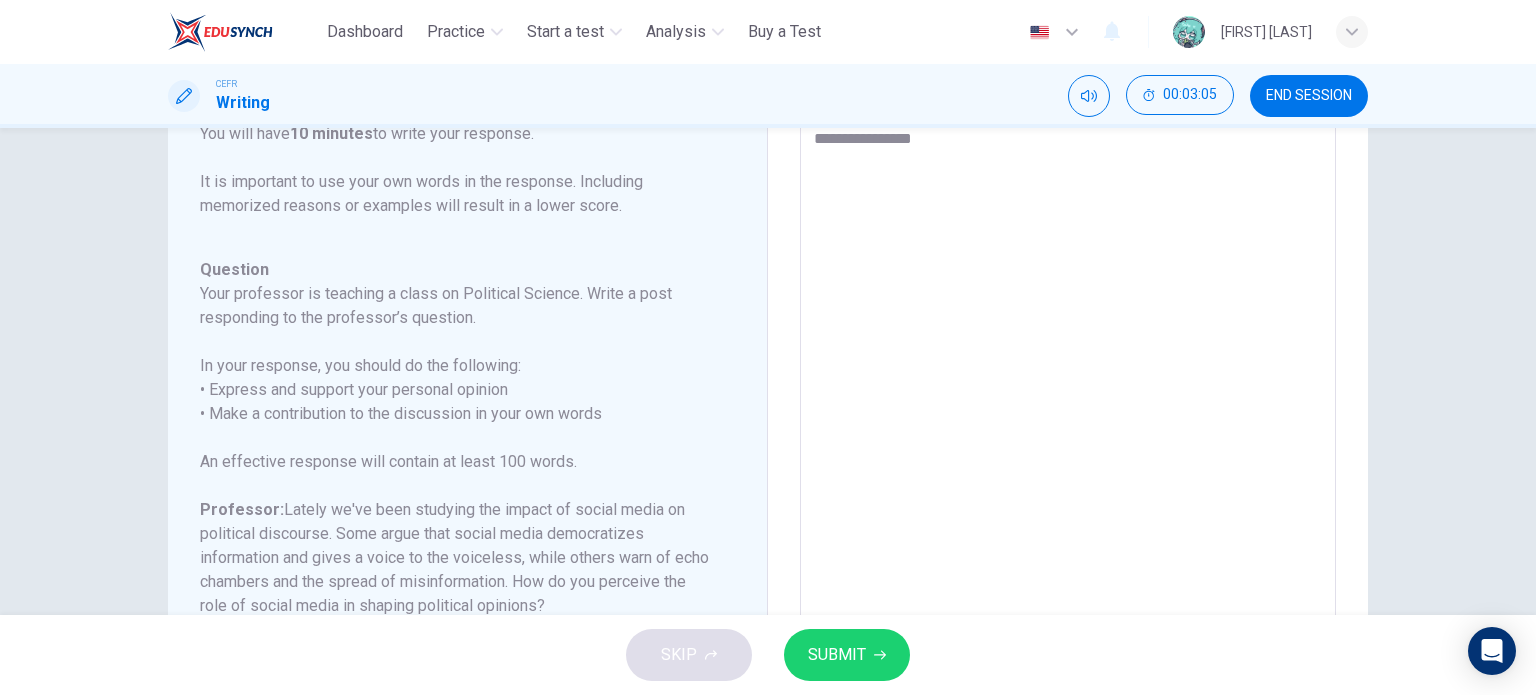 type on "*" 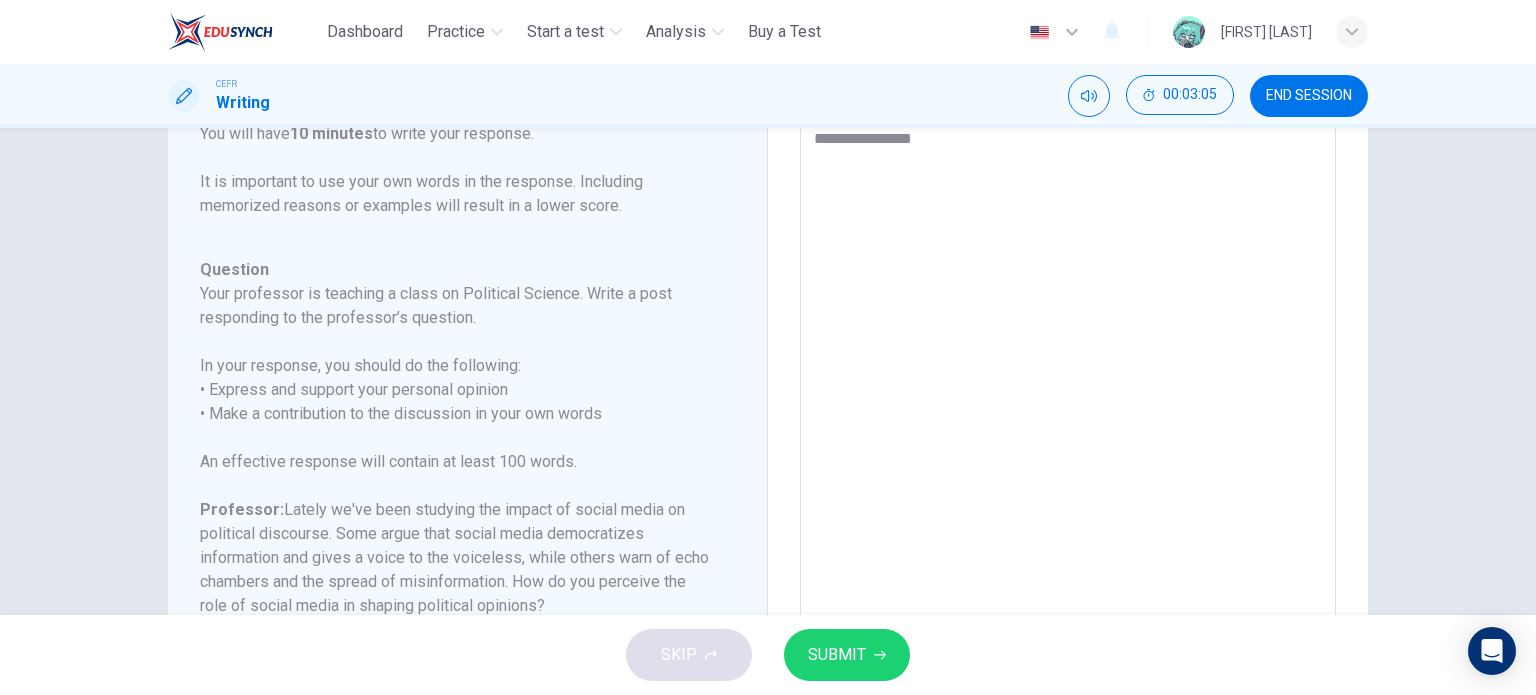 type on "**********" 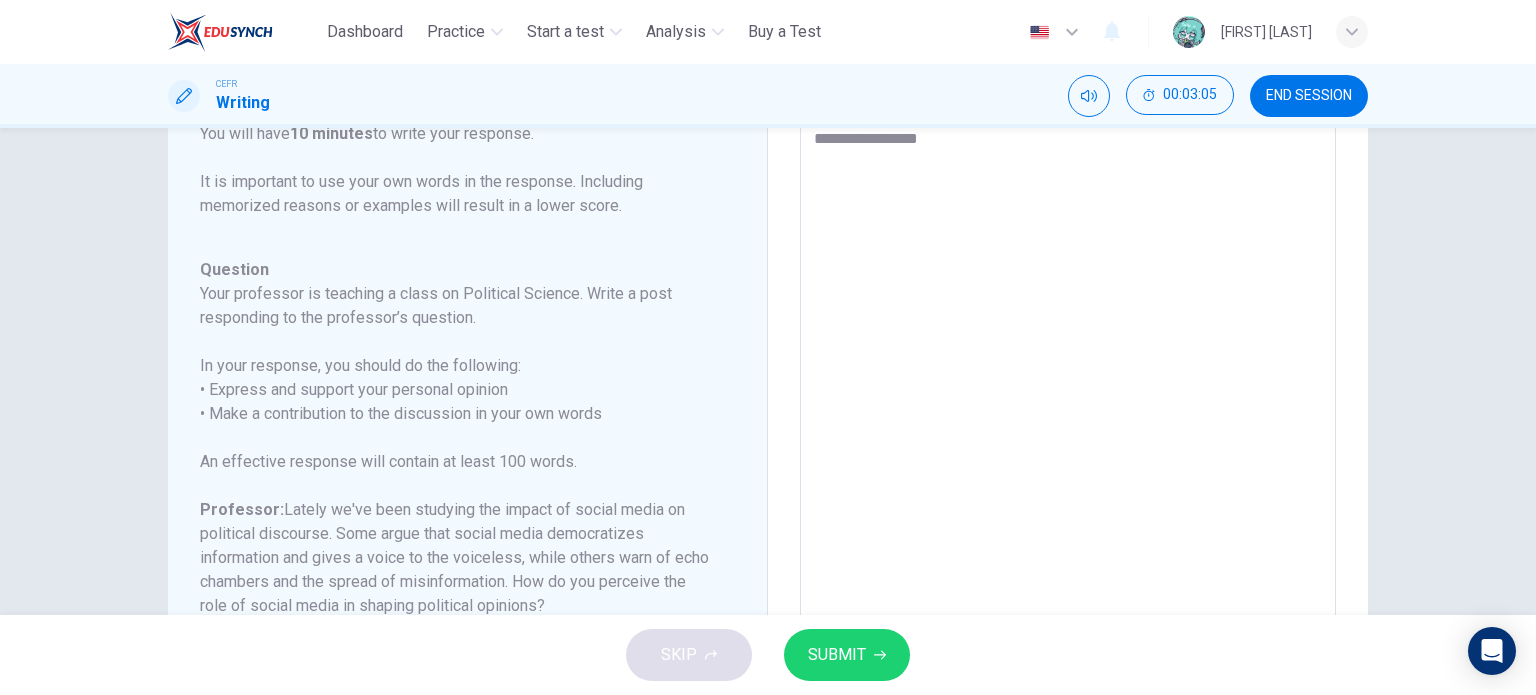 type on "*" 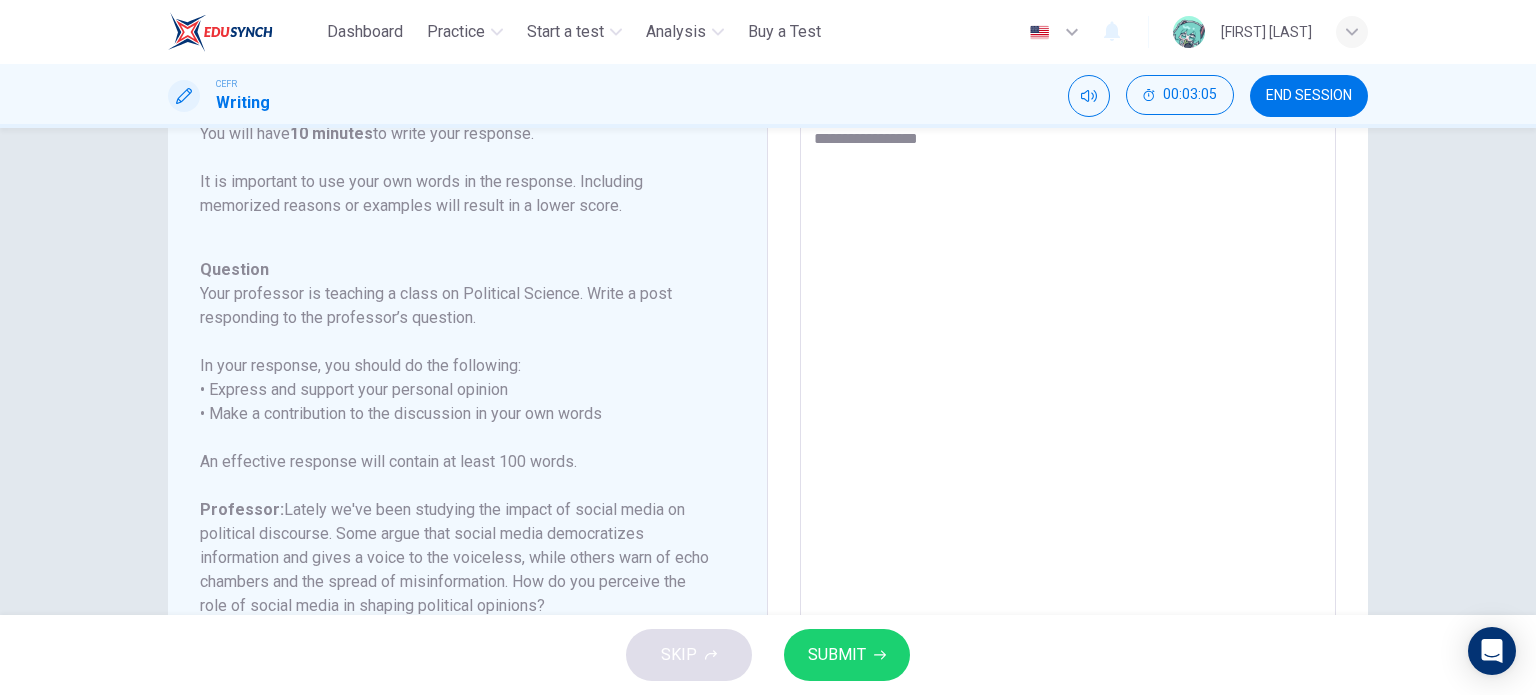 type on "**********" 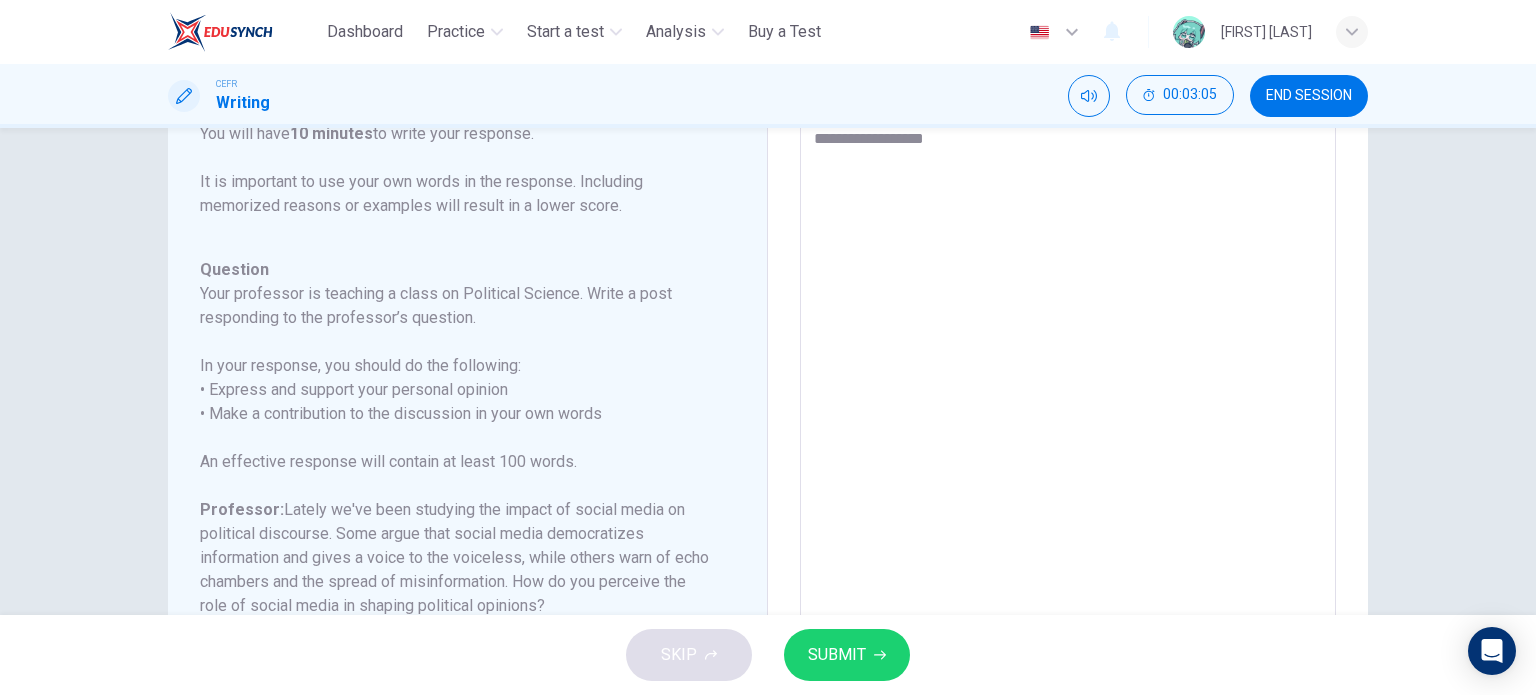 type on "*" 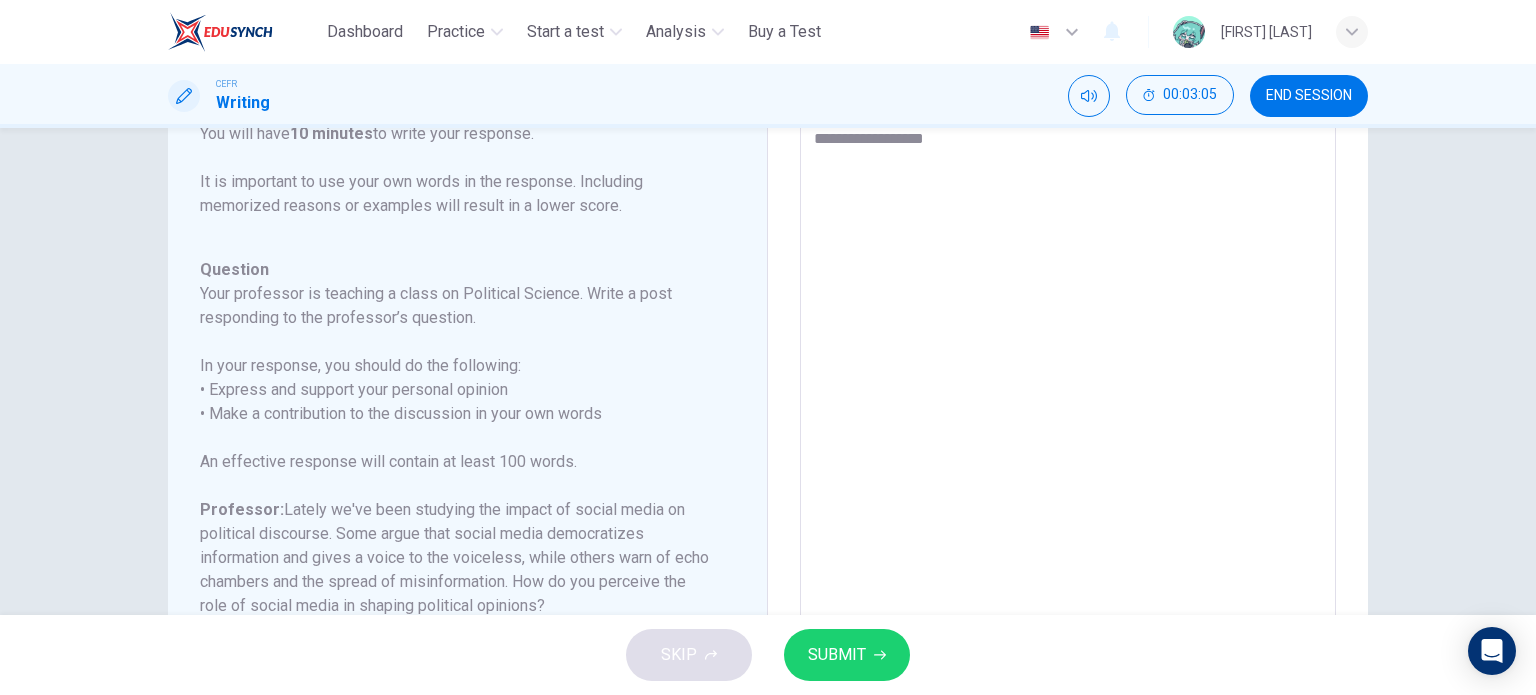 type on "**********" 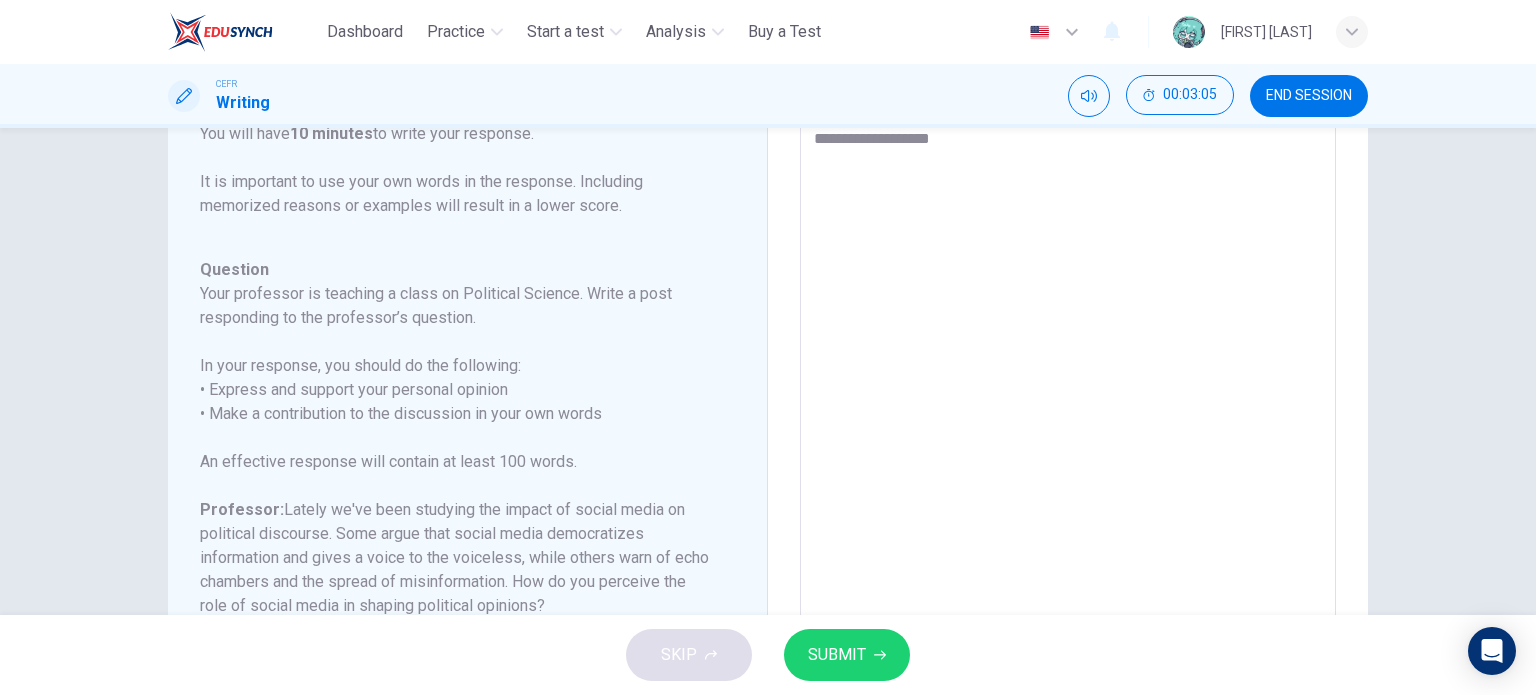 type on "*" 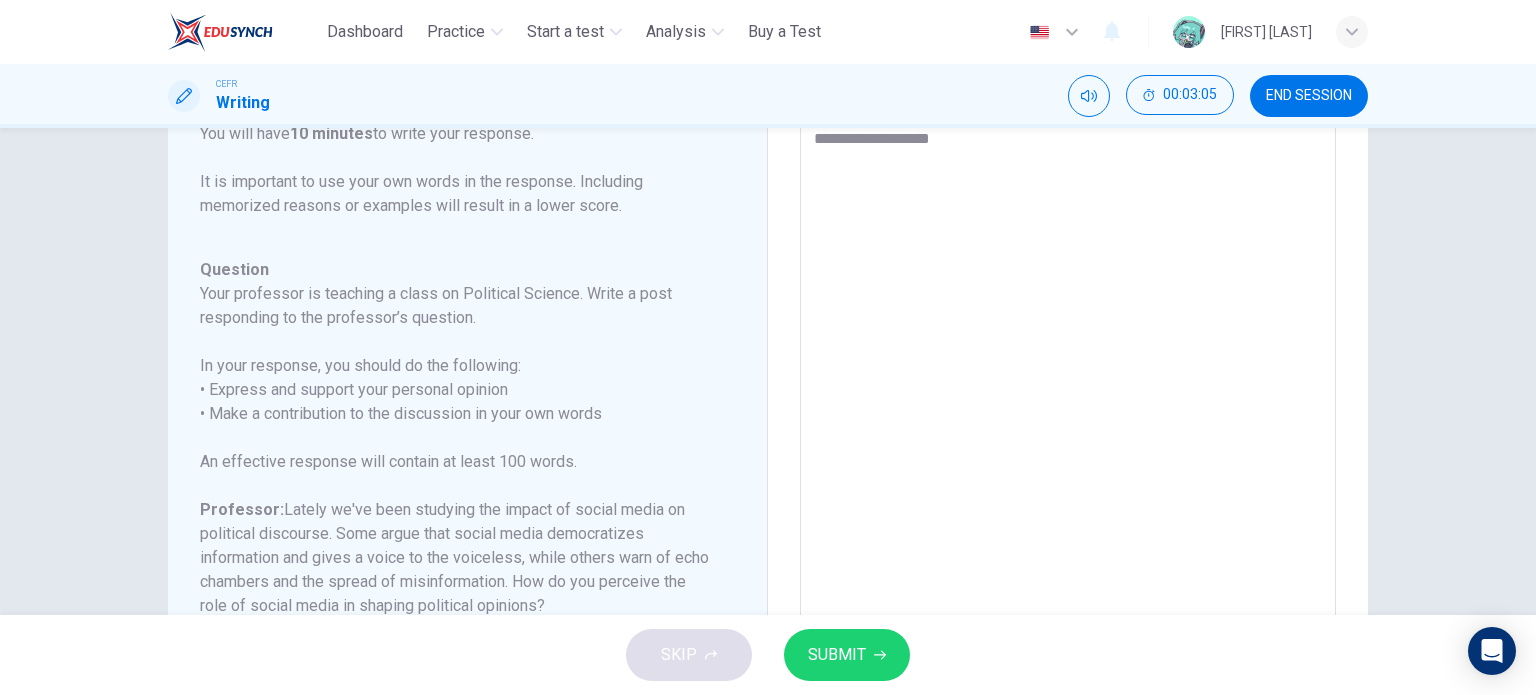 type on "**********" 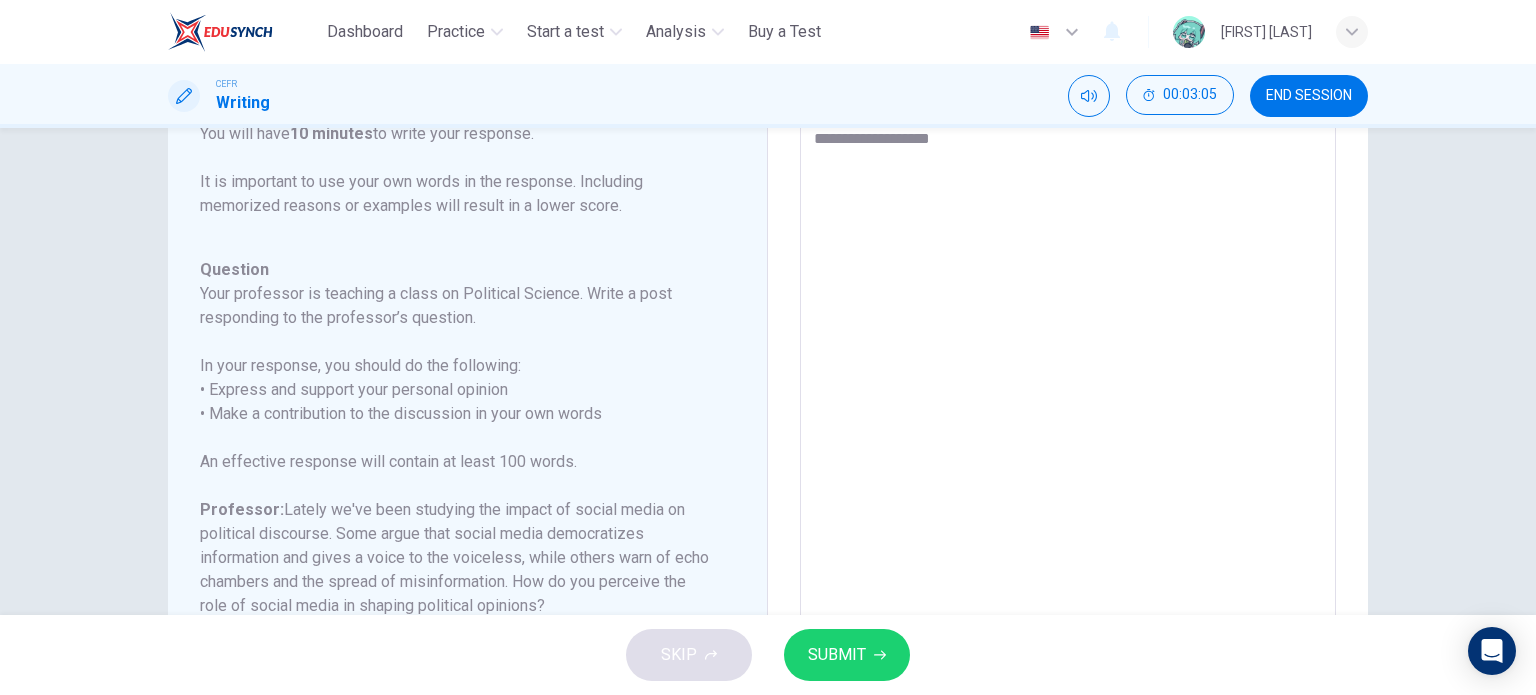 type on "*" 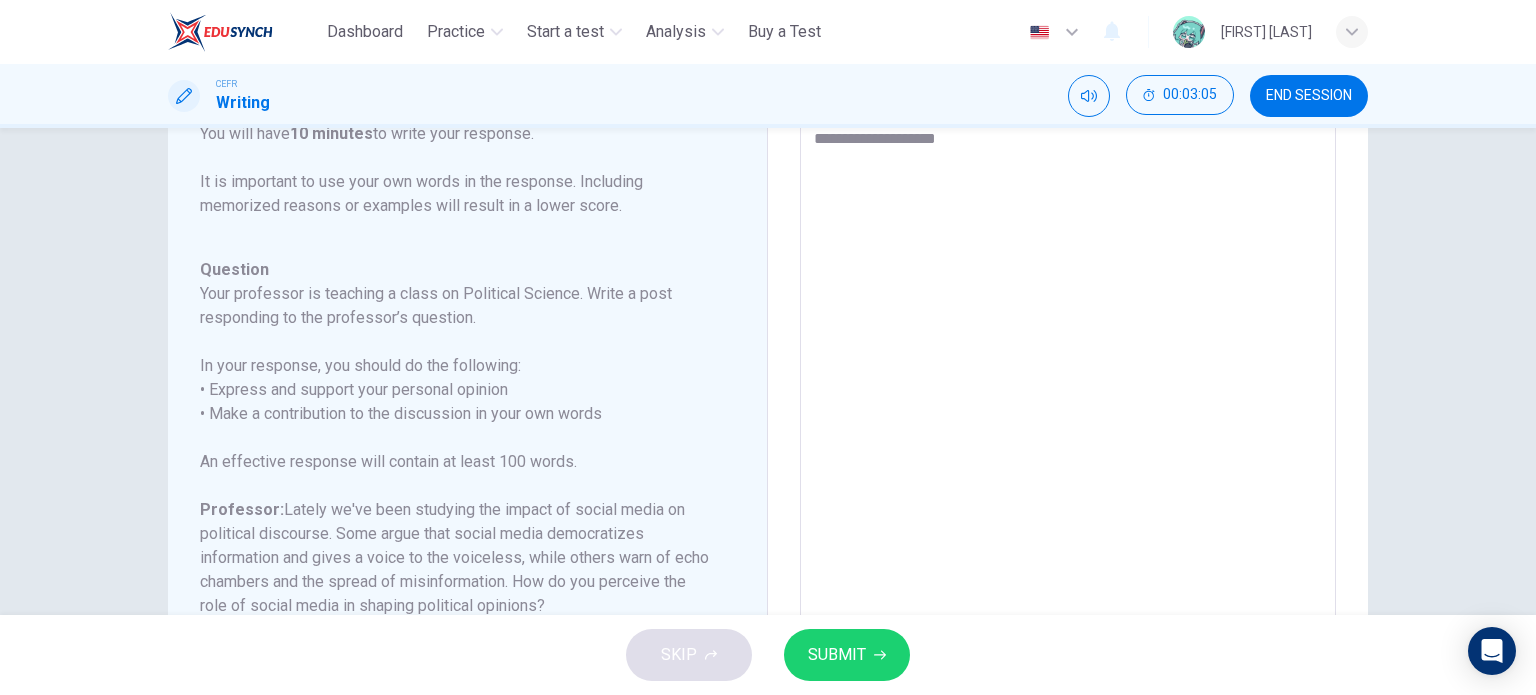 type on "**********" 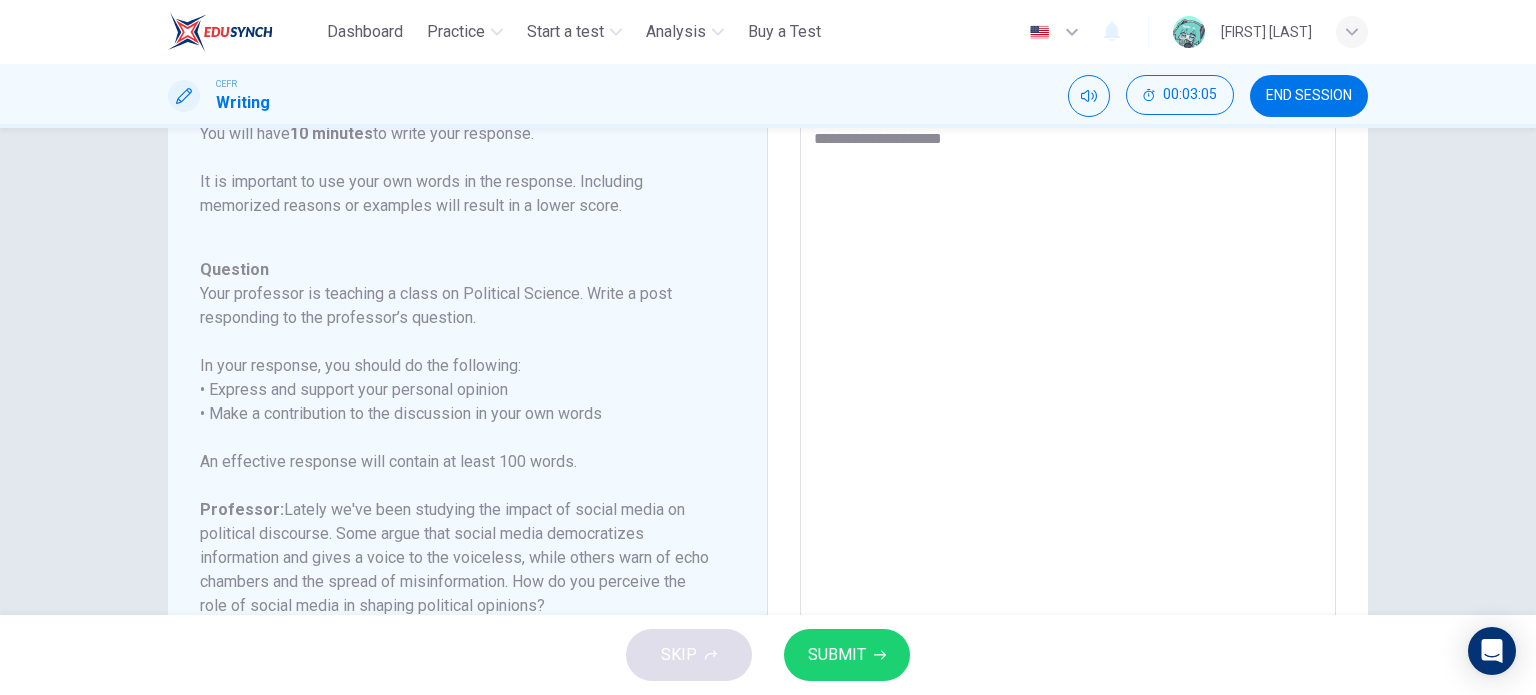 type on "*" 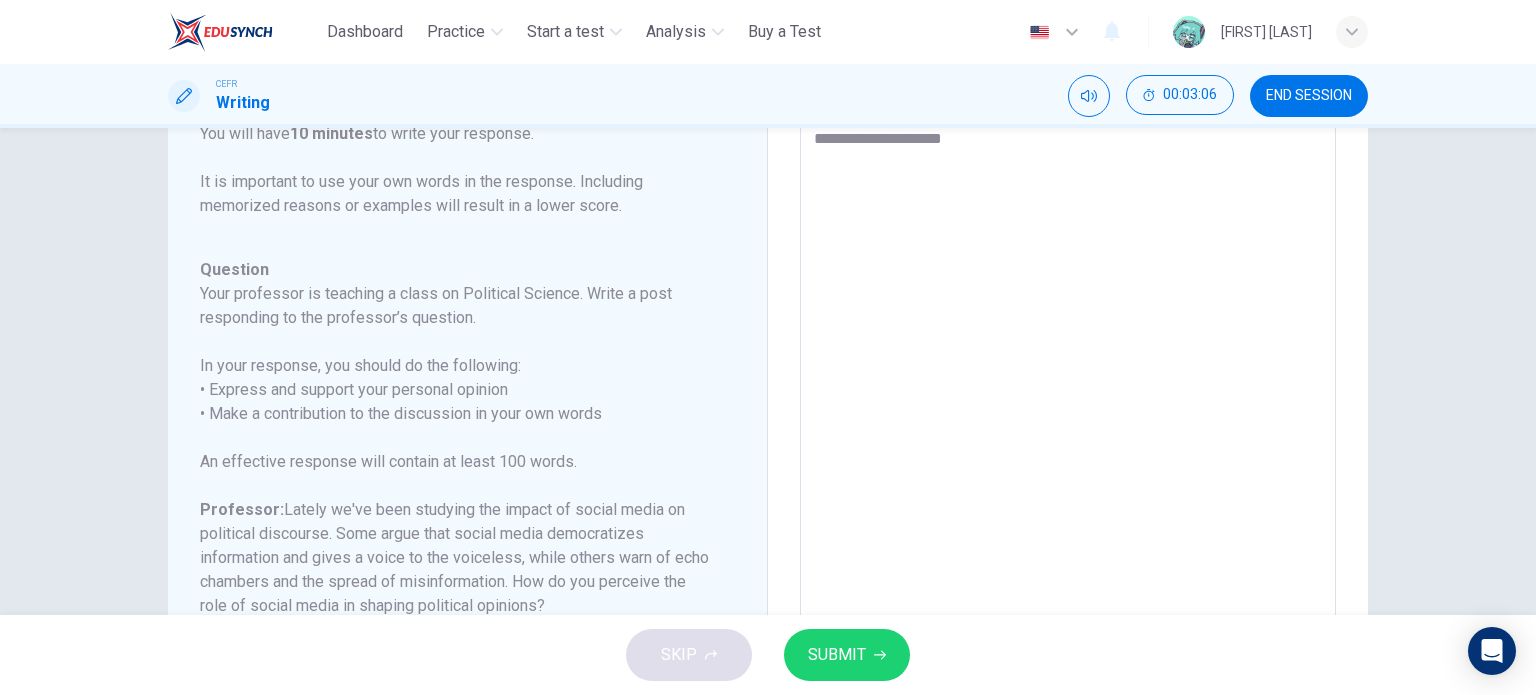 type on "**********" 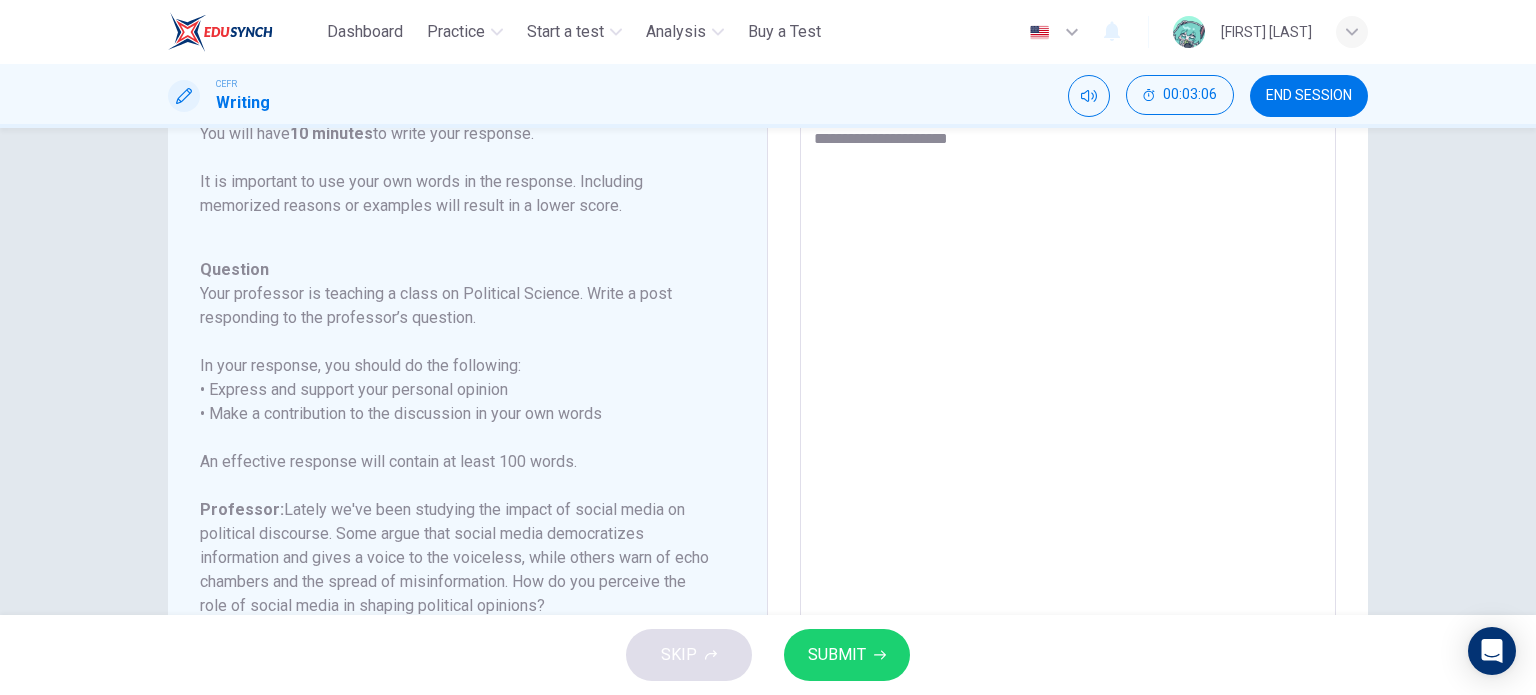 type on "*" 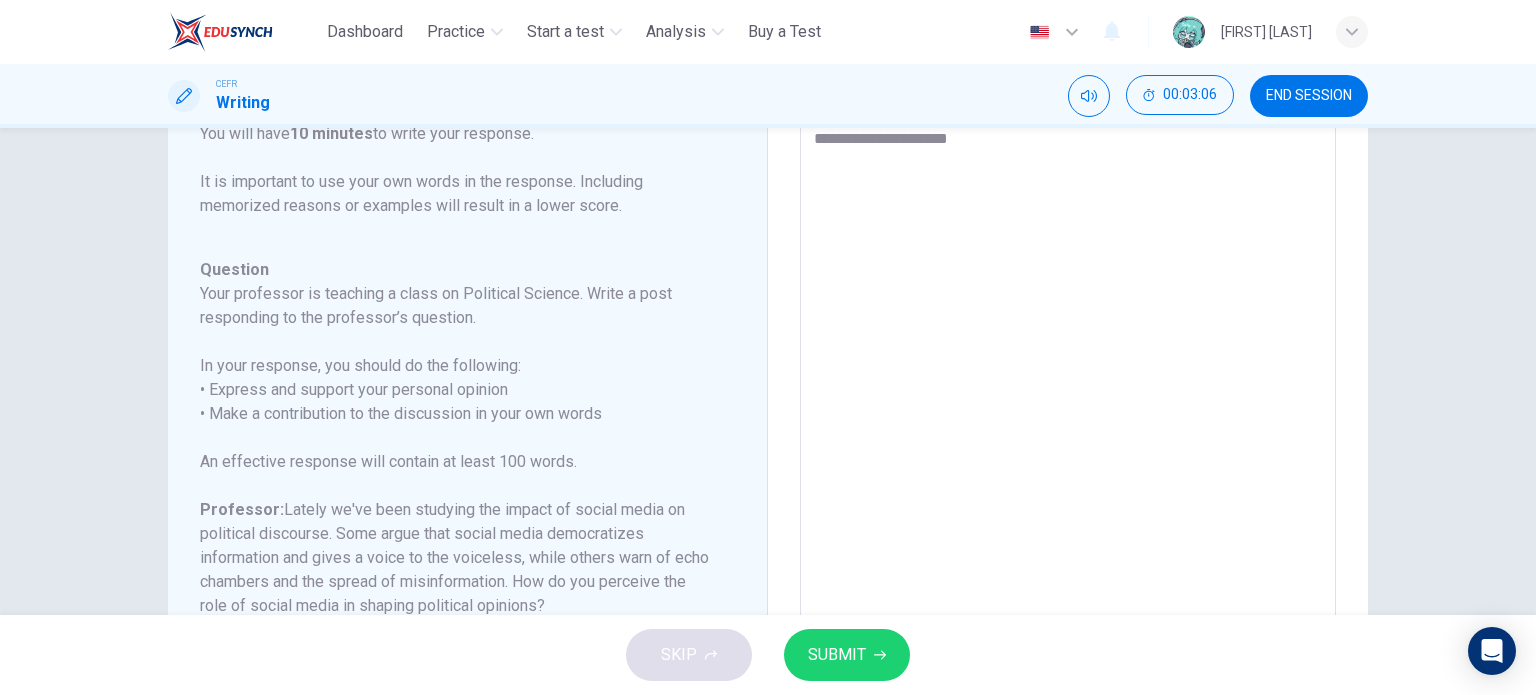 type on "**********" 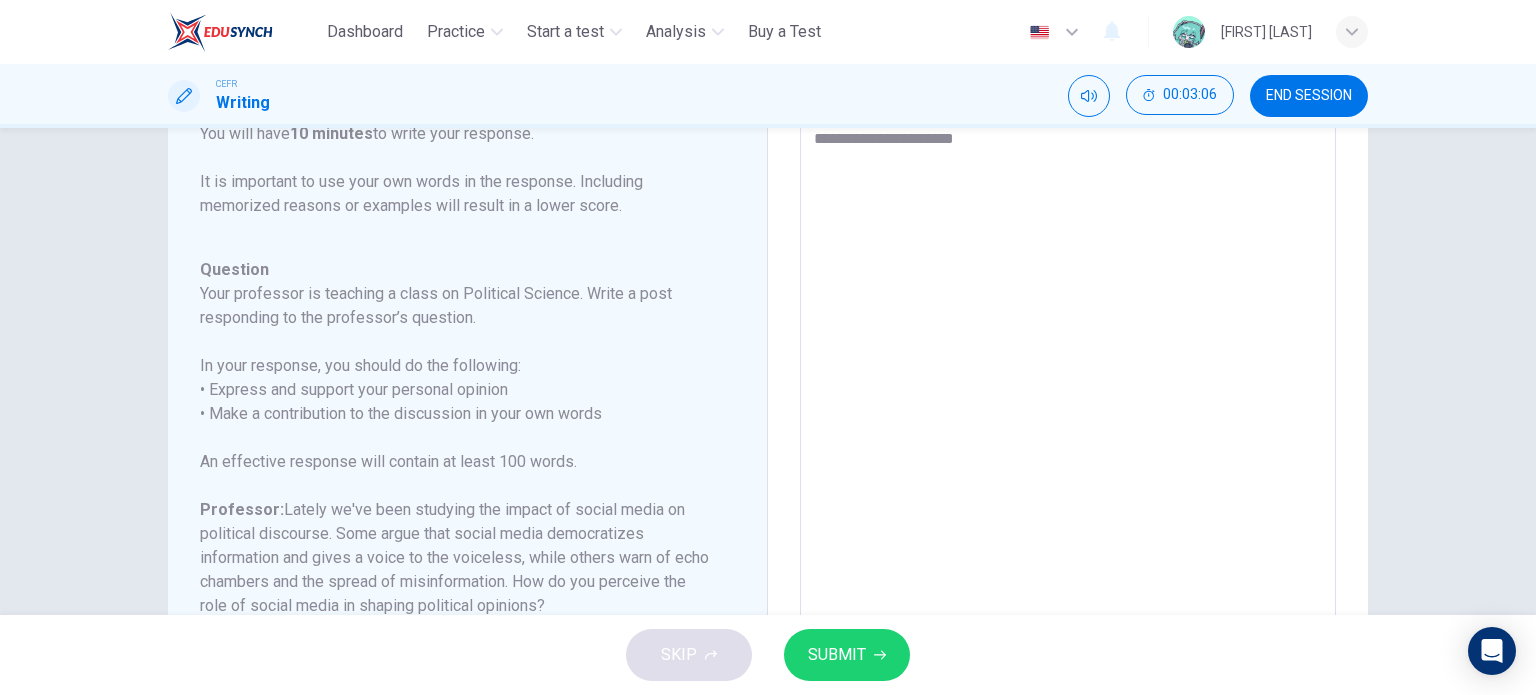 type on "*" 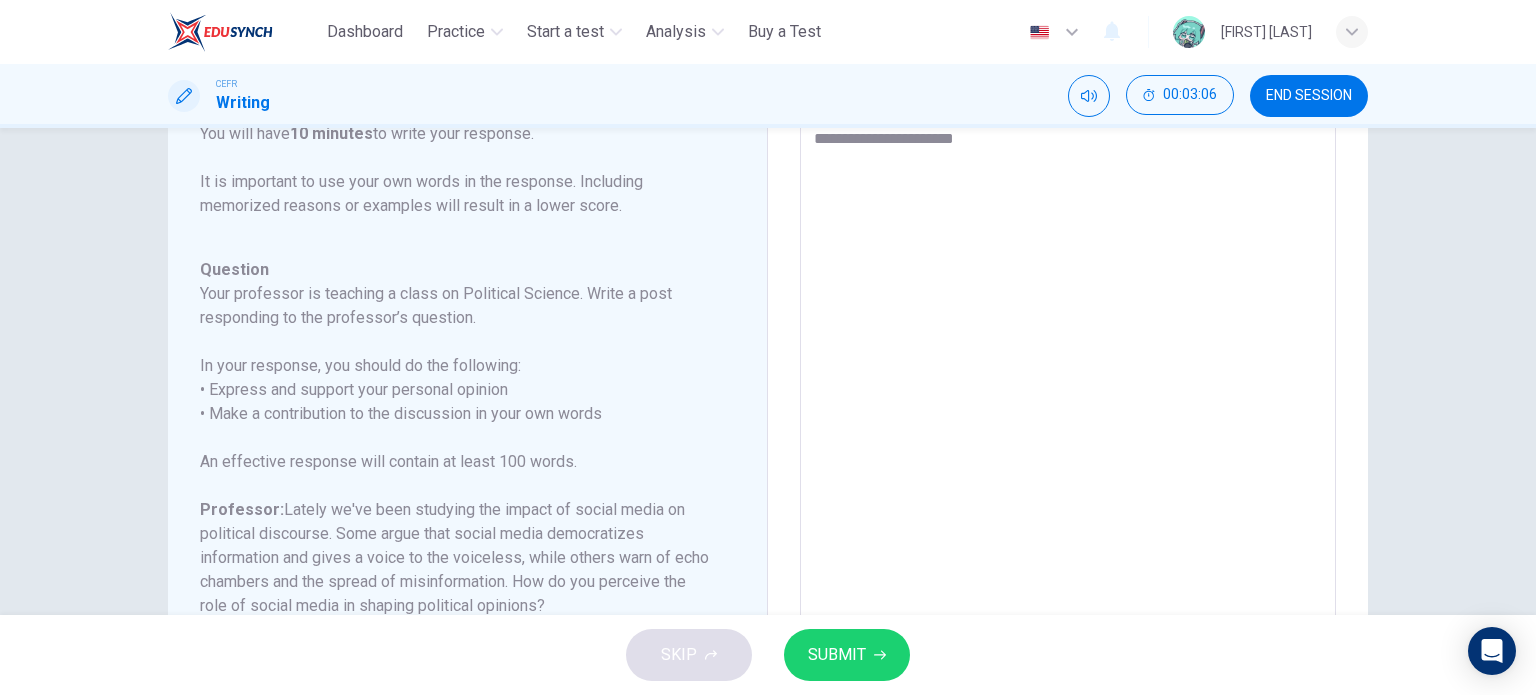 type on "**********" 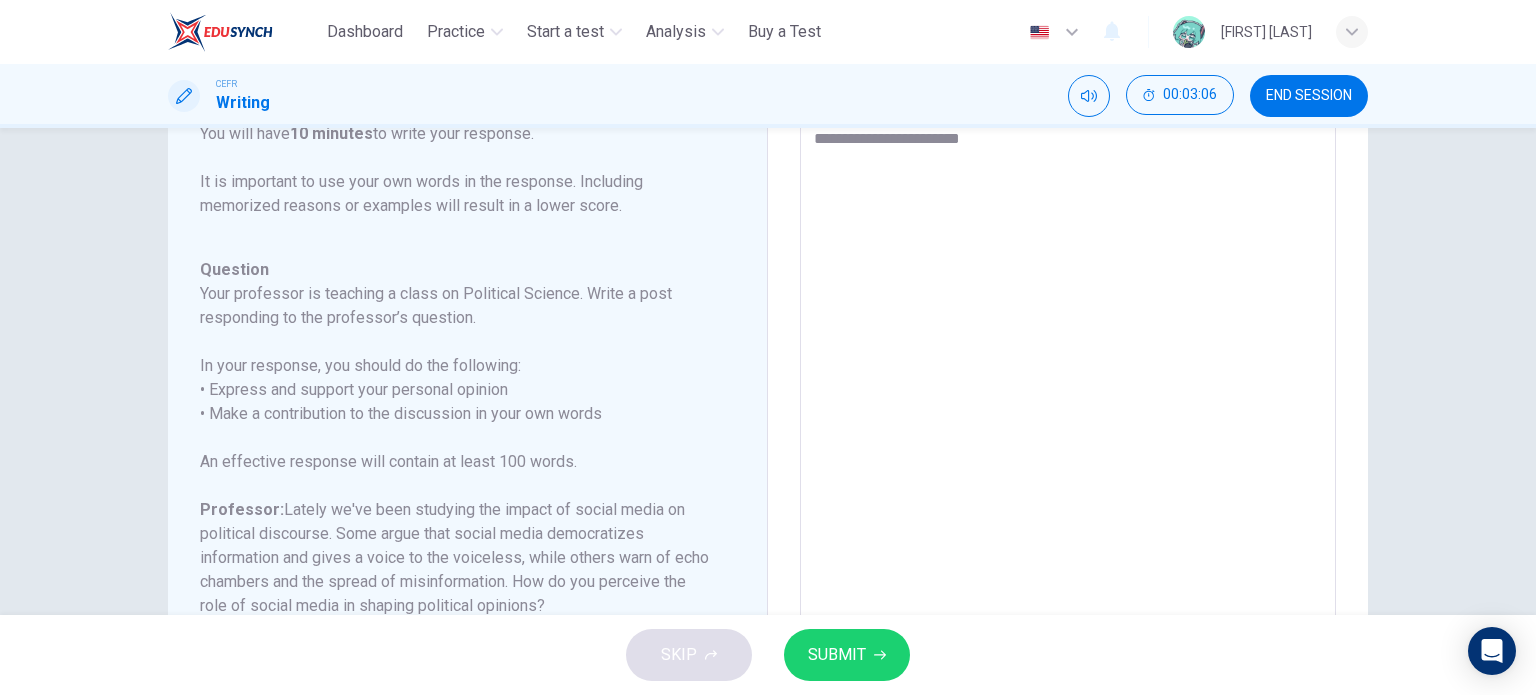 type on "*" 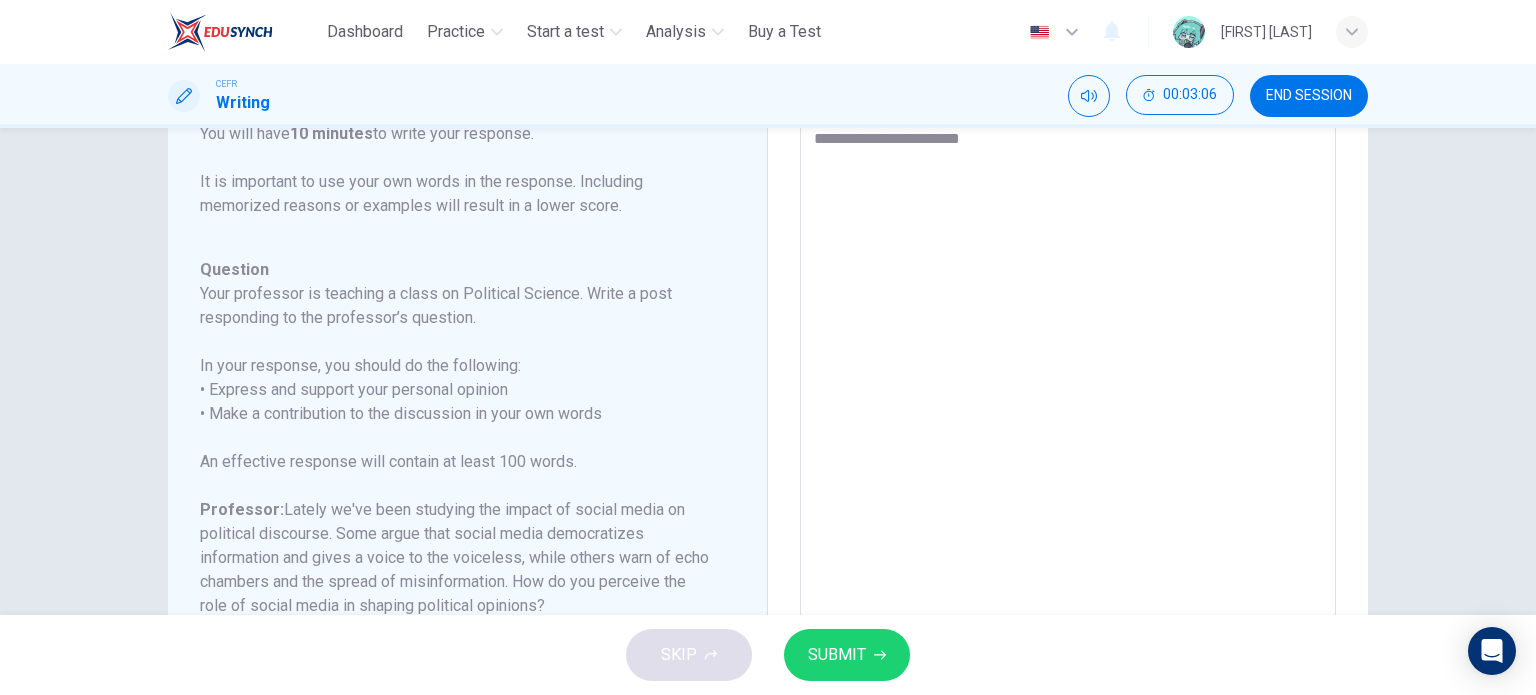 type on "**********" 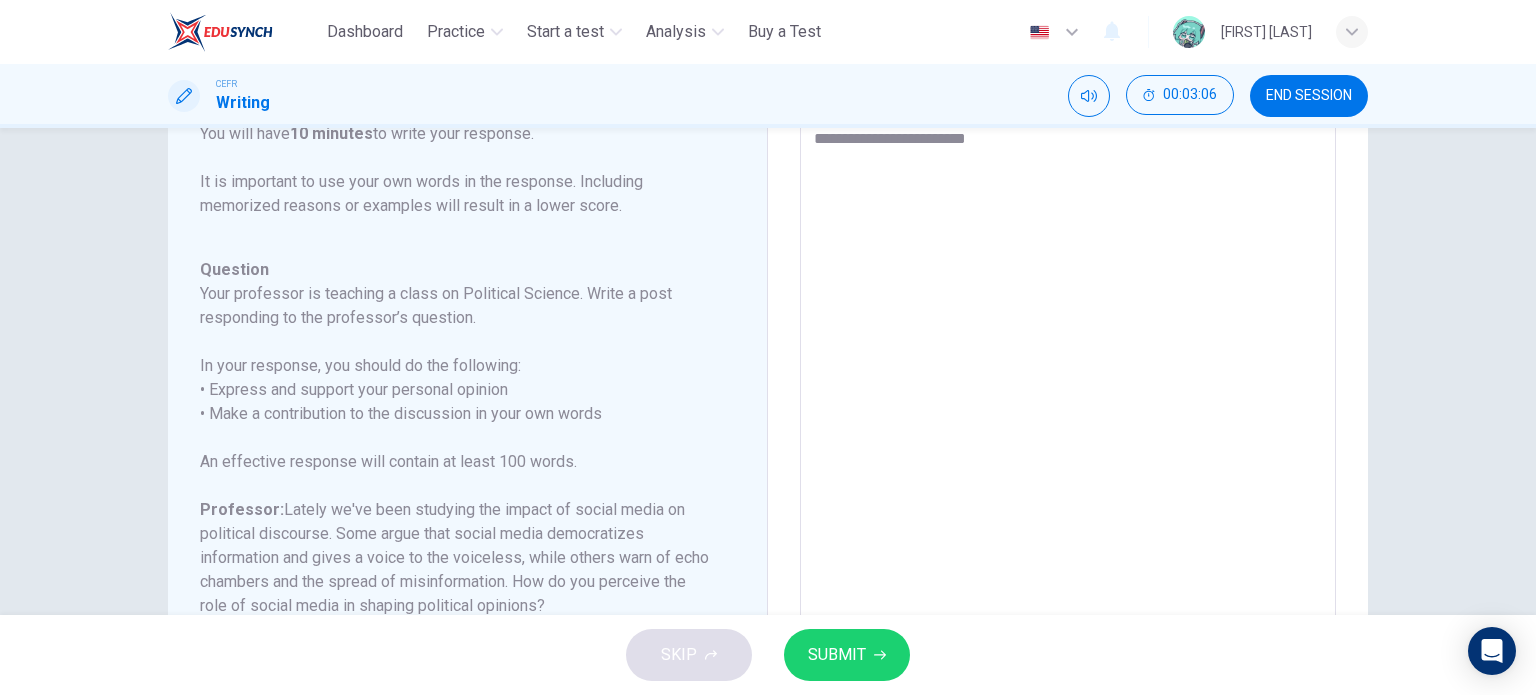 type on "*" 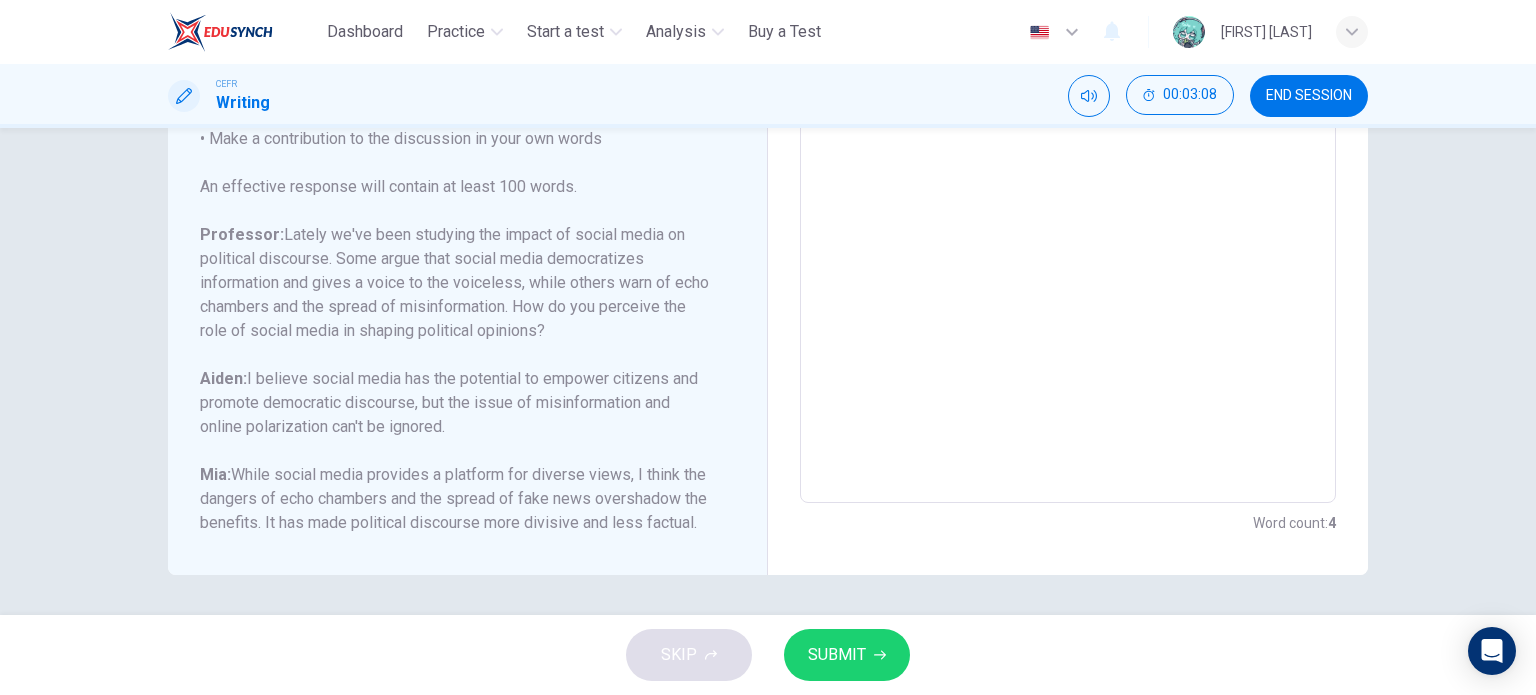 type on "**********" 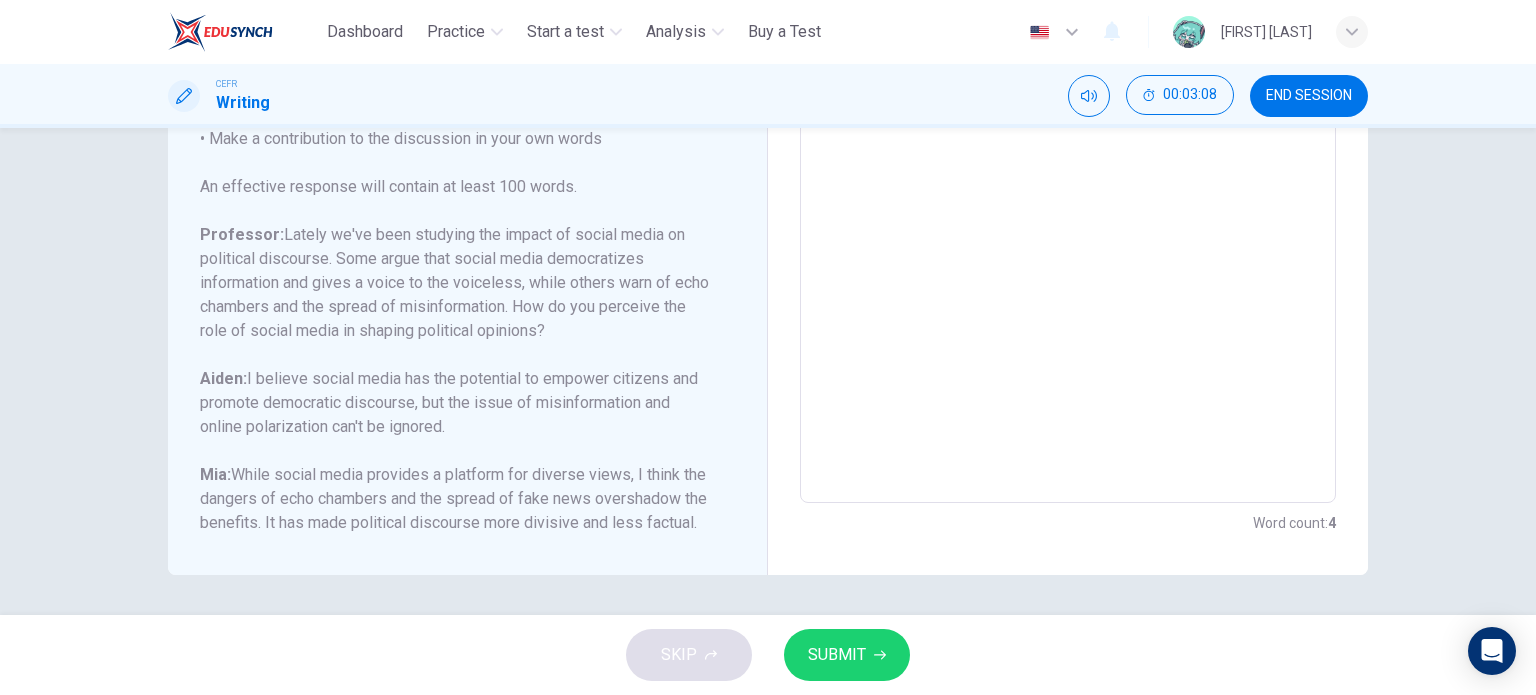 type on "*" 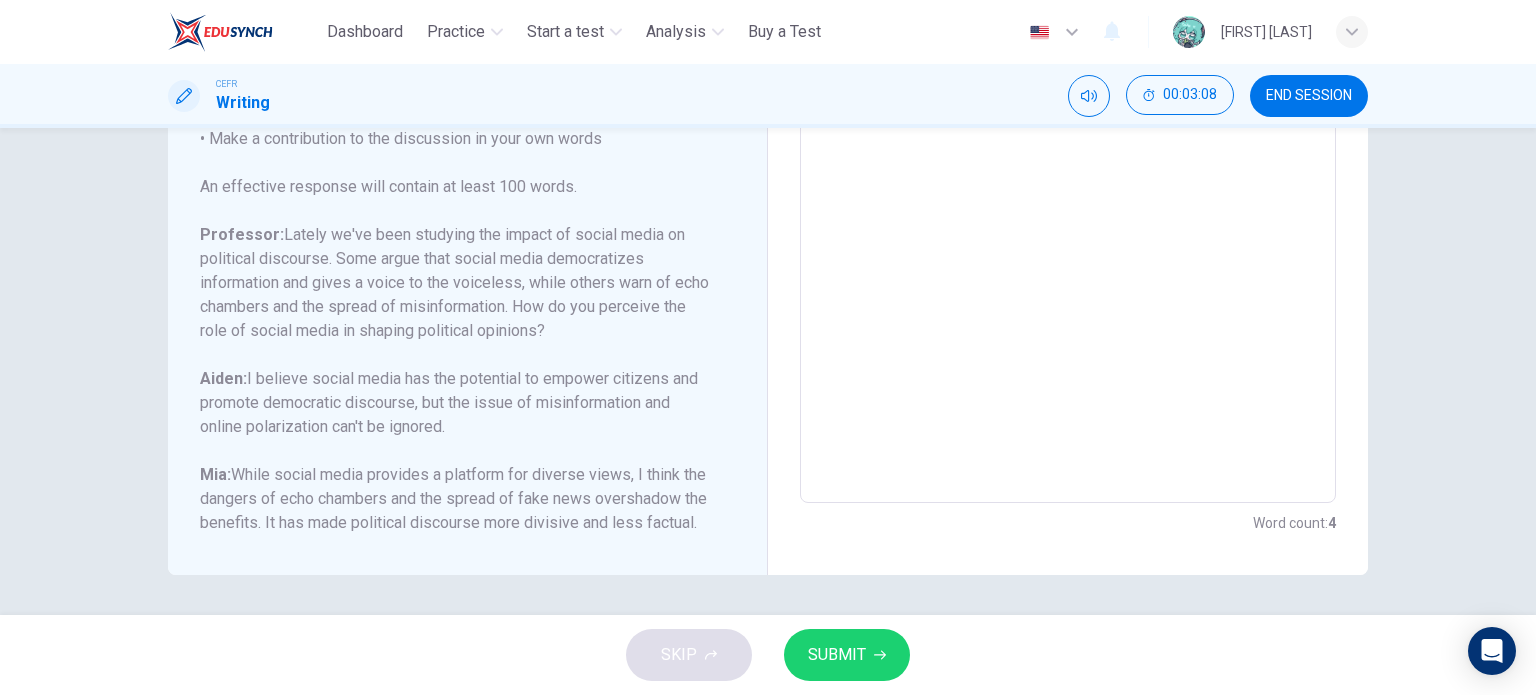 scroll, scrollTop: 128, scrollLeft: 0, axis: vertical 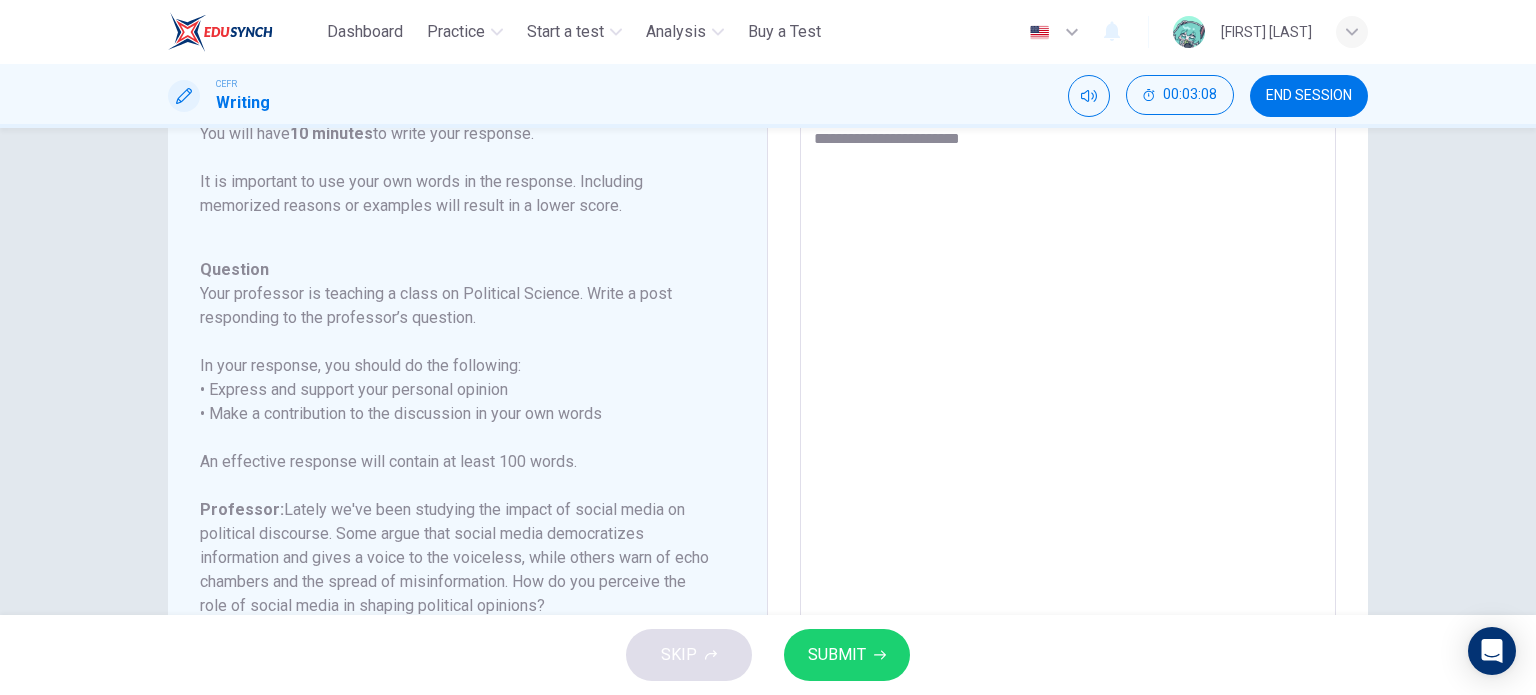 type on "**********" 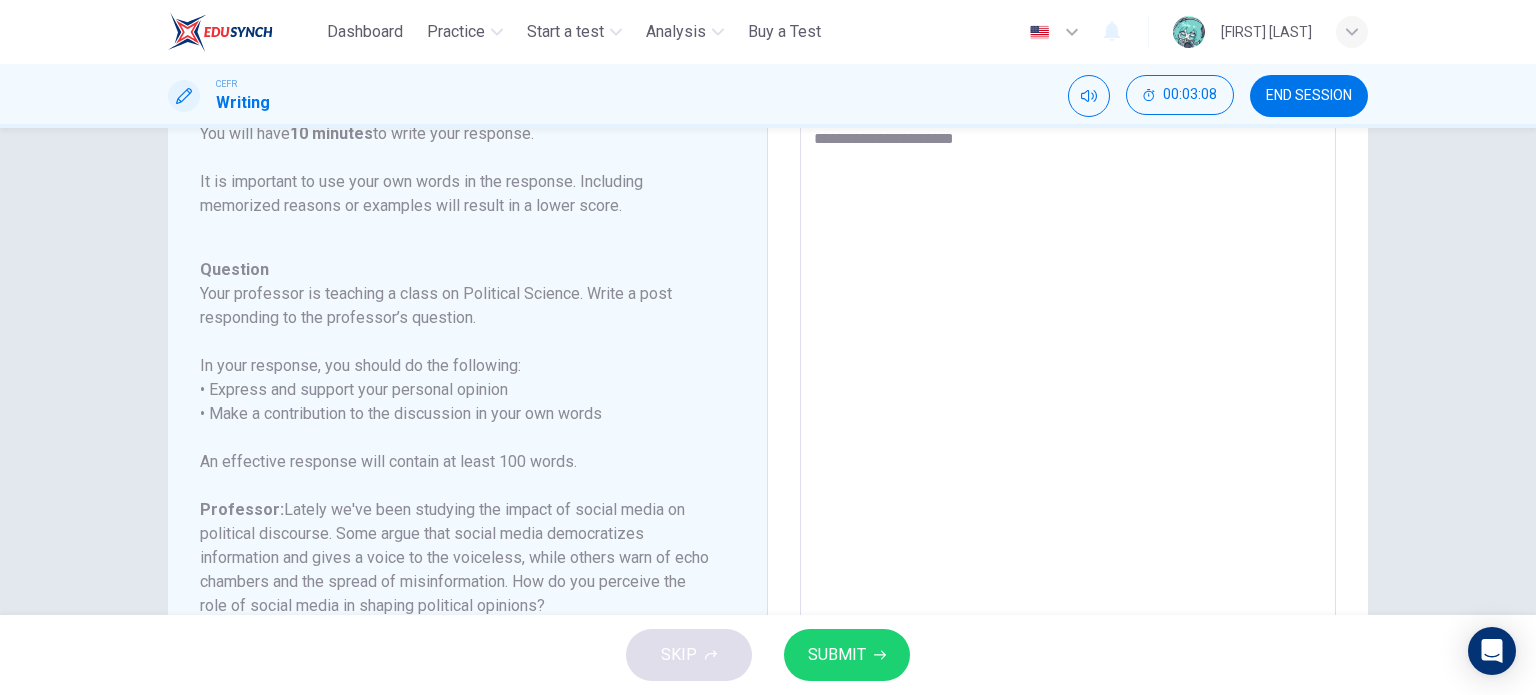 type on "*" 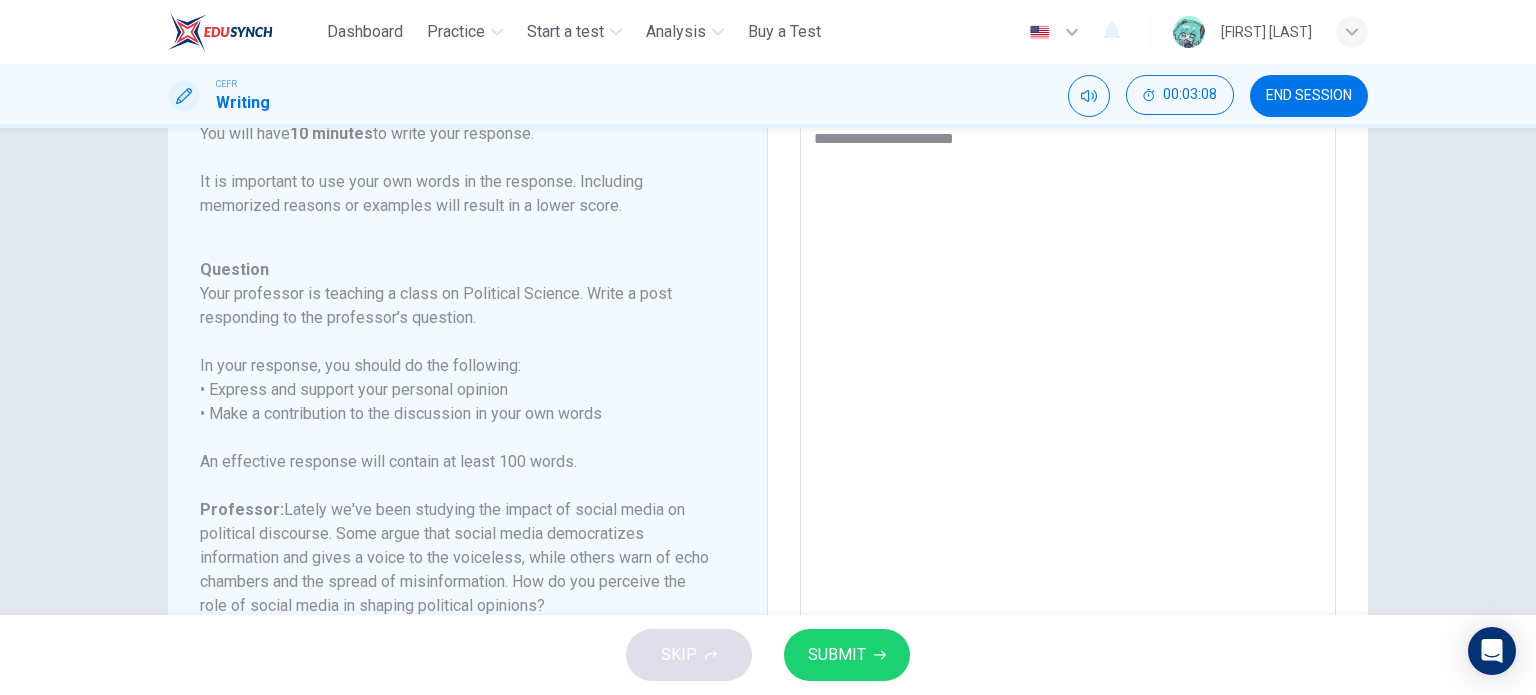 type on "**********" 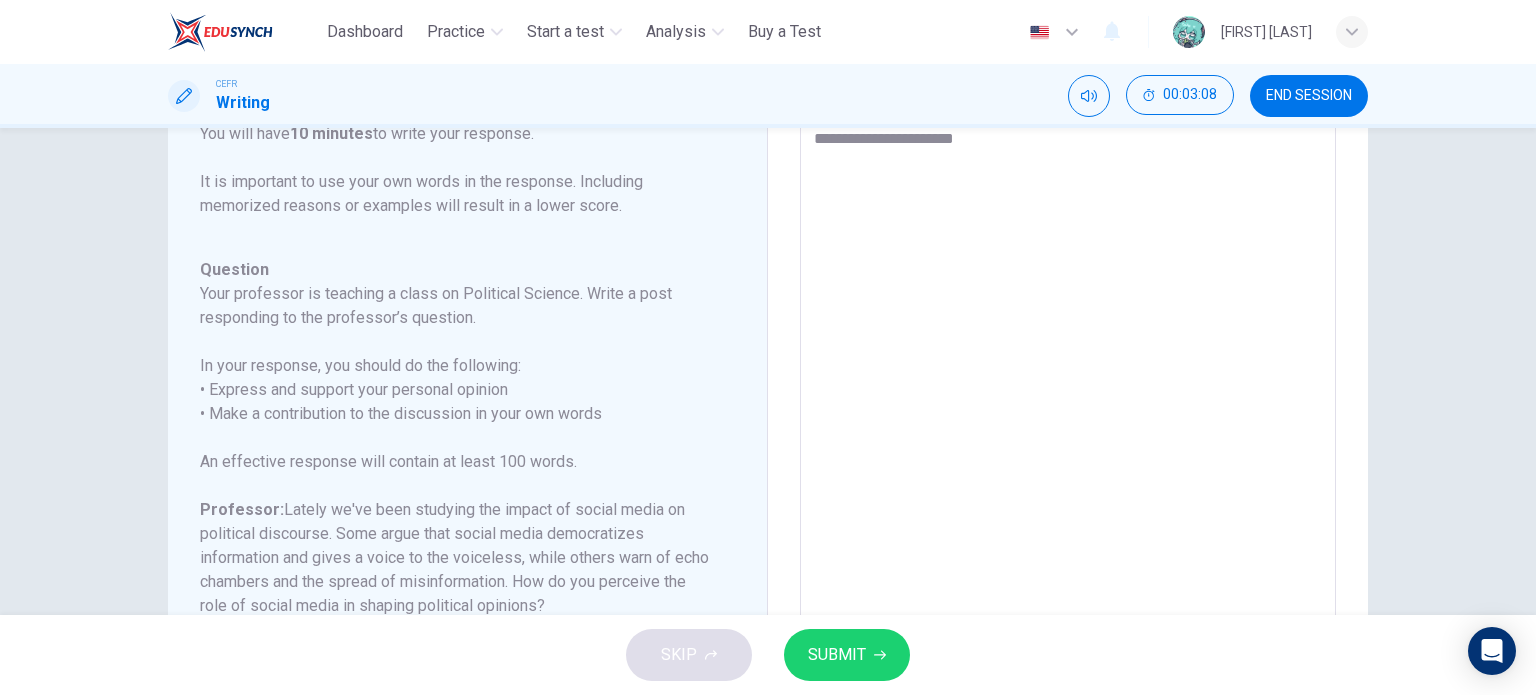 type on "*" 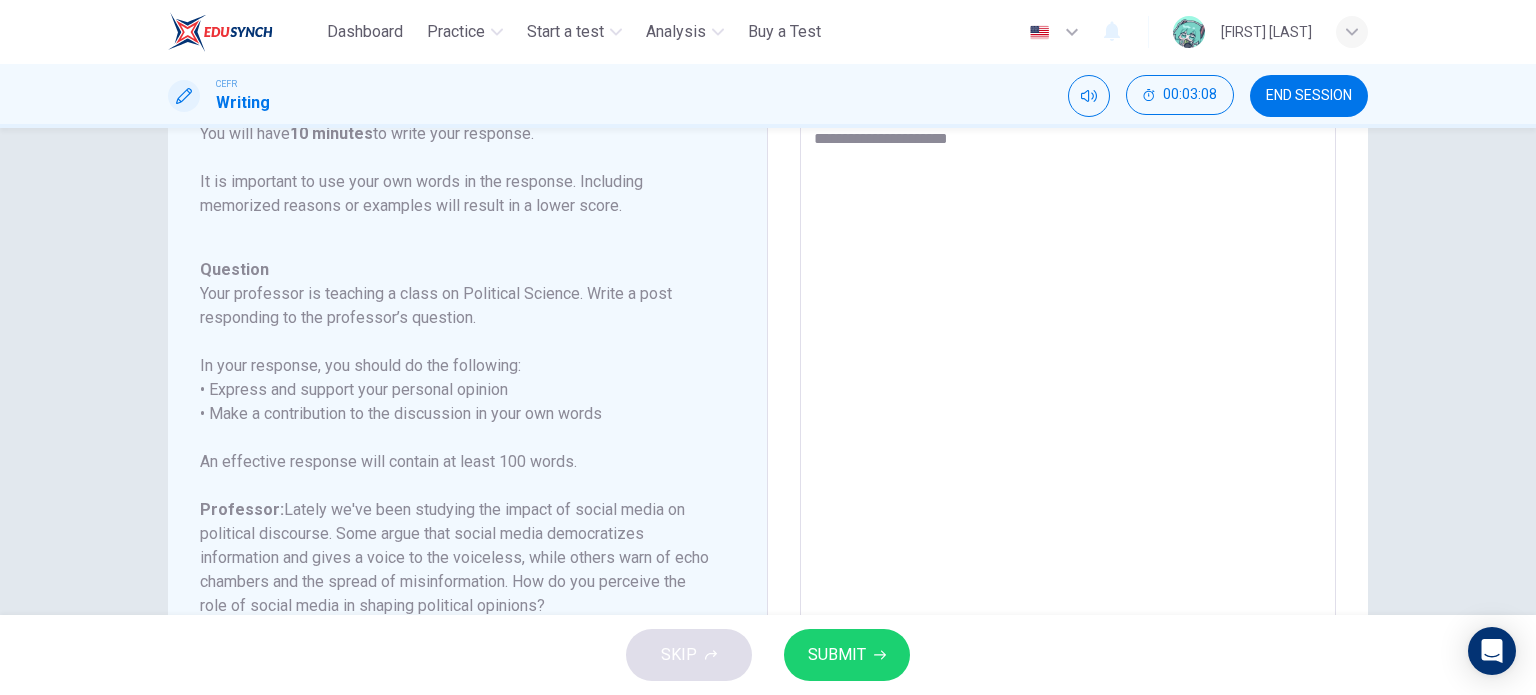 type on "**********" 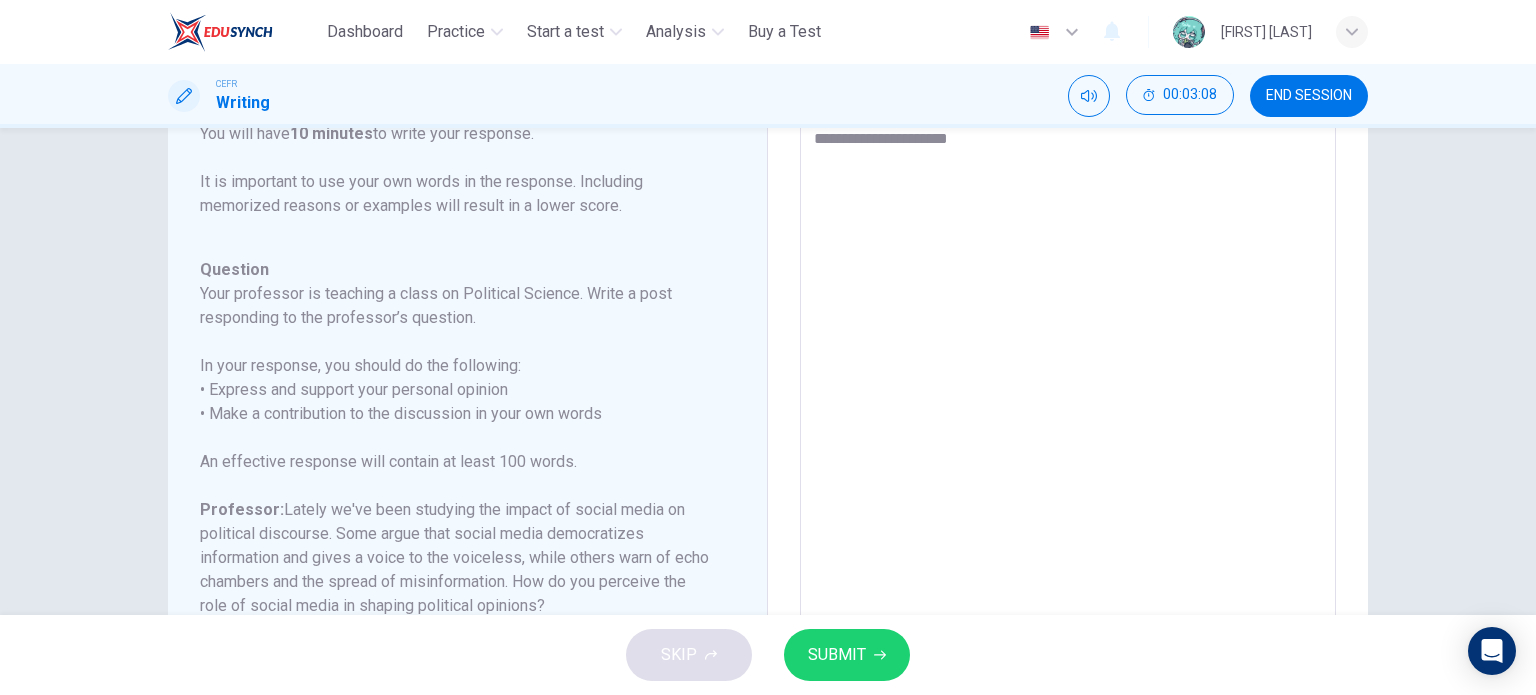 type on "*" 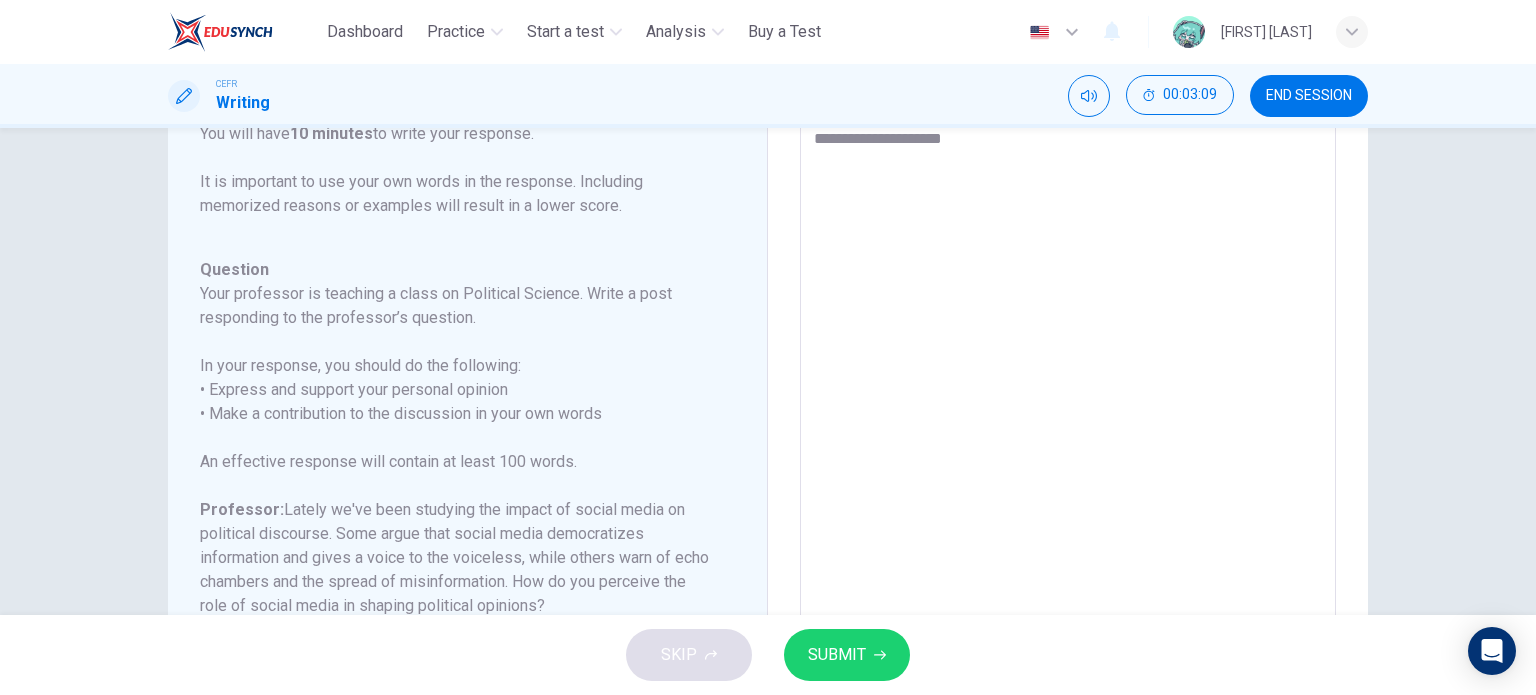 type on "**********" 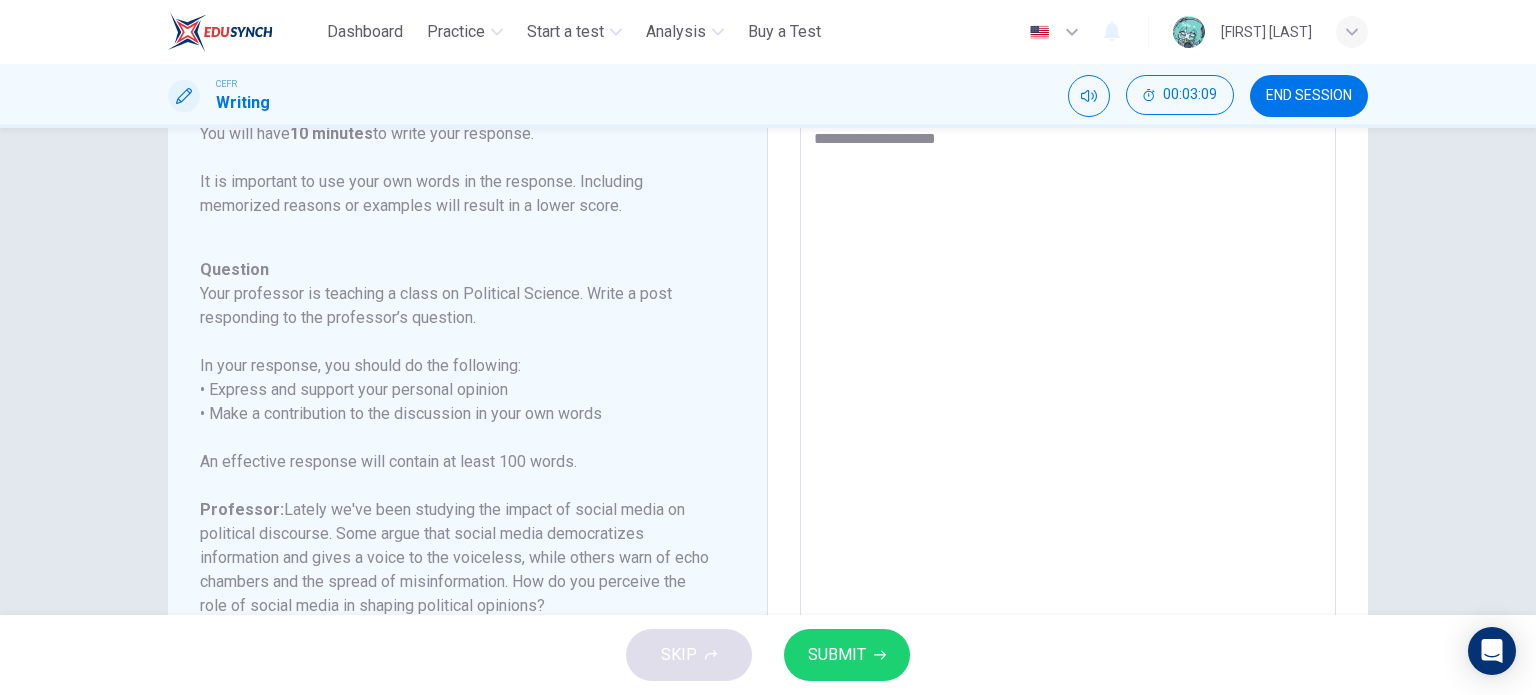 type on "*" 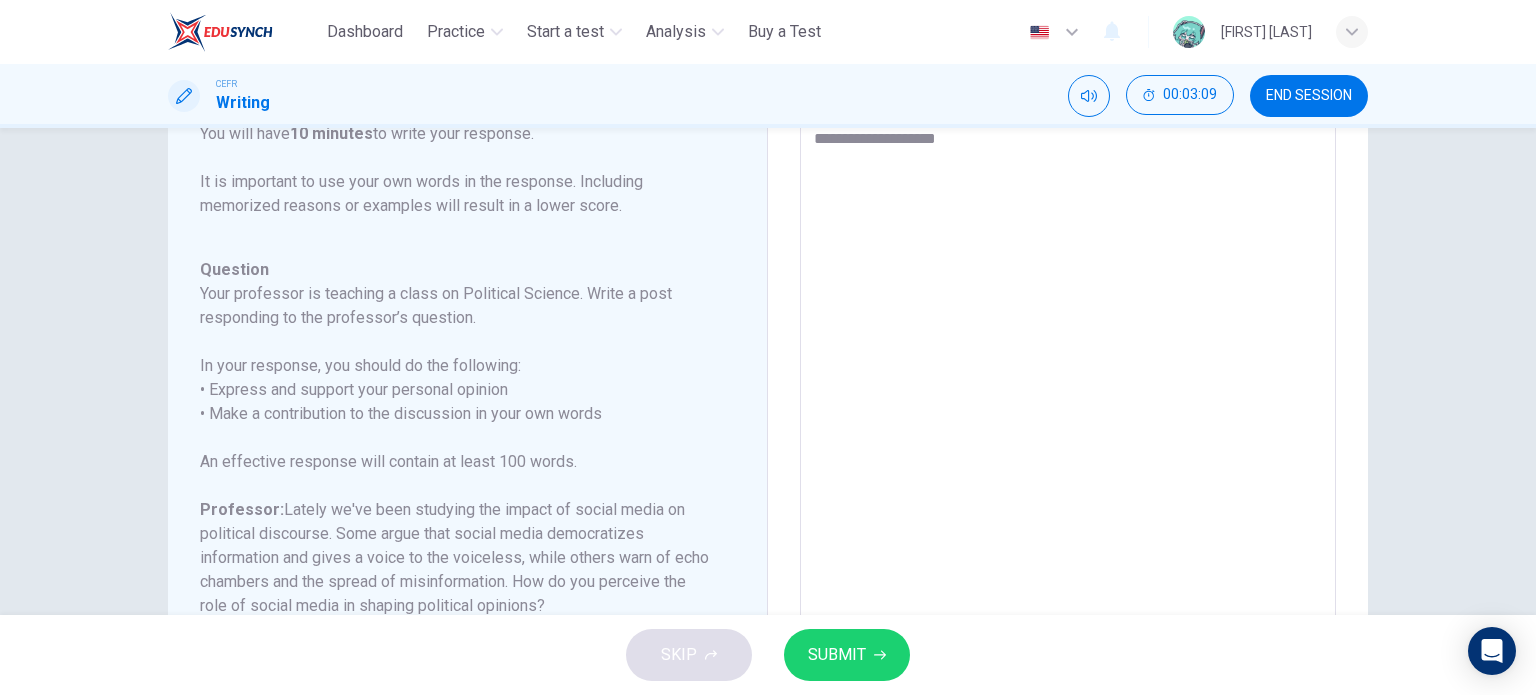 type on "**********" 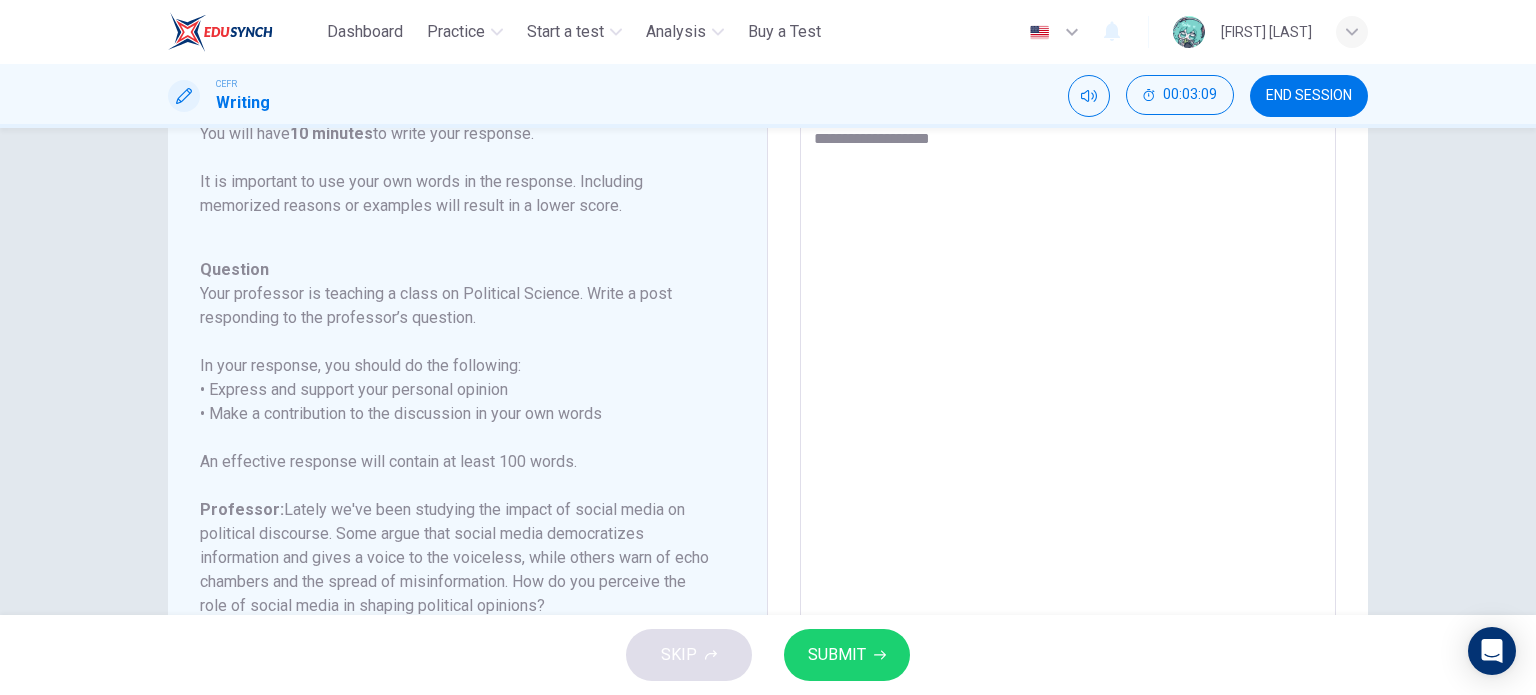 type on "*" 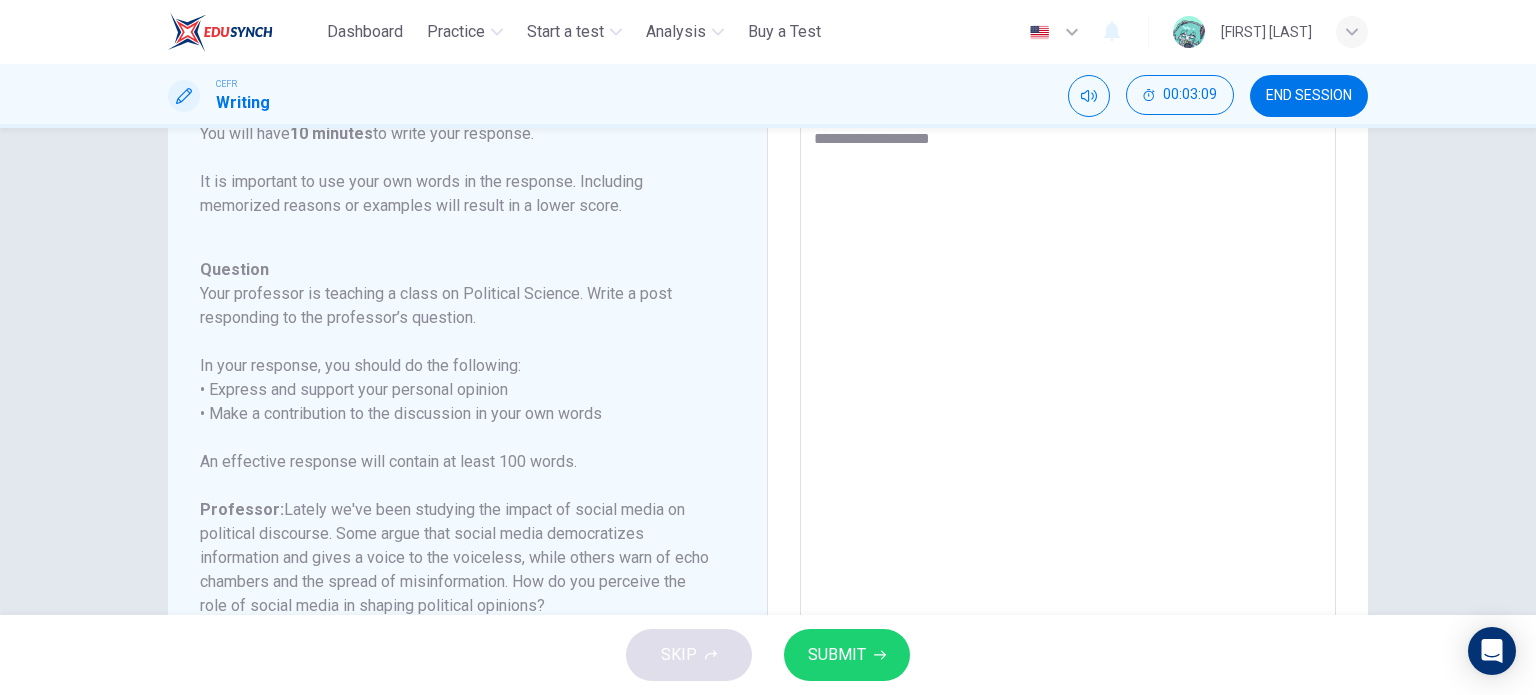 type on "**********" 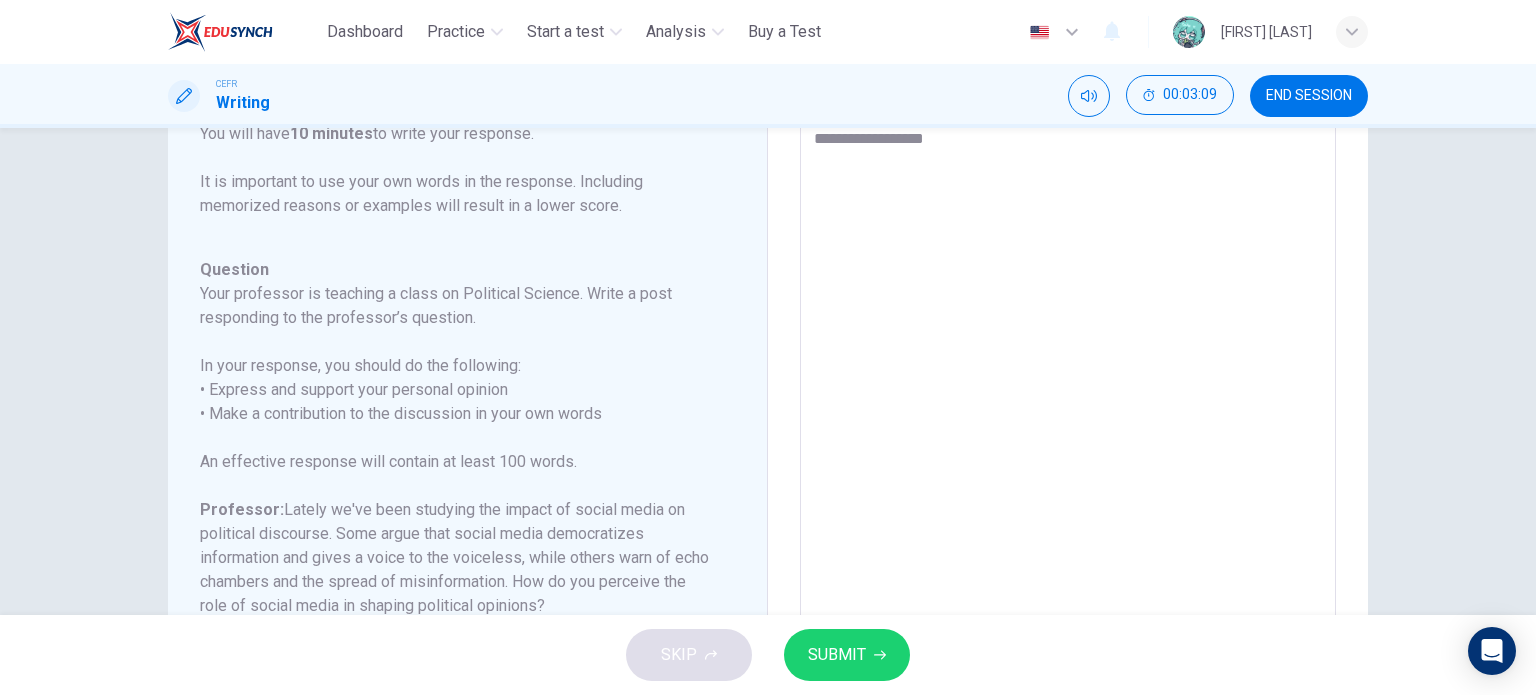 type on "*" 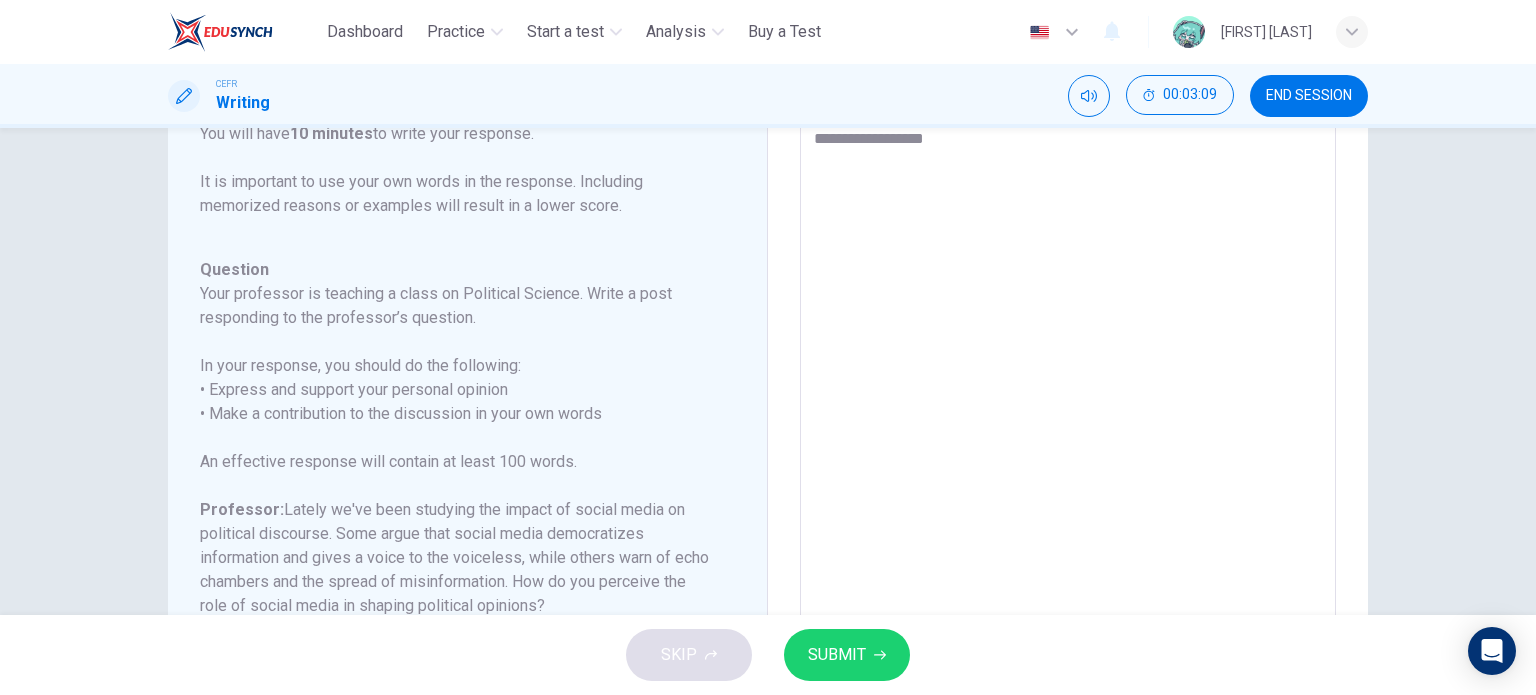 type on "**********" 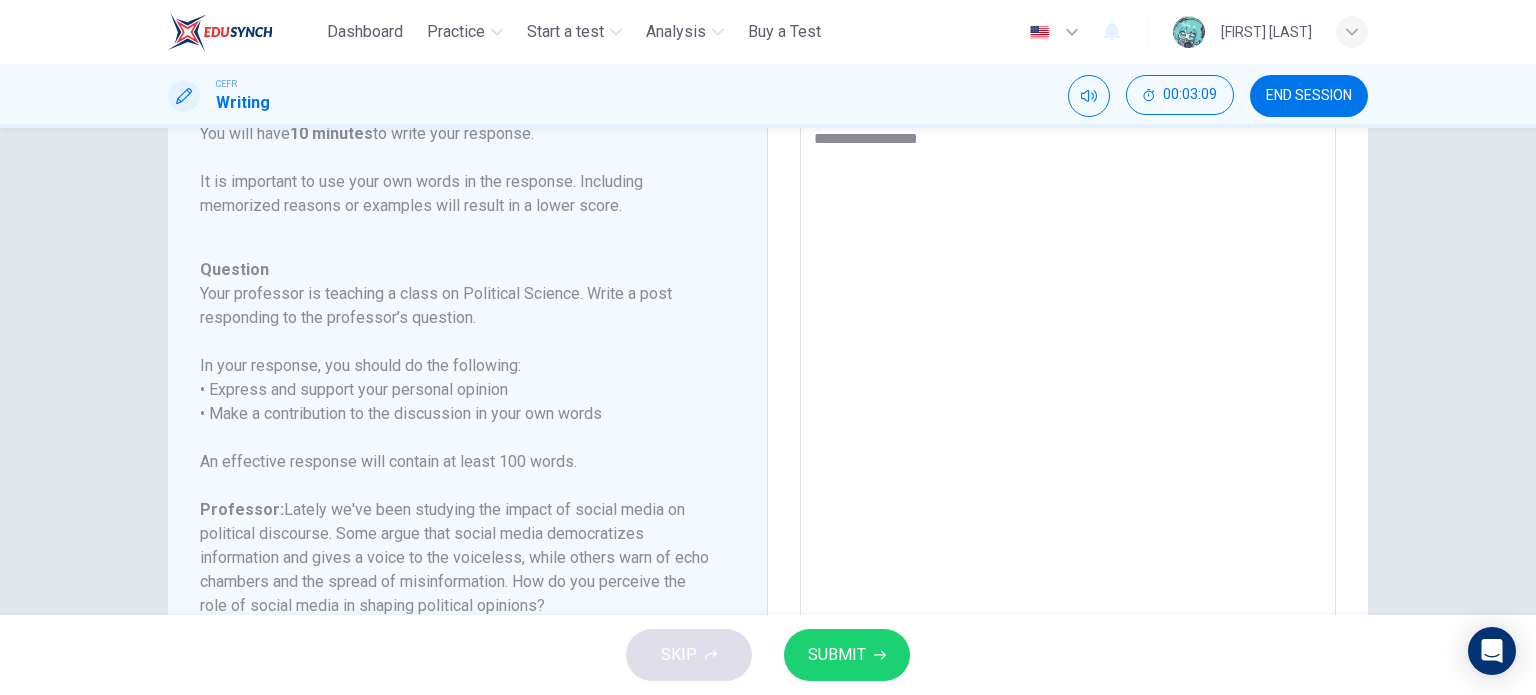 type on "*" 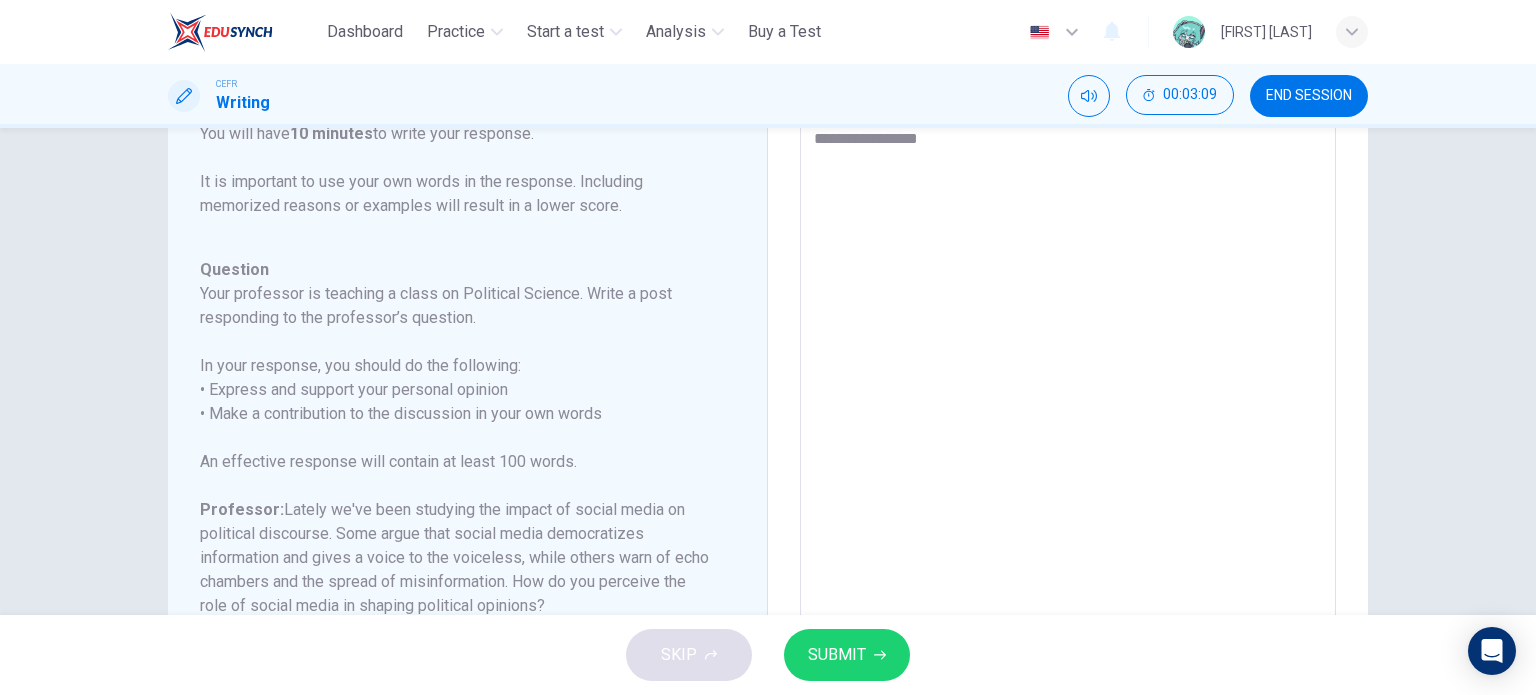 type on "**********" 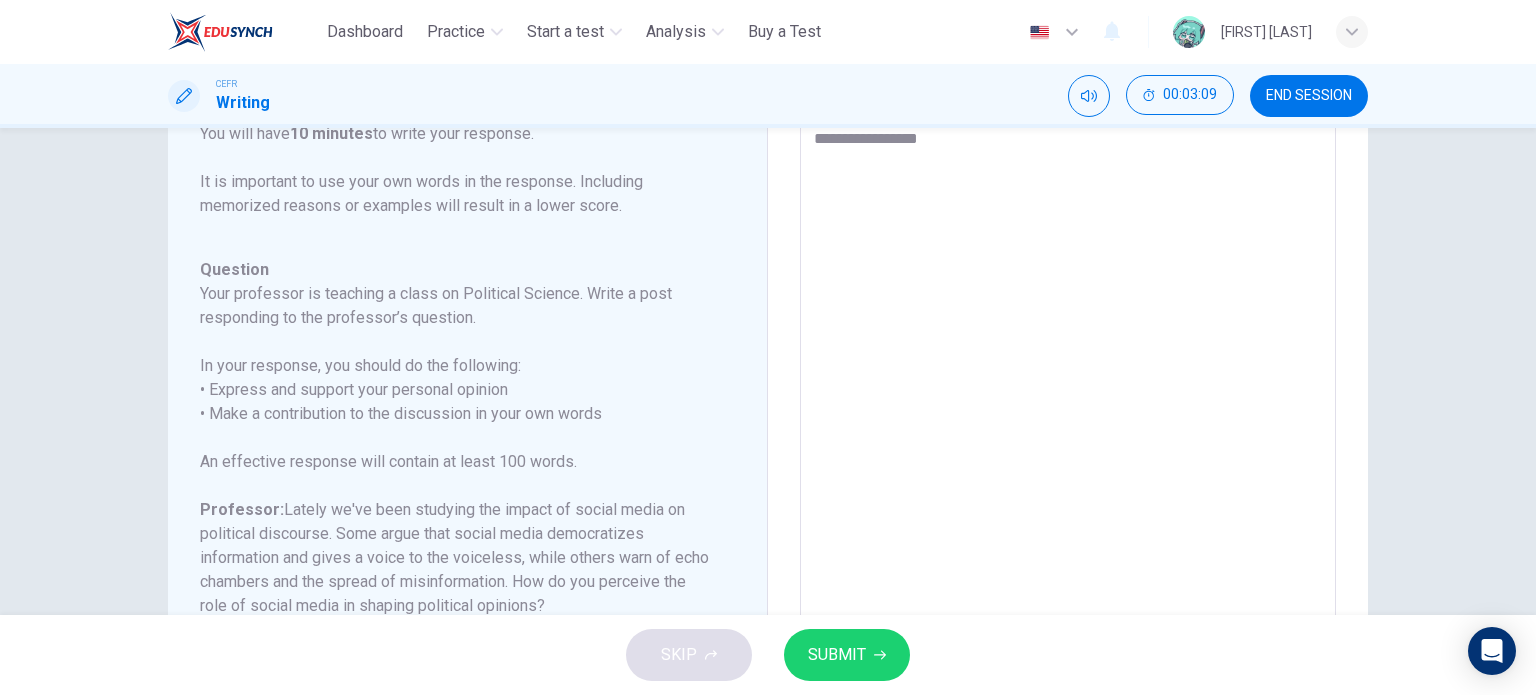 type on "*" 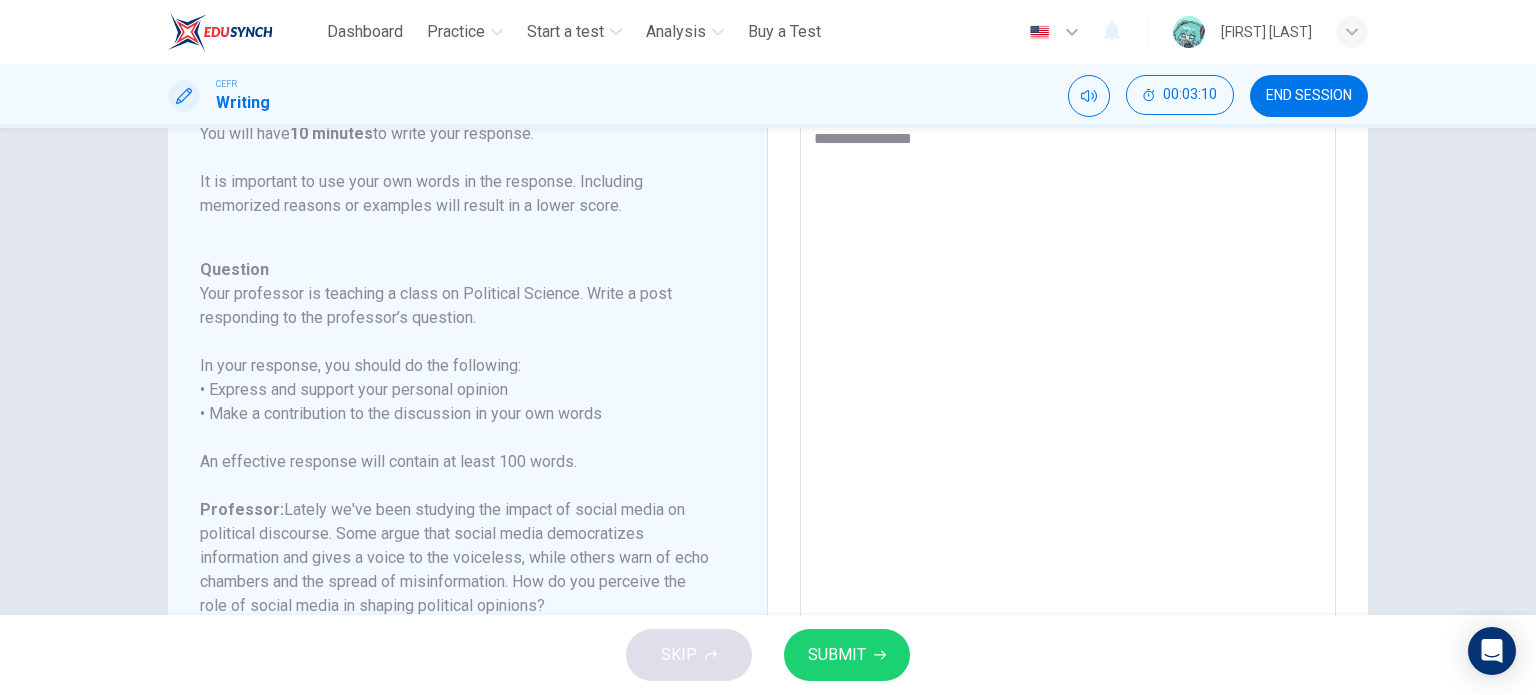 type on "**********" 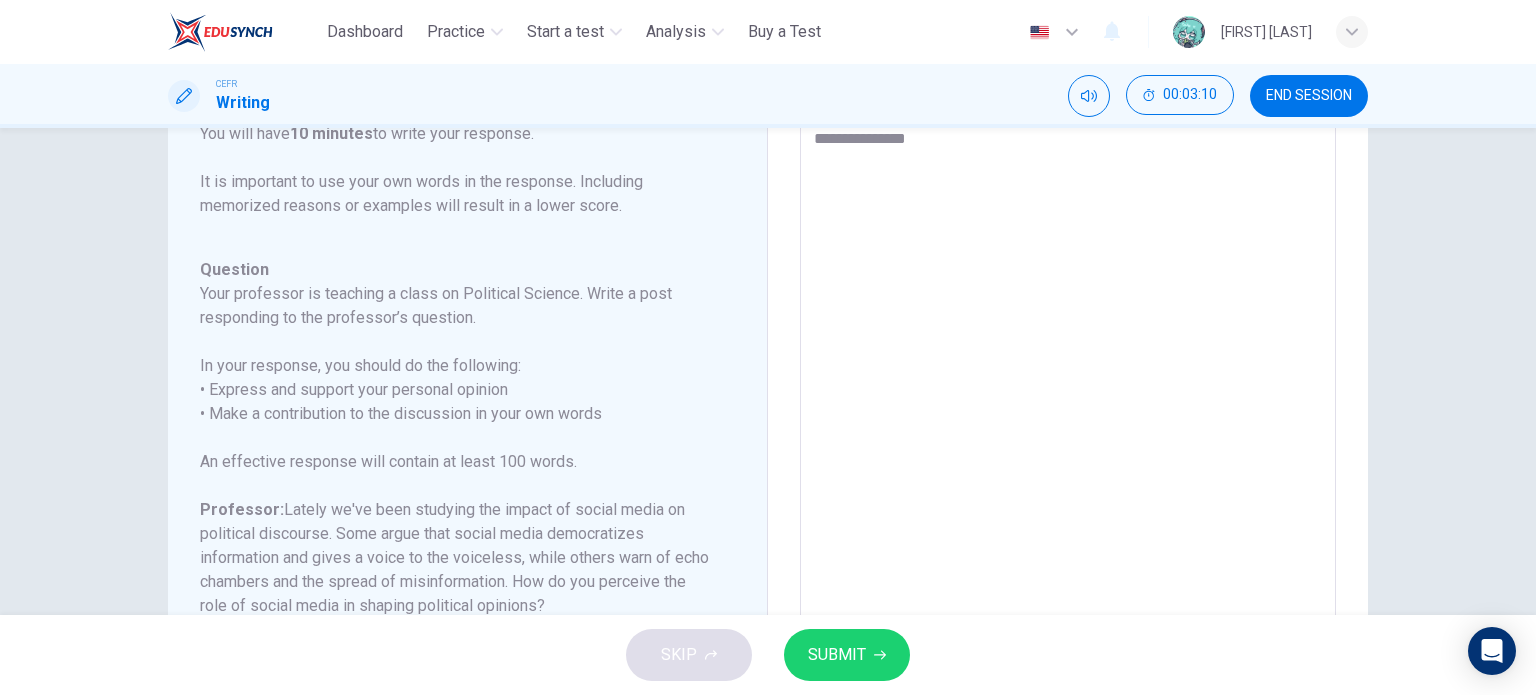 type on "*" 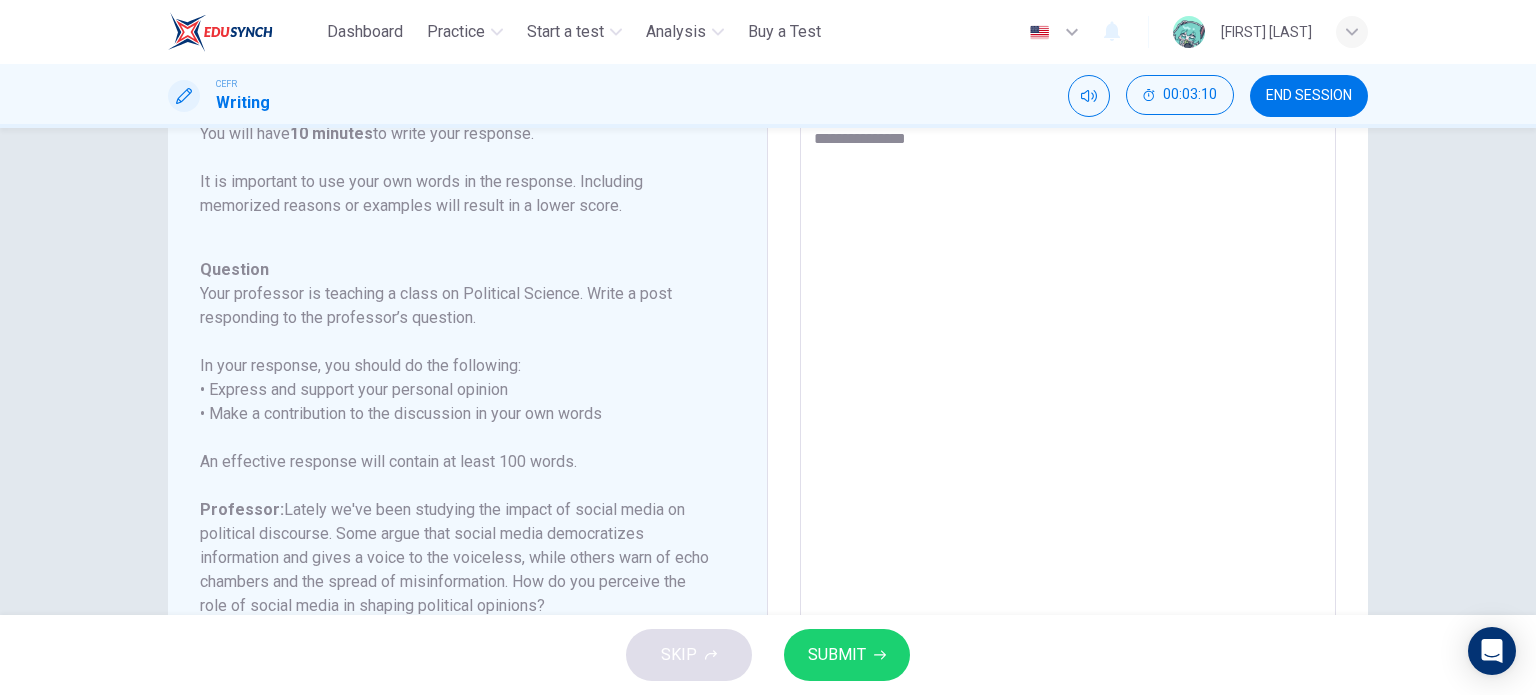 type on "**********" 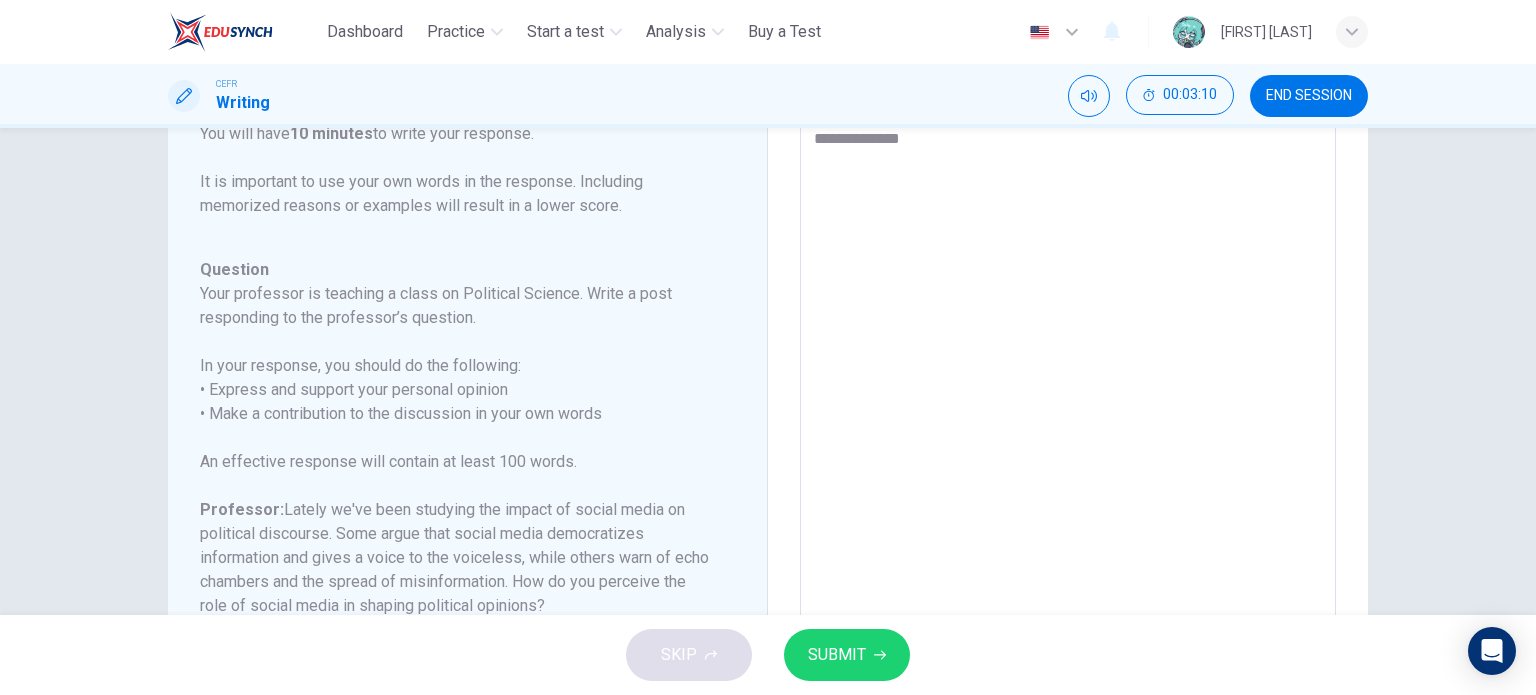 type on "*" 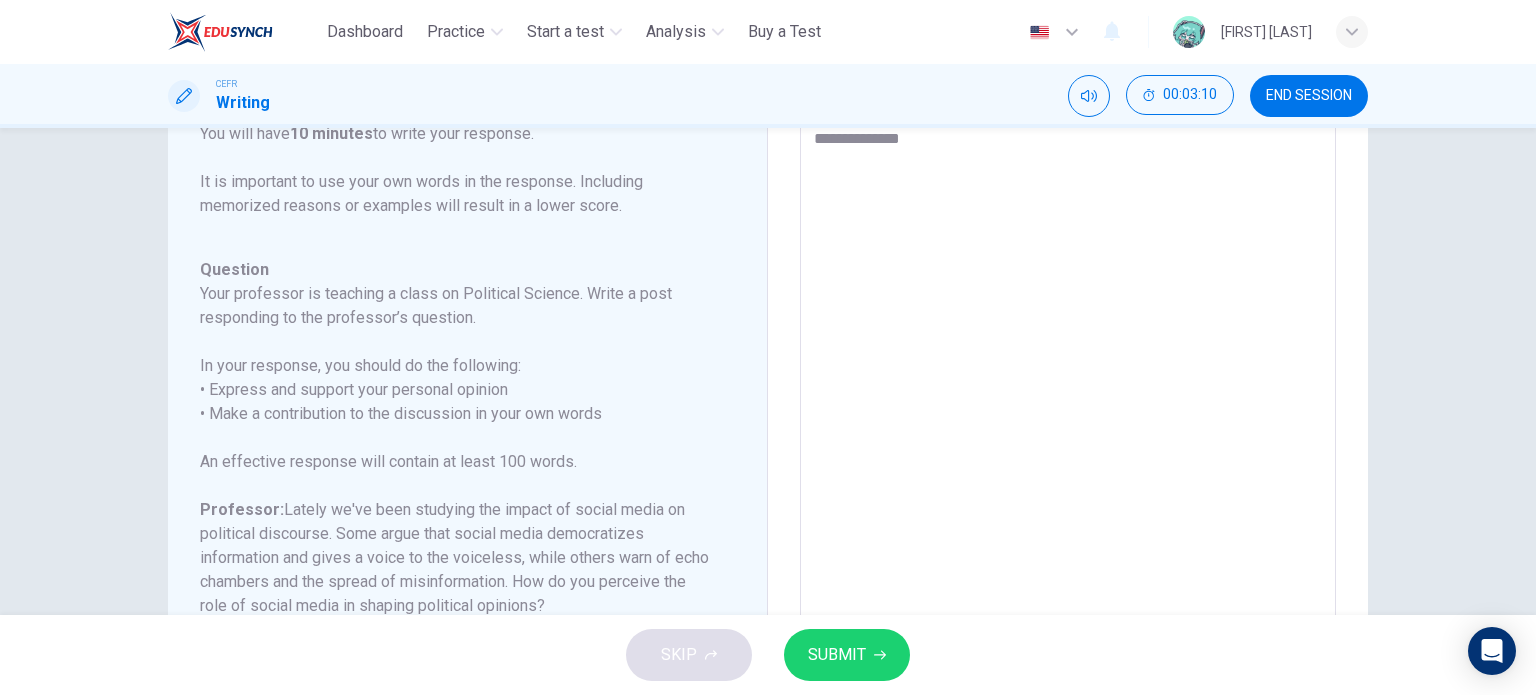 type on "**********" 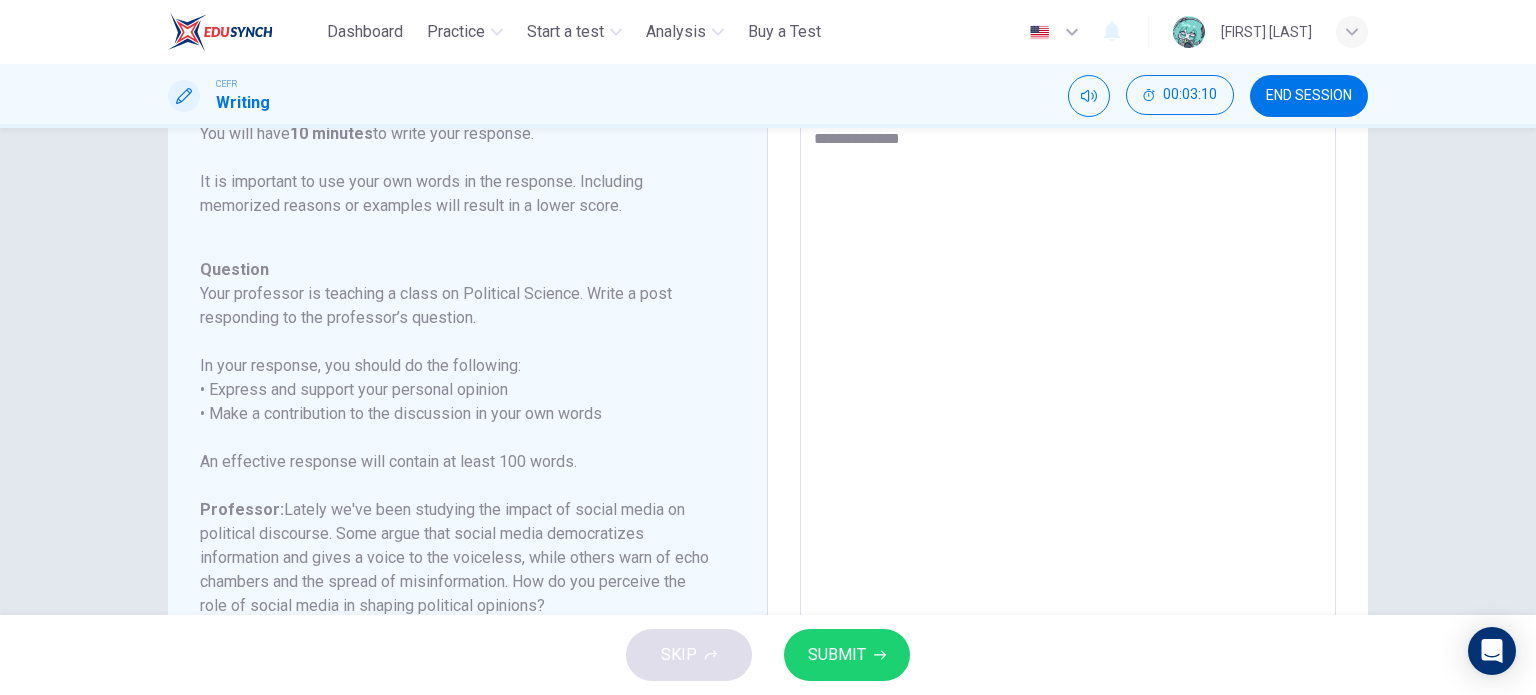type on "*" 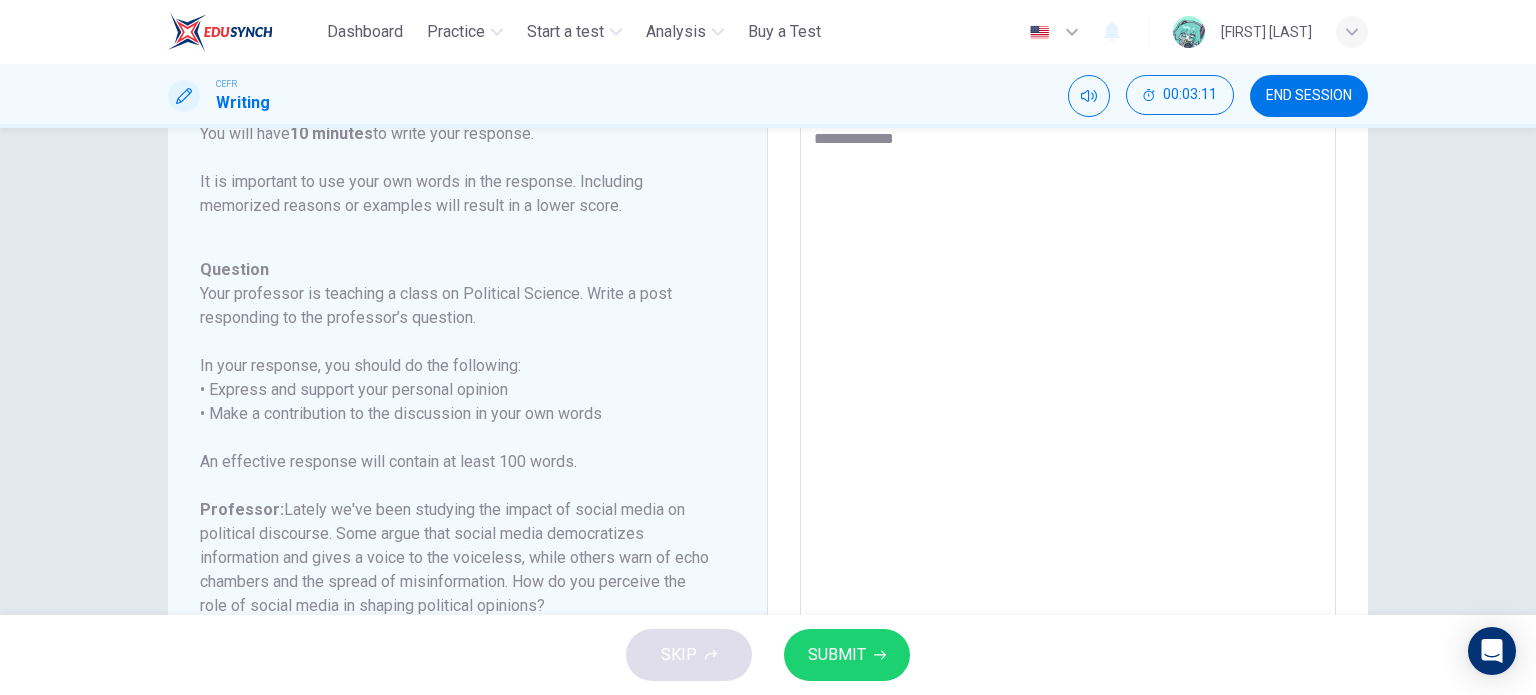 type on "**********" 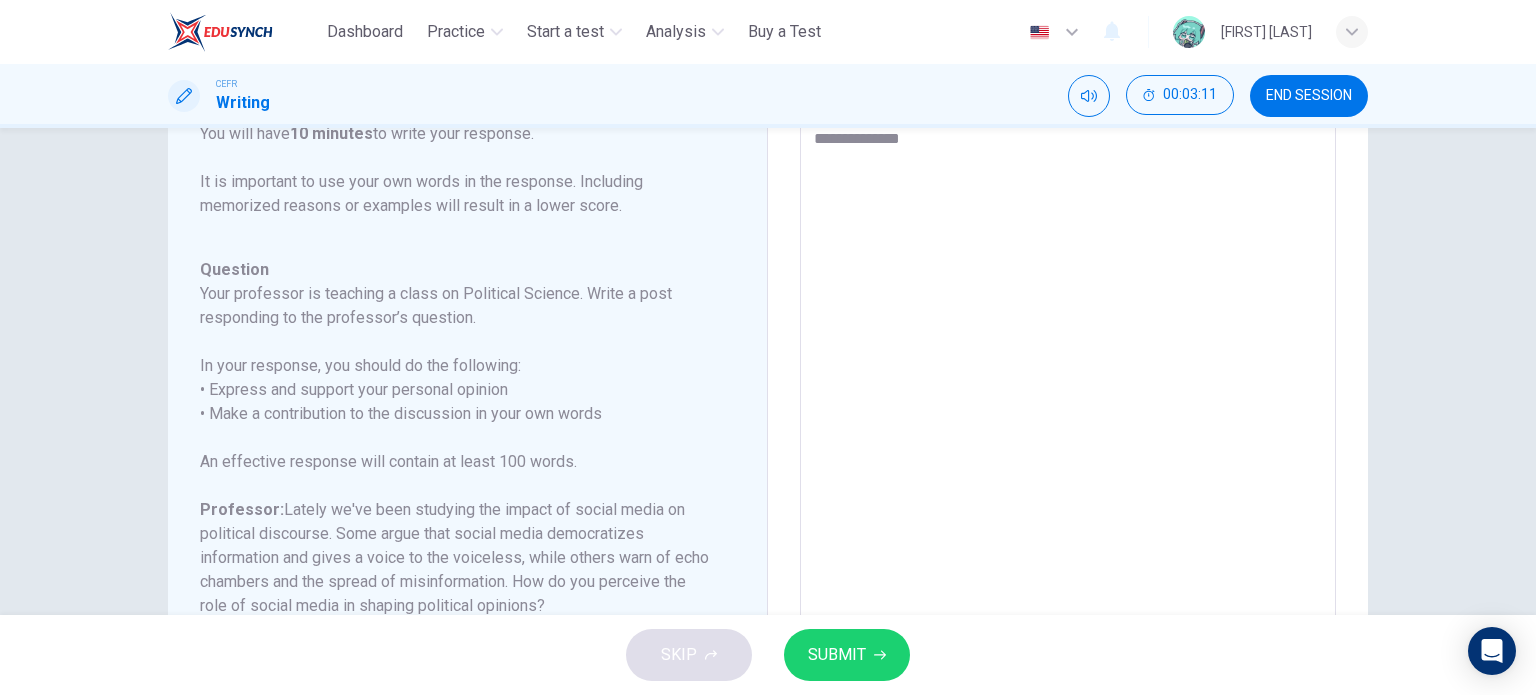 type on "*" 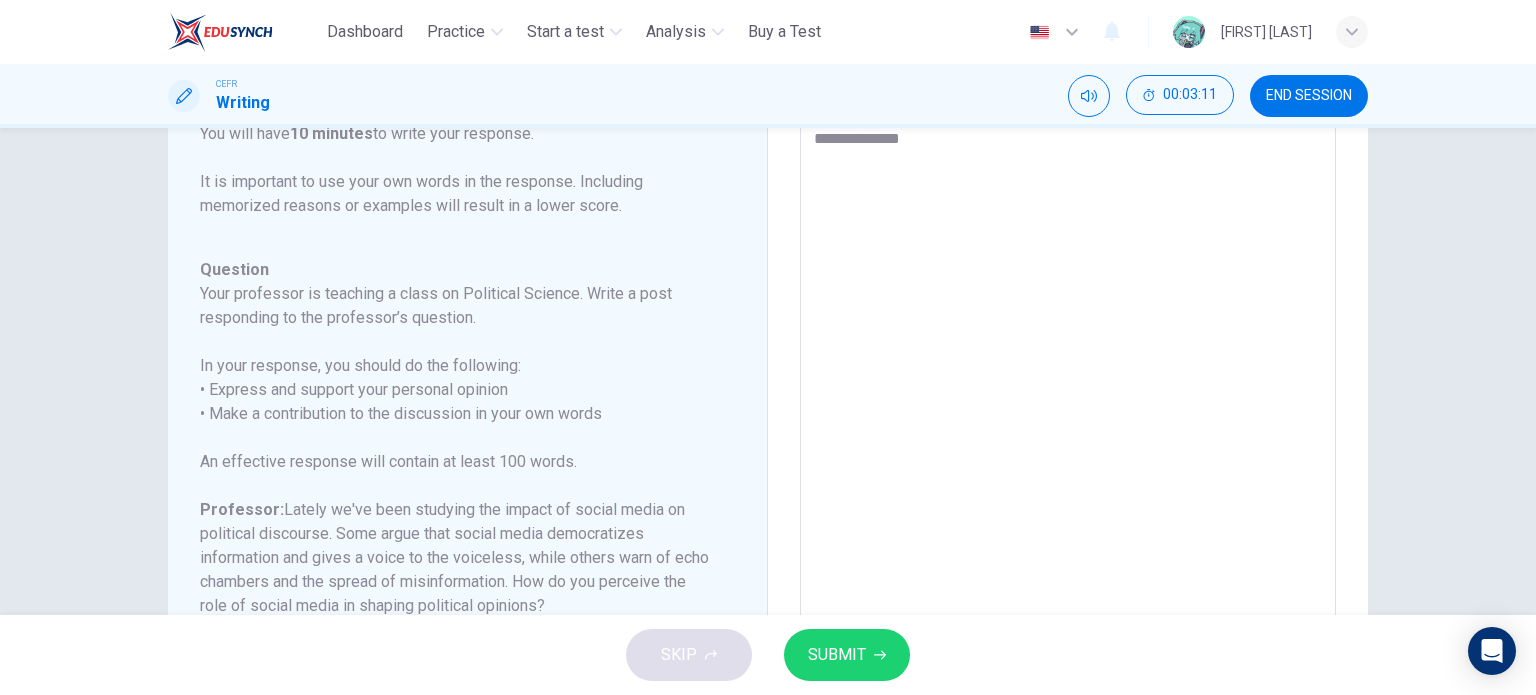 type on "**********" 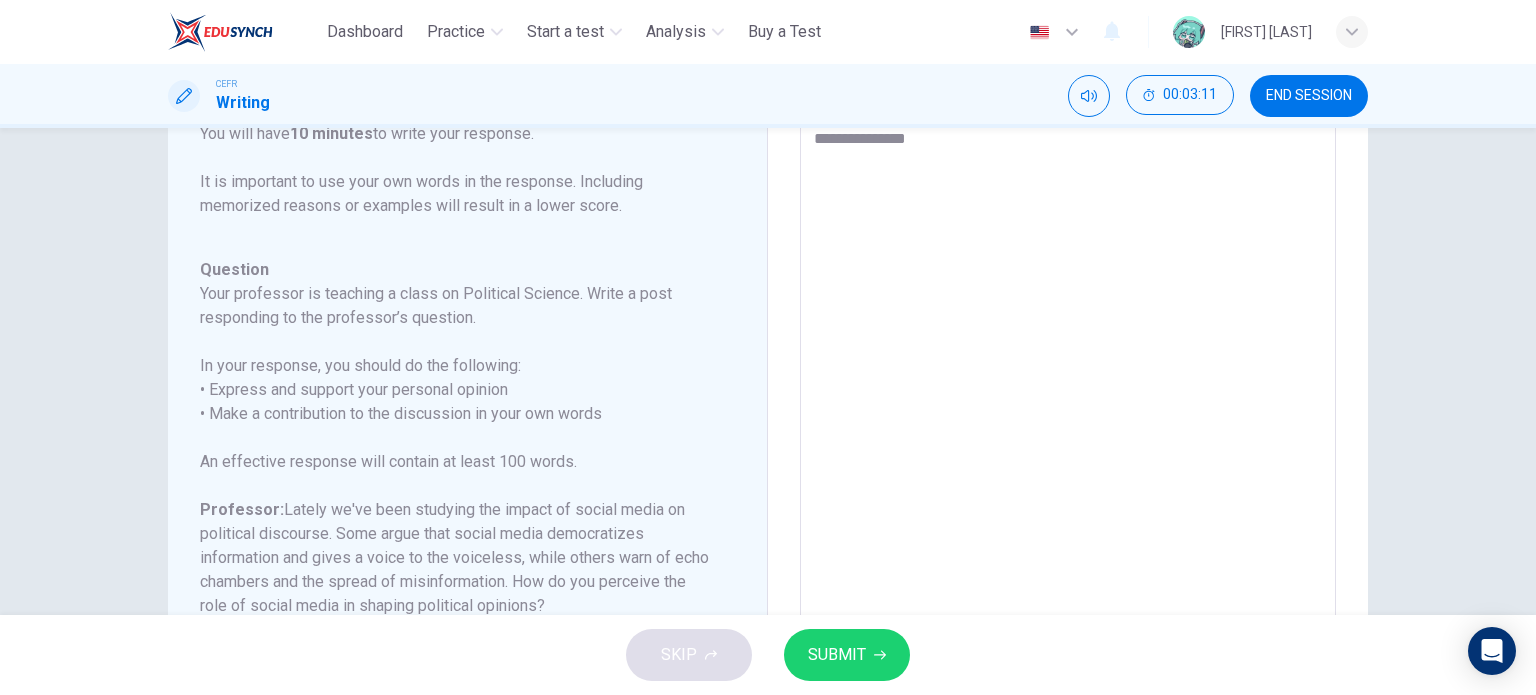 type on "*" 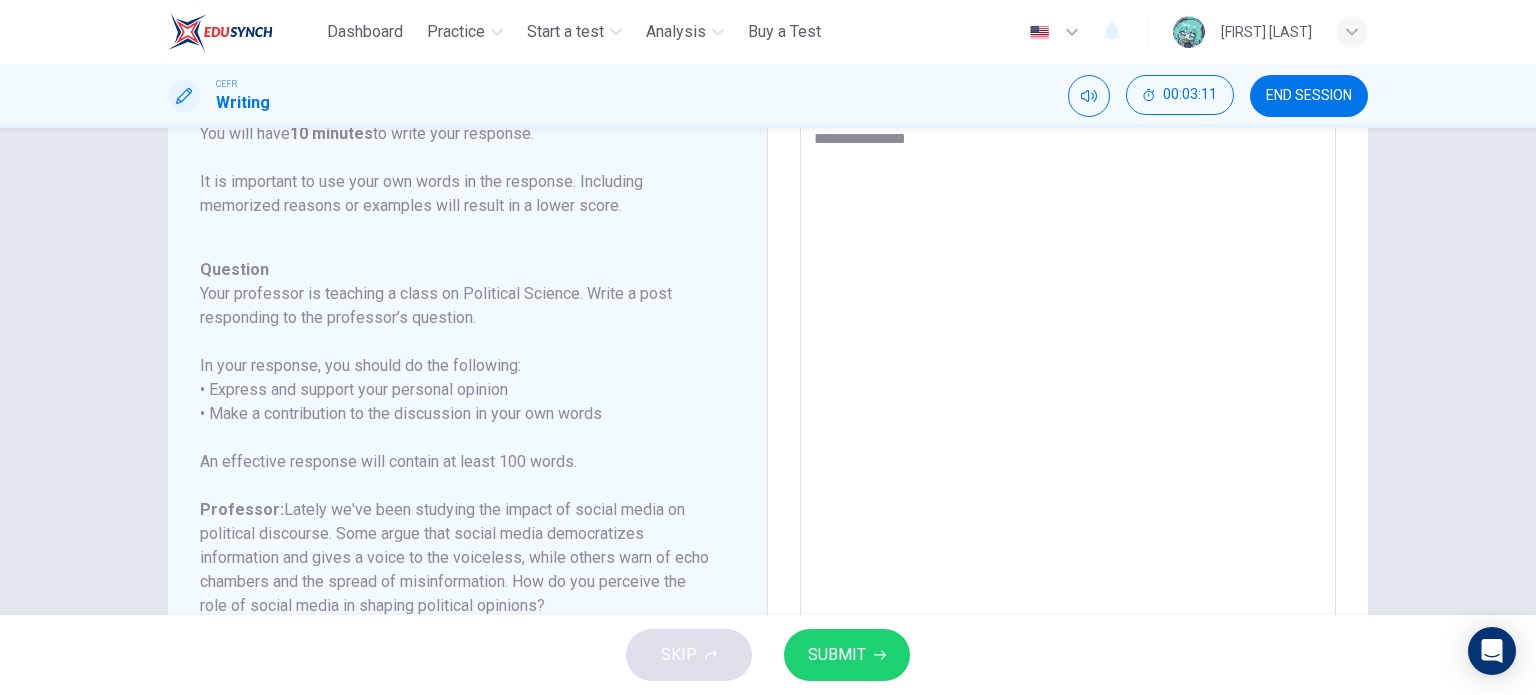 type on "**********" 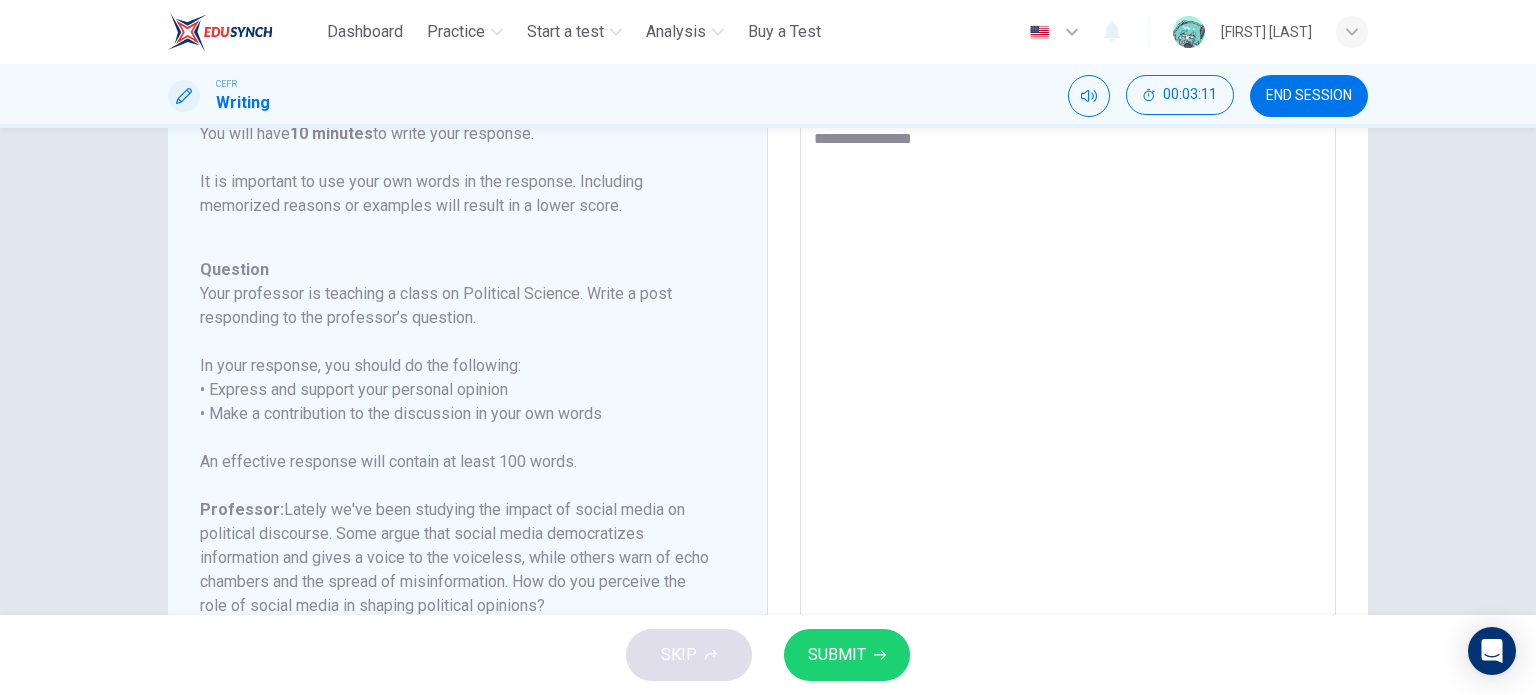 type on "*" 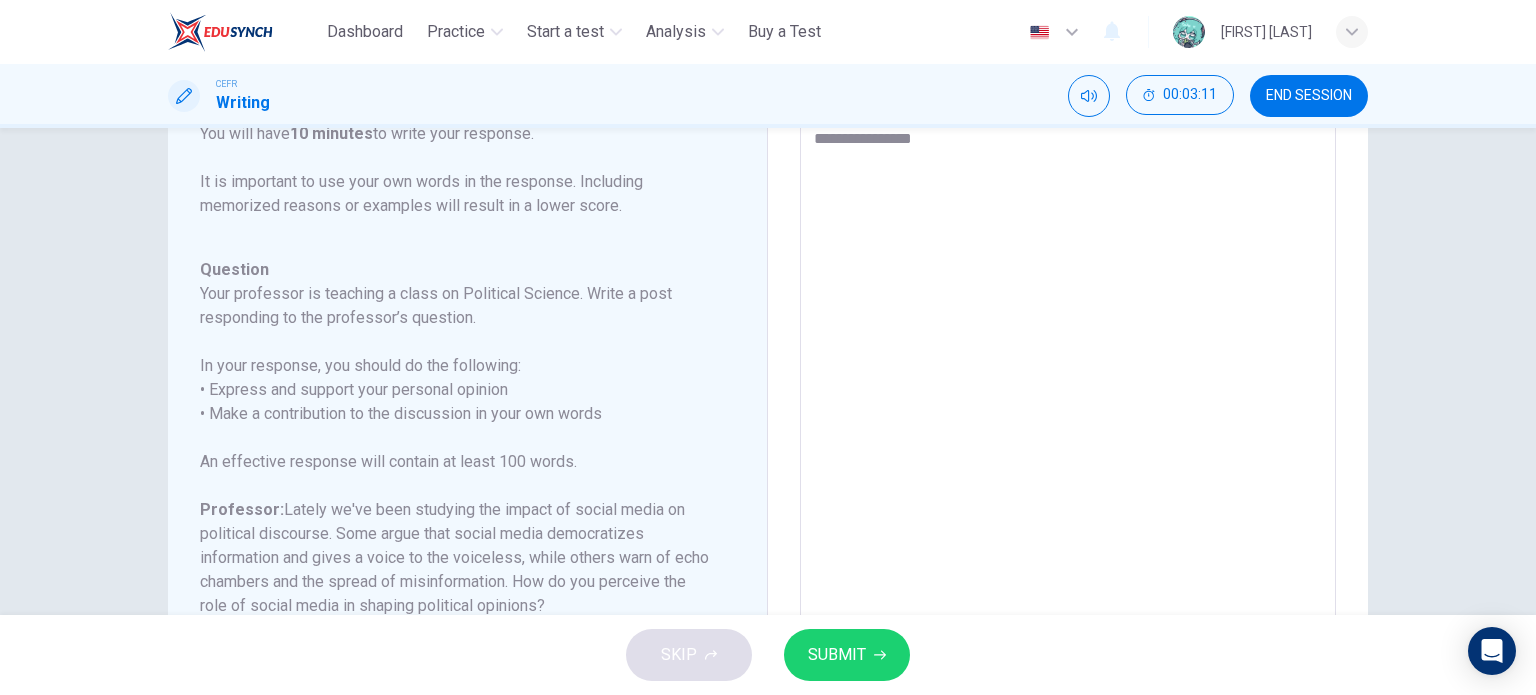 type on "**********" 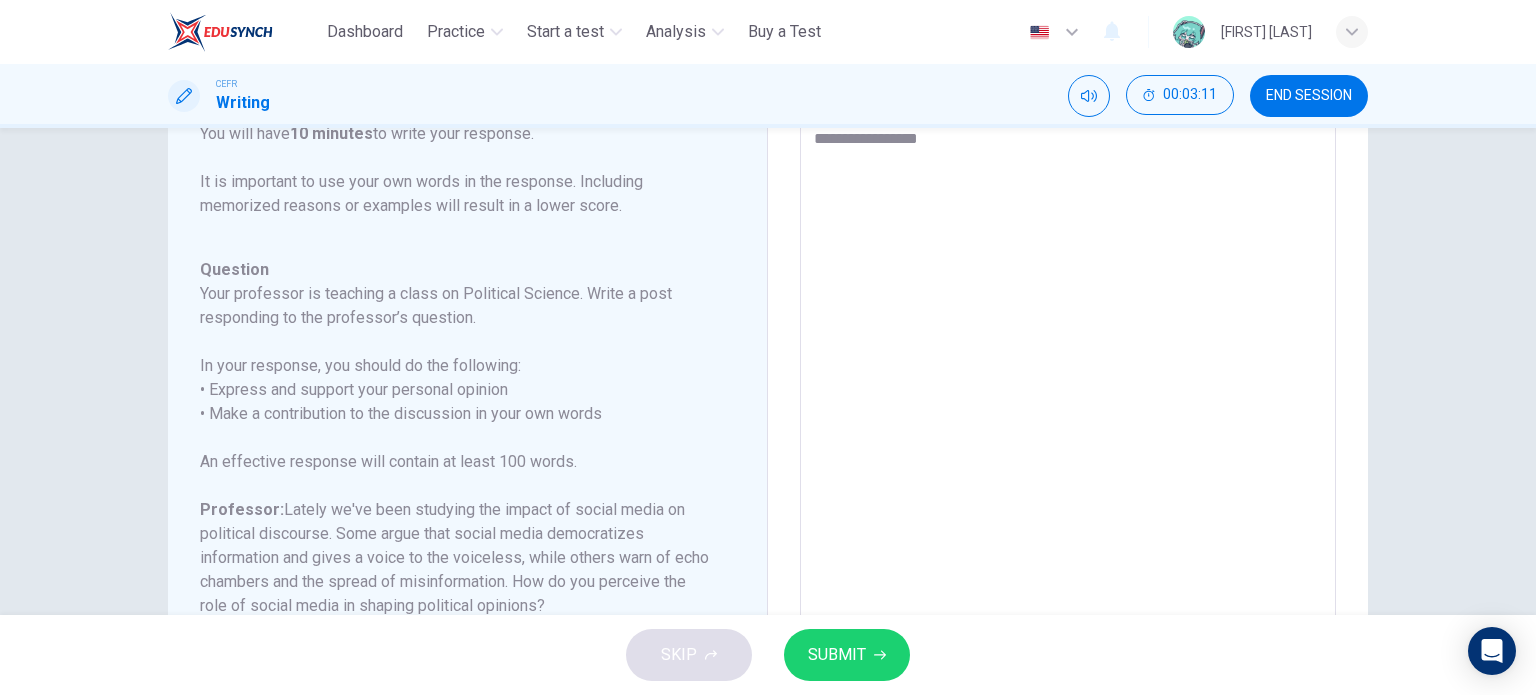 type on "*" 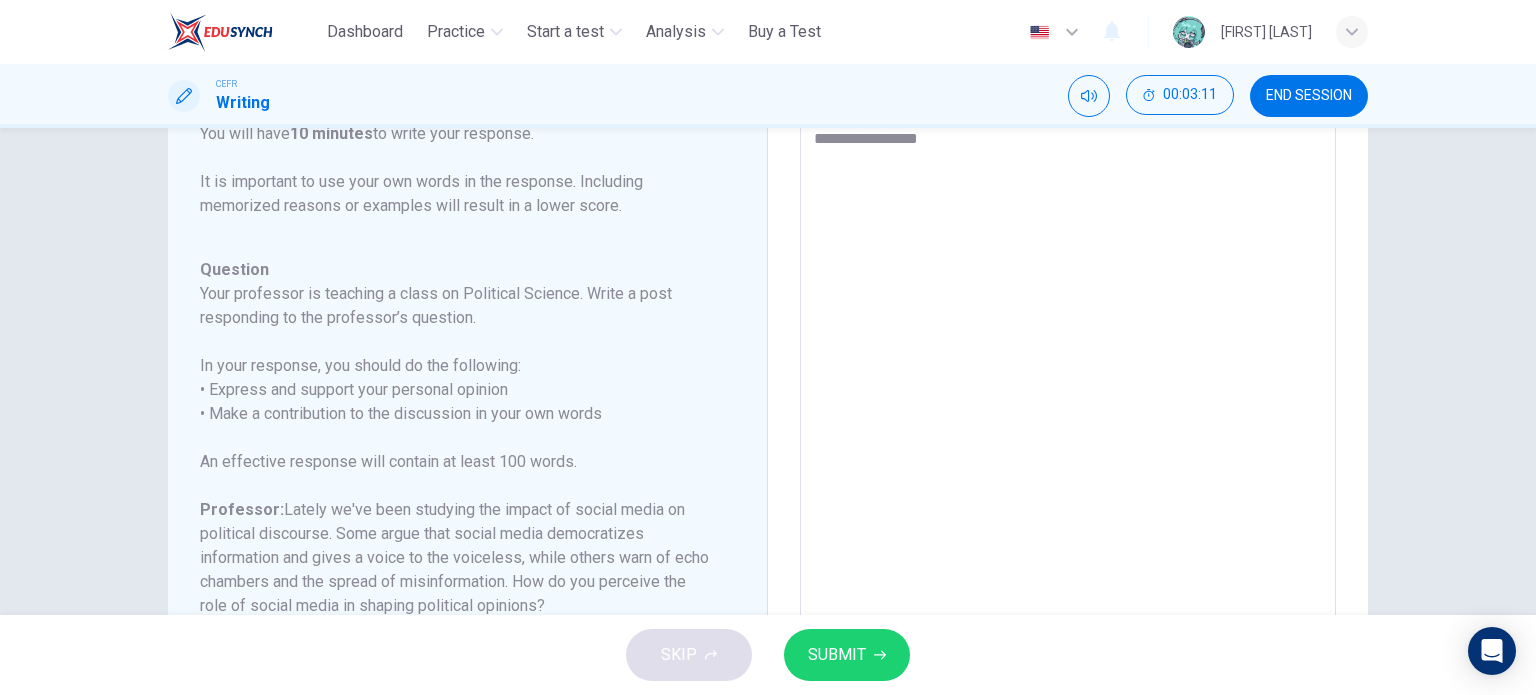 type on "**********" 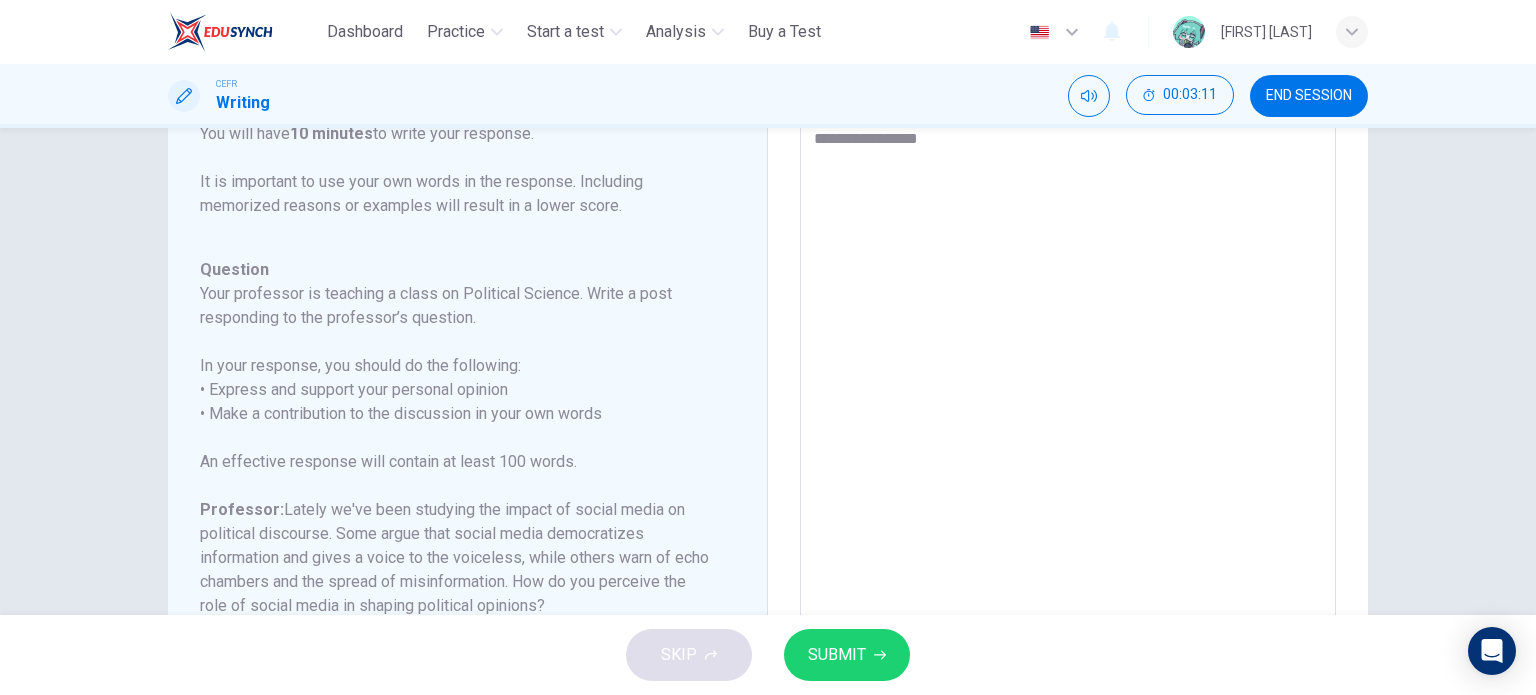 type on "*" 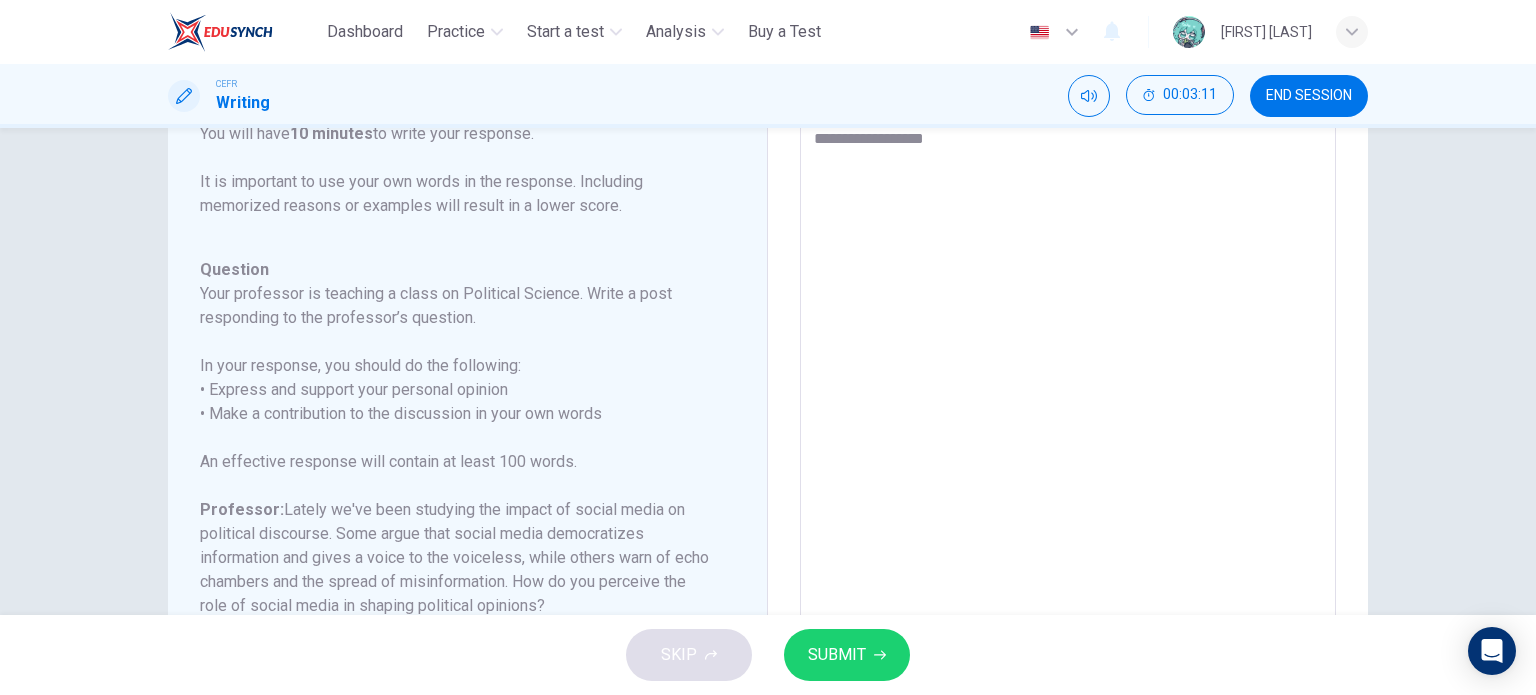 type on "**********" 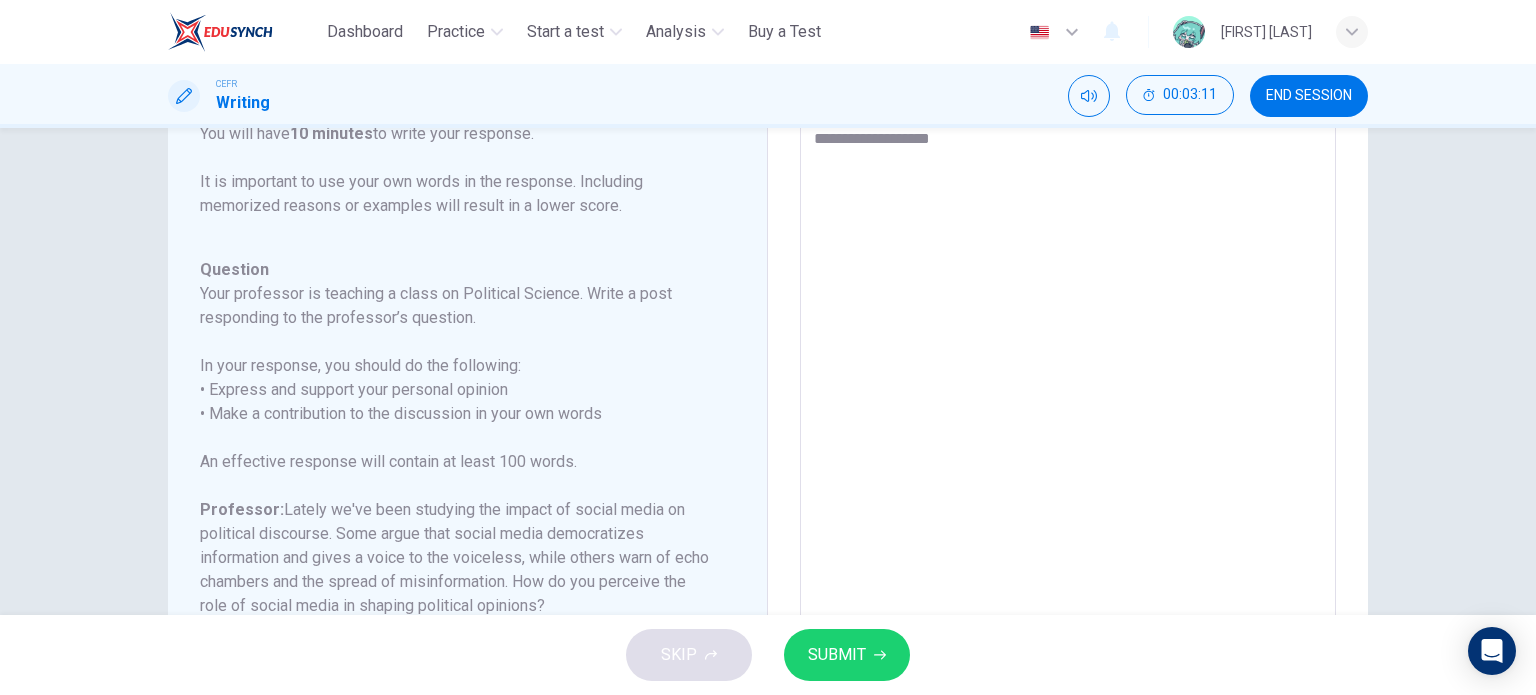 type on "*" 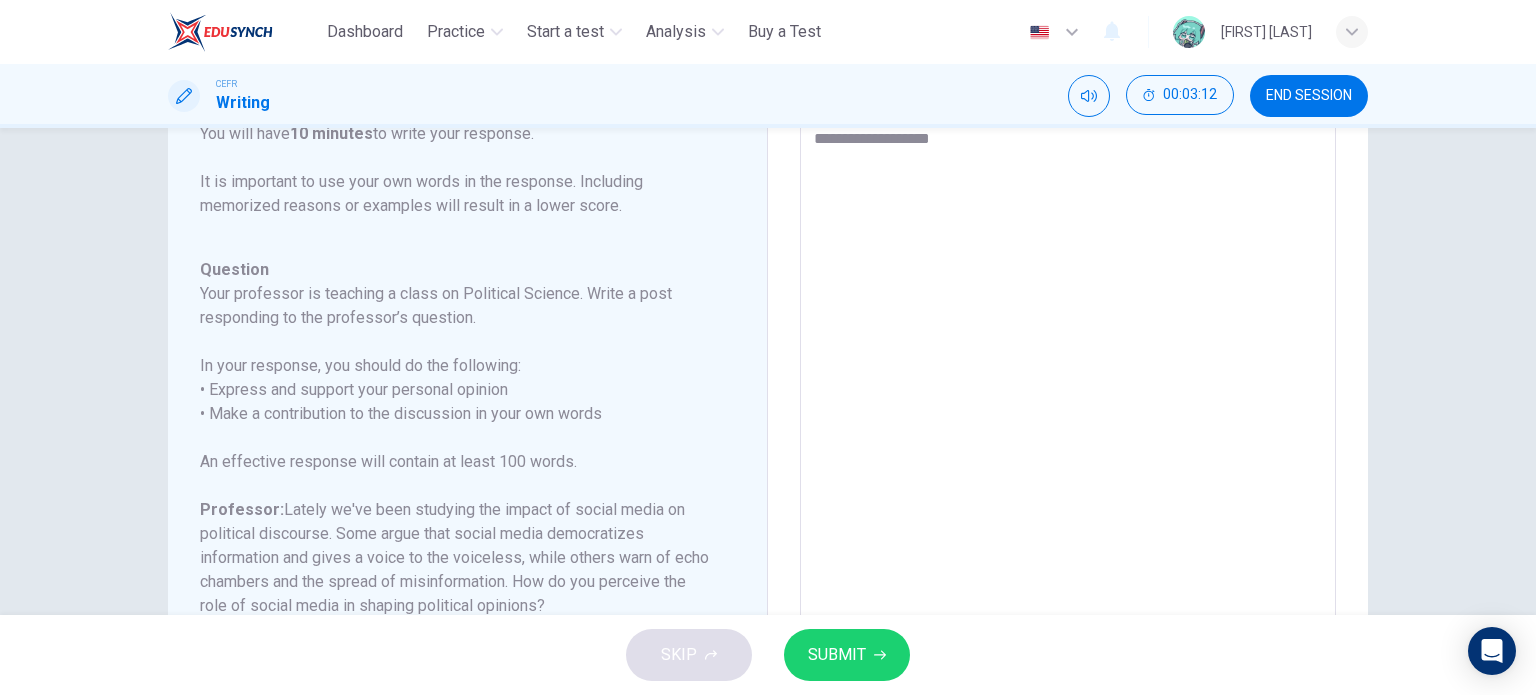 type on "**********" 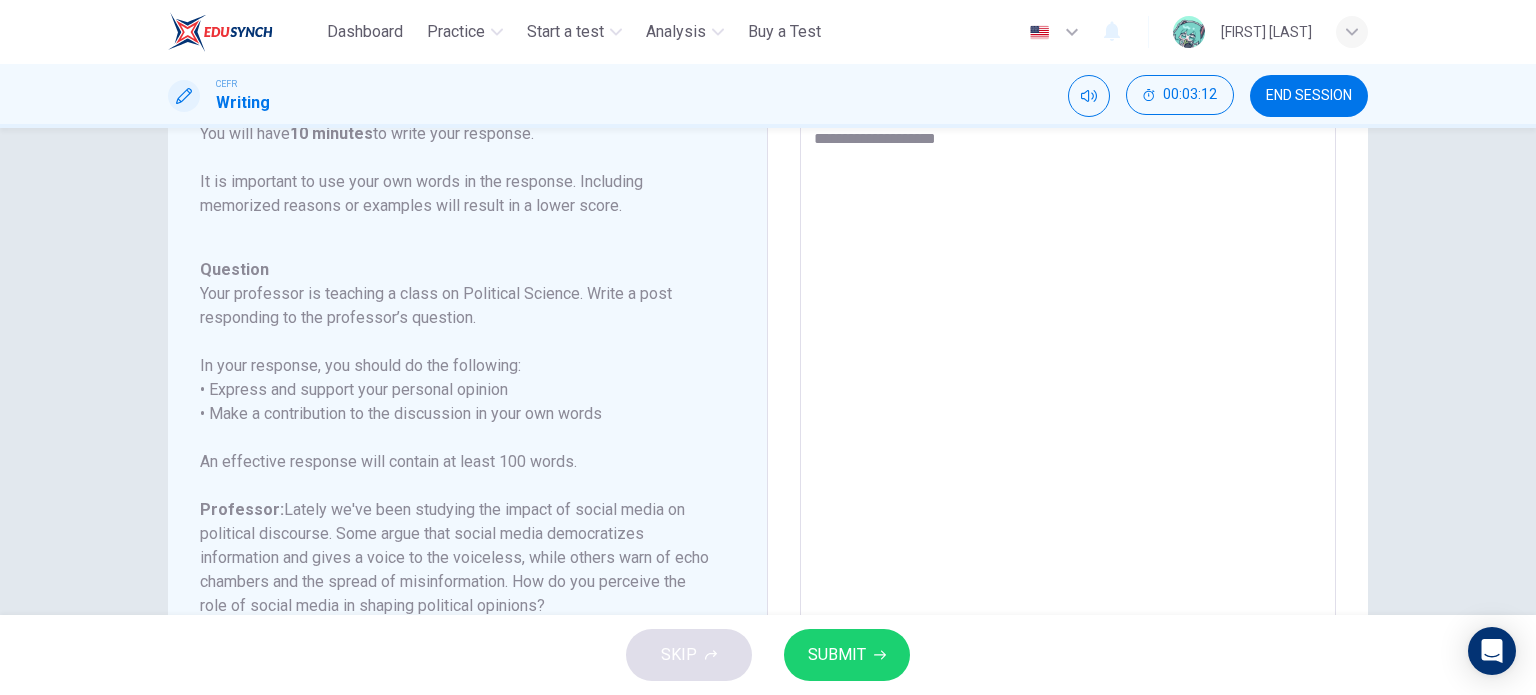 type on "*" 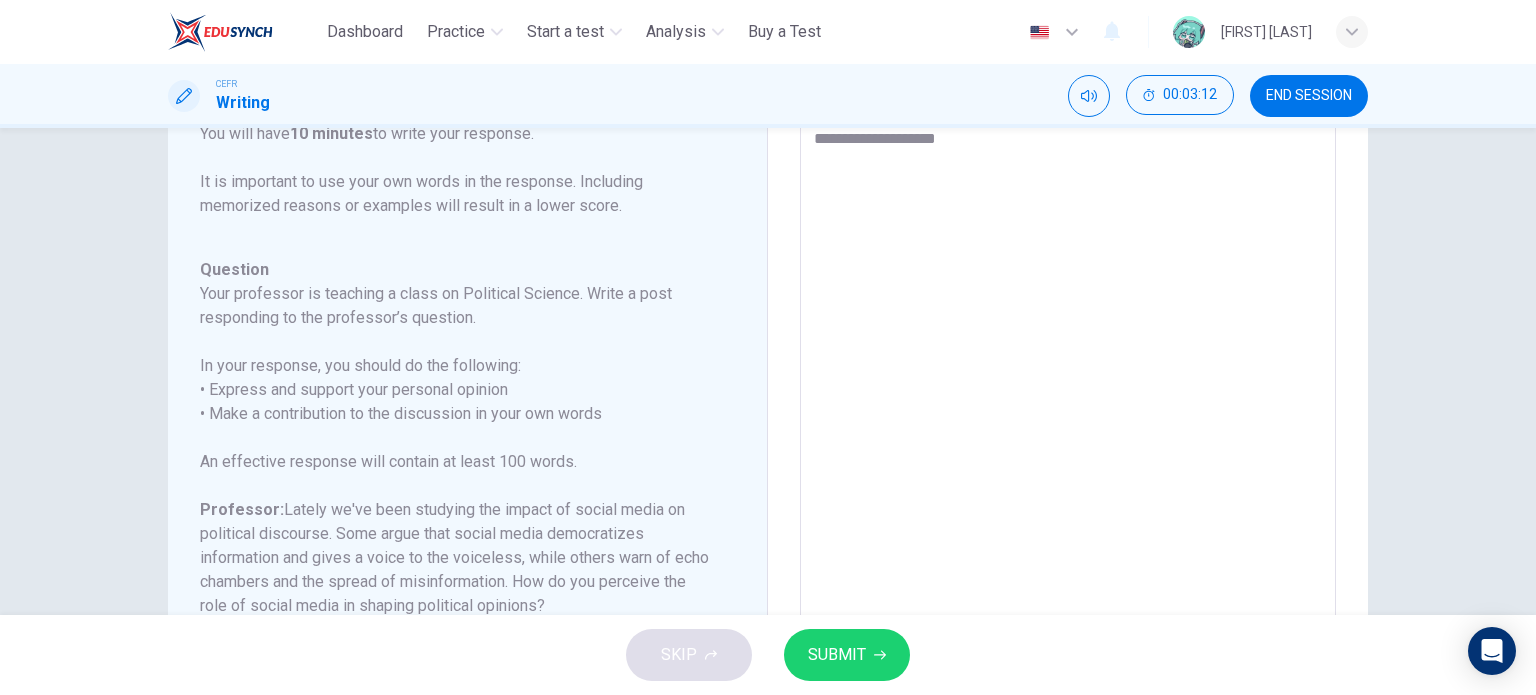 type on "**********" 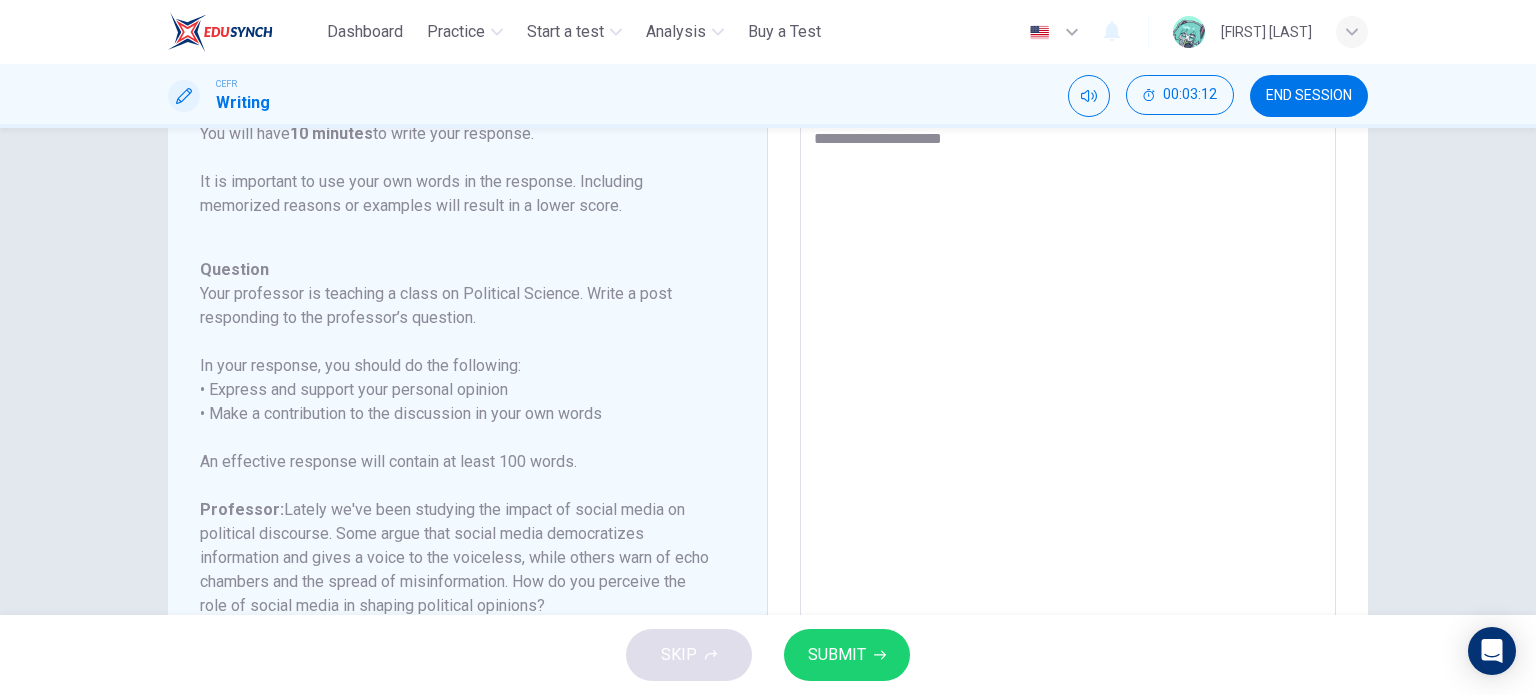 type on "*" 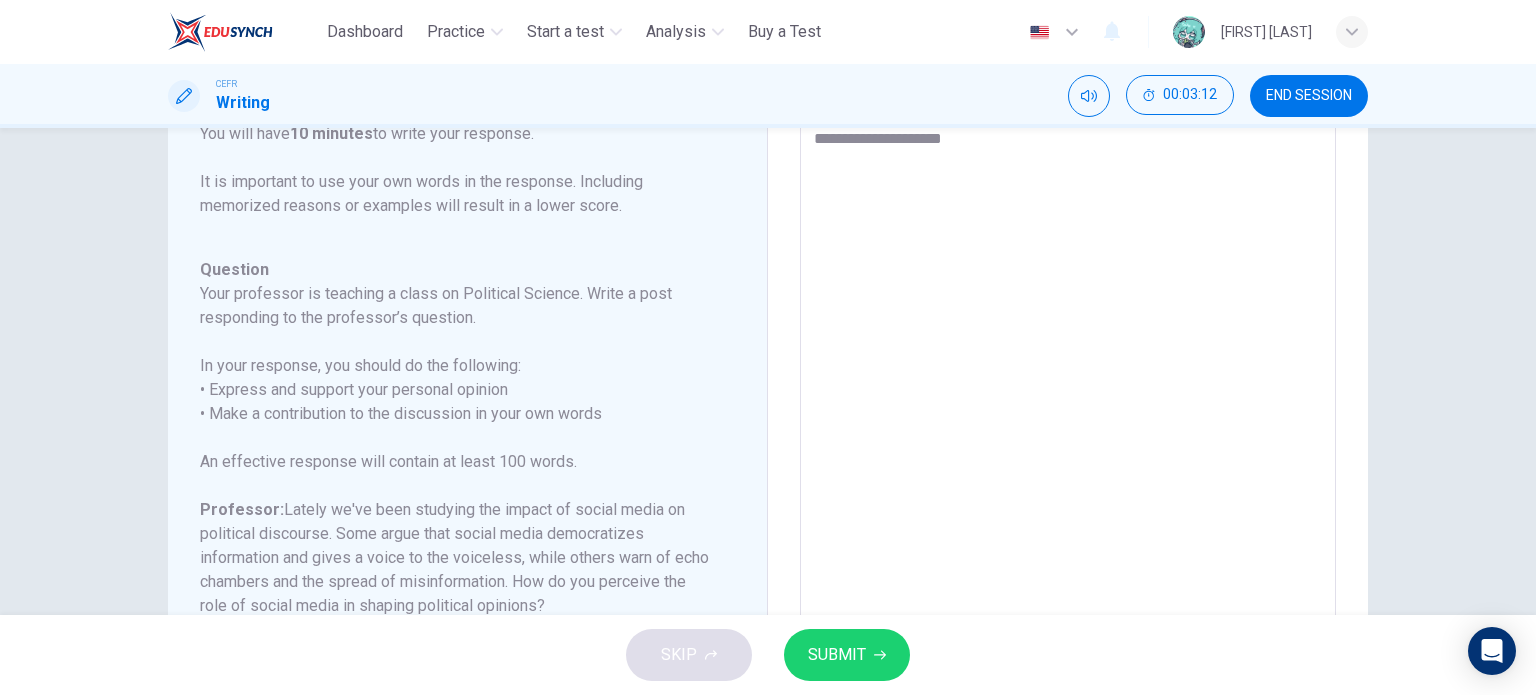 type on "**********" 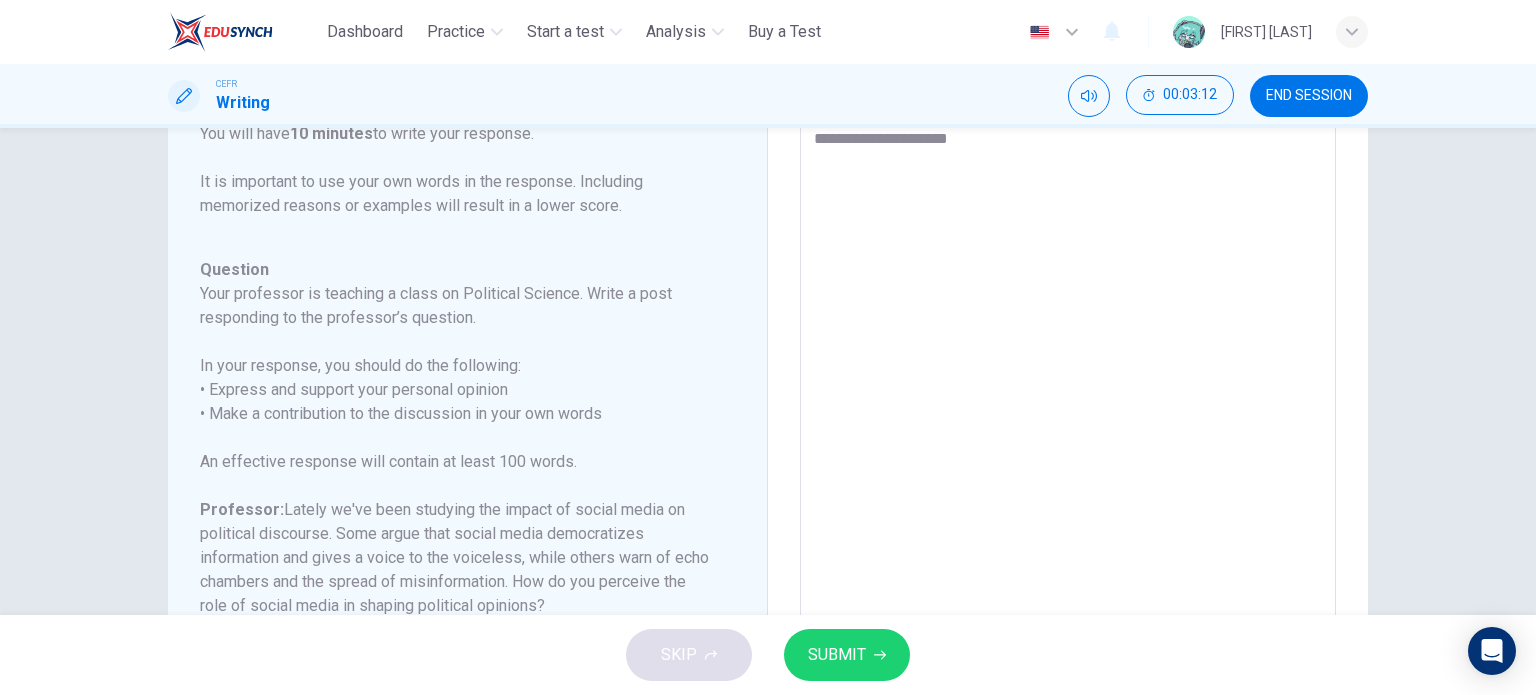 type on "*" 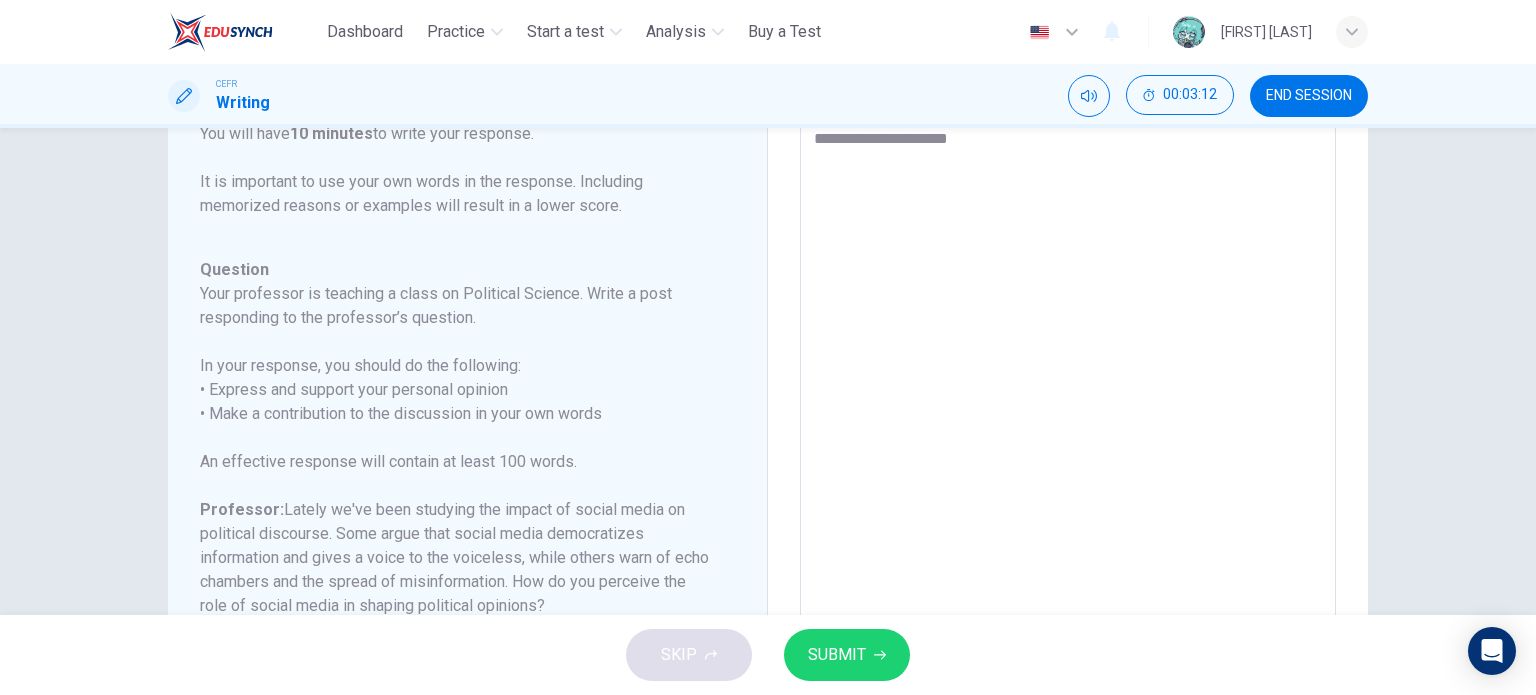 type on "**********" 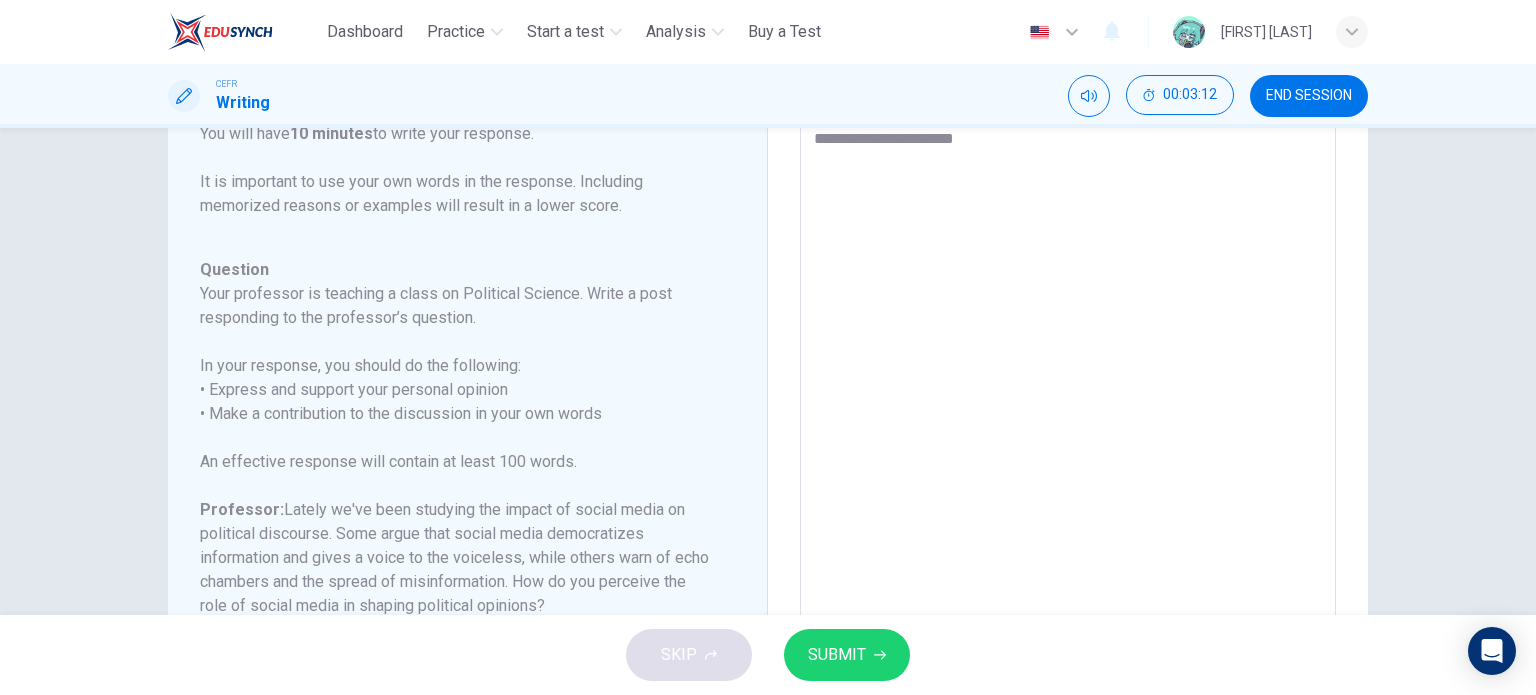 type on "*" 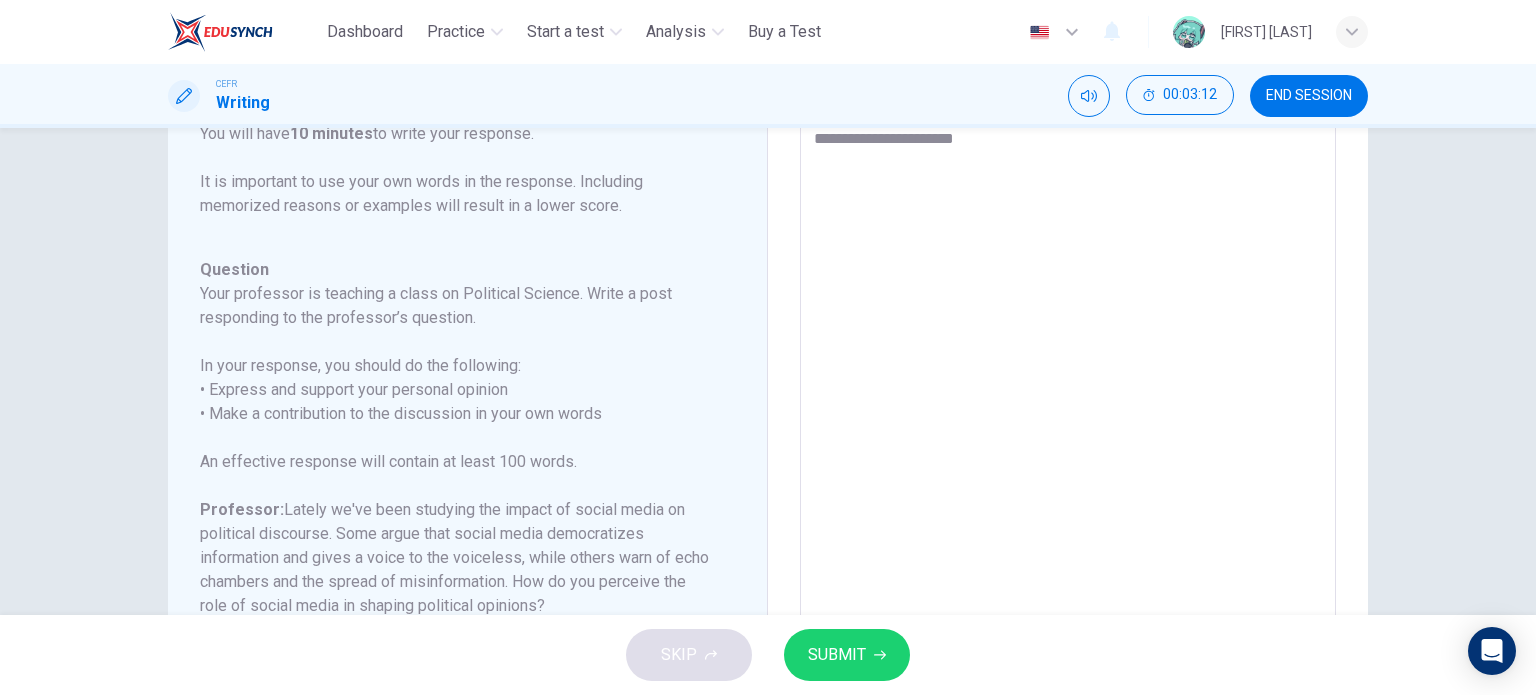 type on "**********" 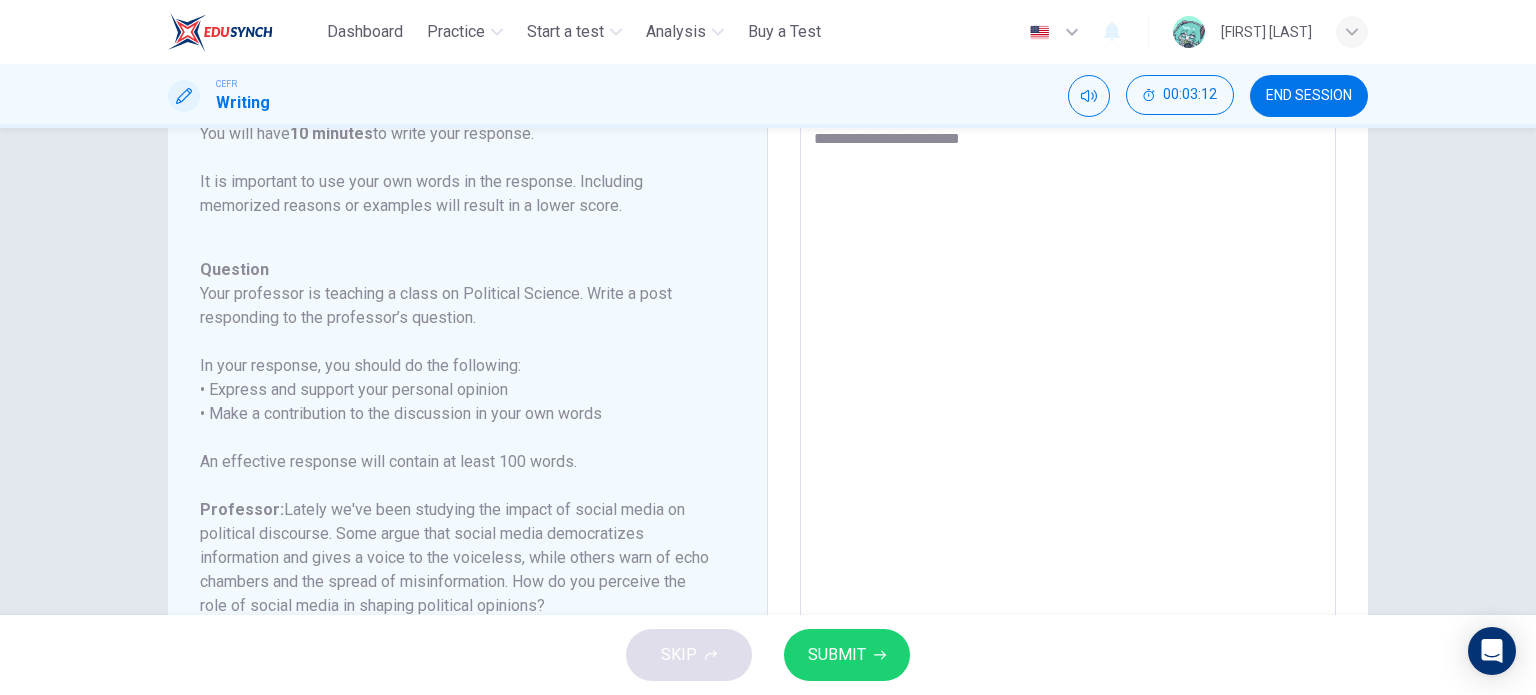 type on "*" 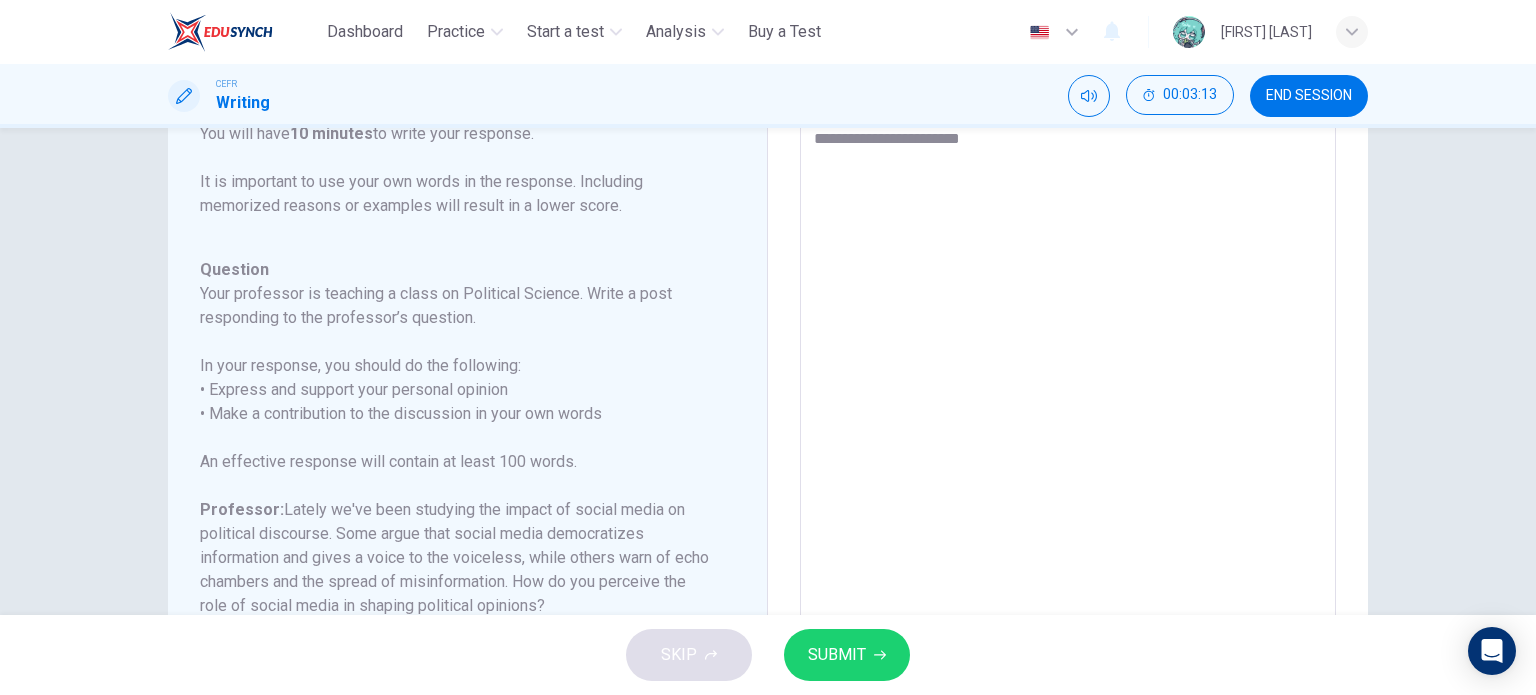 type on "**********" 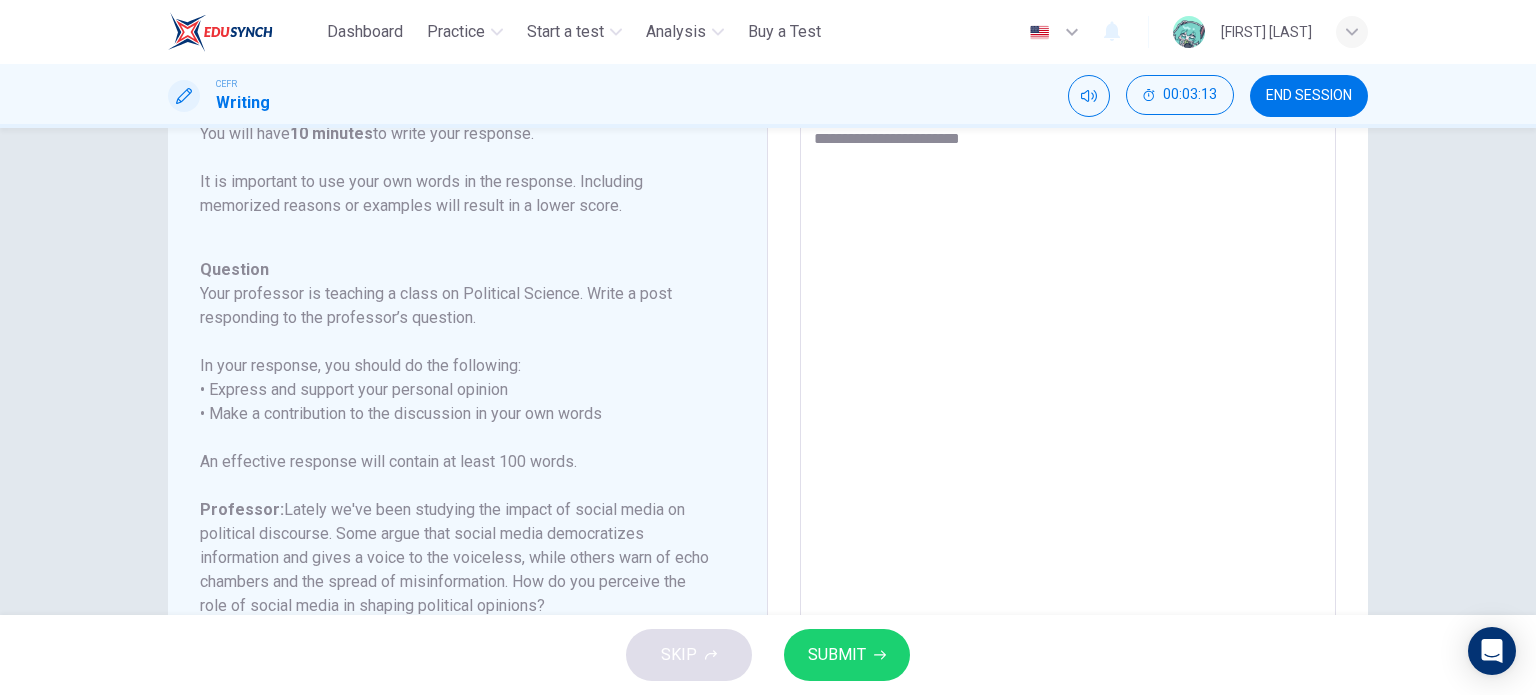 type on "*" 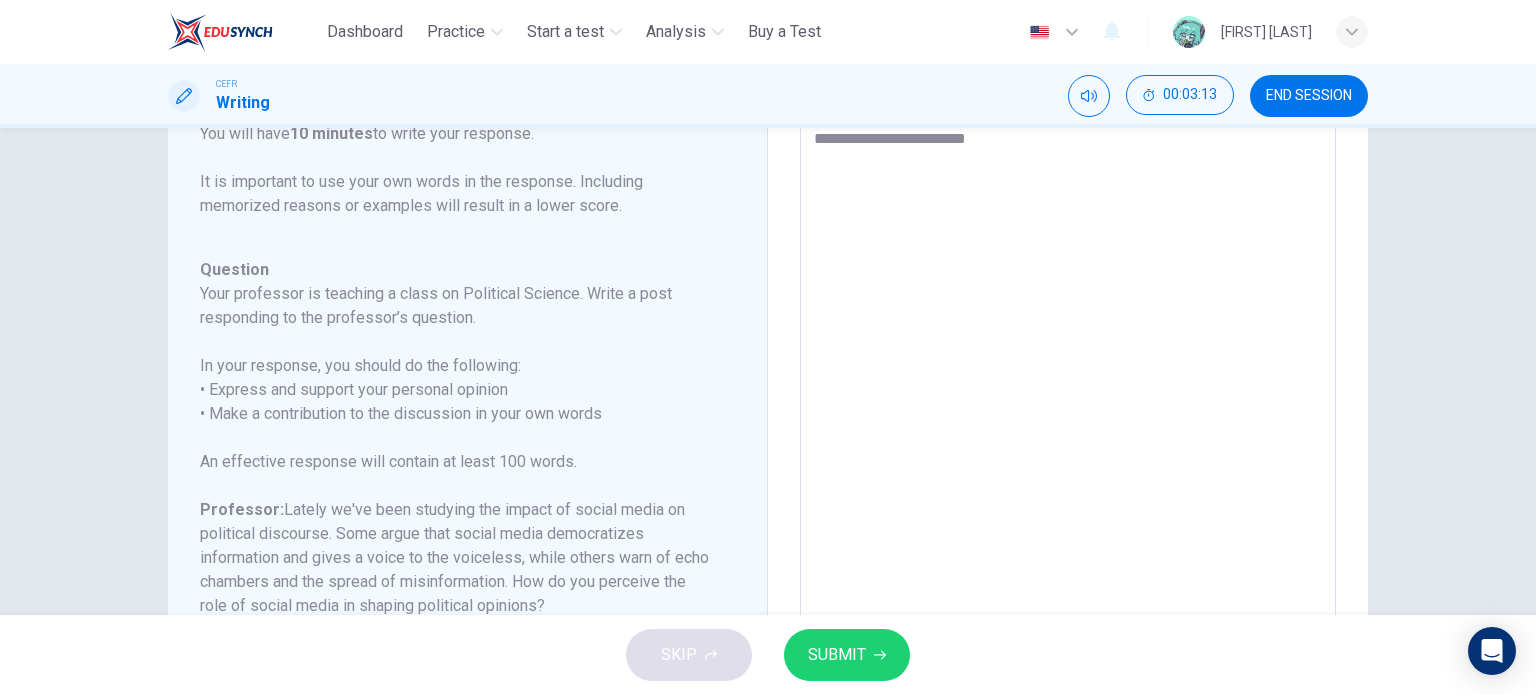 type on "**********" 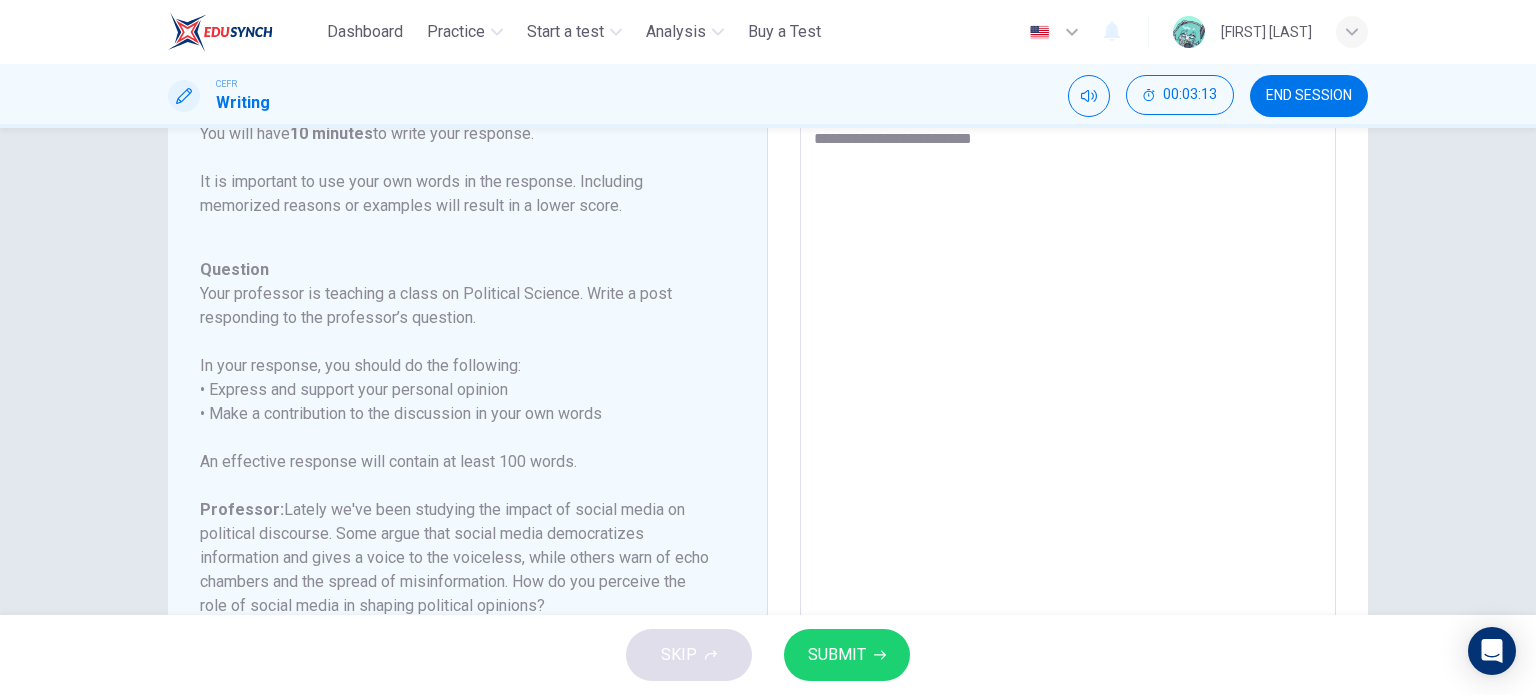 type on "*" 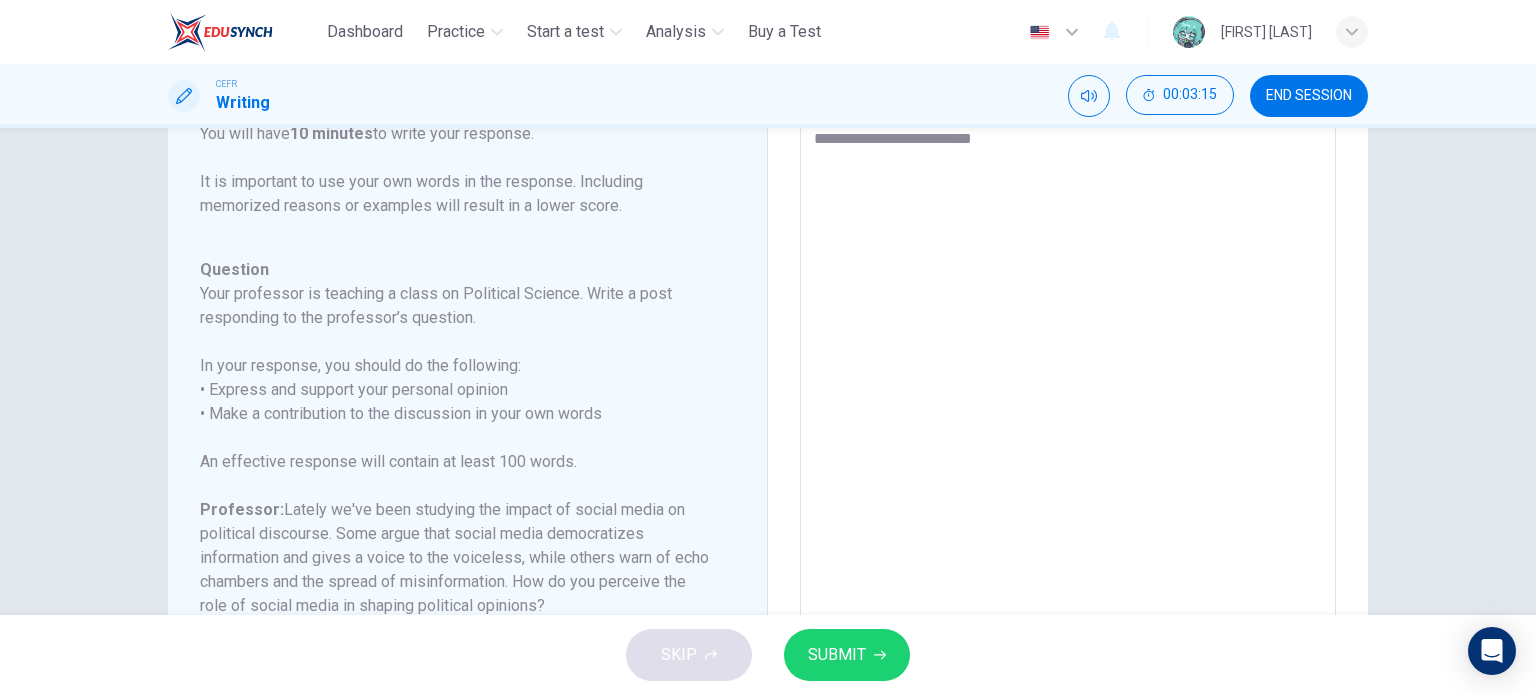 type on "**********" 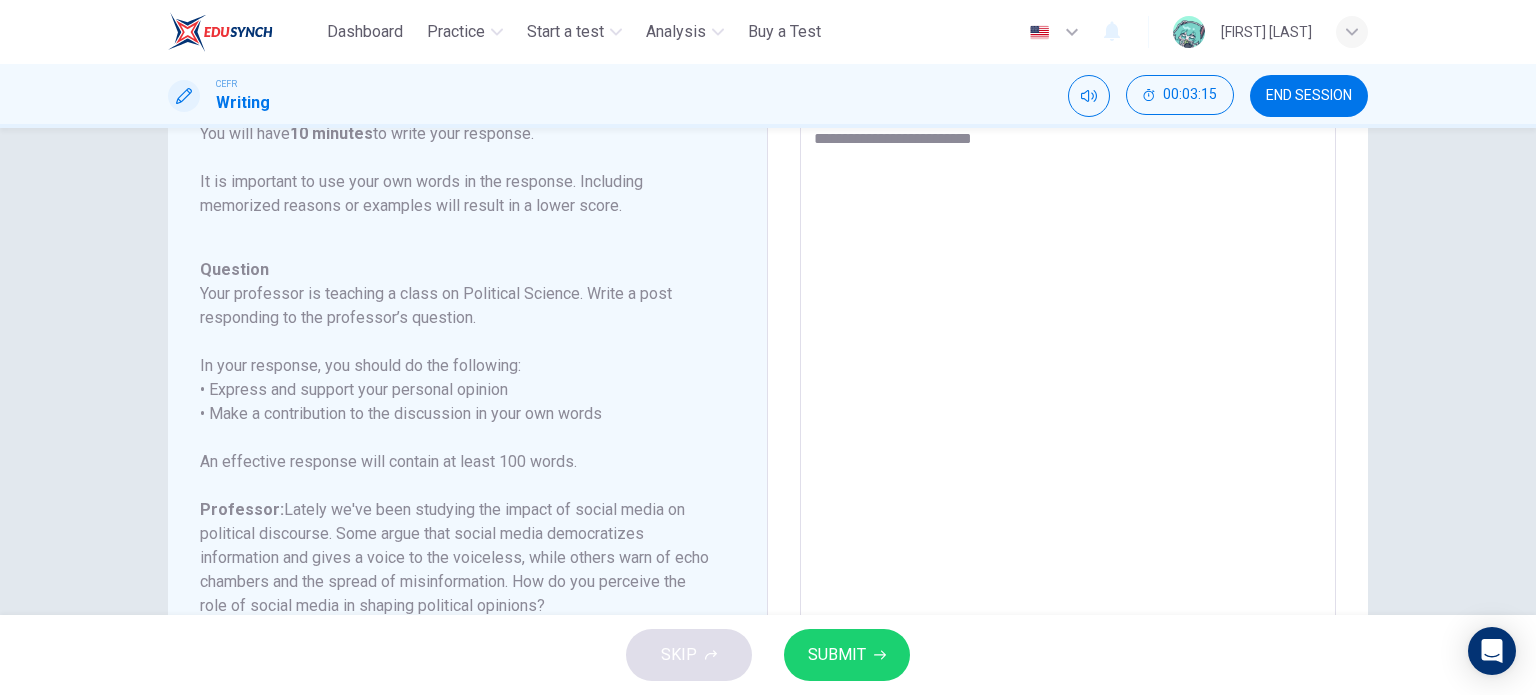 type on "*" 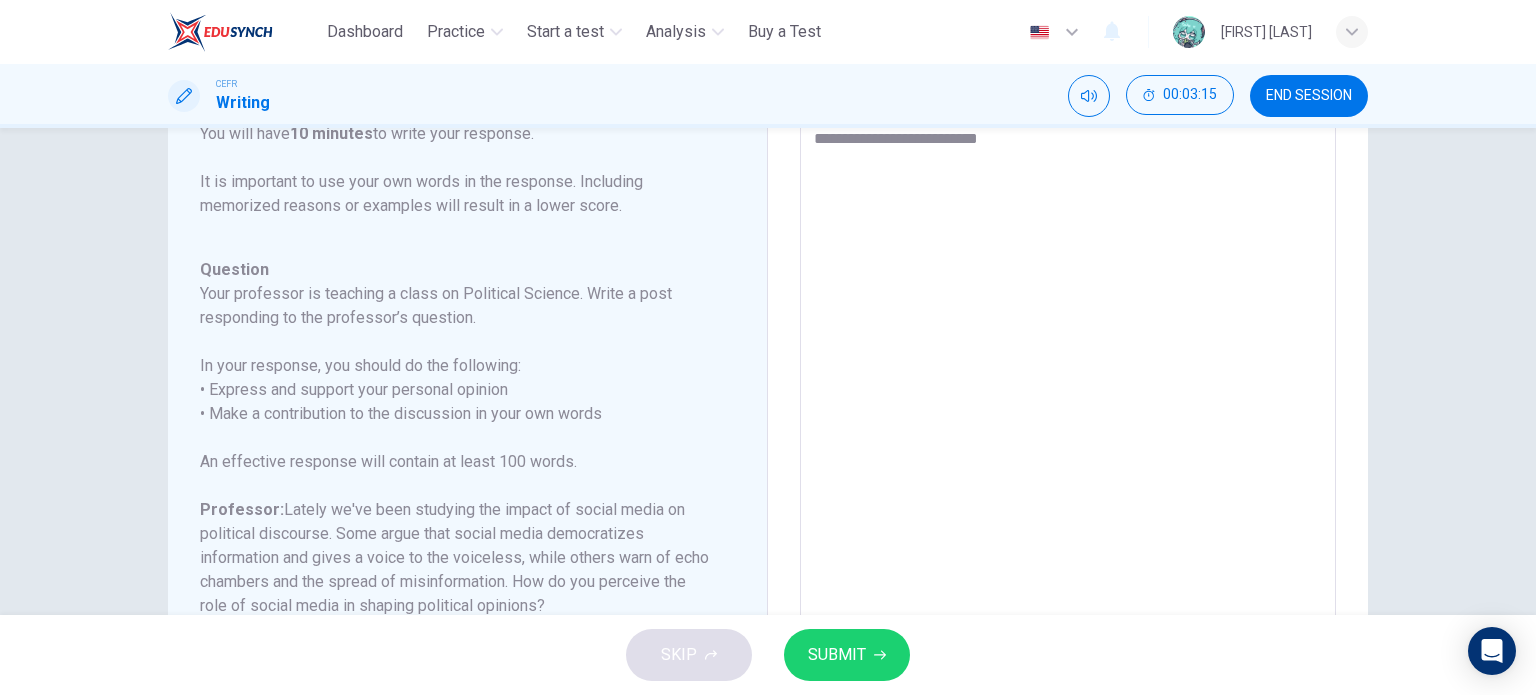 type on "**********" 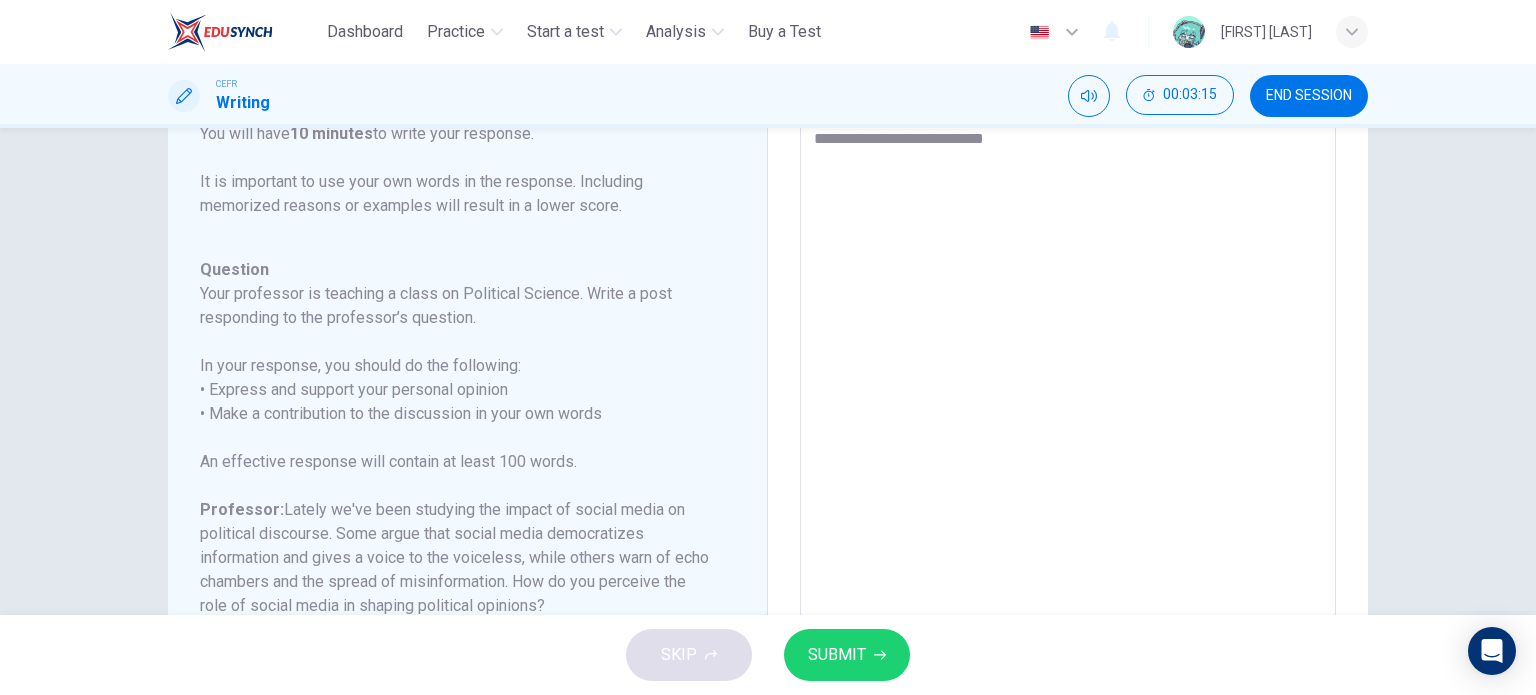 type on "*" 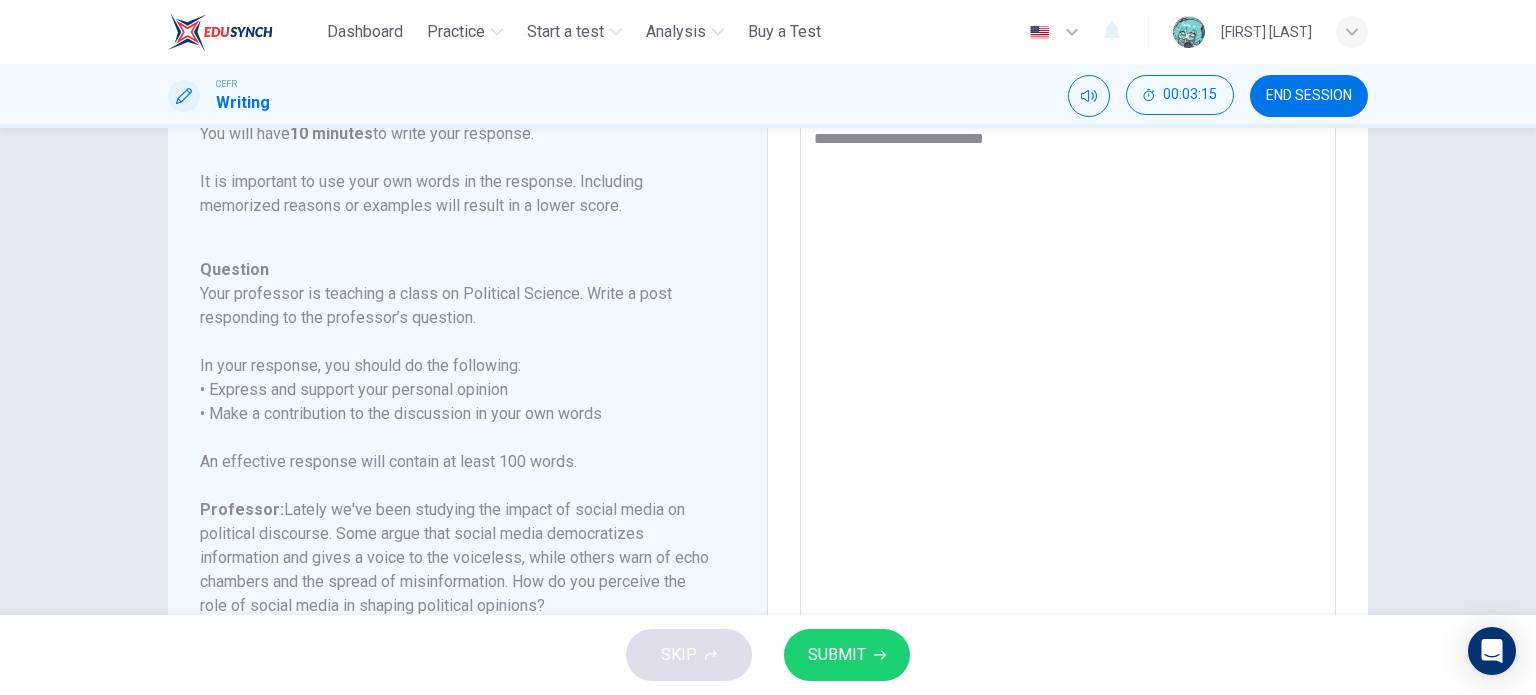type on "**********" 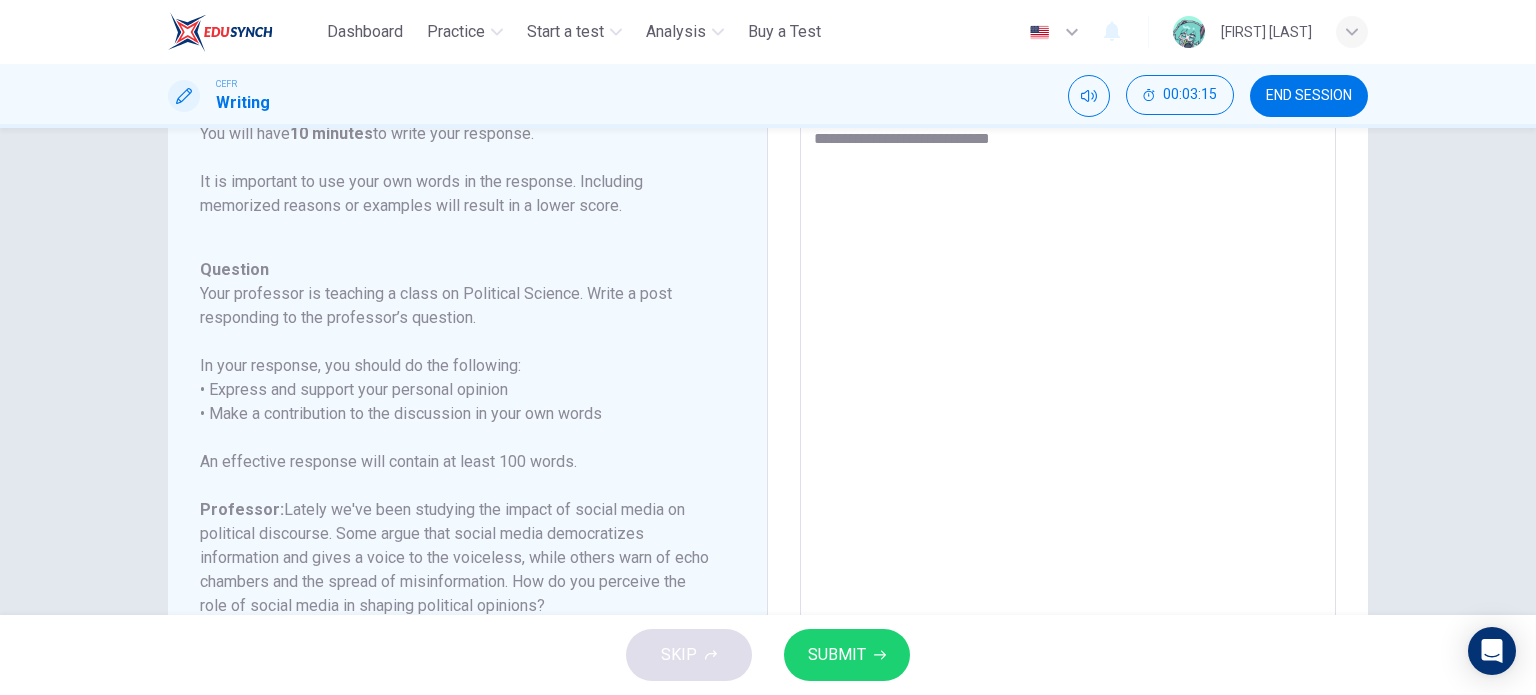 type on "*" 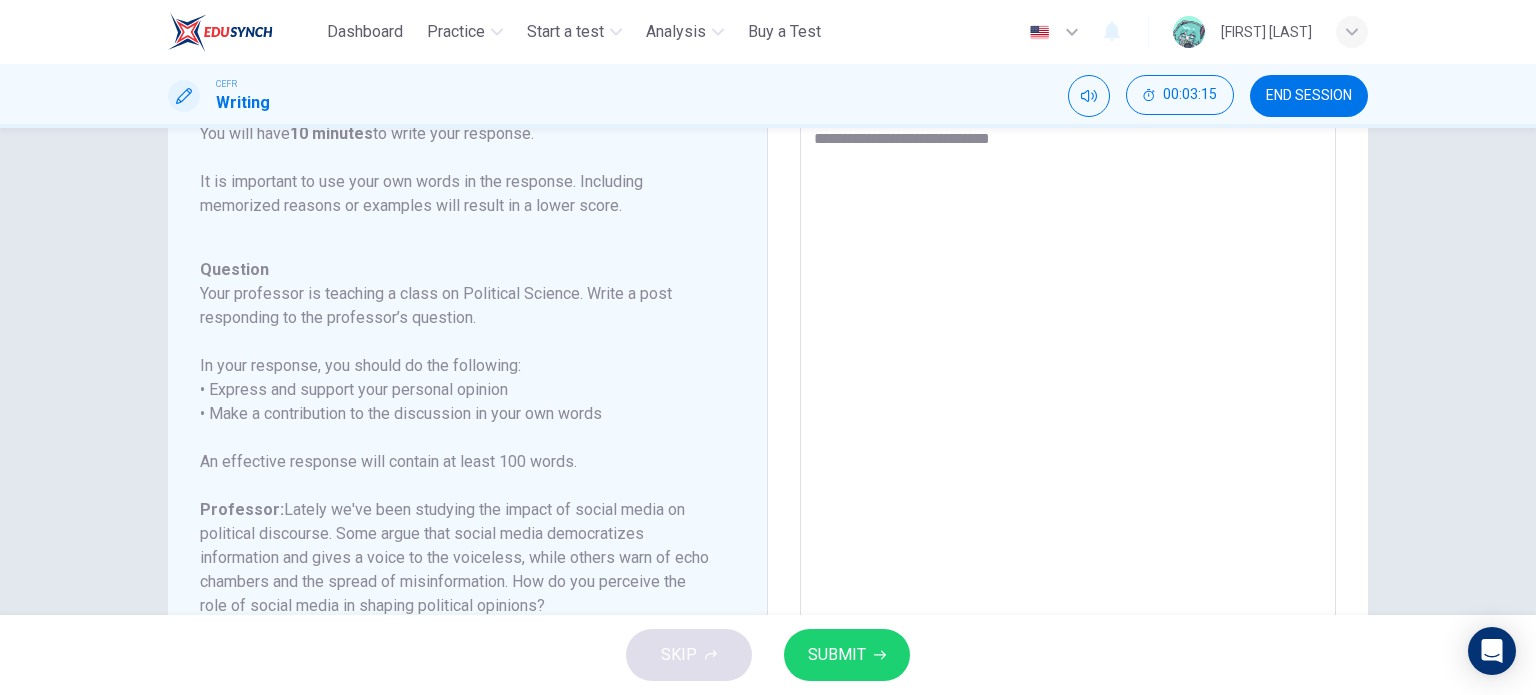 type on "**********" 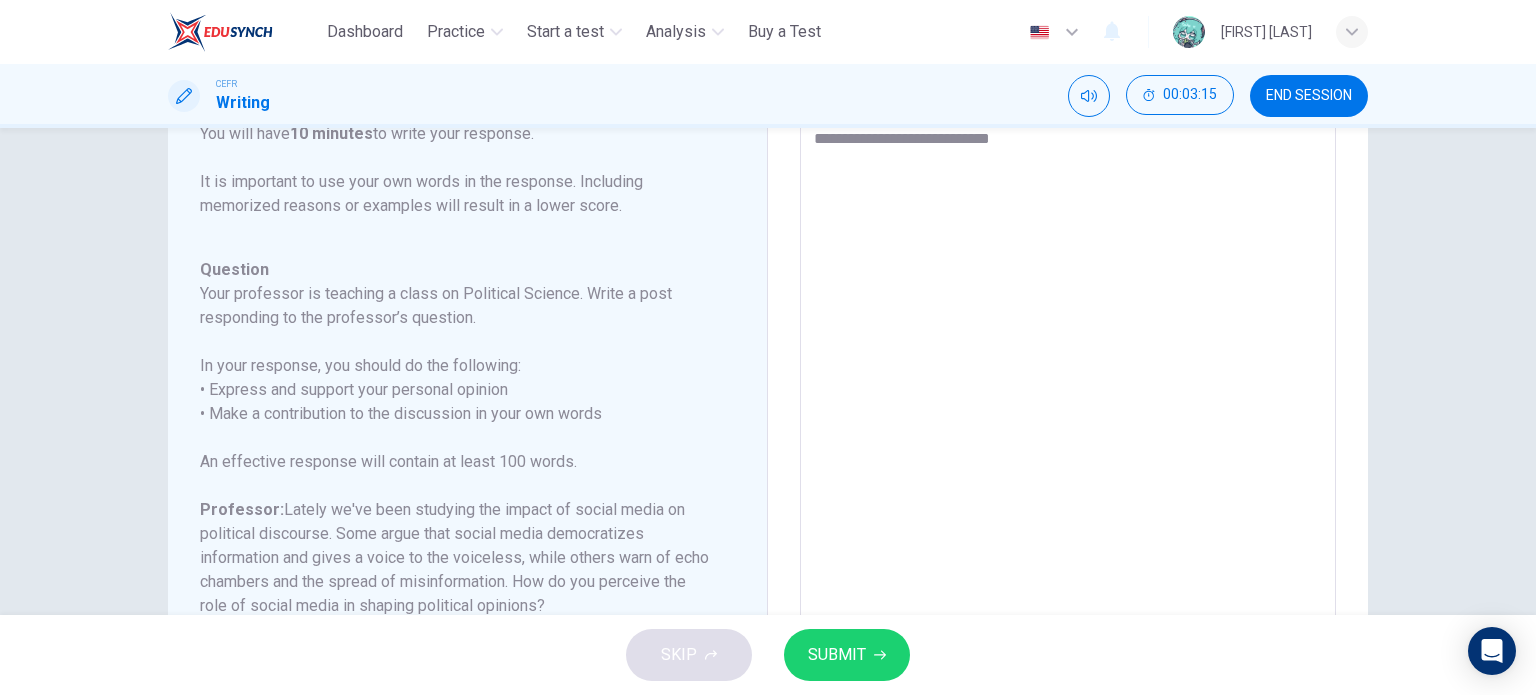 type on "*" 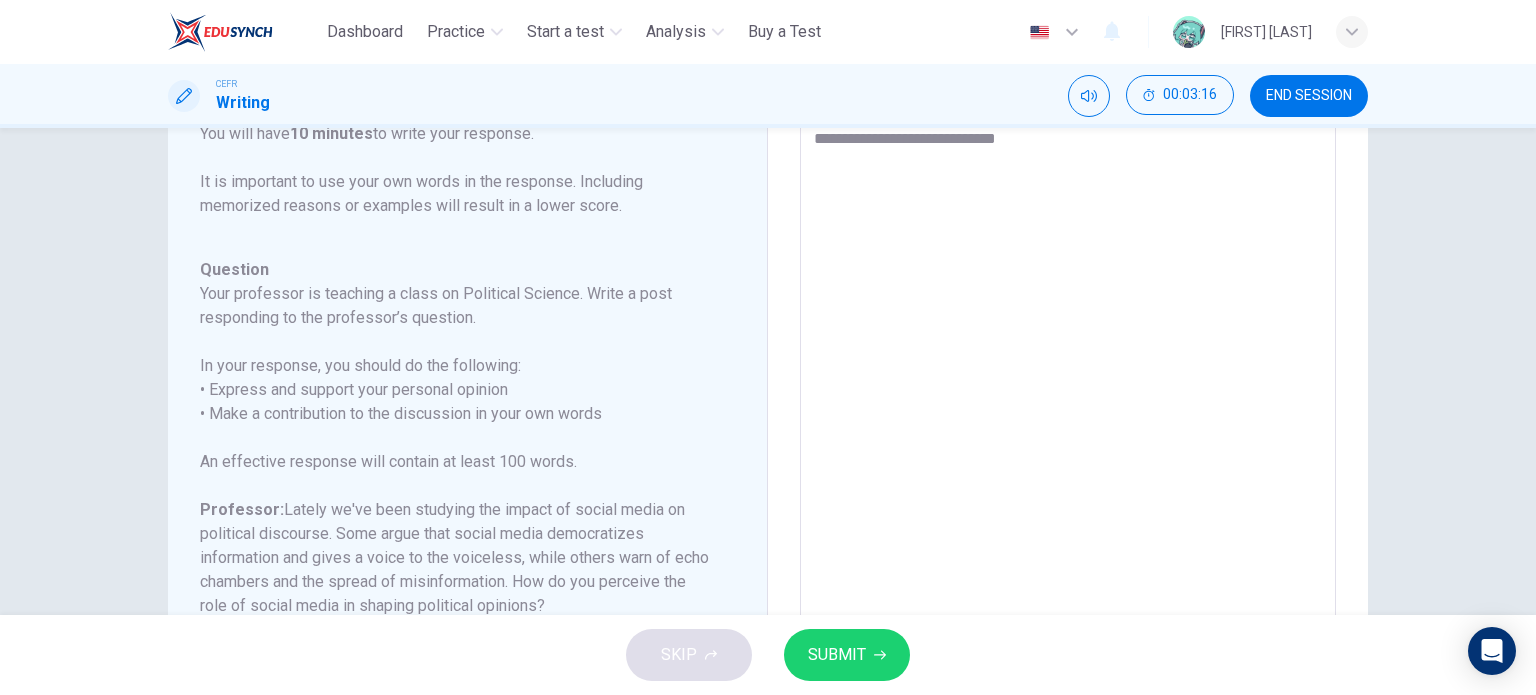 type on "**********" 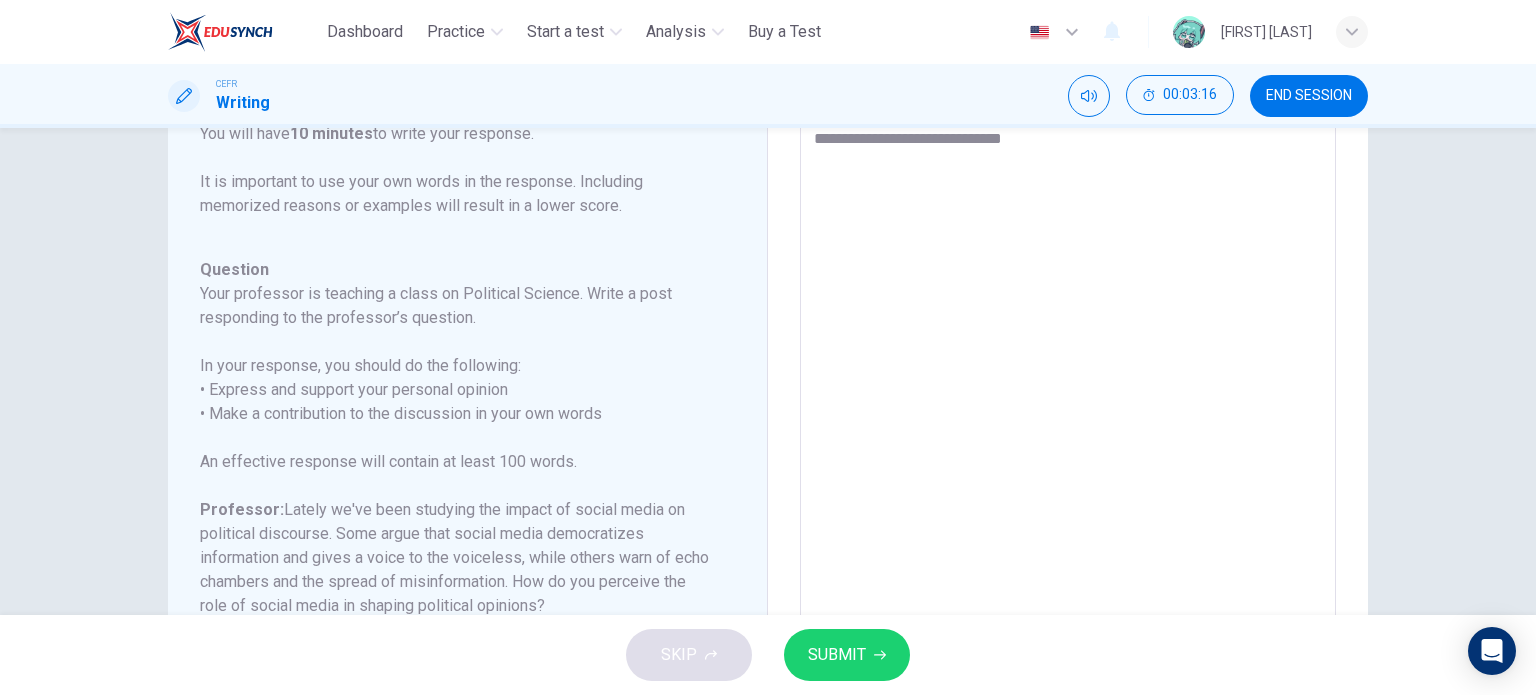 type on "*" 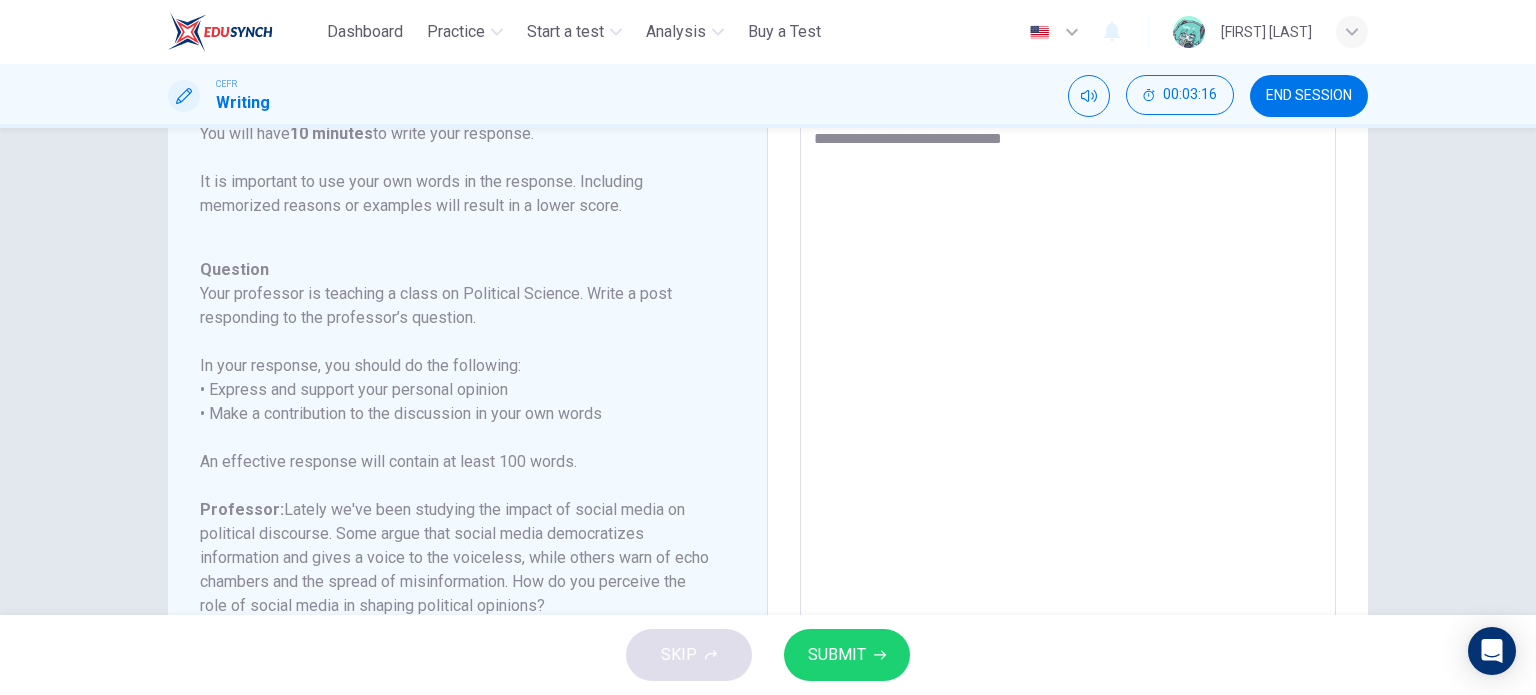 type on "**********" 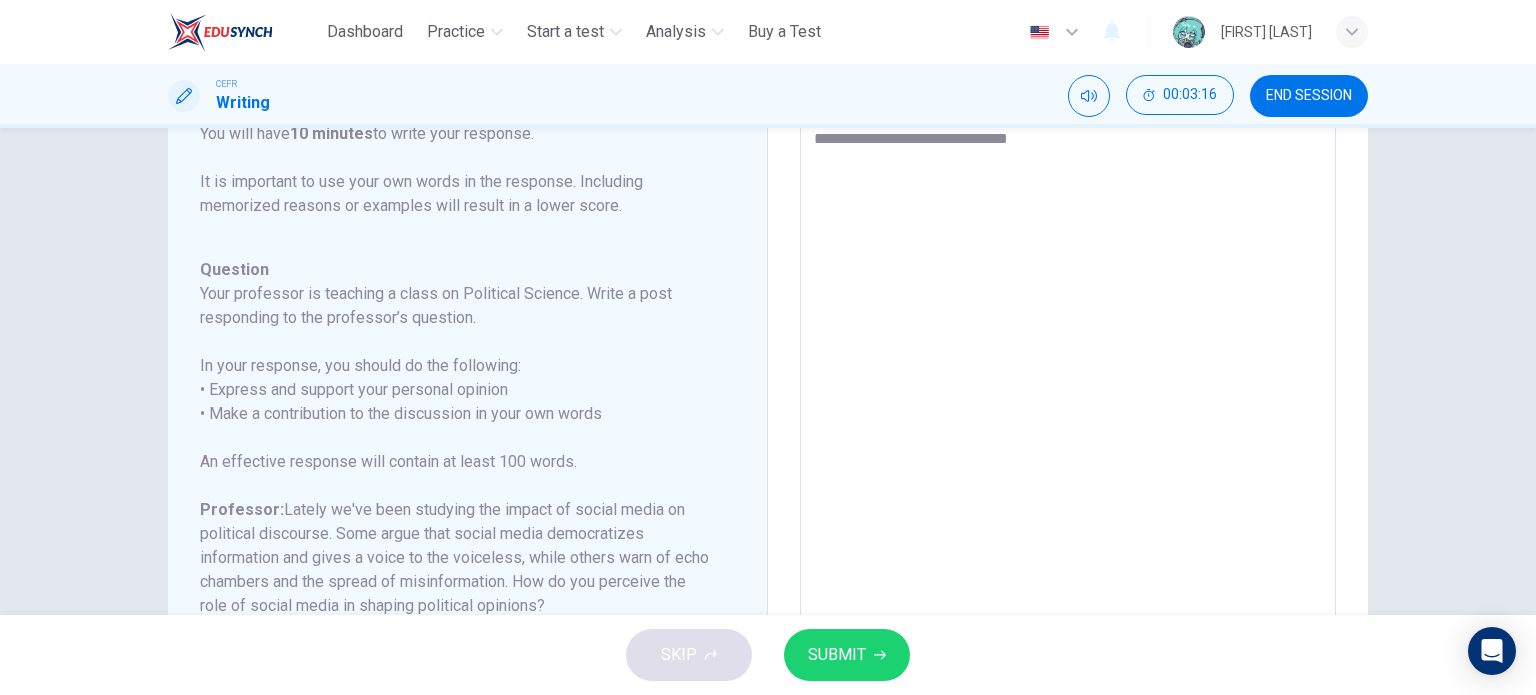 type on "*" 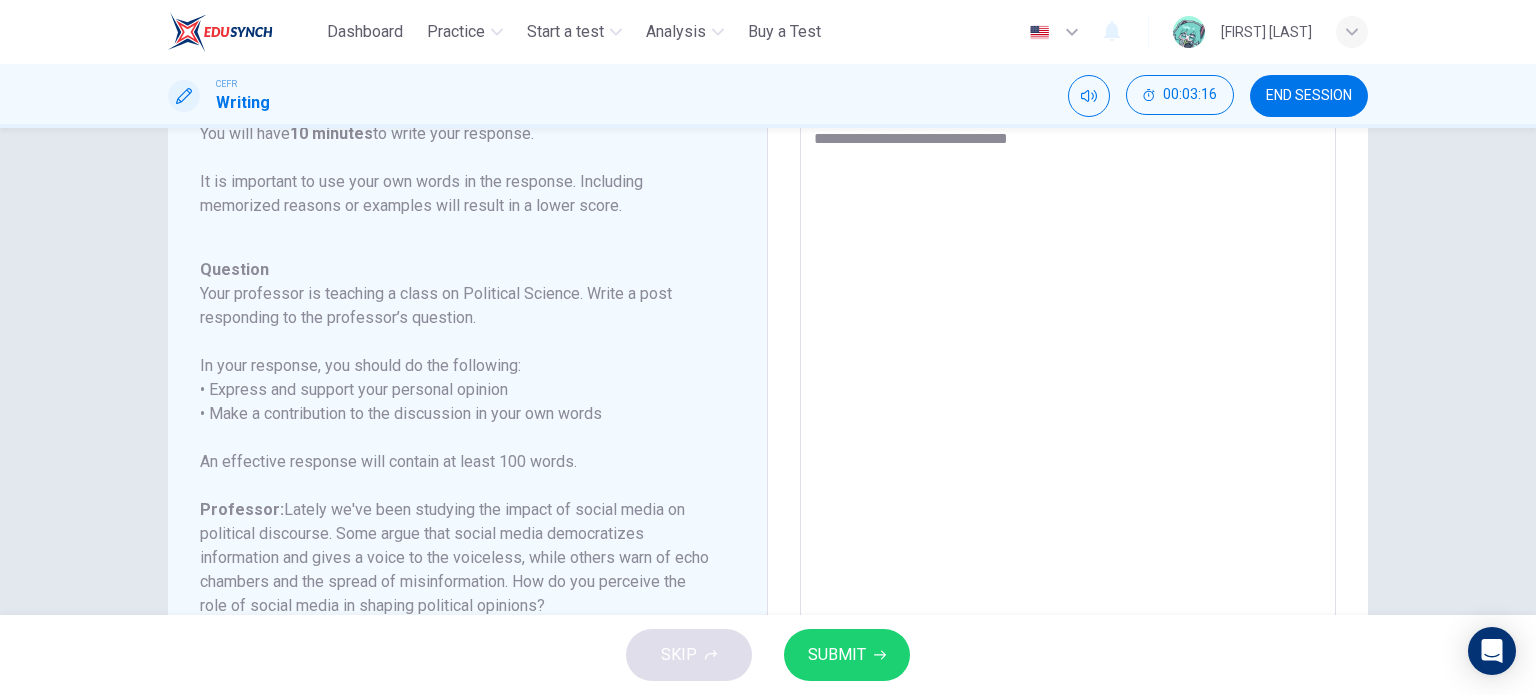 type on "**********" 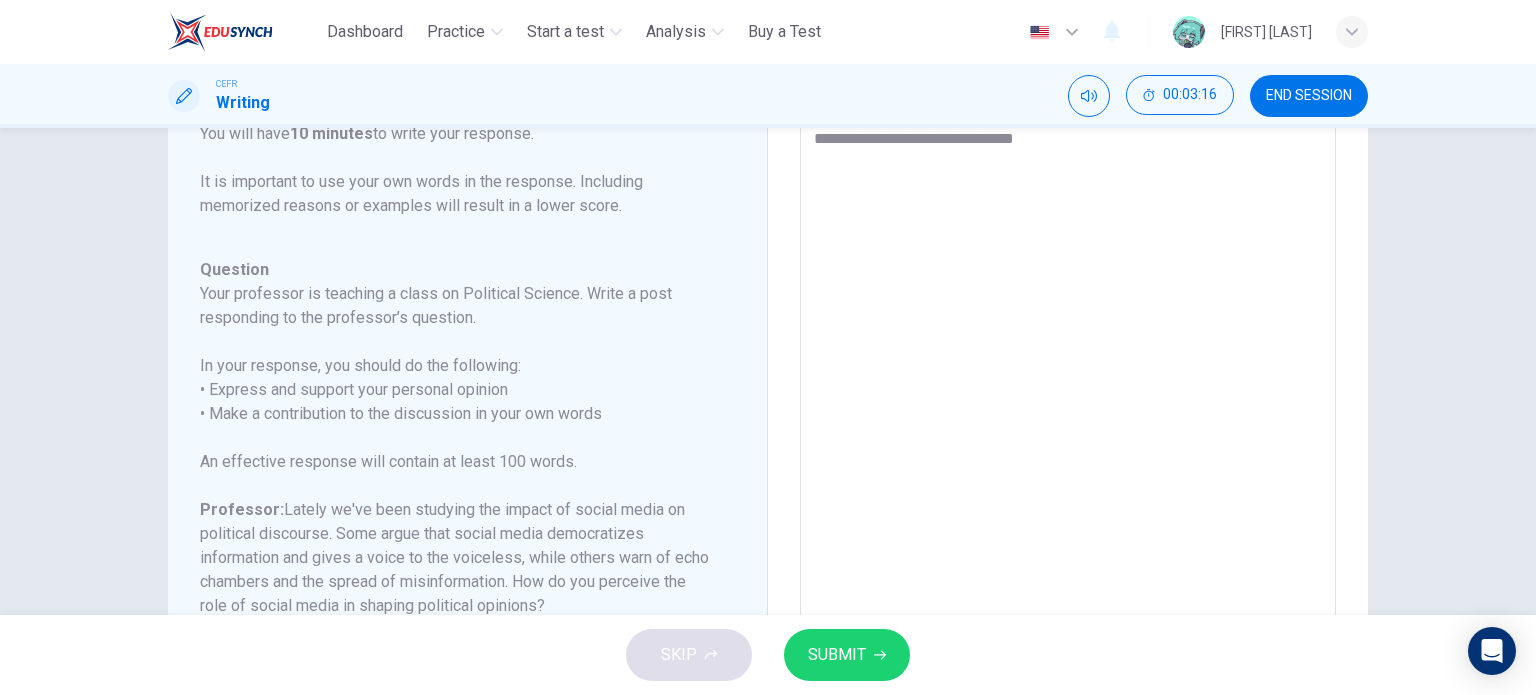 type on "*" 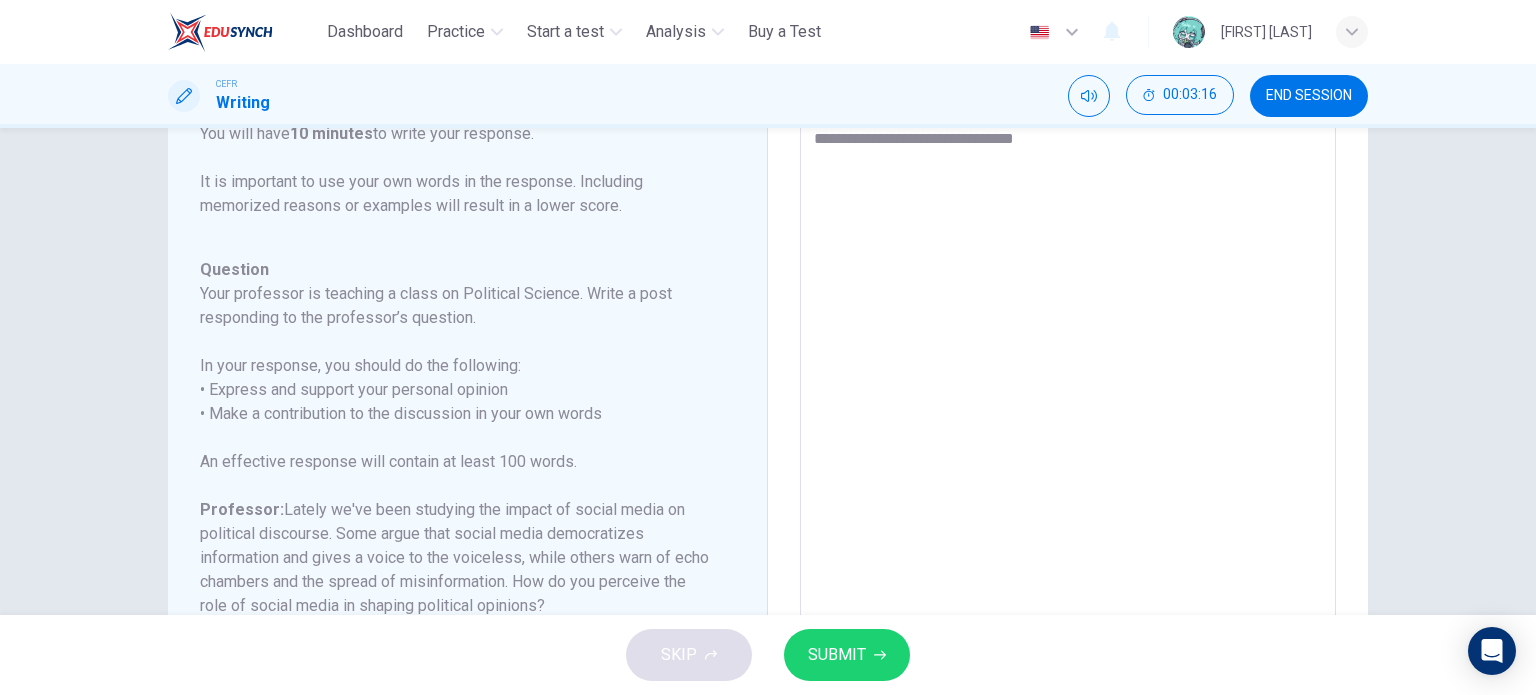 type on "**********" 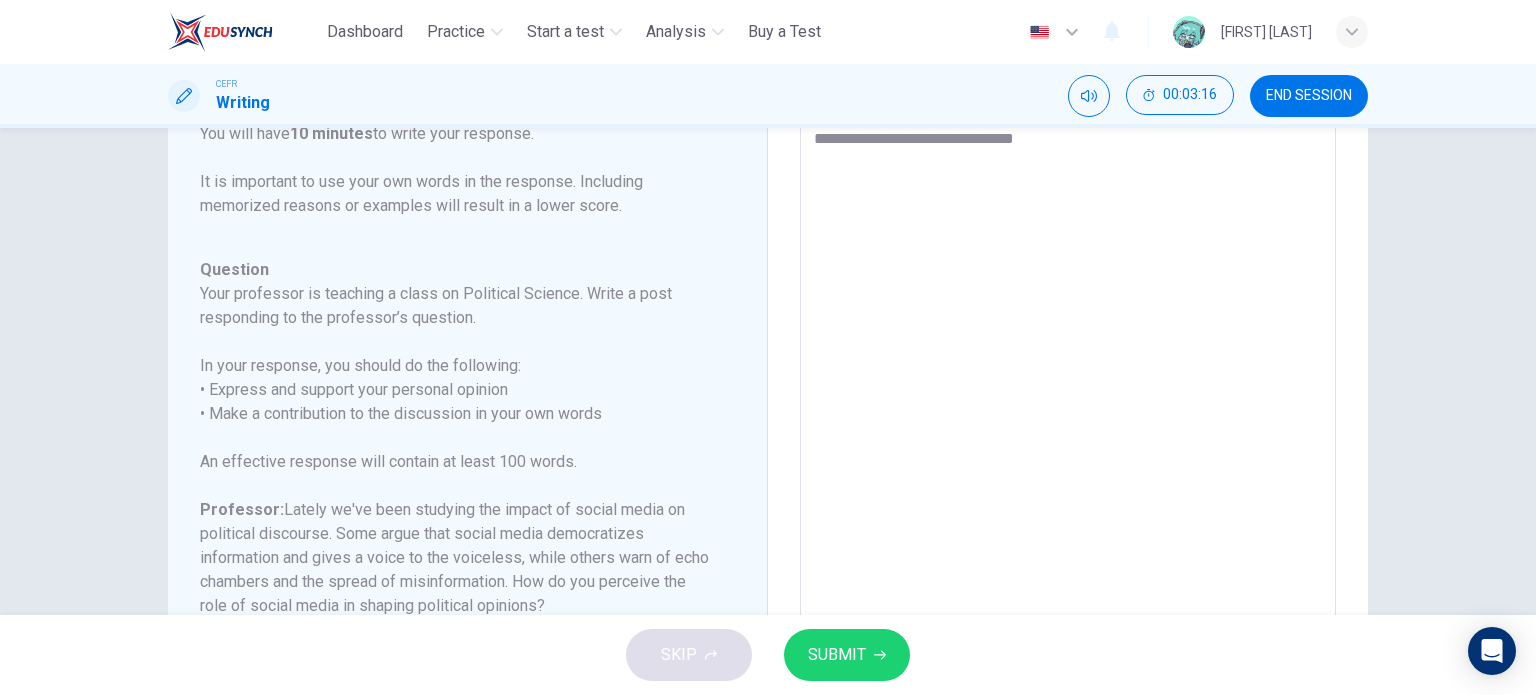type on "*" 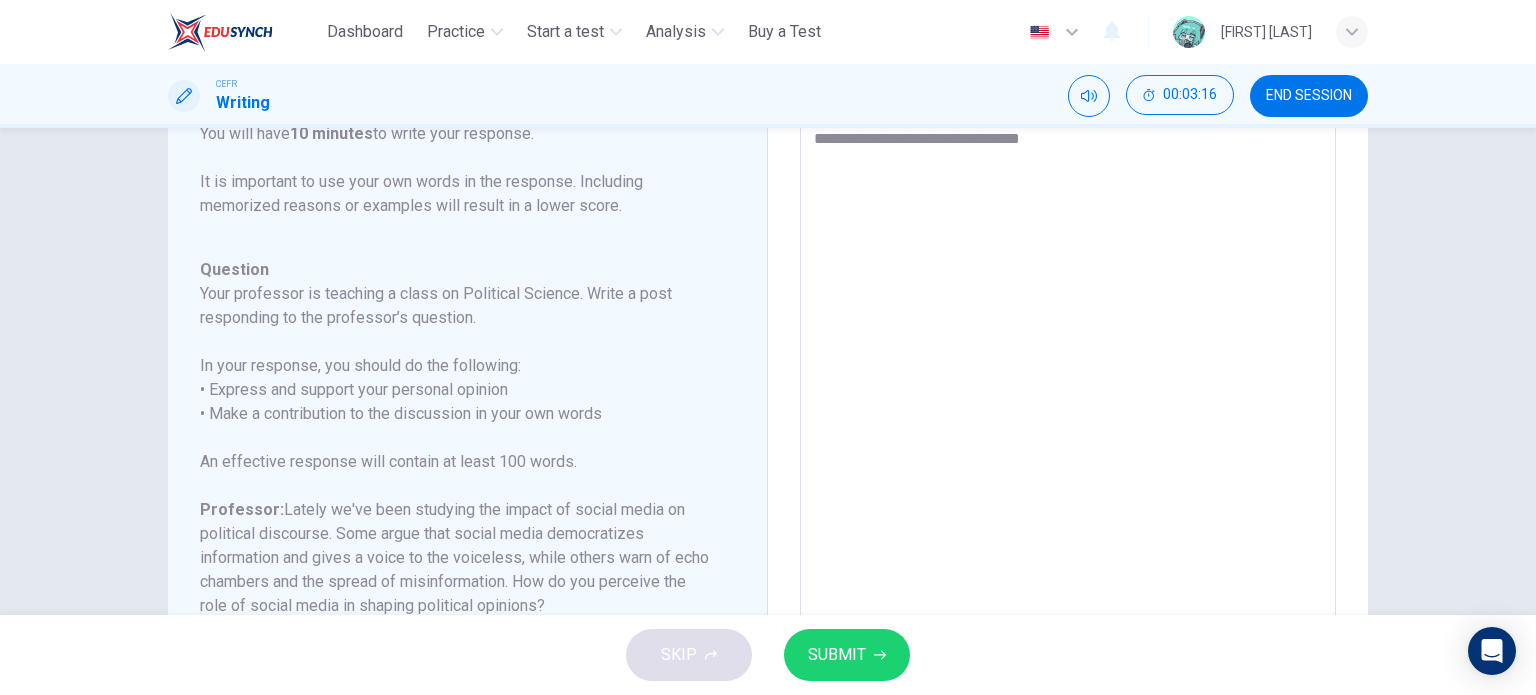 type on "**********" 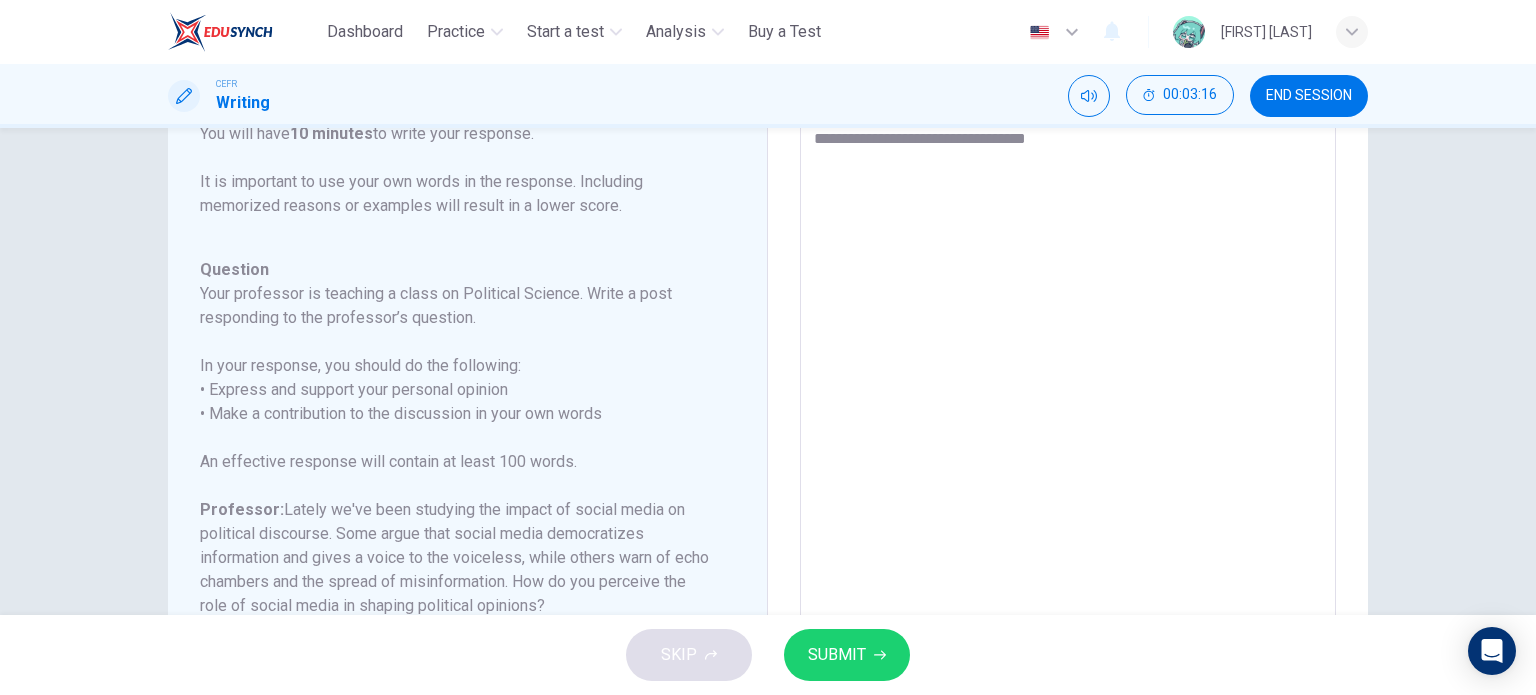 type on "*" 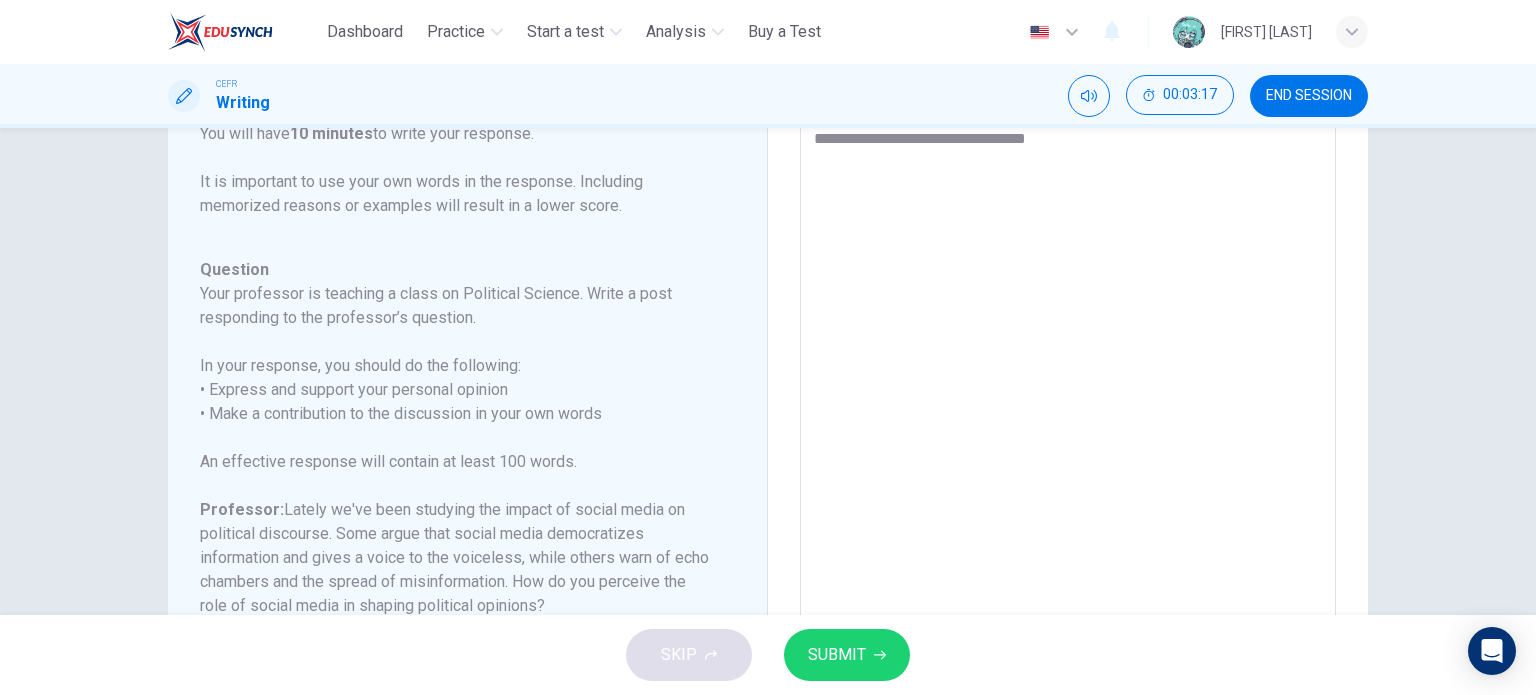 type on "**********" 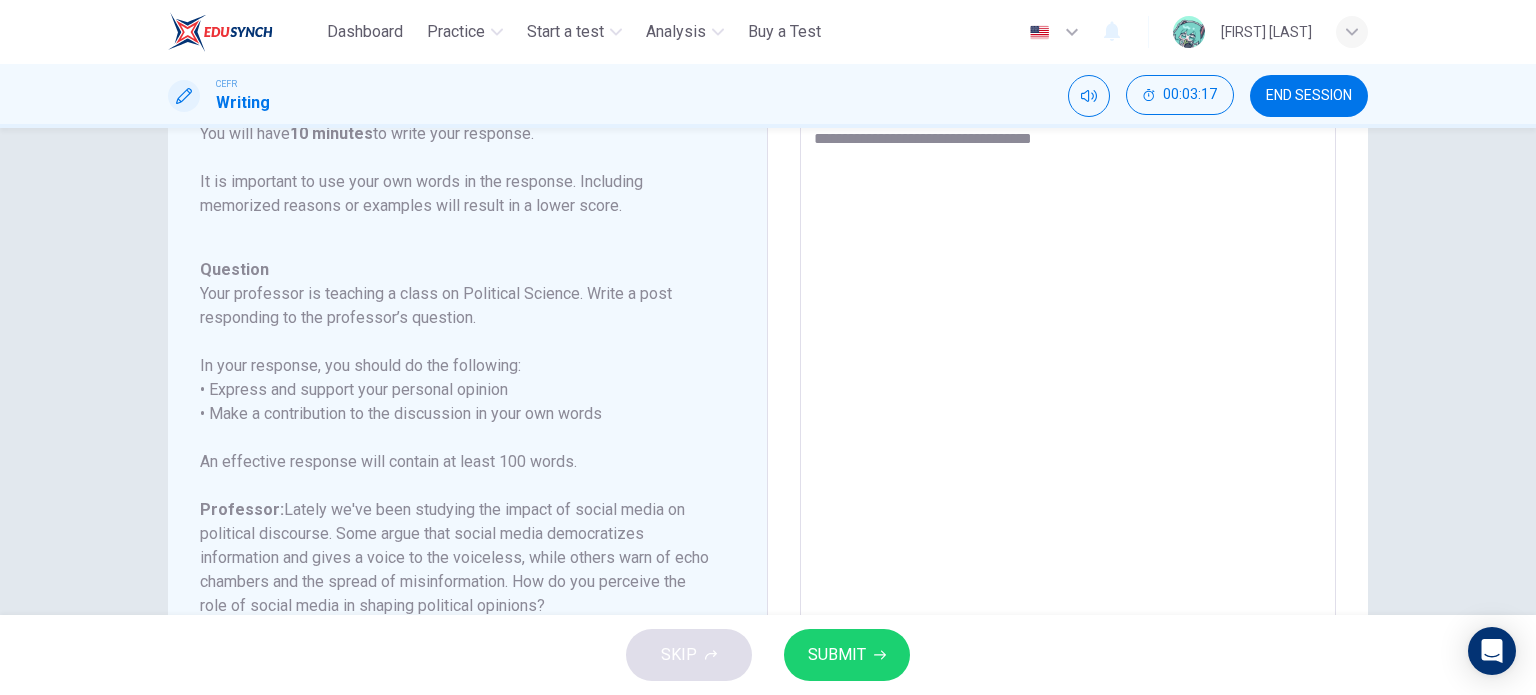 type on "*" 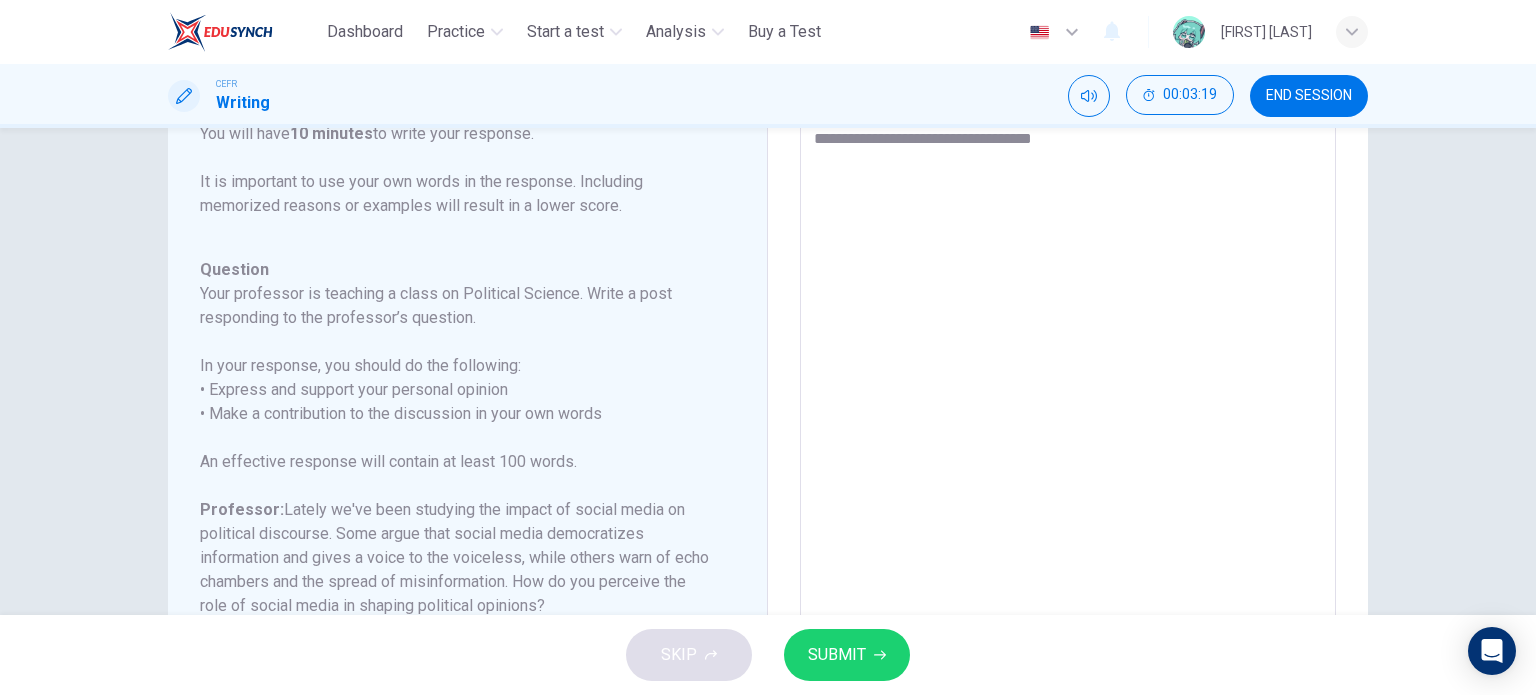 type on "**********" 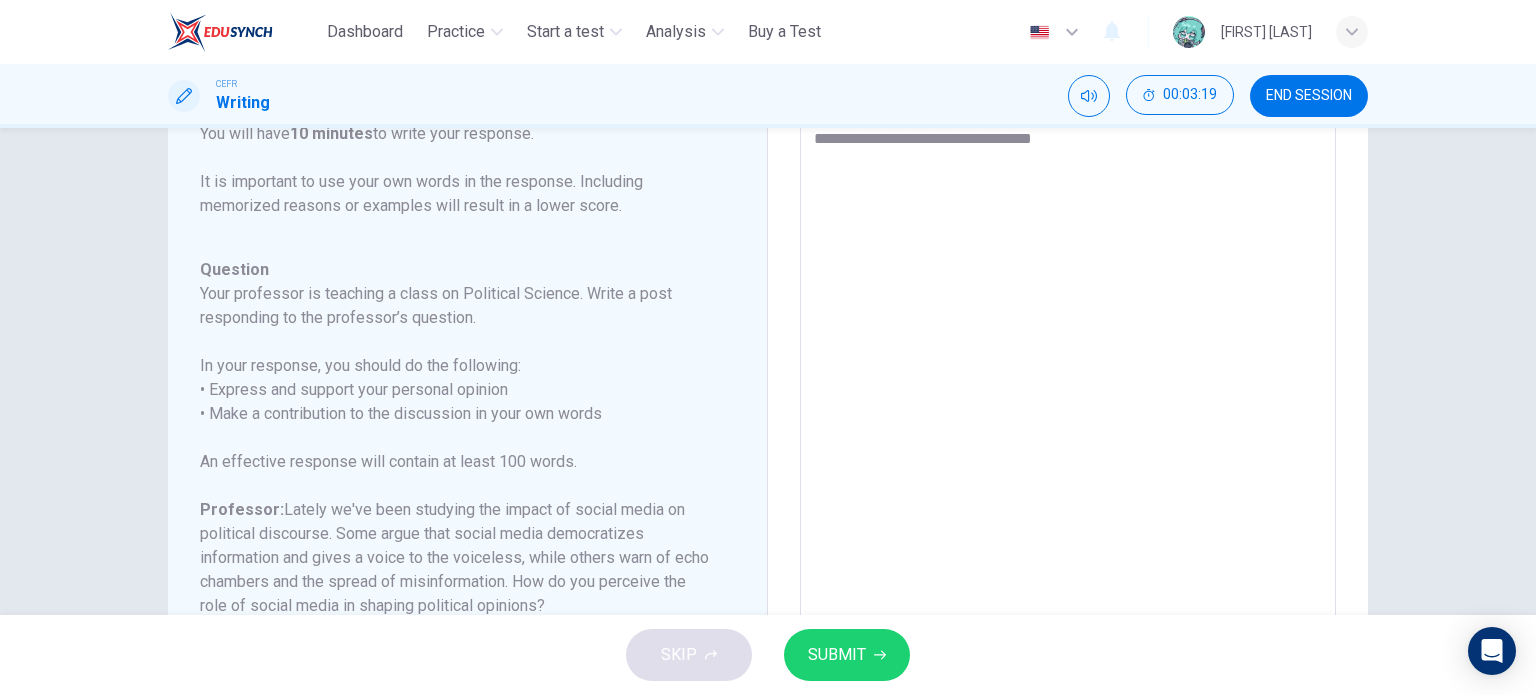 type on "*" 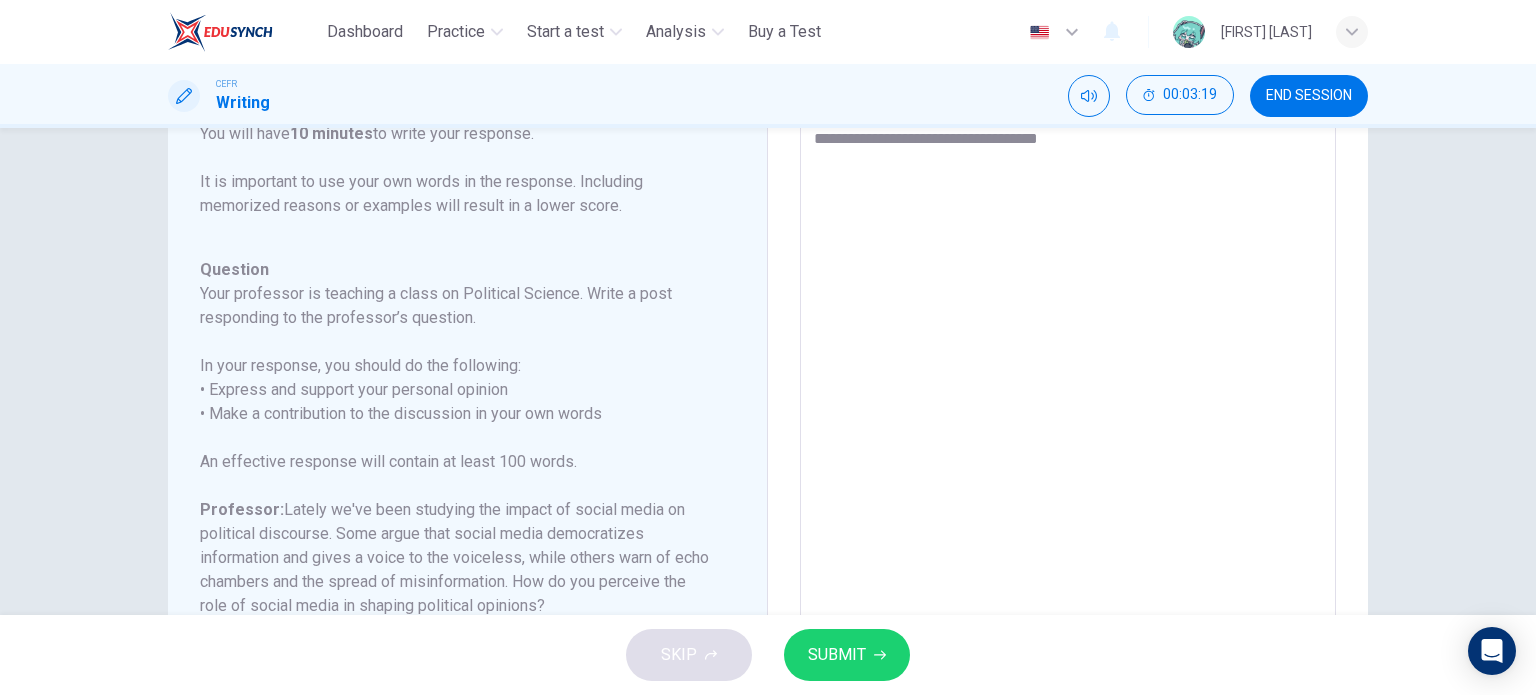 type on "**********" 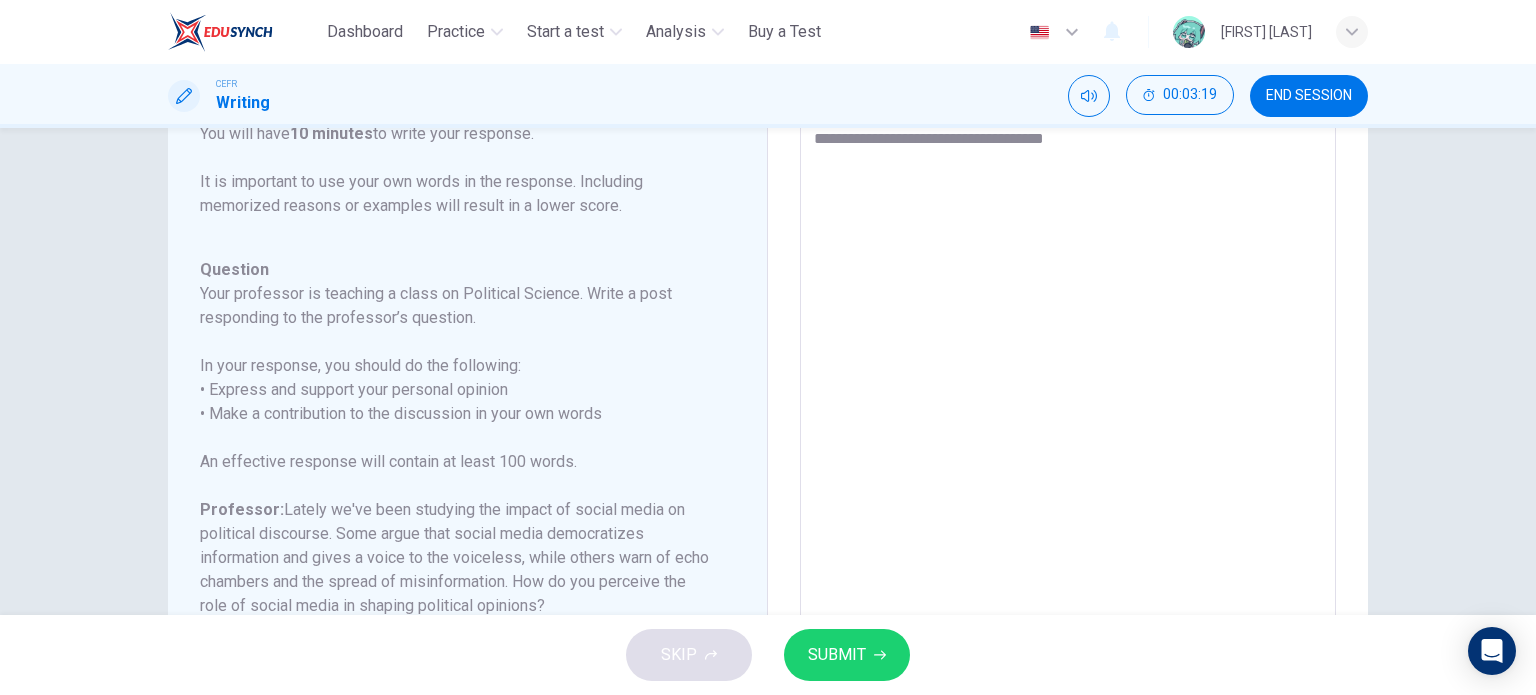 type on "*" 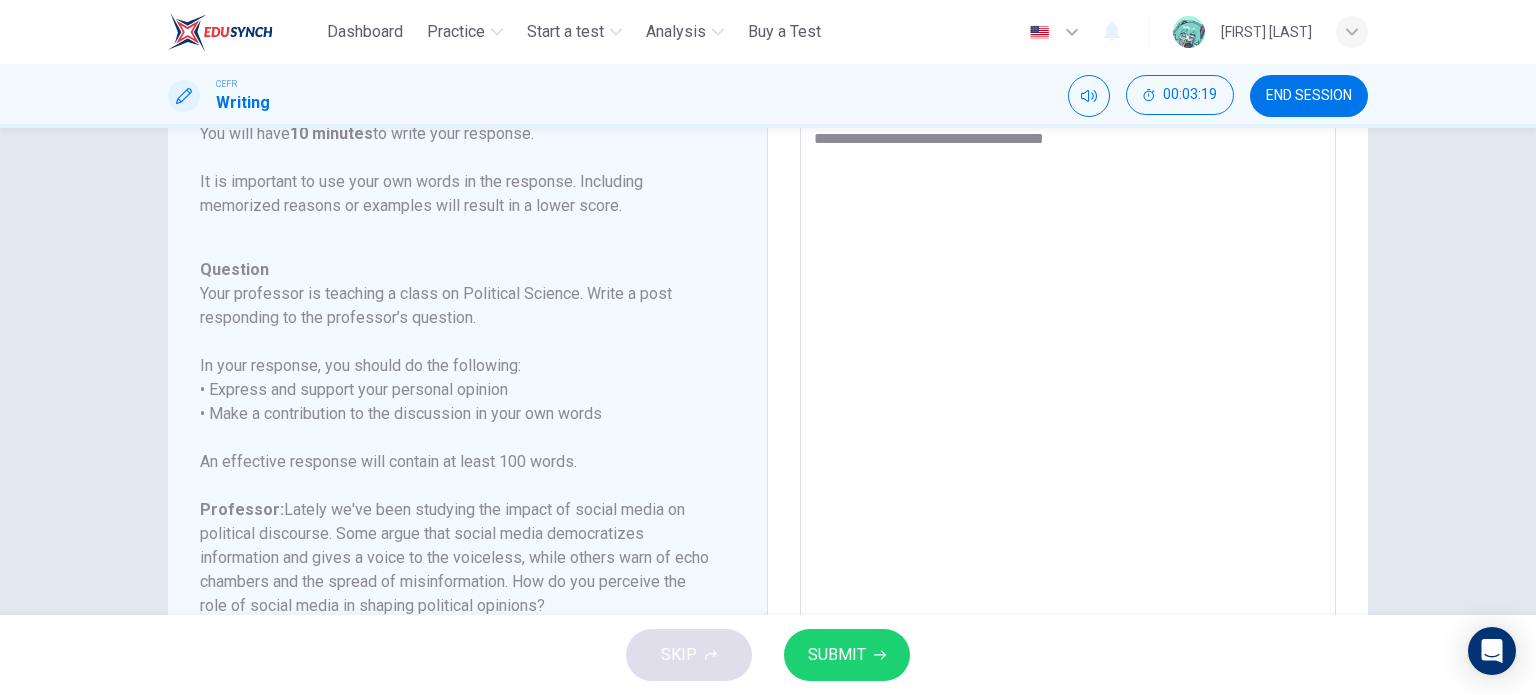 type on "**********" 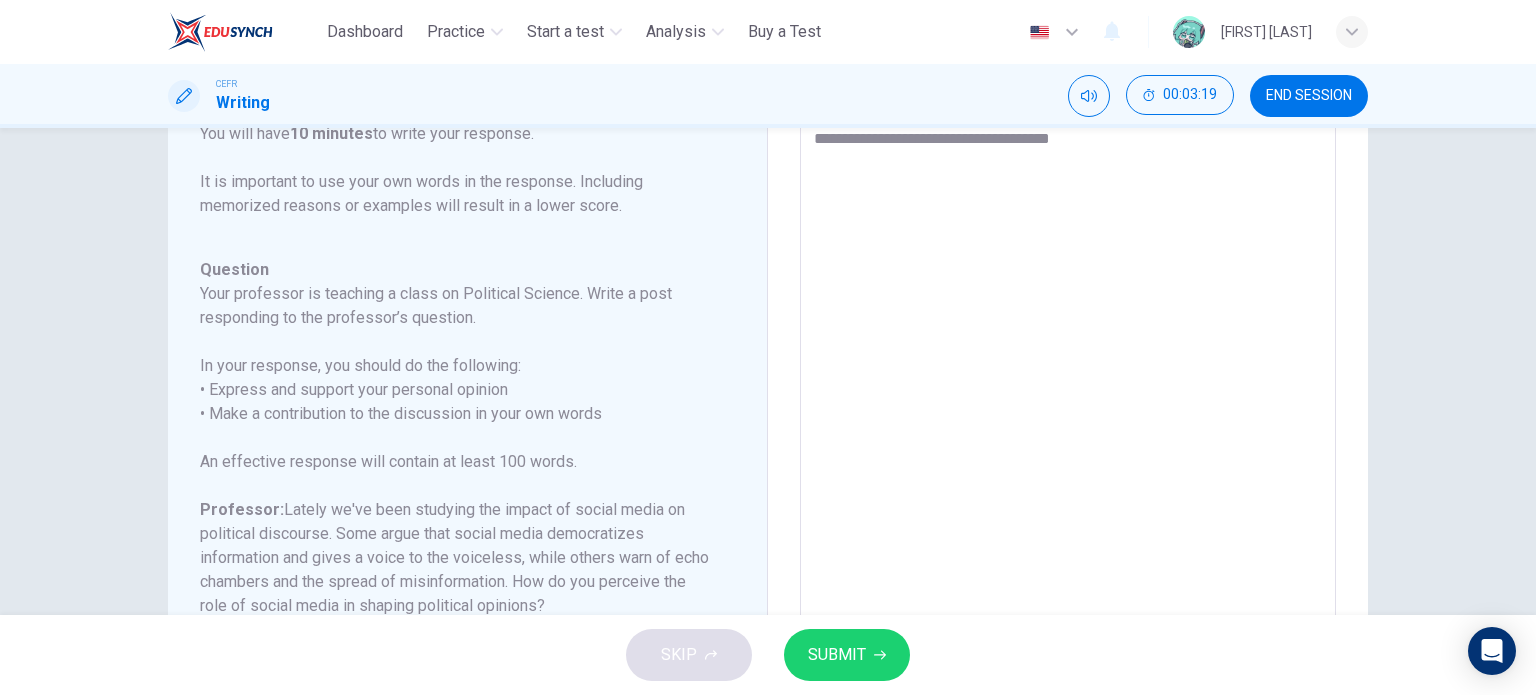 type on "*" 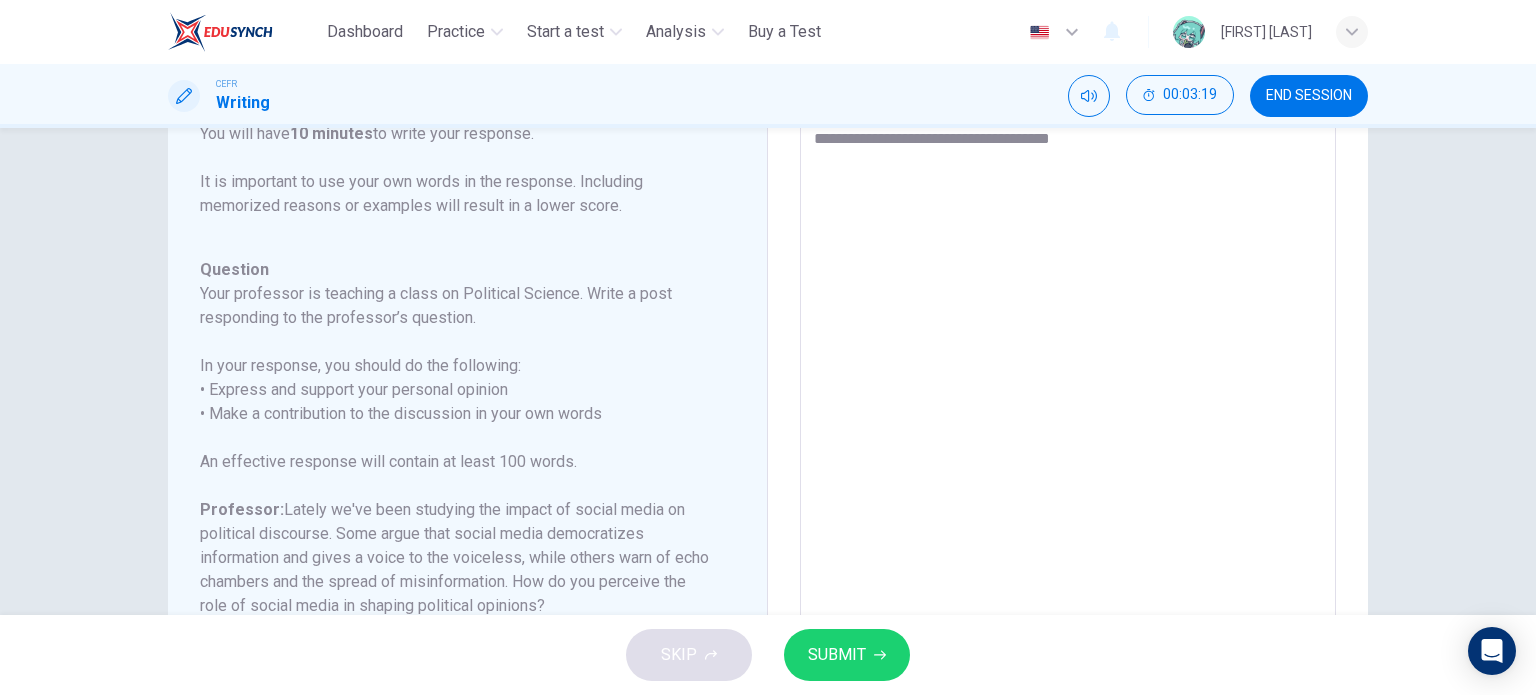 type on "**********" 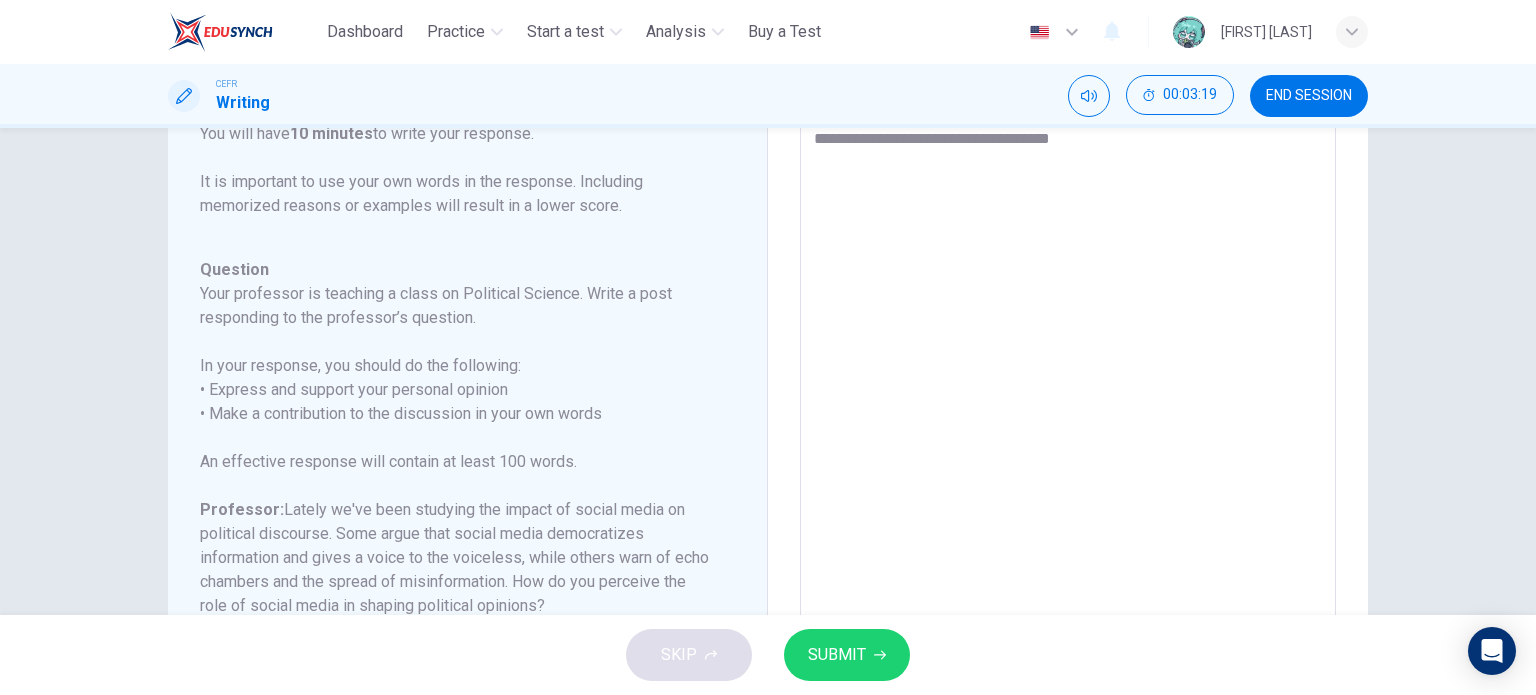 type on "*" 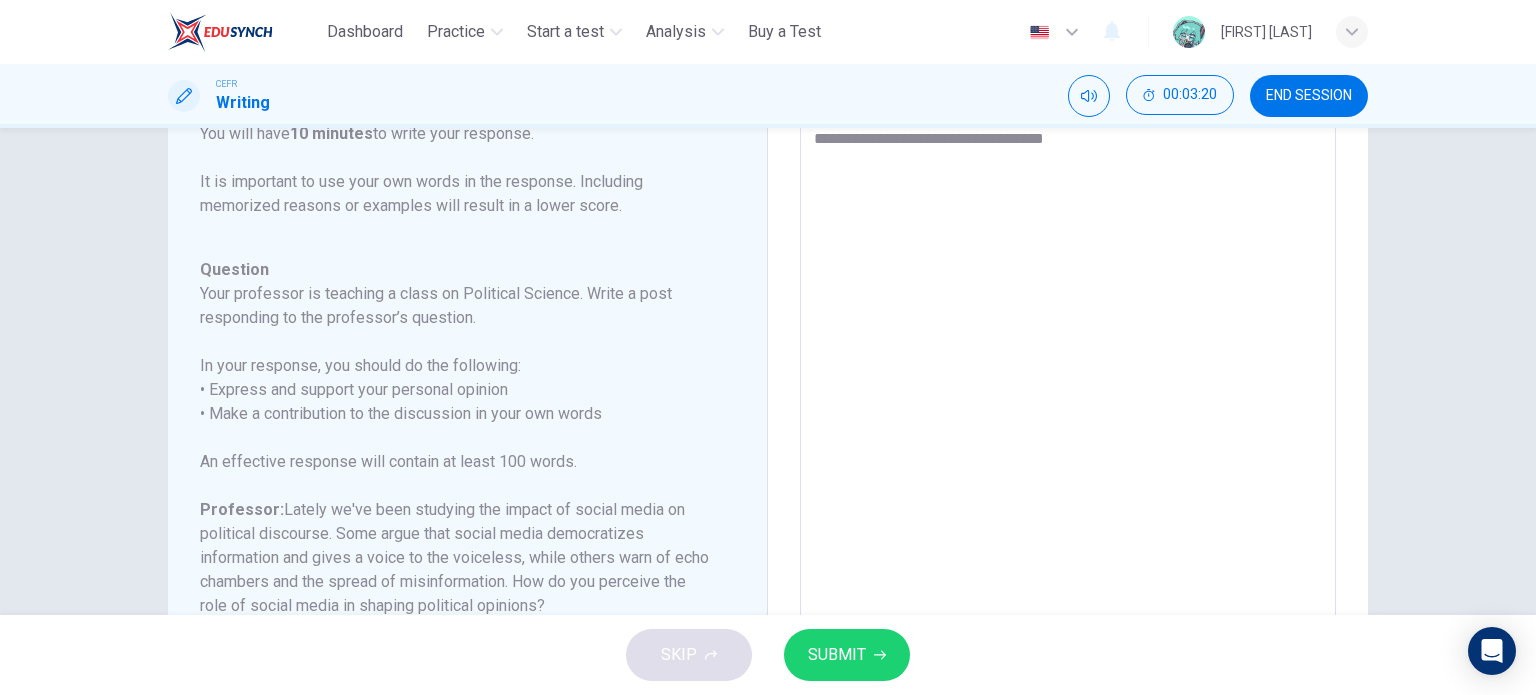 type on "**********" 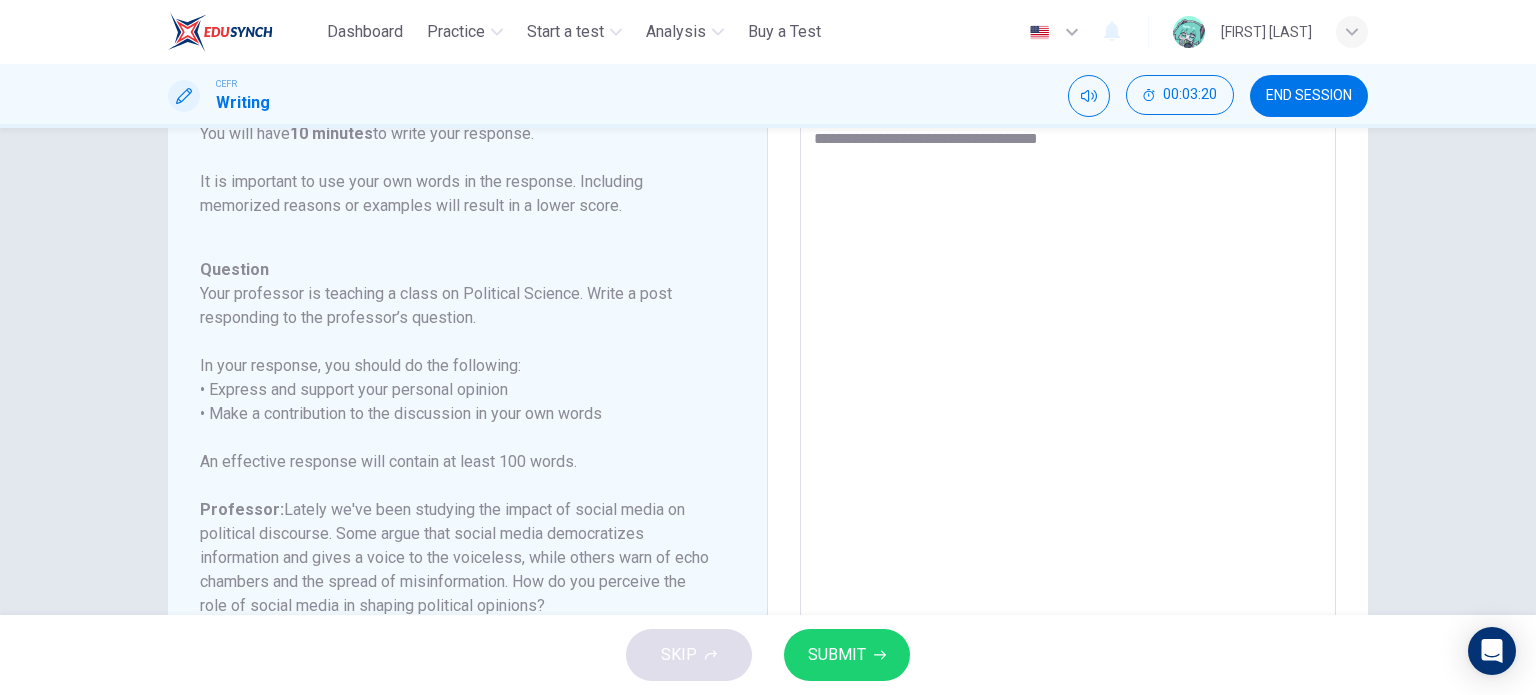 type on "*" 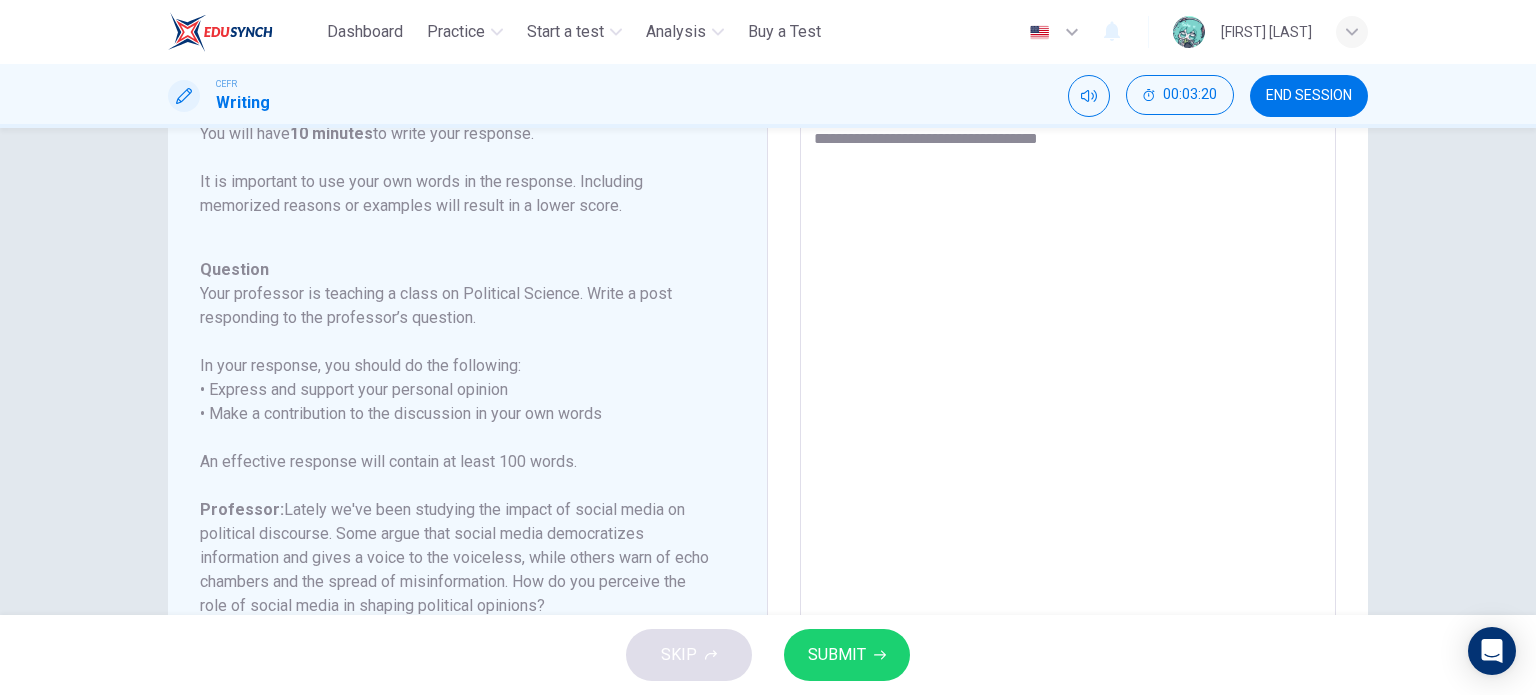 type on "**********" 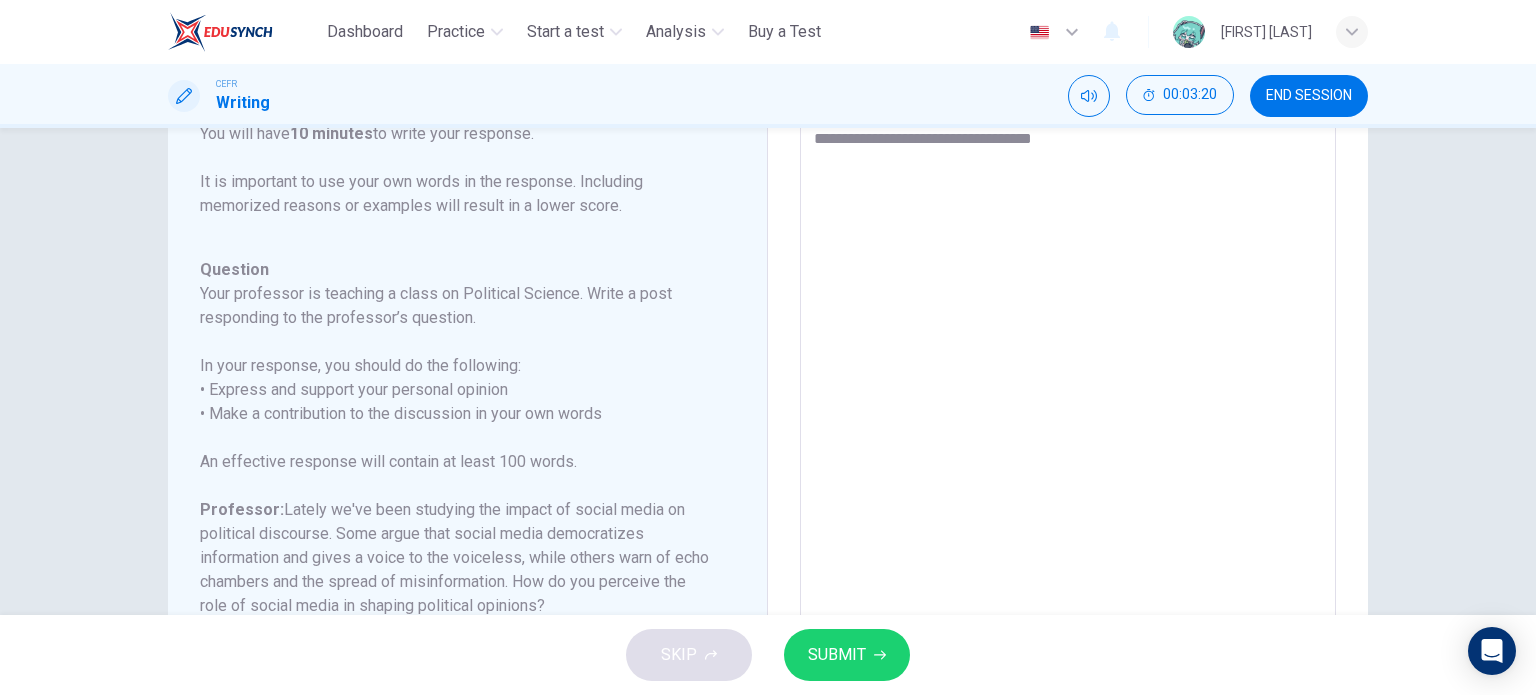 type on "*" 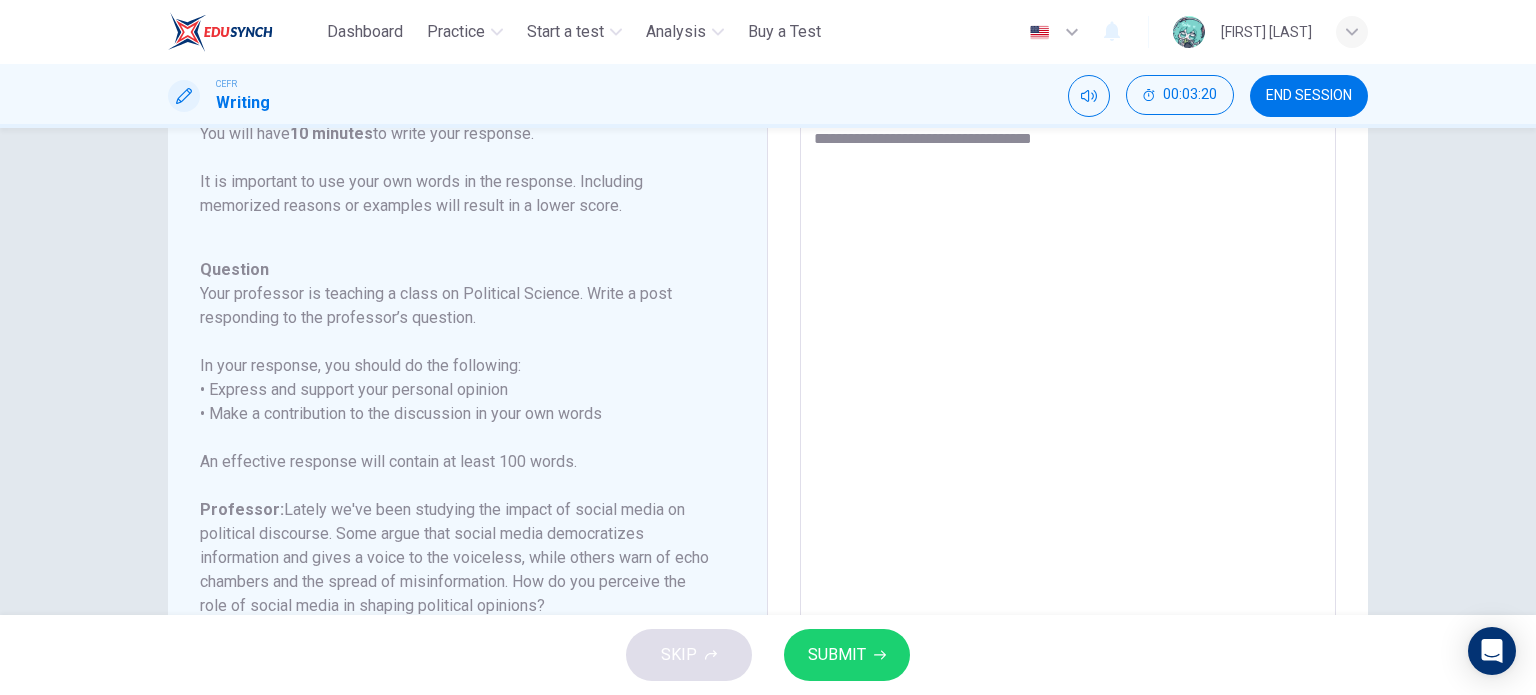 type on "**********" 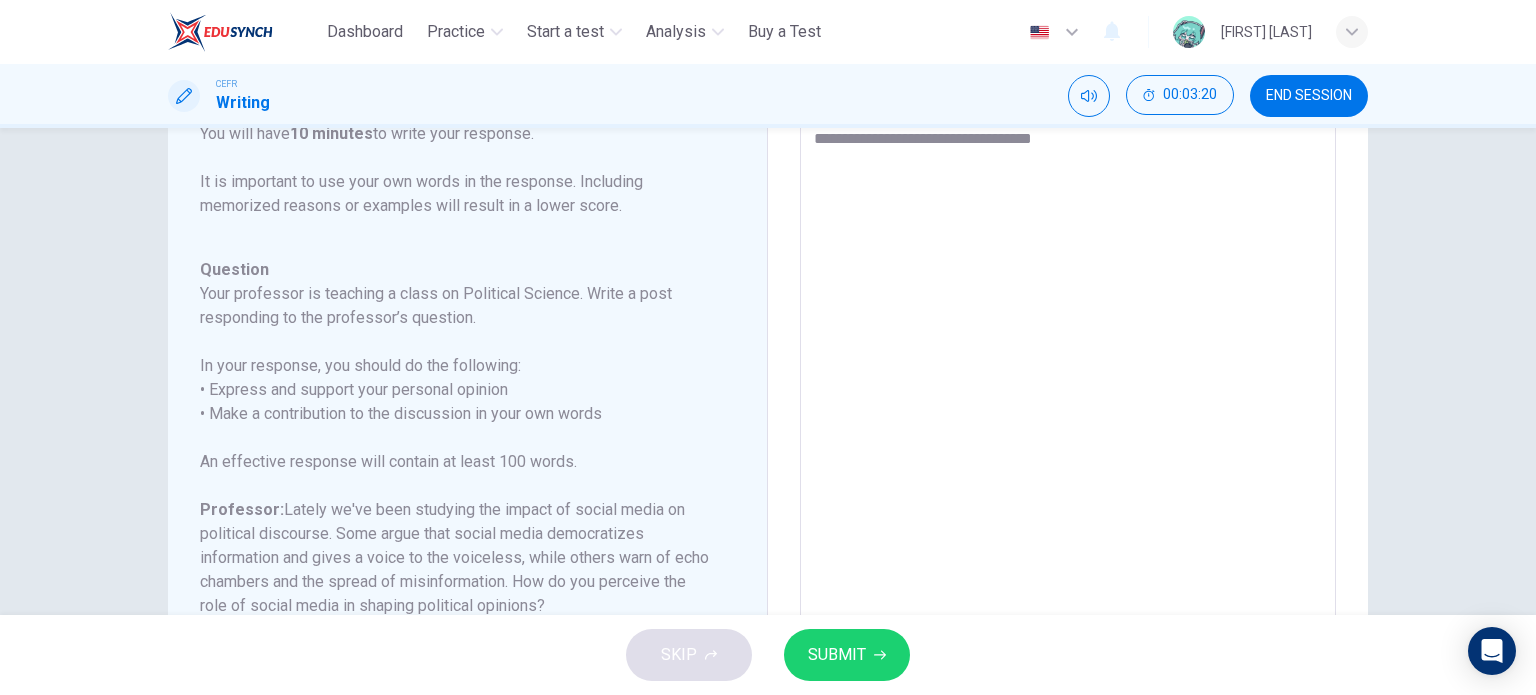 type on "*" 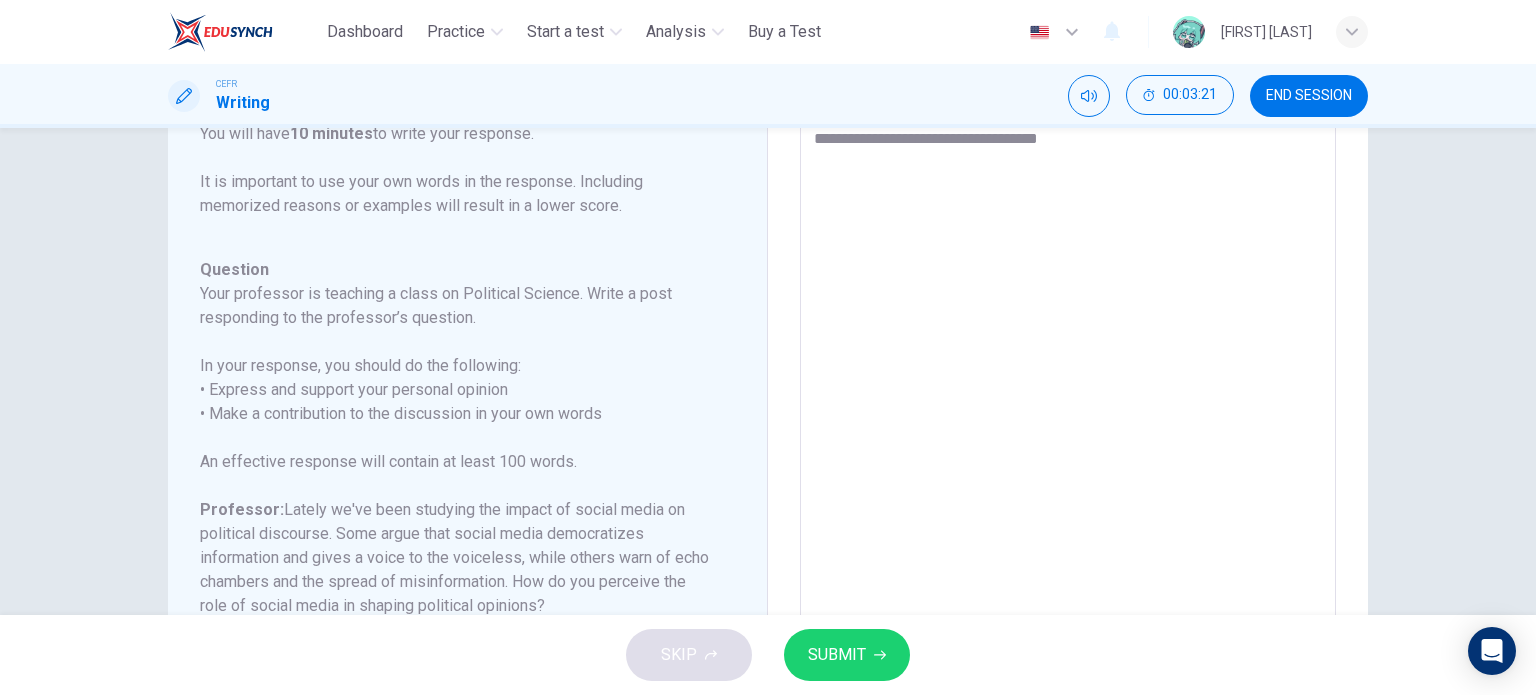 type on "**********" 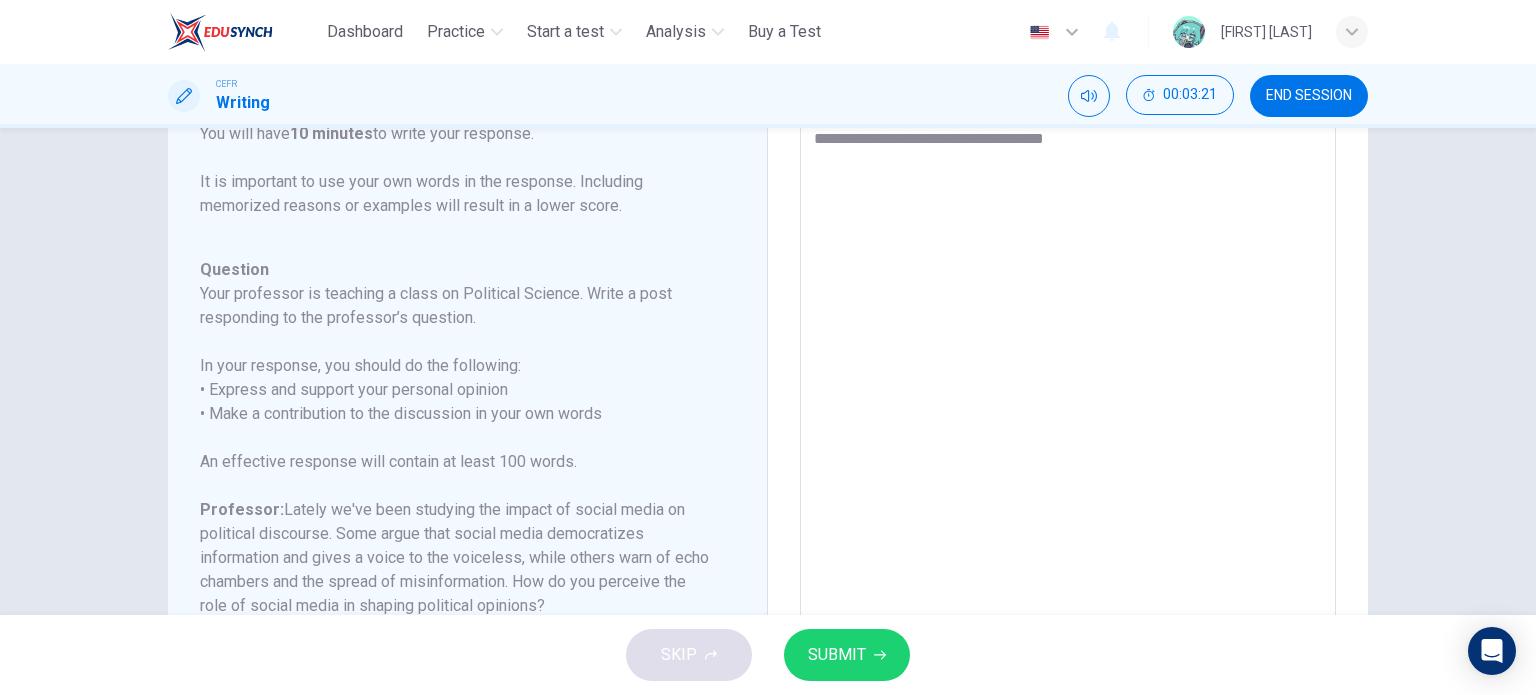 type on "*" 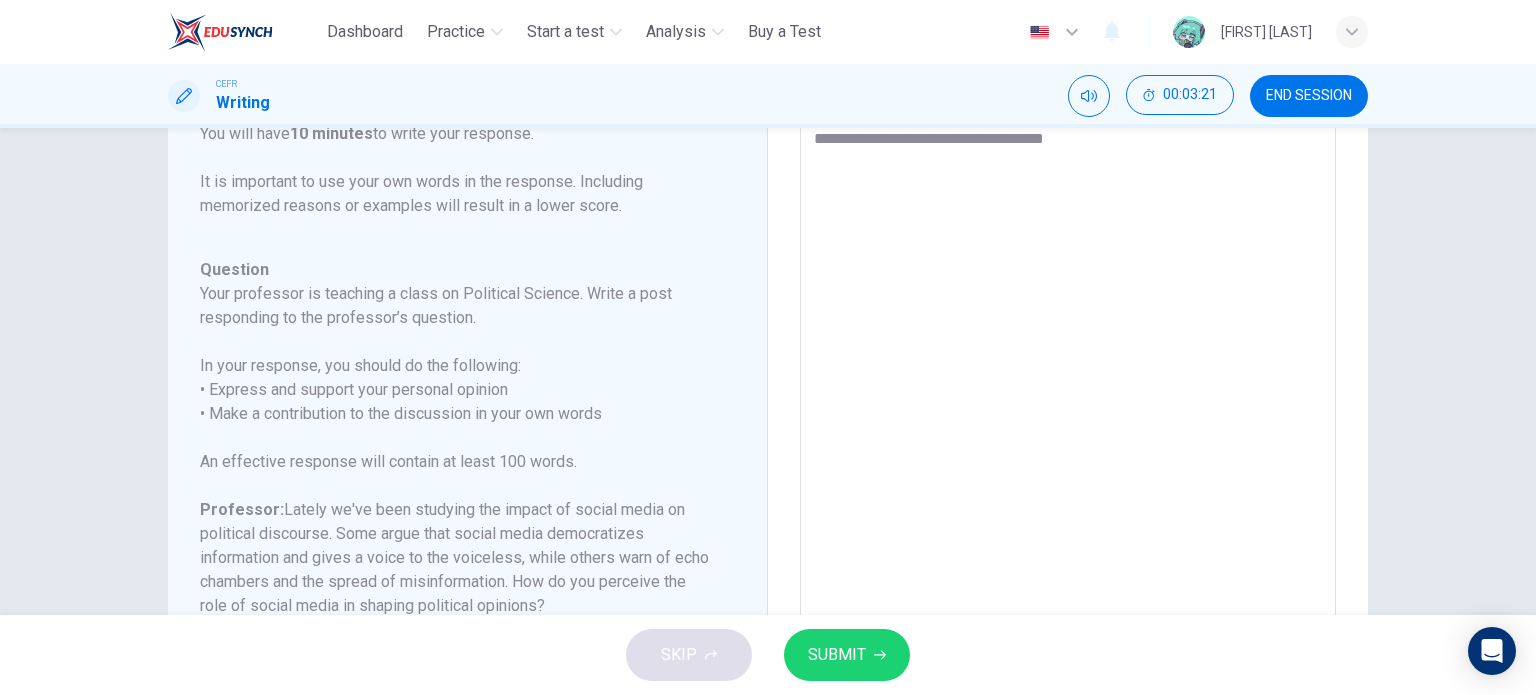 type on "**********" 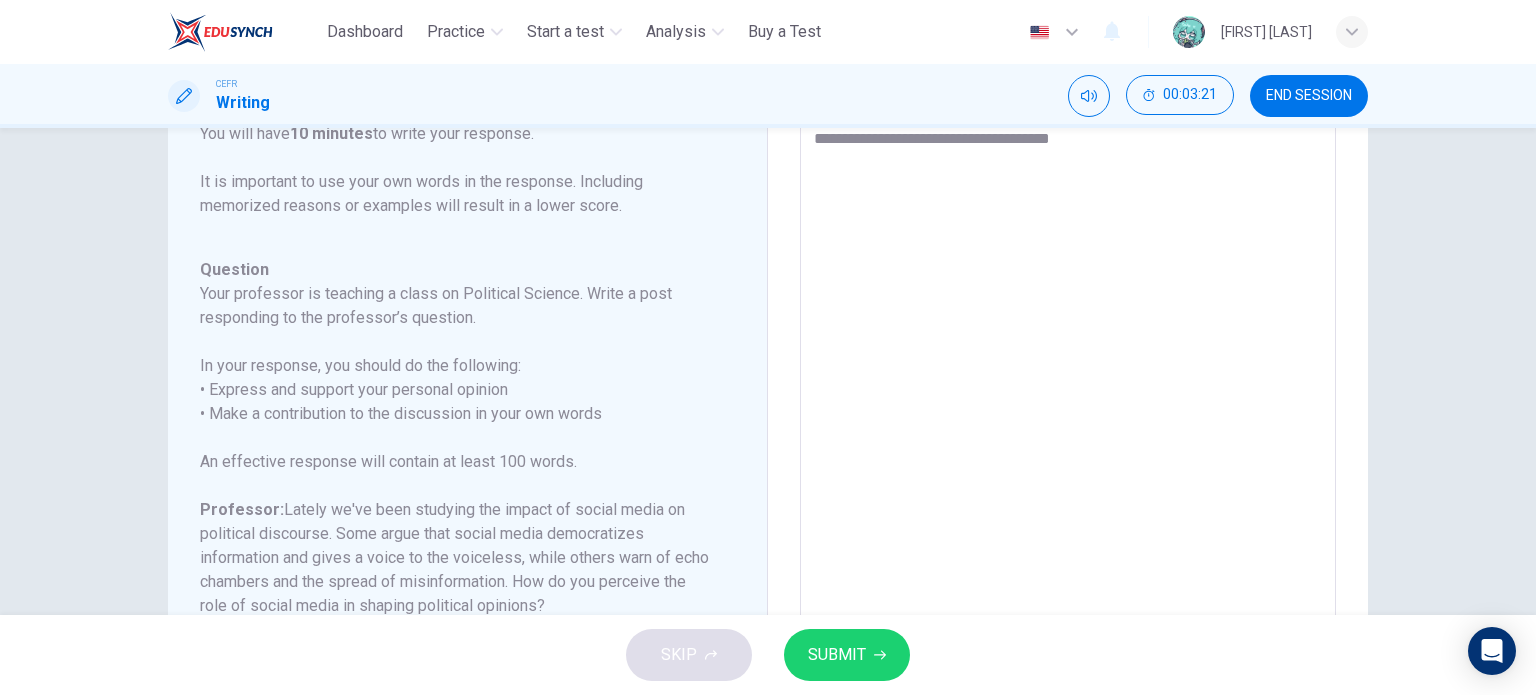 type on "*" 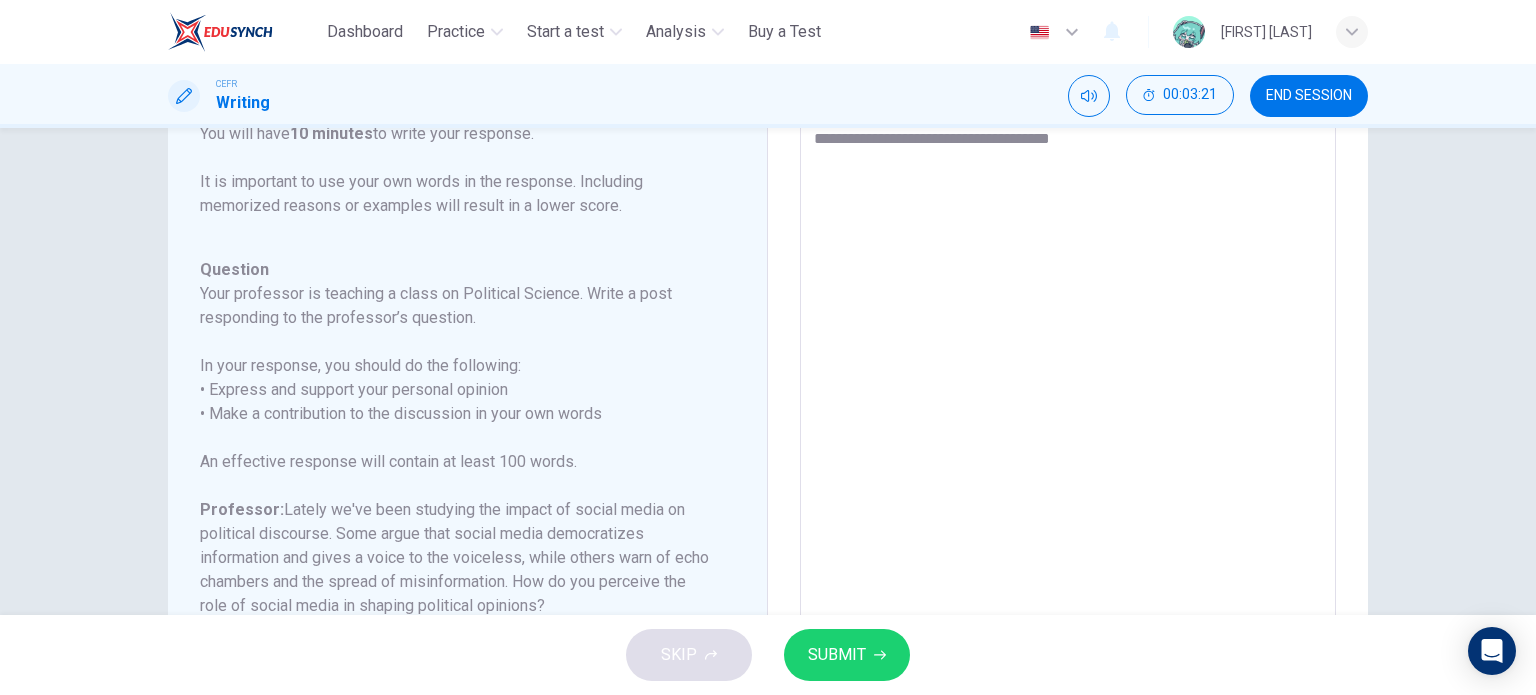 type on "**********" 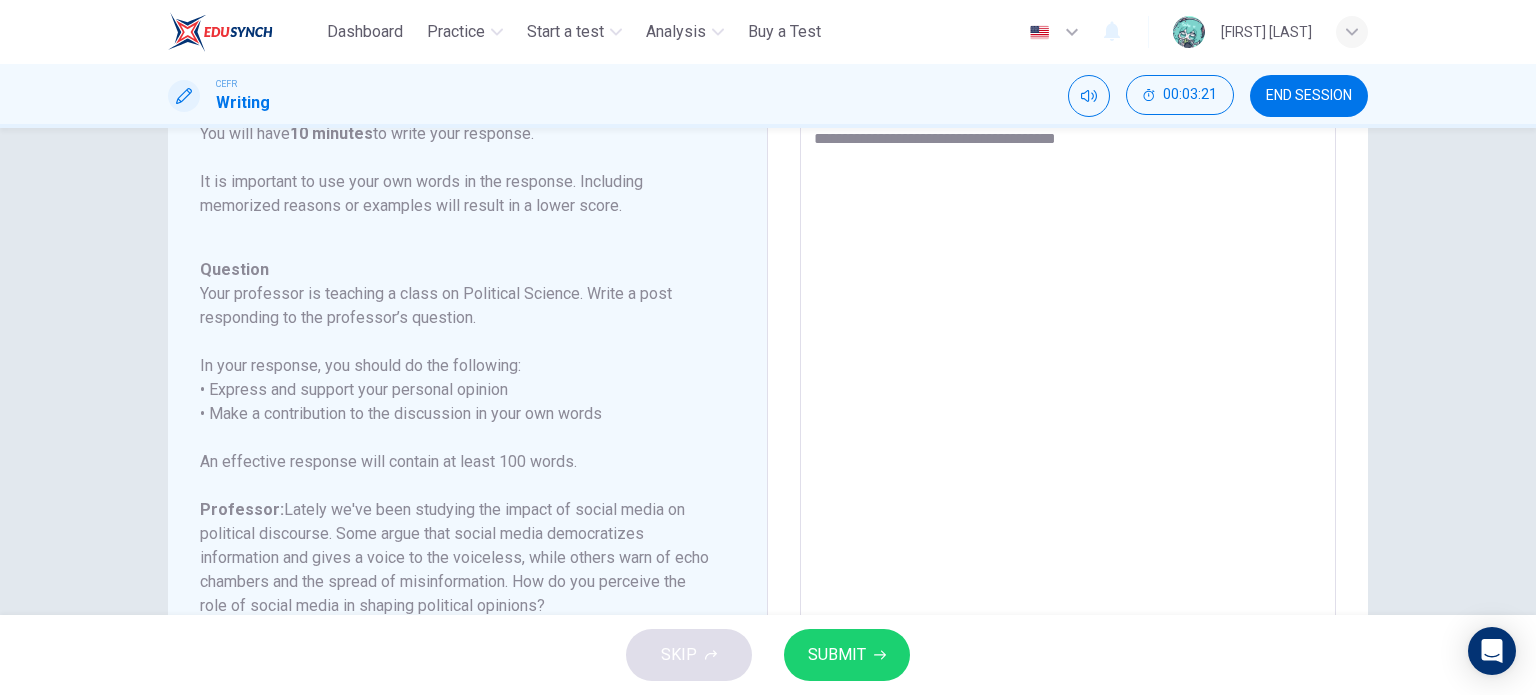 type on "*" 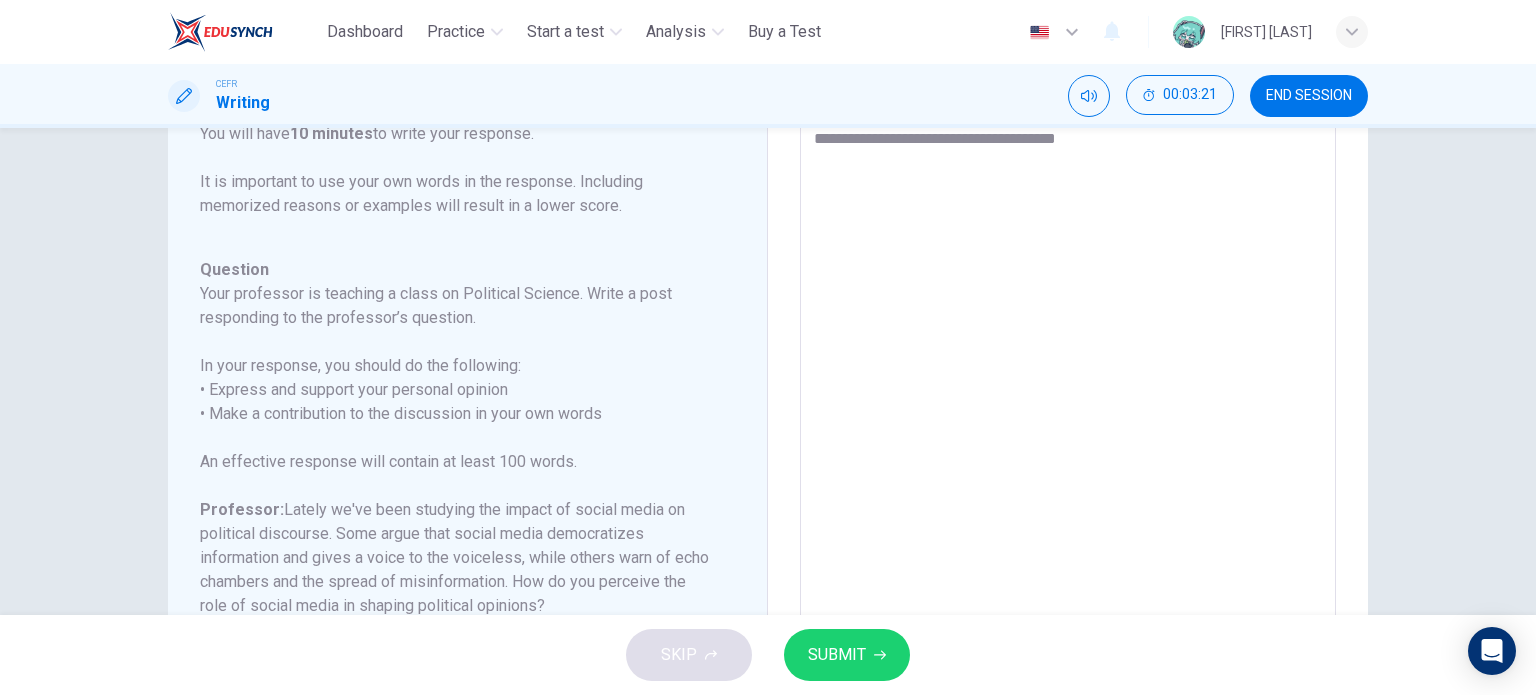 type on "**********" 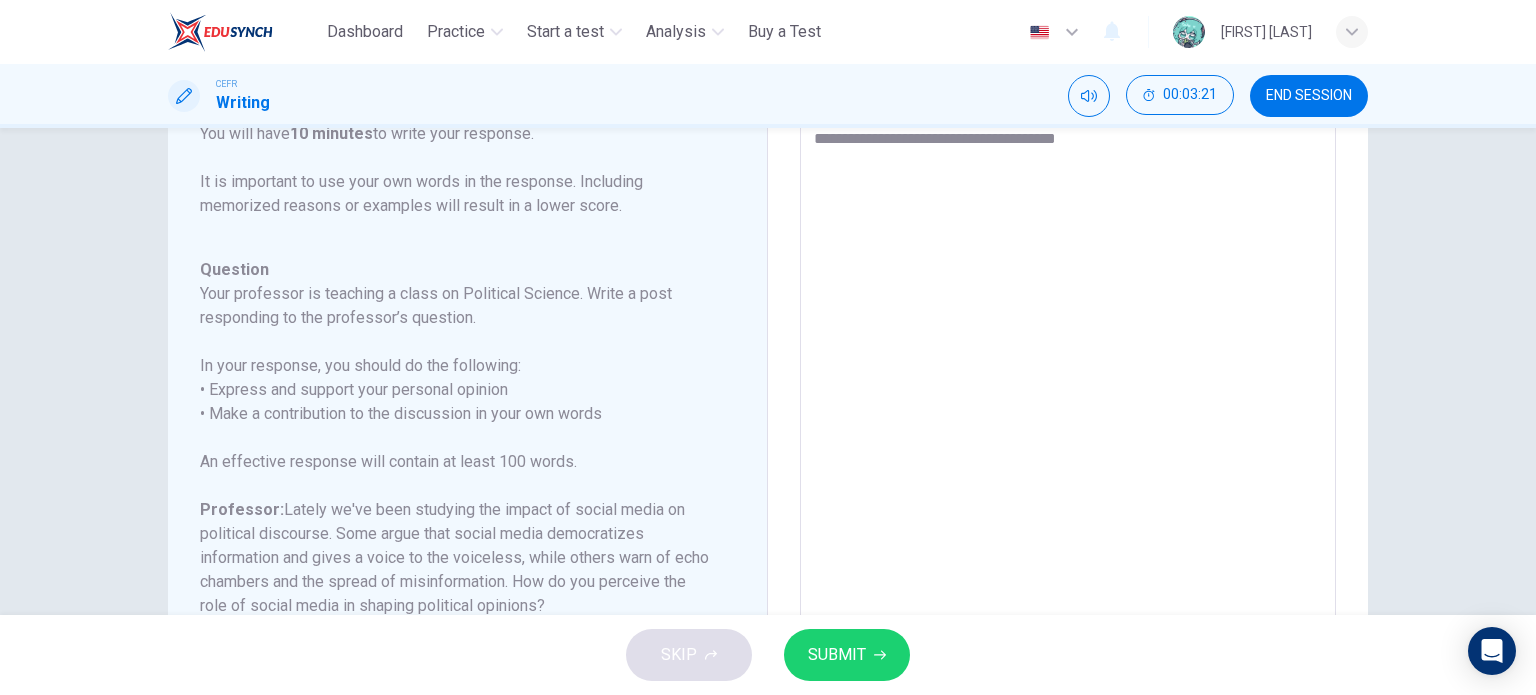 type on "*" 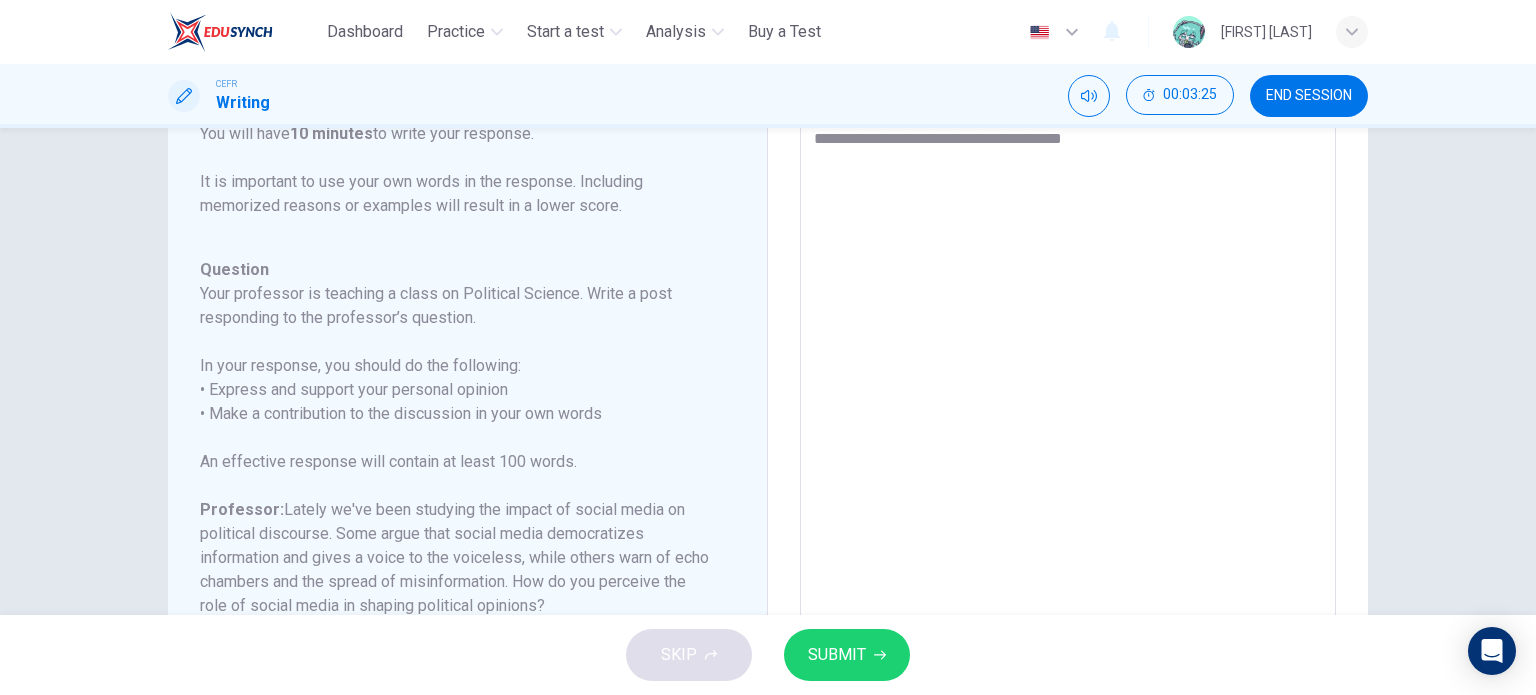 type on "**********" 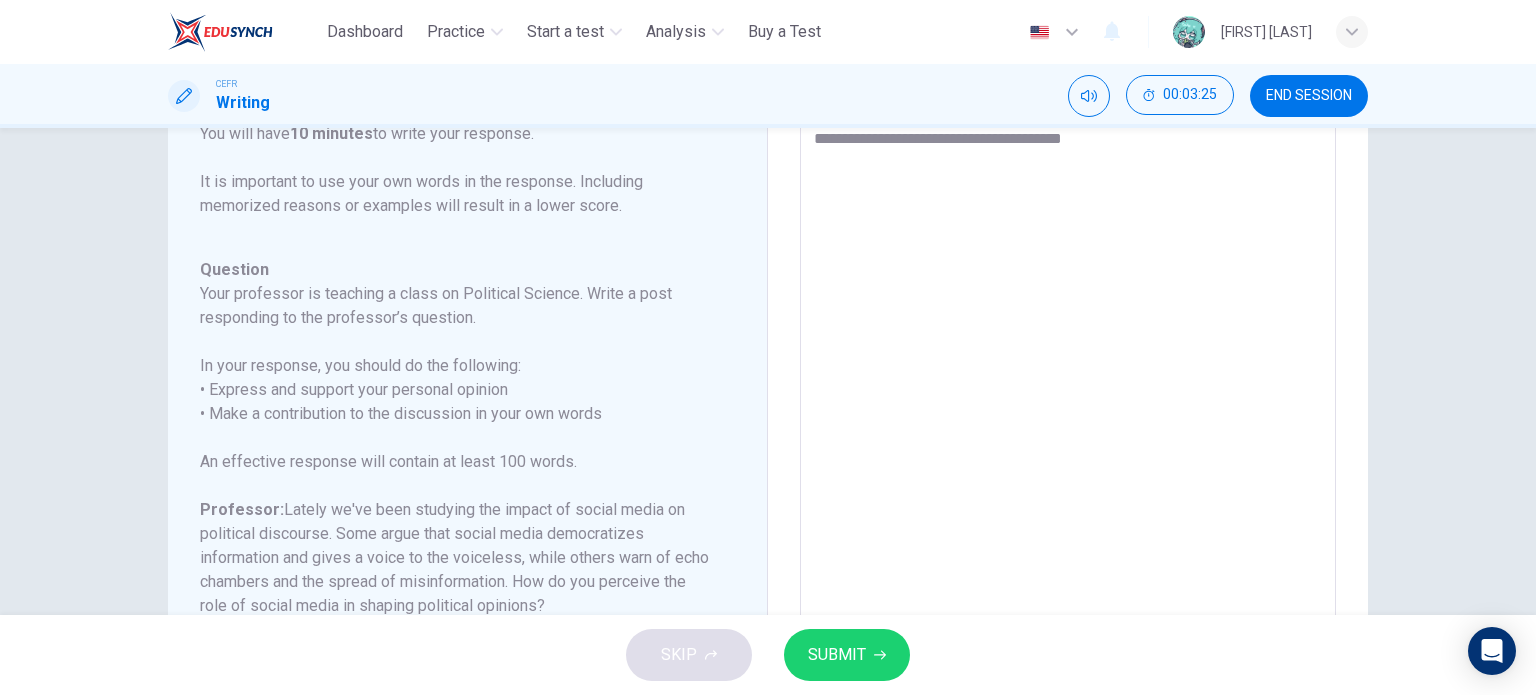 type on "*" 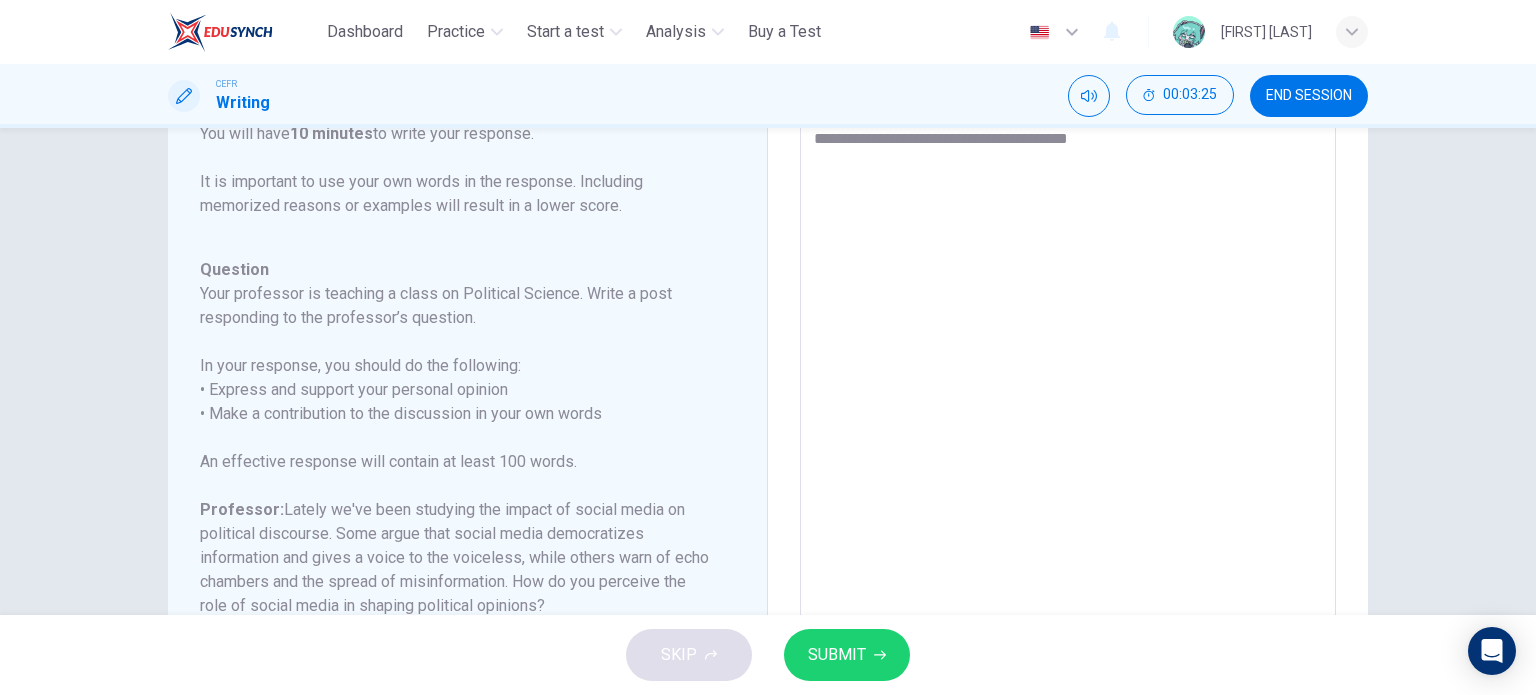 type on "**********" 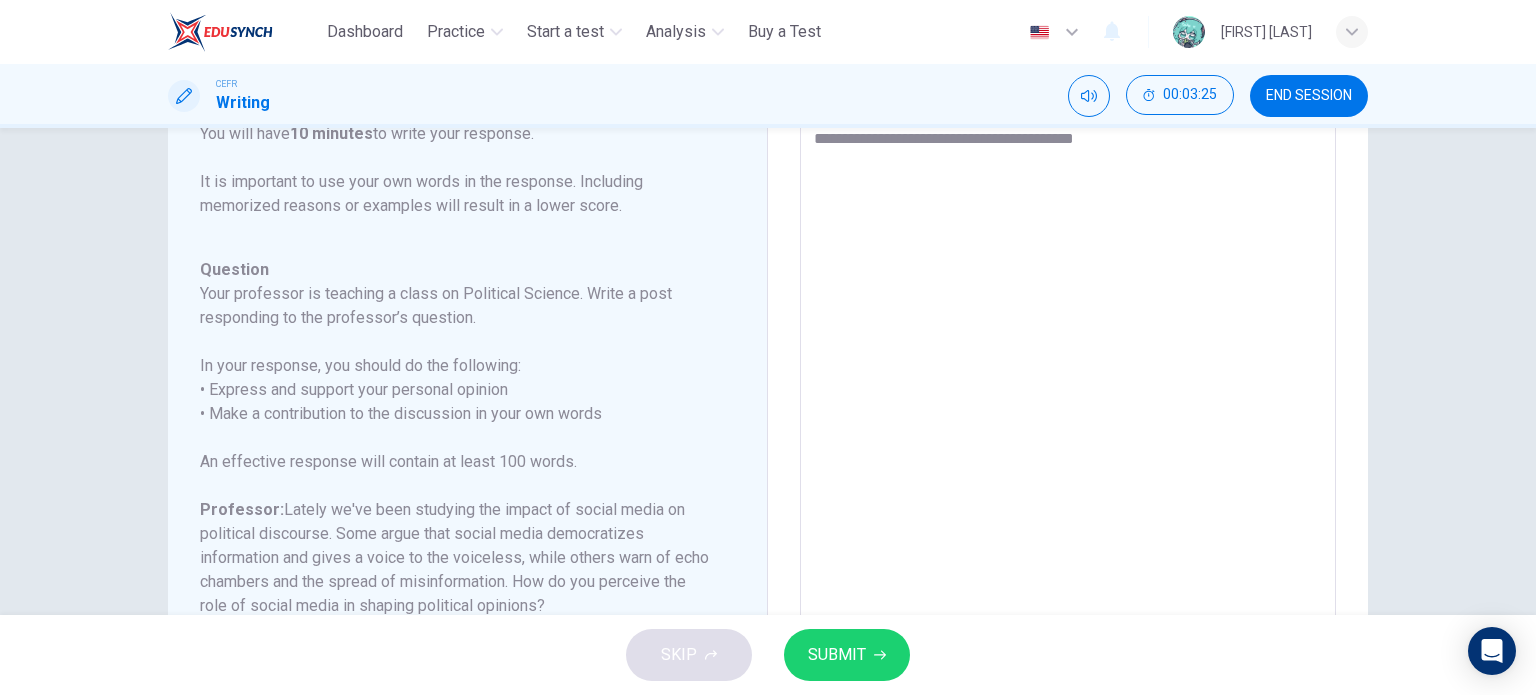 type on "*" 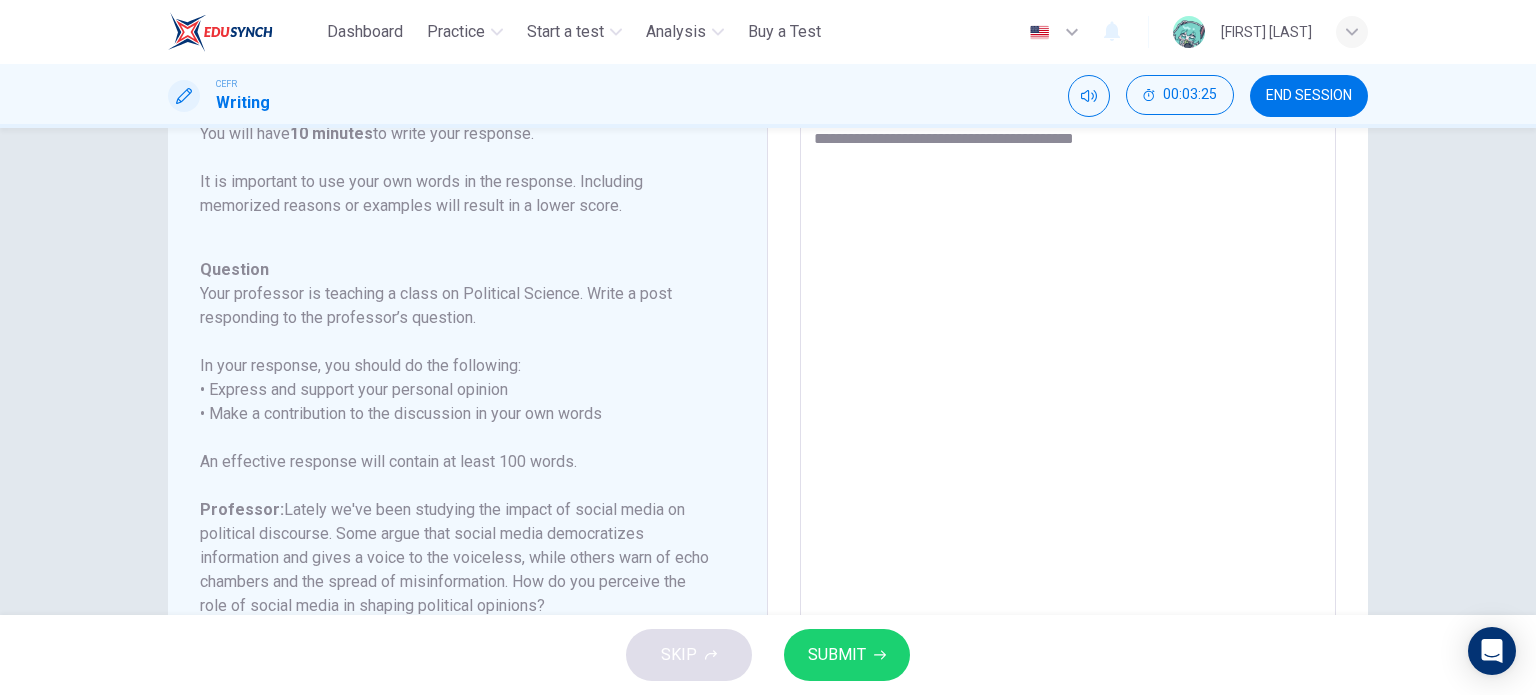 type on "**********" 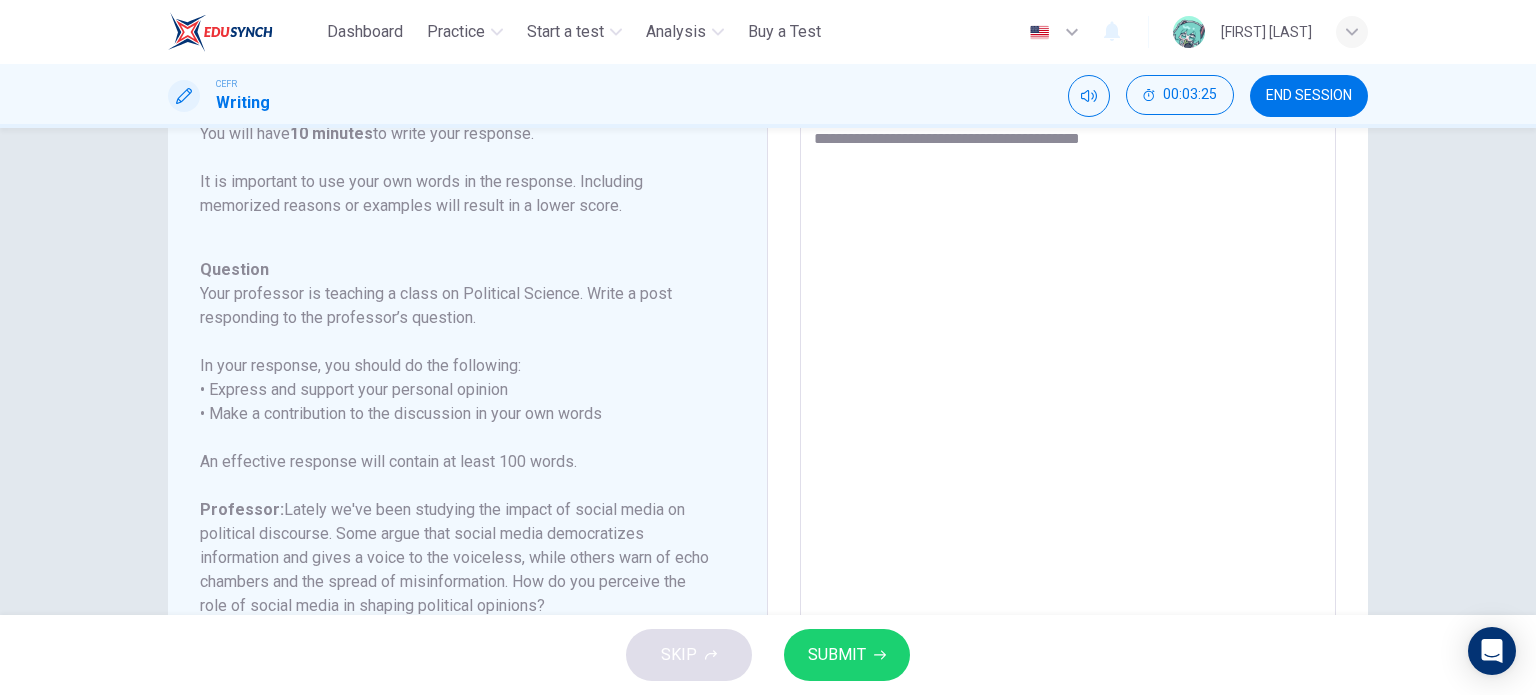 type on "*" 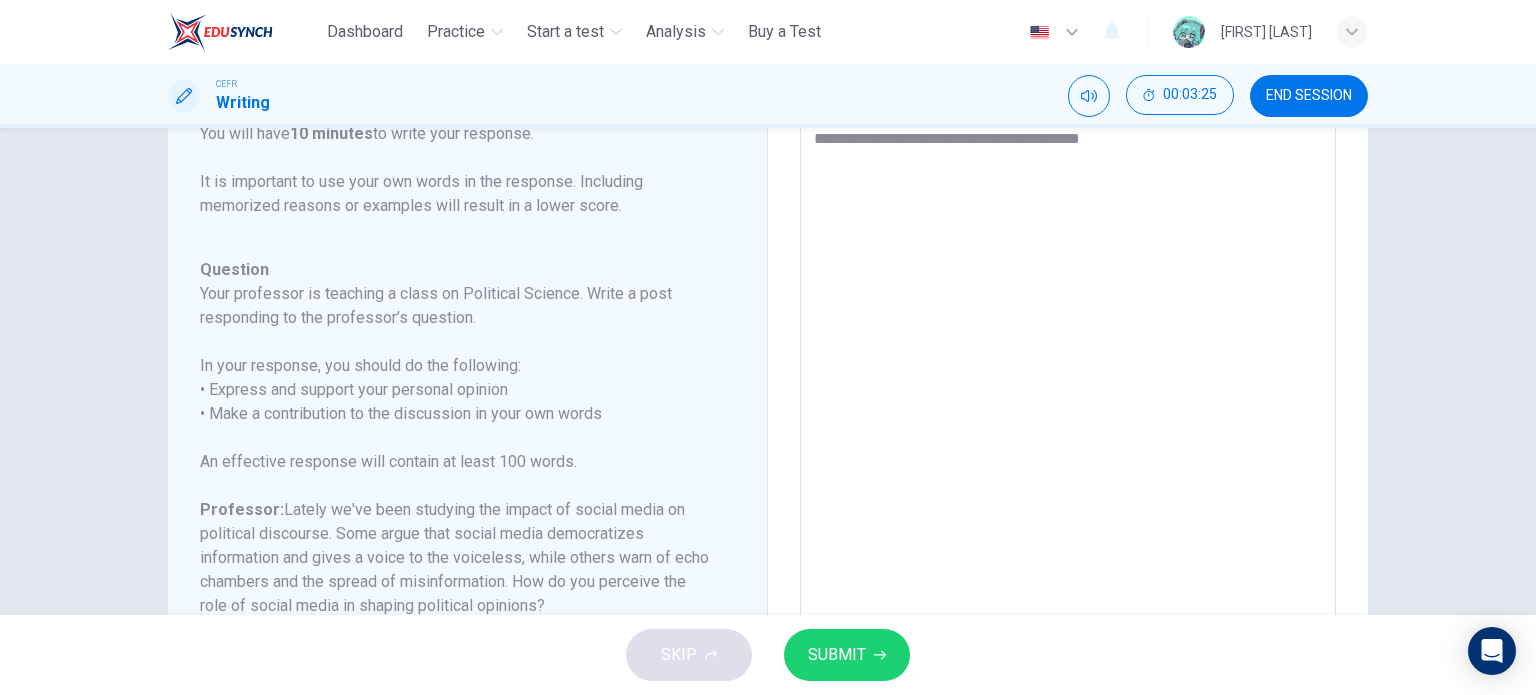type on "**********" 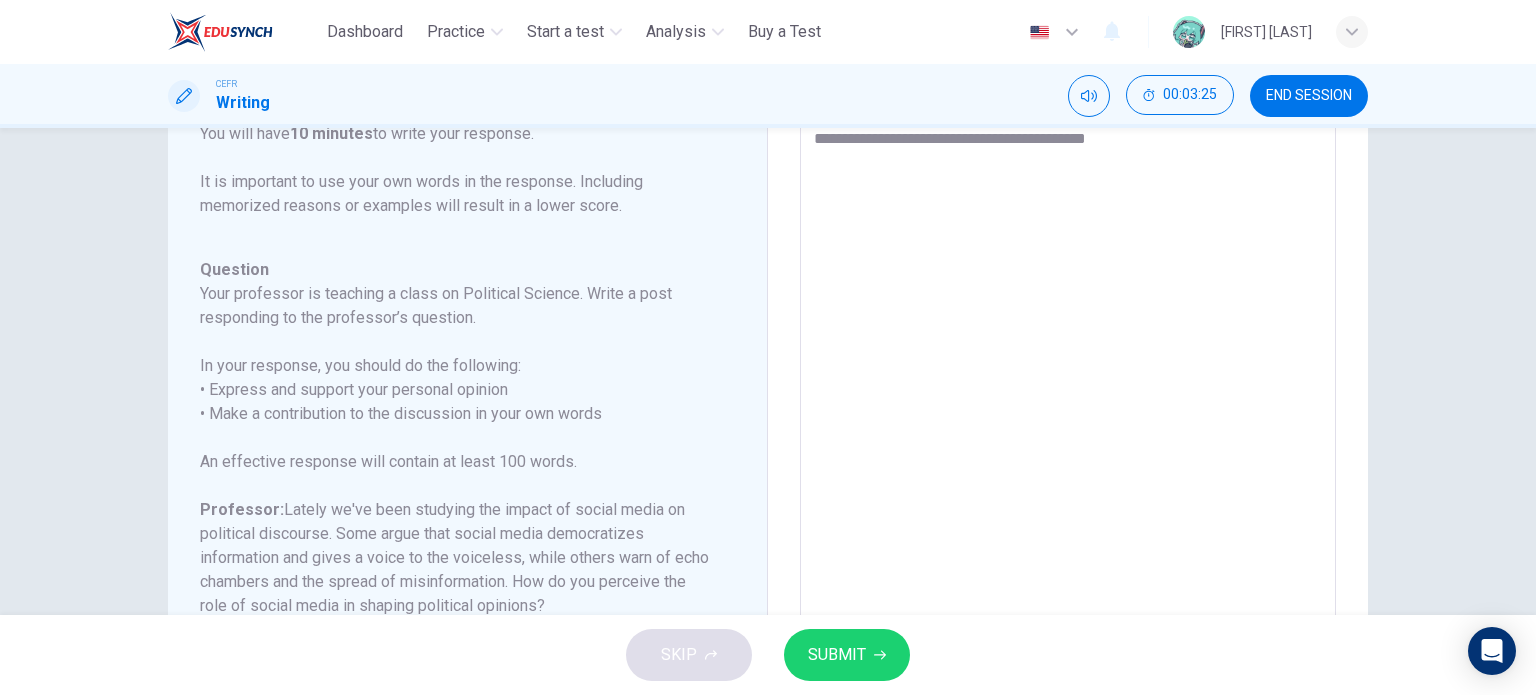 type on "*" 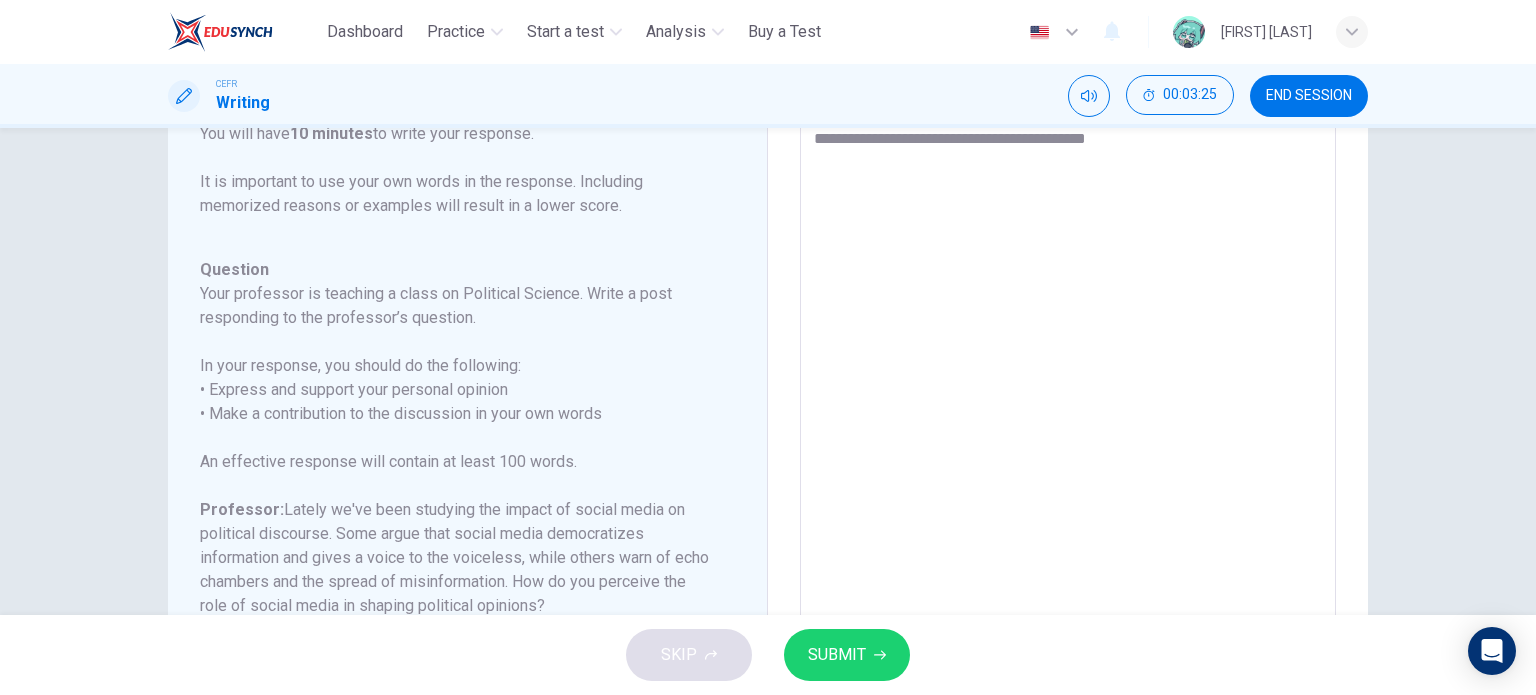type on "**********" 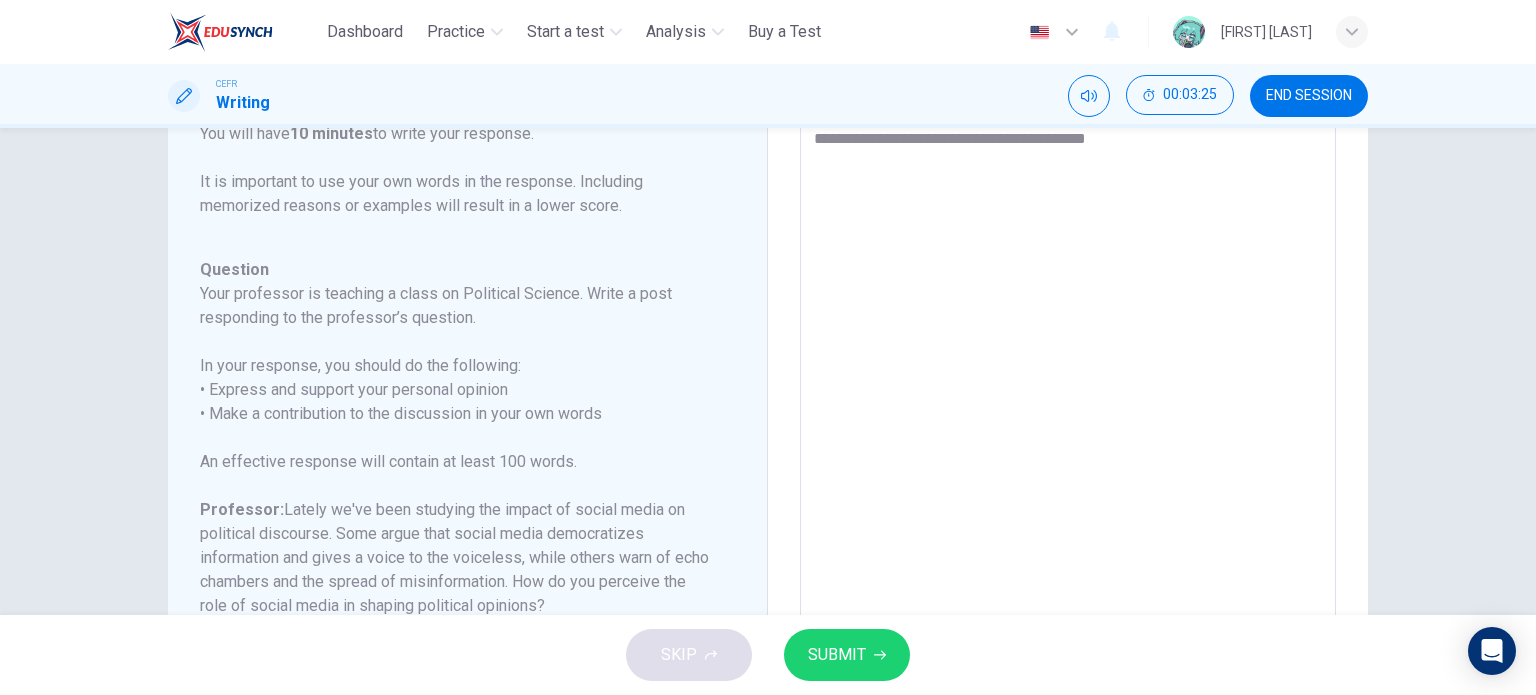 type on "*" 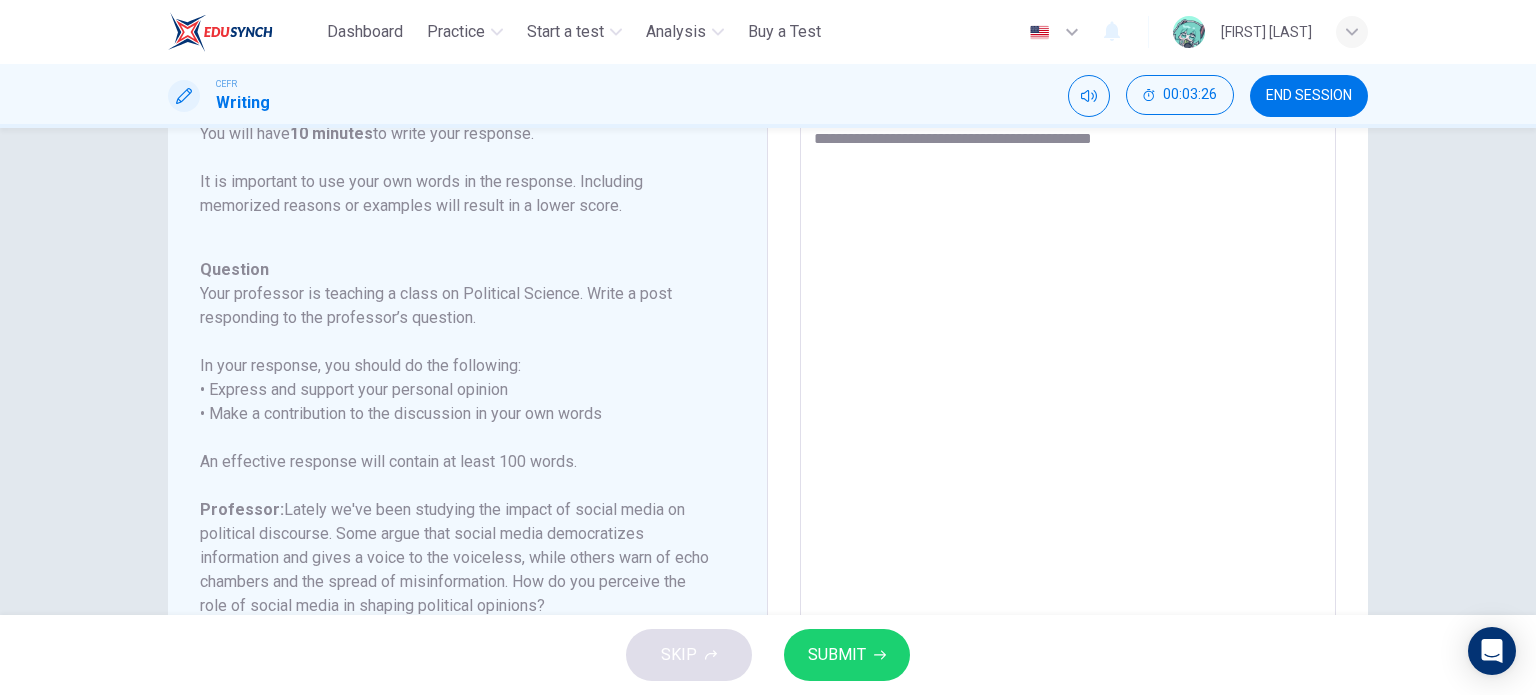 type on "**********" 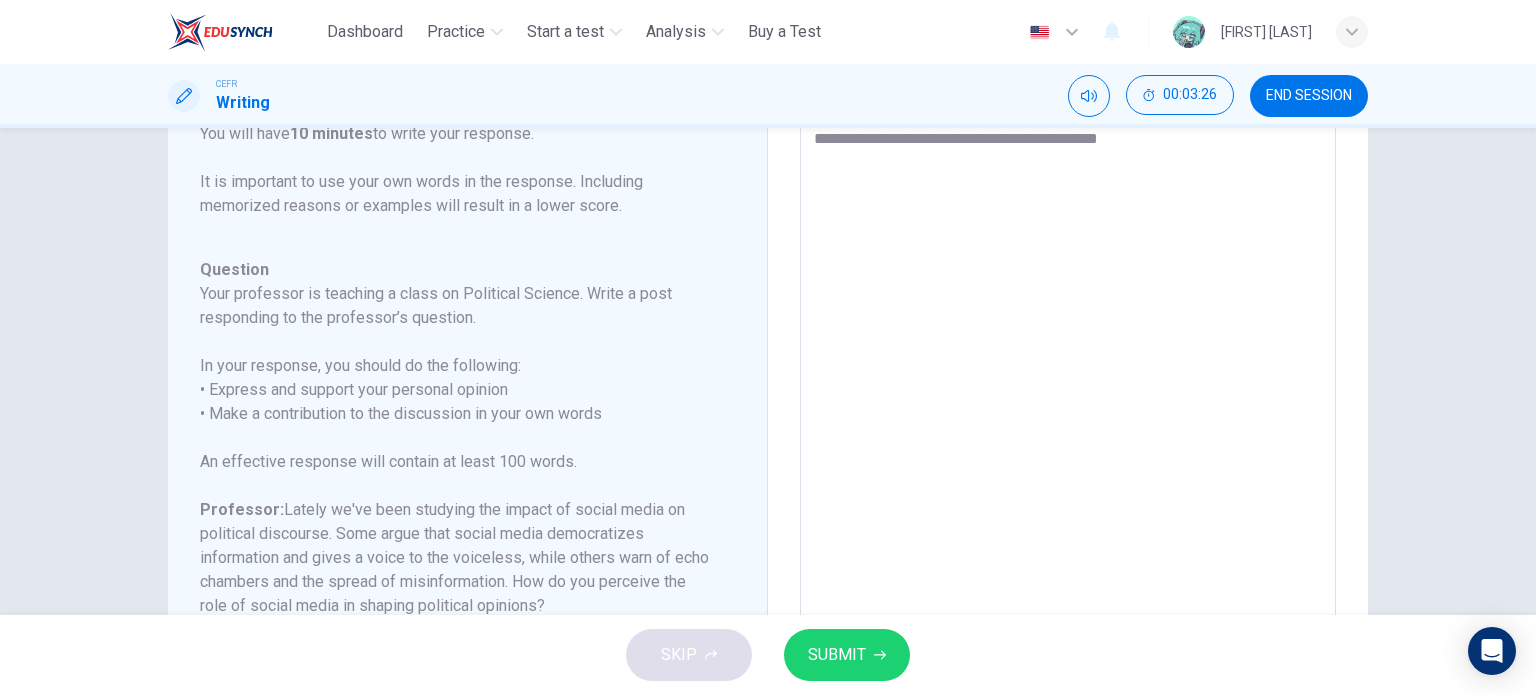 type on "*" 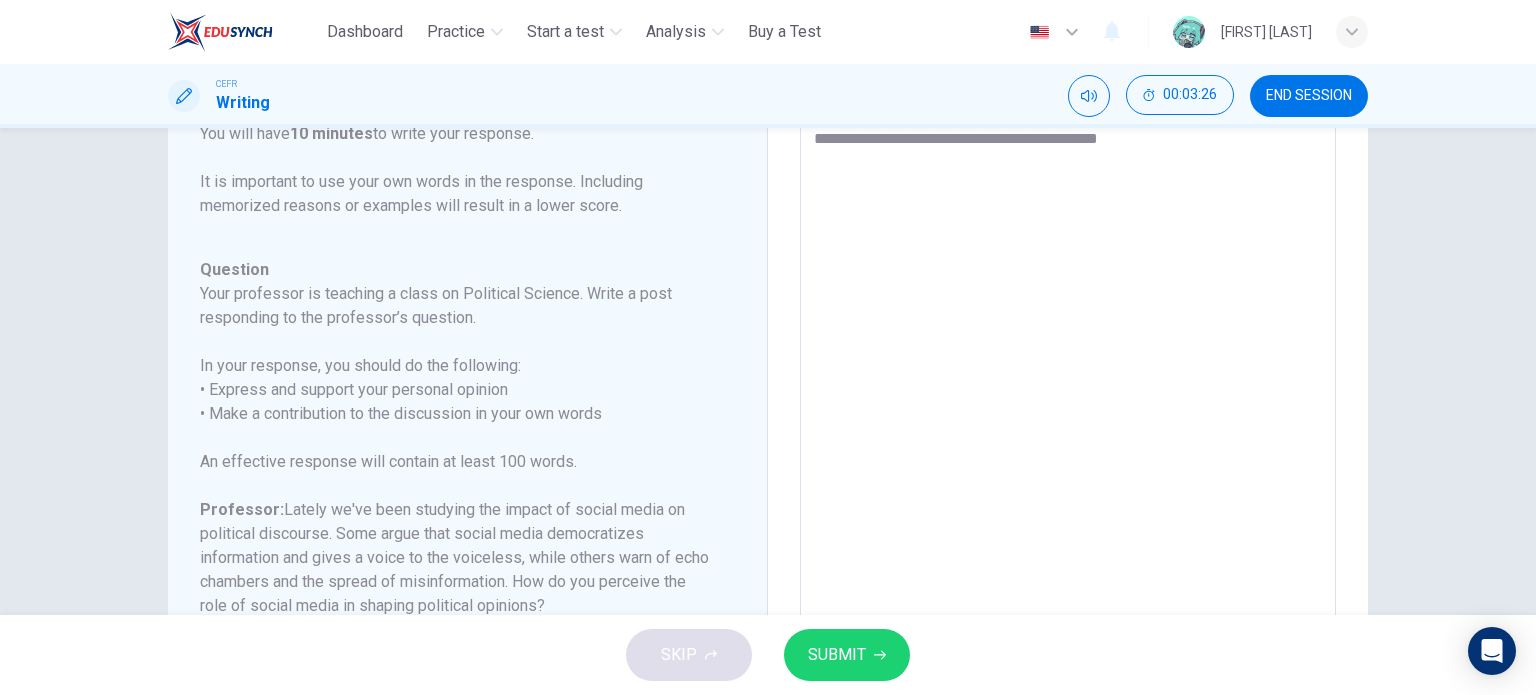 type on "**********" 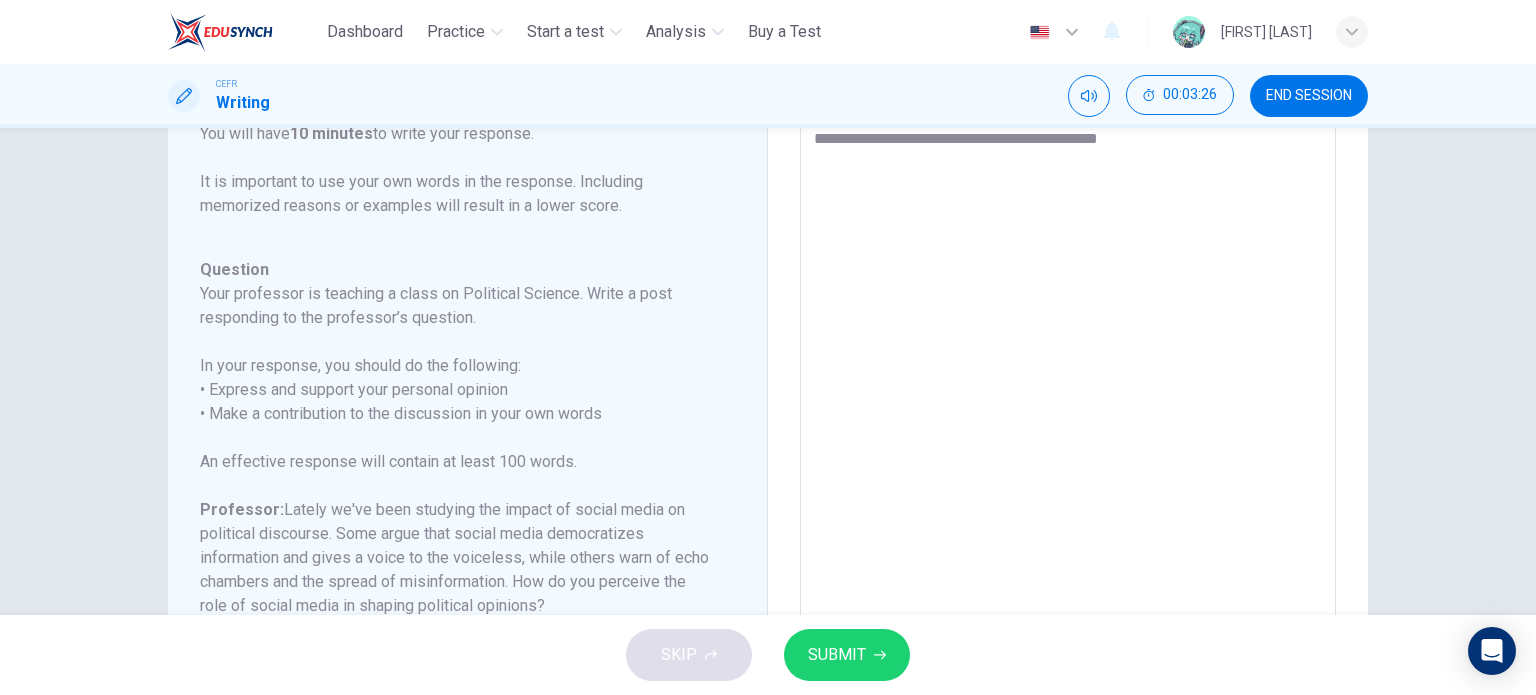 type on "*" 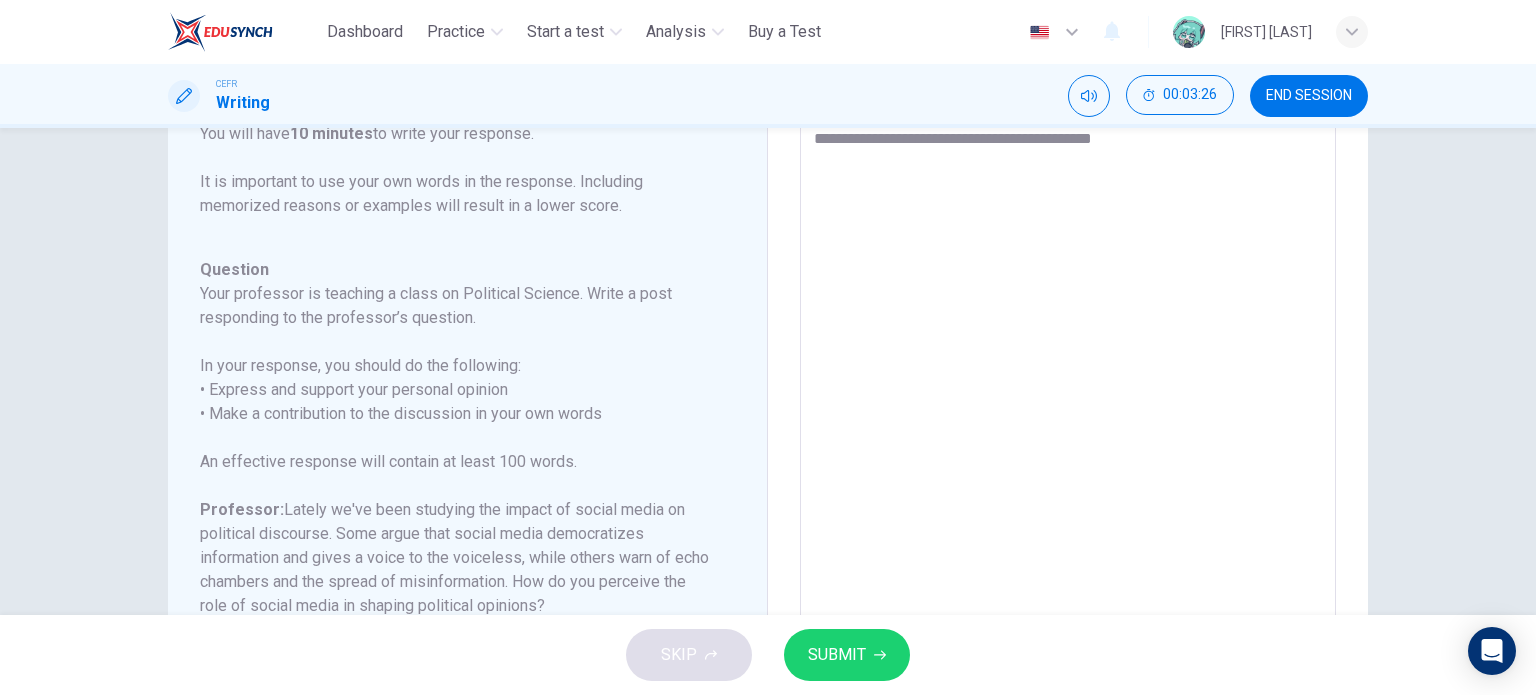 type on "**********" 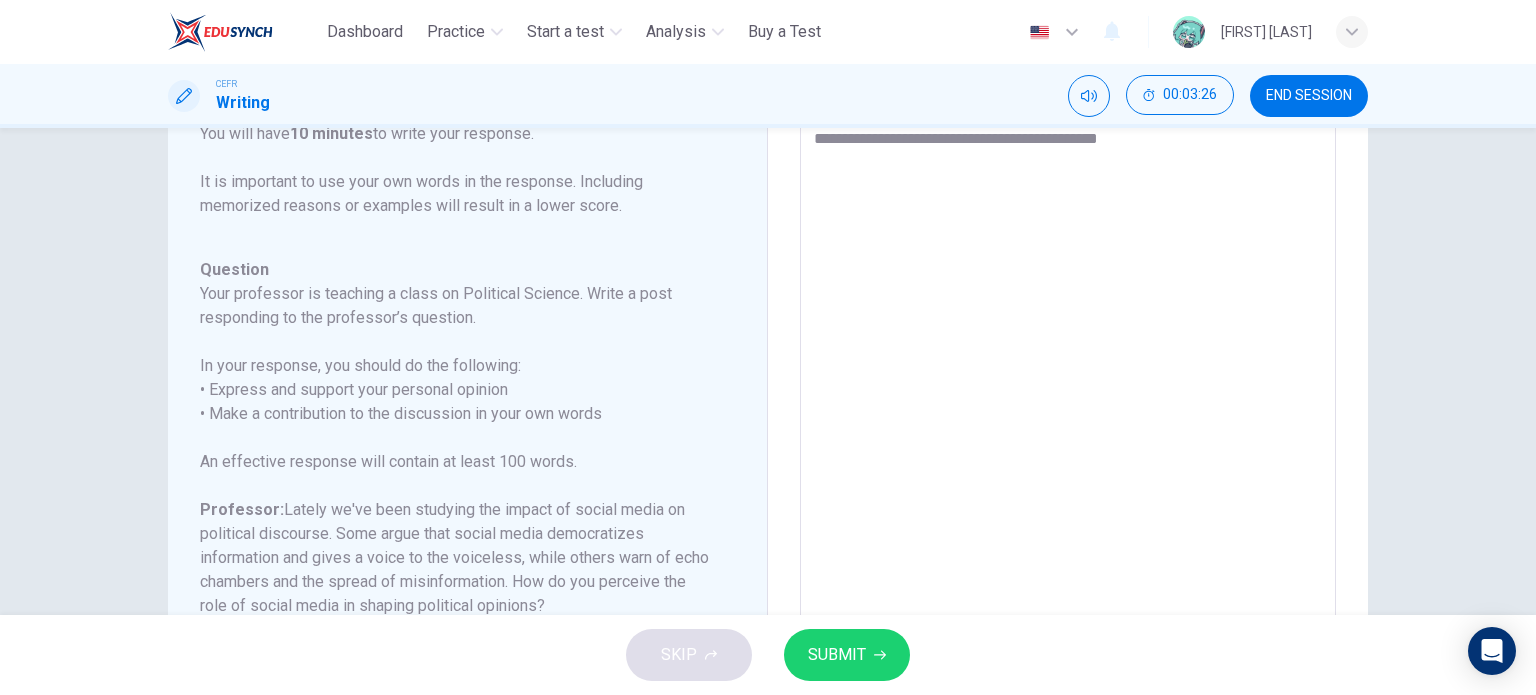type on "*" 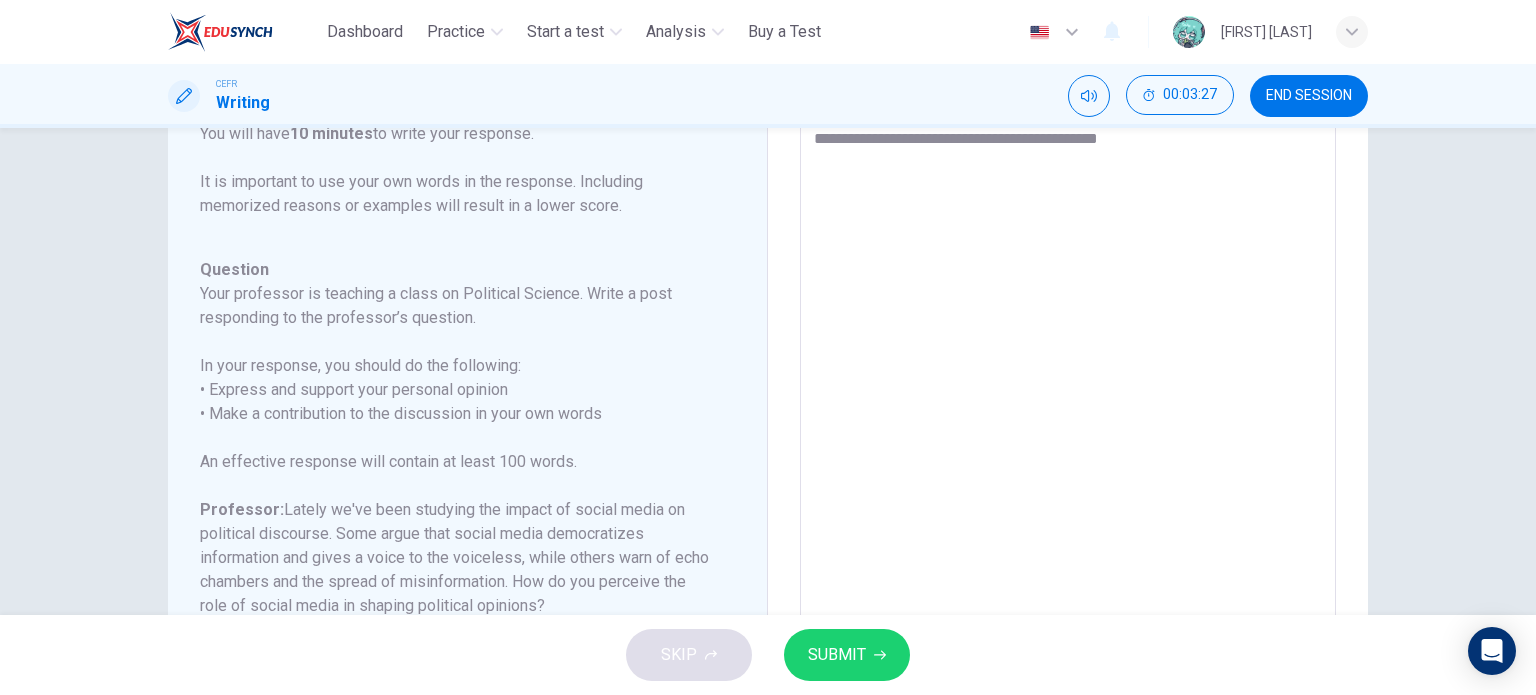 type on "**********" 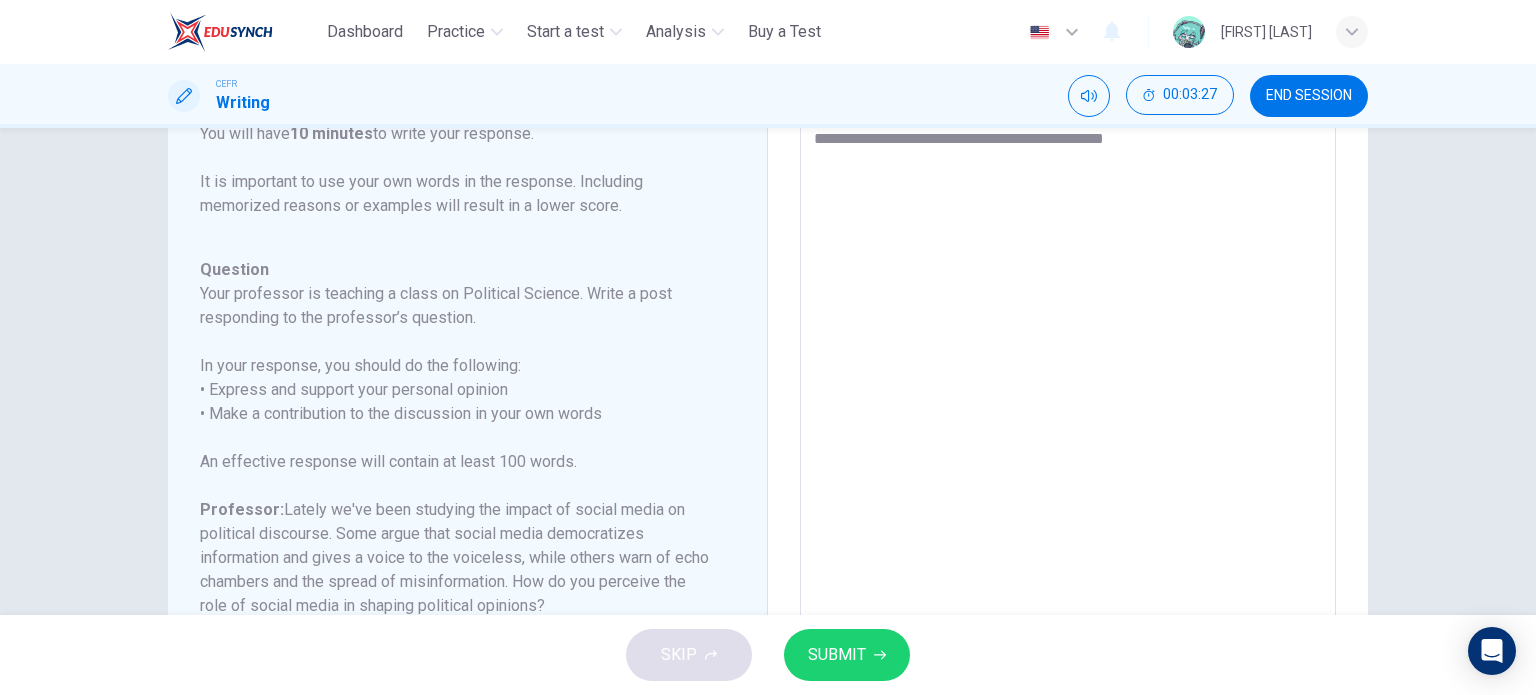 type on "*" 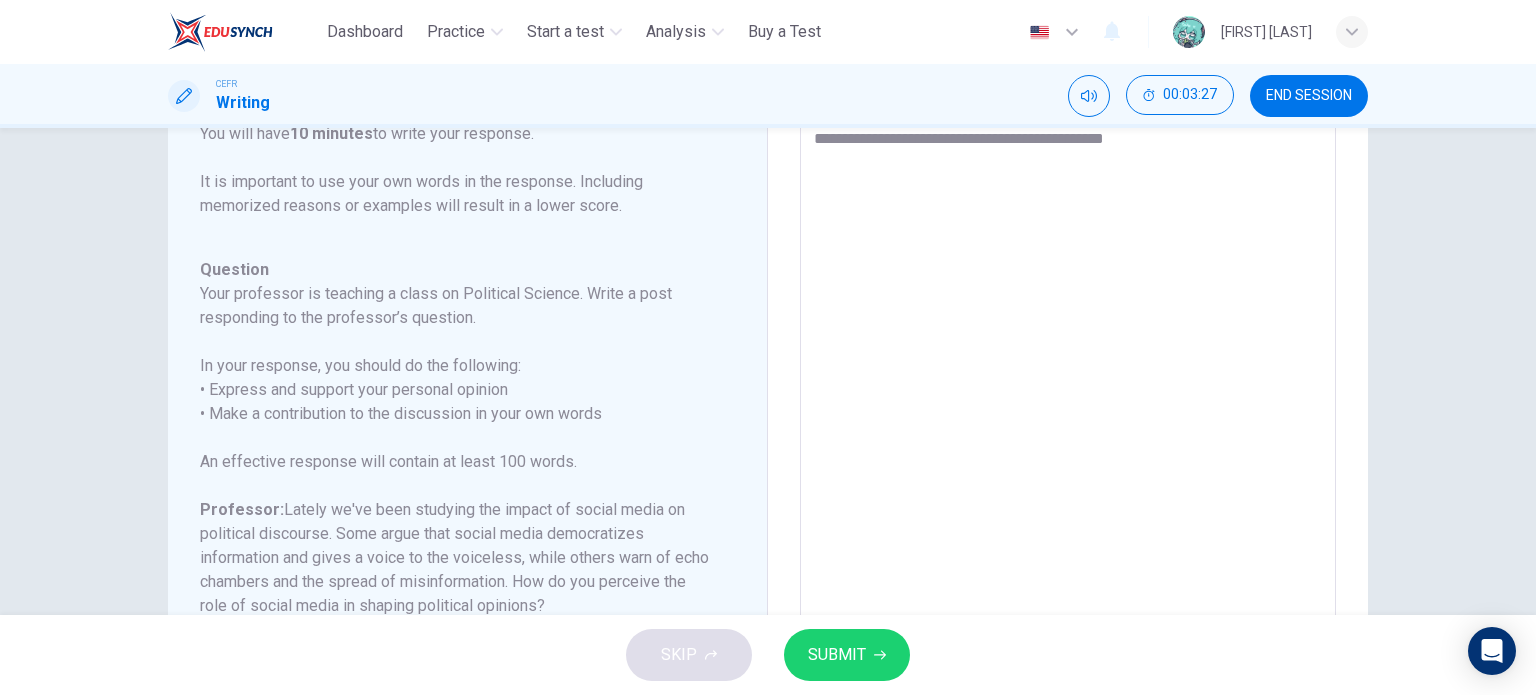 type on "**********" 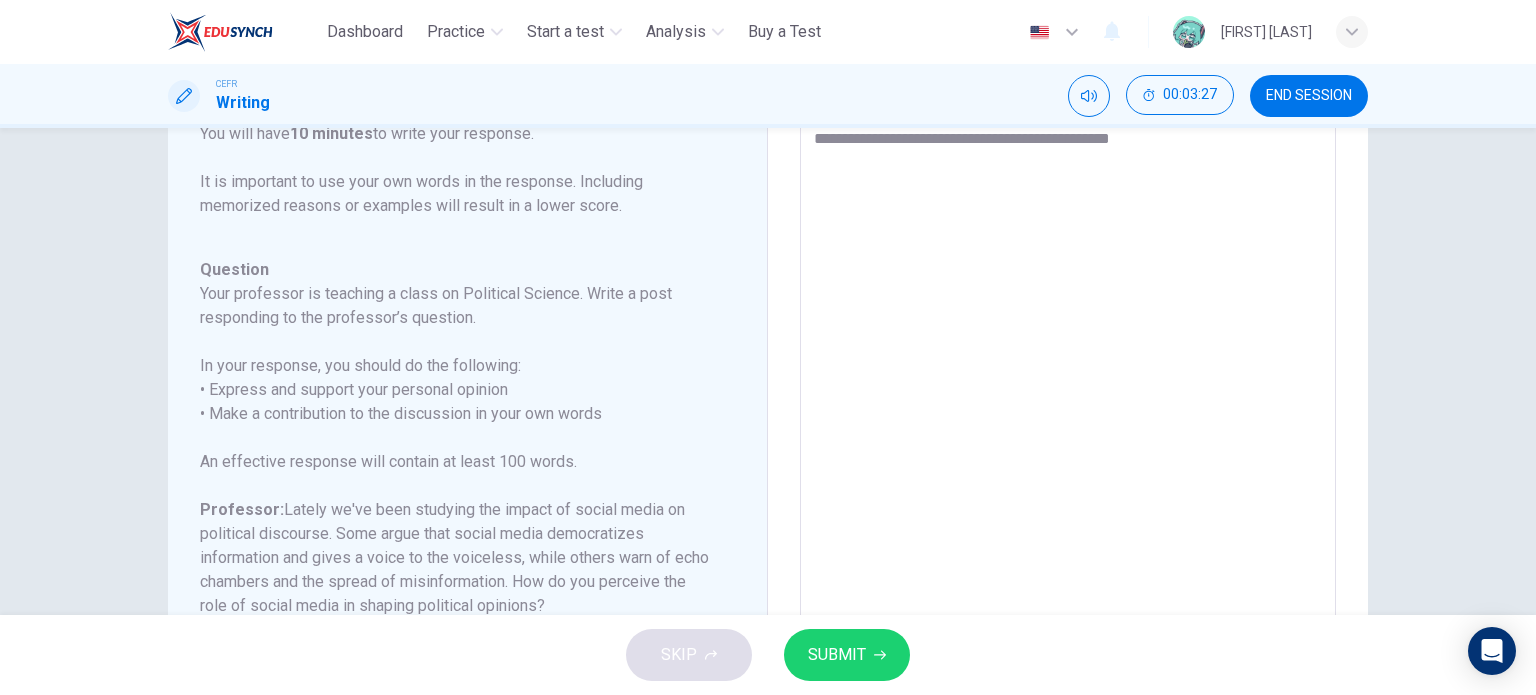 type on "*" 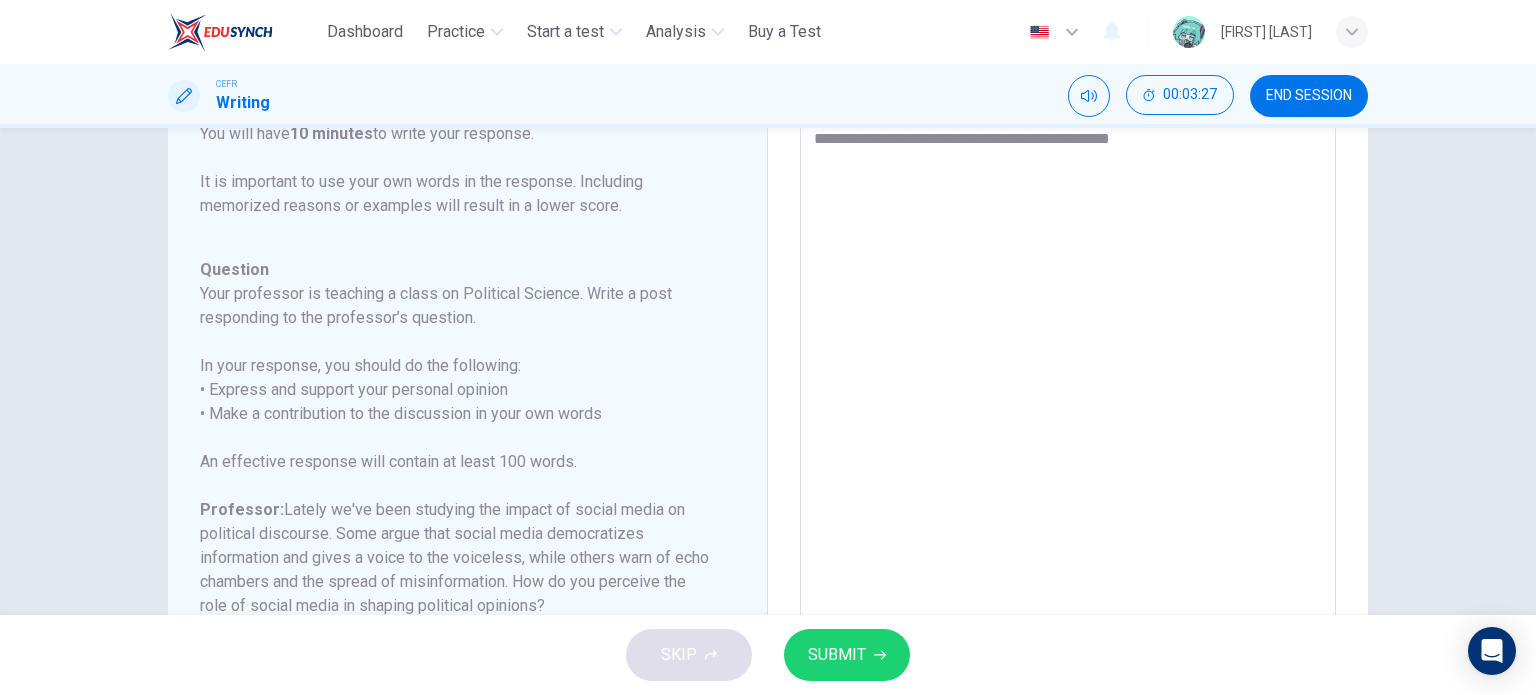 type on "**********" 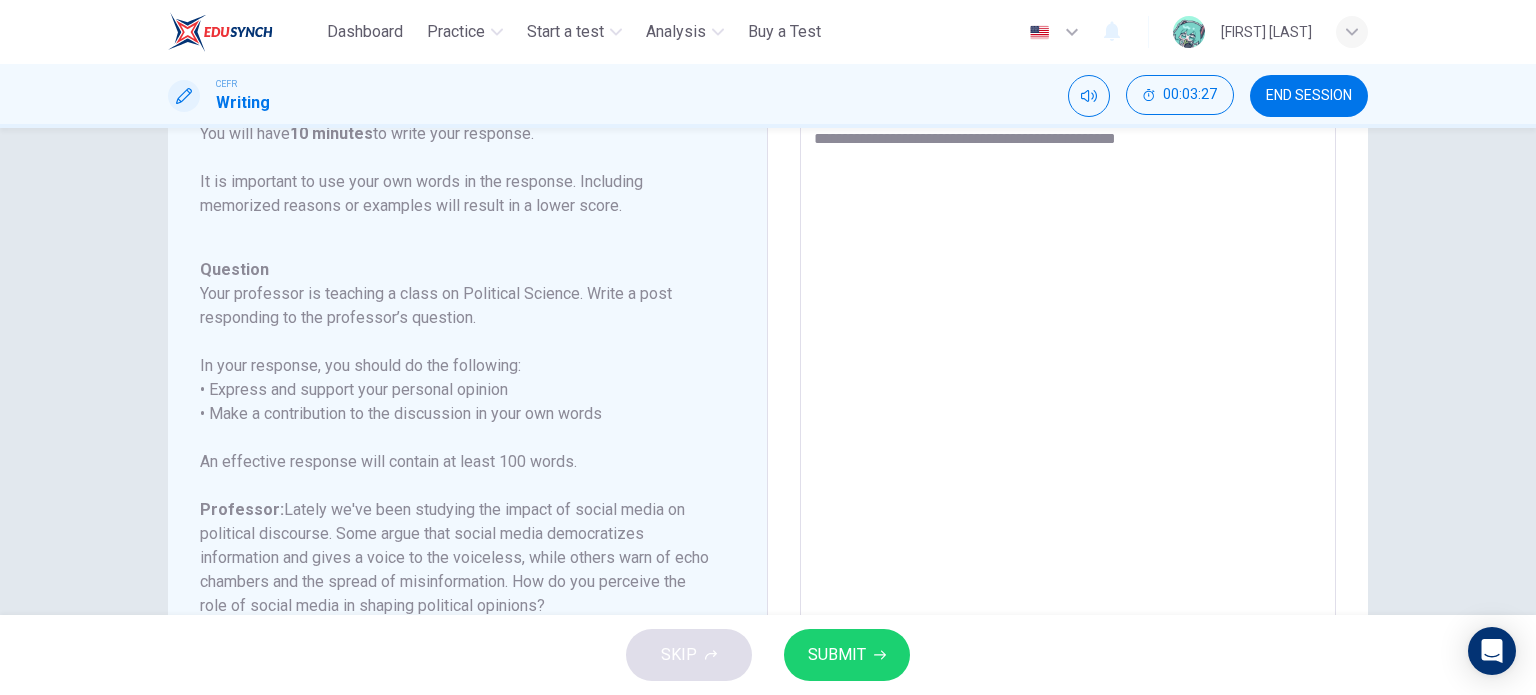 type on "*" 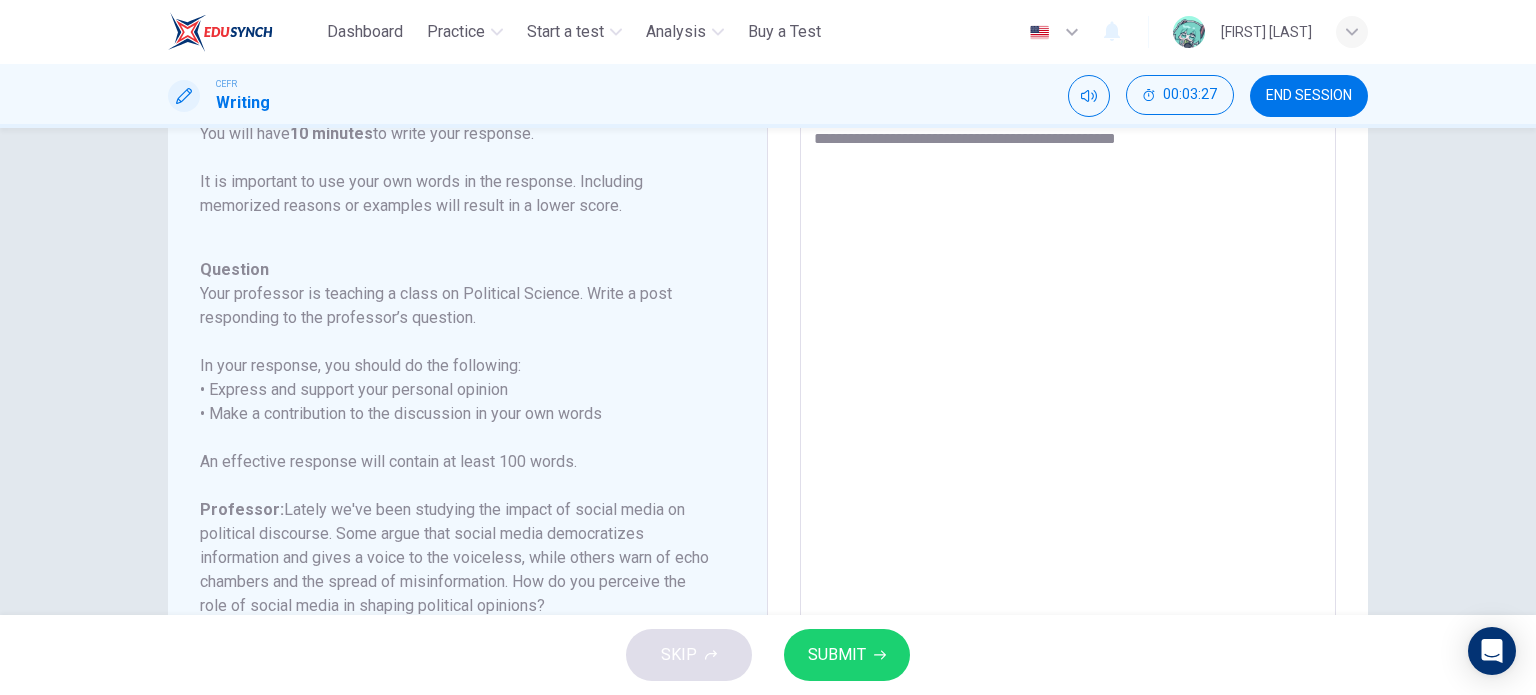 type on "**********" 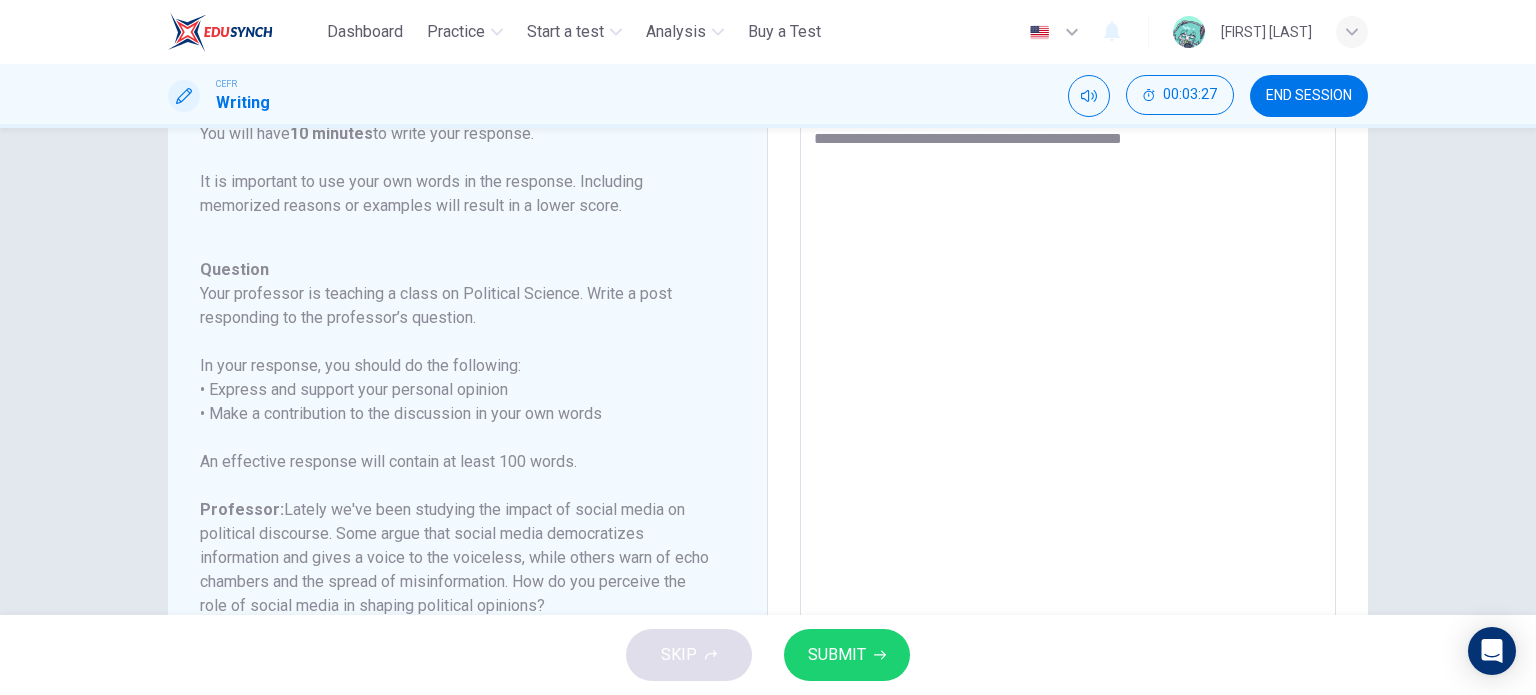 type on "*" 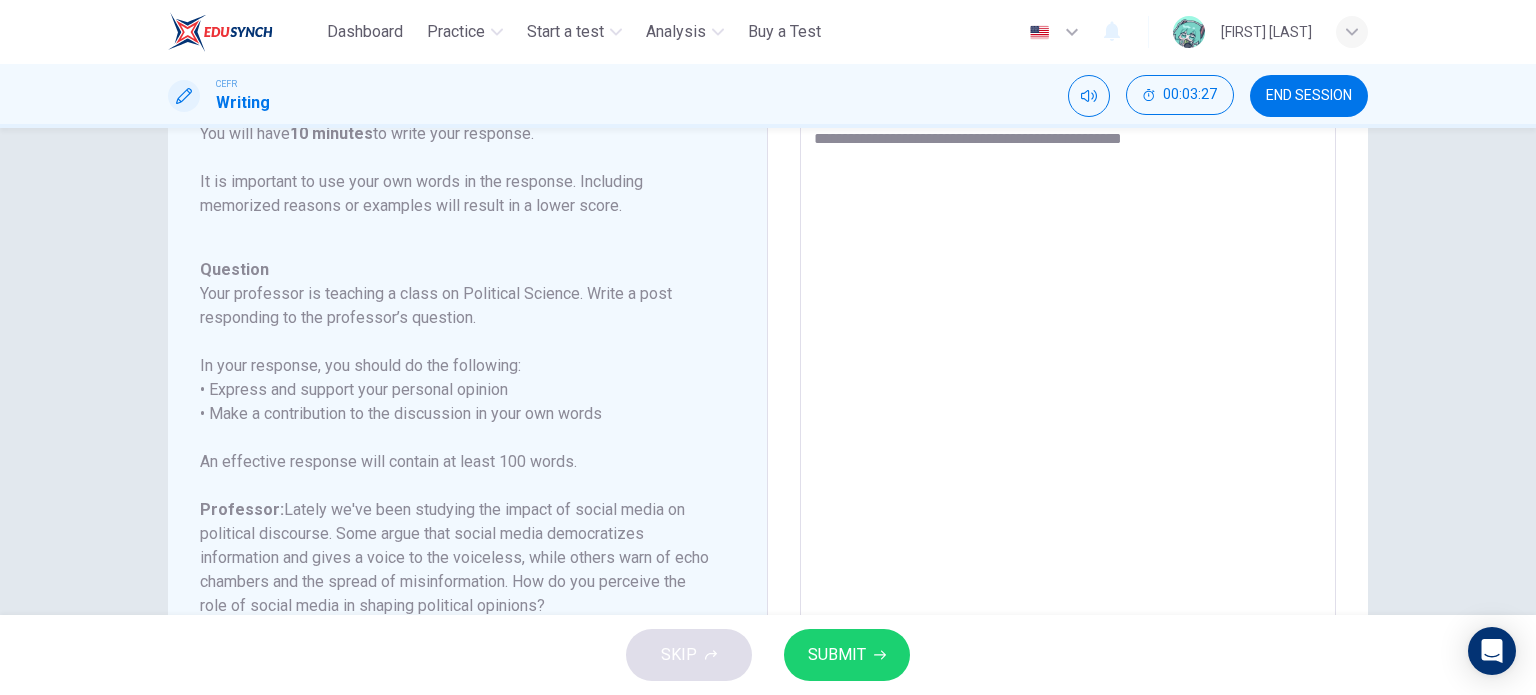 type on "**********" 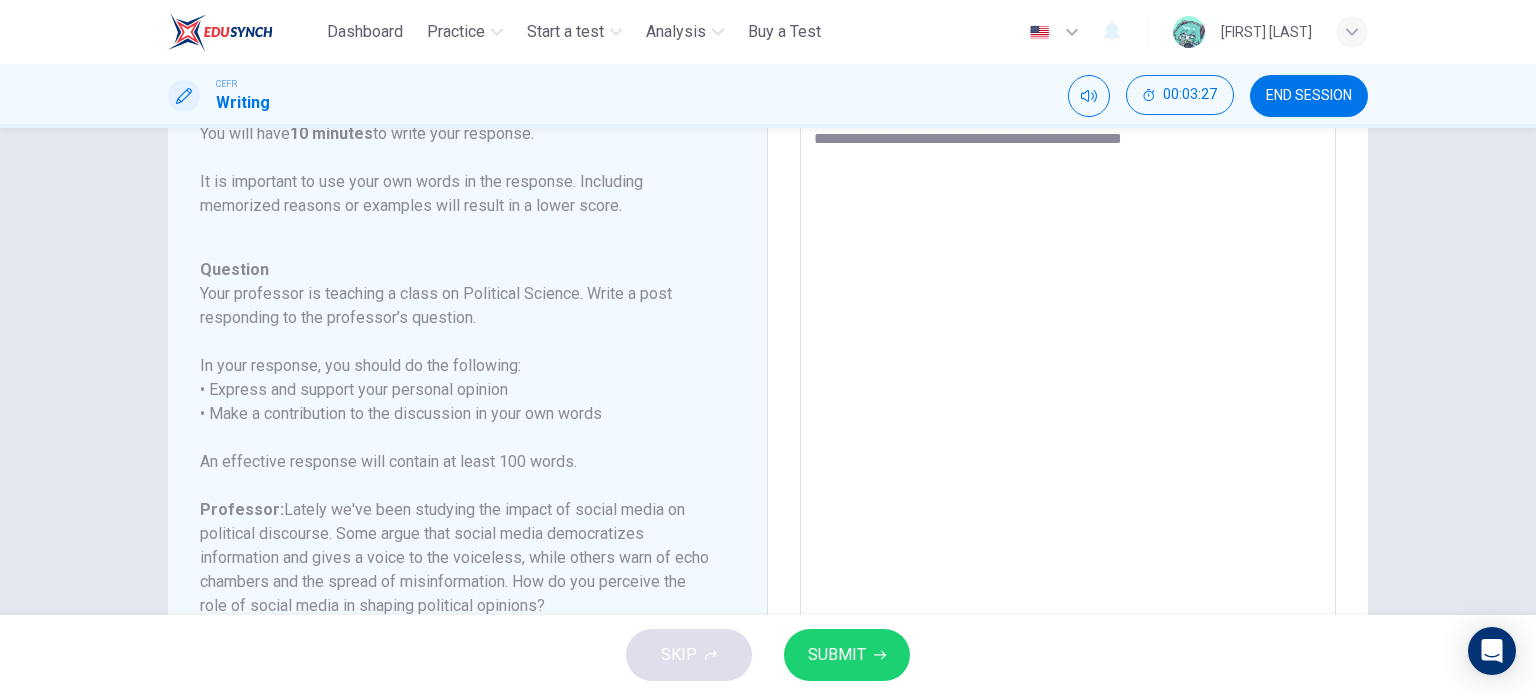 type on "*" 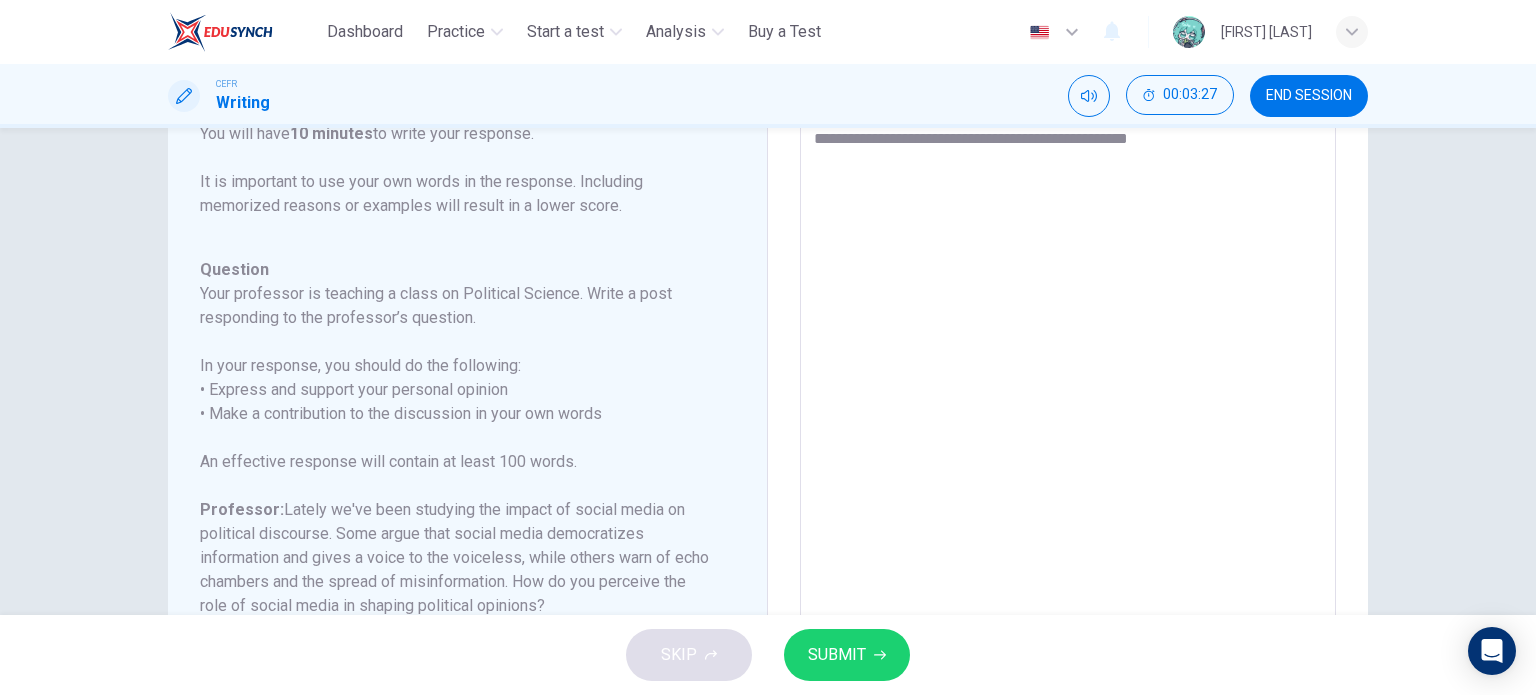 type on "**********" 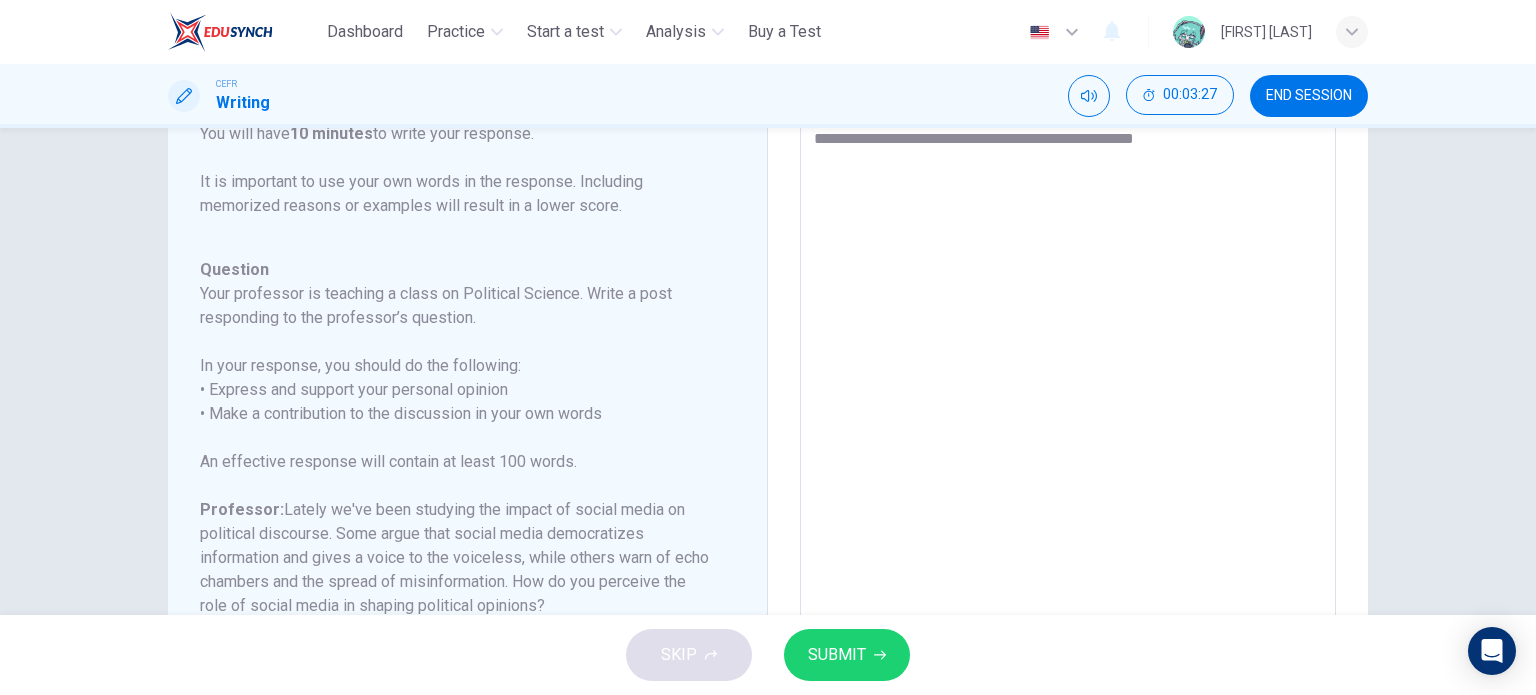 type on "*" 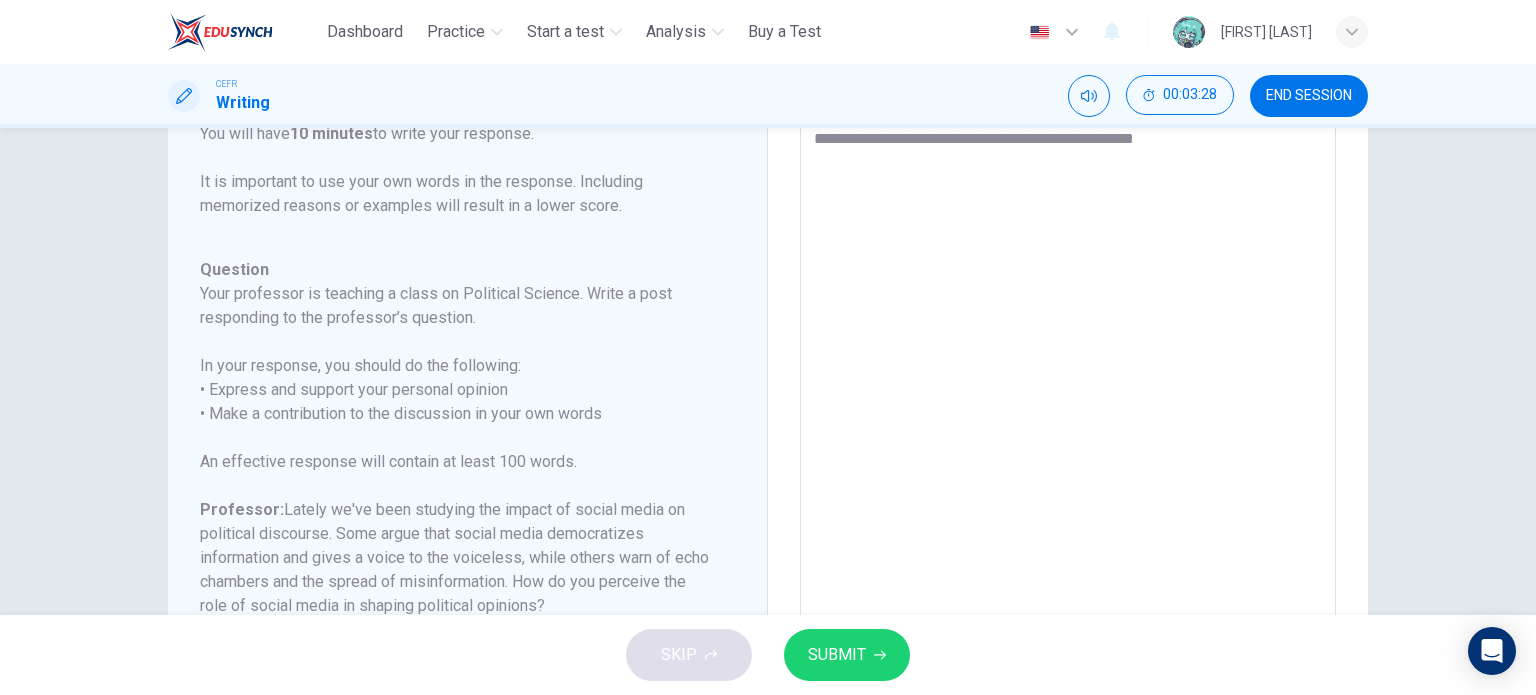 type on "**********" 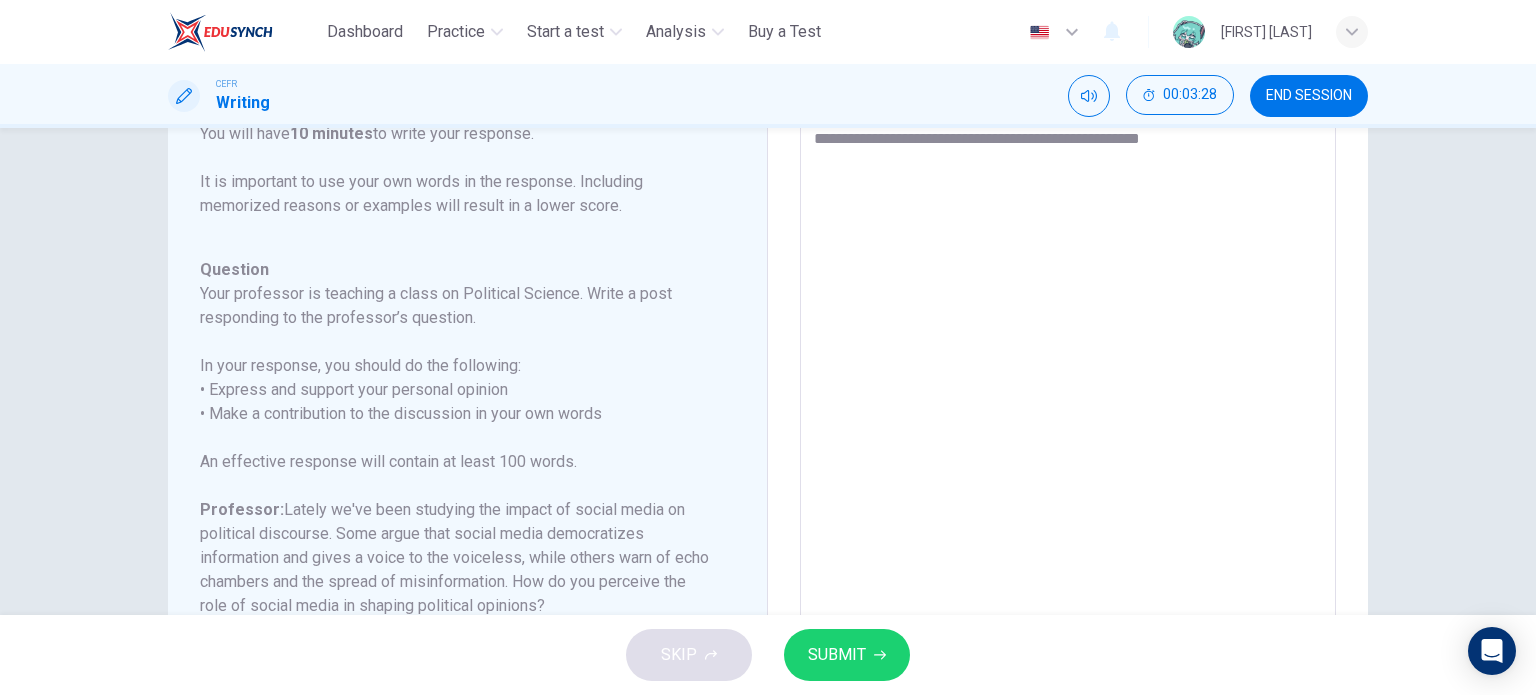type on "*" 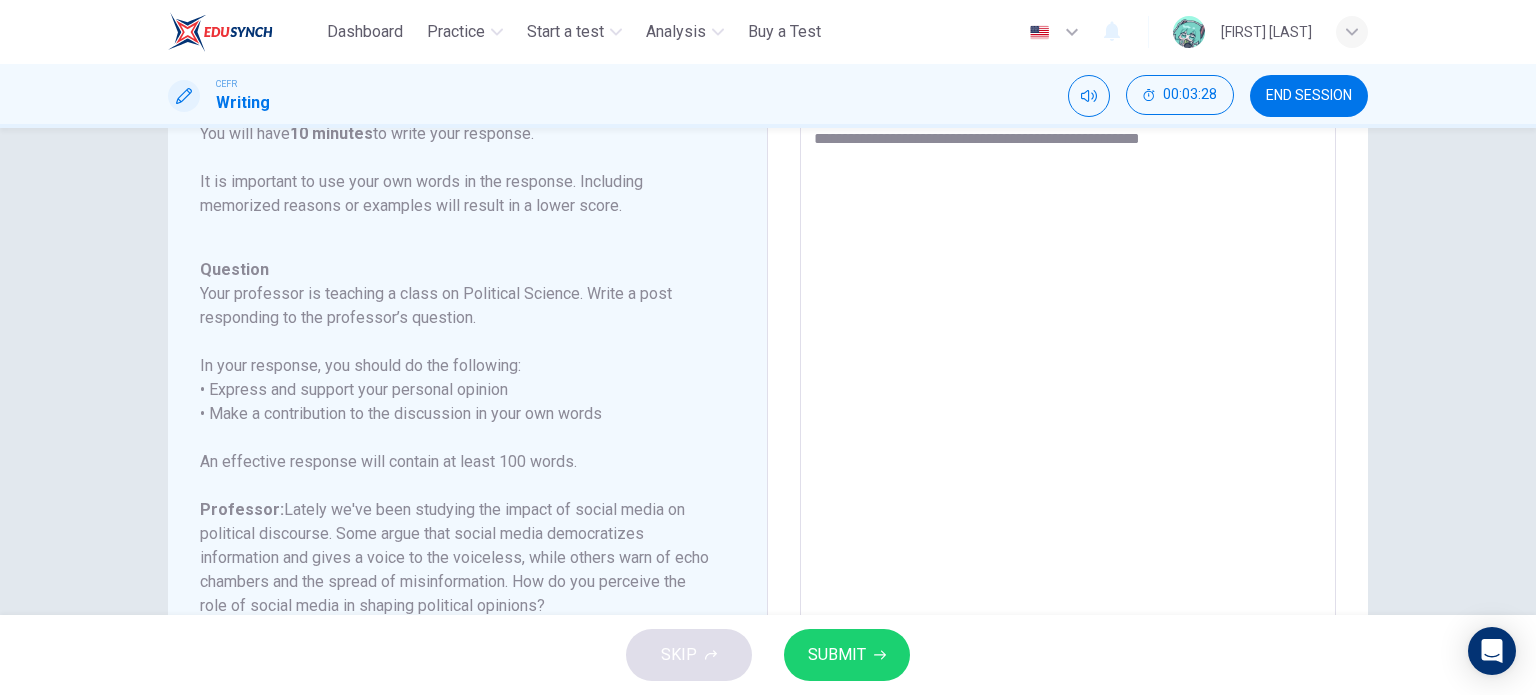 type on "**********" 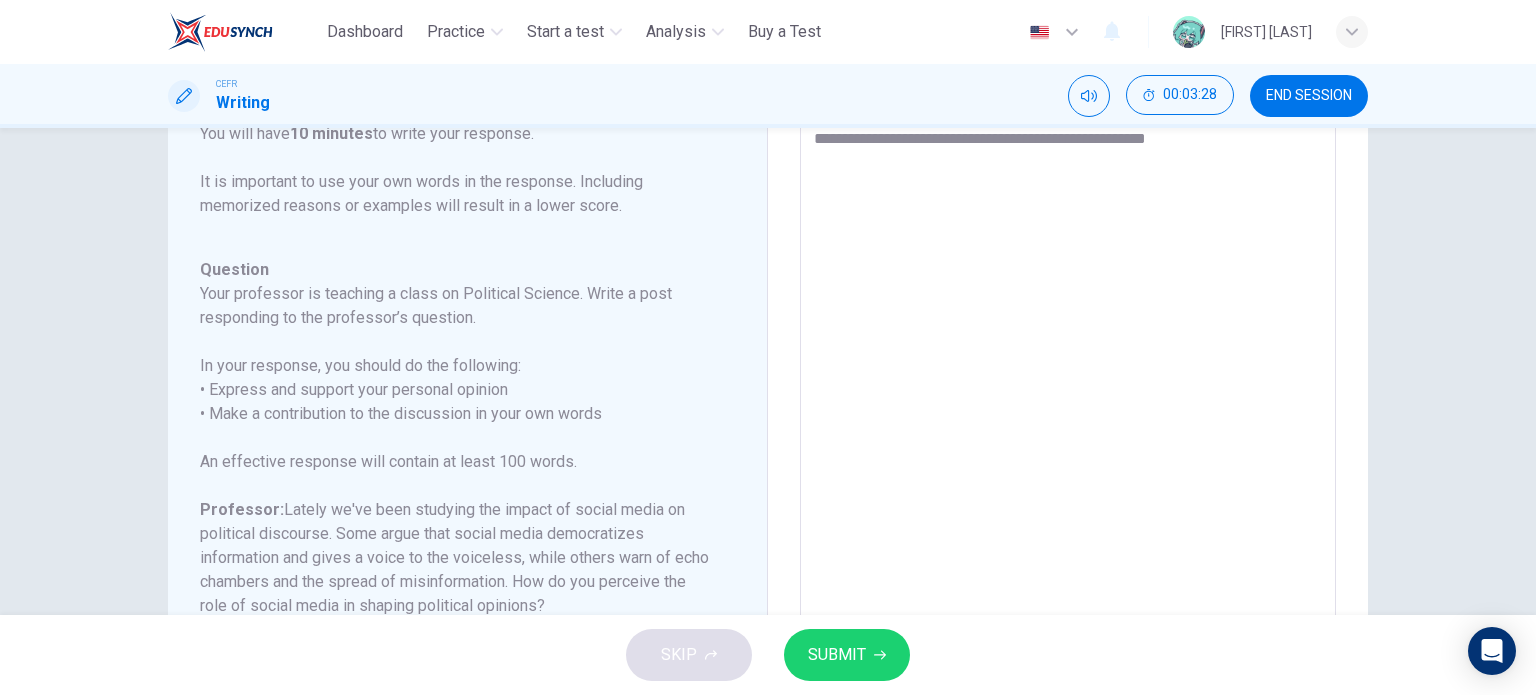 type on "*" 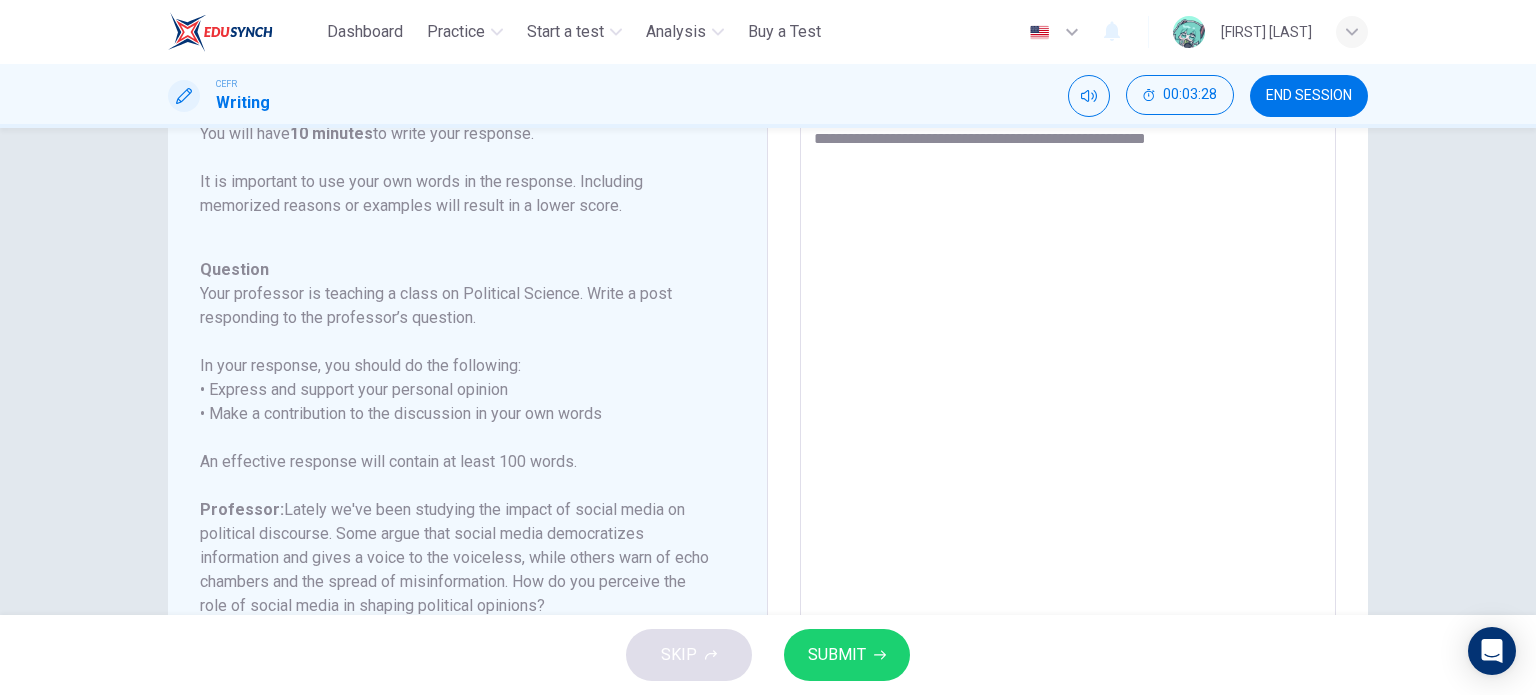 type on "**********" 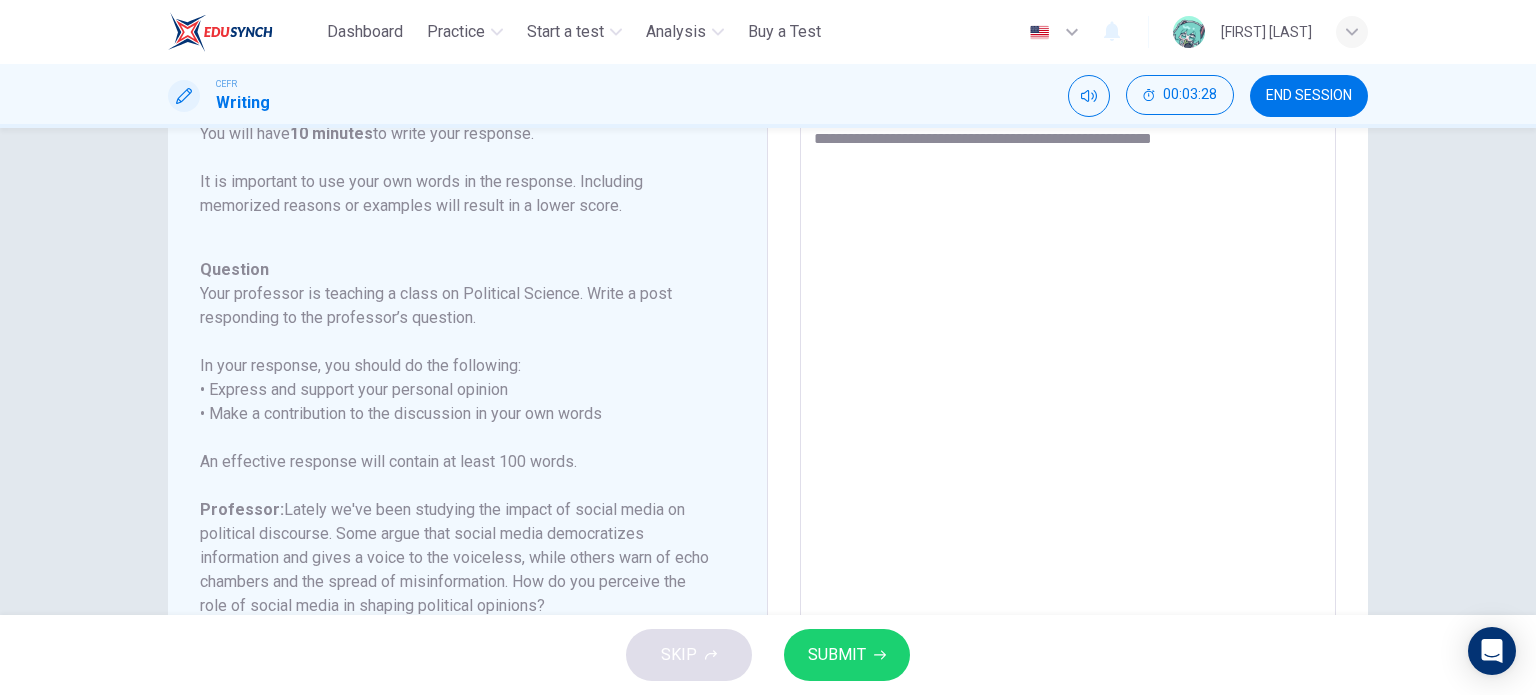 type on "*" 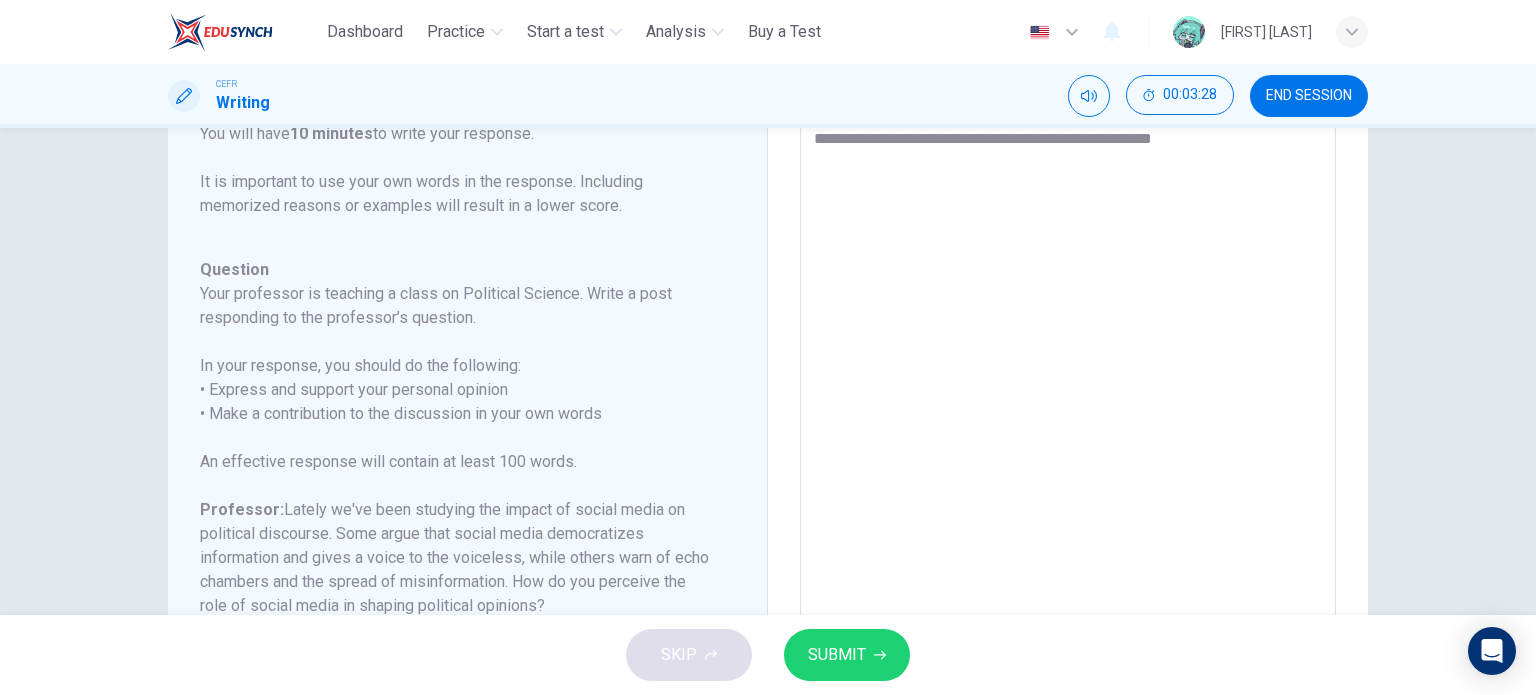 type on "**********" 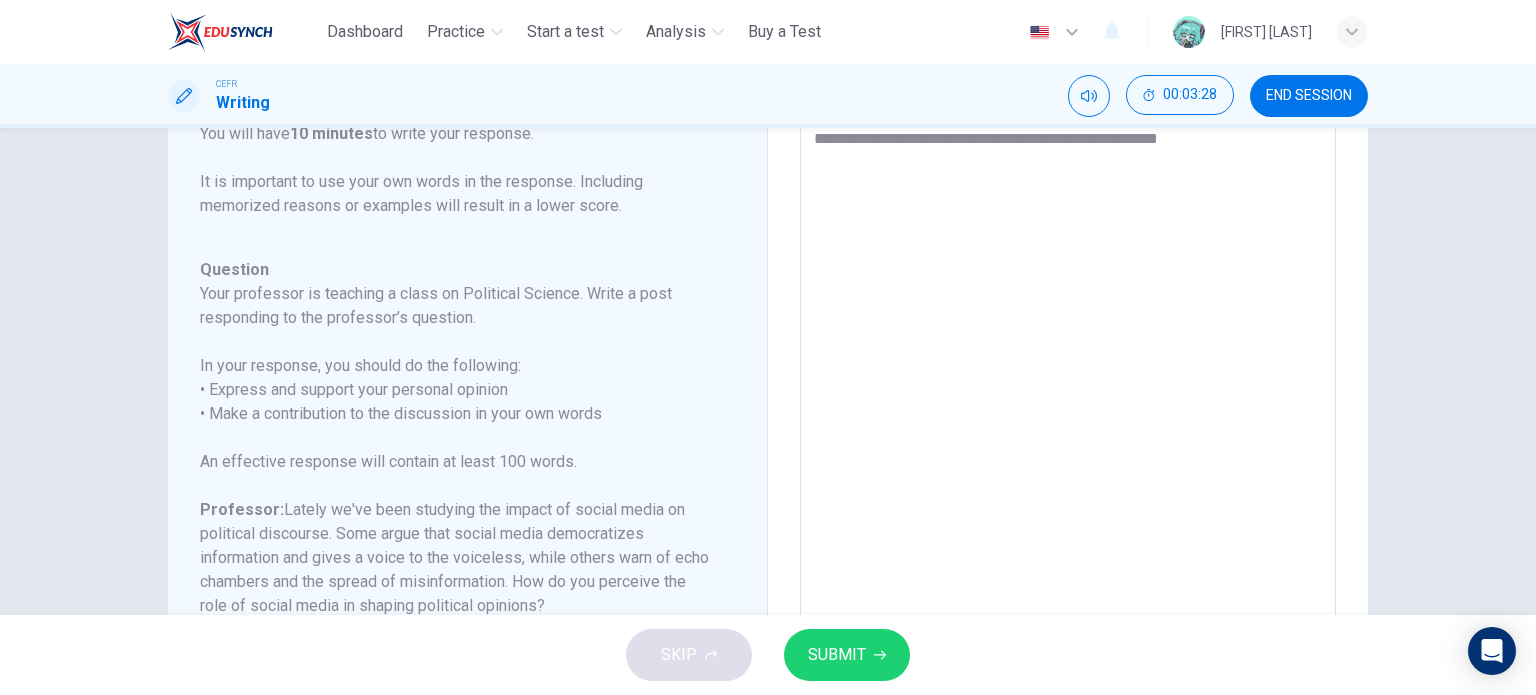 type on "*" 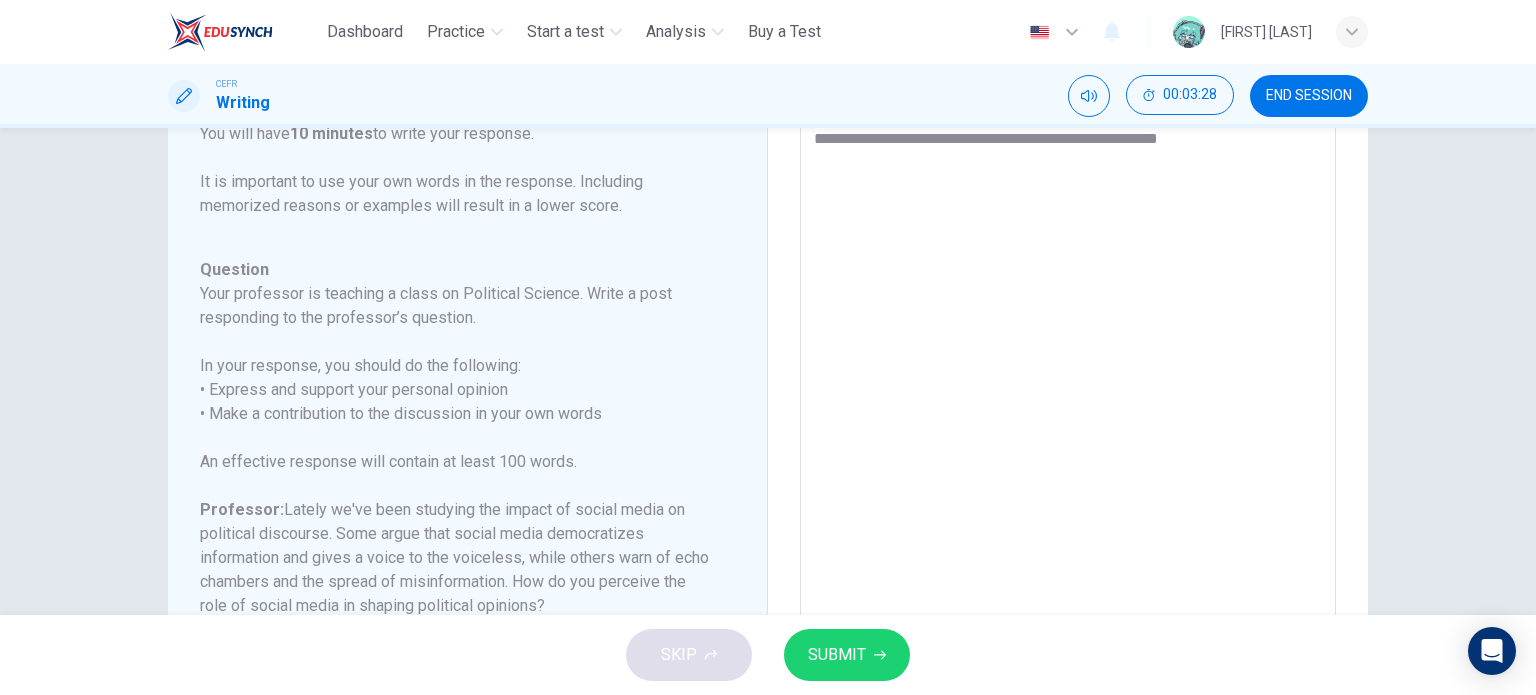 type on "**********" 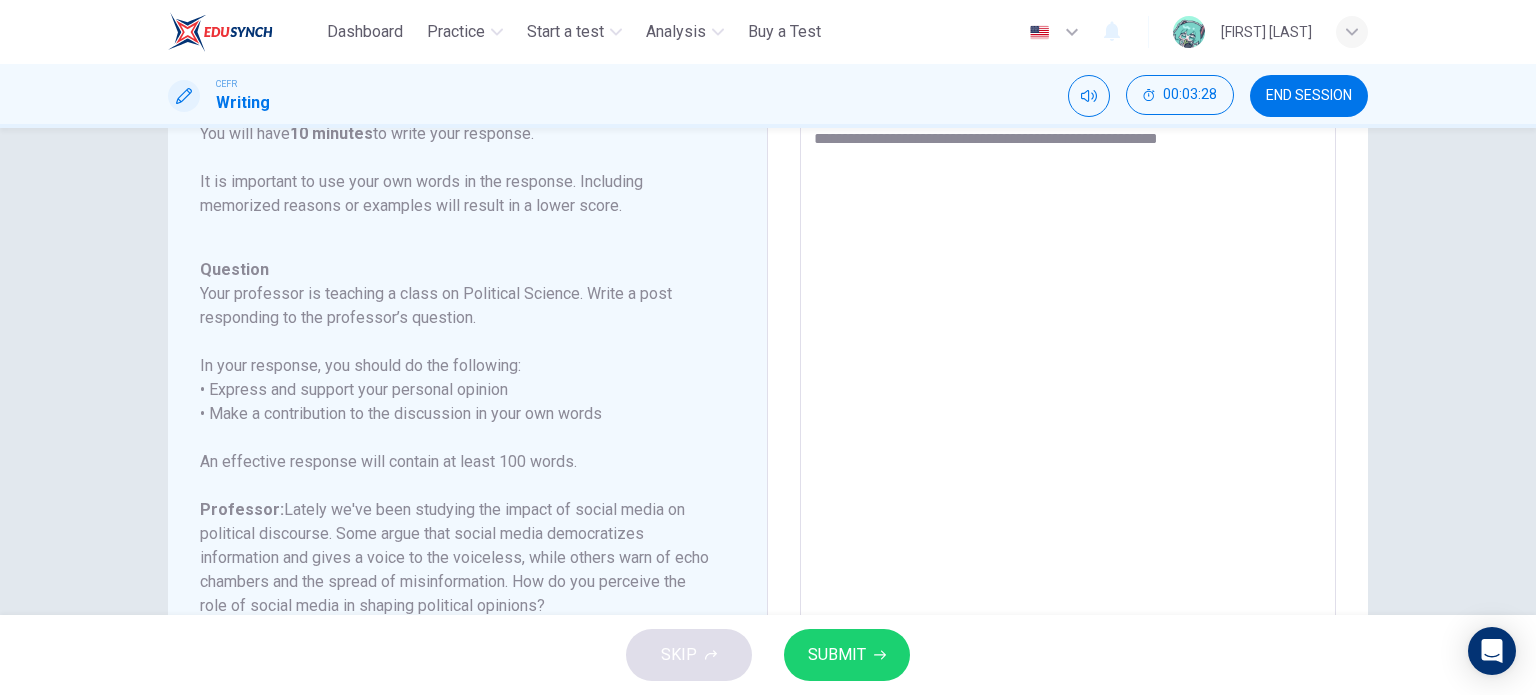 type on "*" 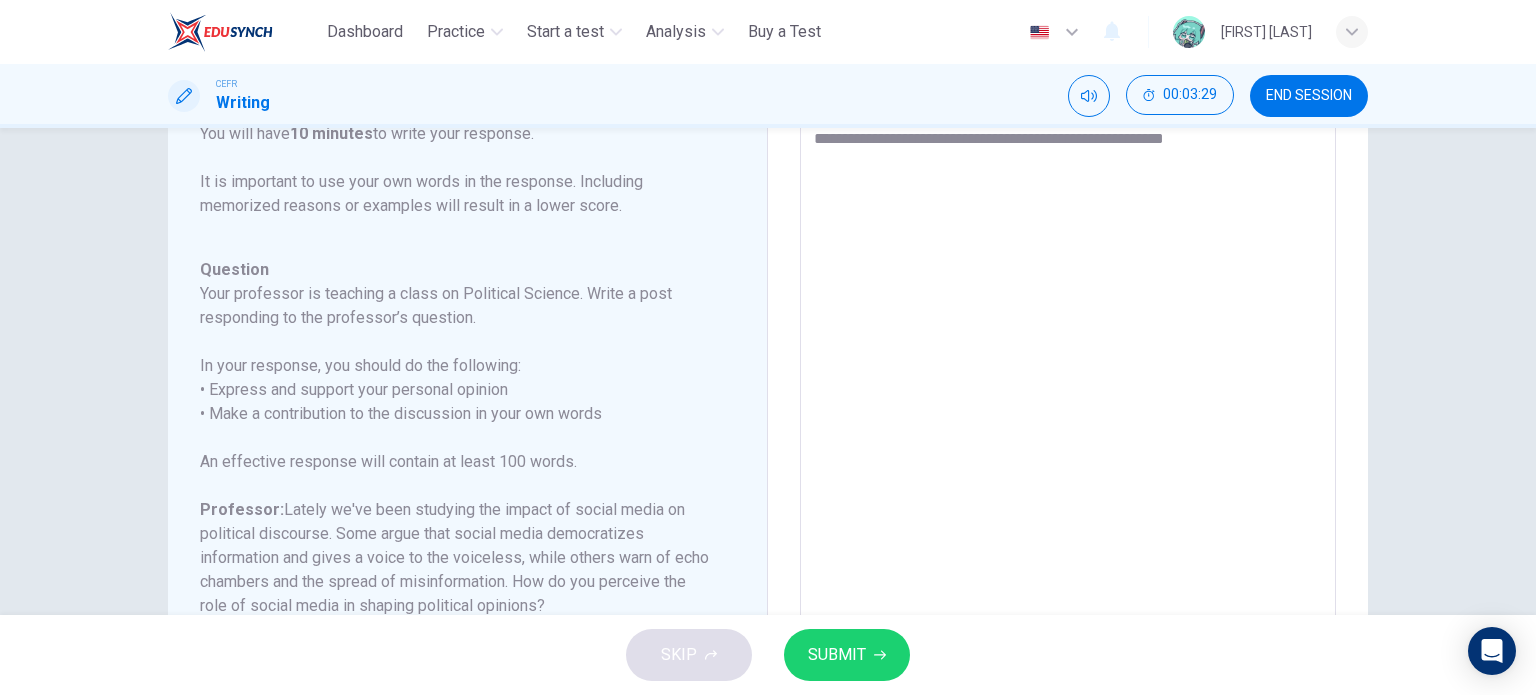 type on "**********" 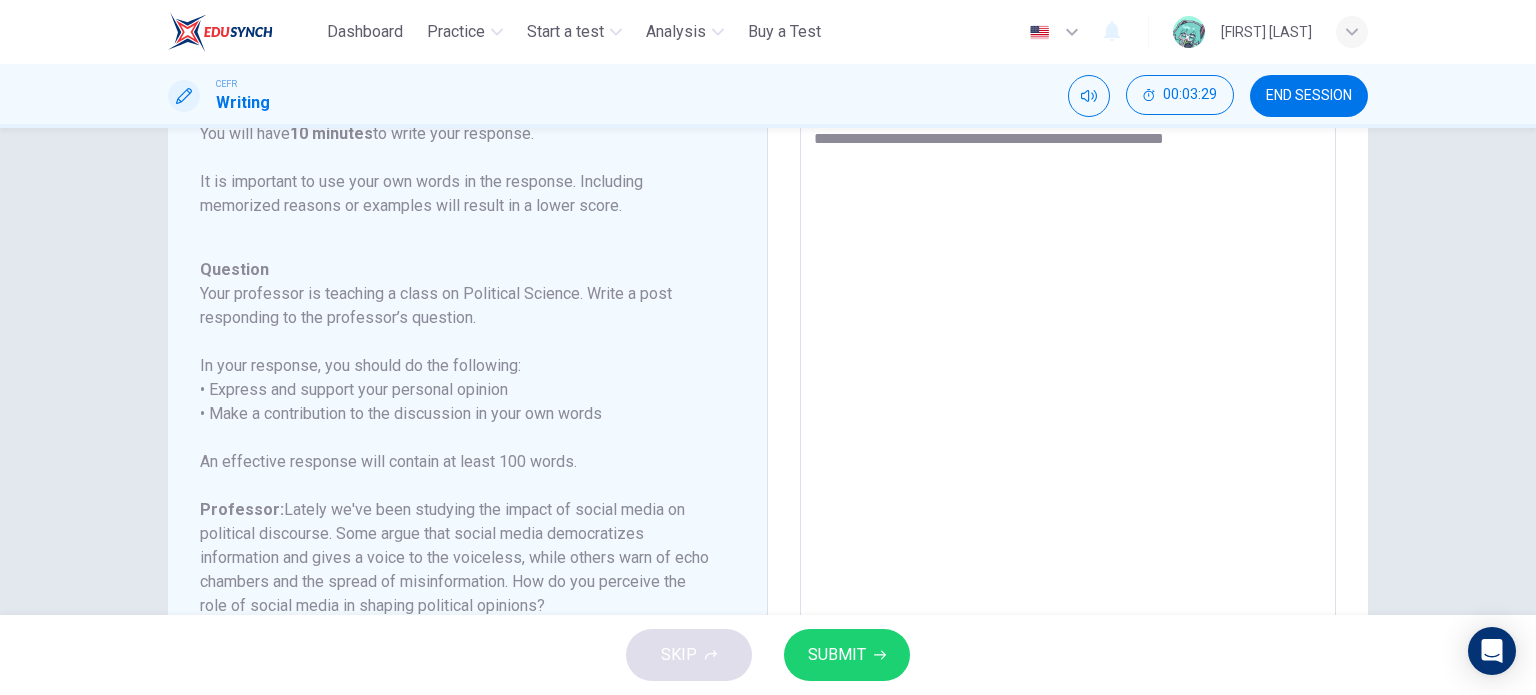 type on "*" 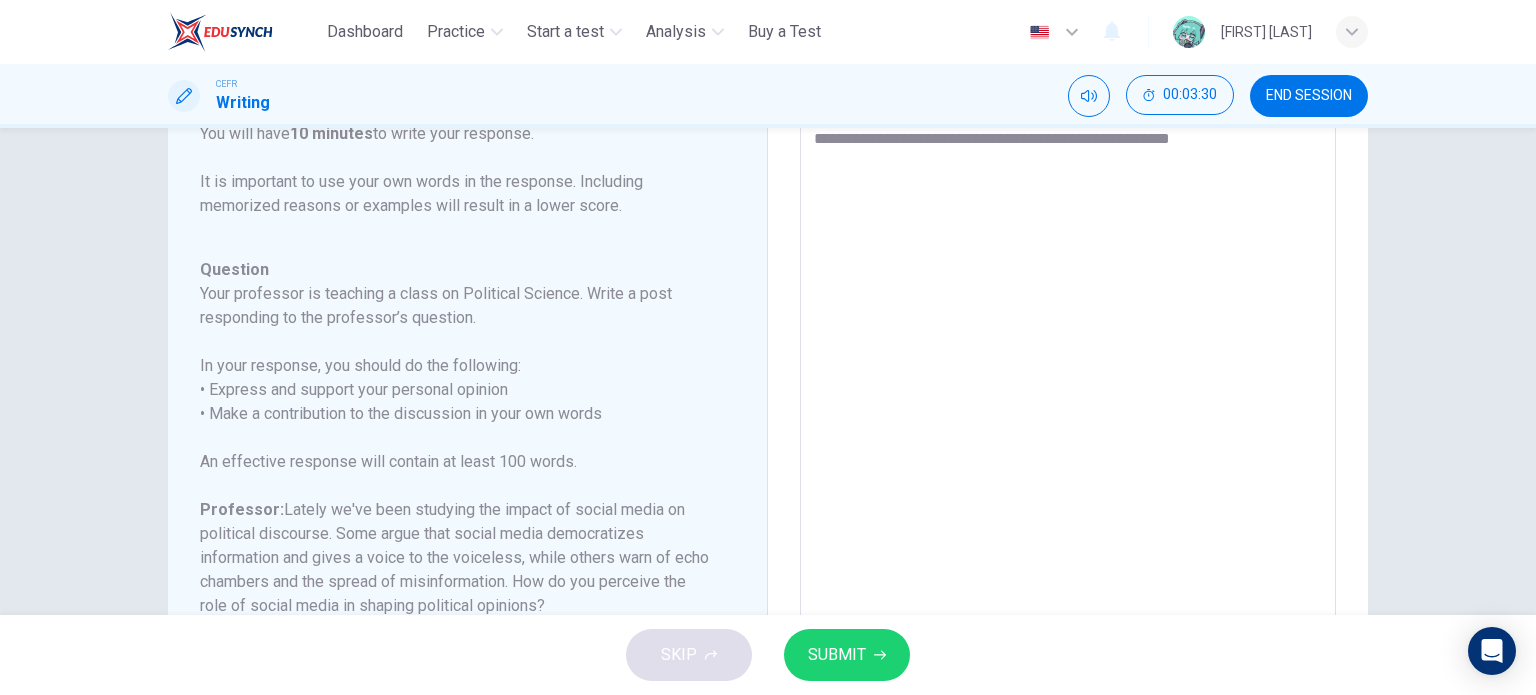 type on "**********" 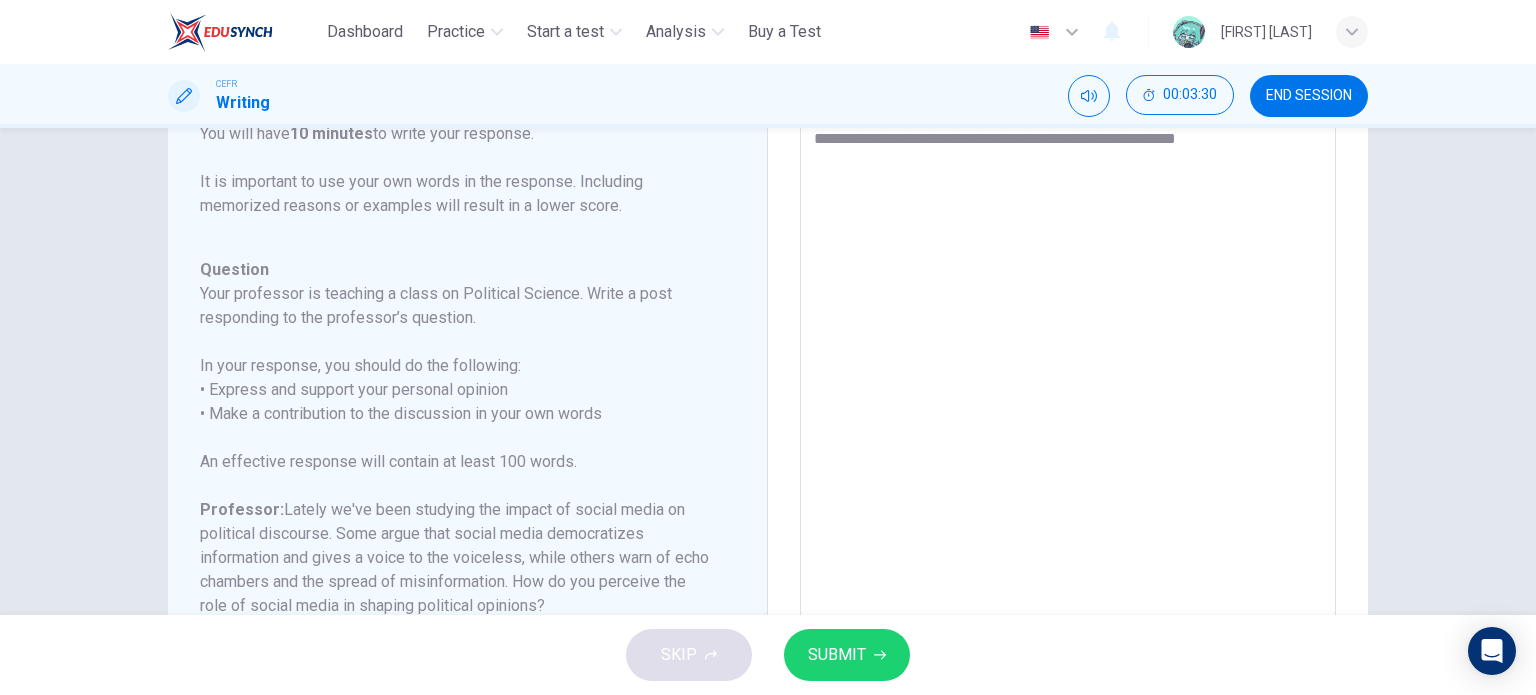 type on "*" 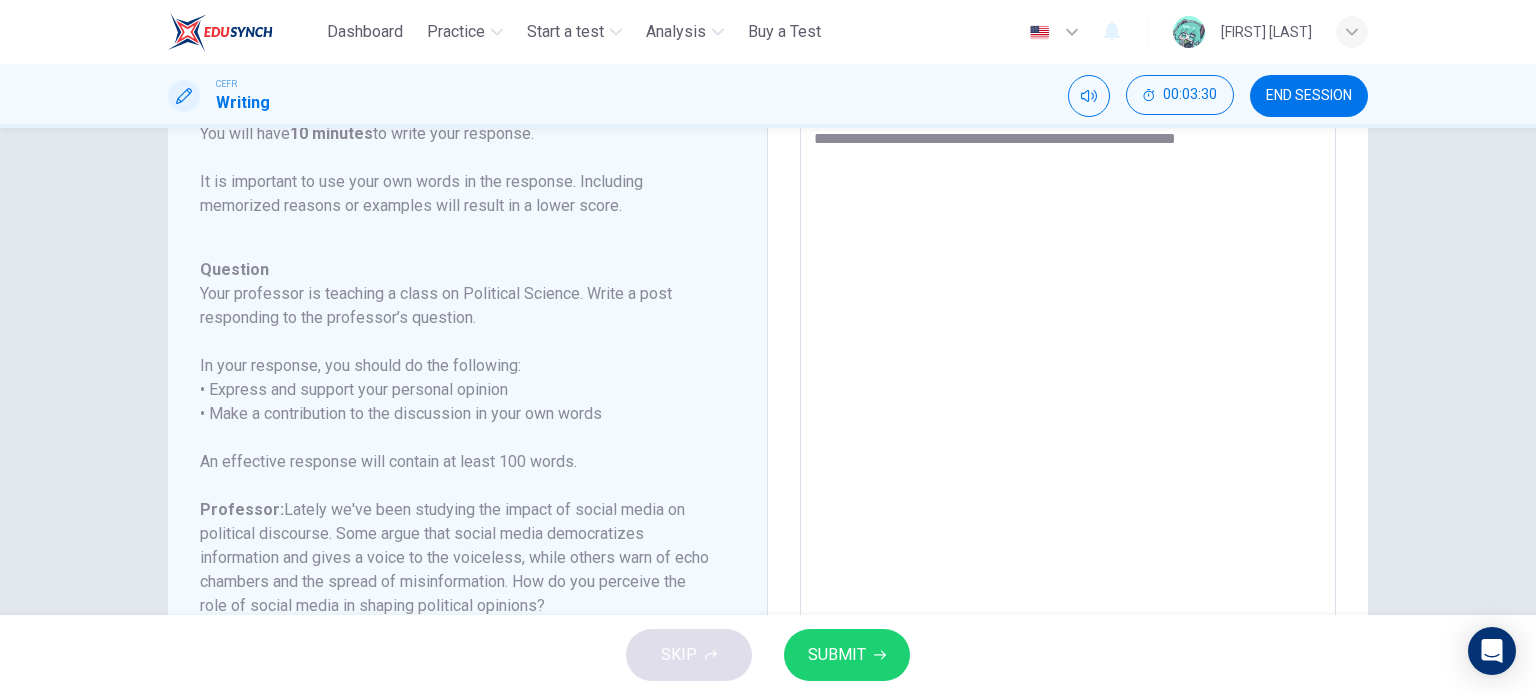 type on "**********" 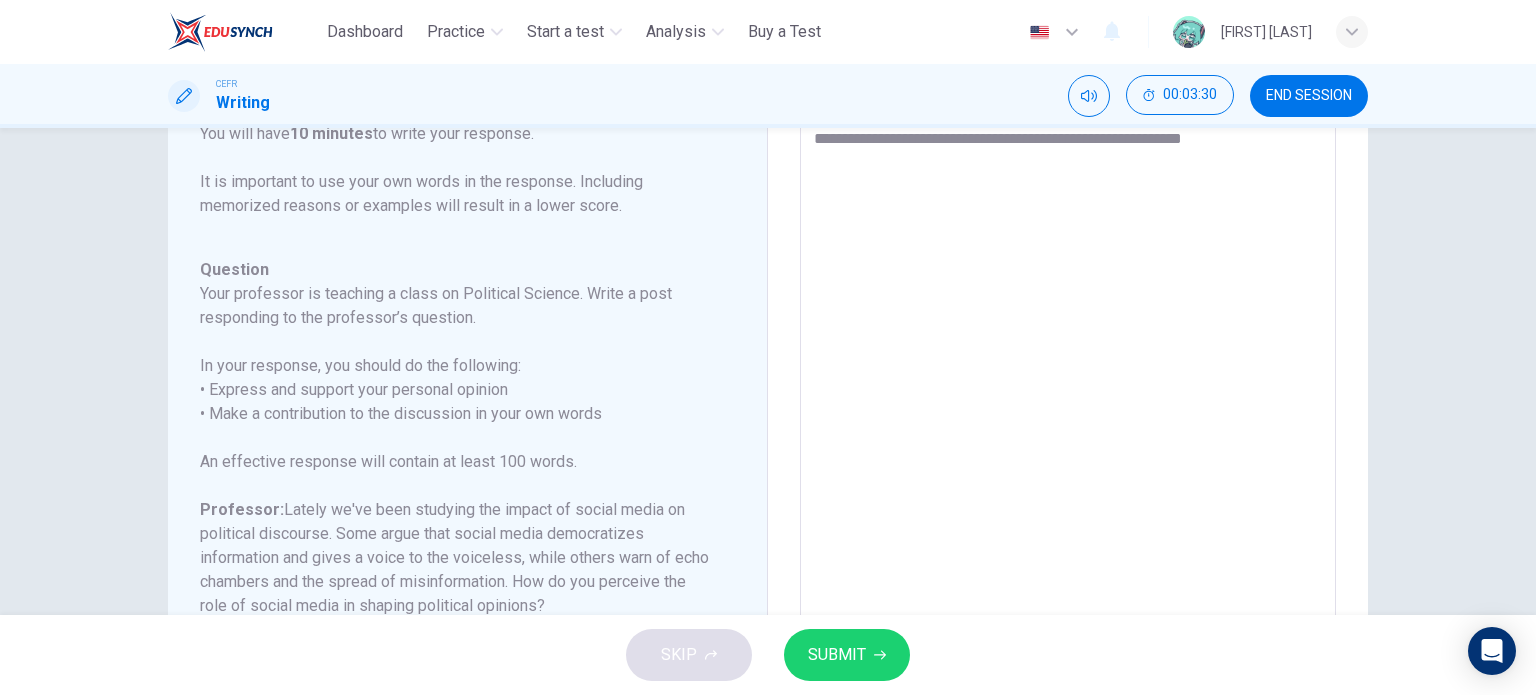type on "*" 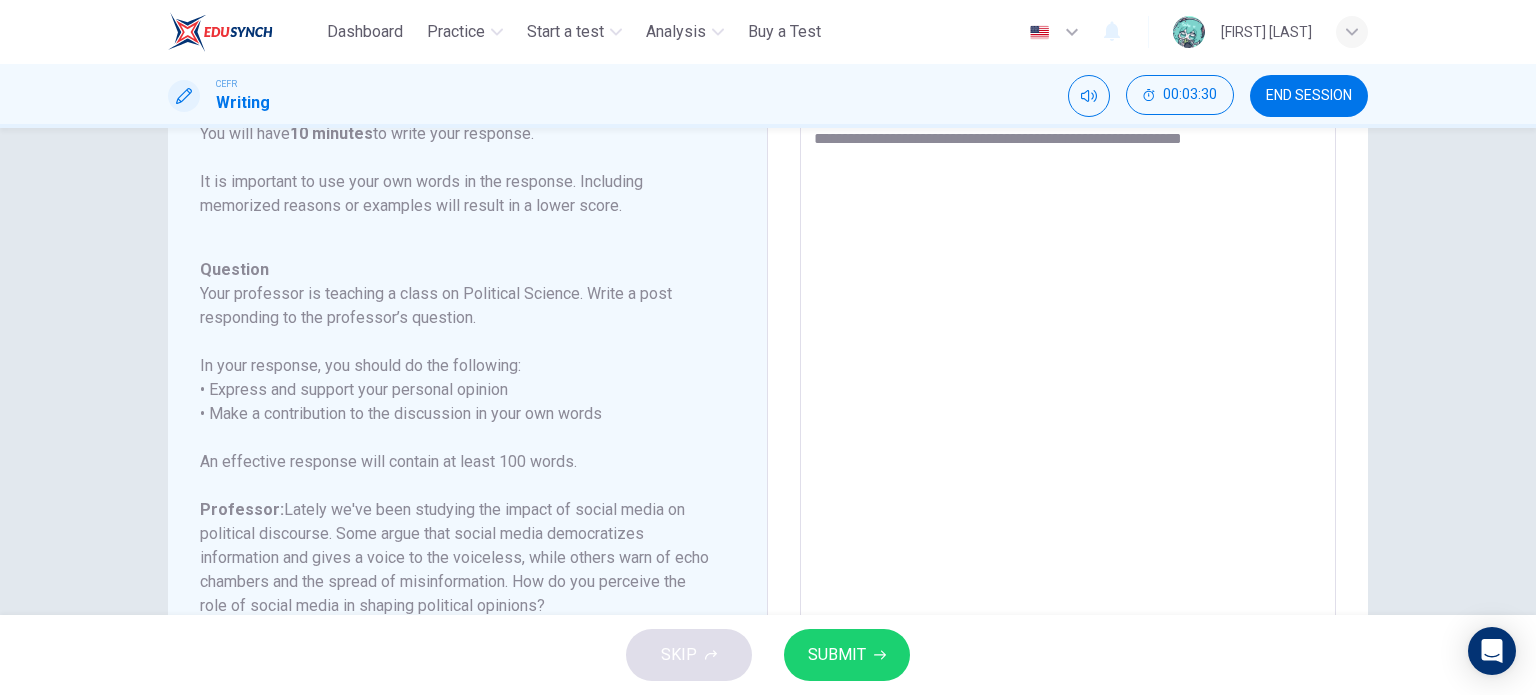 type on "**********" 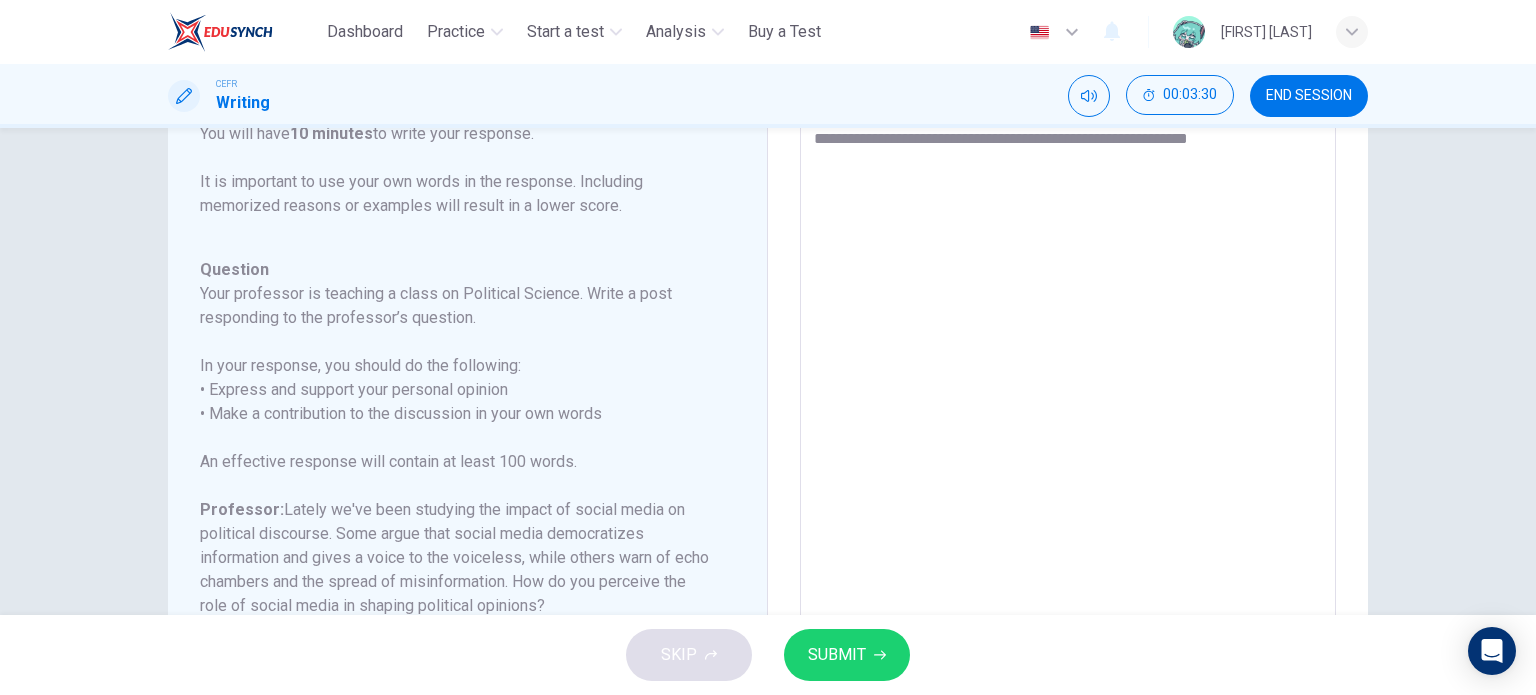 type on "*" 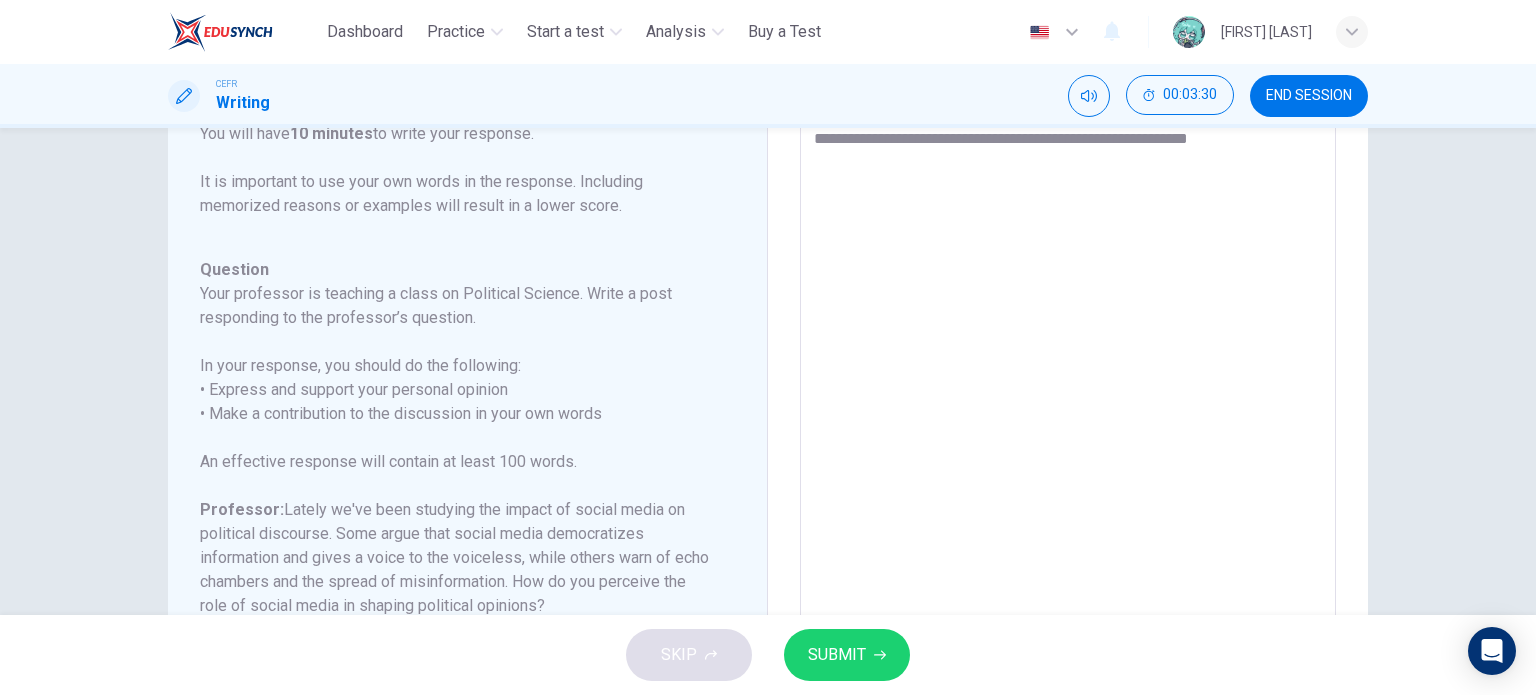 type on "**********" 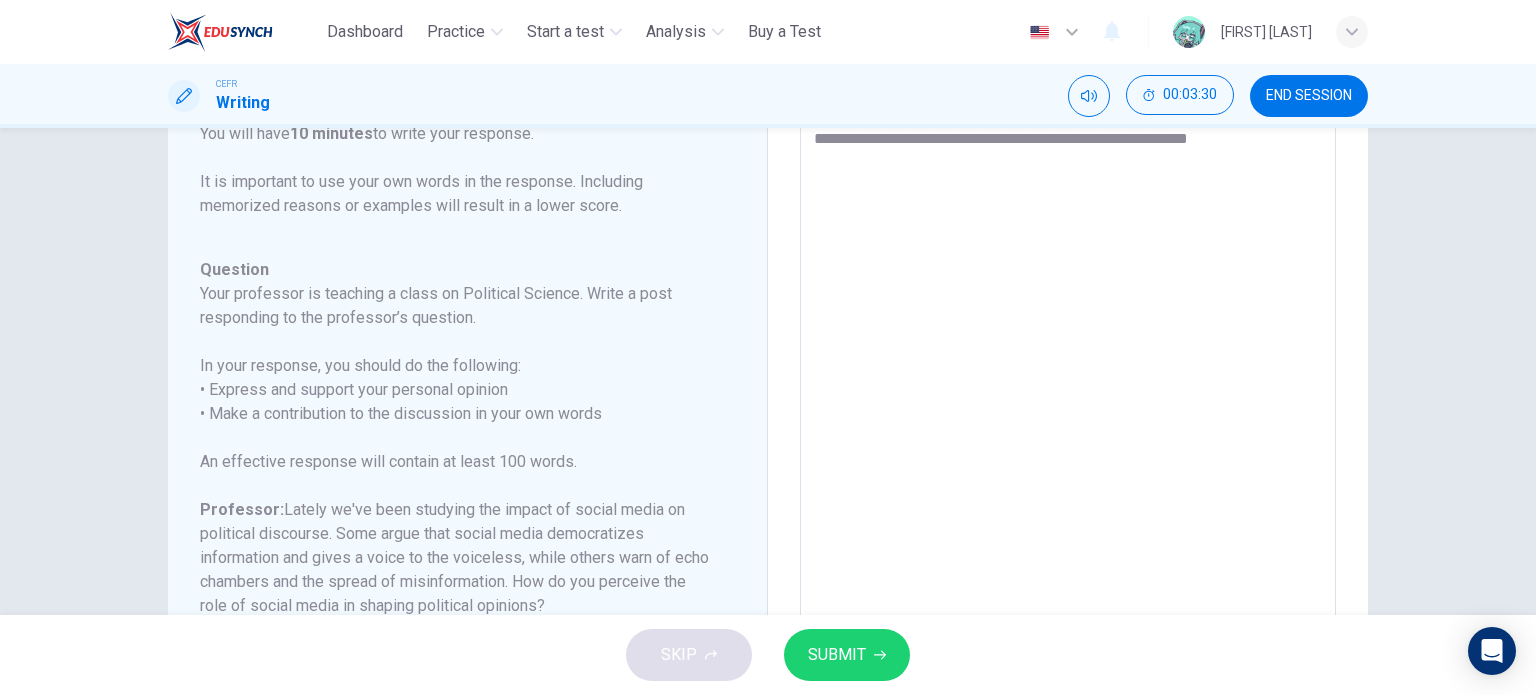 type on "*" 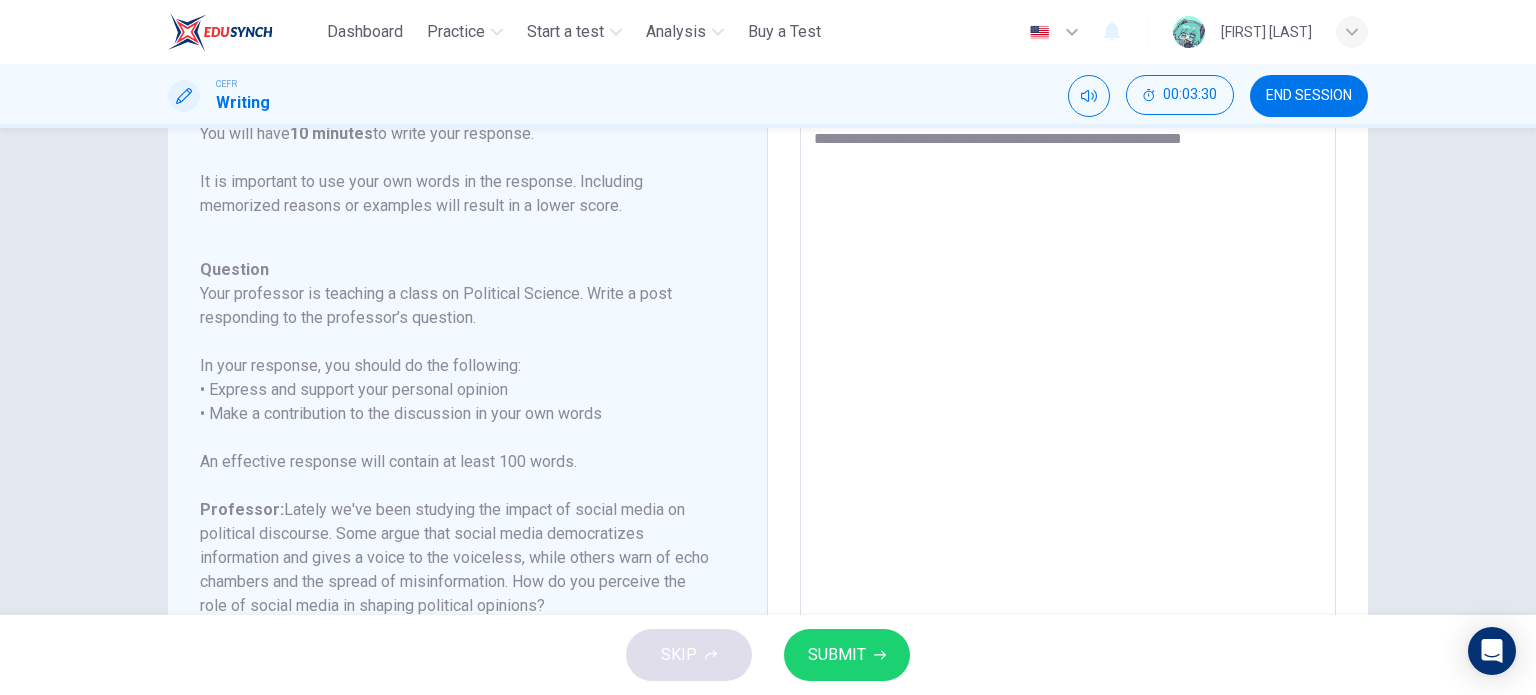 type on "**********" 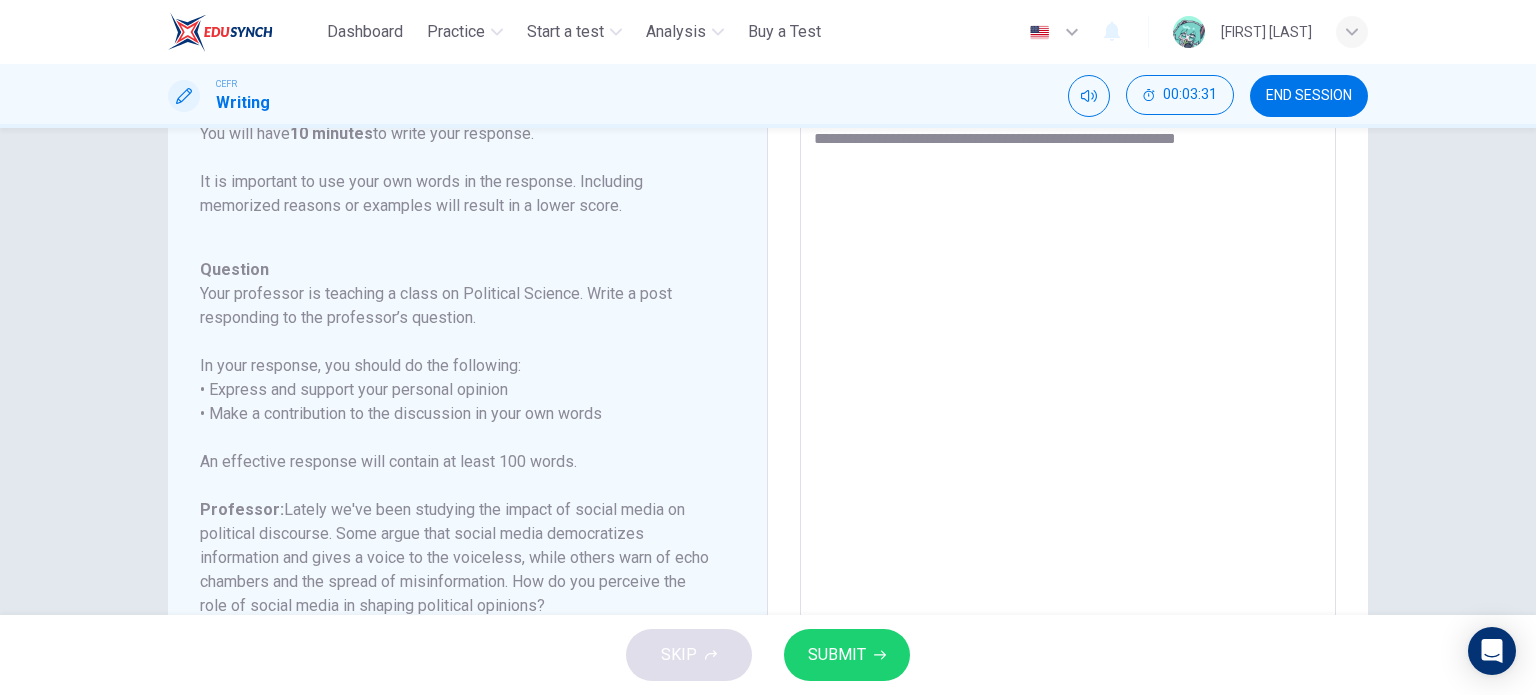 type on "*" 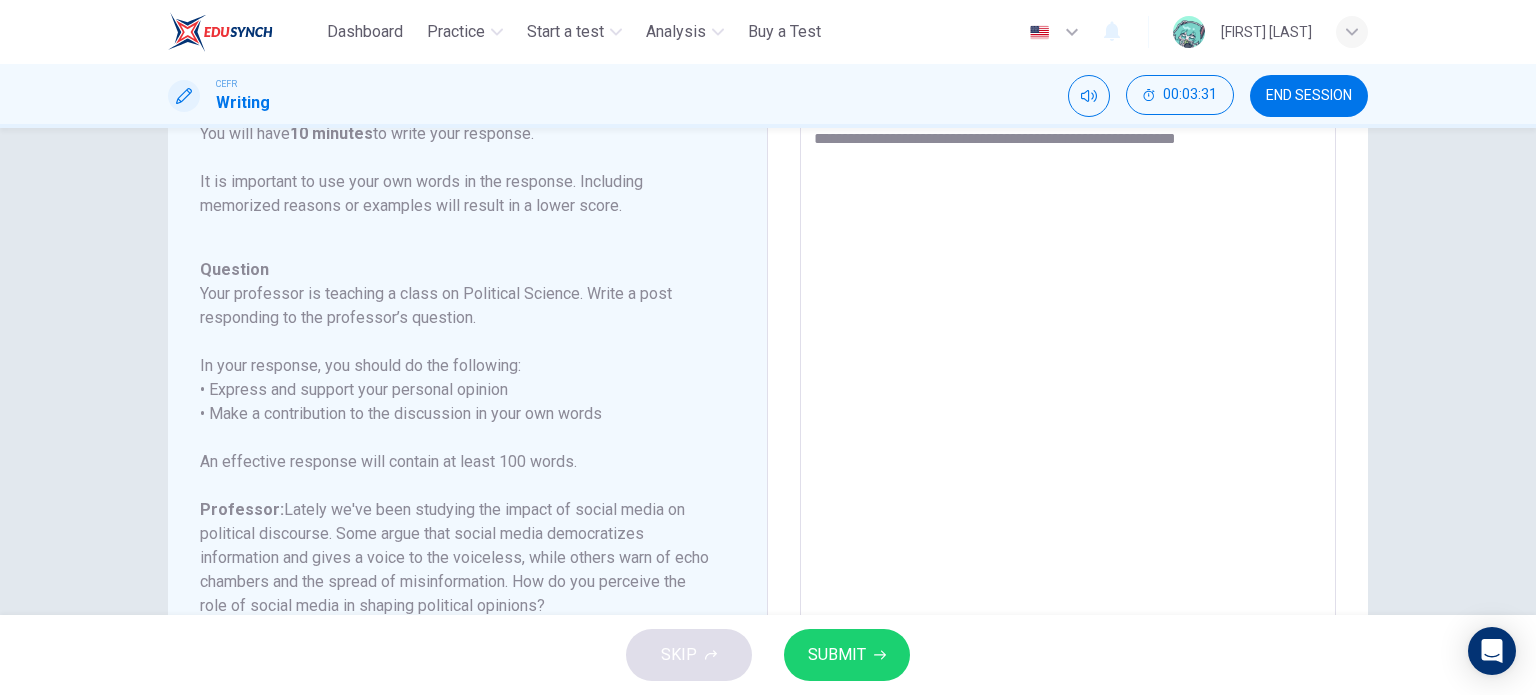 type on "**********" 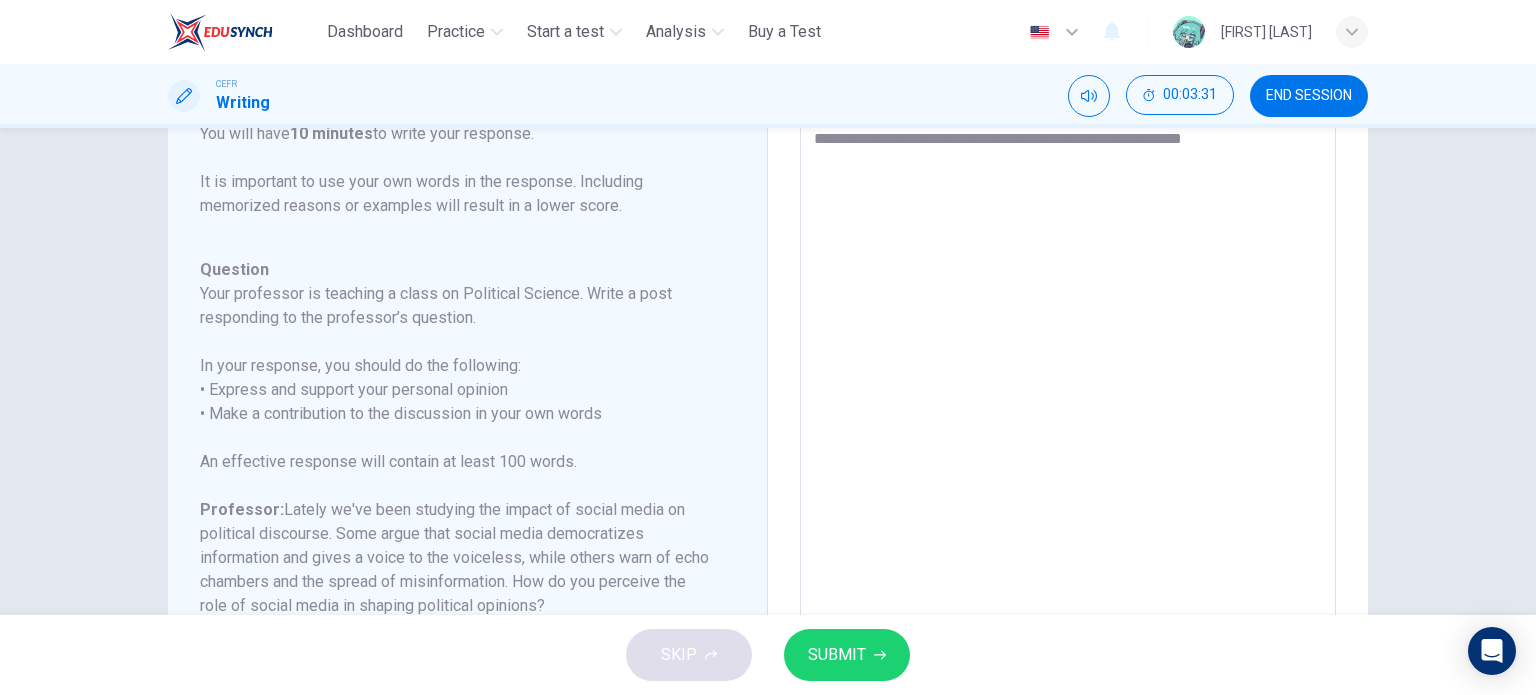 type on "*" 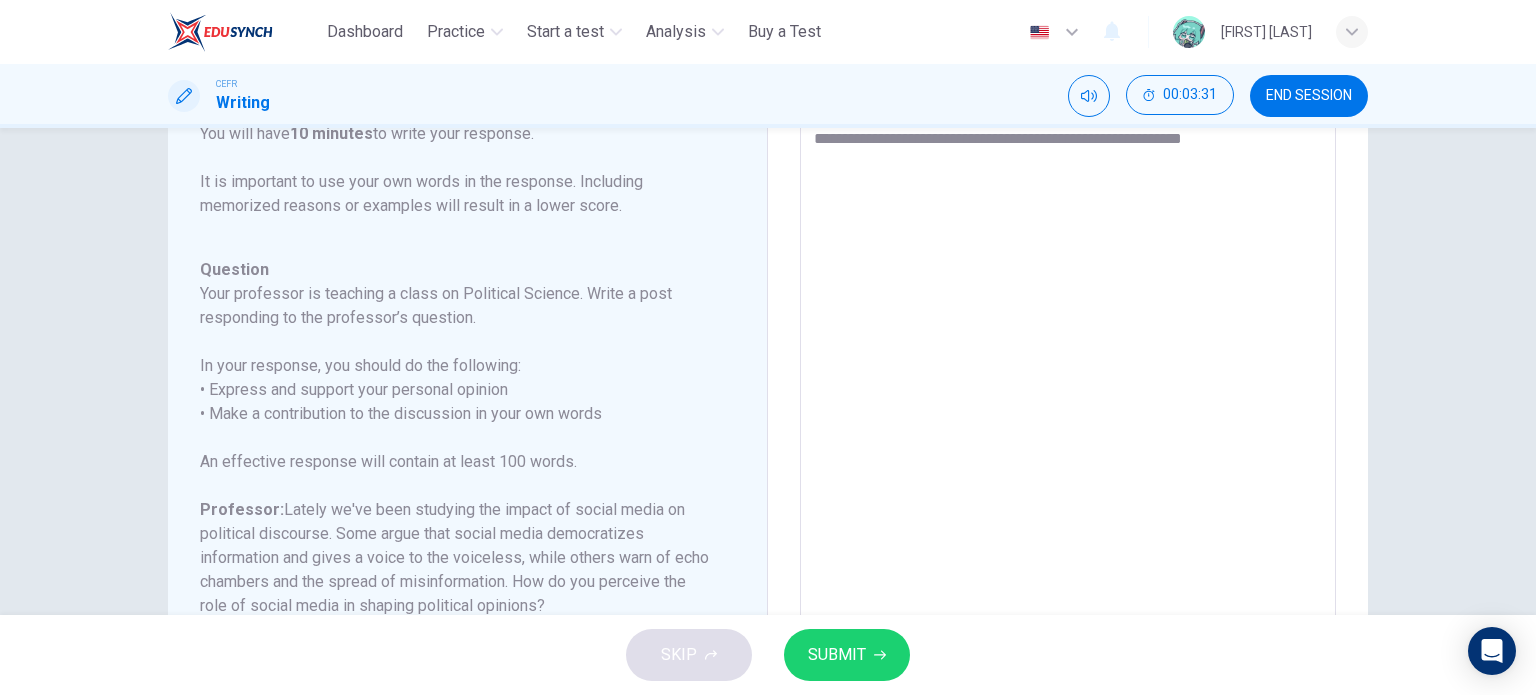 type on "**********" 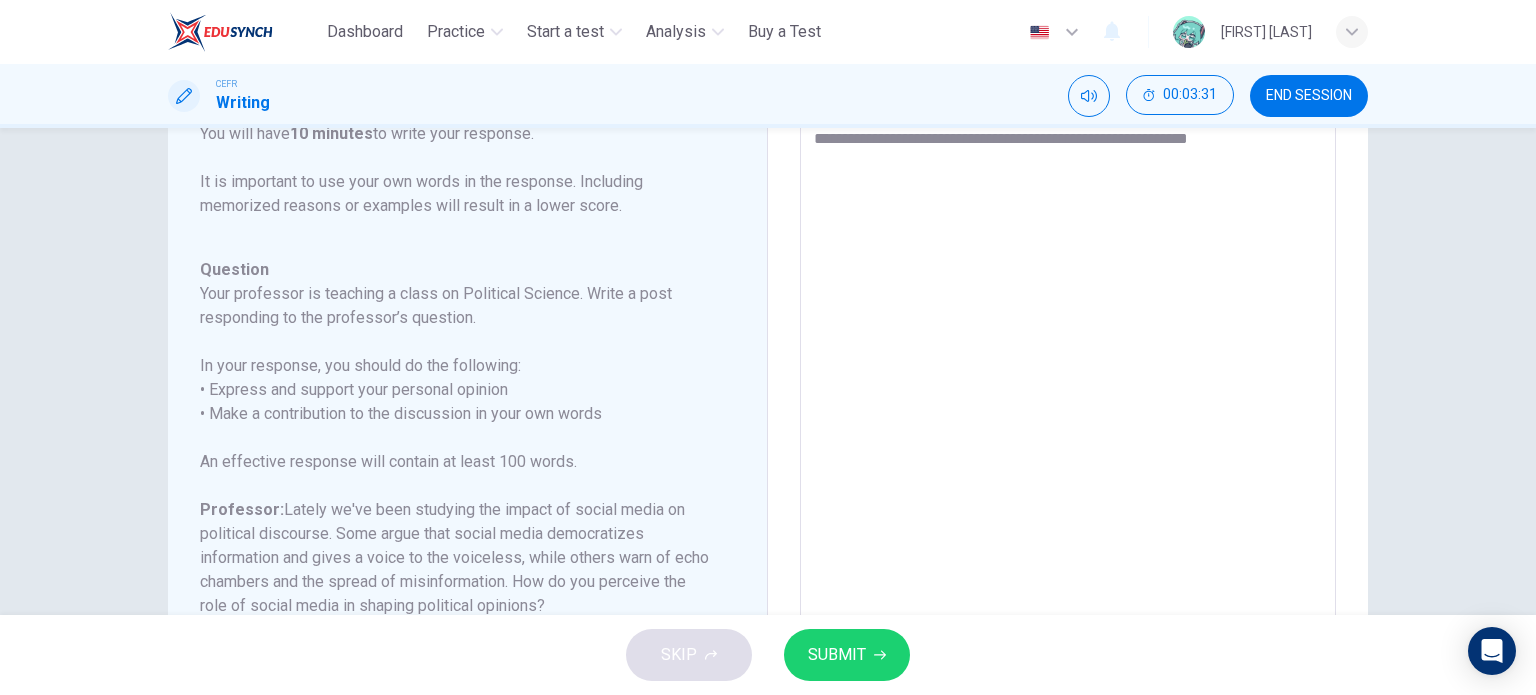 type on "*" 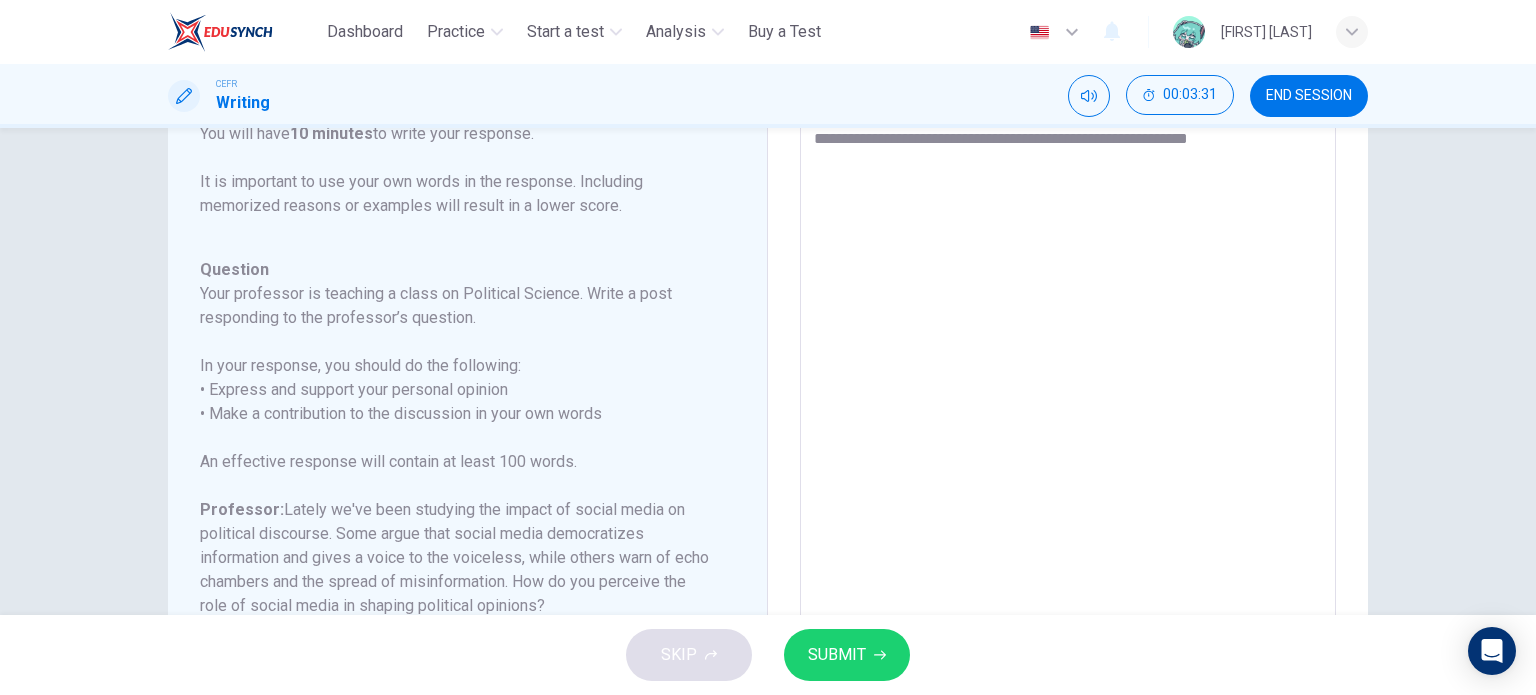 type 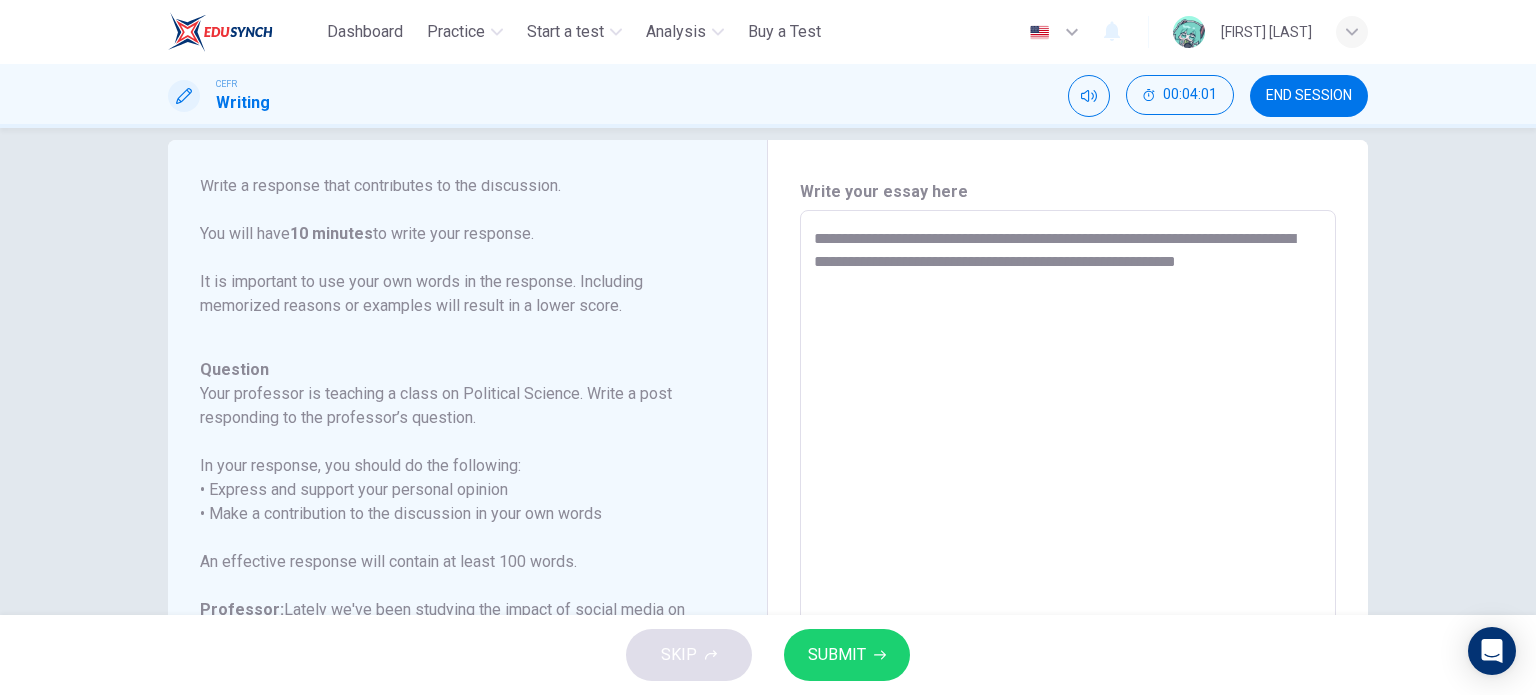 scroll, scrollTop: 16, scrollLeft: 0, axis: vertical 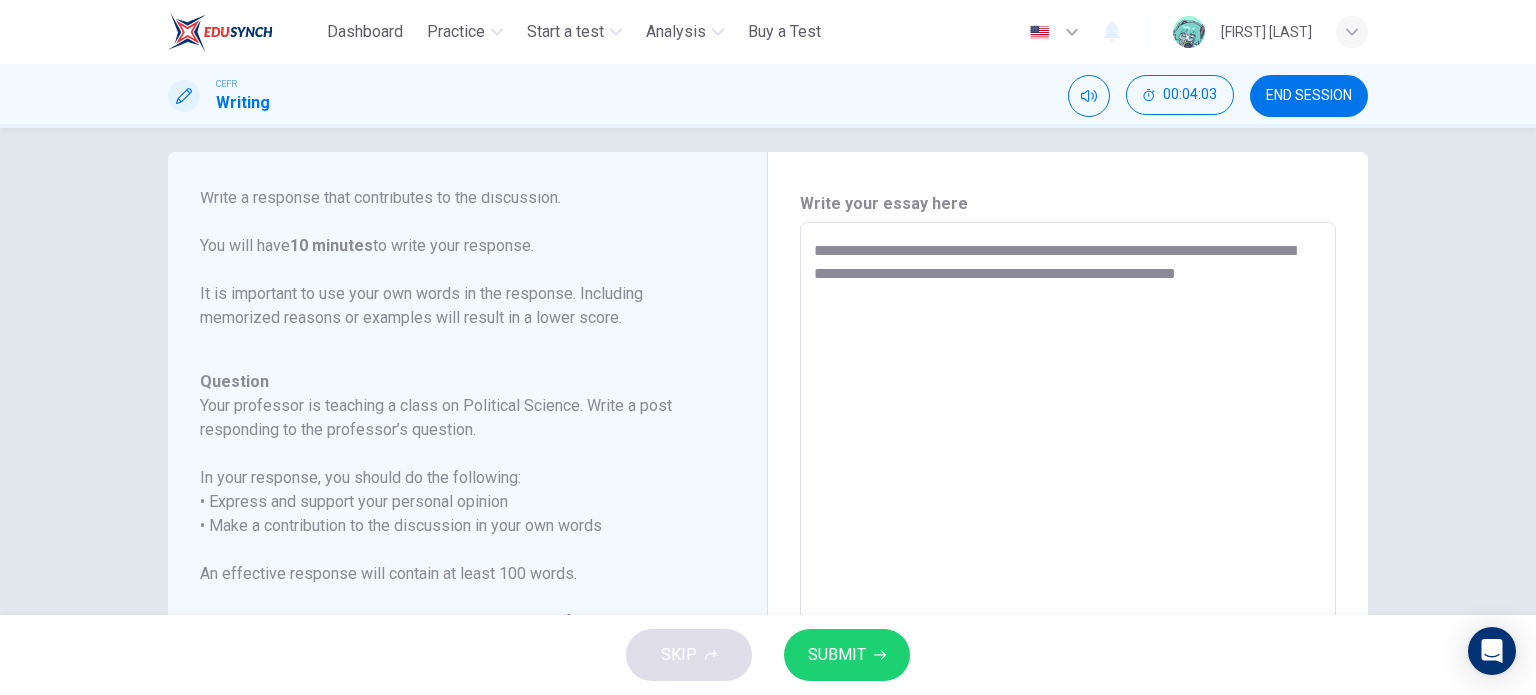 drag, startPoint x: 1112, startPoint y: 139, endPoint x: 1008, endPoint y: 228, distance: 136.88316 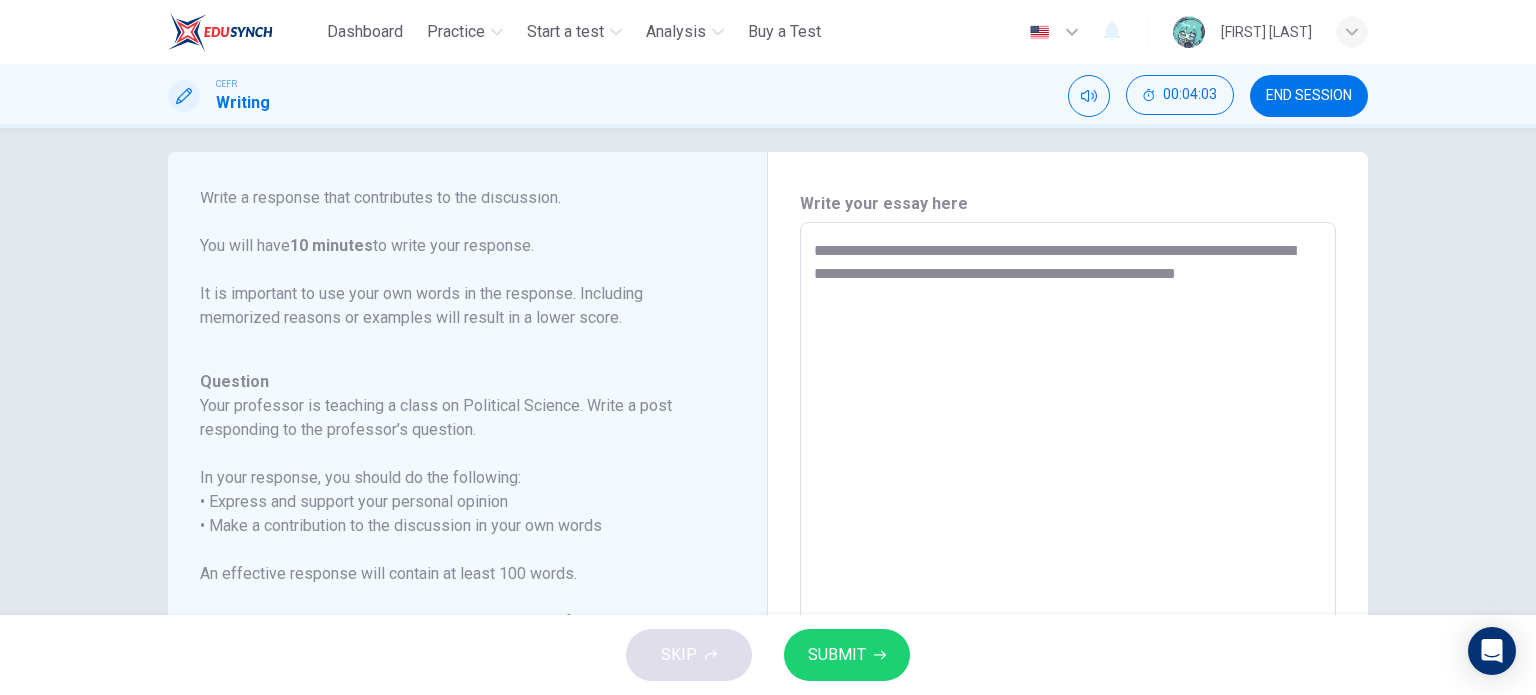 click on "**********" at bounding box center [1068, 556] 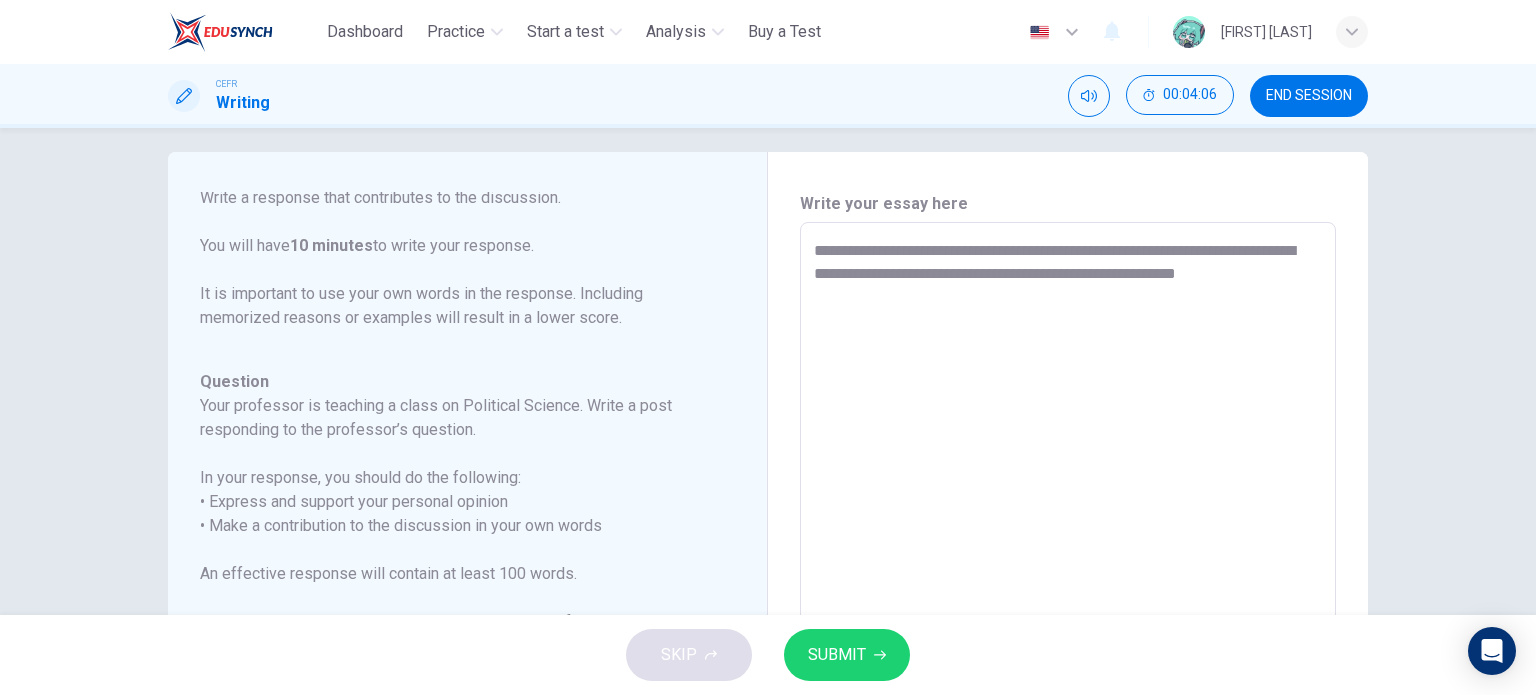 click on "**********" at bounding box center (1068, 556) 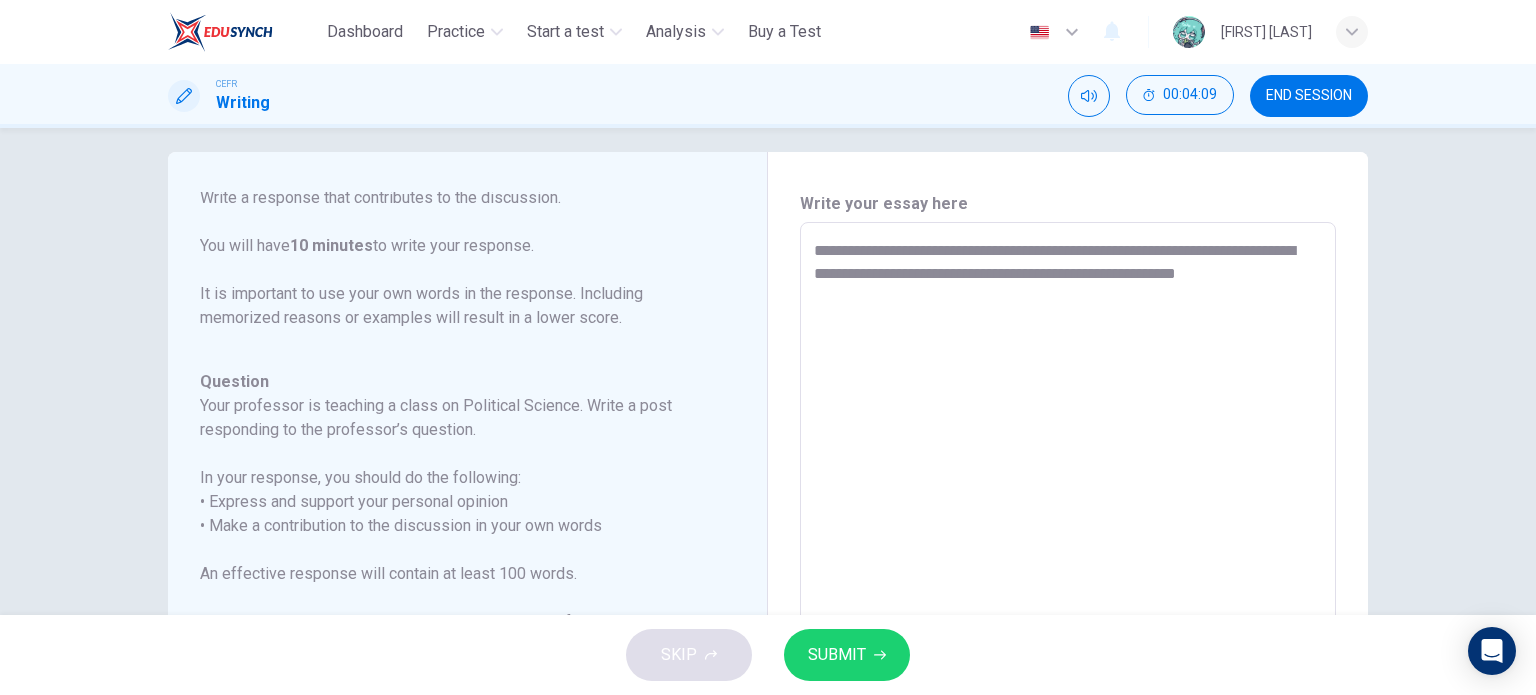 drag, startPoint x: 998, startPoint y: 251, endPoint x: 1276, endPoint y: 256, distance: 278.04495 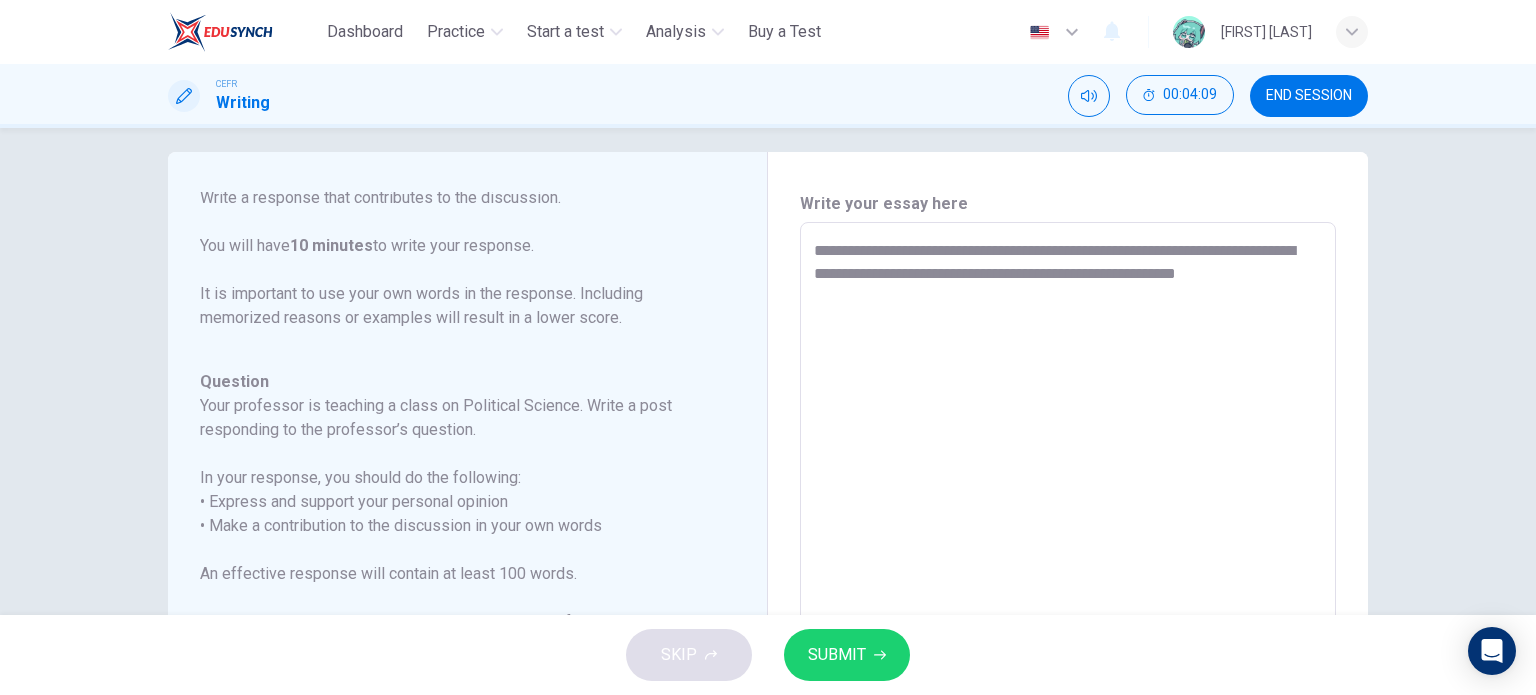 click on "**********" at bounding box center [1068, 556] 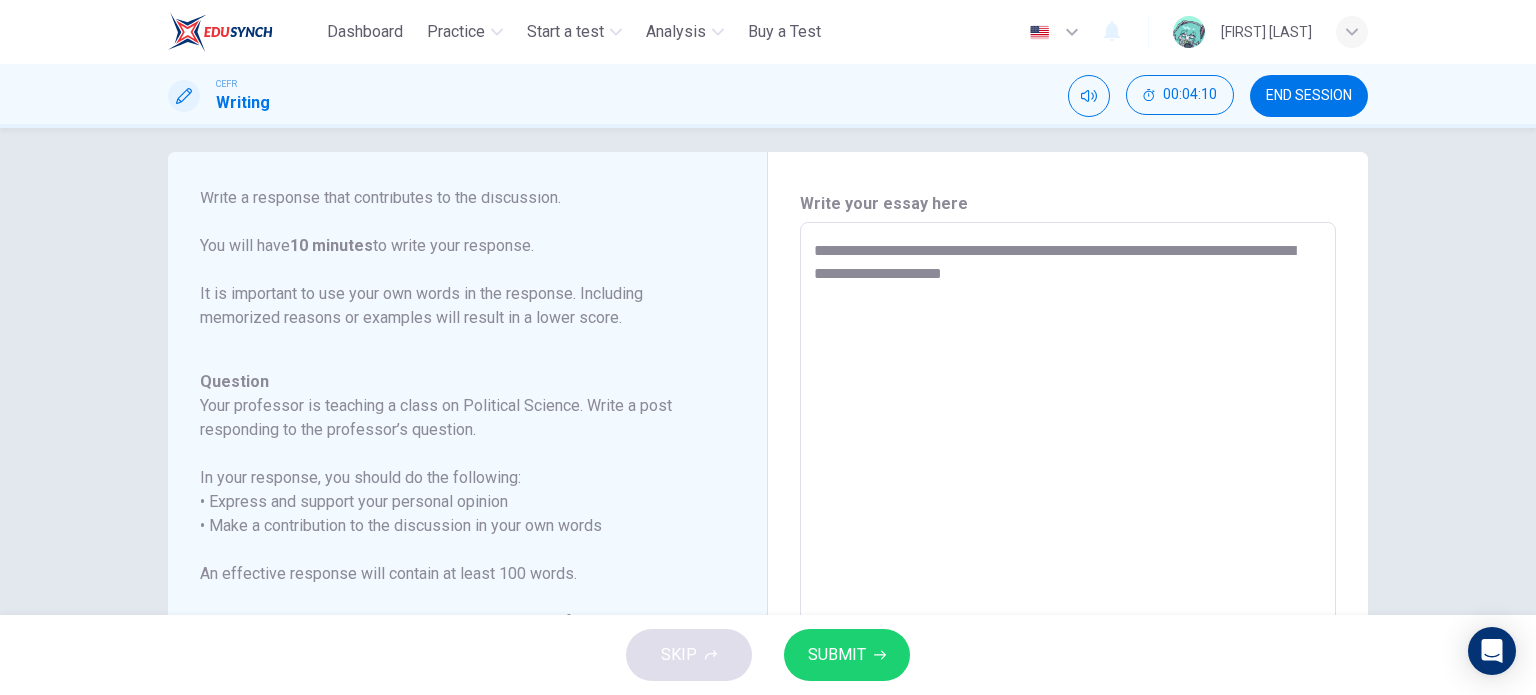 click on "**********" at bounding box center (1068, 556) 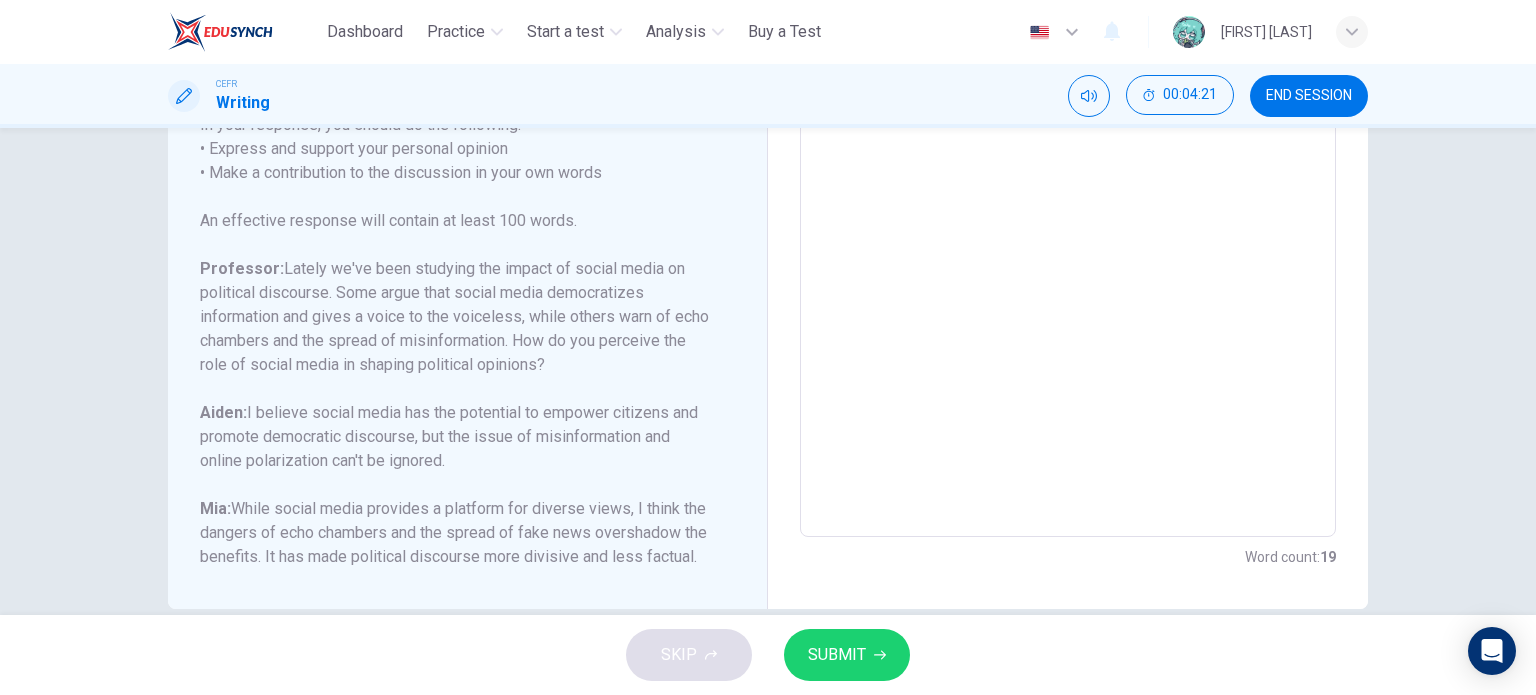 scroll, scrollTop: 403, scrollLeft: 0, axis: vertical 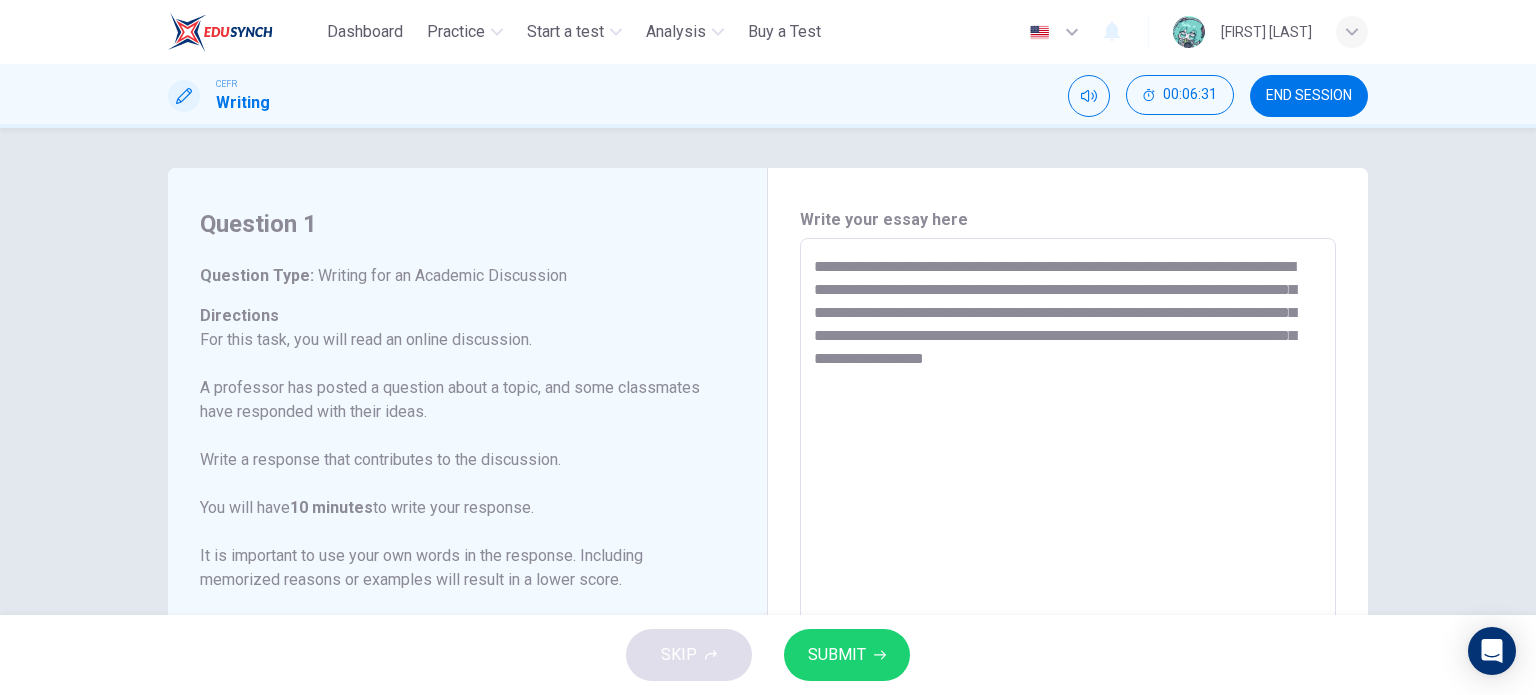drag, startPoint x: 956, startPoint y: 382, endPoint x: 795, endPoint y: 267, distance: 197.85349 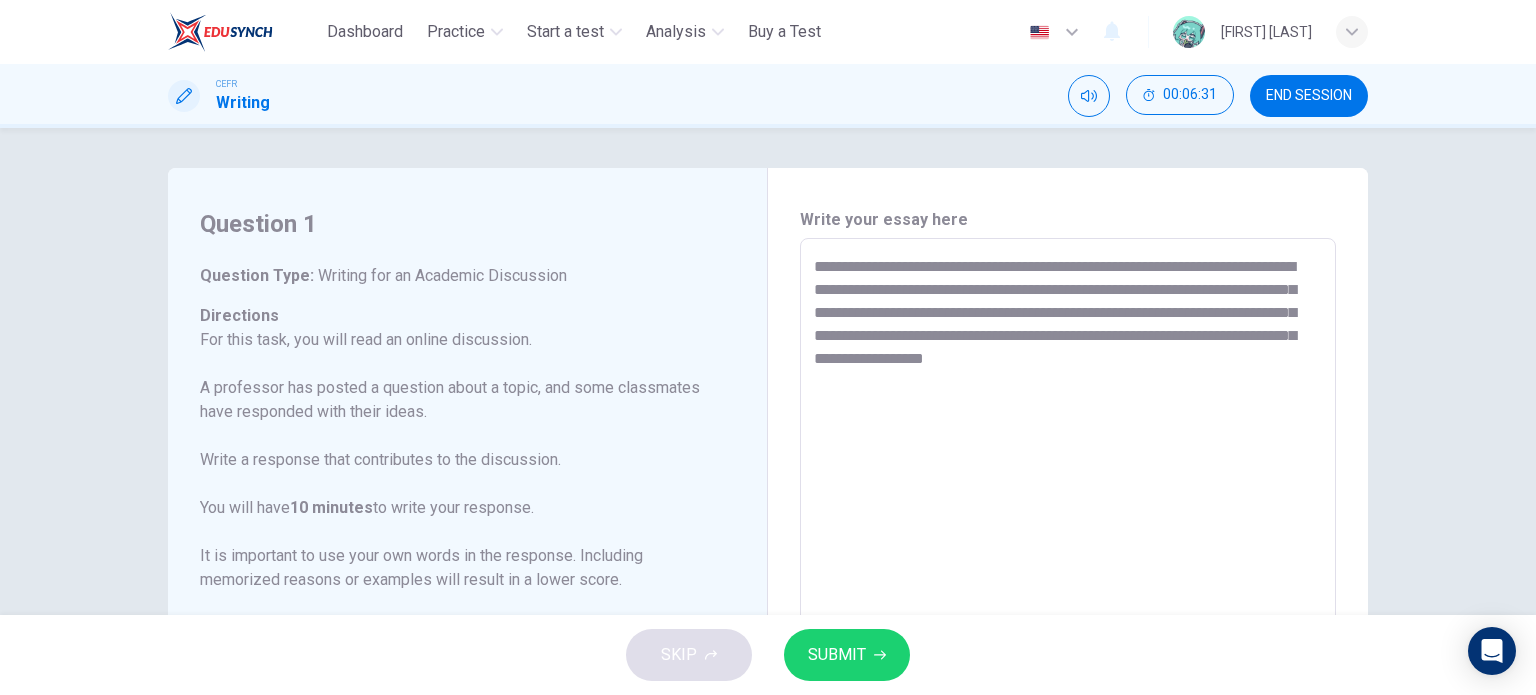 click on "**********" at bounding box center [1068, 572] 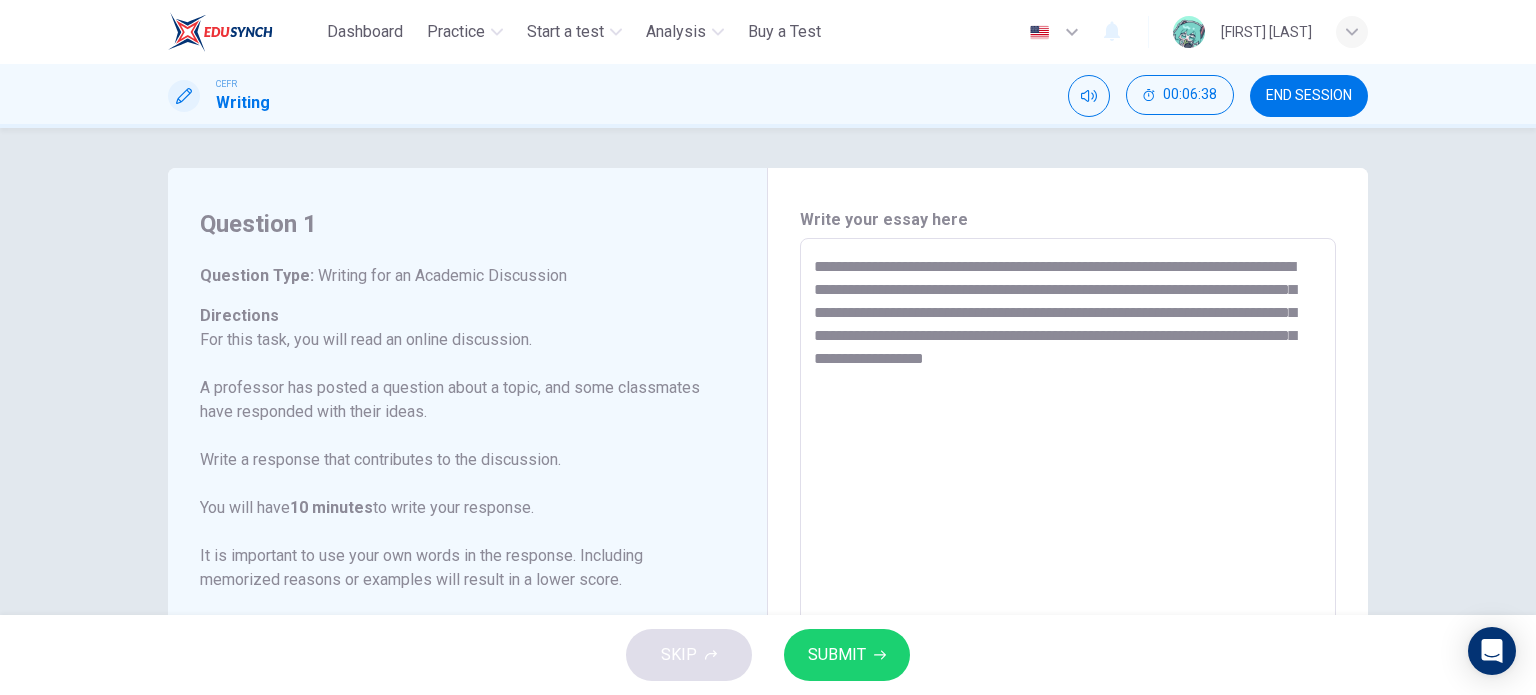 click on "**********" at bounding box center (1068, 572) 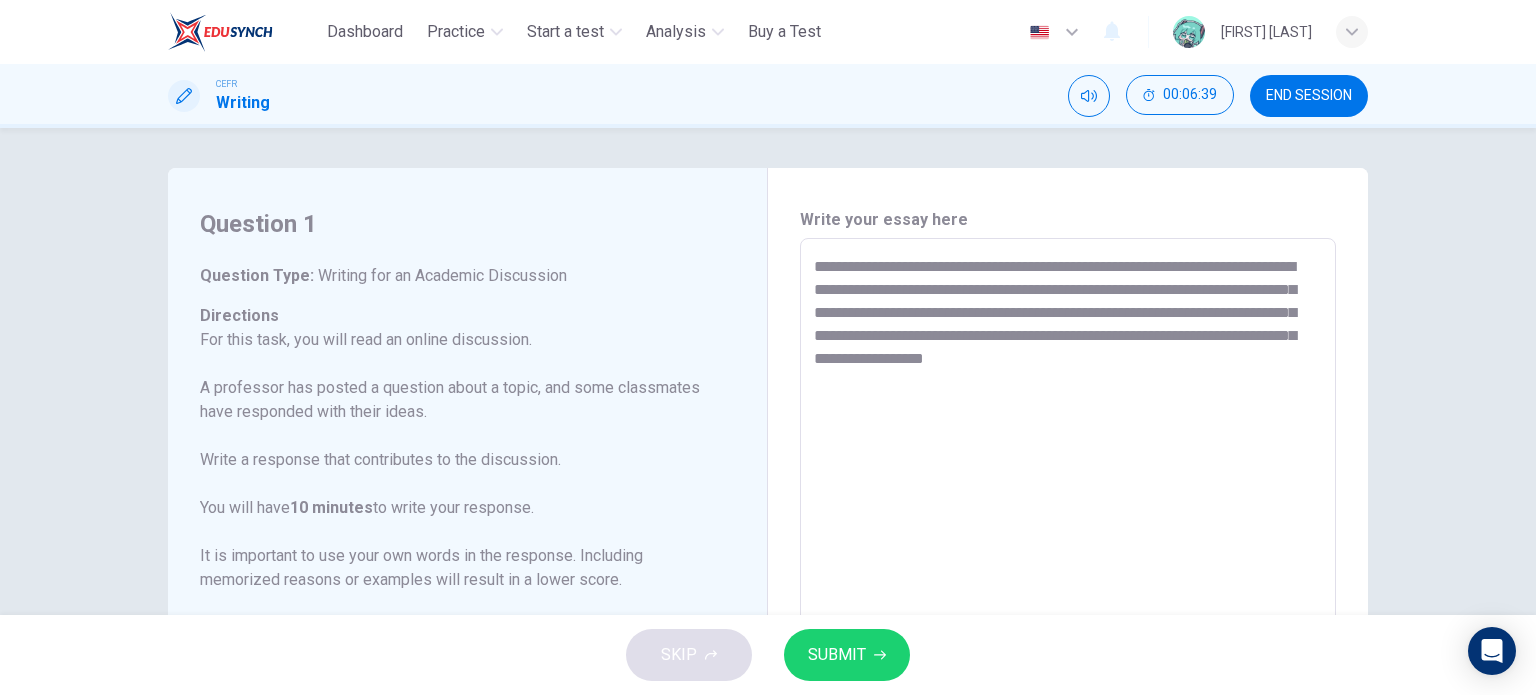 click on "**********" at bounding box center [1068, 572] 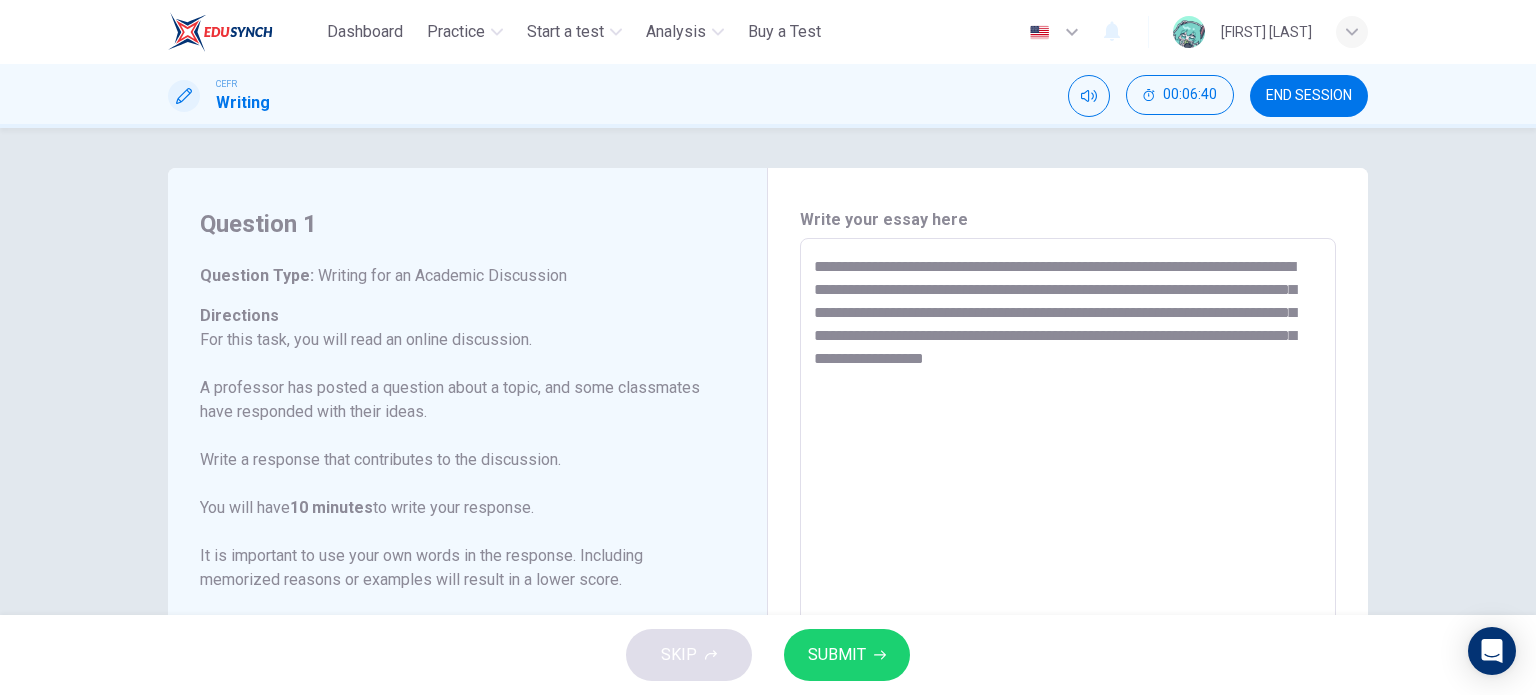 drag, startPoint x: 931, startPoint y: 385, endPoint x: 806, endPoint y: 252, distance: 182.52122 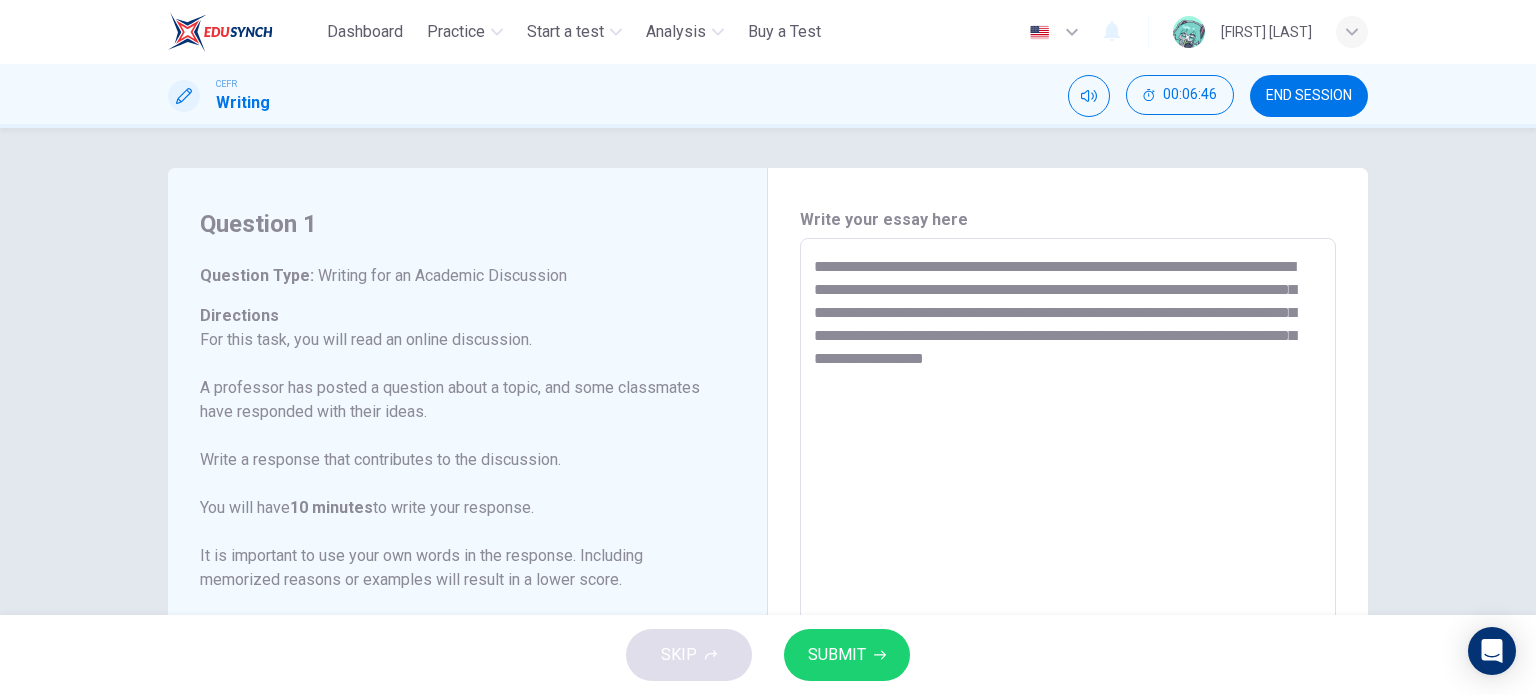 click on "**********" at bounding box center (1068, 572) 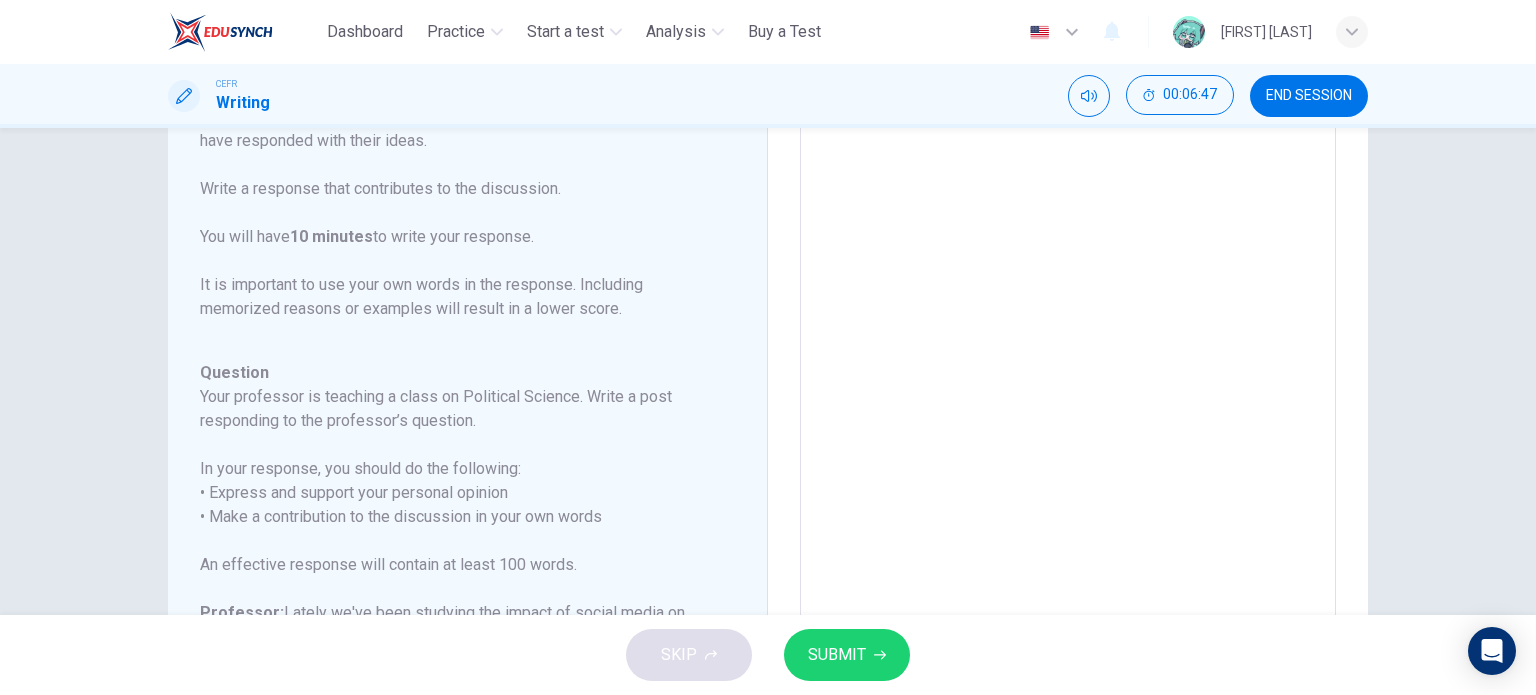 scroll, scrollTop: 403, scrollLeft: 0, axis: vertical 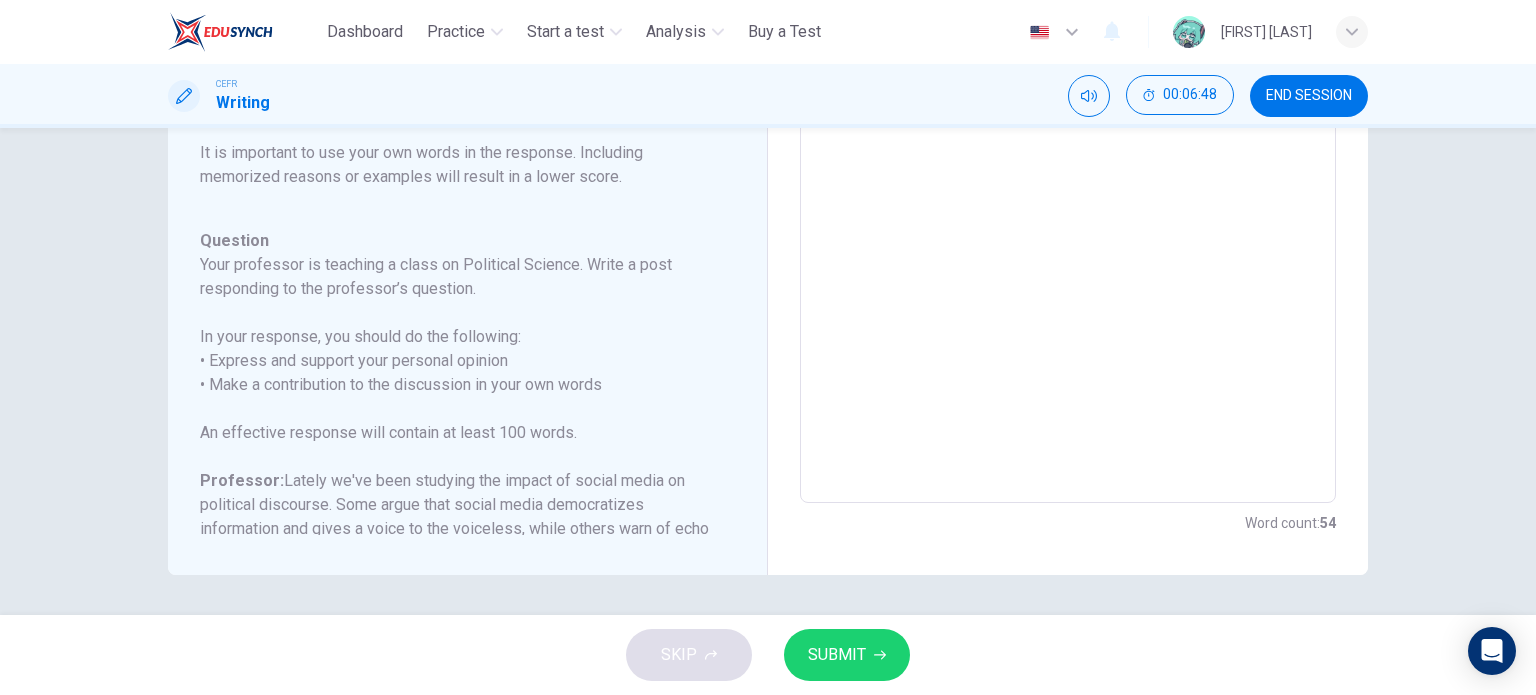 click on "SUBMIT" at bounding box center [847, 655] 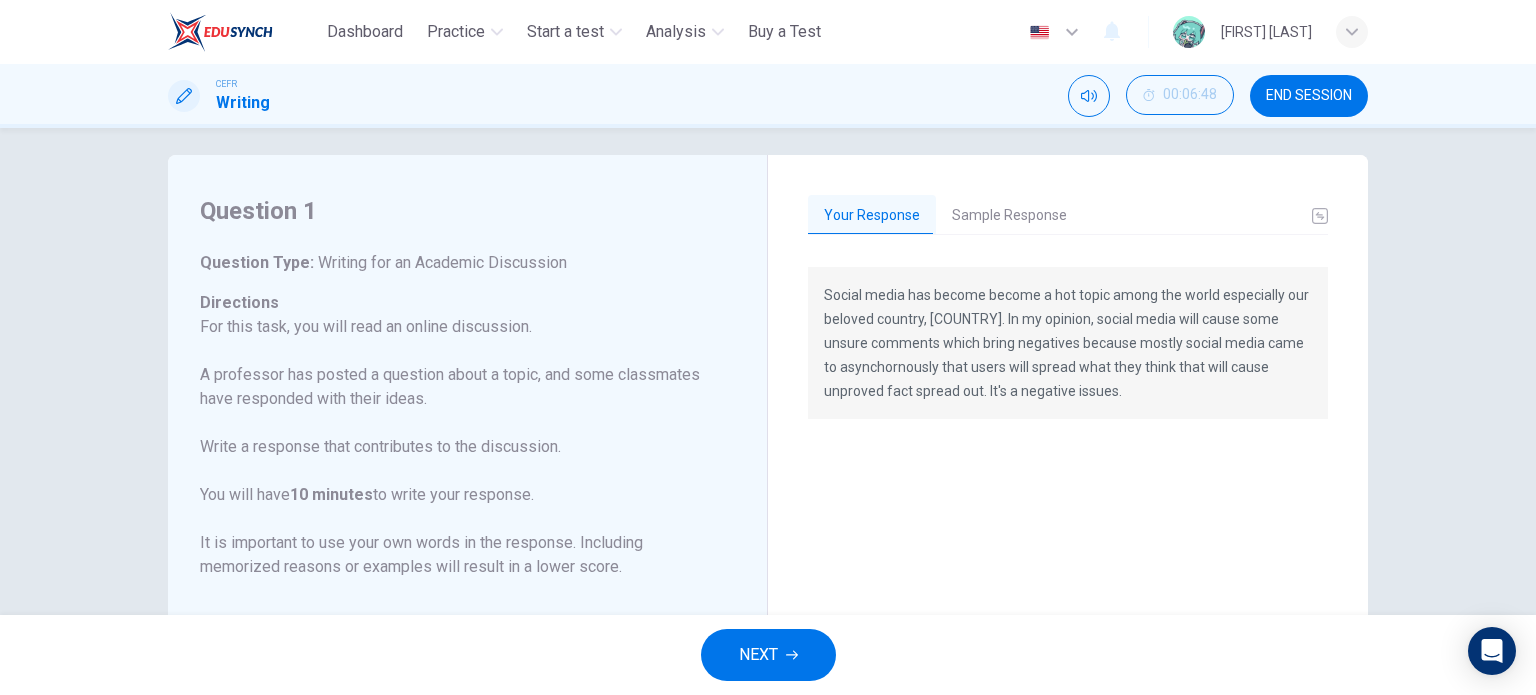 scroll, scrollTop: 0, scrollLeft: 0, axis: both 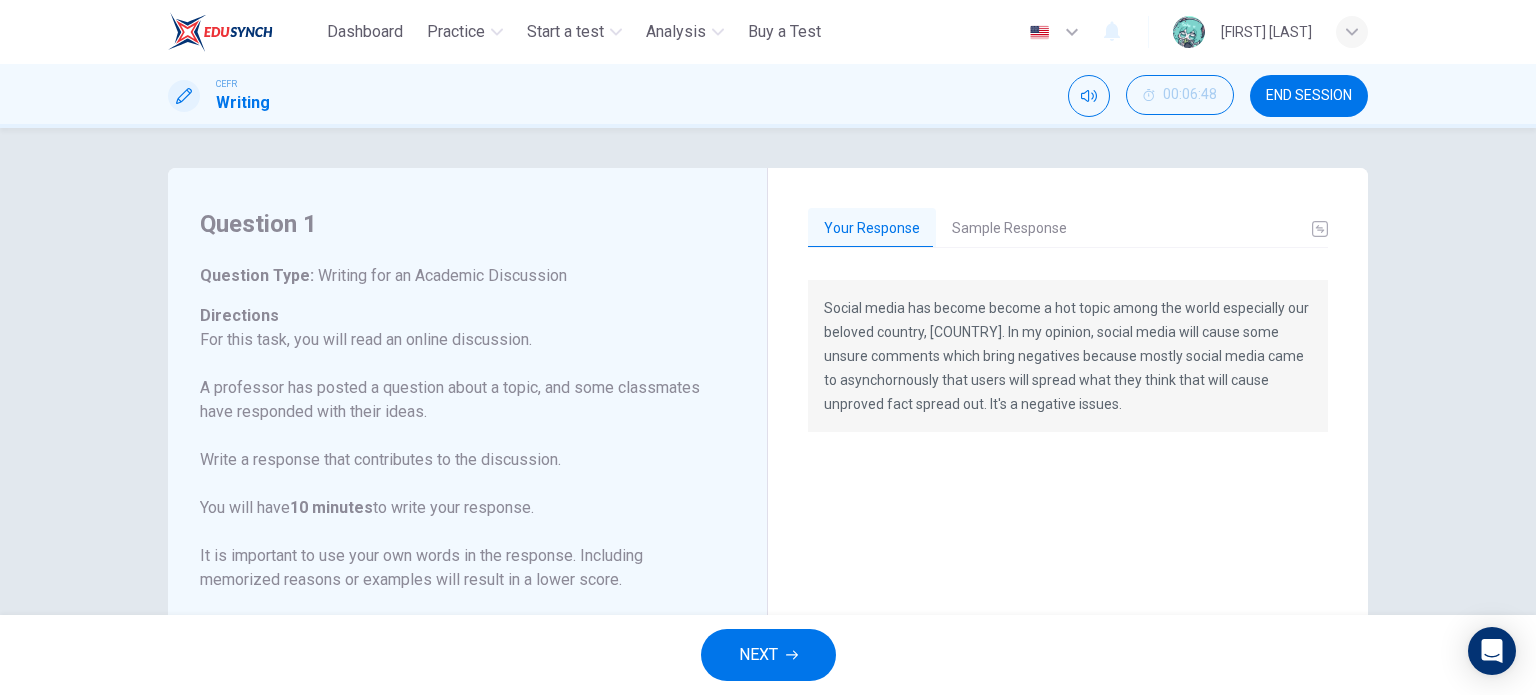 click on "Your Response Sample Response Social media has become become a hot topic among the world especially our beloved country, Malaysia. In my opinion, social media will cause some unsure comments which bring negatives because mostly social media came to asynchornously that users will spread what they think that will cause unproved fact spread out. It's a negative issues. The role of social media in political discourse is a complex and evolving phenomenon. I share Aiden's optimism about social media's potential to democratize information and amplify marginalized voices. However, Mia's concerns about echo chambers, misinformation, and divisiveness are equally valid. In my view, the challenge lies in creating digital literacy, fostering responsible social media usage, and implementing mechanisms to combat fake news. Encouraging critical thinking and empathy in online interactions can promote a healthier and more constructive political discourse." at bounding box center [1068, 573] 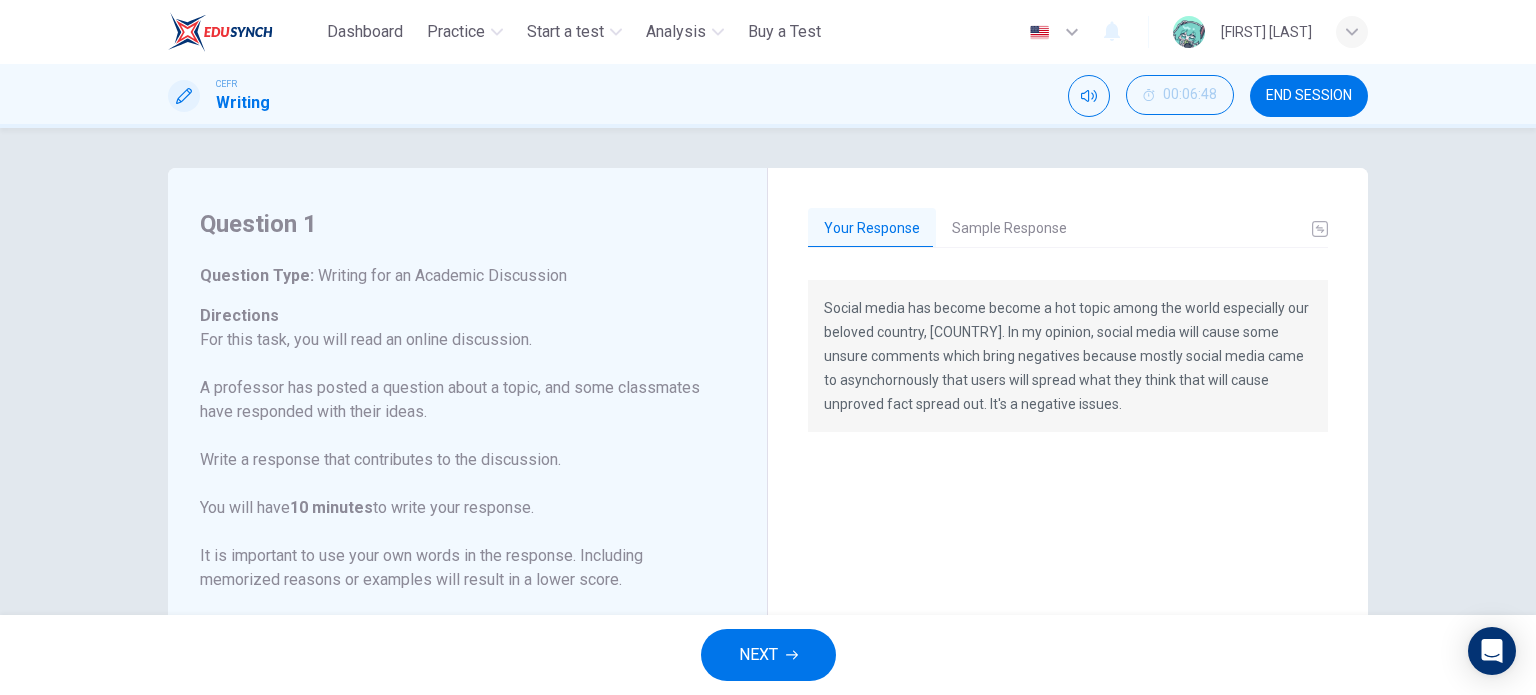click on "Sample Response" at bounding box center (1009, 229) 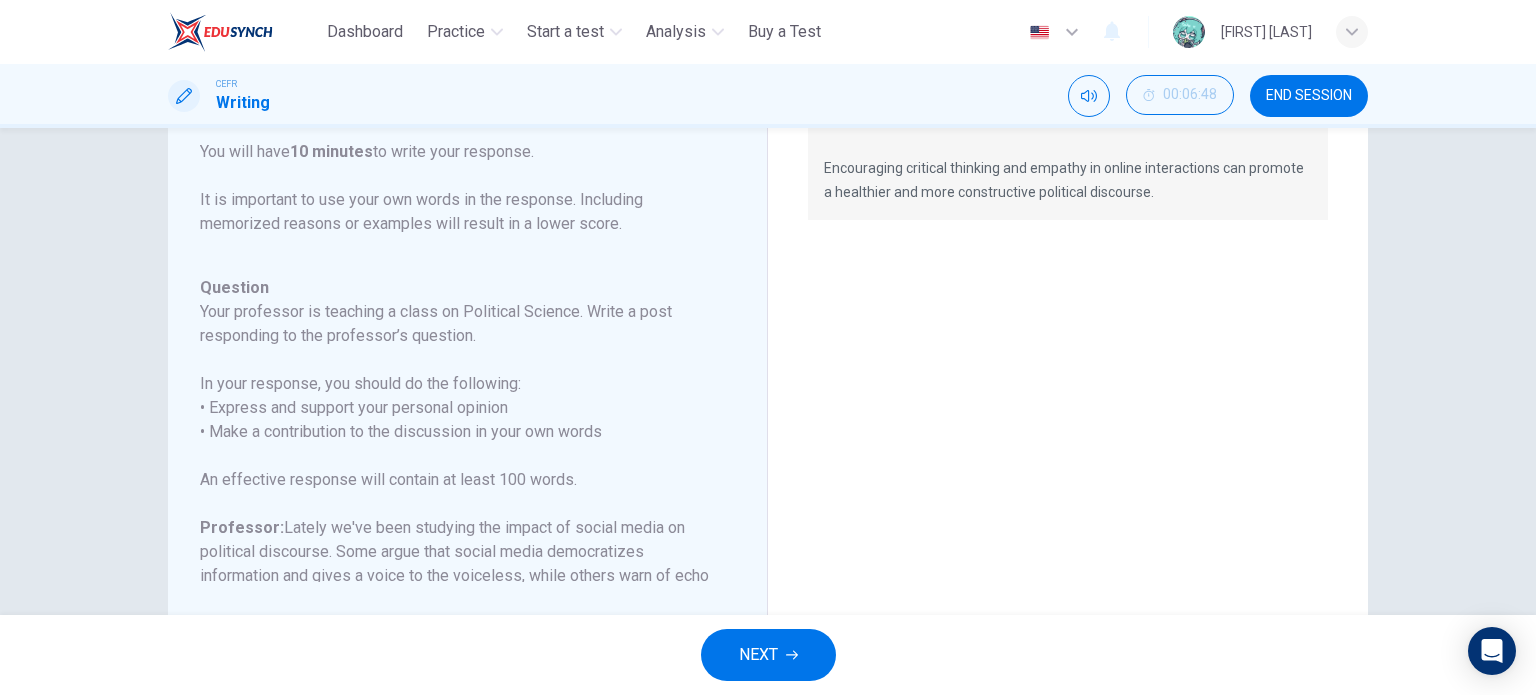 scroll, scrollTop: 403, scrollLeft: 0, axis: vertical 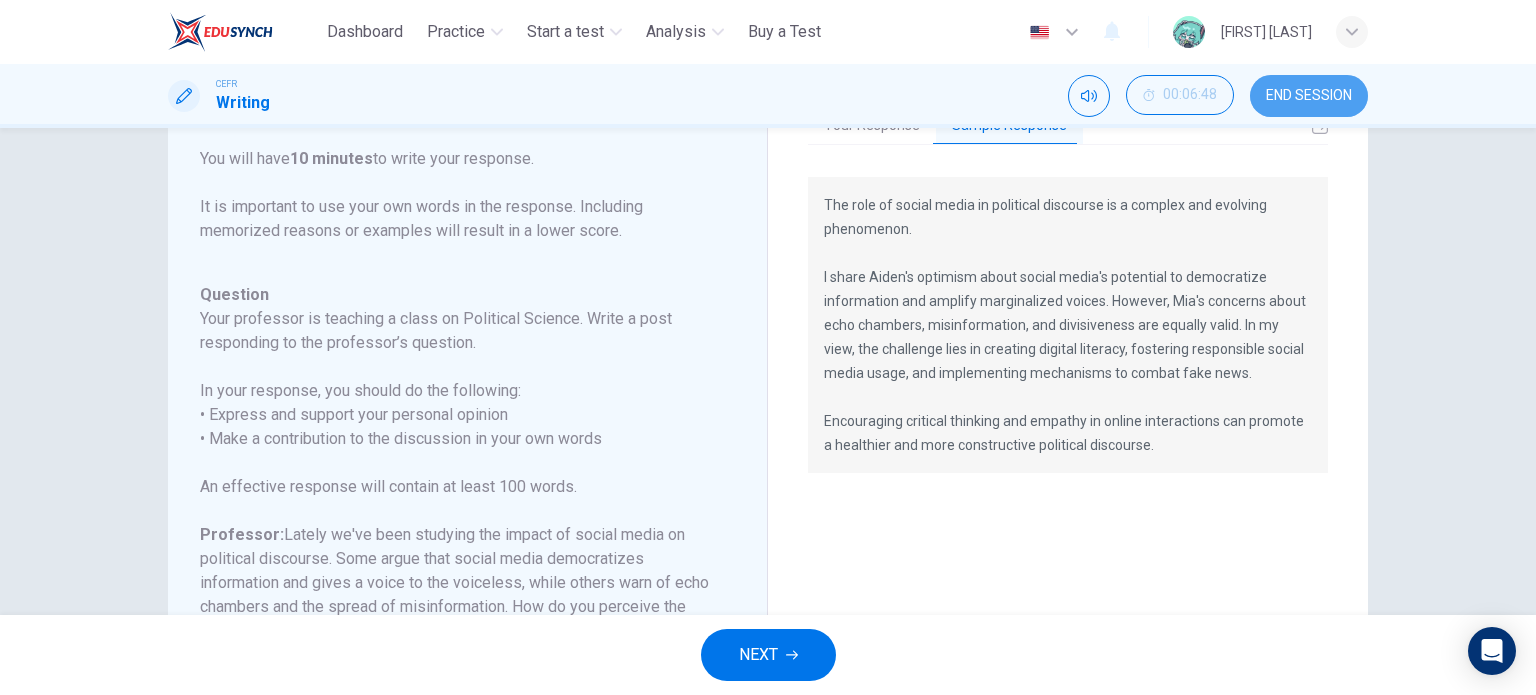 click on "END SESSION" at bounding box center [1309, 96] 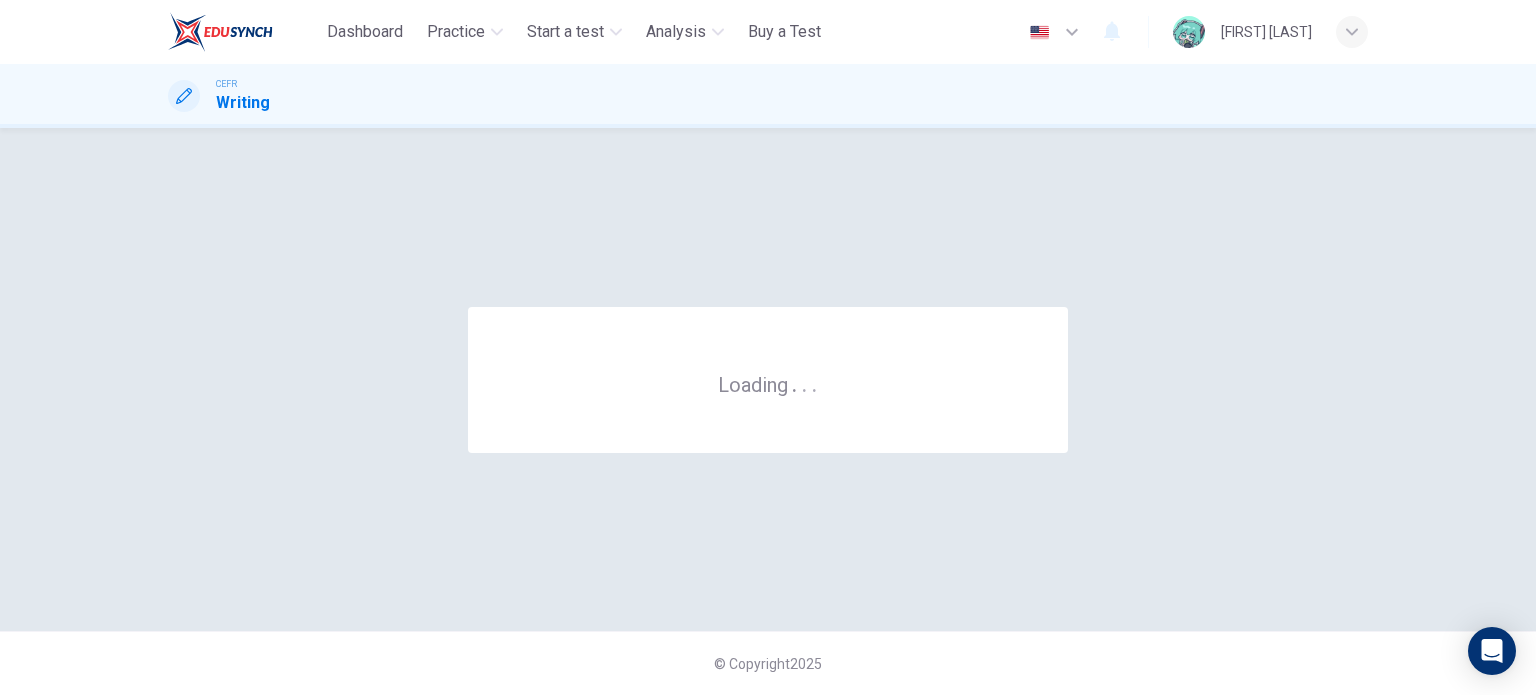 scroll, scrollTop: 0, scrollLeft: 0, axis: both 